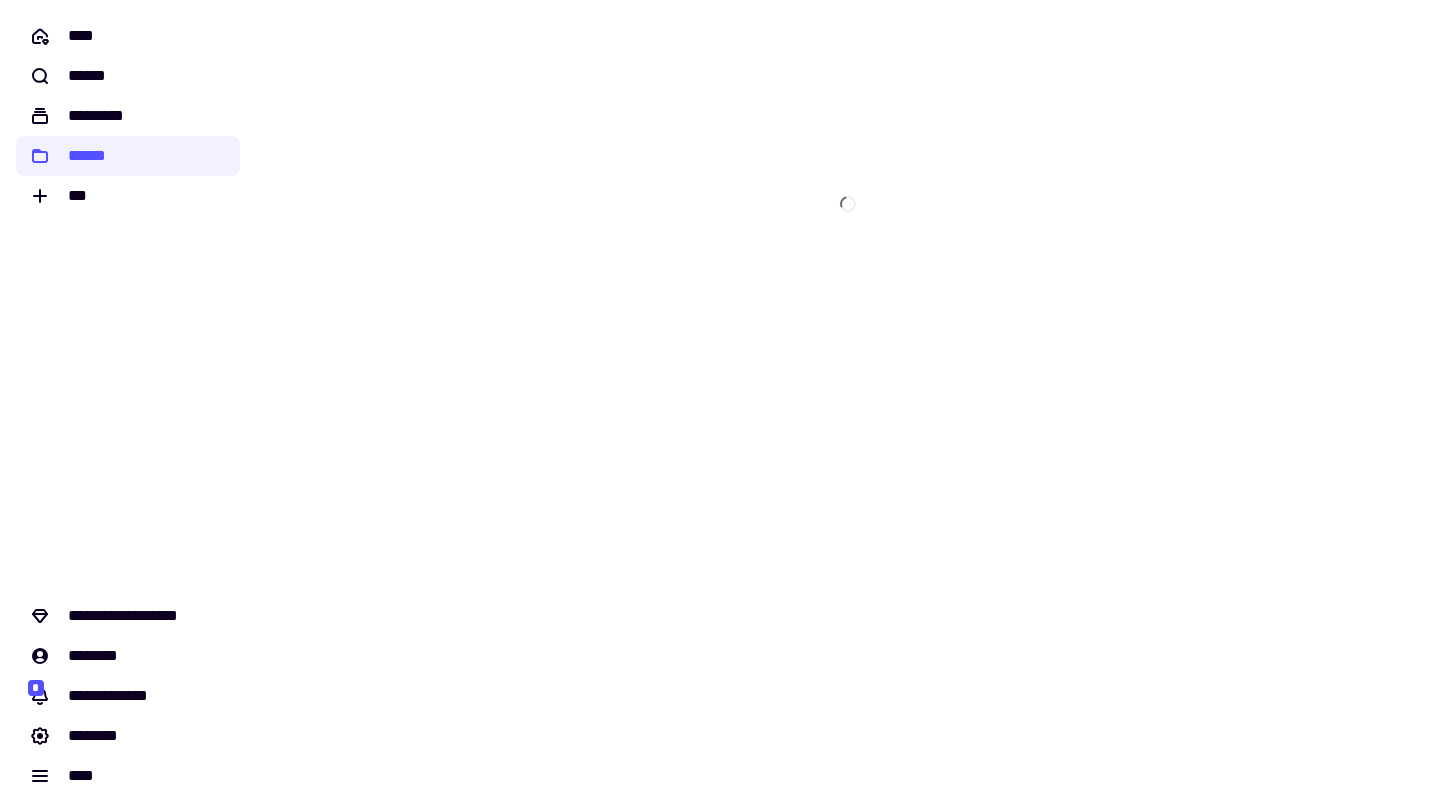 scroll, scrollTop: 0, scrollLeft: 0, axis: both 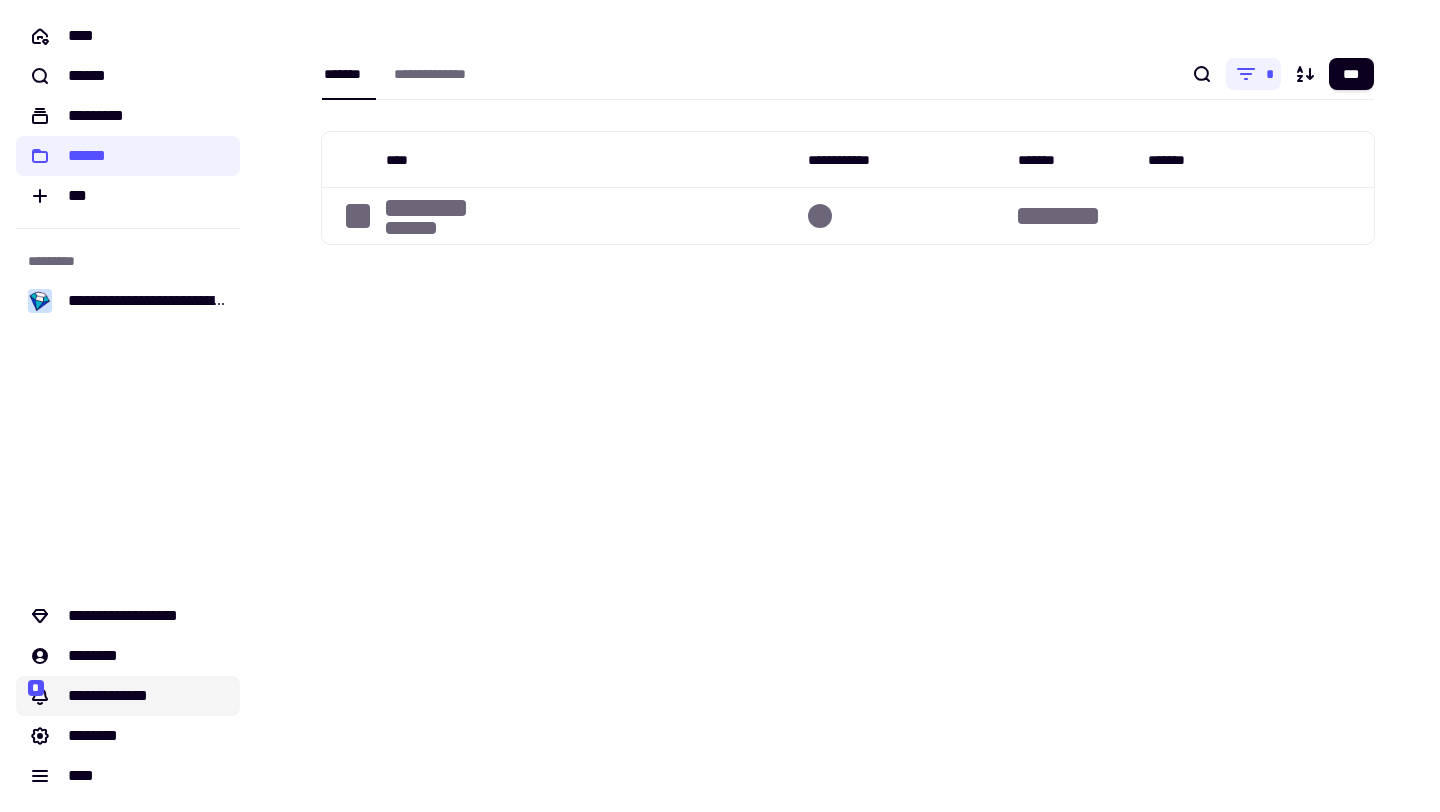 click on "**********" 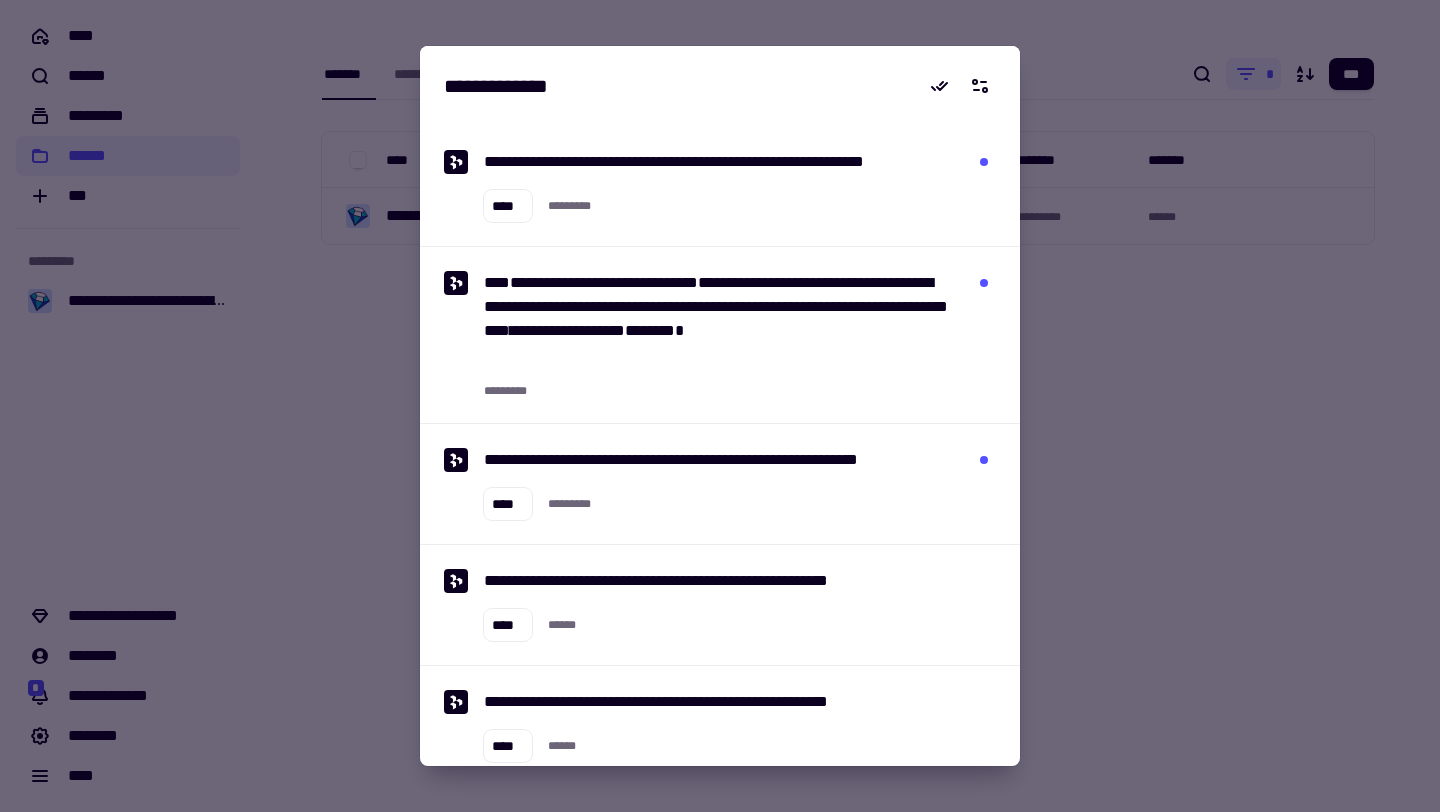 click at bounding box center (720, 406) 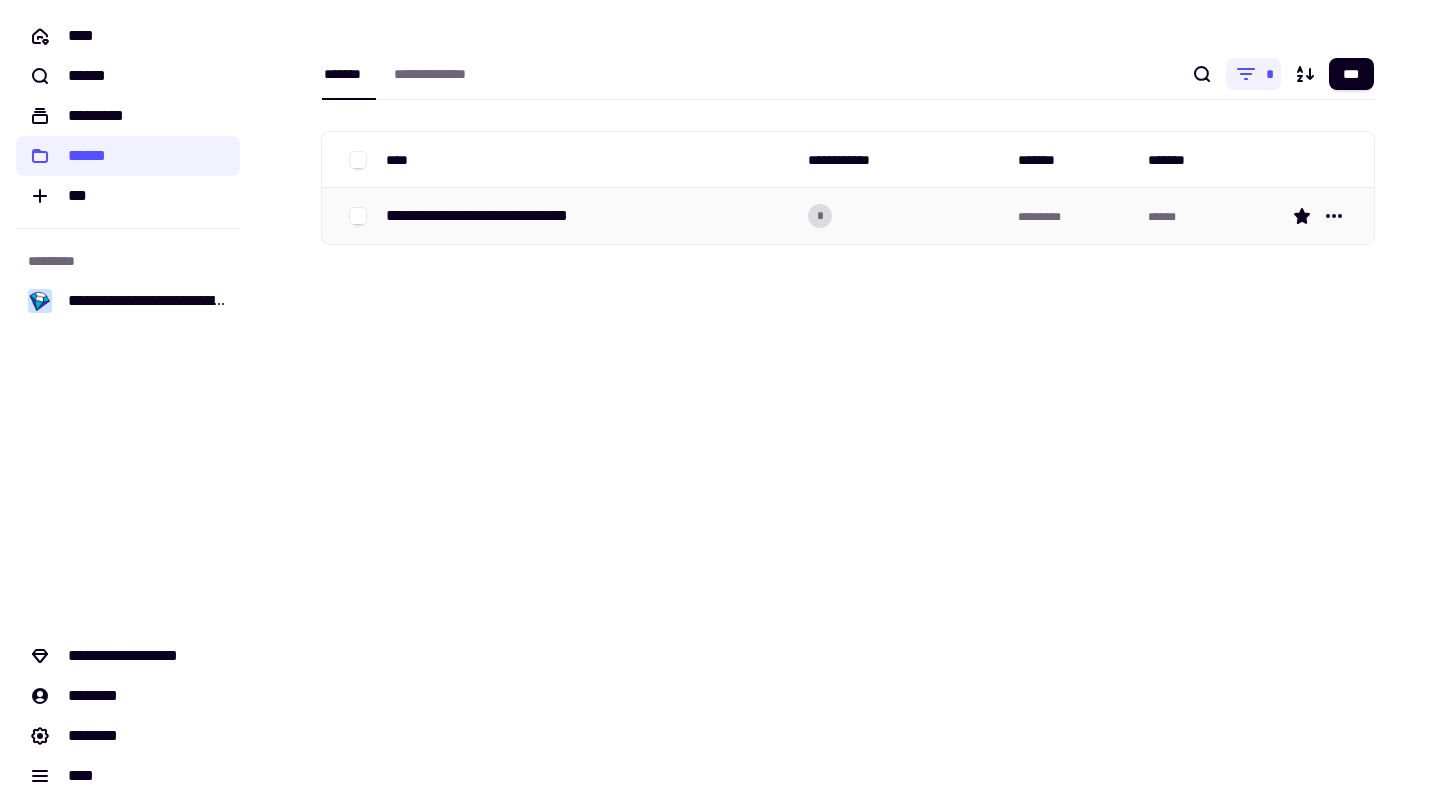 click on "**********" at bounding box center [589, 216] 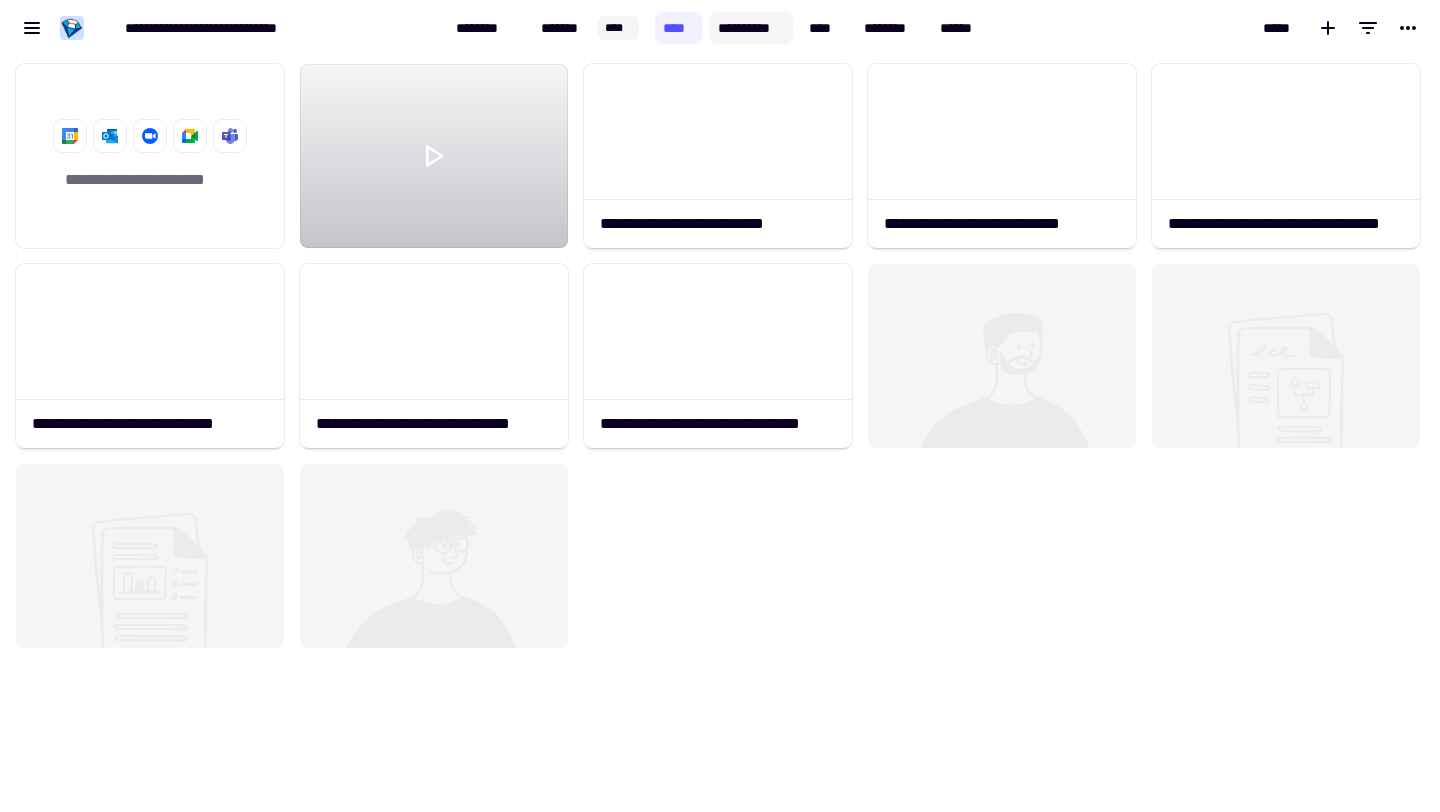 scroll, scrollTop: 1, scrollLeft: 1, axis: both 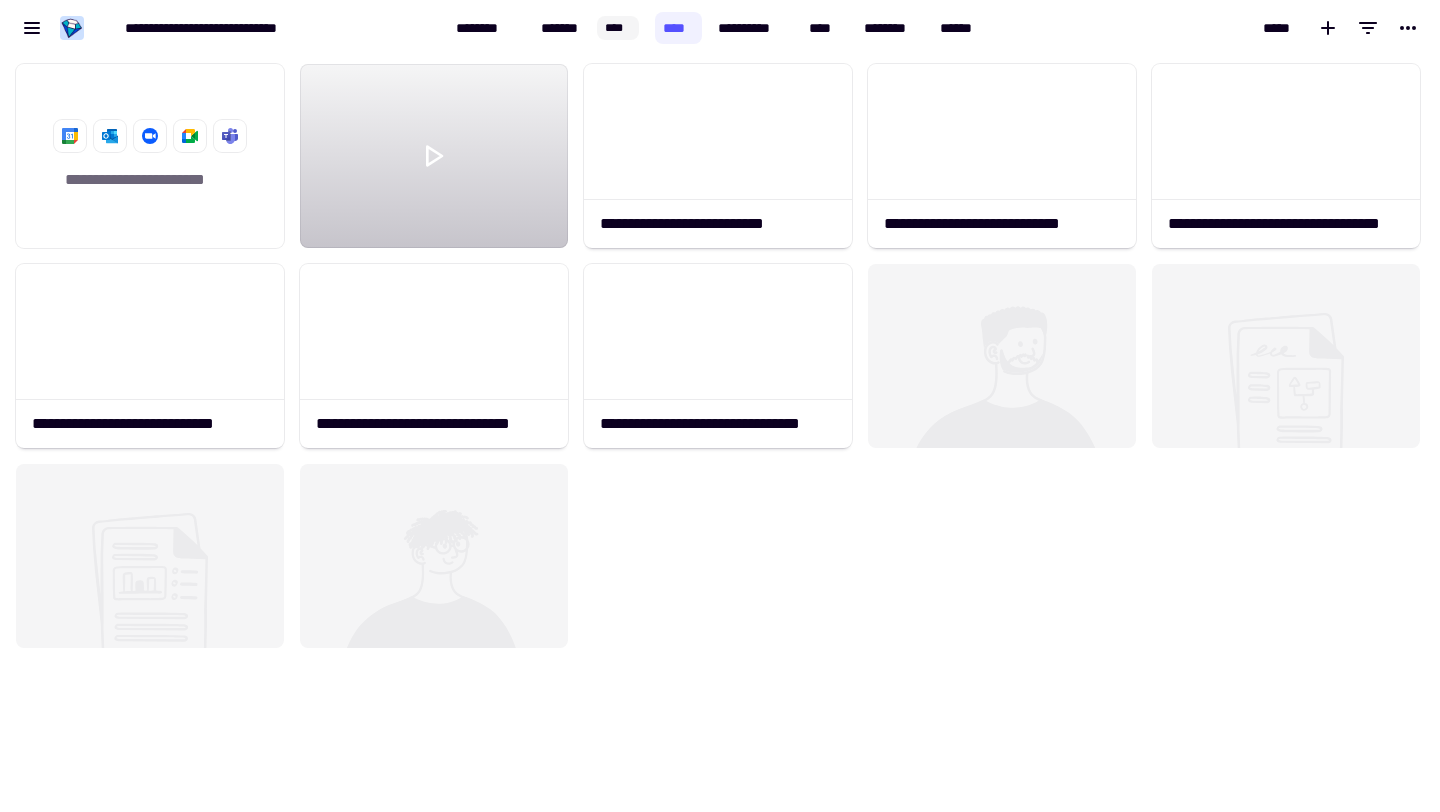 click 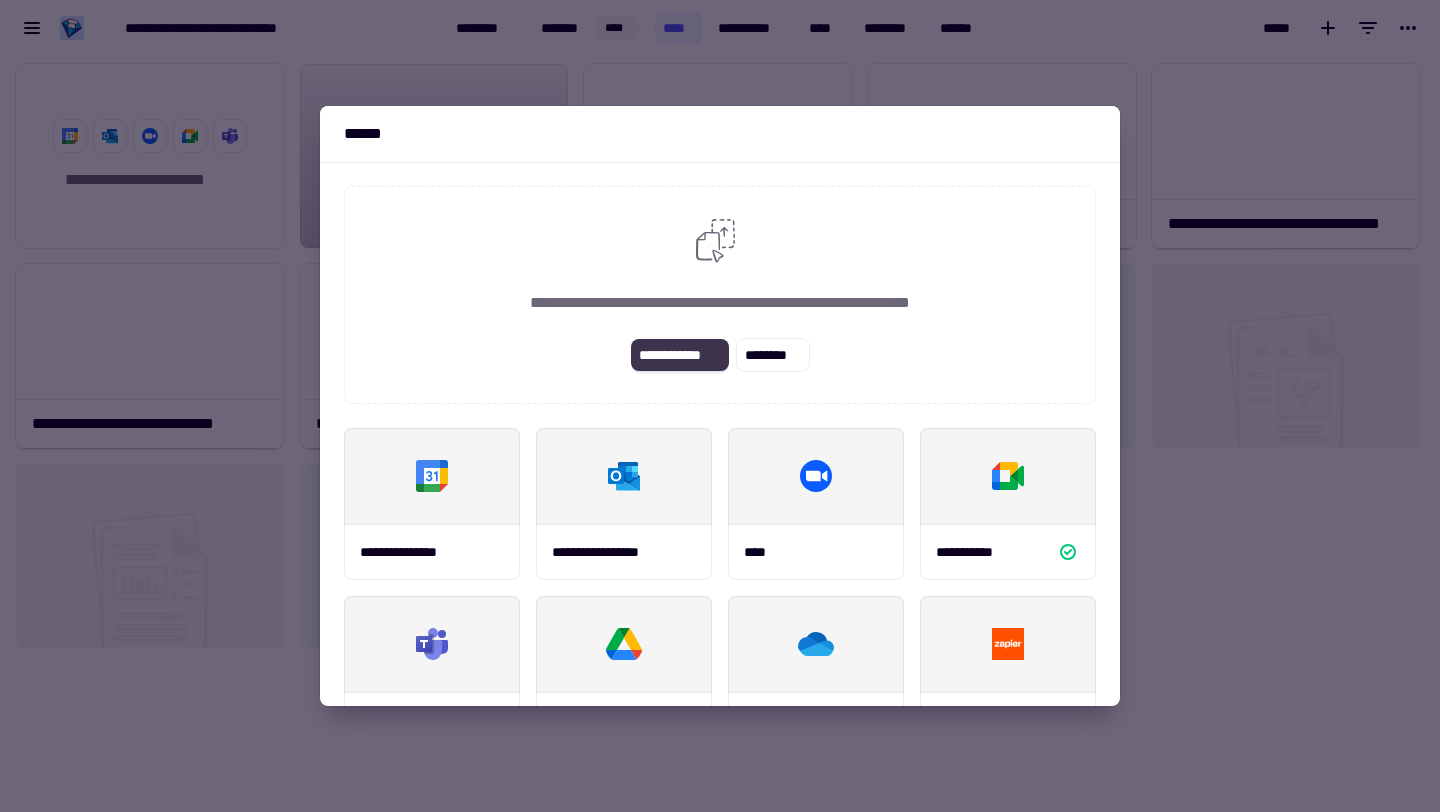 click on "**********" 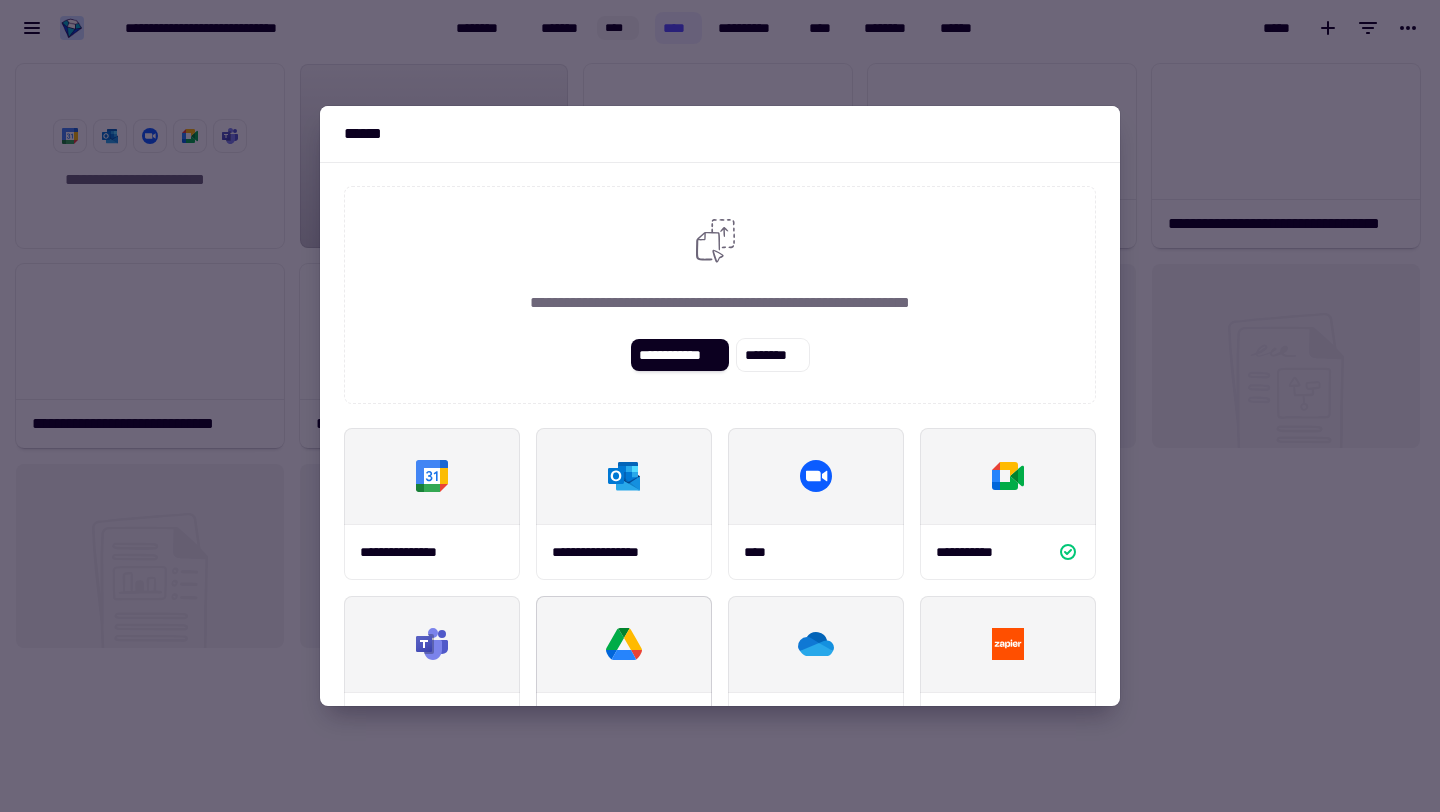 click at bounding box center [624, 644] 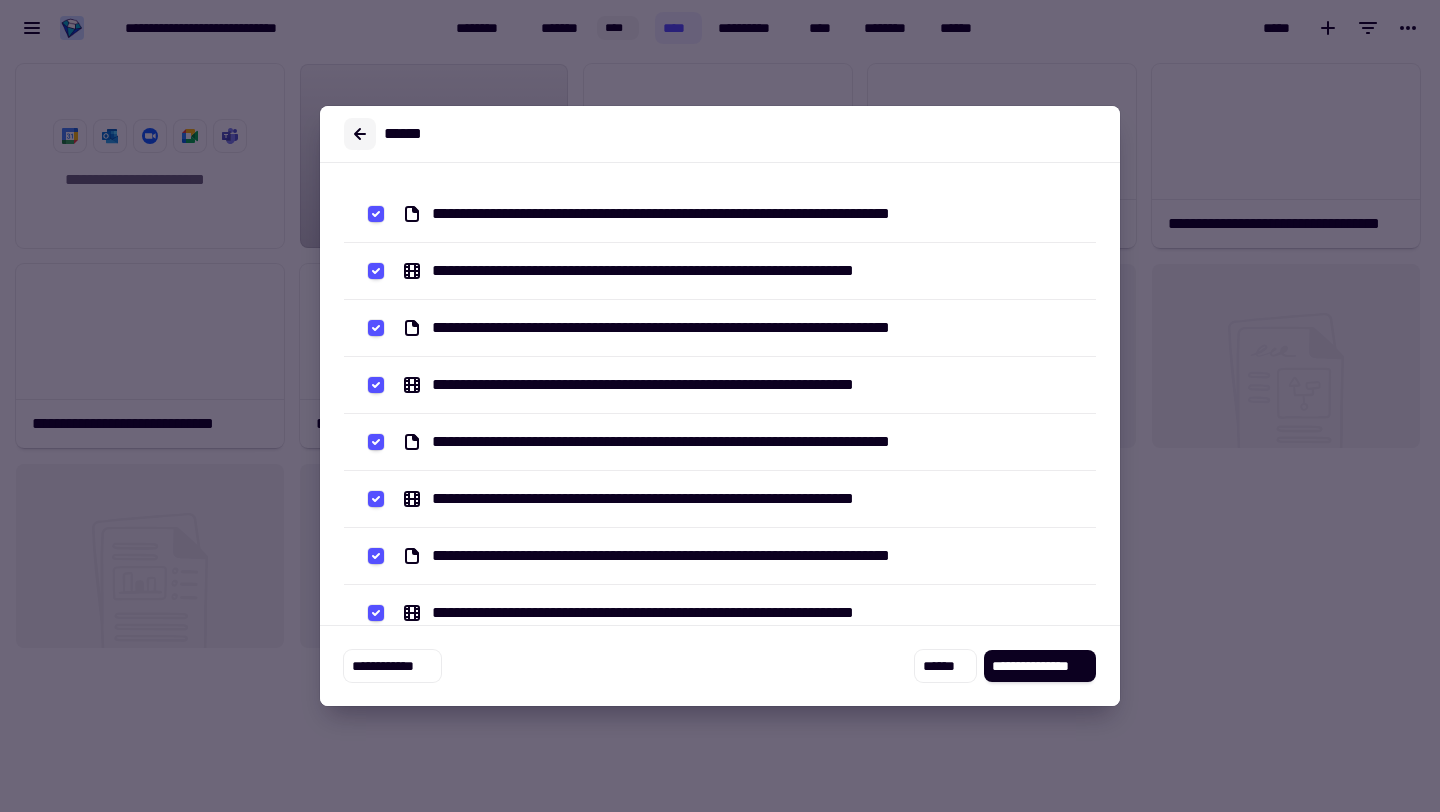 click 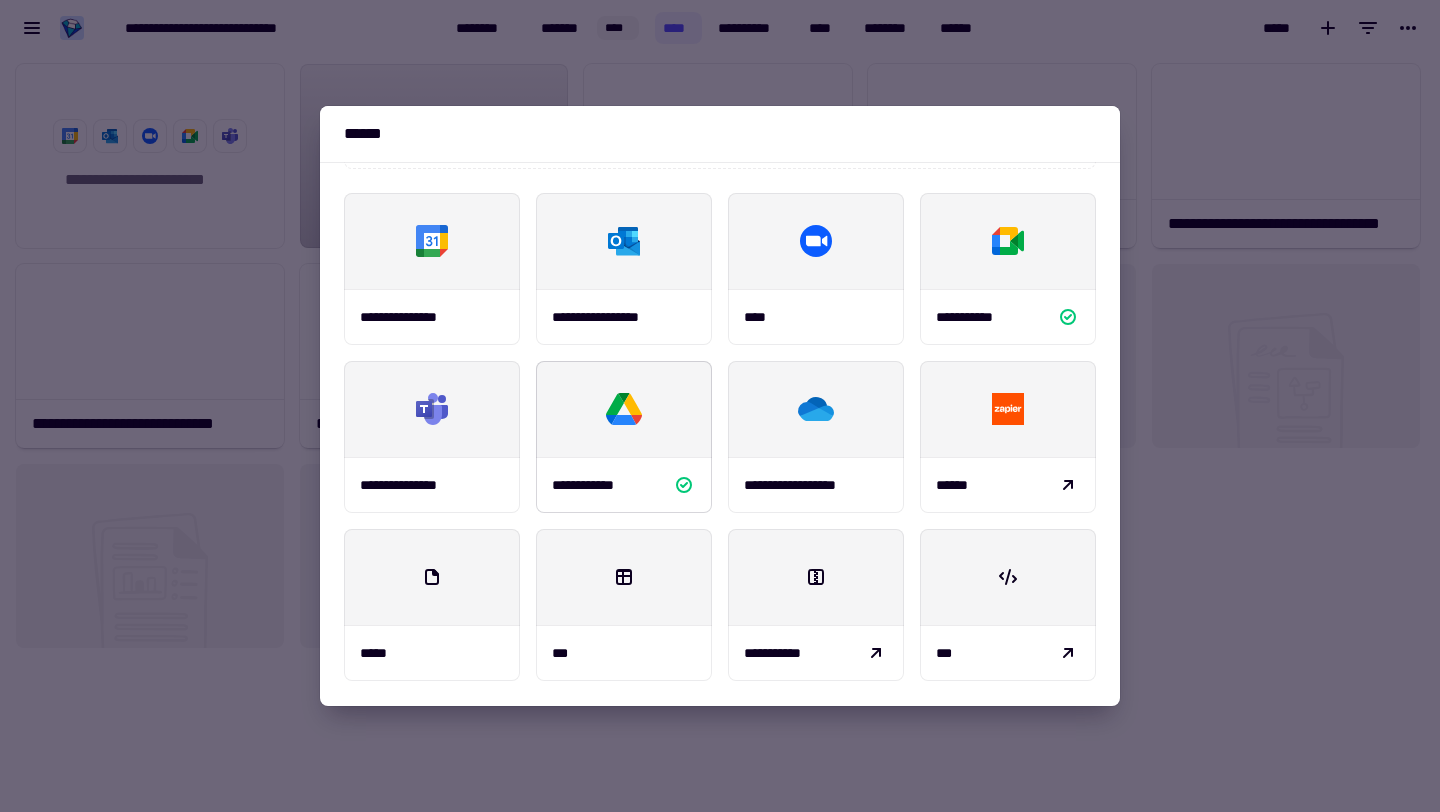 scroll, scrollTop: 257, scrollLeft: 0, axis: vertical 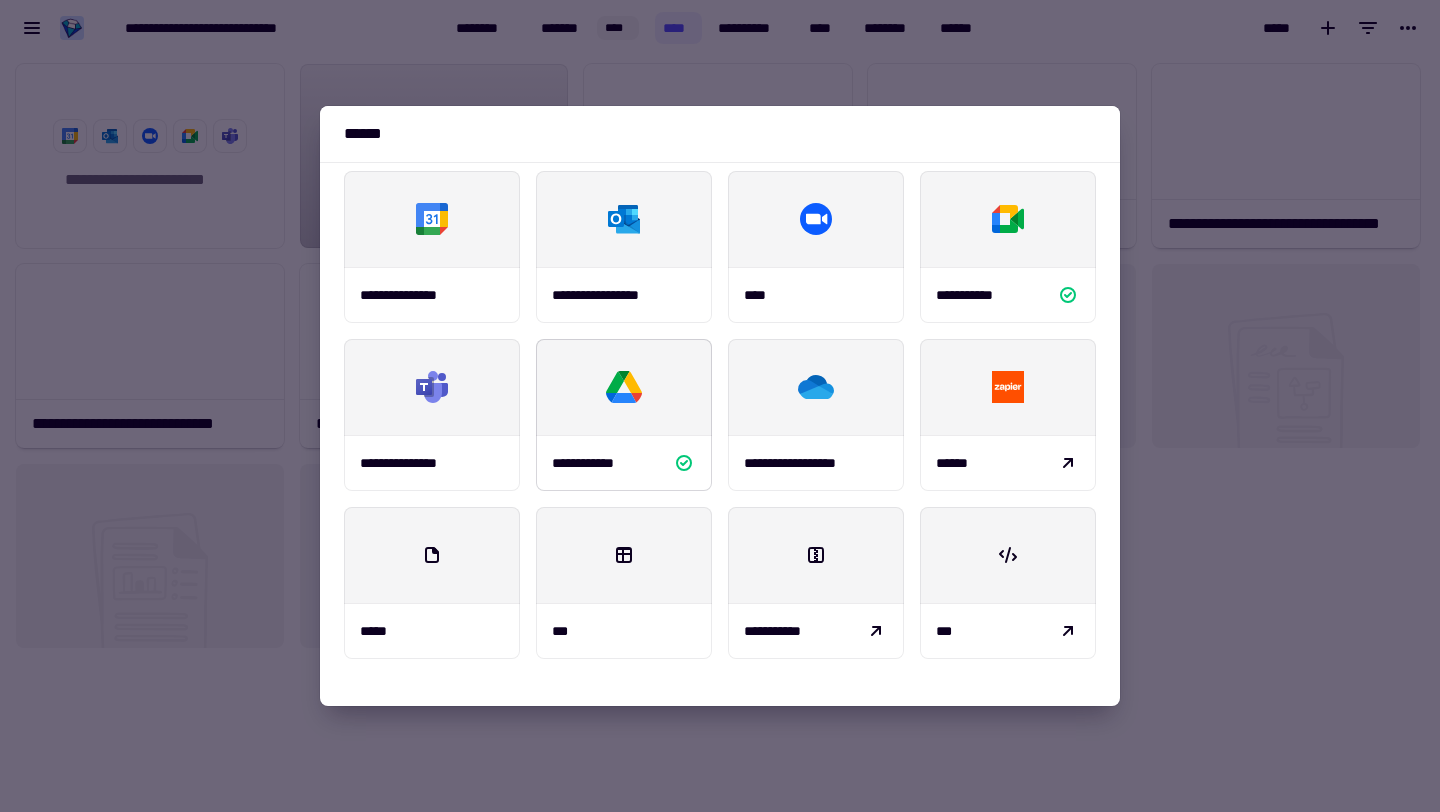 click at bounding box center (624, 387) 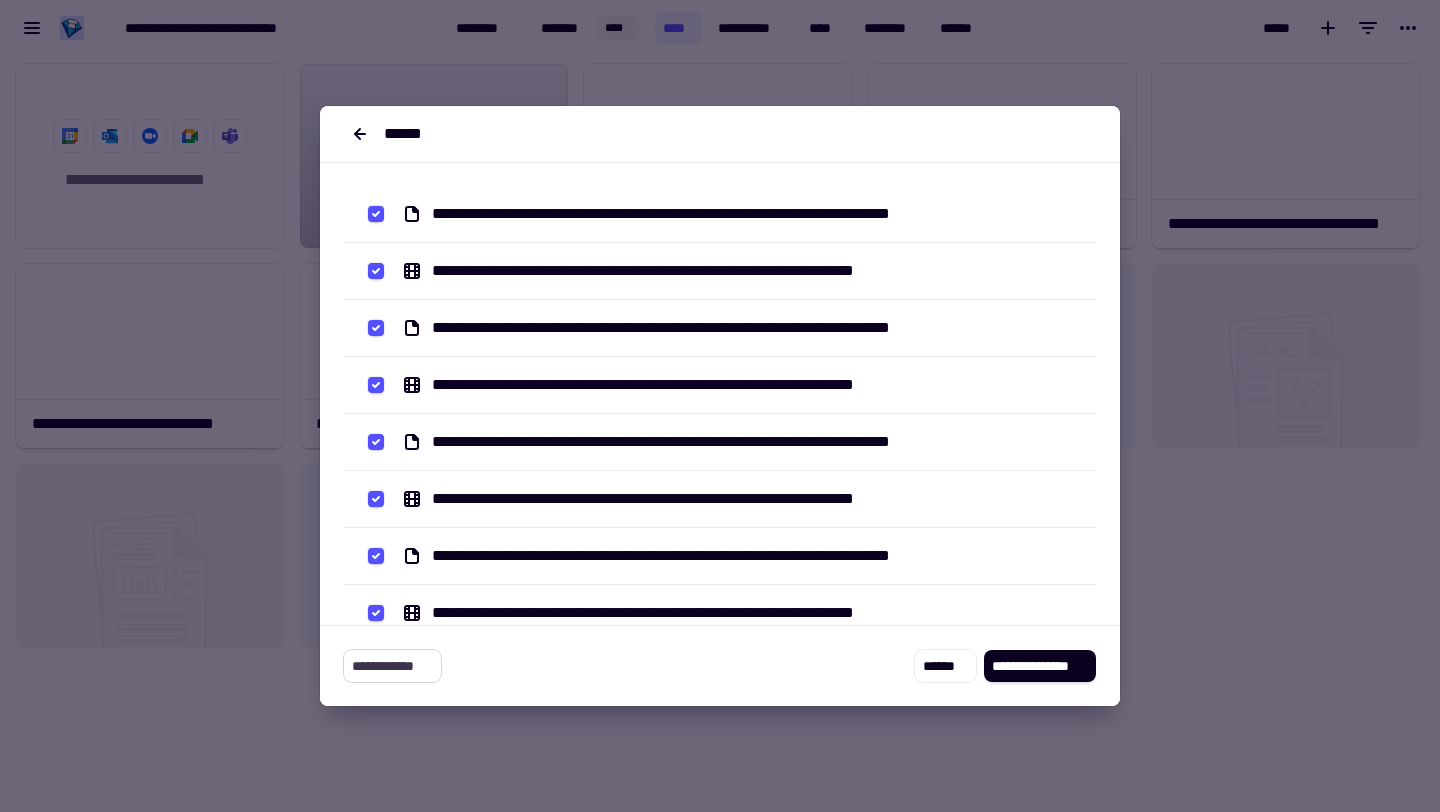 click on "**********" 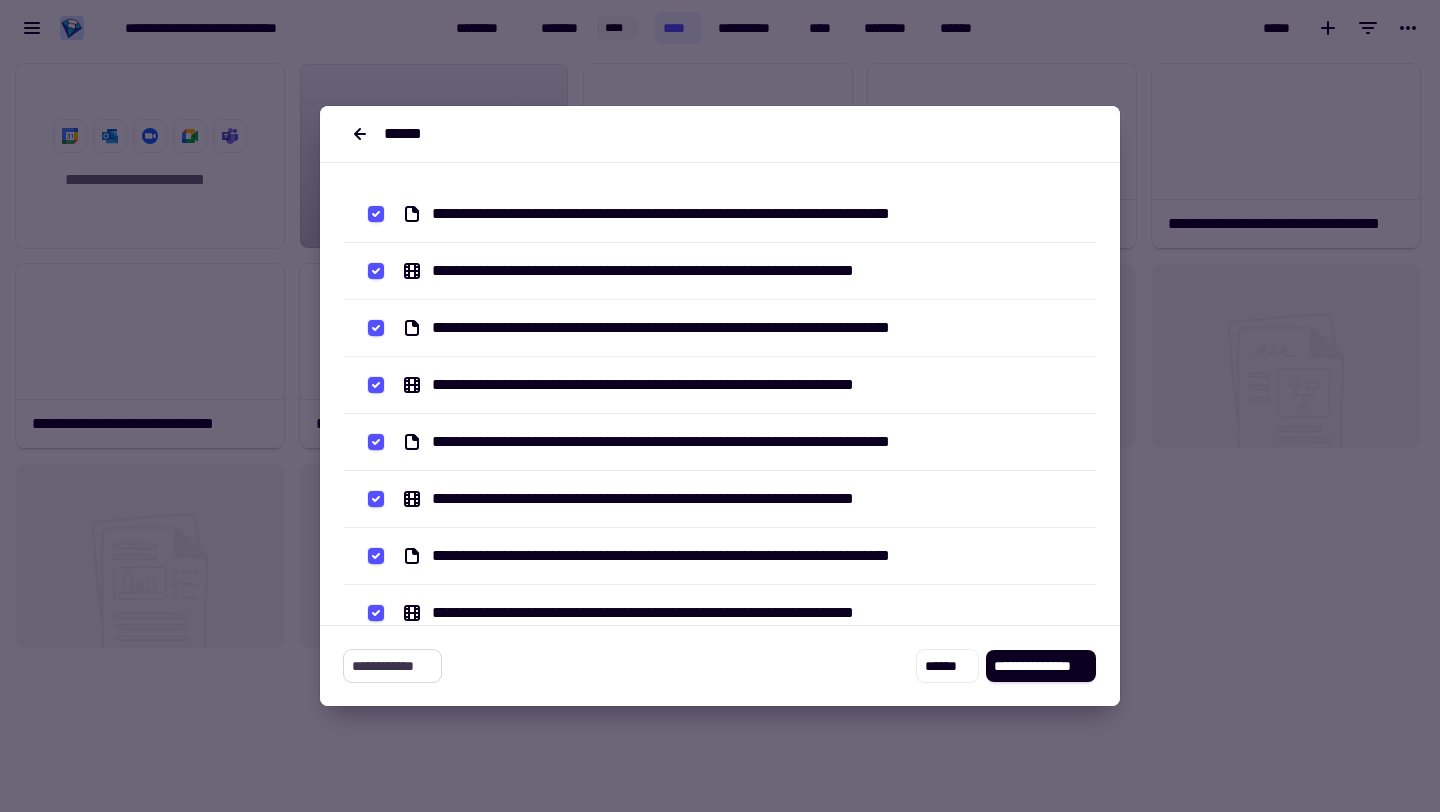 click on "**********" 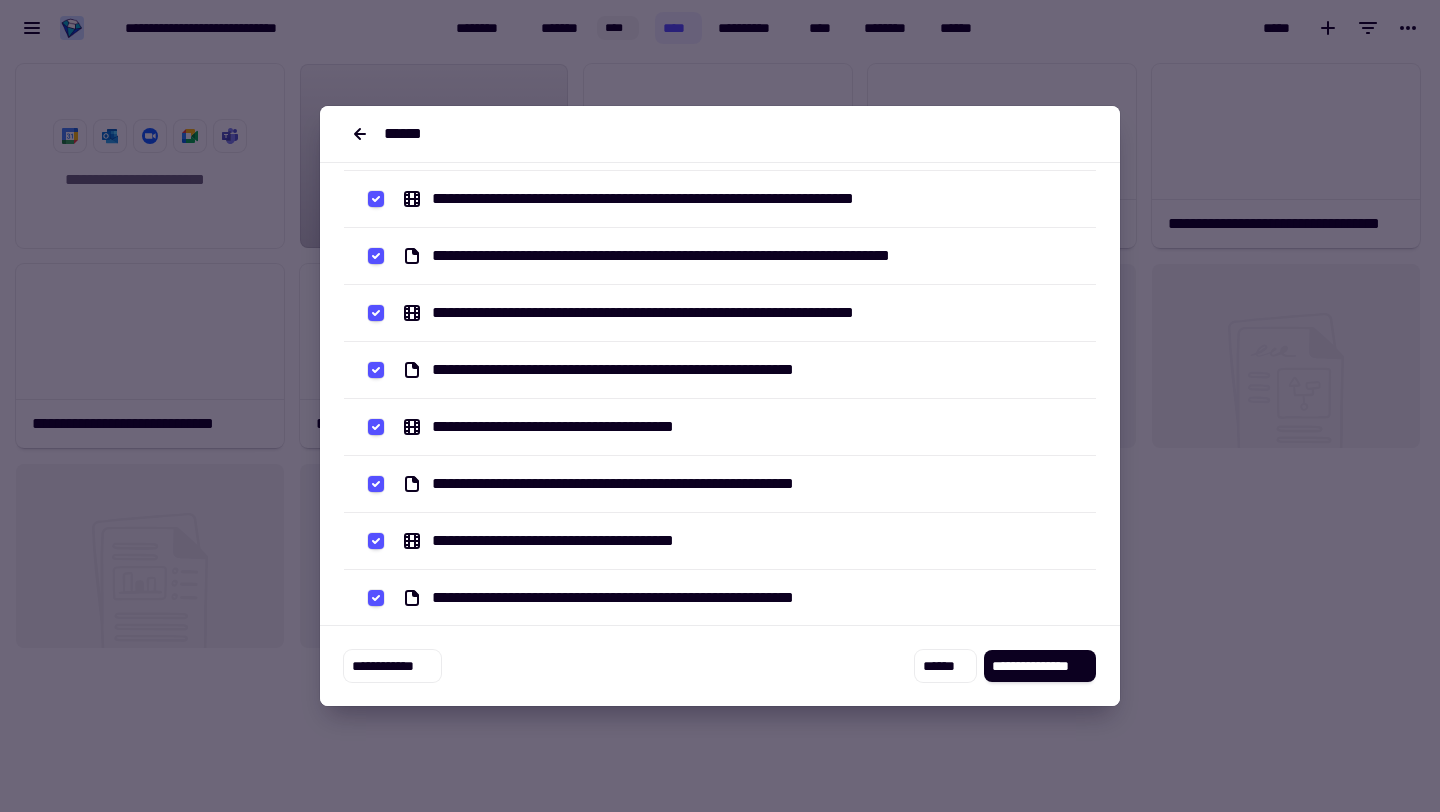 scroll, scrollTop: 0, scrollLeft: 0, axis: both 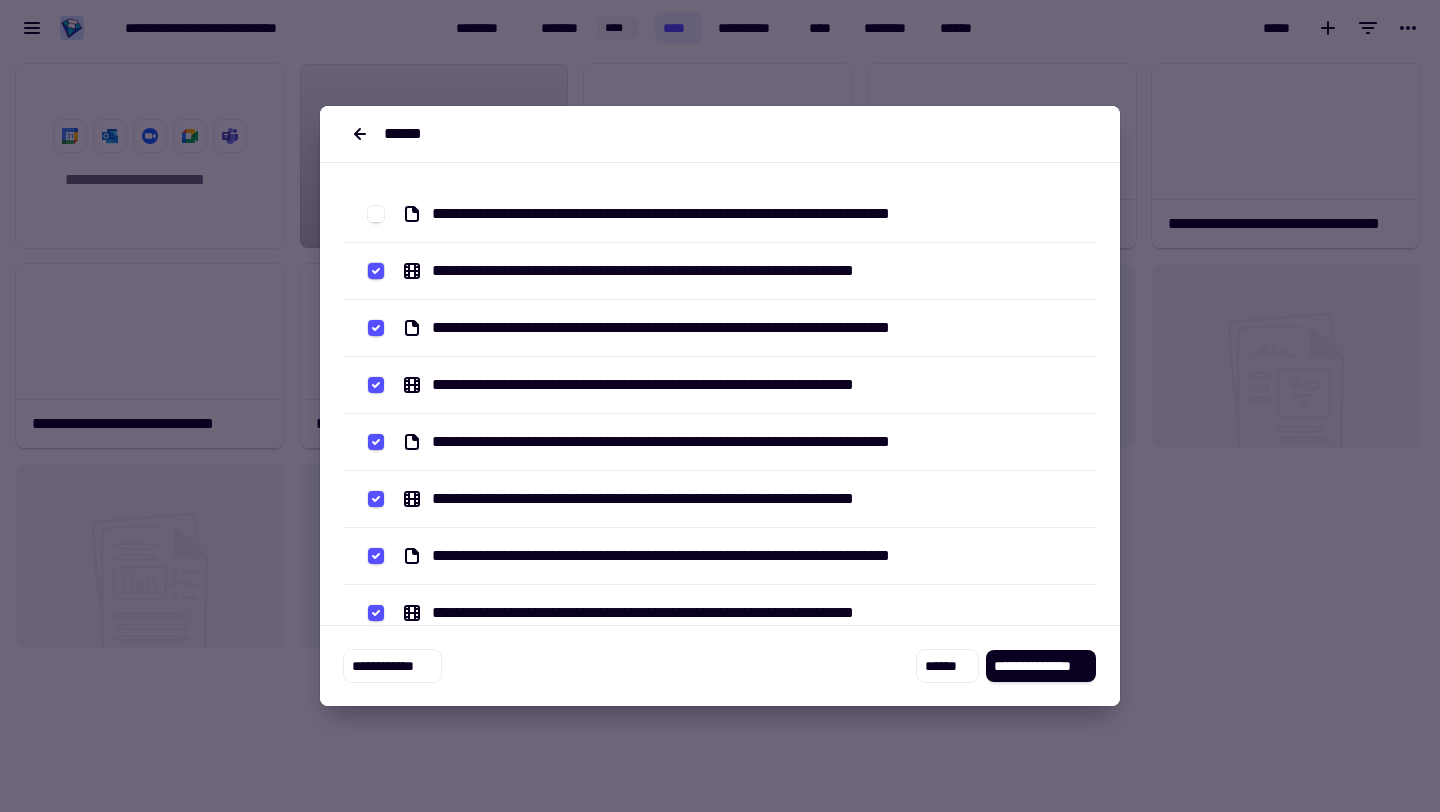 click on "**********" at bounding box center [720, 271] 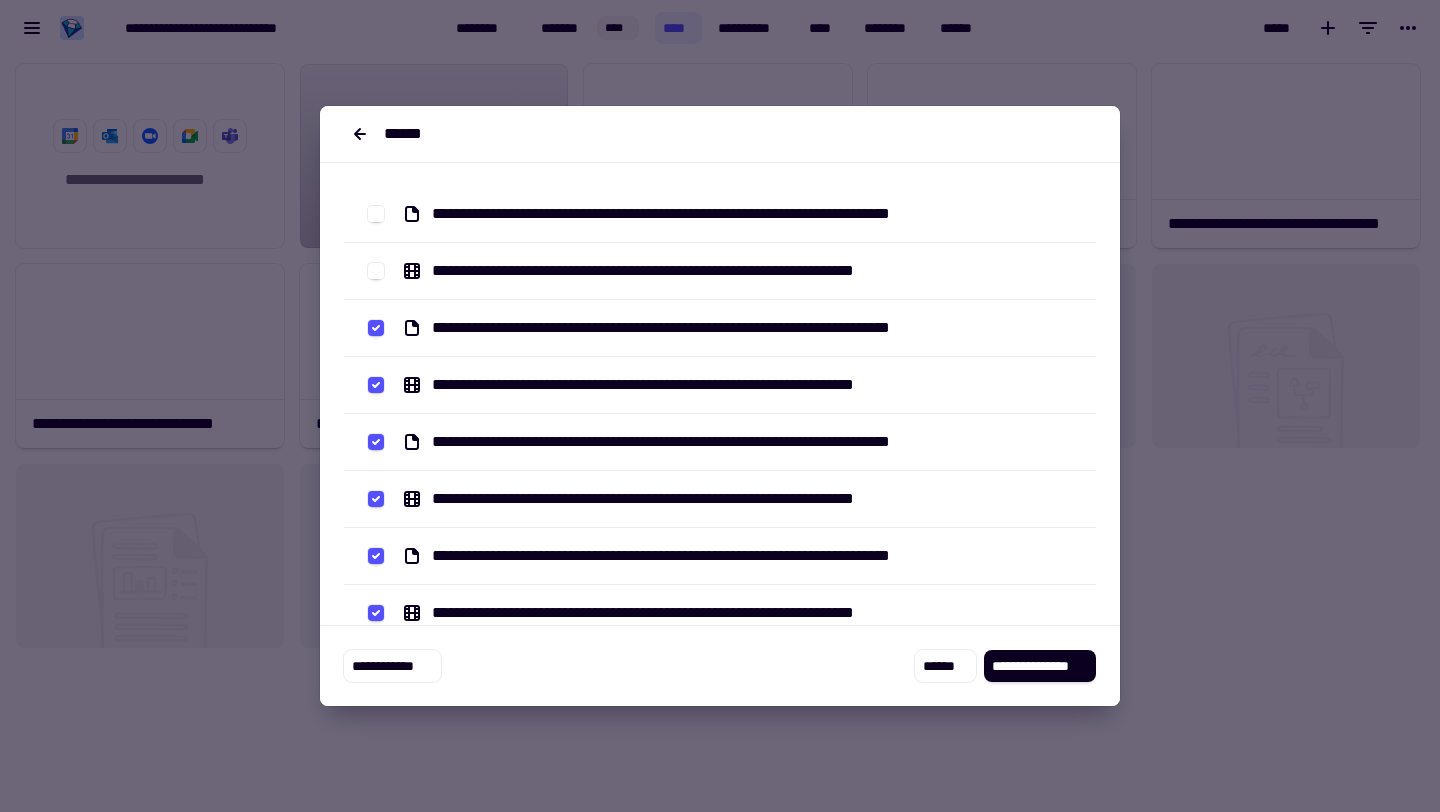 click on "**********" at bounding box center (720, 328) 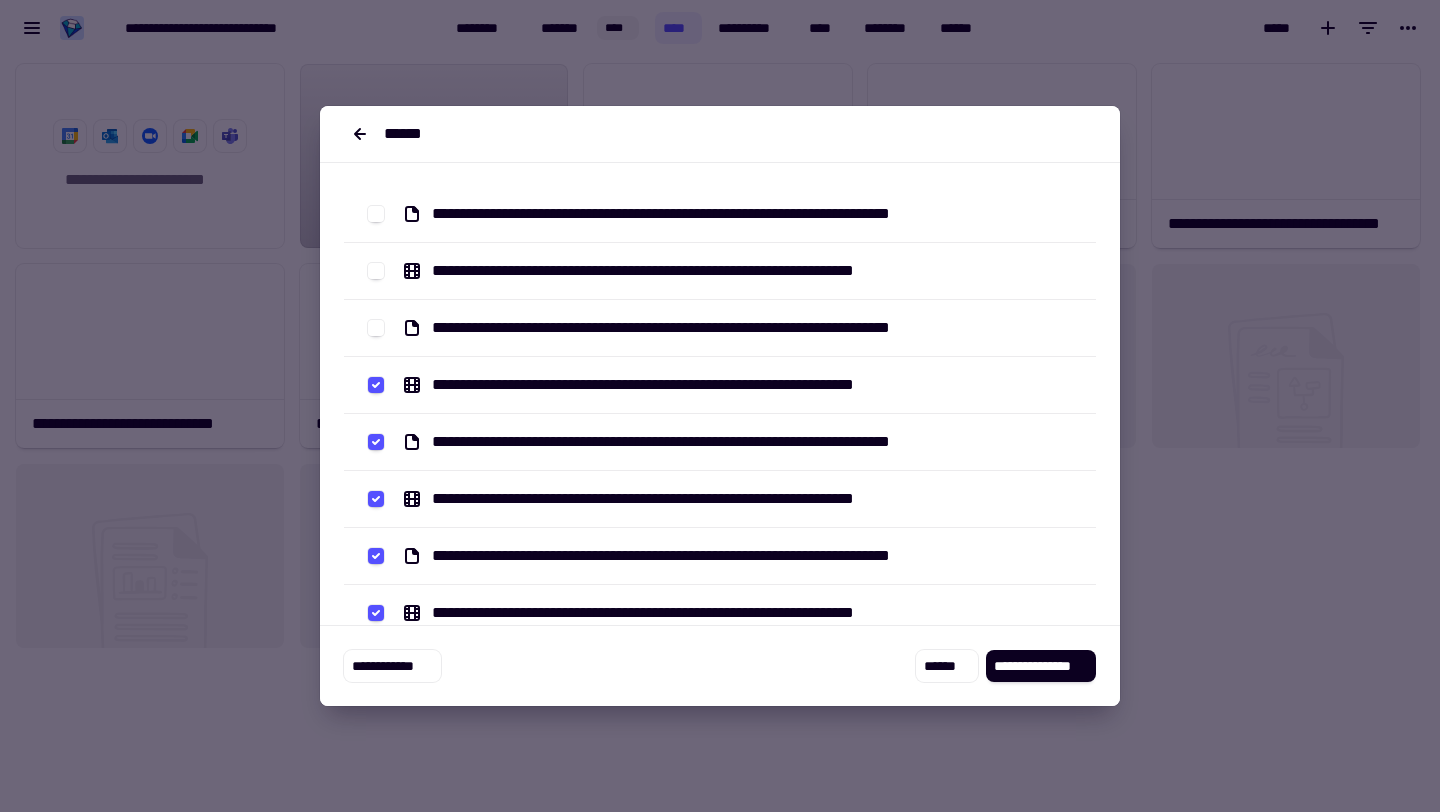 click on "**********" at bounding box center [720, 385] 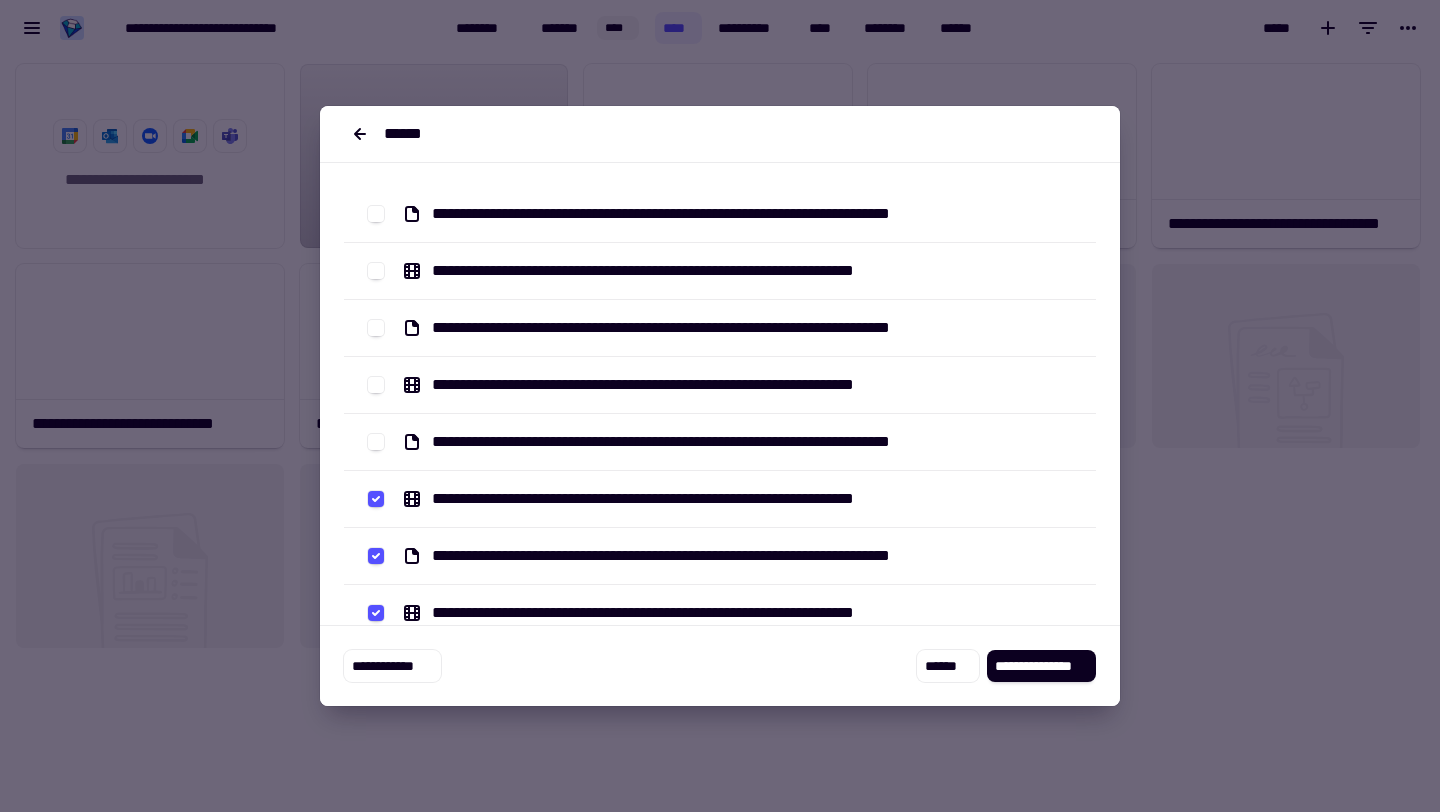 click on "**********" at bounding box center [720, 499] 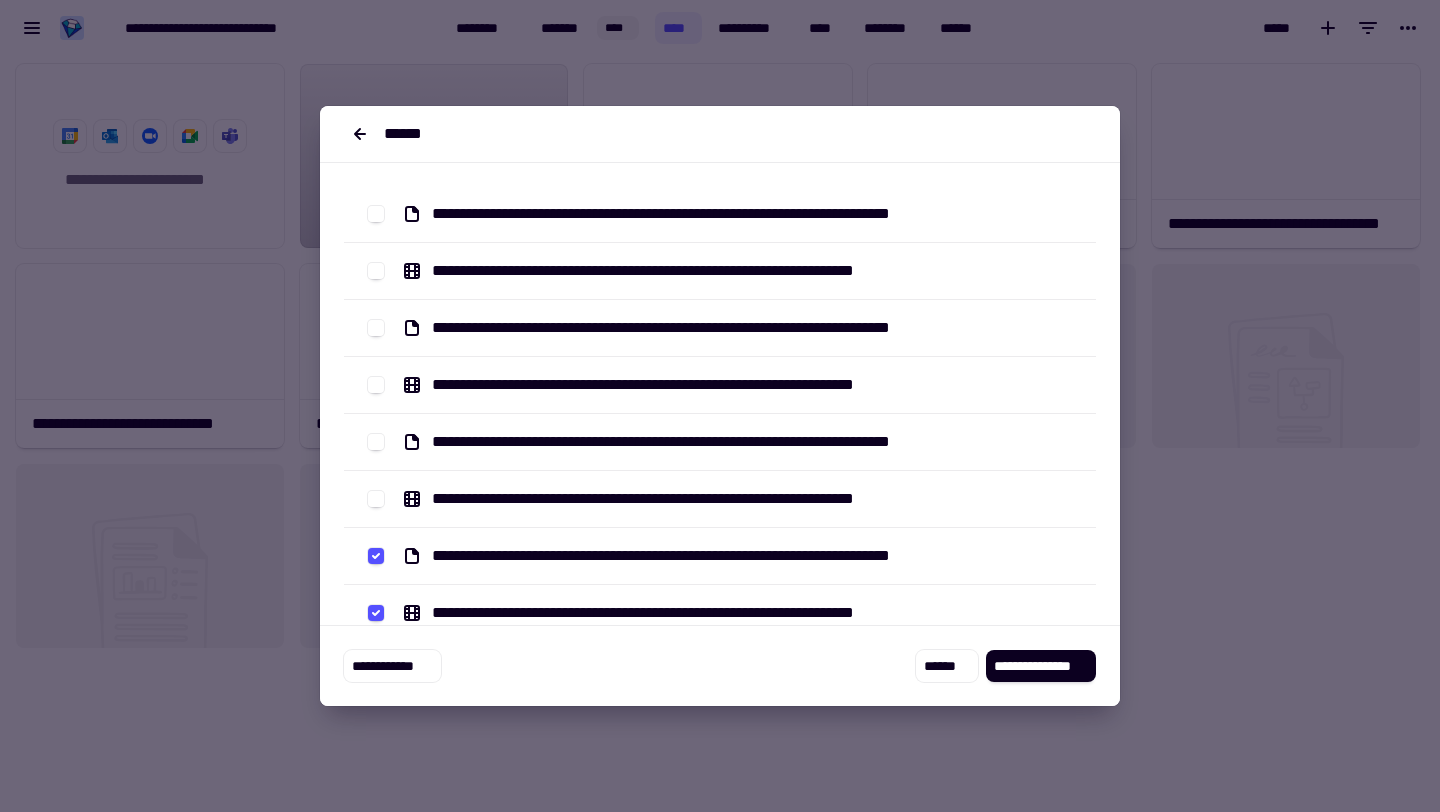 click on "**********" at bounding box center (720, 556) 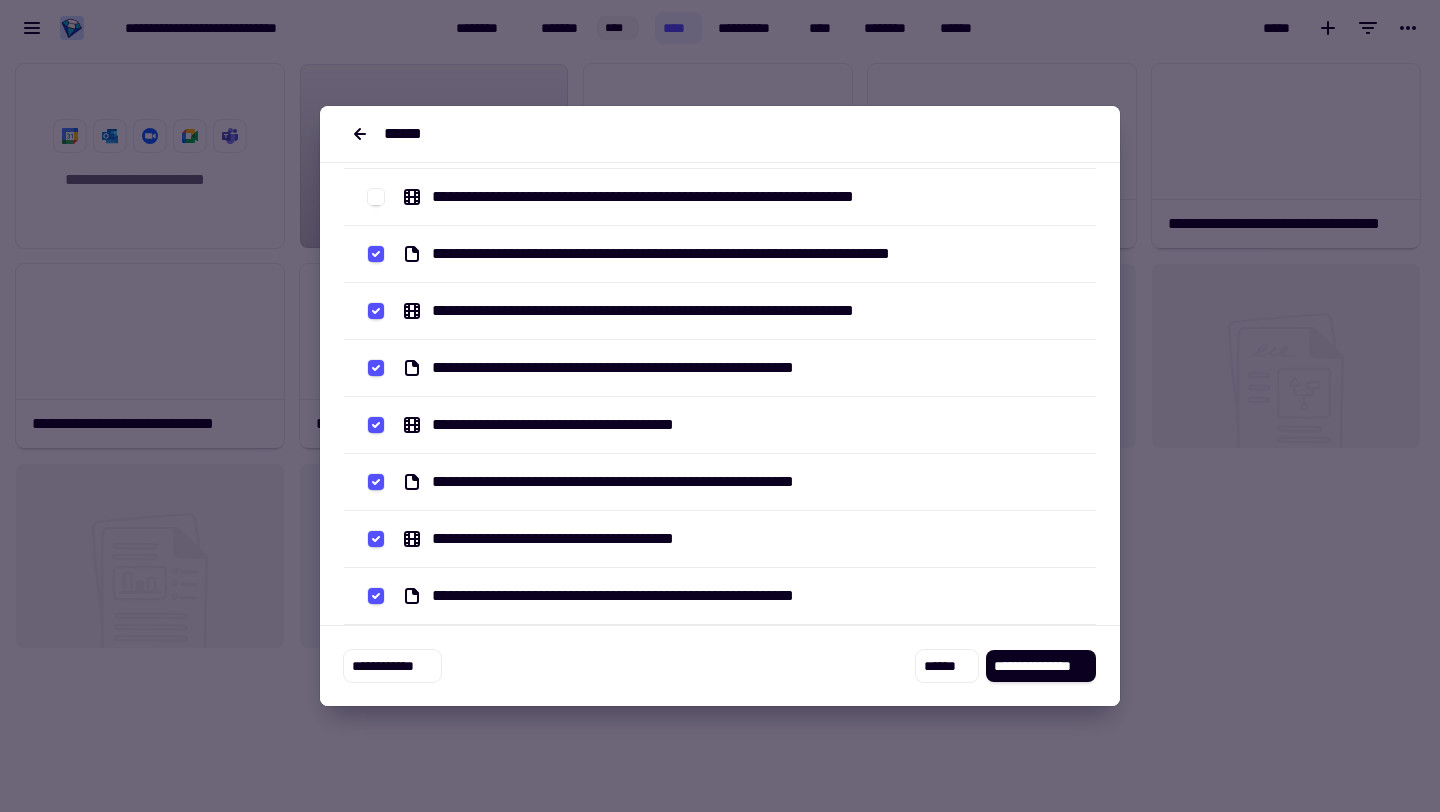 scroll, scrollTop: 426, scrollLeft: 0, axis: vertical 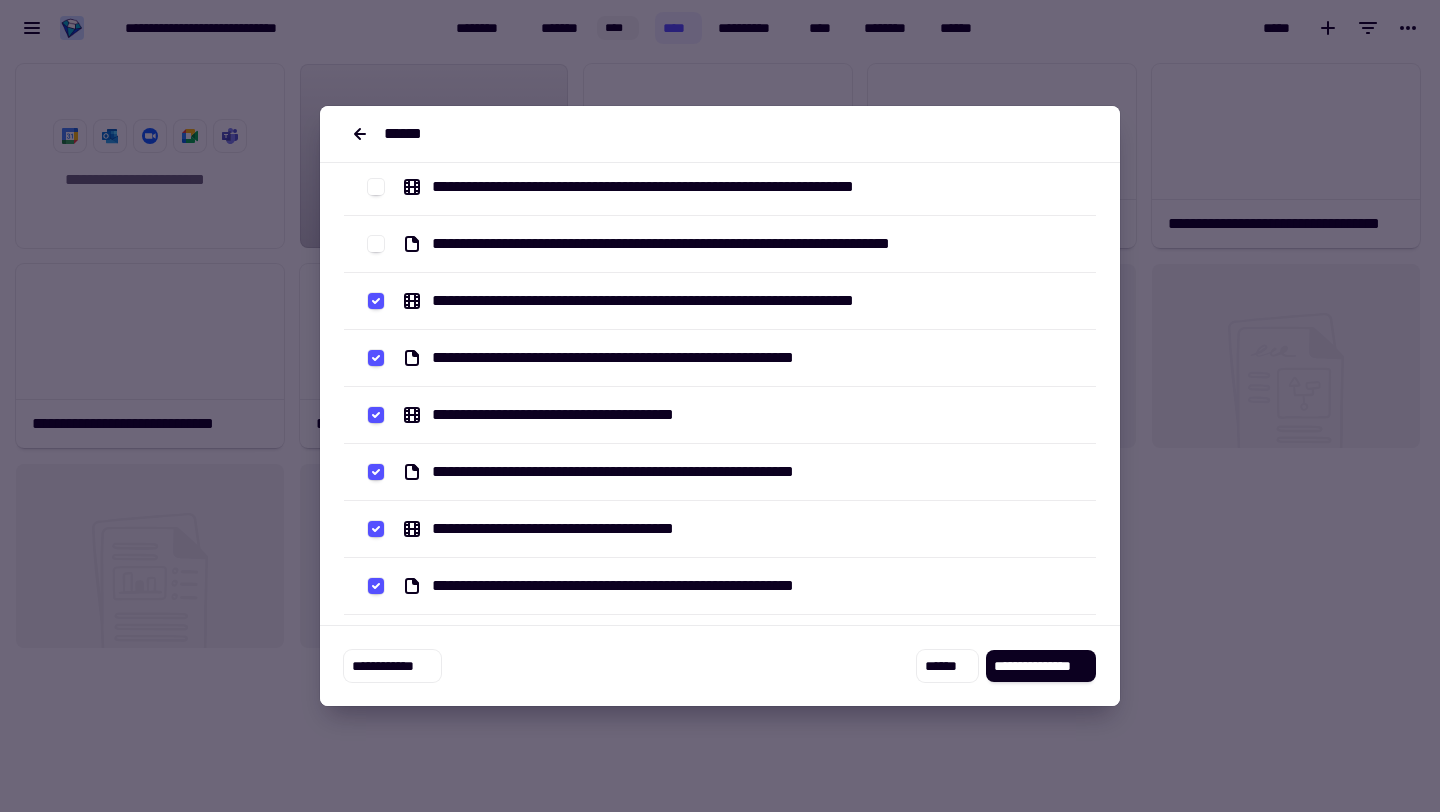 click on "**********" at bounding box center [720, 301] 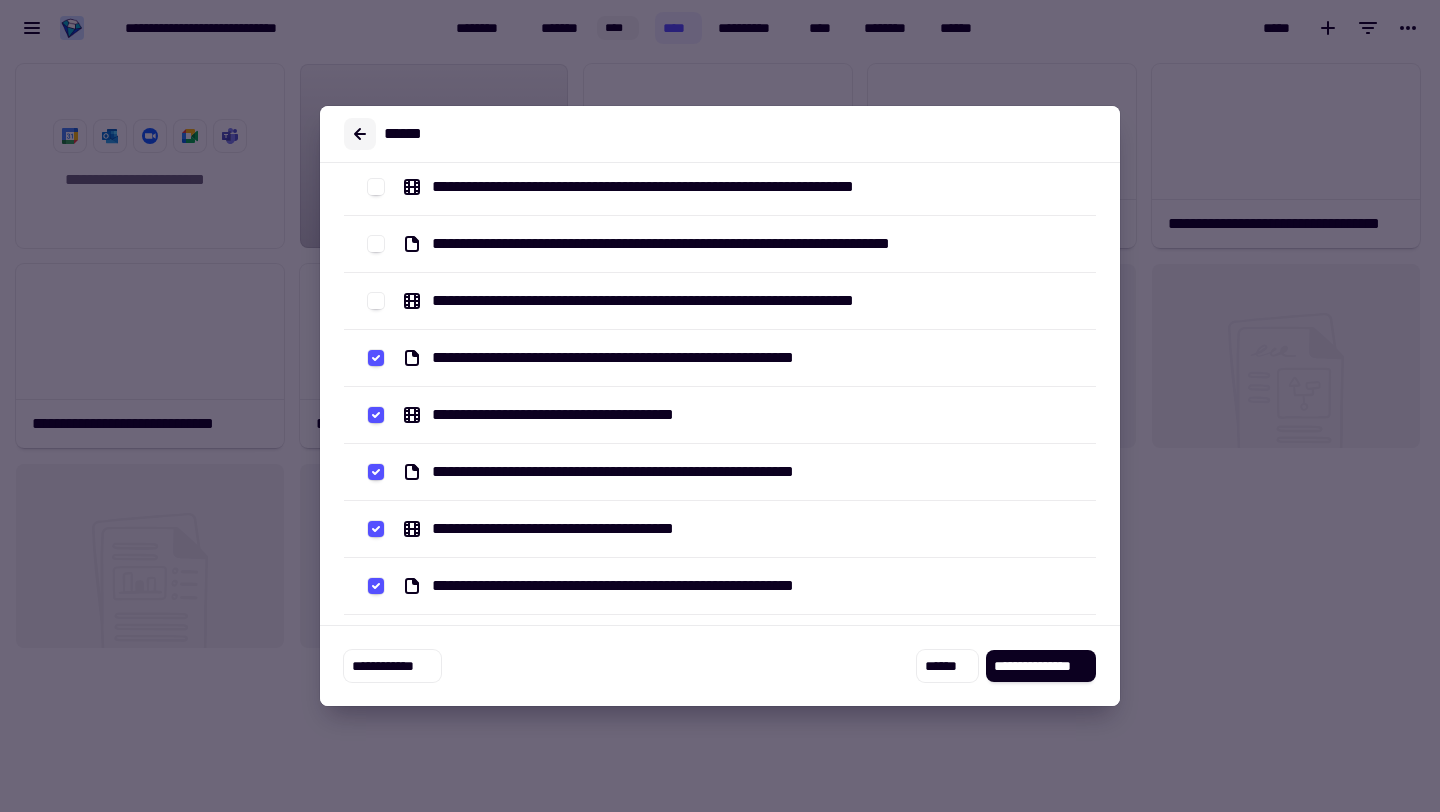 click at bounding box center (360, 134) 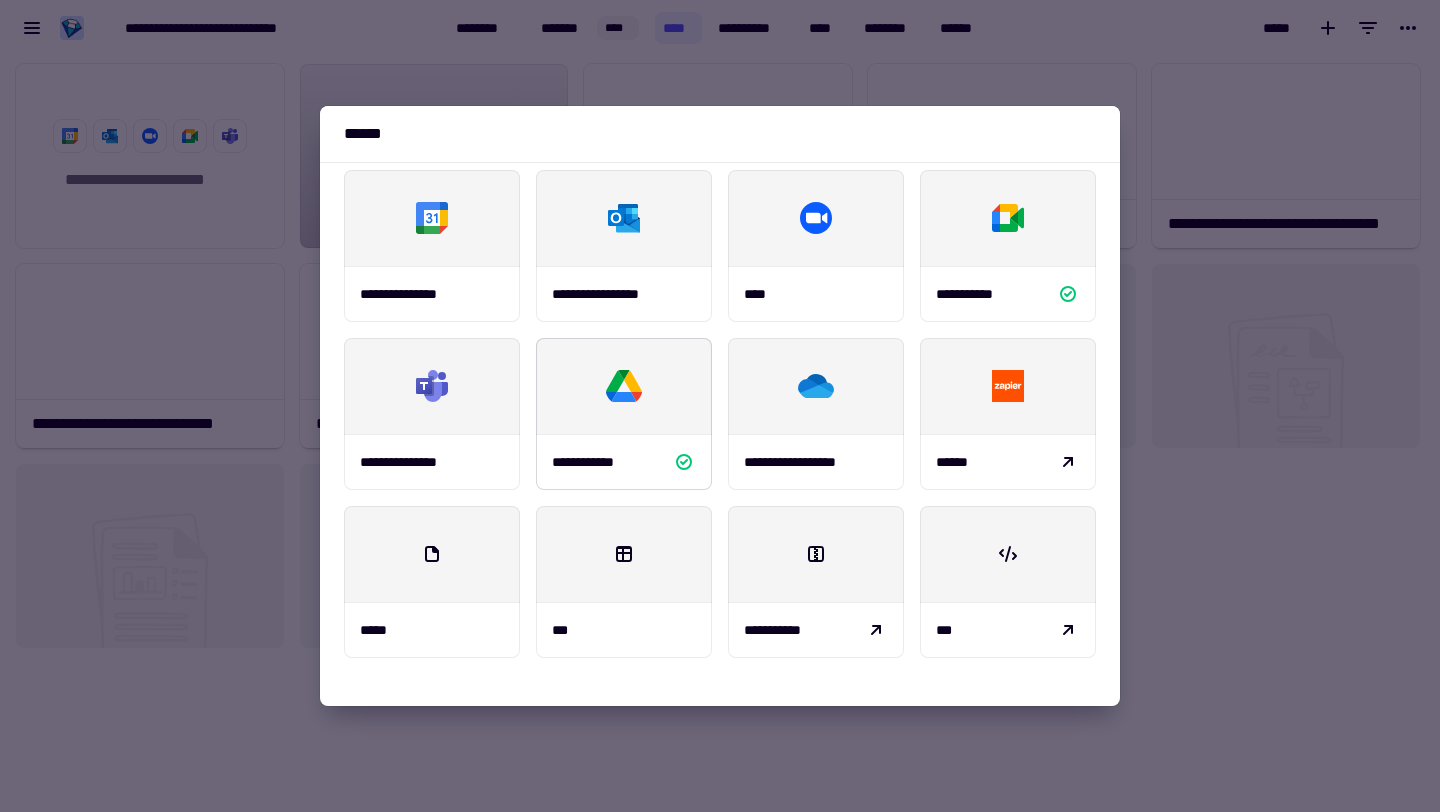 click on "**********" at bounding box center [624, 462] 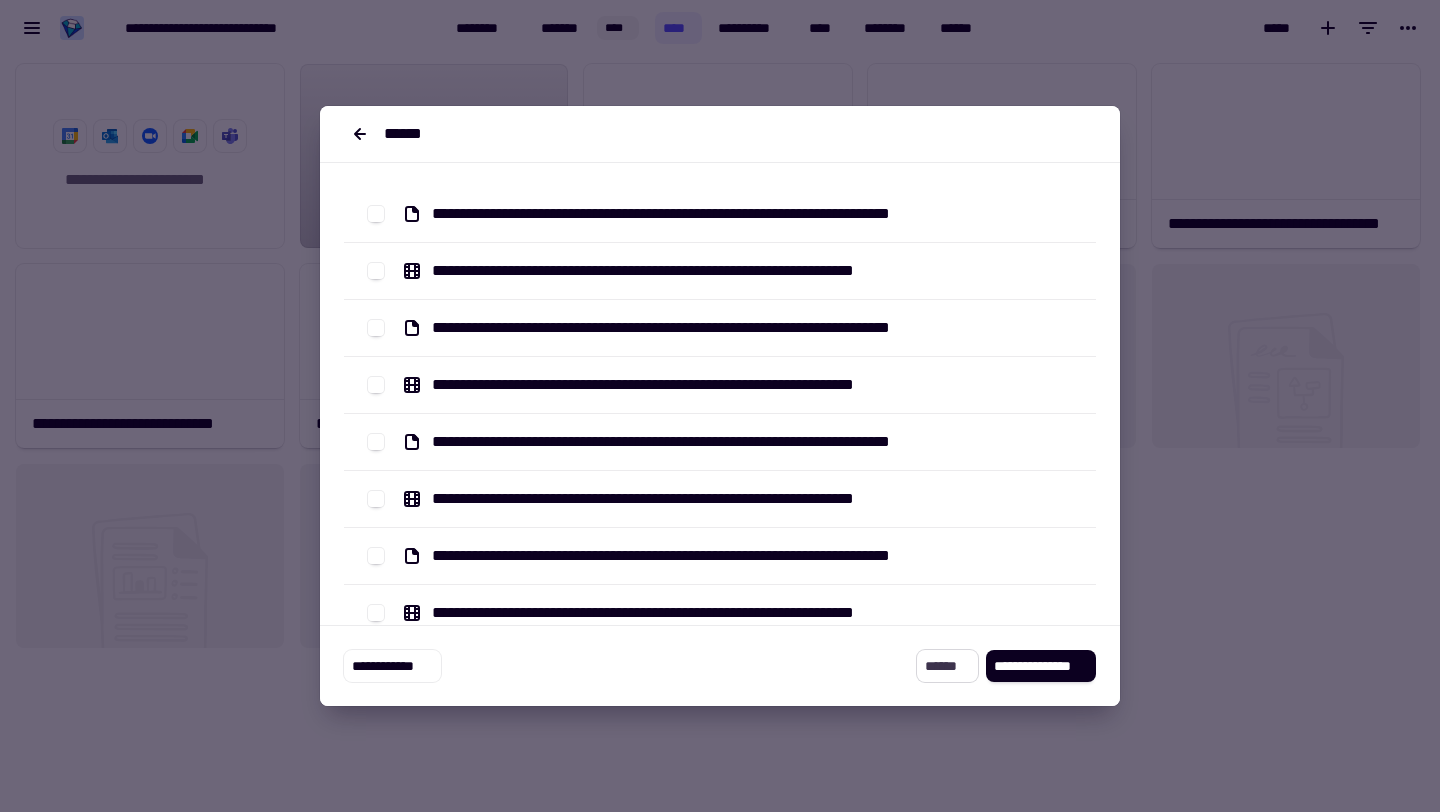 click on "******" 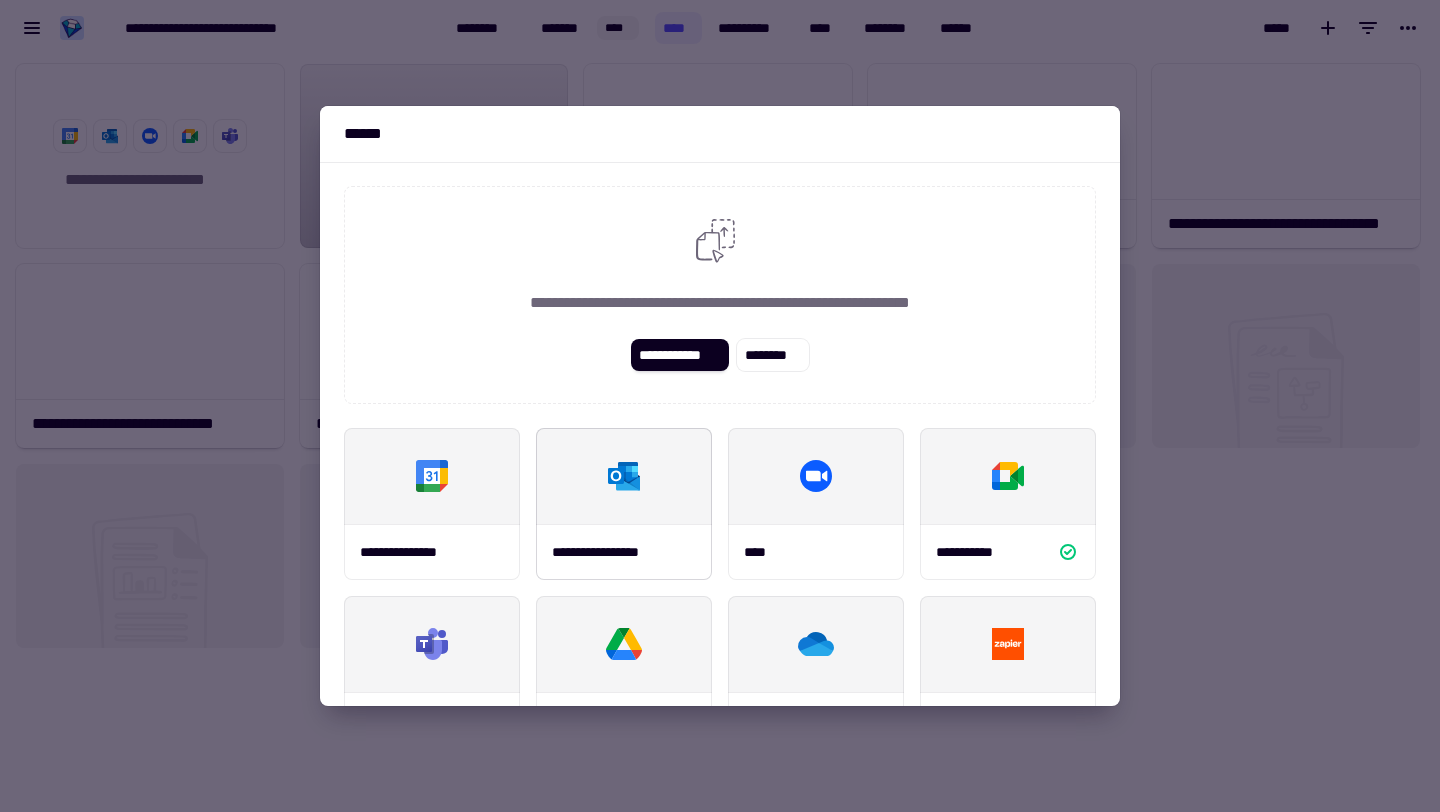 scroll, scrollTop: 258, scrollLeft: 0, axis: vertical 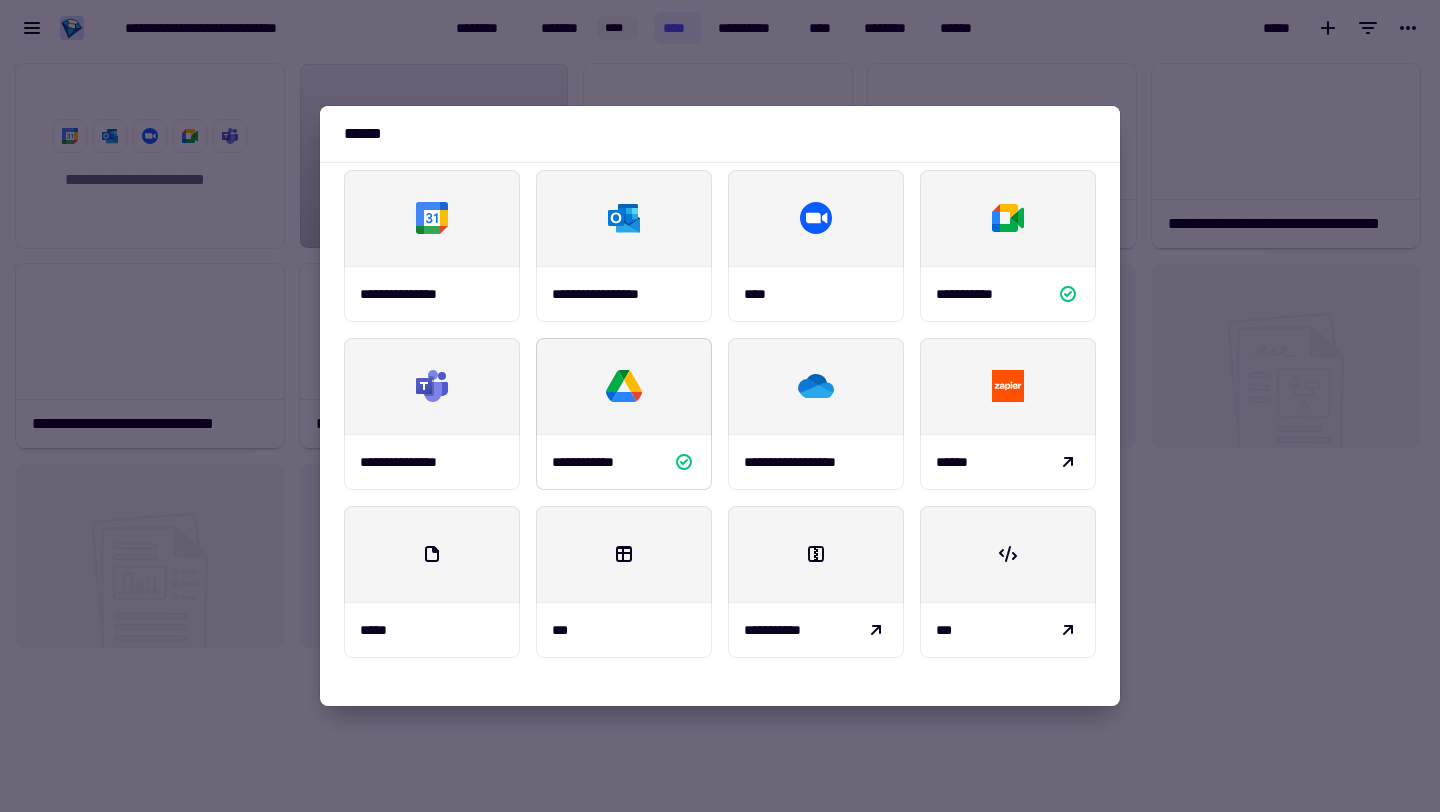 click at bounding box center [624, 386] 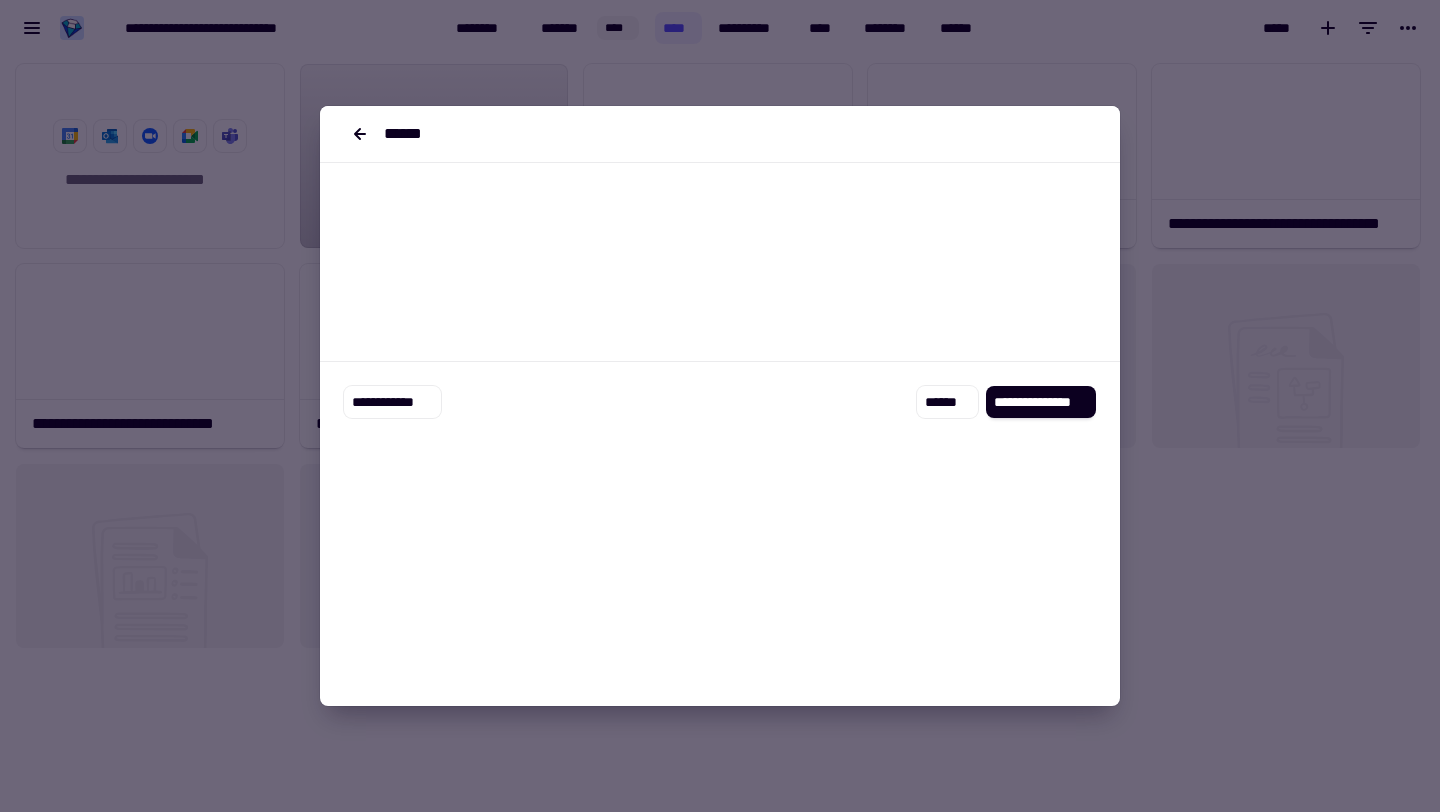scroll, scrollTop: 0, scrollLeft: 0, axis: both 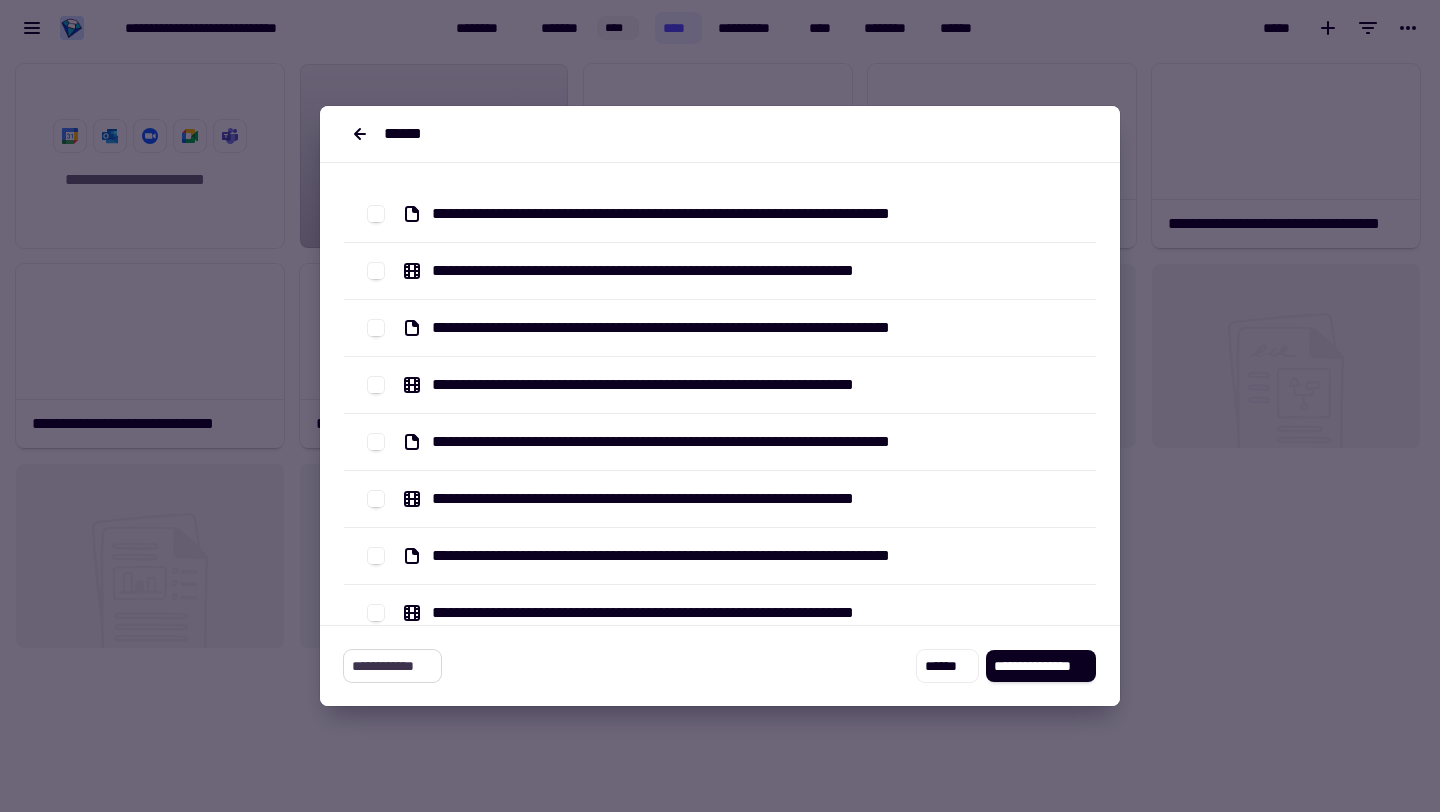 click on "**********" 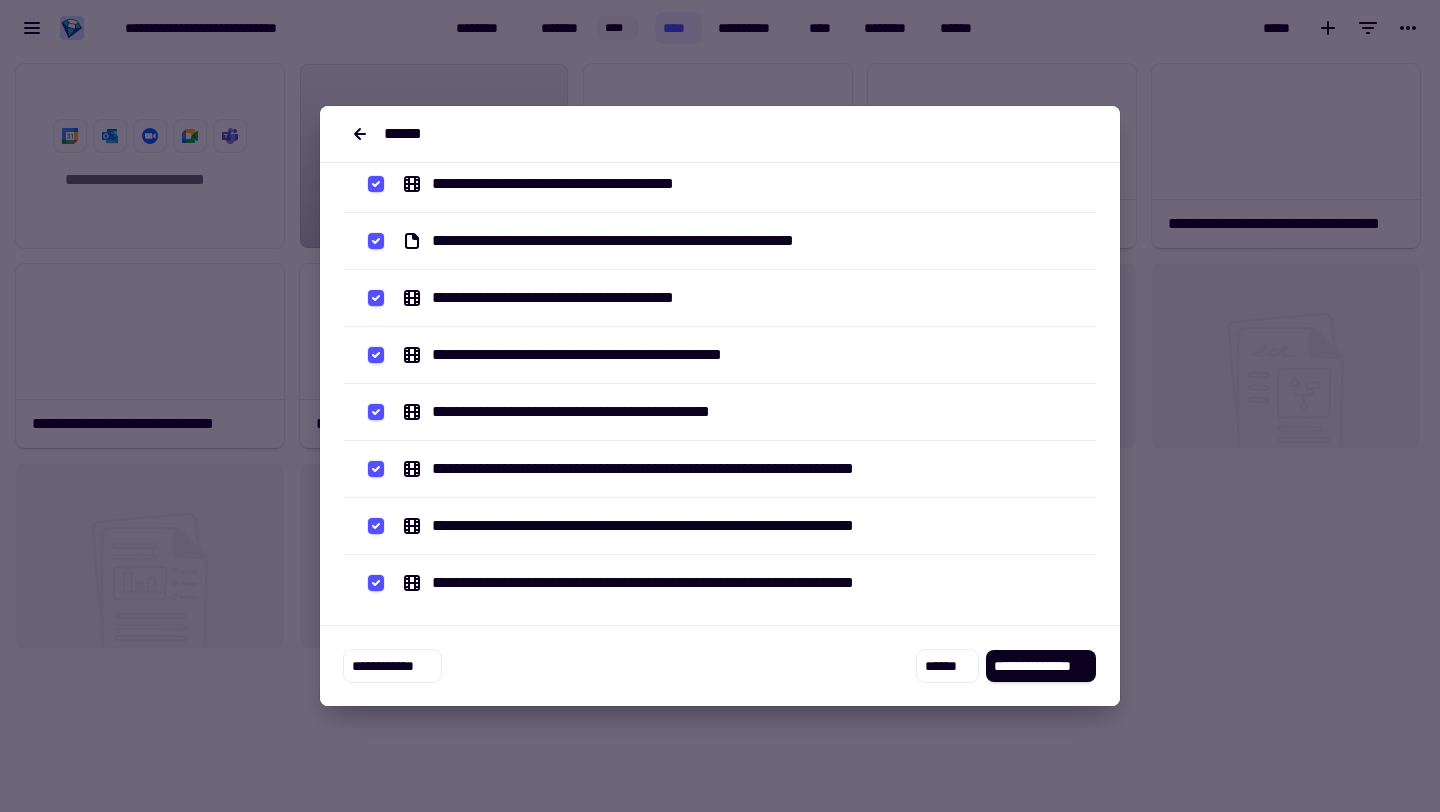 scroll, scrollTop: 894, scrollLeft: 0, axis: vertical 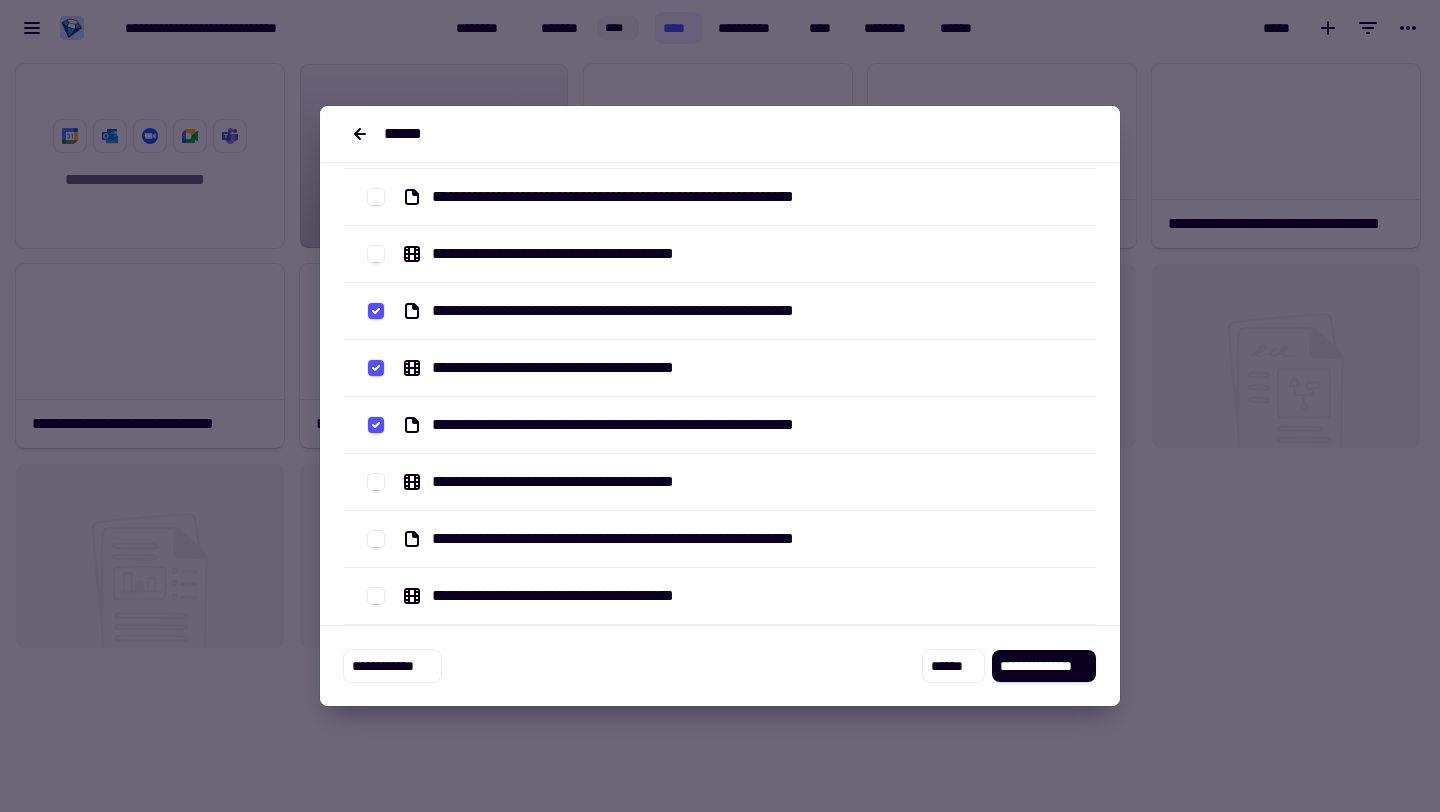 click on "**********" at bounding box center [720, 311] 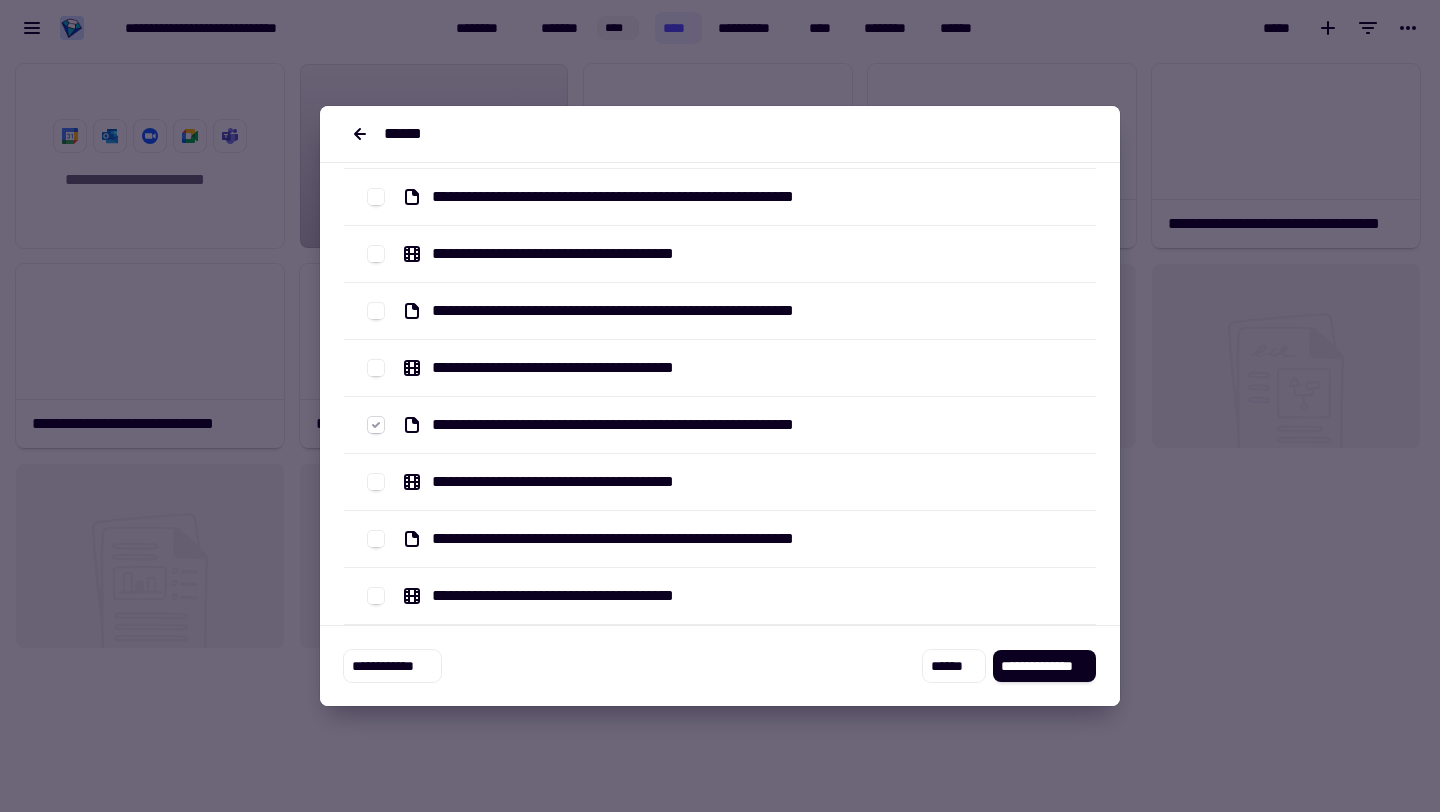 scroll, scrollTop: 894, scrollLeft: 0, axis: vertical 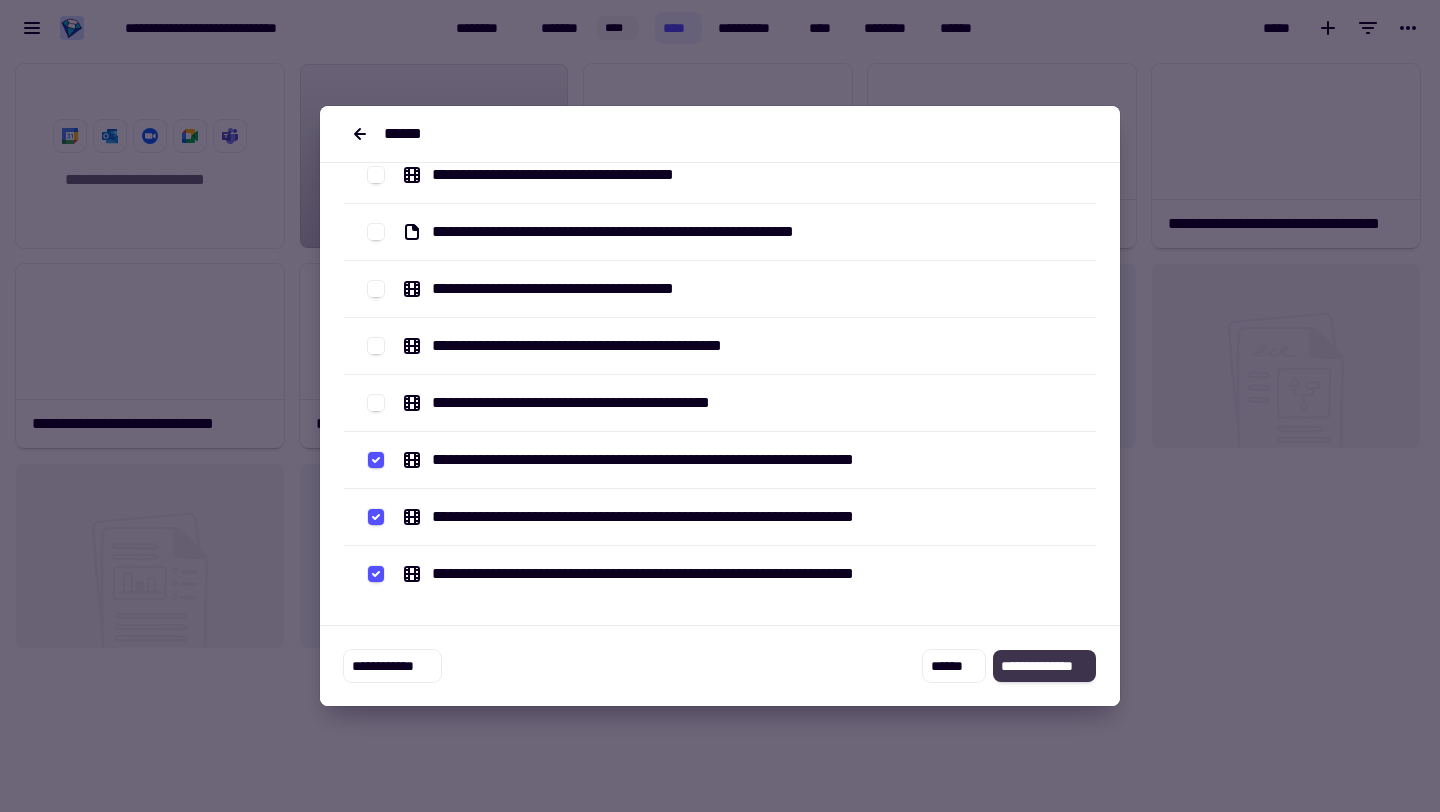 click on "**********" 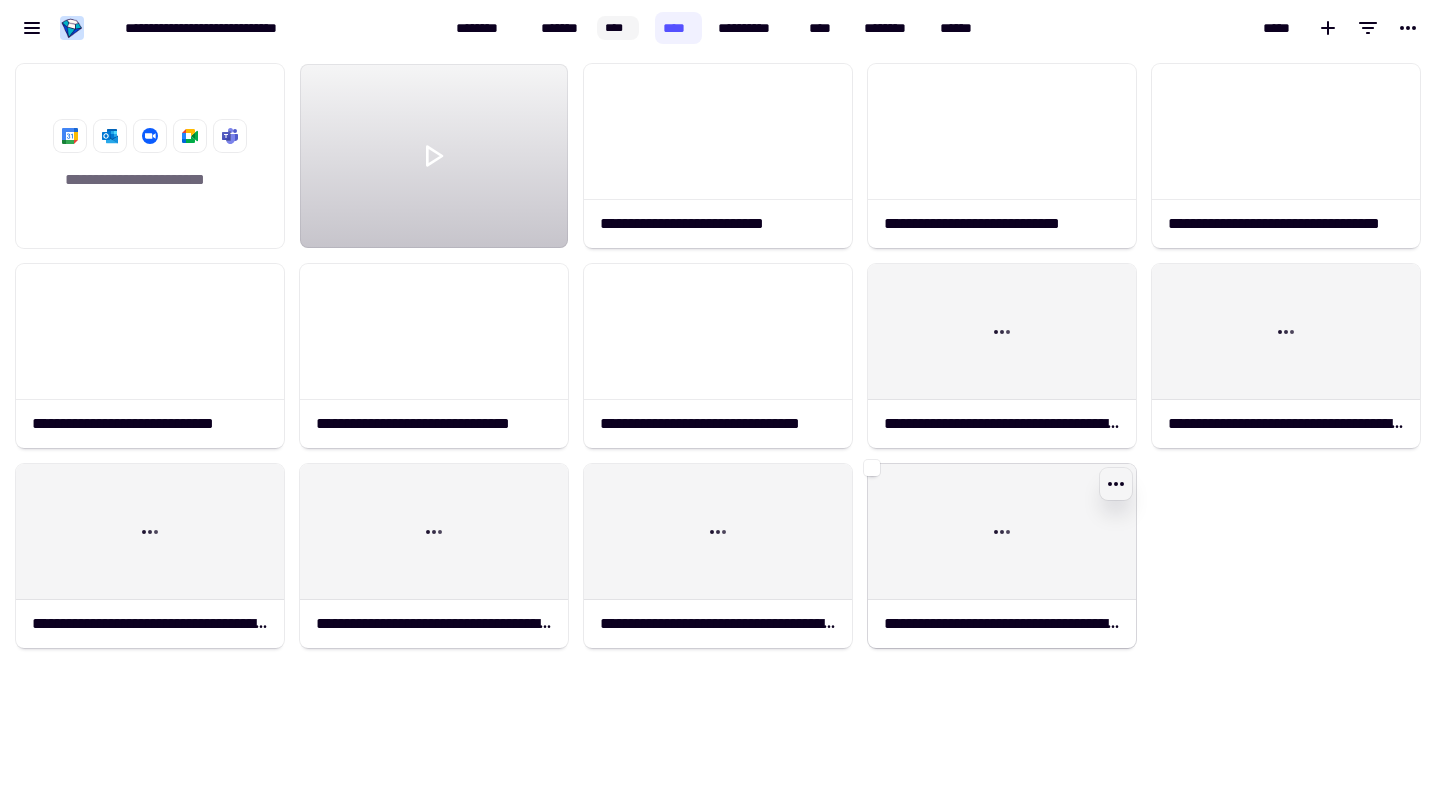 click 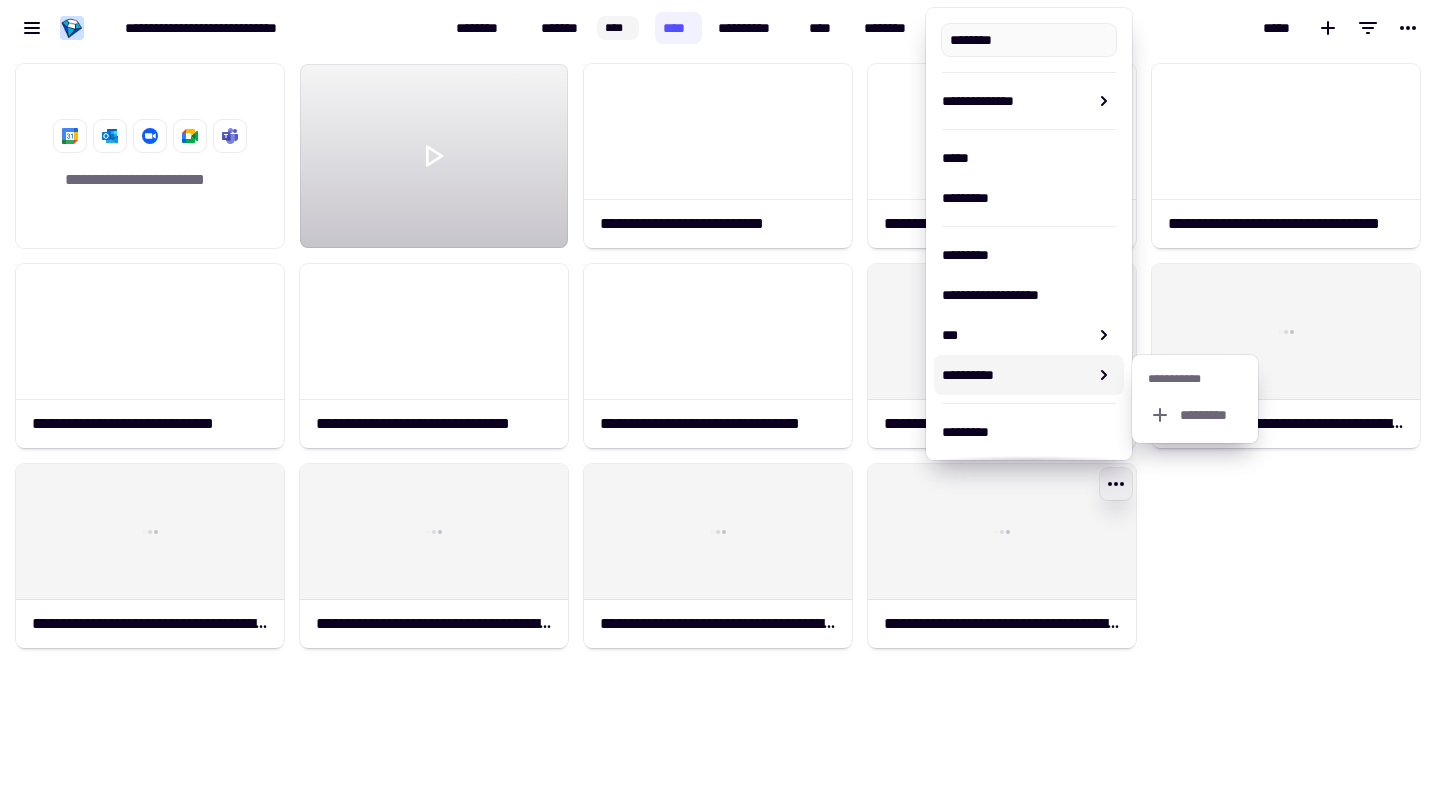 type on "**********" 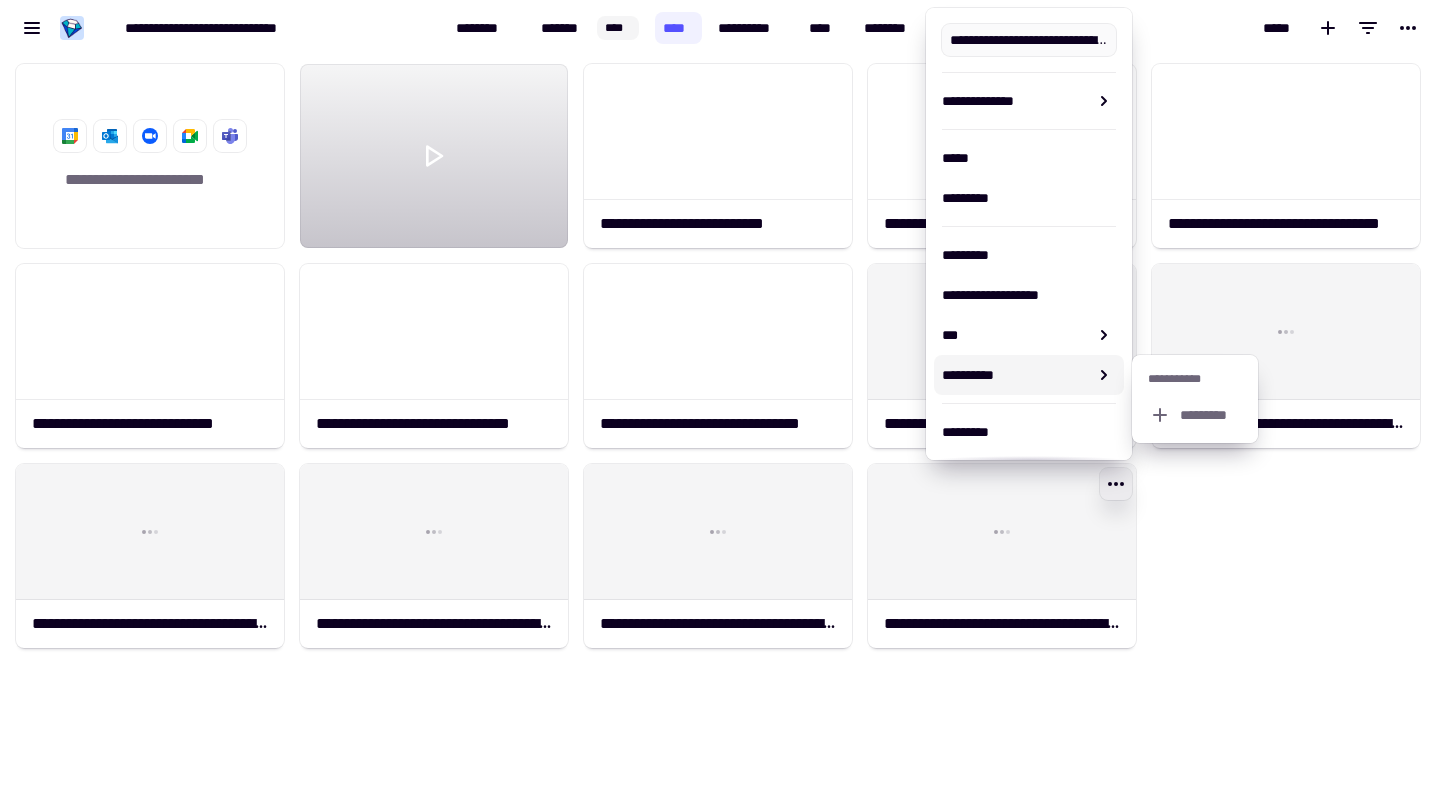 click on "**********" 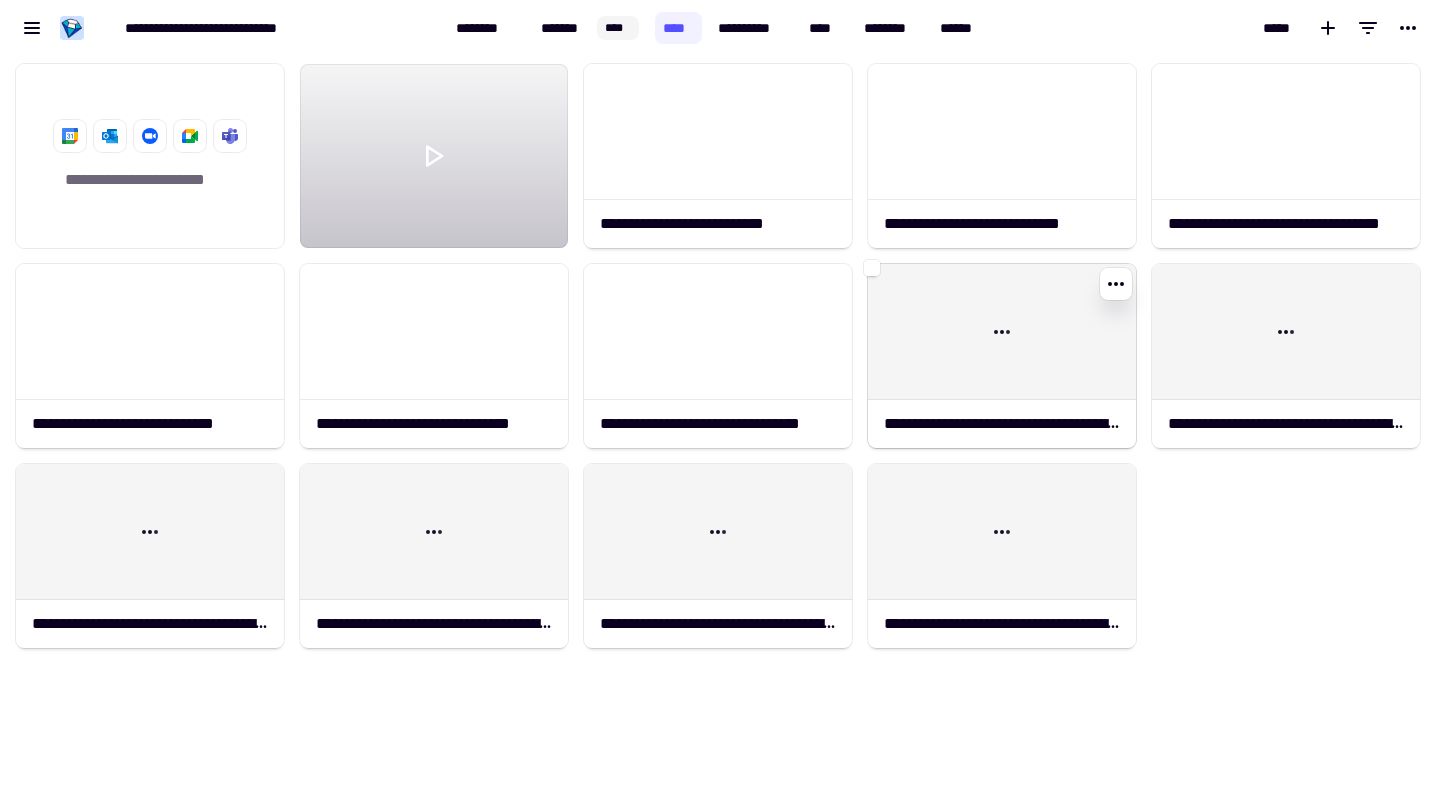 click on "**********" 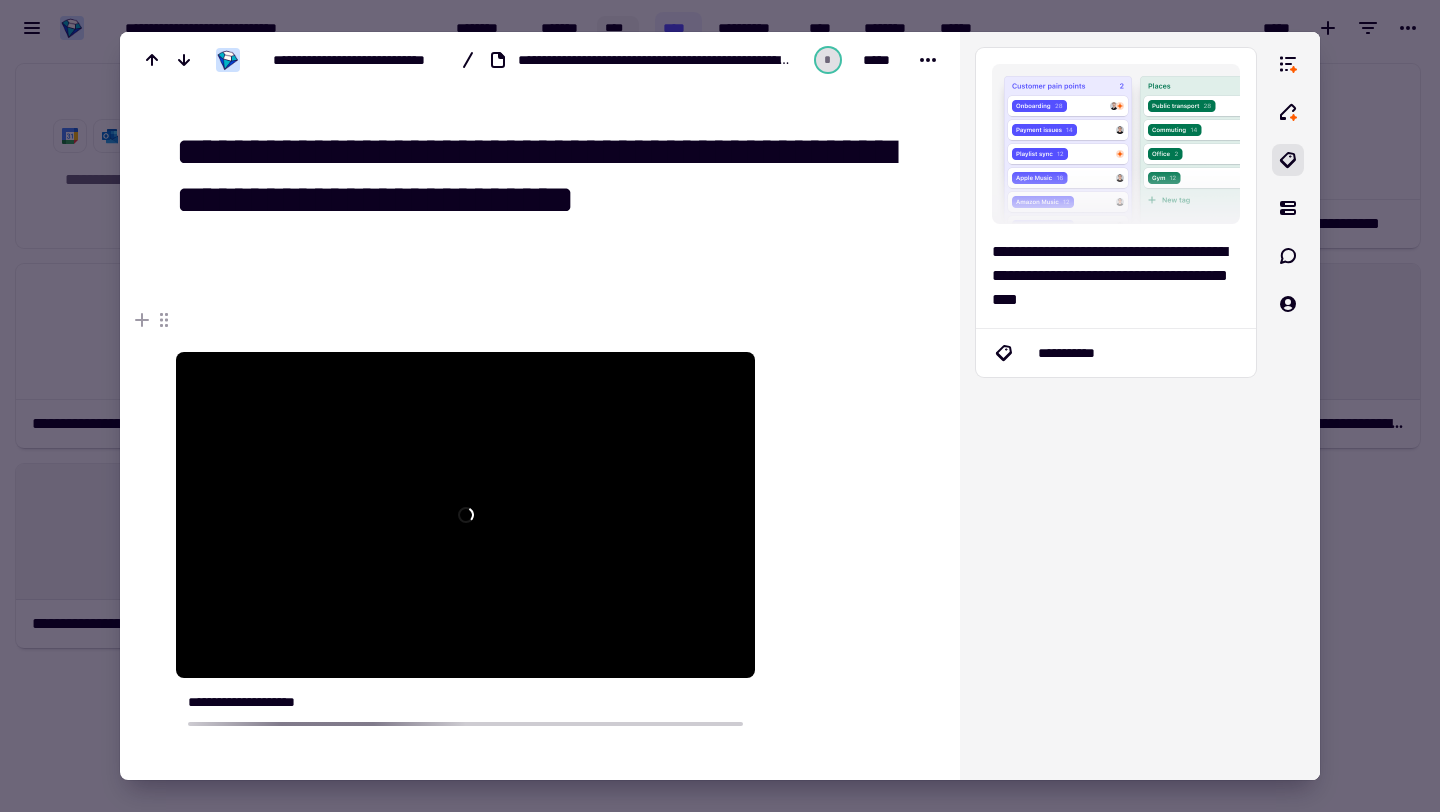 click at bounding box center [720, 406] 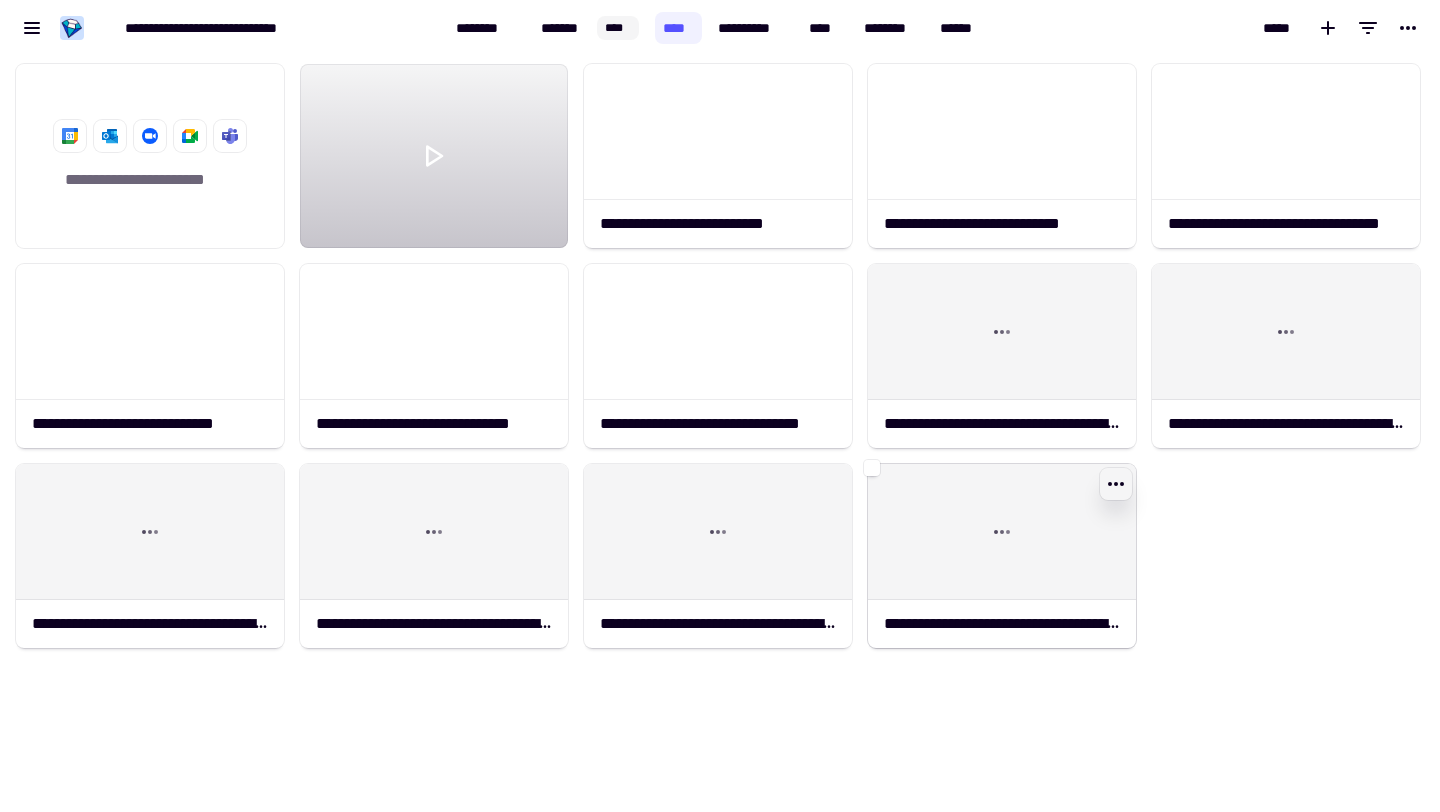 click 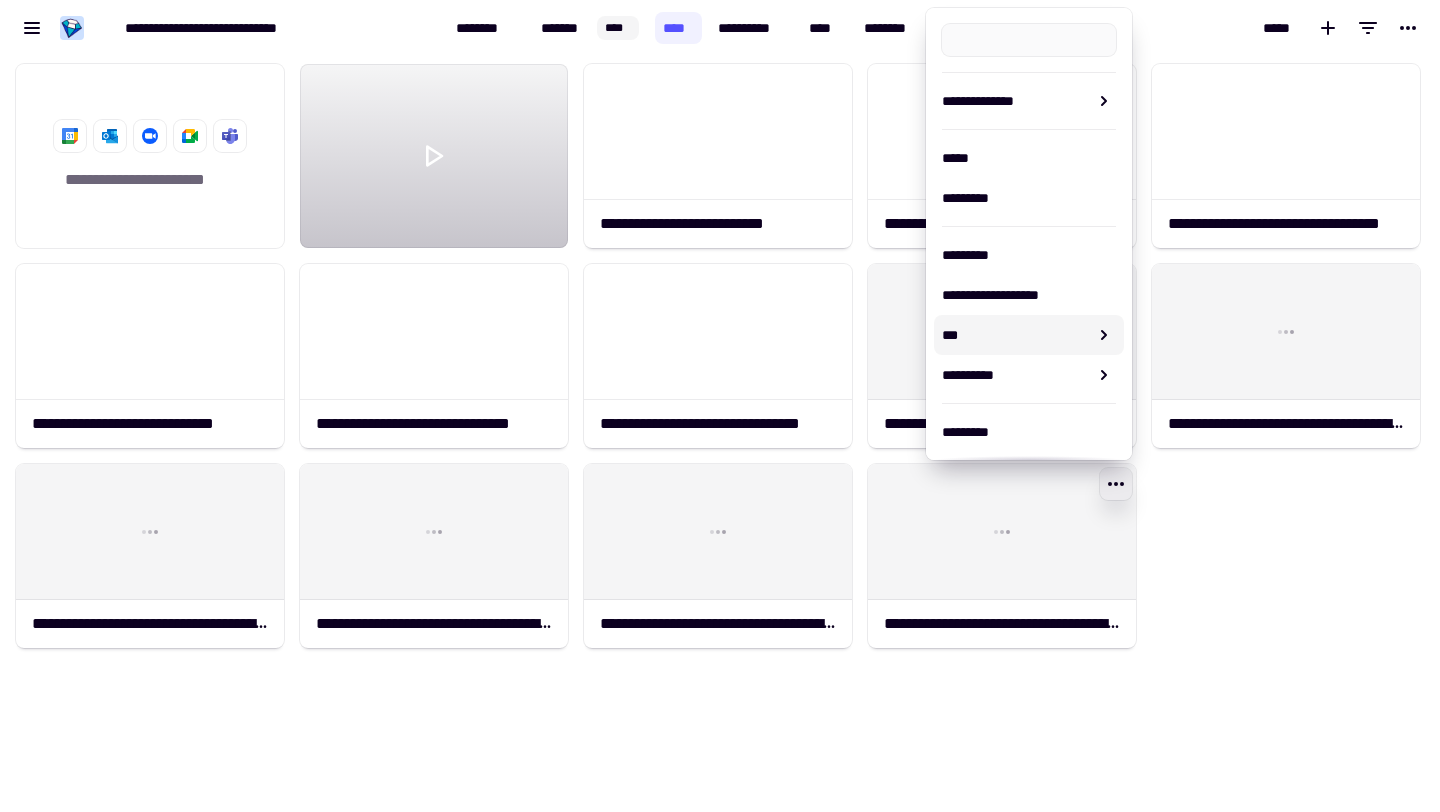 scroll, scrollTop: 0, scrollLeft: 0, axis: both 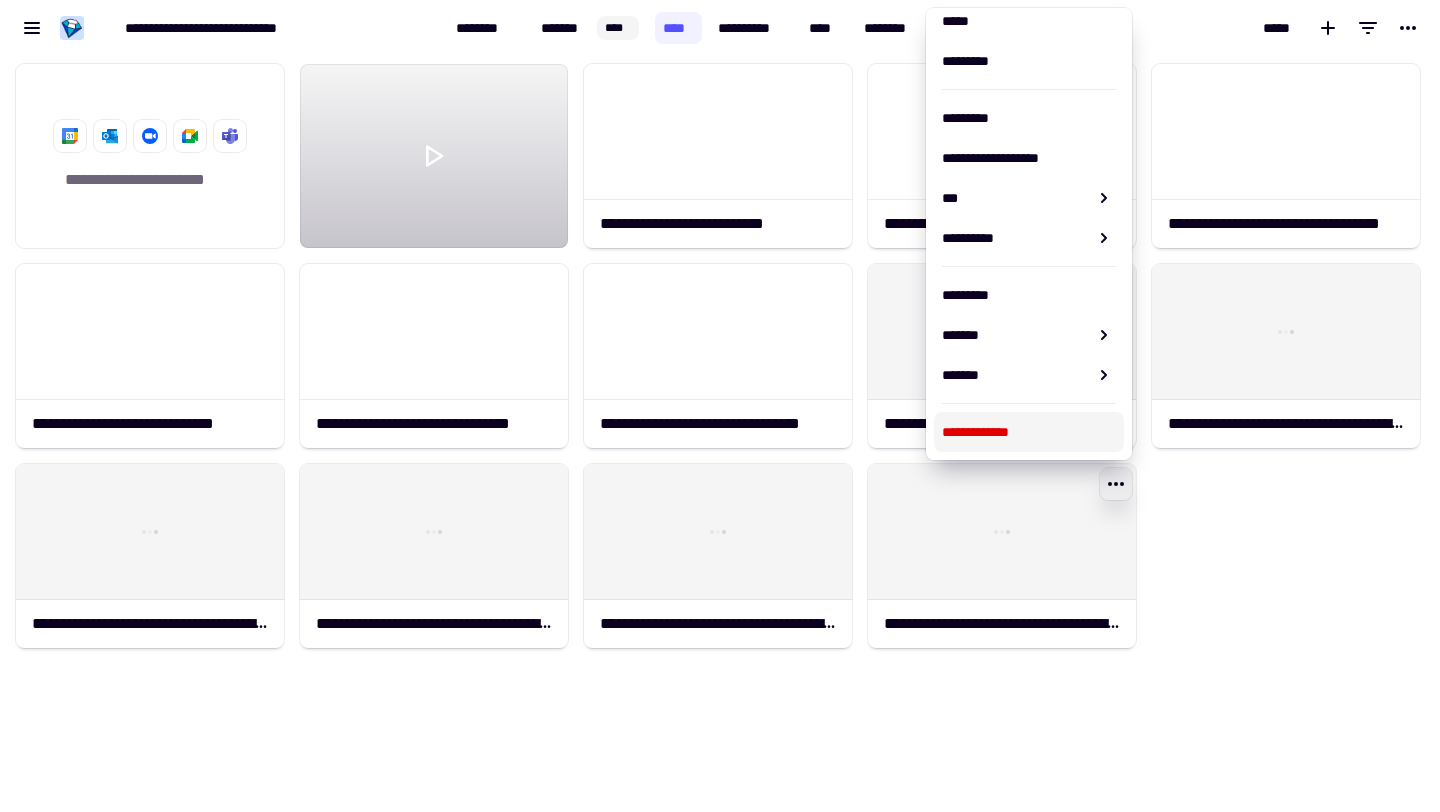 click on "**********" at bounding box center [1029, 432] 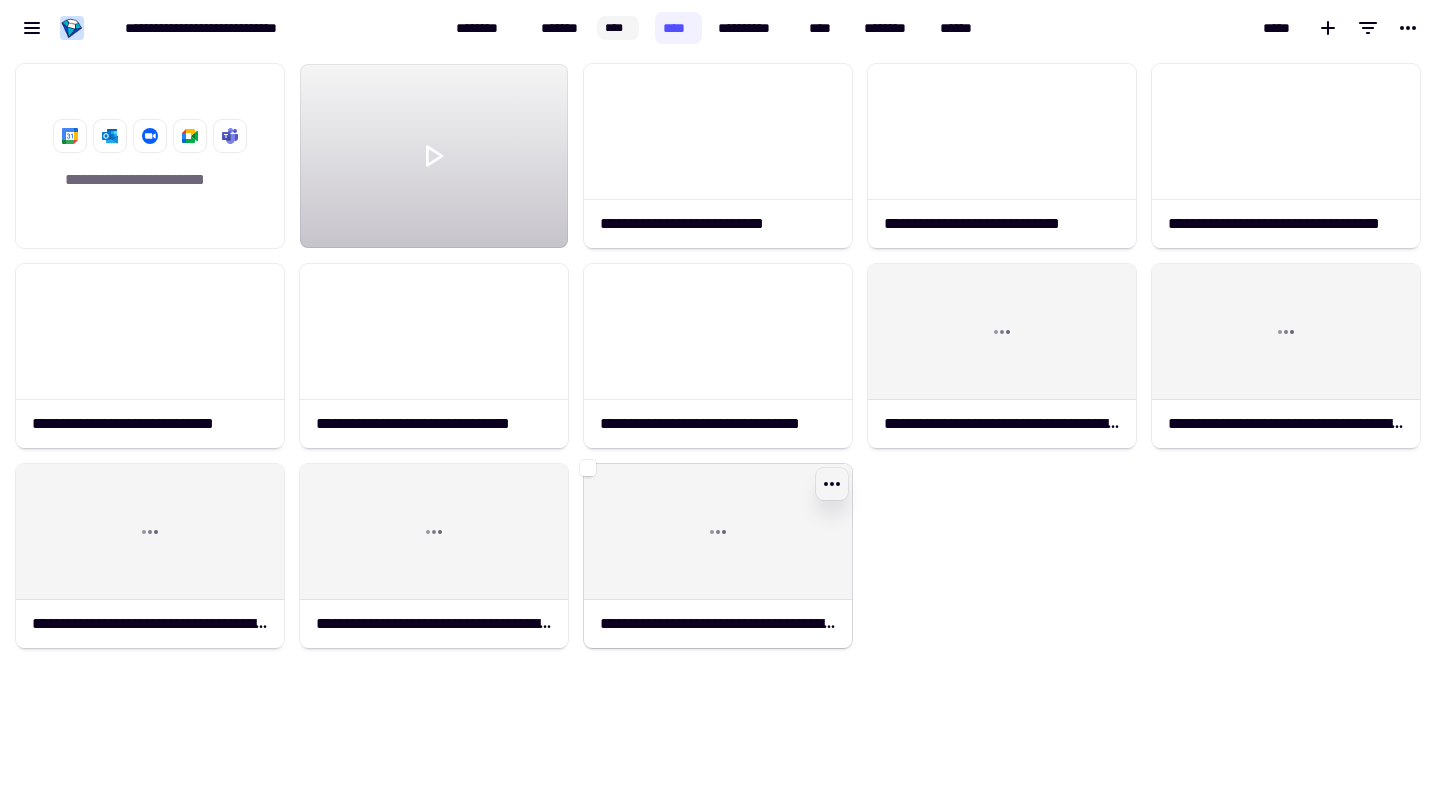click 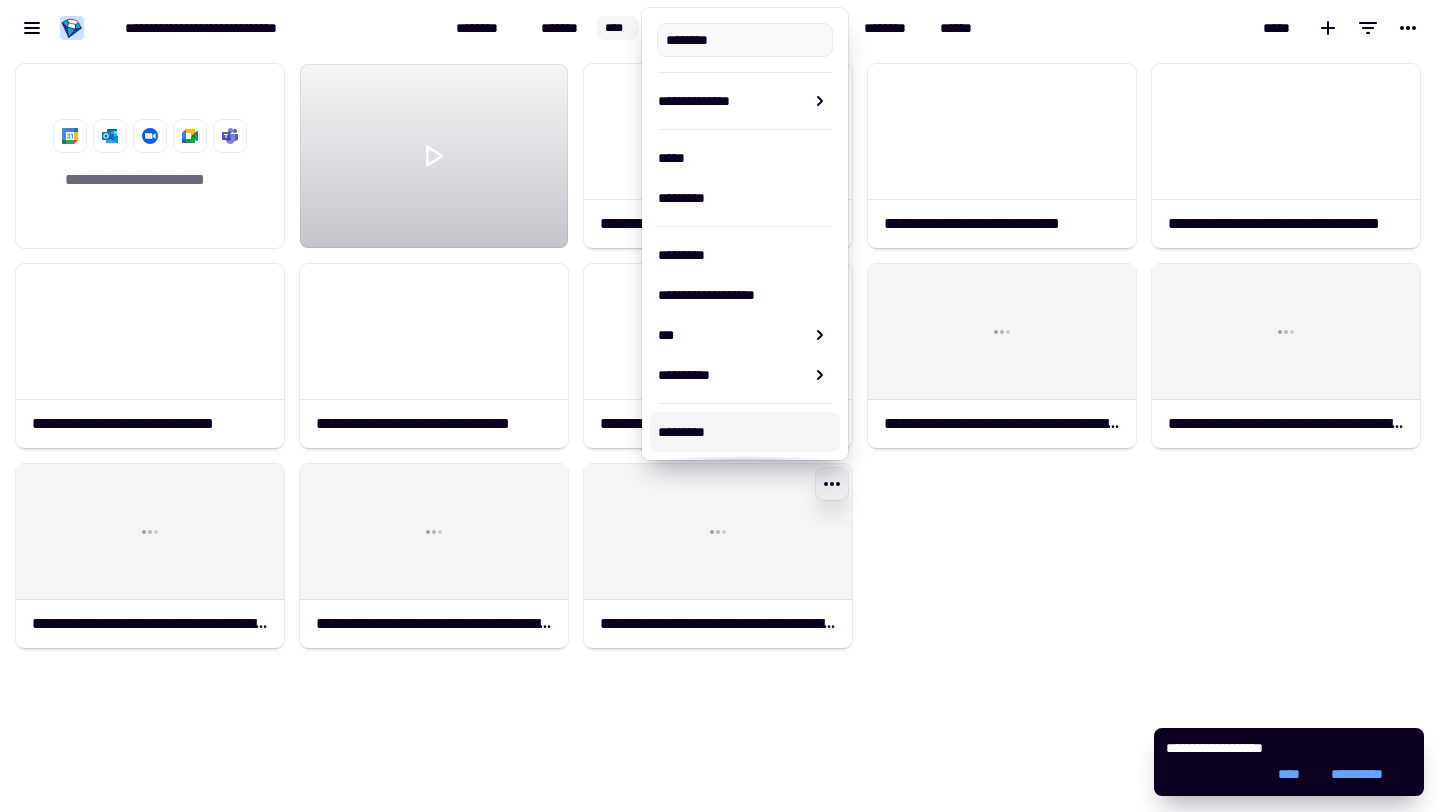 scroll, scrollTop: 137, scrollLeft: 0, axis: vertical 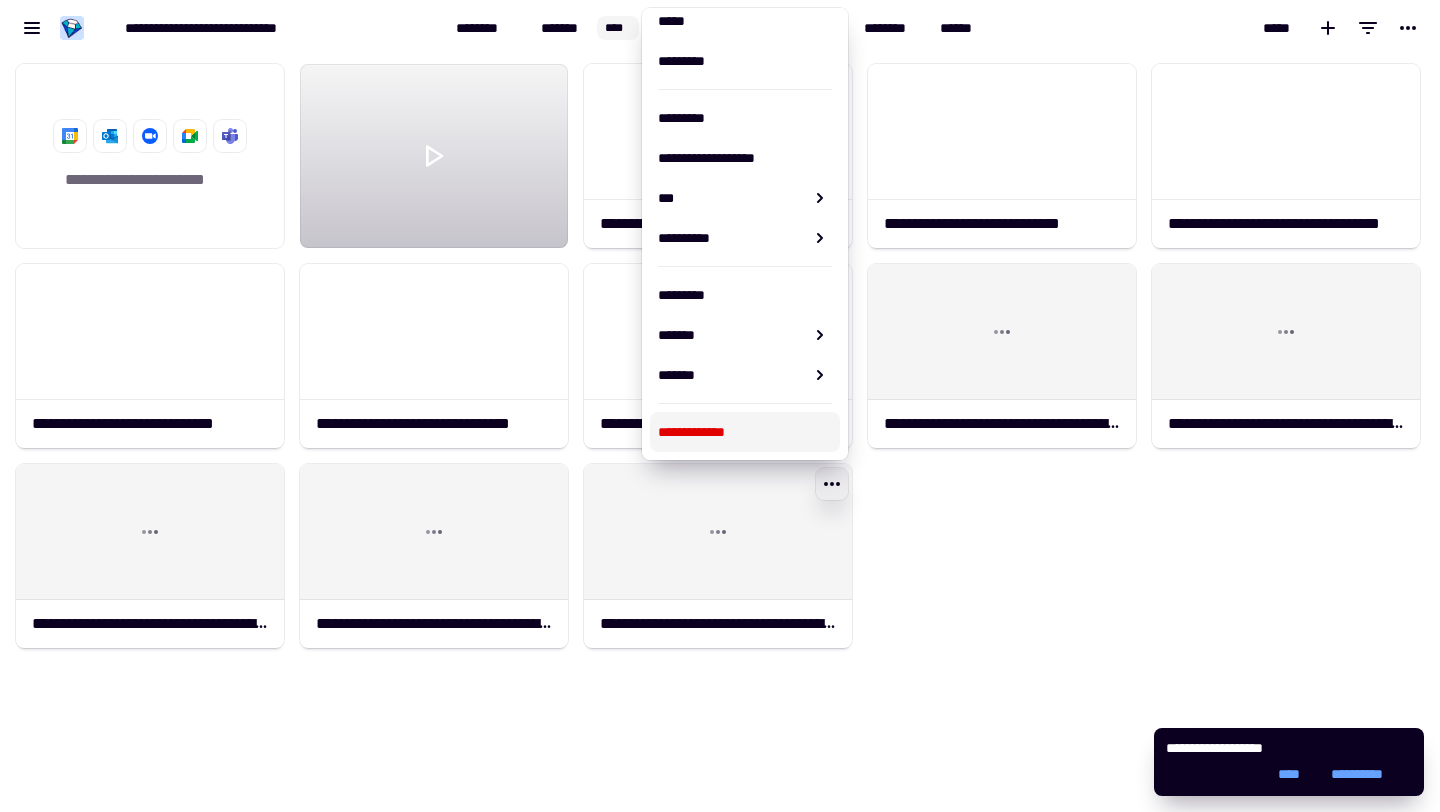type on "**********" 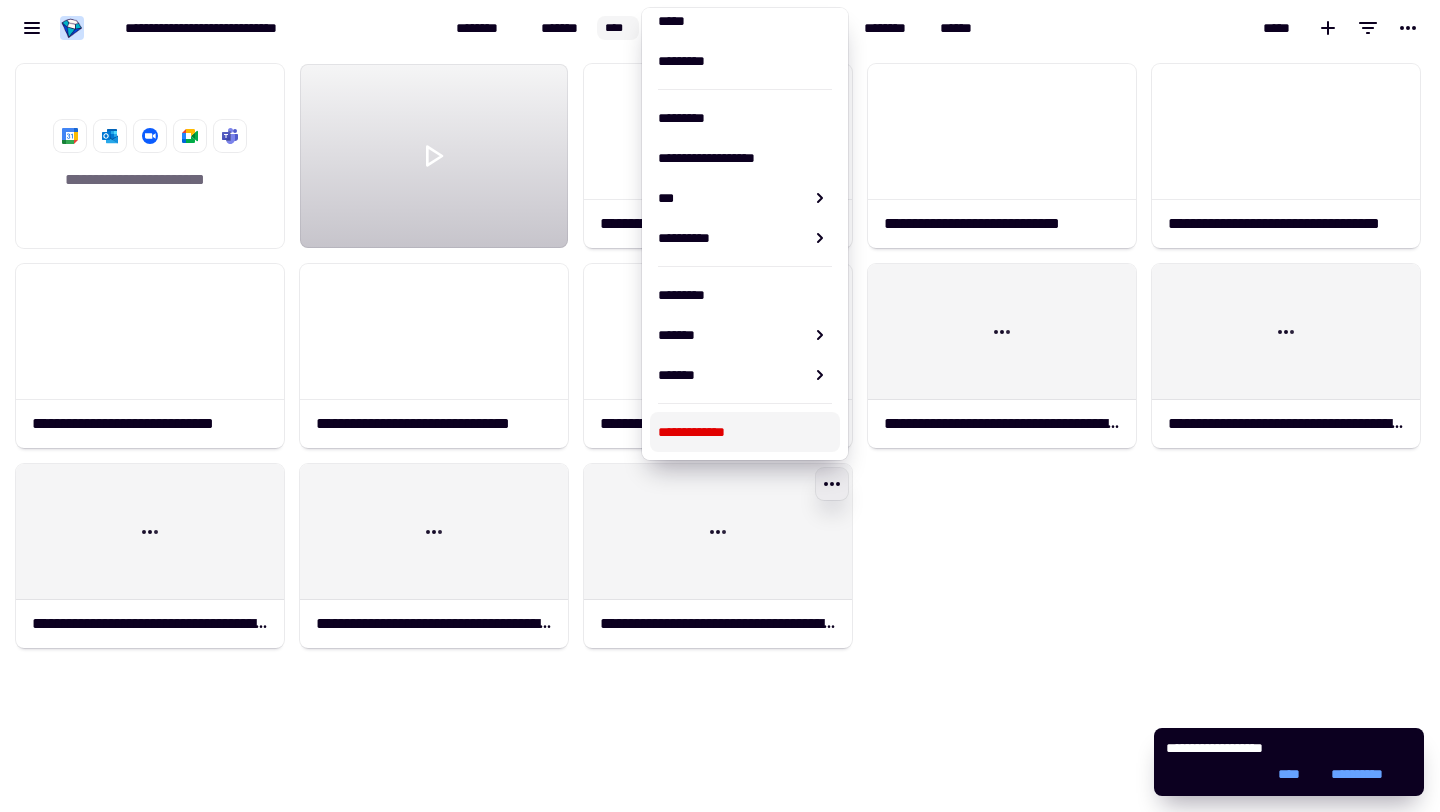 click on "**********" at bounding box center [745, 432] 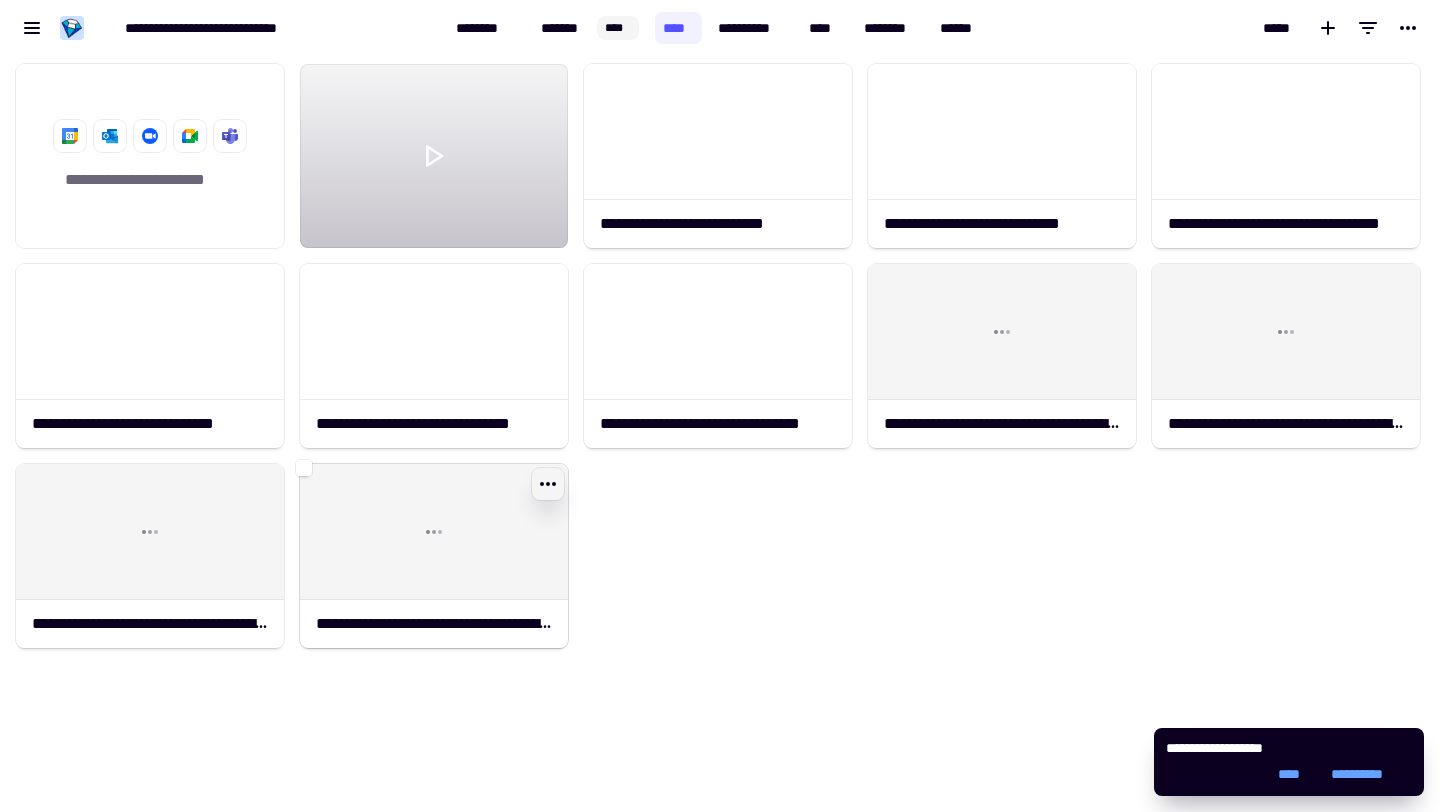click 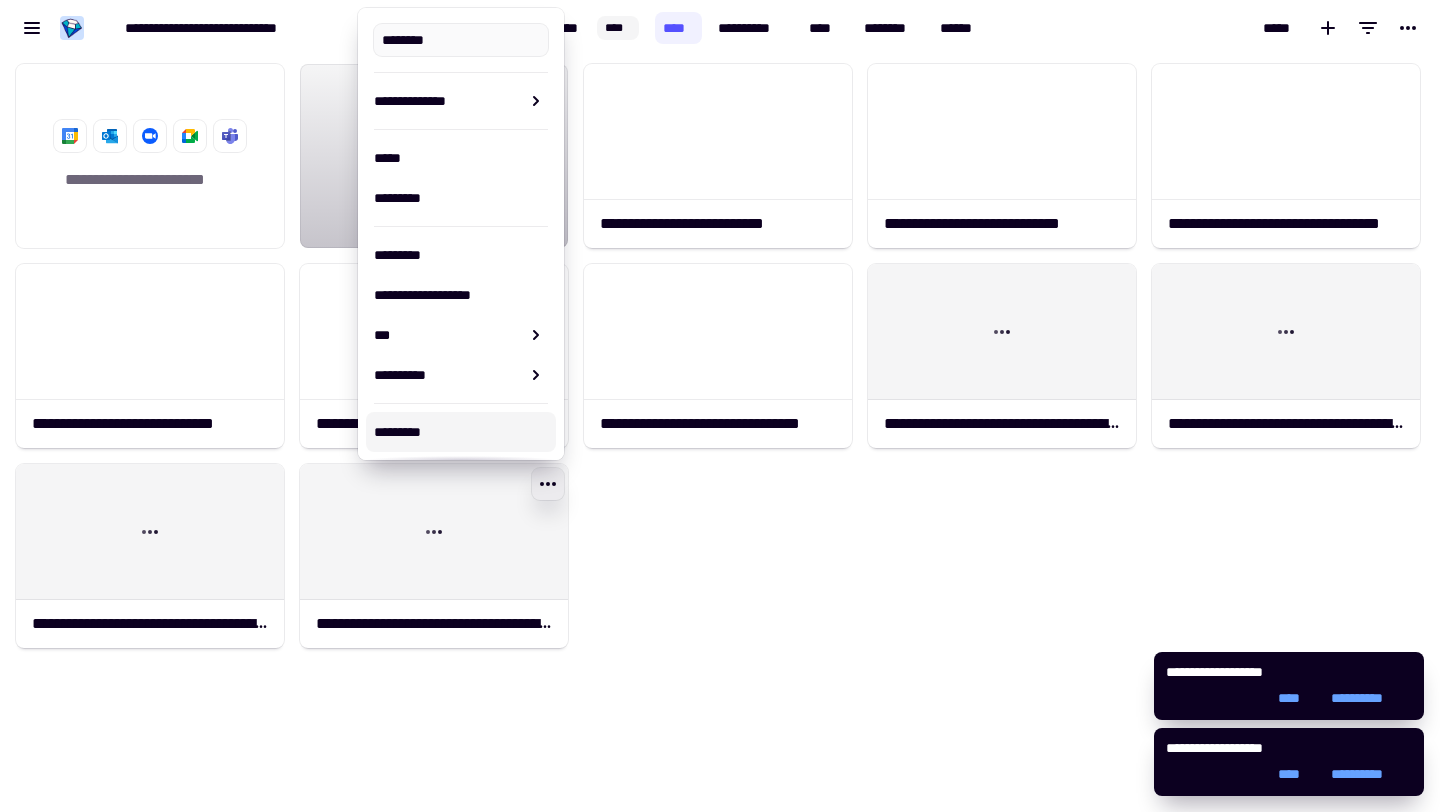 scroll, scrollTop: 137, scrollLeft: 0, axis: vertical 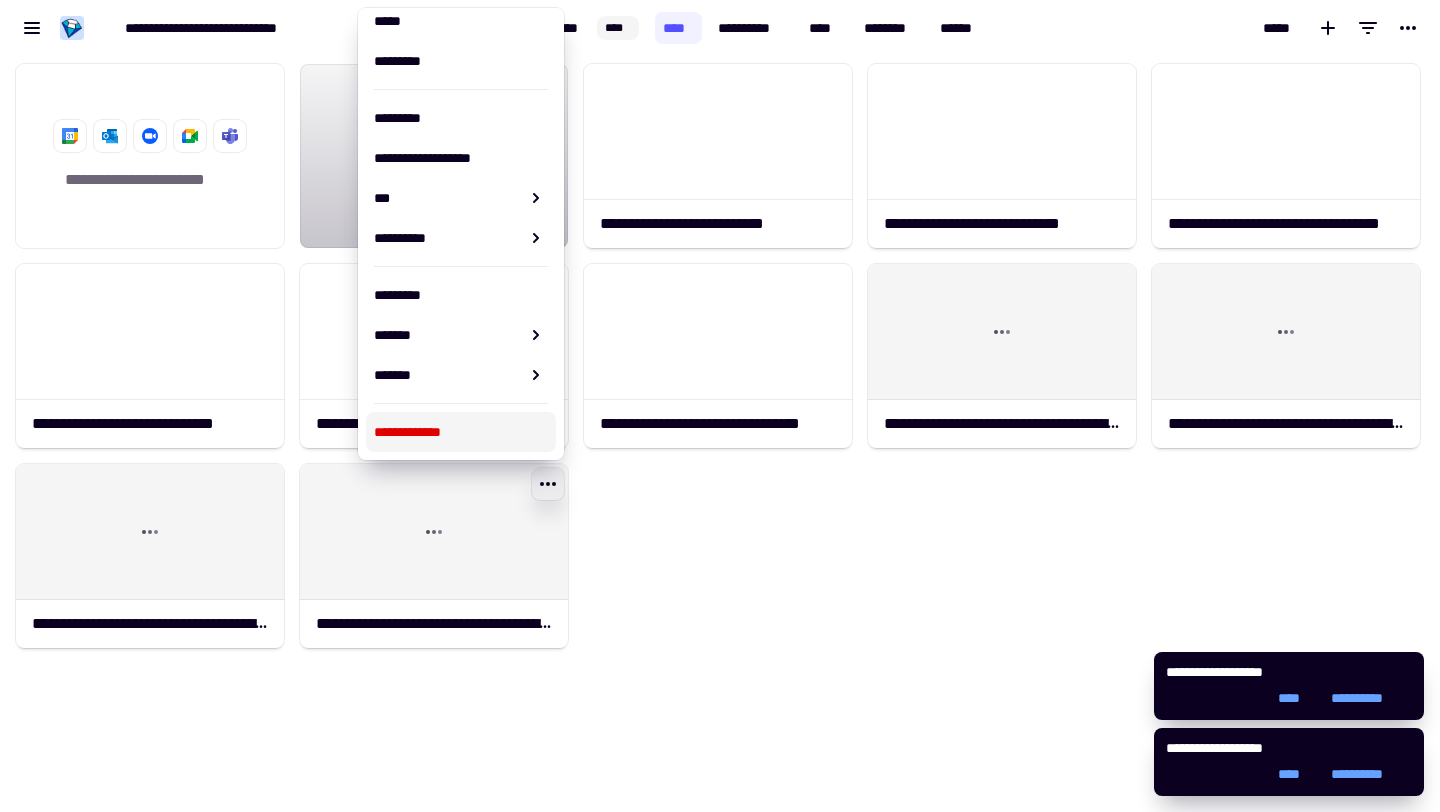 type on "**********" 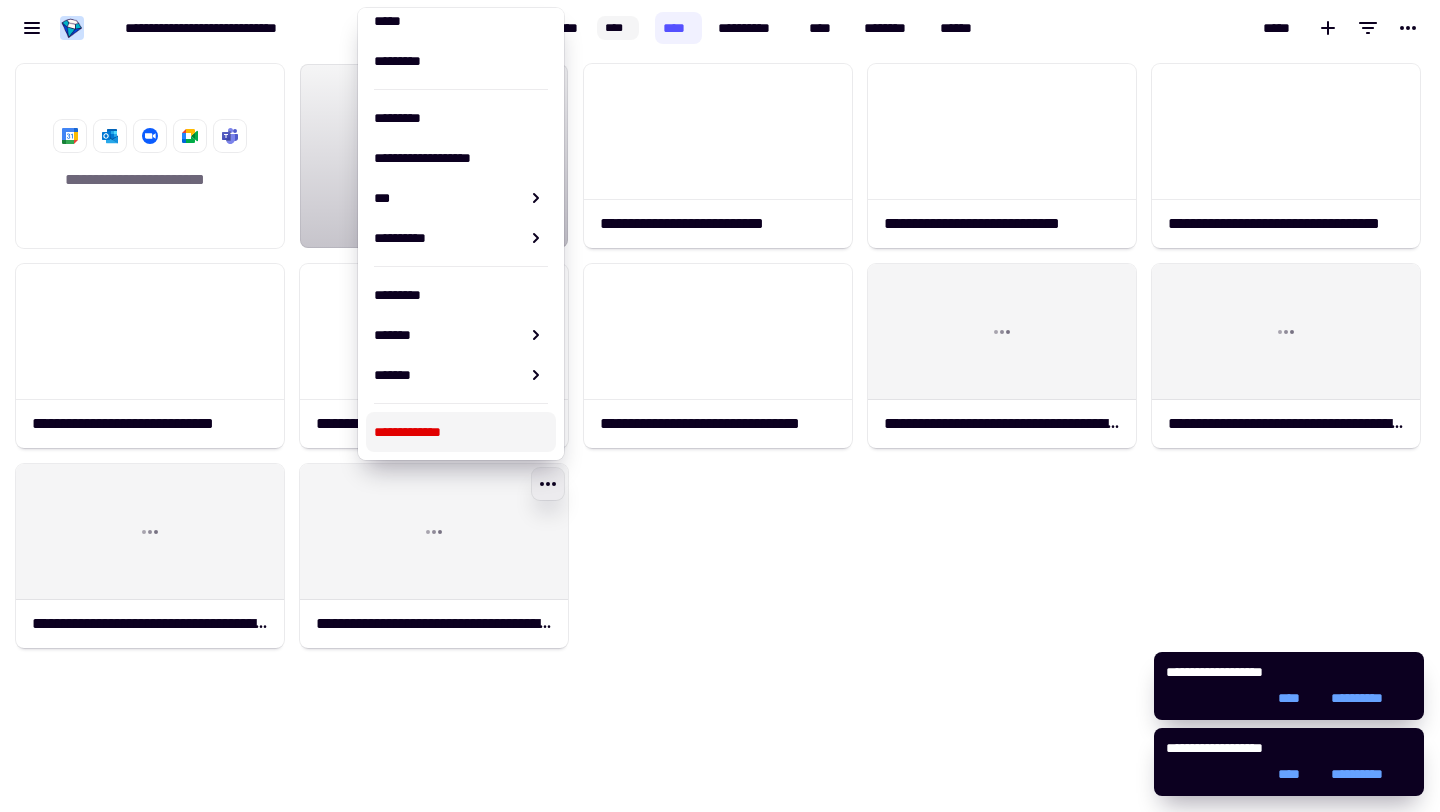 click on "**********" at bounding box center (461, 432) 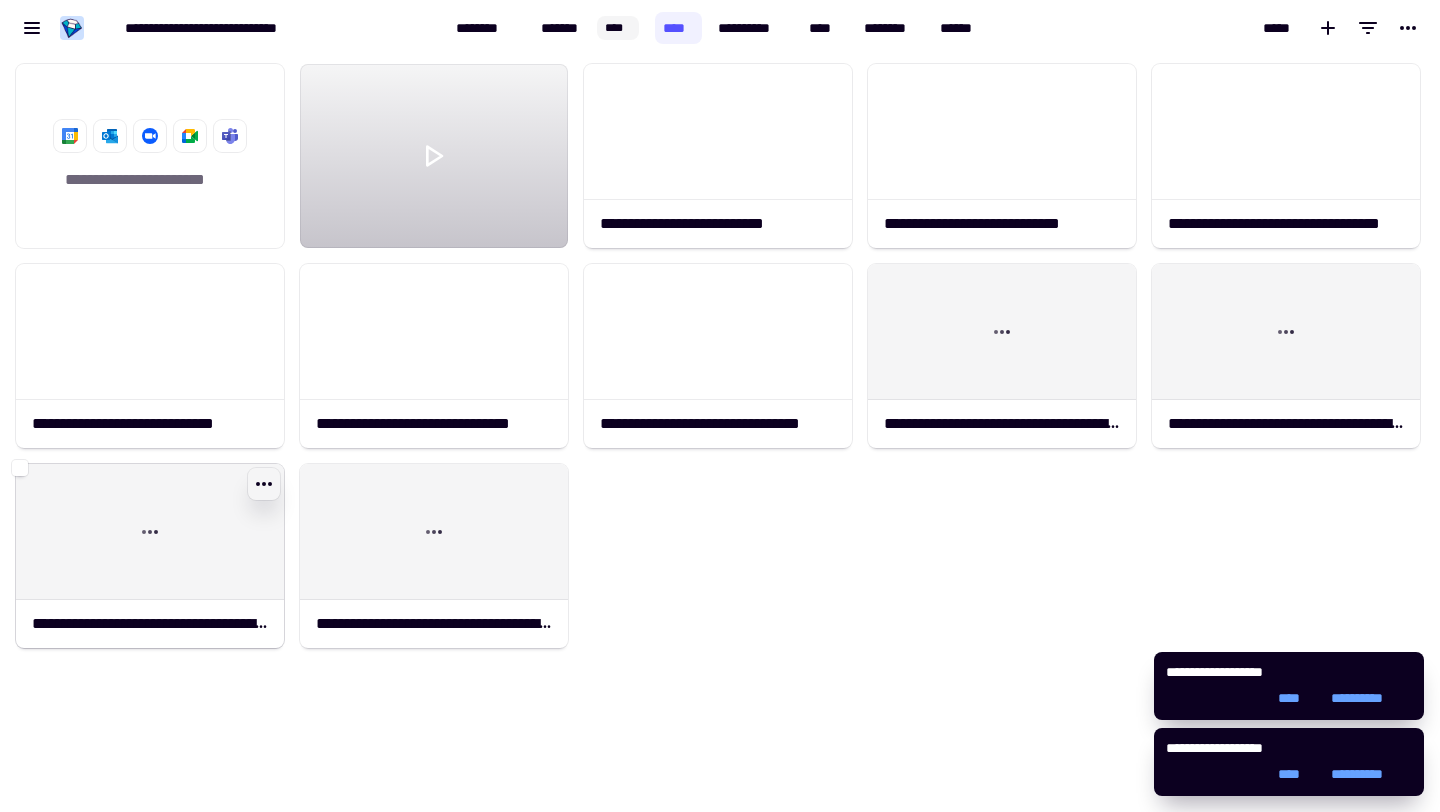 click 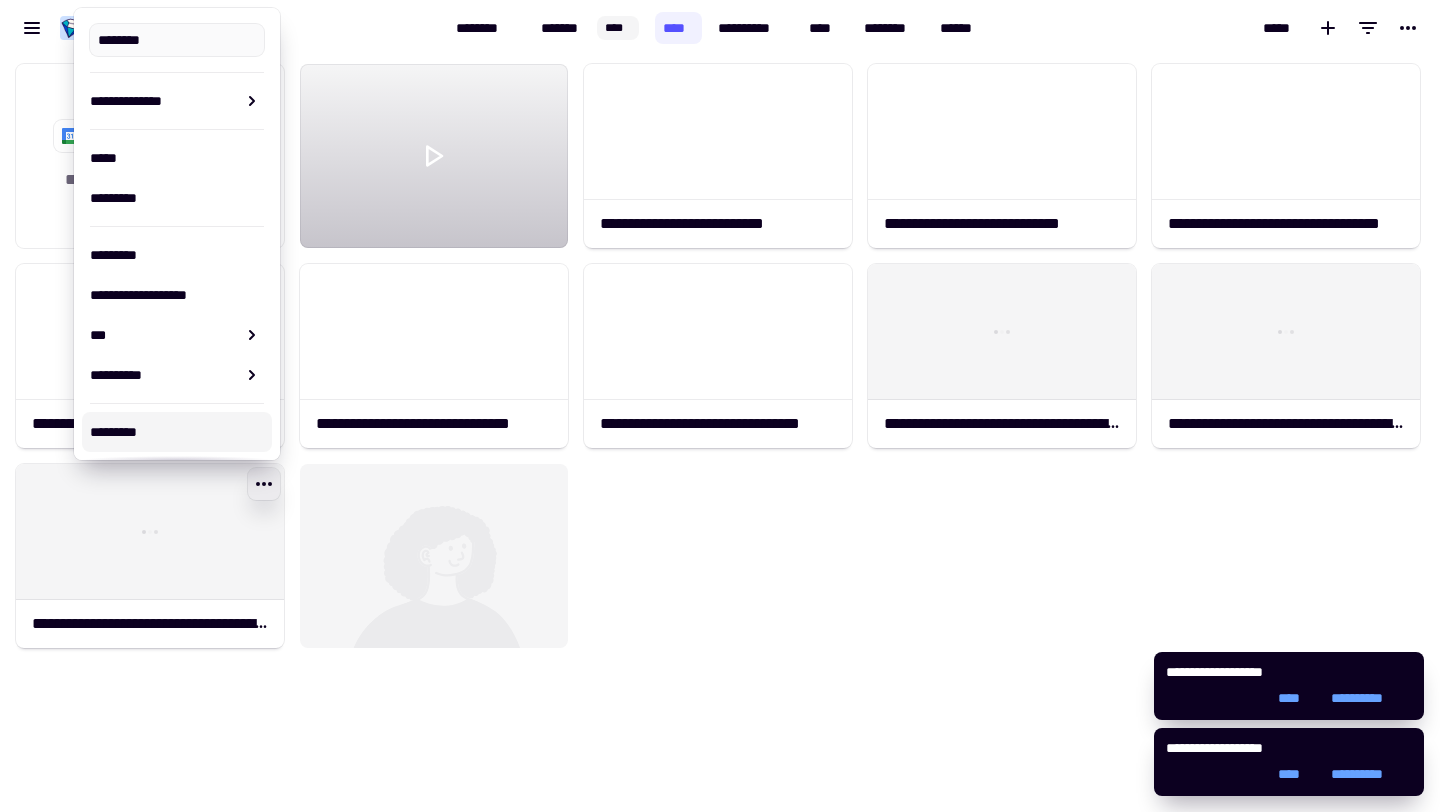type on "**********" 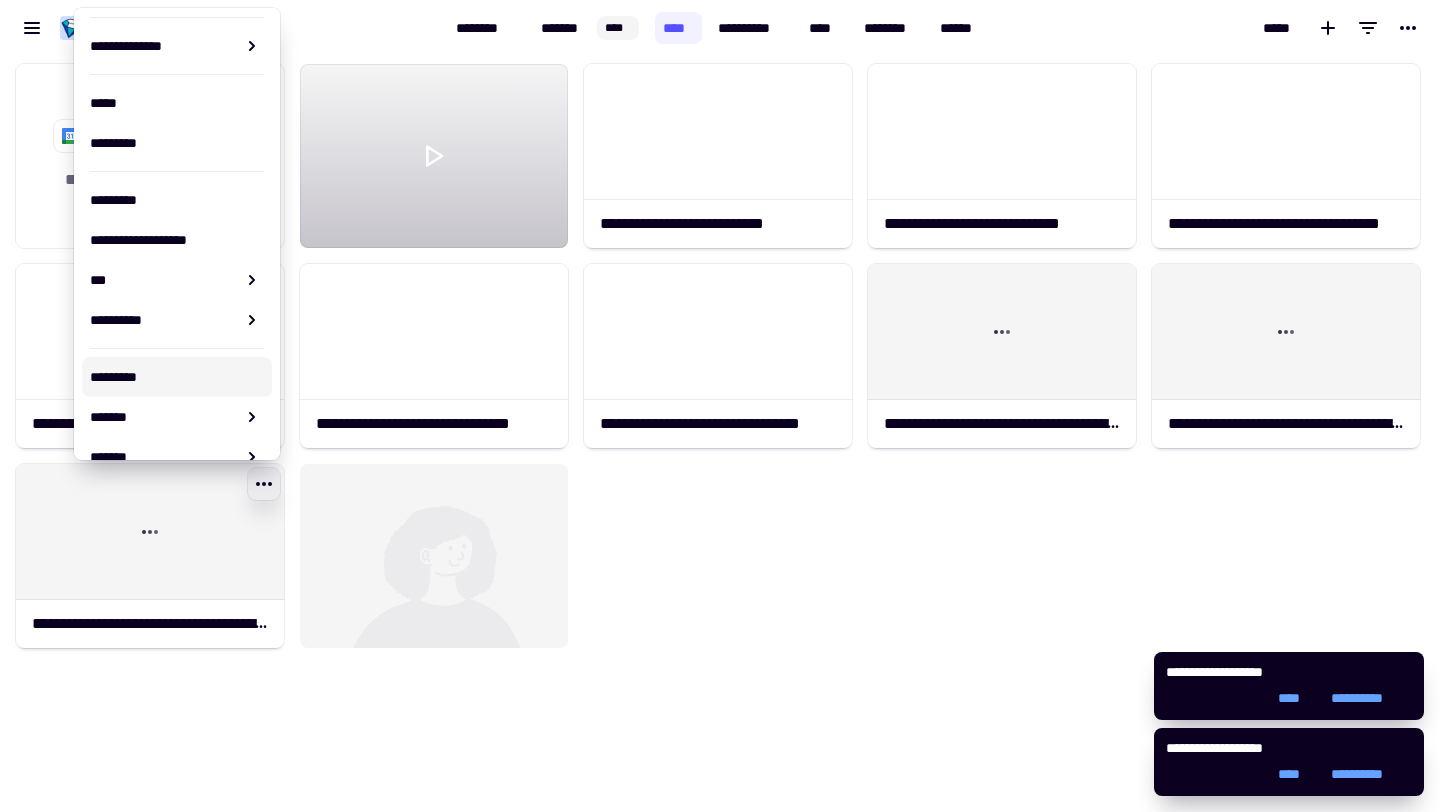 scroll, scrollTop: 137, scrollLeft: 0, axis: vertical 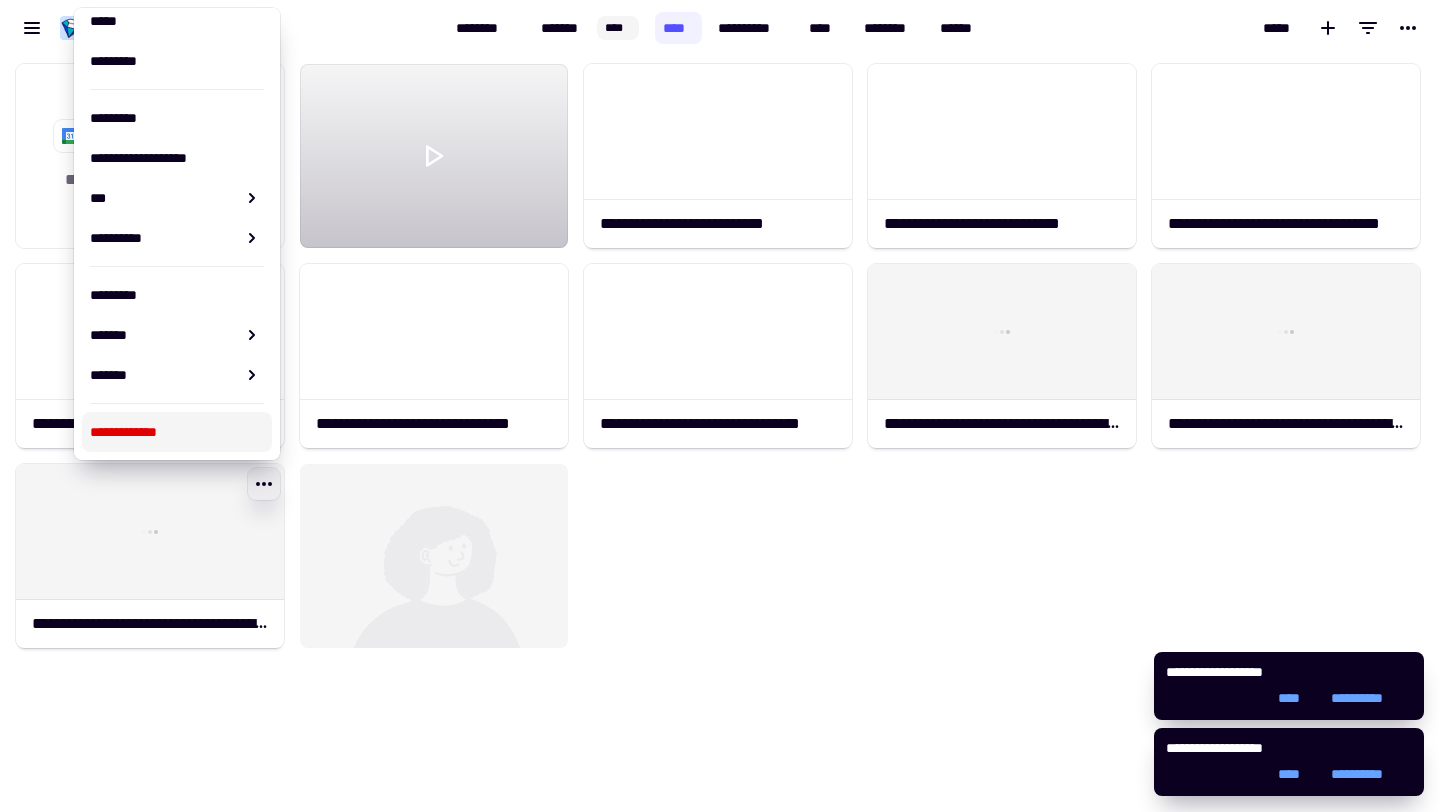 click on "**********" at bounding box center [177, 432] 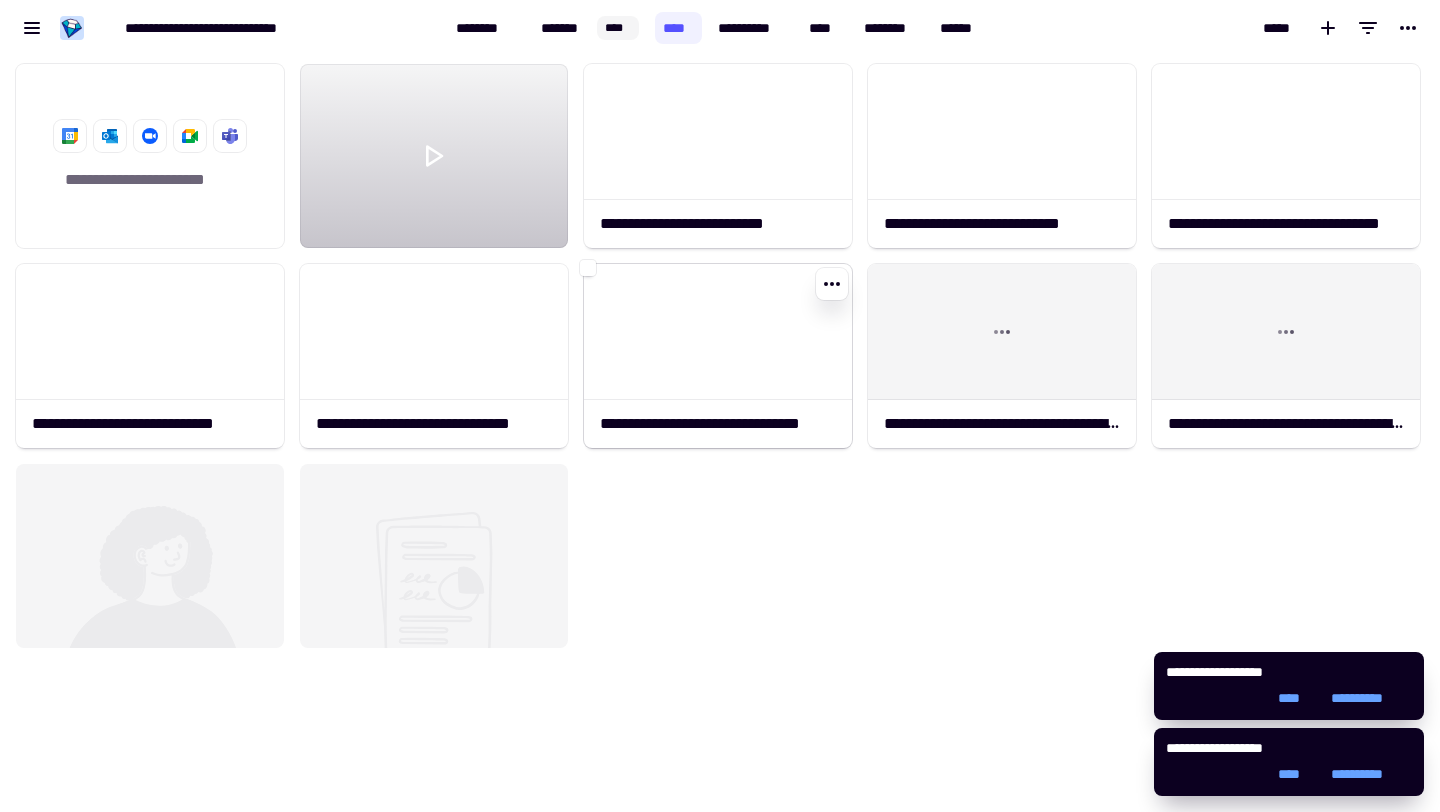 click 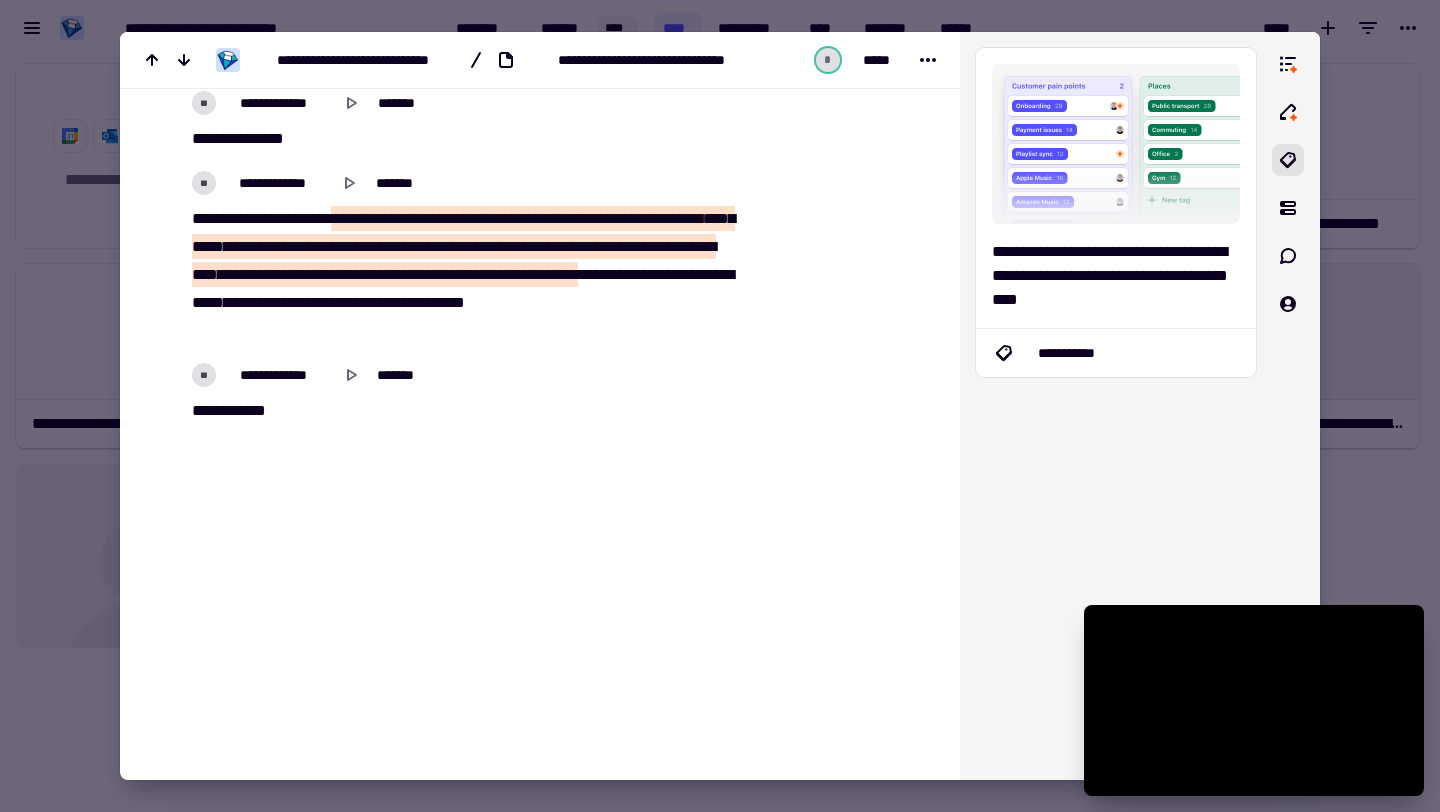 scroll, scrollTop: 49083, scrollLeft: 0, axis: vertical 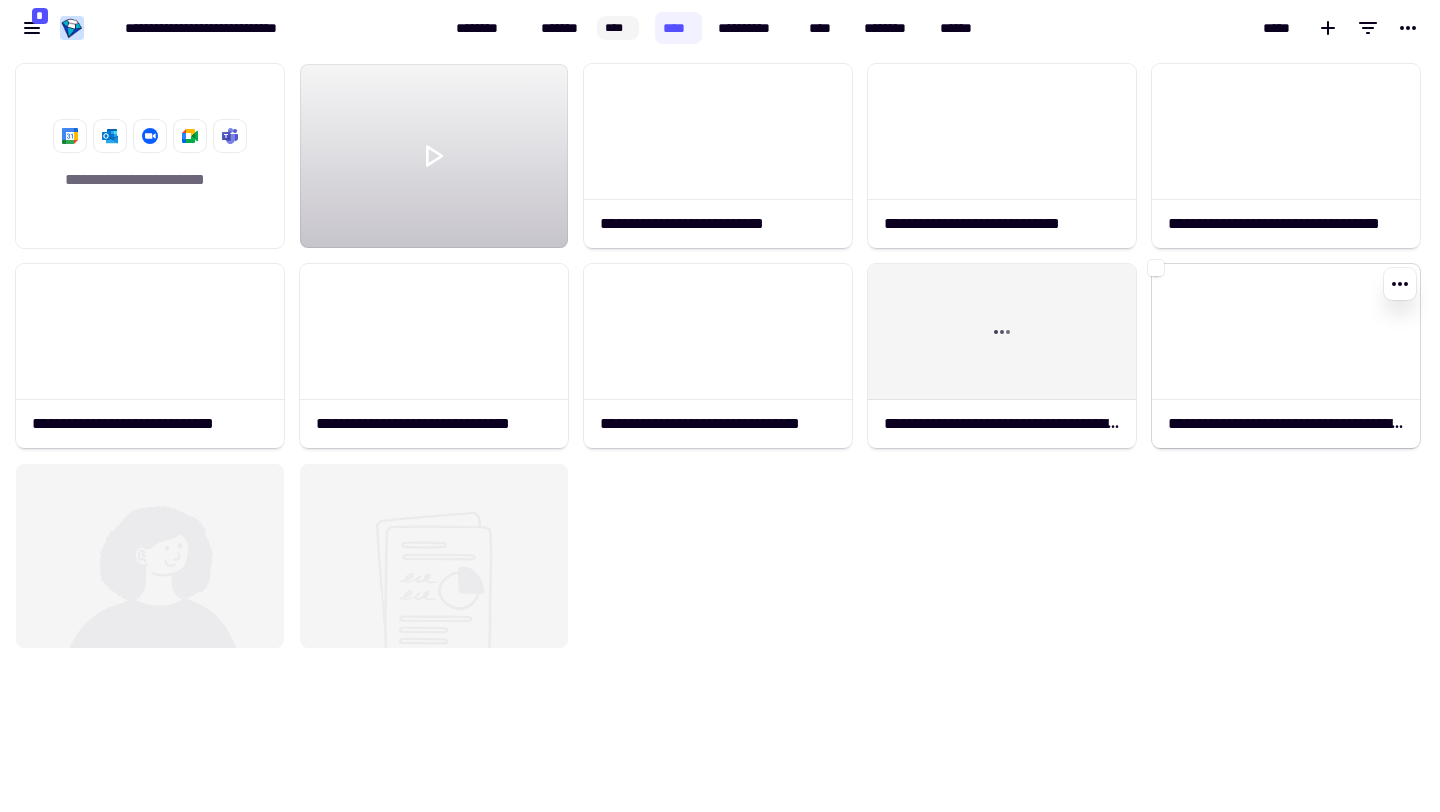 click 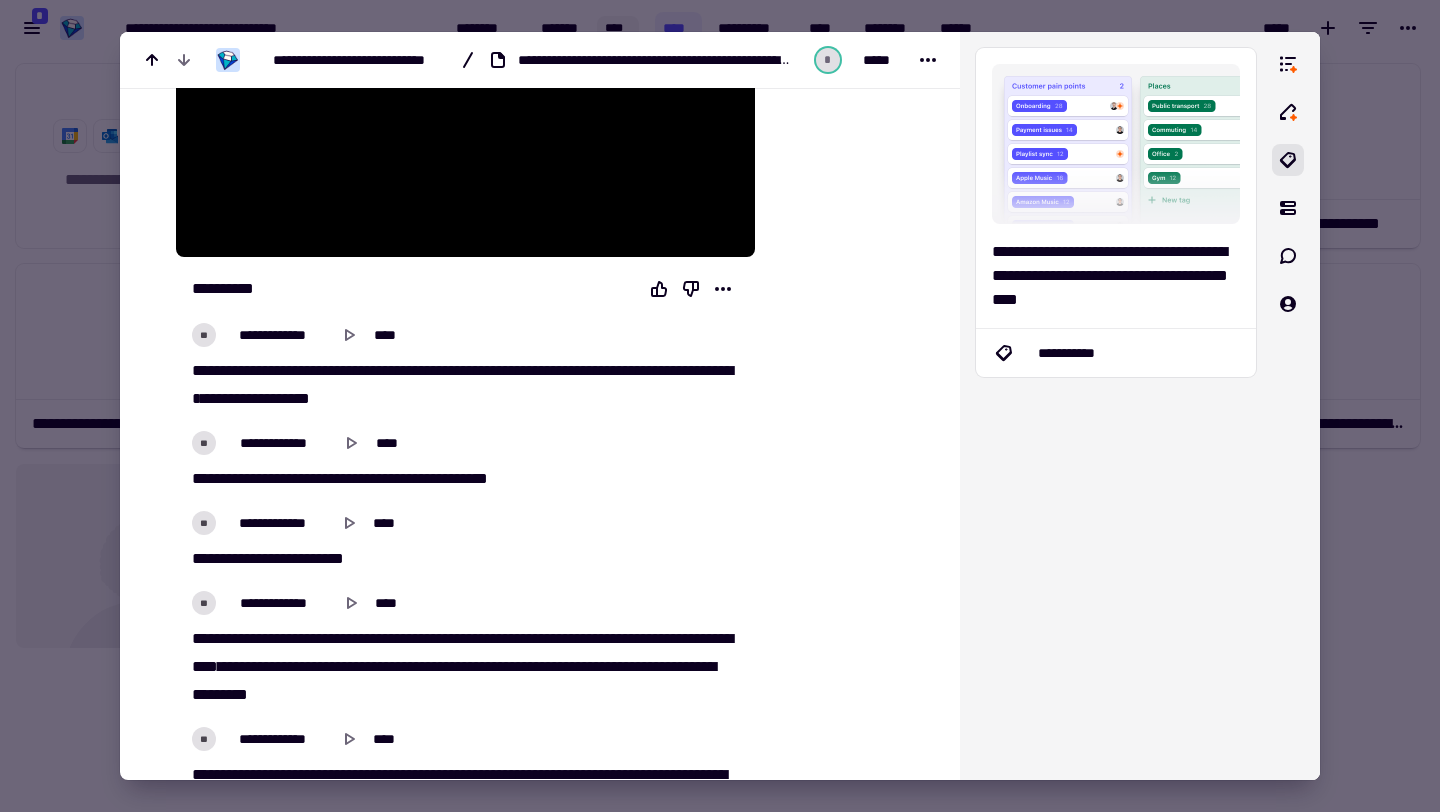 scroll, scrollTop: 362, scrollLeft: 0, axis: vertical 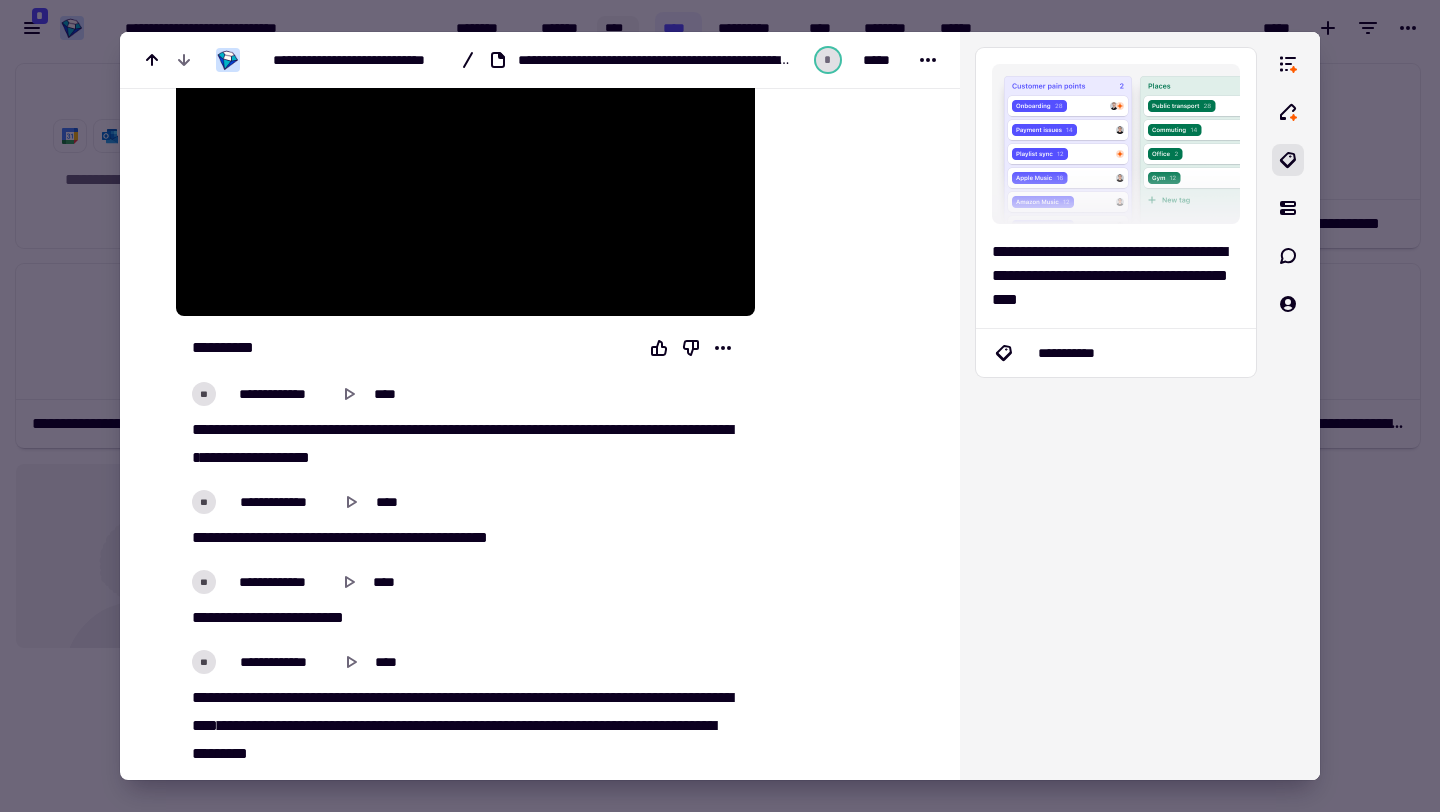 click at bounding box center (720, 406) 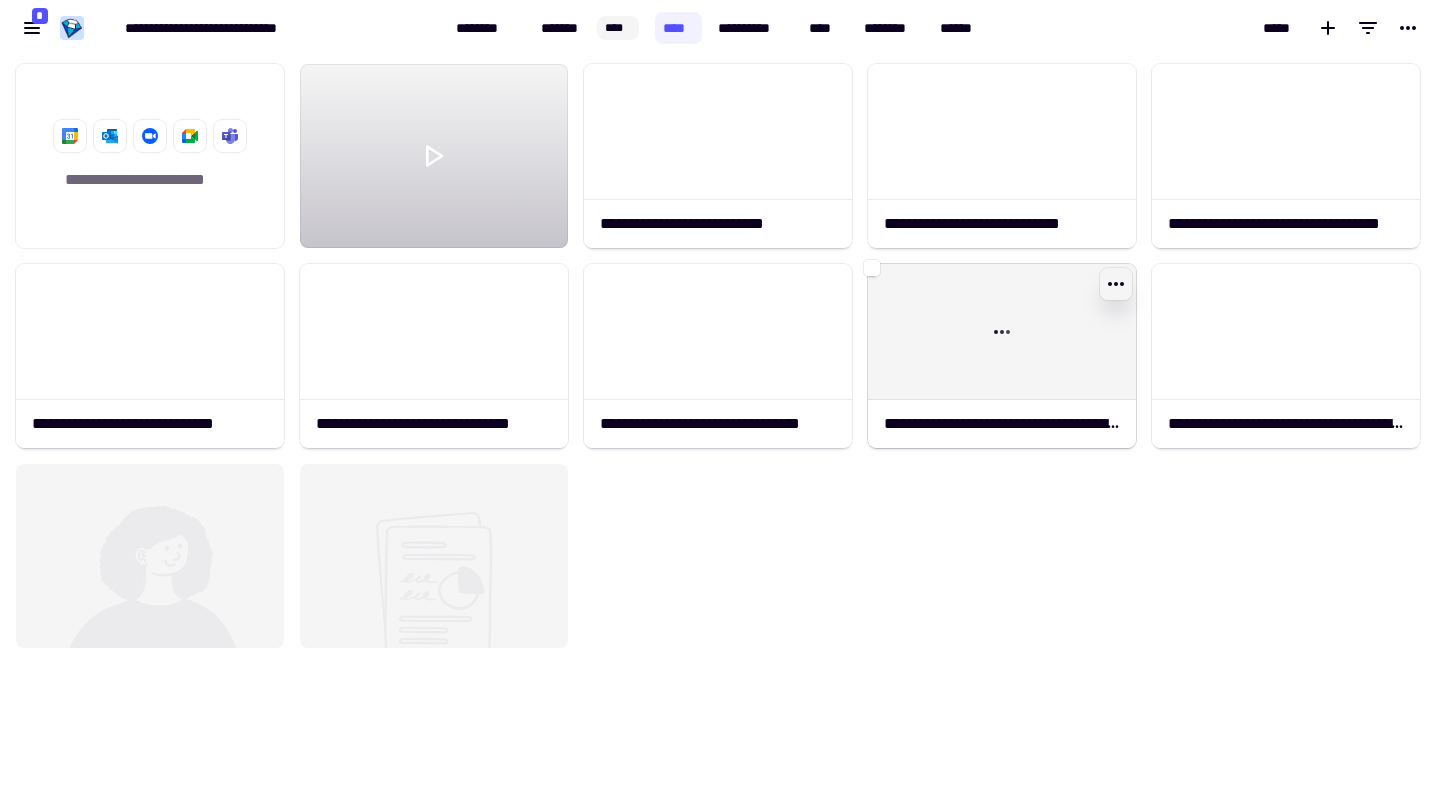 click 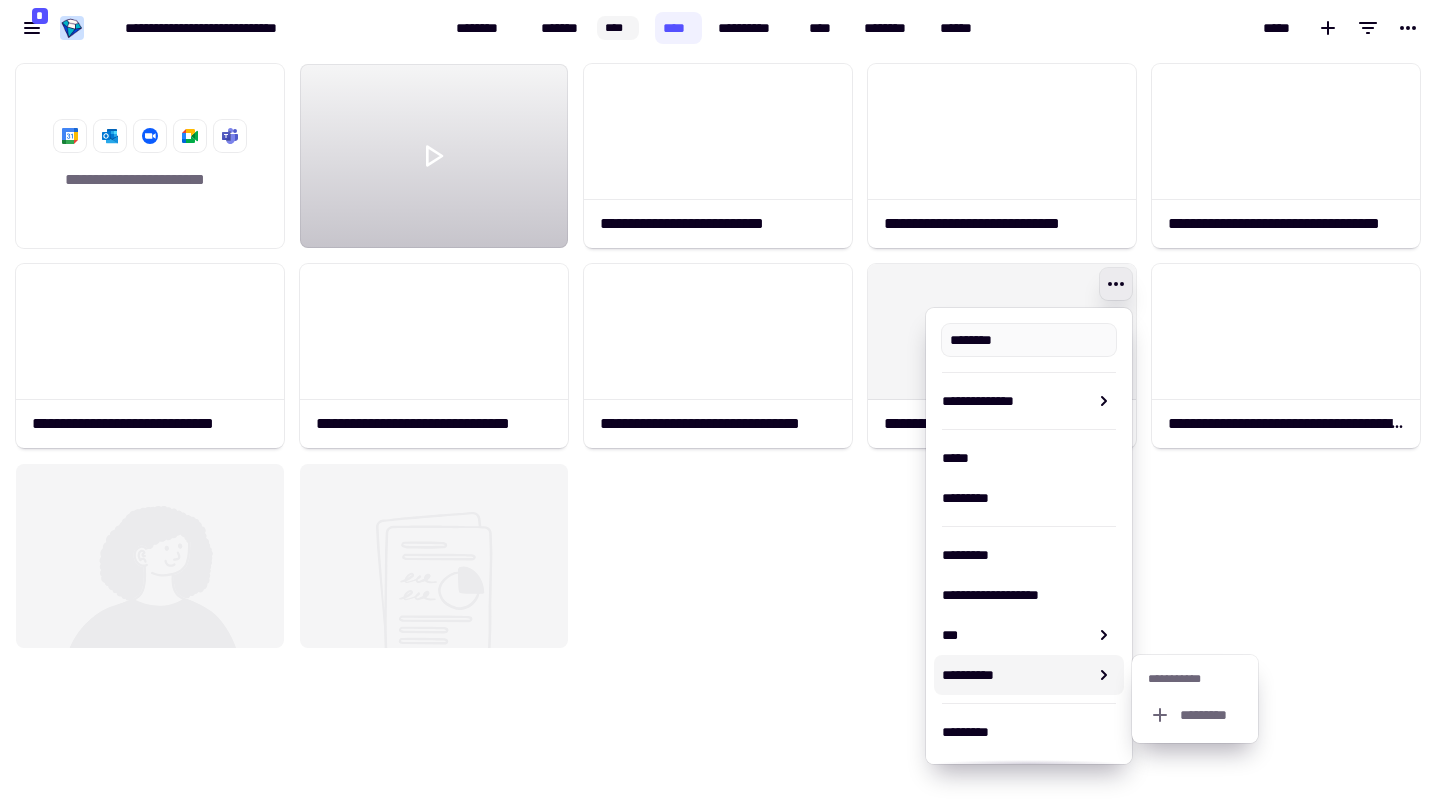 scroll, scrollTop: 133, scrollLeft: 0, axis: vertical 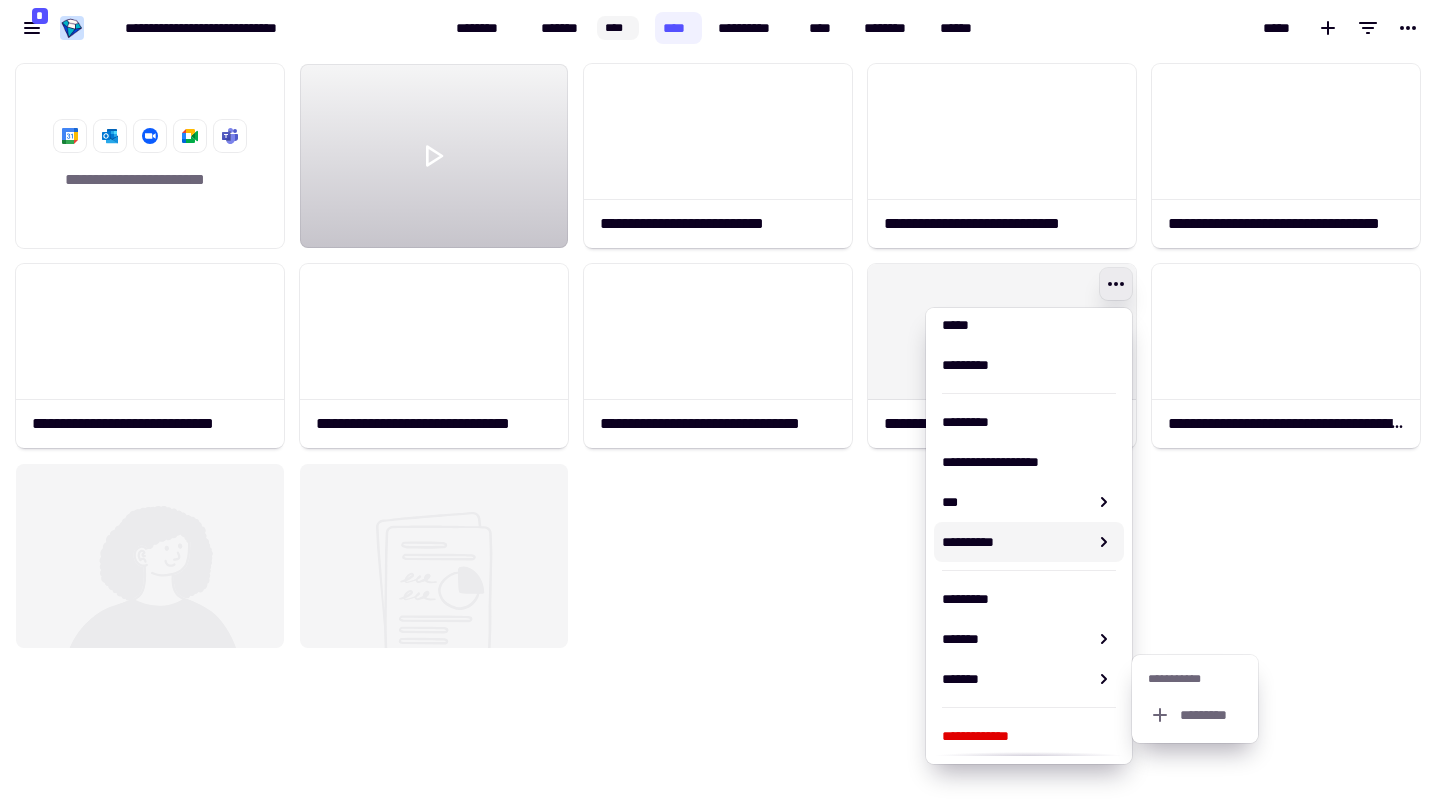 type on "**********" 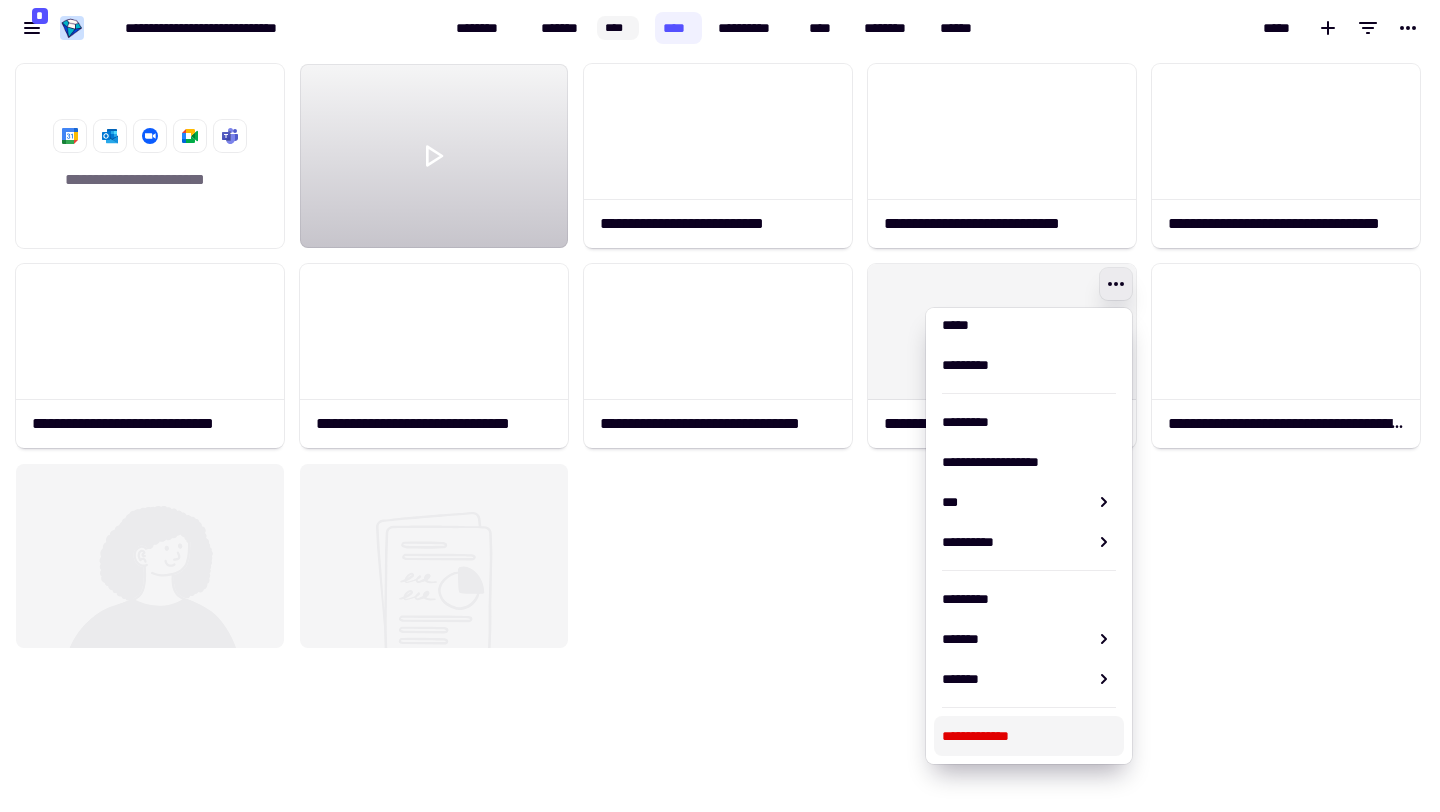 click on "**********" at bounding box center [1029, 736] 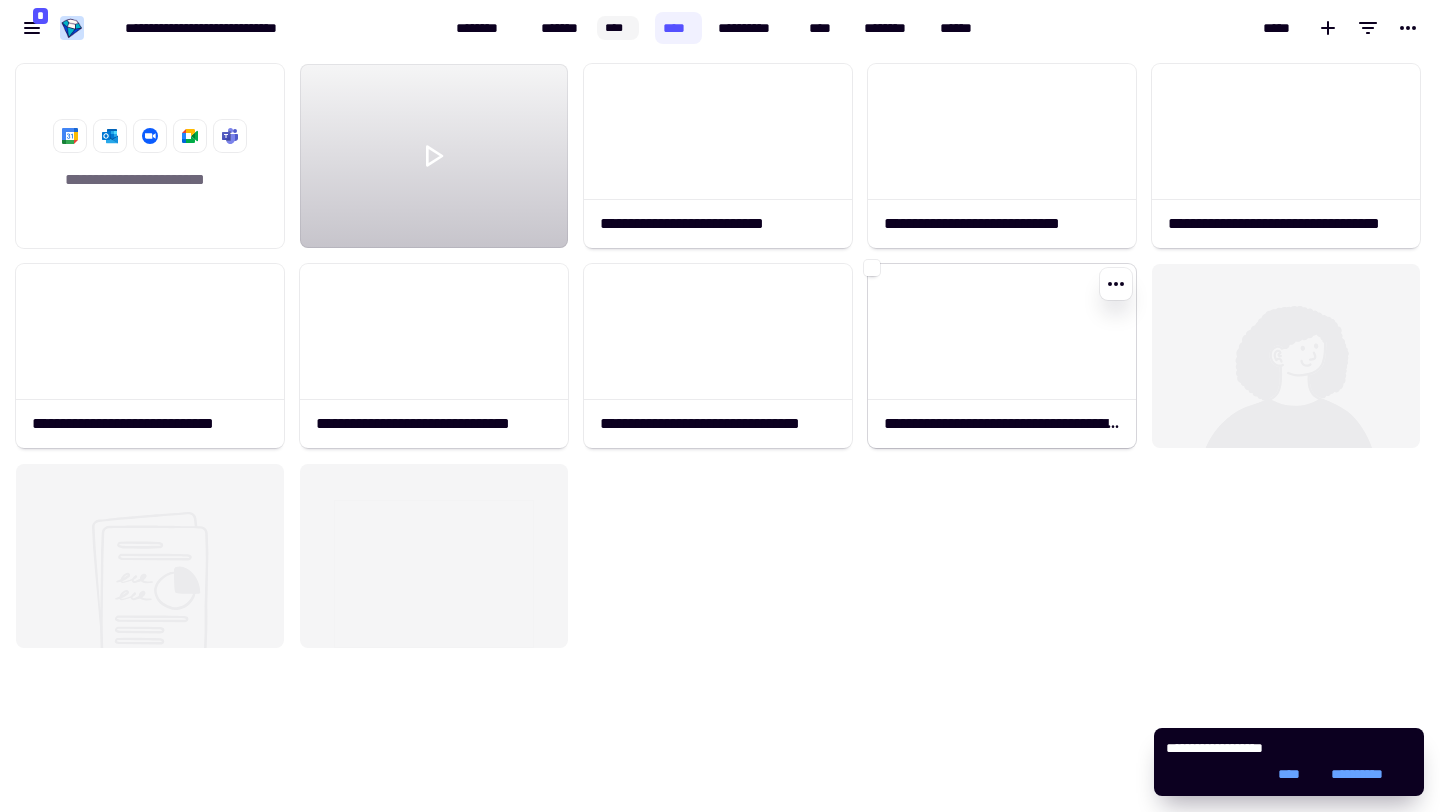 click on "**********" 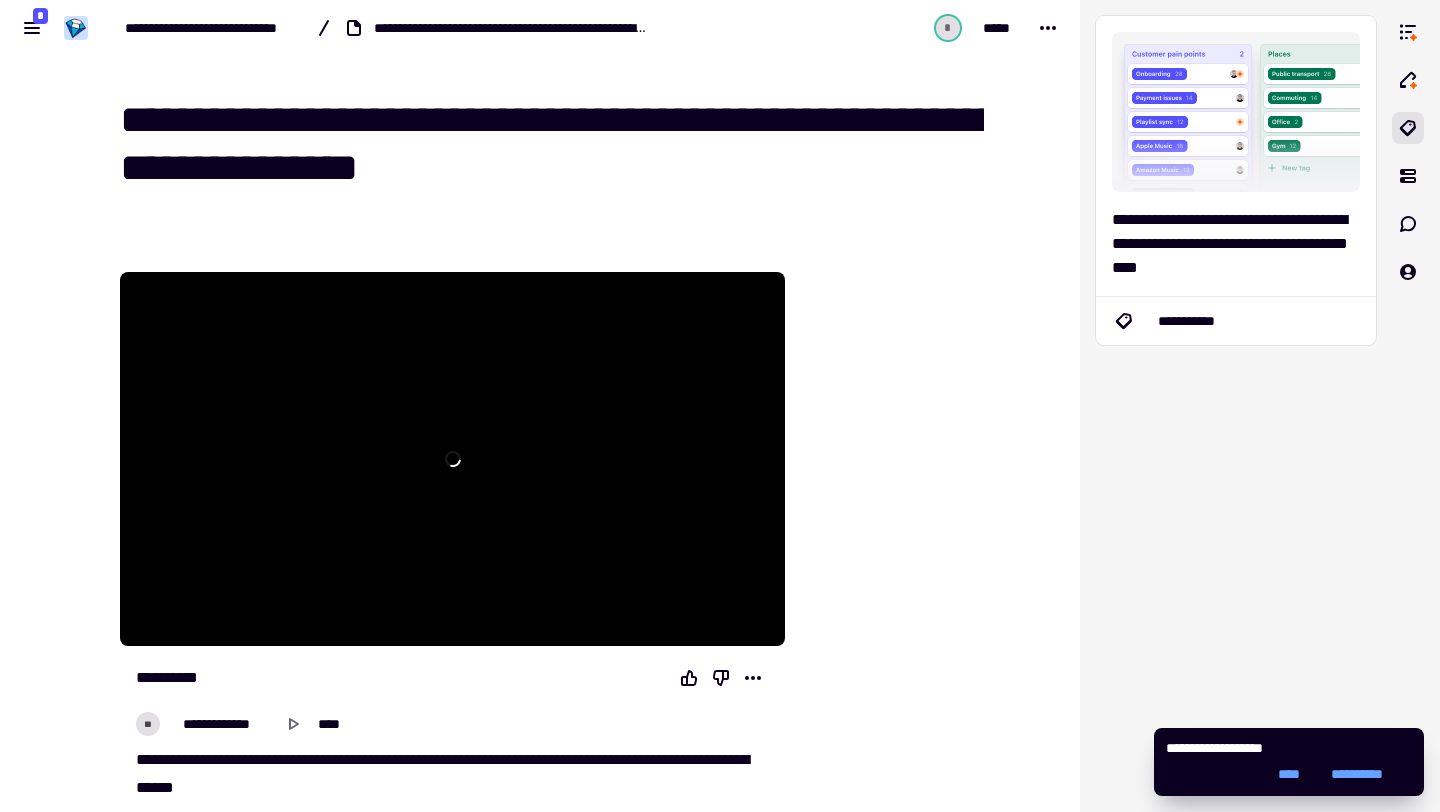 click on "**********" at bounding box center [552, 144] 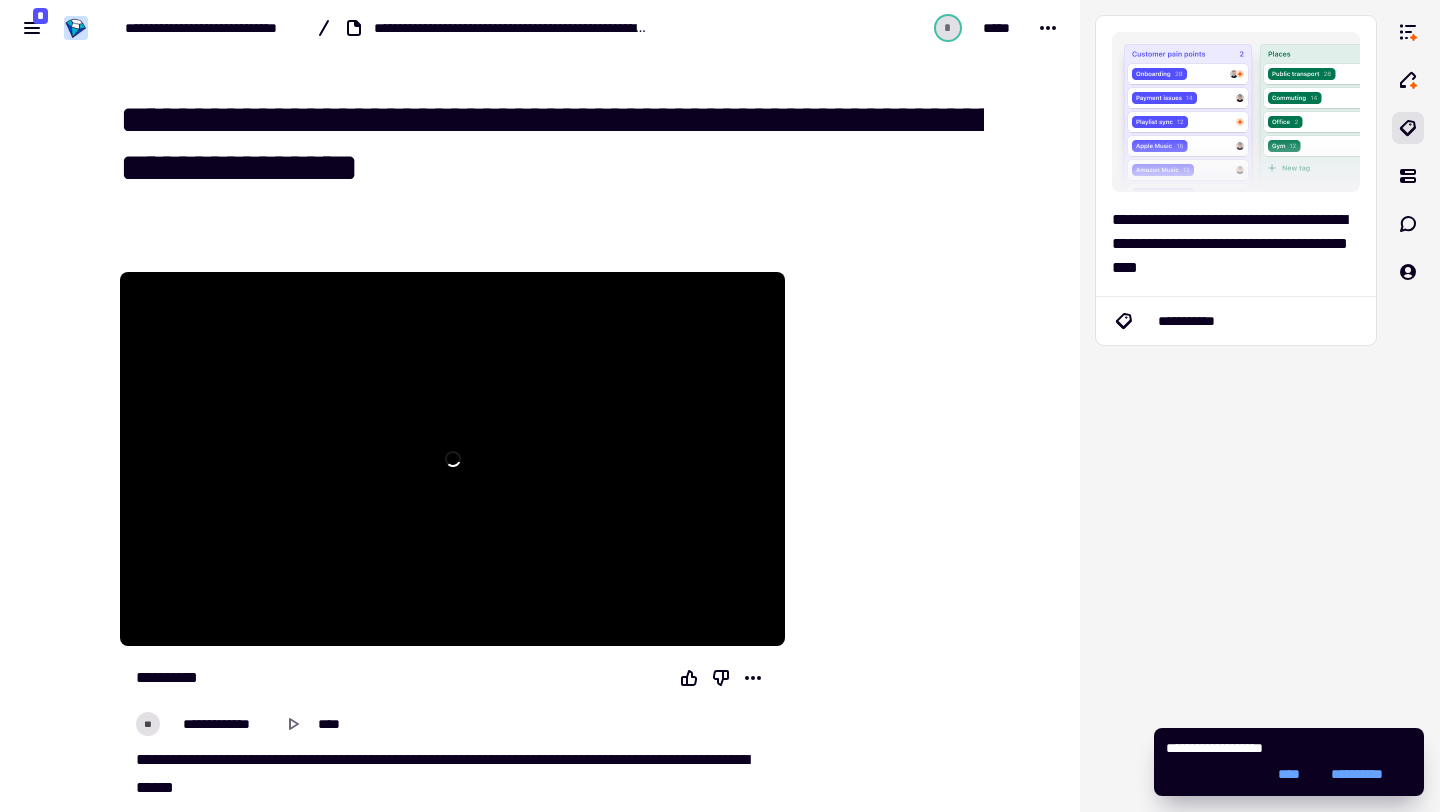 click on "**********" at bounding box center [552, 144] 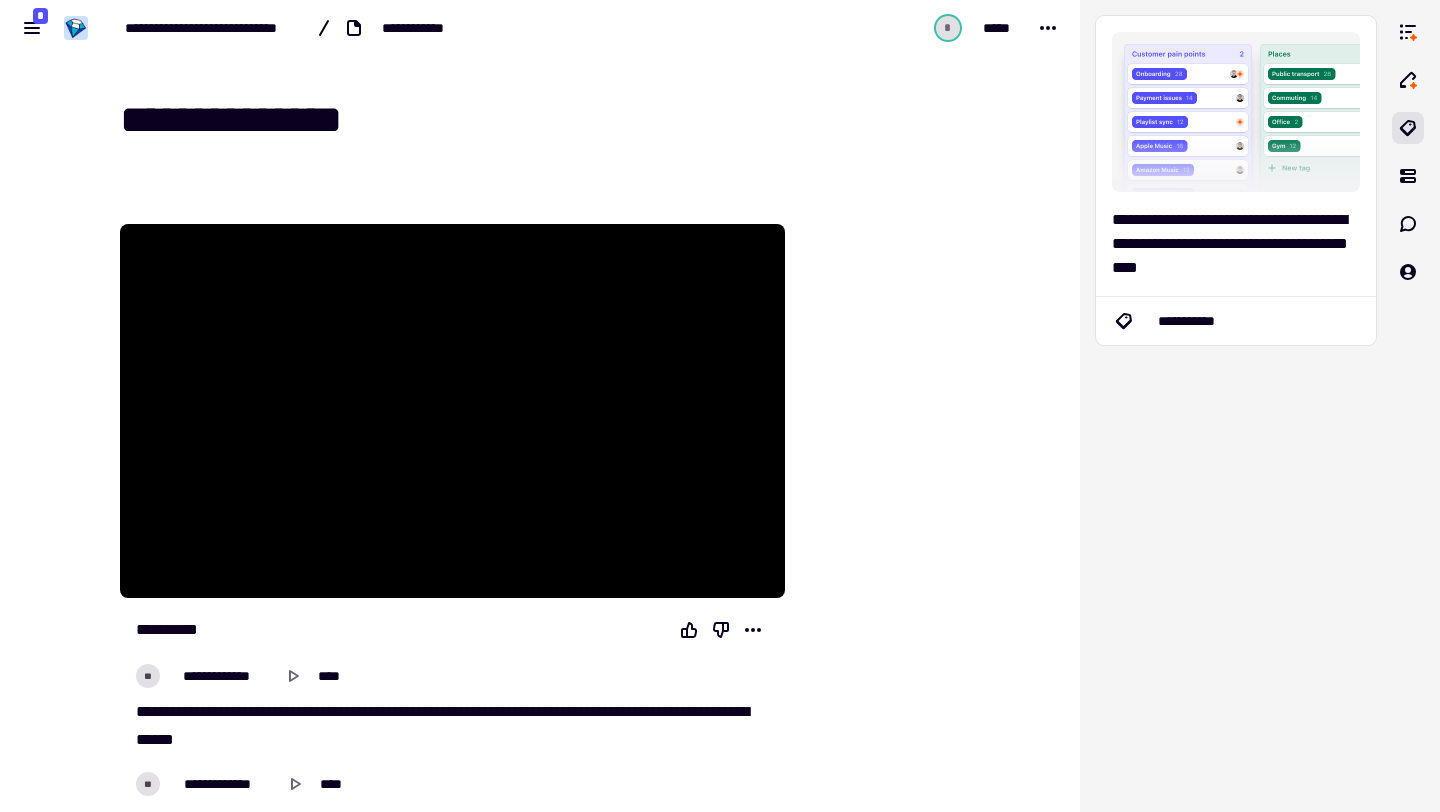 type on "**********" 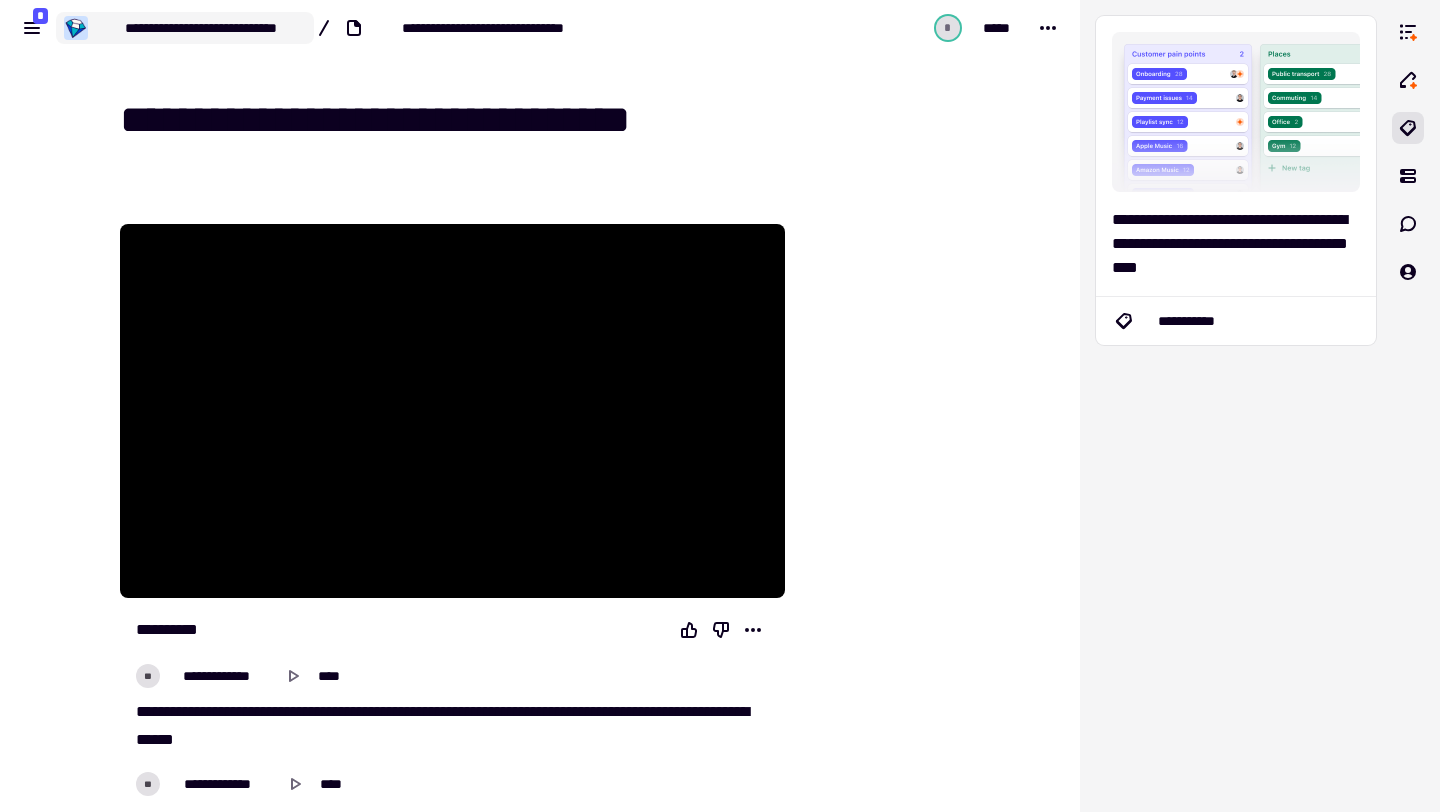 type on "**********" 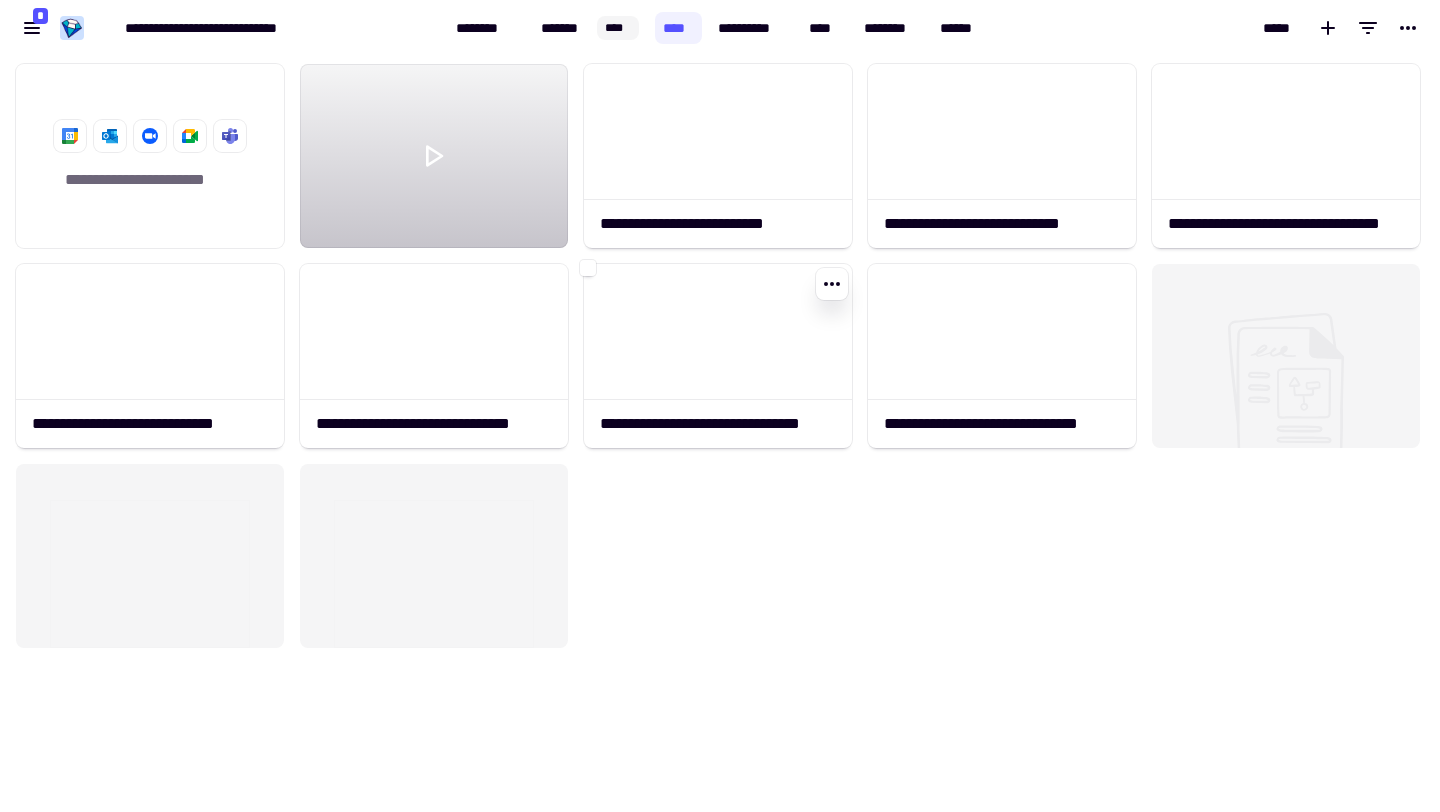 scroll, scrollTop: 1, scrollLeft: 1, axis: both 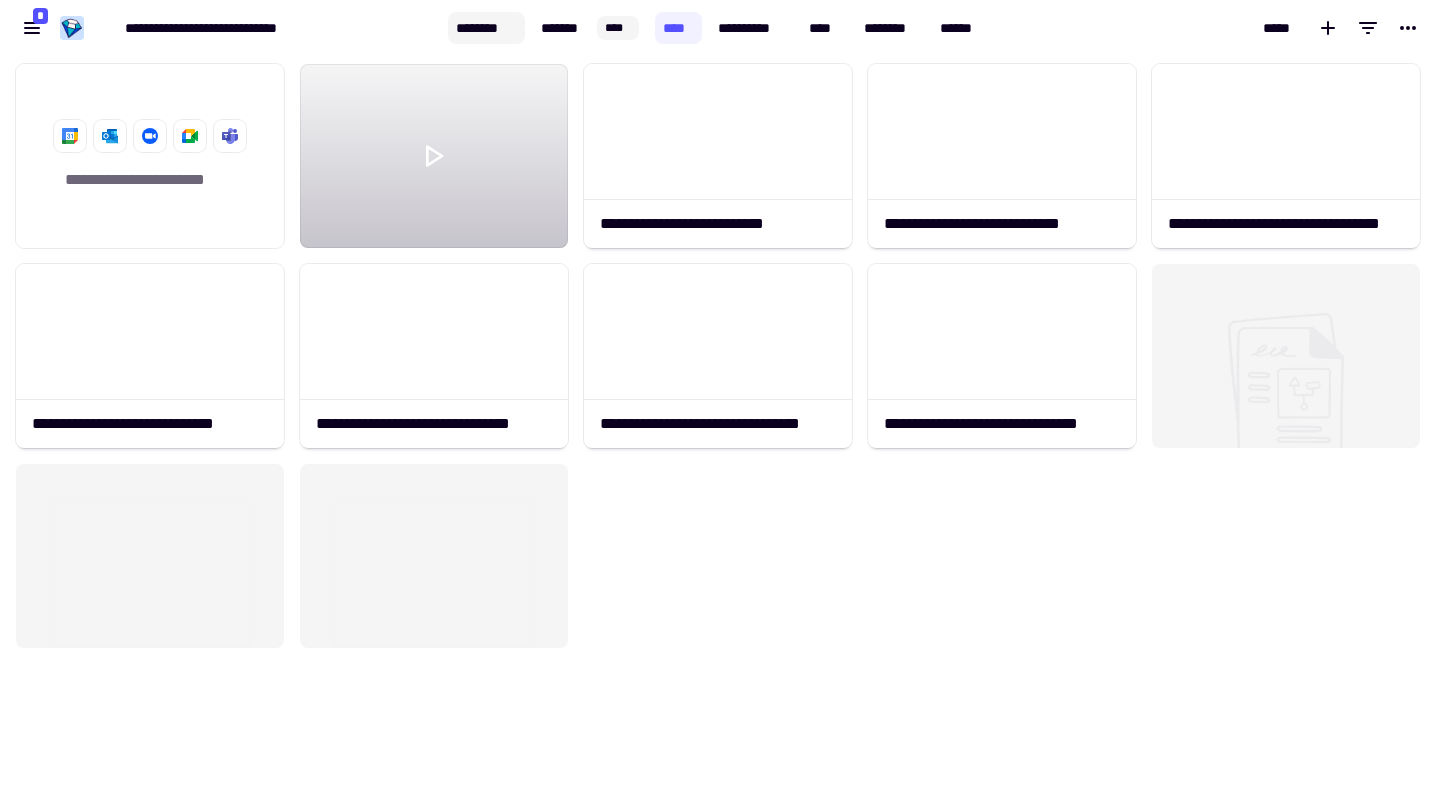 click on "********" 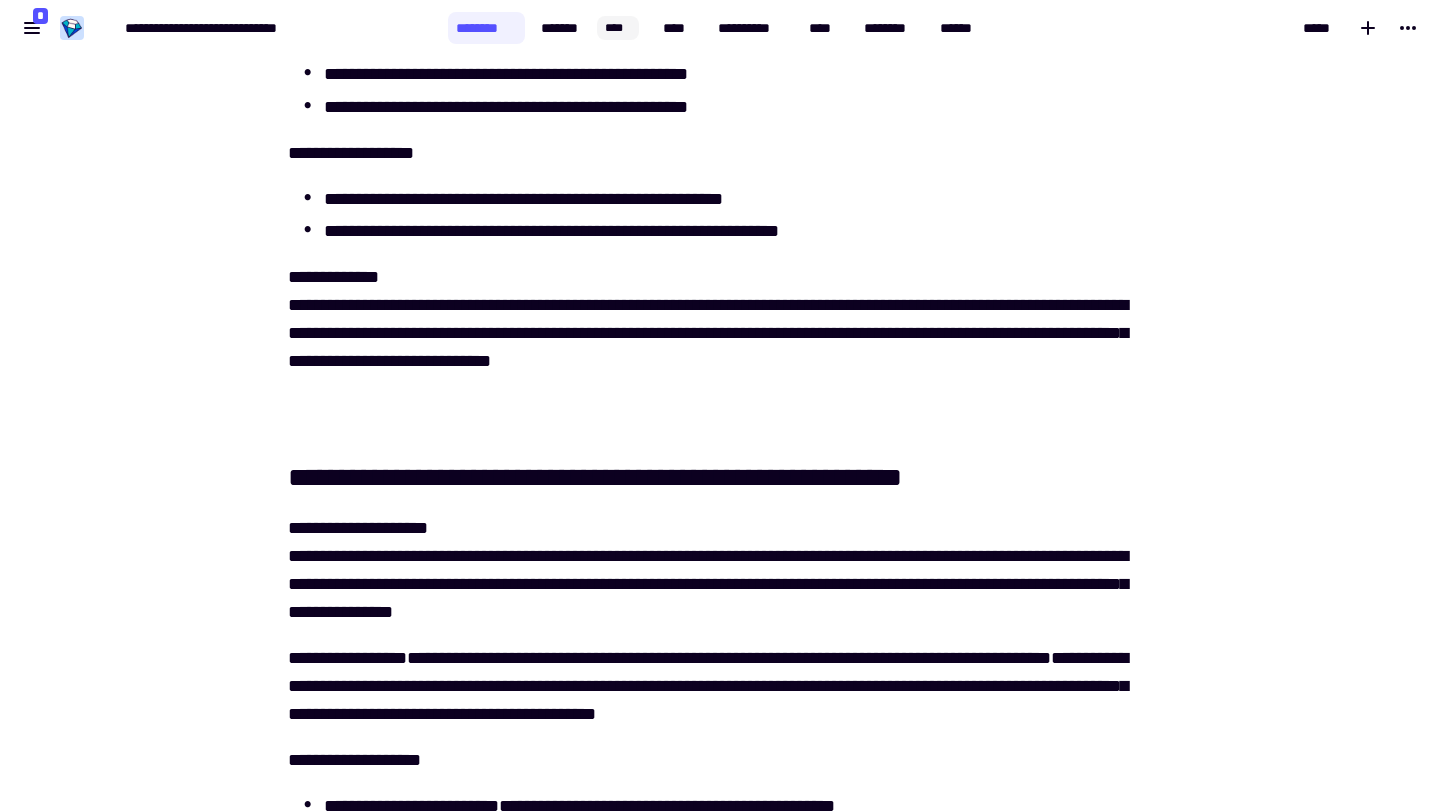 scroll, scrollTop: 4353, scrollLeft: 0, axis: vertical 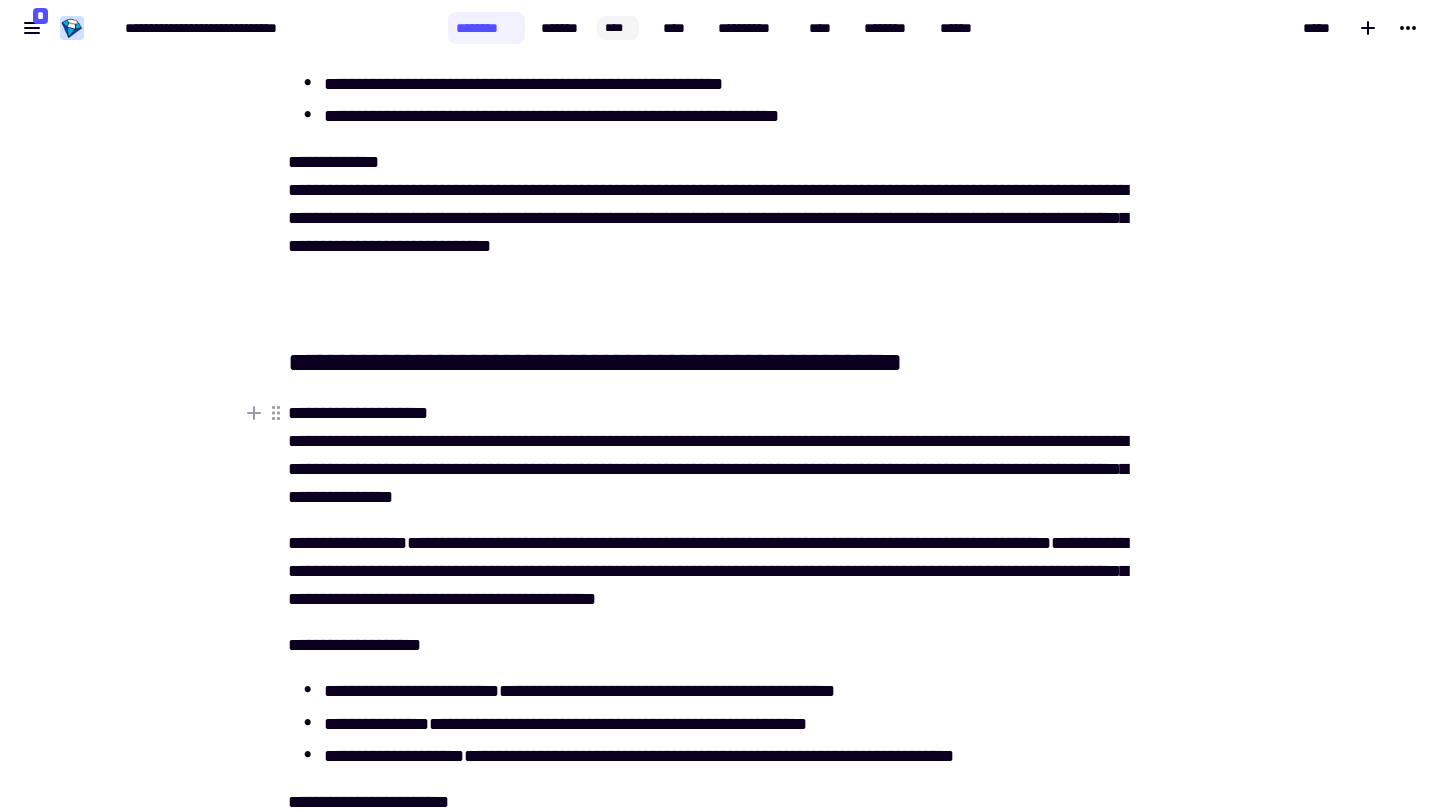 click on "**********" at bounding box center (720, 455) 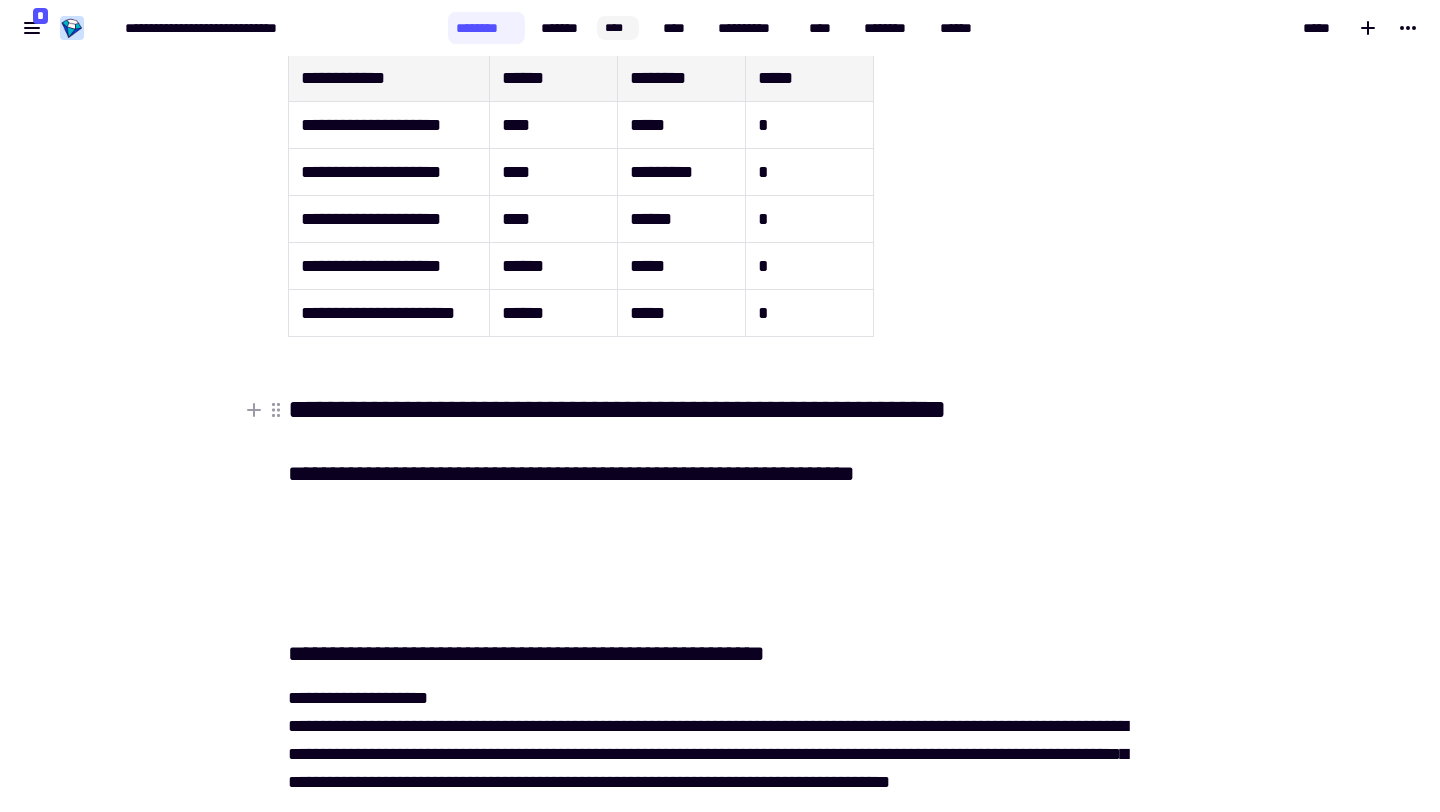 scroll, scrollTop: 1139, scrollLeft: 0, axis: vertical 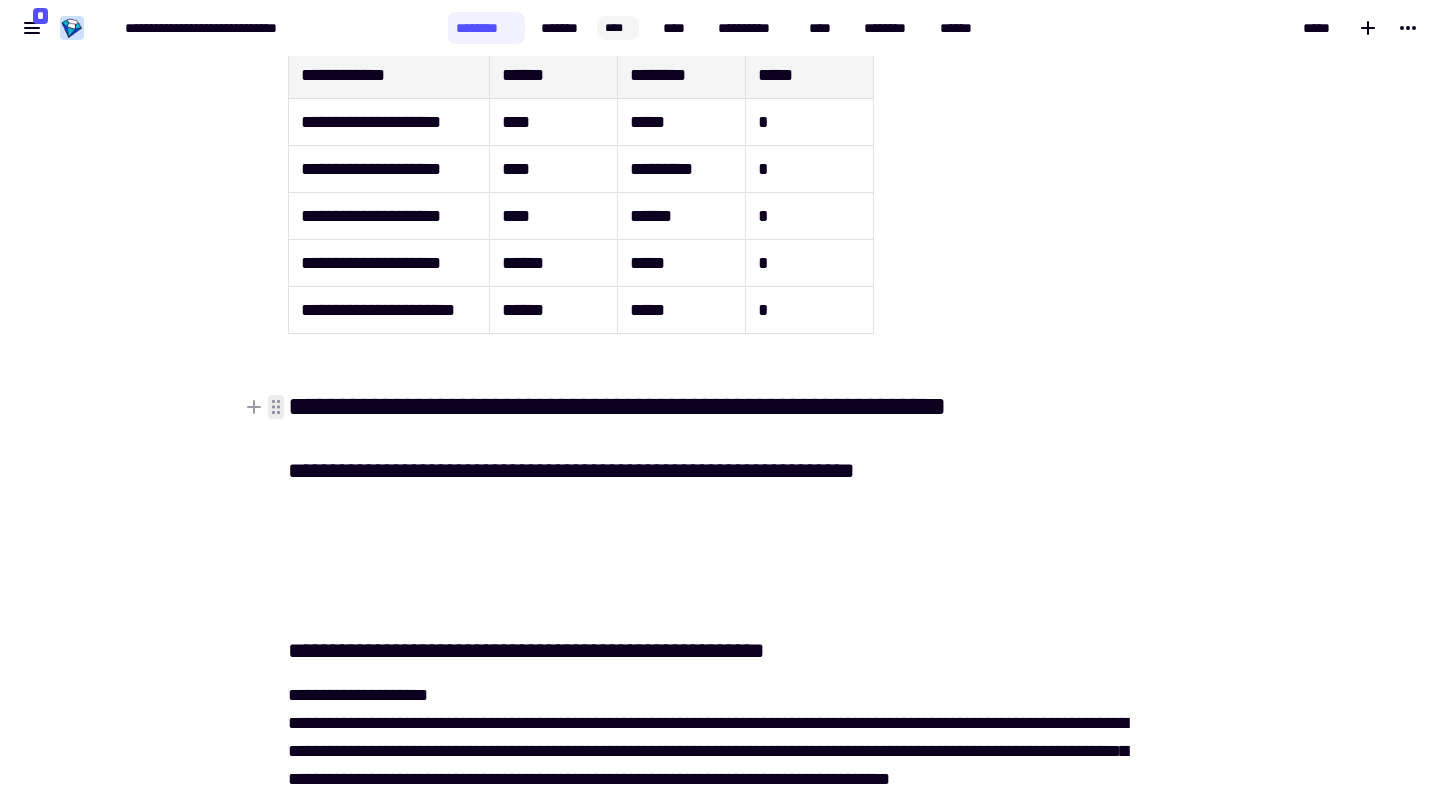 click 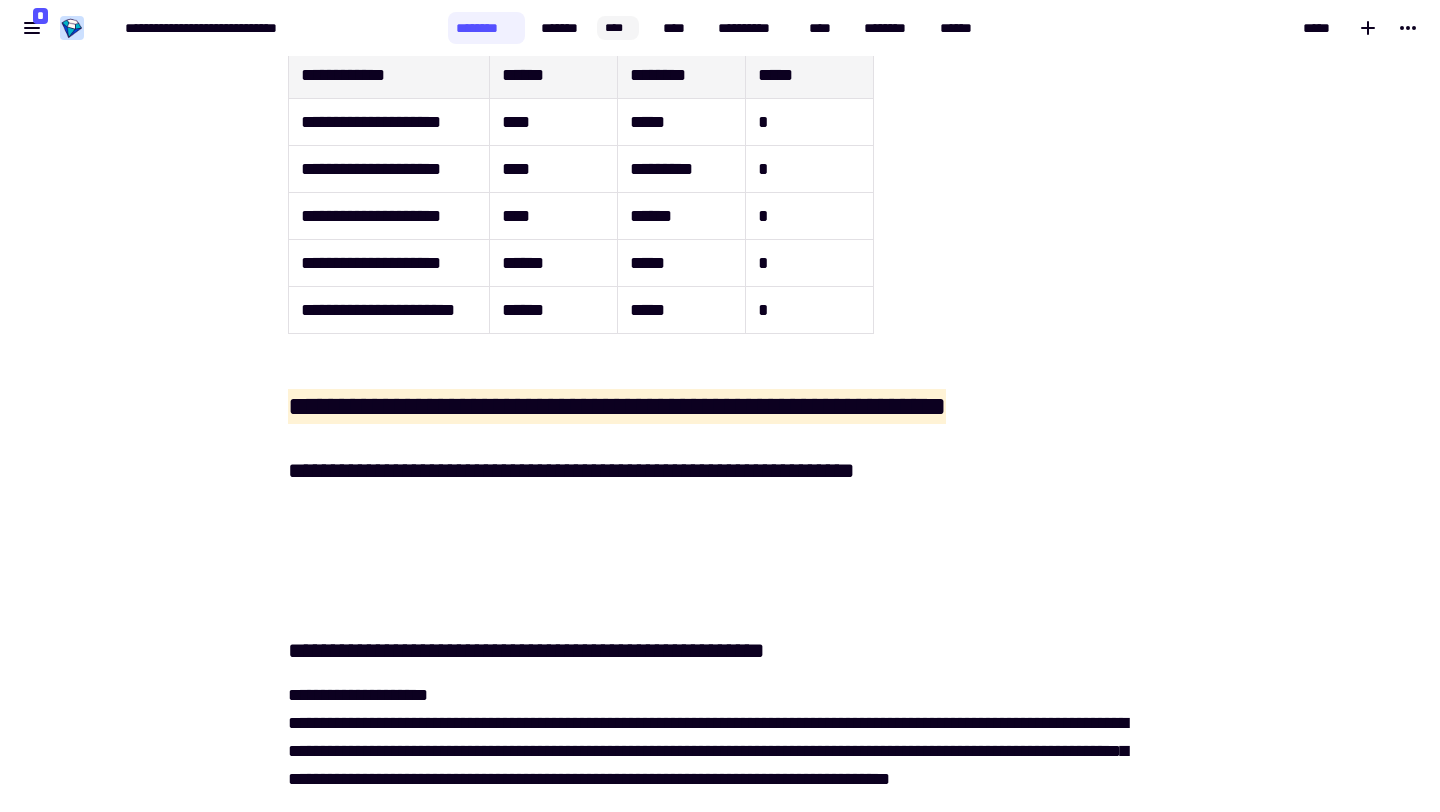 click on "**********" at bounding box center (720, 5646) 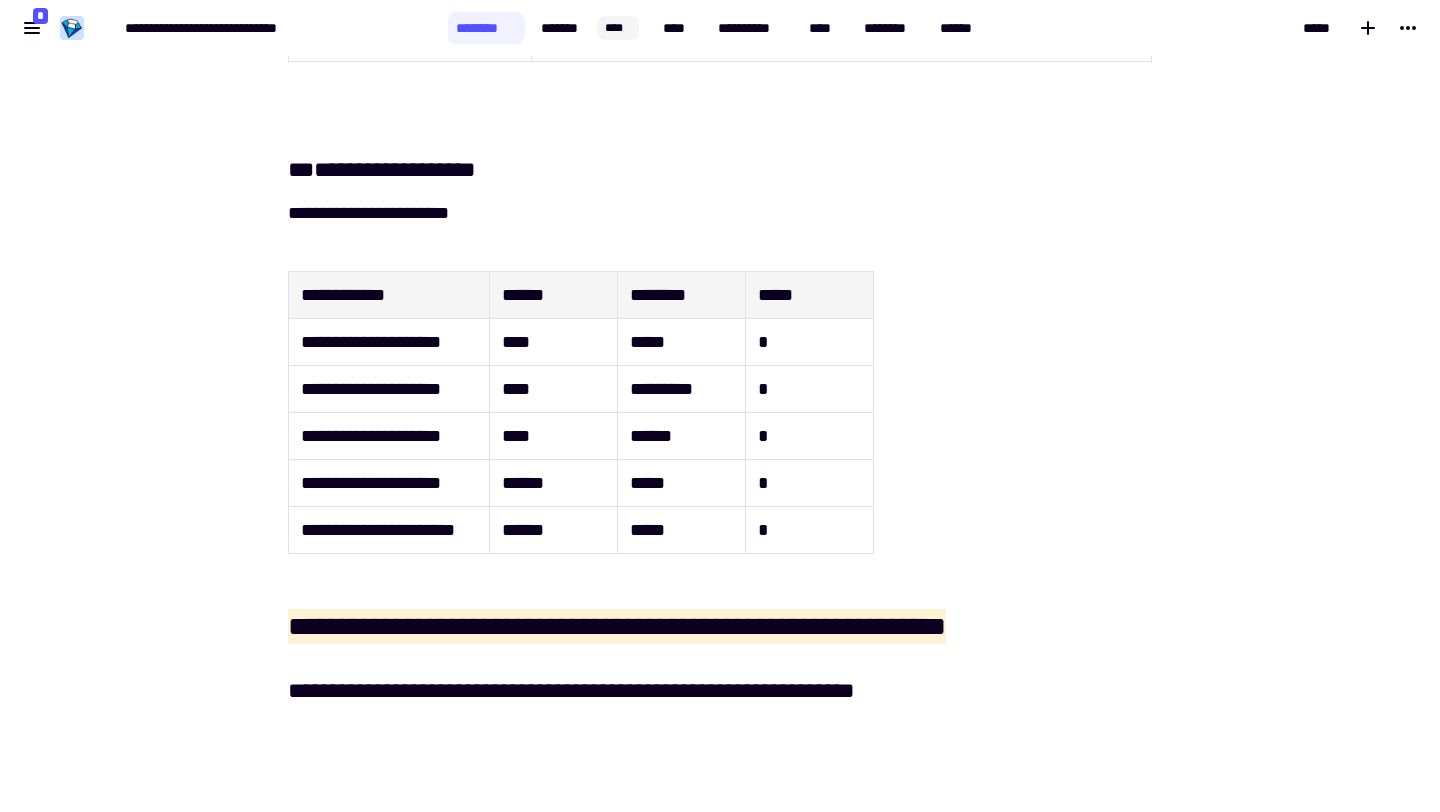 scroll, scrollTop: 938, scrollLeft: 0, axis: vertical 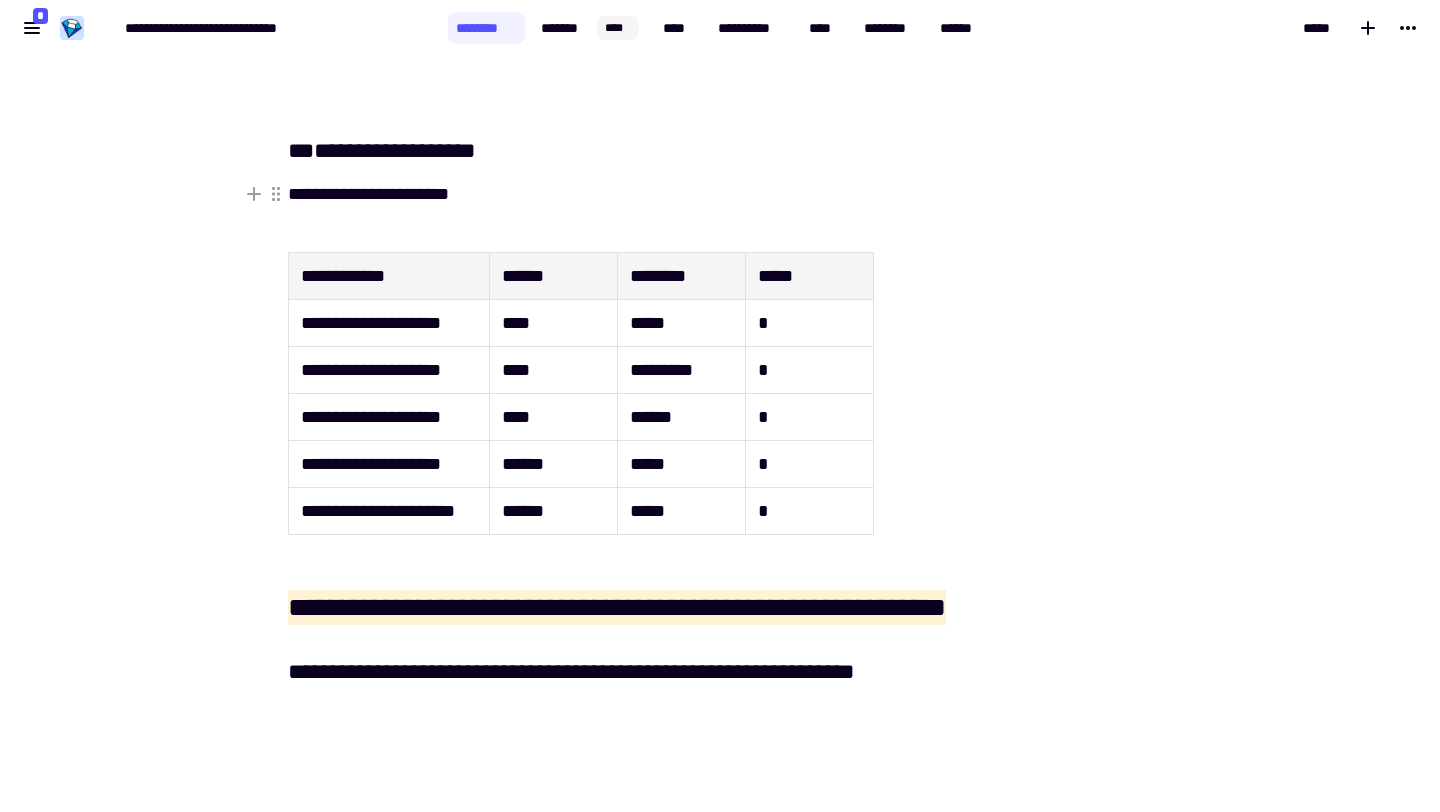click on "**********" at bounding box center (368, 194) 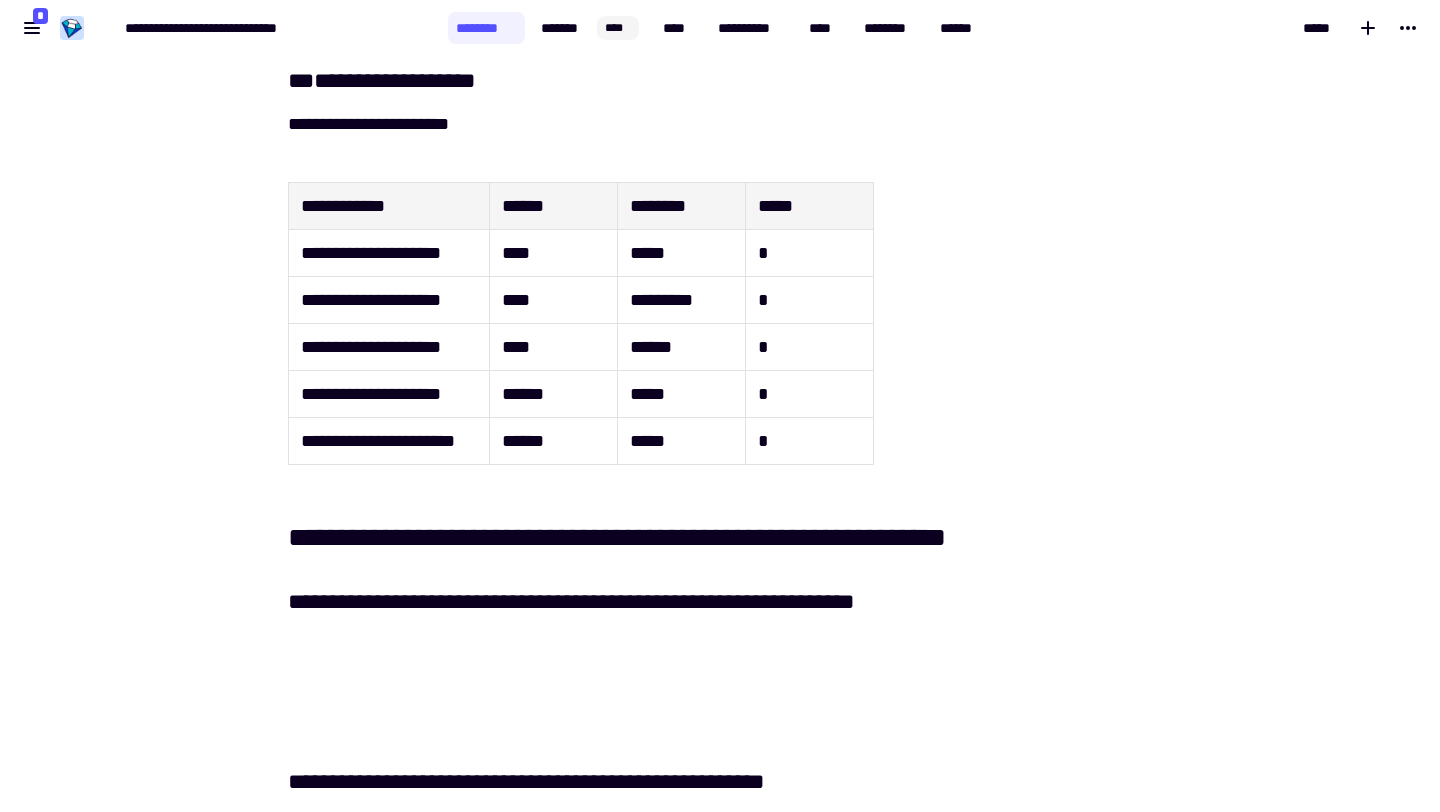 scroll, scrollTop: 1022, scrollLeft: 0, axis: vertical 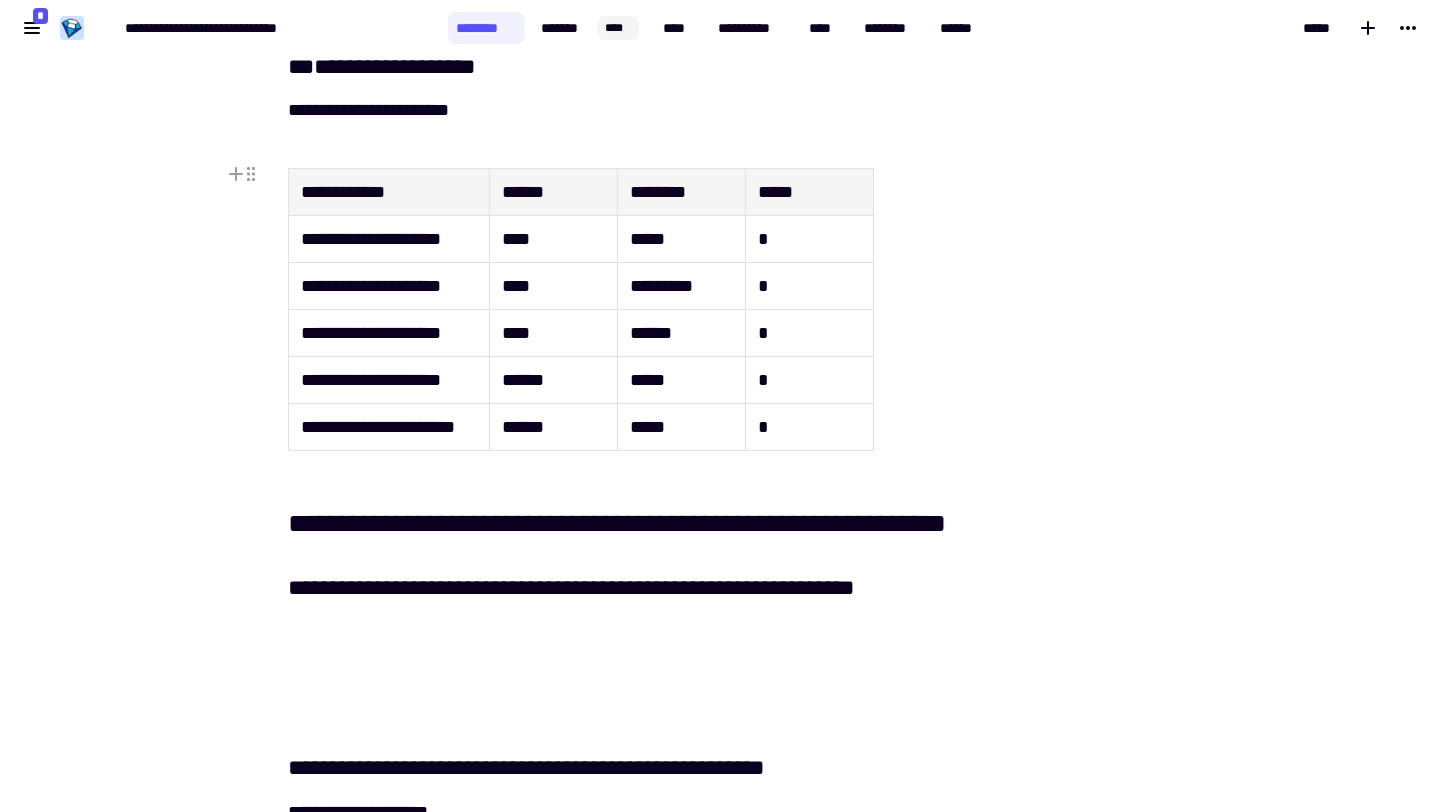 click on "******" at bounding box center [553, 427] 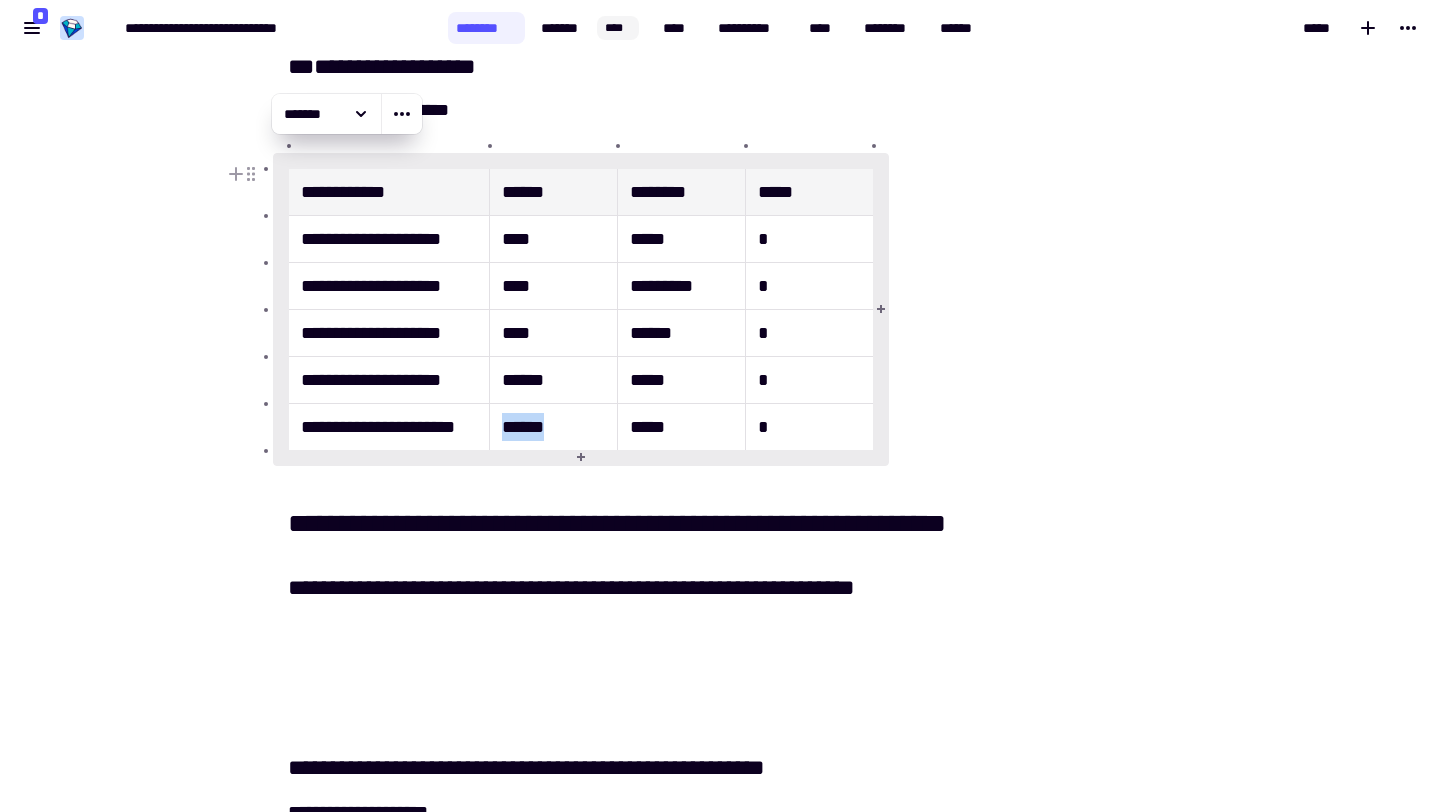 click on "******" at bounding box center [553, 427] 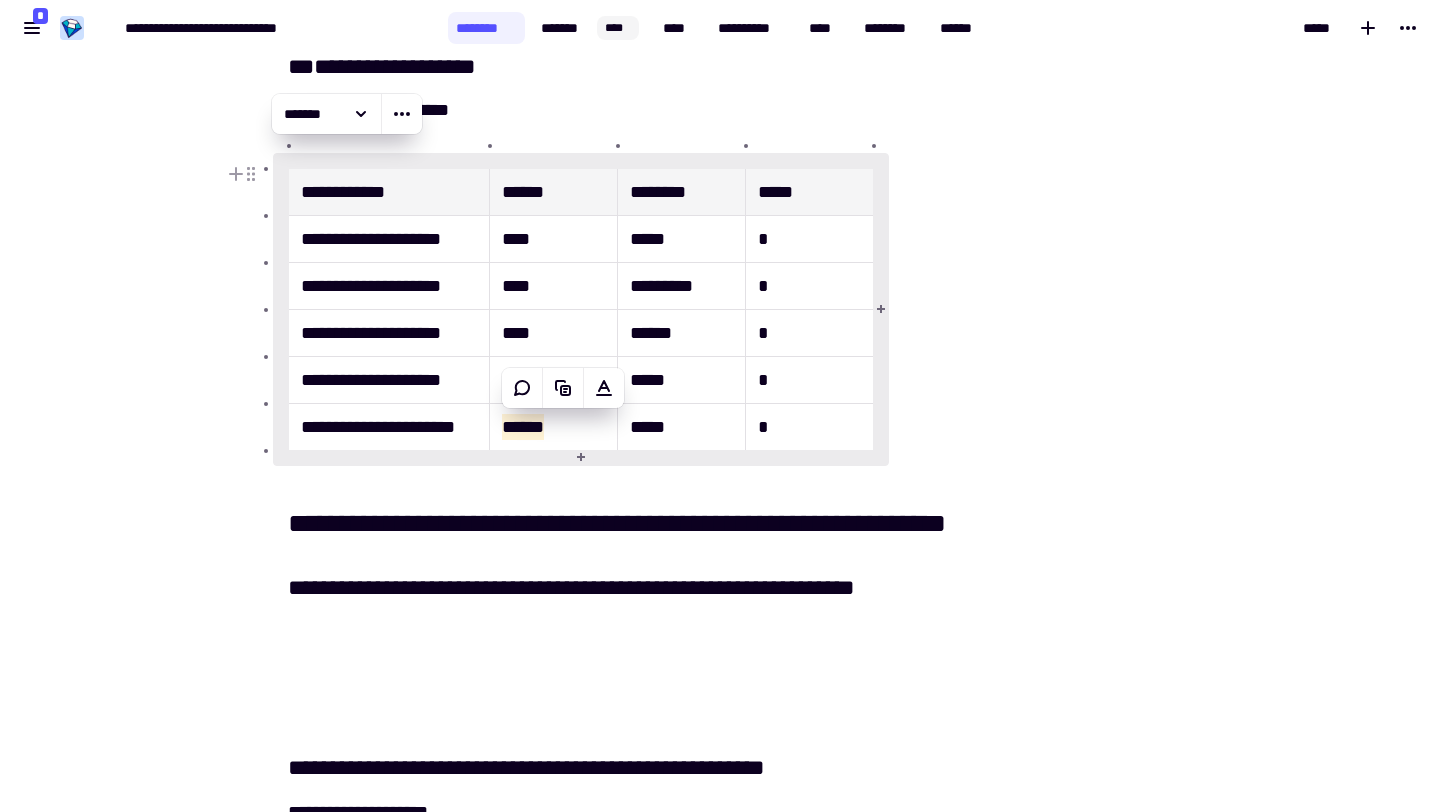 click on "******" at bounding box center [553, 427] 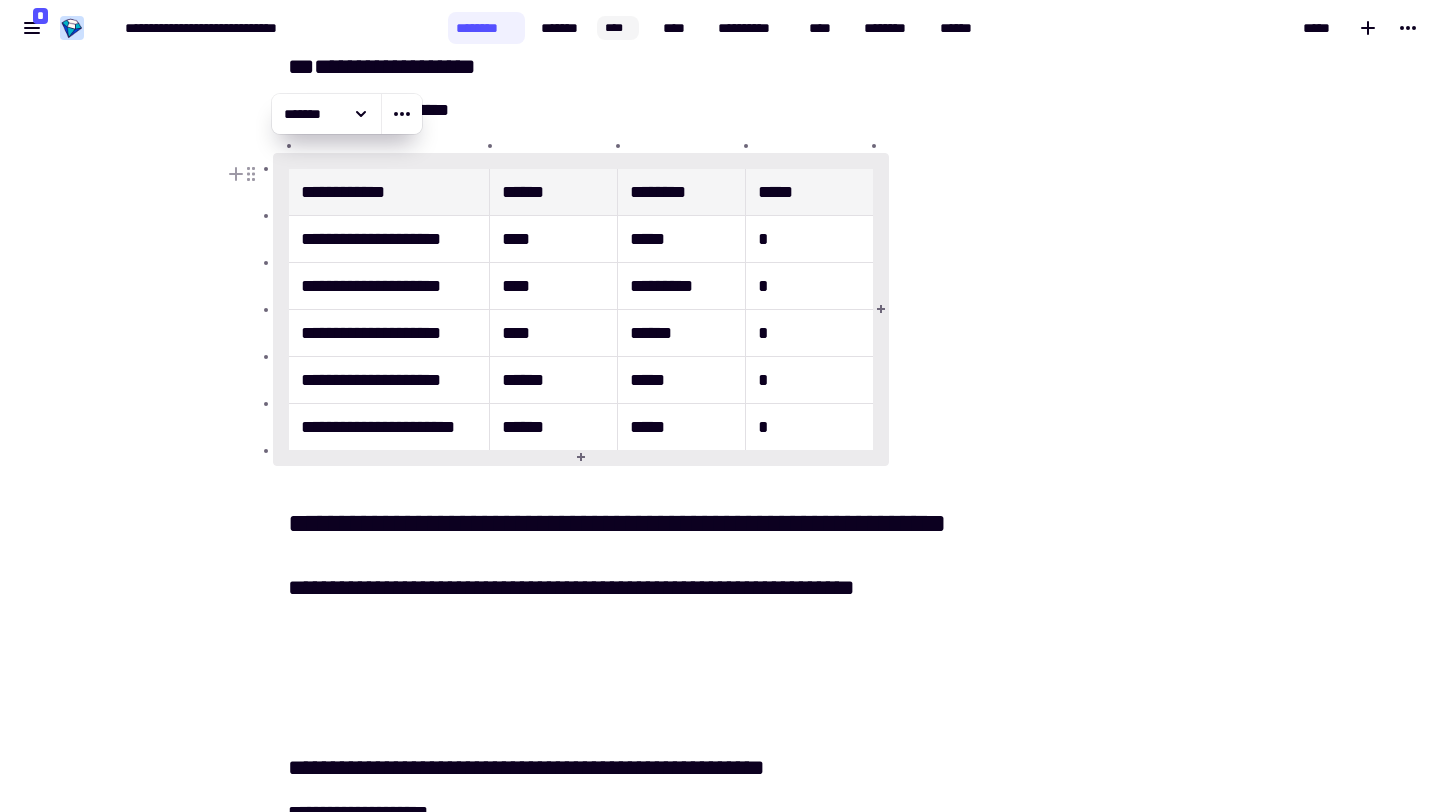 click on "**********" at bounding box center (712, 304) 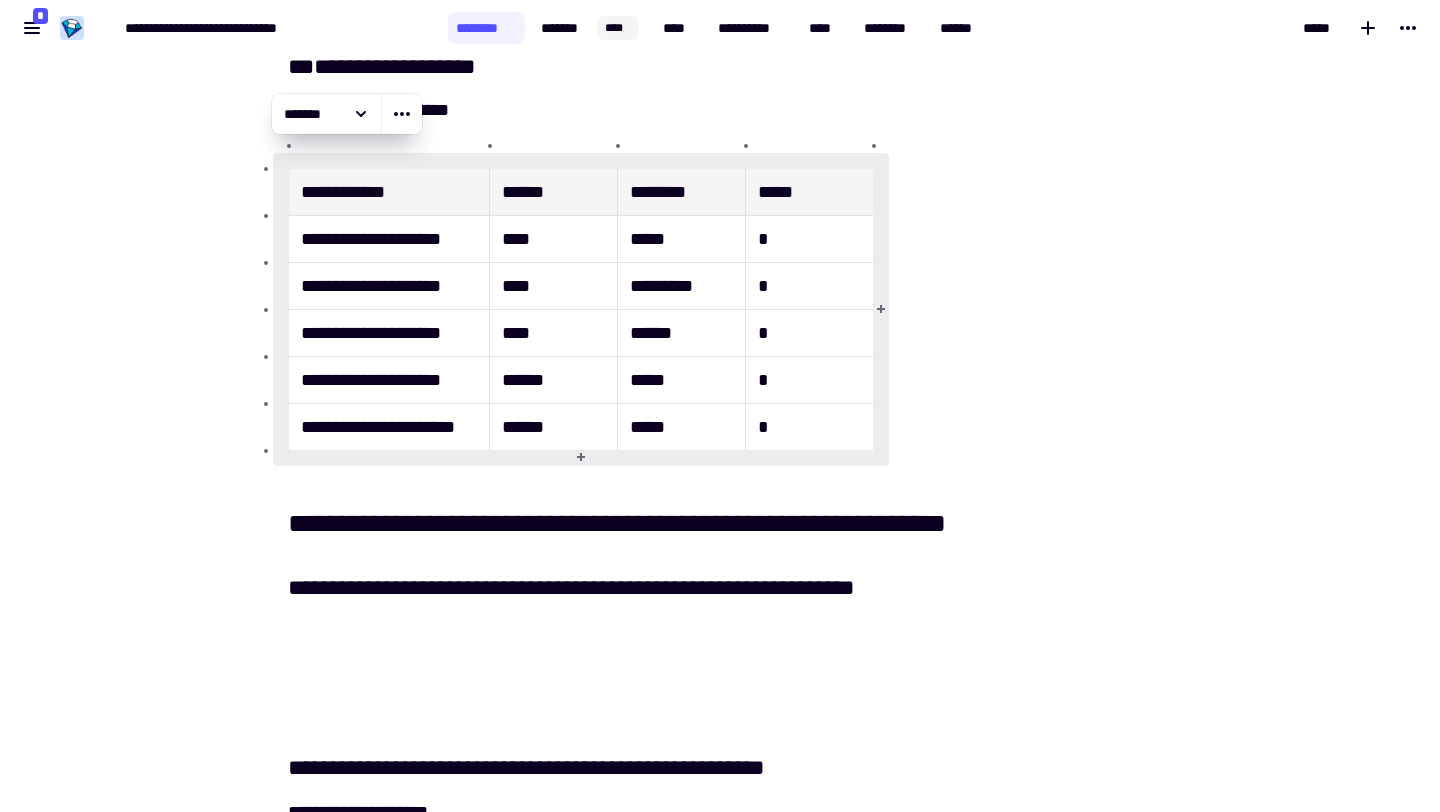 scroll, scrollTop: 997, scrollLeft: 0, axis: vertical 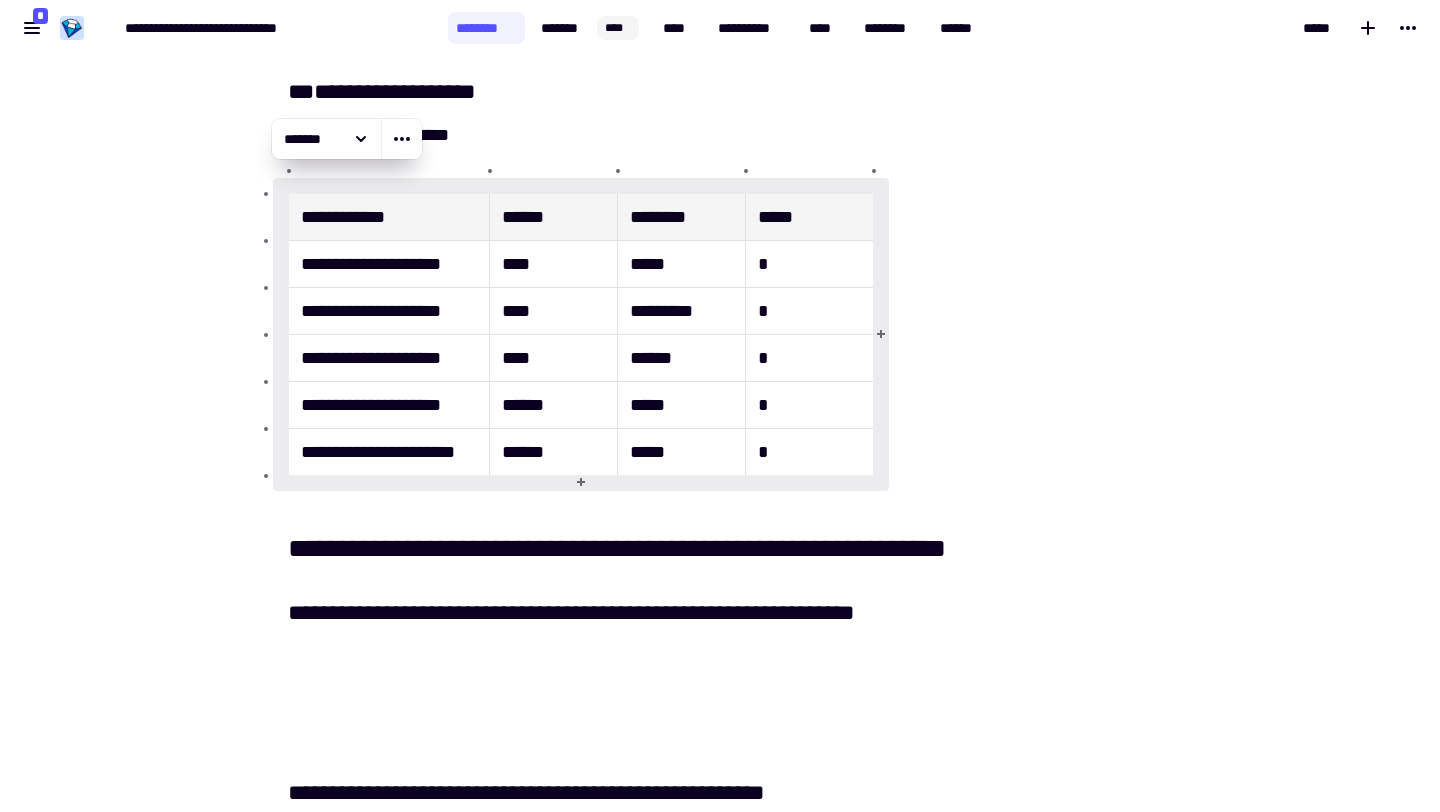 click on "**********" at bounding box center (708, 5871) 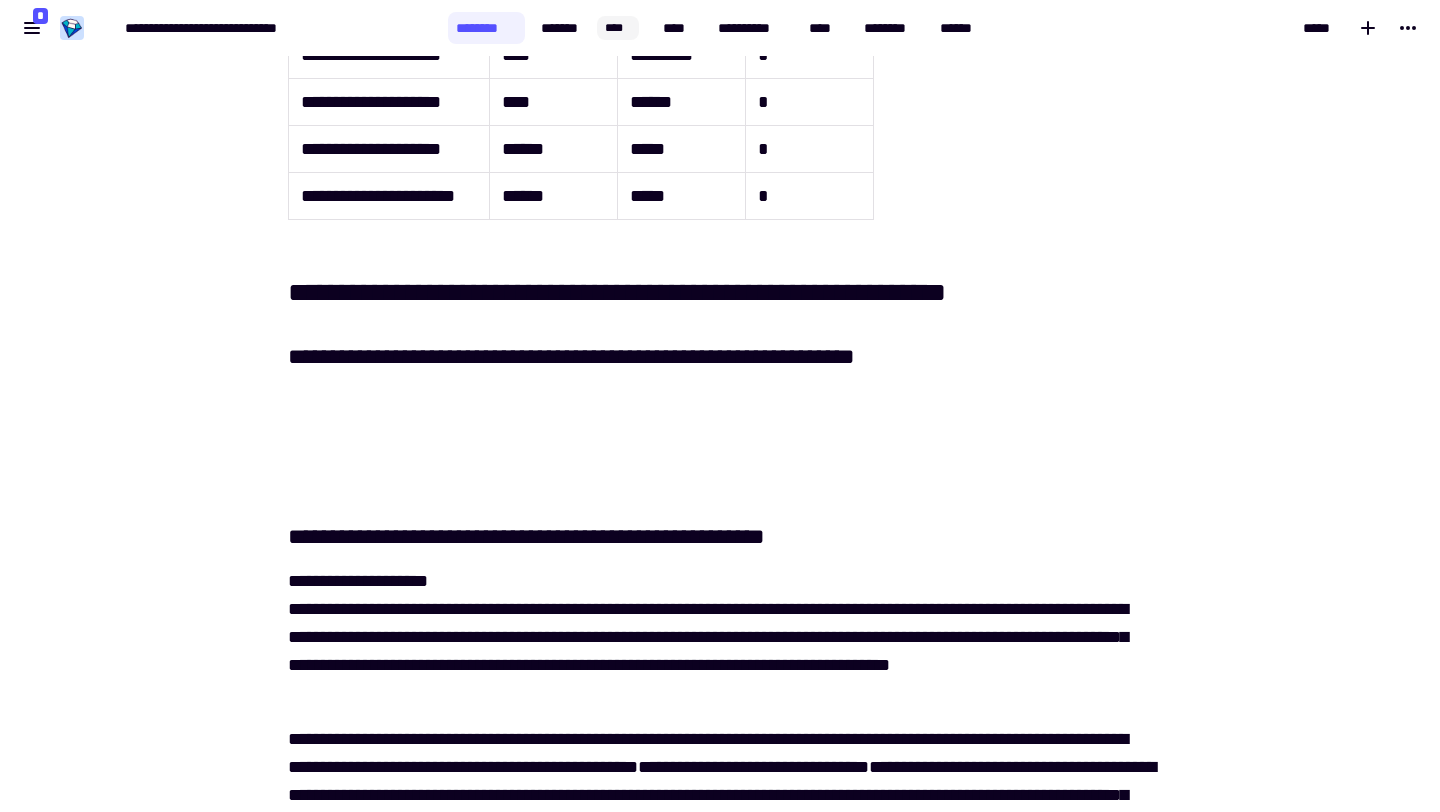 scroll, scrollTop: 1015, scrollLeft: 0, axis: vertical 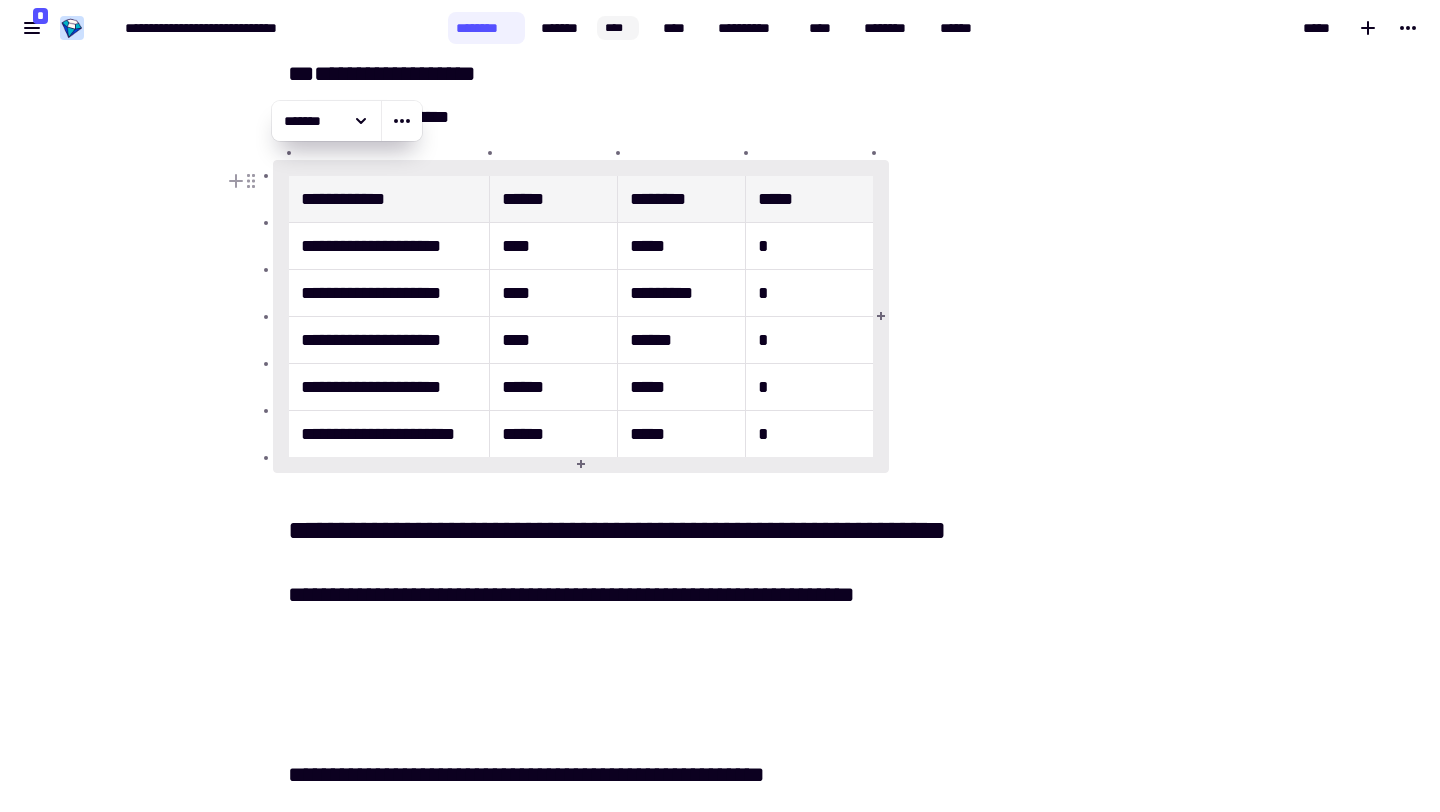 click on "*" at bounding box center (809, 293) 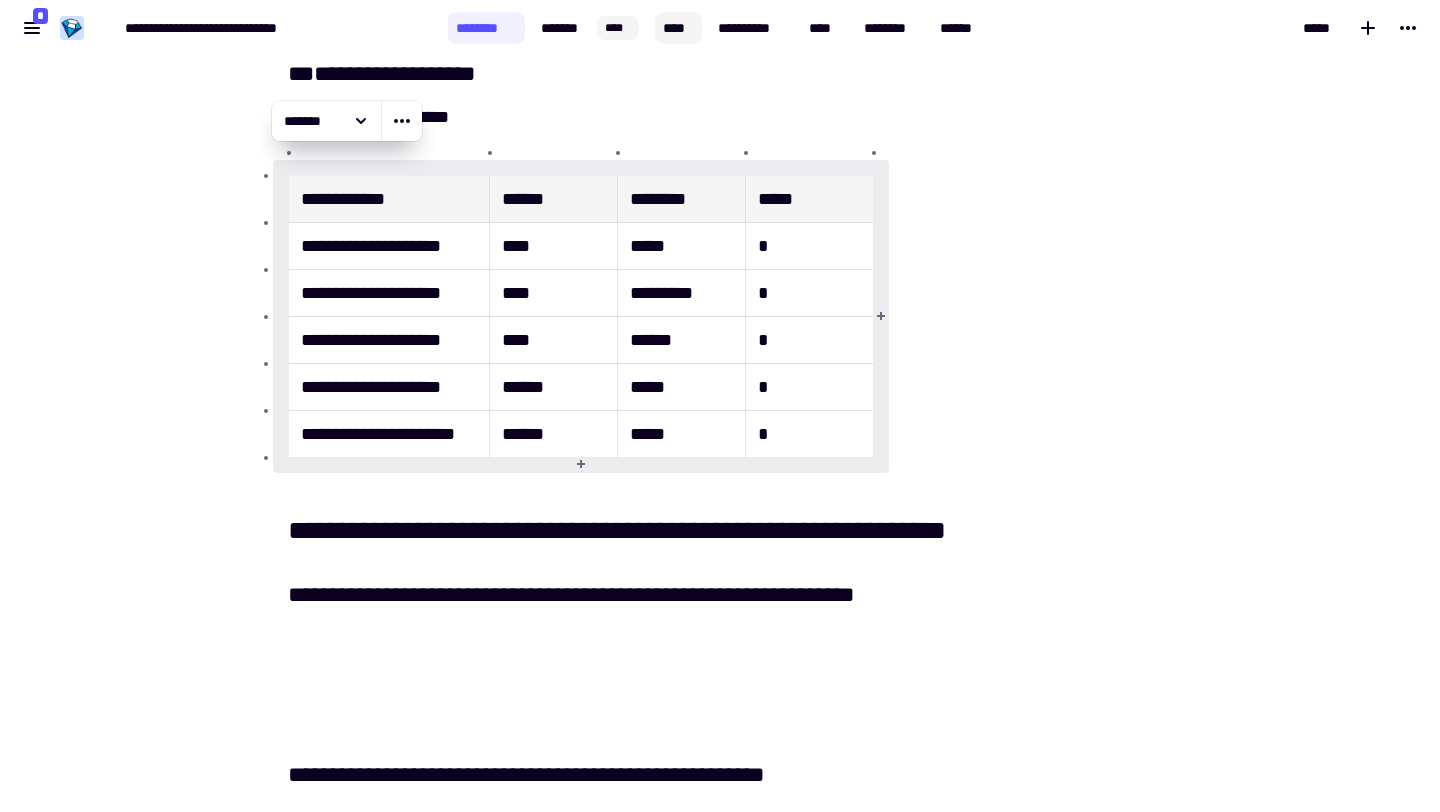 click on "****" 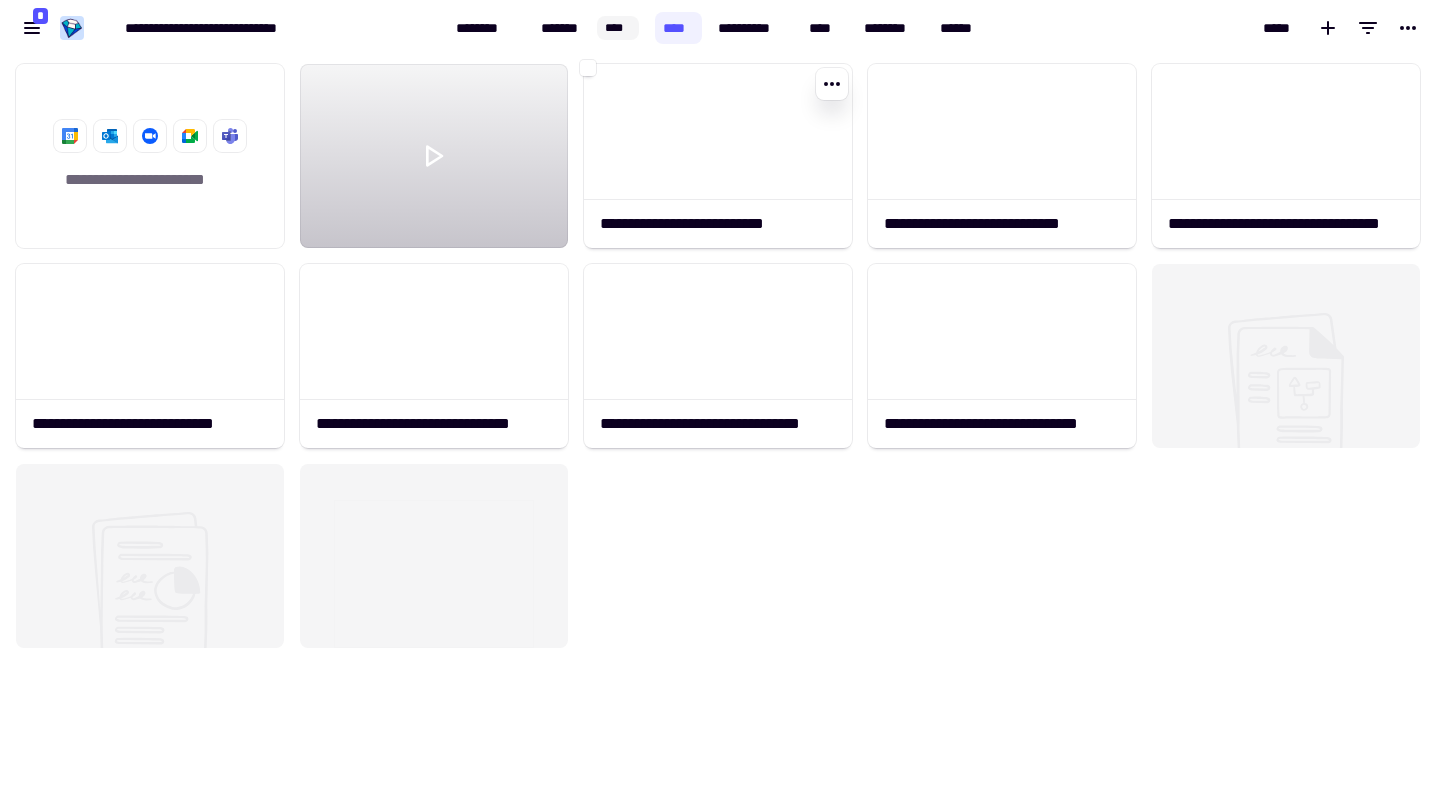 scroll, scrollTop: 1, scrollLeft: 1, axis: both 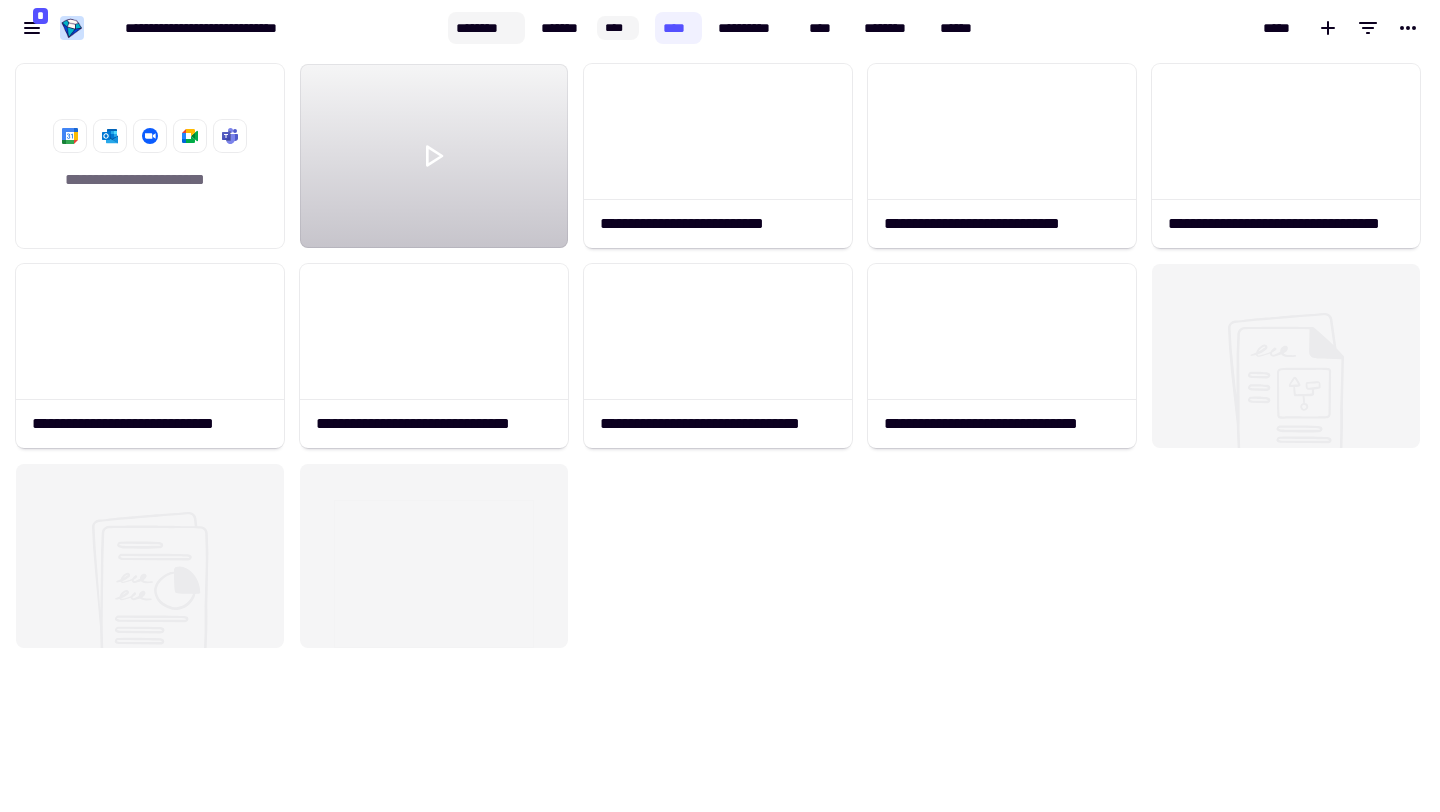 click on "********" 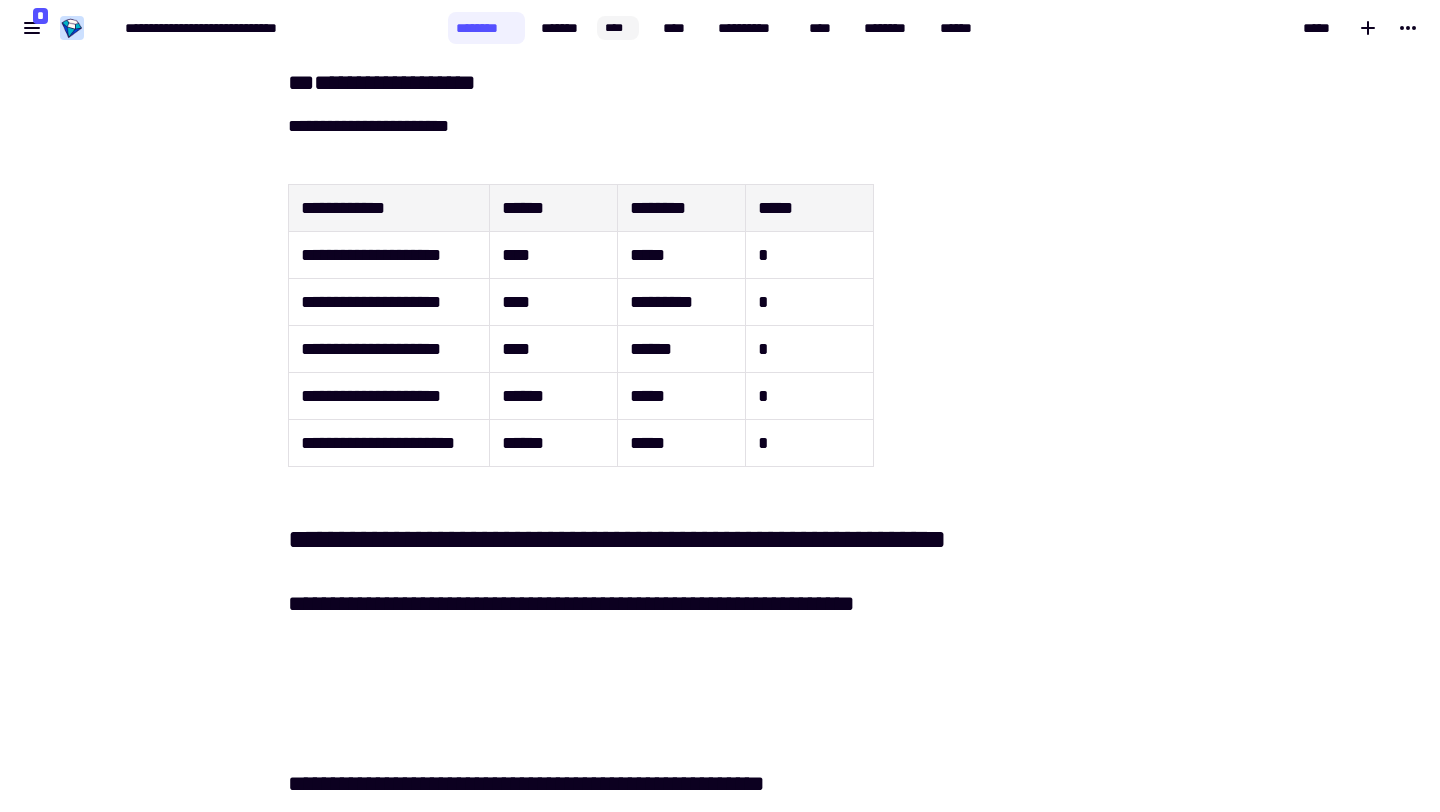 scroll, scrollTop: 1013, scrollLeft: 0, axis: vertical 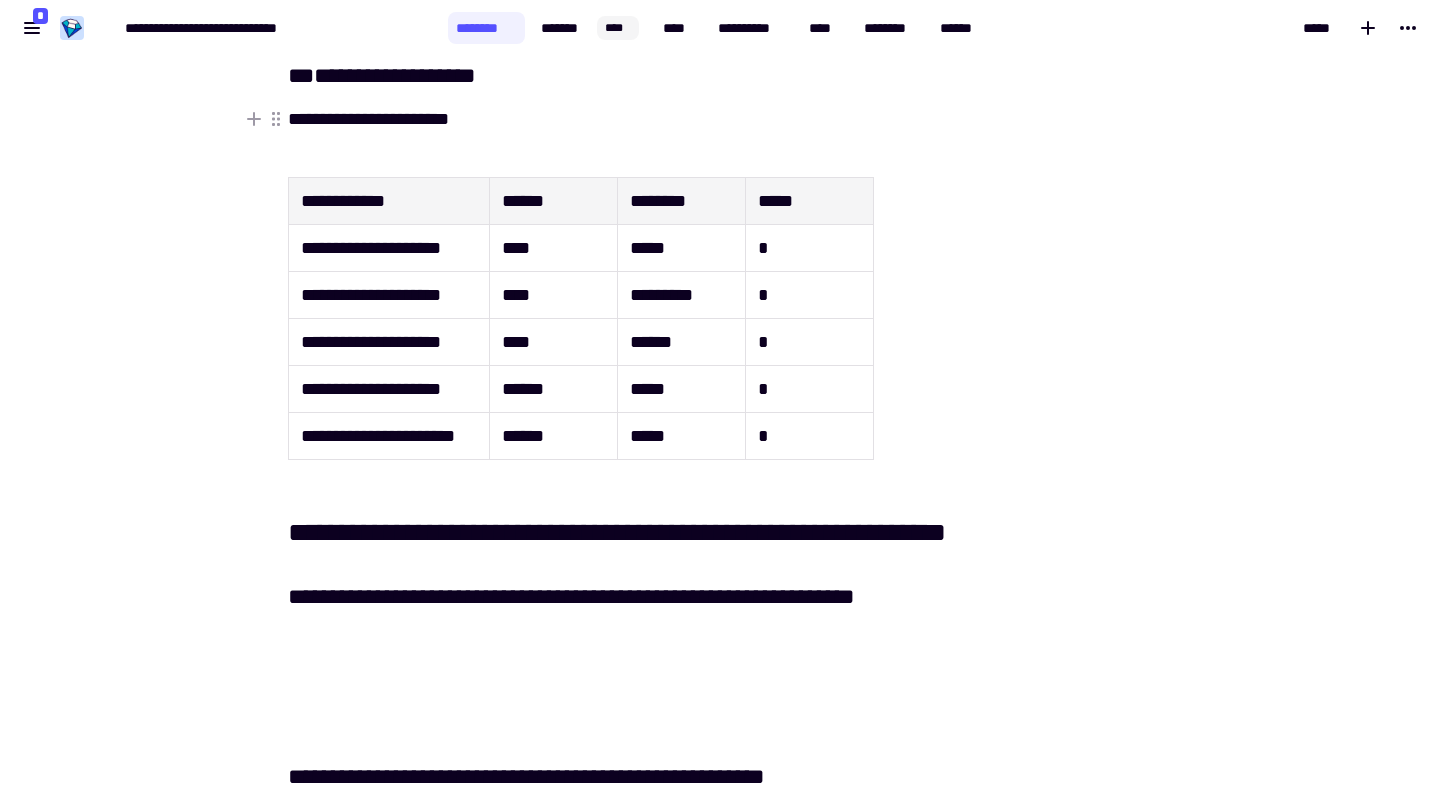 click on "**********" at bounding box center [720, 119] 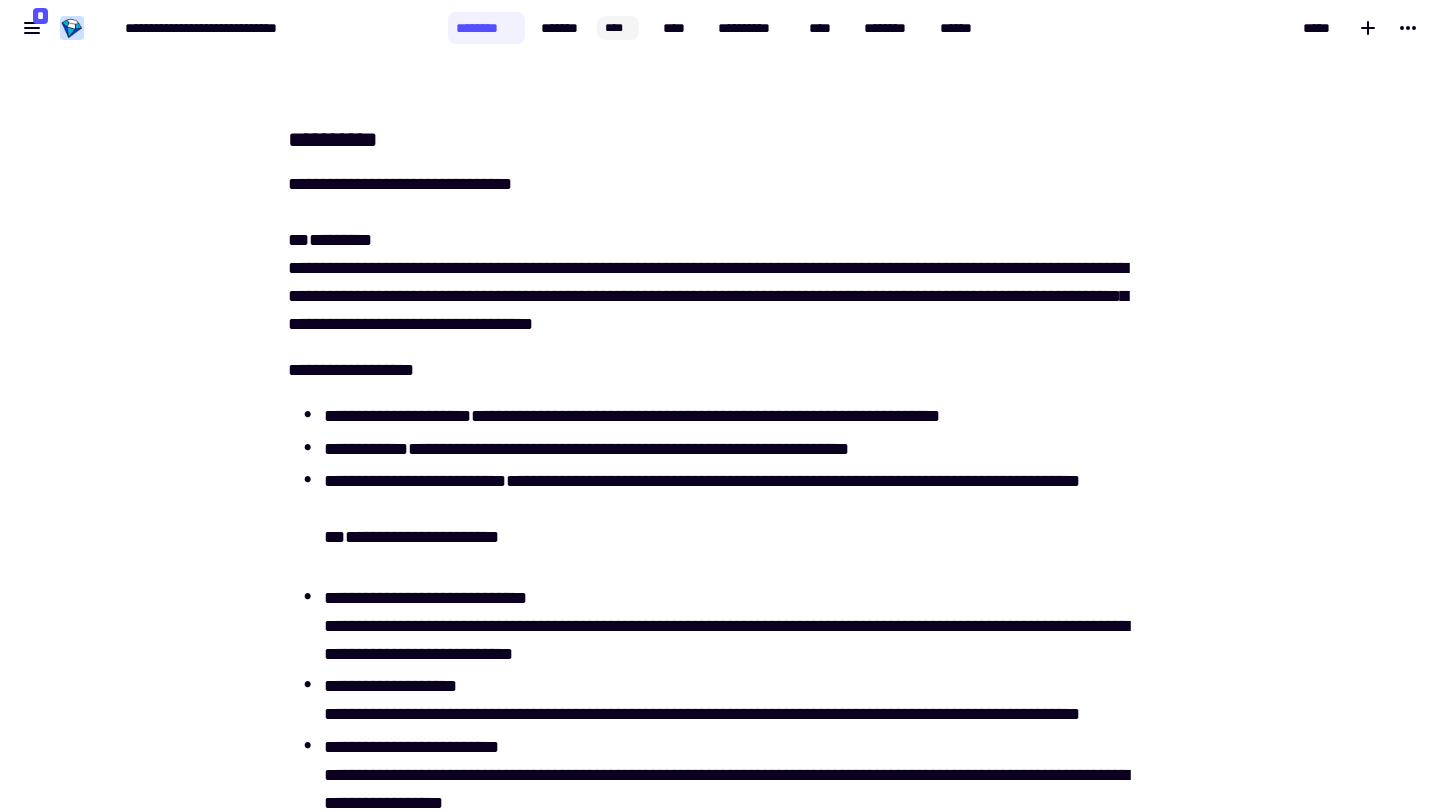 scroll, scrollTop: 6753, scrollLeft: 0, axis: vertical 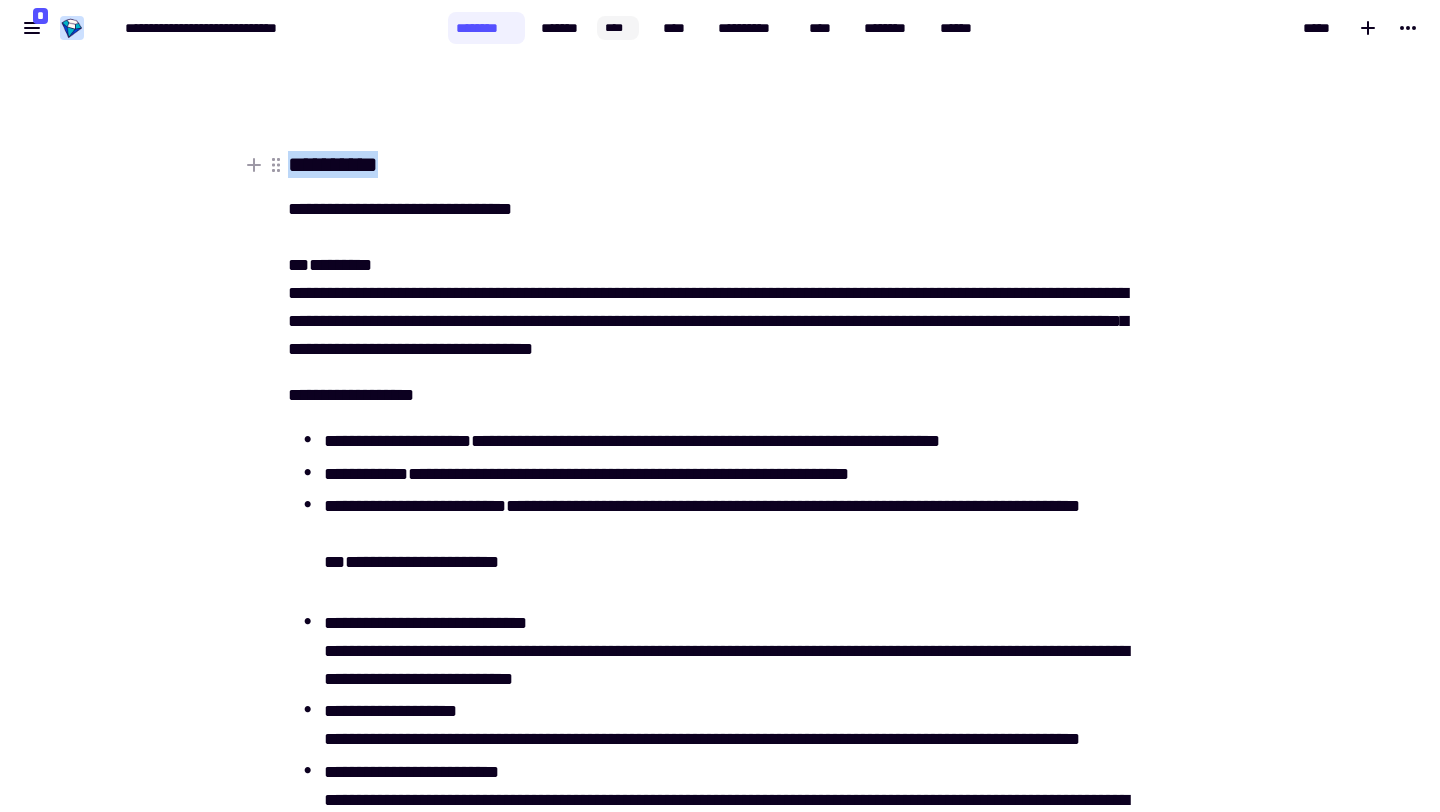 drag, startPoint x: 290, startPoint y: 163, endPoint x: 440, endPoint y: 164, distance: 150.00333 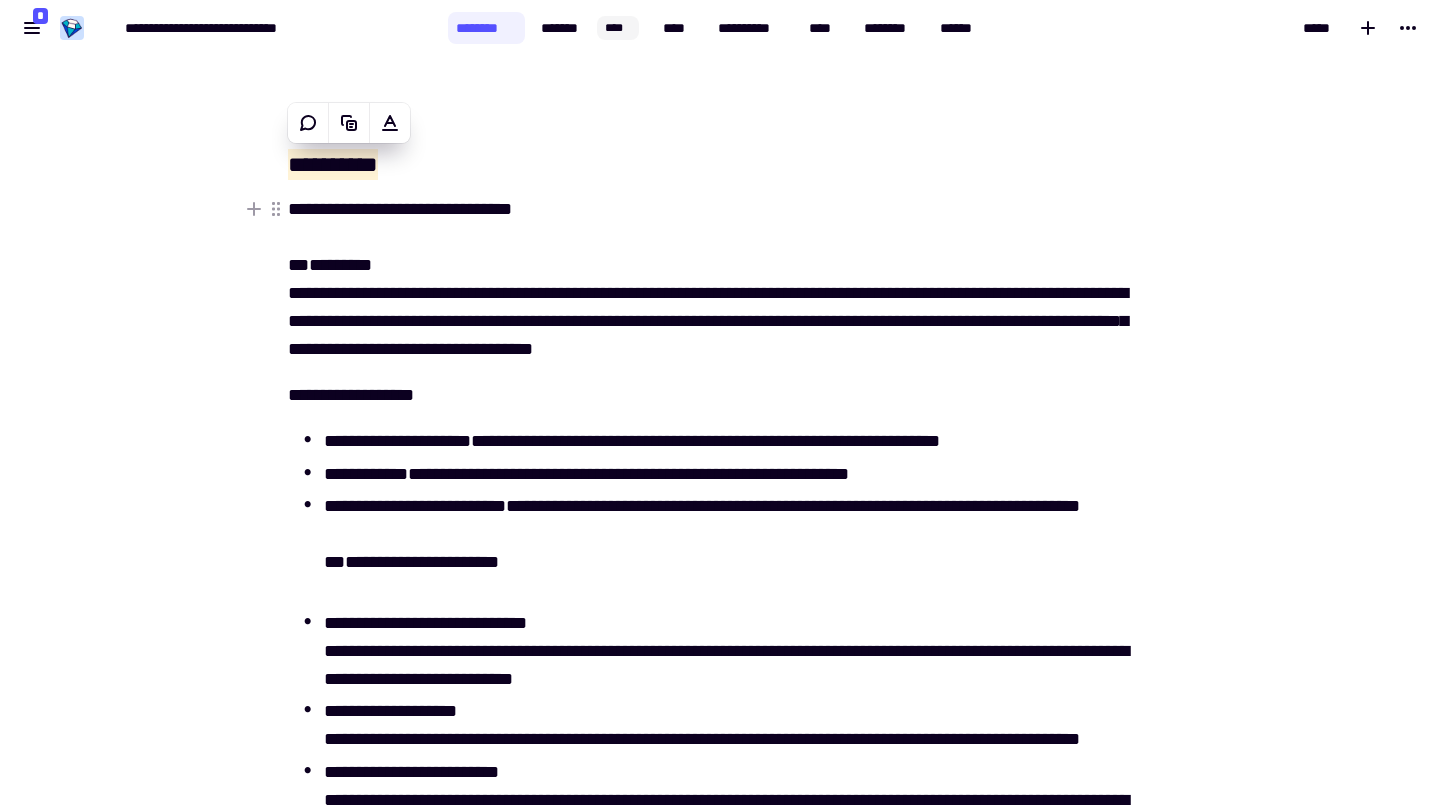 click on "**********" at bounding box center [720, 279] 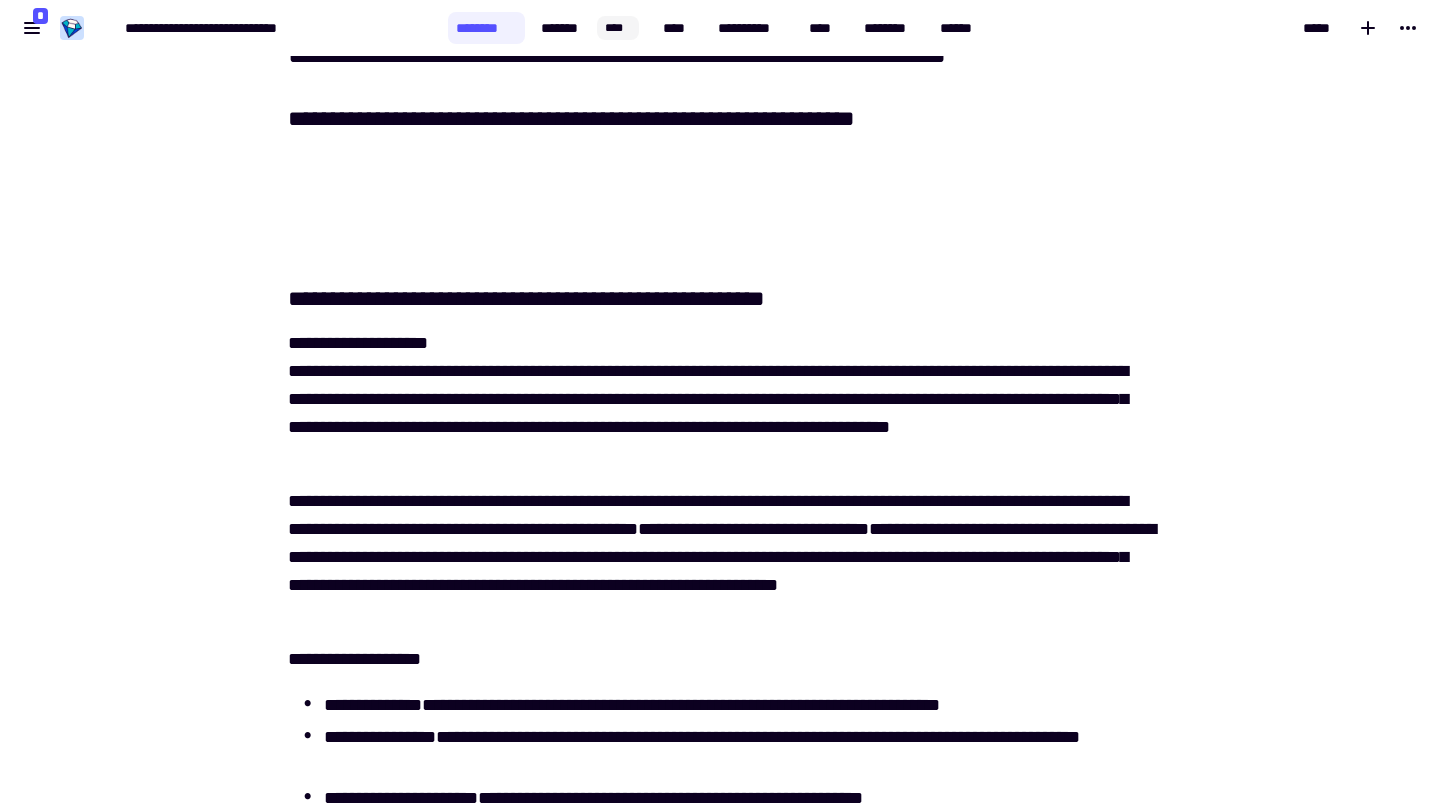 scroll, scrollTop: 1492, scrollLeft: 0, axis: vertical 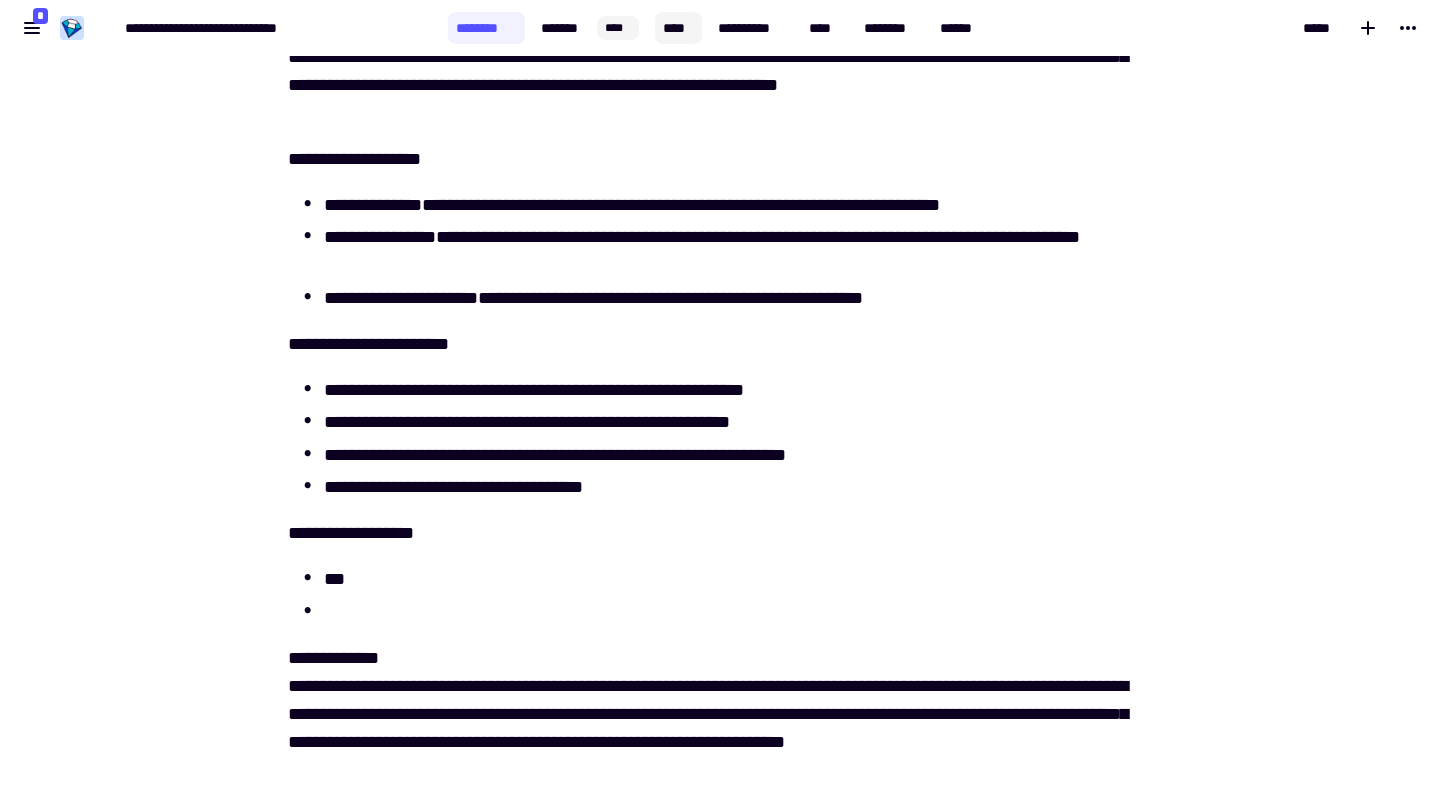 click on "****" 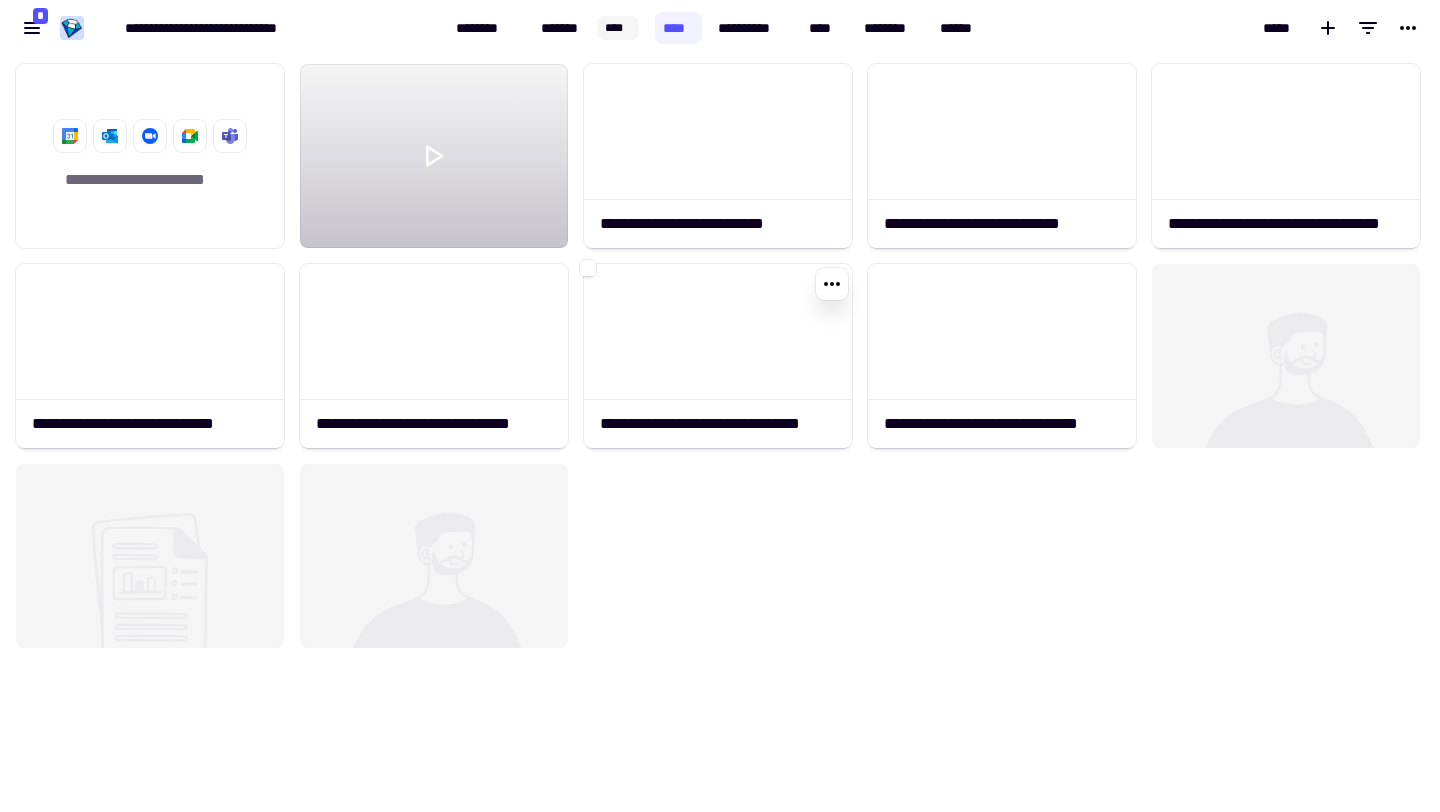 scroll, scrollTop: 1, scrollLeft: 1, axis: both 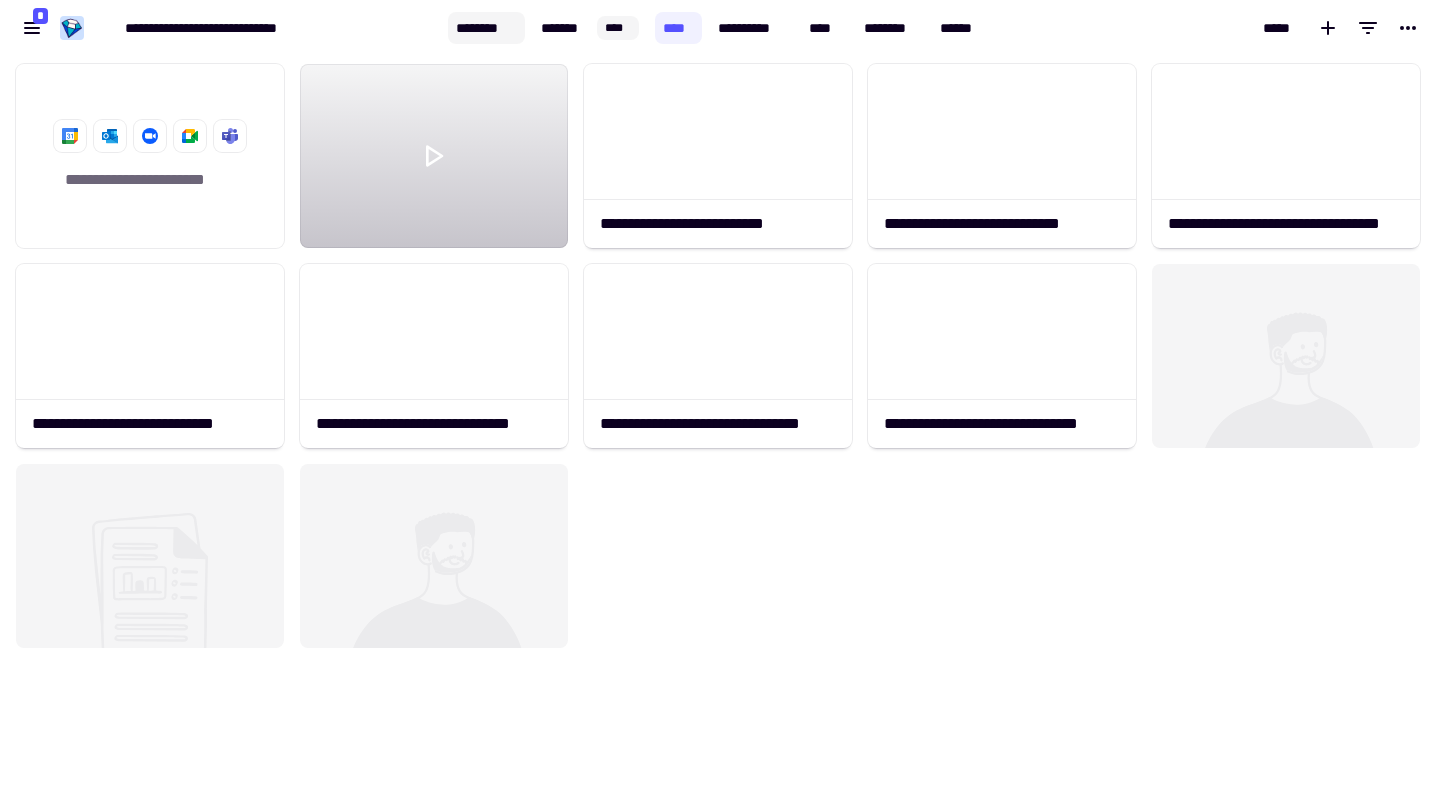 click on "********" 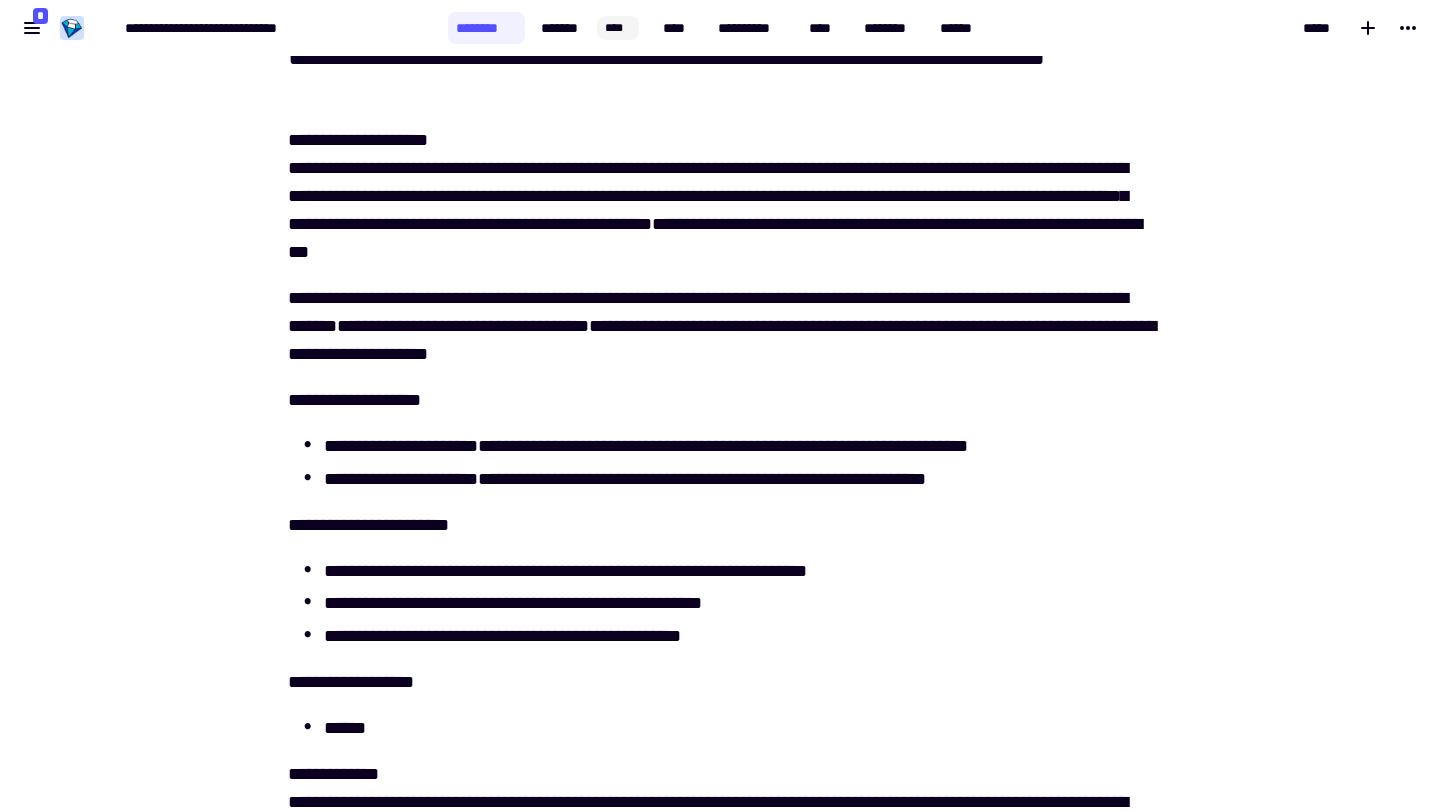 scroll, scrollTop: 2793, scrollLeft: 0, axis: vertical 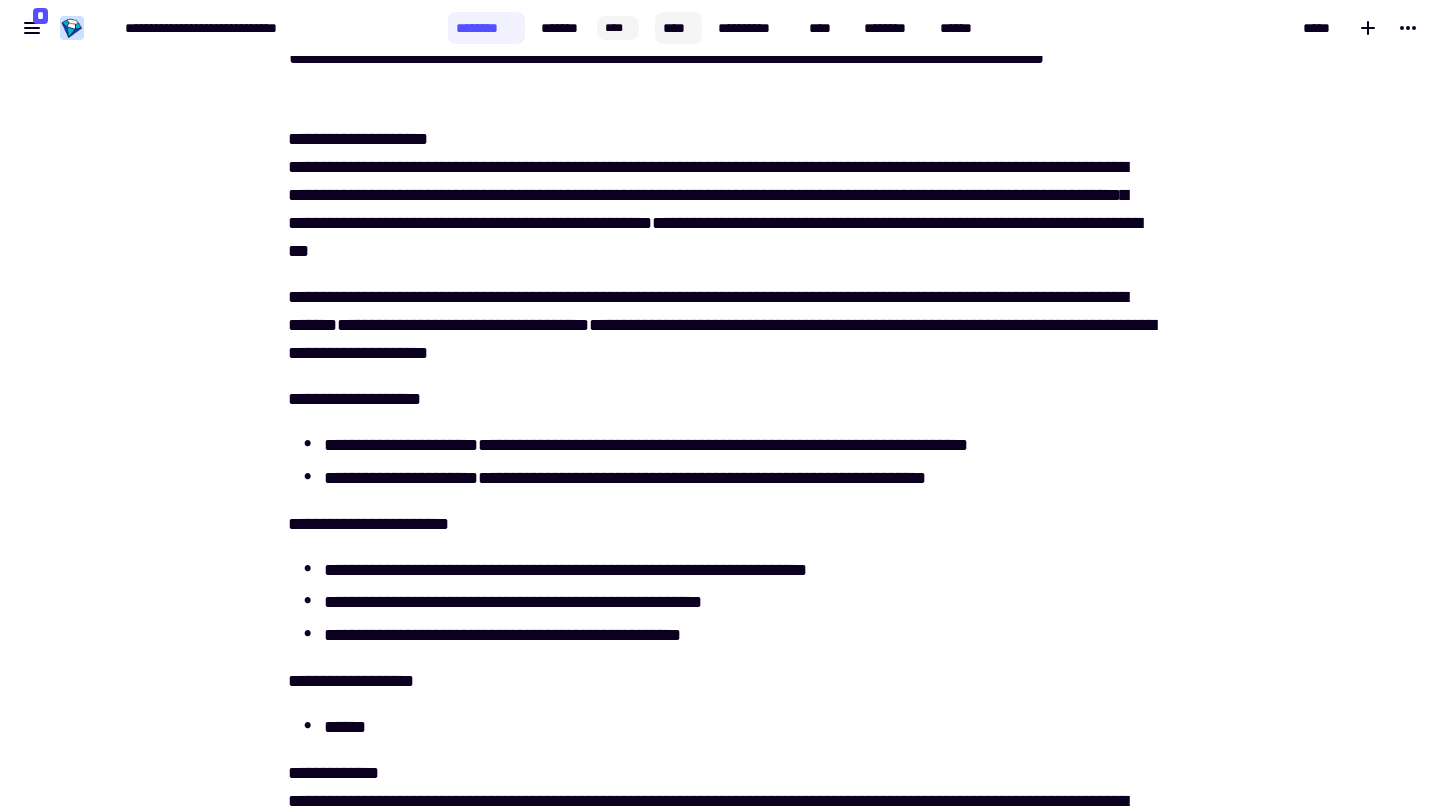 click on "****" 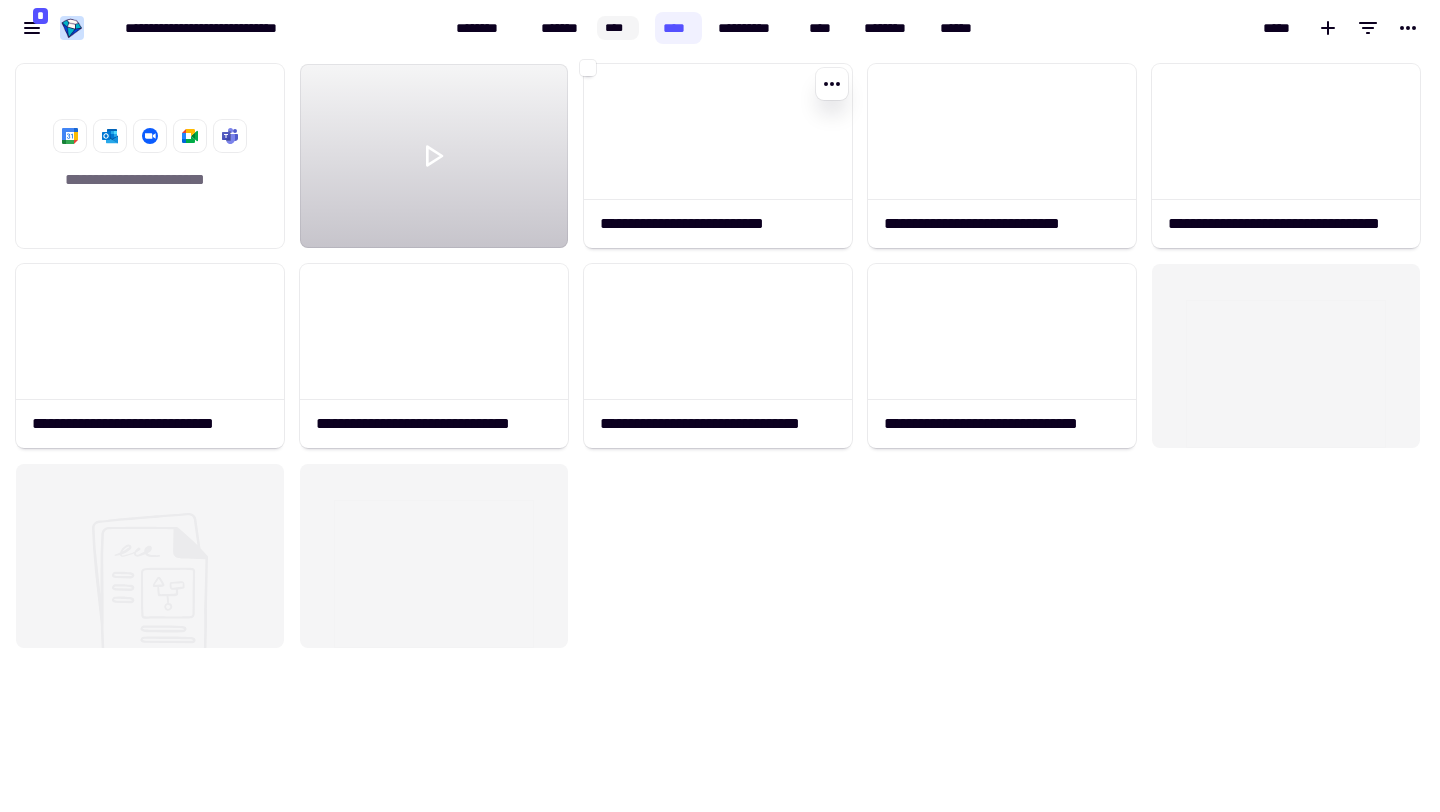 scroll, scrollTop: 1, scrollLeft: 1, axis: both 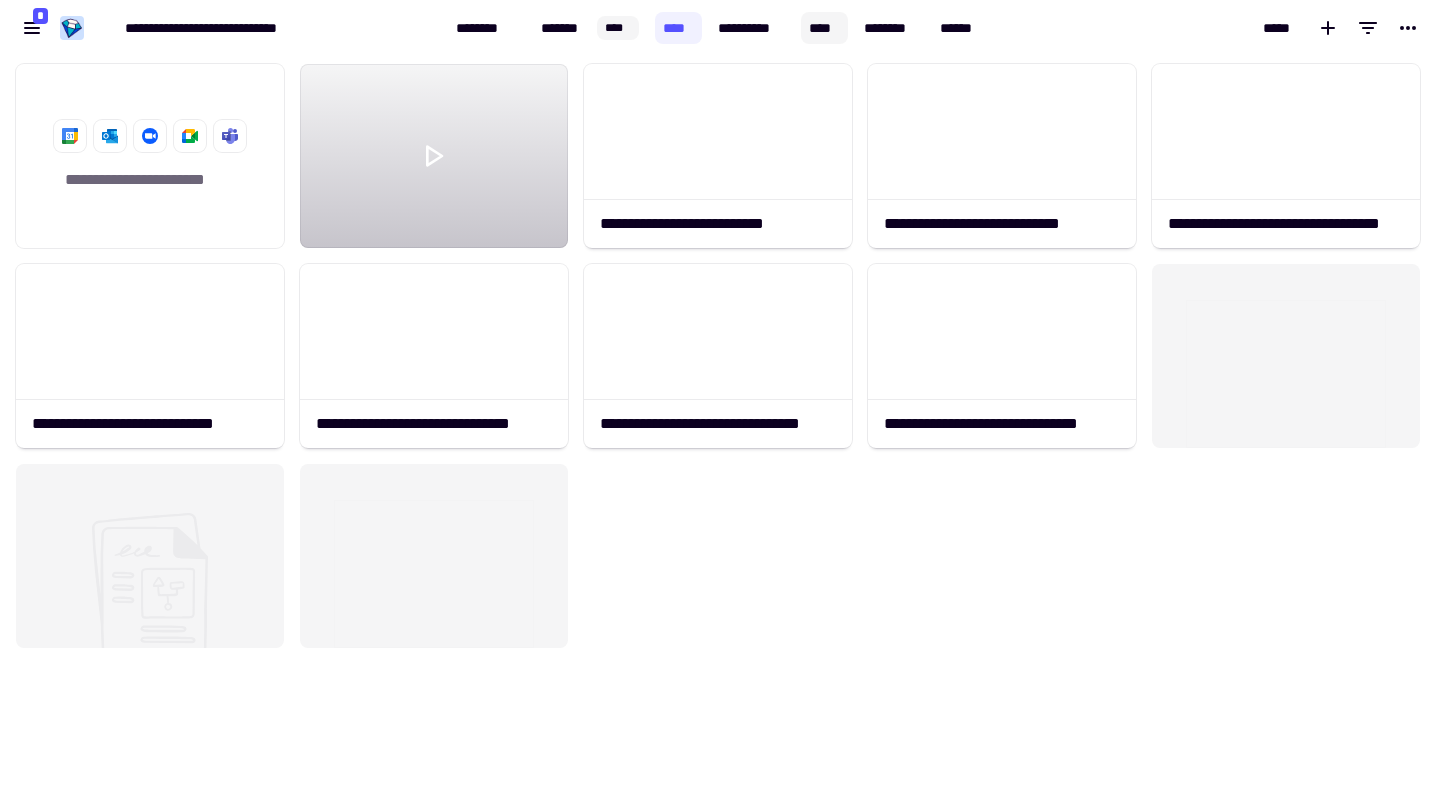 click on "****" 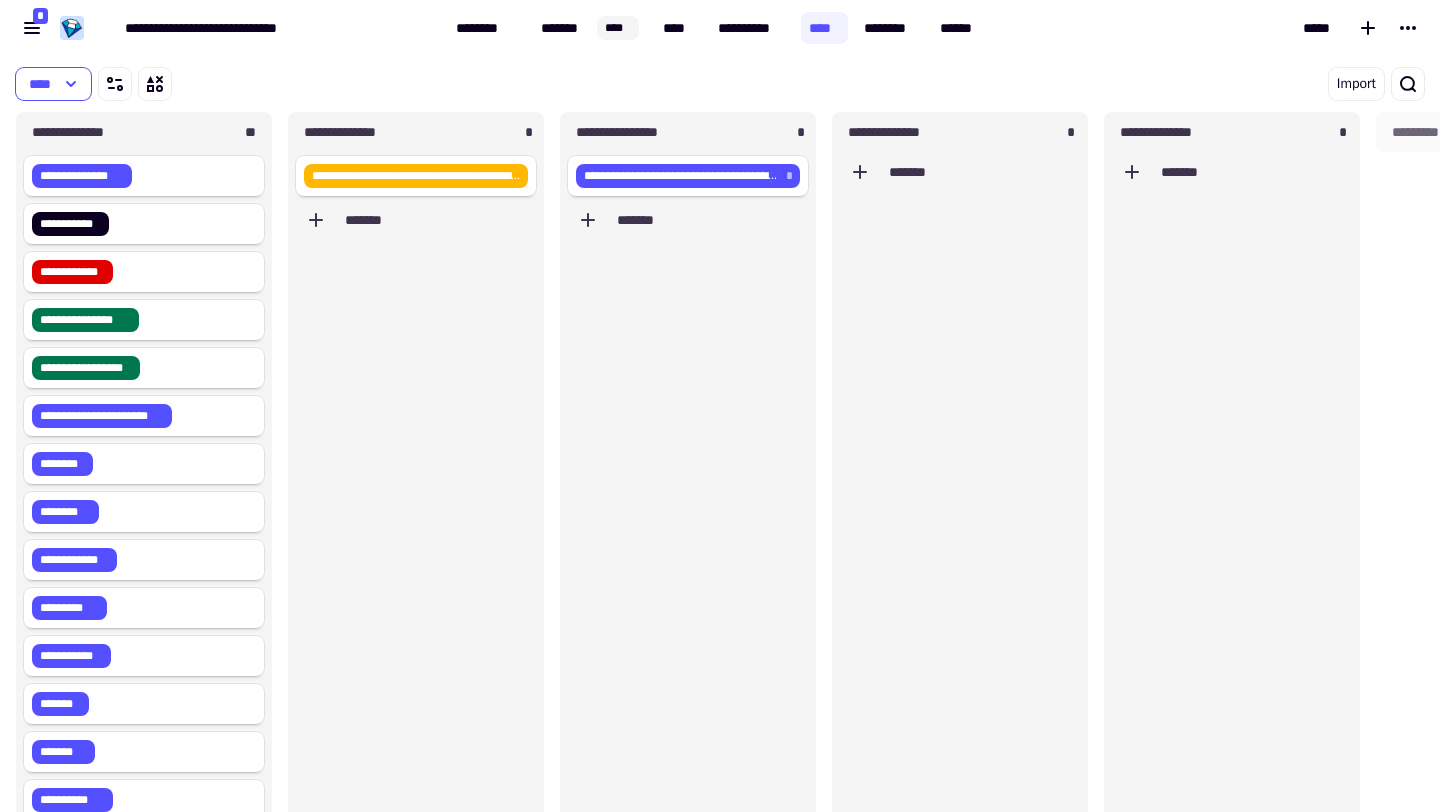 scroll, scrollTop: 1, scrollLeft: 1, axis: both 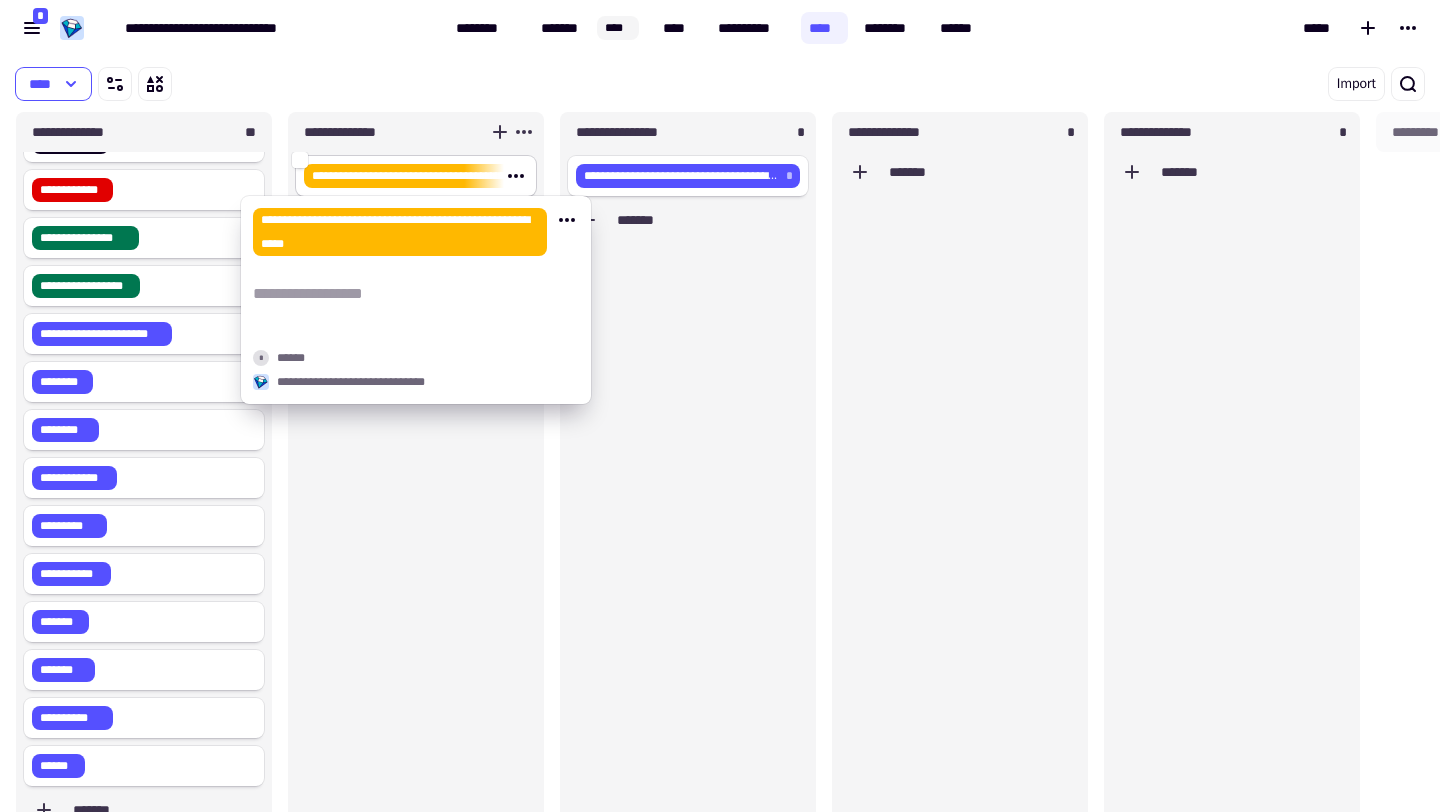 click on "**********" 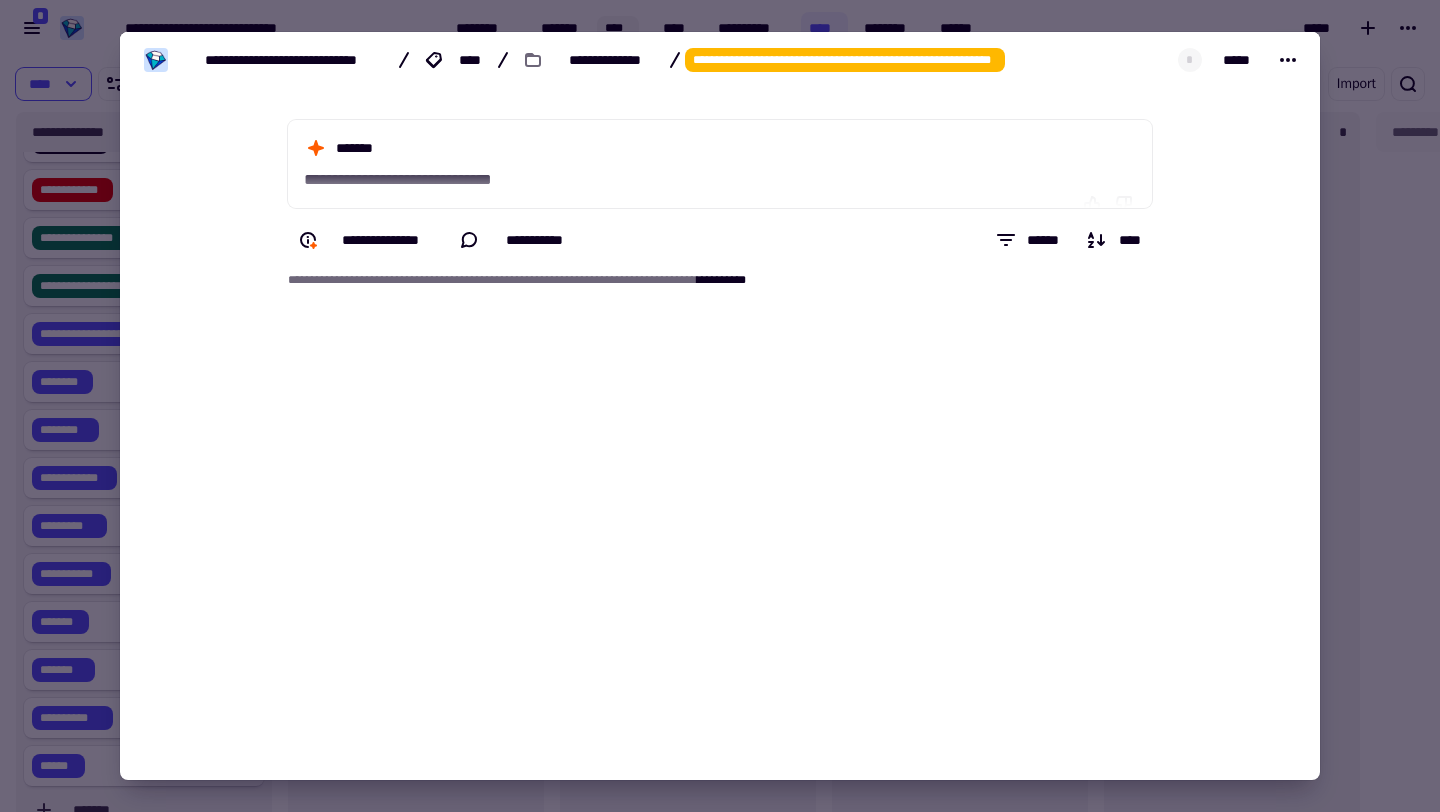 click at bounding box center (720, 406) 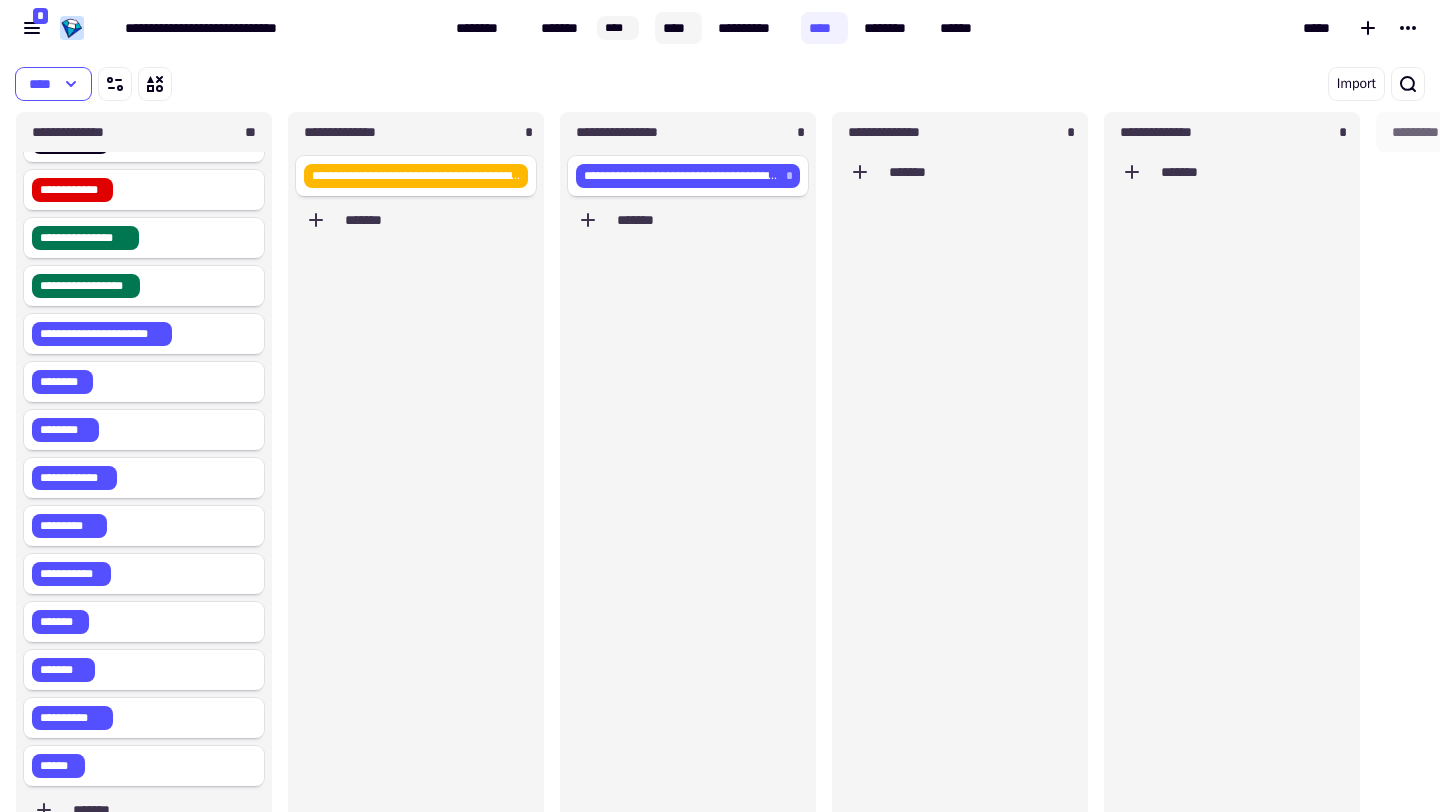 click on "****" 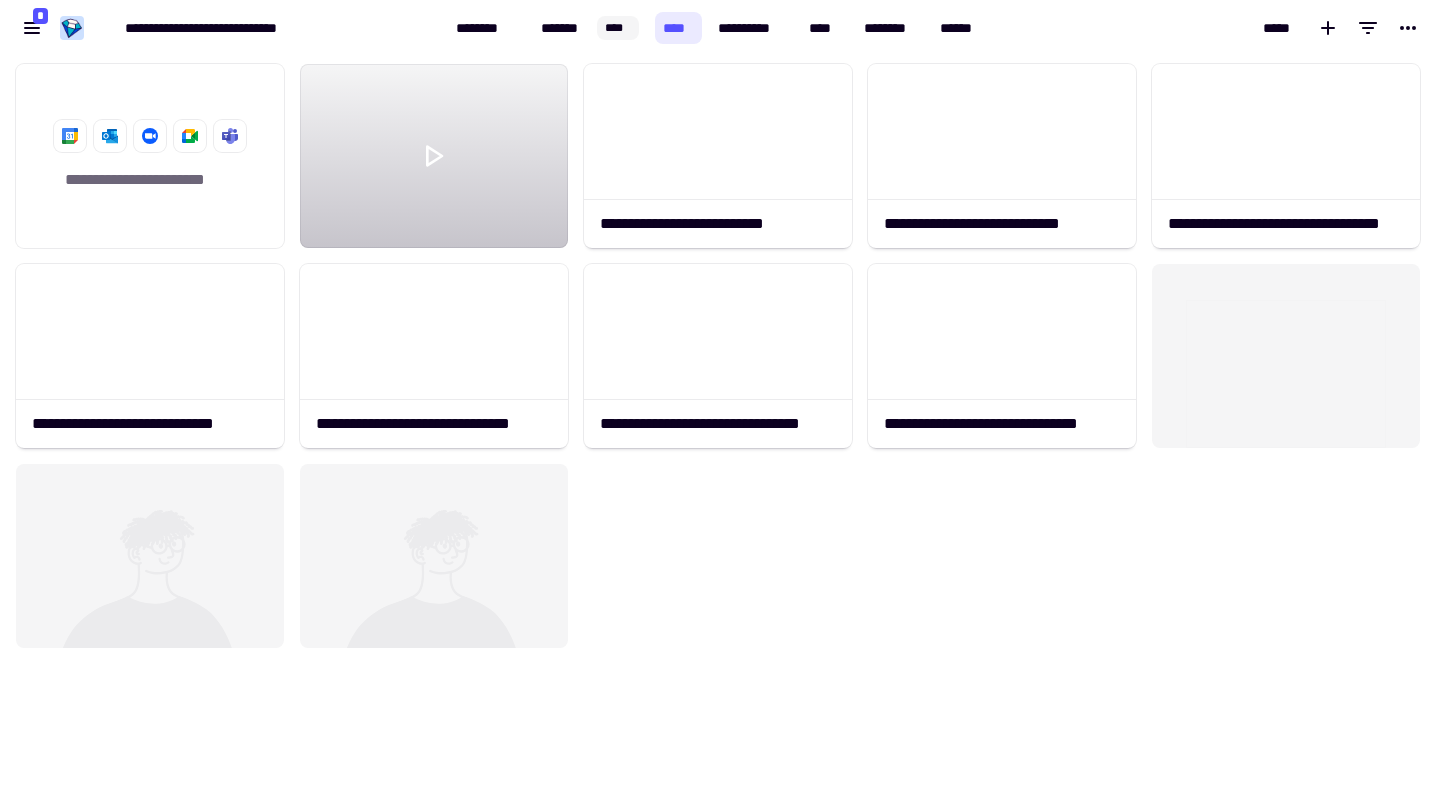 scroll, scrollTop: 1, scrollLeft: 1, axis: both 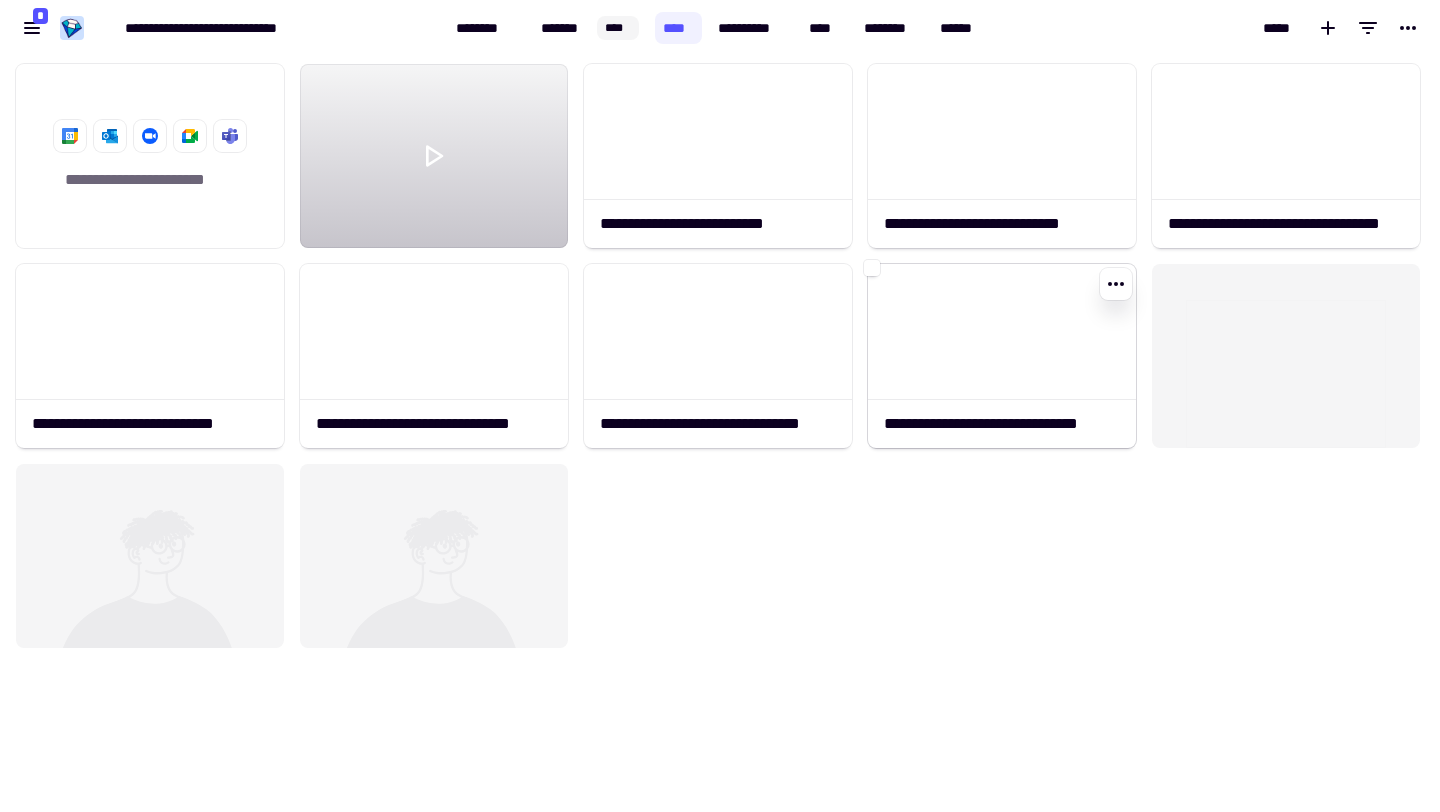 click 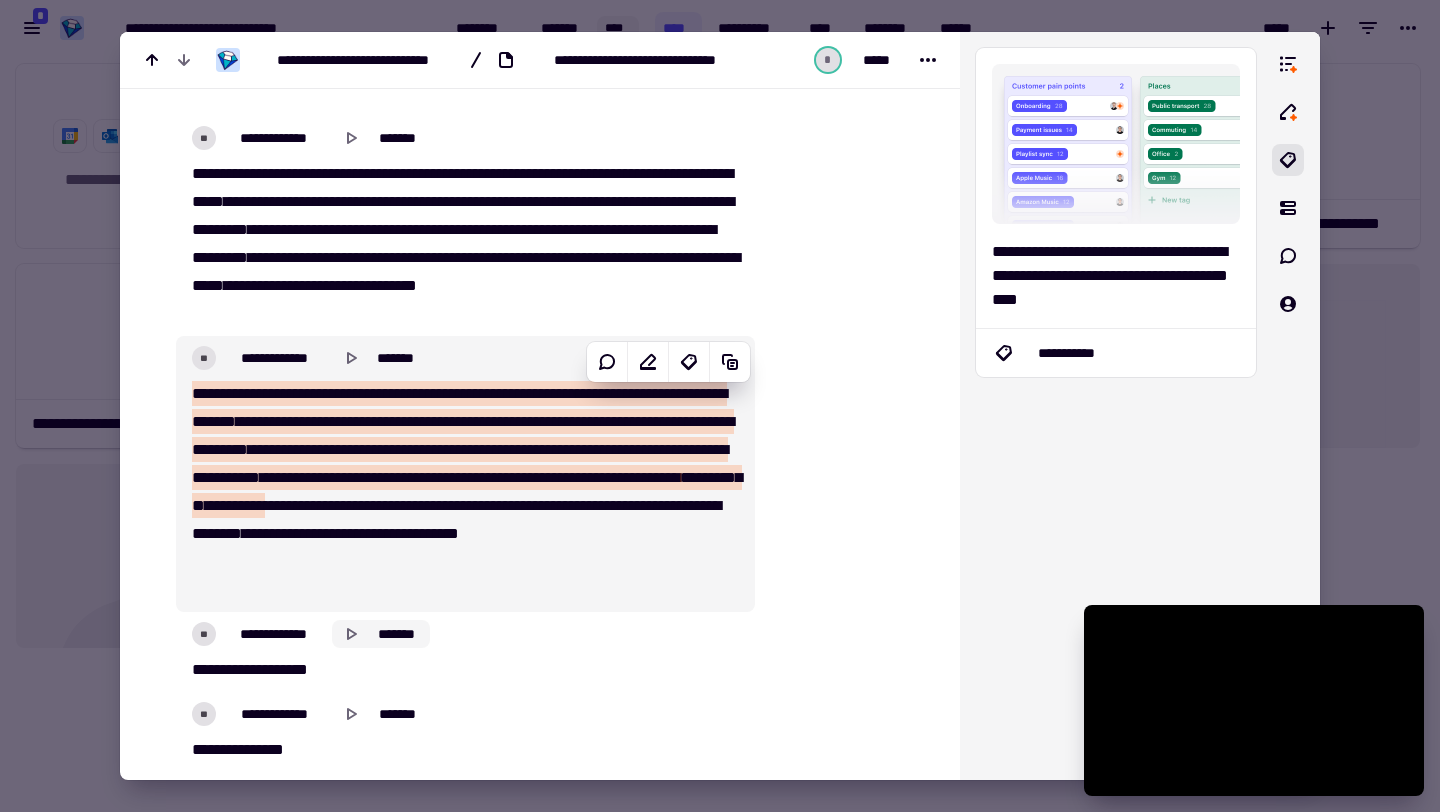 scroll, scrollTop: 37395, scrollLeft: 0, axis: vertical 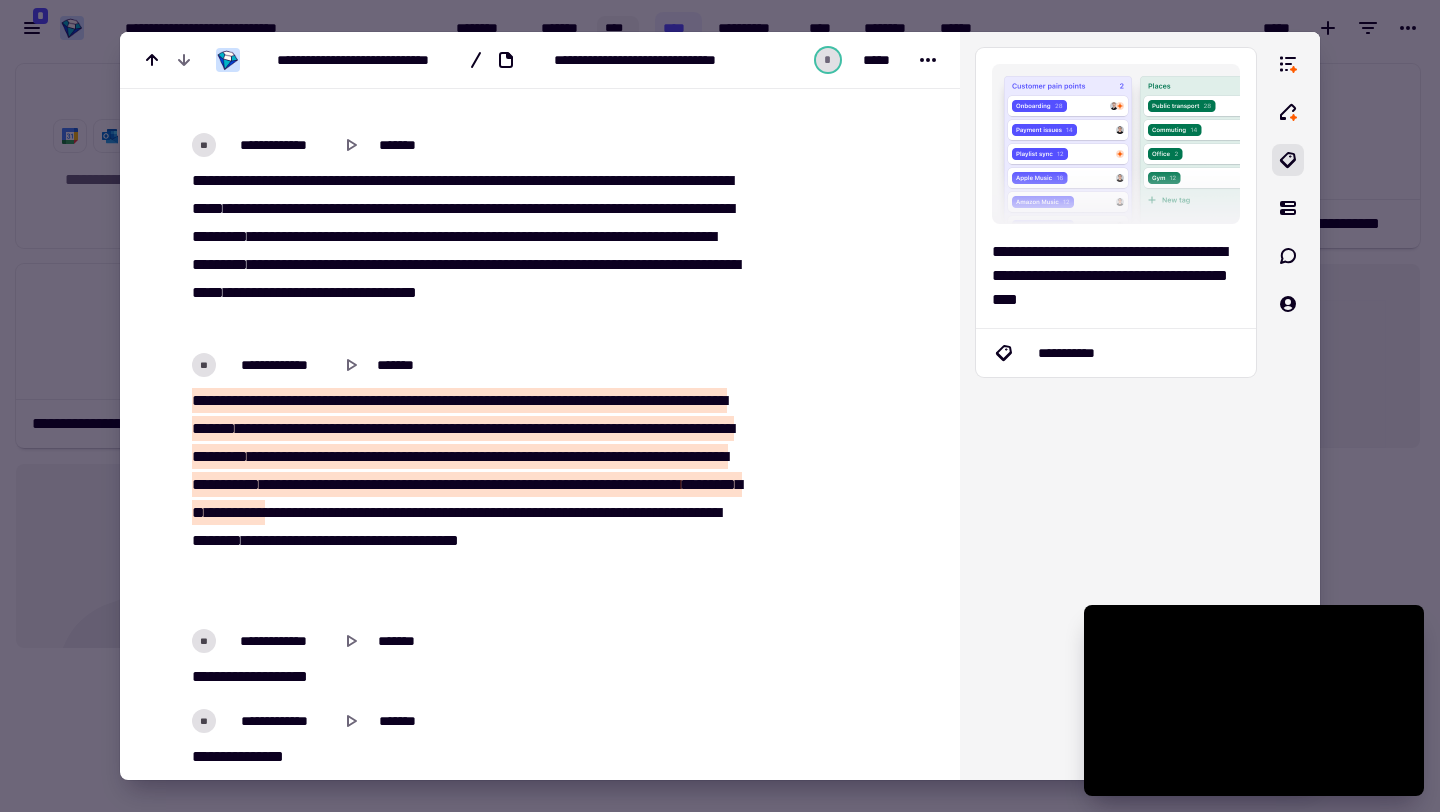 click at bounding box center (720, 406) 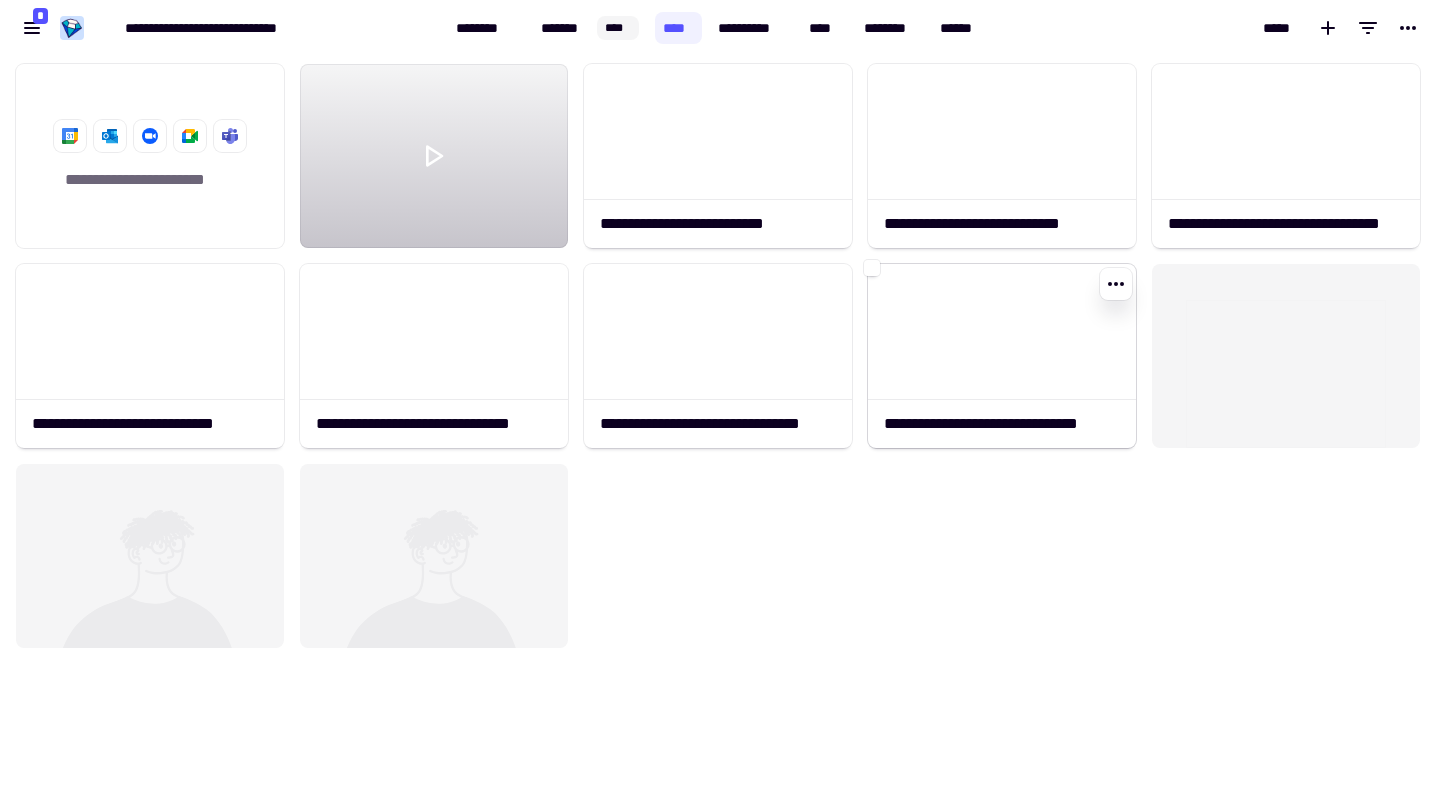 click 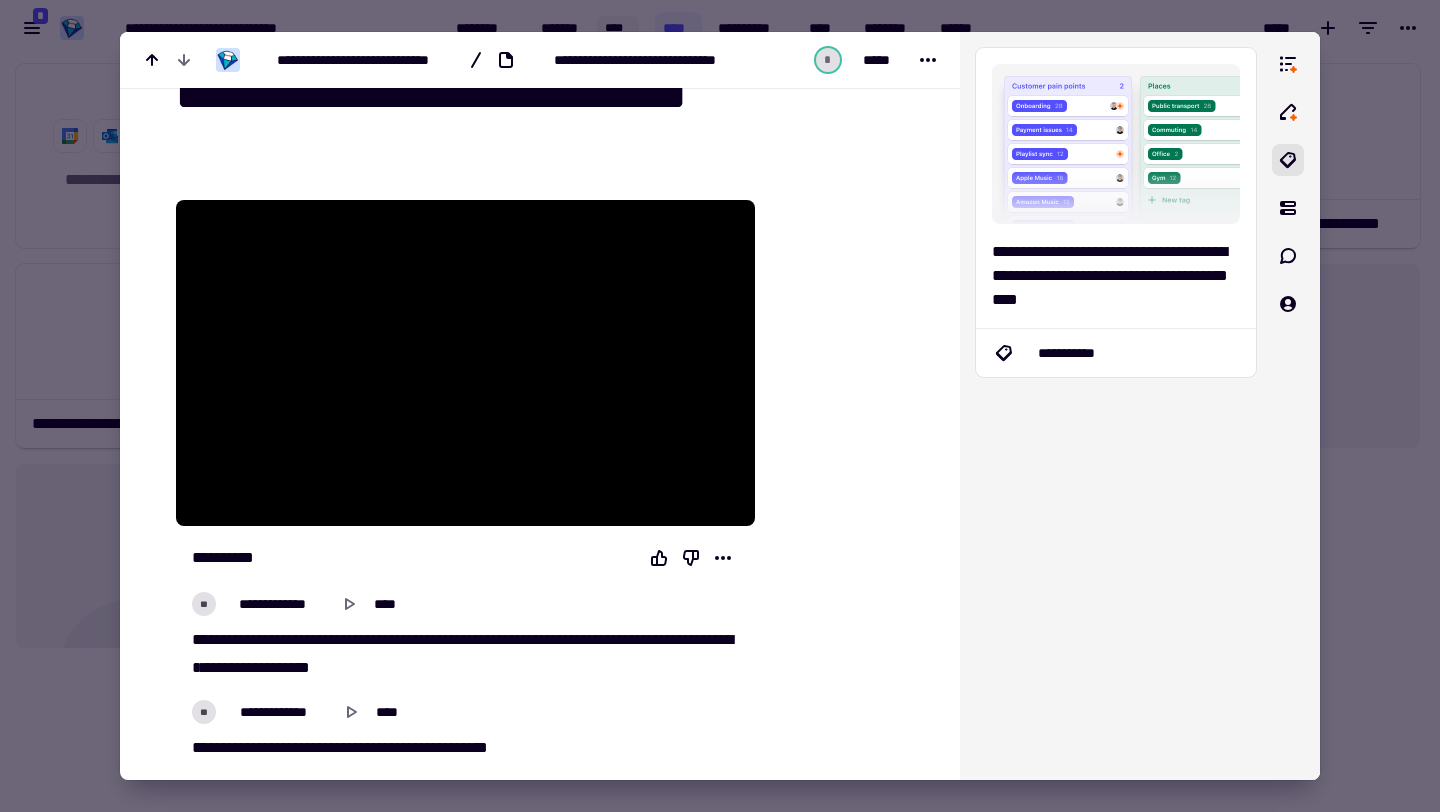 scroll, scrollTop: 81, scrollLeft: 0, axis: vertical 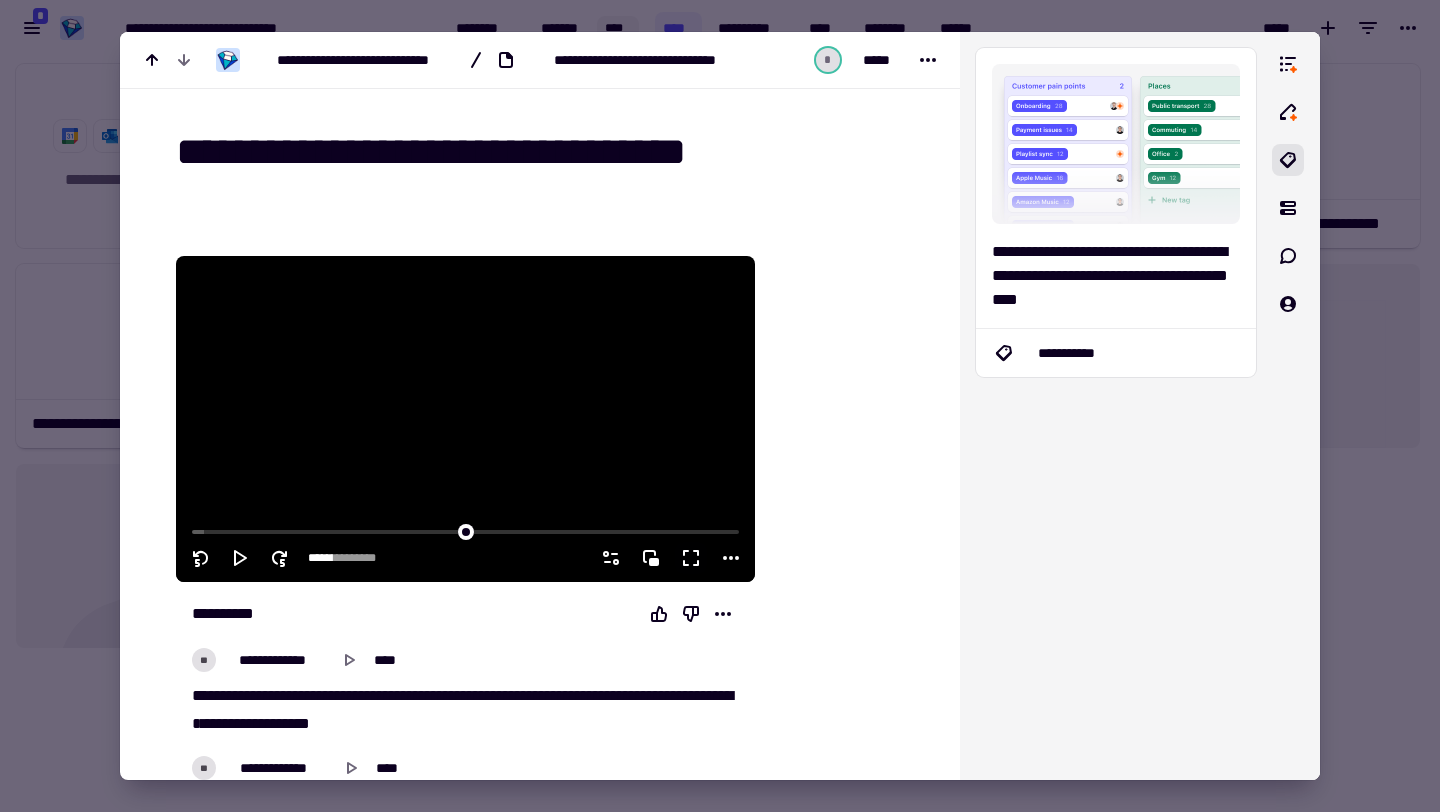 click 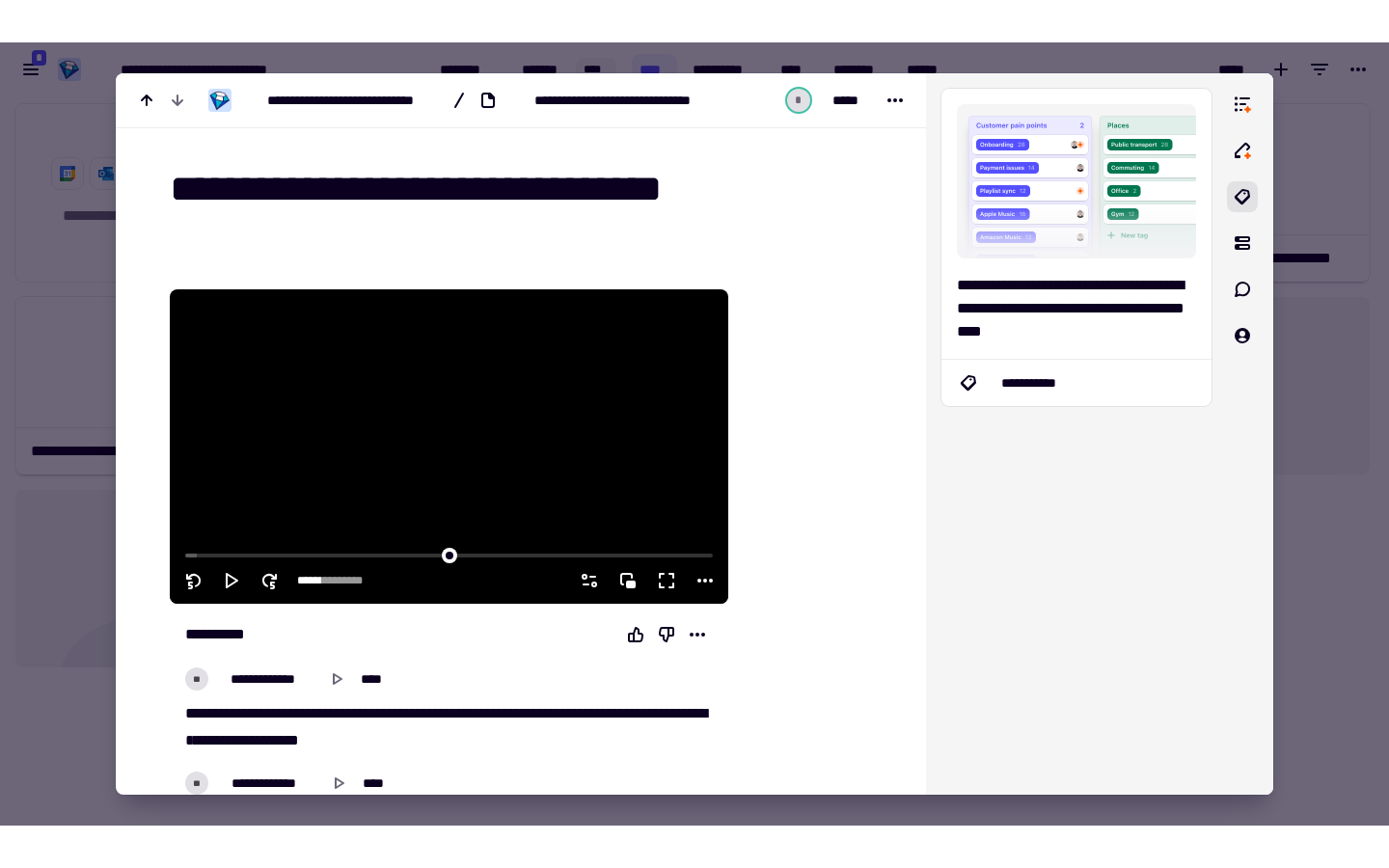 scroll, scrollTop: 1, scrollLeft: 1, axis: both 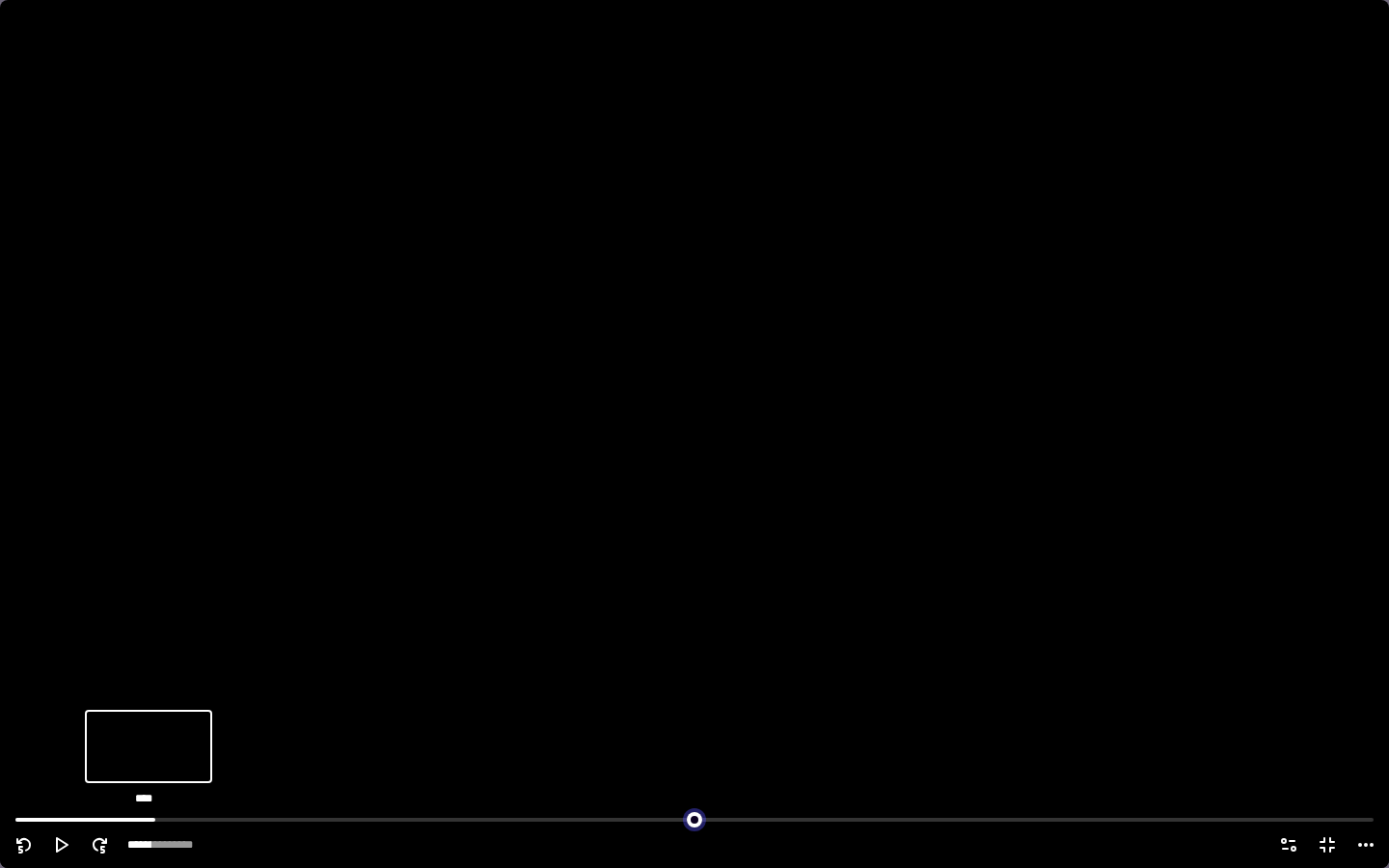 drag, startPoint x: 30, startPoint y: 819, endPoint x: 163, endPoint y: 819, distance: 133 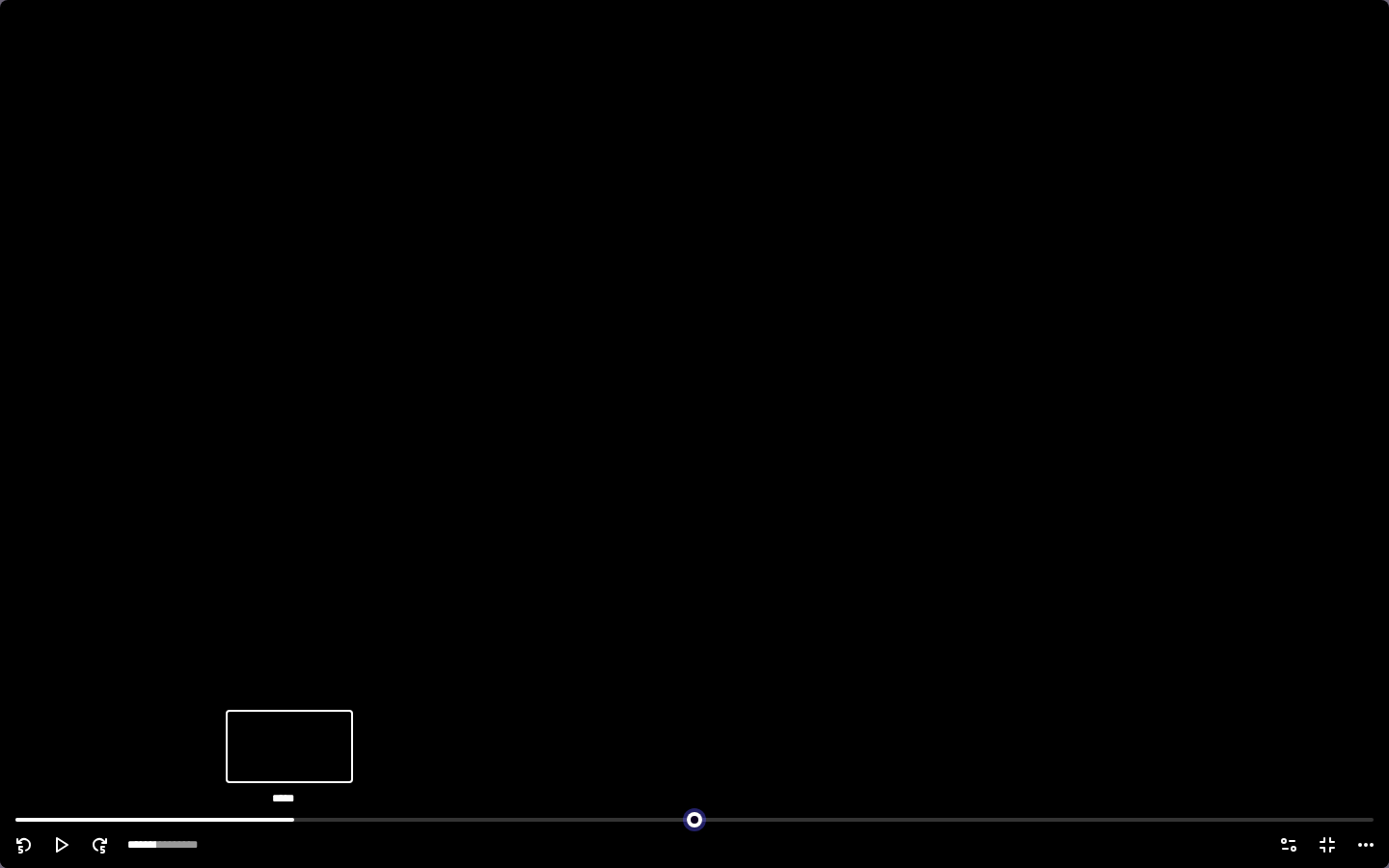 drag, startPoint x: 163, startPoint y: 819, endPoint x: 299, endPoint y: 818, distance: 136.00368 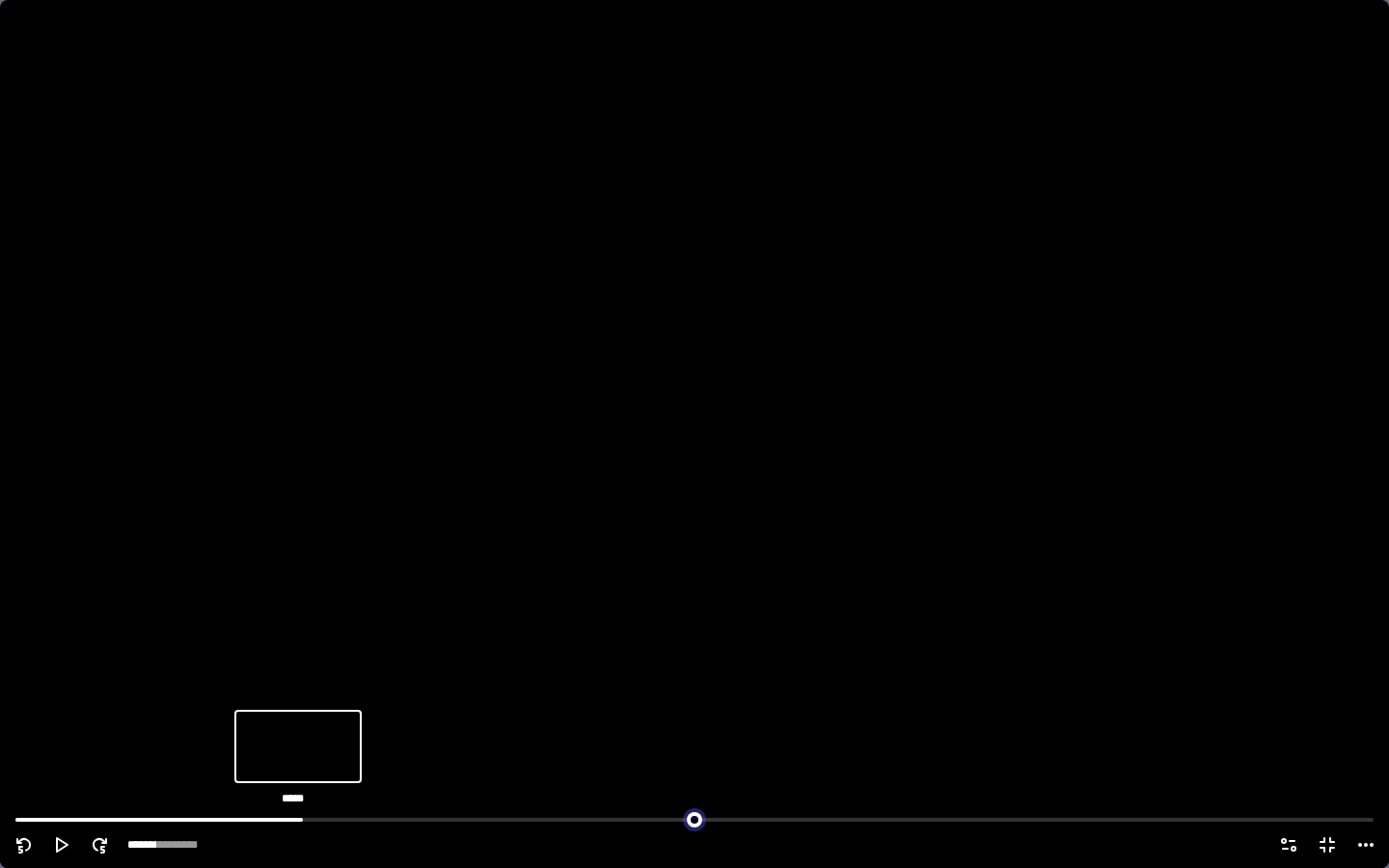 drag, startPoint x: 308, startPoint y: 818, endPoint x: 245, endPoint y: 818, distance: 63 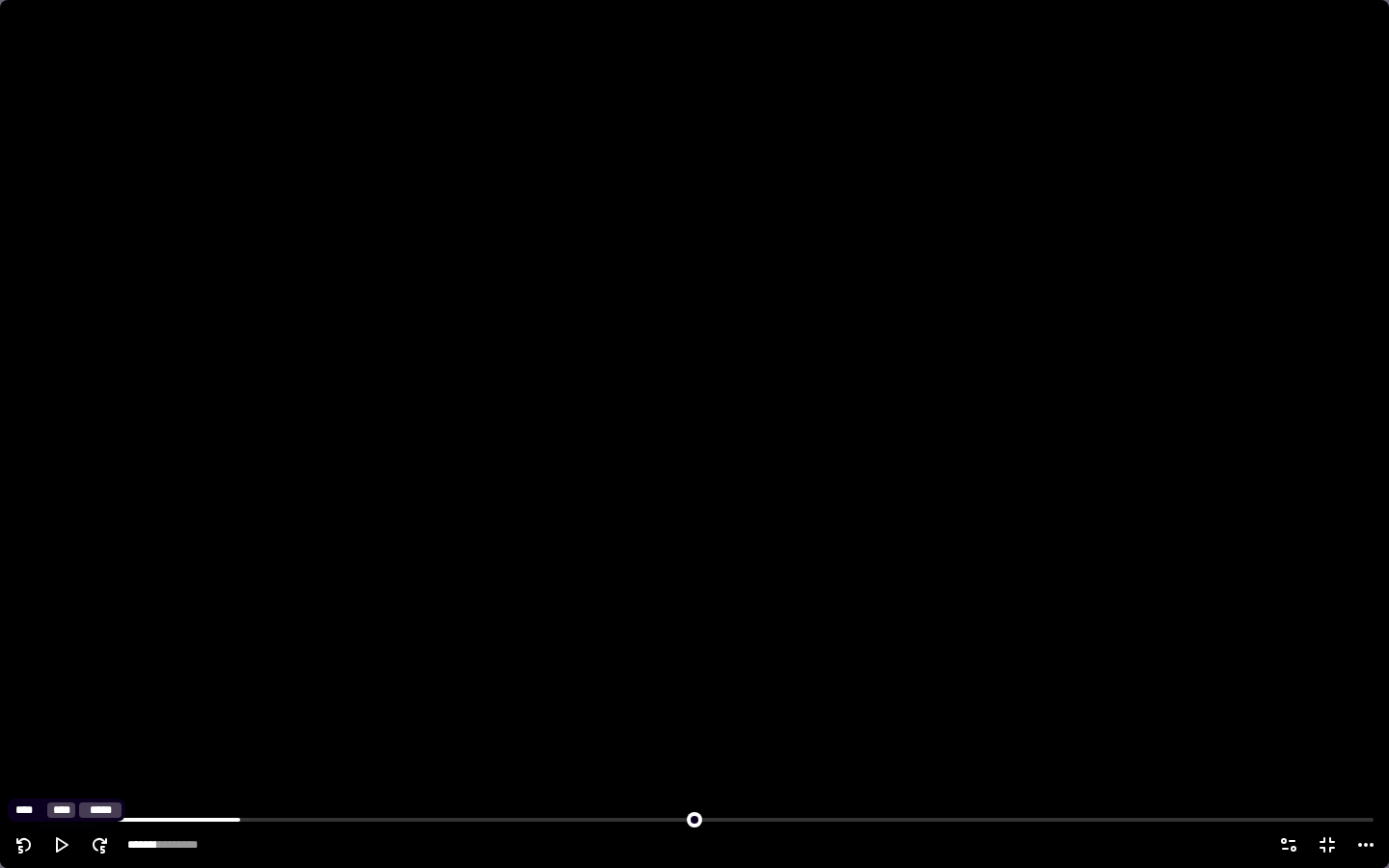 click 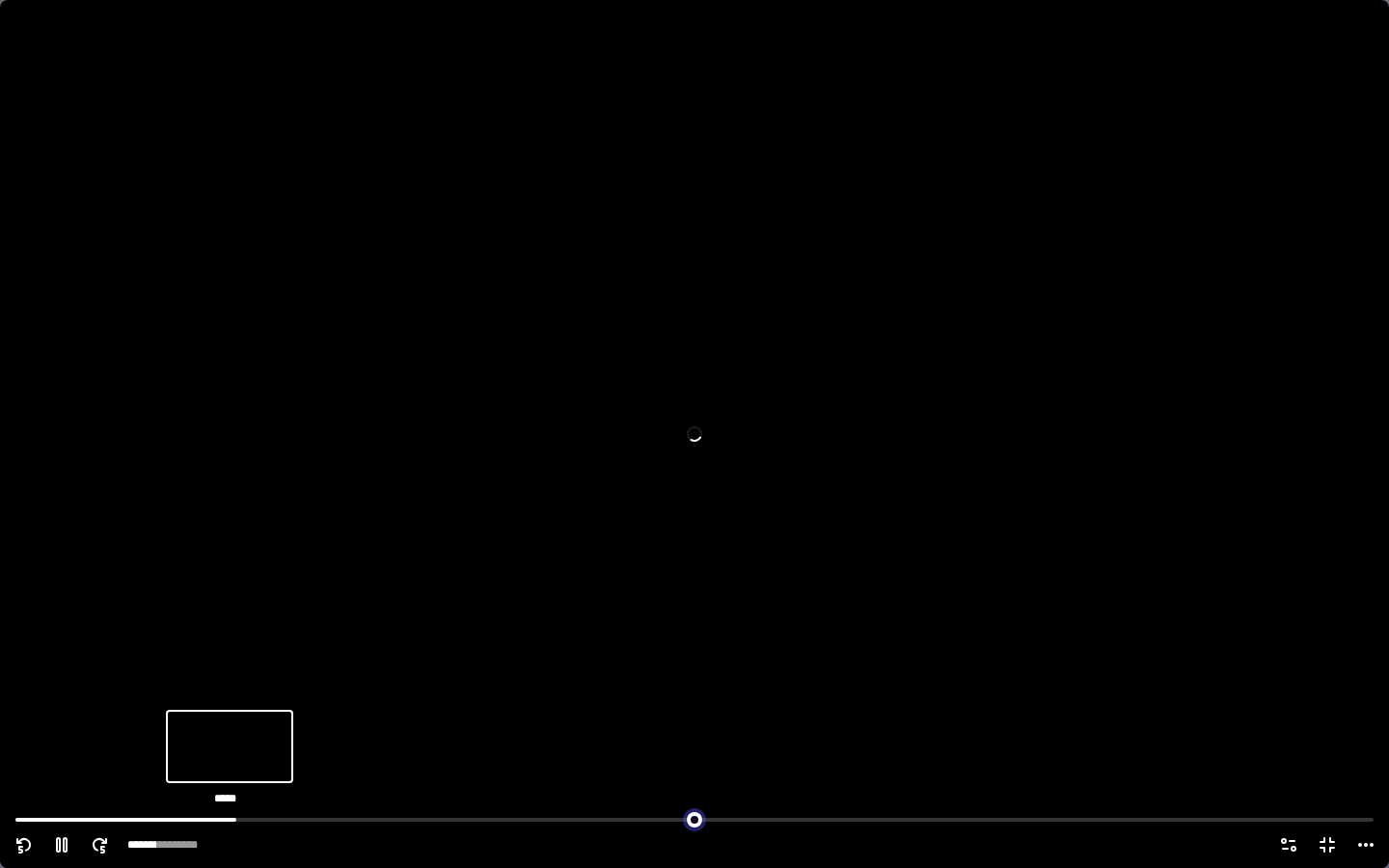 drag, startPoint x: 245, startPoint y: 814, endPoint x: 213, endPoint y: 814, distance: 32 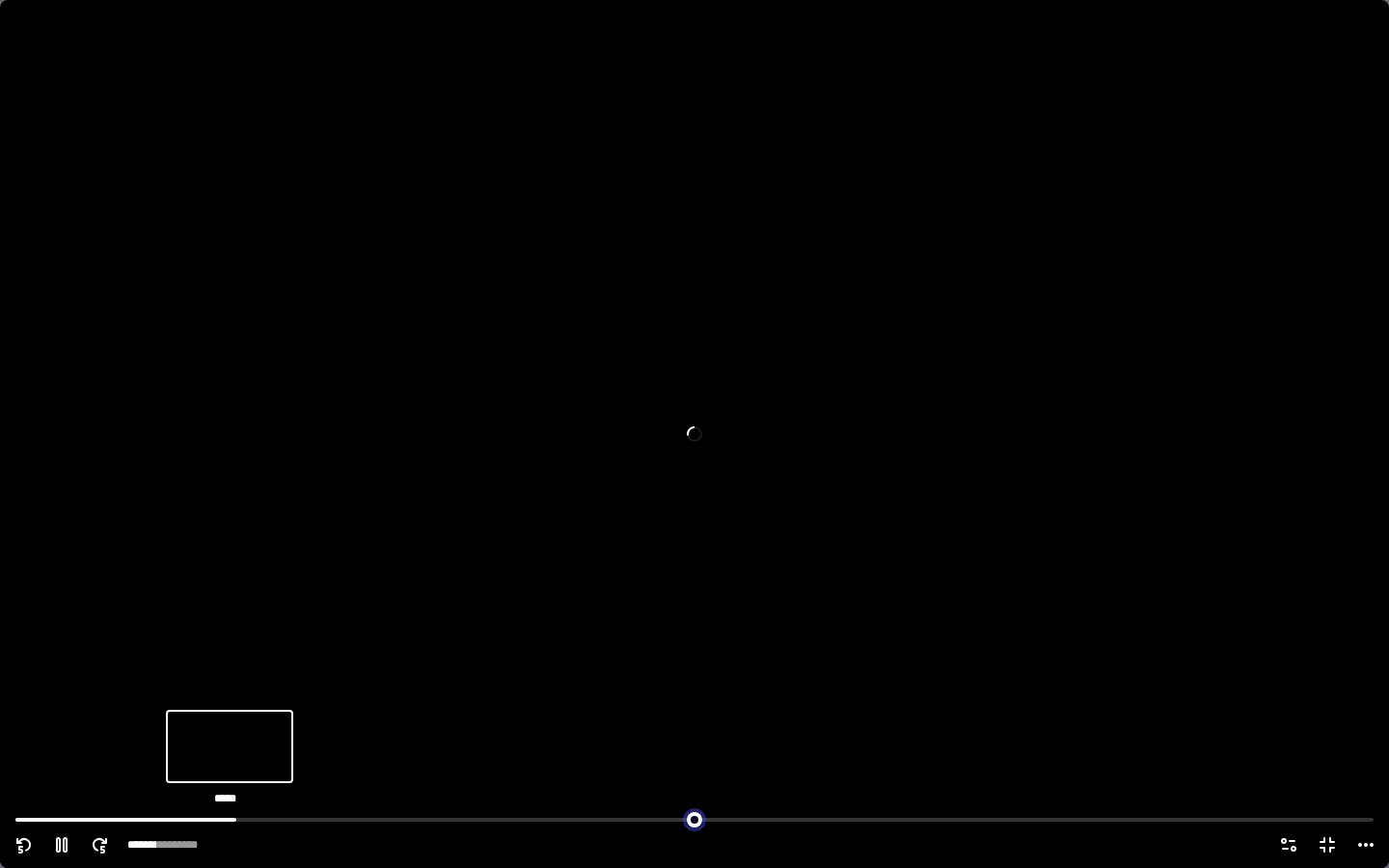 click at bounding box center [694, 818] 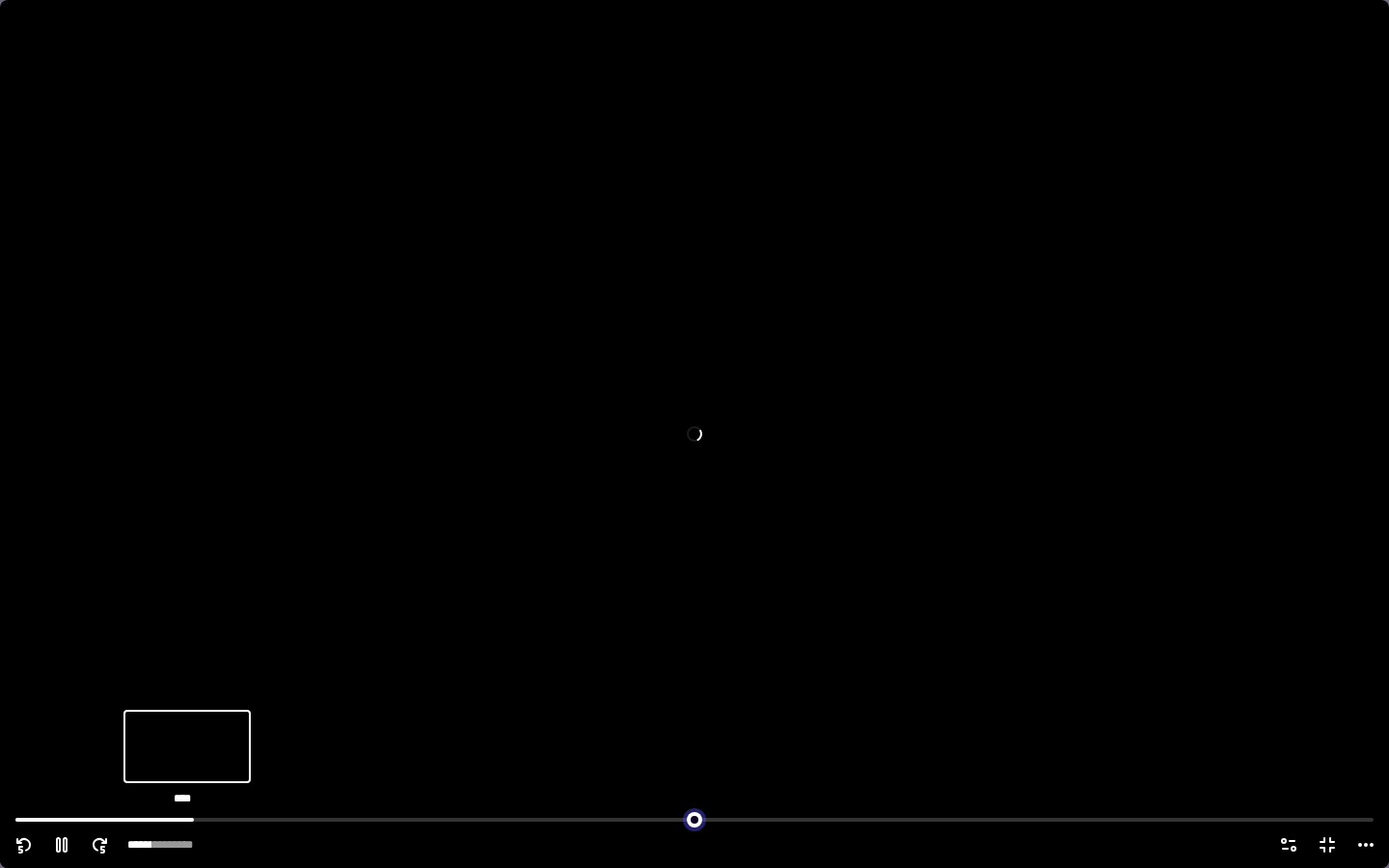 drag, startPoint x: 213, startPoint y: 817, endPoint x: 199, endPoint y: 817, distance: 14 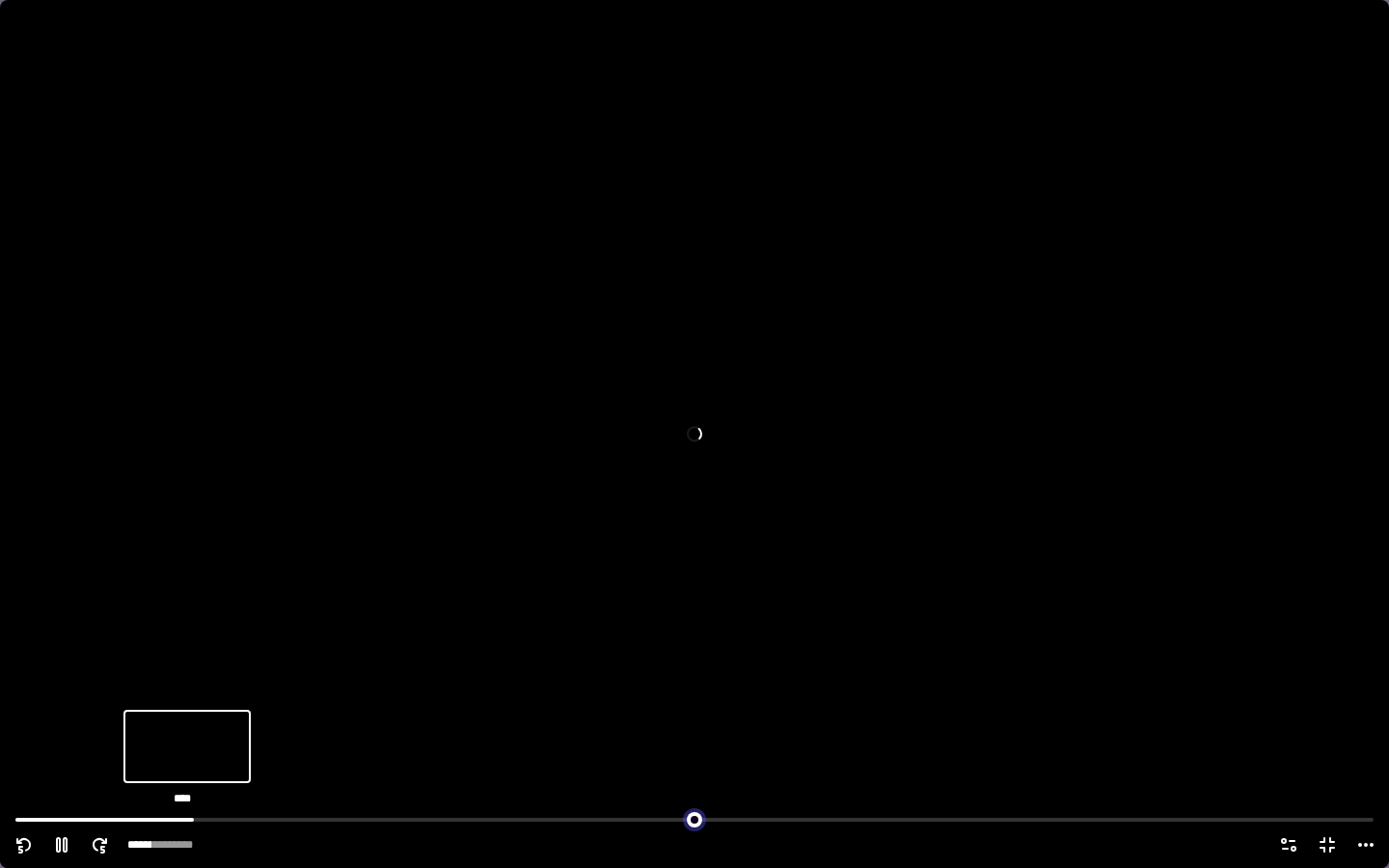 click at bounding box center (694, 818) 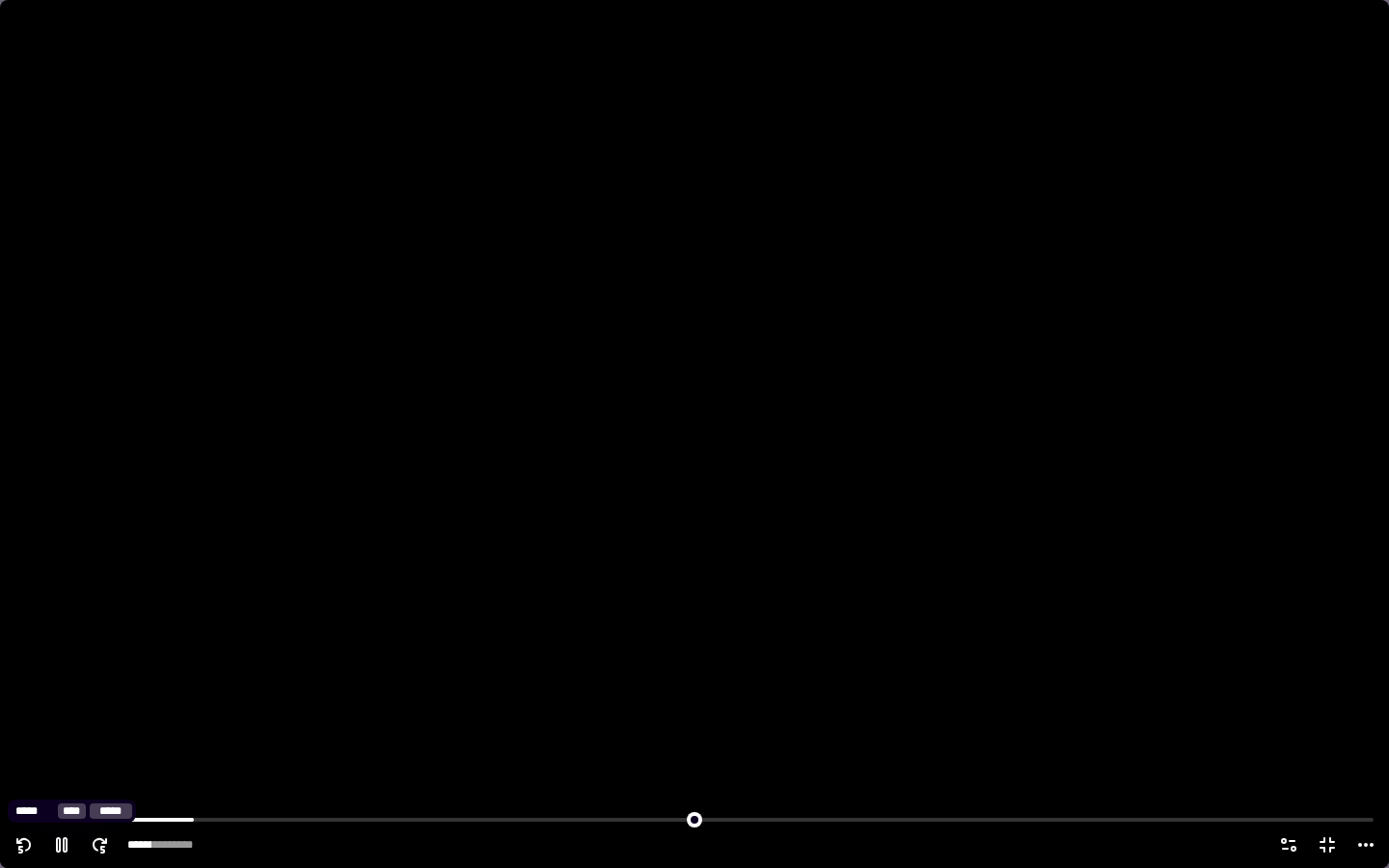 click 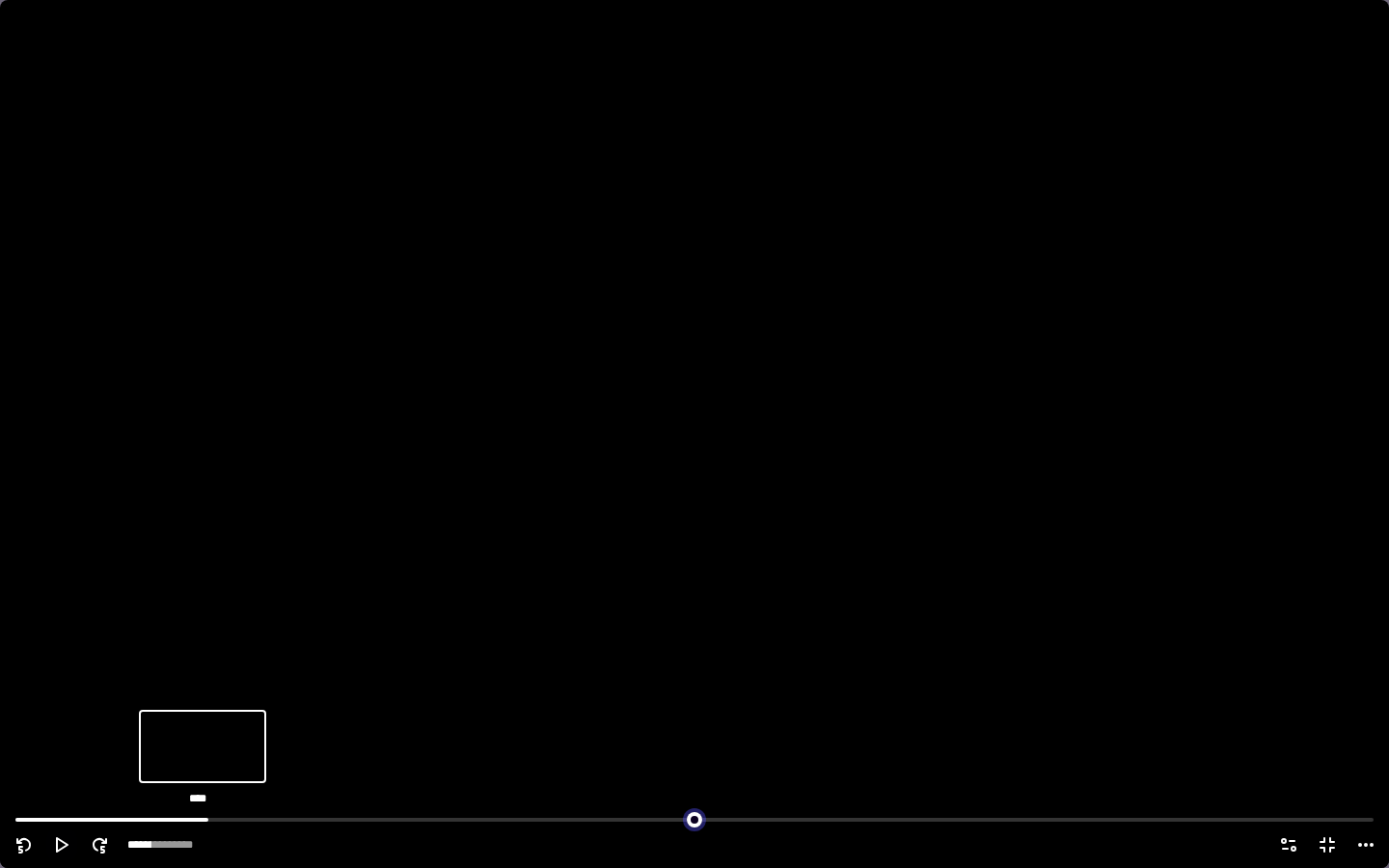 drag, startPoint x: 202, startPoint y: 817, endPoint x: 213, endPoint y: 817, distance: 11 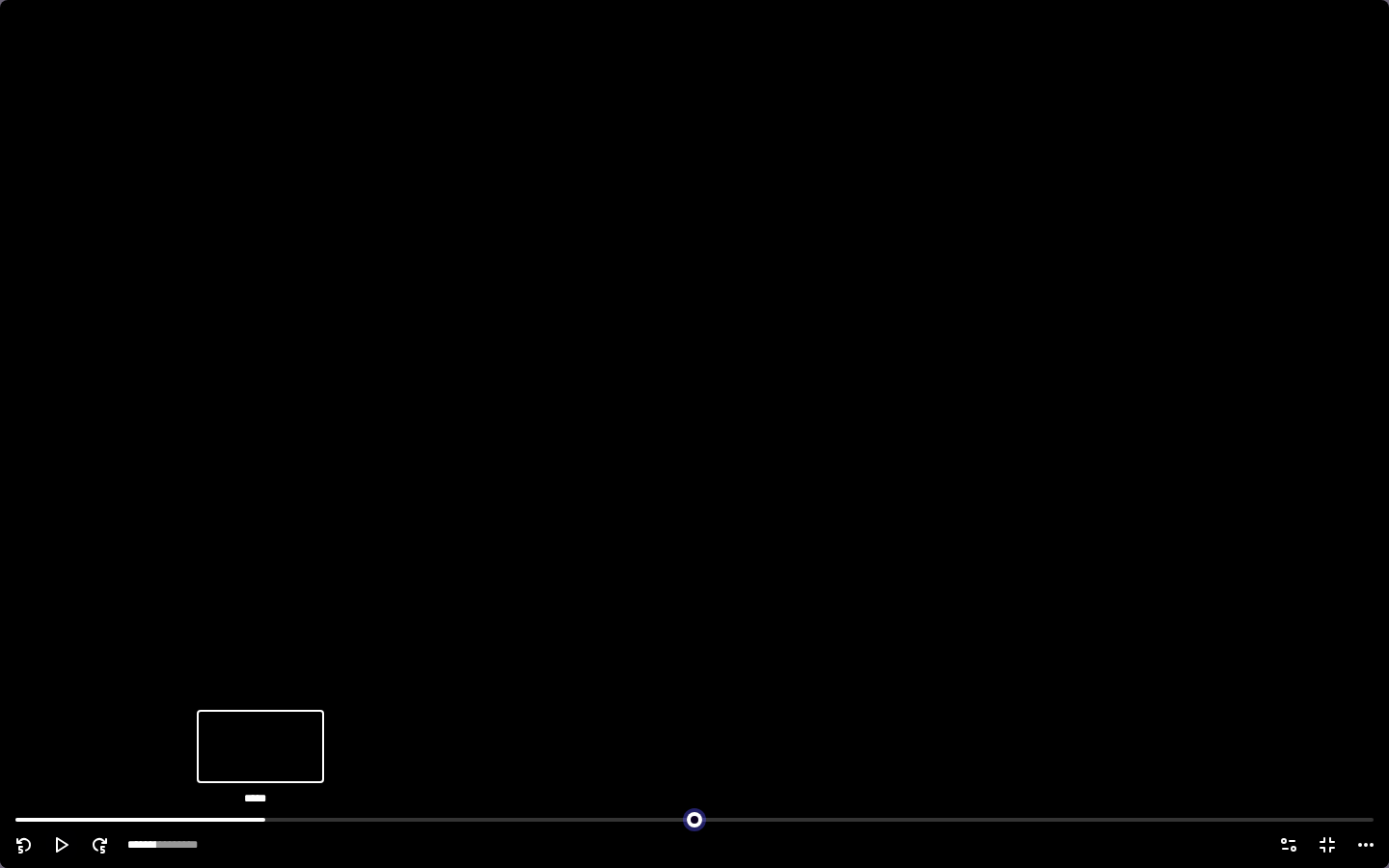 drag, startPoint x: 214, startPoint y: 816, endPoint x: 269, endPoint y: 817, distance: 55.00909 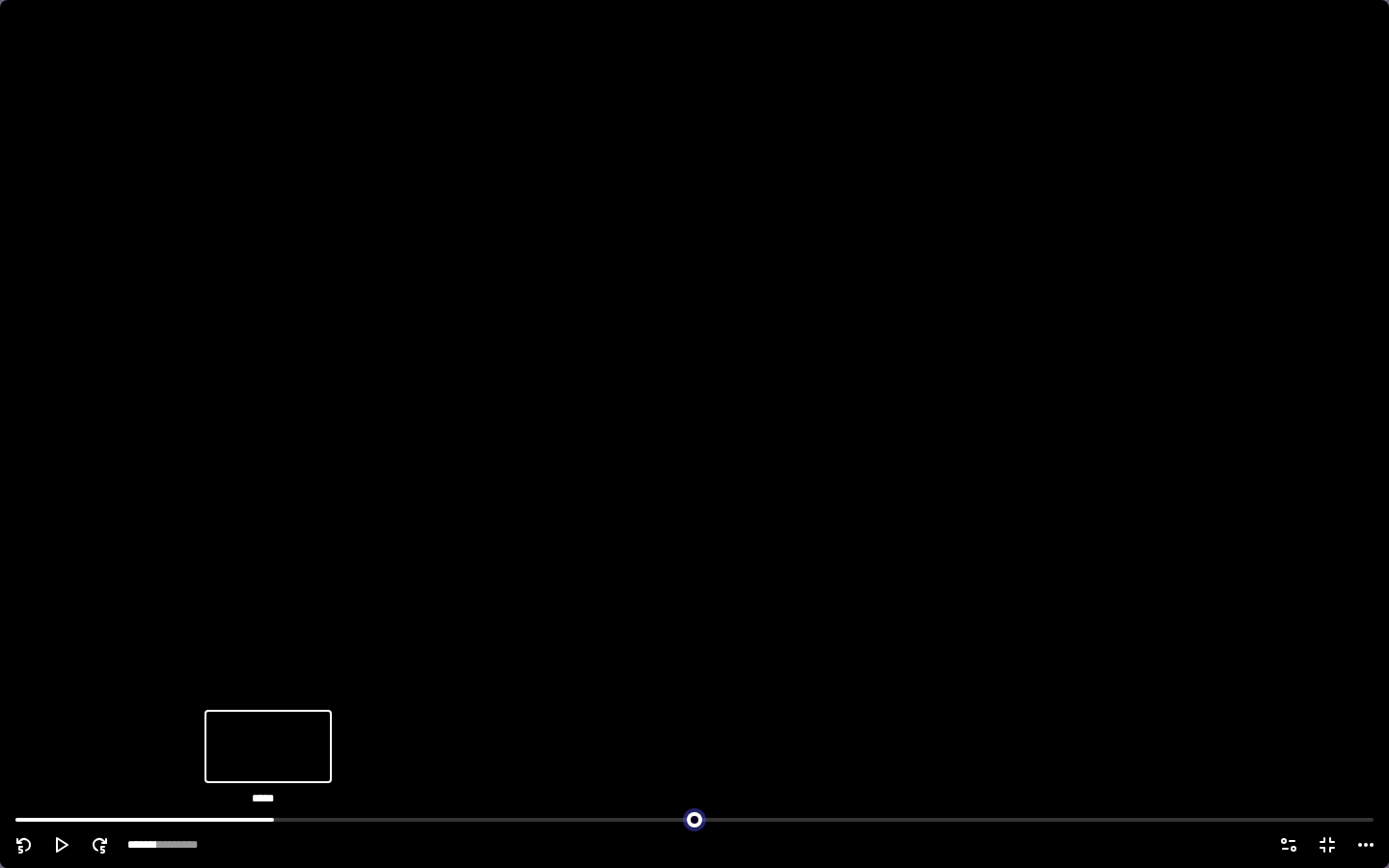 click at bounding box center [694, 818] 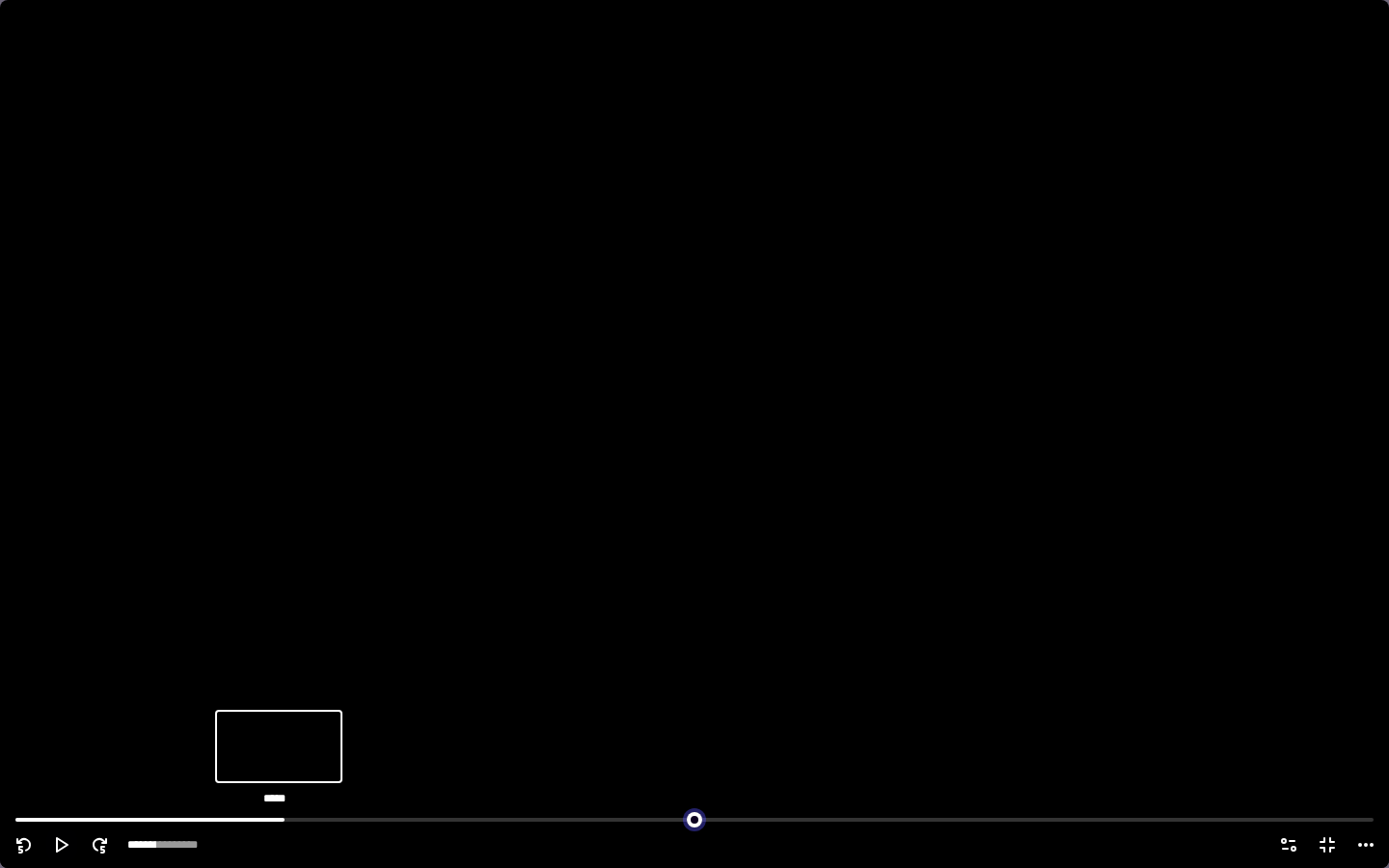 drag, startPoint x: 280, startPoint y: 821, endPoint x: 291, endPoint y: 820, distance: 11.045361 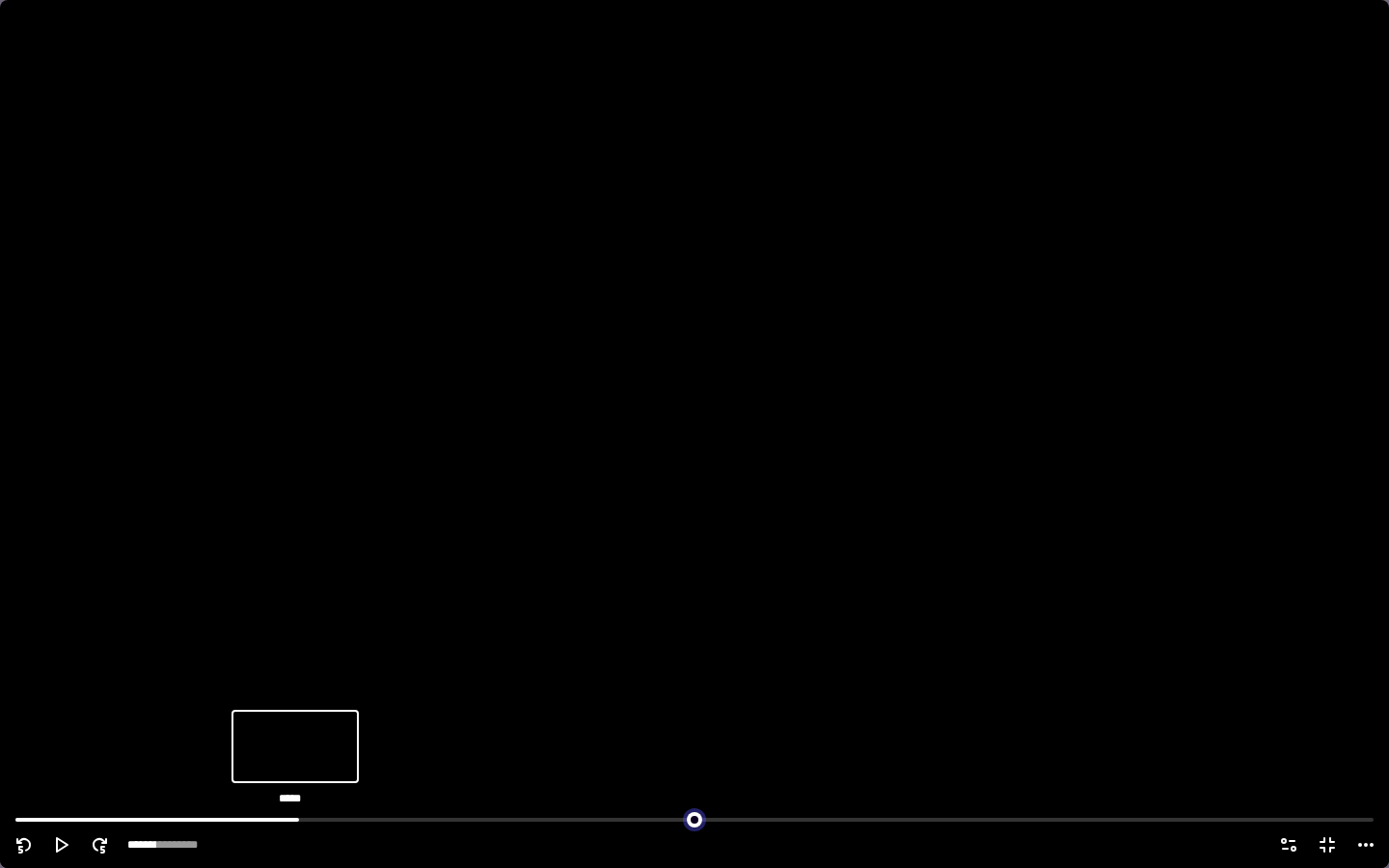 drag, startPoint x: 291, startPoint y: 820, endPoint x: 304, endPoint y: 819, distance: 13.038405 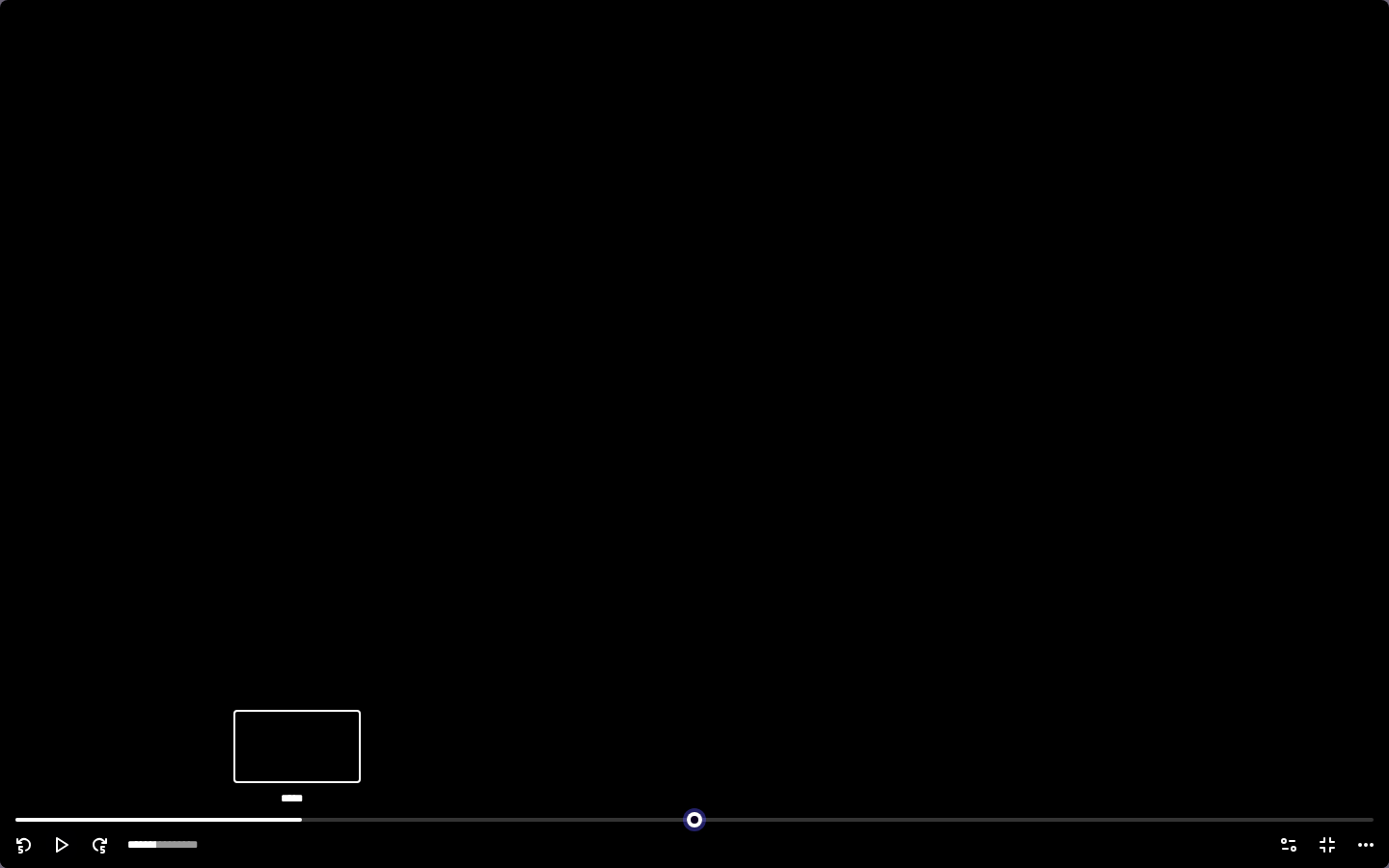 click at bounding box center (694, 818) 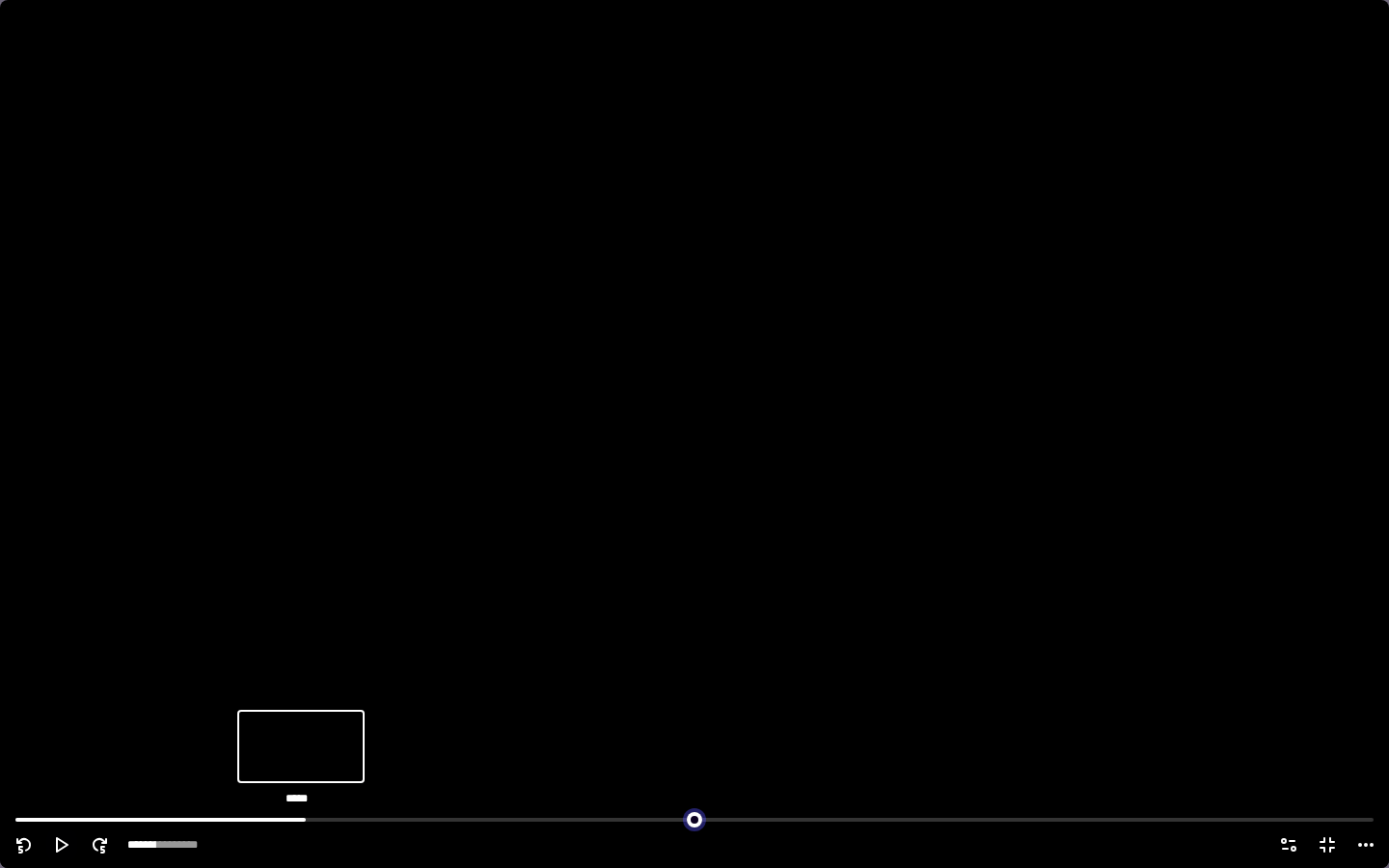 drag, startPoint x: 305, startPoint y: 824, endPoint x: 318, endPoint y: 824, distance: 13 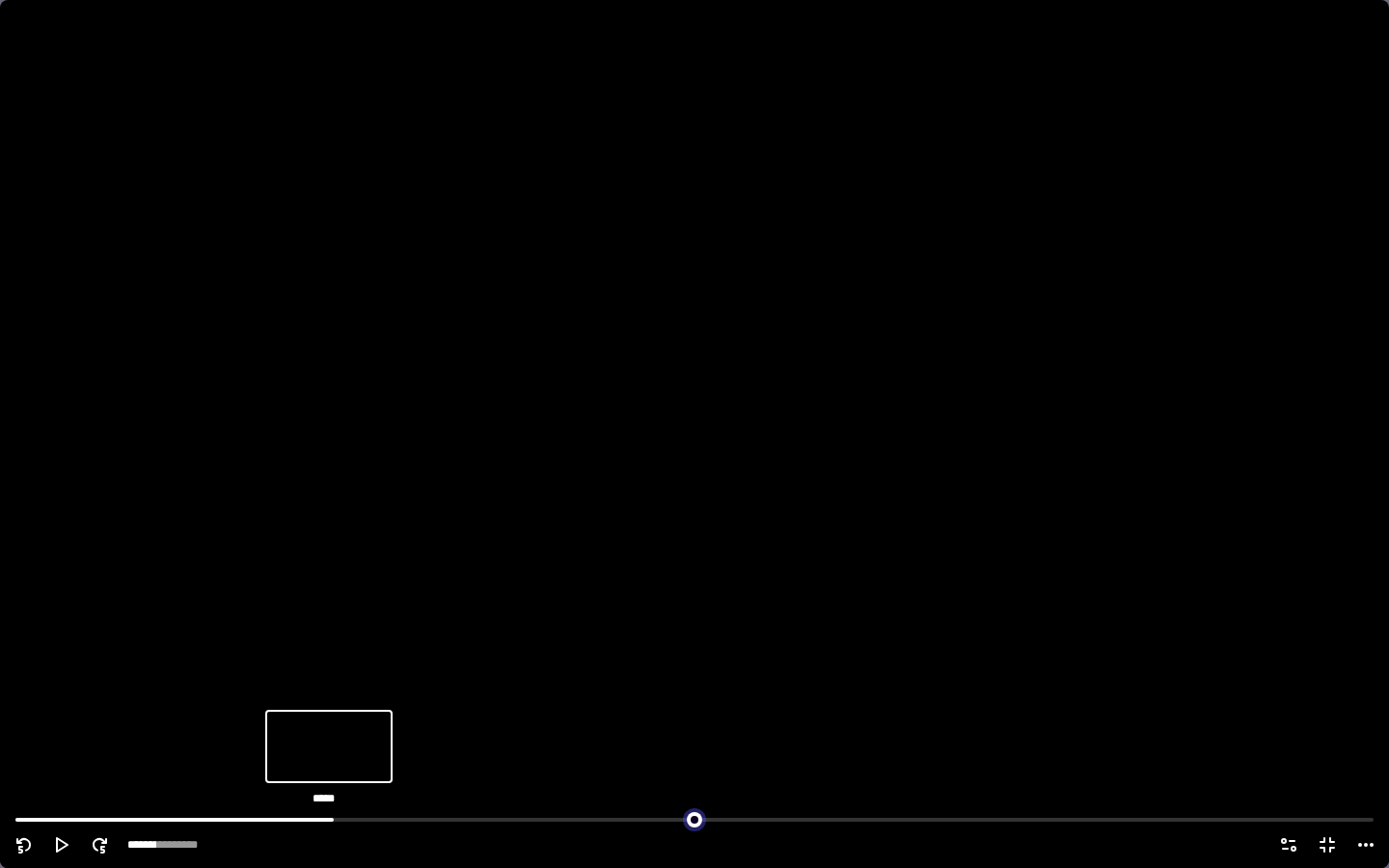 drag, startPoint x: 318, startPoint y: 824, endPoint x: 339, endPoint y: 824, distance: 21 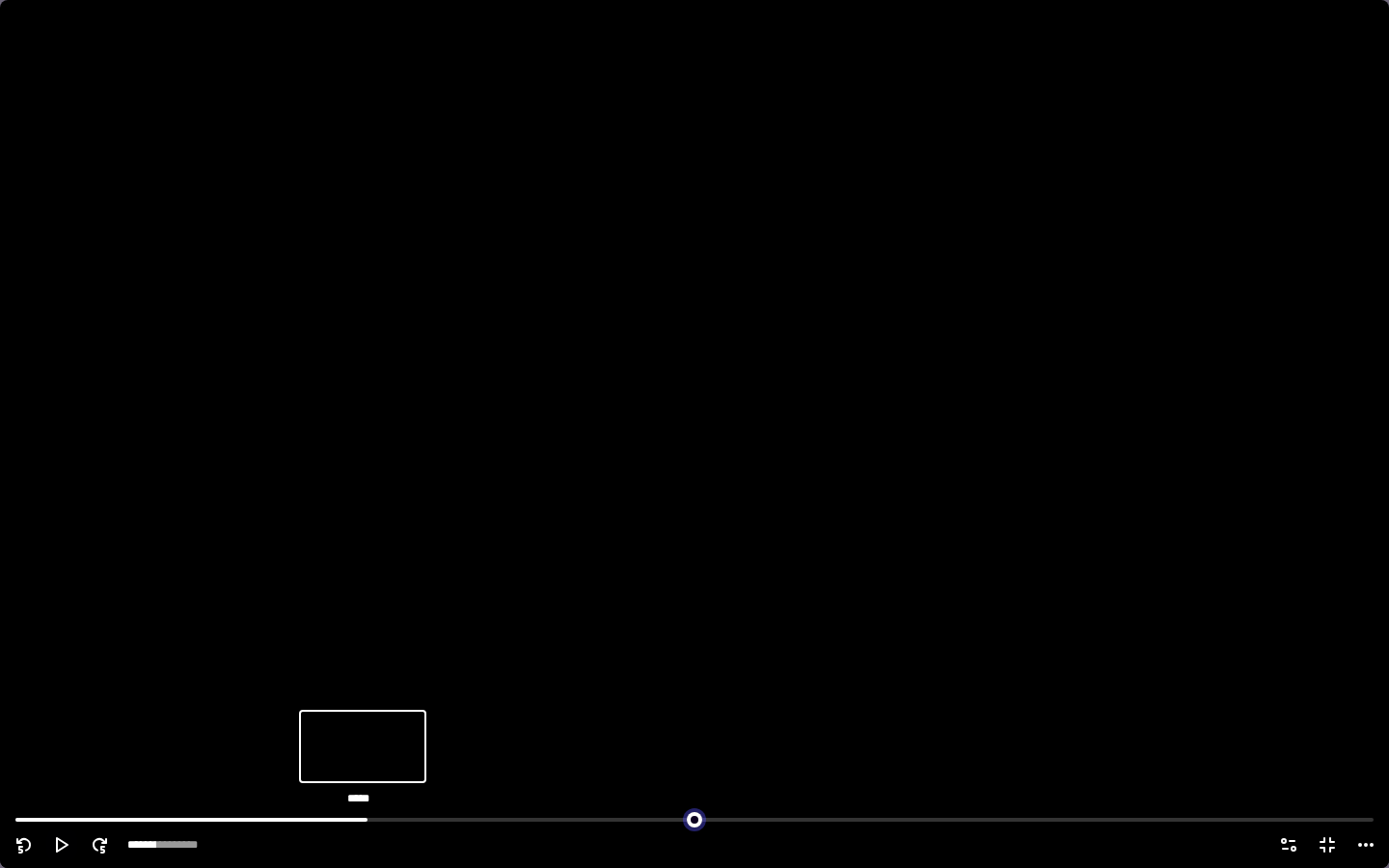 drag, startPoint x: 339, startPoint y: 824, endPoint x: 396, endPoint y: 837, distance: 58.463664 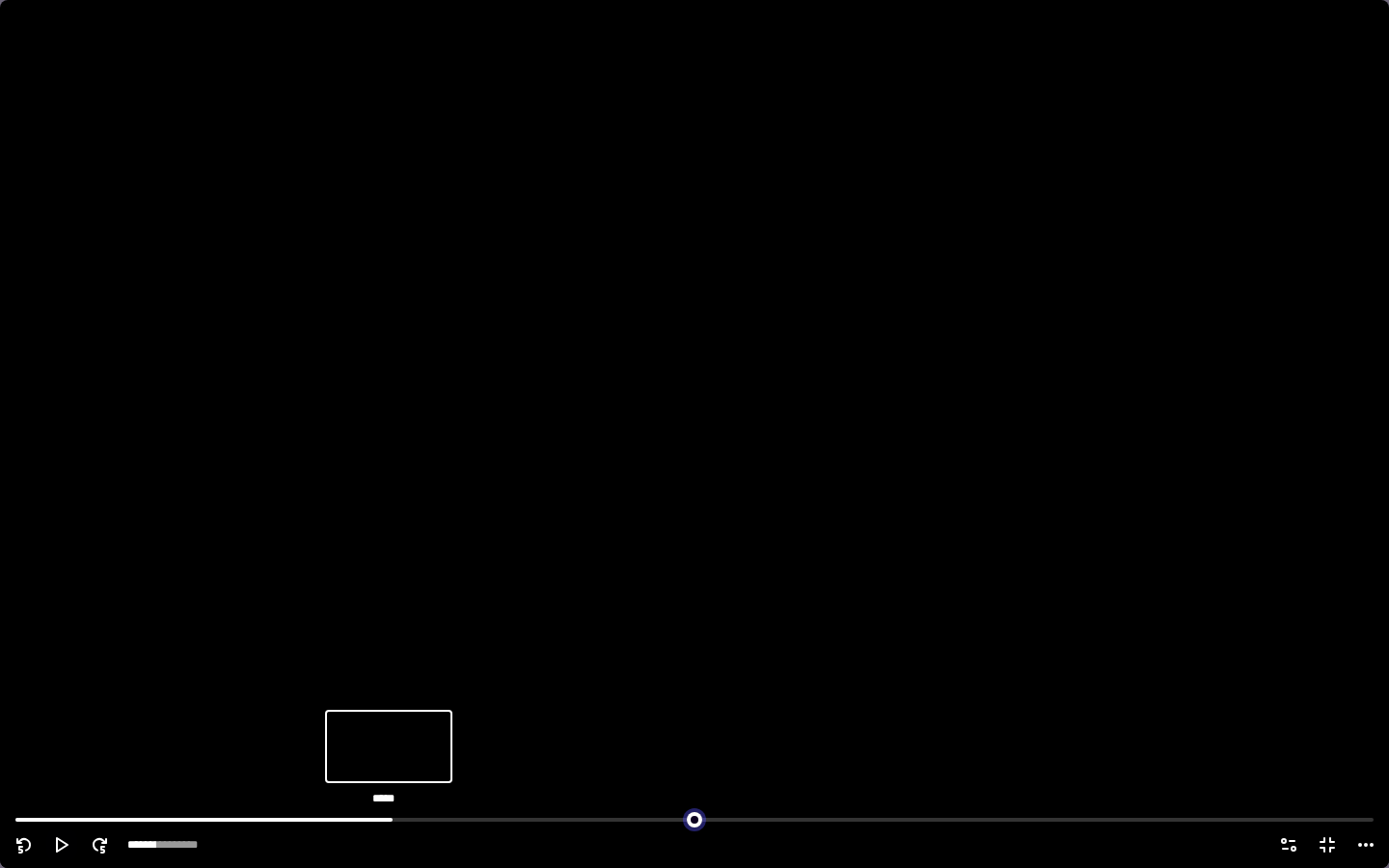 drag, startPoint x: 372, startPoint y: 819, endPoint x: 418, endPoint y: 819, distance: 46 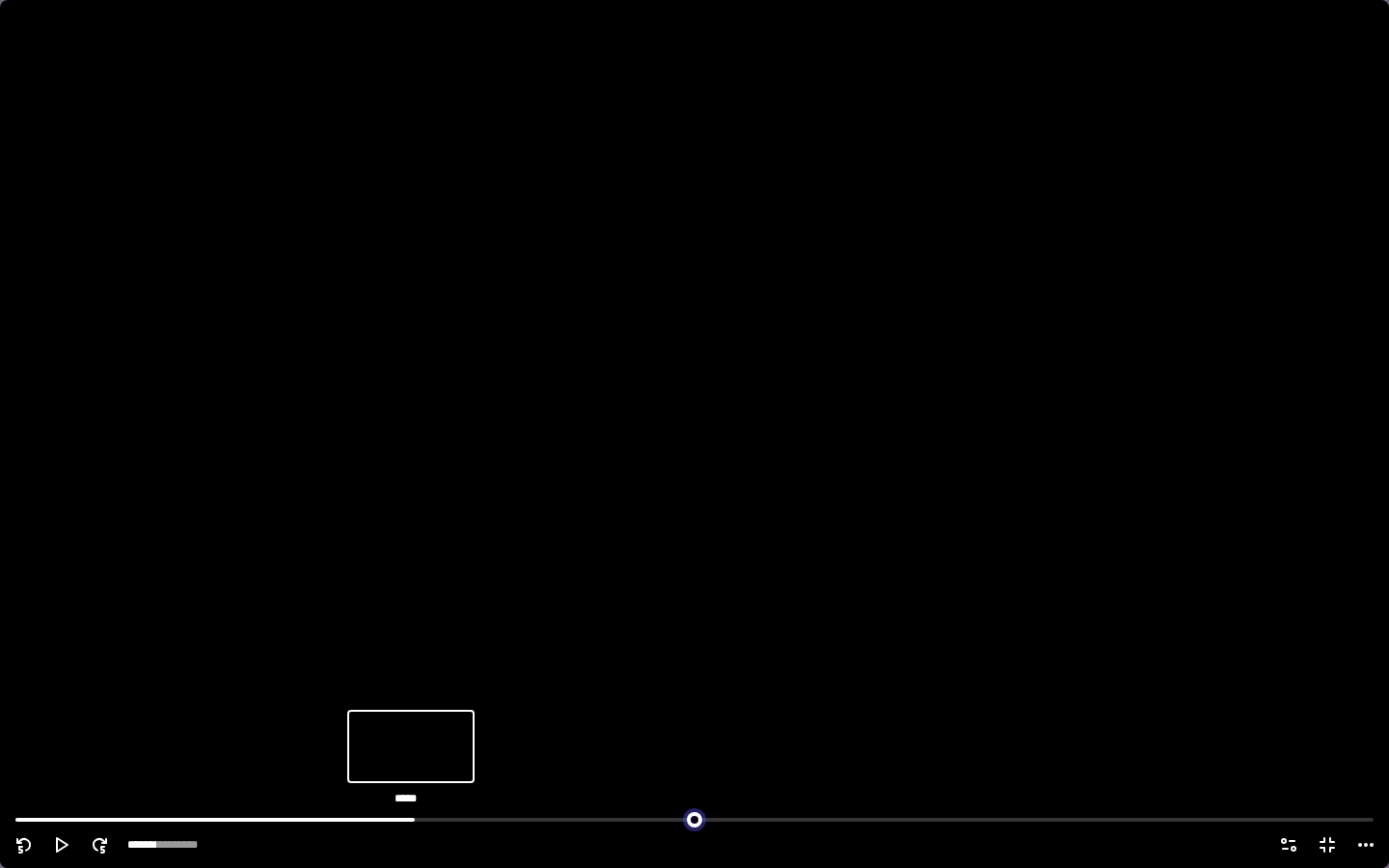 drag, startPoint x: 418, startPoint y: 819, endPoint x: 838, endPoint y: 867, distance: 422.734 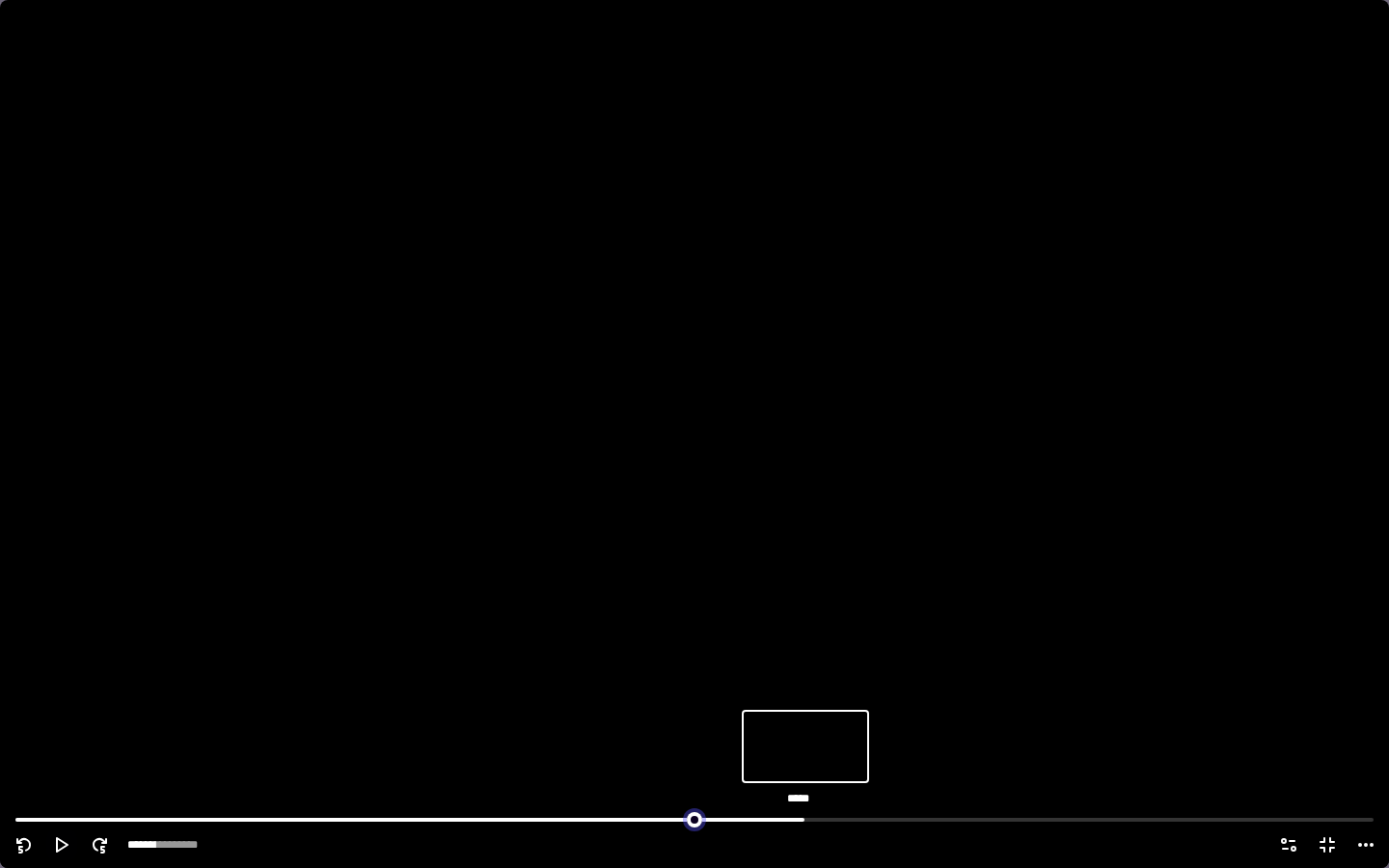 drag, startPoint x: 833, startPoint y: 816, endPoint x: 796, endPoint y: 815, distance: 37.013511 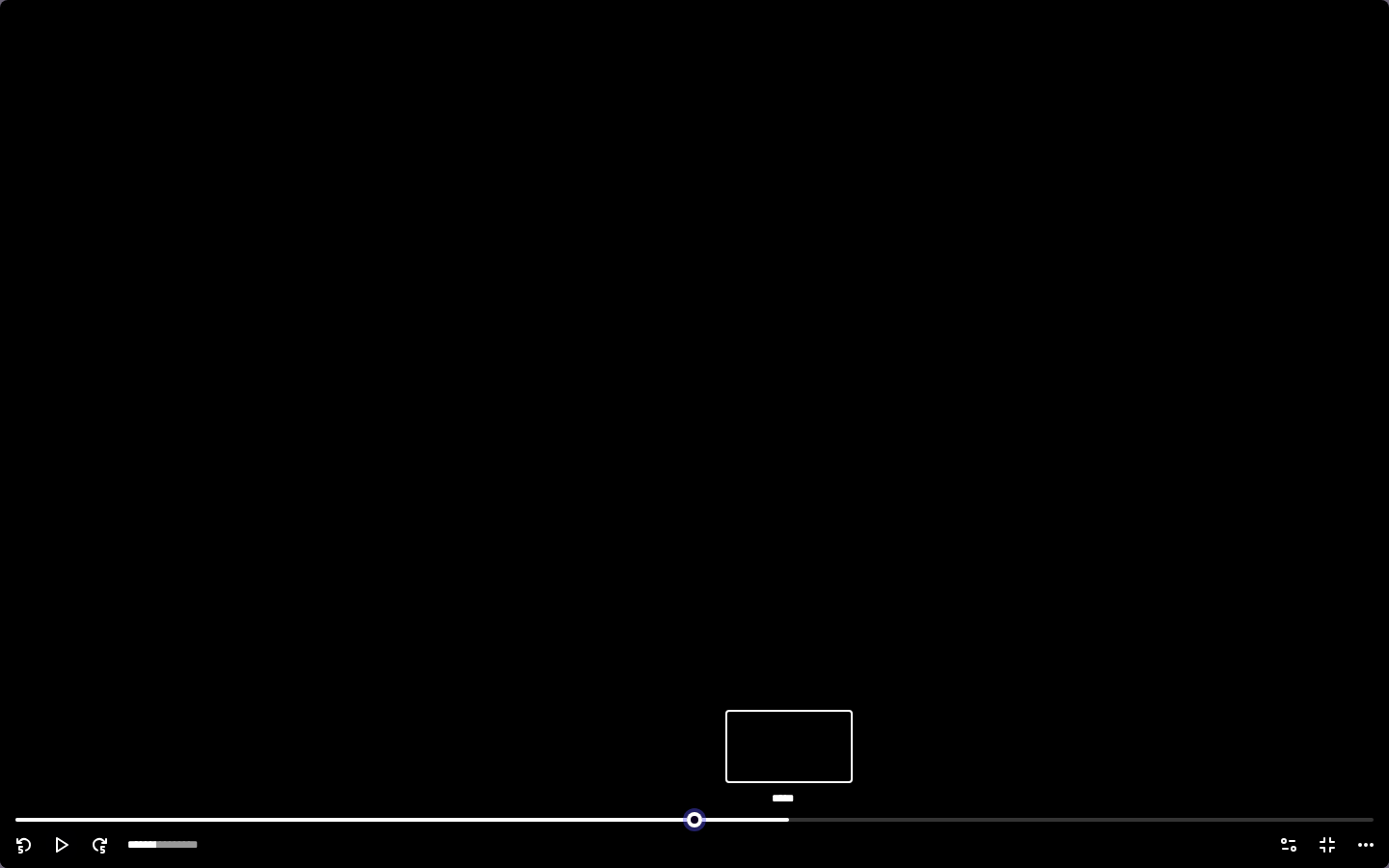 drag, startPoint x: 796, startPoint y: 815, endPoint x: 750, endPoint y: 820, distance: 46.27094 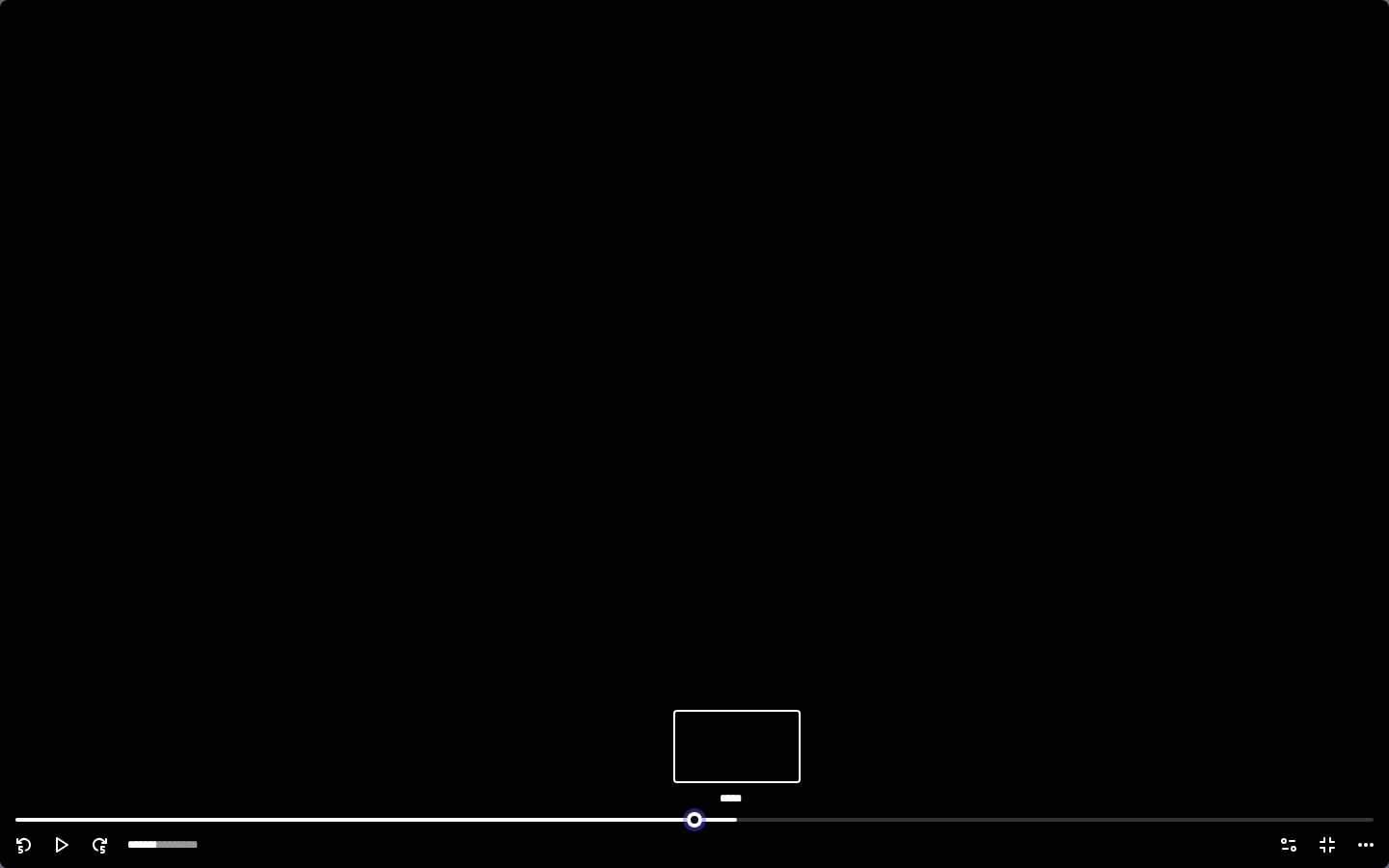 drag, startPoint x: 749, startPoint y: 813, endPoint x: 732, endPoint y: 813, distance: 17 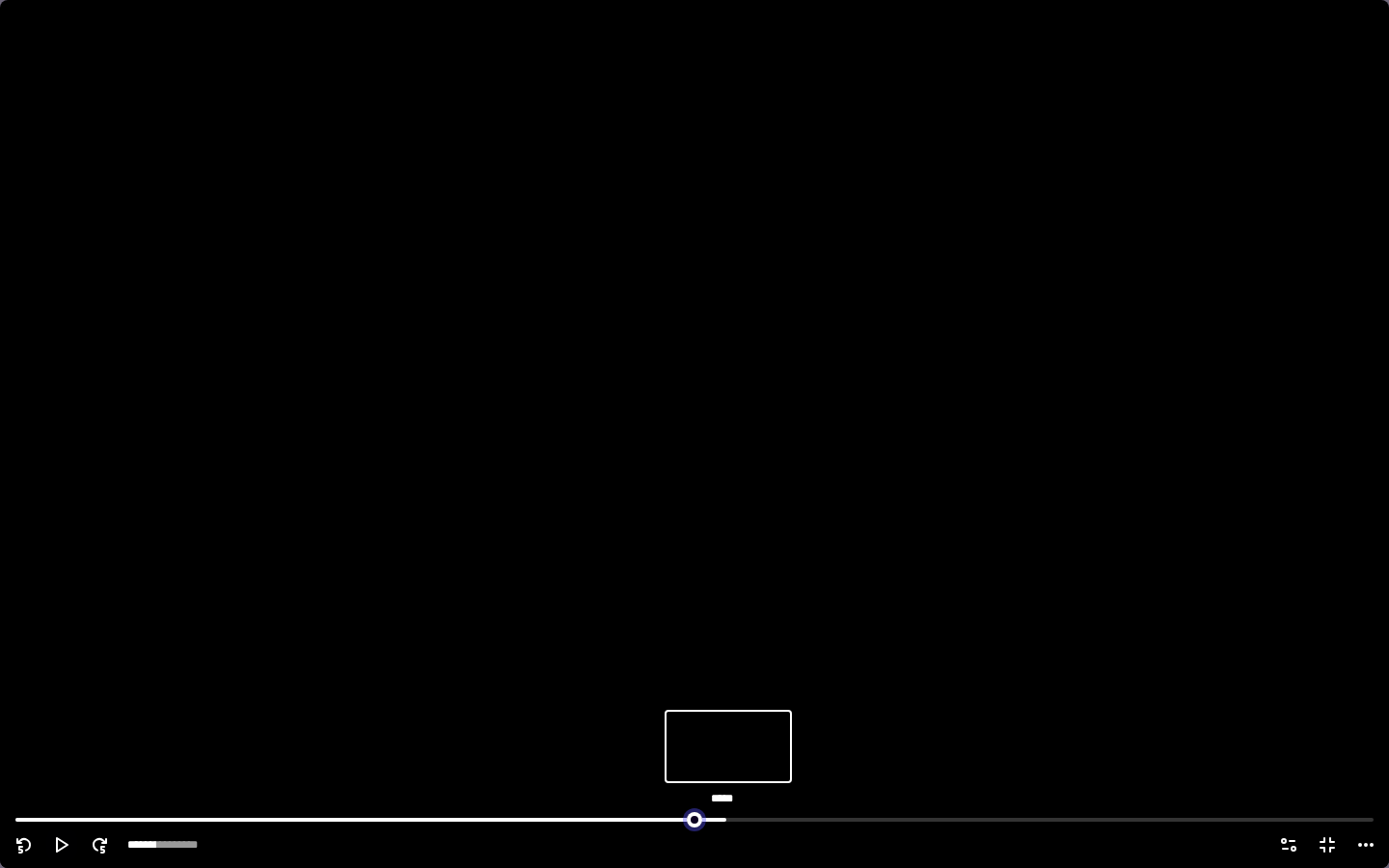 drag, startPoint x: 733, startPoint y: 813, endPoint x: 719, endPoint y: 813, distance: 14 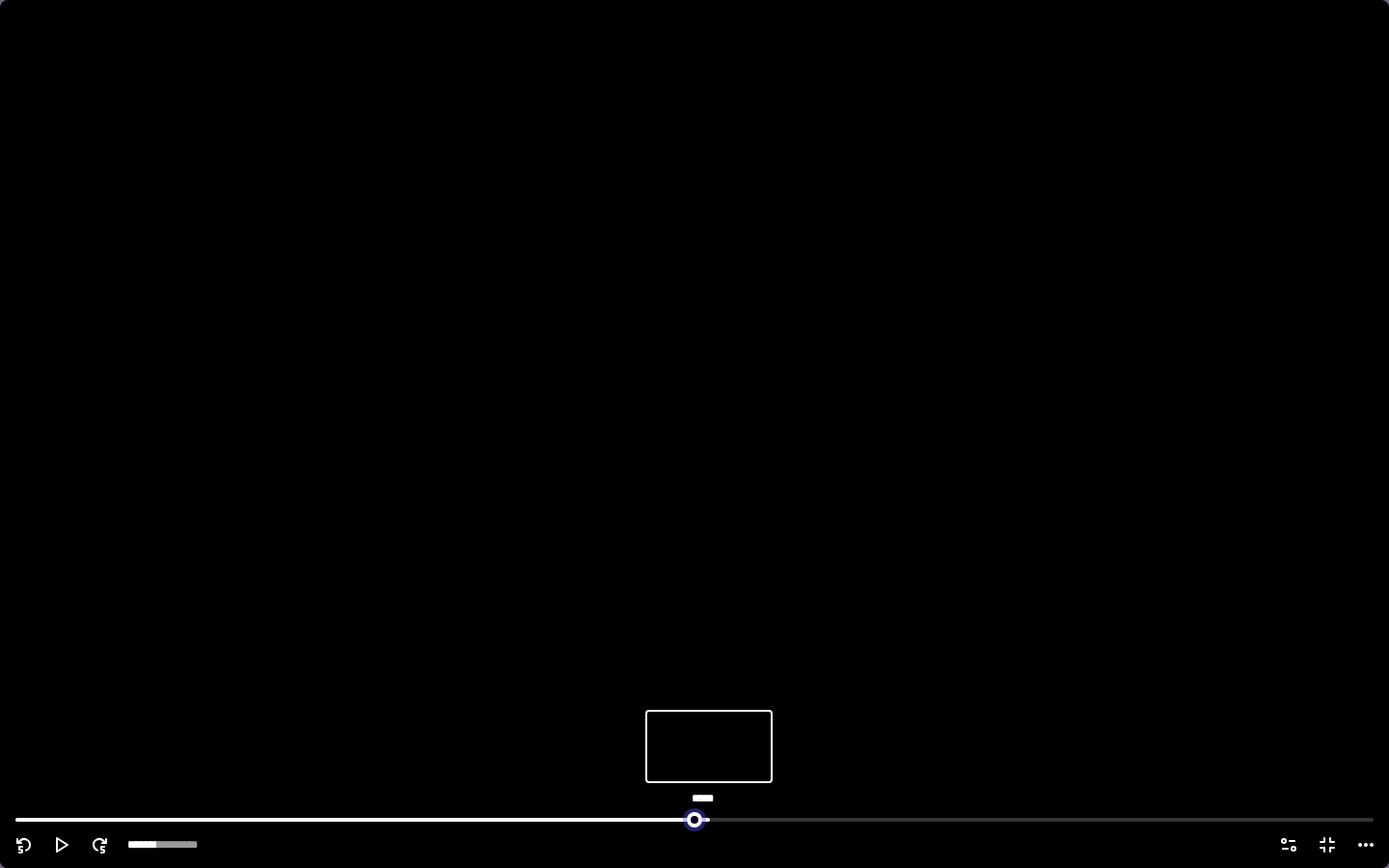 drag, startPoint x: 719, startPoint y: 813, endPoint x: 694, endPoint y: 817, distance: 25.317978 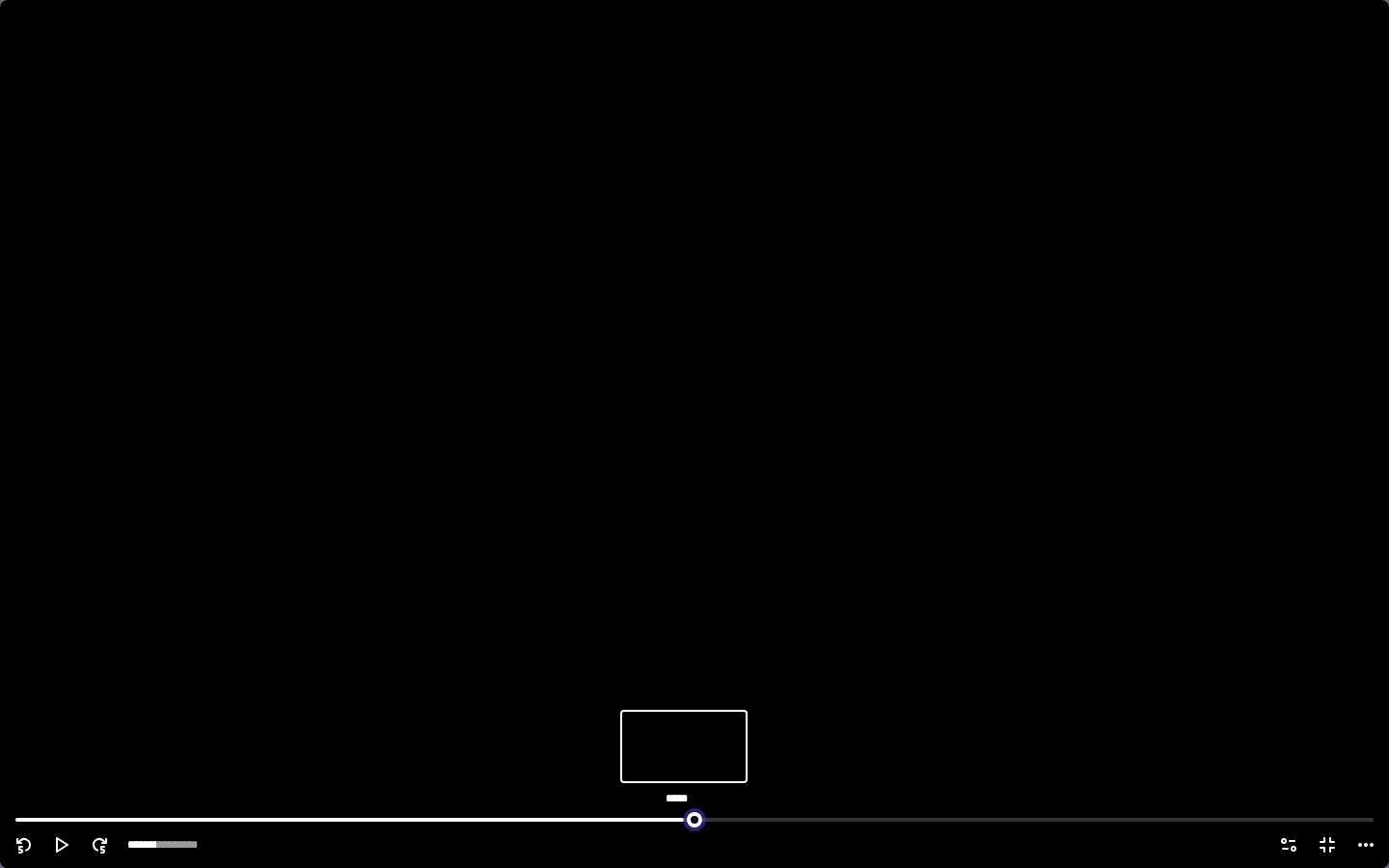 drag, startPoint x: 694, startPoint y: 816, endPoint x: 684, endPoint y: 816, distance: 10 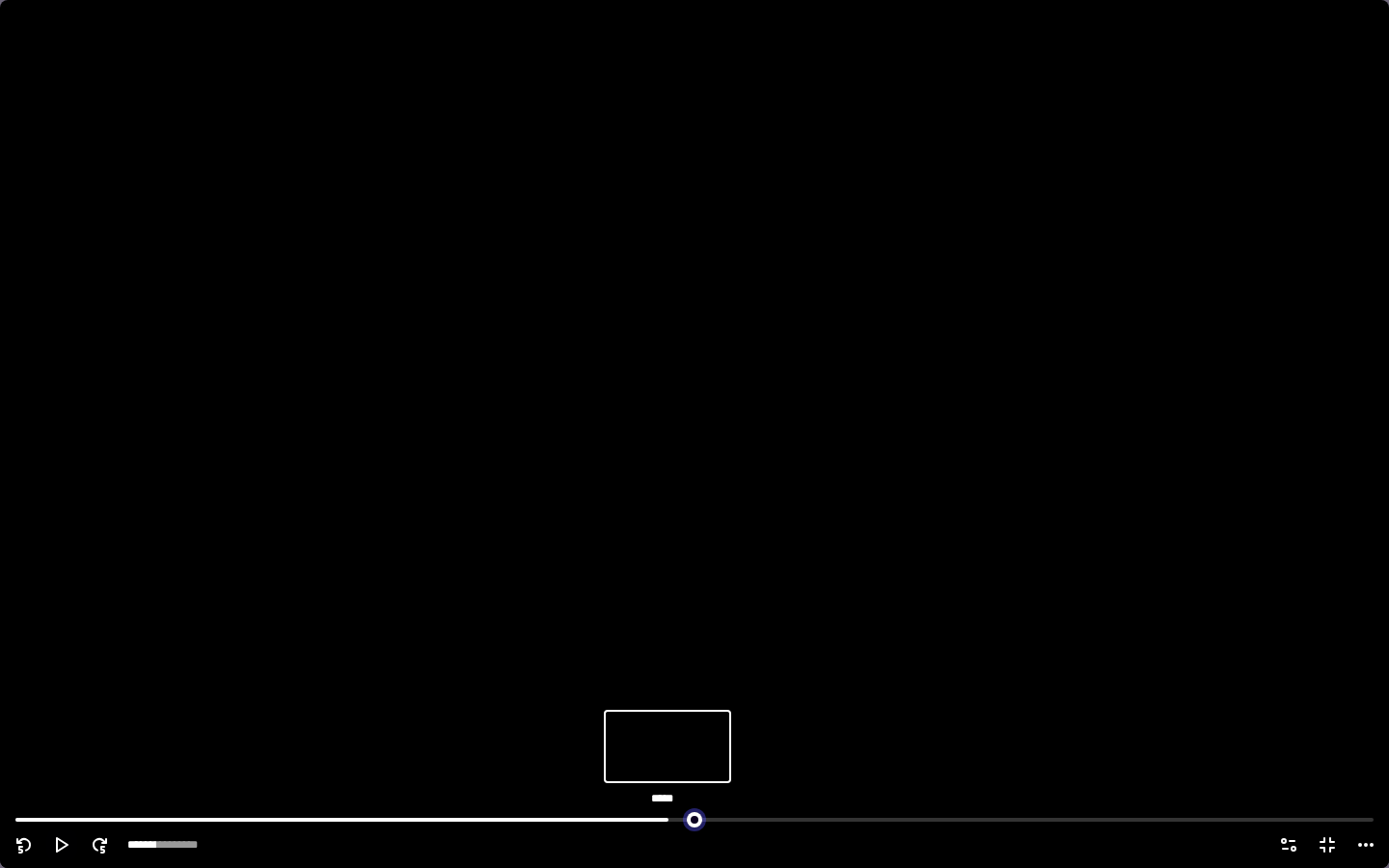 drag, startPoint x: 687, startPoint y: 819, endPoint x: 668, endPoint y: 822, distance: 19.235384 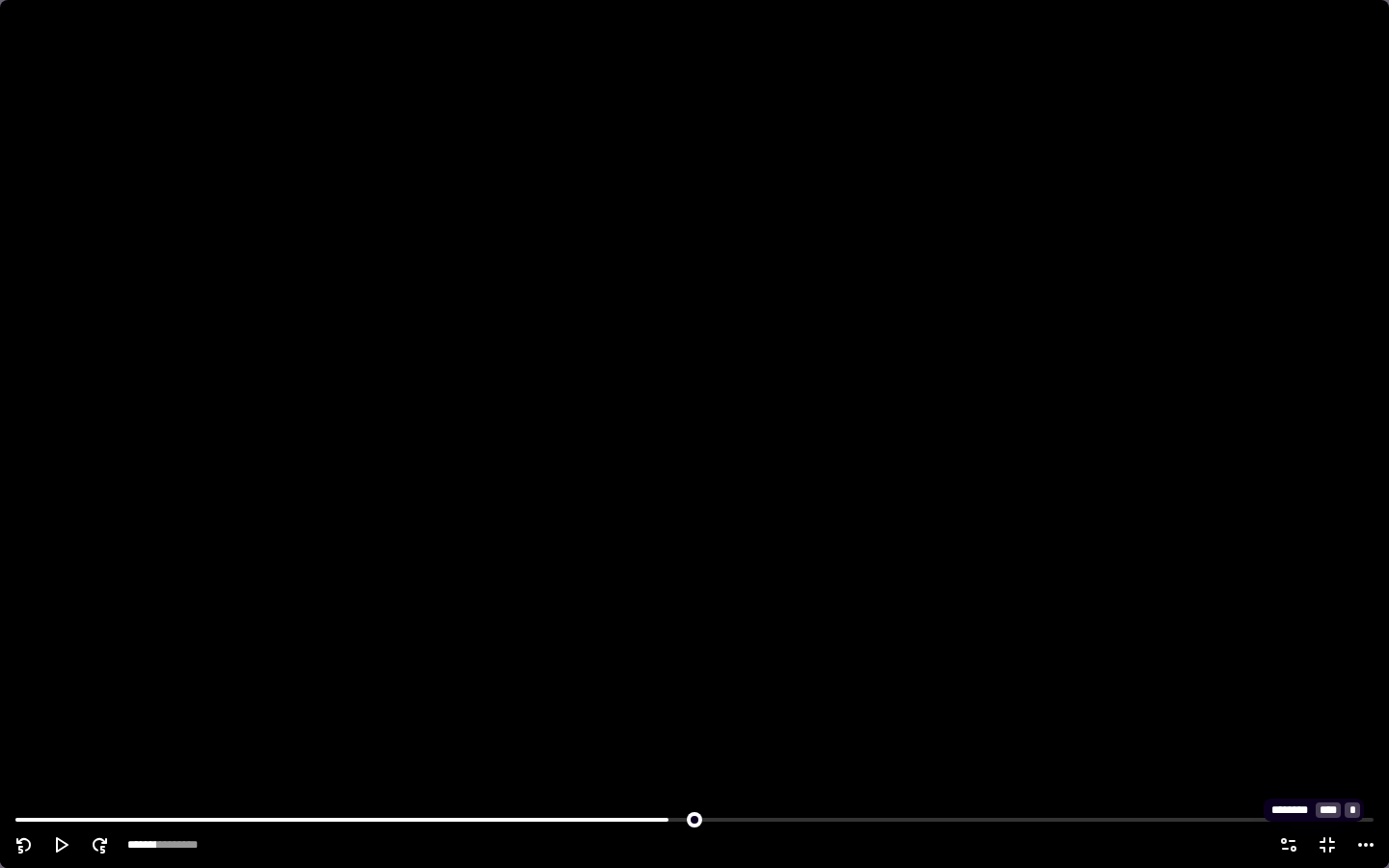 click 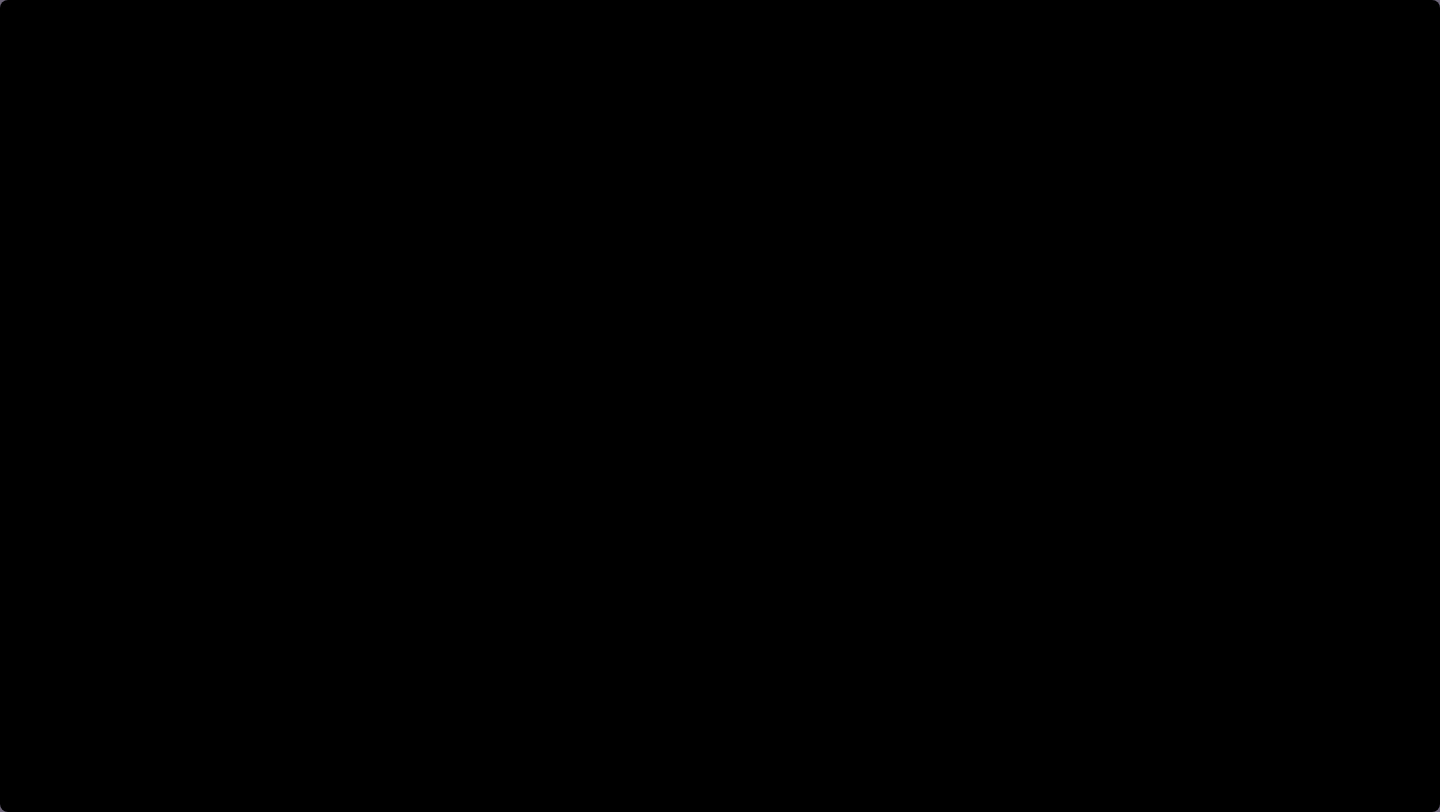 scroll, scrollTop: 756, scrollLeft: 1440, axis: both 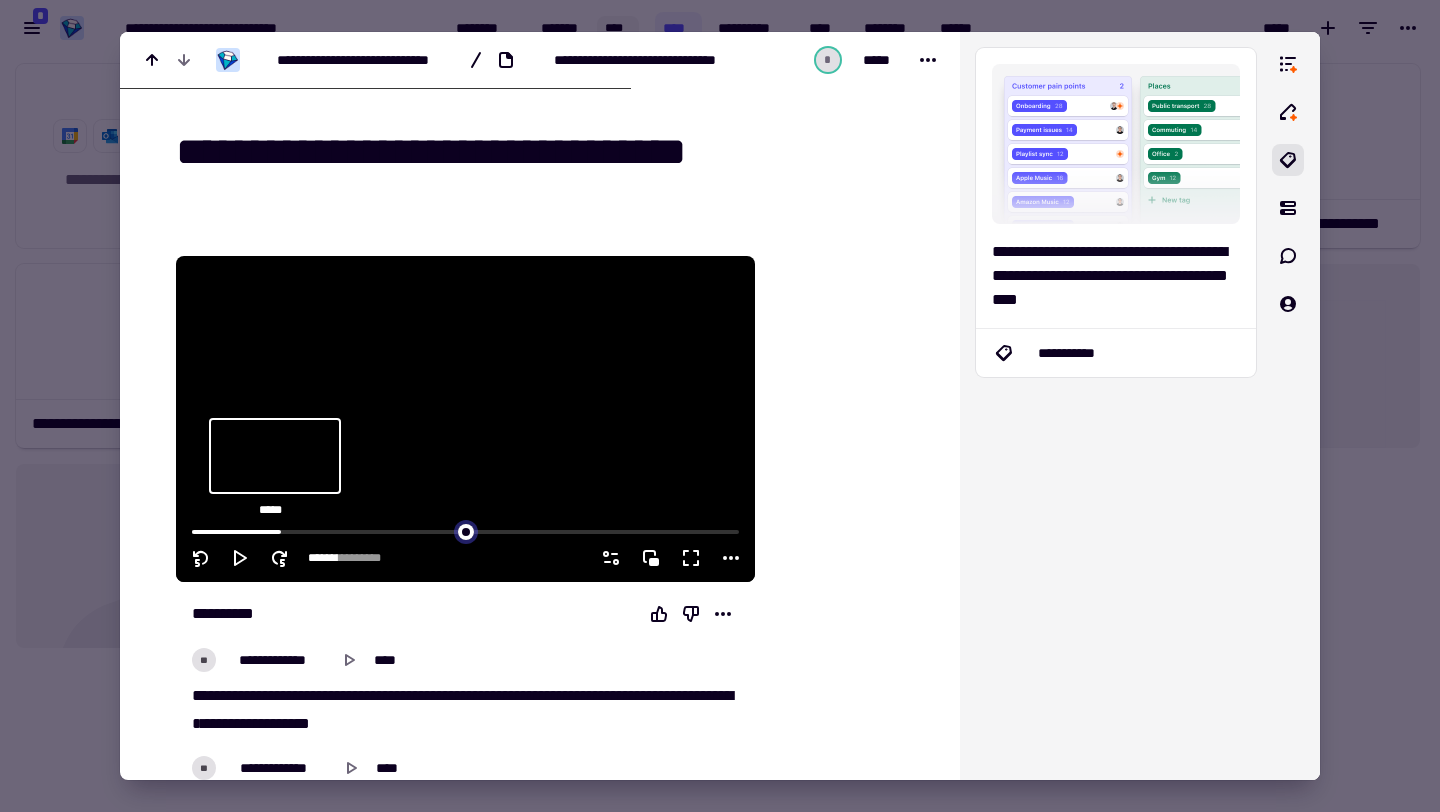 type on "******" 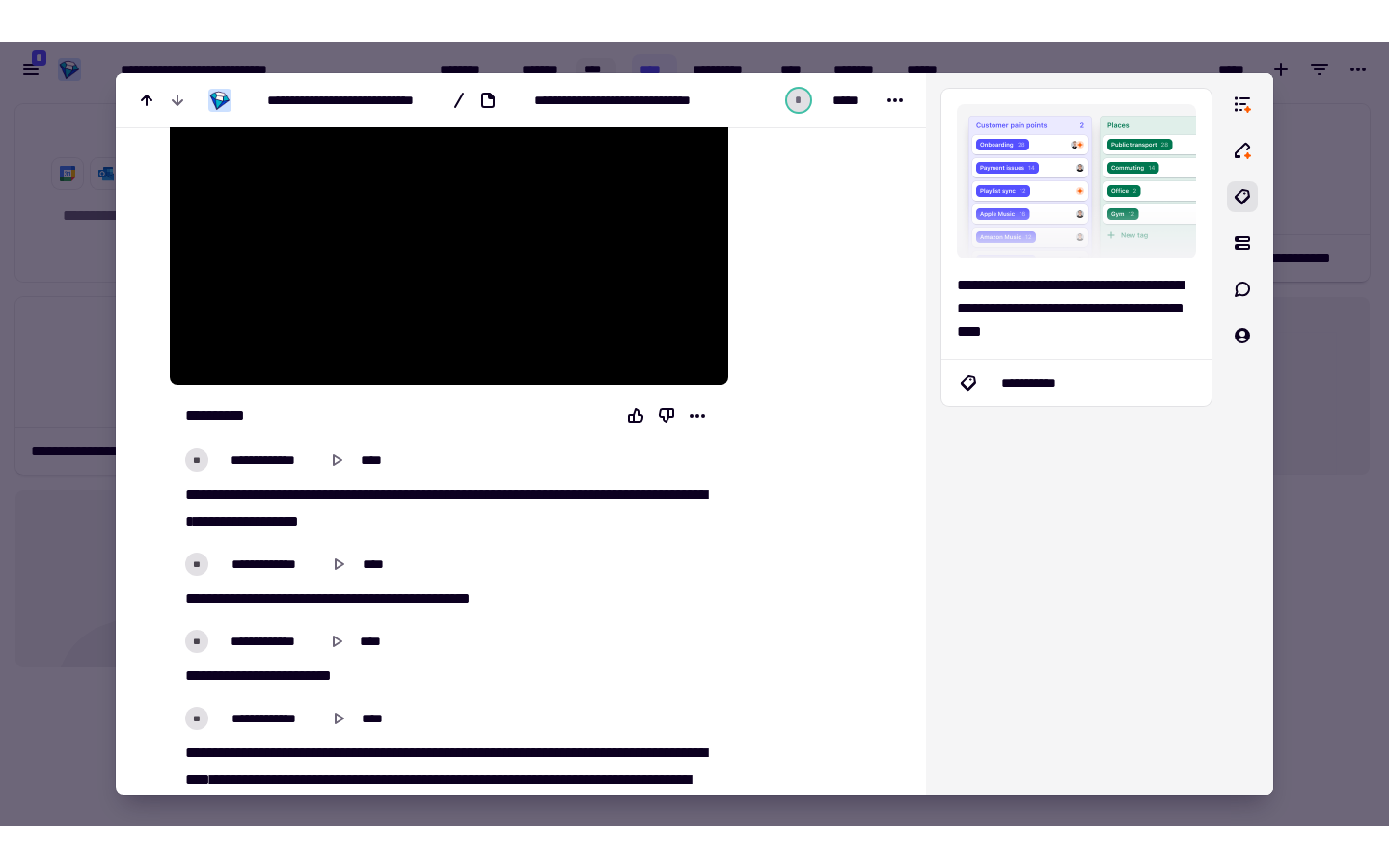 scroll, scrollTop: 0, scrollLeft: 0, axis: both 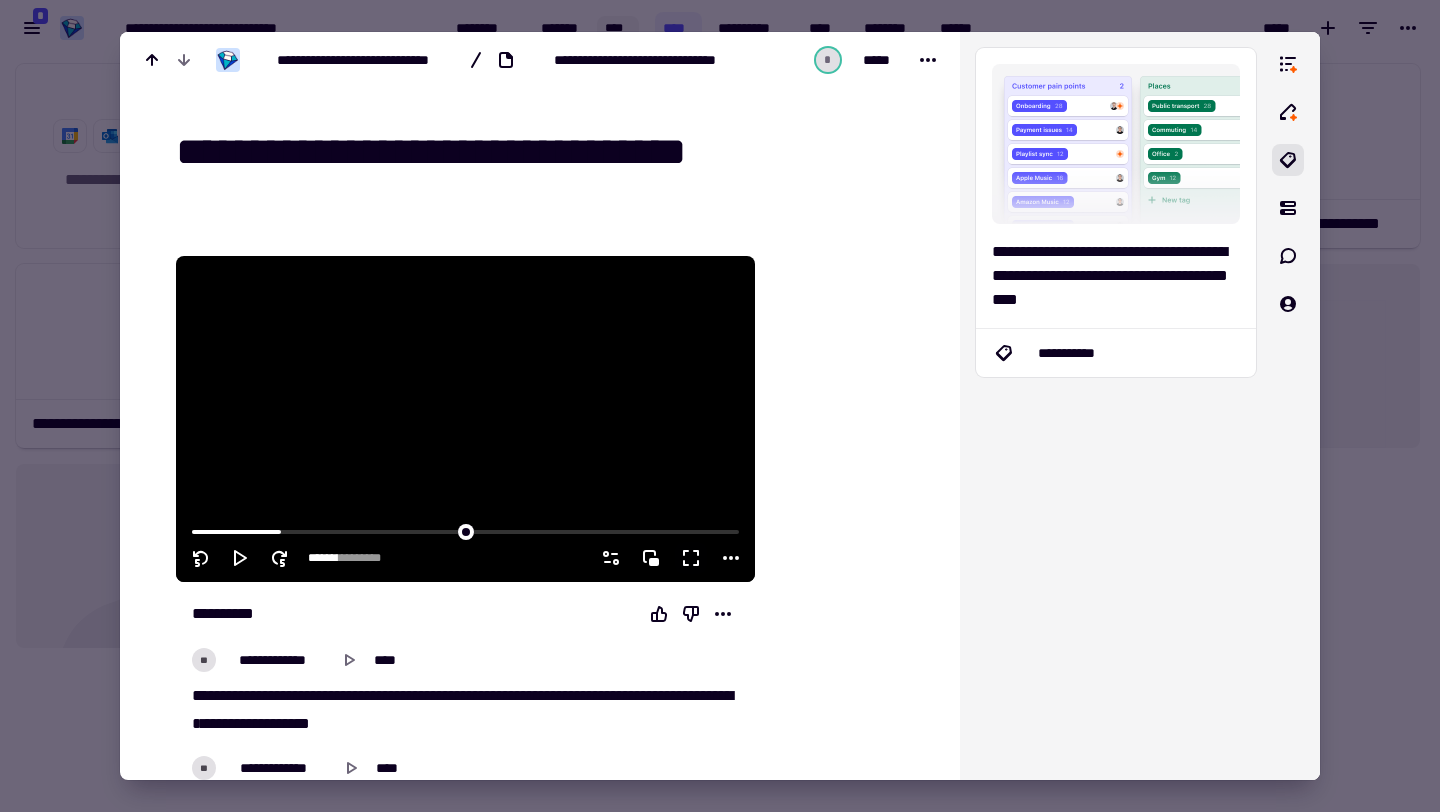 click 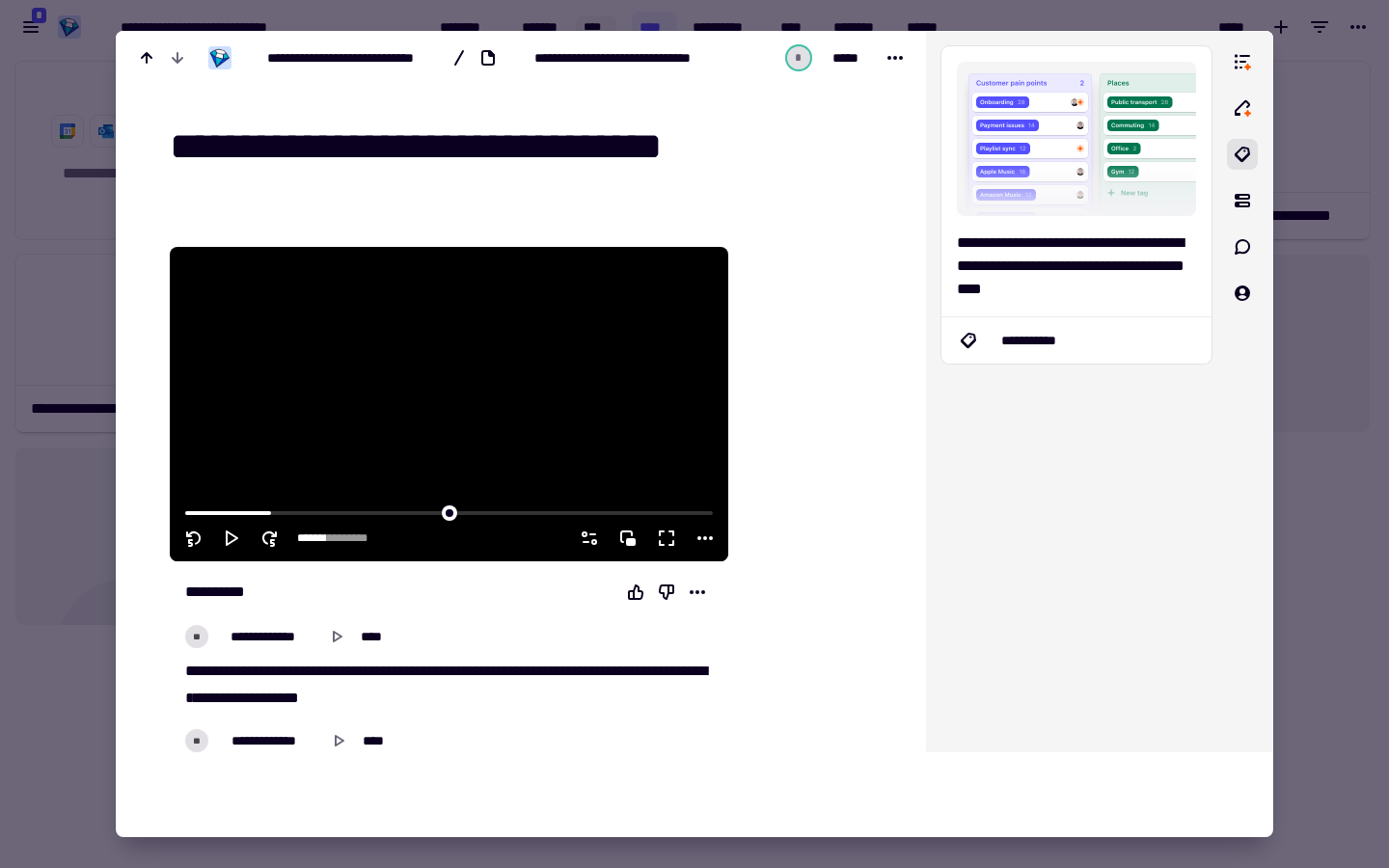 scroll, scrollTop: 1, scrollLeft: 1, axis: both 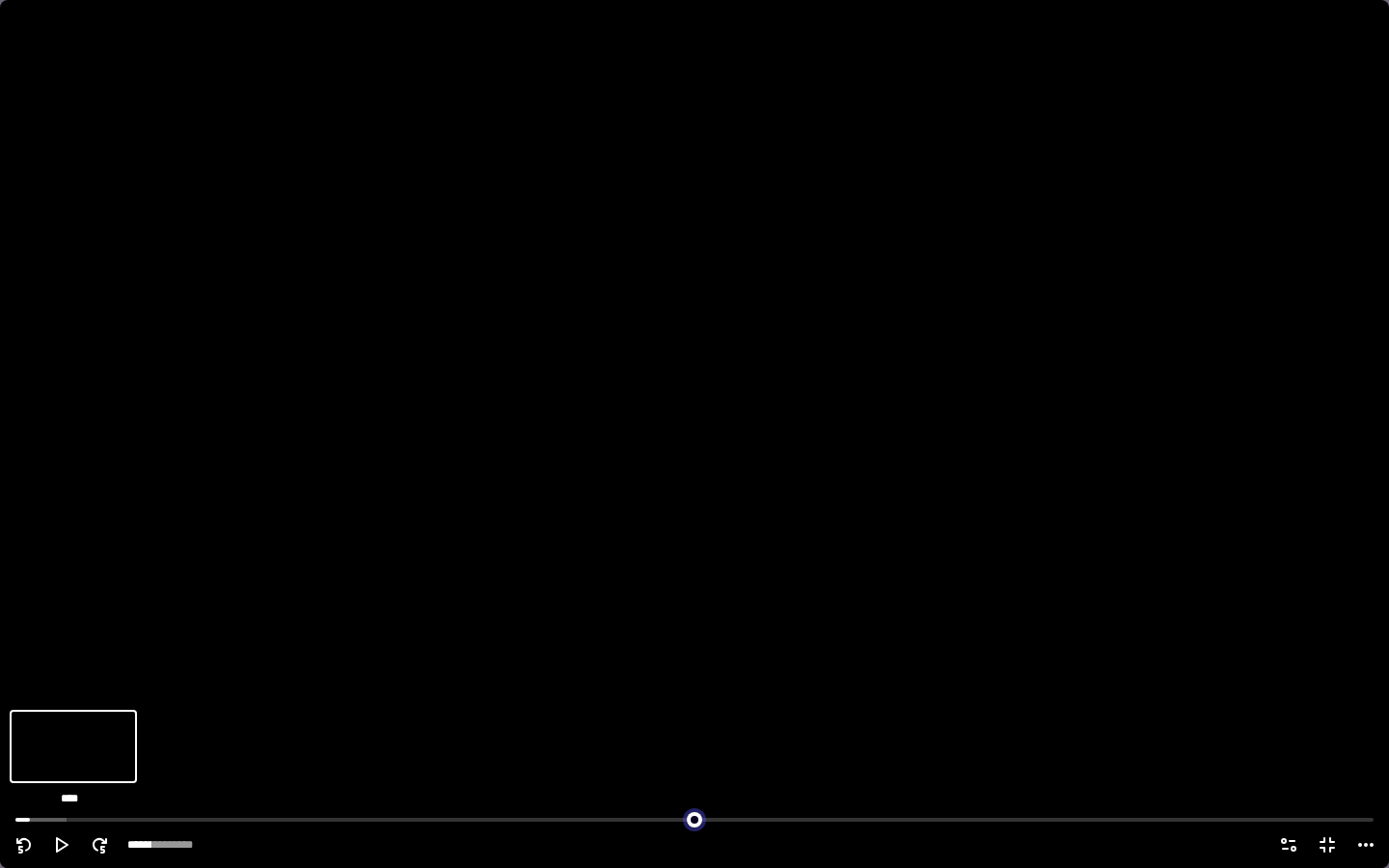 drag, startPoint x: 241, startPoint y: 815, endPoint x: 39, endPoint y: 819, distance: 202.0396 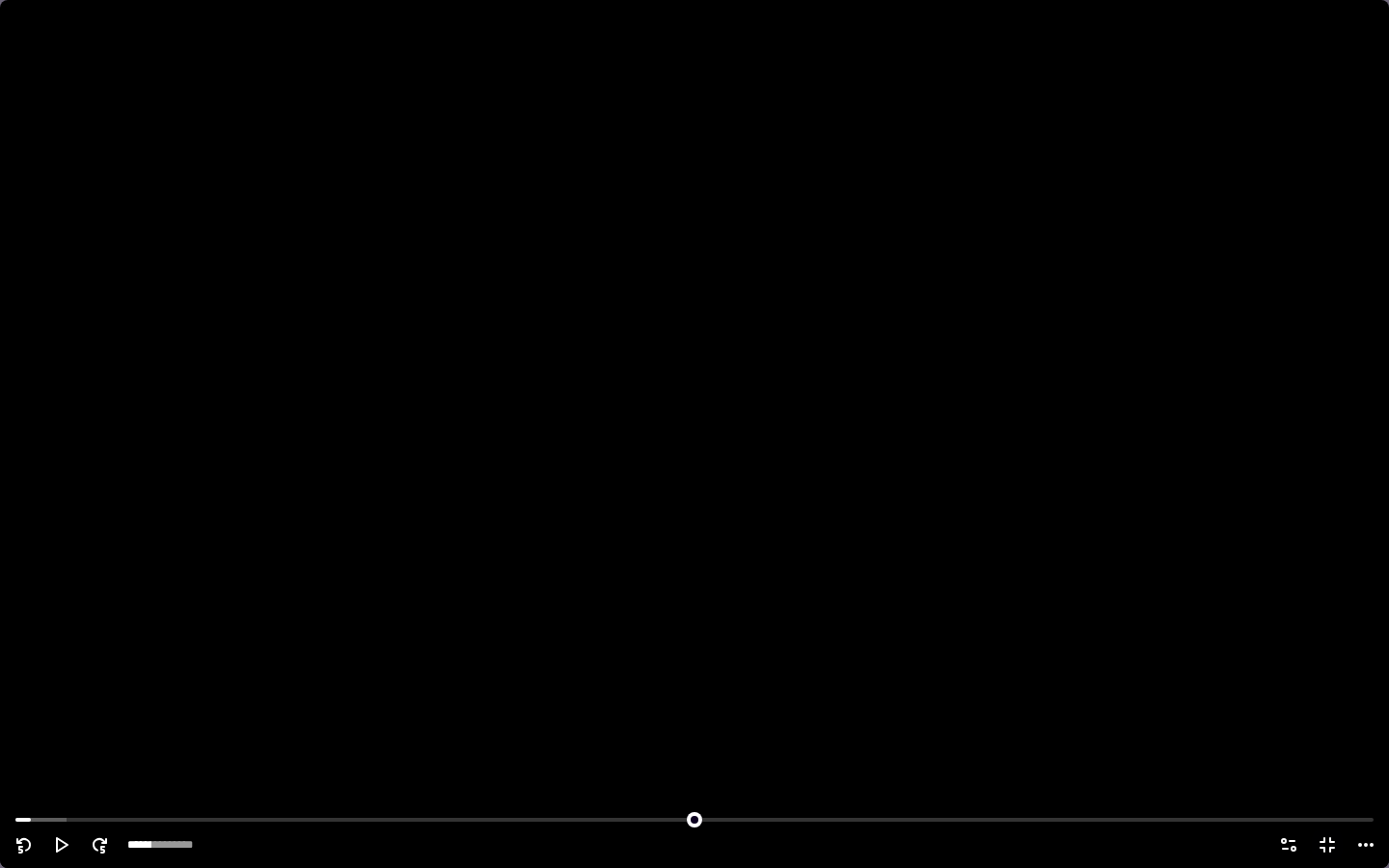 click 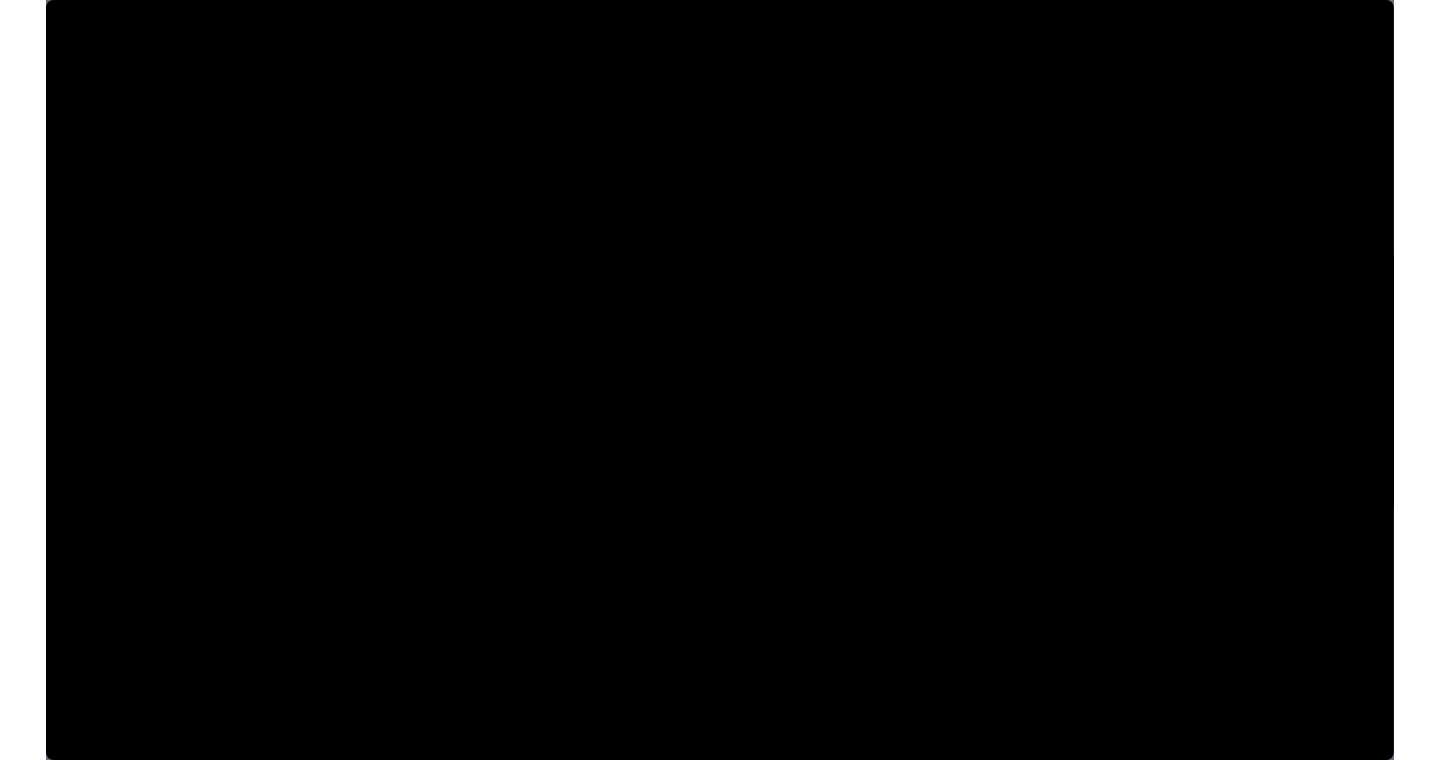 scroll, scrollTop: 704, scrollLeft: 1440, axis: both 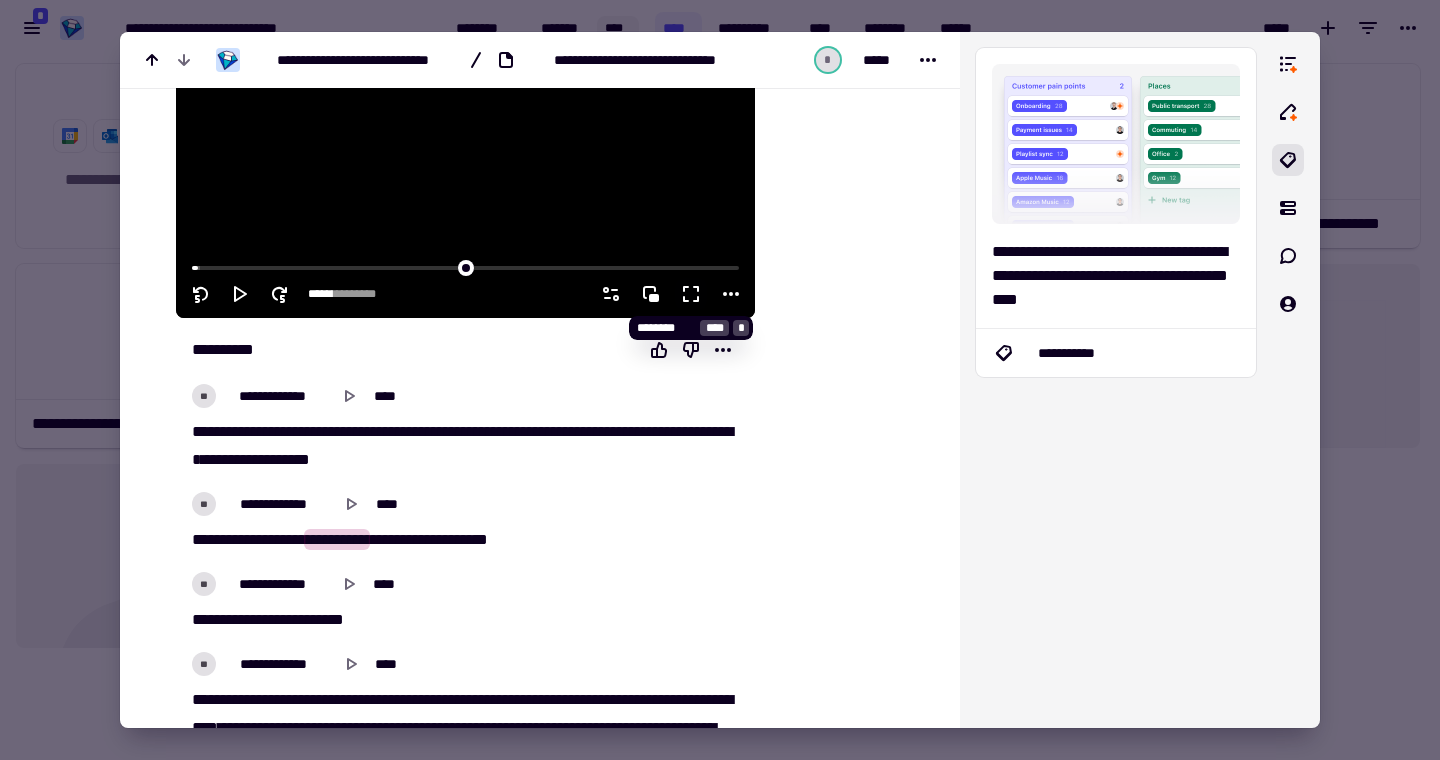 click 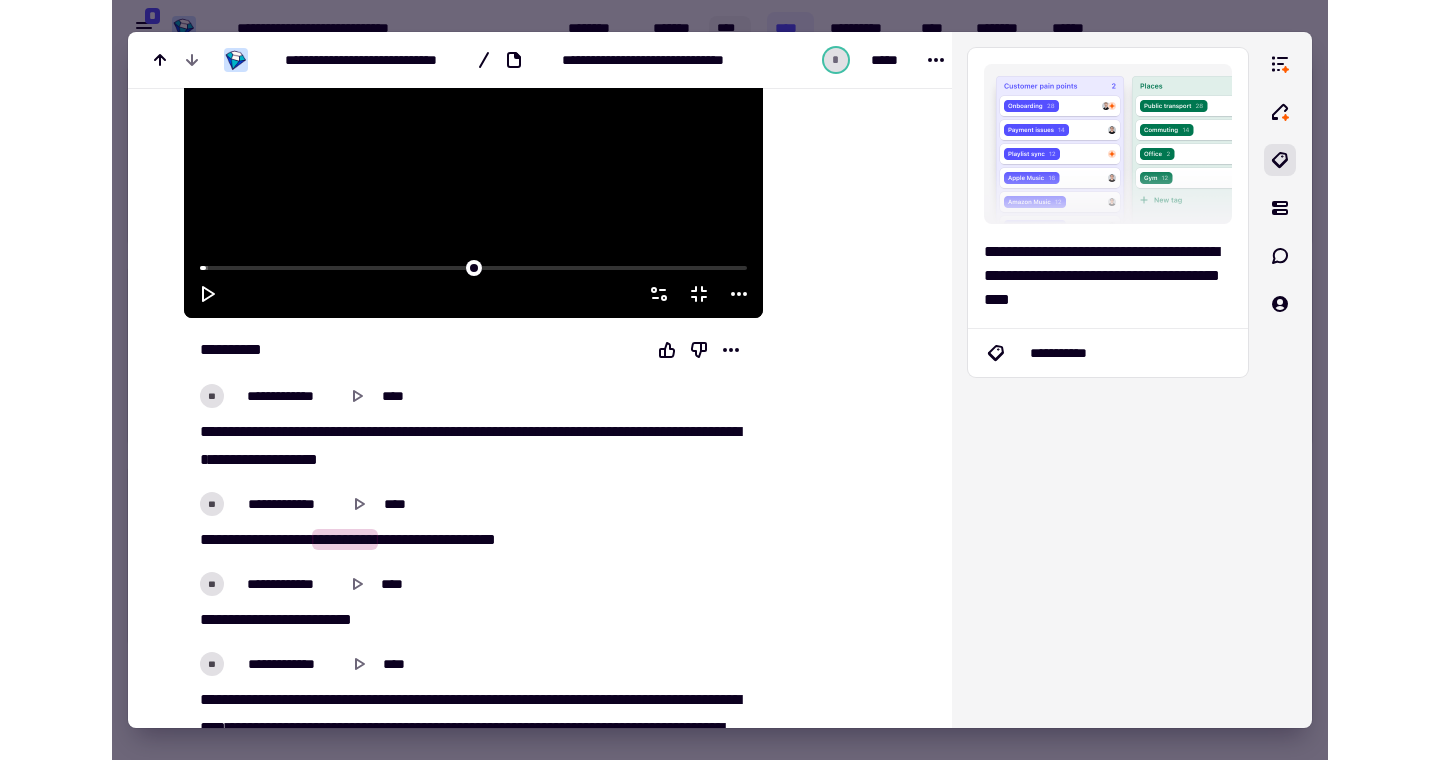 scroll, scrollTop: 704, scrollLeft: 1216, axis: both 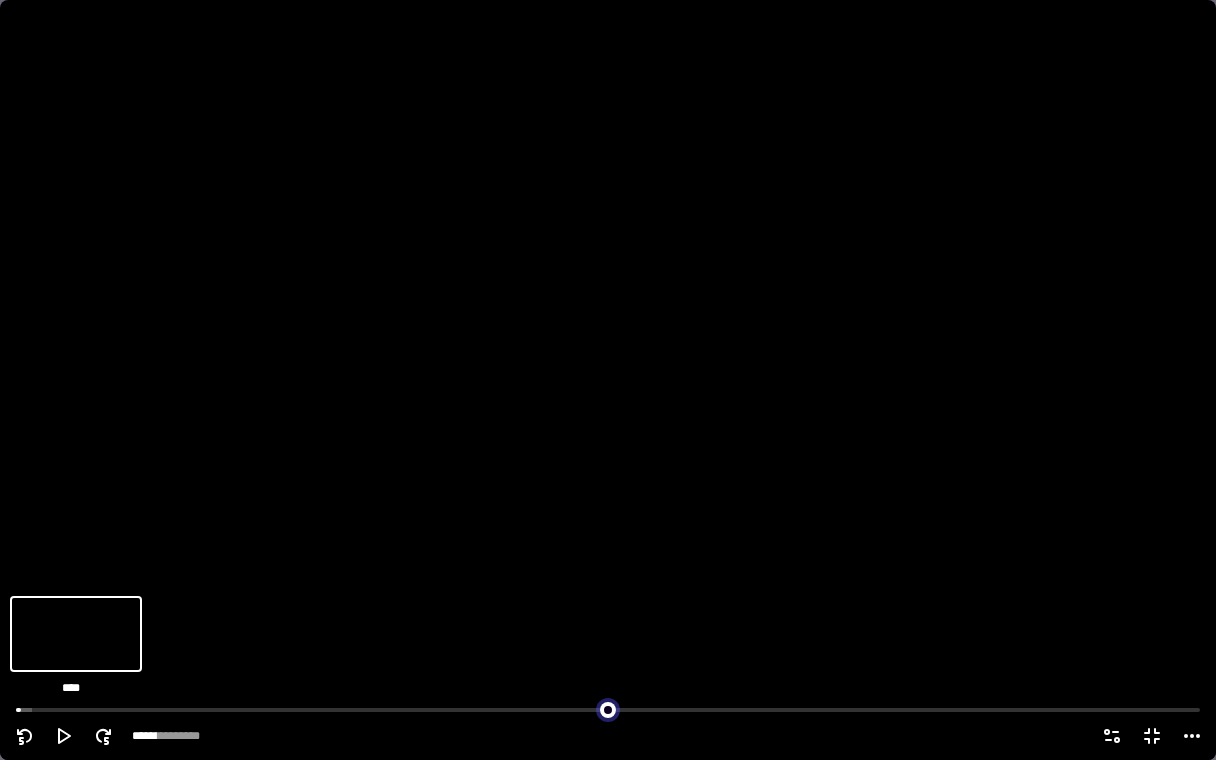click at bounding box center (608, 708) 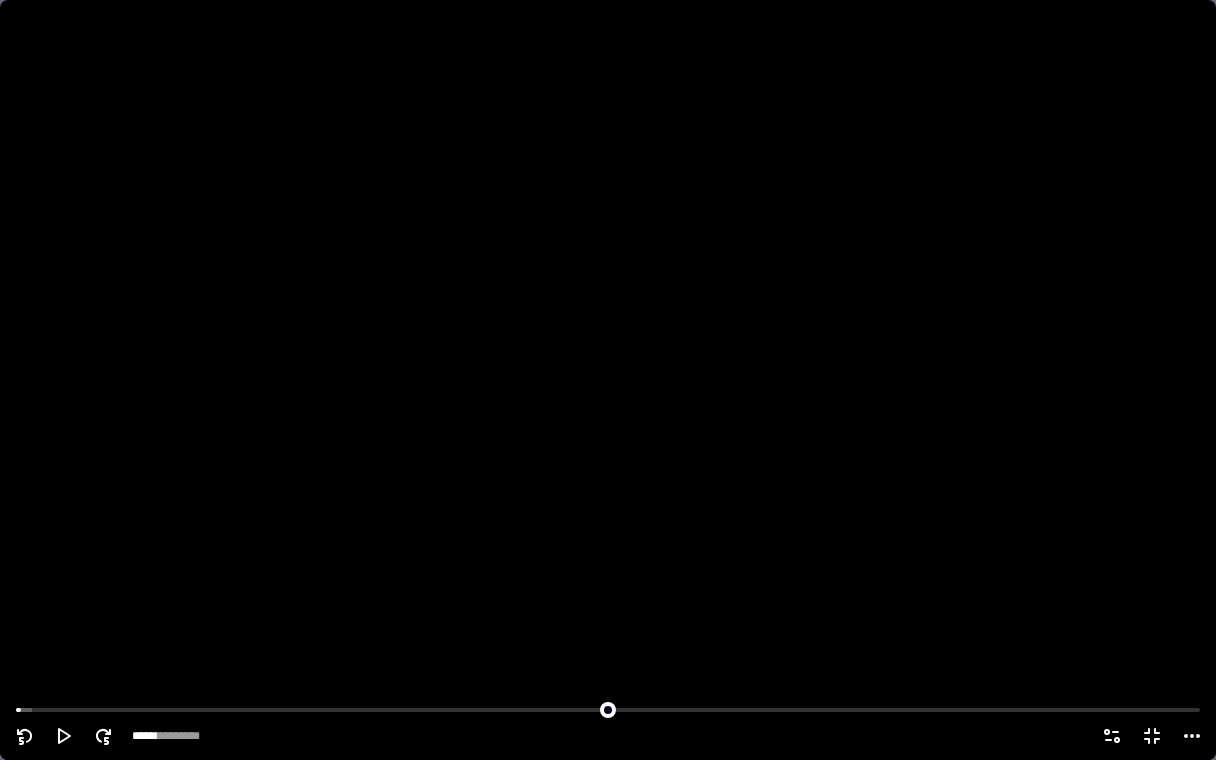 click 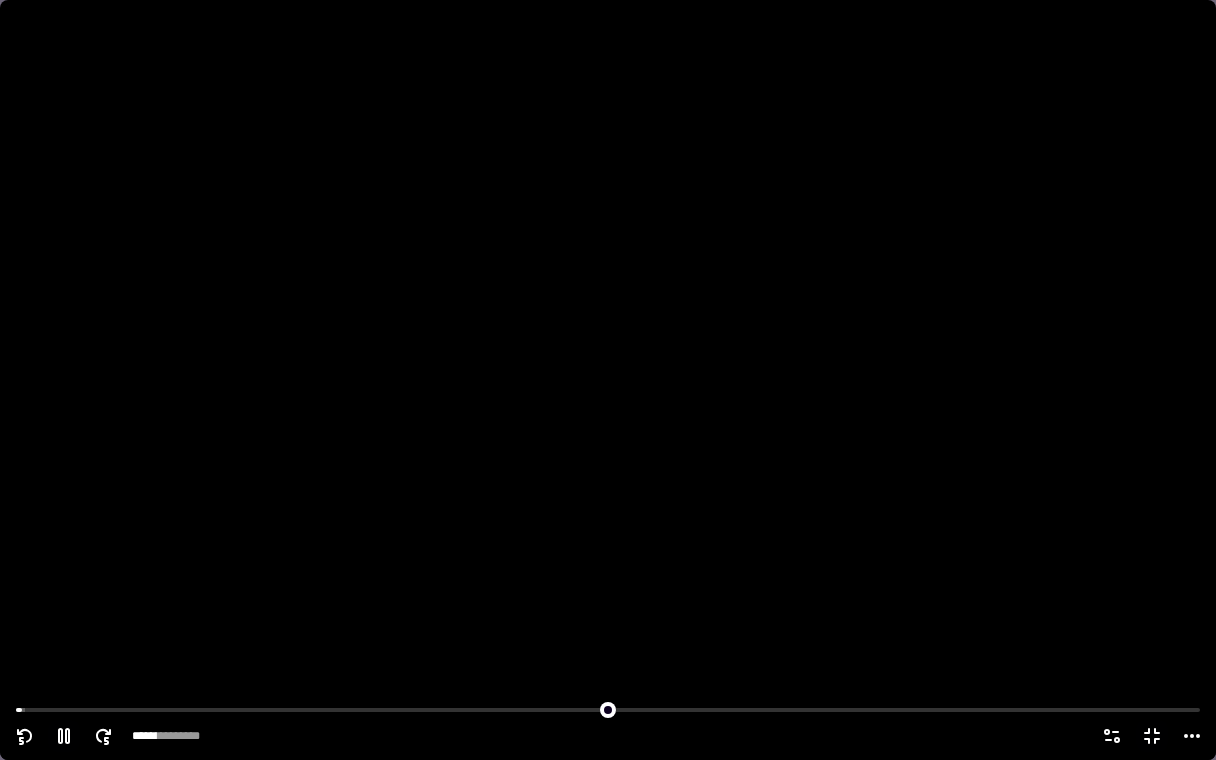 type on "*****" 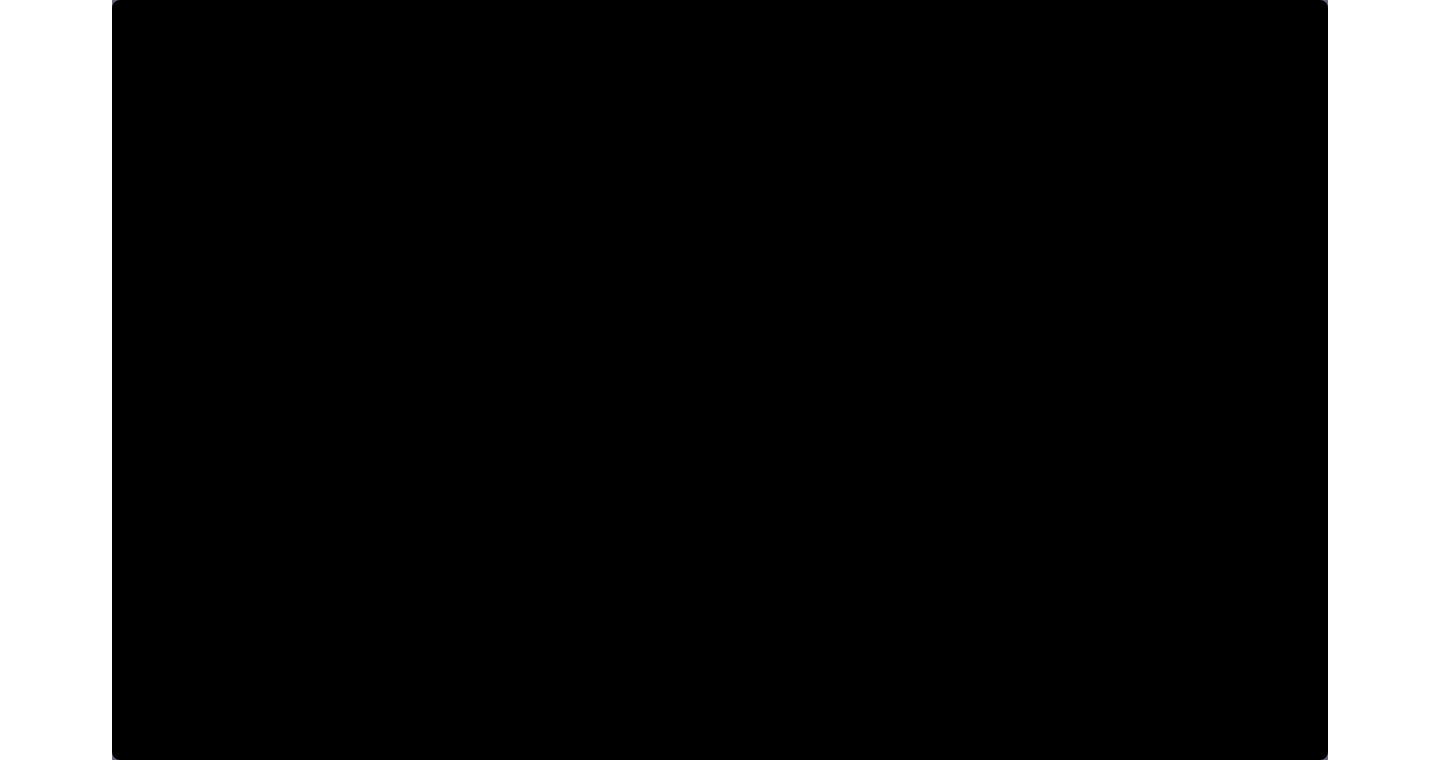 scroll, scrollTop: 1, scrollLeft: 1, axis: both 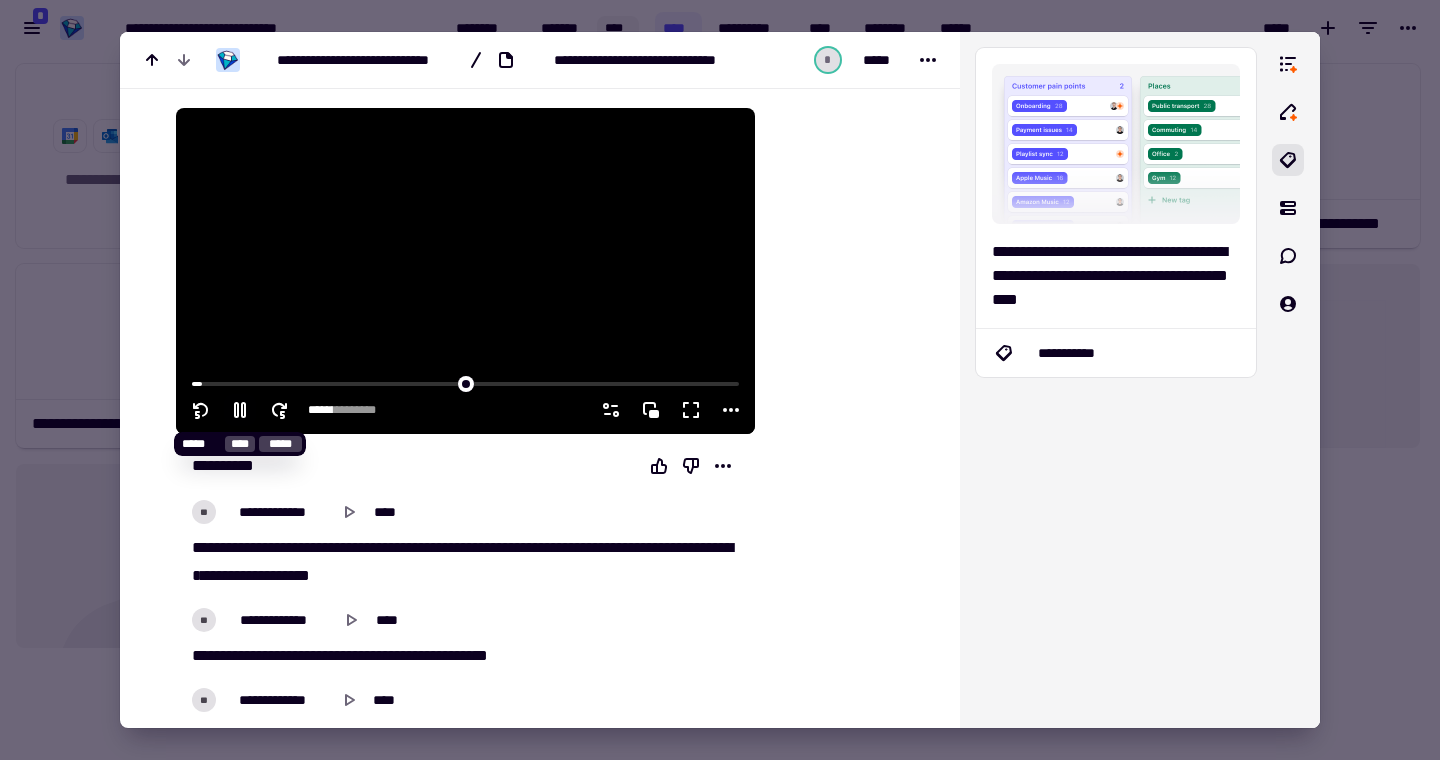 click 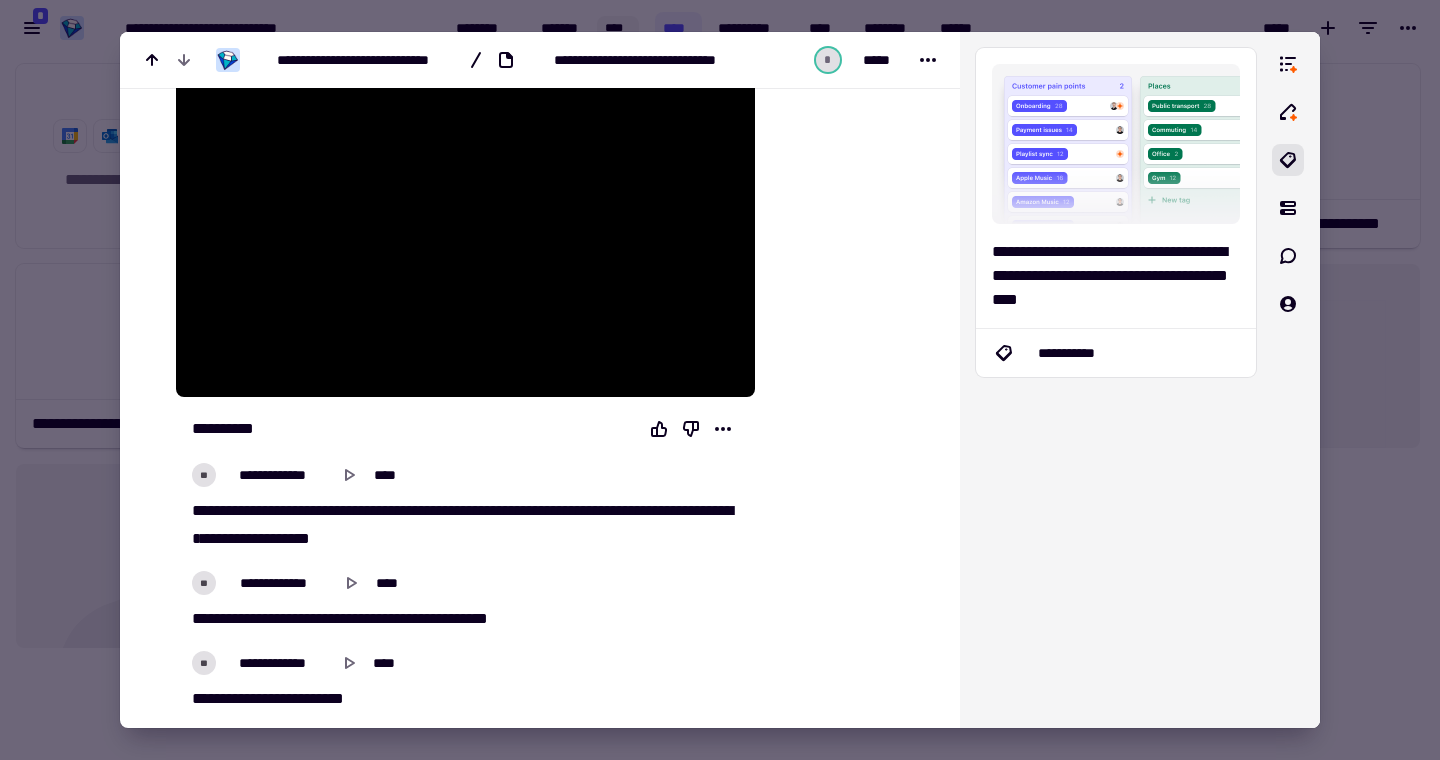 scroll, scrollTop: 42, scrollLeft: 0, axis: vertical 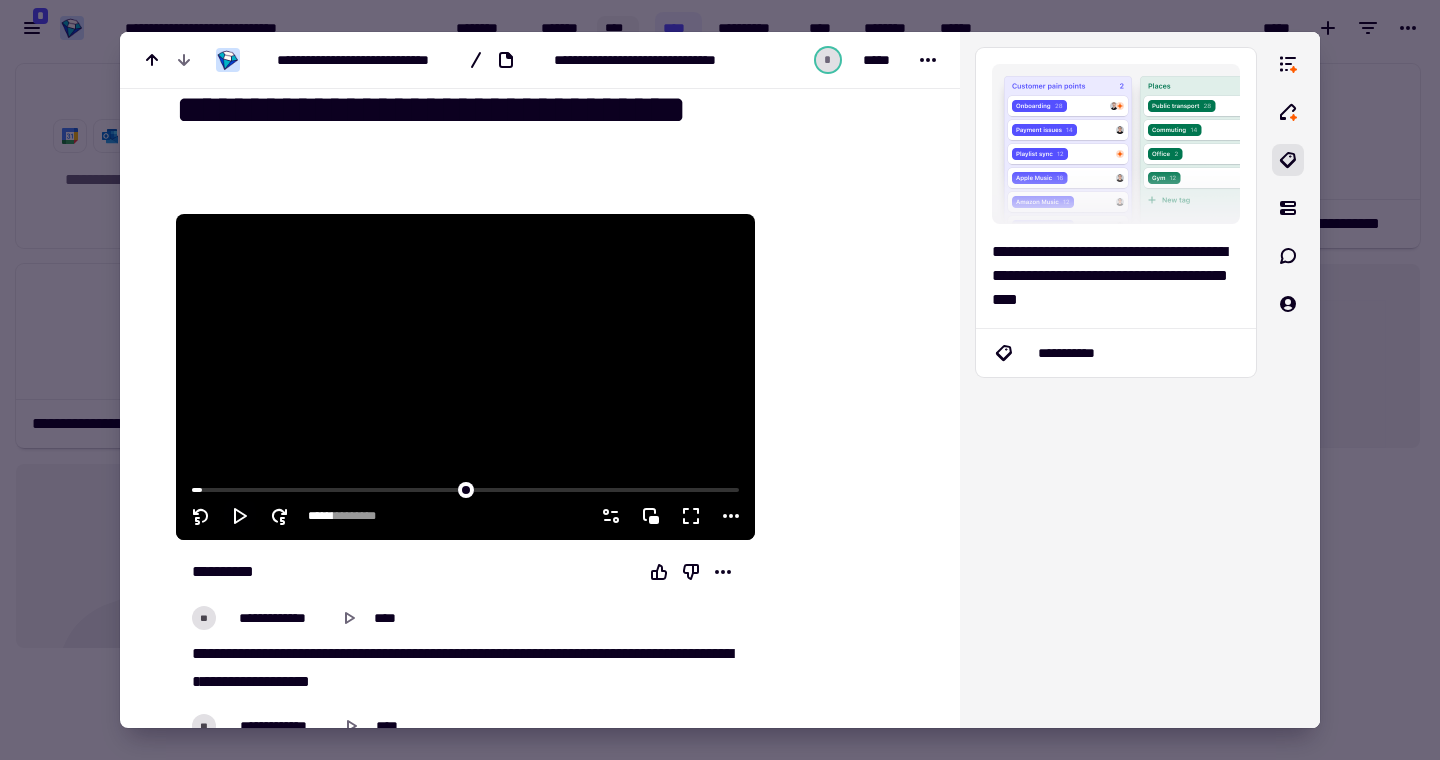 click 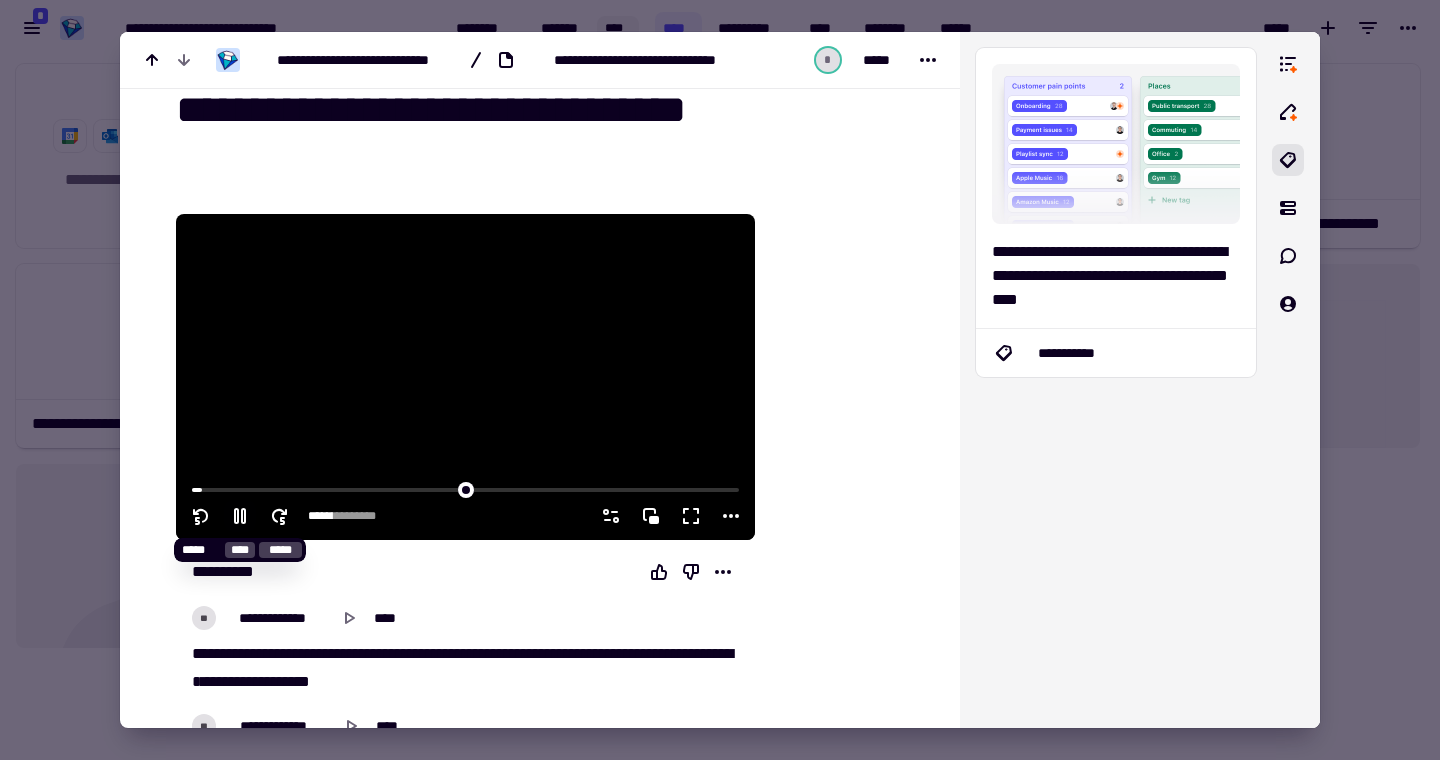 type on "*****" 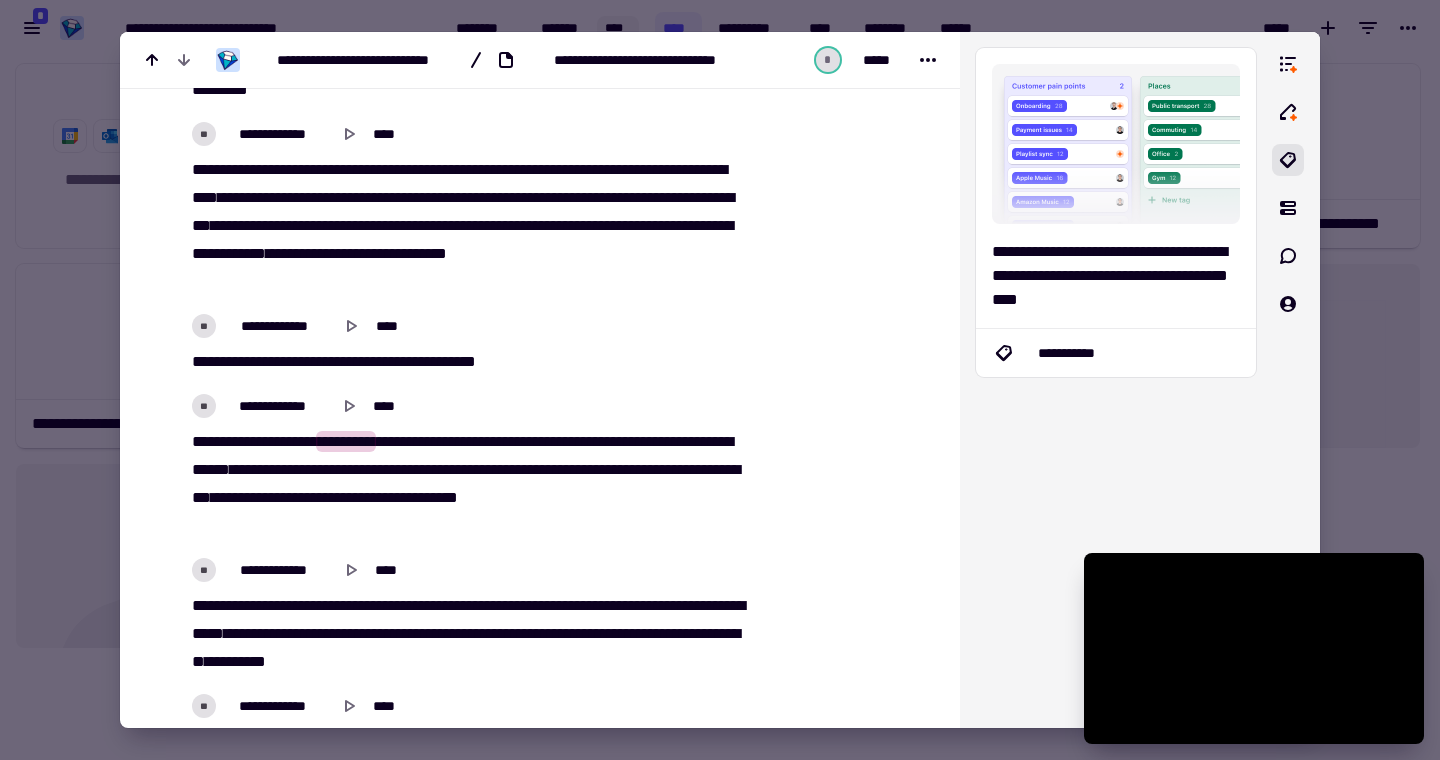 scroll, scrollTop: 935, scrollLeft: 0, axis: vertical 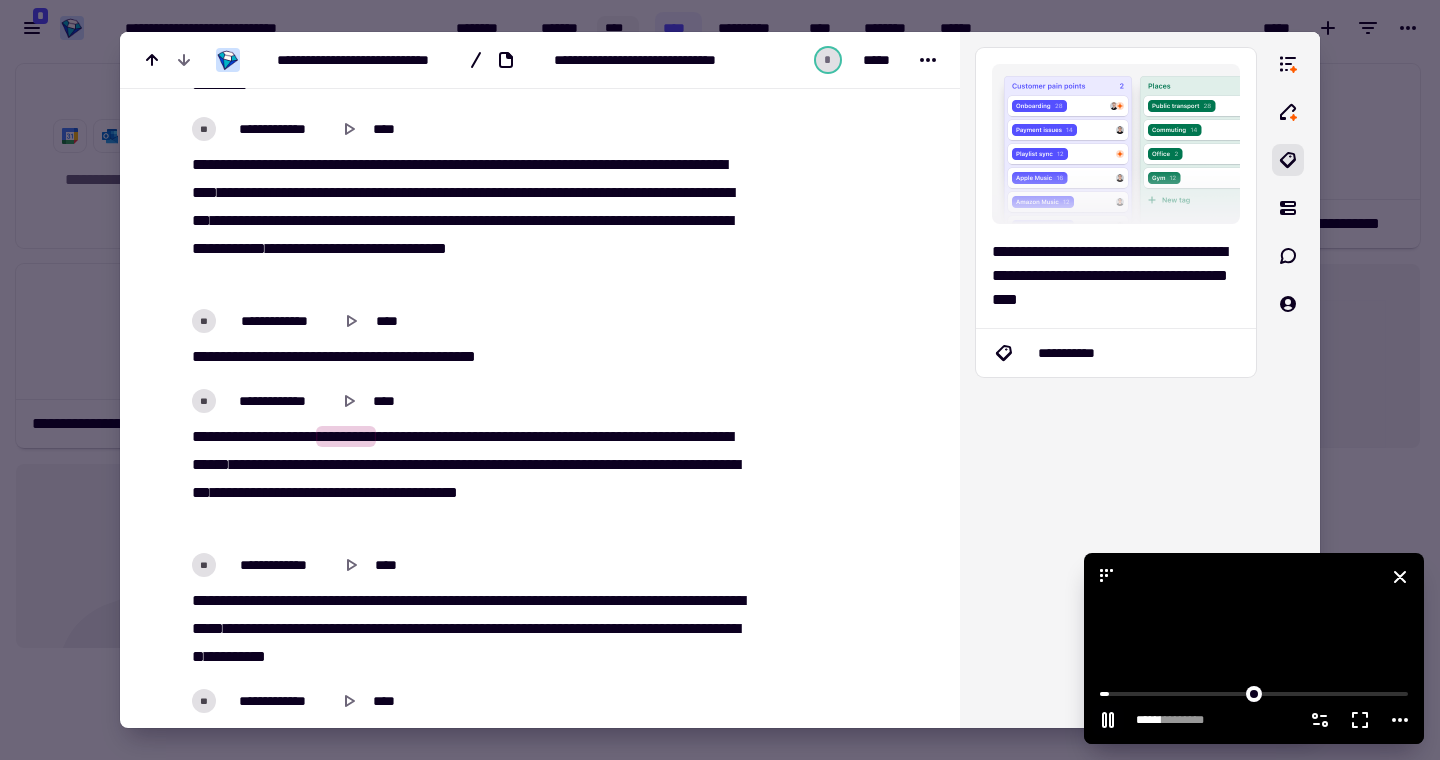 click 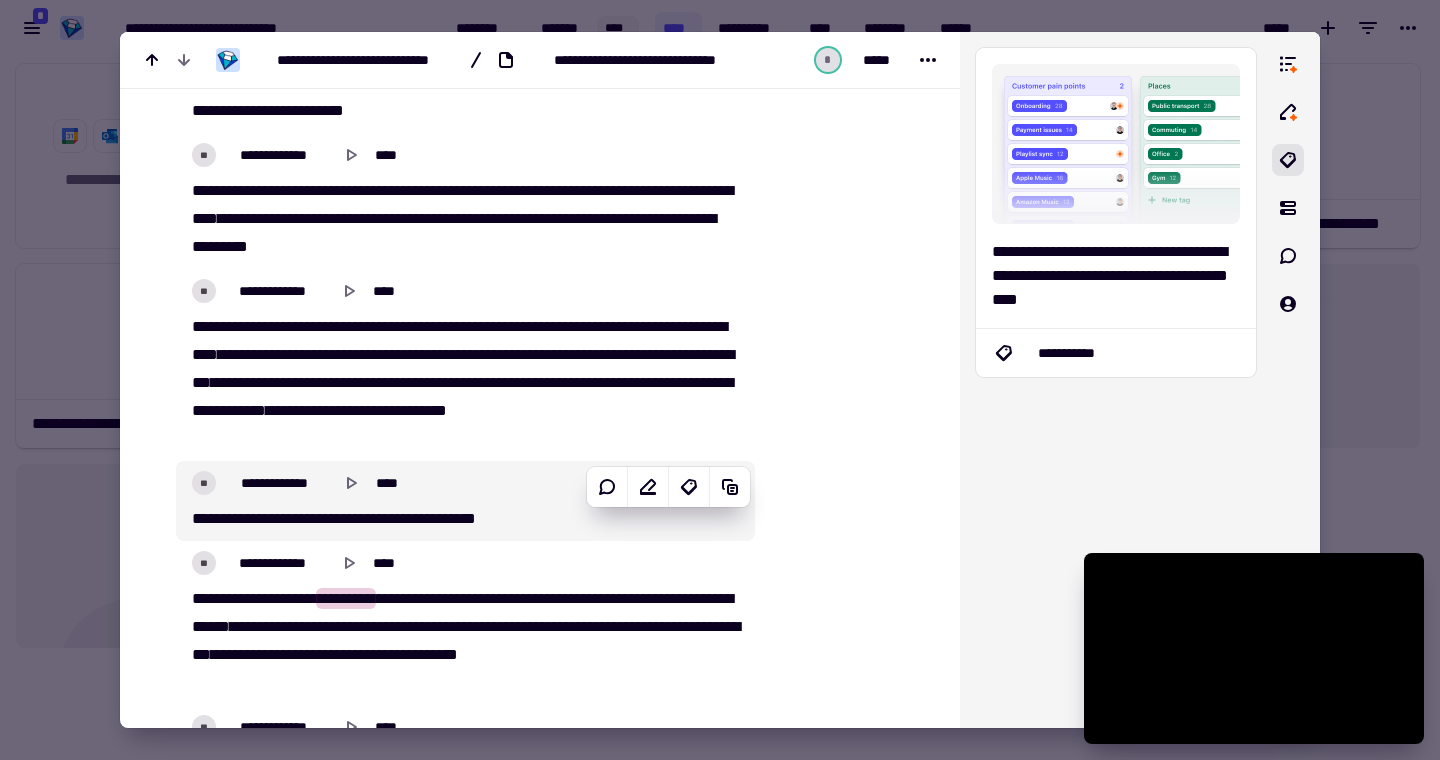 scroll, scrollTop: 758, scrollLeft: 0, axis: vertical 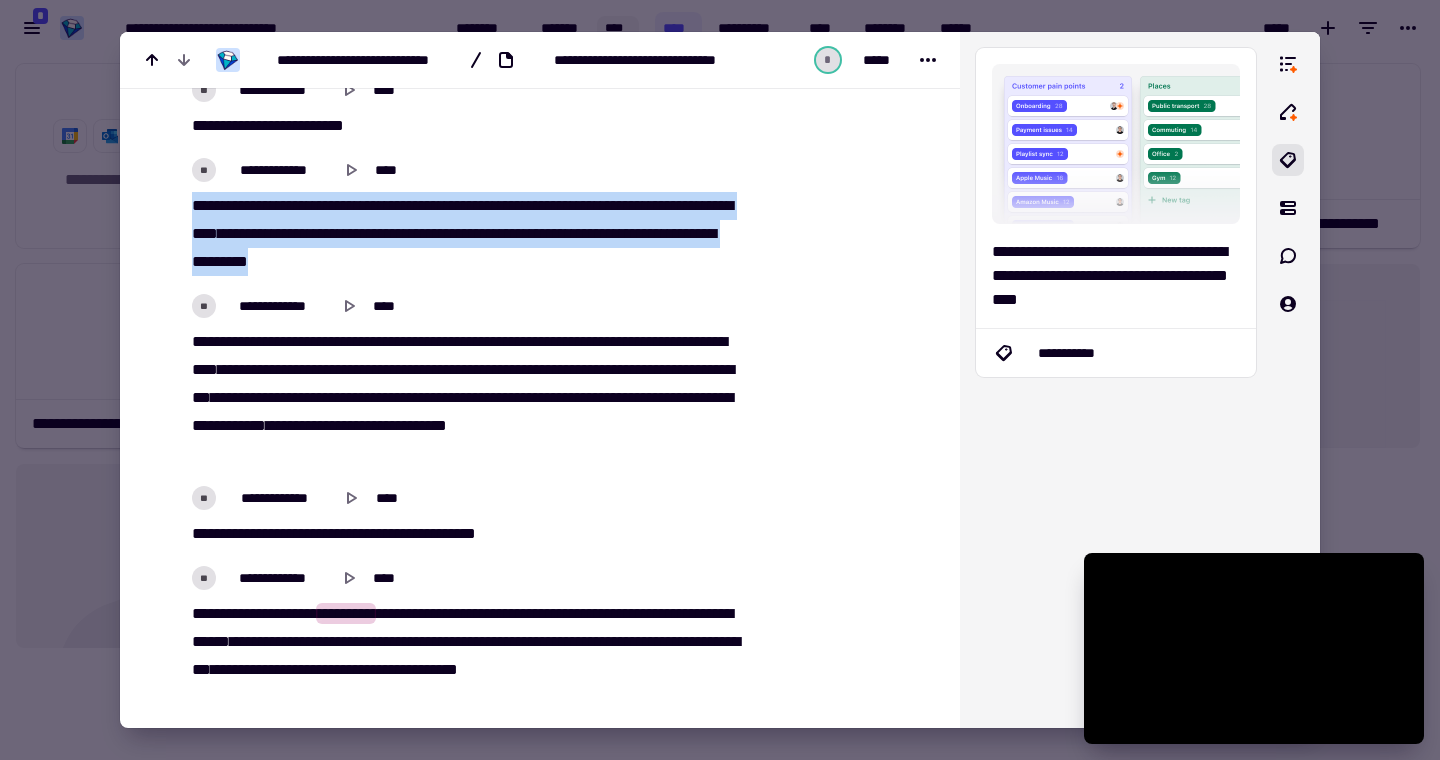 drag, startPoint x: 191, startPoint y: 205, endPoint x: 568, endPoint y: 259, distance: 380.84775 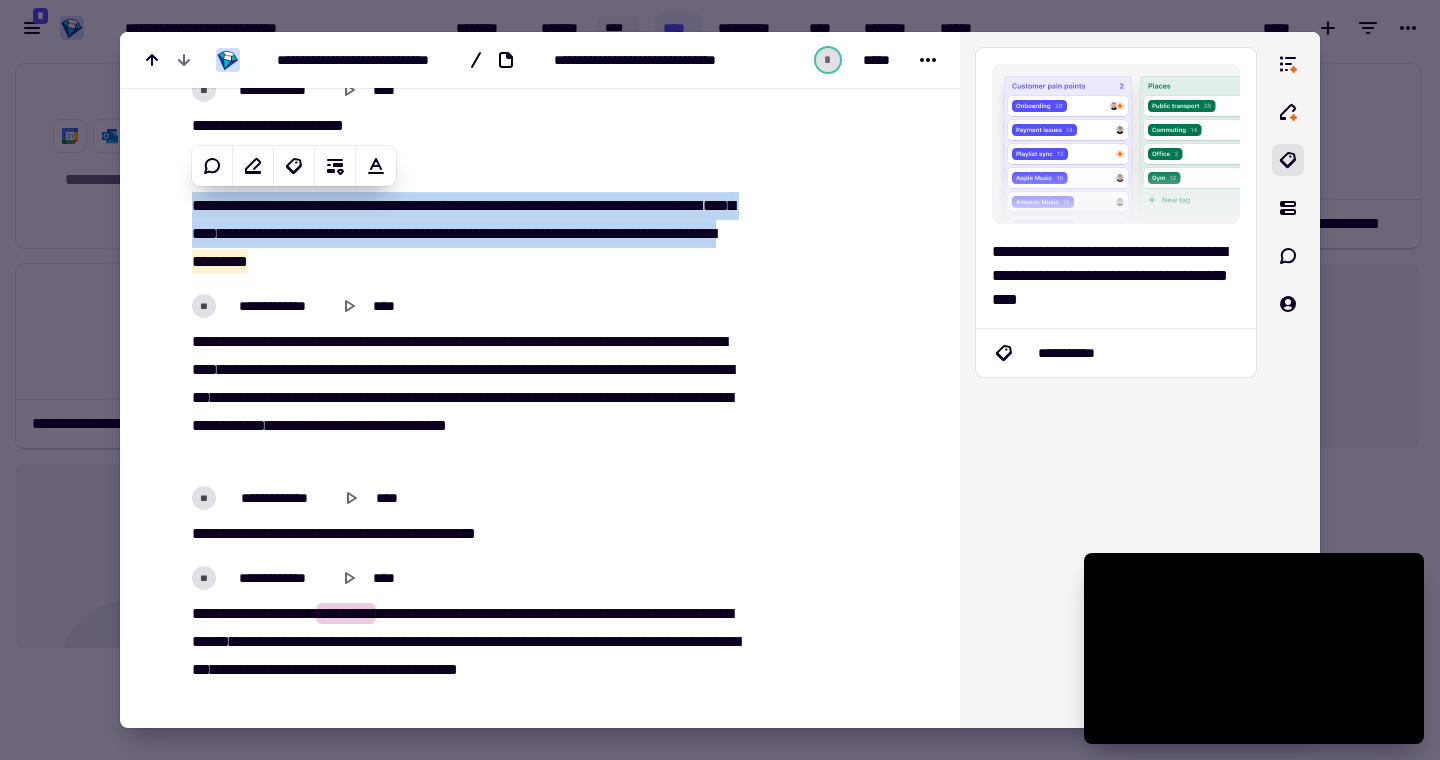 scroll, scrollTop: 764, scrollLeft: 0, axis: vertical 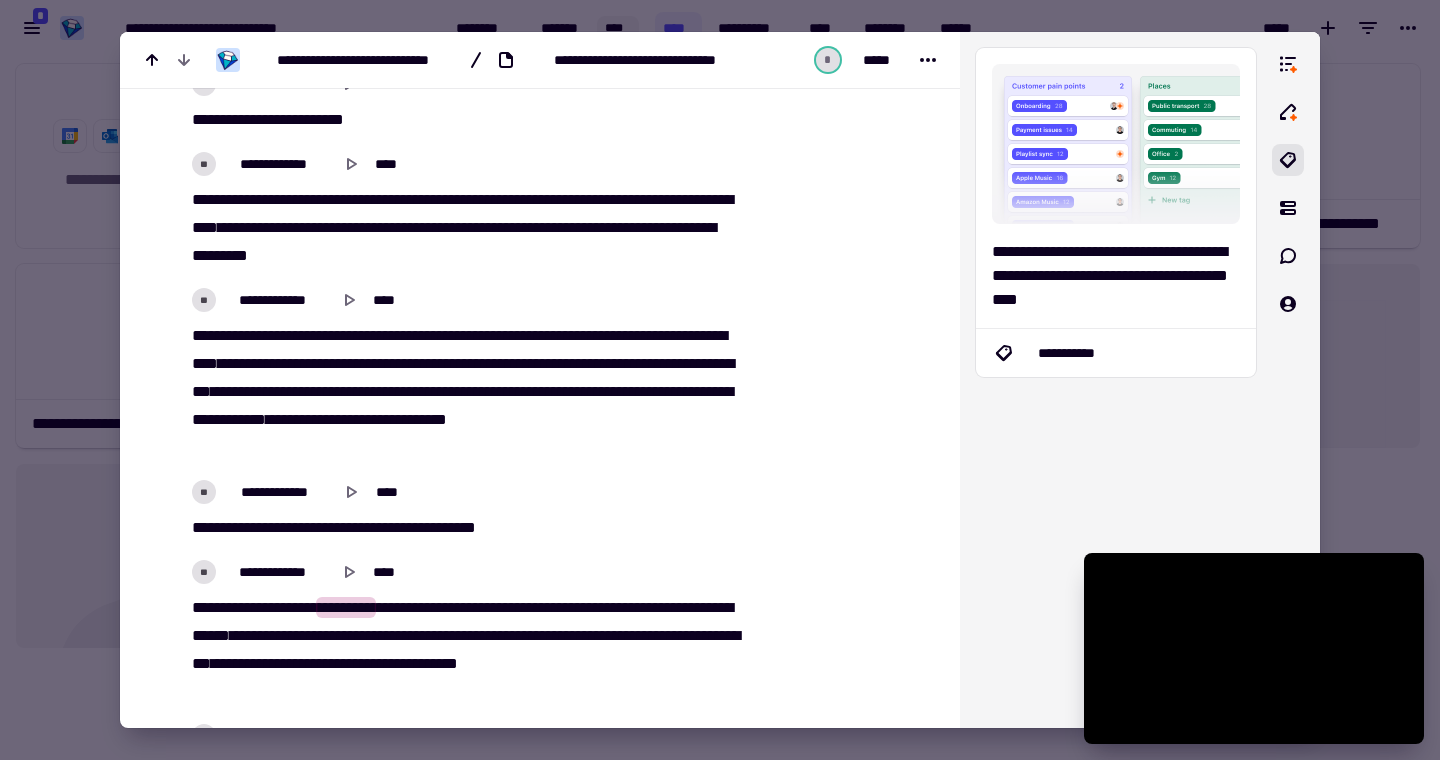 click on "**********" at bounding box center (465, 392) 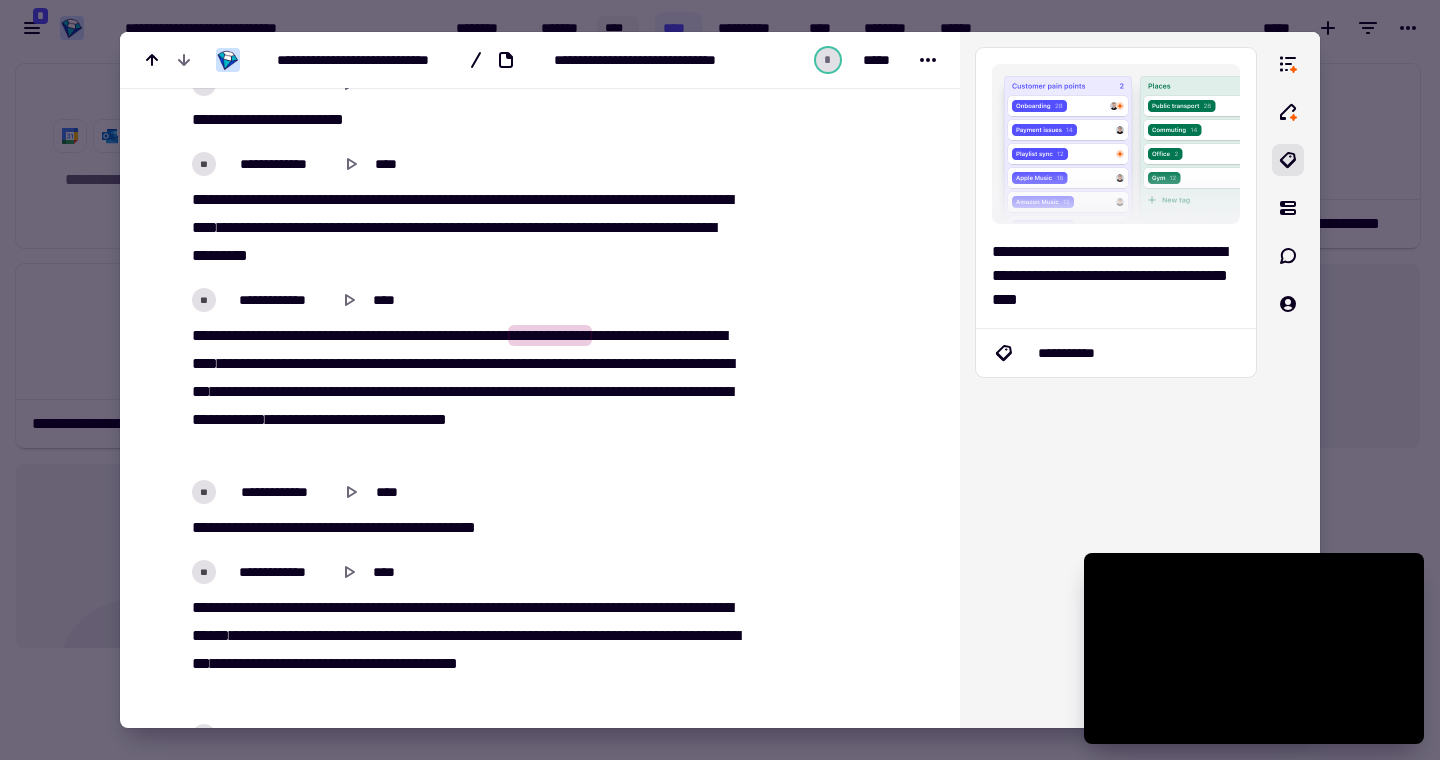 click on "**********" at bounding box center (465, 392) 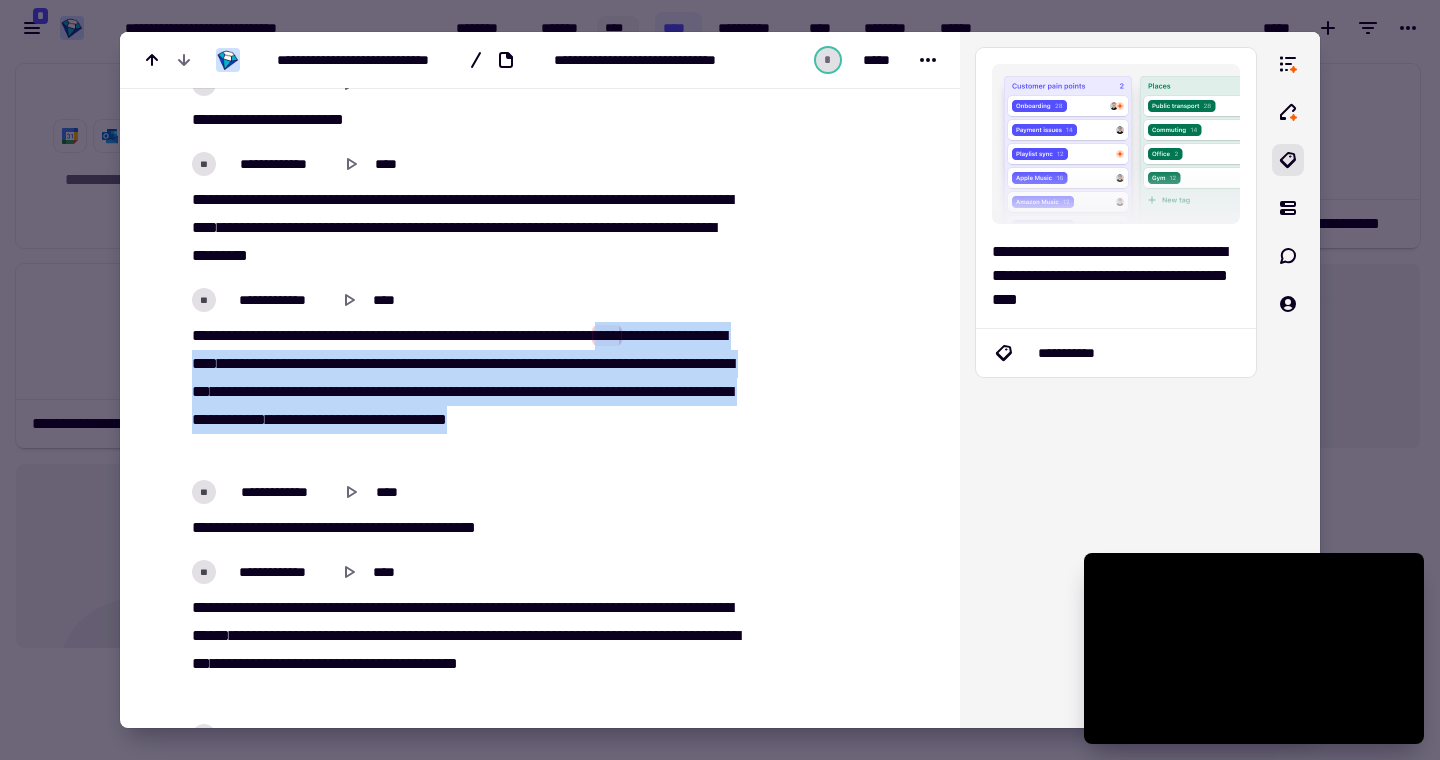 drag, startPoint x: 314, startPoint y: 363, endPoint x: 578, endPoint y: 441, distance: 275.28168 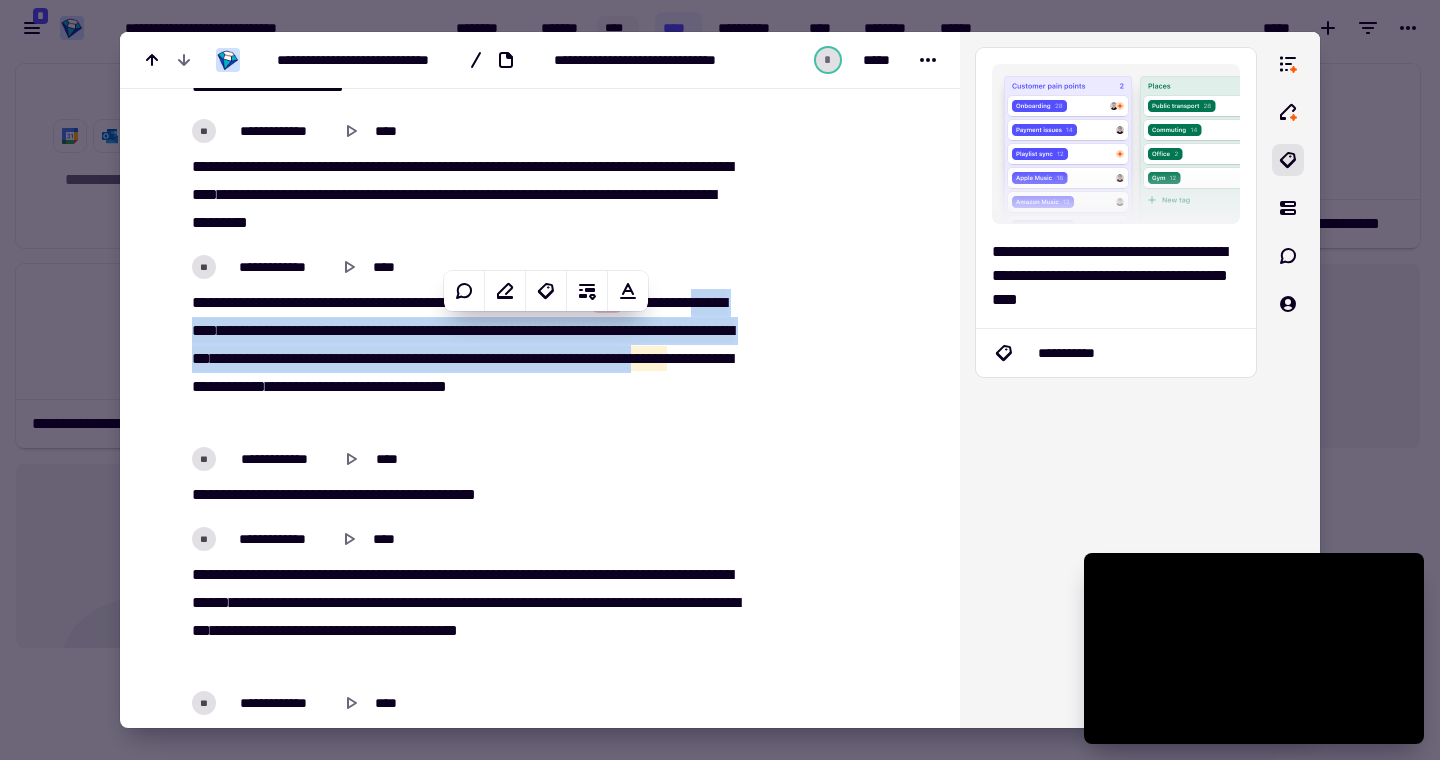 scroll, scrollTop: 804, scrollLeft: 0, axis: vertical 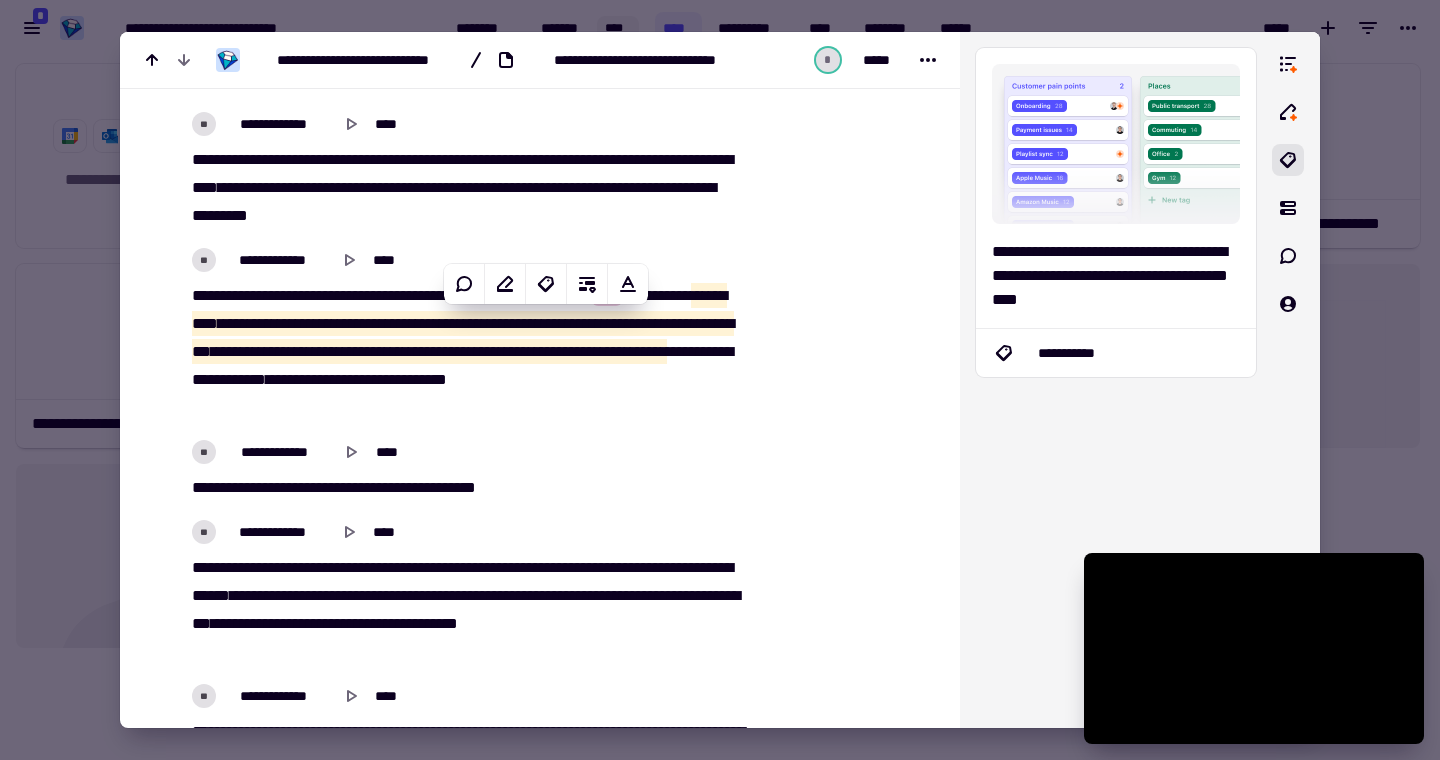 click on "****" at bounding box center [607, 295] 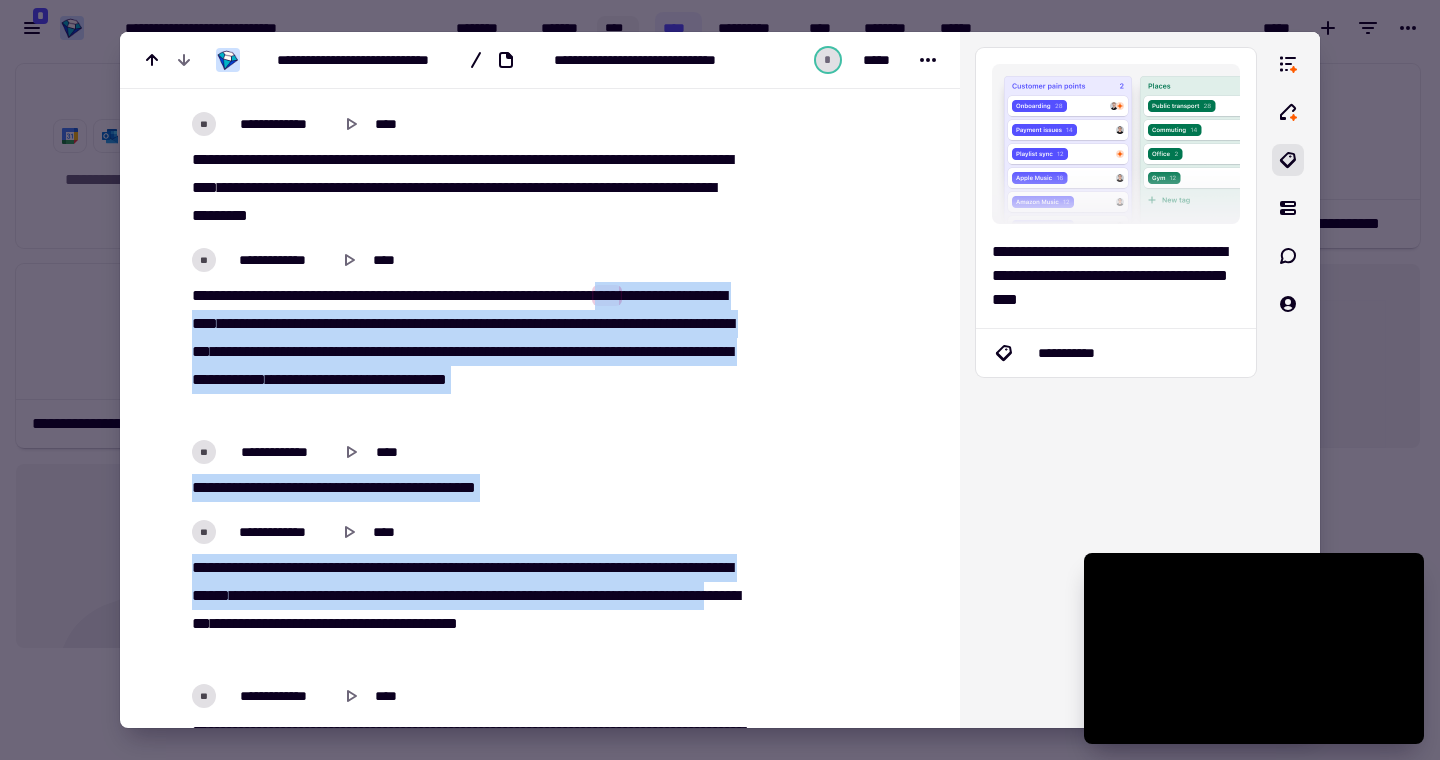 drag, startPoint x: 314, startPoint y: 322, endPoint x: 481, endPoint y: 615, distance: 337.25064 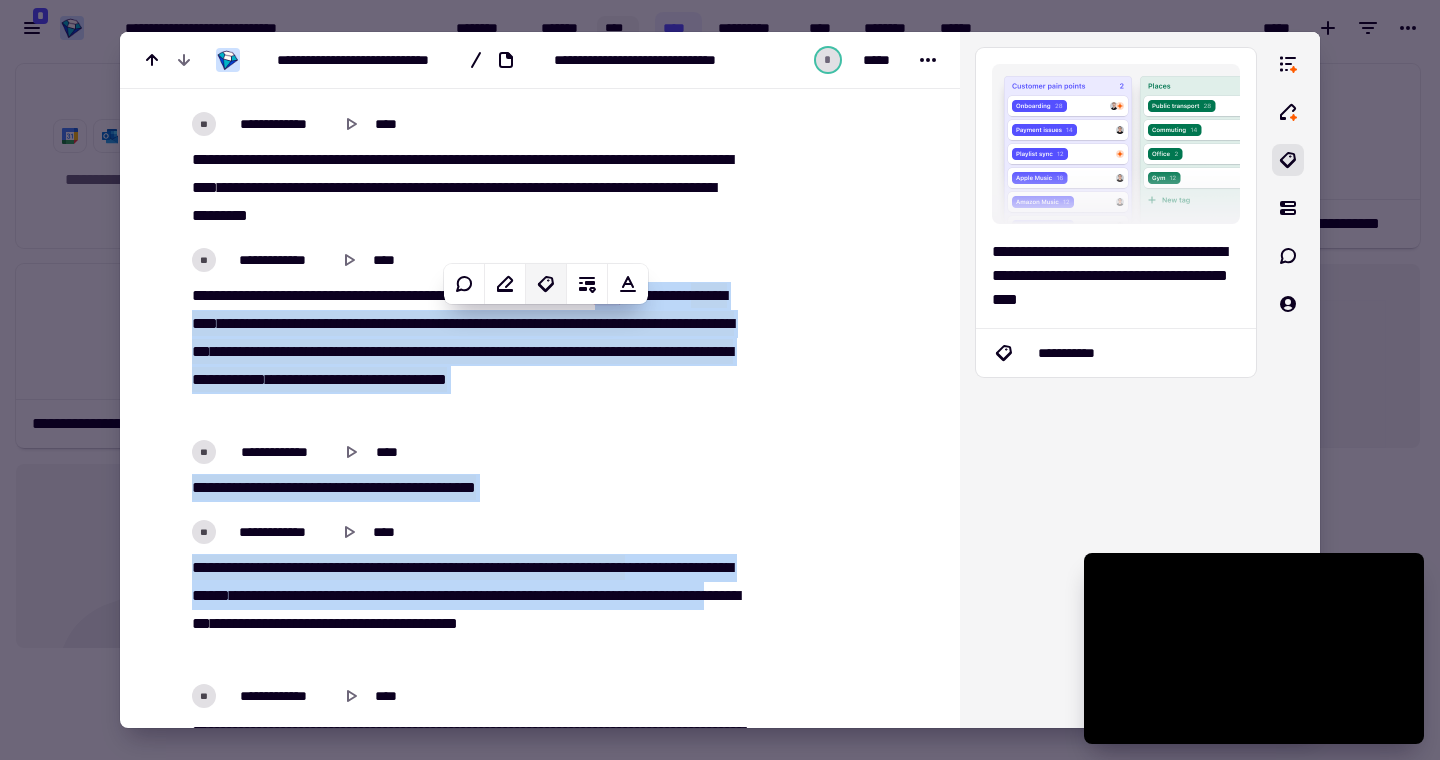 click 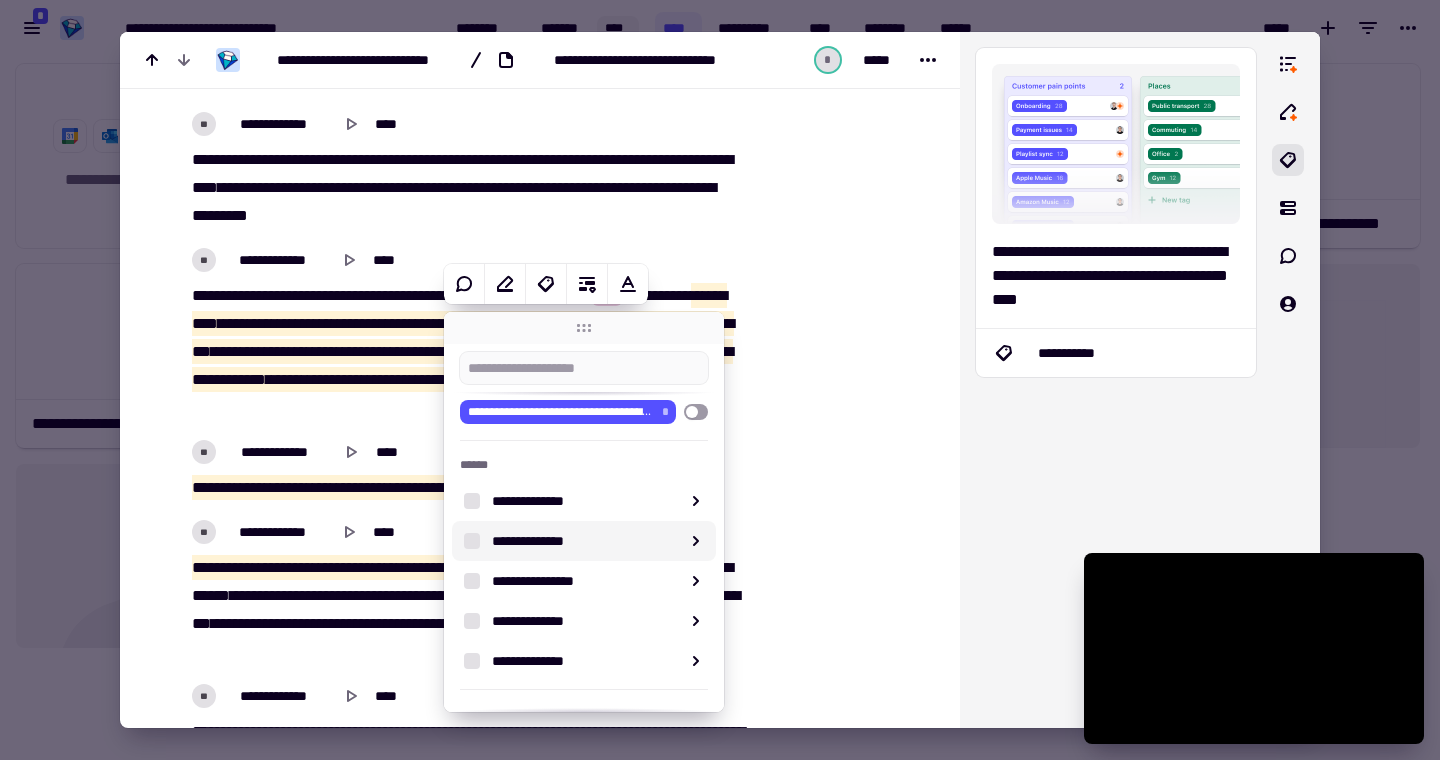 scroll, scrollTop: 0, scrollLeft: 0, axis: both 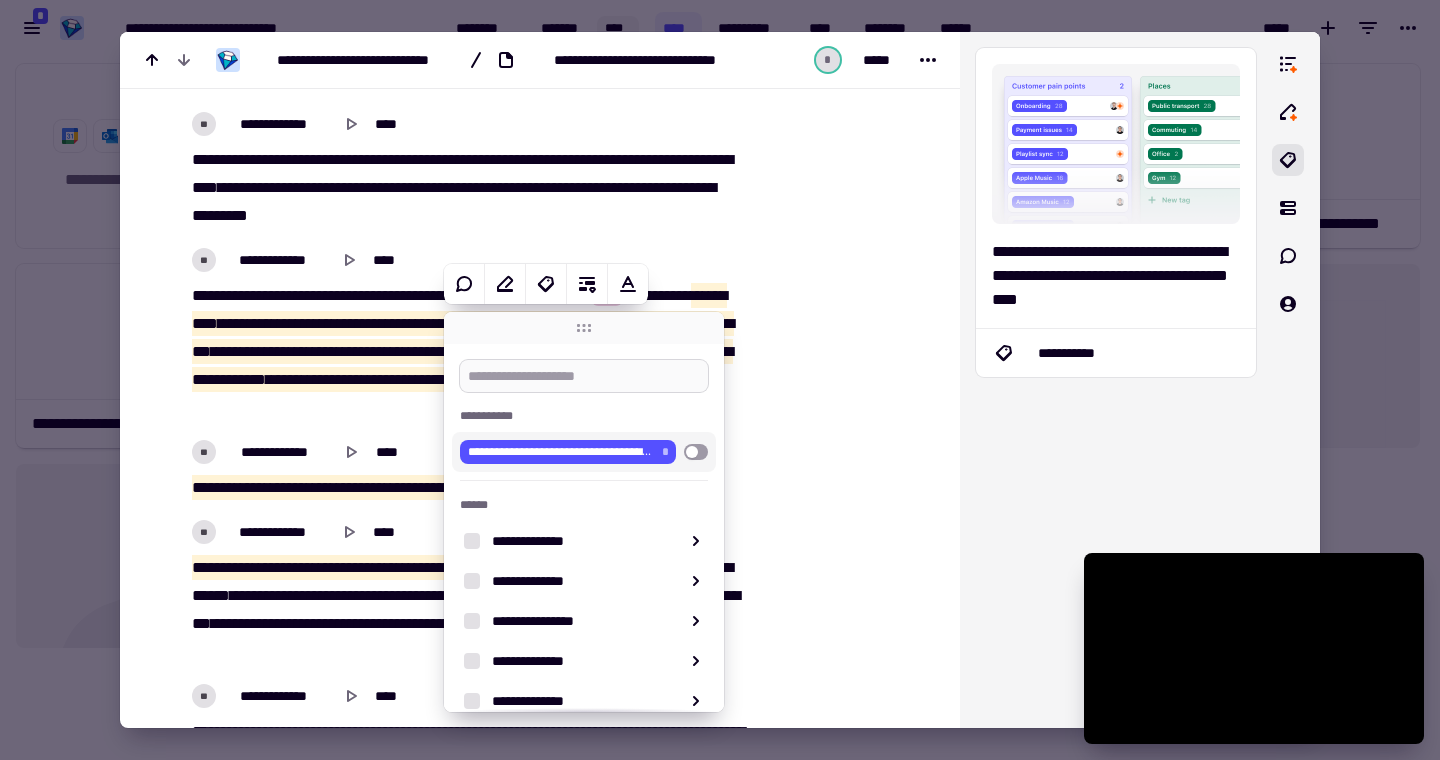 click at bounding box center [584, 376] 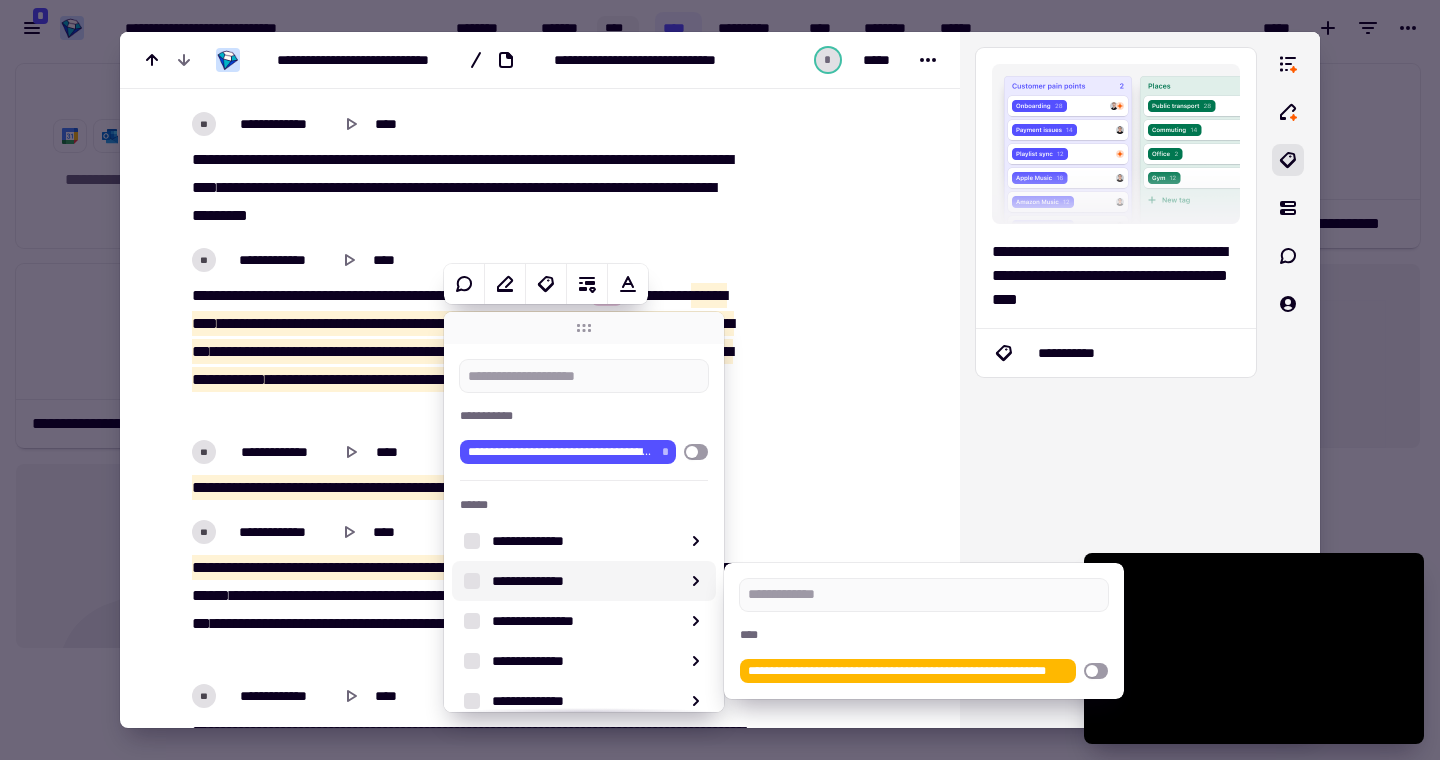 scroll, scrollTop: 75, scrollLeft: 0, axis: vertical 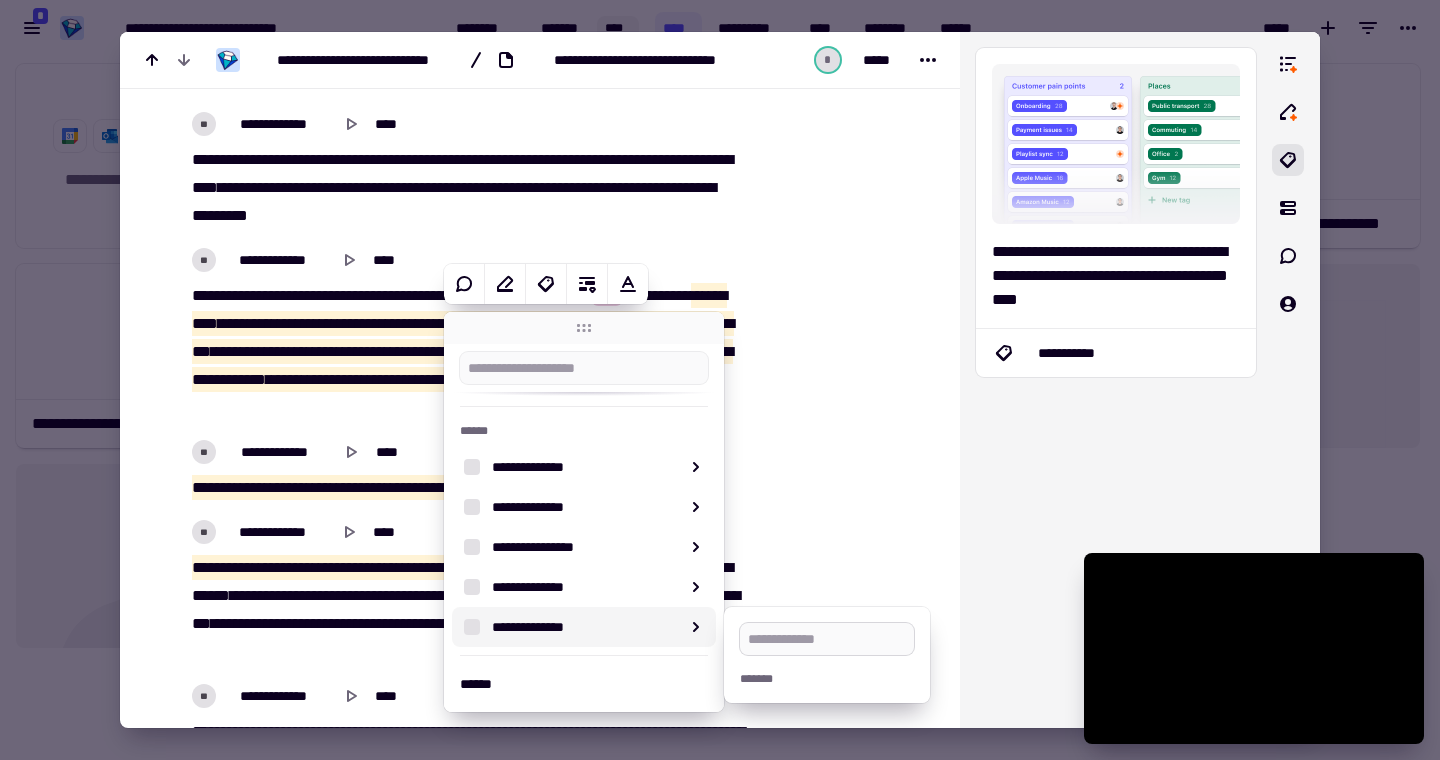 click at bounding box center [827, 639] 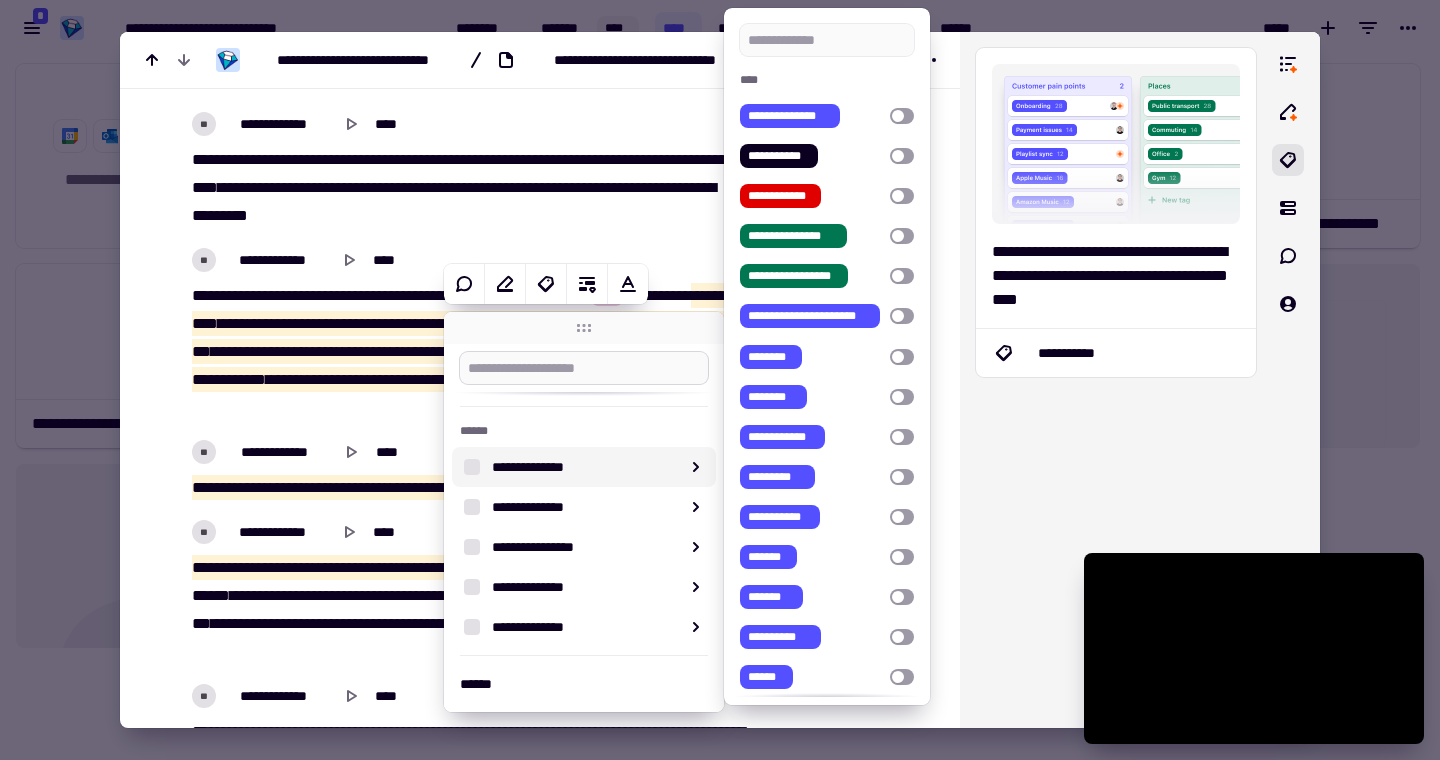 click at bounding box center [584, 368] 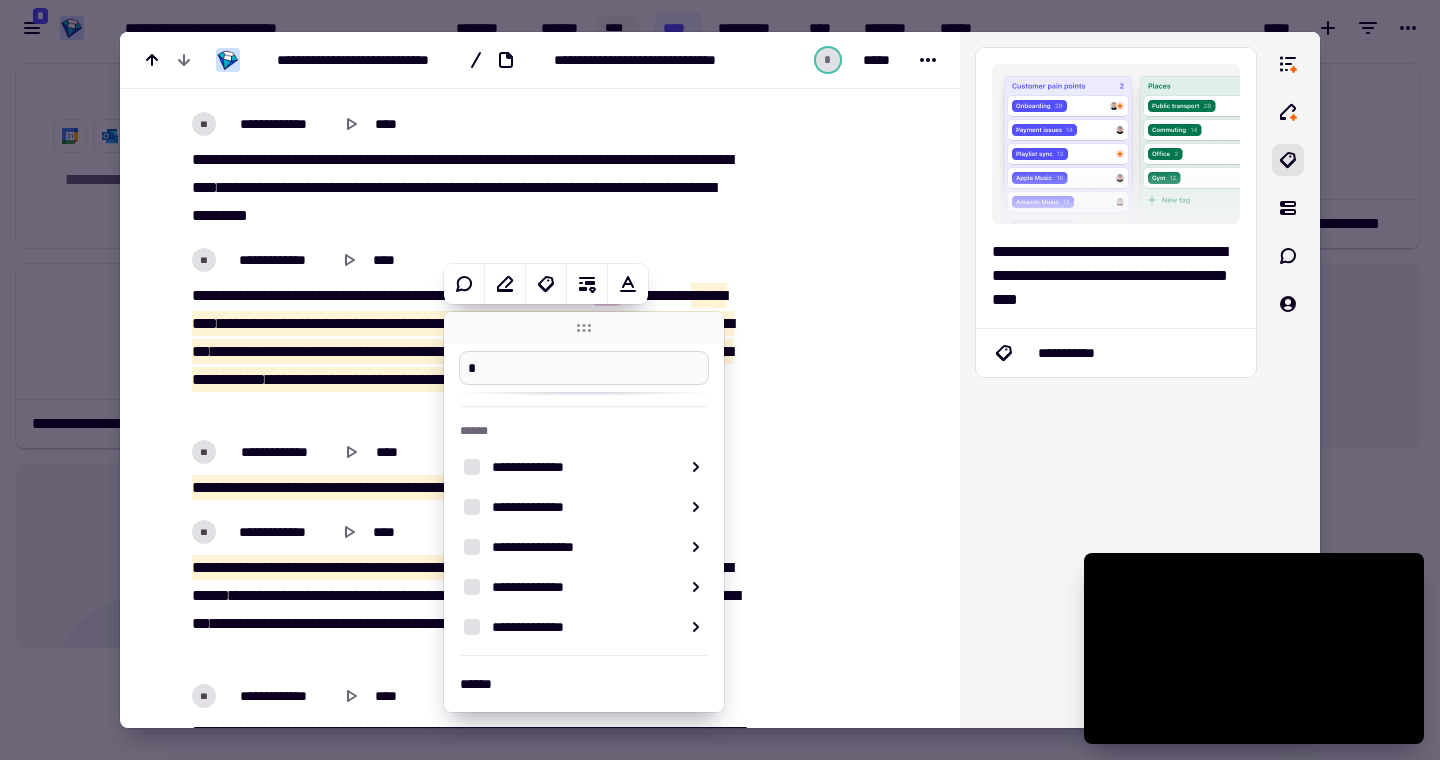 scroll, scrollTop: 0, scrollLeft: 0, axis: both 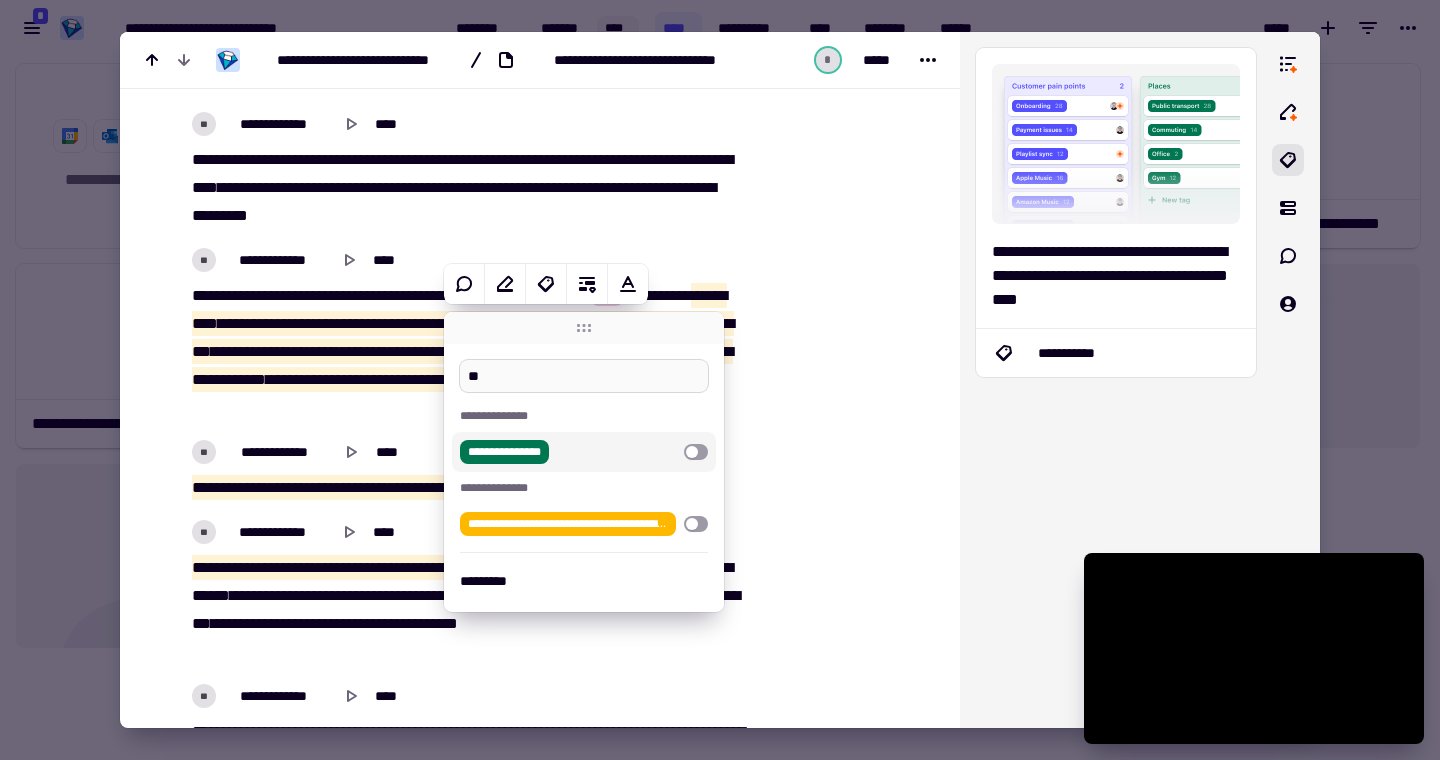 type on "*" 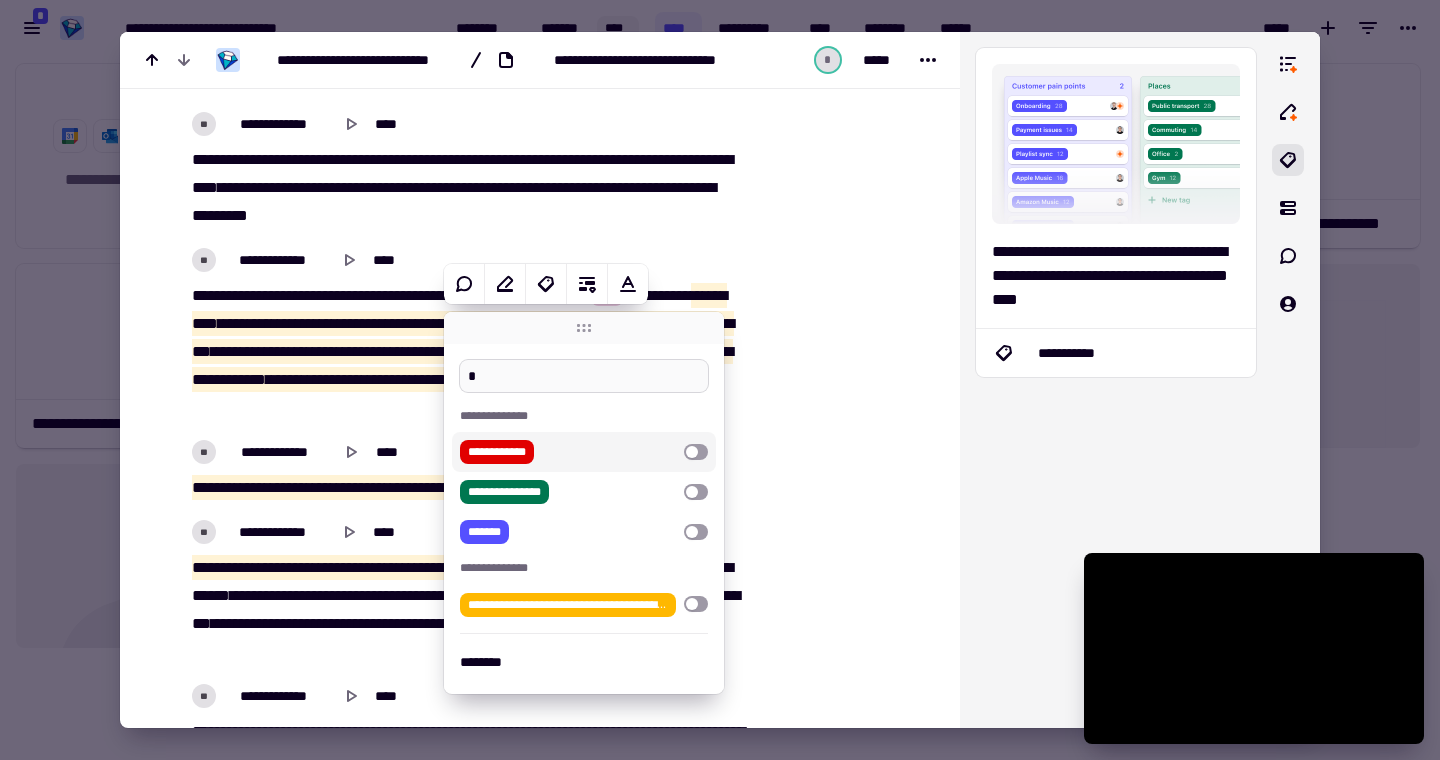 scroll, scrollTop: 0, scrollLeft: 0, axis: both 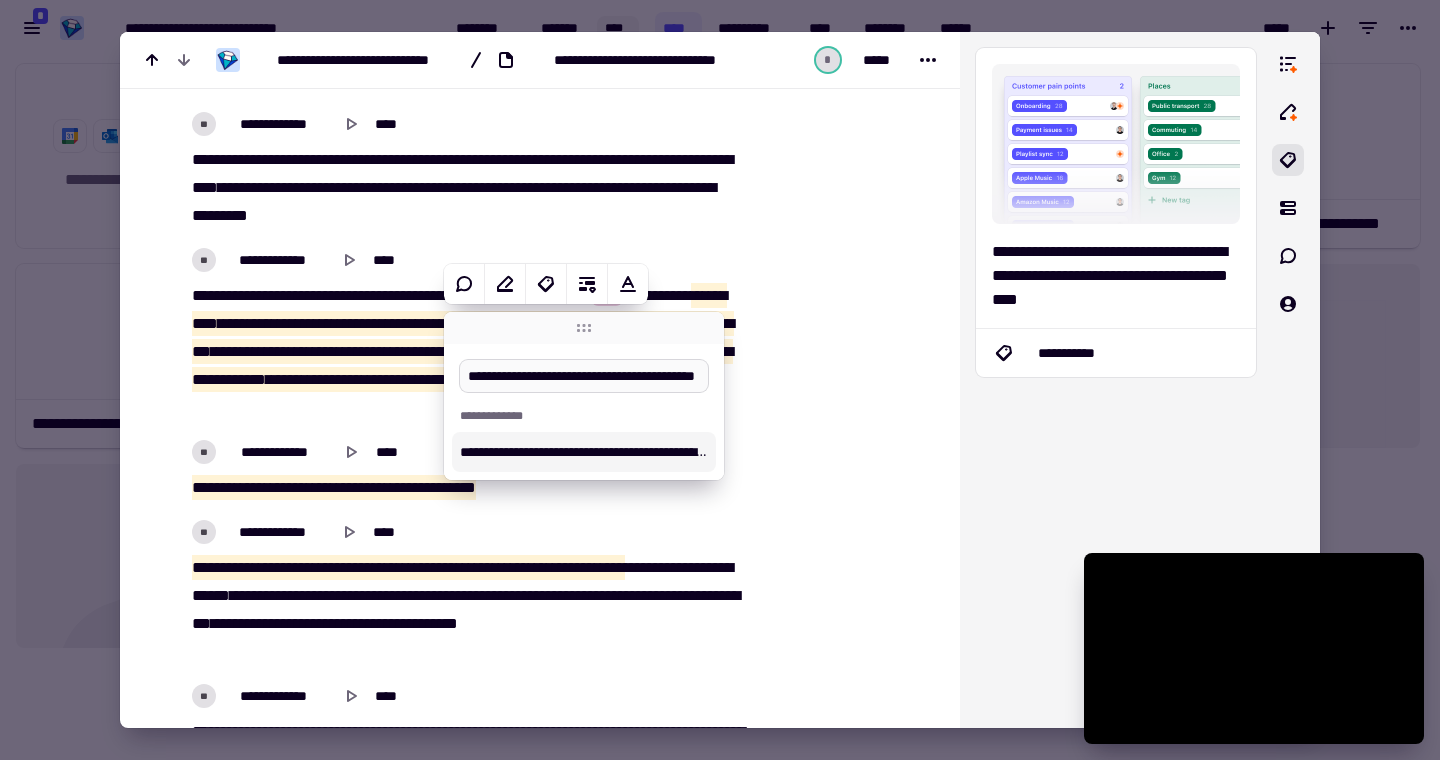 type on "**********" 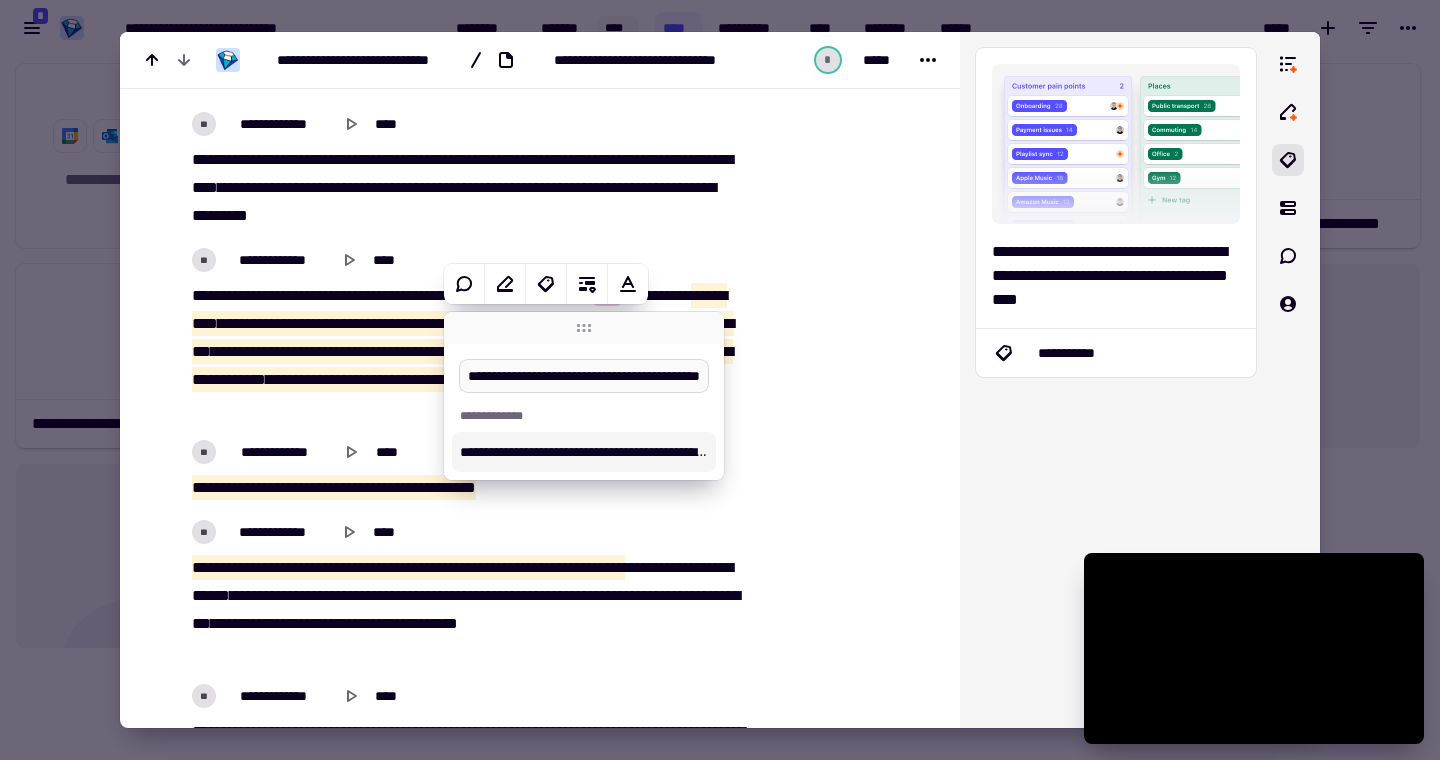 scroll, scrollTop: 0, scrollLeft: 12, axis: horizontal 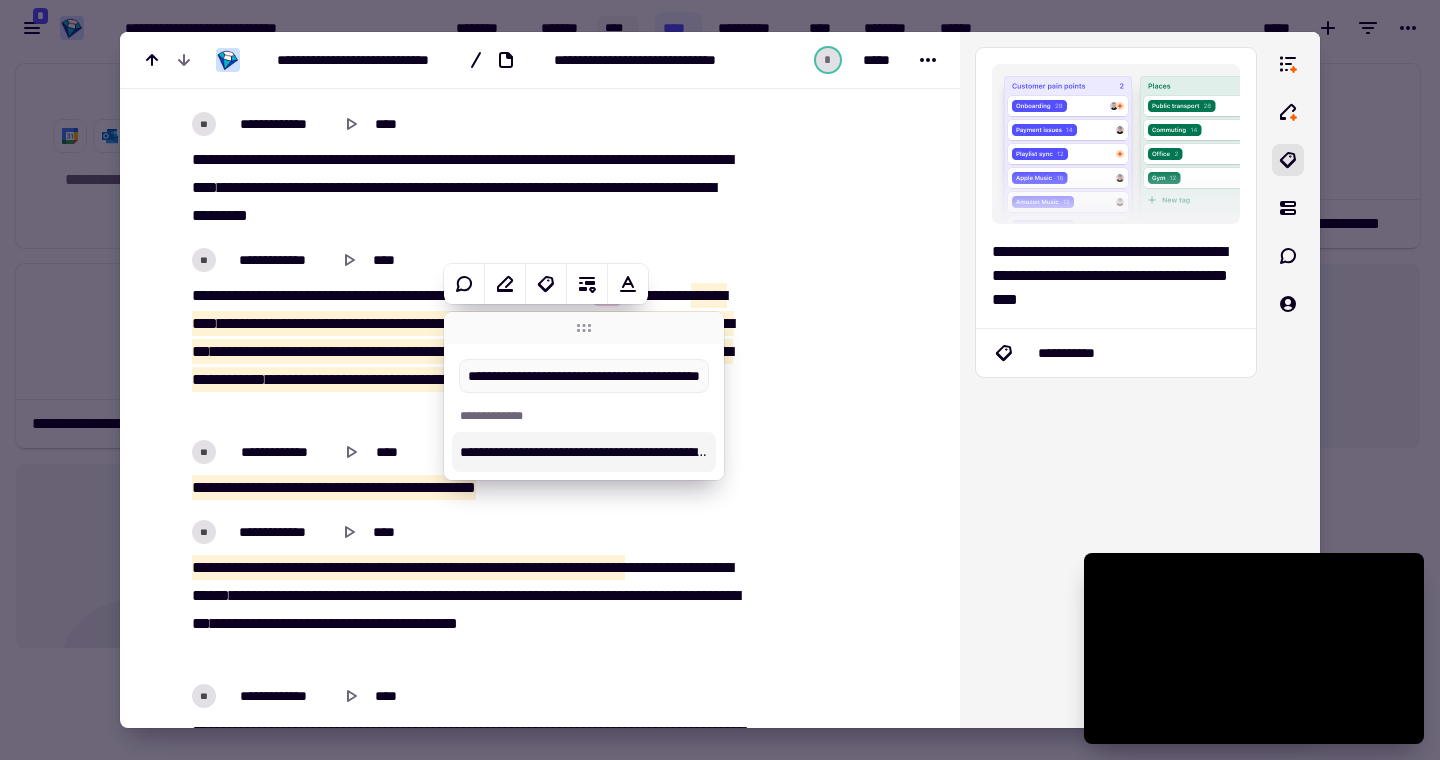 drag, startPoint x: 467, startPoint y: 376, endPoint x: 722, endPoint y: 376, distance: 255 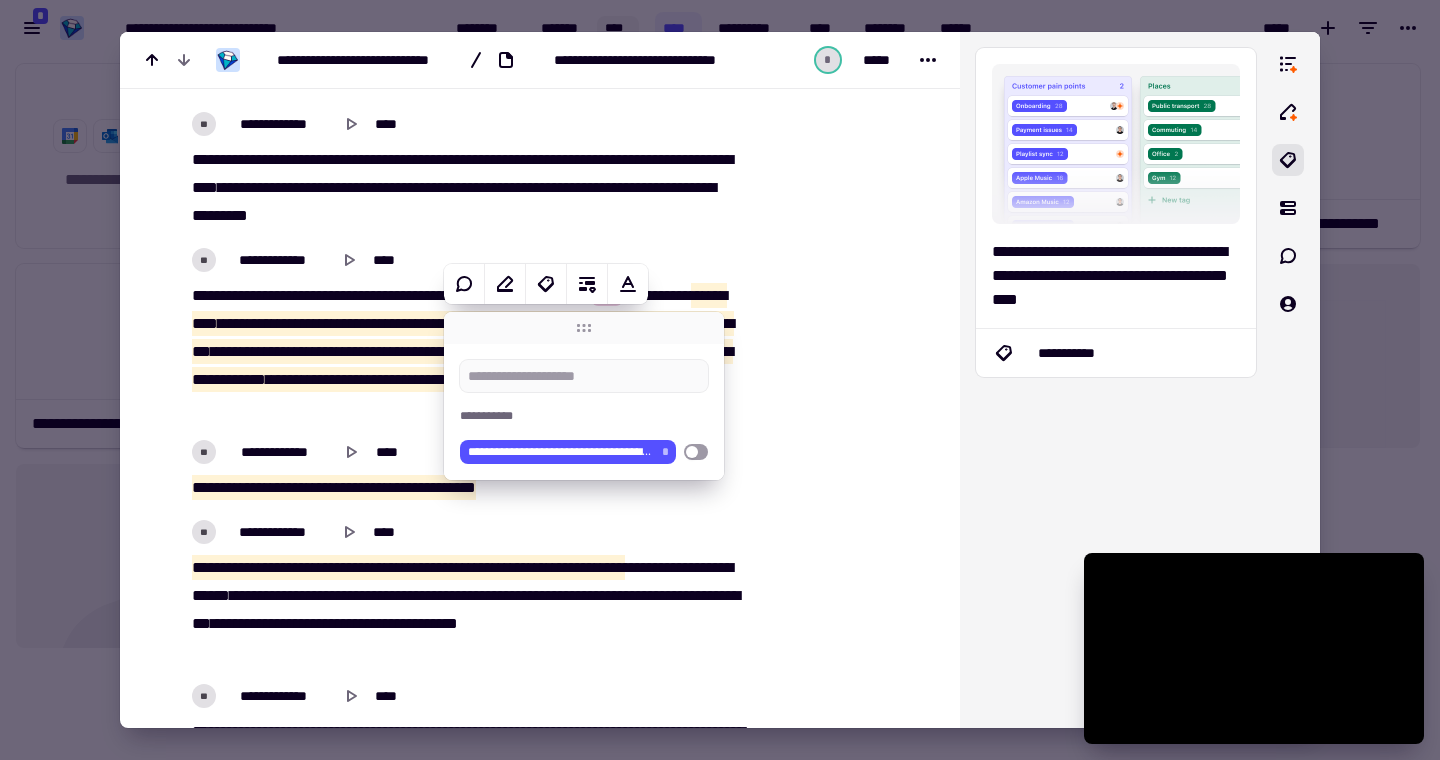 scroll, scrollTop: 0, scrollLeft: 0, axis: both 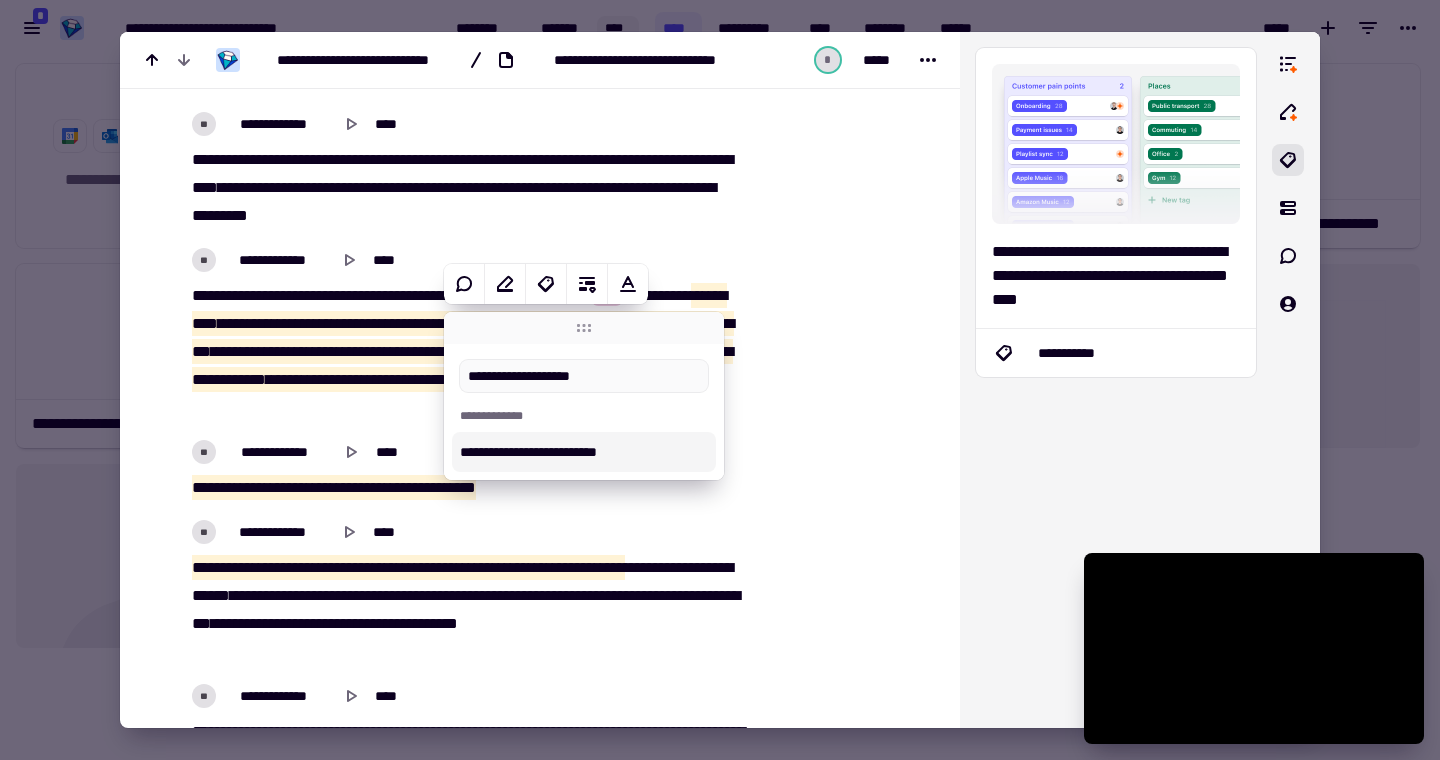 type on "**********" 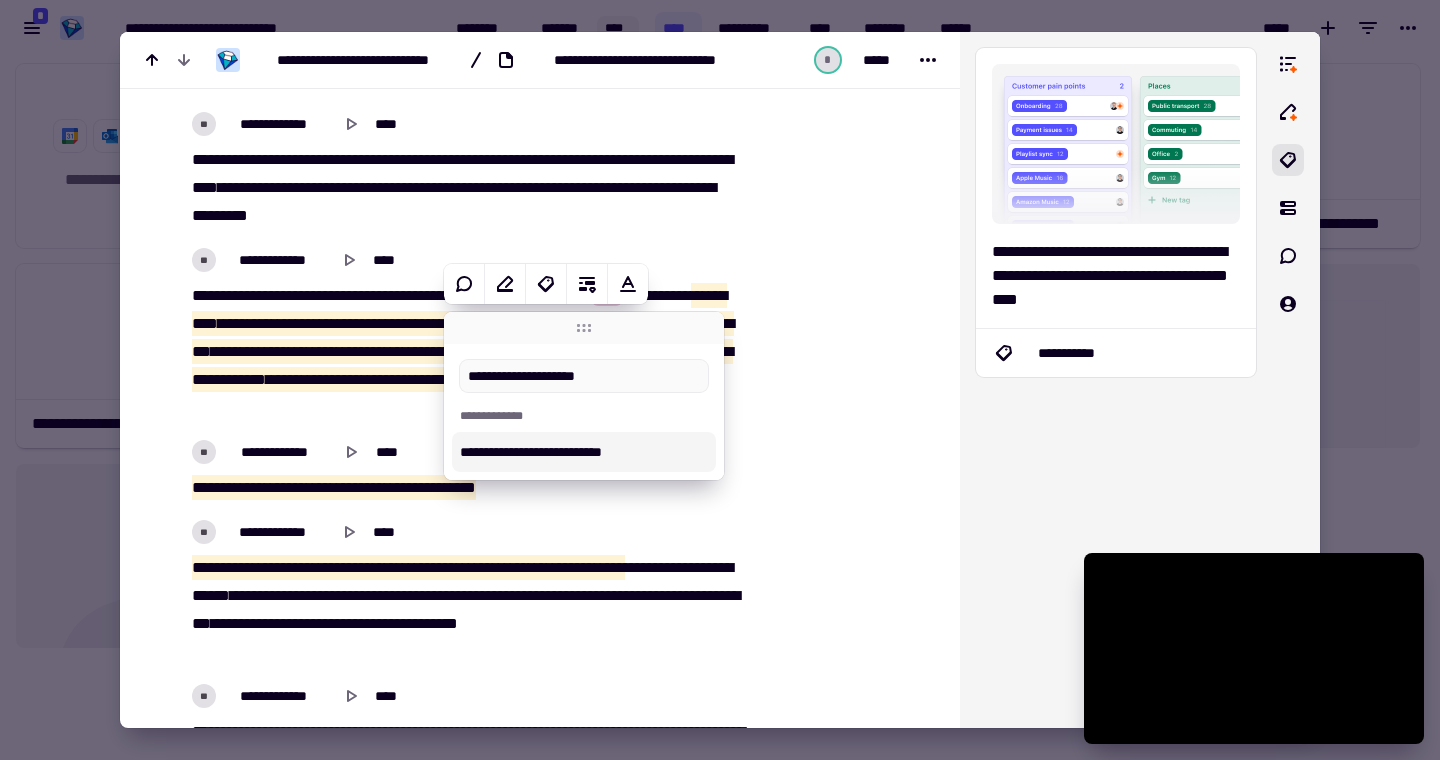 type 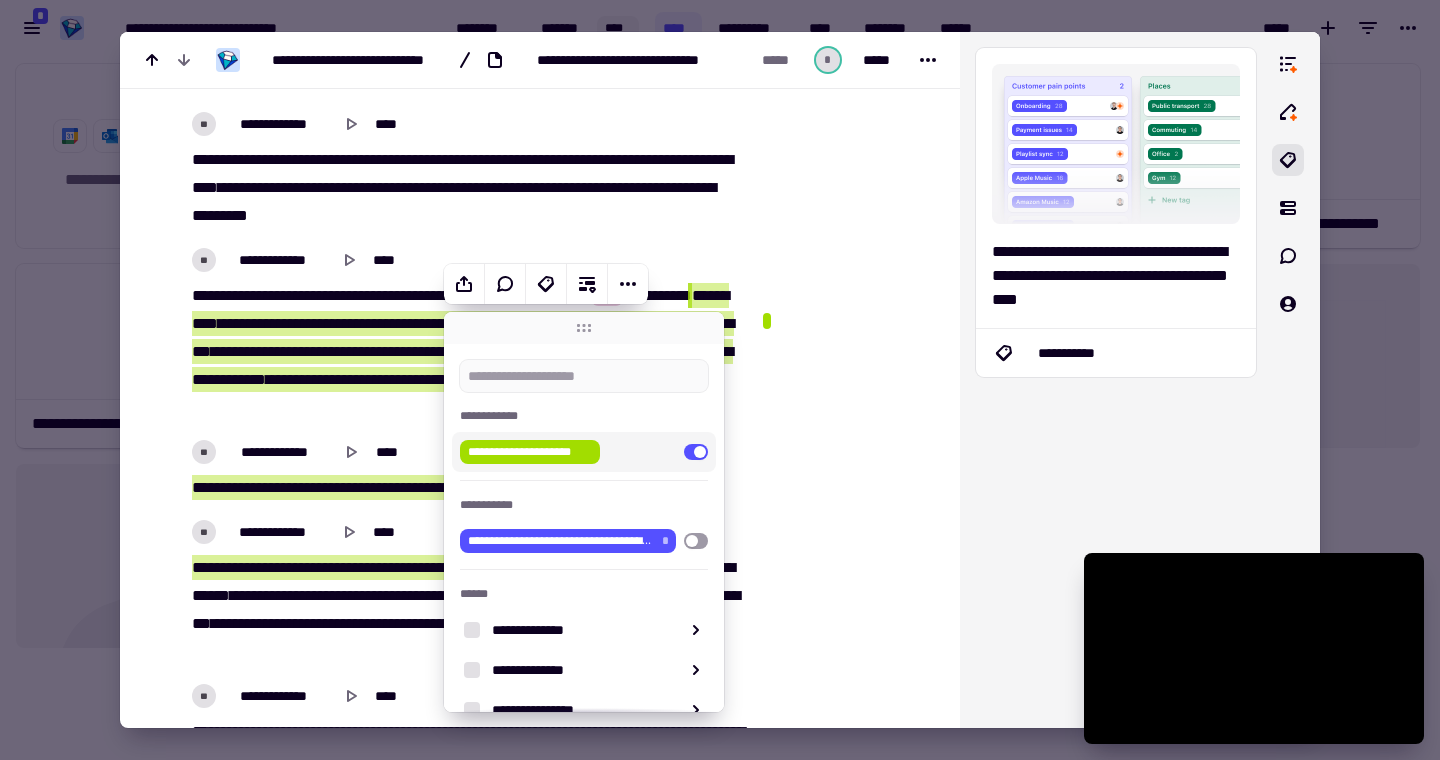 click at bounding box center (843, 18501) 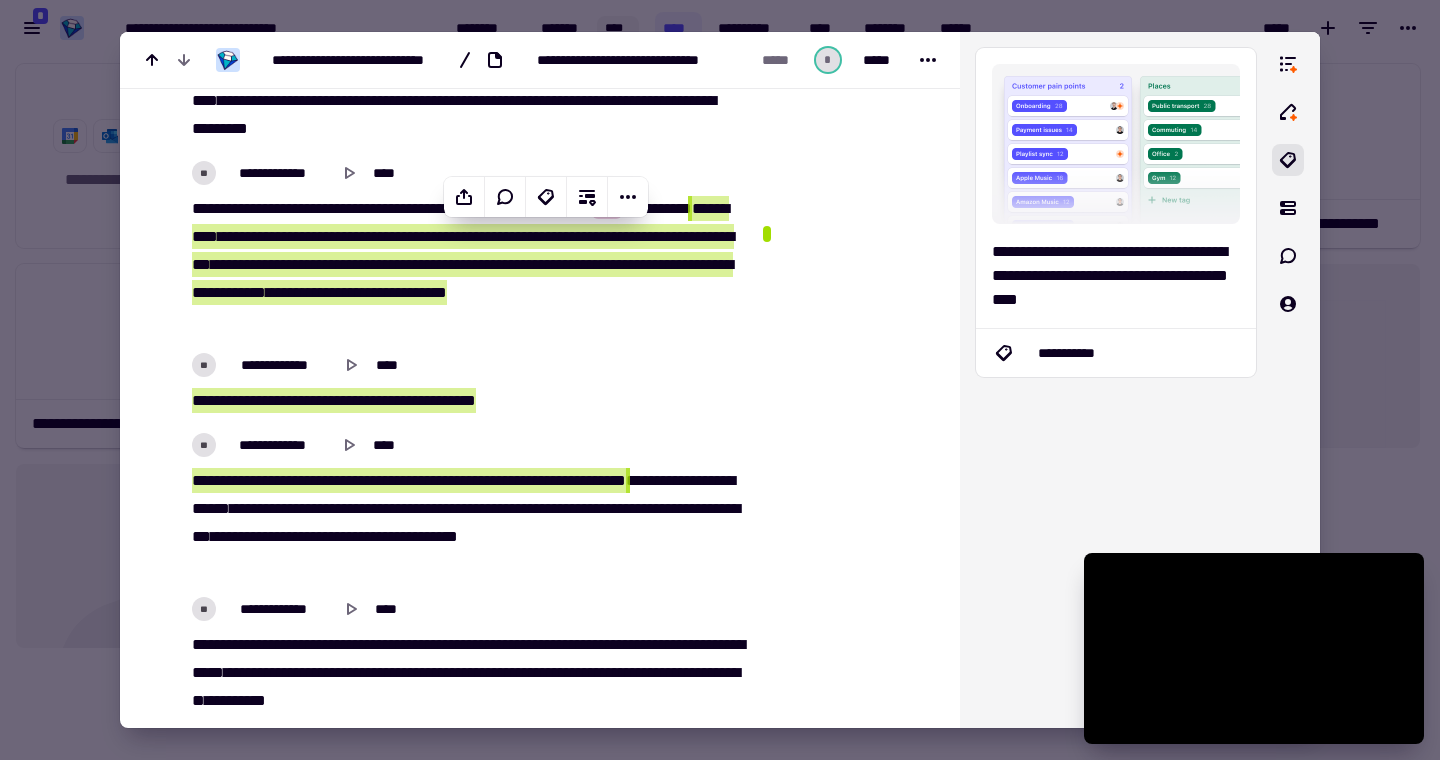 scroll, scrollTop: 917, scrollLeft: 0, axis: vertical 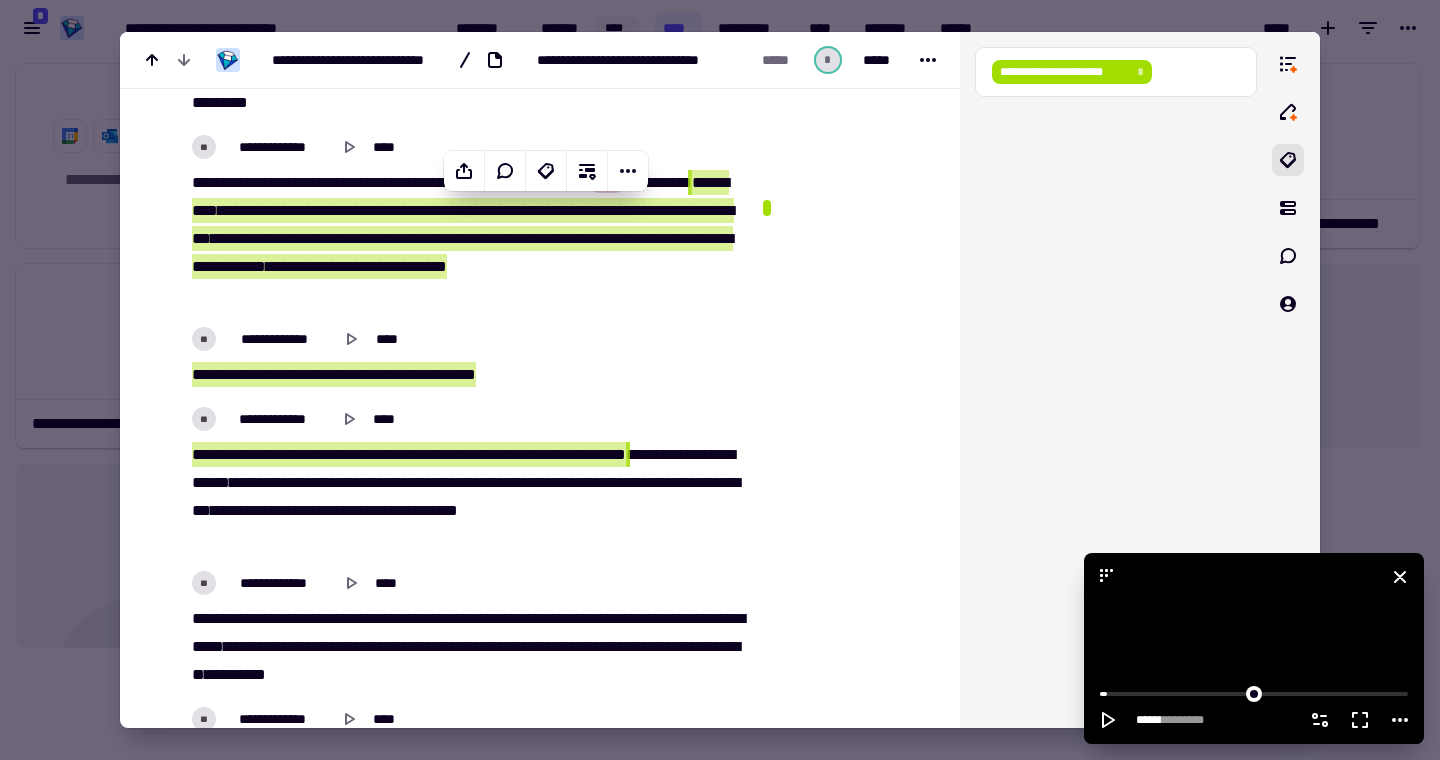 click 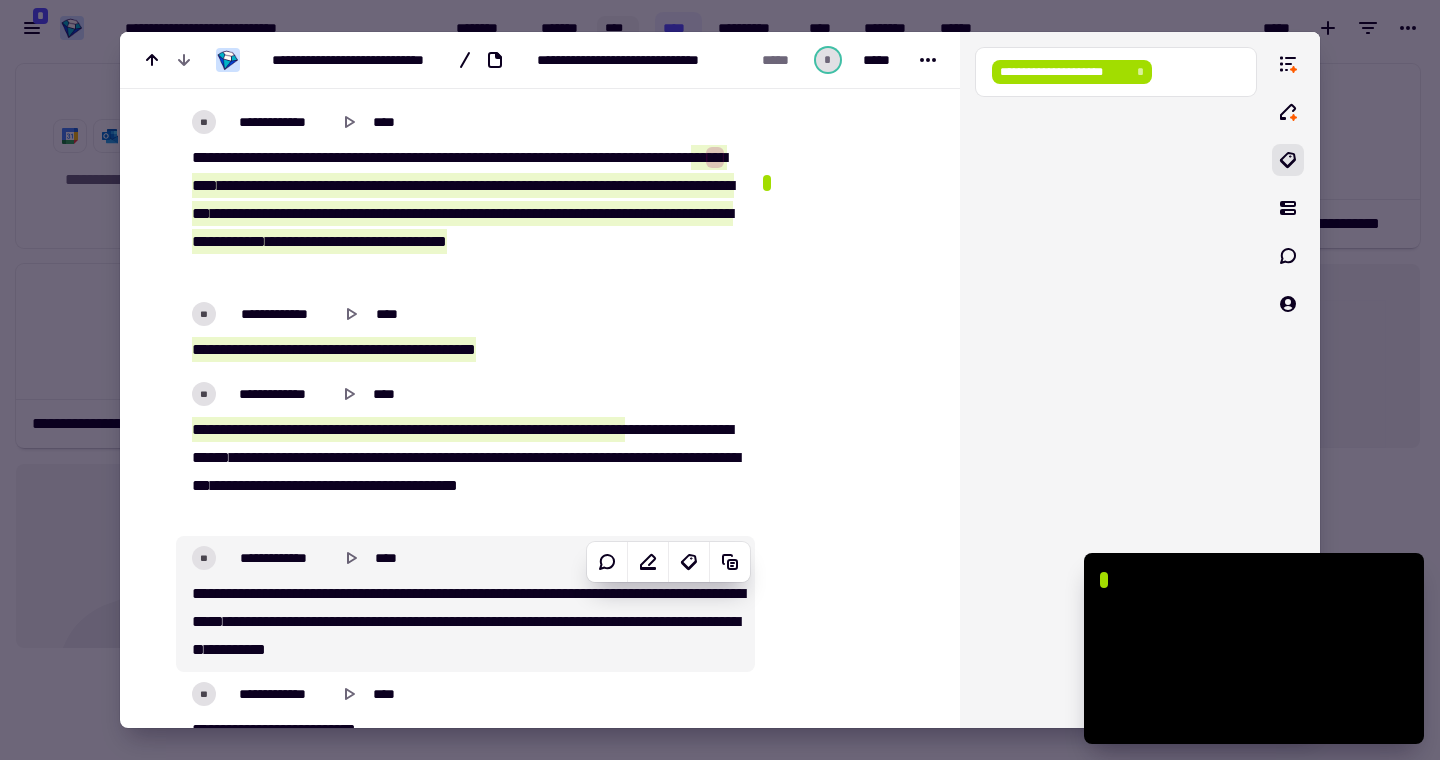 scroll, scrollTop: 952, scrollLeft: 0, axis: vertical 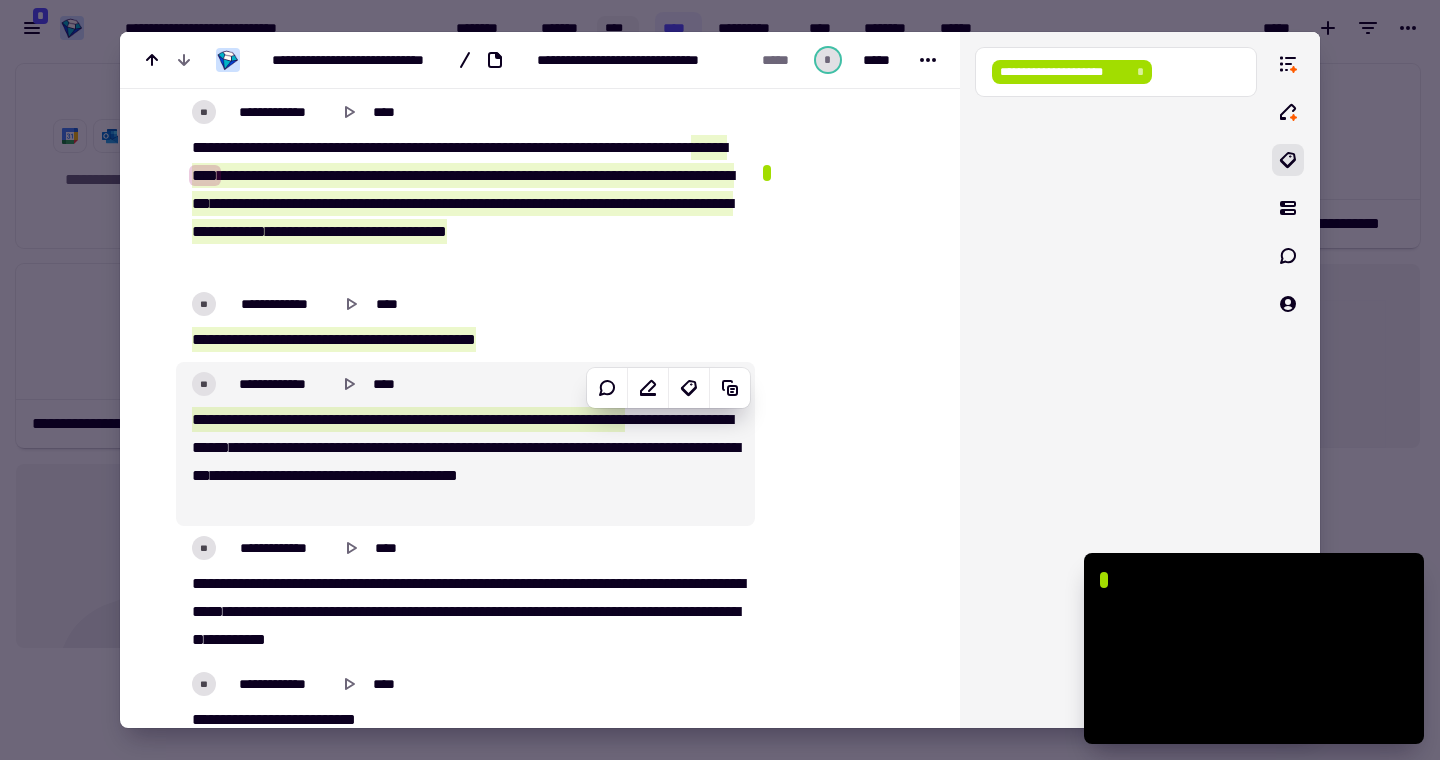 click on "*******" at bounding box center [436, 475] 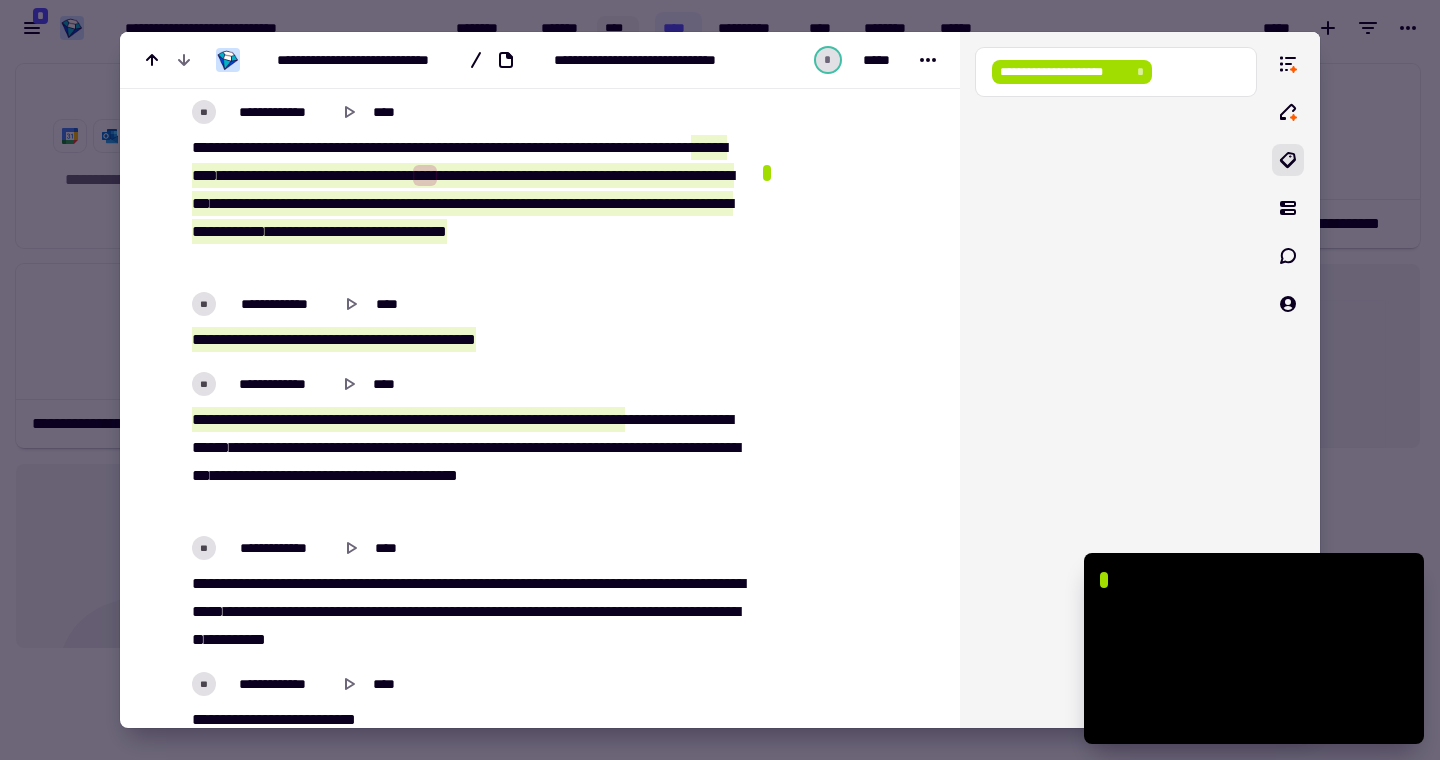 scroll, scrollTop: 984, scrollLeft: 0, axis: vertical 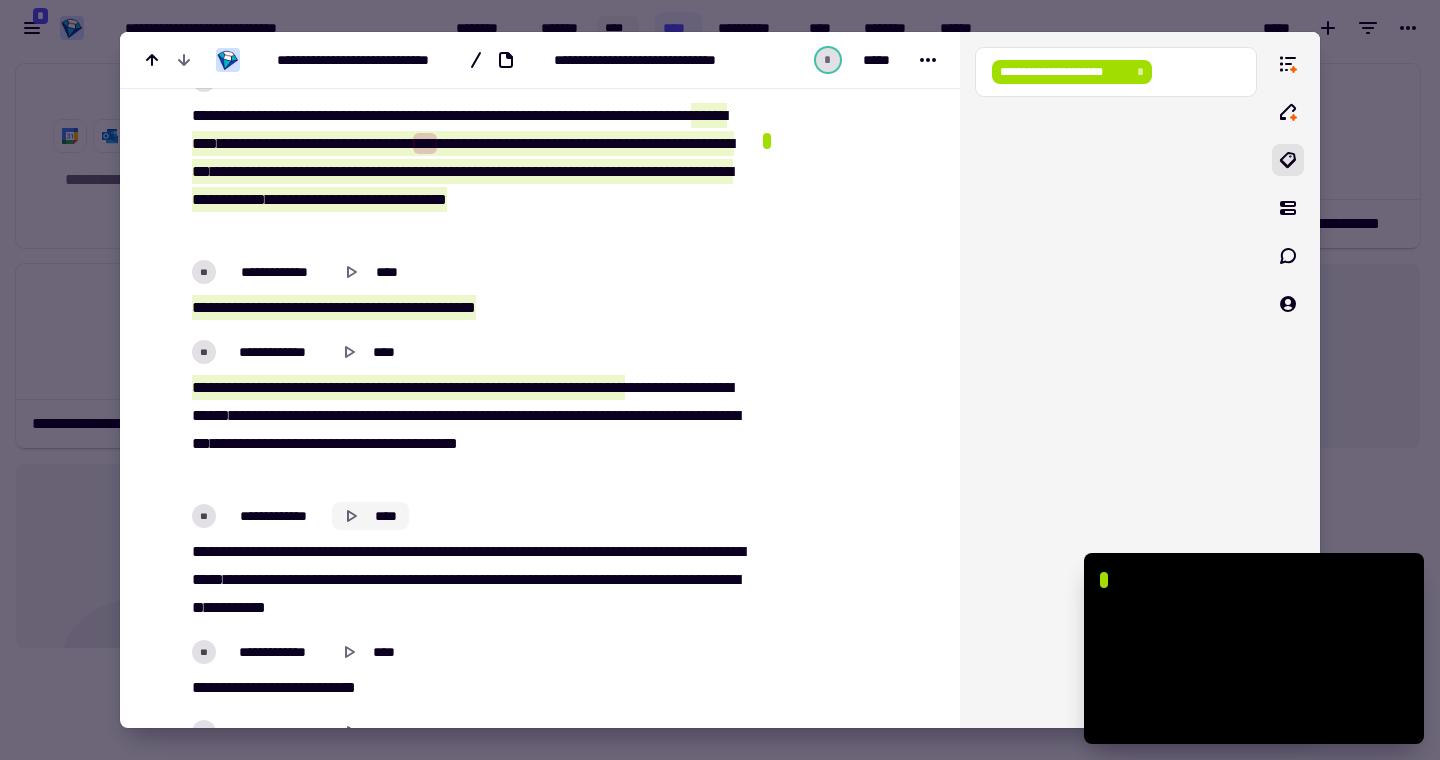 click 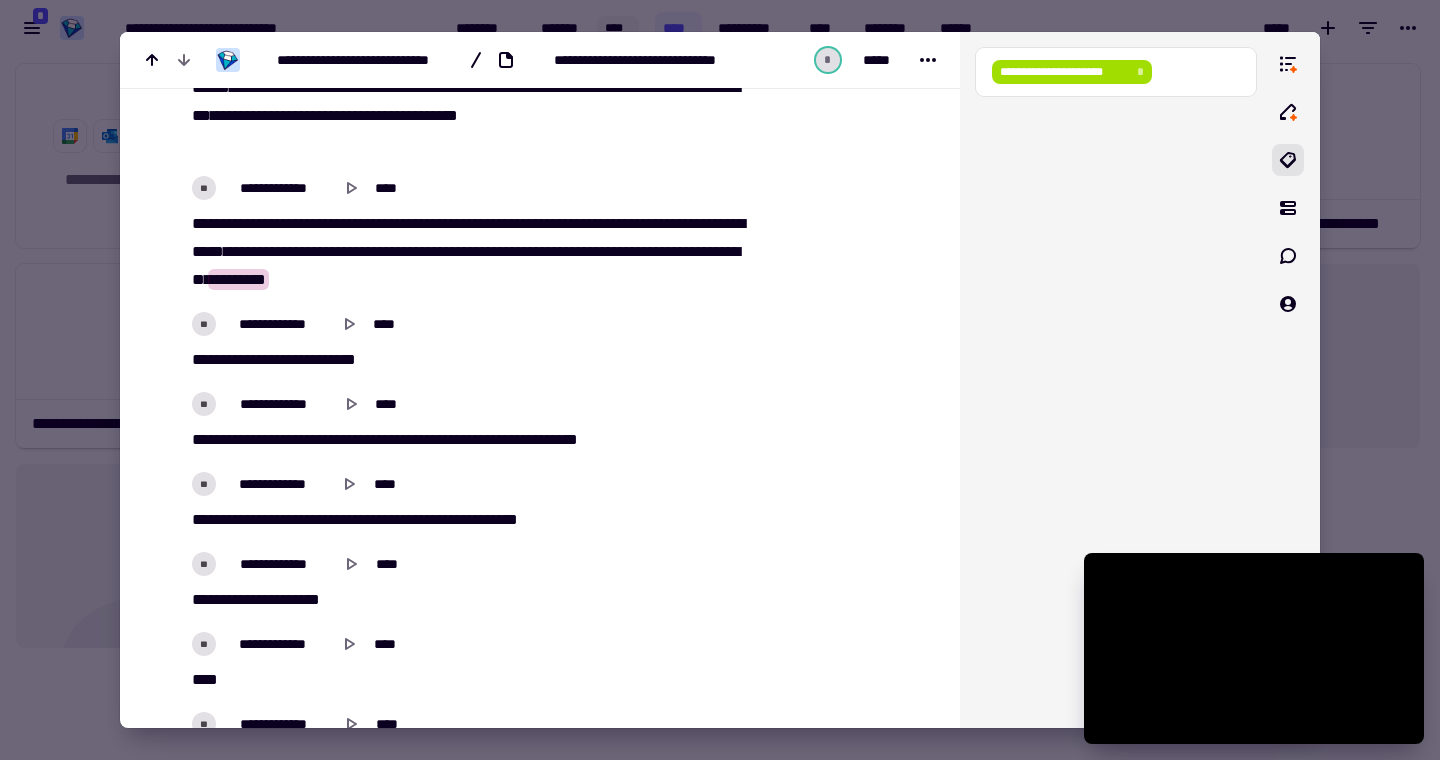 scroll, scrollTop: 1330, scrollLeft: 0, axis: vertical 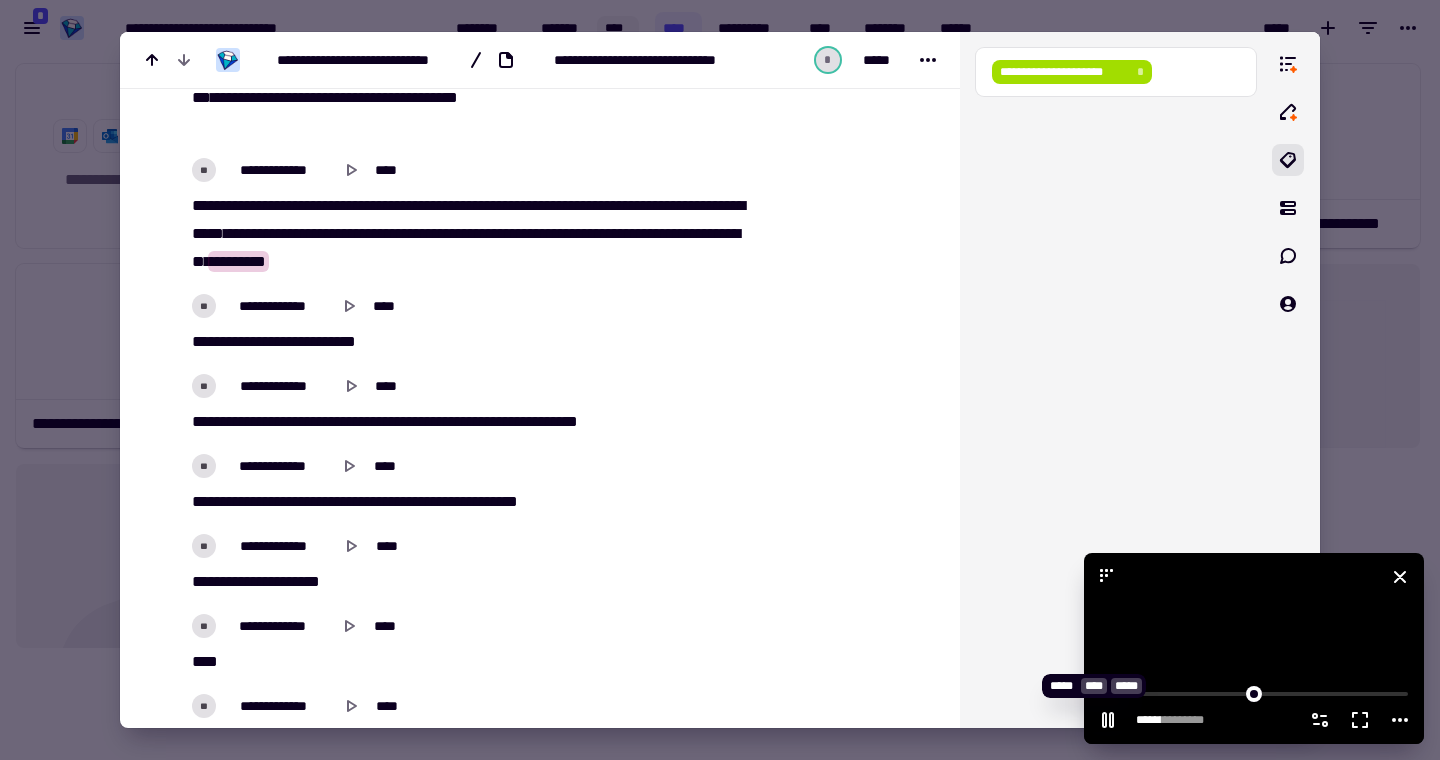 click 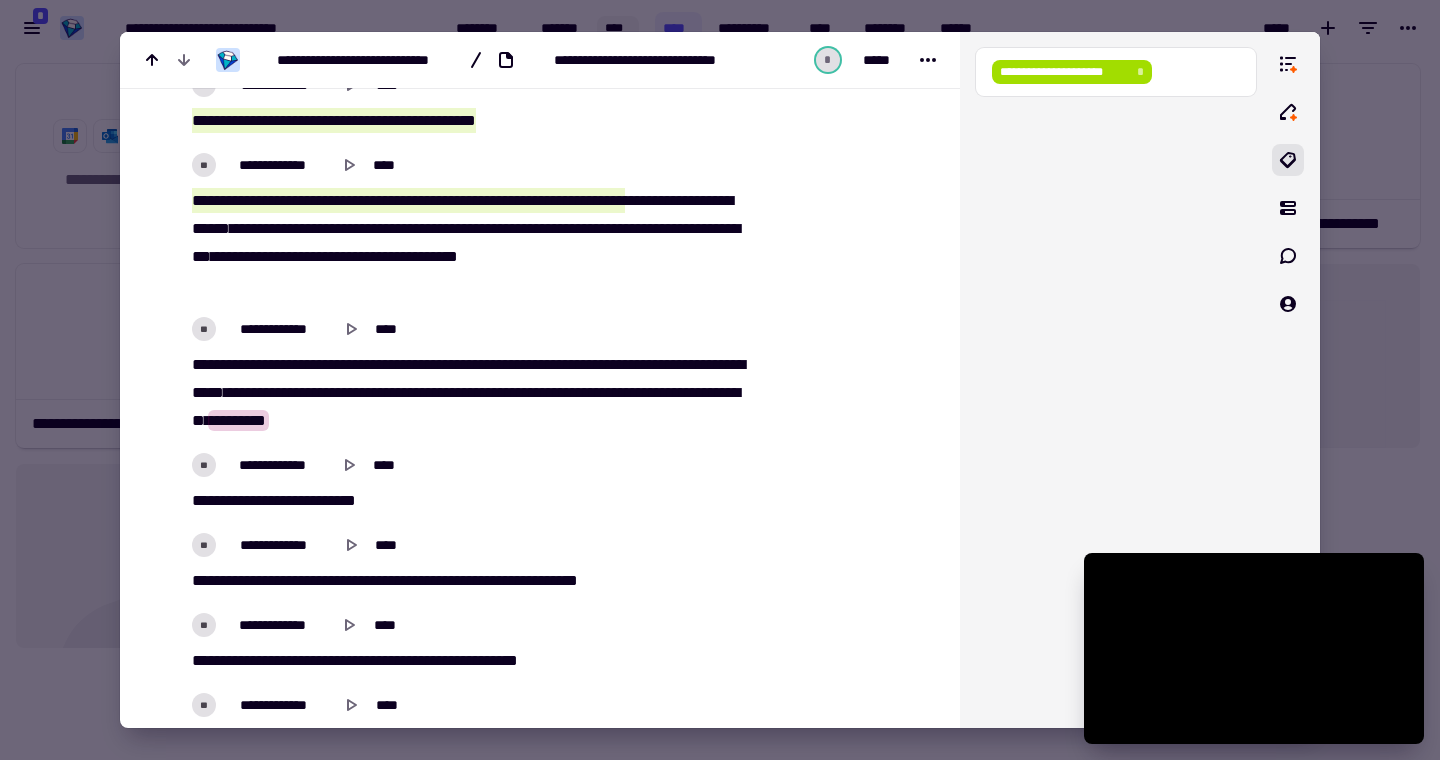 scroll, scrollTop: 1194, scrollLeft: 0, axis: vertical 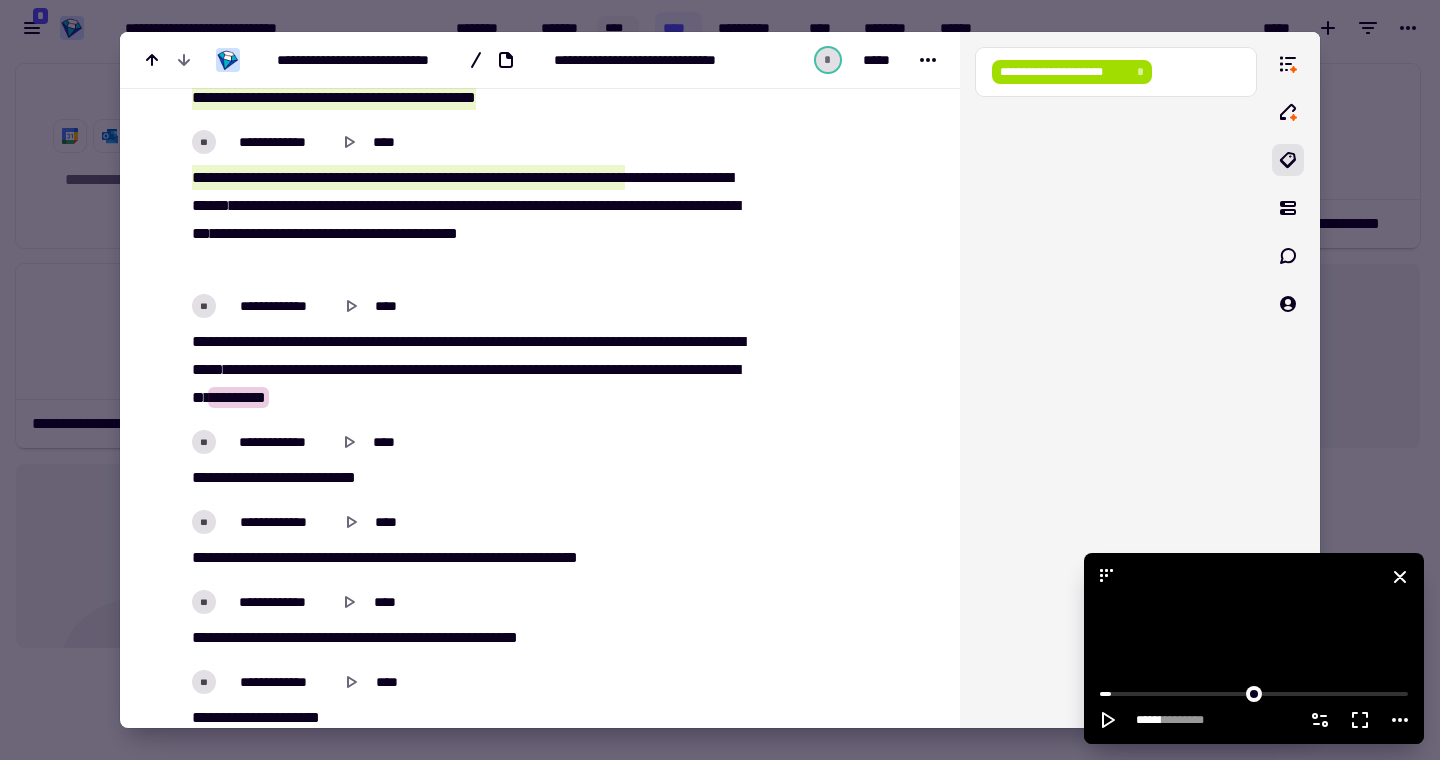 click 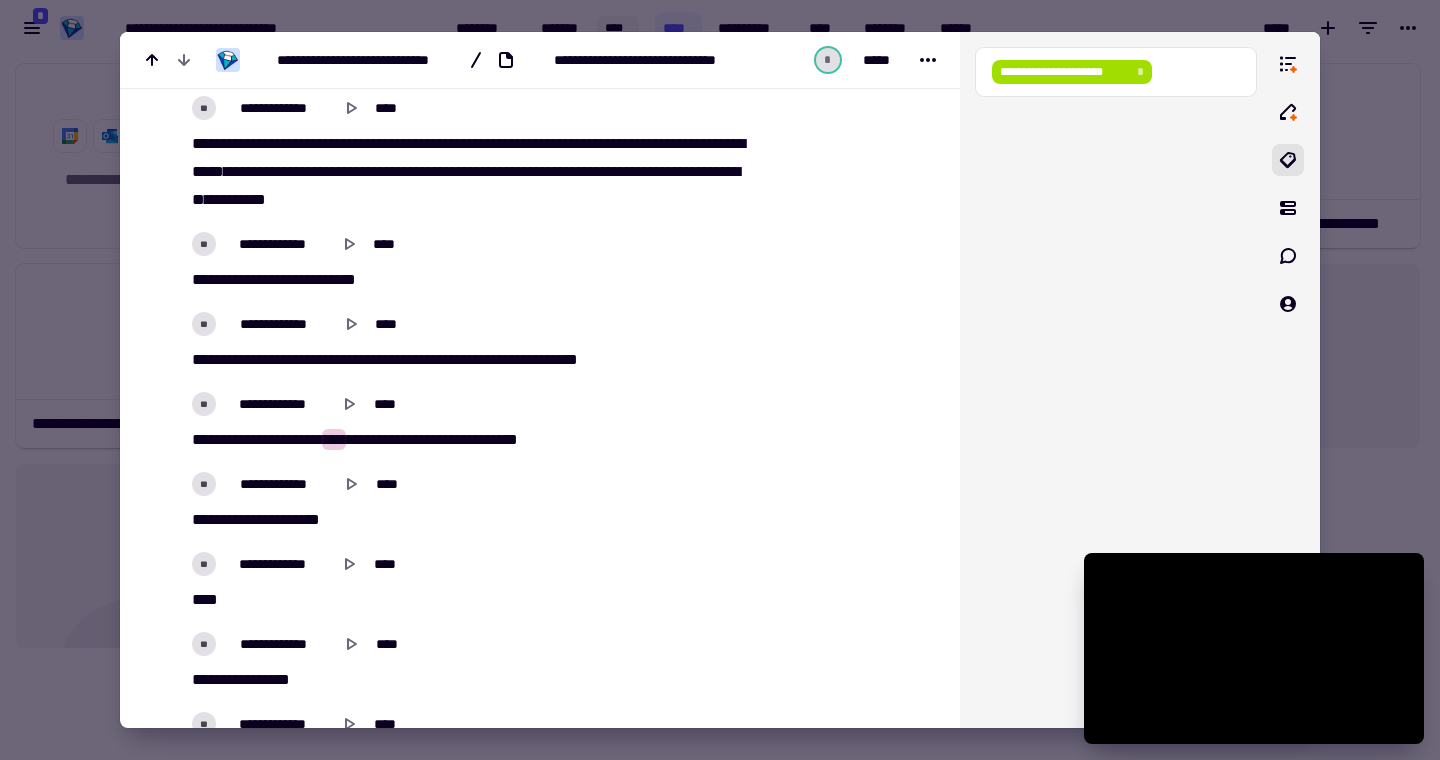 scroll, scrollTop: 1394, scrollLeft: 0, axis: vertical 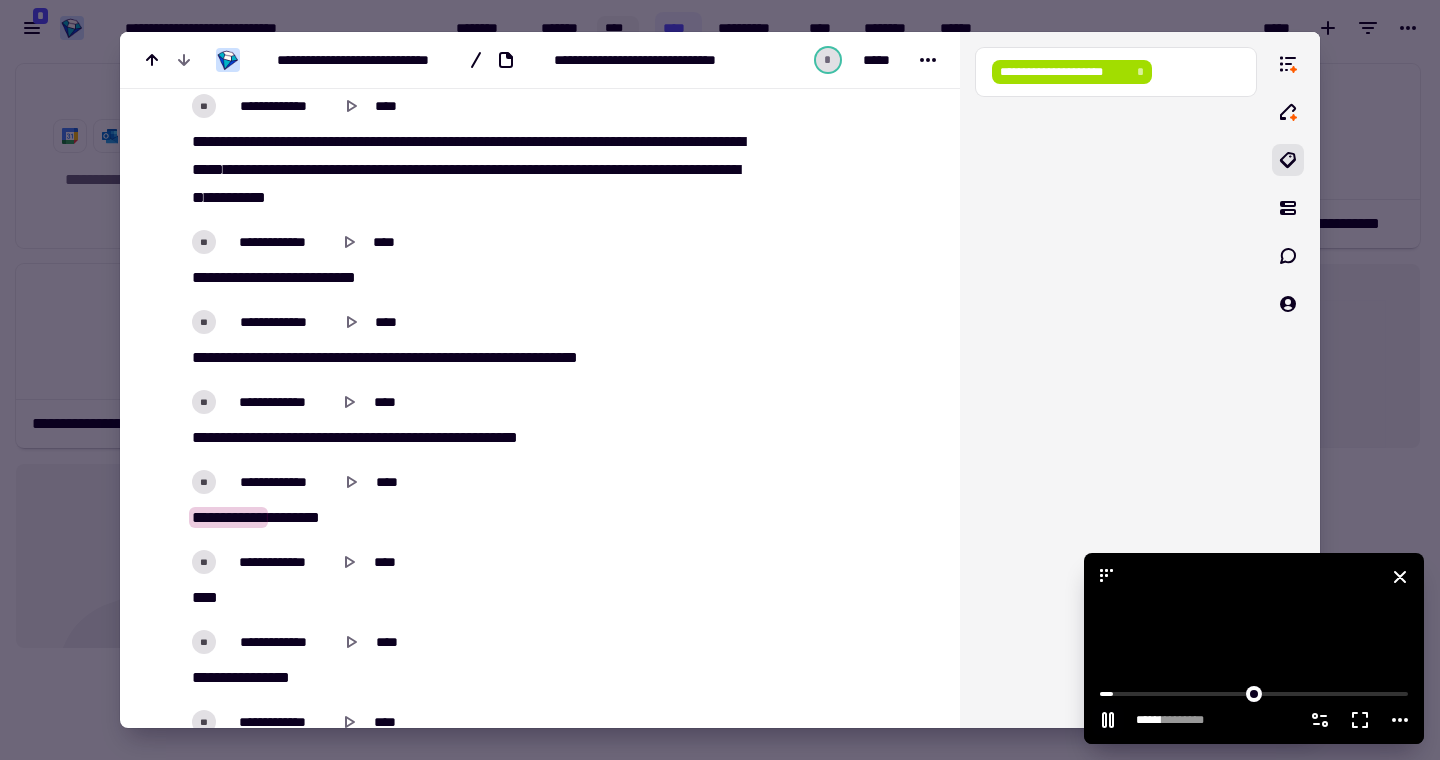 click 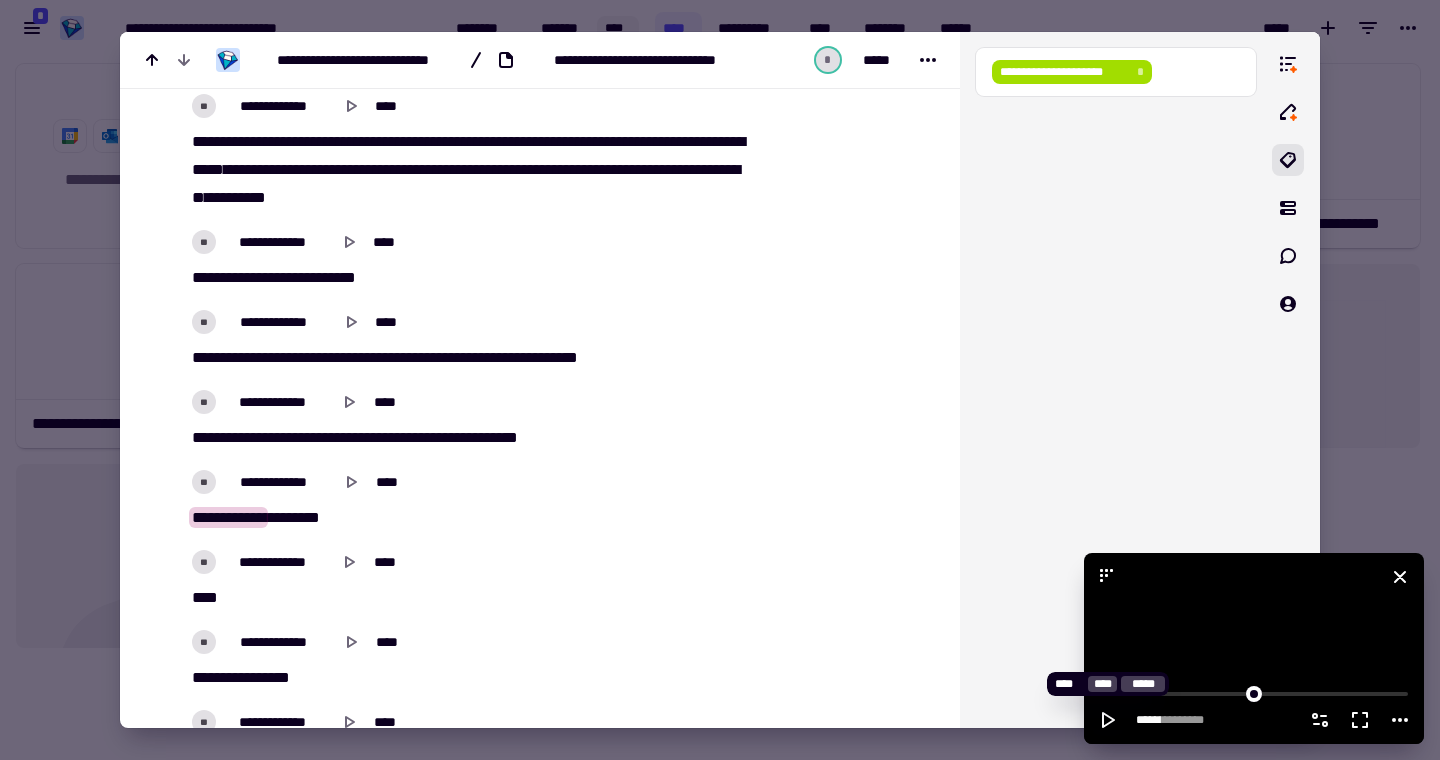 click 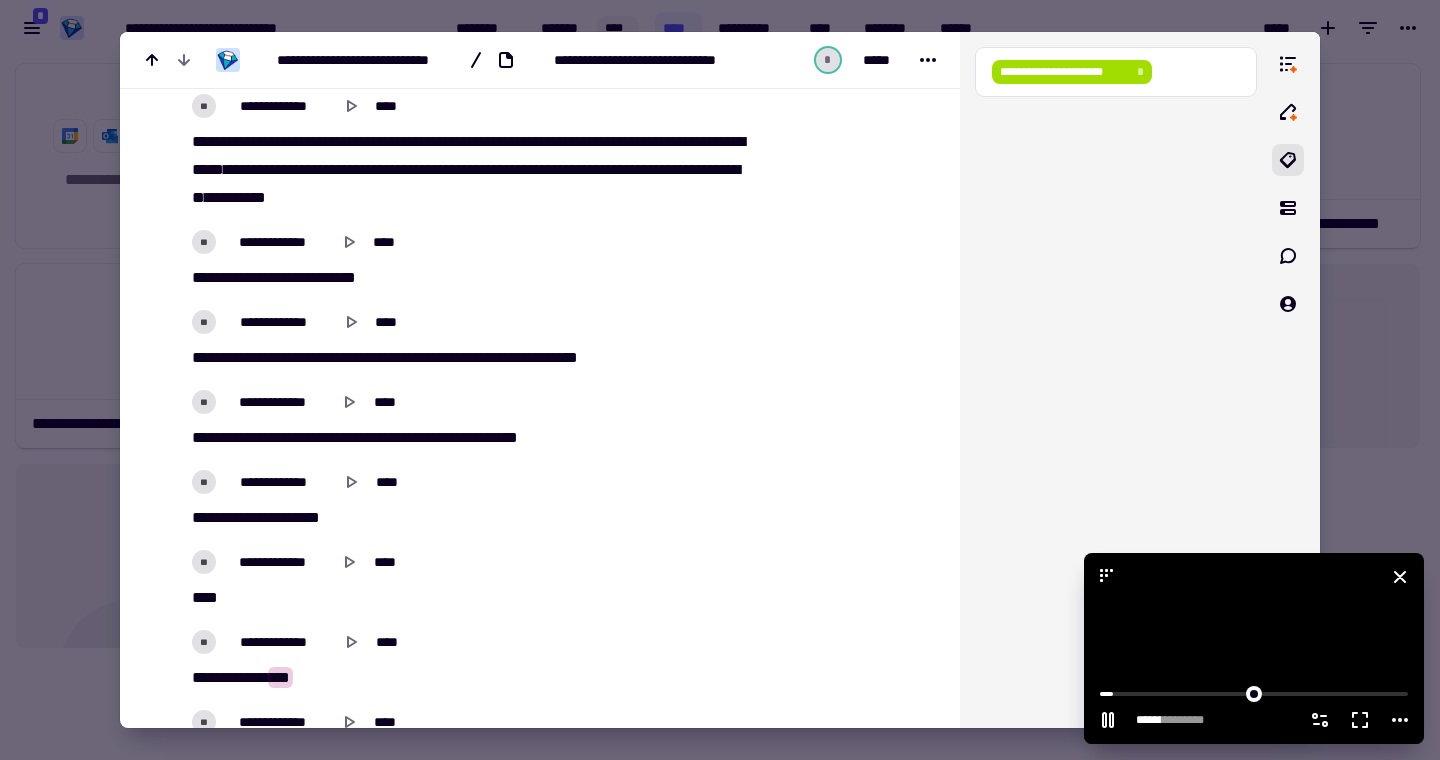 click 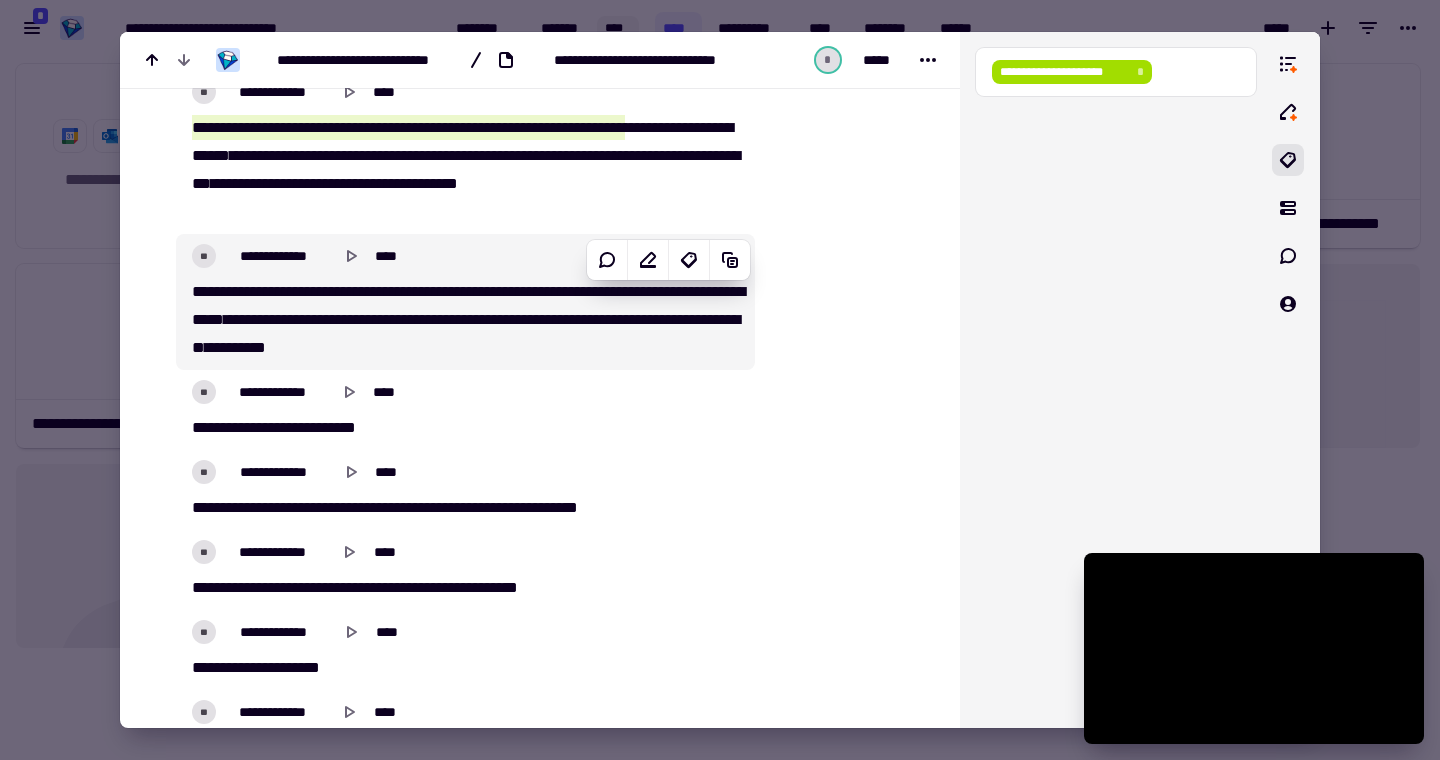 scroll, scrollTop: 1227, scrollLeft: 0, axis: vertical 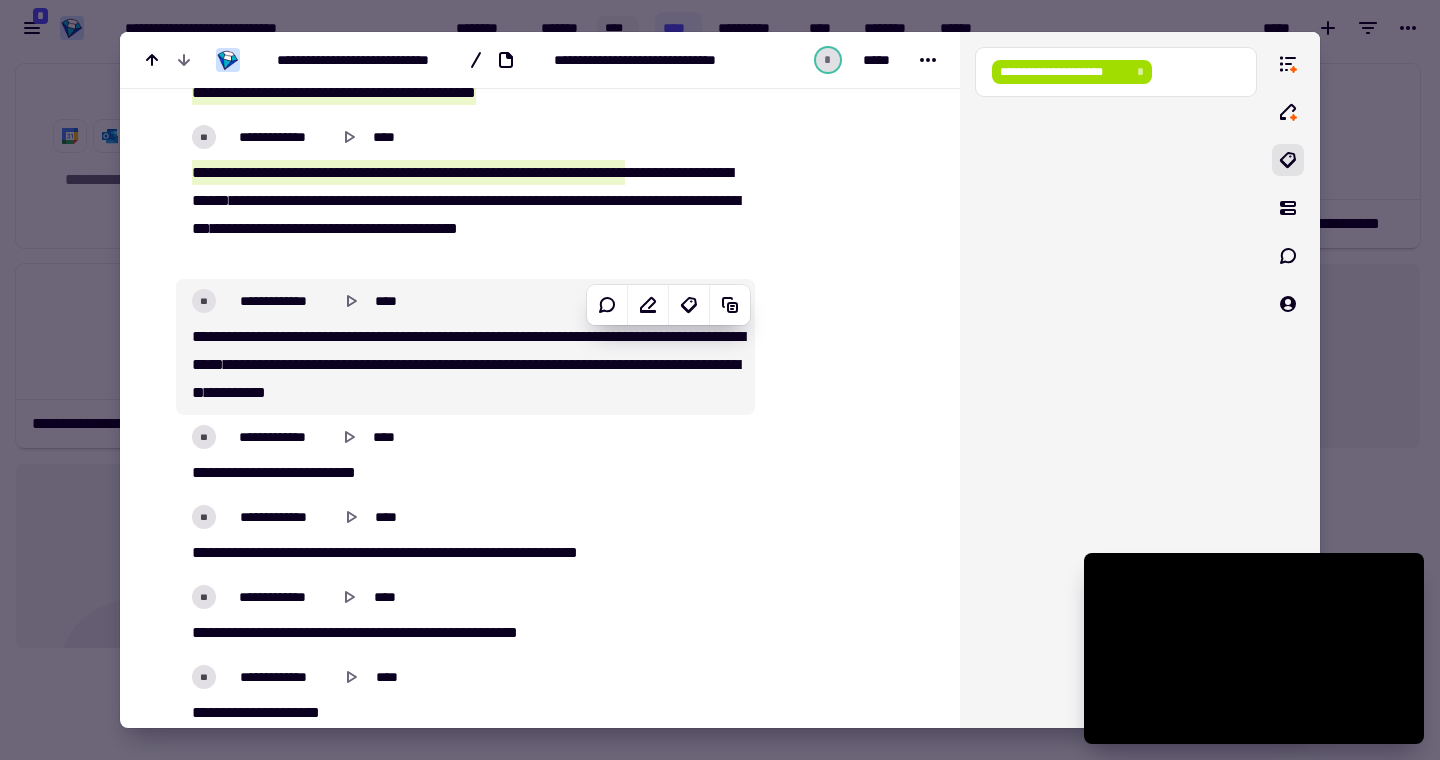 click on "********" at bounding box center (238, 392) 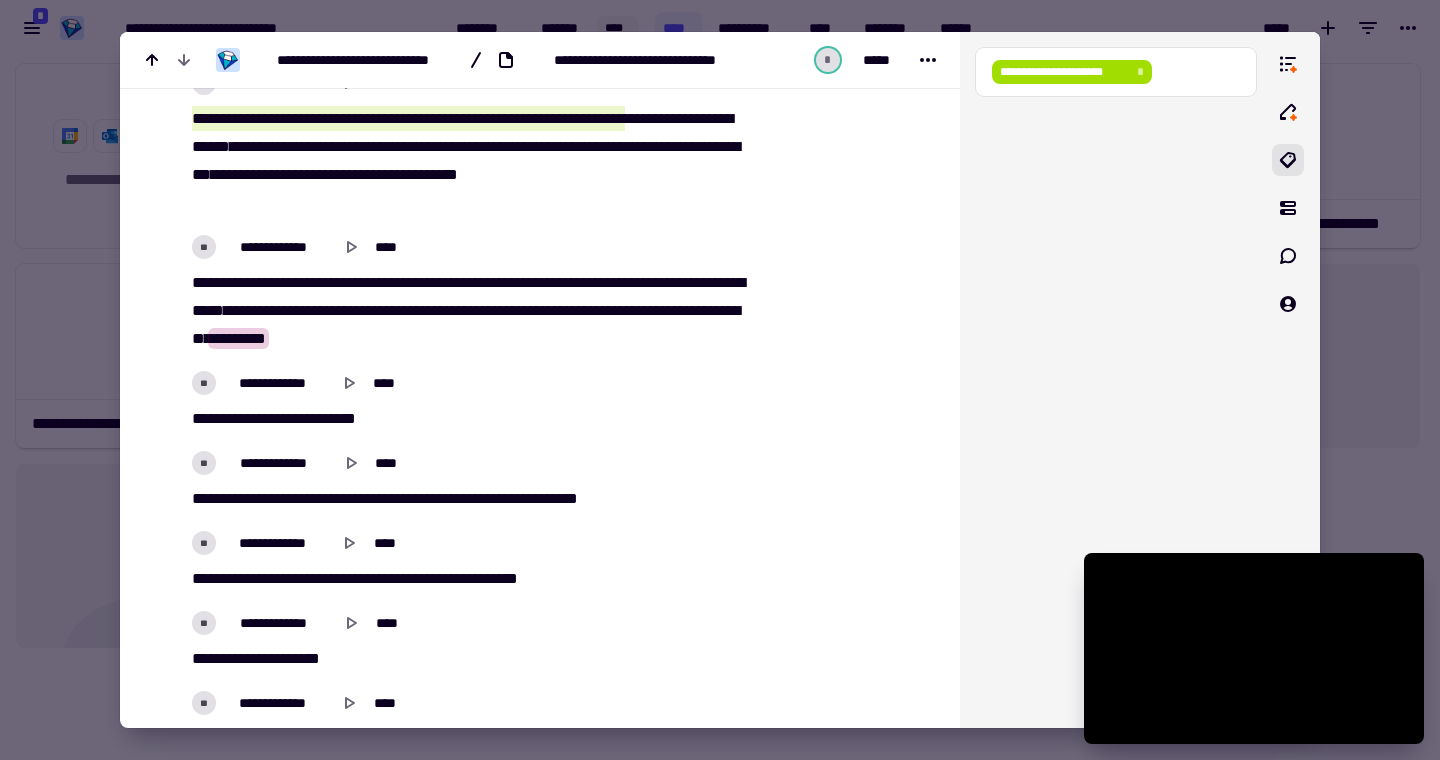 scroll, scrollTop: 1278, scrollLeft: 0, axis: vertical 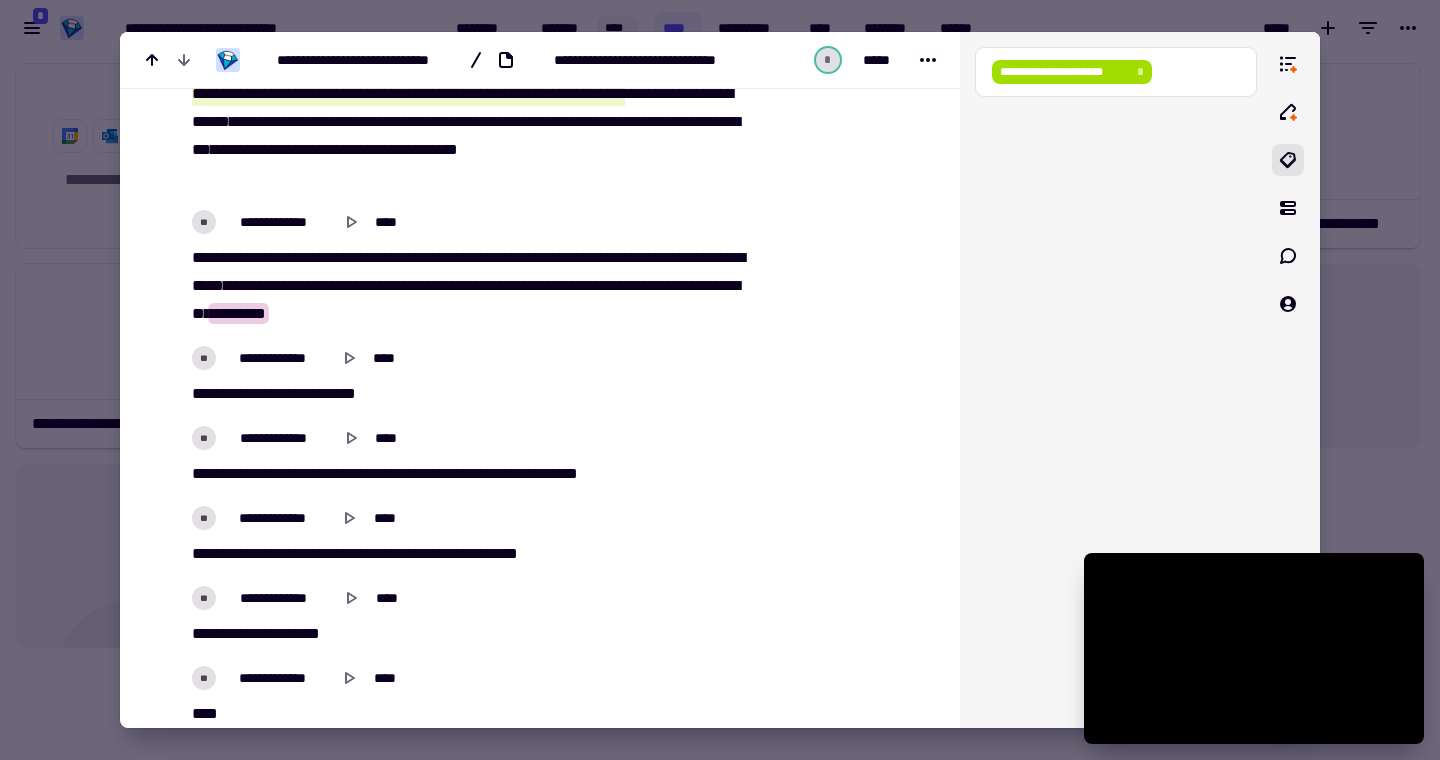 click on "*******" at bounding box center (395, 285) 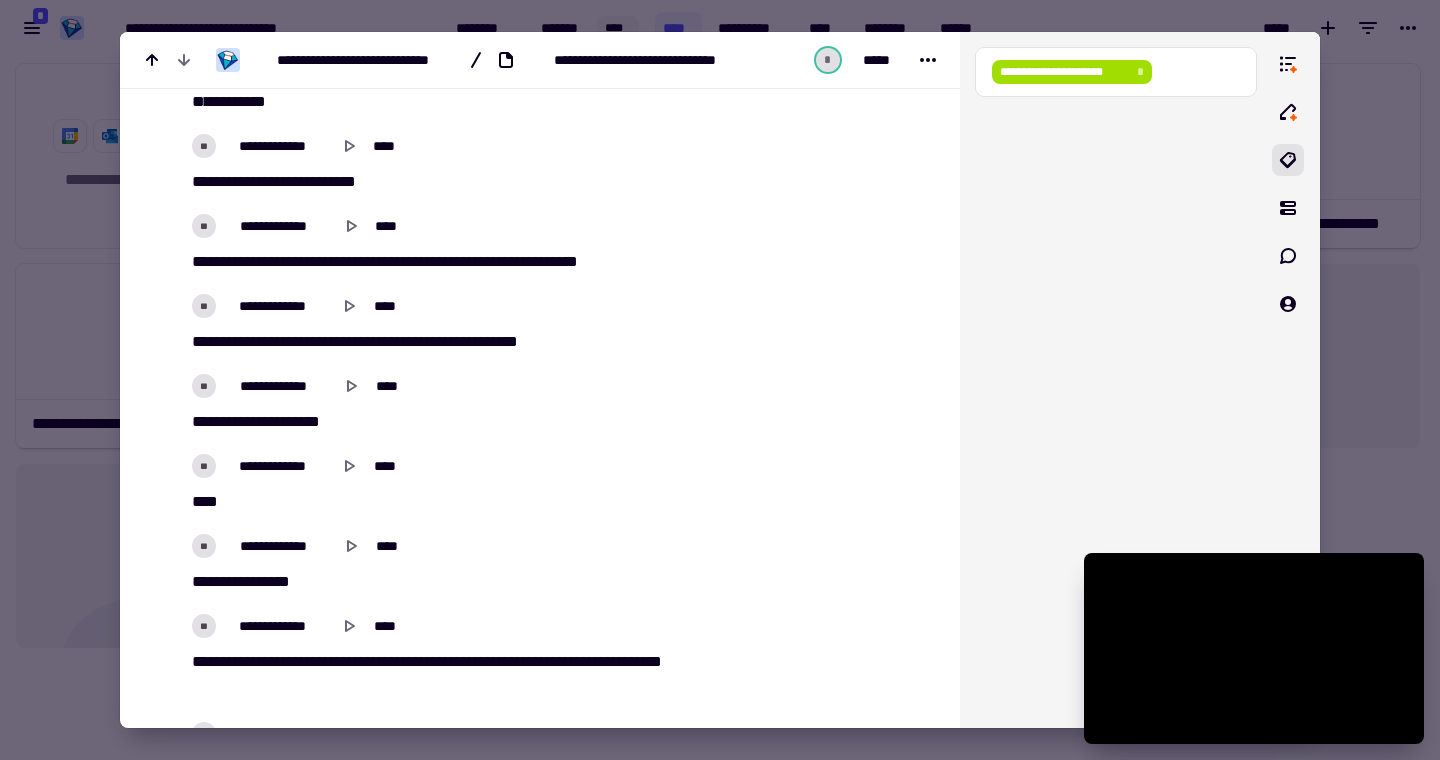 scroll, scrollTop: 1486, scrollLeft: 0, axis: vertical 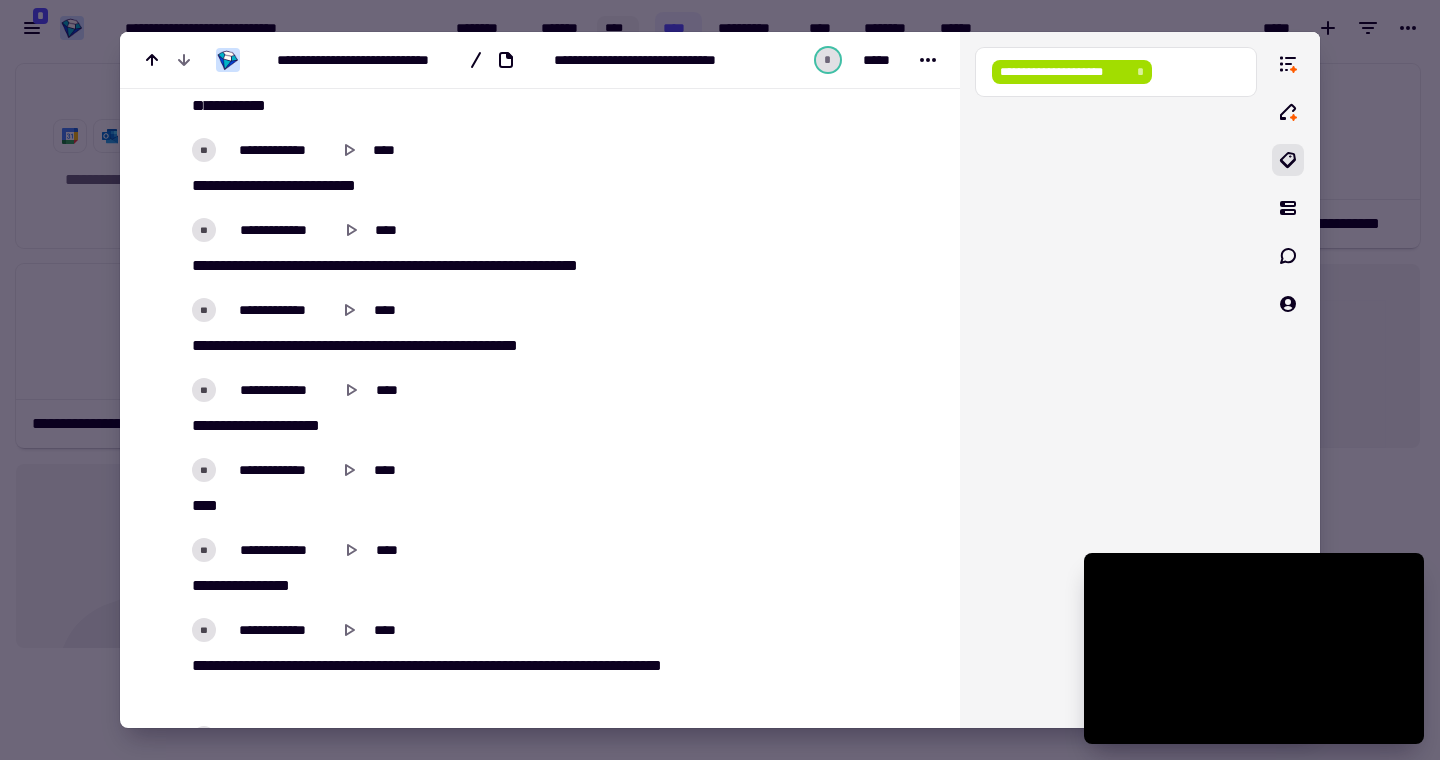 click on "[NUMBER] [STREET] [NUMBER] [STREET_TYPE] [CITY] [STATE] [ZIP]" at bounding box center [465, 266] 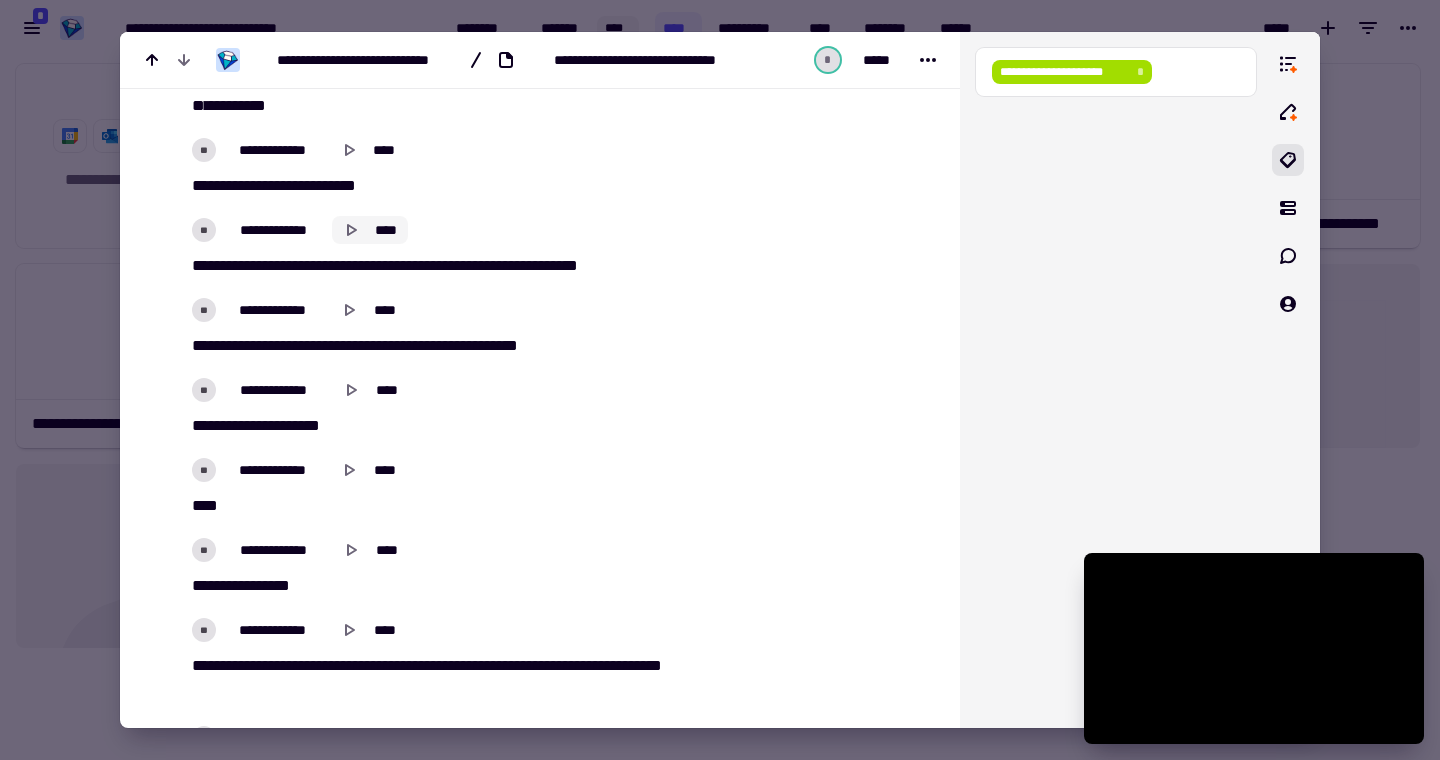 click 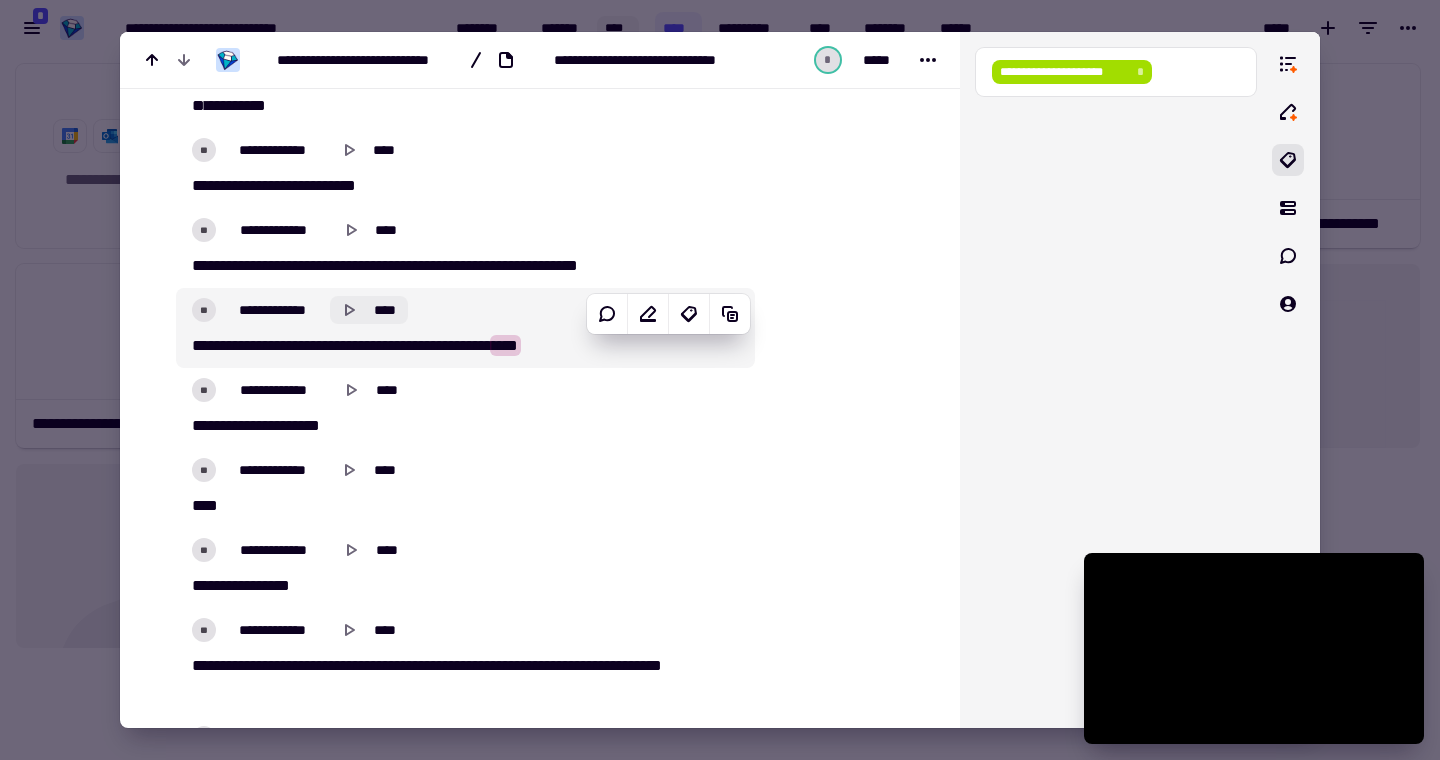 click 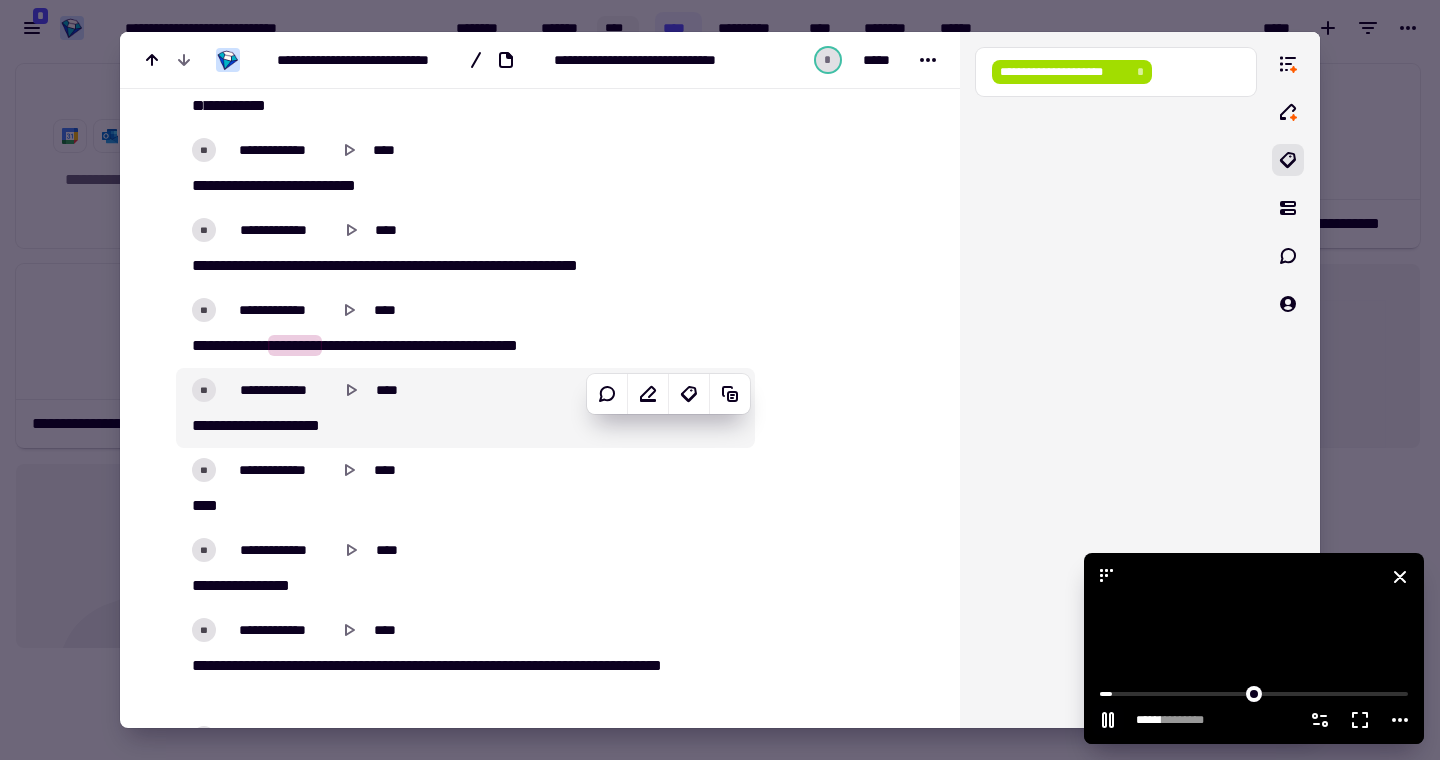click 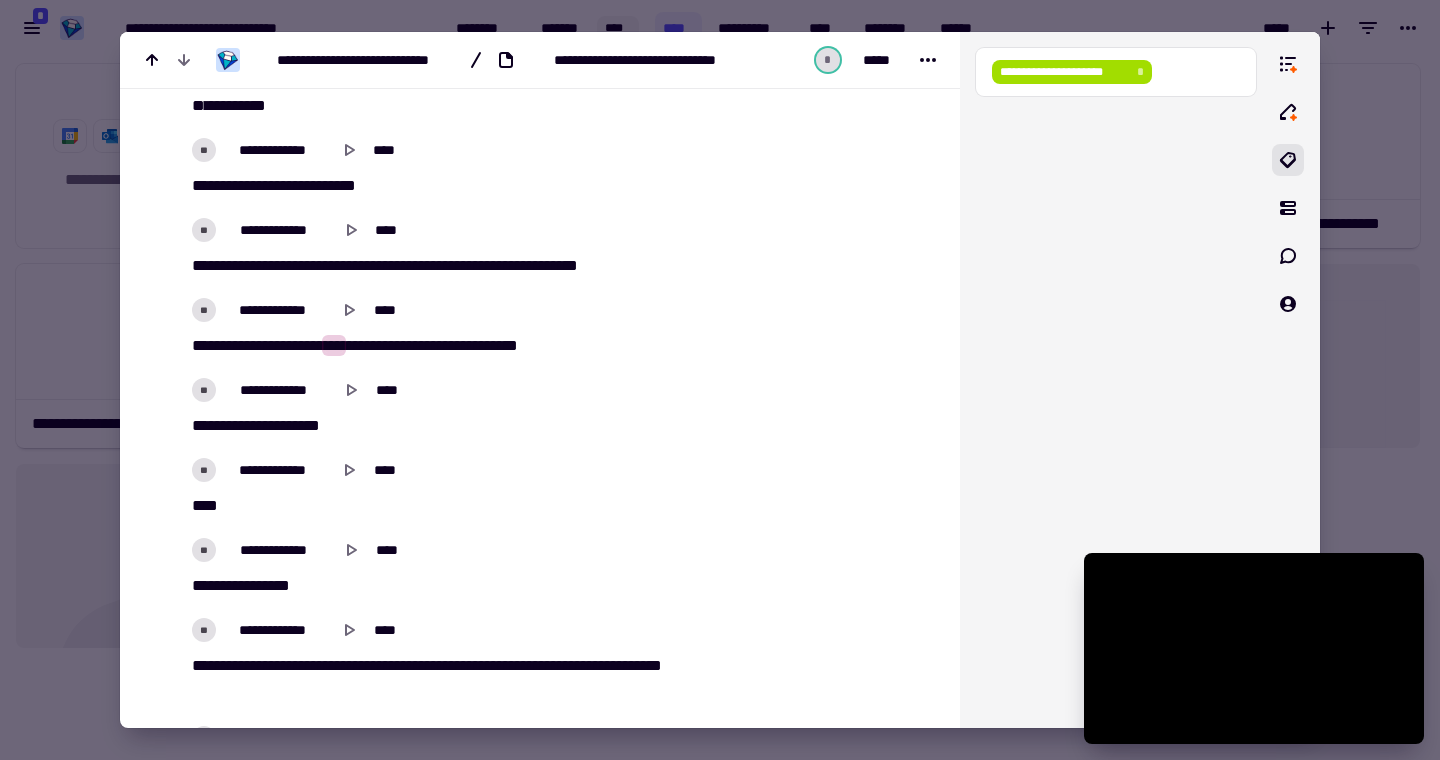 click on "**********" at bounding box center [228, 345] 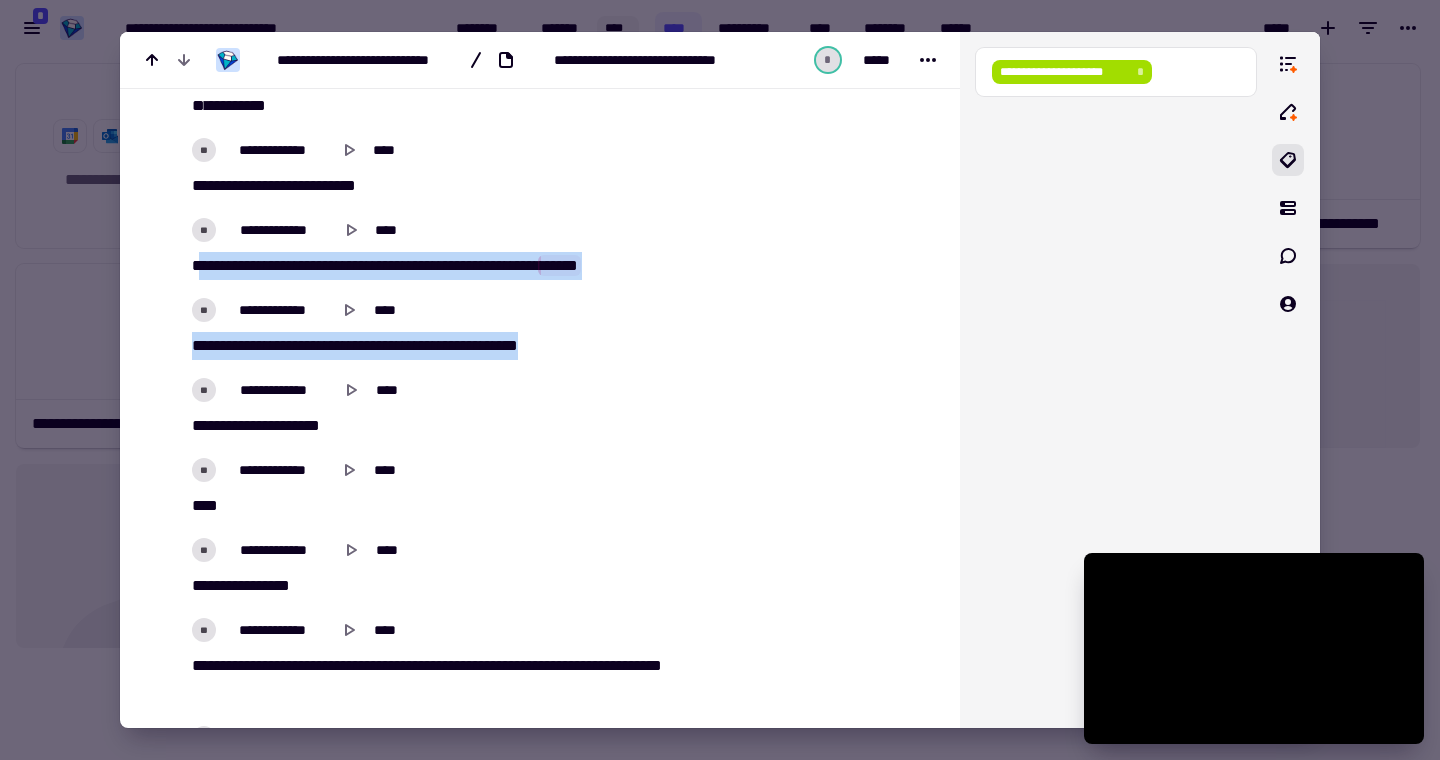 drag, startPoint x: 199, startPoint y: 267, endPoint x: 631, endPoint y: 352, distance: 440.28287 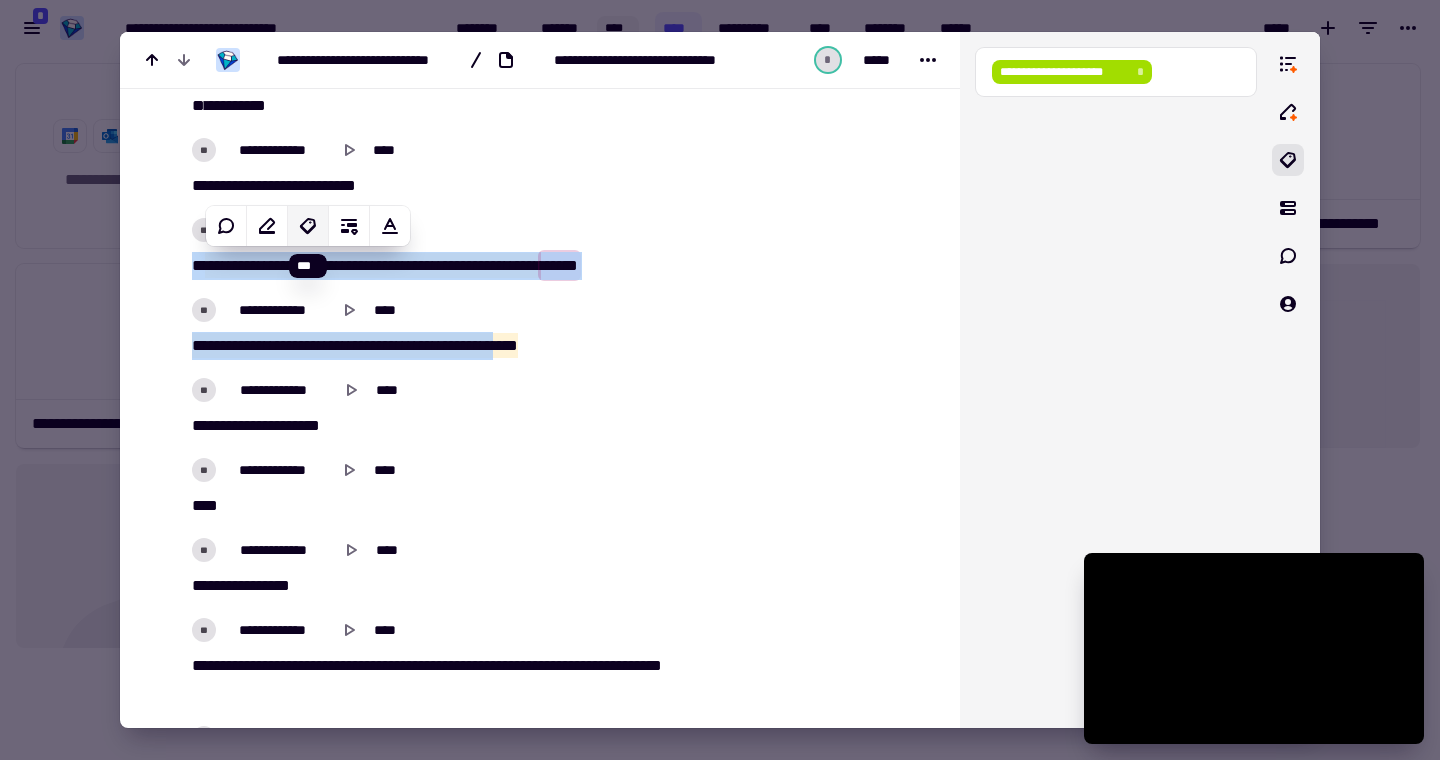 click 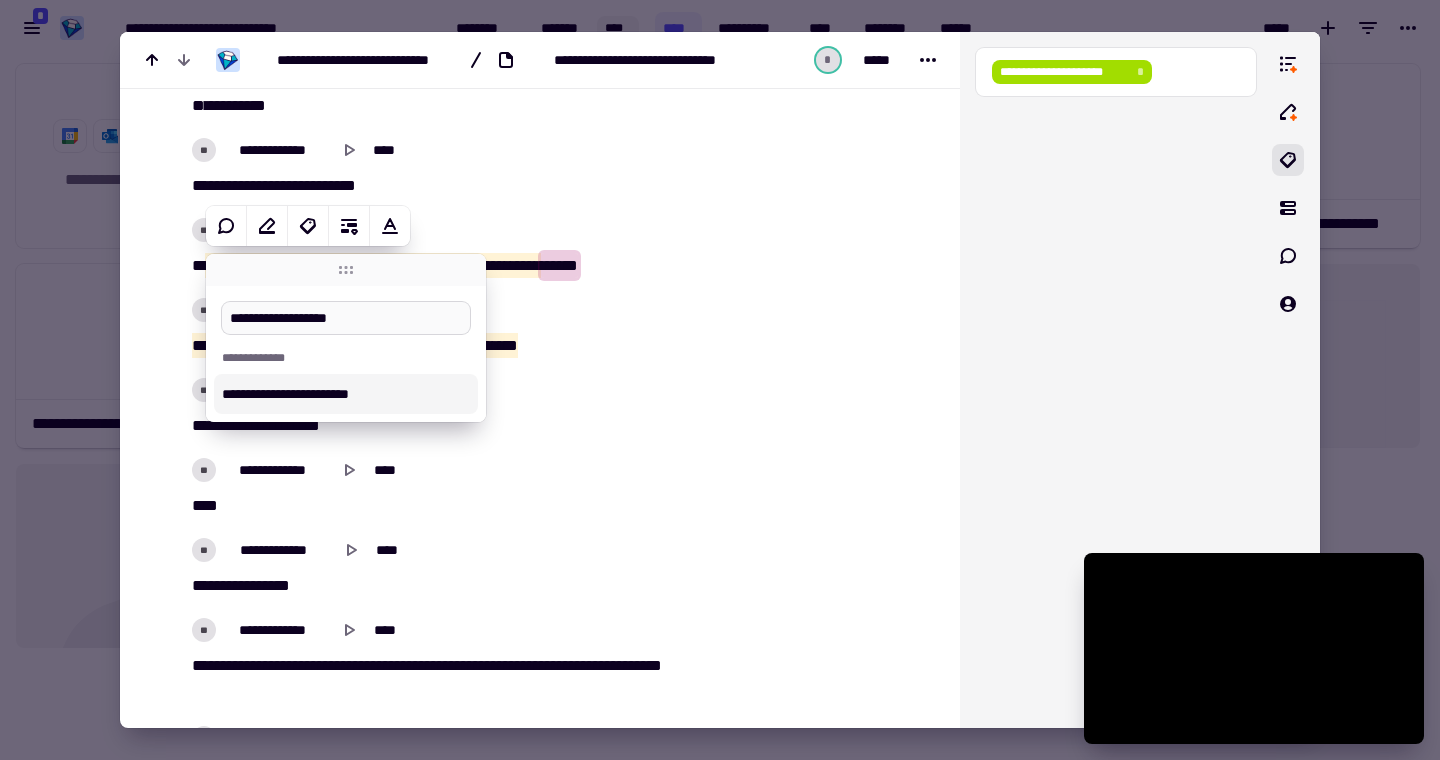 type on "**********" 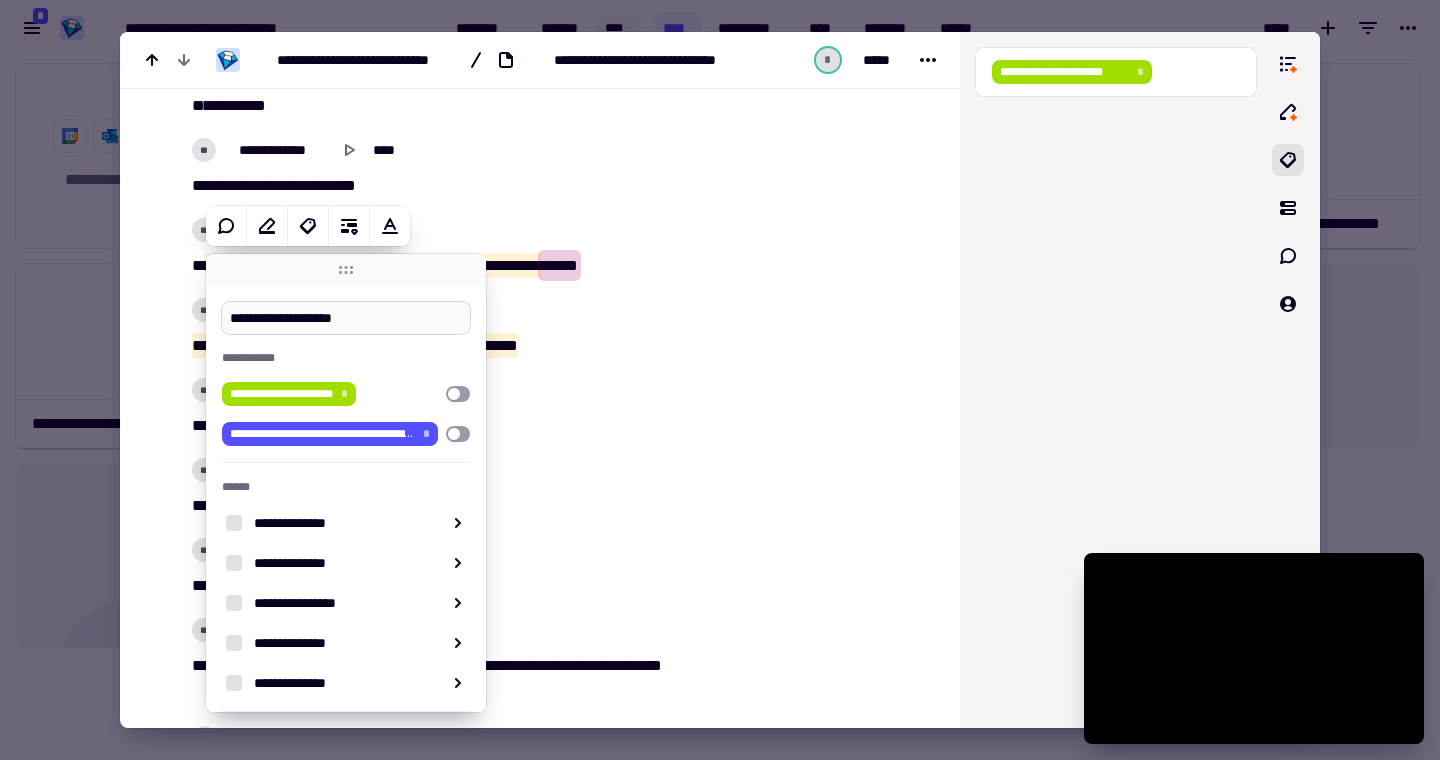type 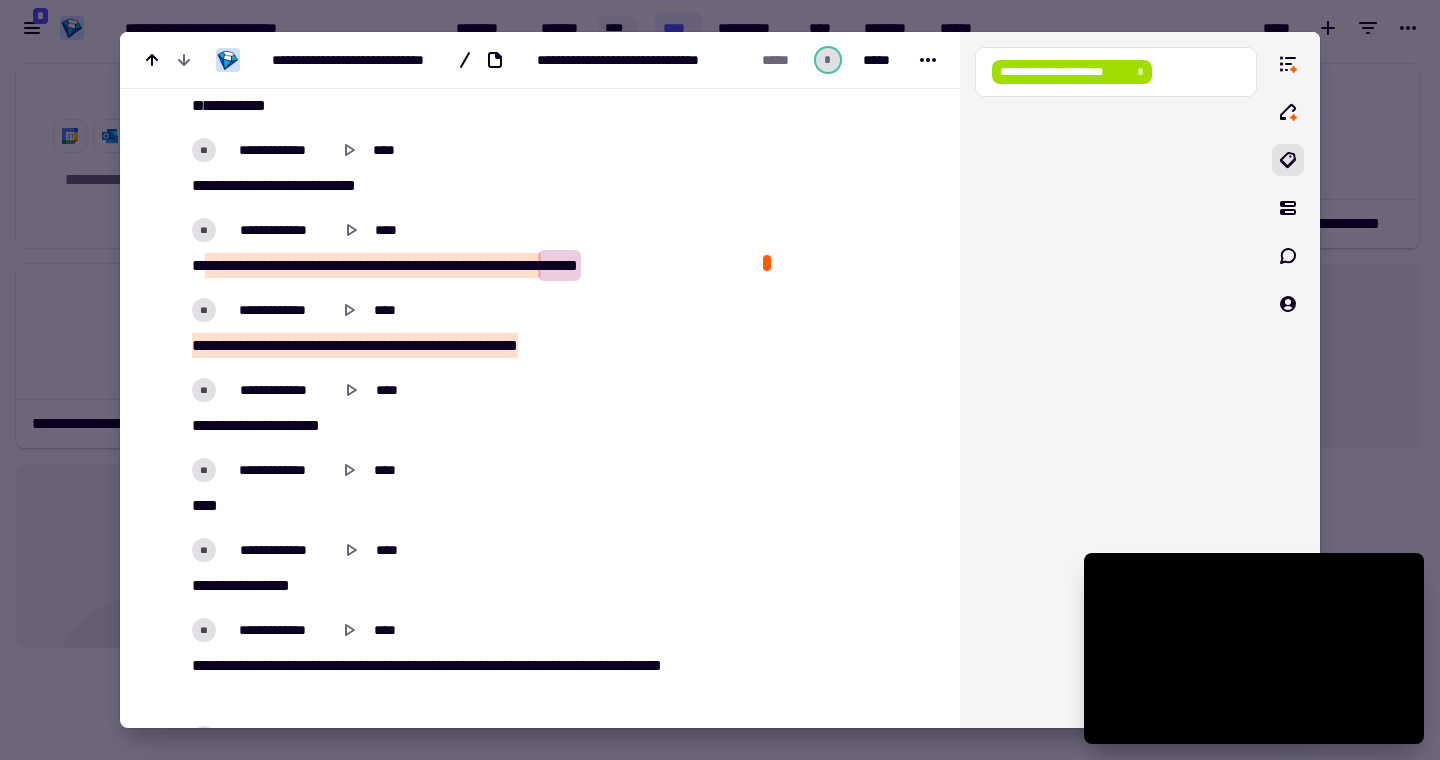 click on "****" at bounding box center [465, 506] 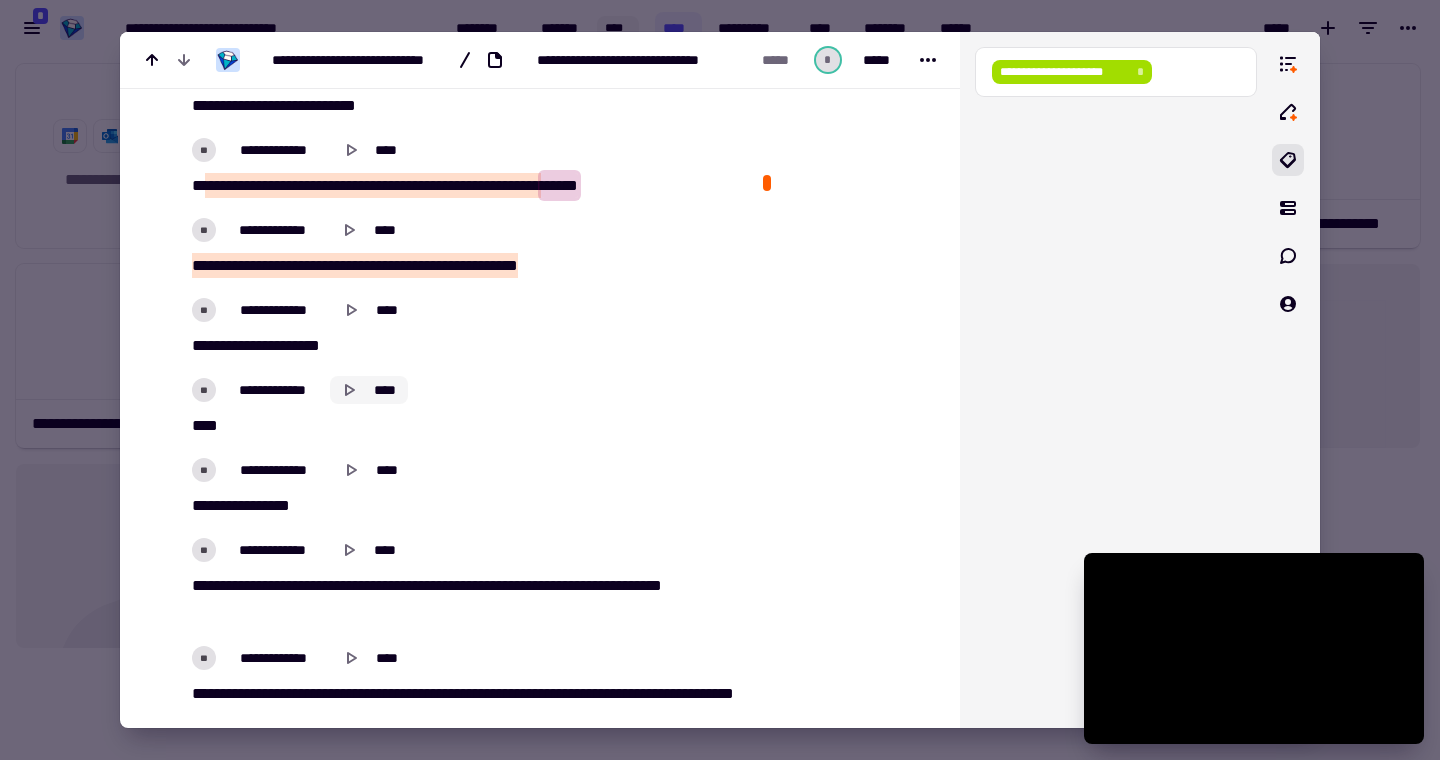 scroll, scrollTop: 1574, scrollLeft: 0, axis: vertical 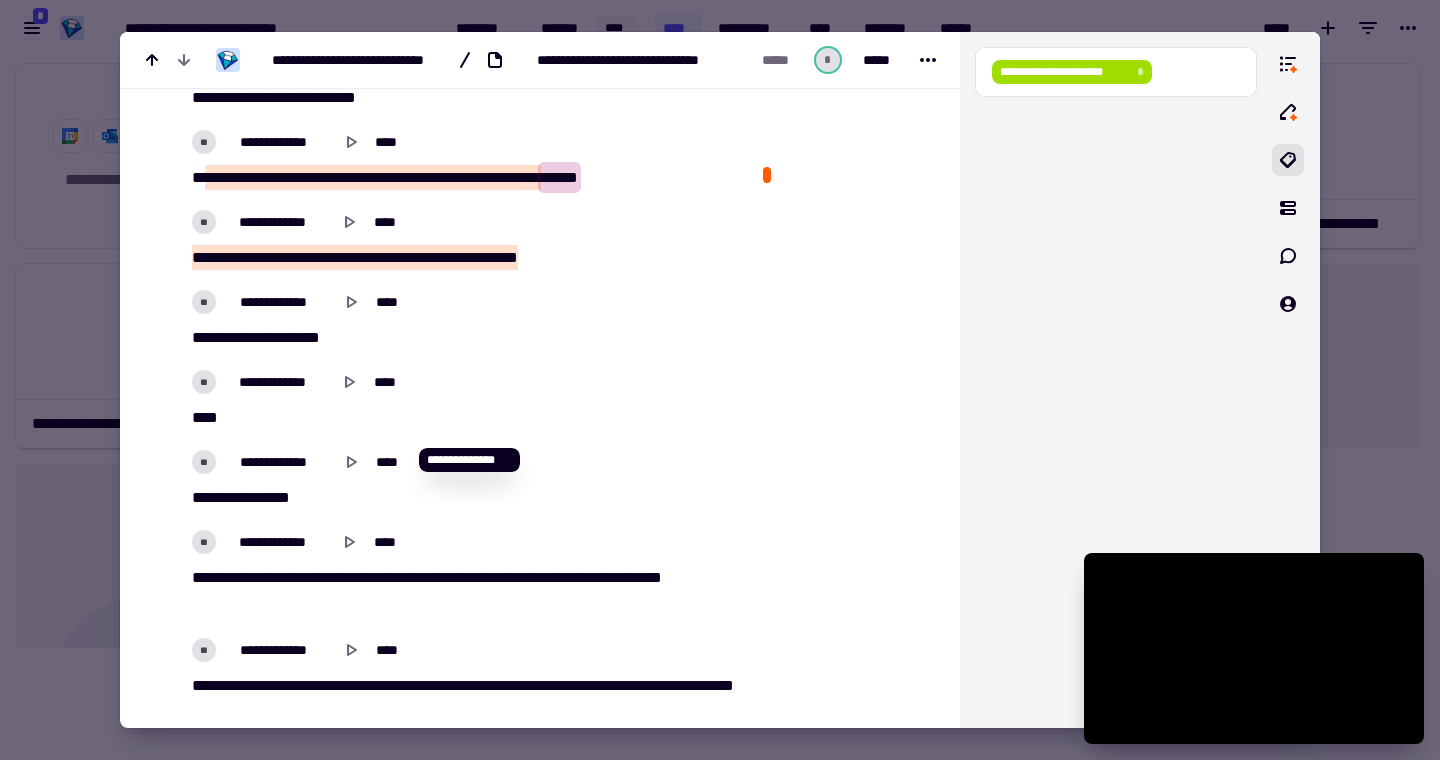 type on "******" 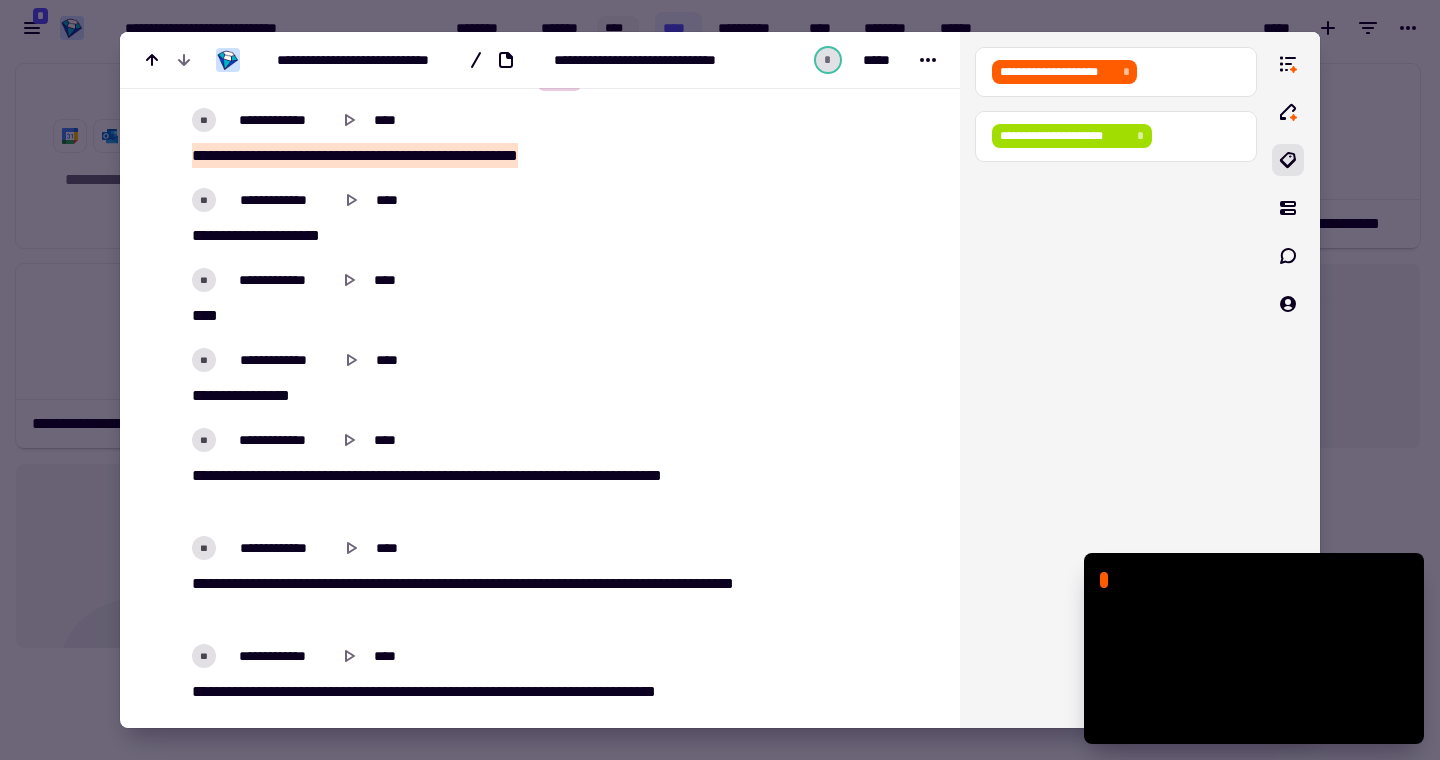 scroll, scrollTop: 1678, scrollLeft: 0, axis: vertical 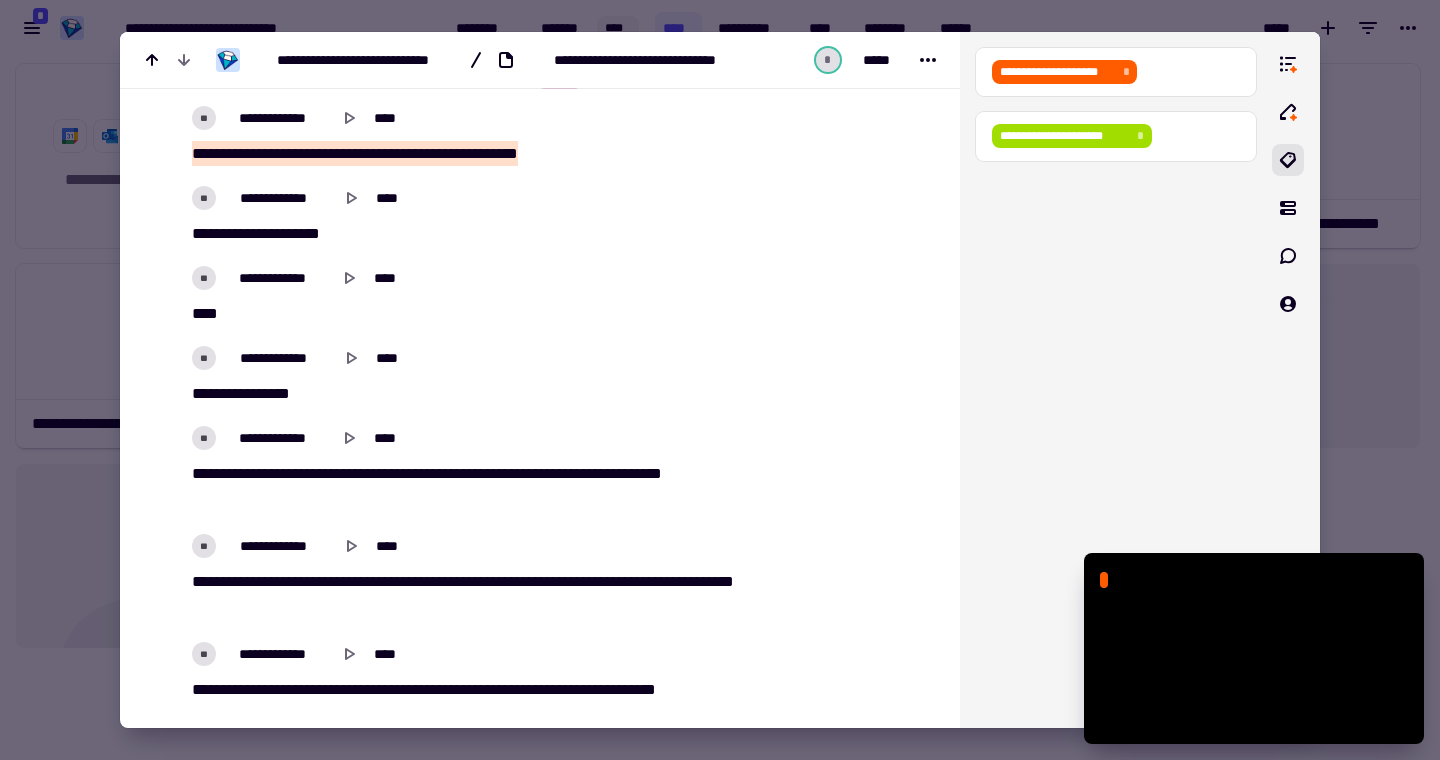 click on "[NUMBER] [STREET] [NUMBER] [STREET_TYPE] [CITY] [STATE] [ZIP]" at bounding box center [465, 470] 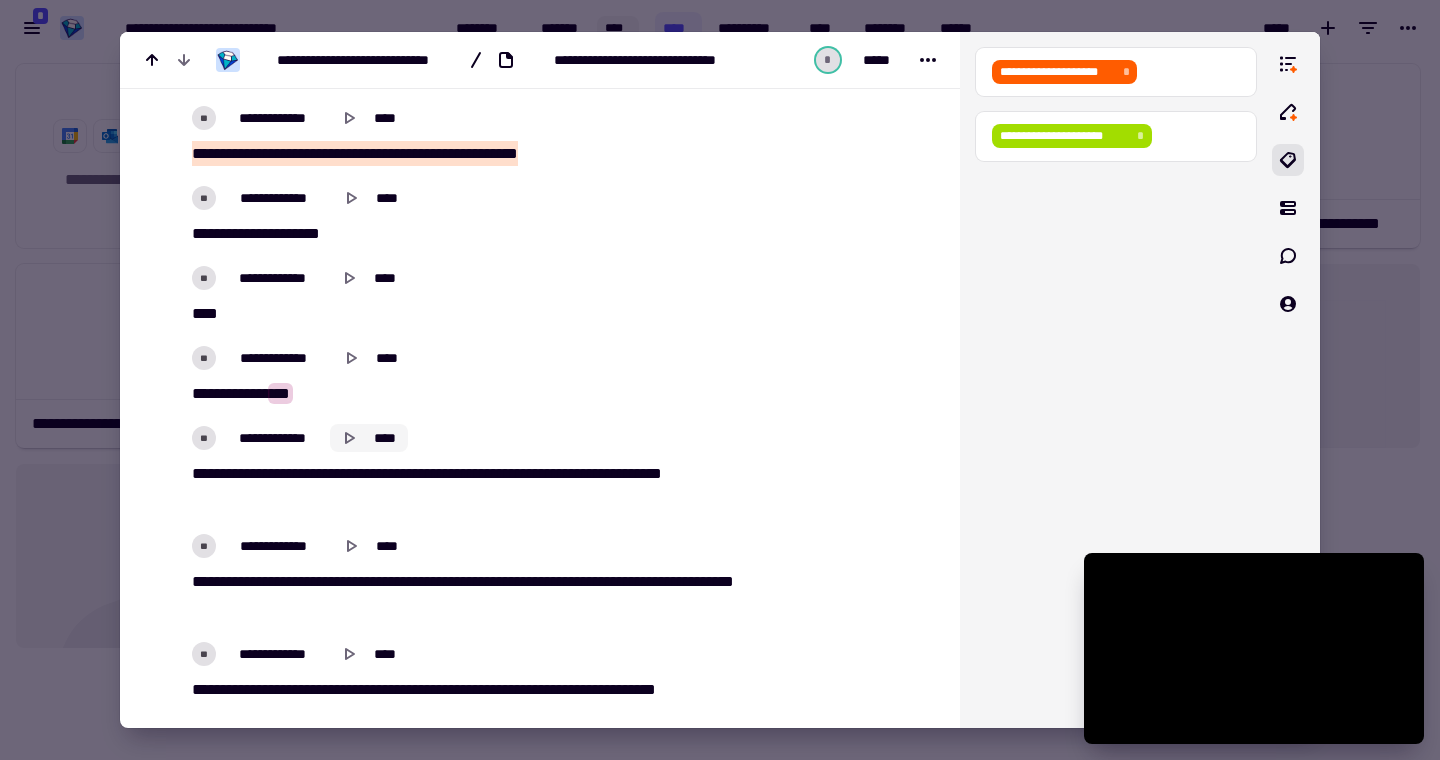 click 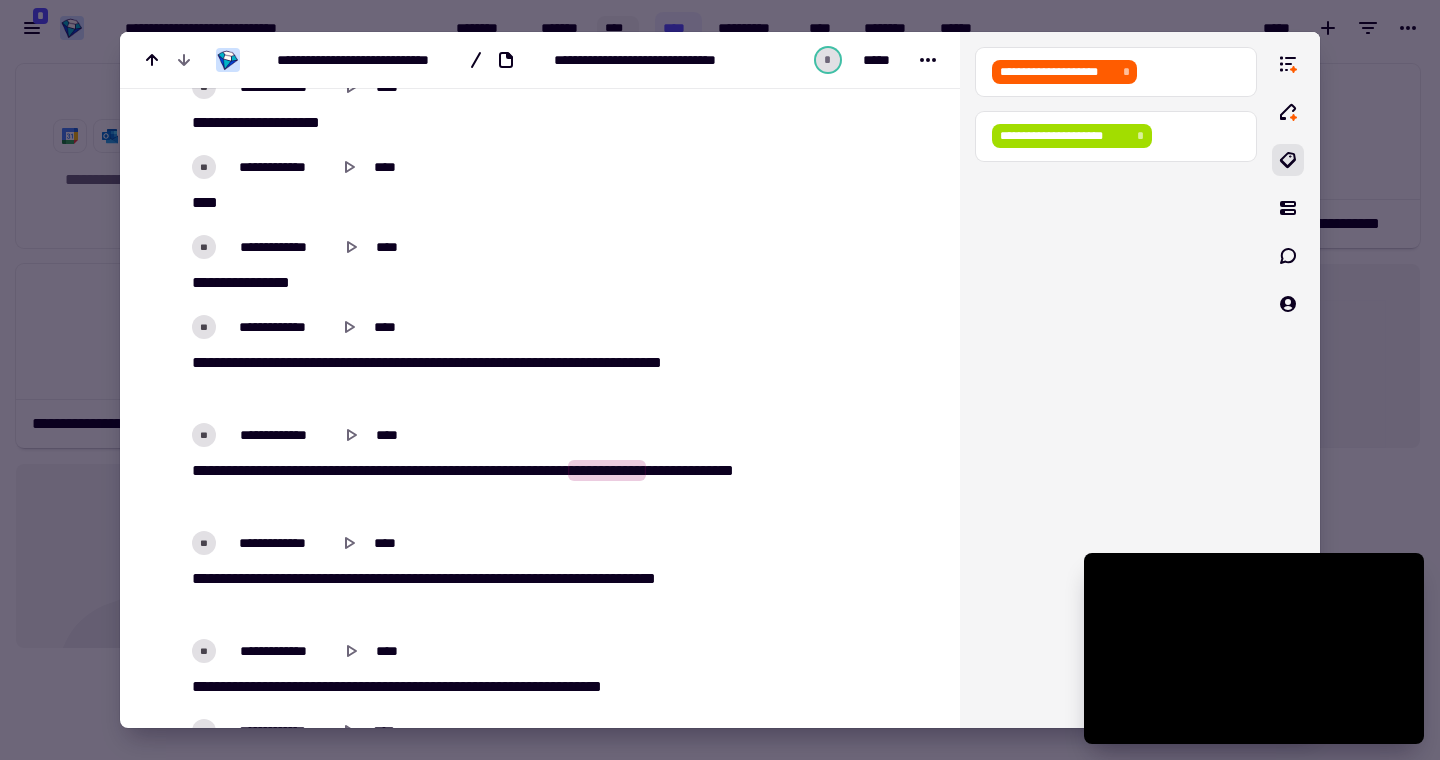 scroll, scrollTop: 1792, scrollLeft: 0, axis: vertical 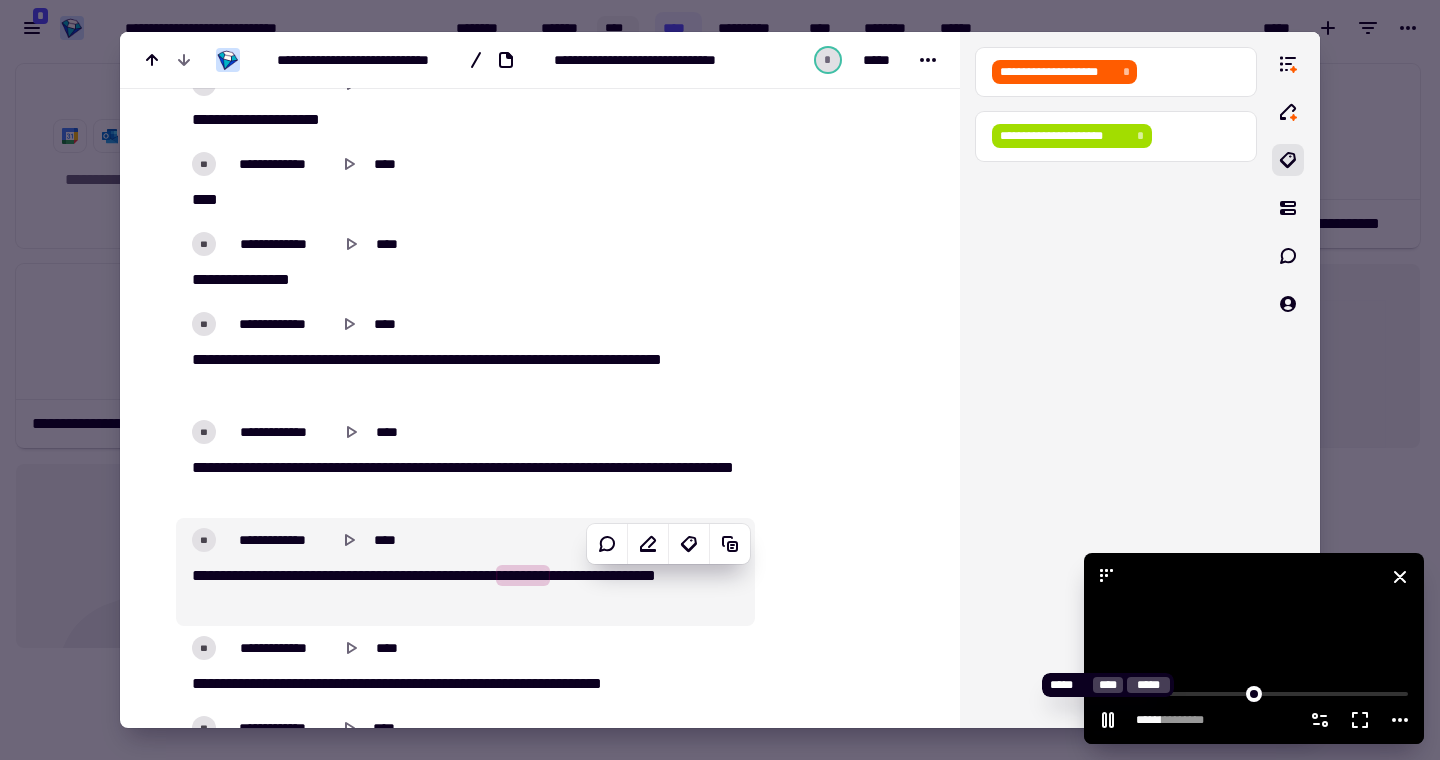 click 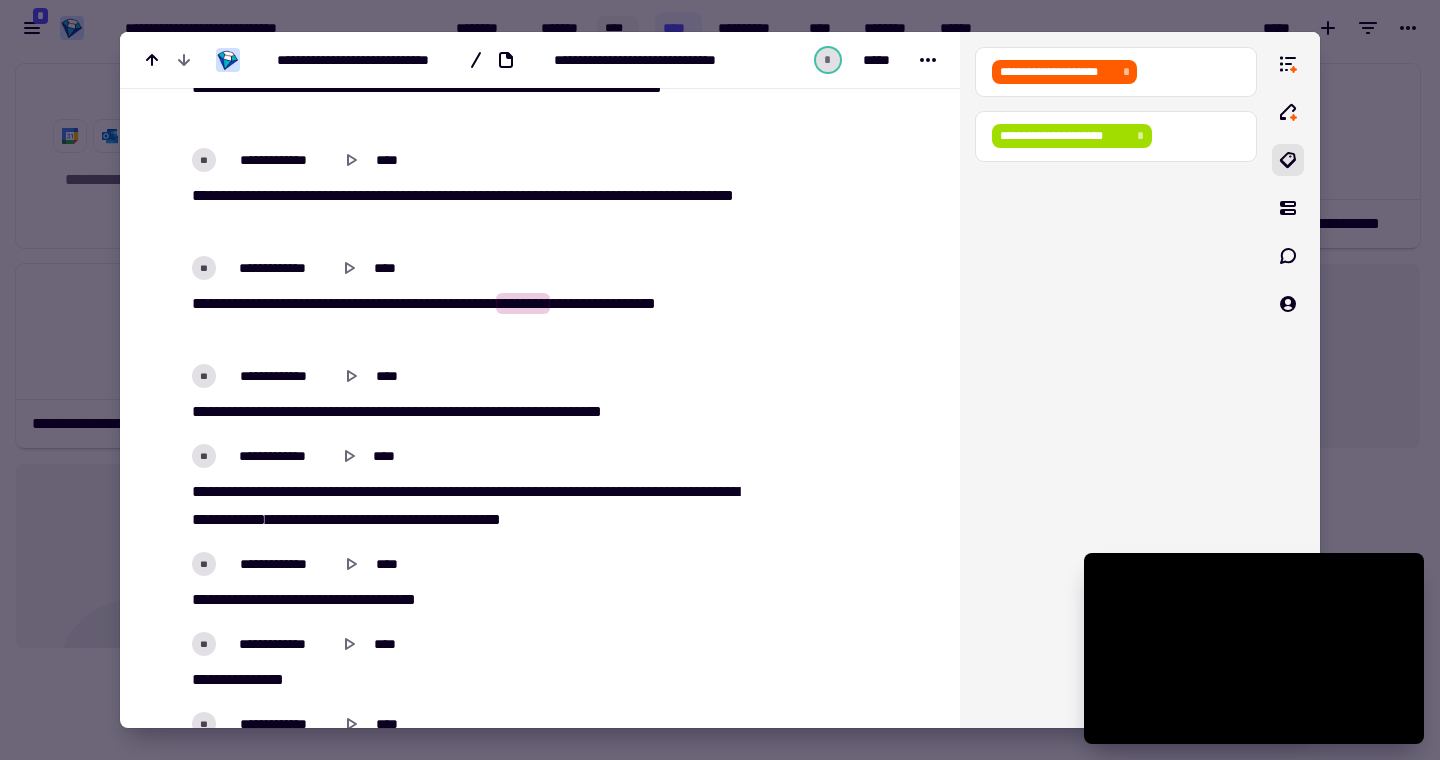 scroll, scrollTop: 2065, scrollLeft: 0, axis: vertical 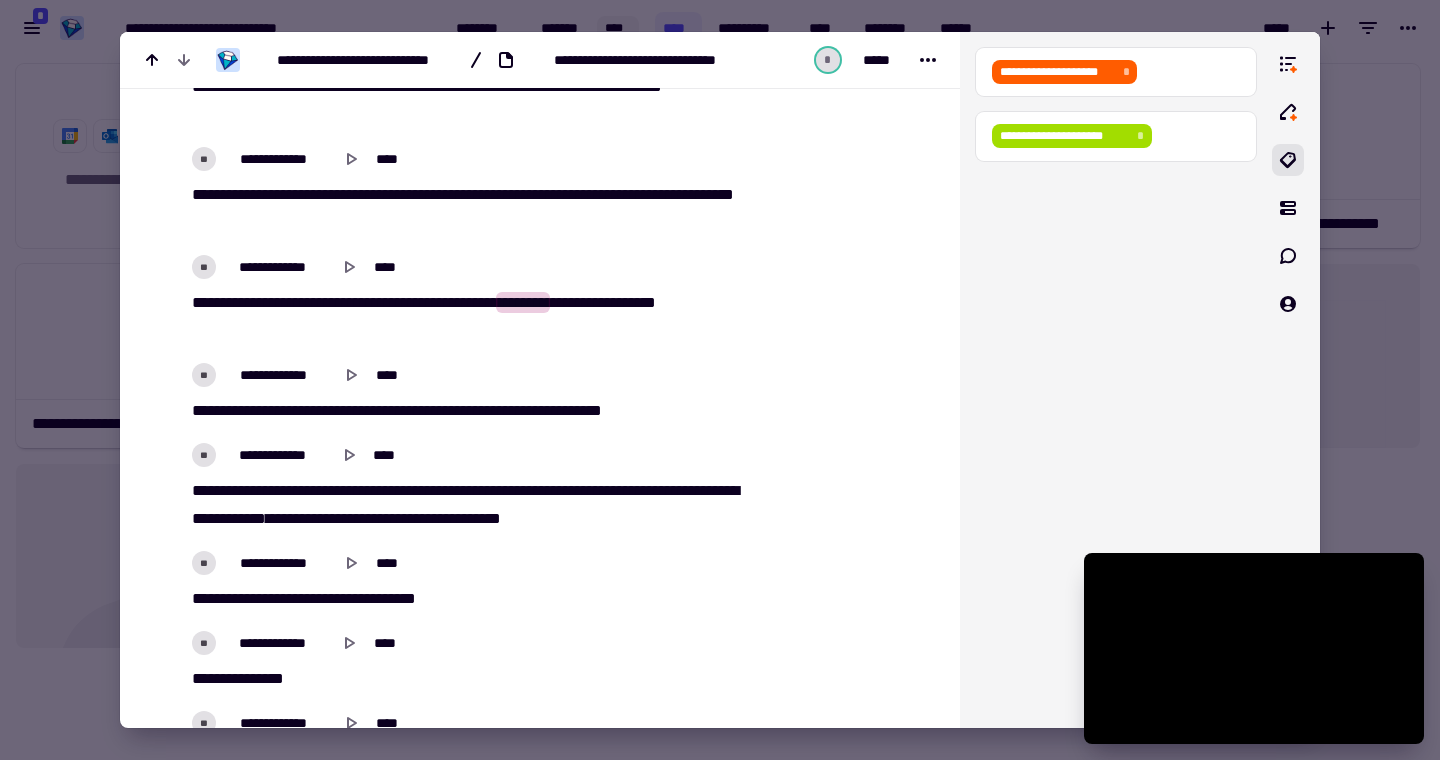 click on "[NUMBER] [STREET] [NUMBER] [STREET_TYPE] [CITY] [STATE] [ZIP]" at bounding box center [465, 411] 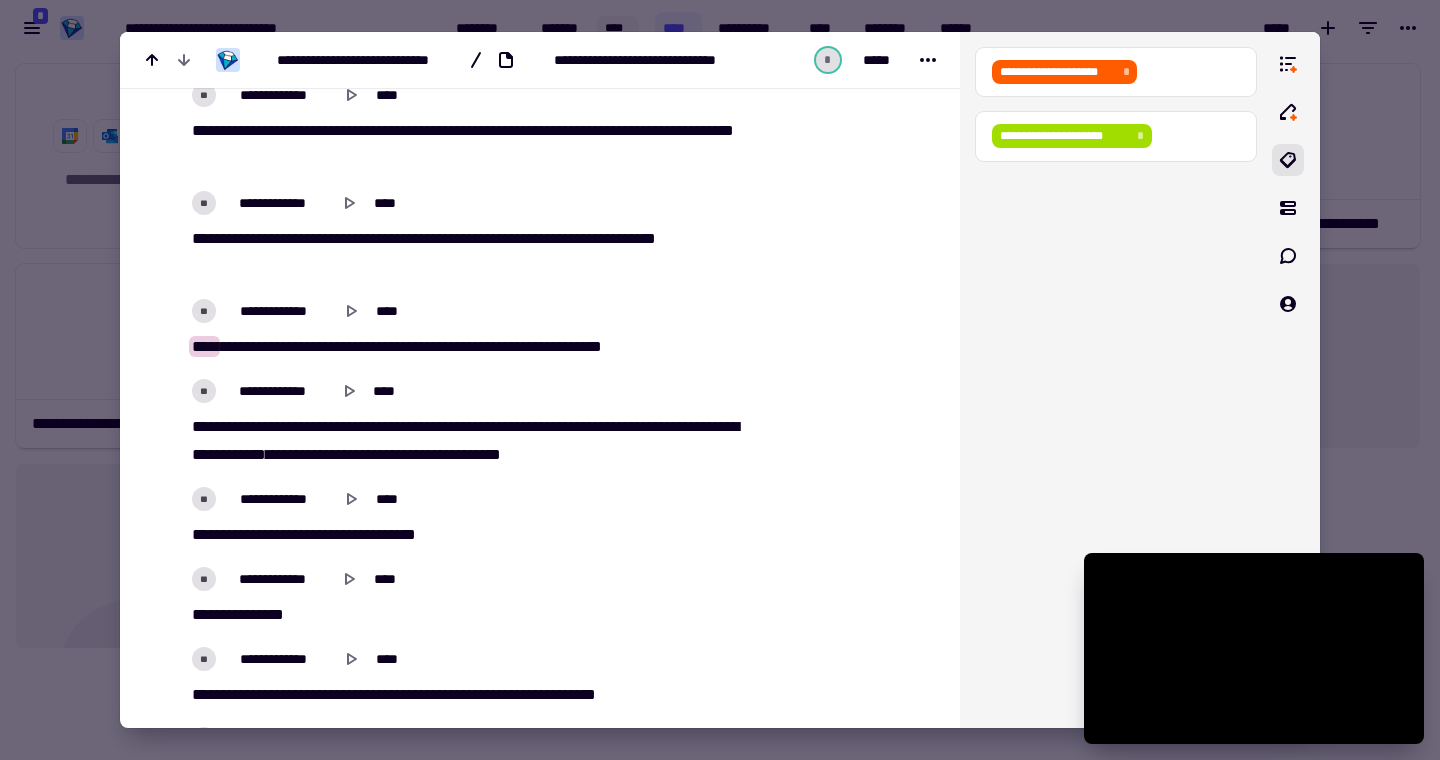 scroll, scrollTop: 2182, scrollLeft: 0, axis: vertical 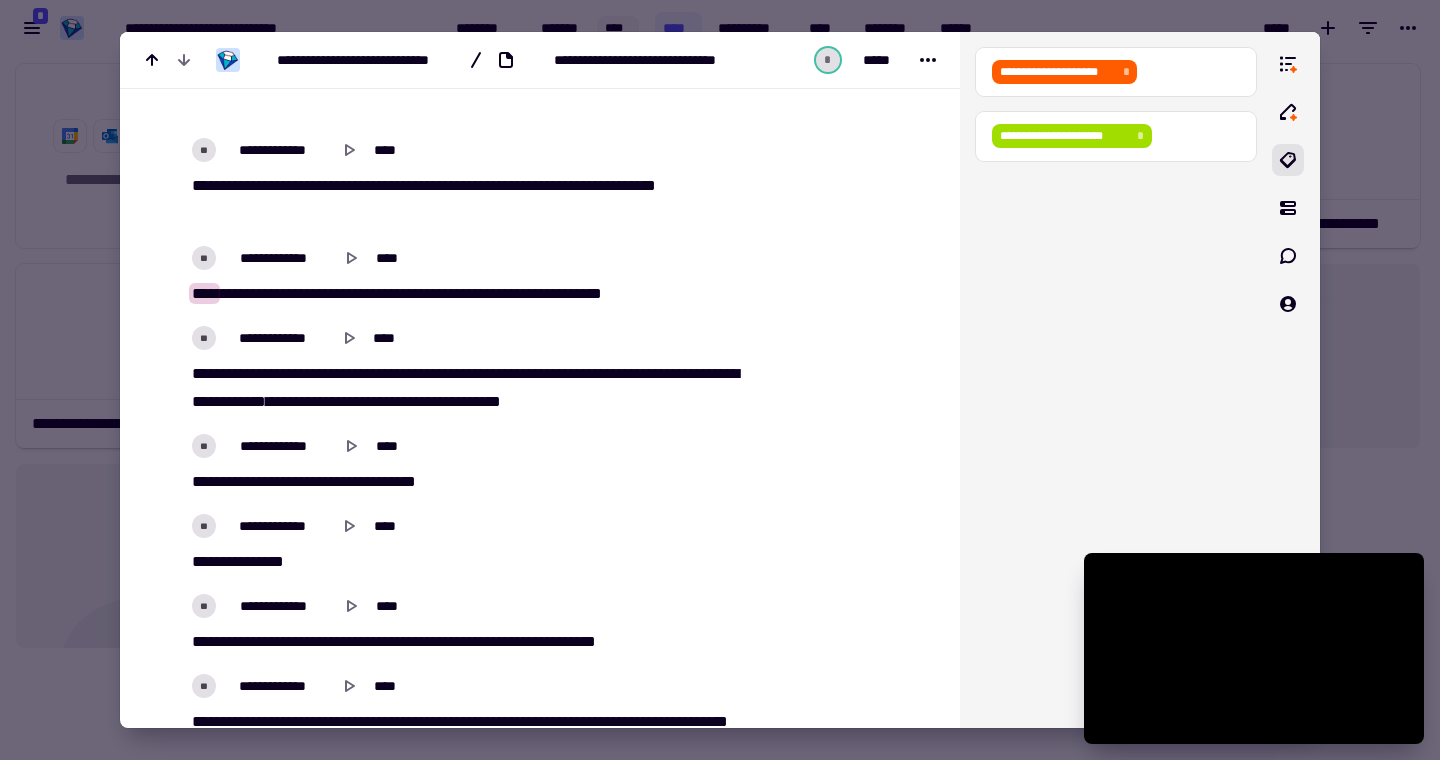 click on "****" at bounding box center [204, 373] 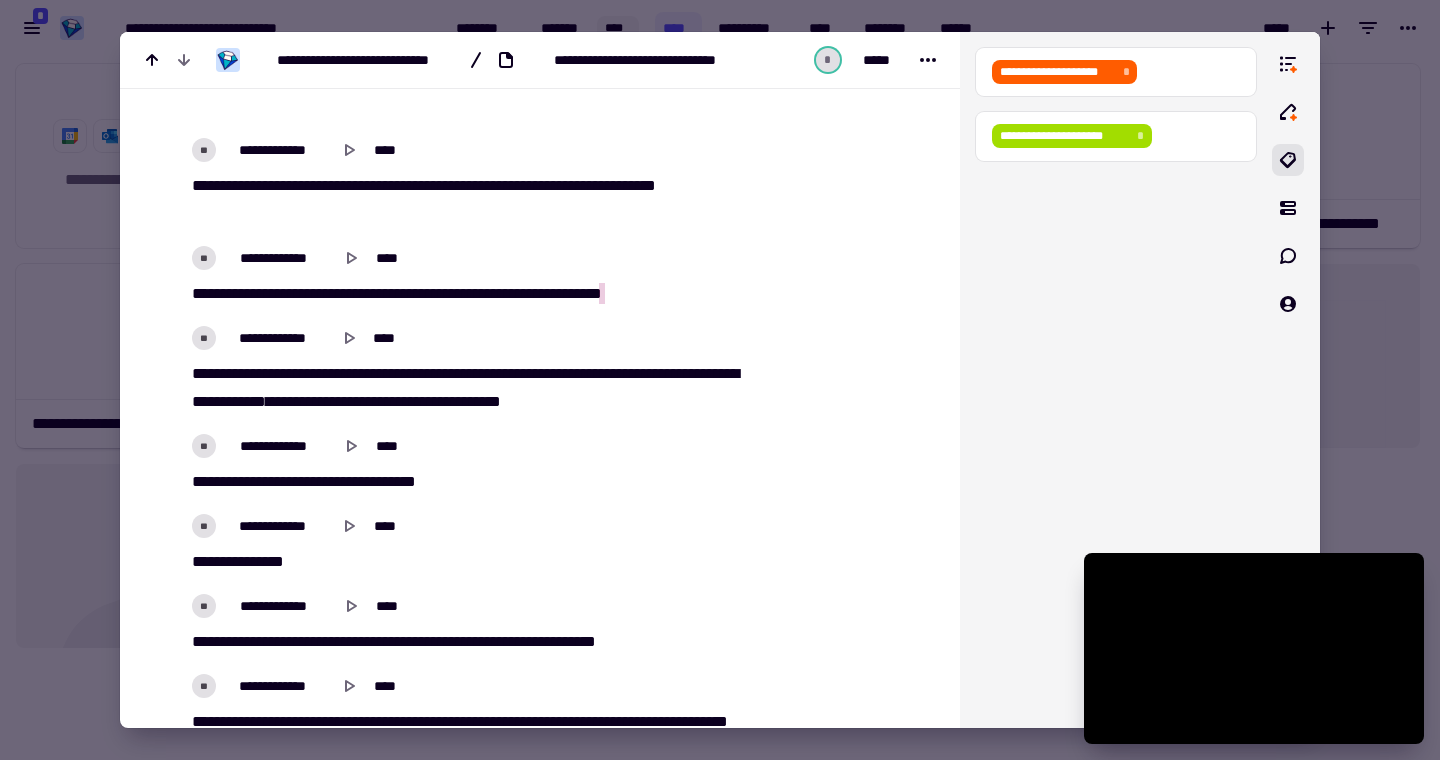 type on "******" 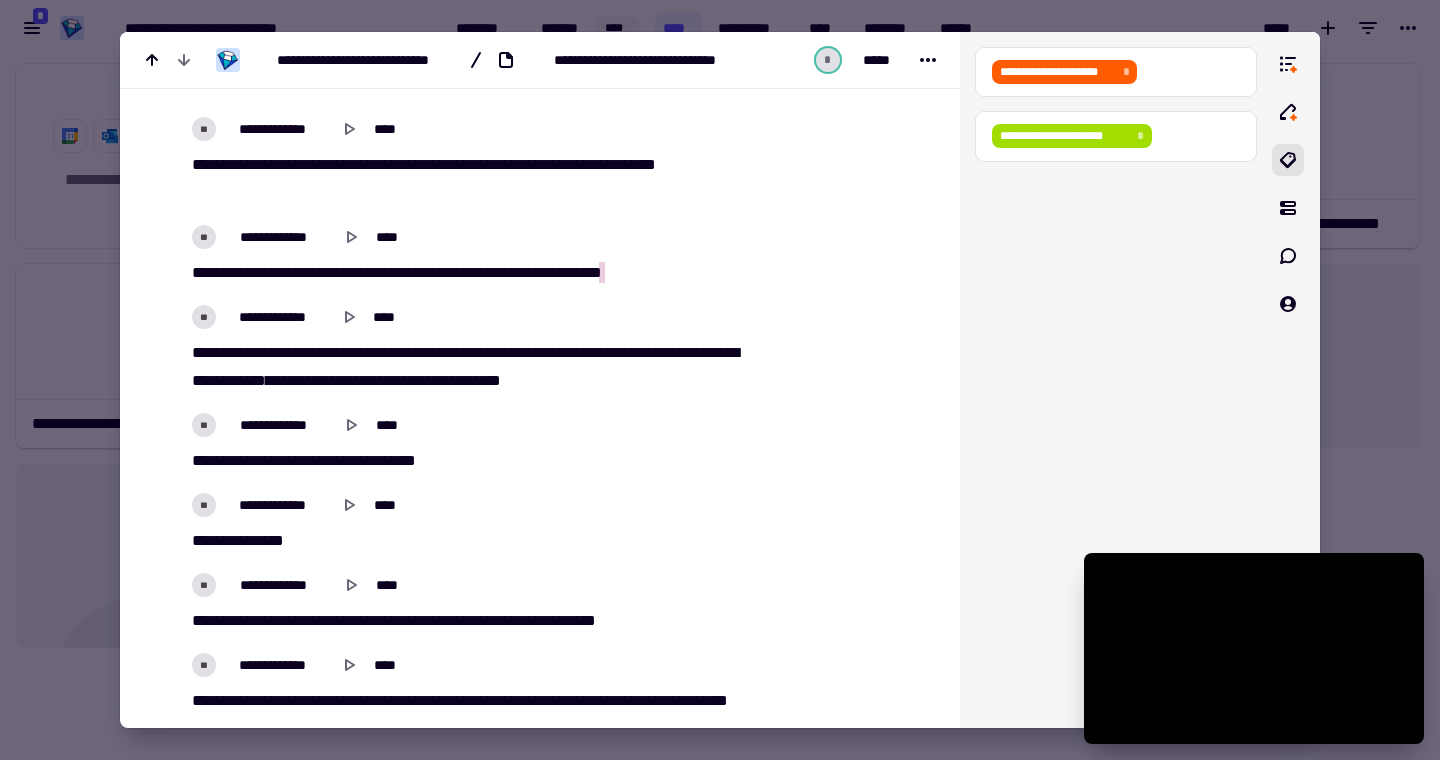 scroll, scrollTop: 2211, scrollLeft: 0, axis: vertical 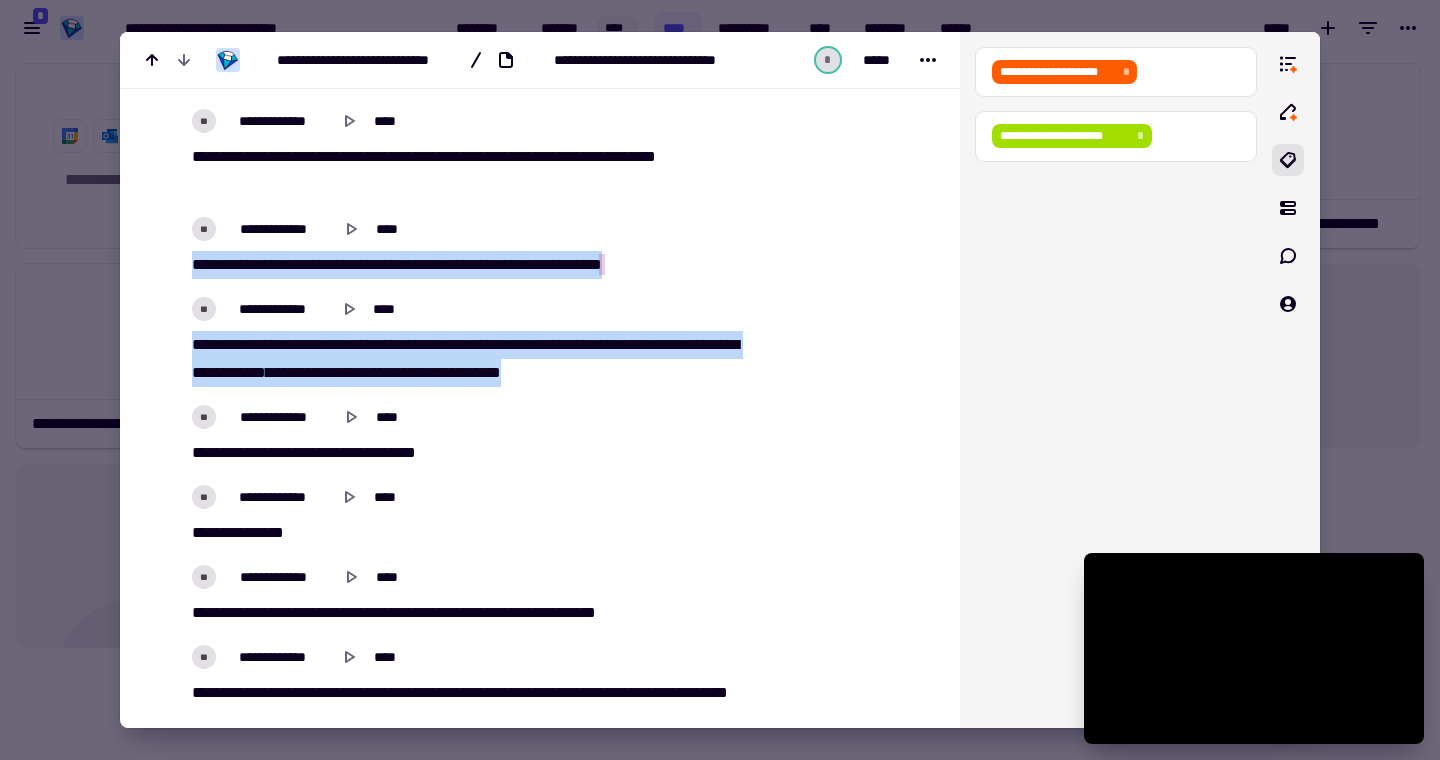 drag, startPoint x: 191, startPoint y: 263, endPoint x: 726, endPoint y: 394, distance: 550.8049 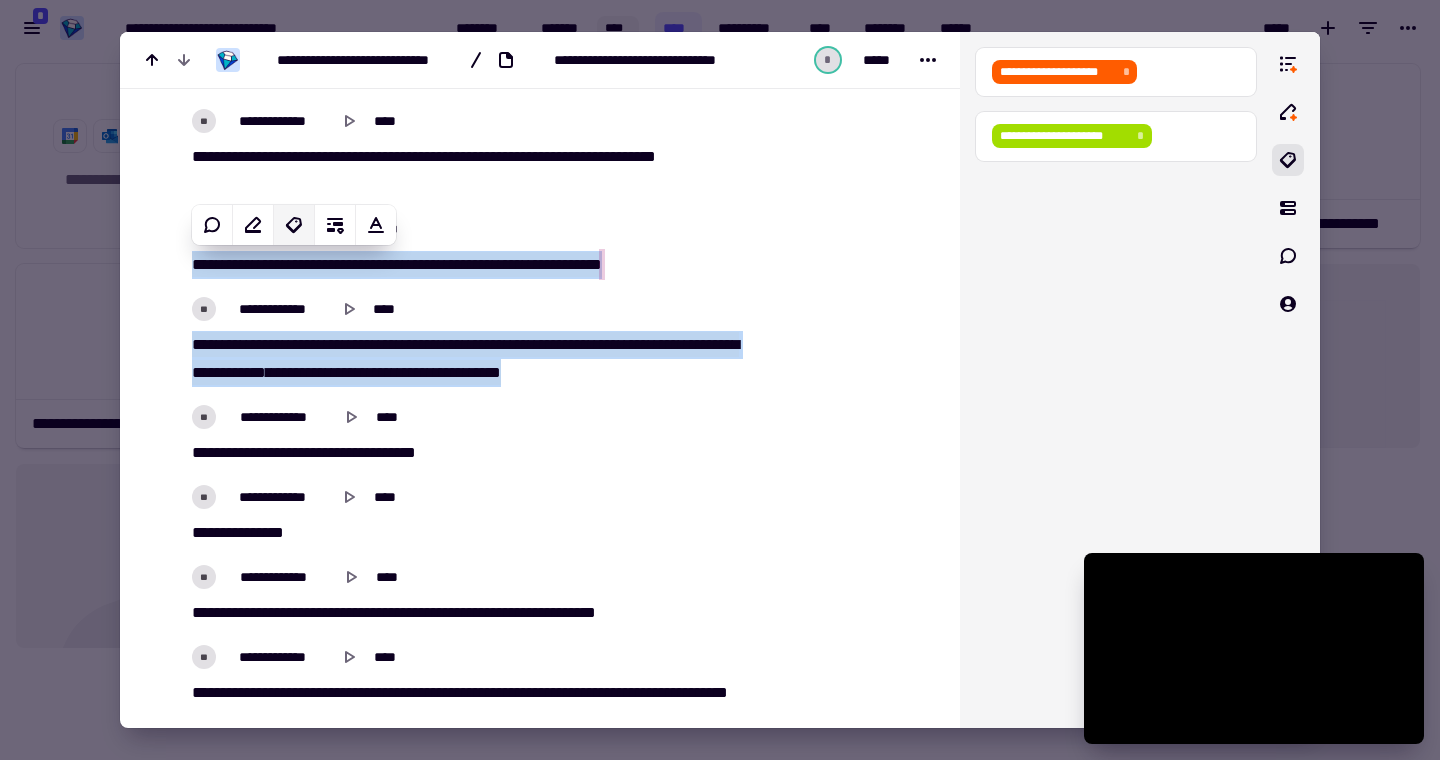 click 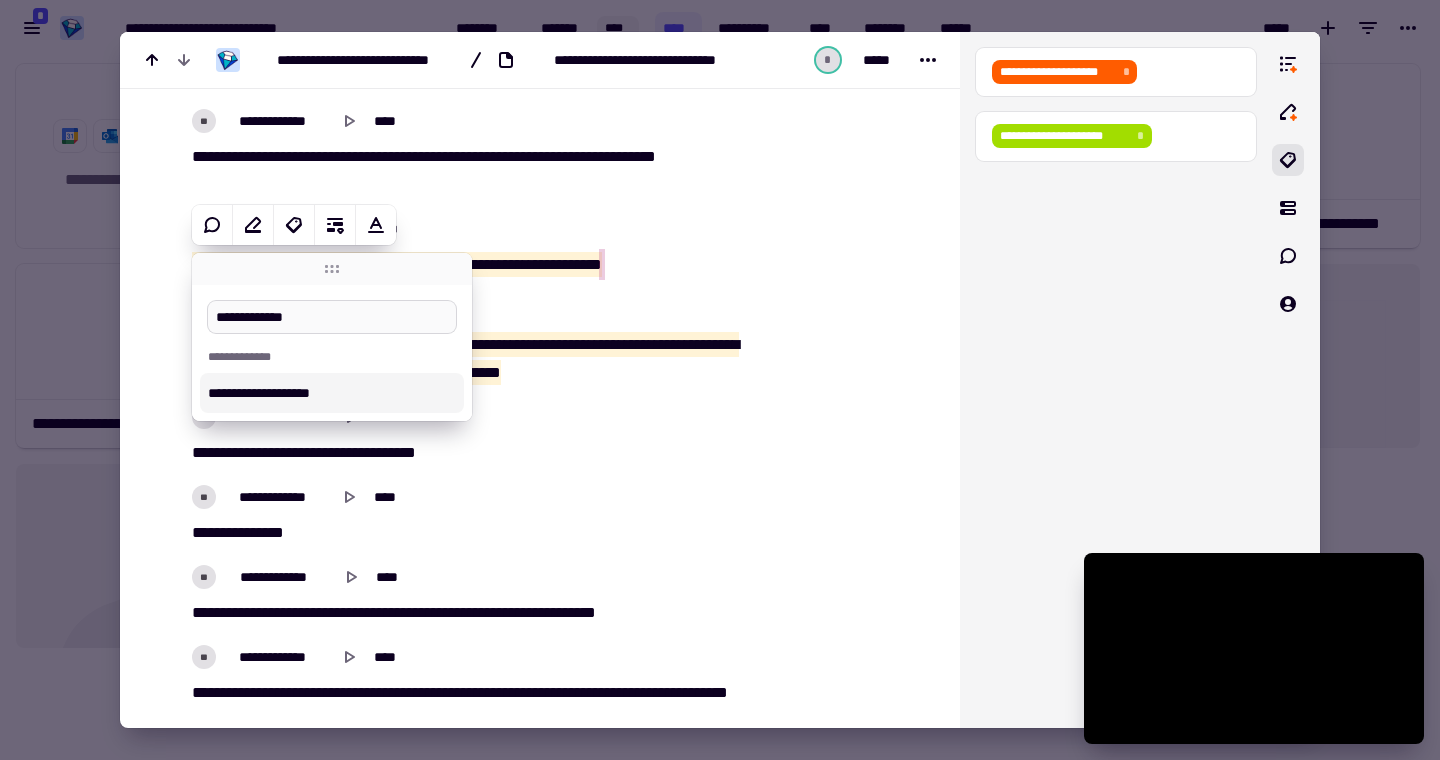 click on "**********" at bounding box center [332, 317] 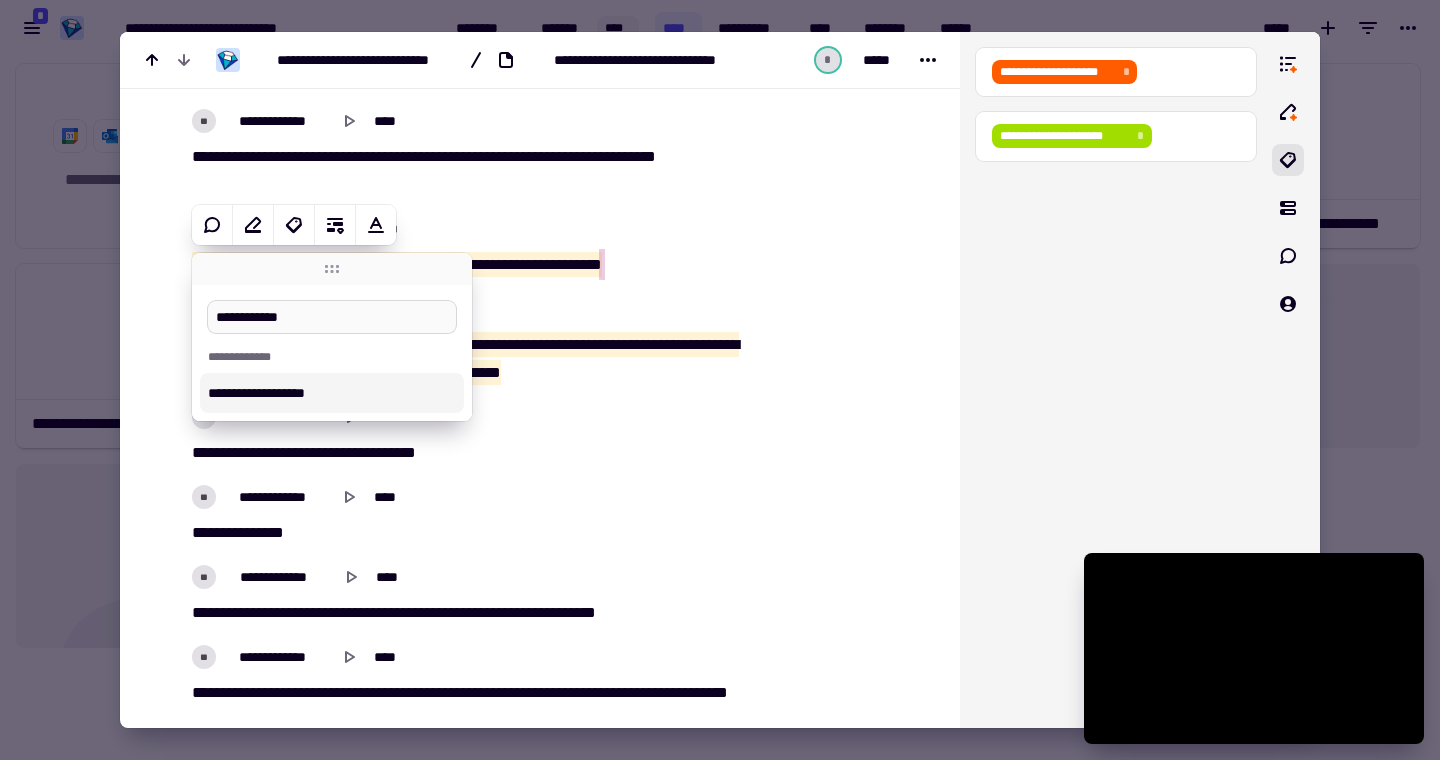 type 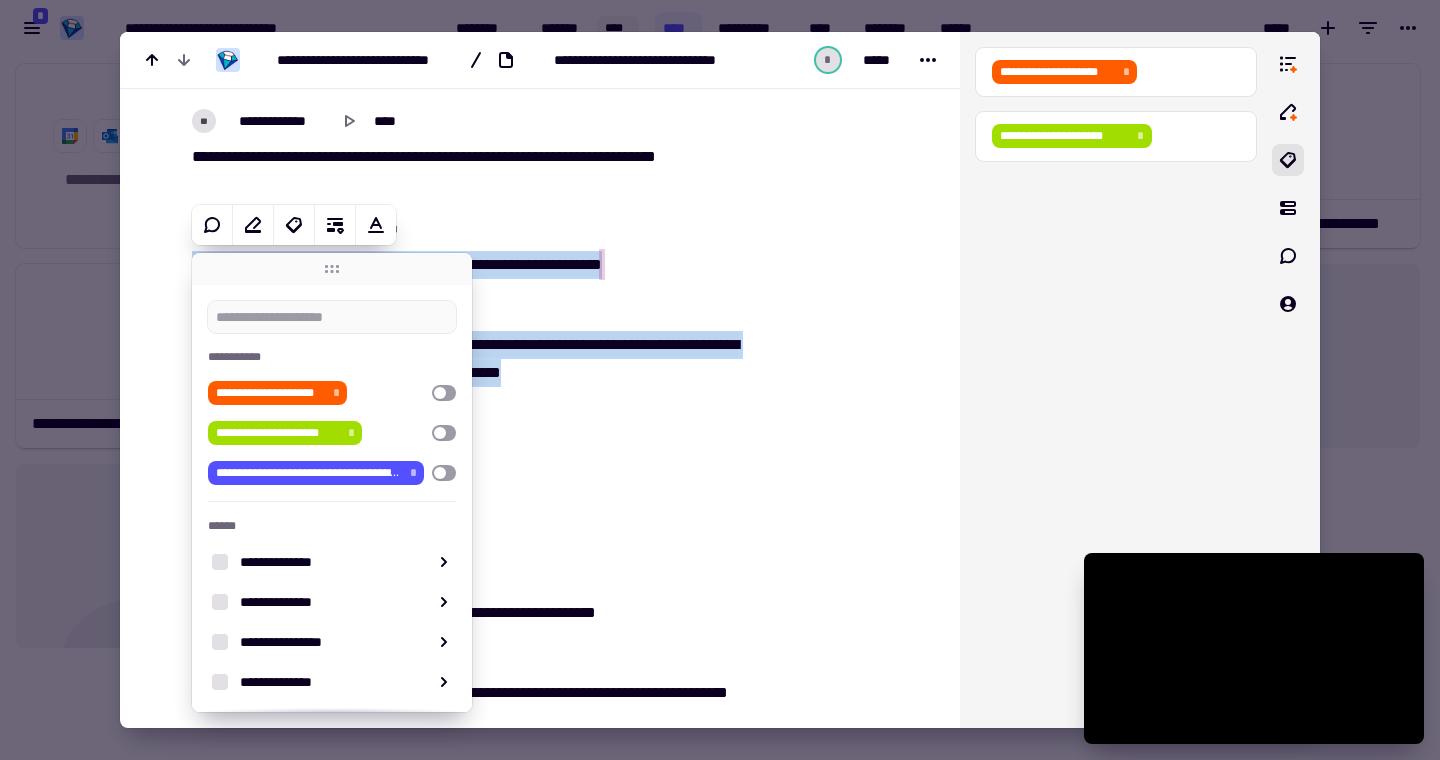click on "**********" at bounding box center (465, 497) 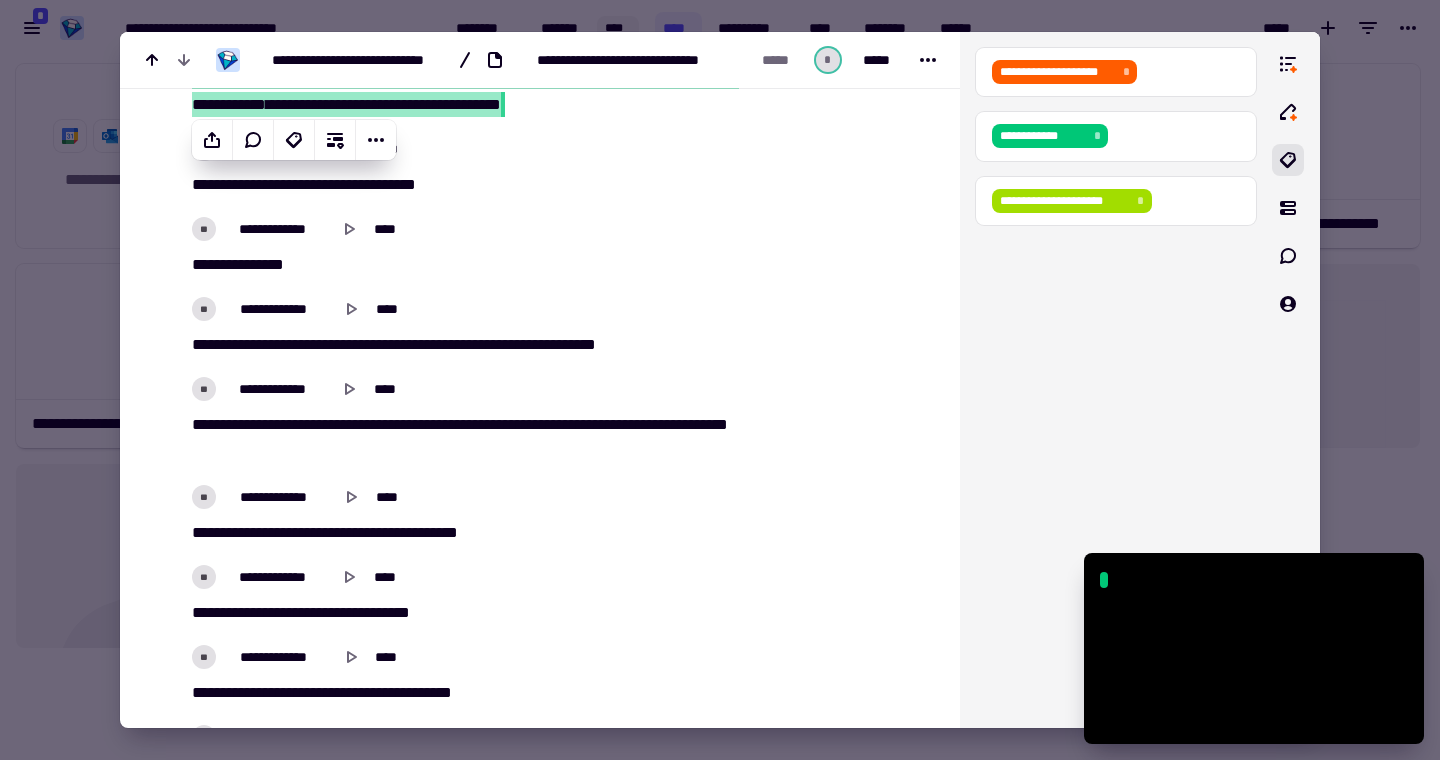 scroll, scrollTop: 2504, scrollLeft: 0, axis: vertical 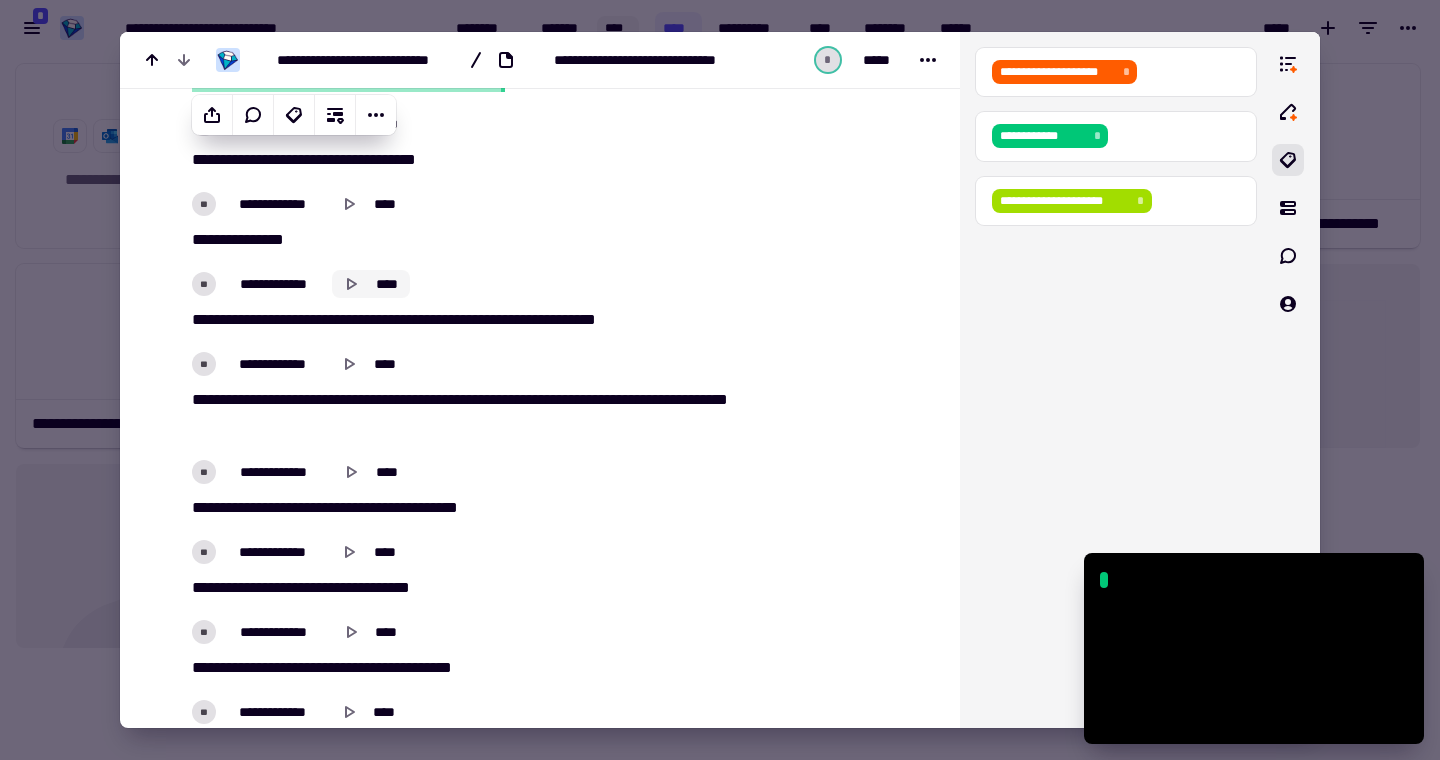 click 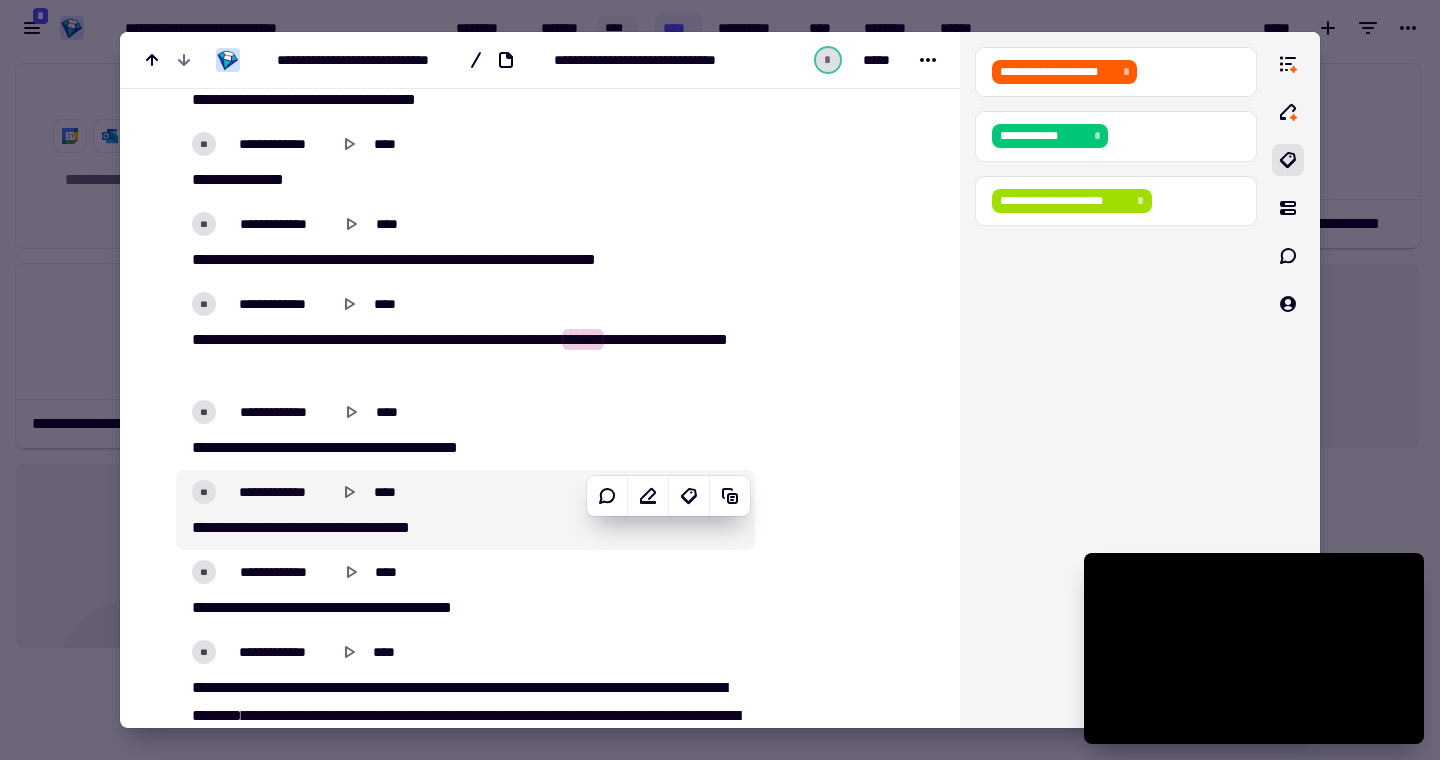 scroll, scrollTop: 2572, scrollLeft: 0, axis: vertical 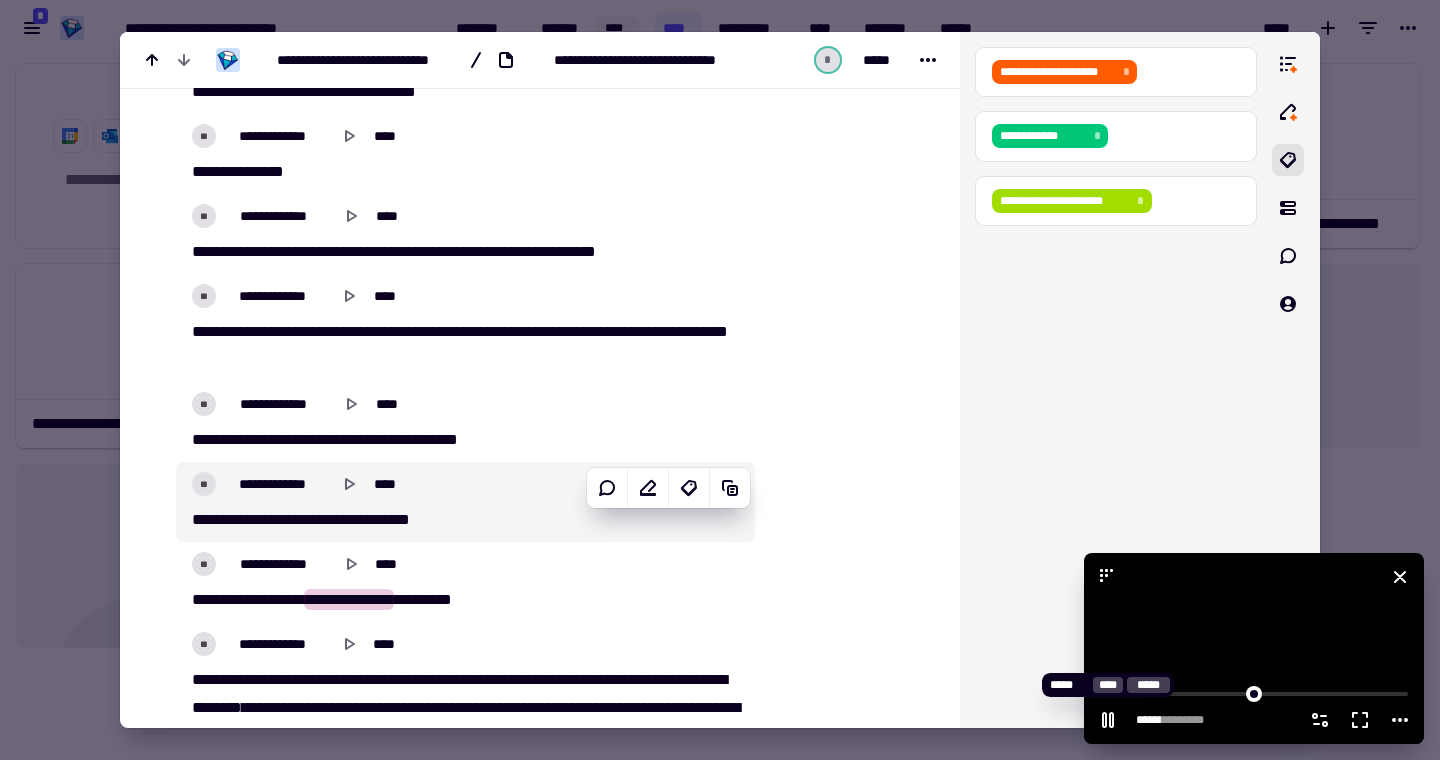 click 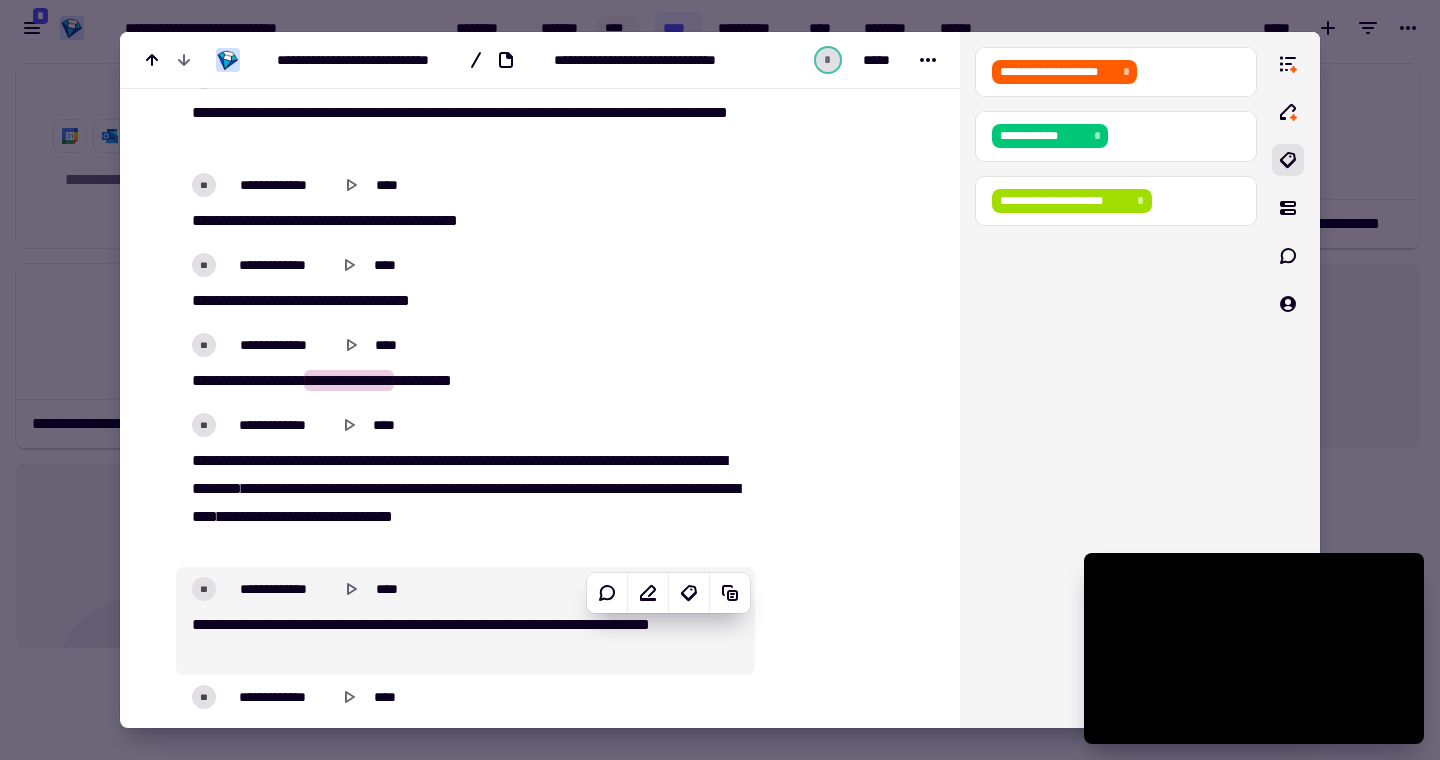 scroll, scrollTop: 2817, scrollLeft: 0, axis: vertical 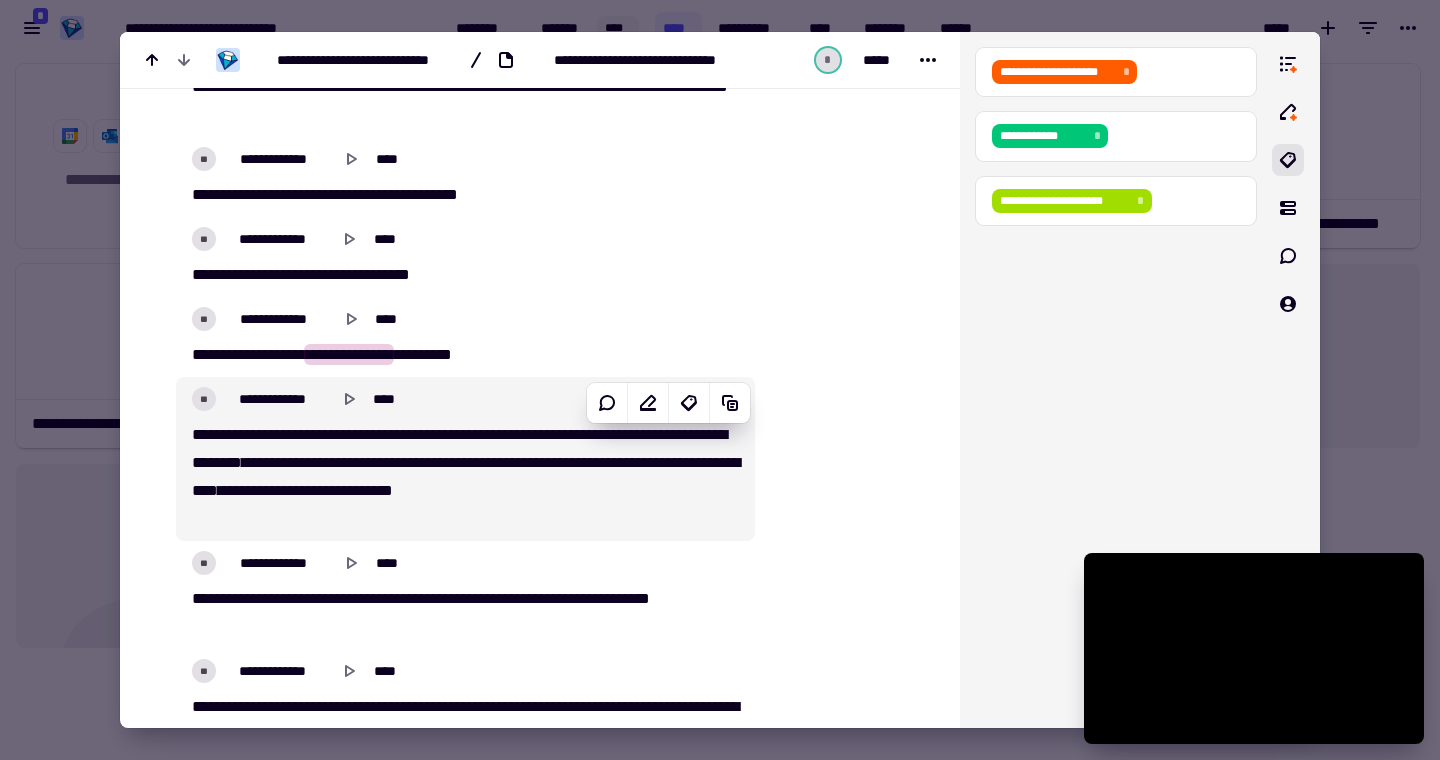 click on "*********" at bounding box center [219, 434] 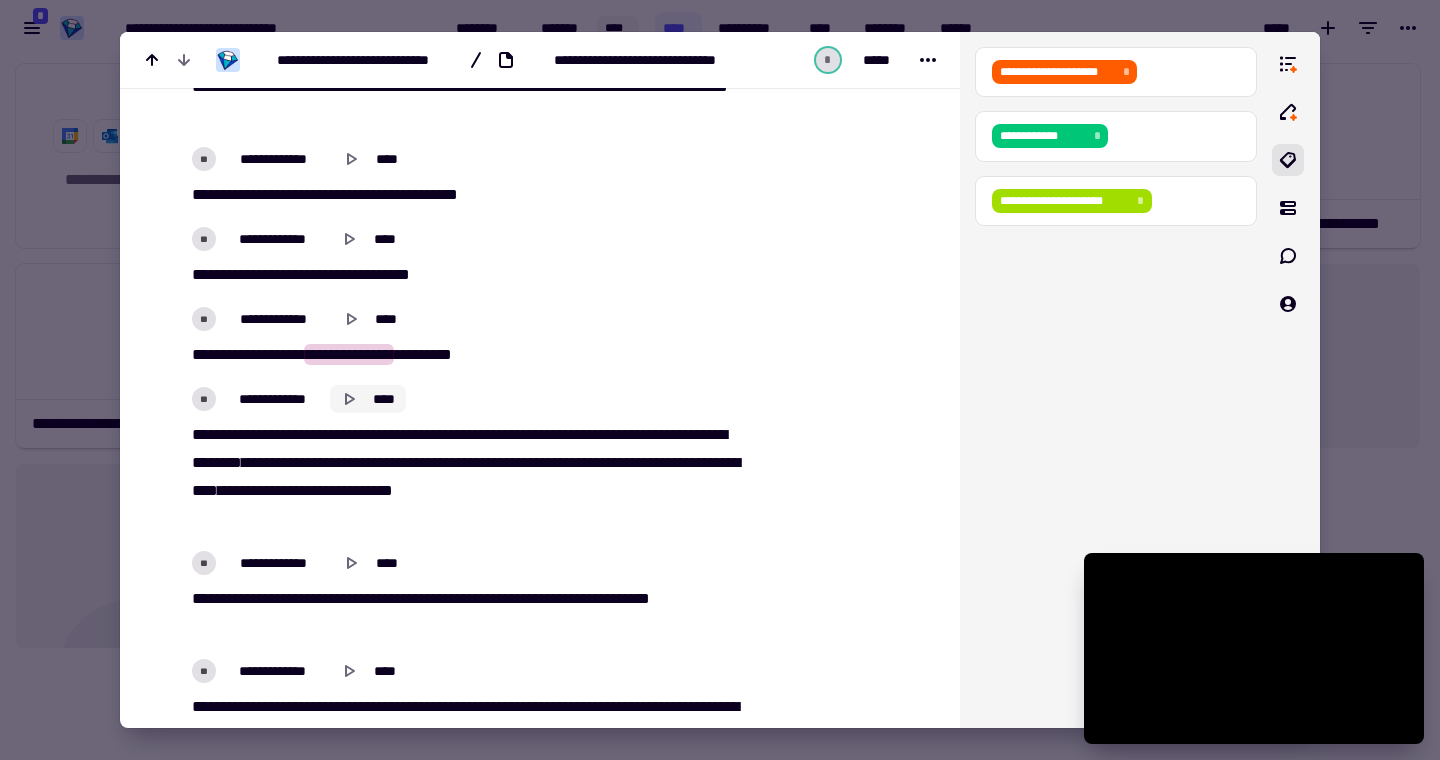 click 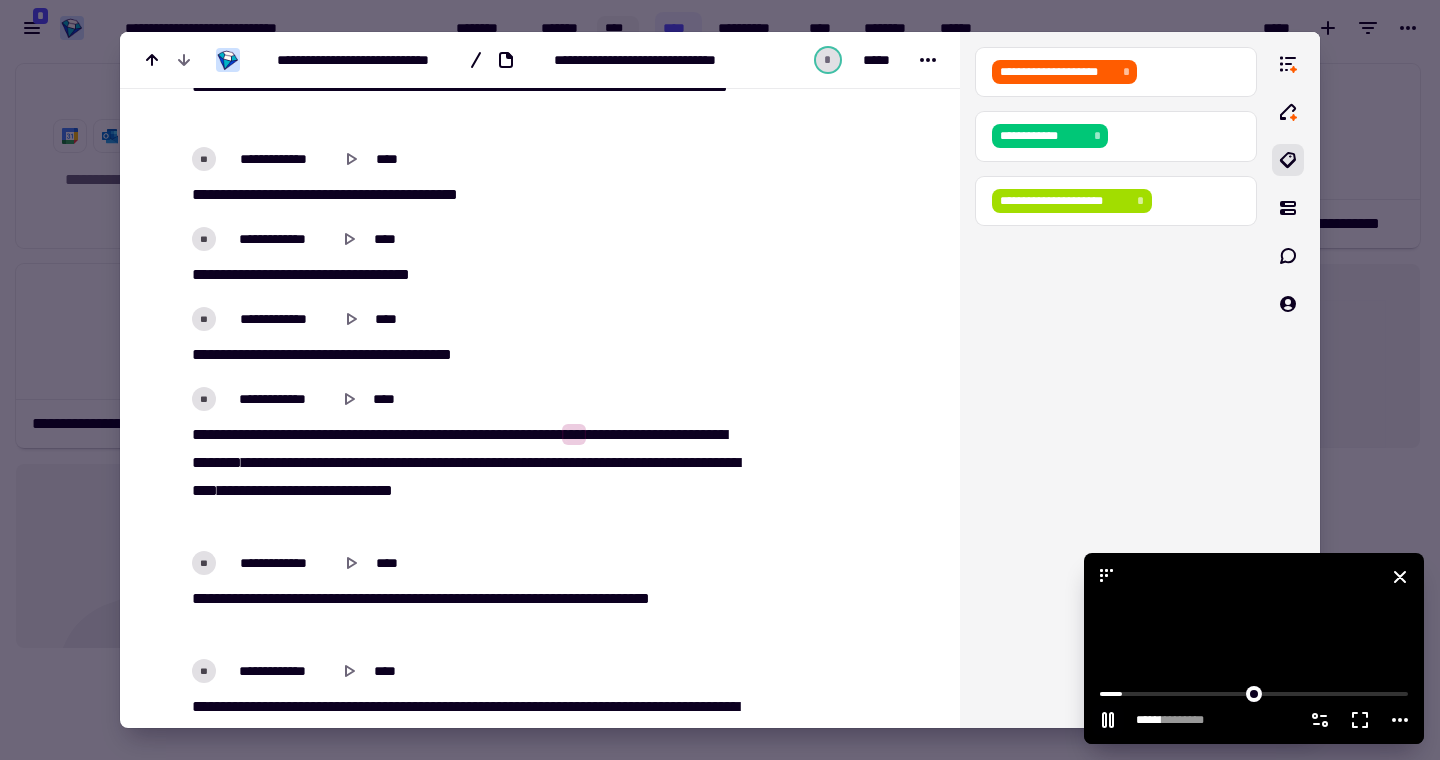 click 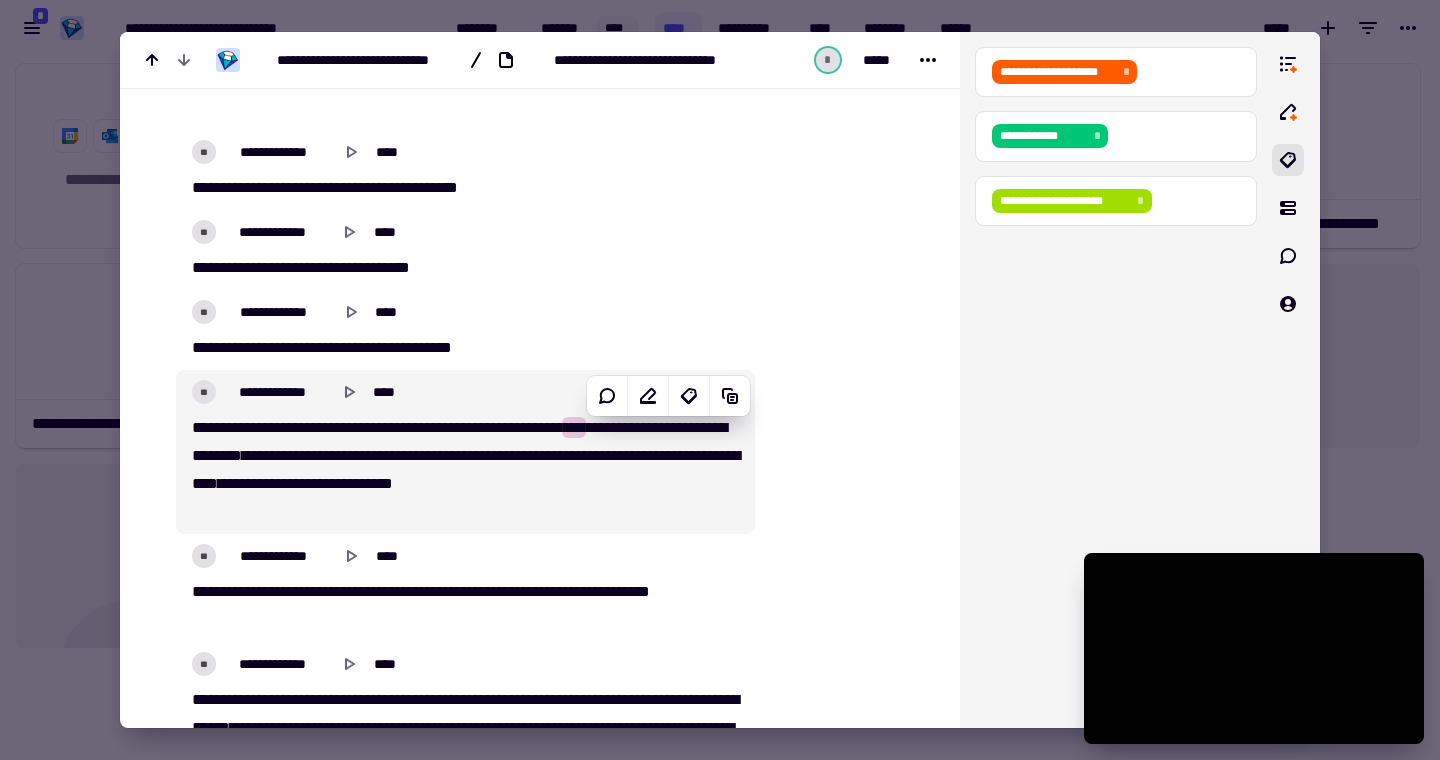 scroll, scrollTop: 2825, scrollLeft: 0, axis: vertical 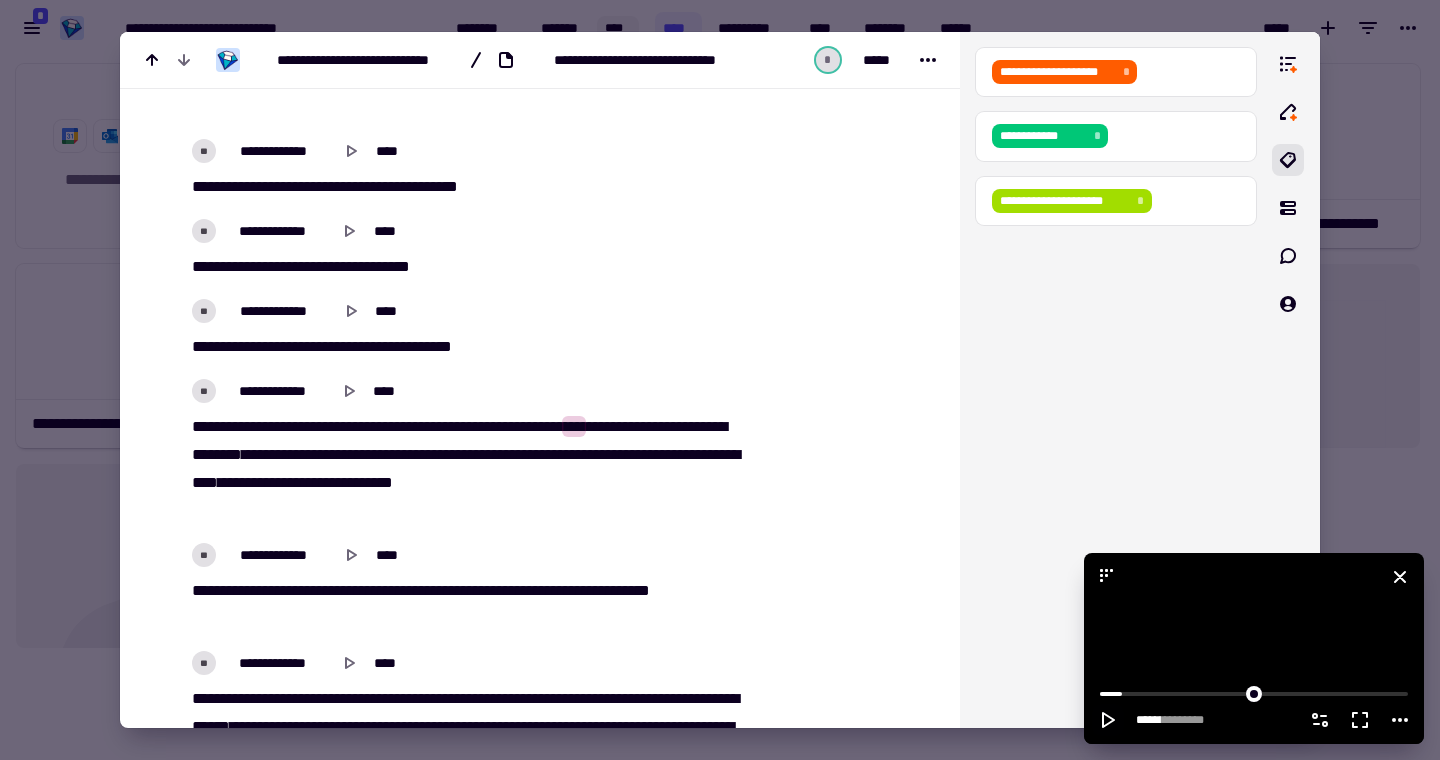 click 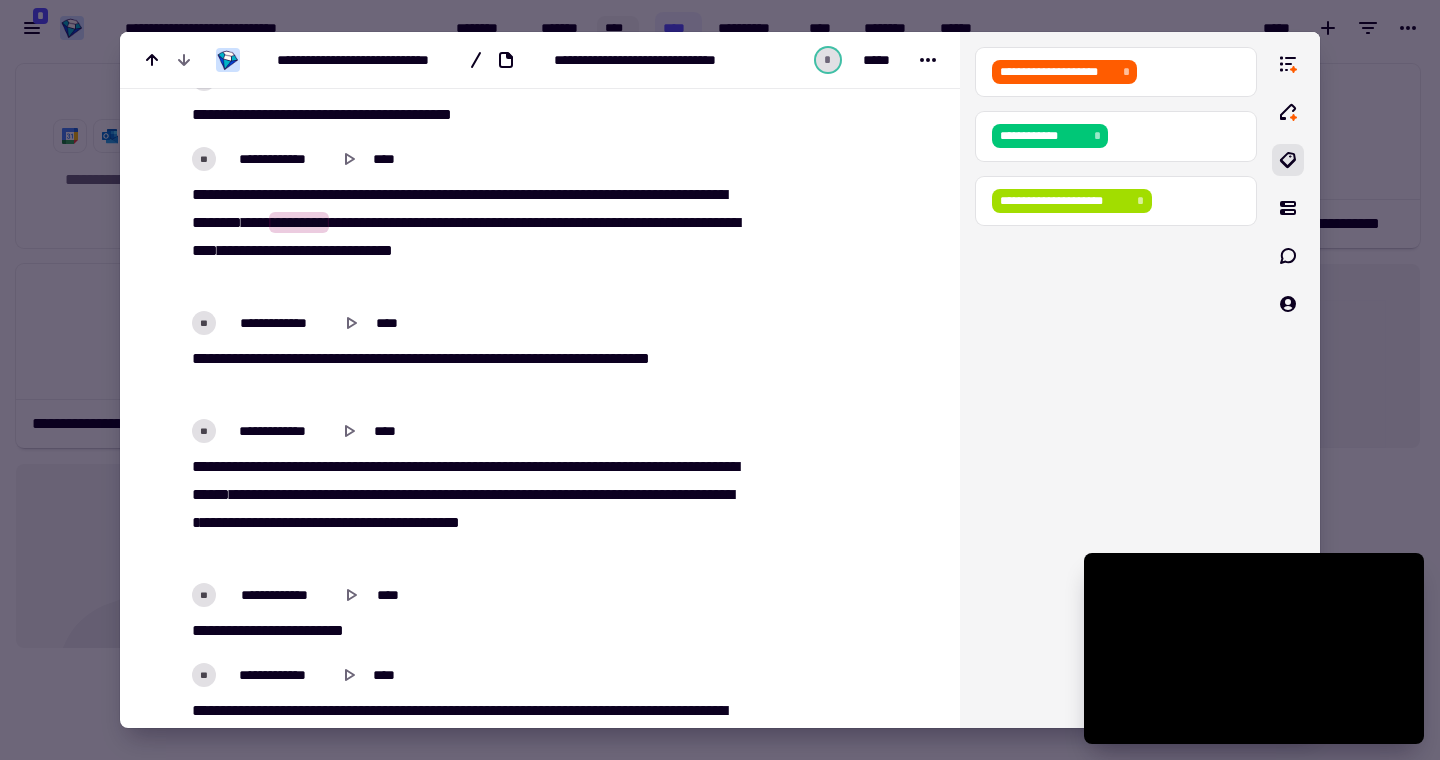 scroll, scrollTop: 3068, scrollLeft: 0, axis: vertical 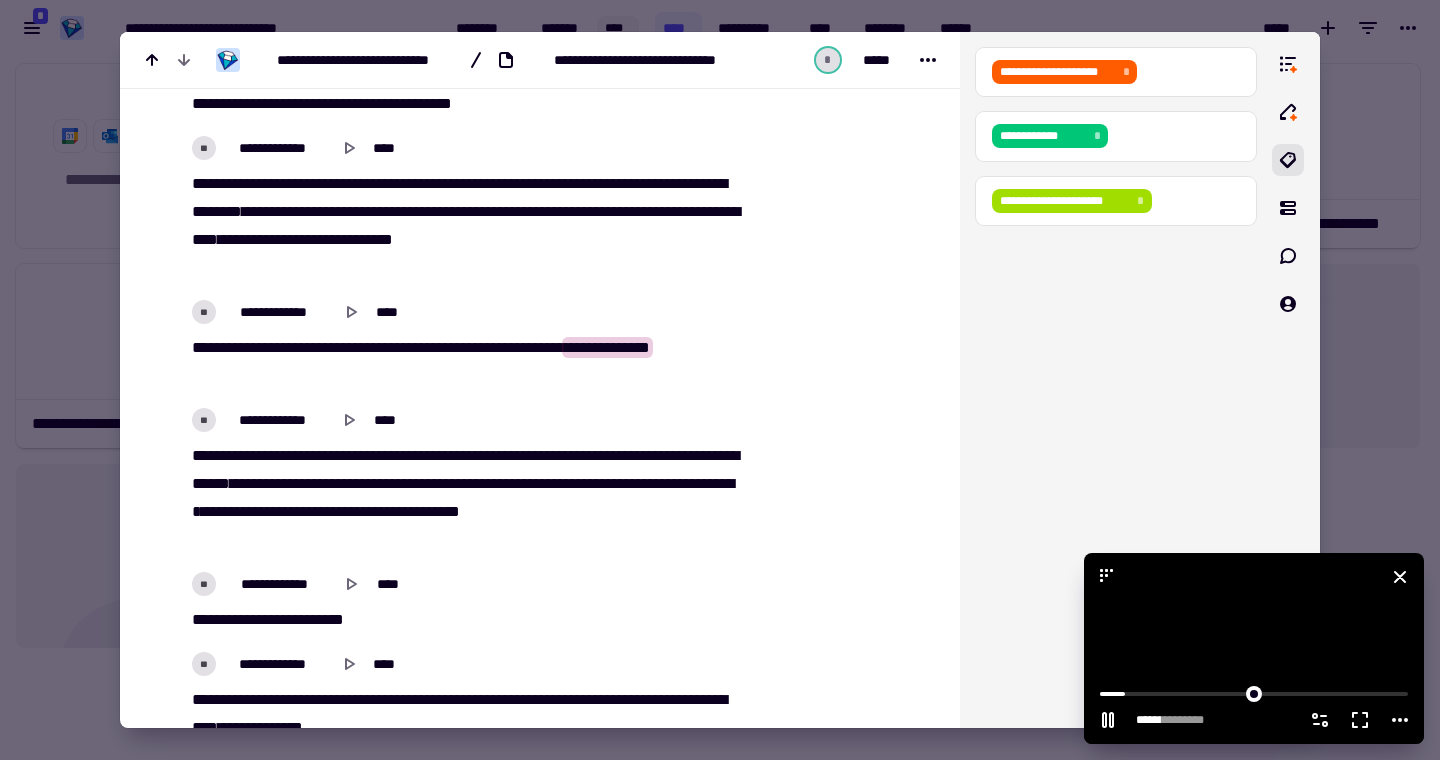 click 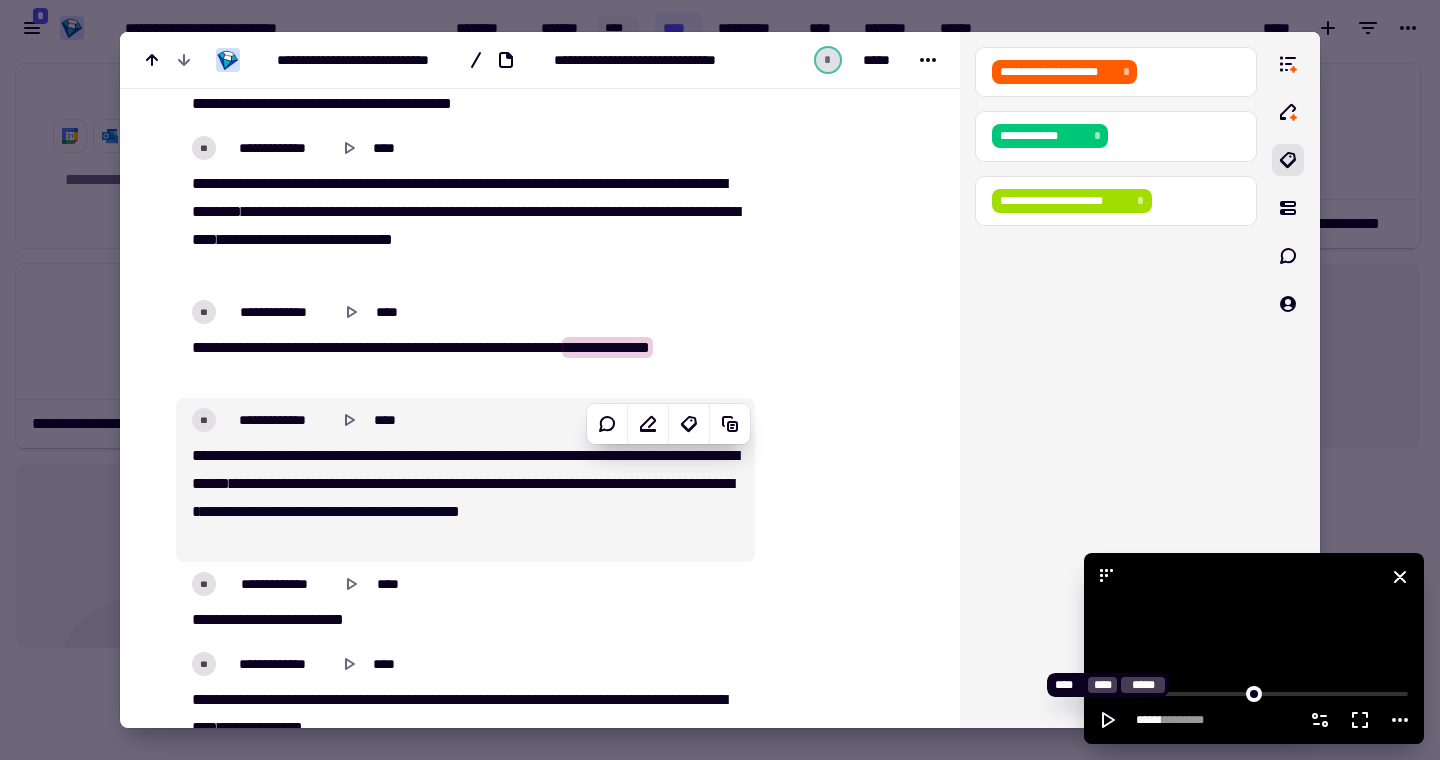 click 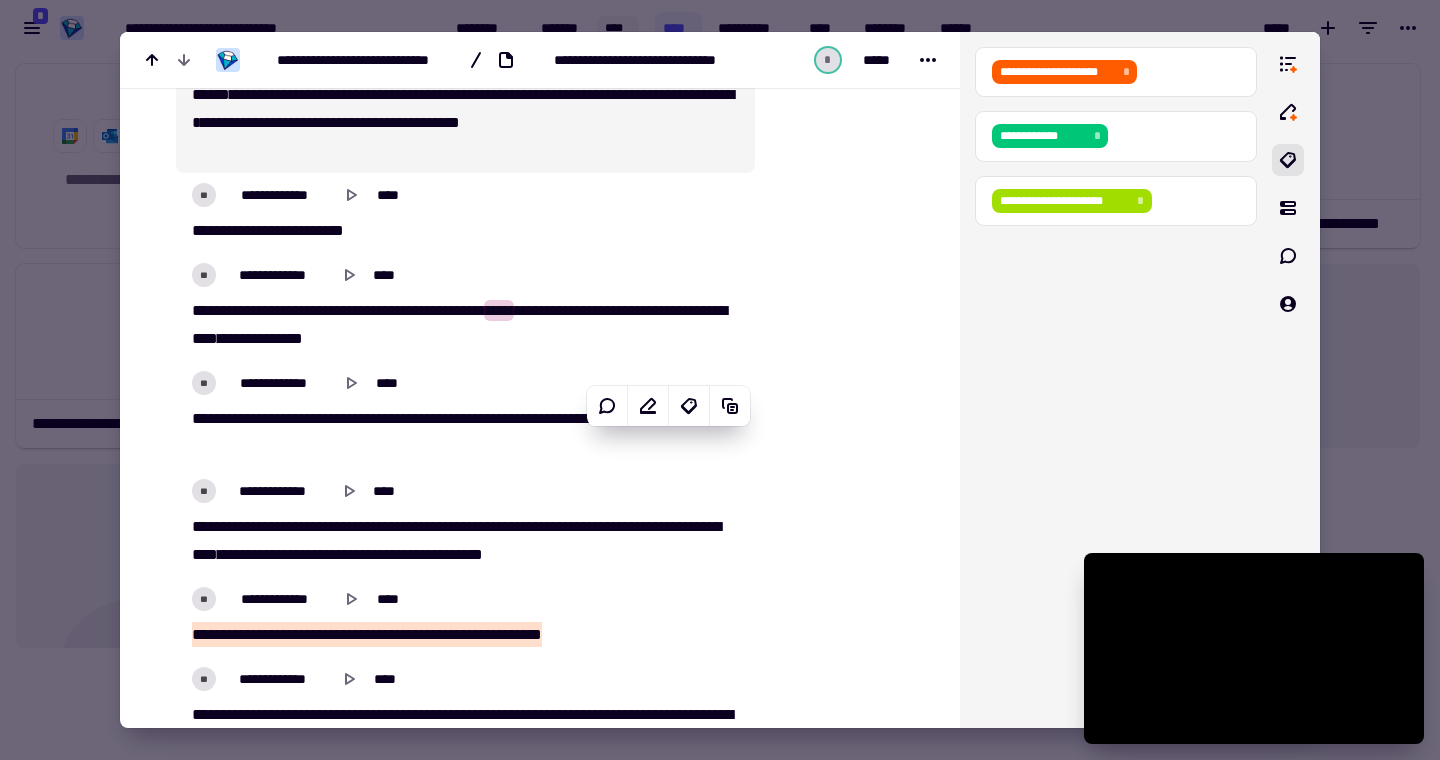 scroll, scrollTop: 3460, scrollLeft: 0, axis: vertical 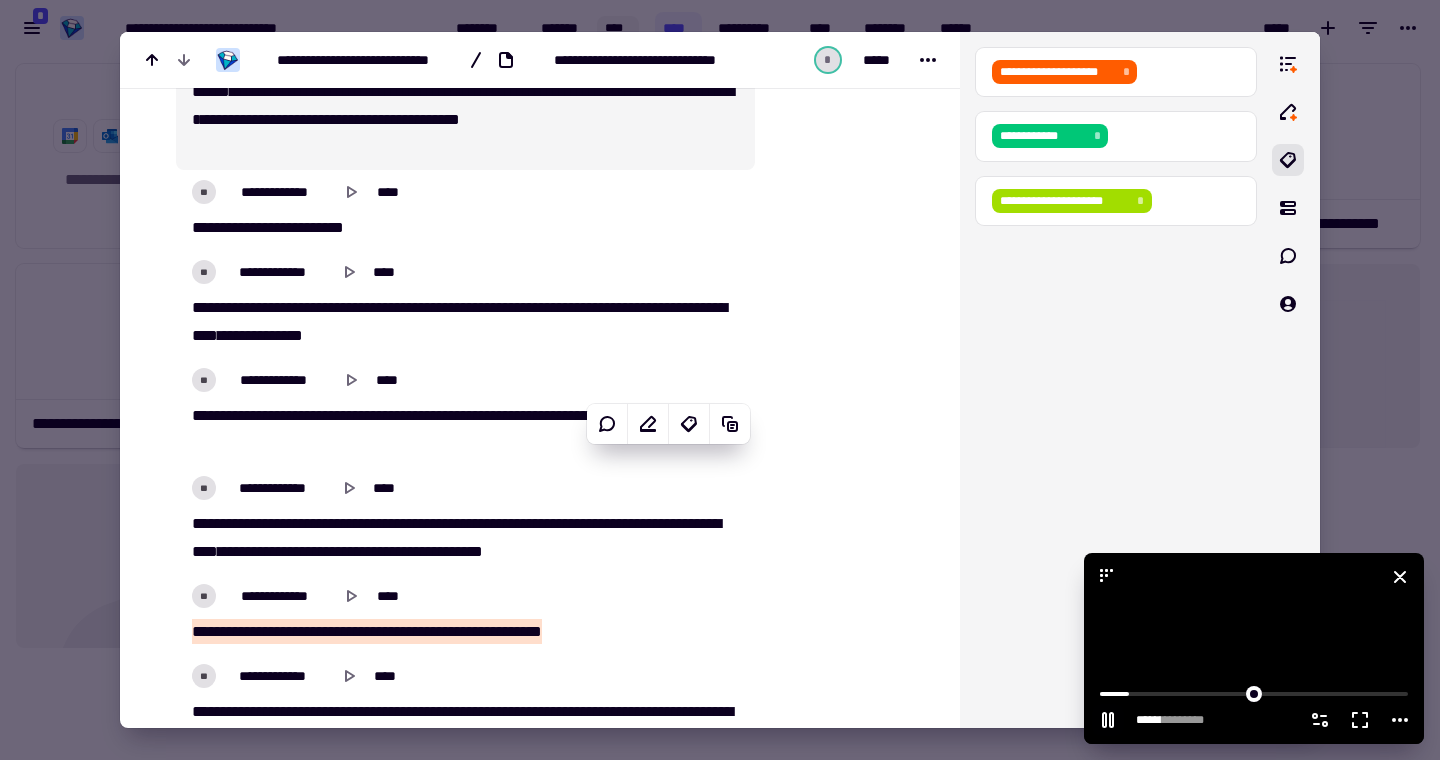 click 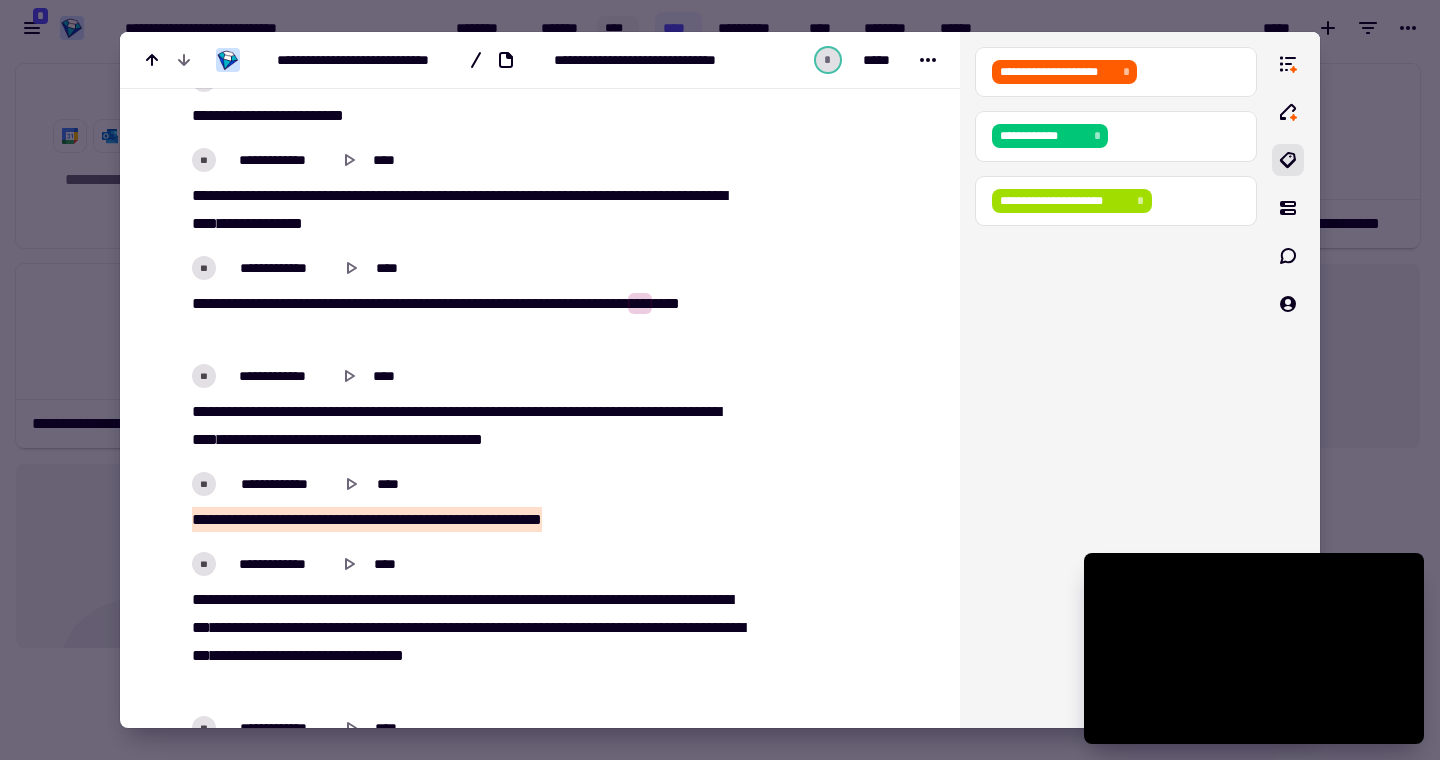scroll, scrollTop: 3603, scrollLeft: 0, axis: vertical 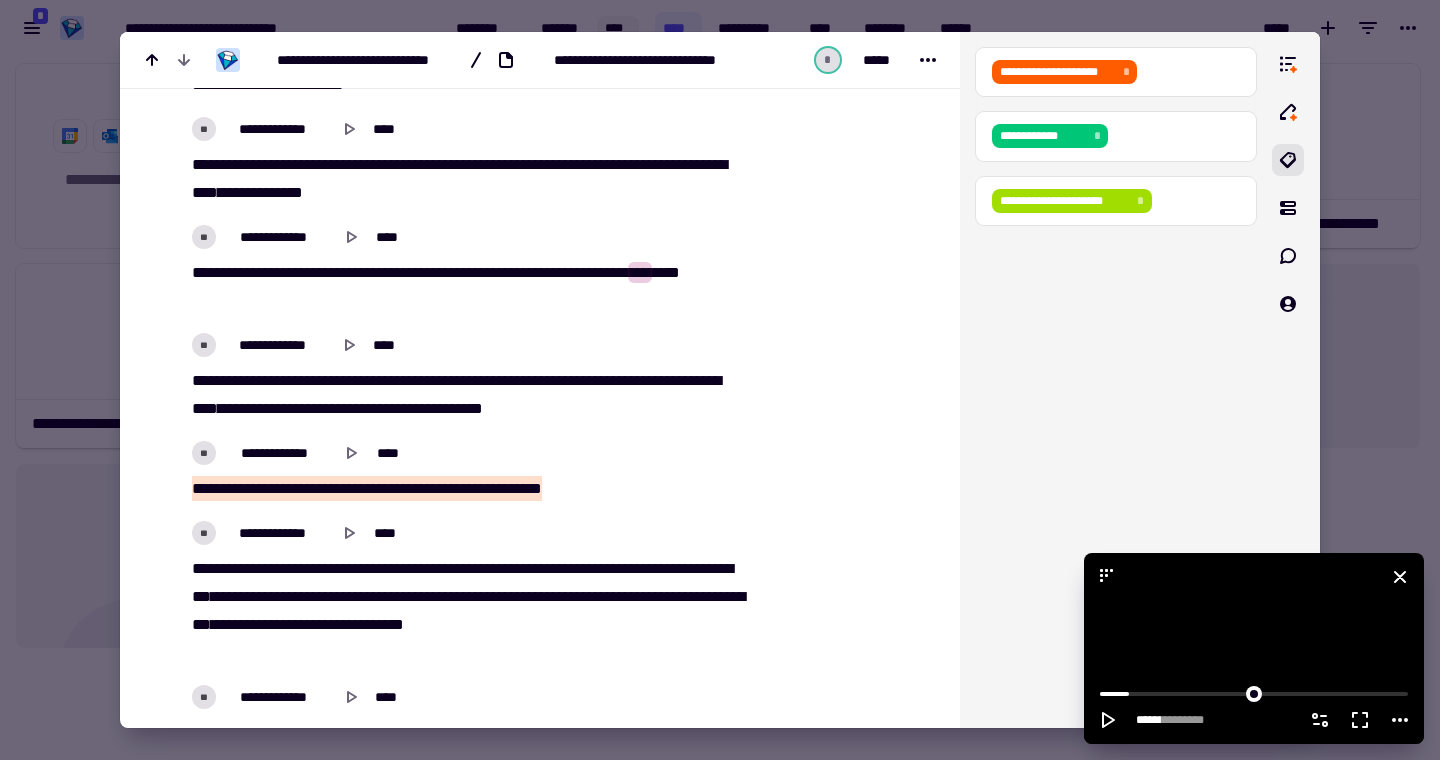 click 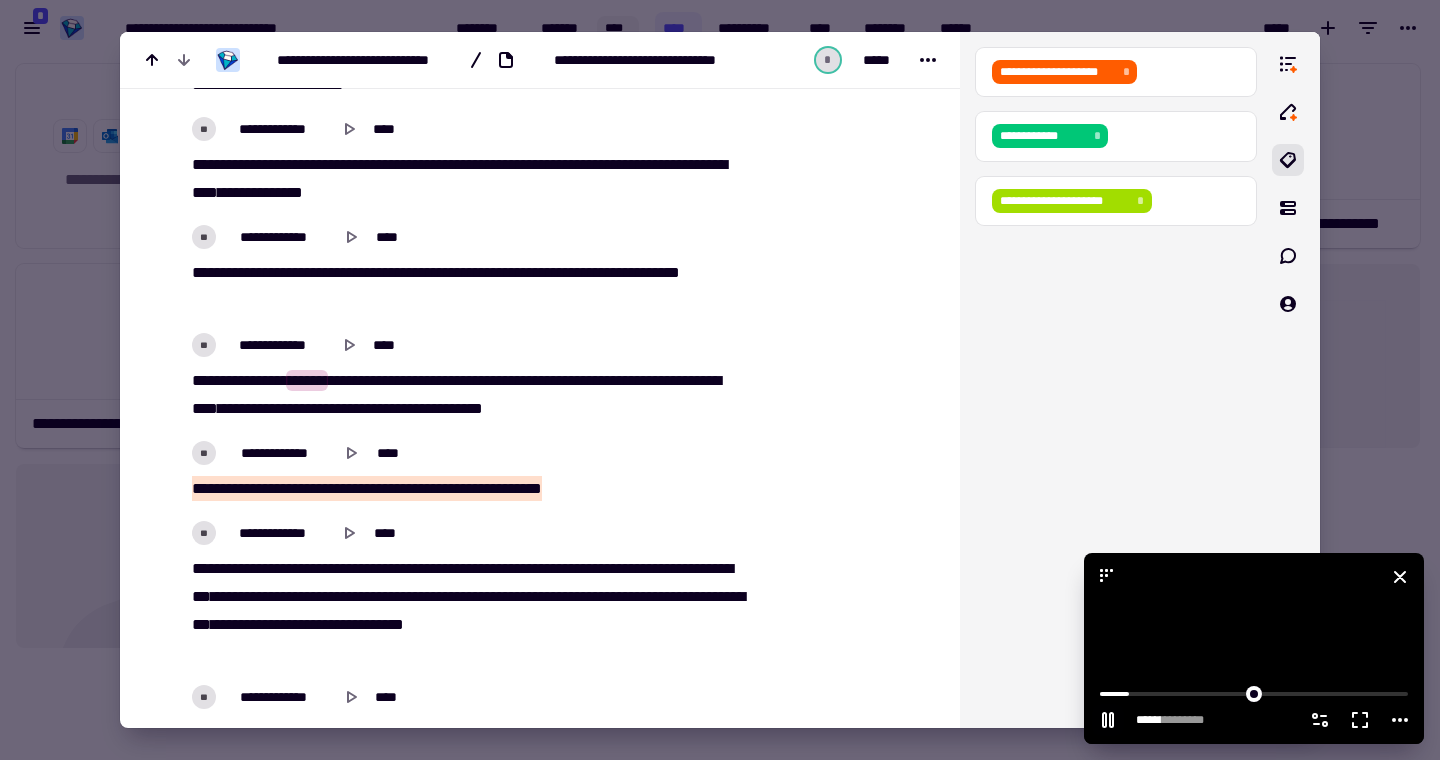 click 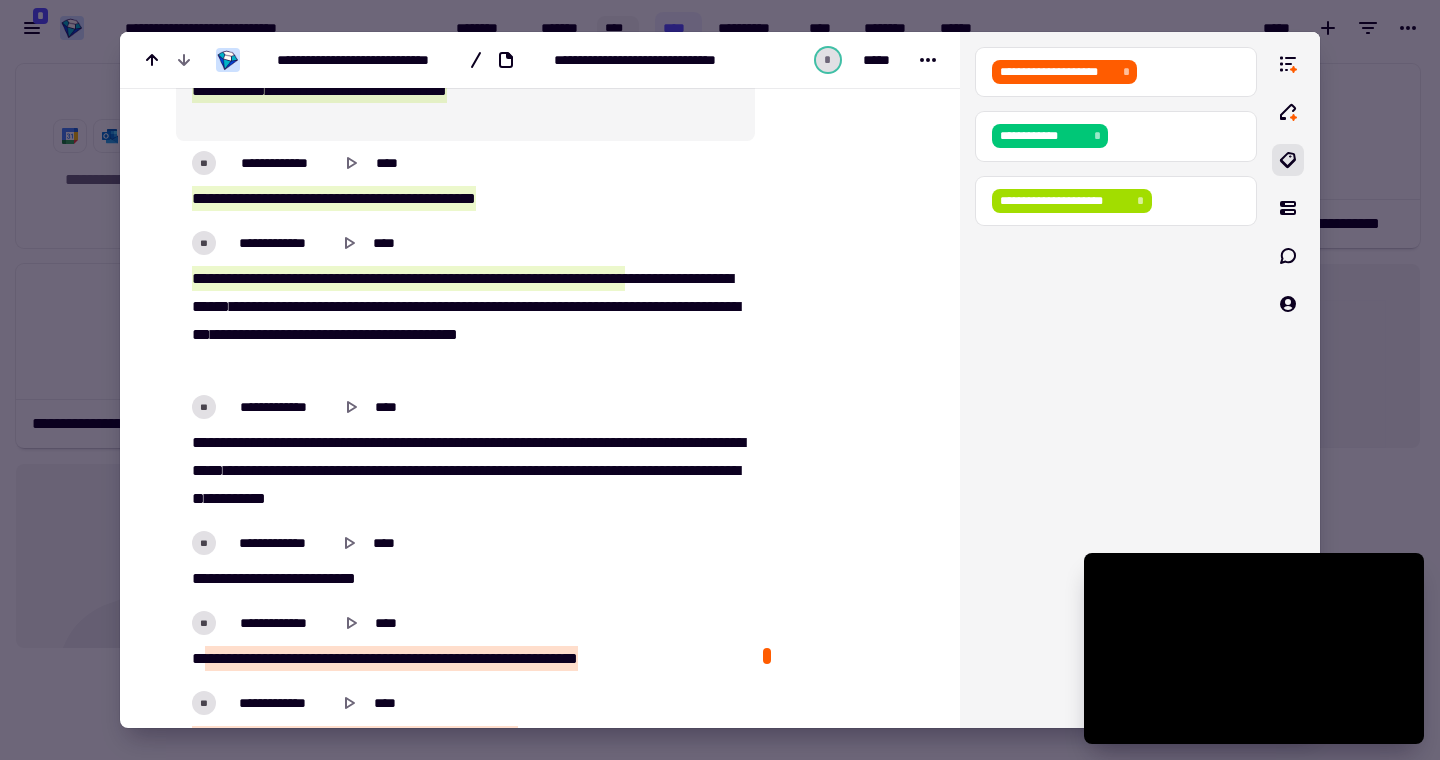 scroll, scrollTop: 0, scrollLeft: 0, axis: both 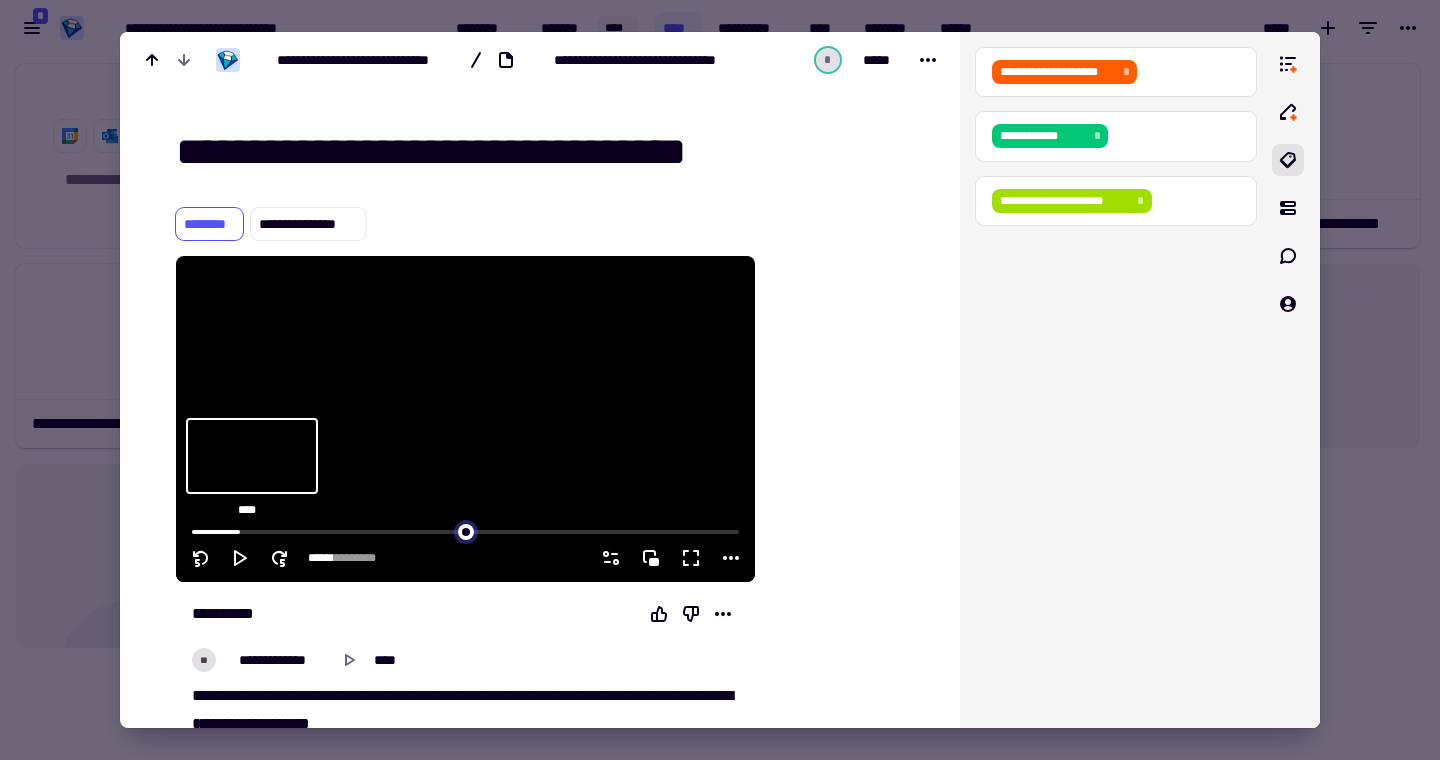 click at bounding box center [465, 530] 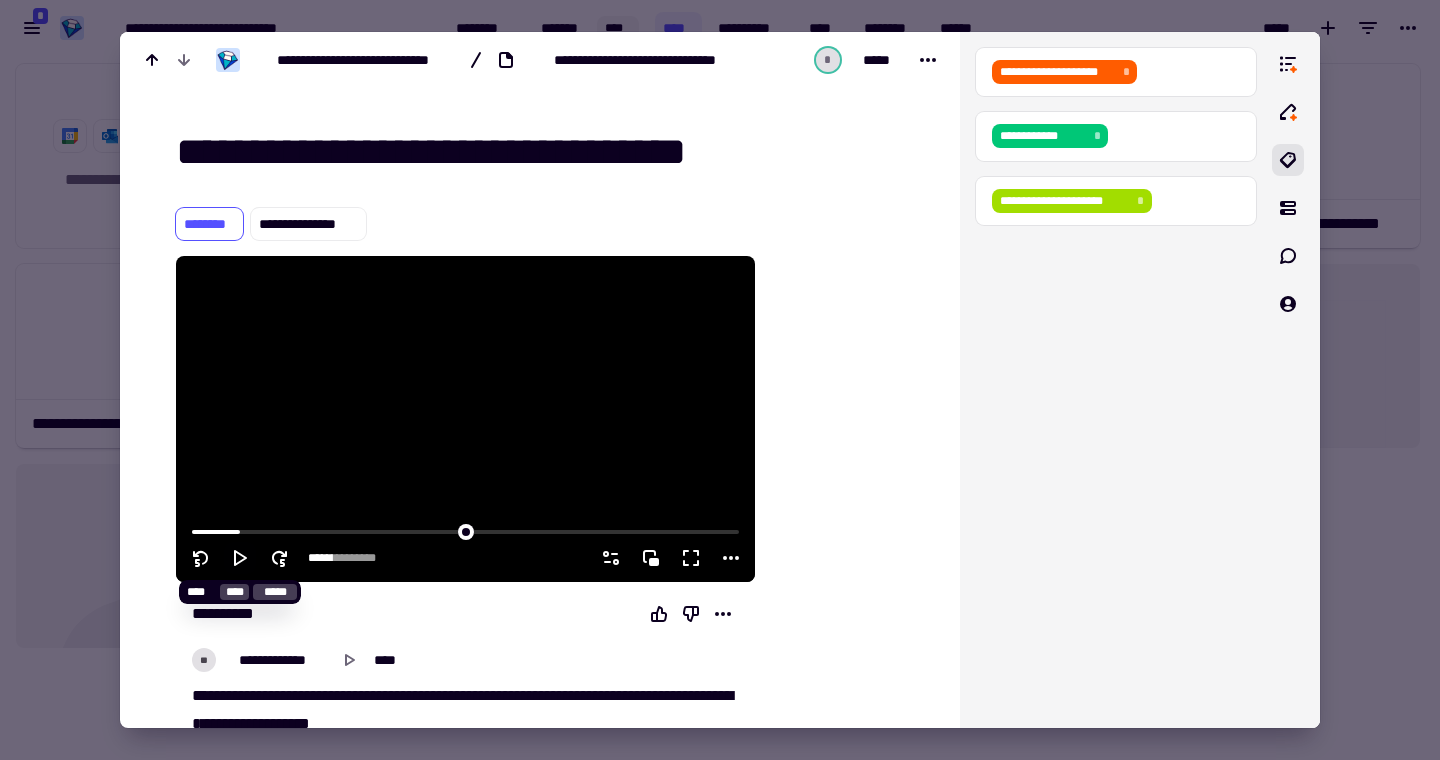click 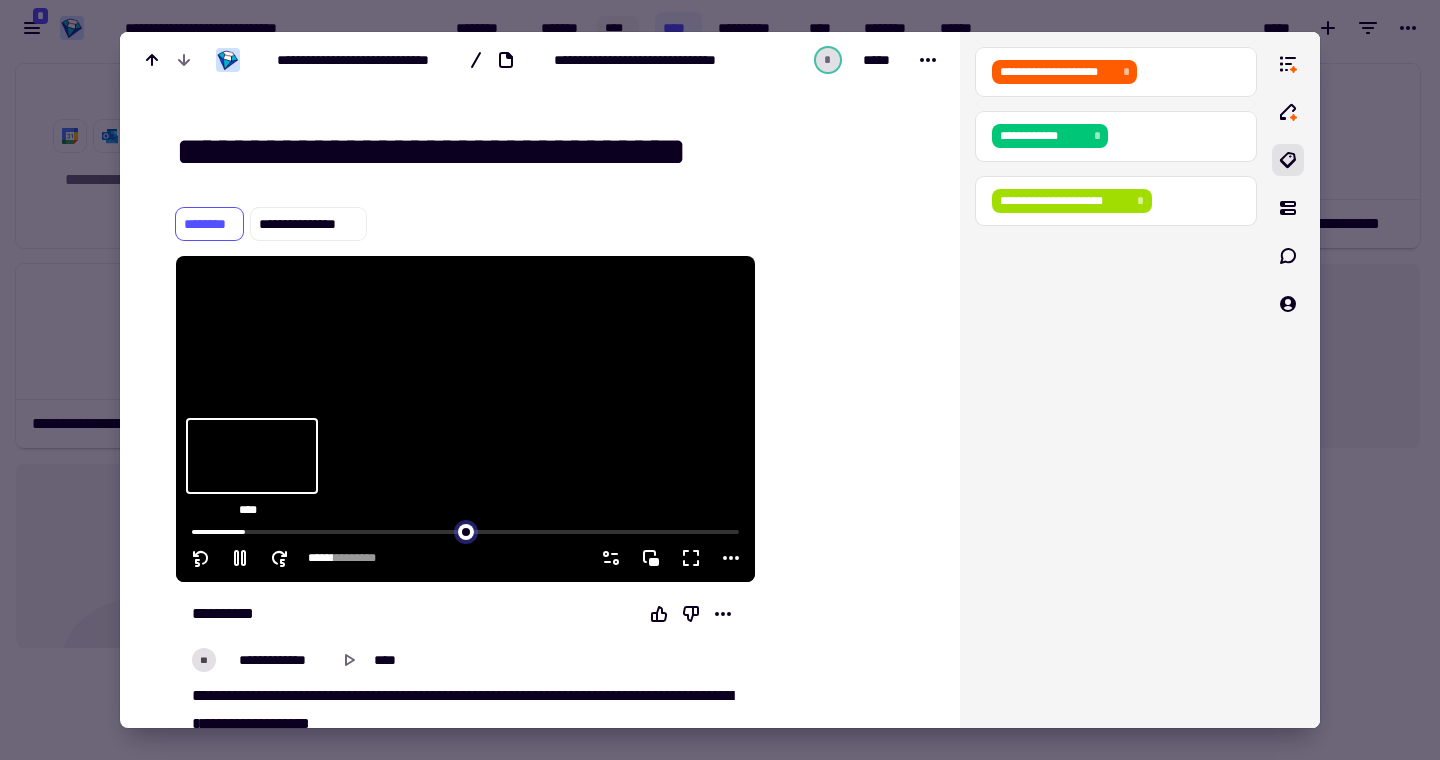 click at bounding box center [465, 530] 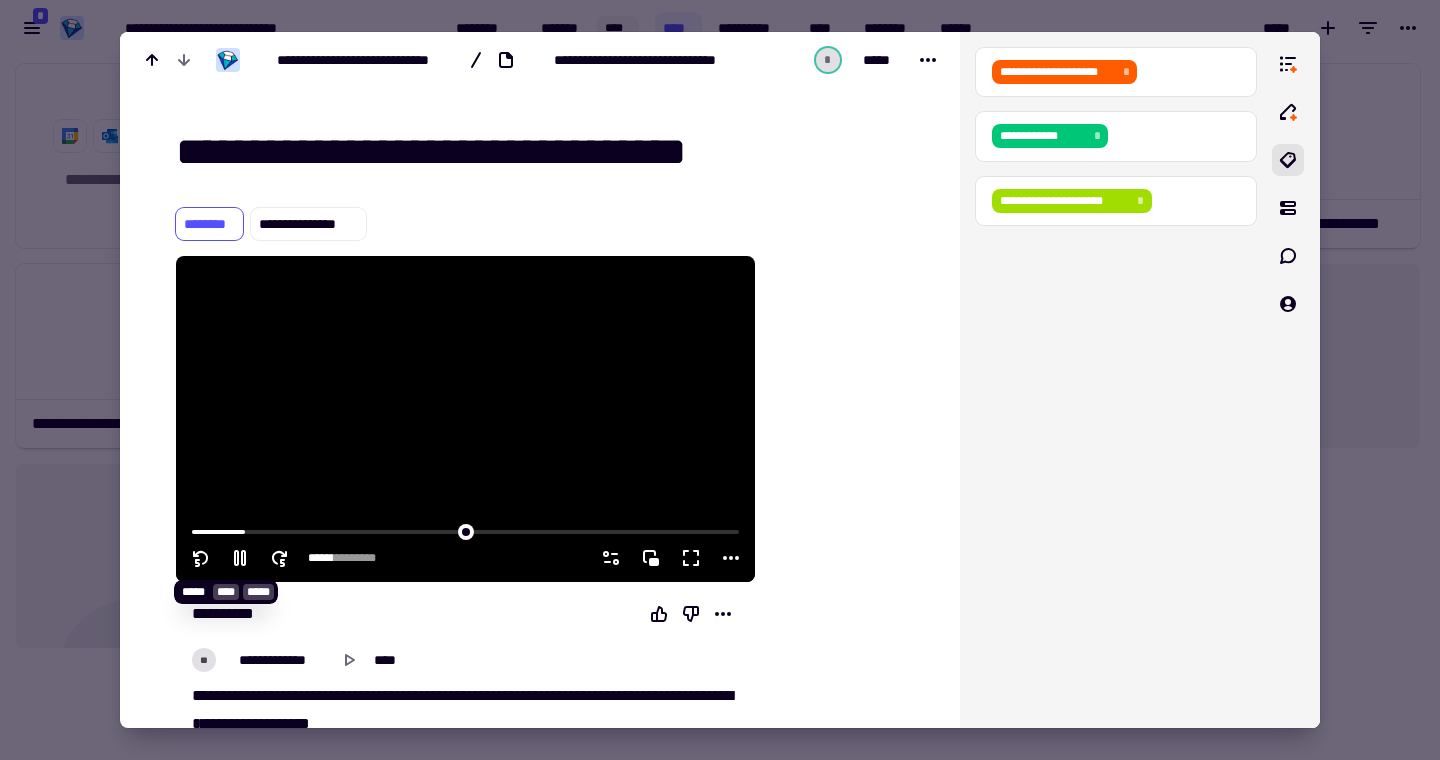 click 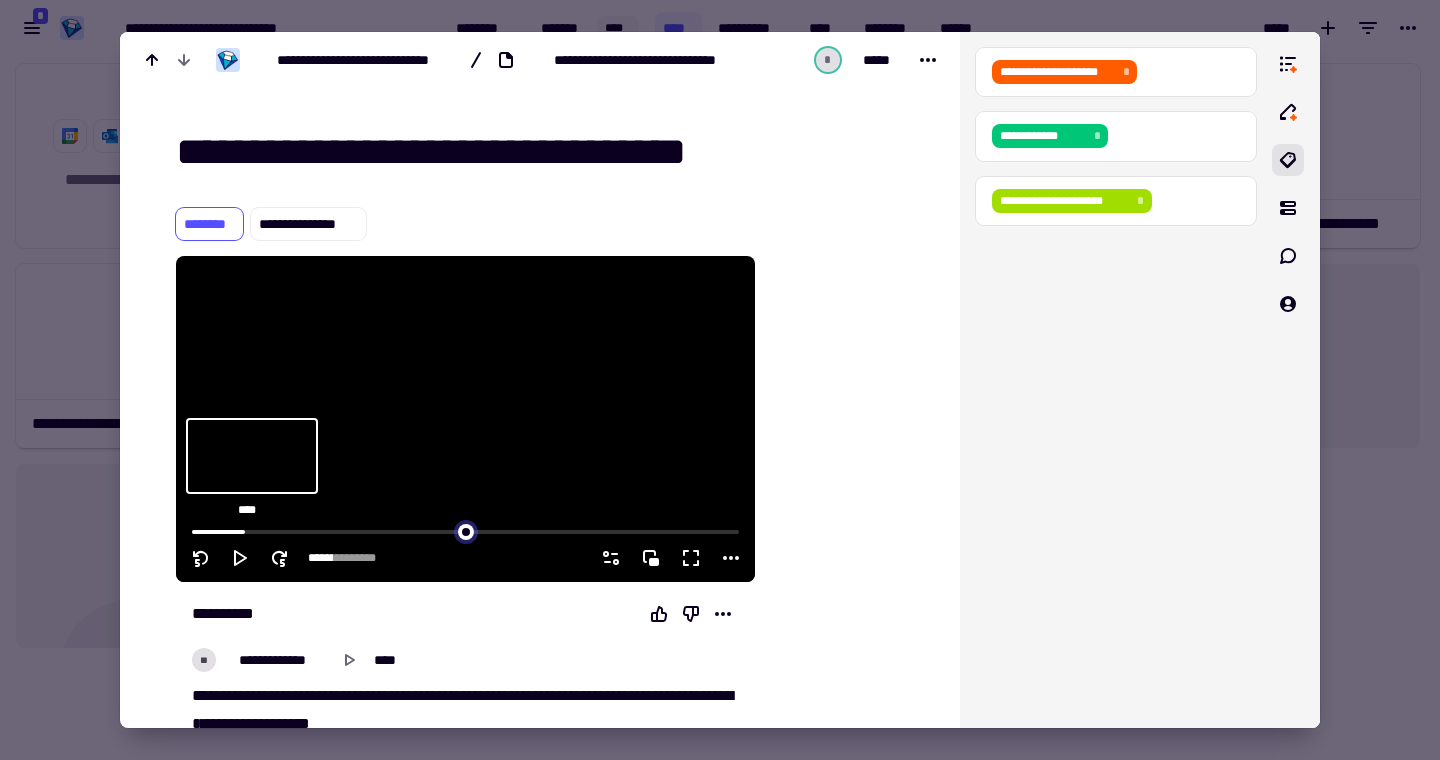 click at bounding box center (465, 530) 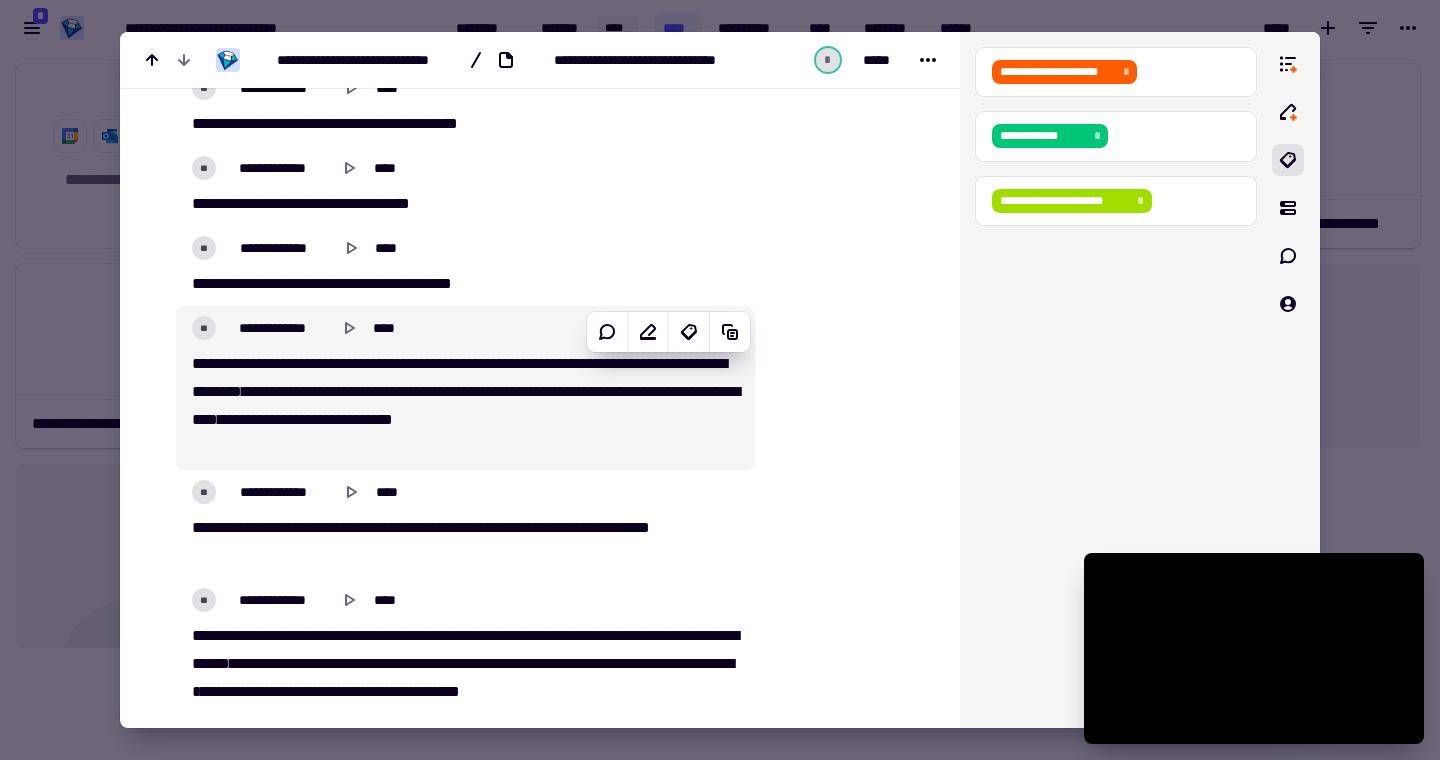 scroll, scrollTop: 2899, scrollLeft: 0, axis: vertical 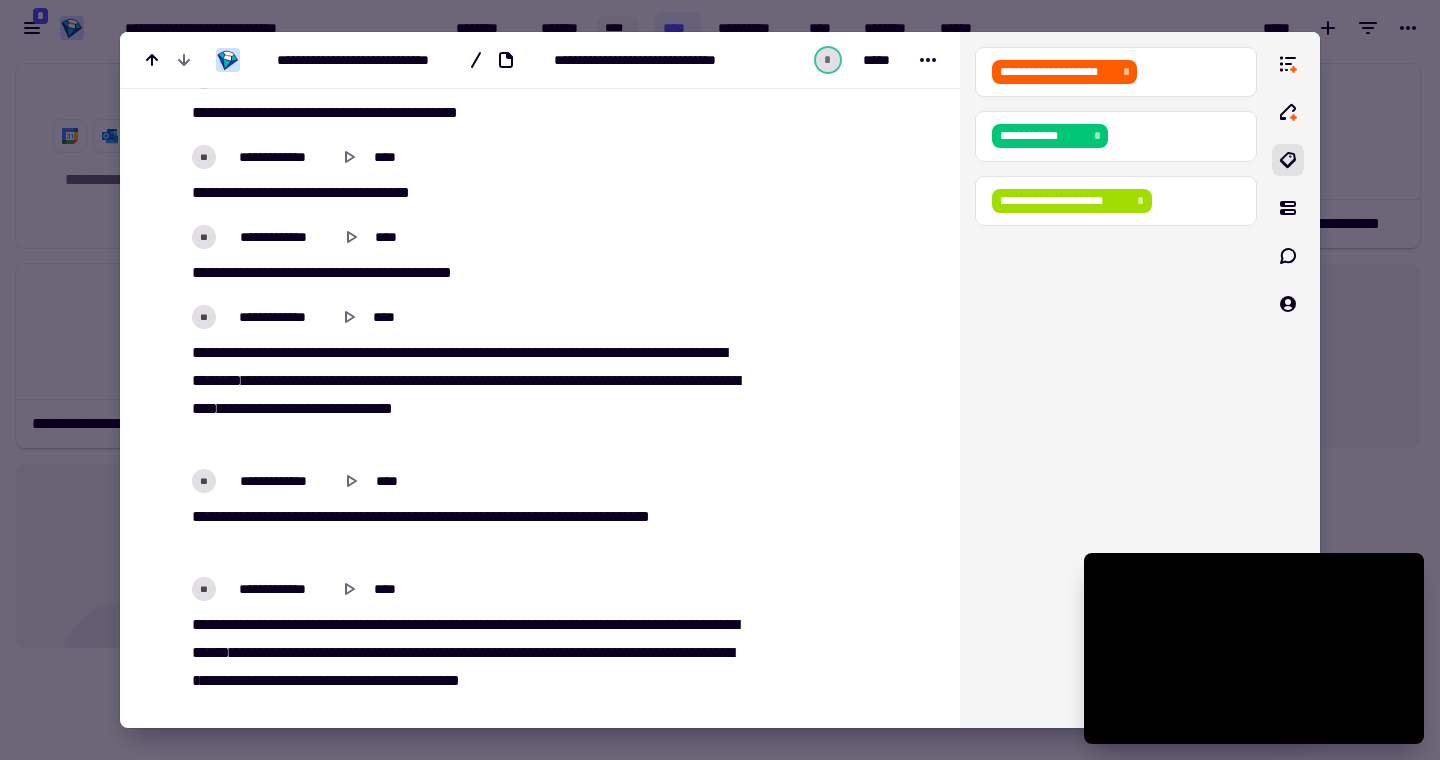 click on "[NUMBER] [STREET] [NUMBER] [STREET_TYPE] [CITY] [STATE] [ZIP]" at bounding box center (465, 395) 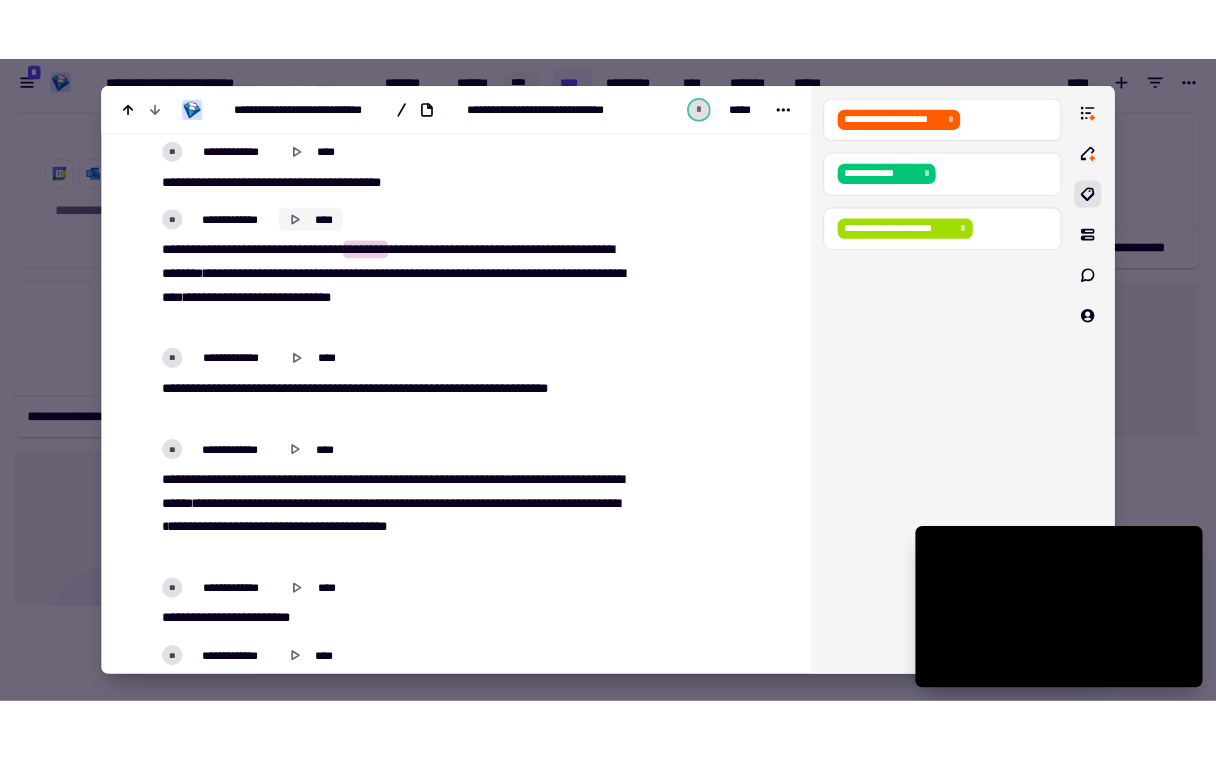 scroll, scrollTop: 3058, scrollLeft: 0, axis: vertical 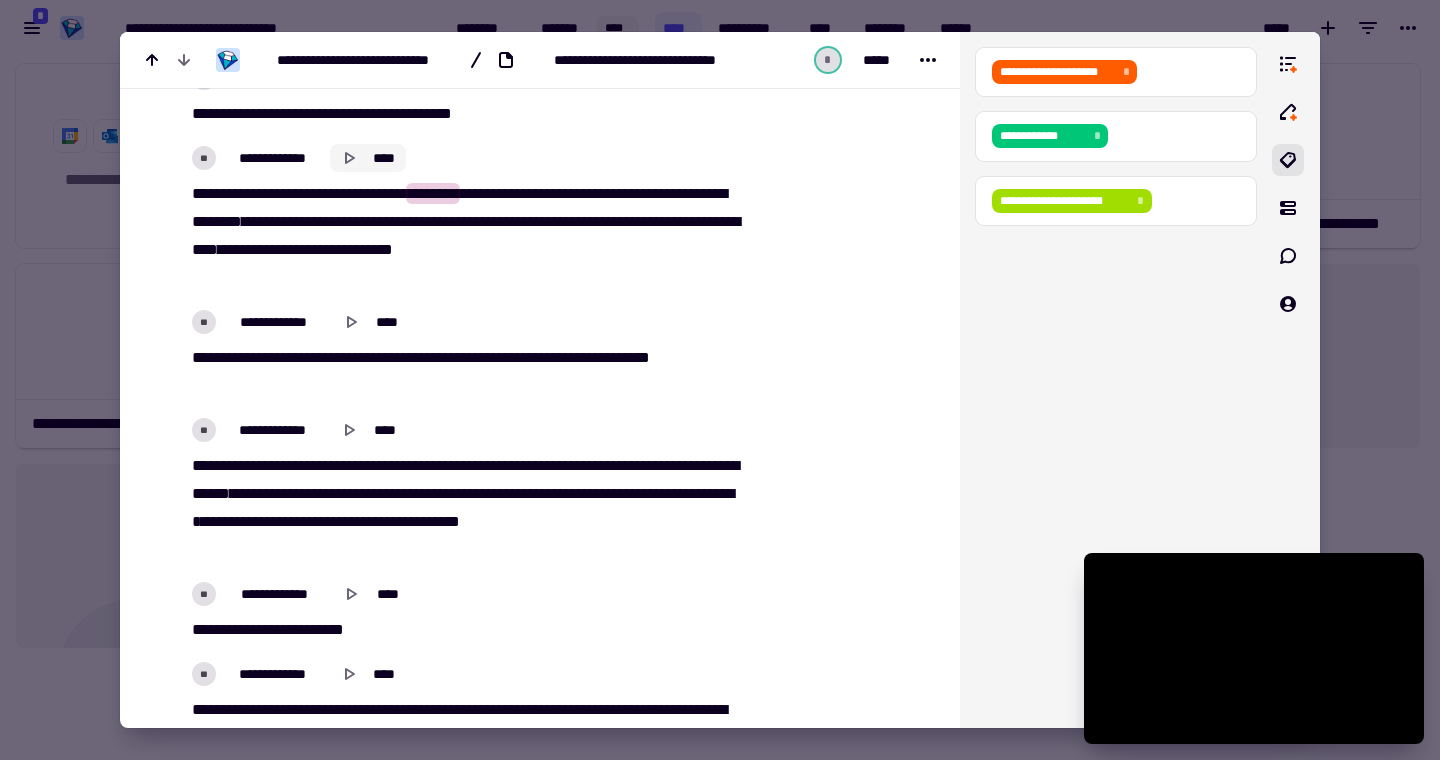 click 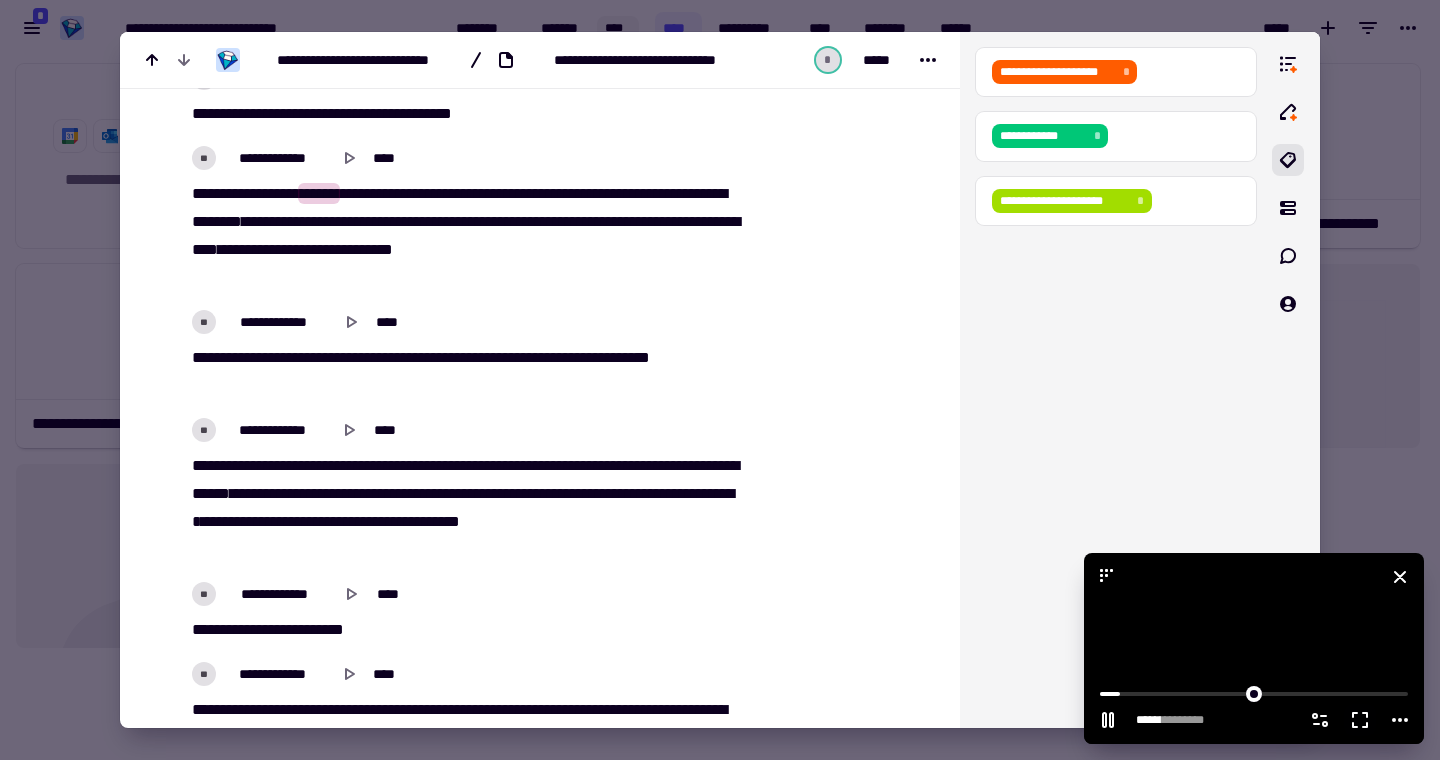 type on "******" 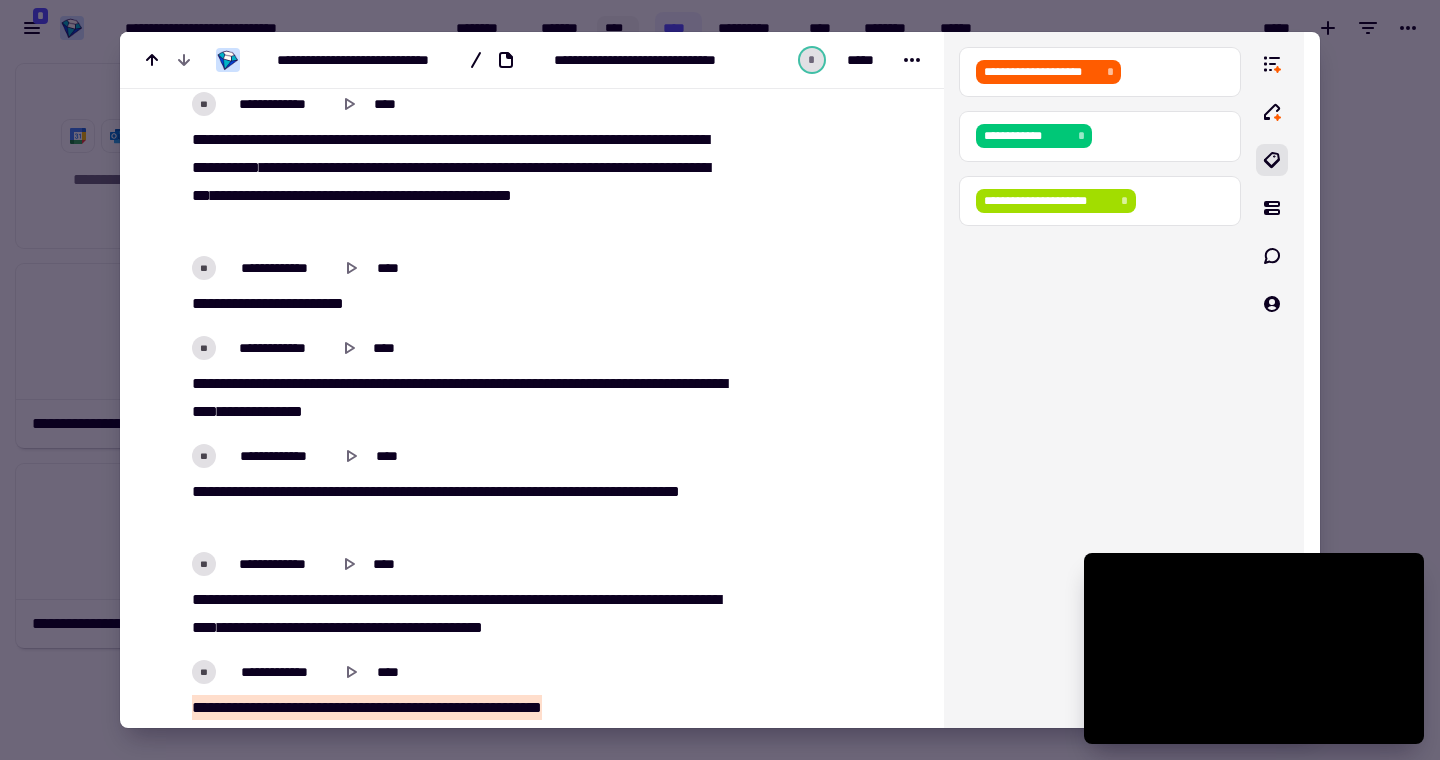 scroll, scrollTop: 704, scrollLeft: 1216, axis: both 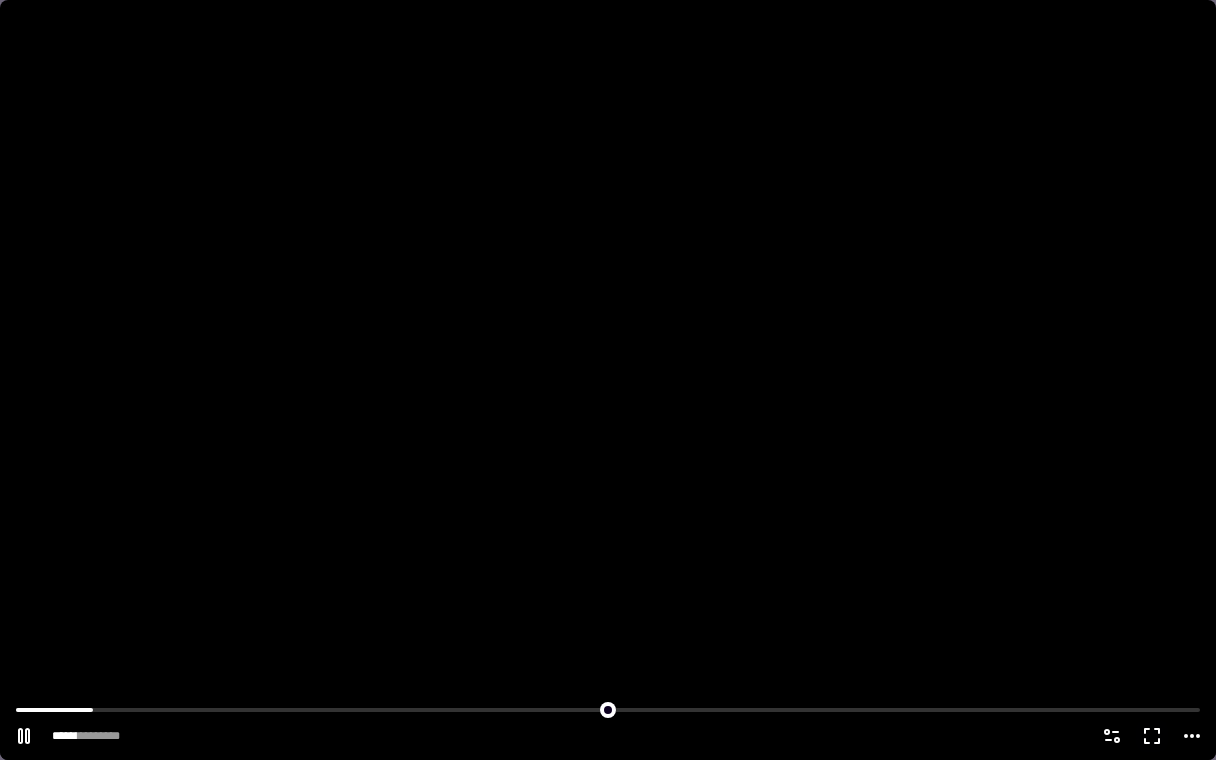 type on "******" 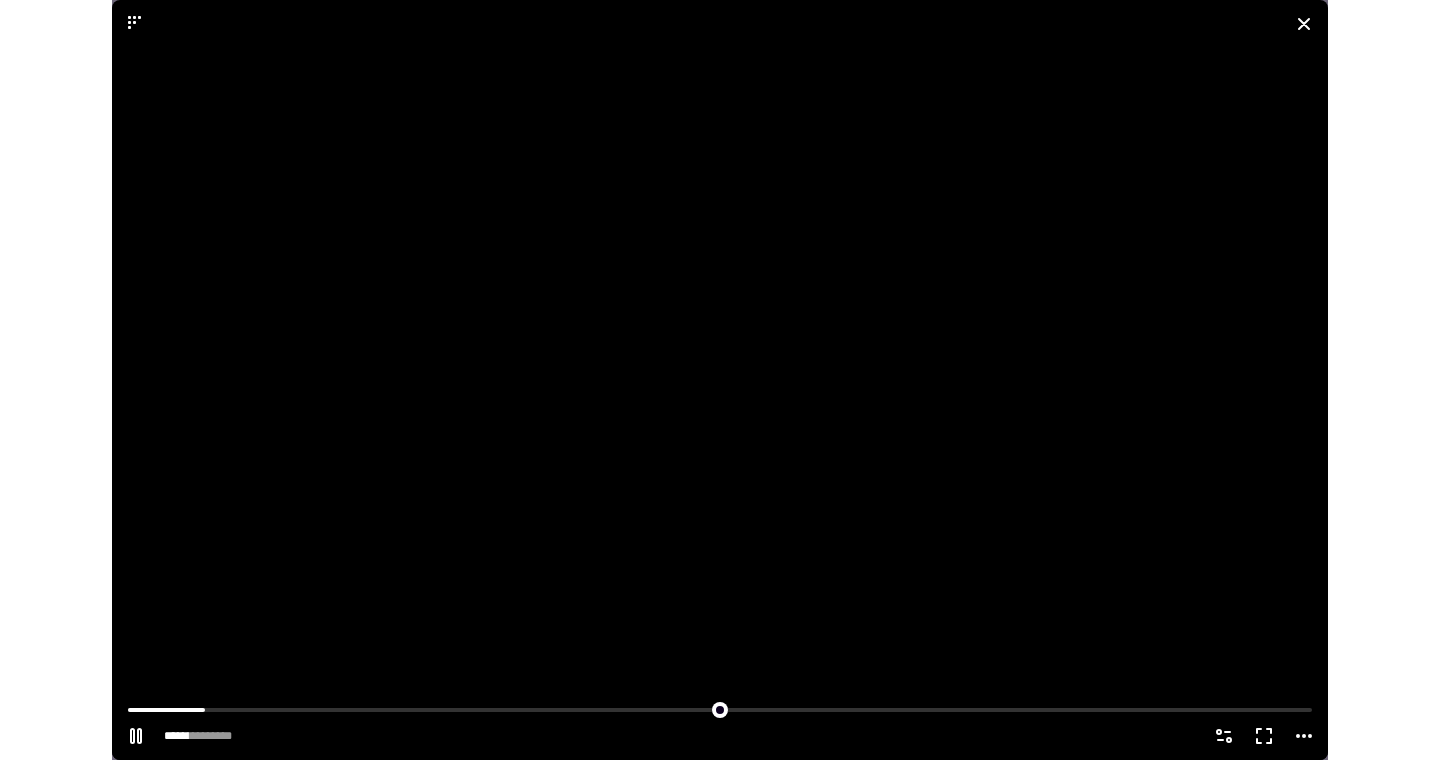 scroll, scrollTop: 1, scrollLeft: 1, axis: both 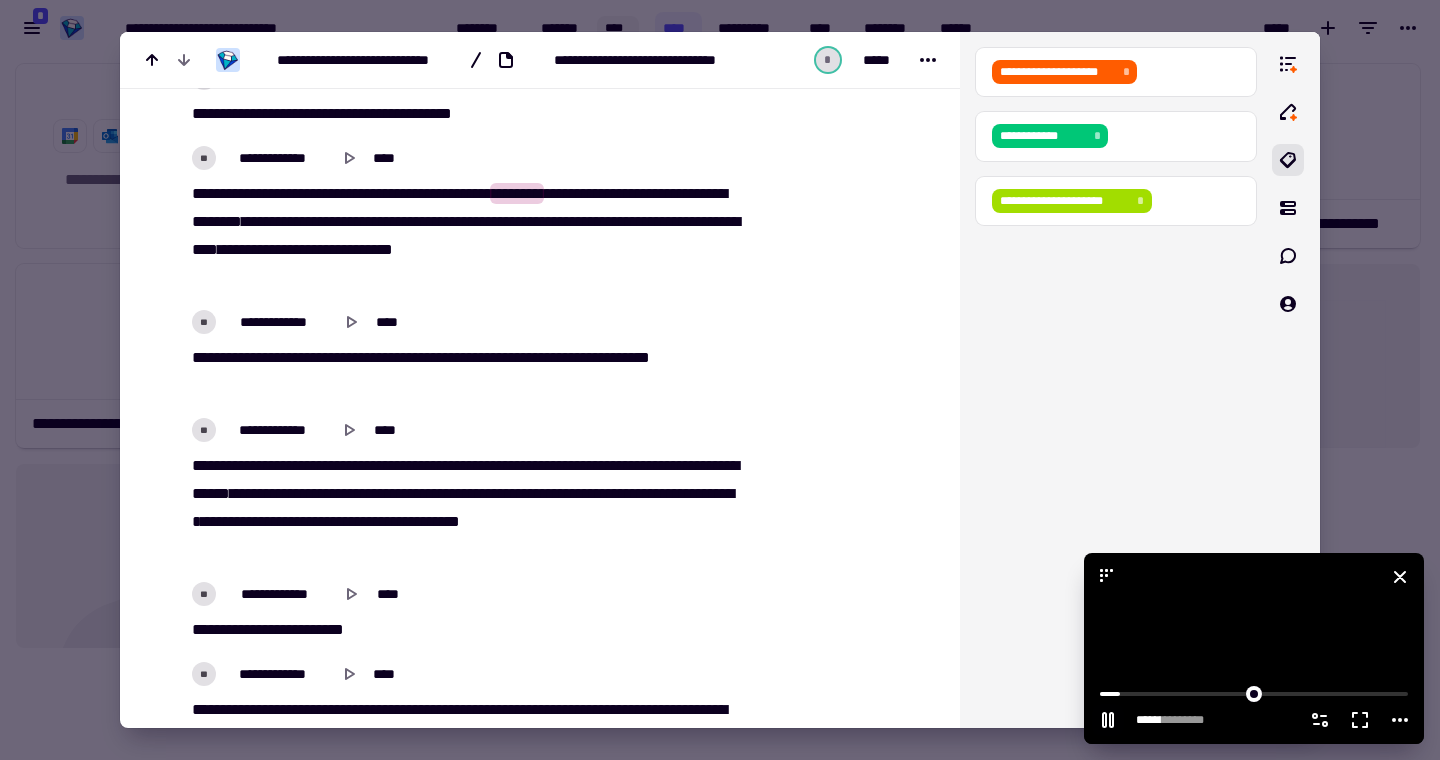 click 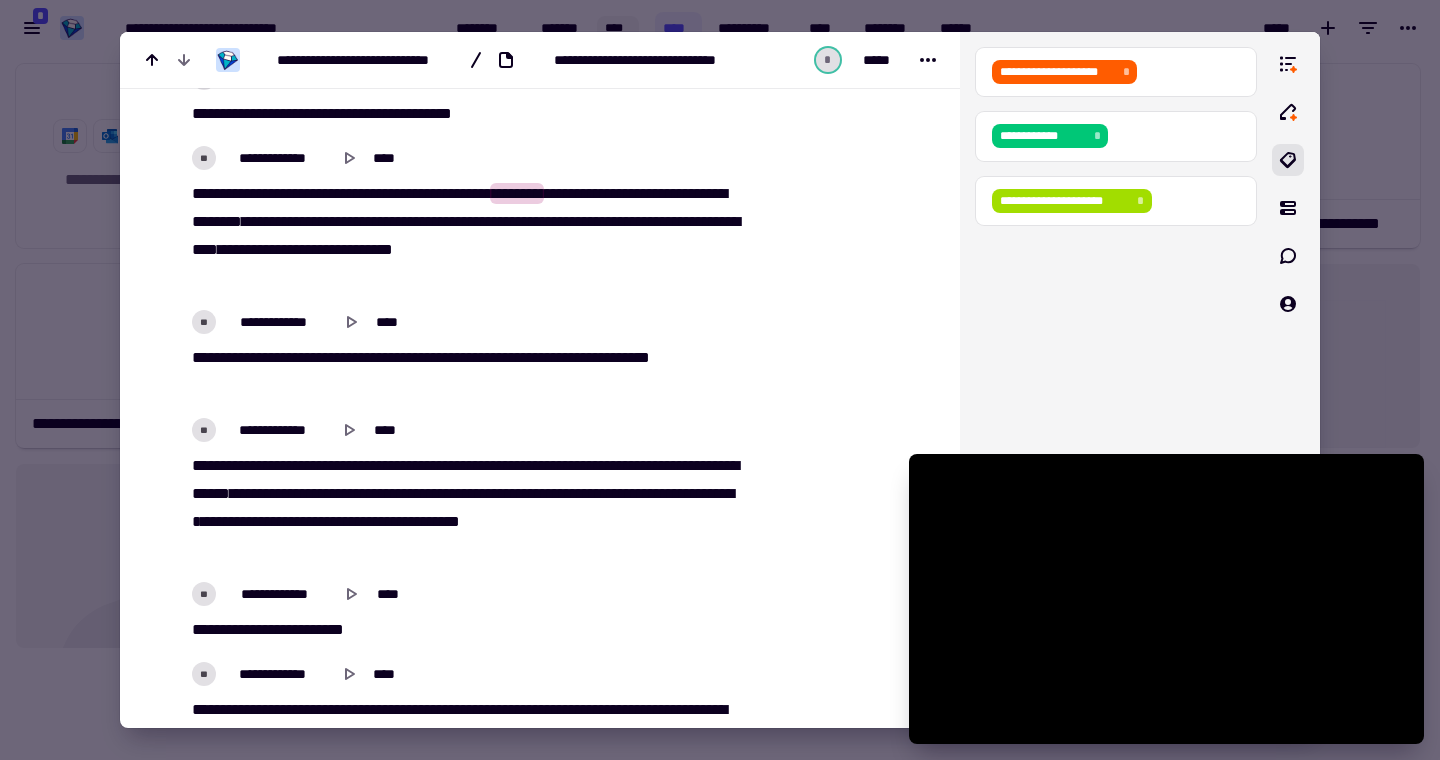 drag, startPoint x: 1102, startPoint y: 572, endPoint x: 870, endPoint y: 368, distance: 308.93365 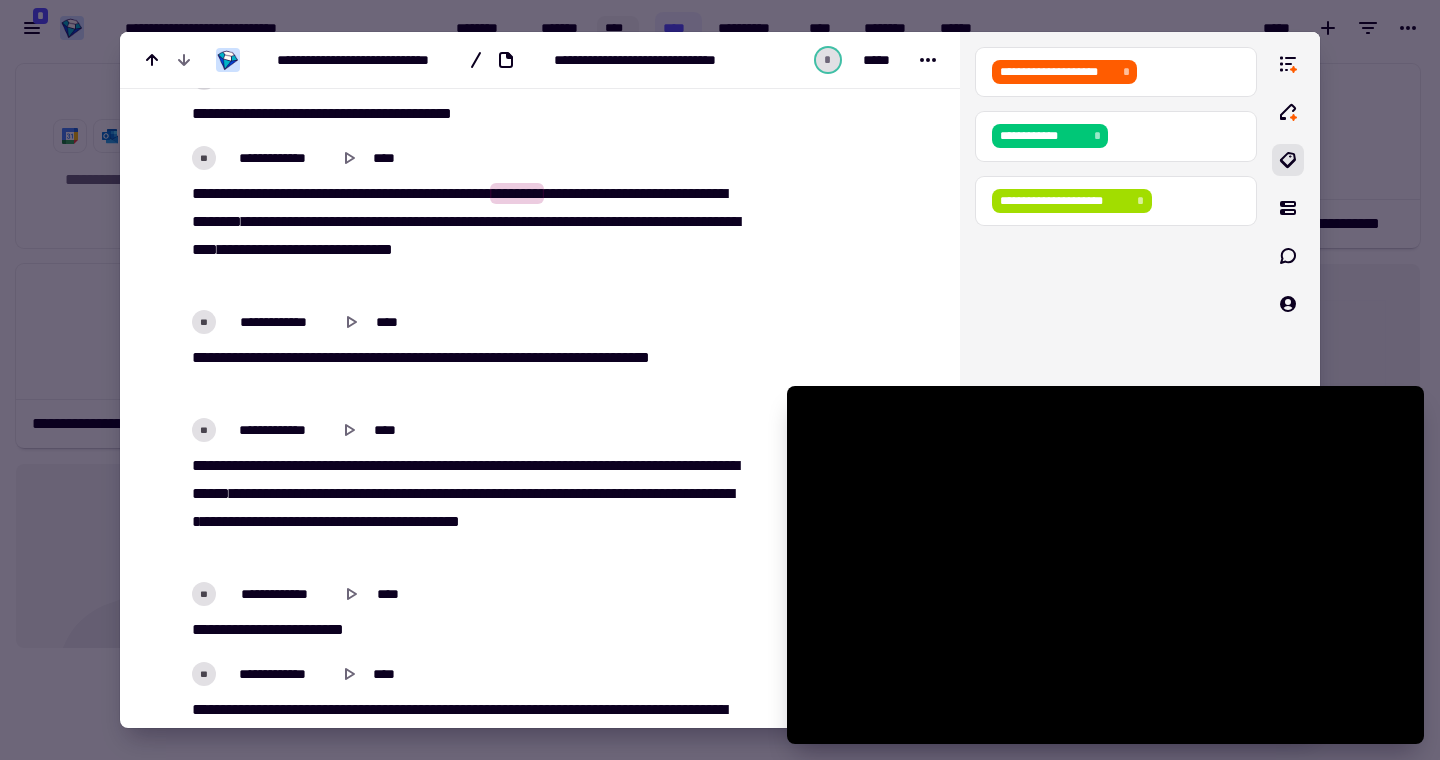 drag, startPoint x: 867, startPoint y: 441, endPoint x: 801, endPoint y: 329, distance: 130 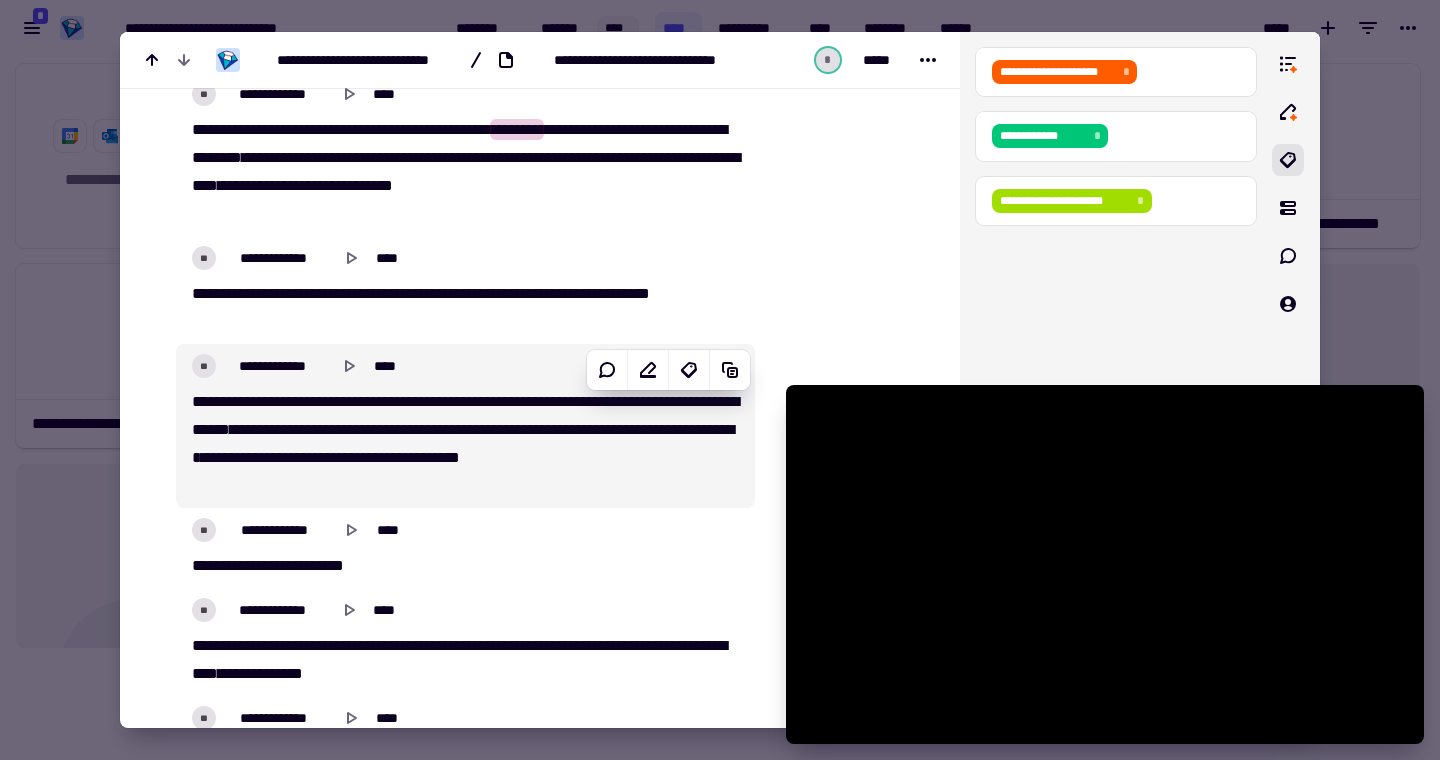 scroll, scrollTop: 3131, scrollLeft: 0, axis: vertical 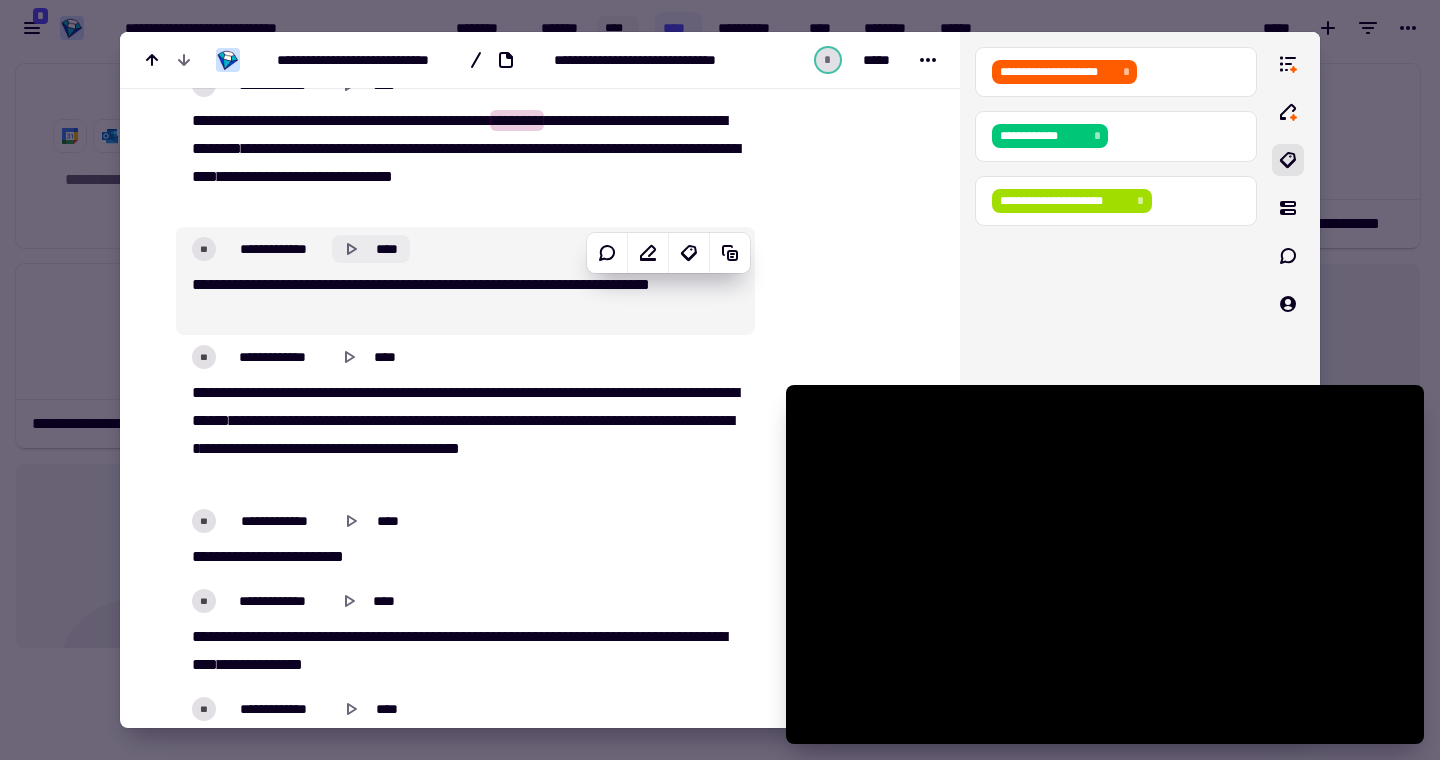 click 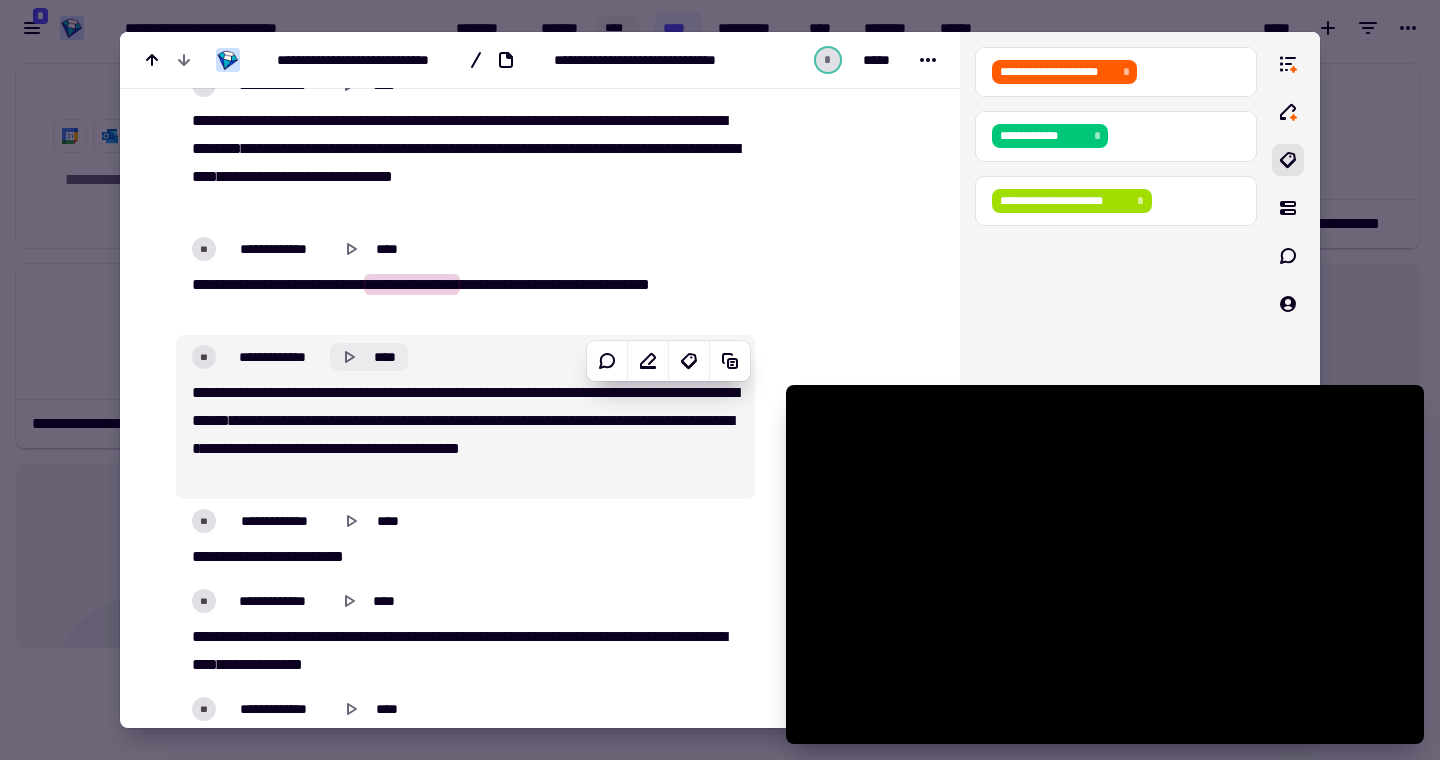 click 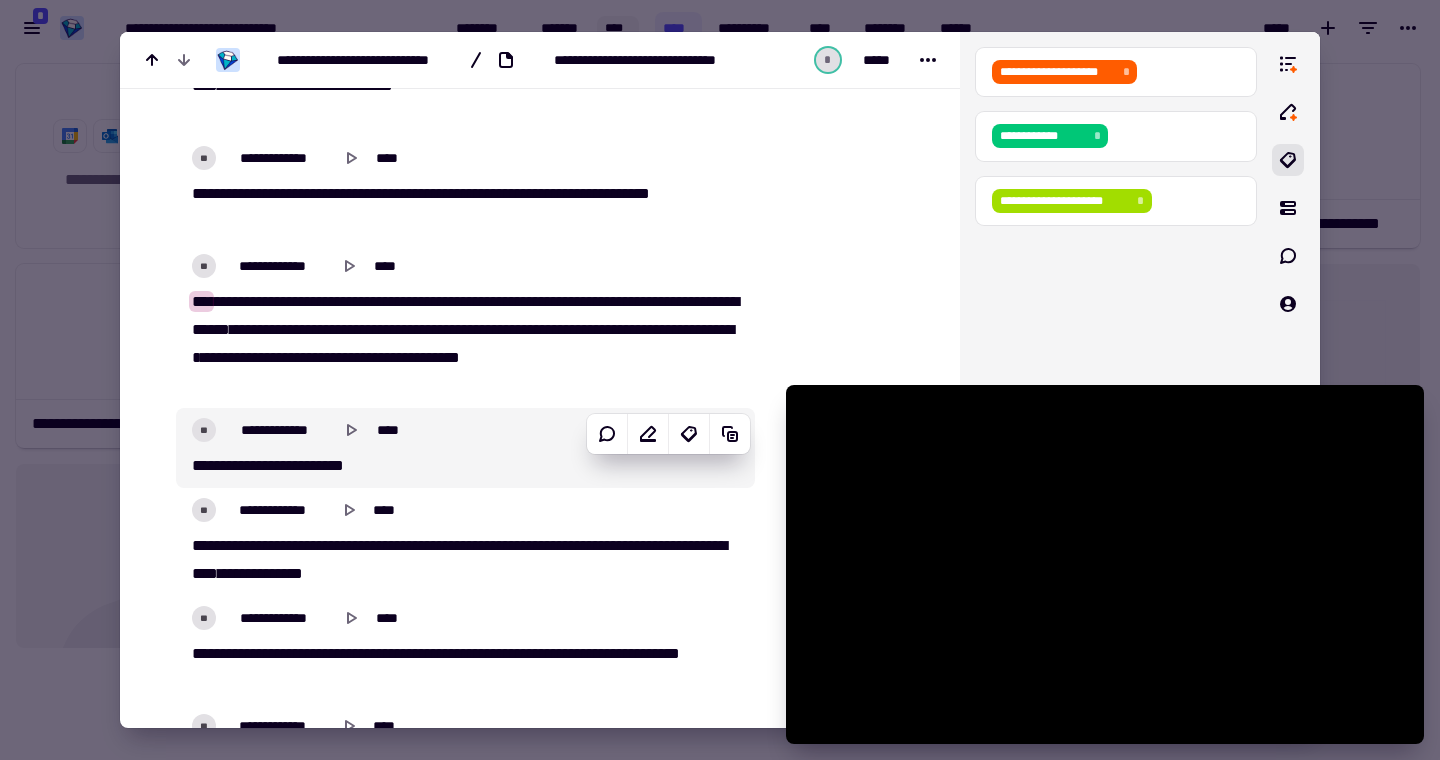 scroll, scrollTop: 3228, scrollLeft: 0, axis: vertical 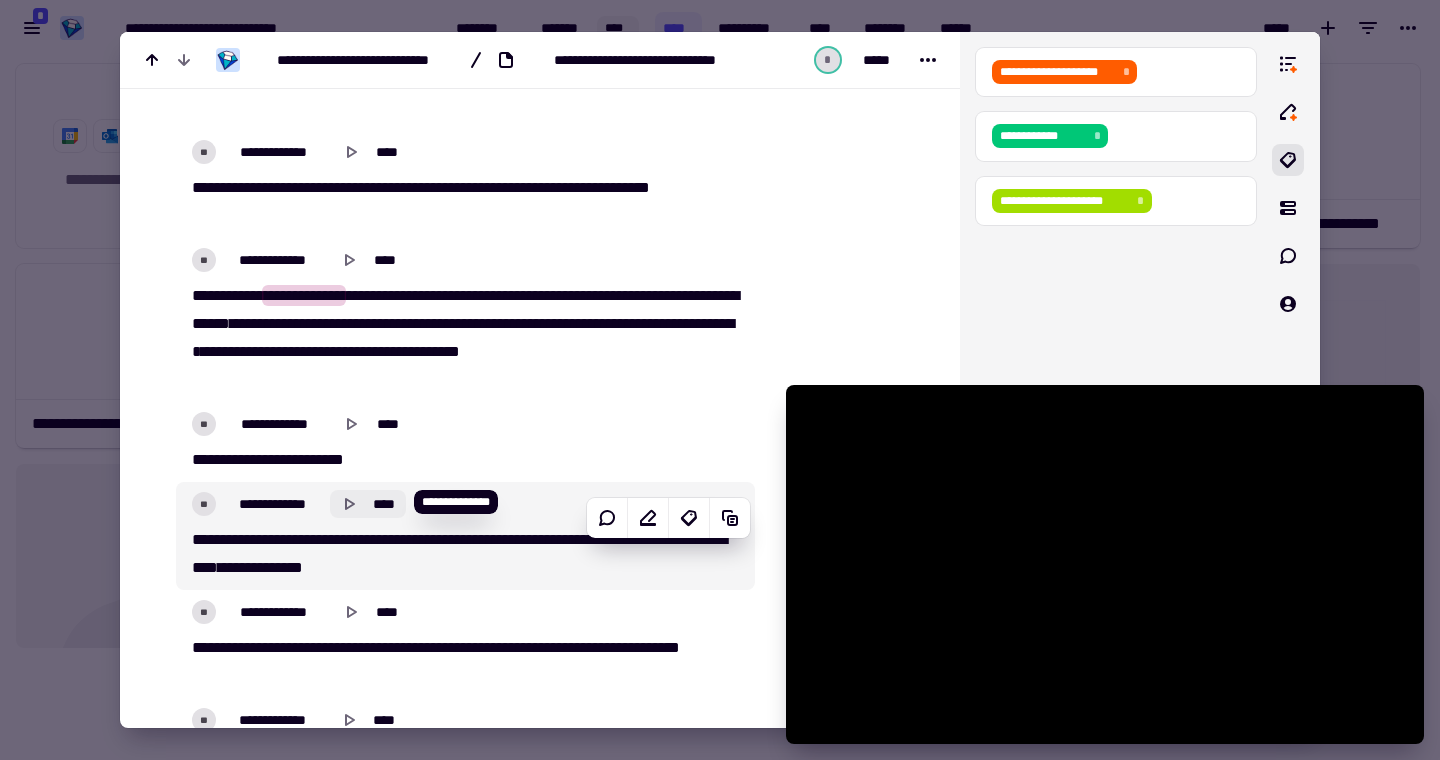 click 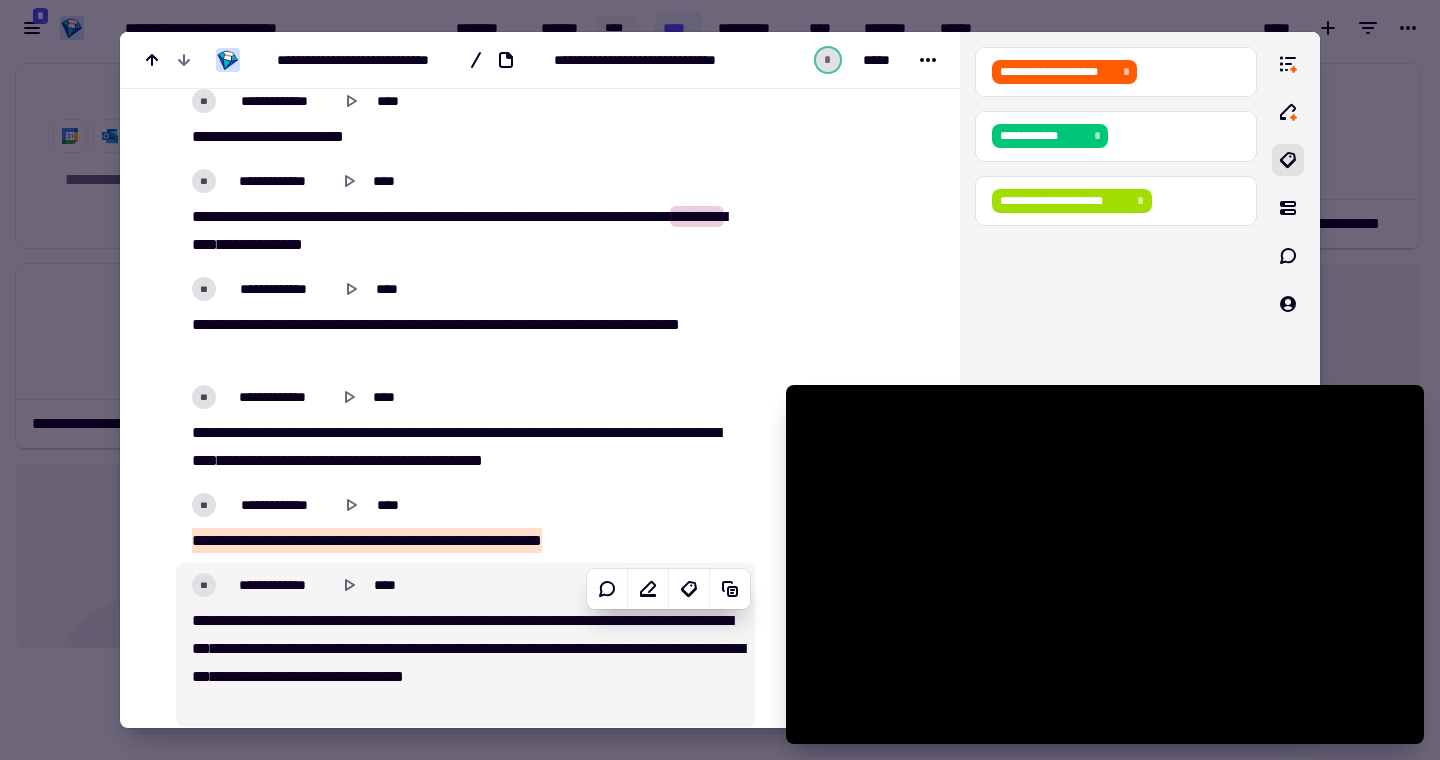 scroll, scrollTop: 3567, scrollLeft: 0, axis: vertical 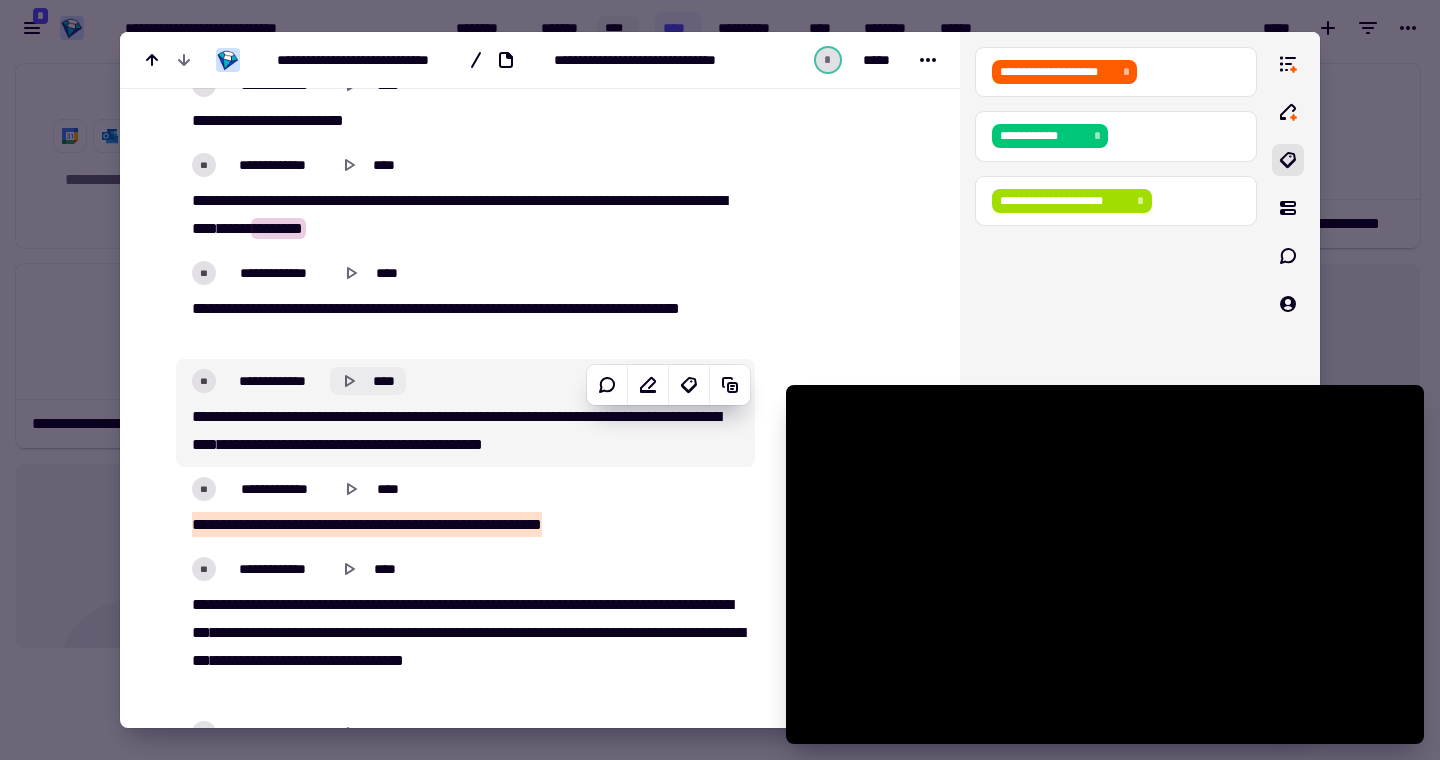 click 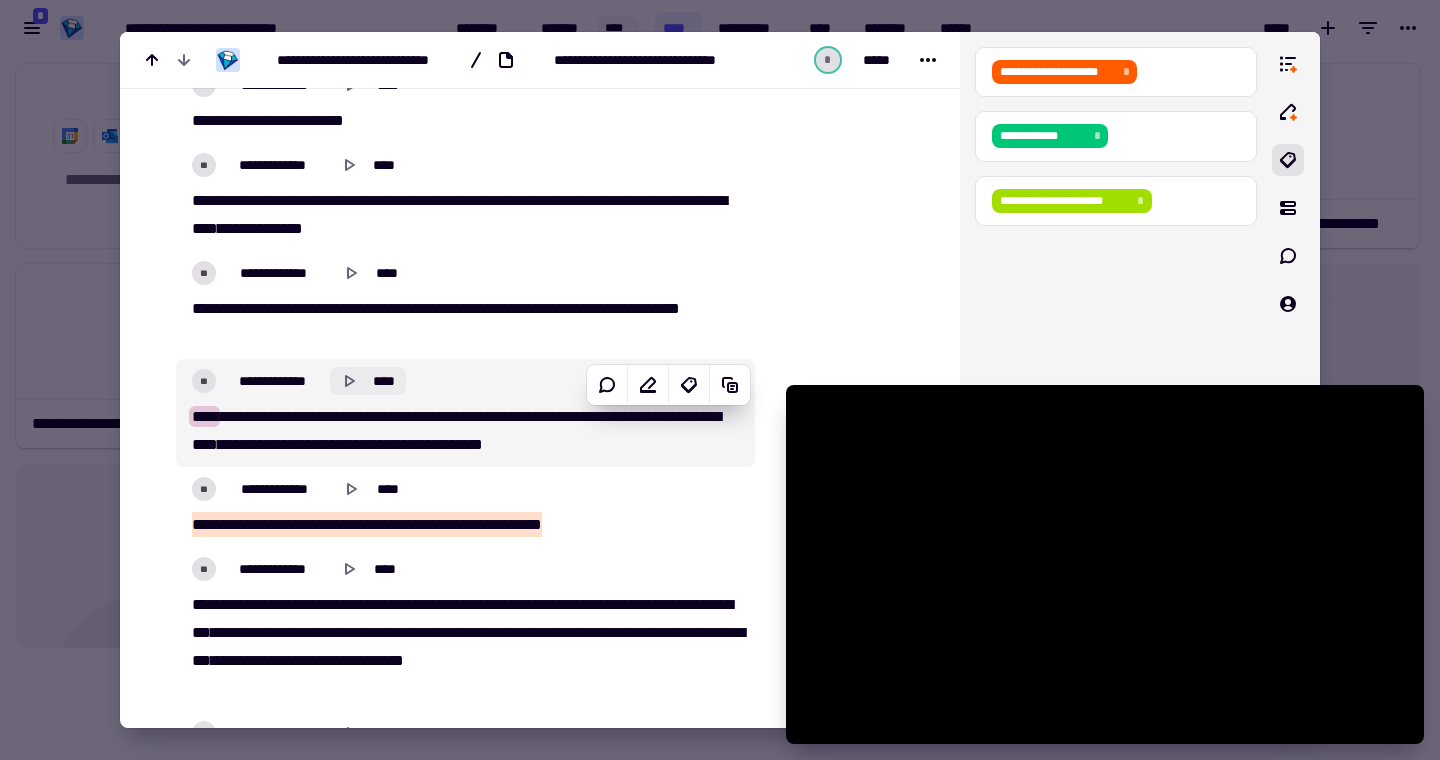 click 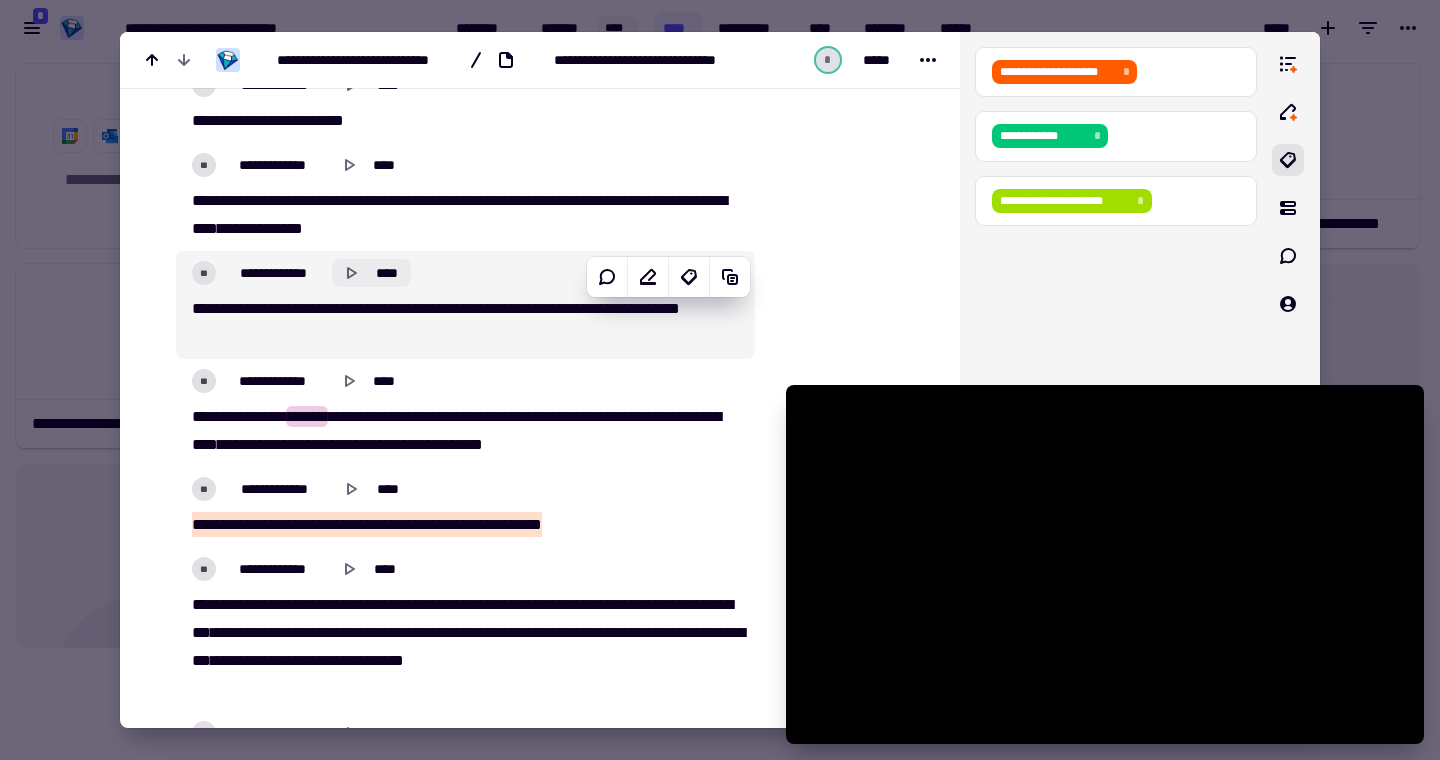 click 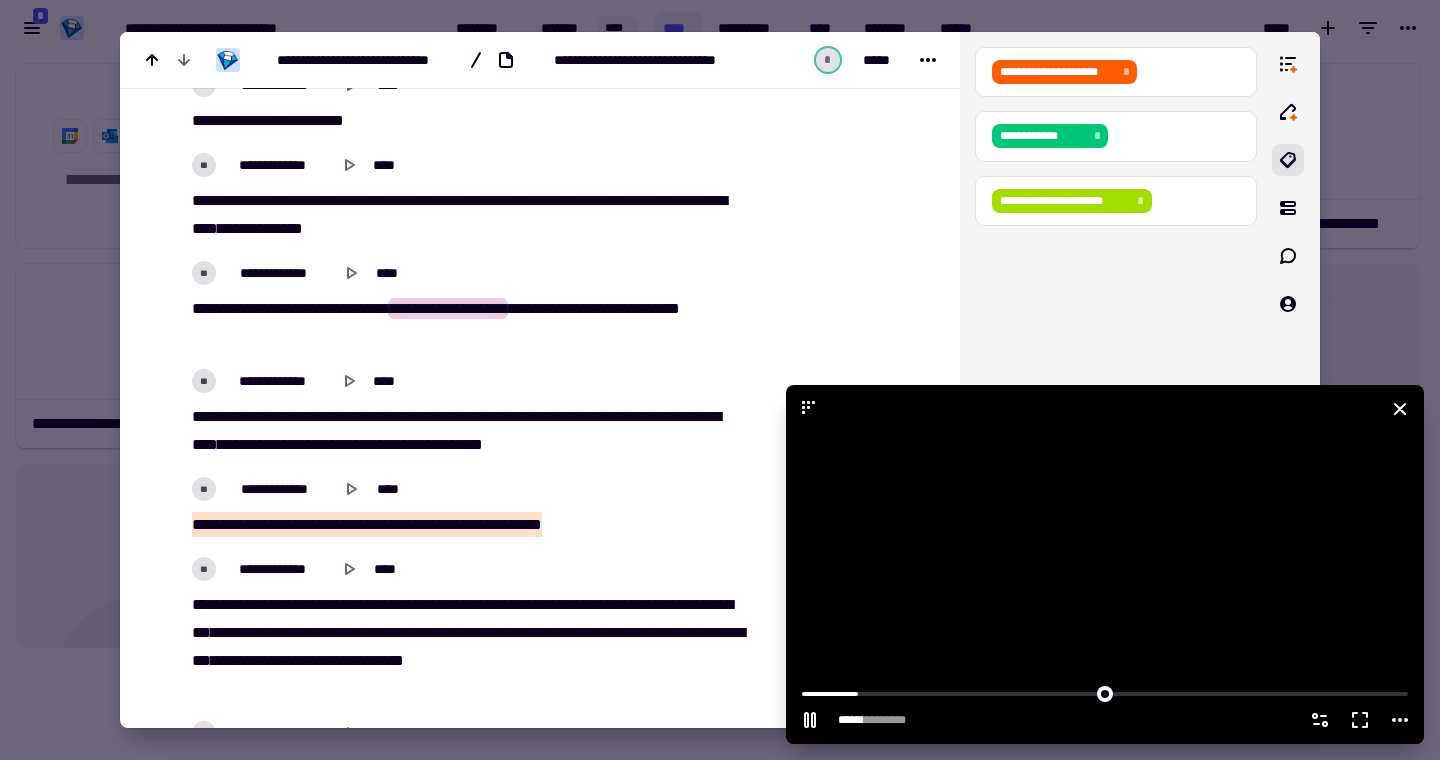click 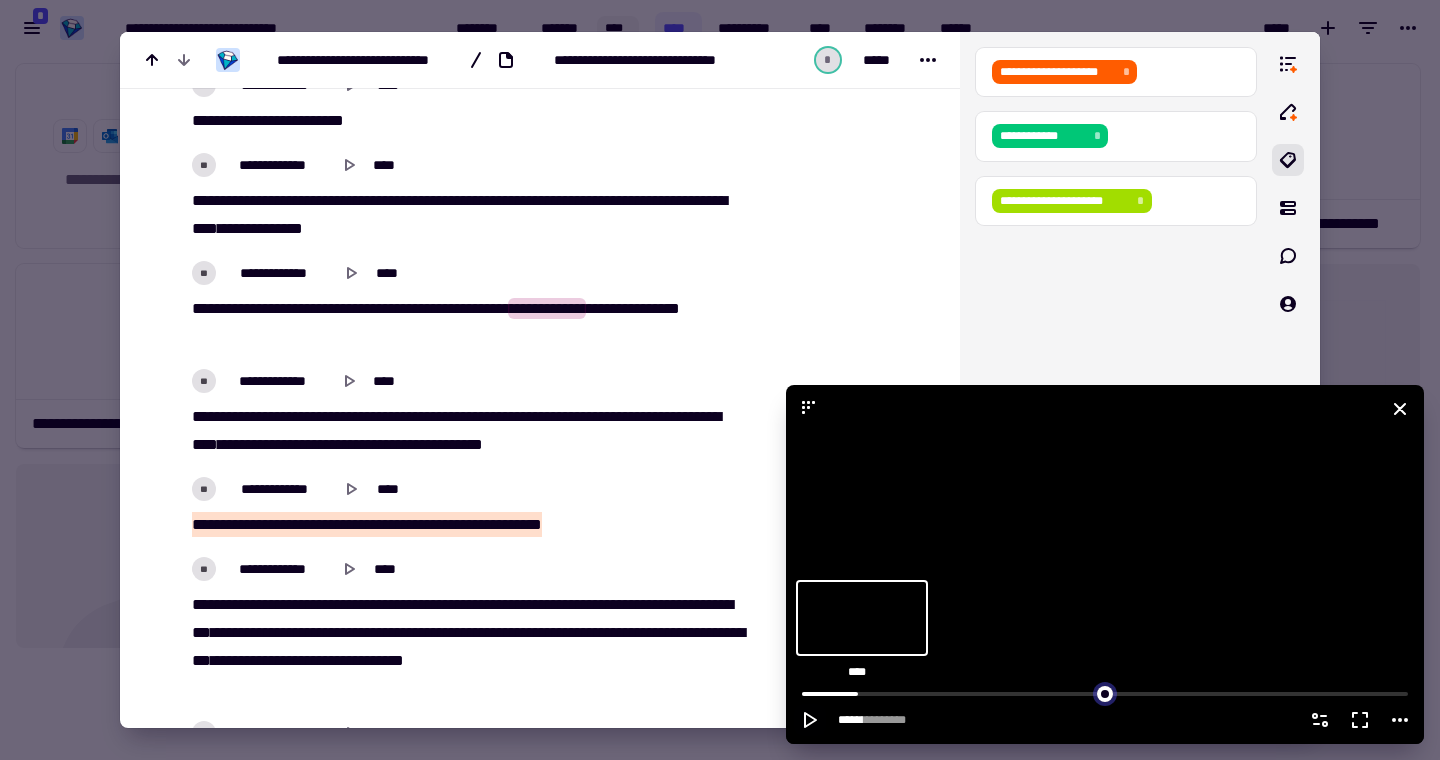 click at bounding box center [1105, 692] 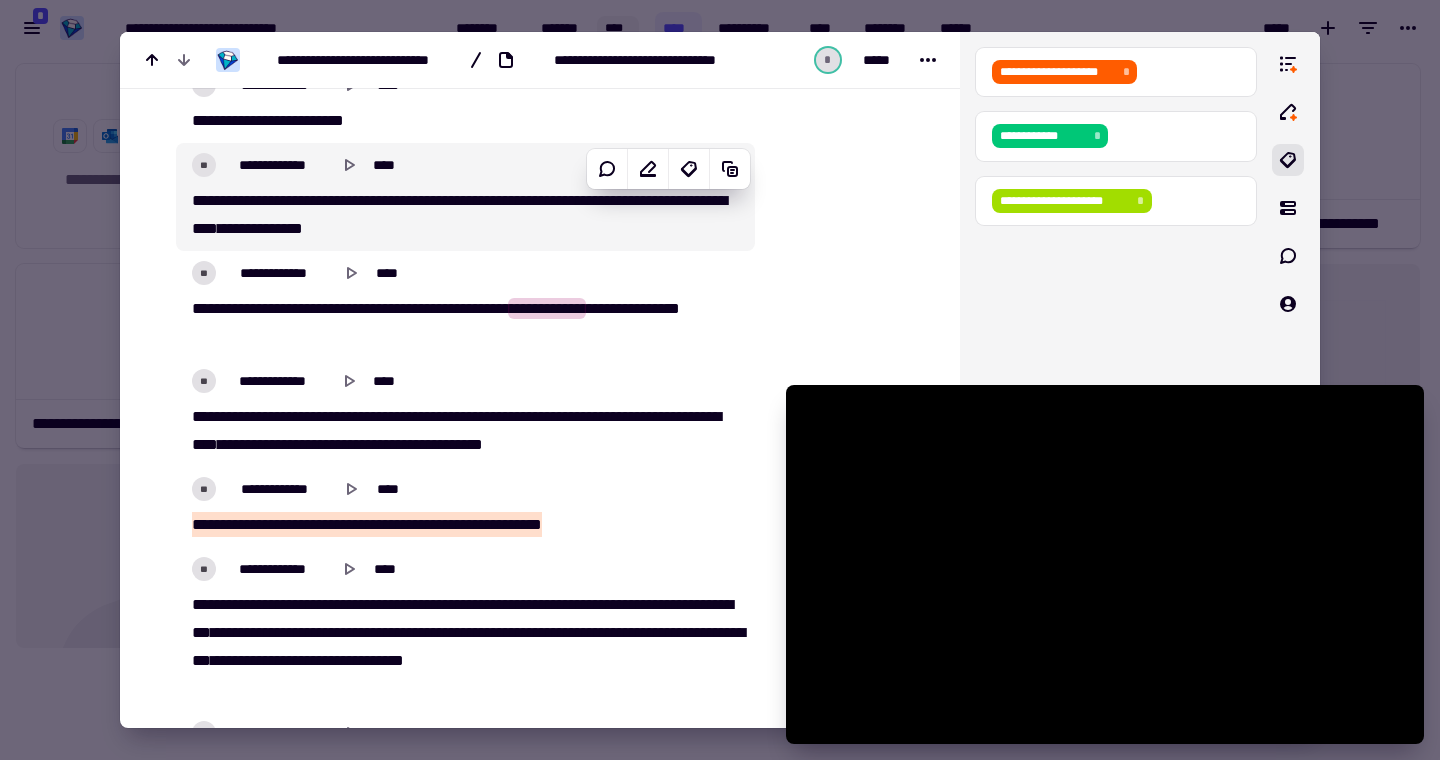 click on "[NUMBER] [STREET] [NUMBER] [STREET_TYPE] [CITY] [STATE] [ZIP]" at bounding box center [465, 215] 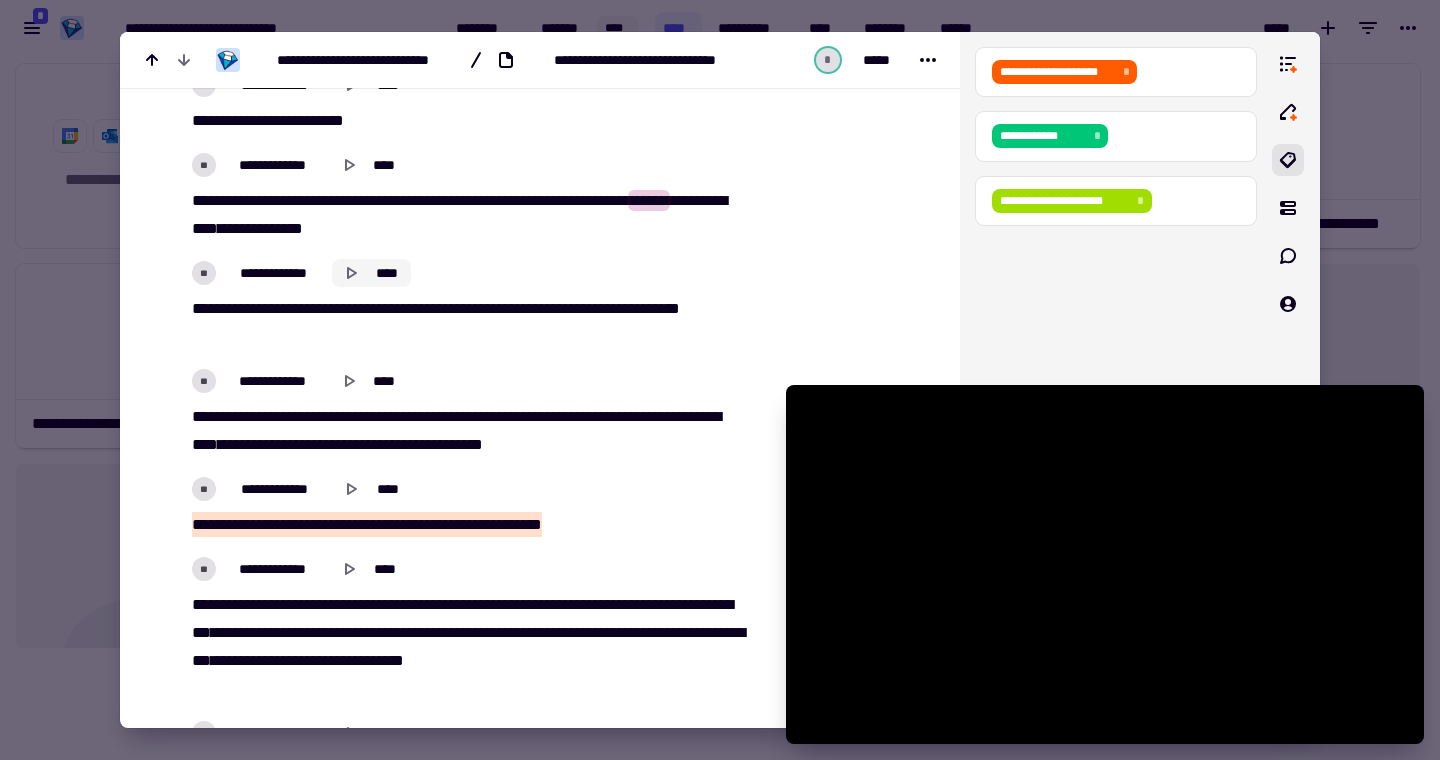 click 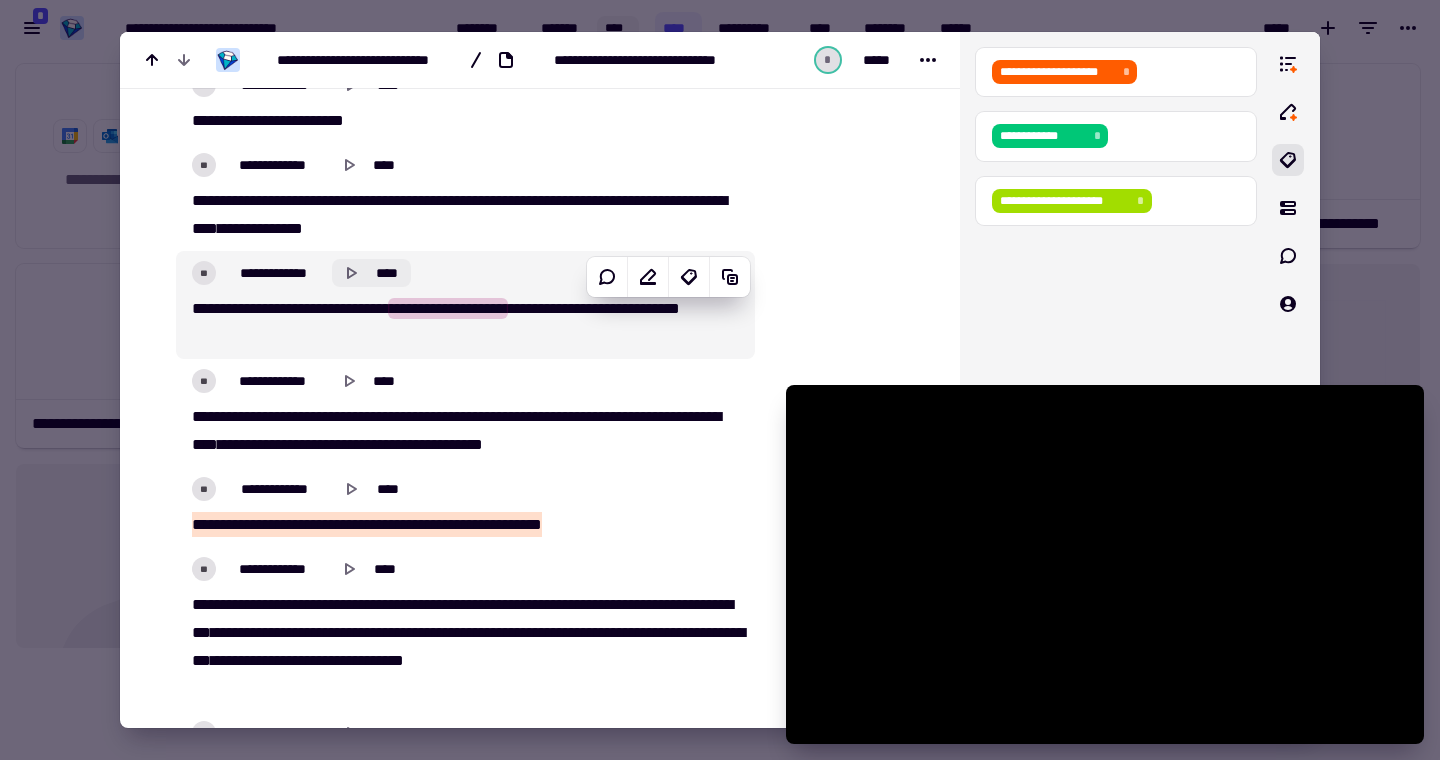click 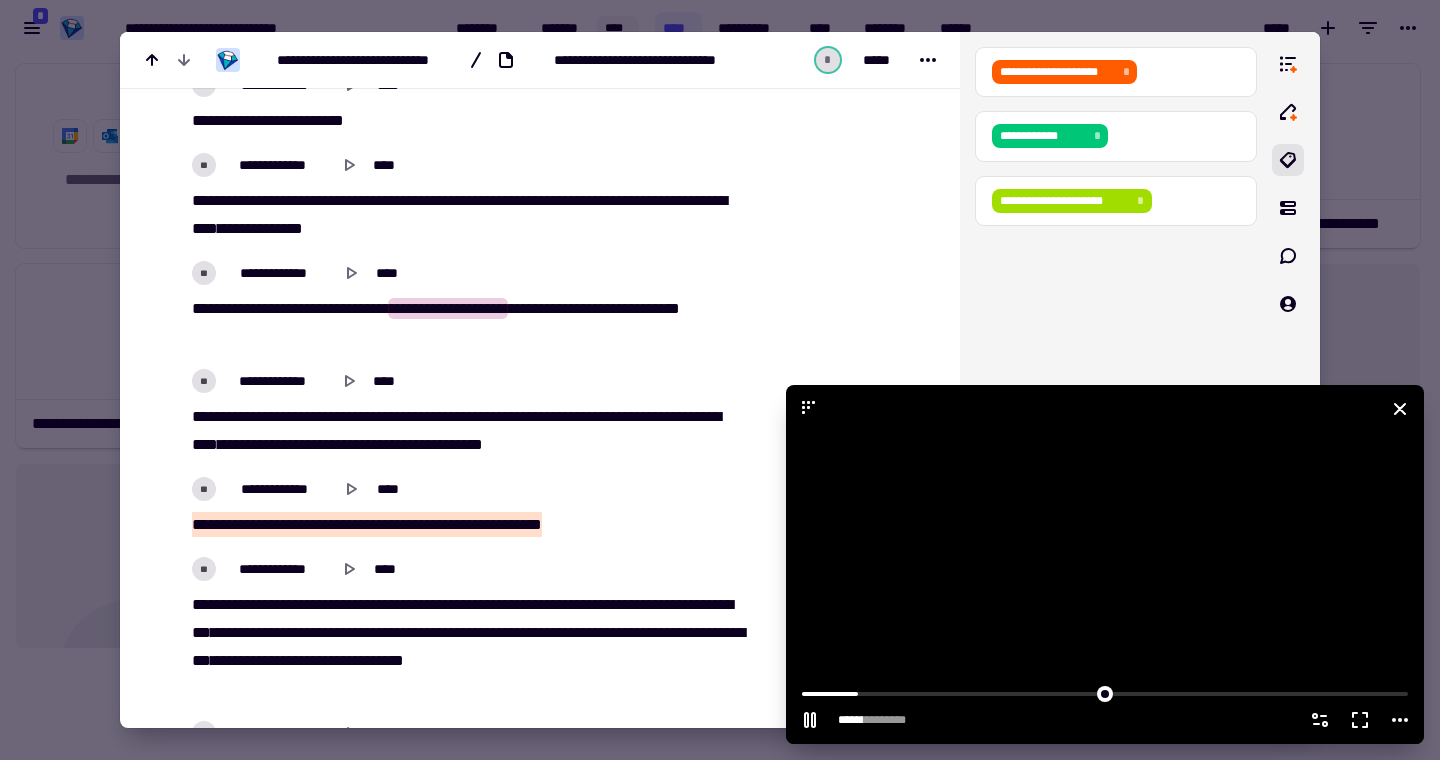 click 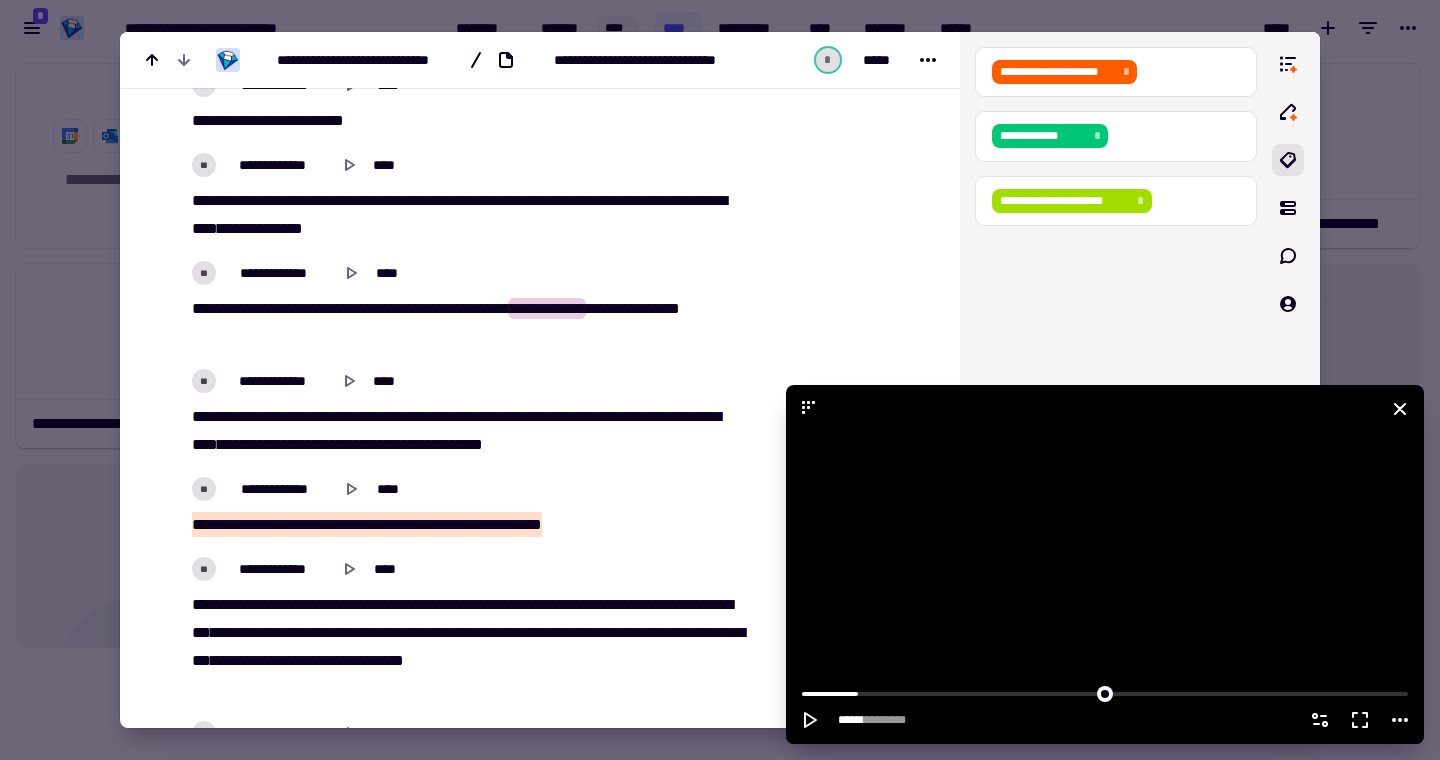 type 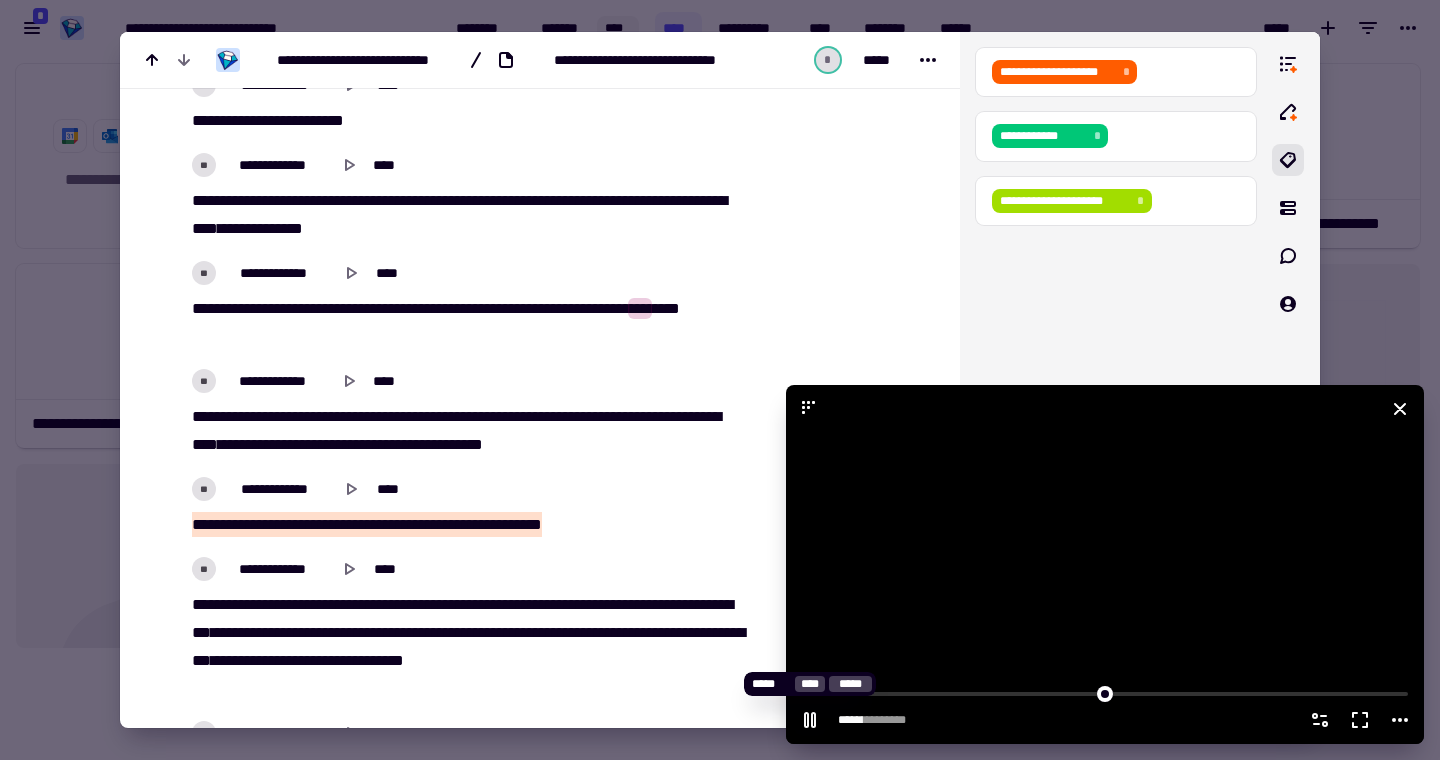 click 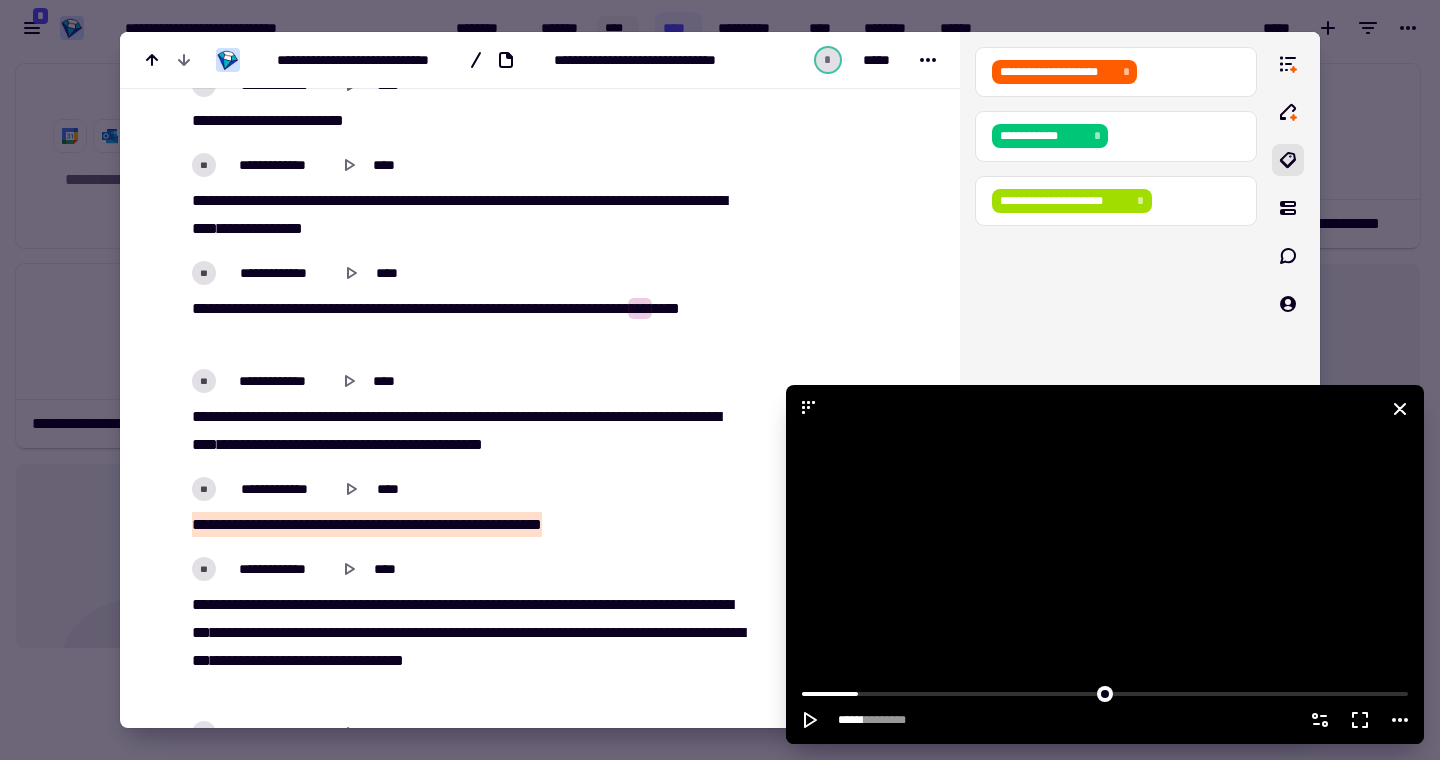 click 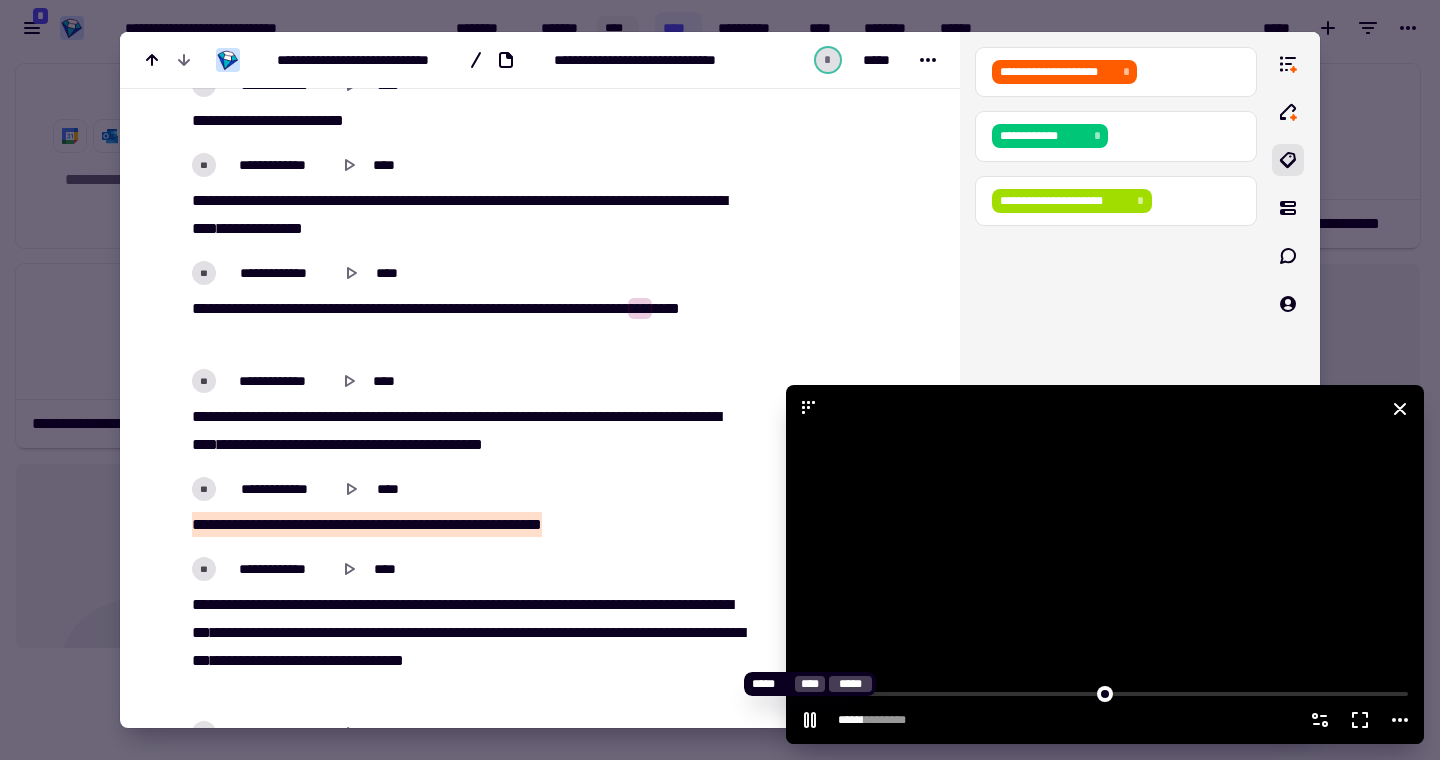 click 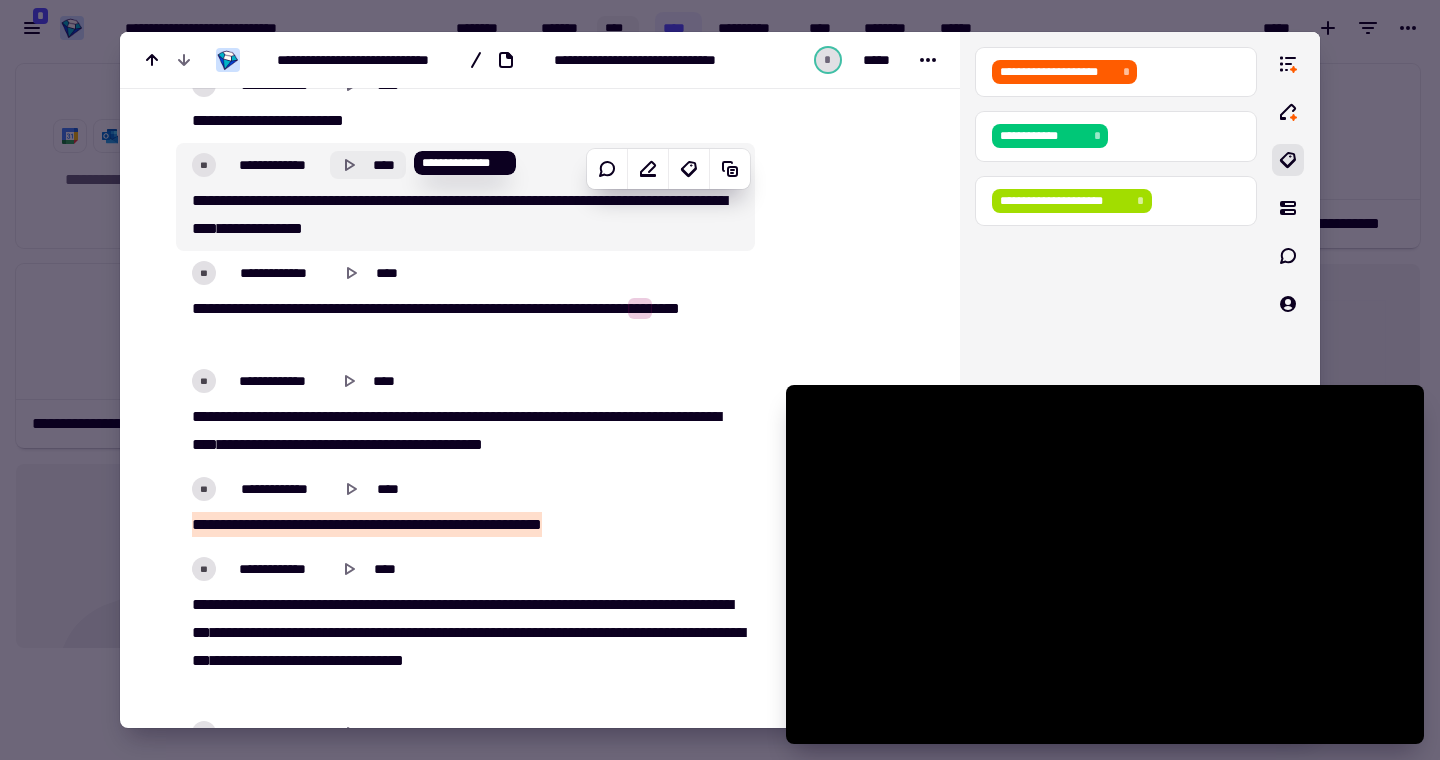 click 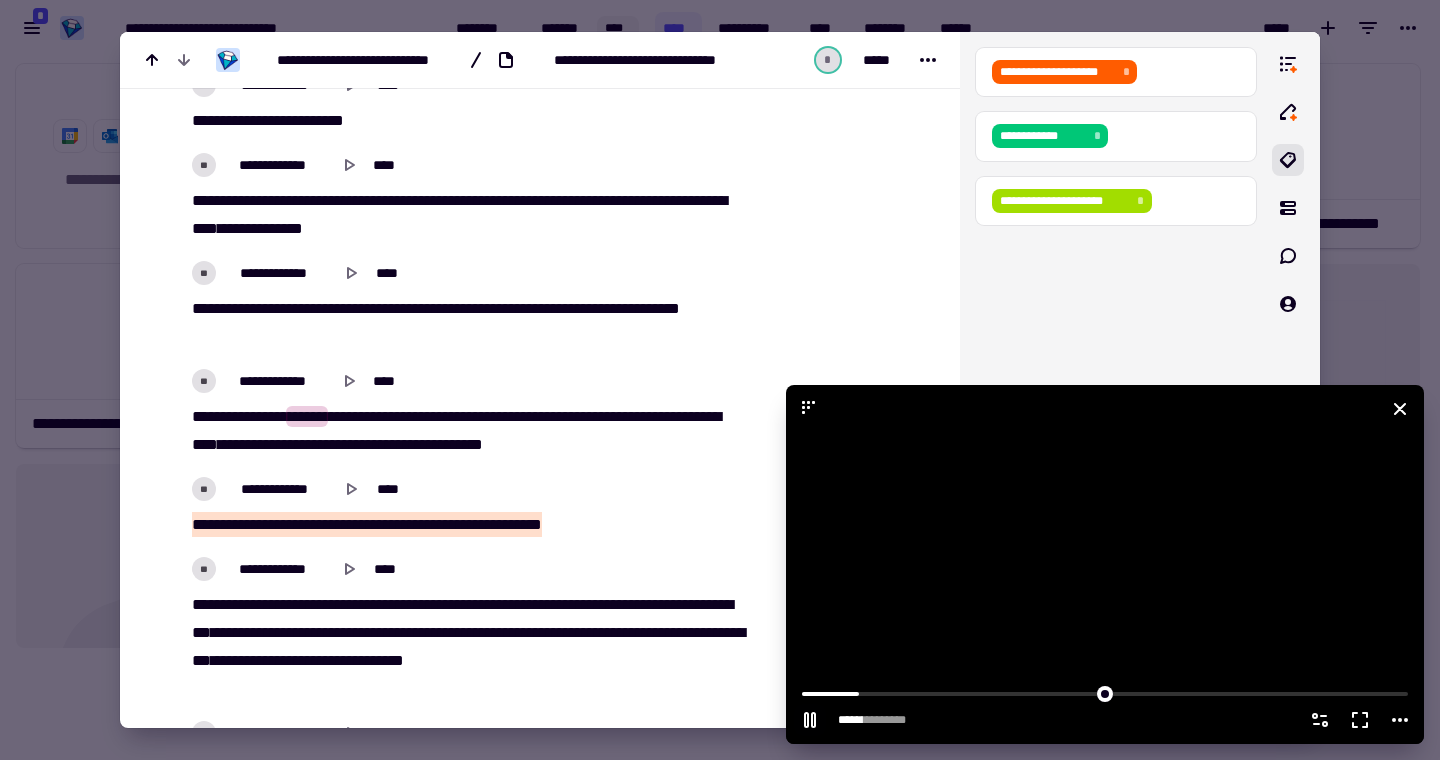 click 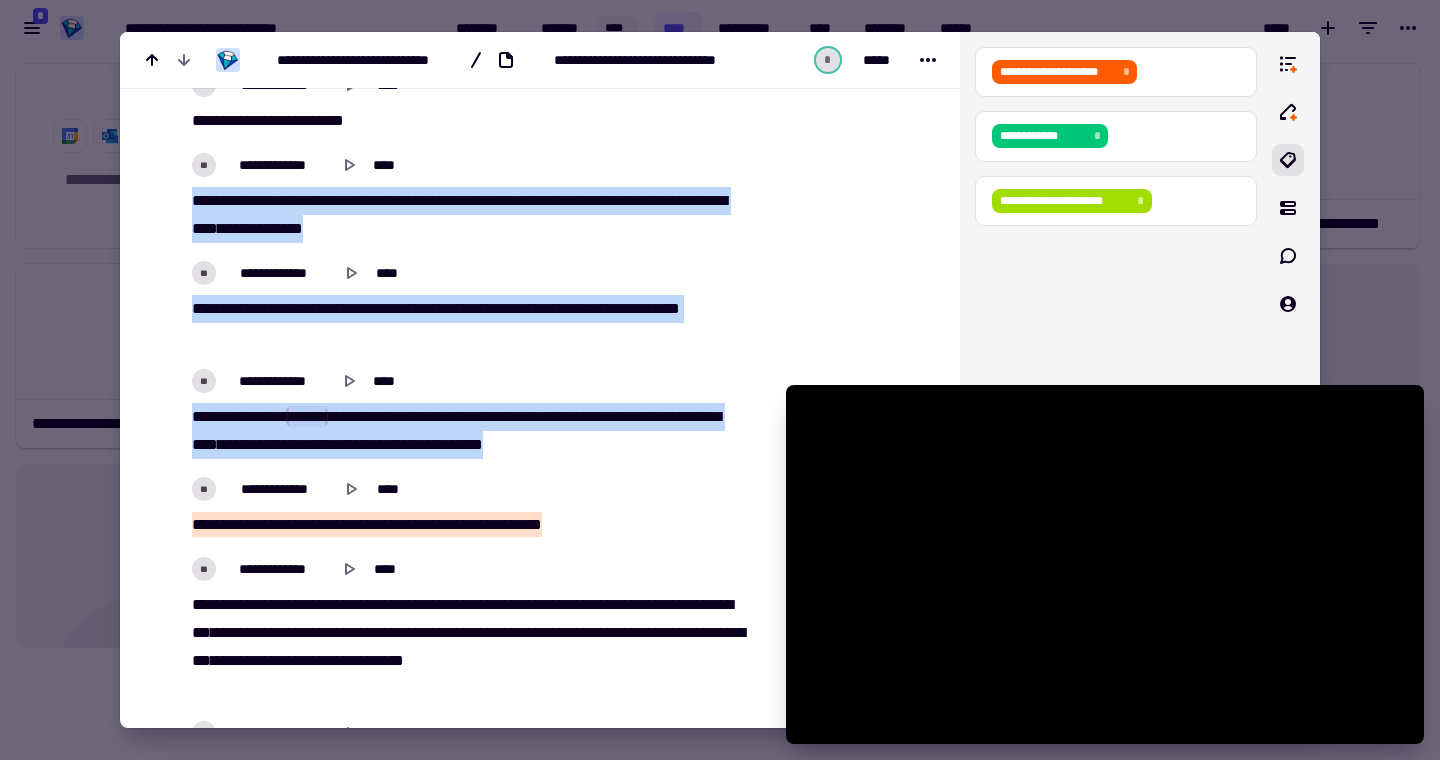 drag, startPoint x: 194, startPoint y: 198, endPoint x: 683, endPoint y: 449, distance: 549.65625 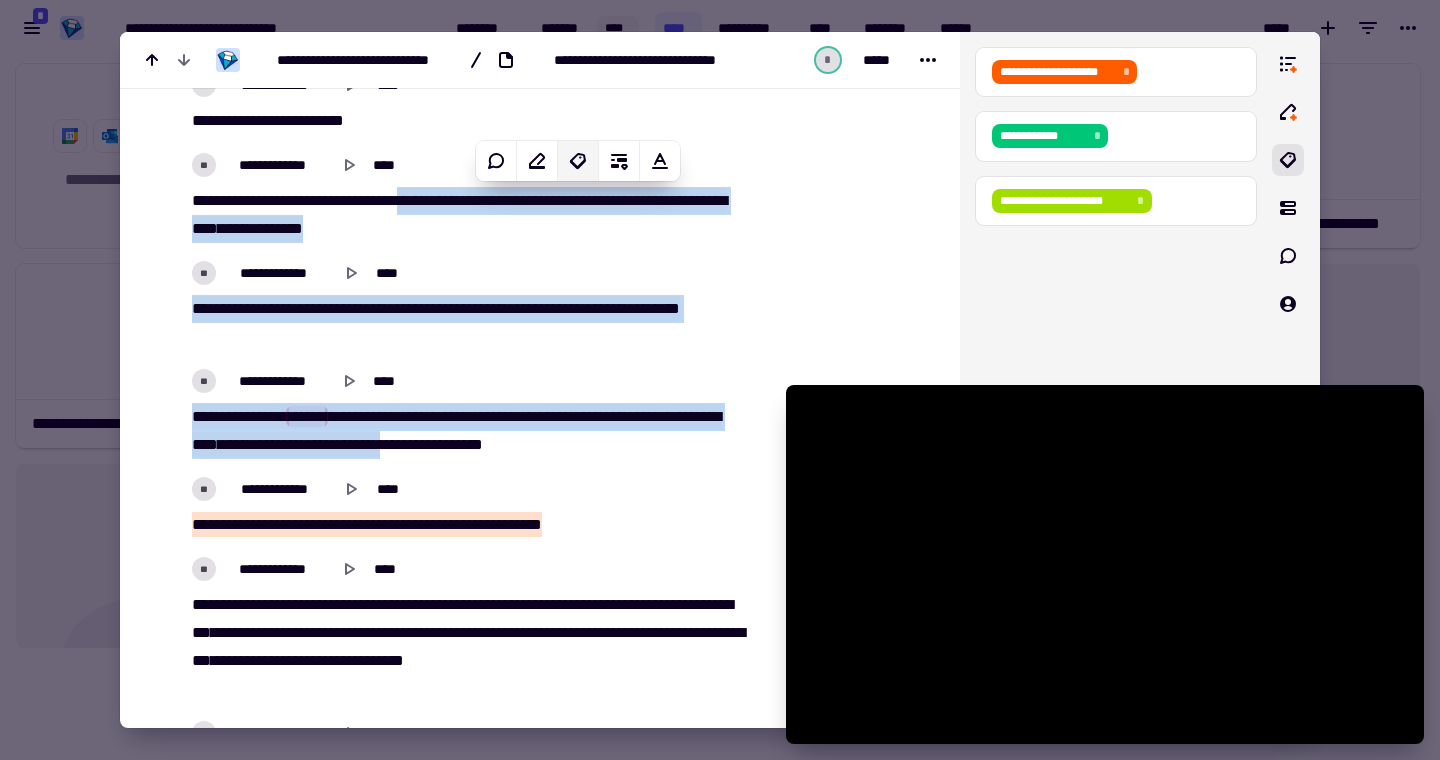 click 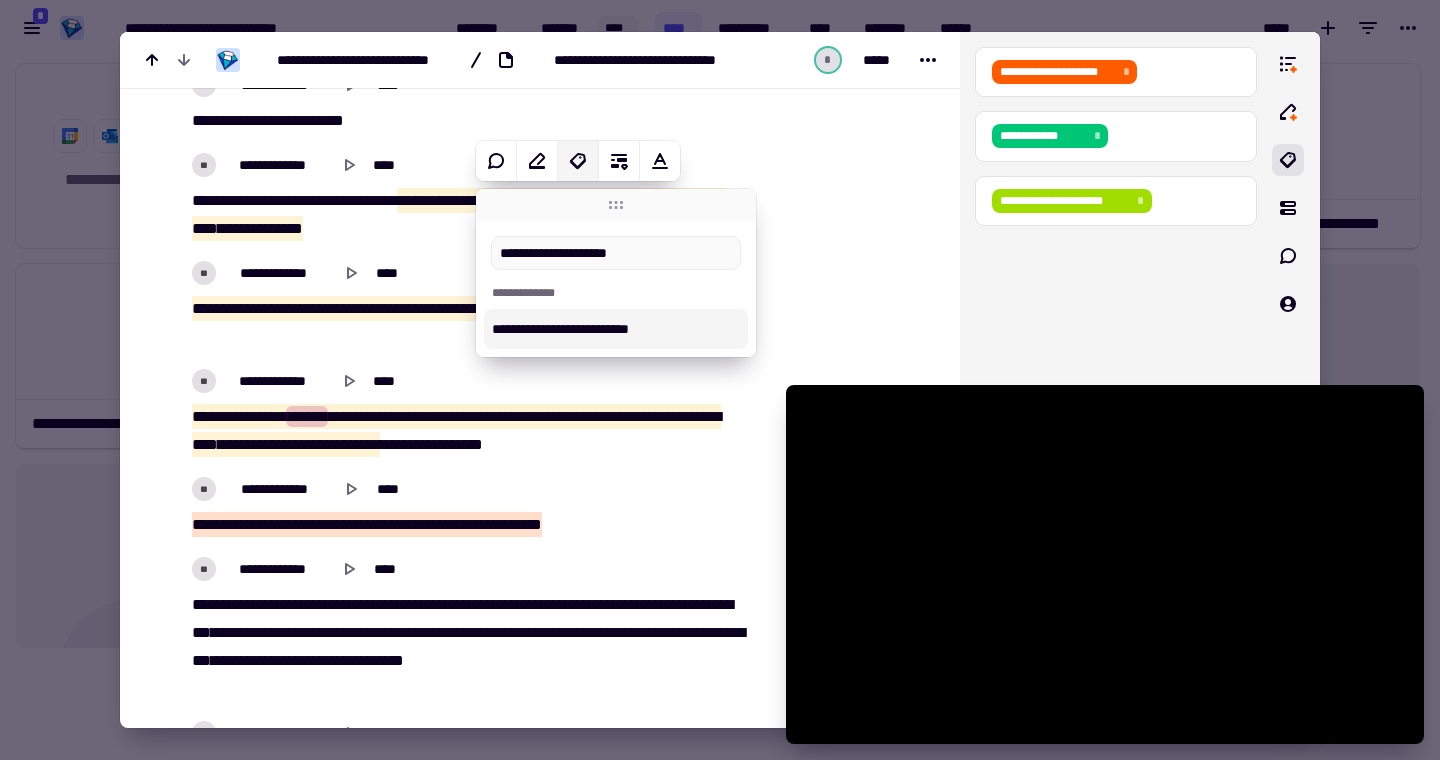 type on "**********" 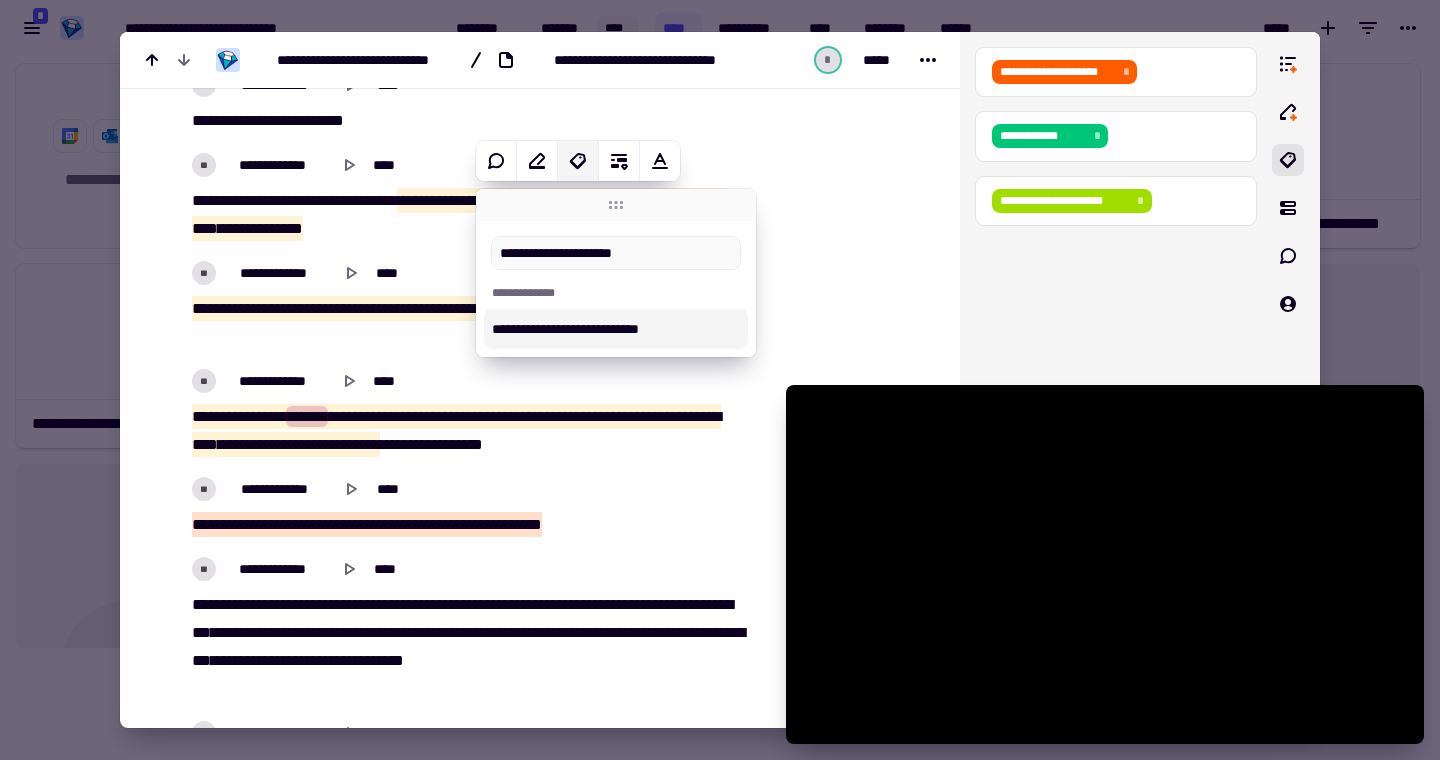 type 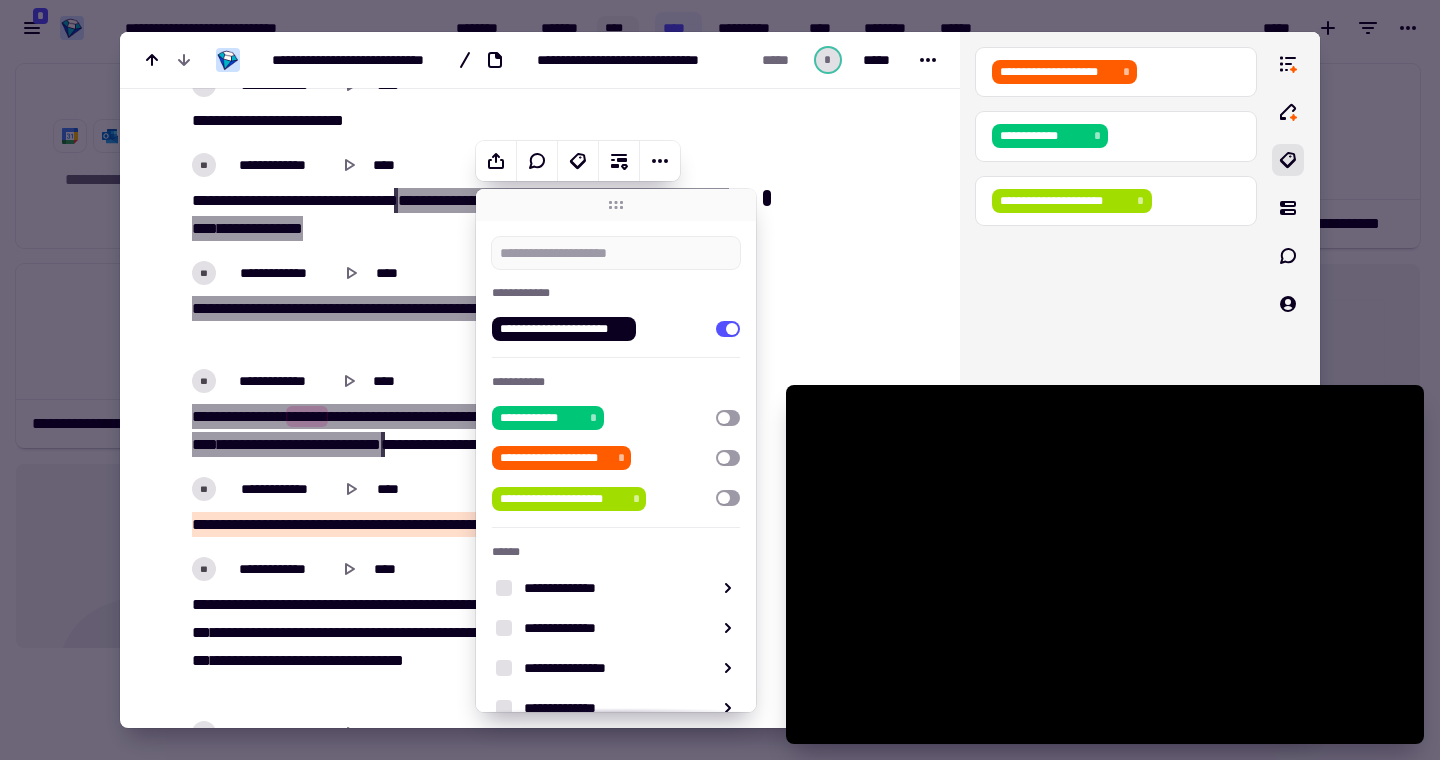type on "******" 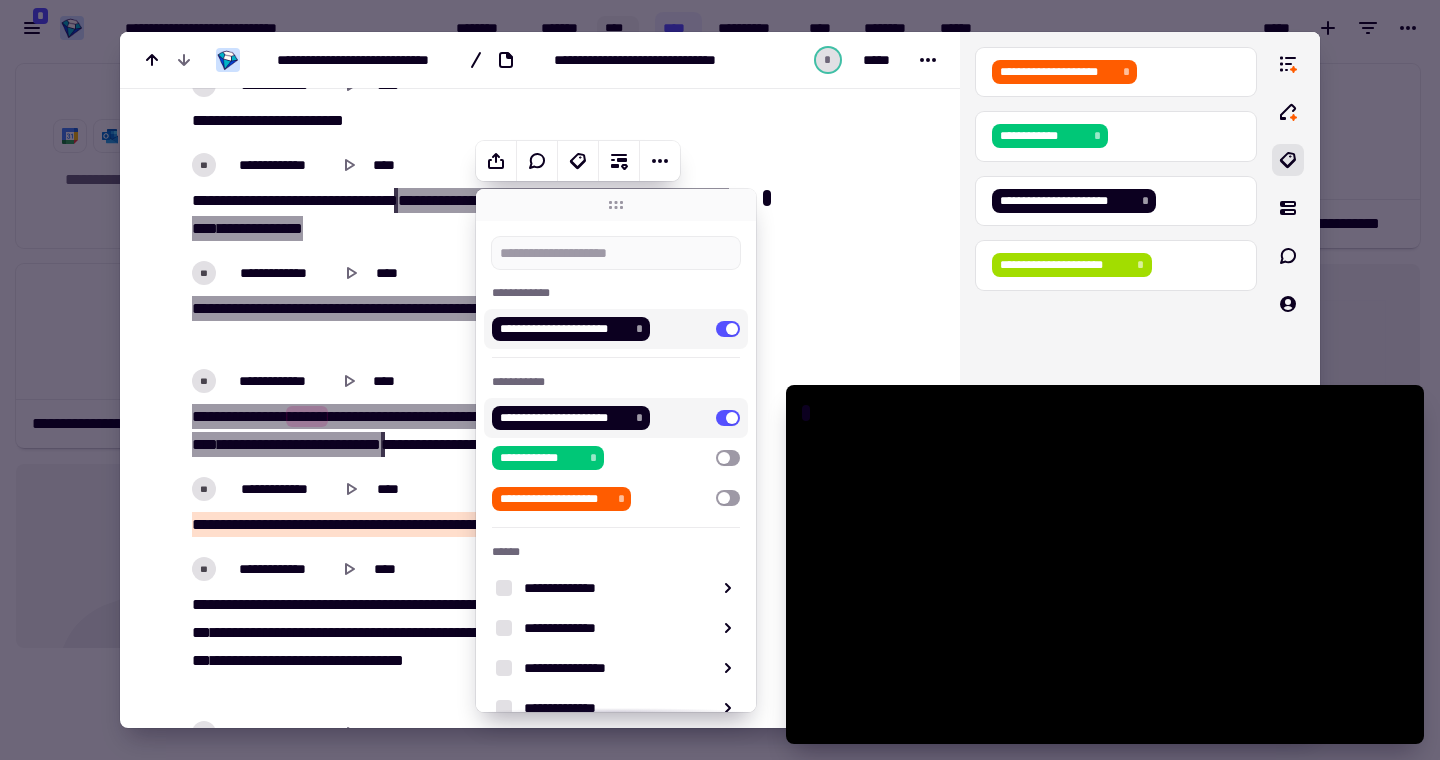 click at bounding box center [843, 15654] 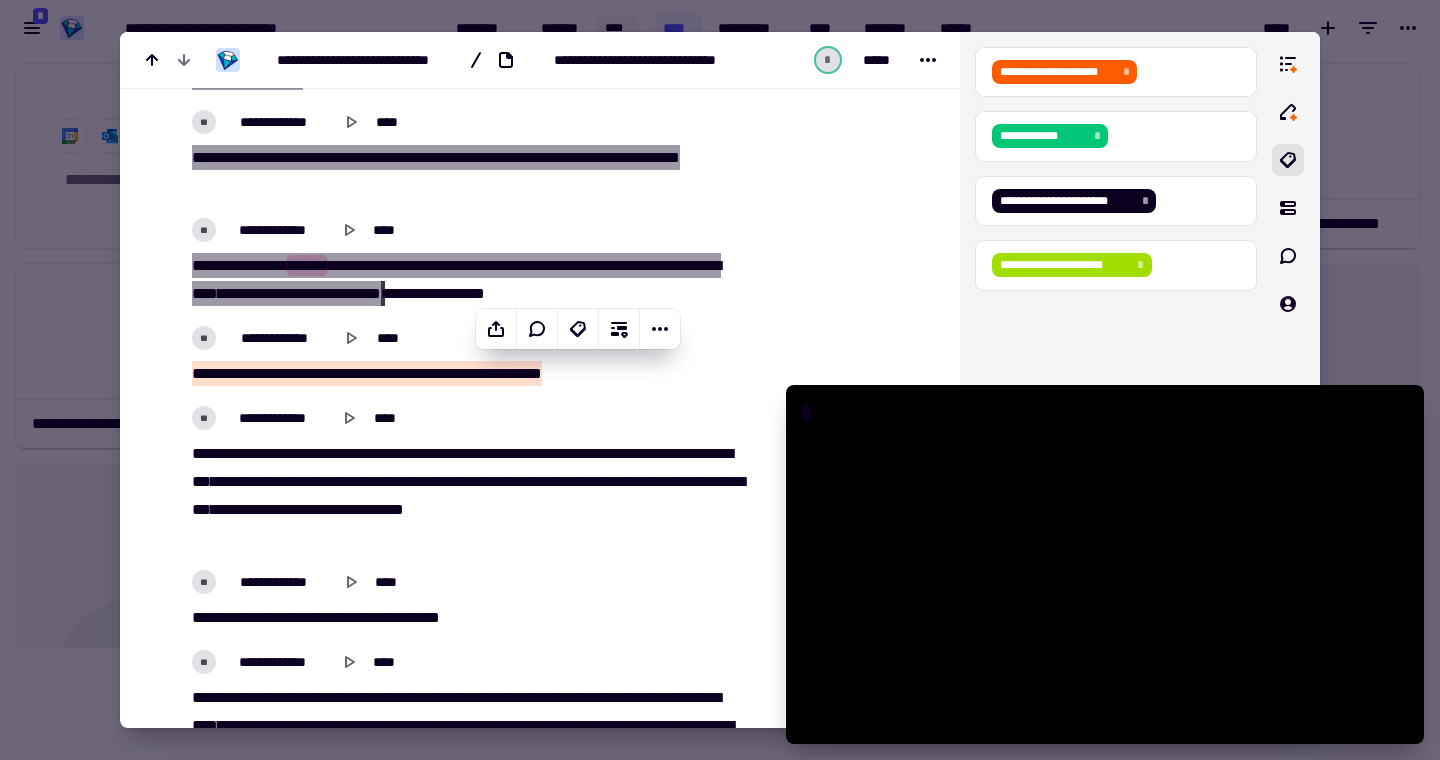 scroll, scrollTop: 3709, scrollLeft: 0, axis: vertical 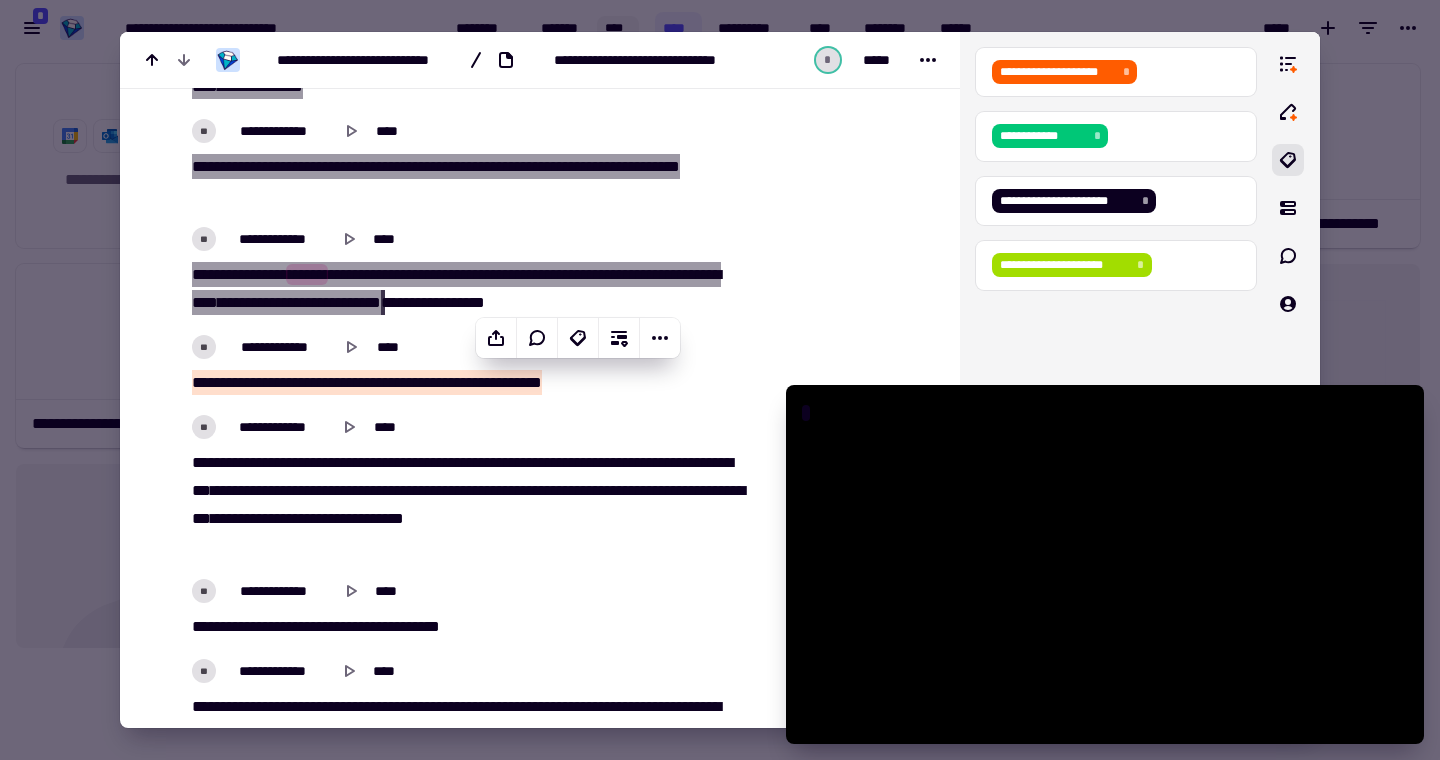 click at bounding box center [720, 380] 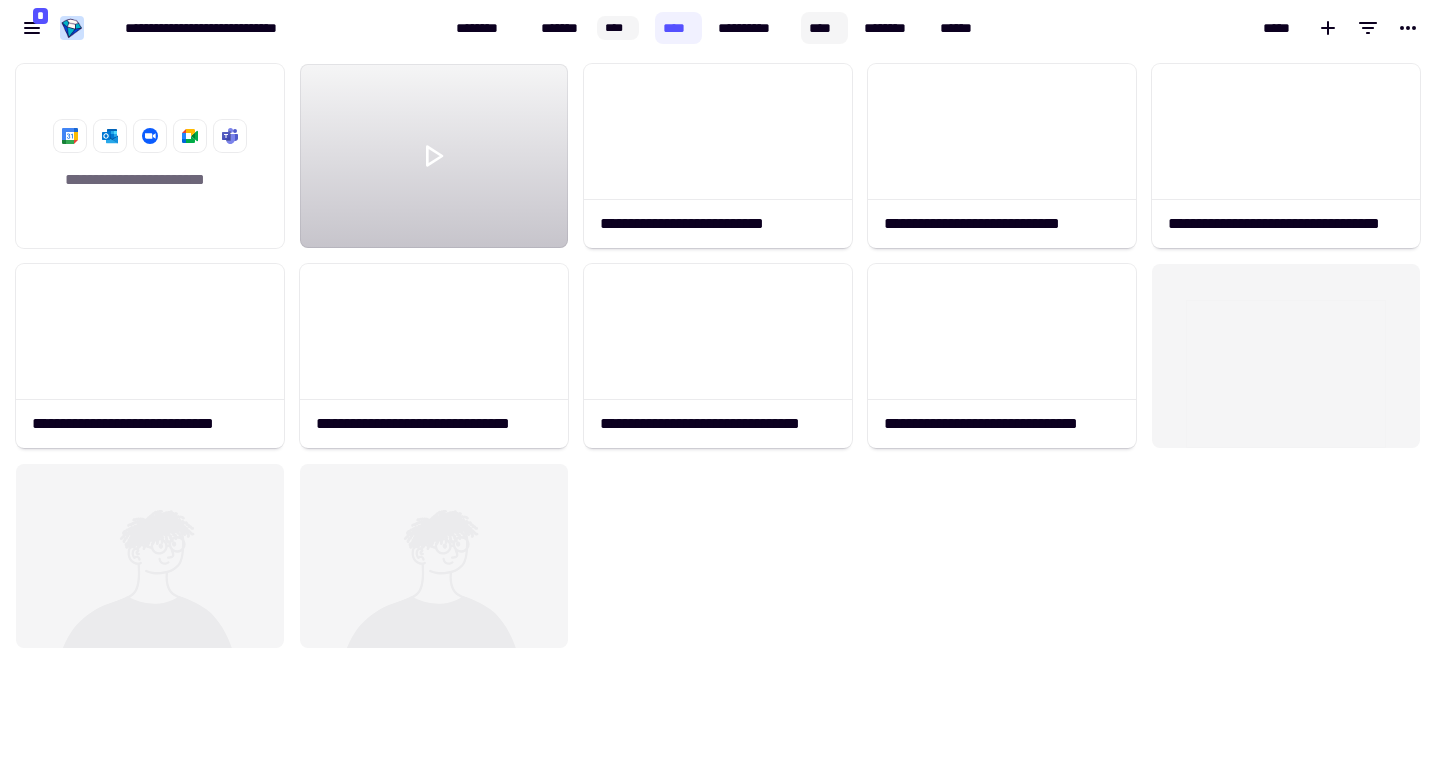 click on "****" 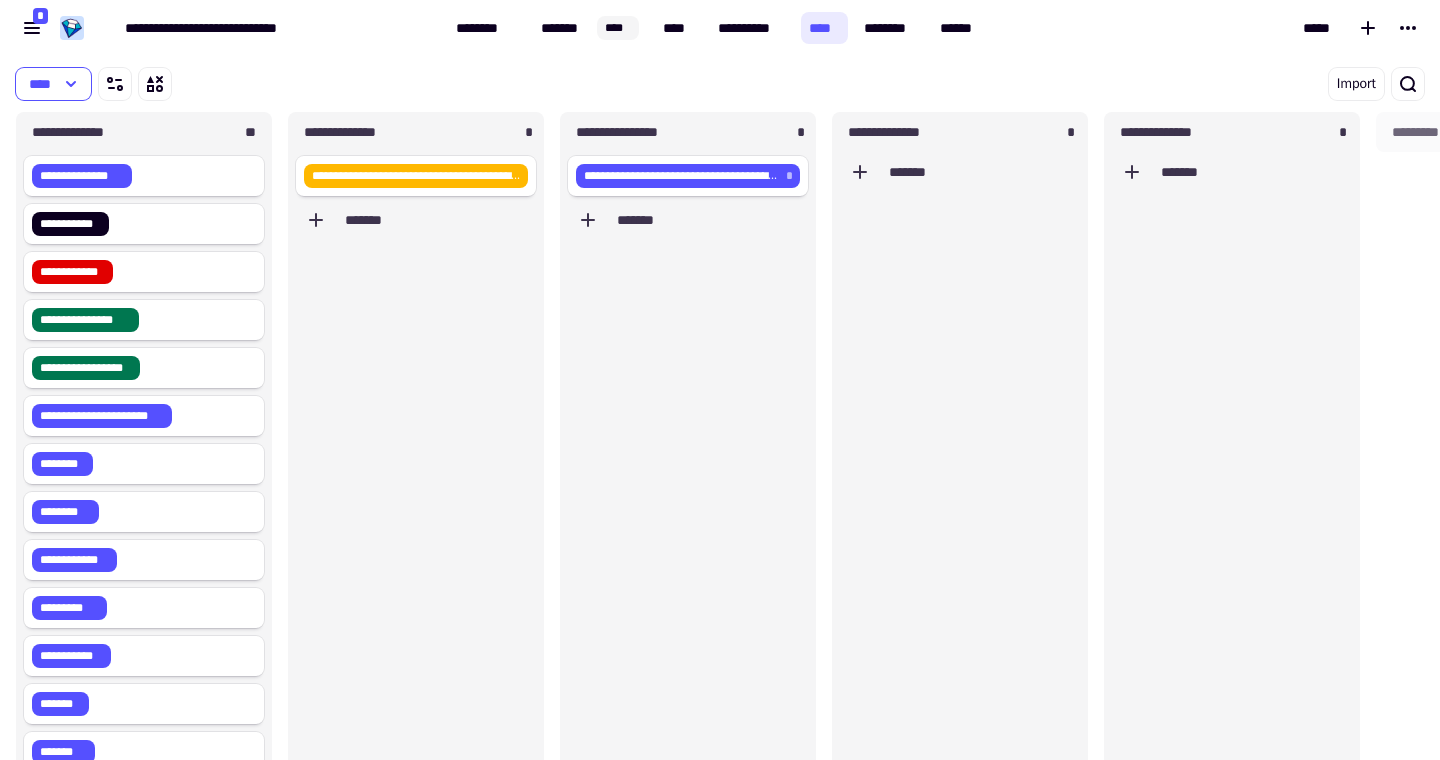 scroll, scrollTop: 1, scrollLeft: 1, axis: both 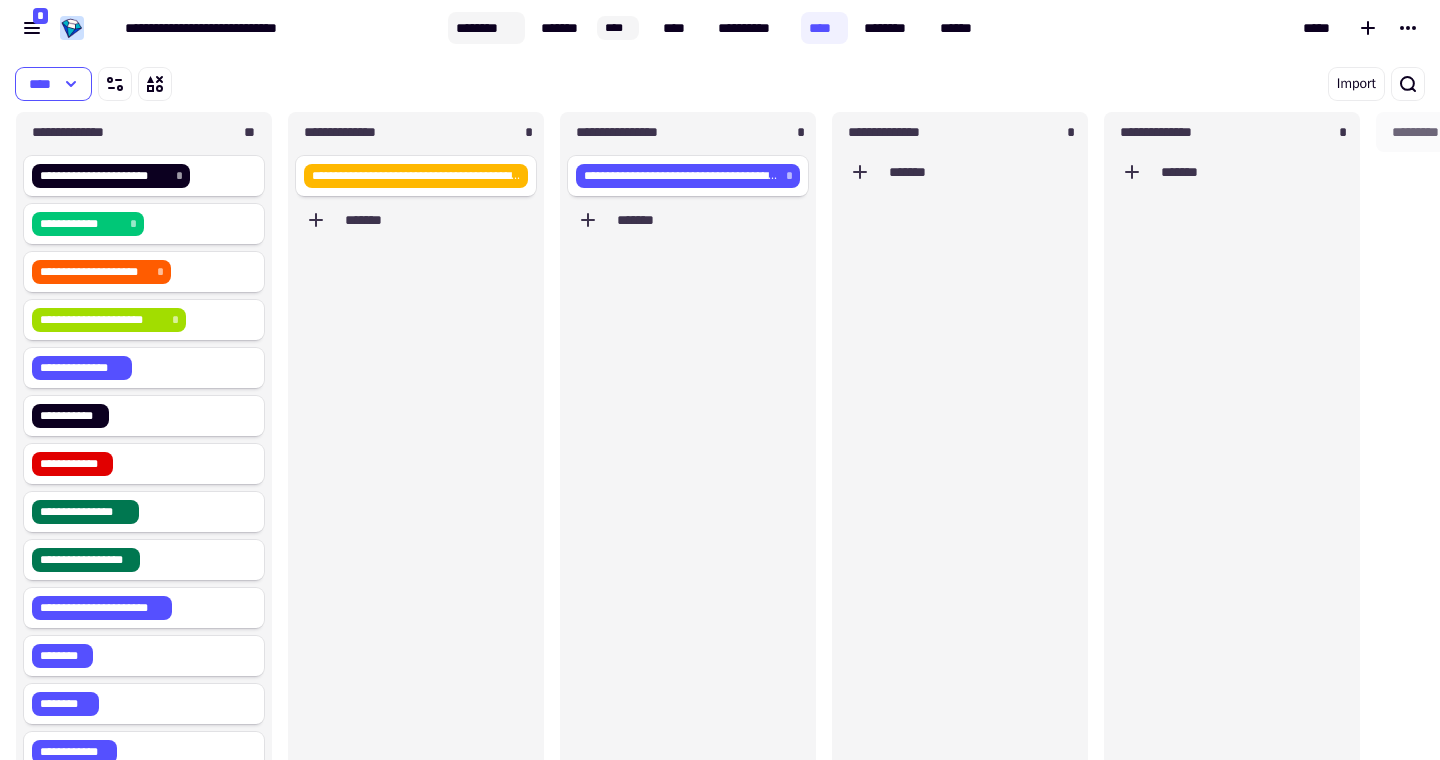 click on "********" 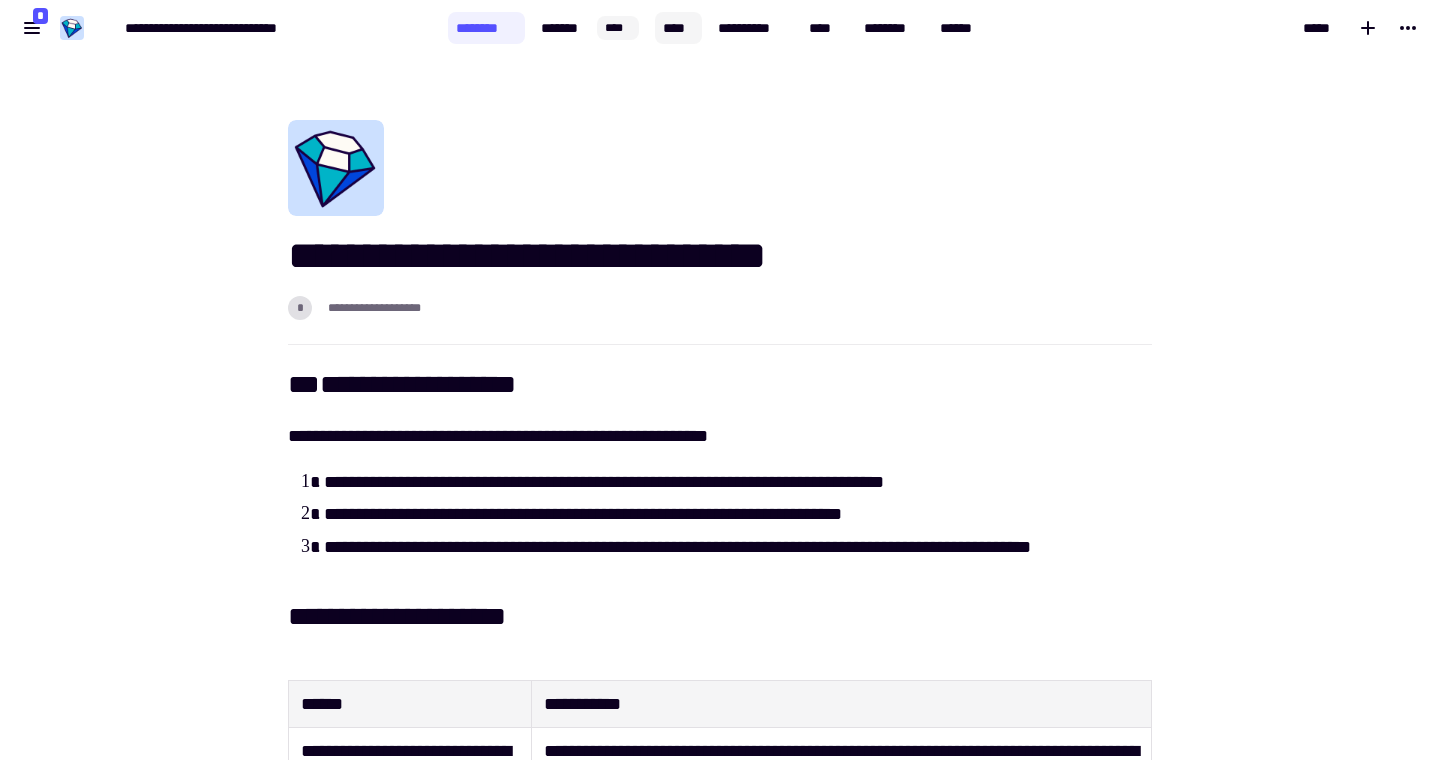 click on "****" 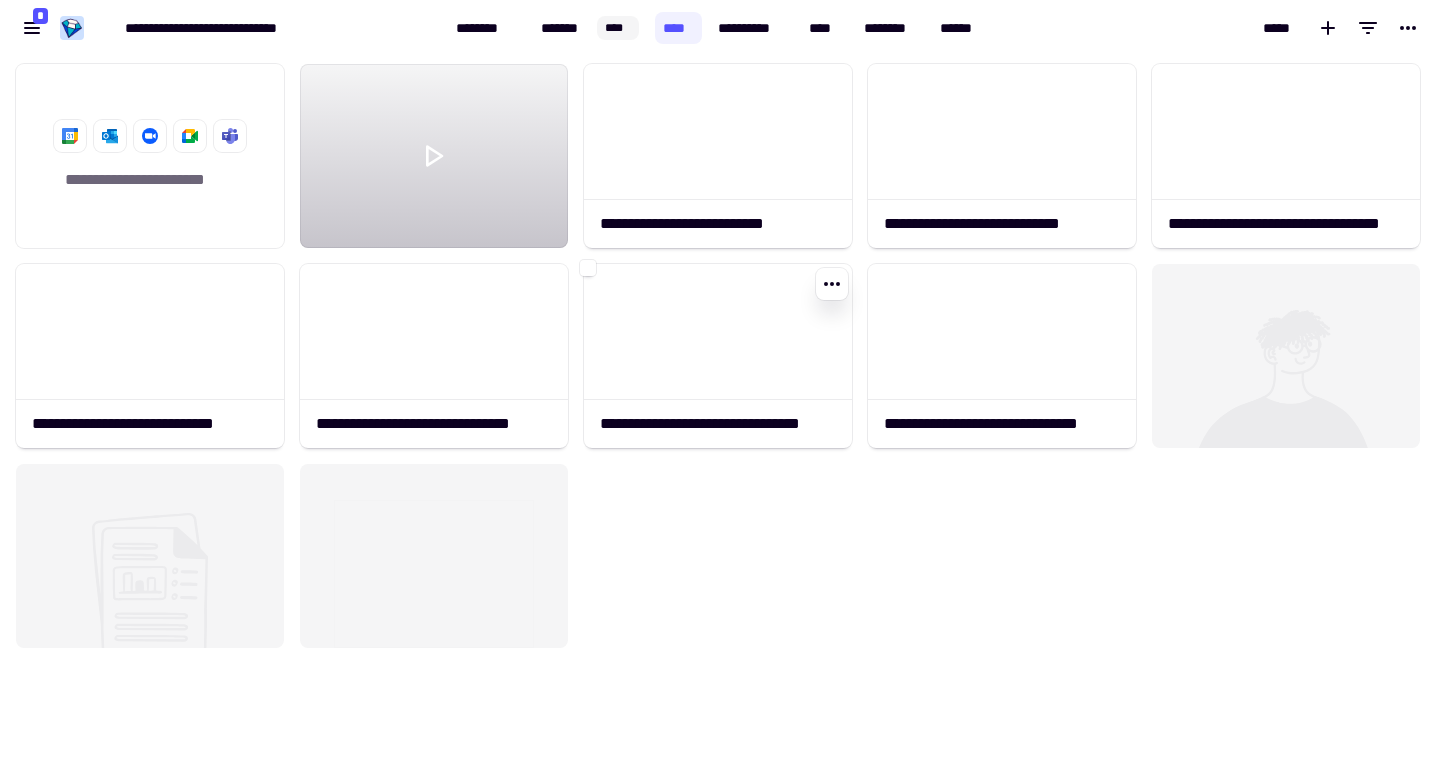 scroll, scrollTop: 1, scrollLeft: 1, axis: both 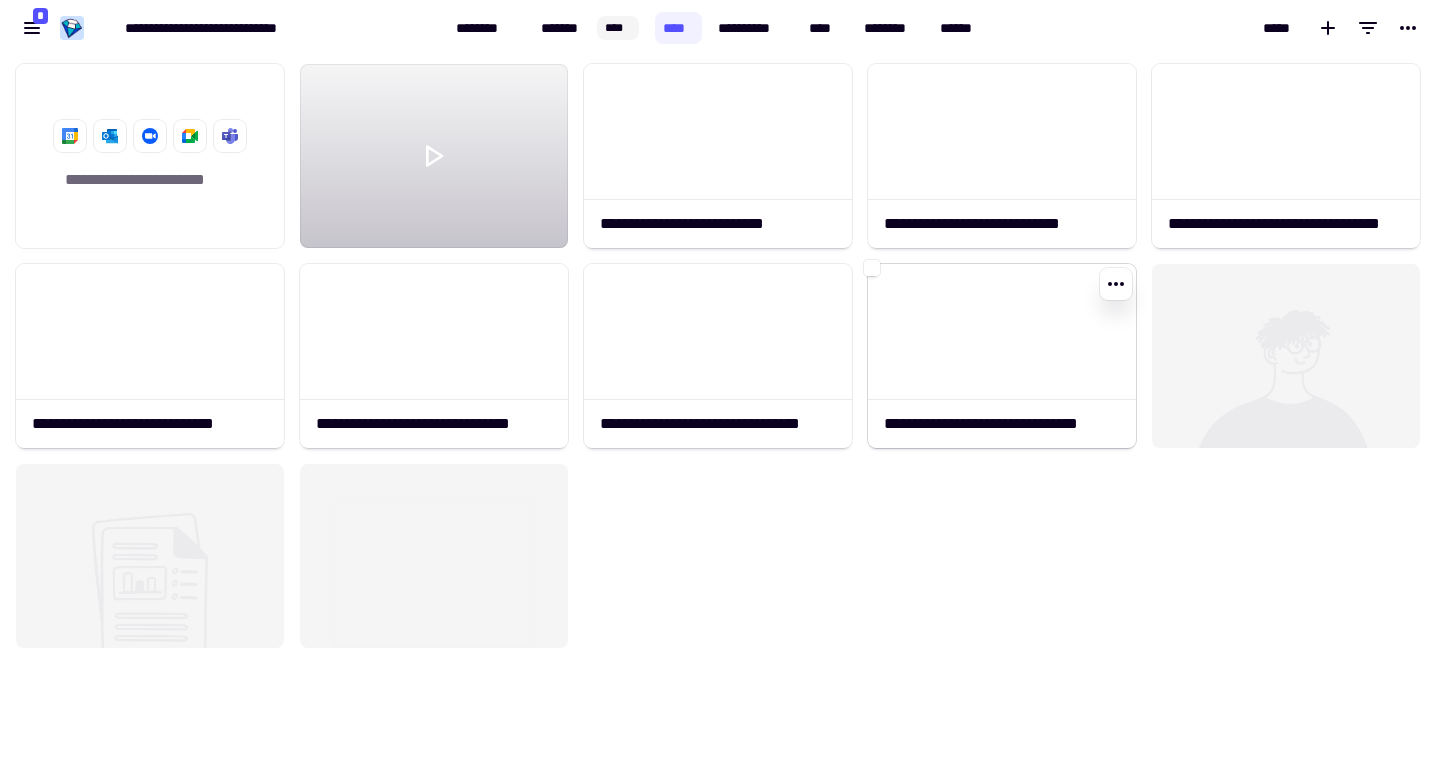 click 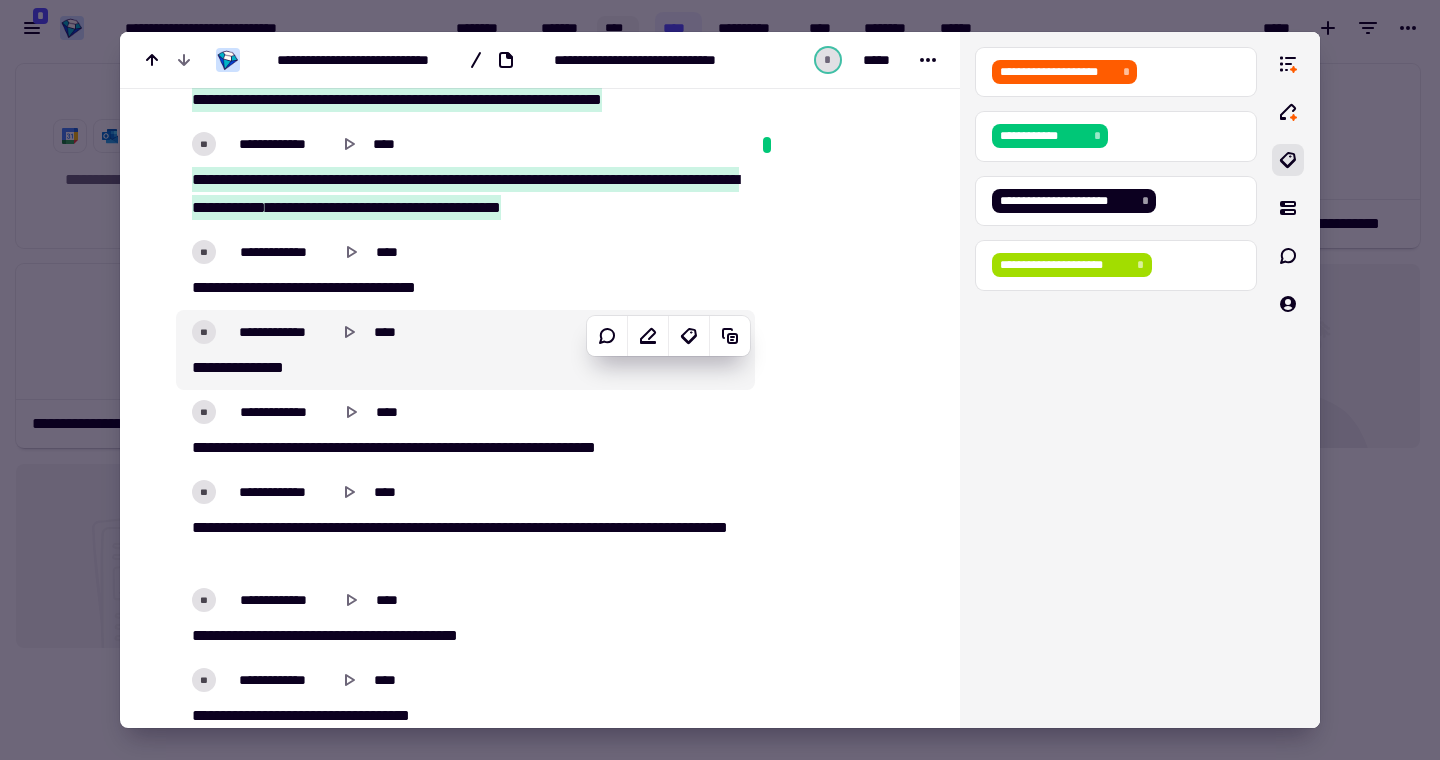 scroll, scrollTop: 2492, scrollLeft: 0, axis: vertical 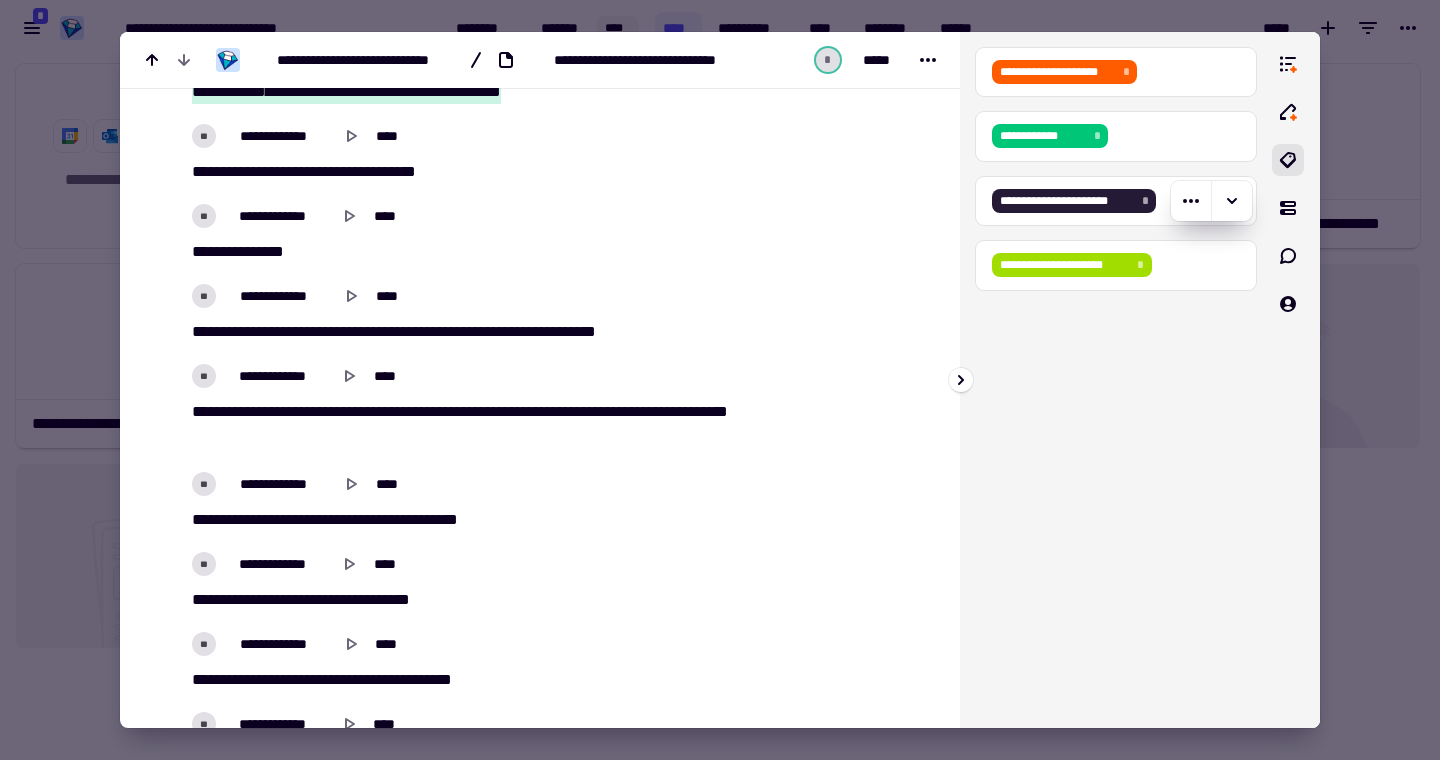 click on "**********" at bounding box center [1067, 201] 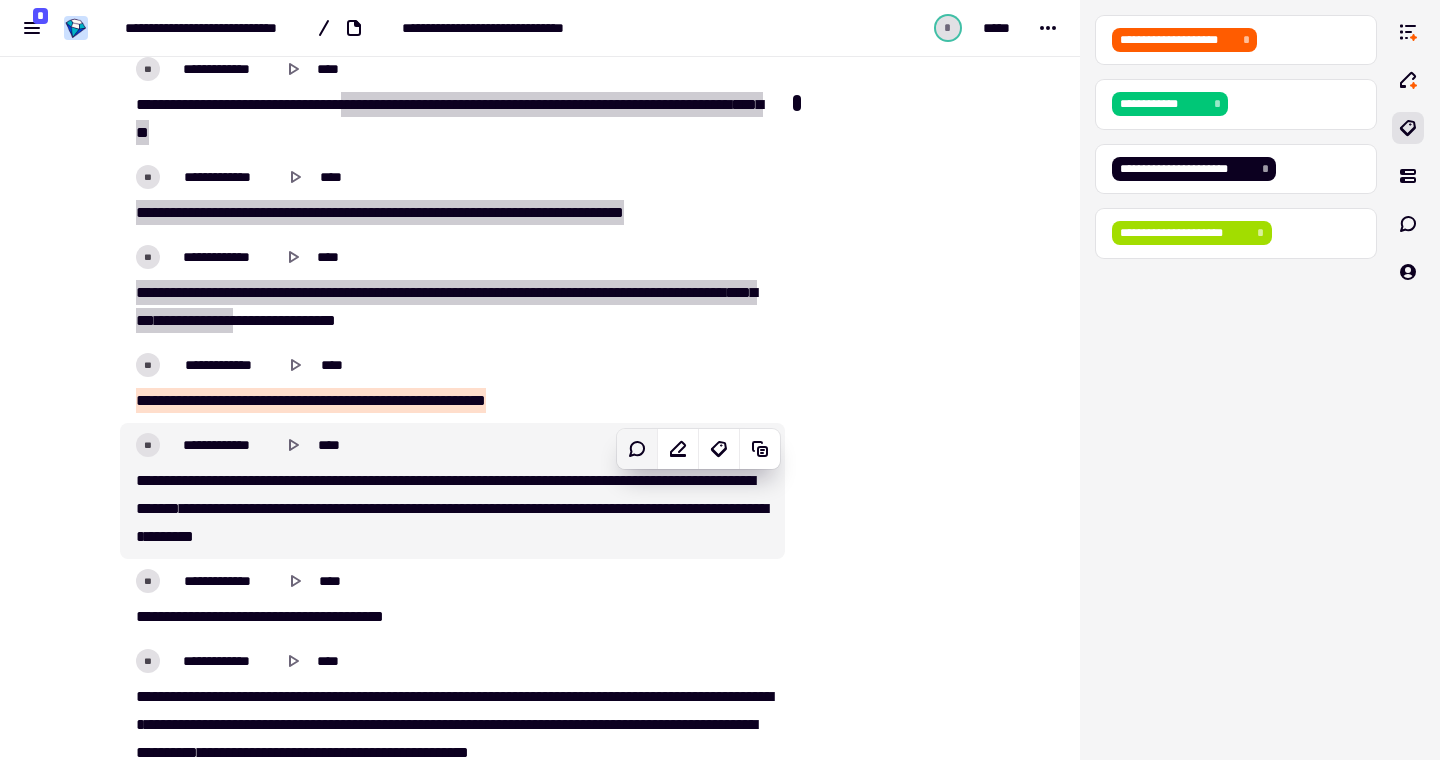 scroll, scrollTop: 3405, scrollLeft: 0, axis: vertical 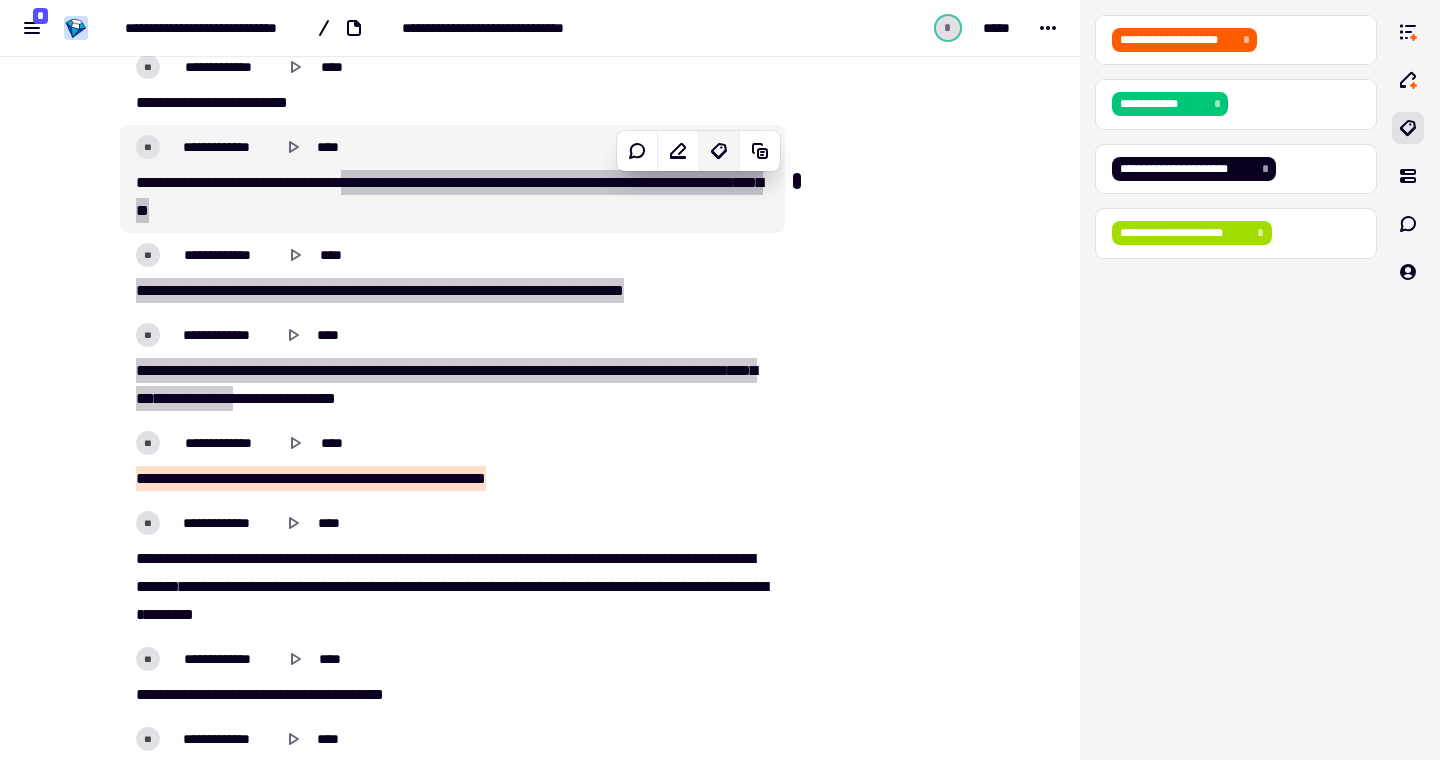 click 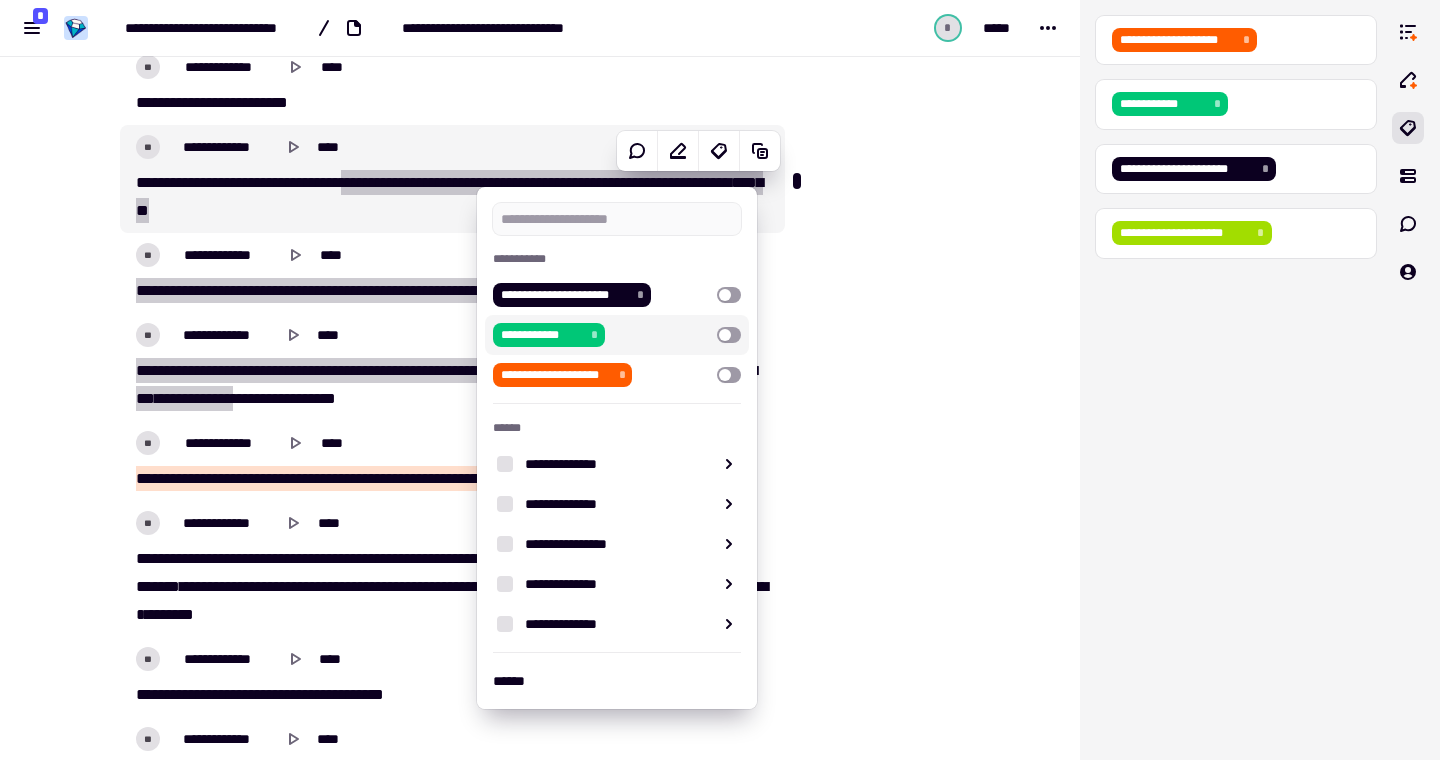 click at bounding box center (729, 335) 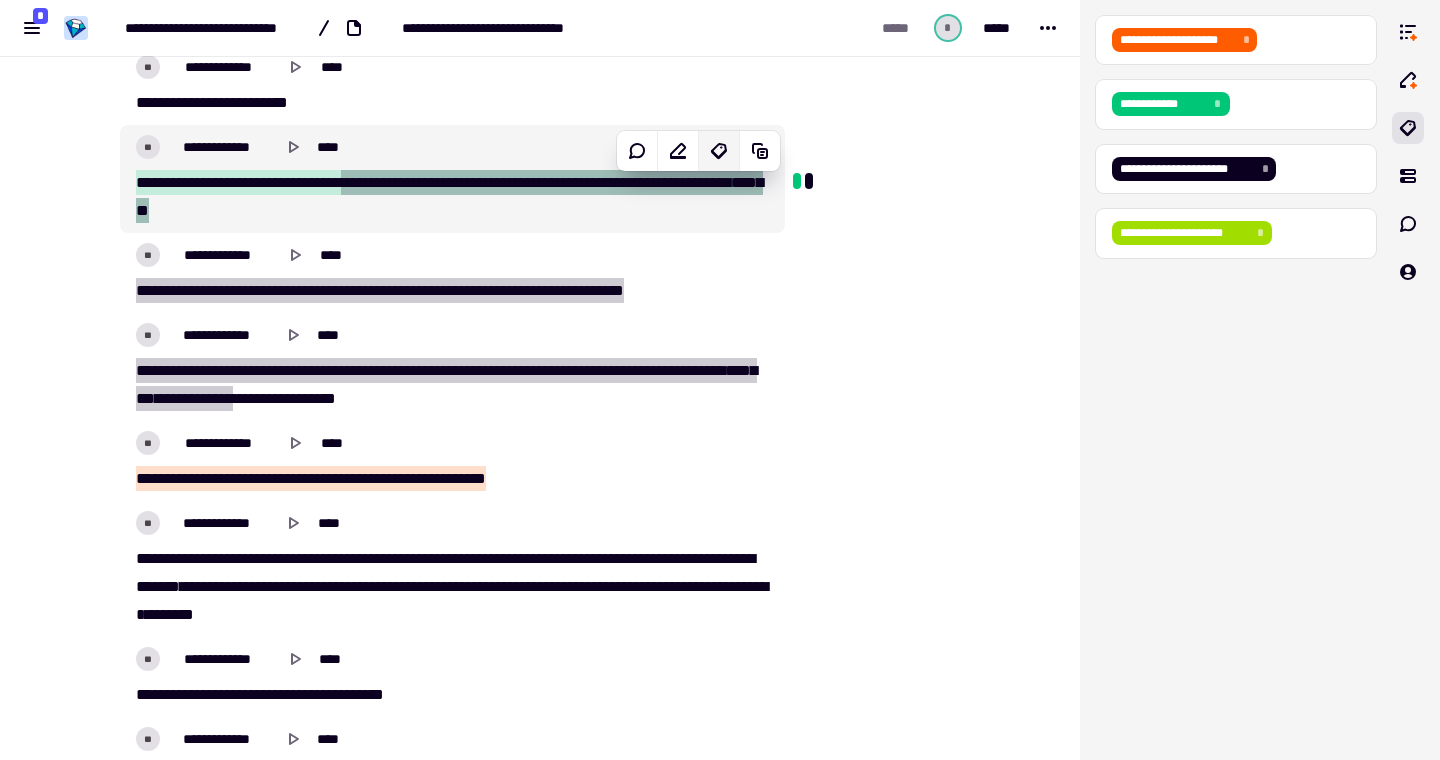 click 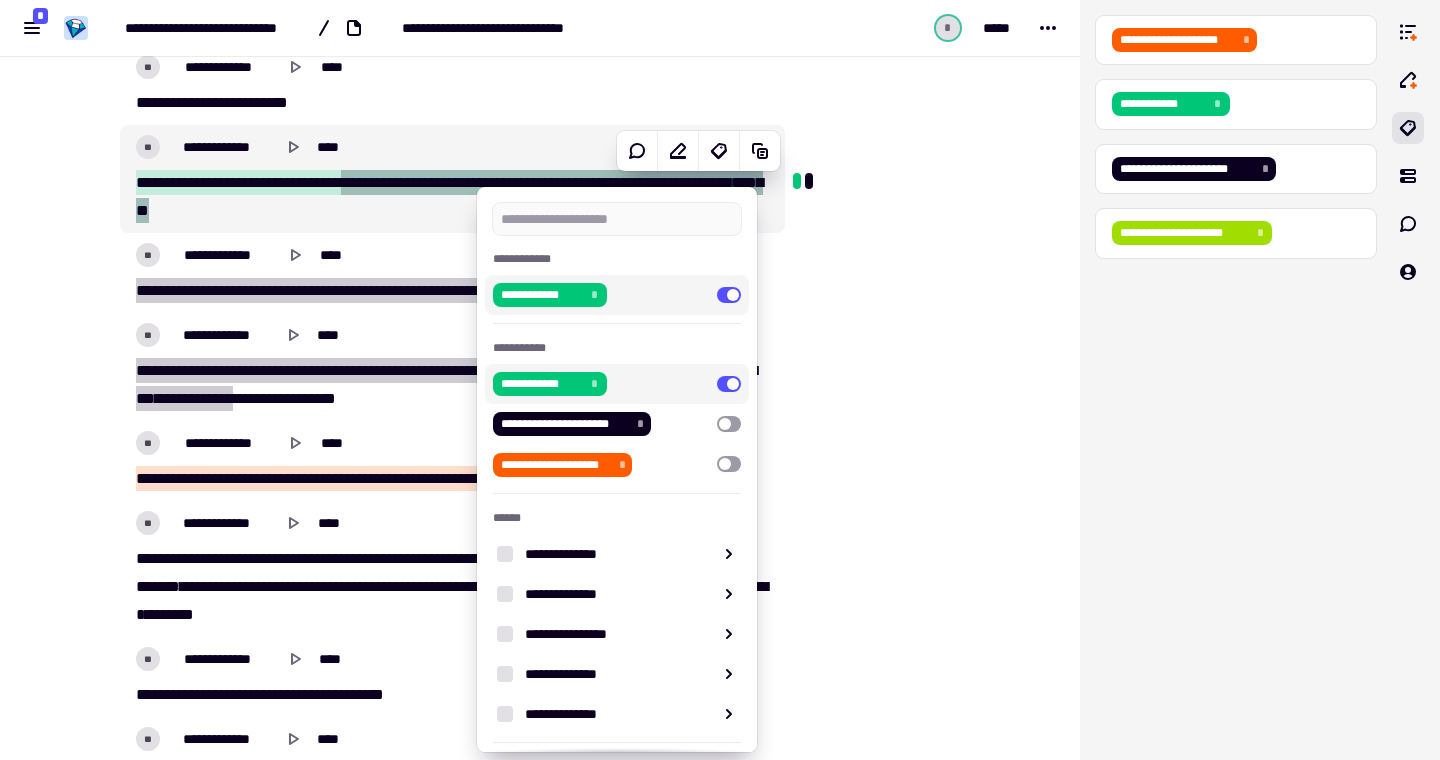 click at bounding box center (729, 295) 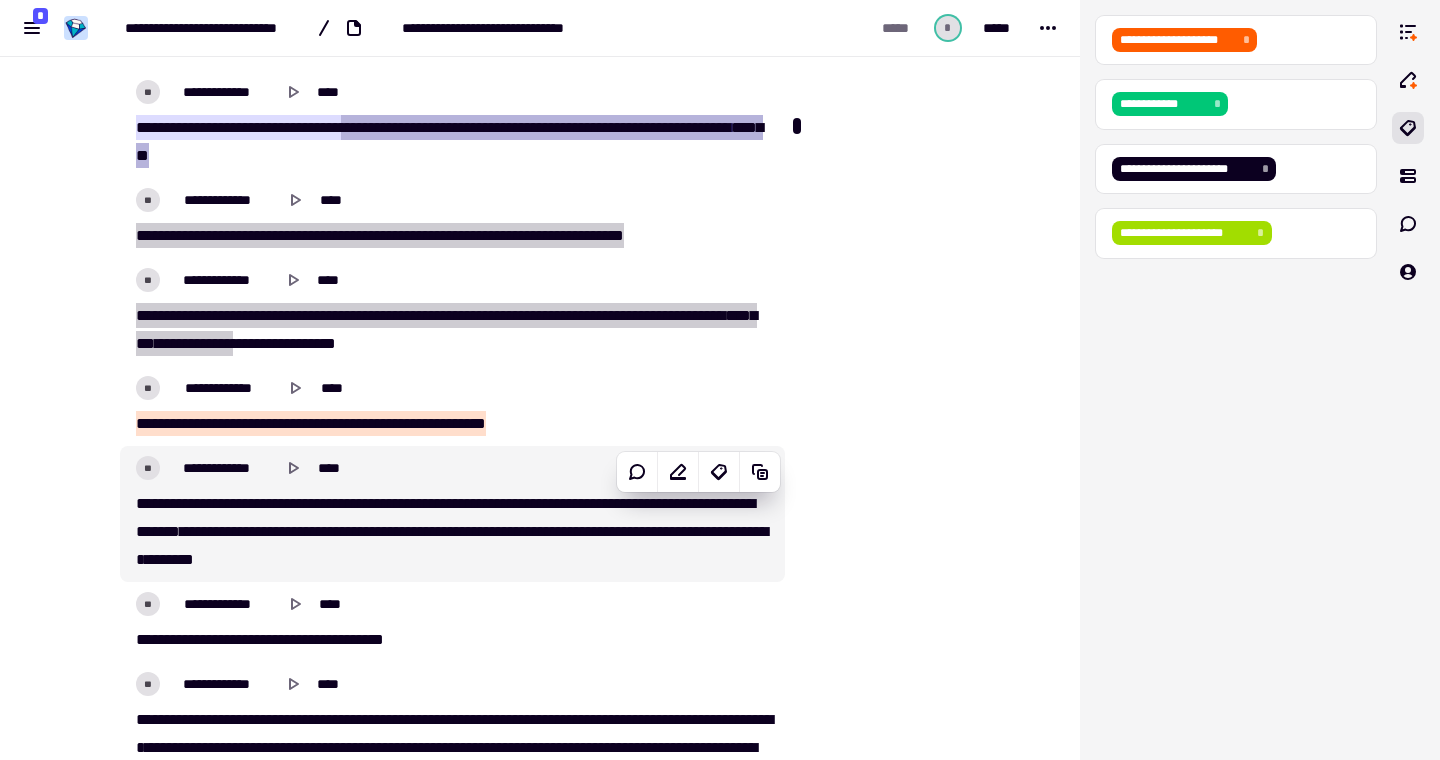 scroll, scrollTop: 3484, scrollLeft: 0, axis: vertical 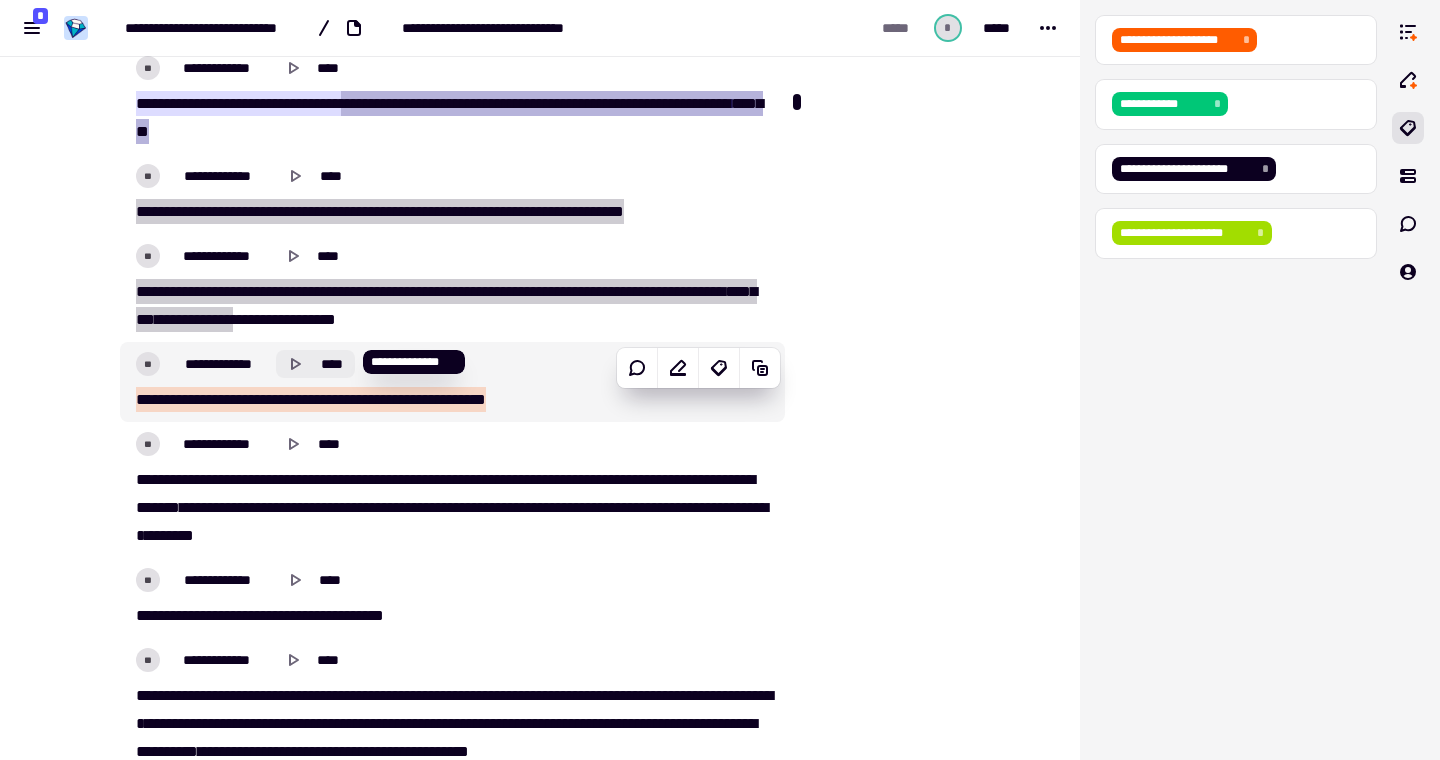 click 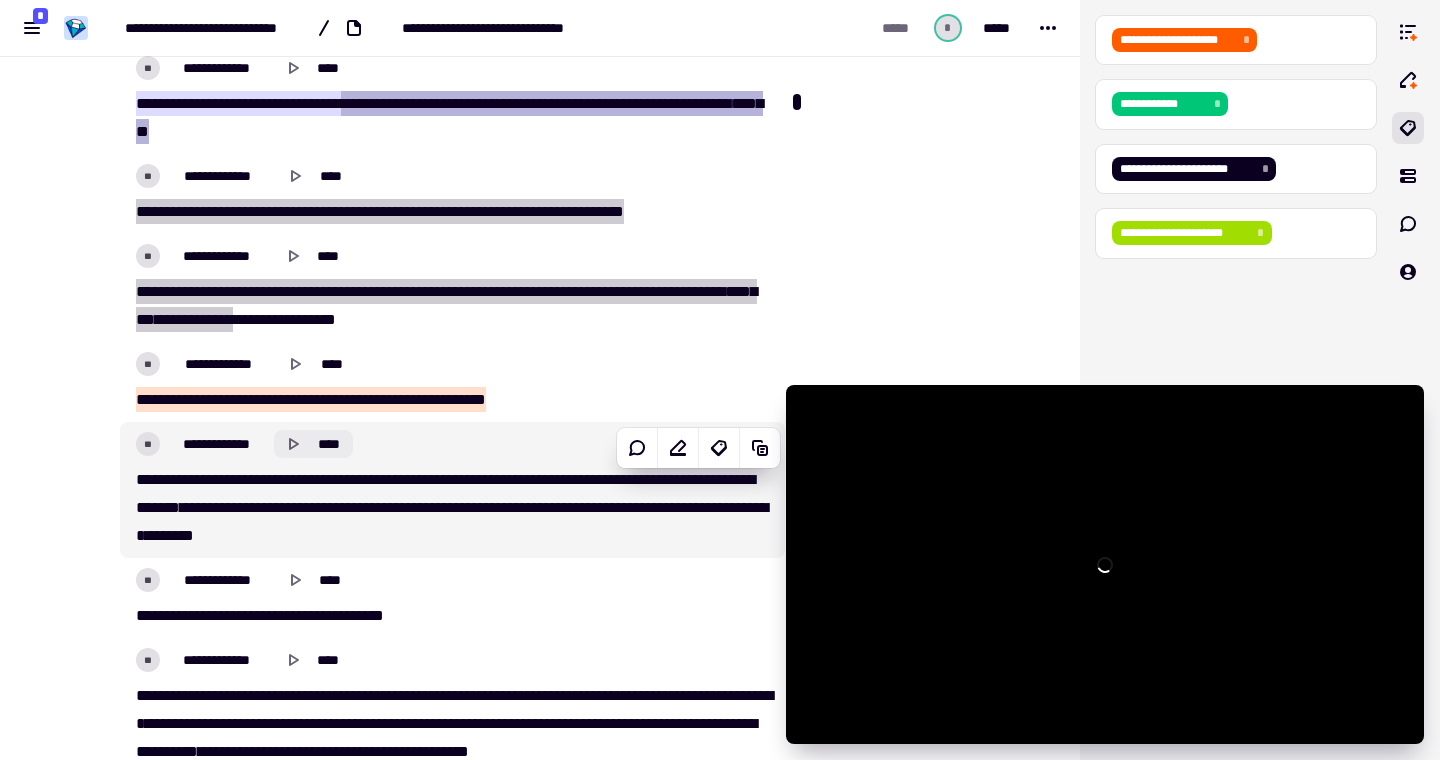 click 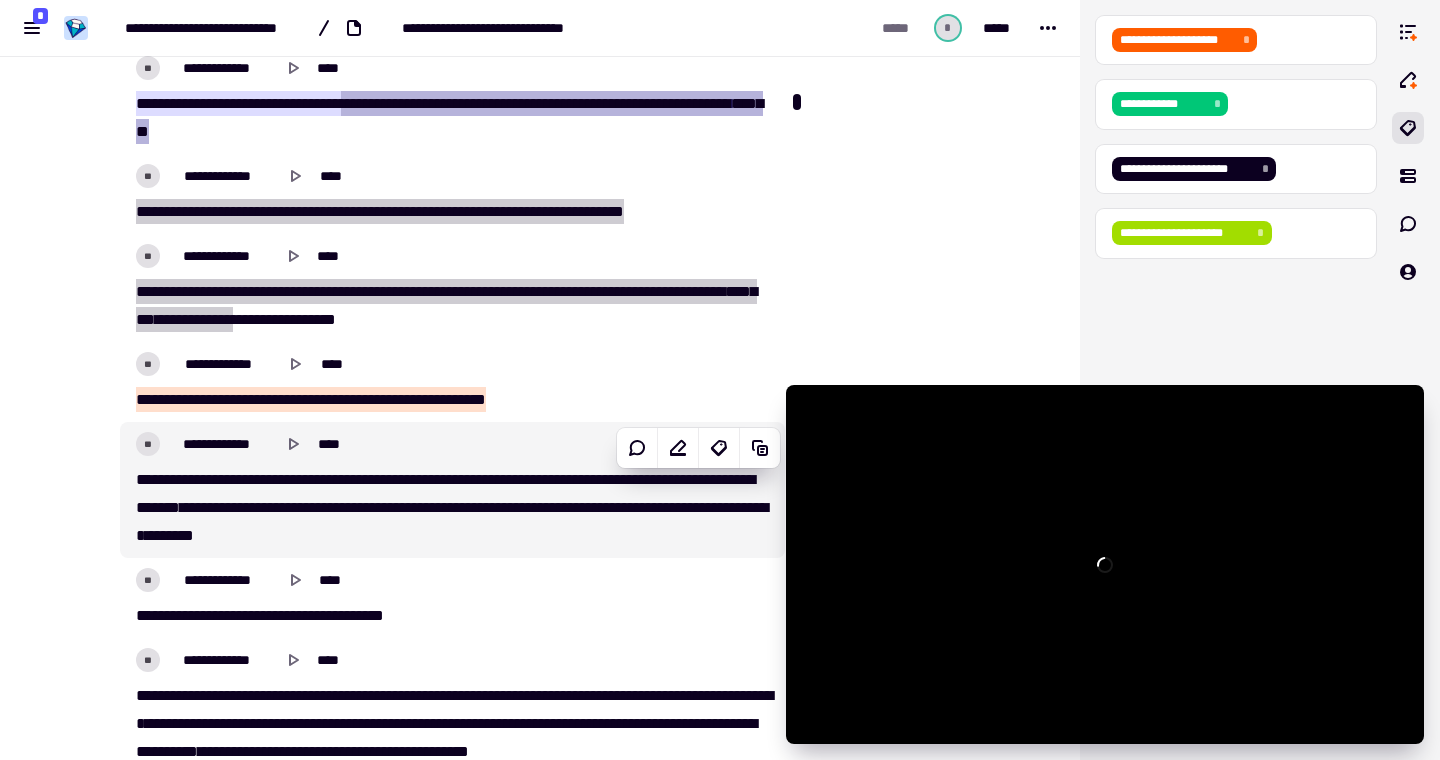 click on "[NUMBER] [STREET] [NUMBER] [STREET_TYPE] [CITY] [STATE] [ZIP]" at bounding box center (452, 490) 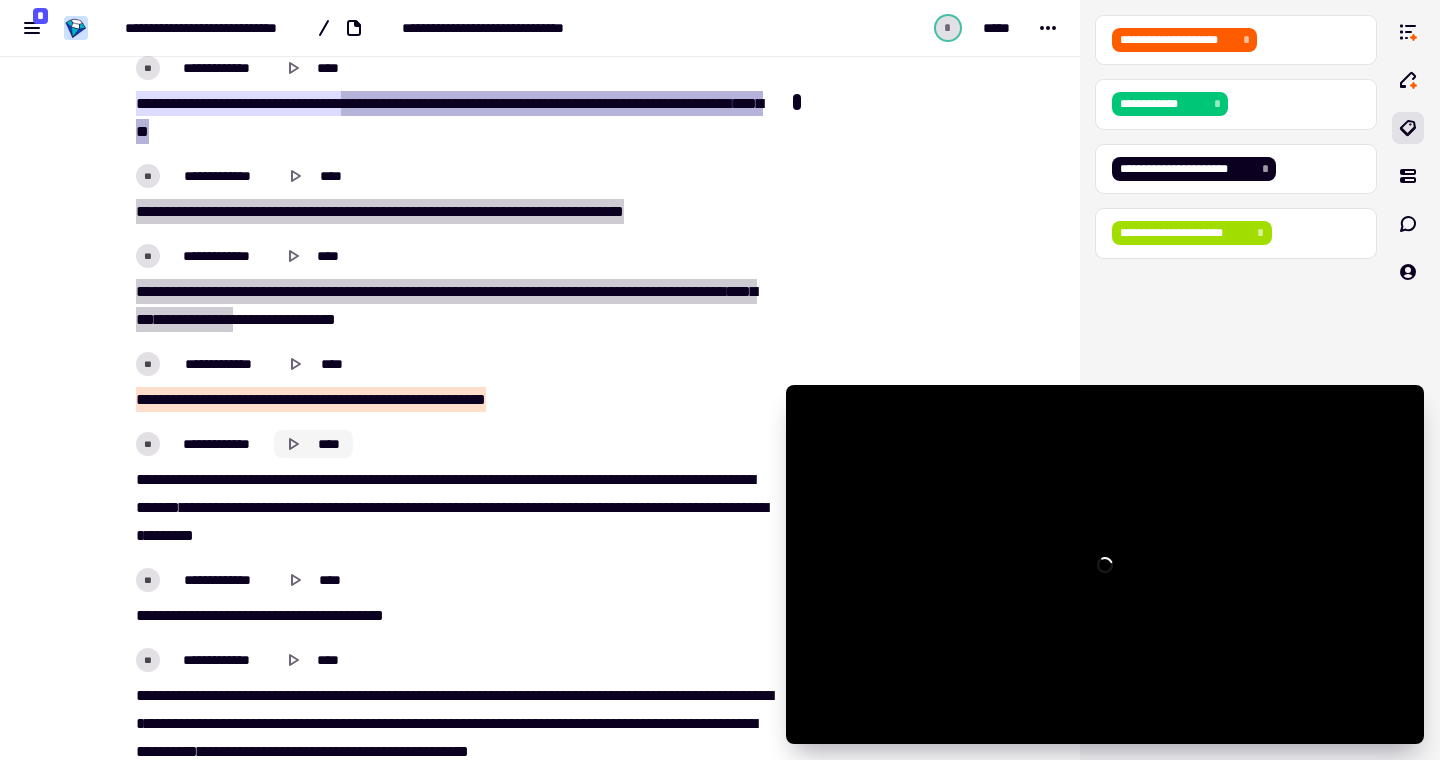 click 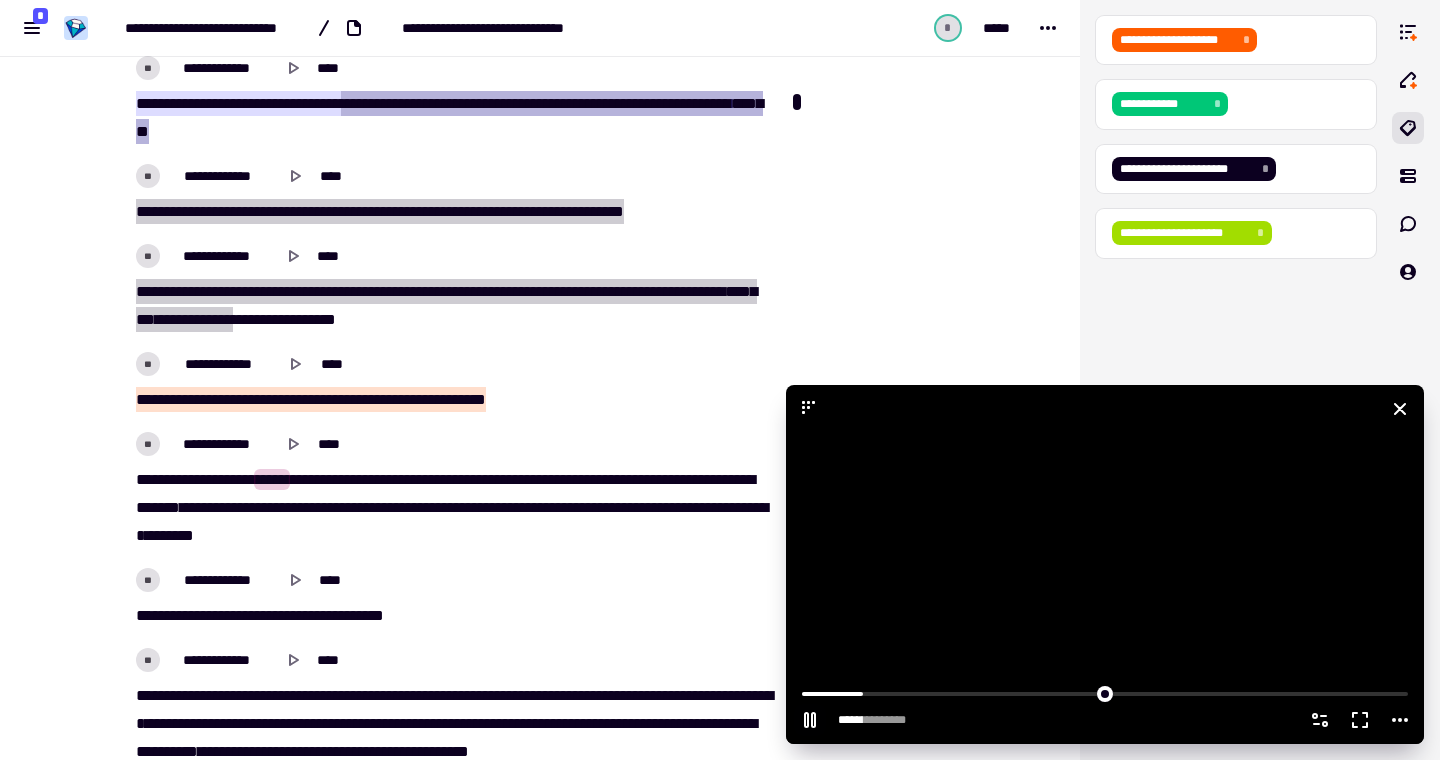 click 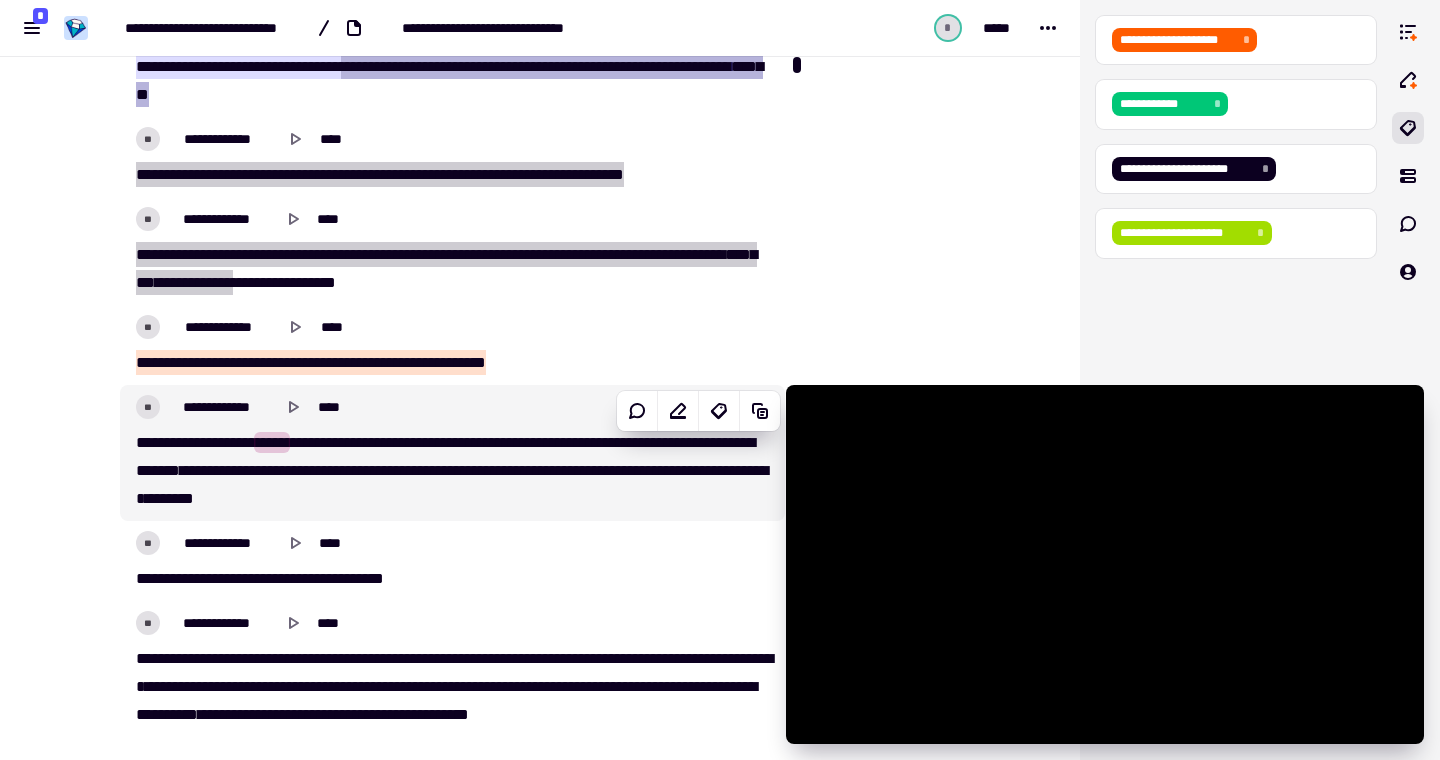 type on "******" 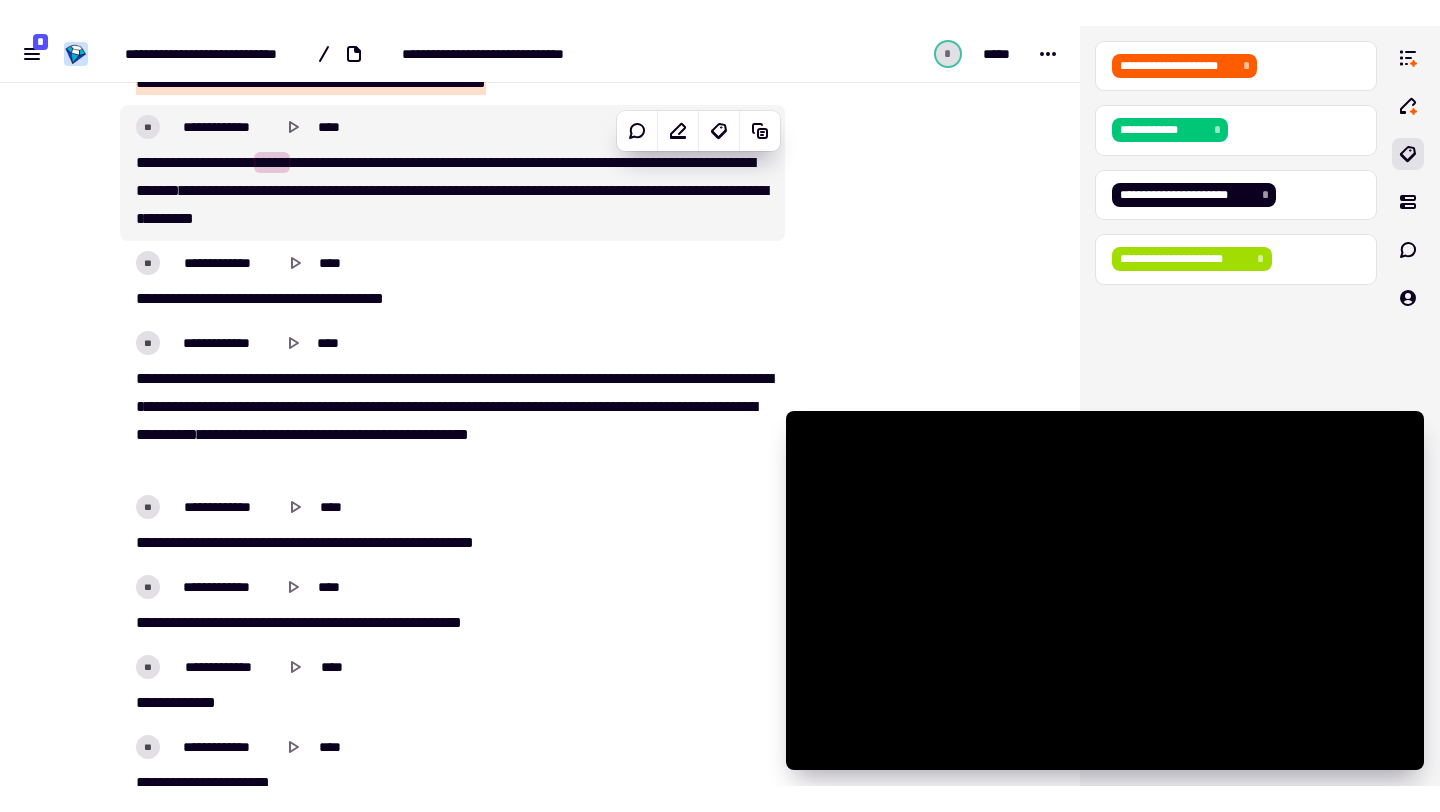 scroll, scrollTop: 3794, scrollLeft: 0, axis: vertical 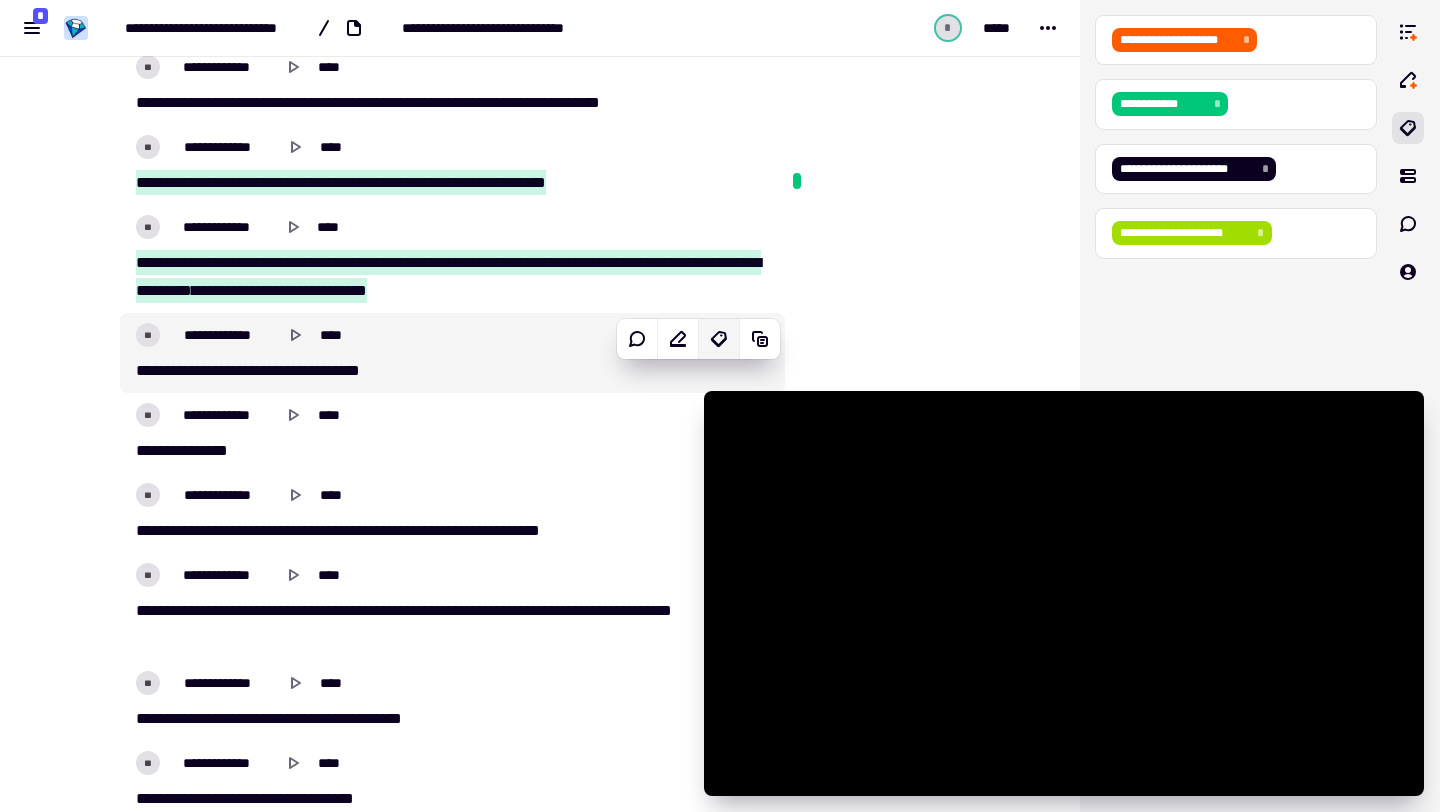drag, startPoint x: 803, startPoint y: 449, endPoint x: 714, endPoint y: 328, distance: 150.20653 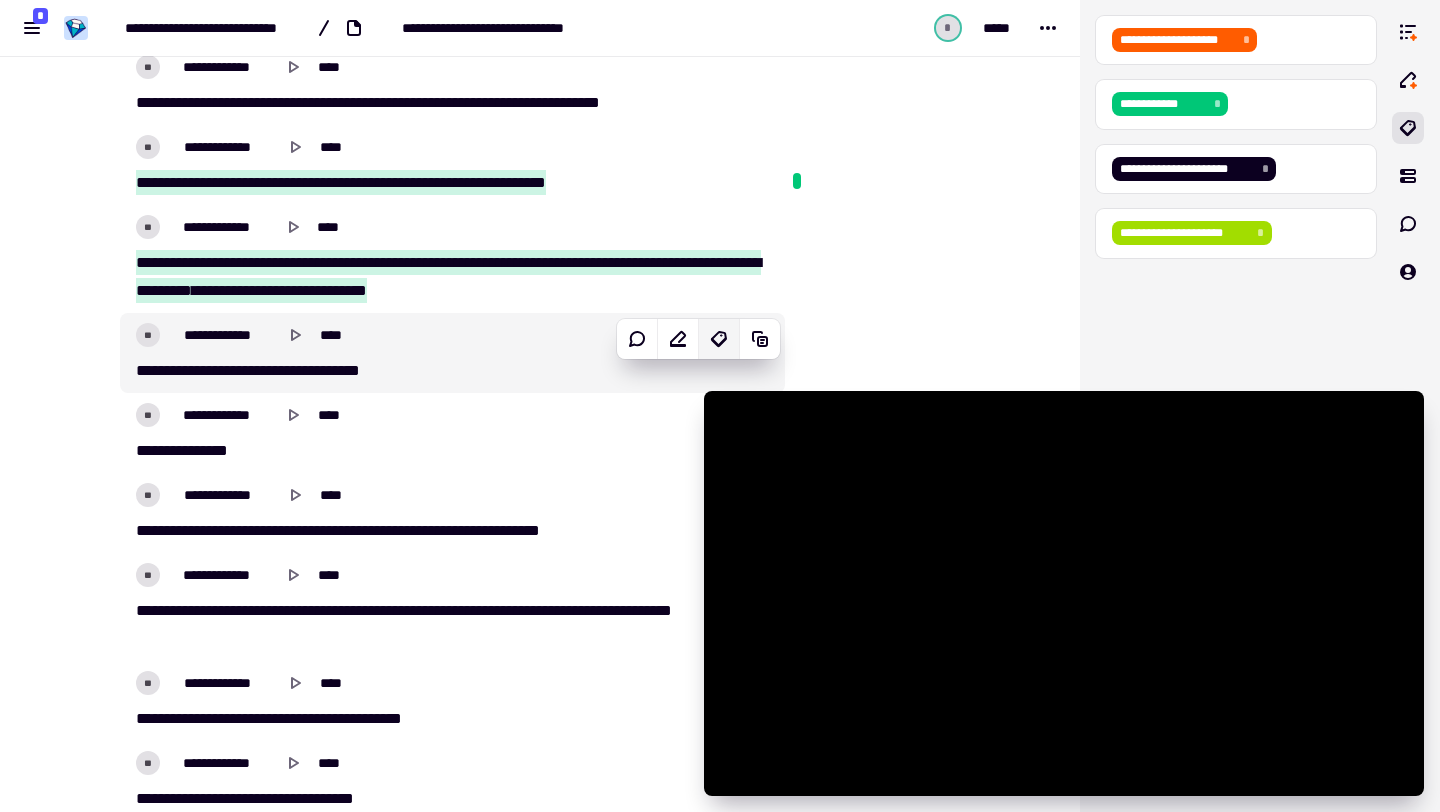 click on "[NUMBER] [STREET] [NUMBER] [STREET_TYPE] [CITY] [STATE] [ZIP]" at bounding box center [720, 406] 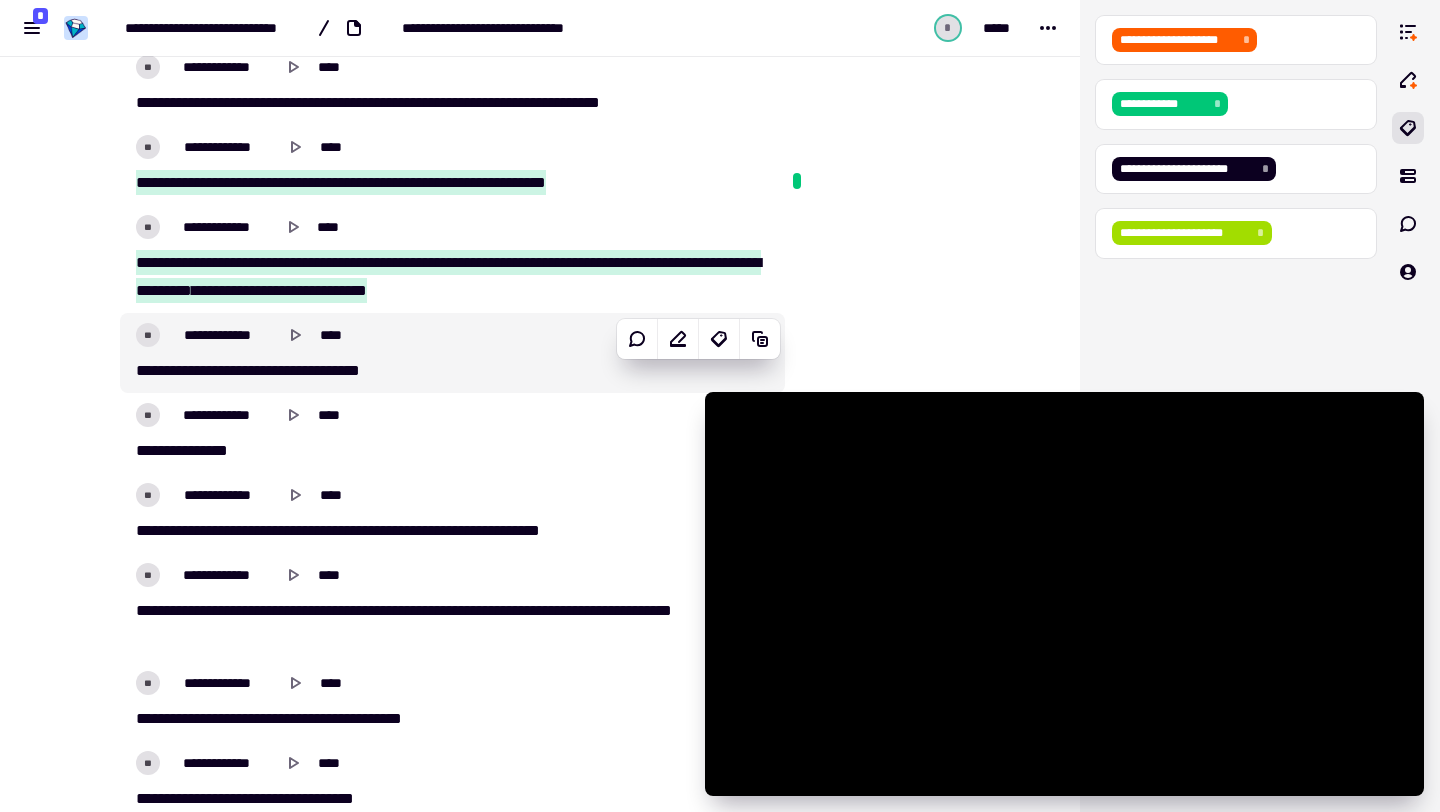 drag, startPoint x: 714, startPoint y: 402, endPoint x: 726, endPoint y: 361, distance: 42.72002 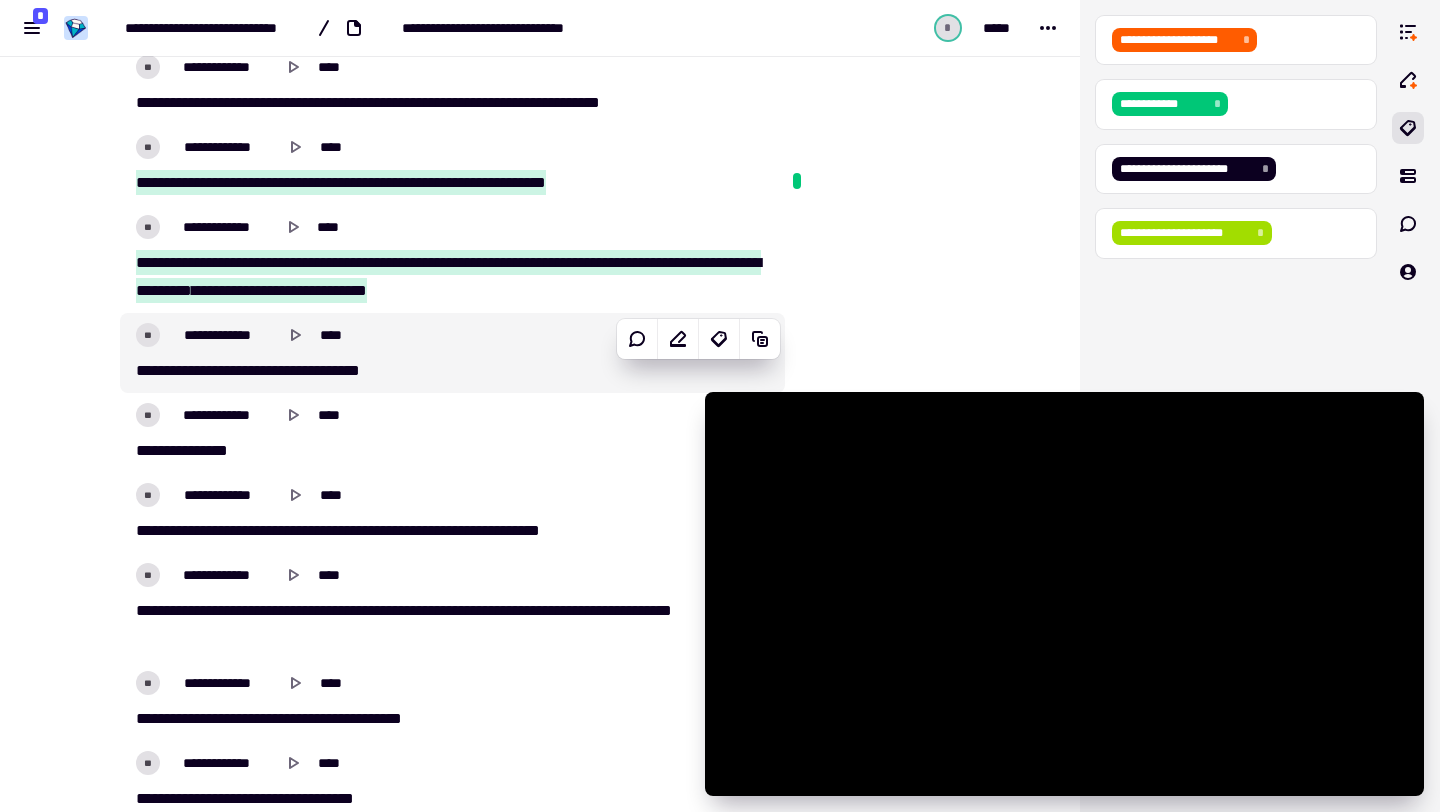 click on "[NUMBER] [STREET] [NUMBER] [STREET_TYPE] [CITY] [STATE] [ZIP]" at bounding box center (720, 406) 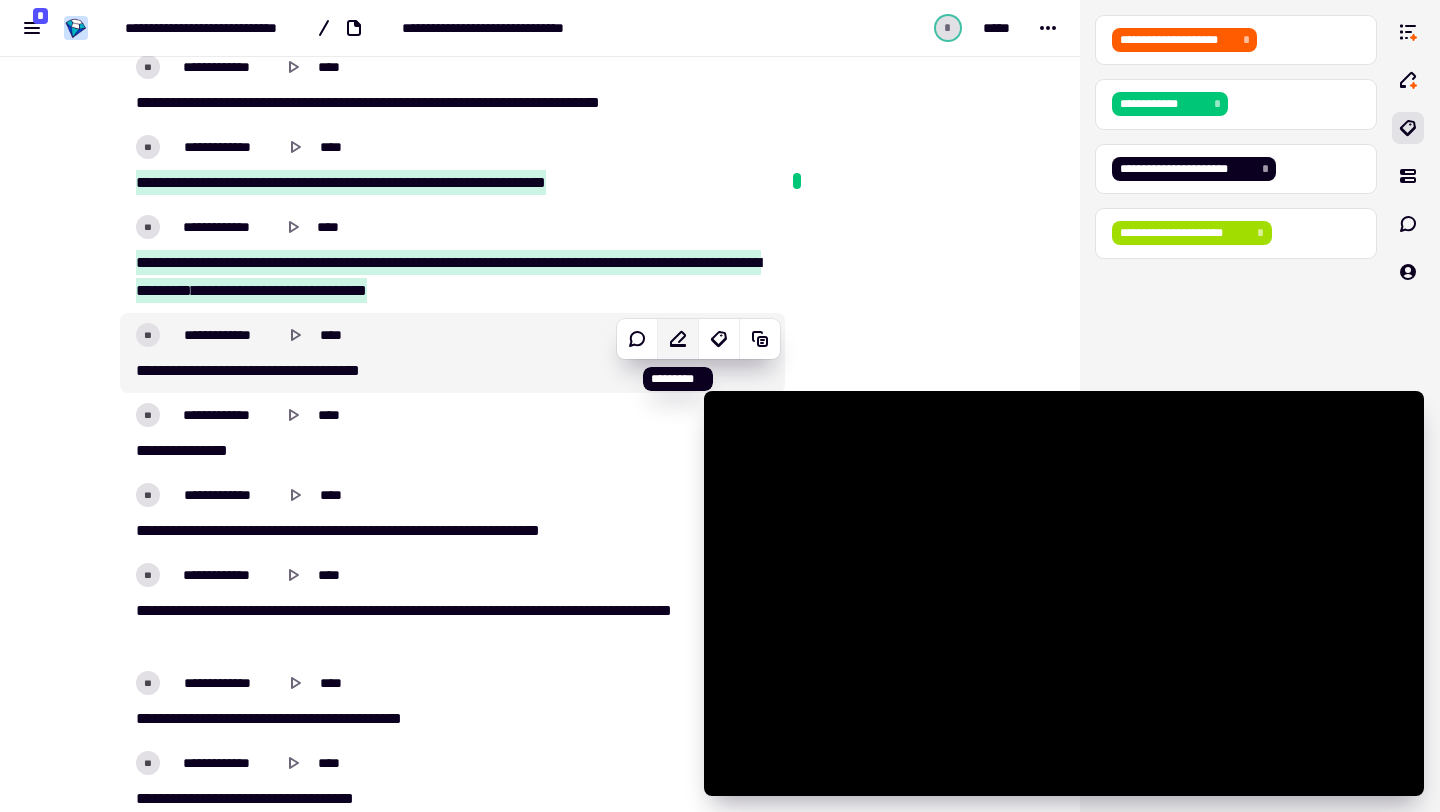 drag, startPoint x: 717, startPoint y: 407, endPoint x: 697, endPoint y: 346, distance: 64.195015 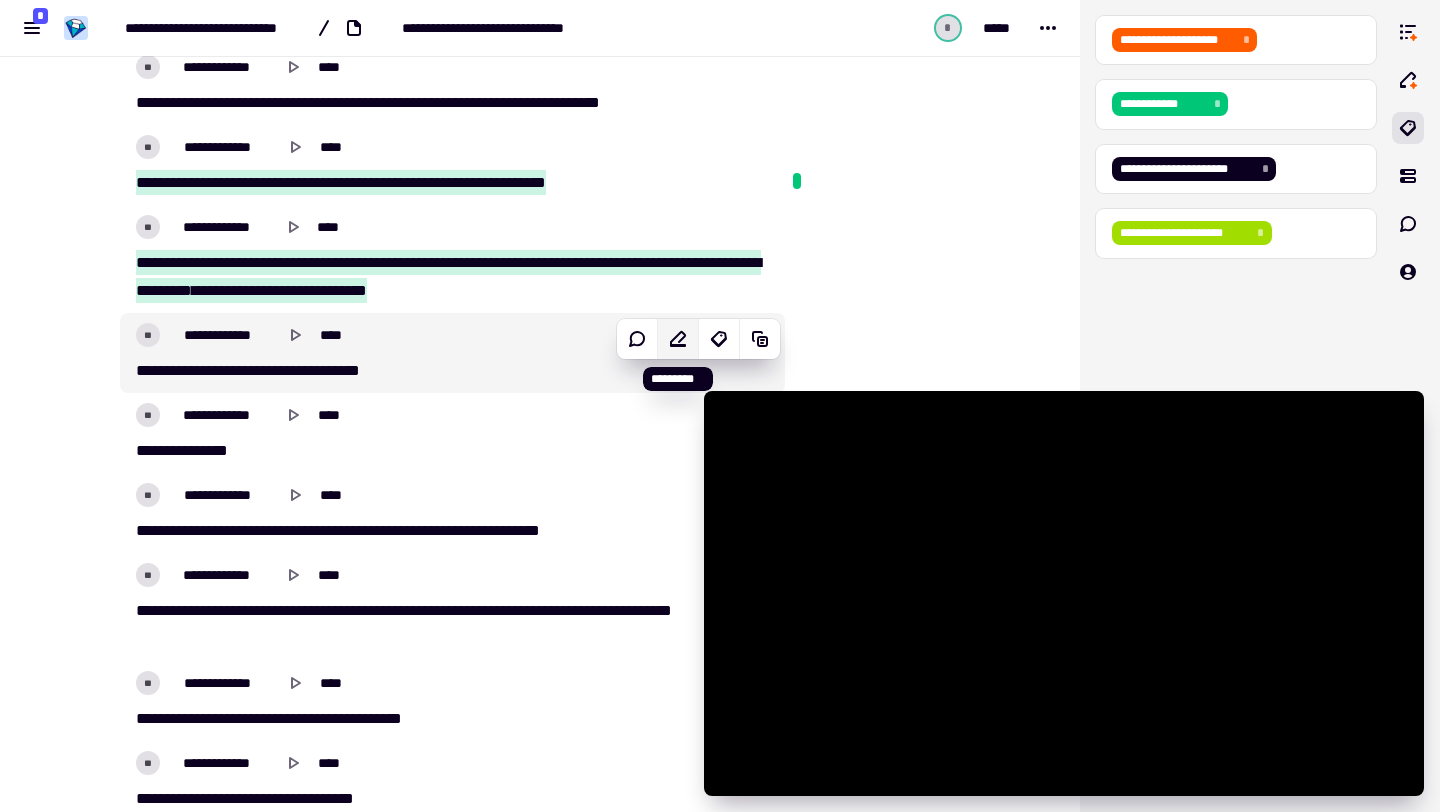 click on "[NUMBER] [STREET] [NUMBER] [STREET_TYPE] [CITY] [STATE] [ZIP]" at bounding box center [720, 406] 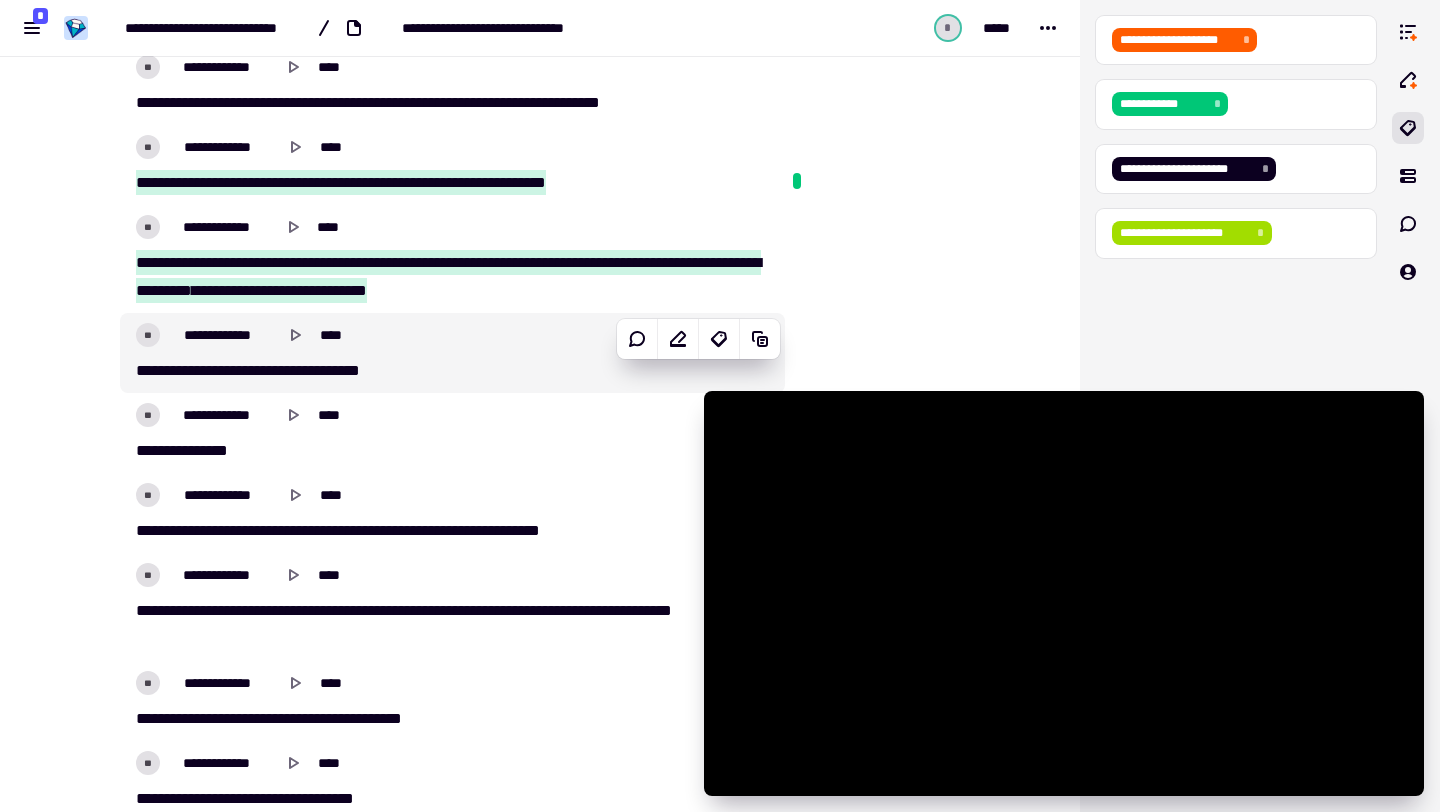 drag, startPoint x: 721, startPoint y: 404, endPoint x: 673, endPoint y: 367, distance: 60.60528 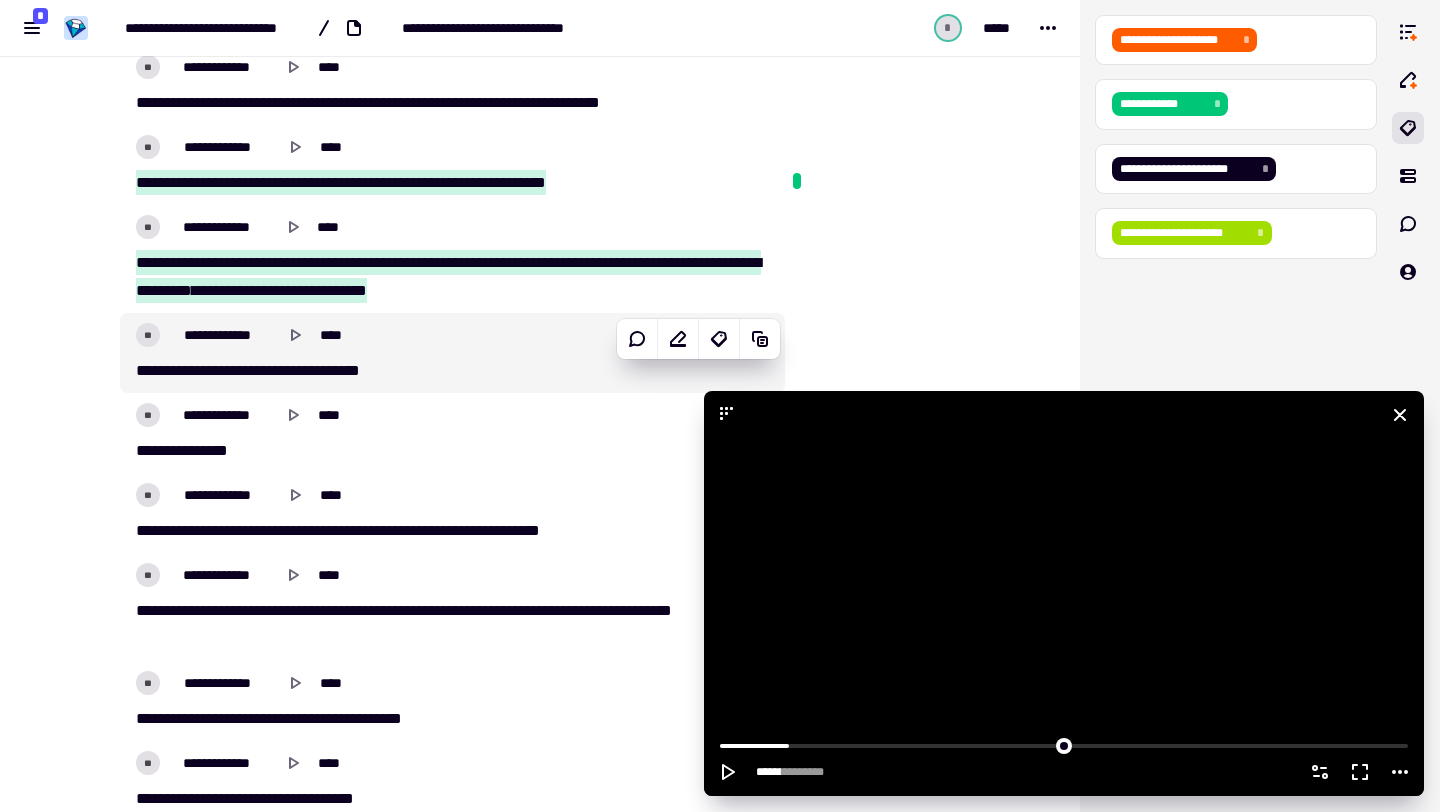 drag, startPoint x: 736, startPoint y: 413, endPoint x: 697, endPoint y: 398, distance: 41.785164 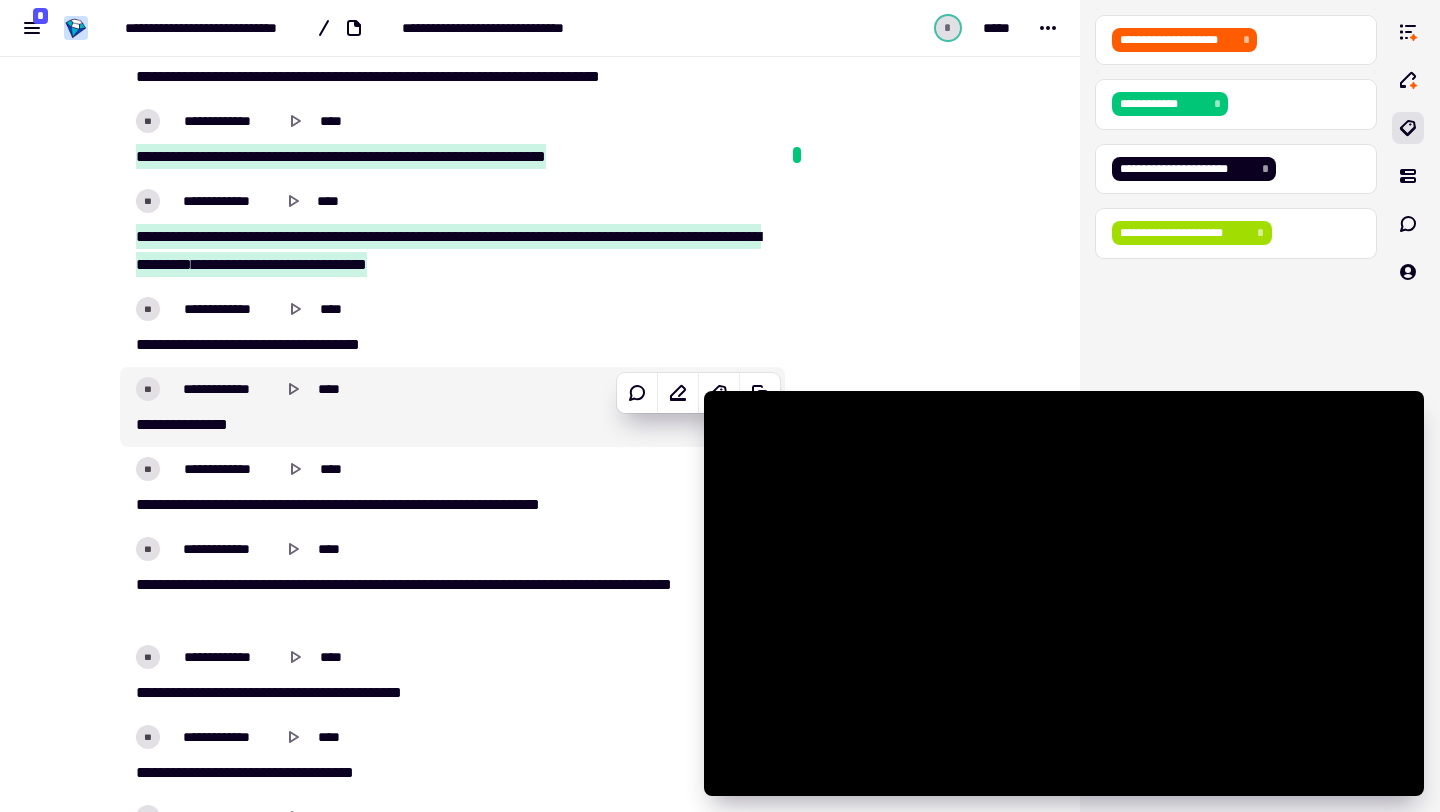 scroll, scrollTop: 2228, scrollLeft: 0, axis: vertical 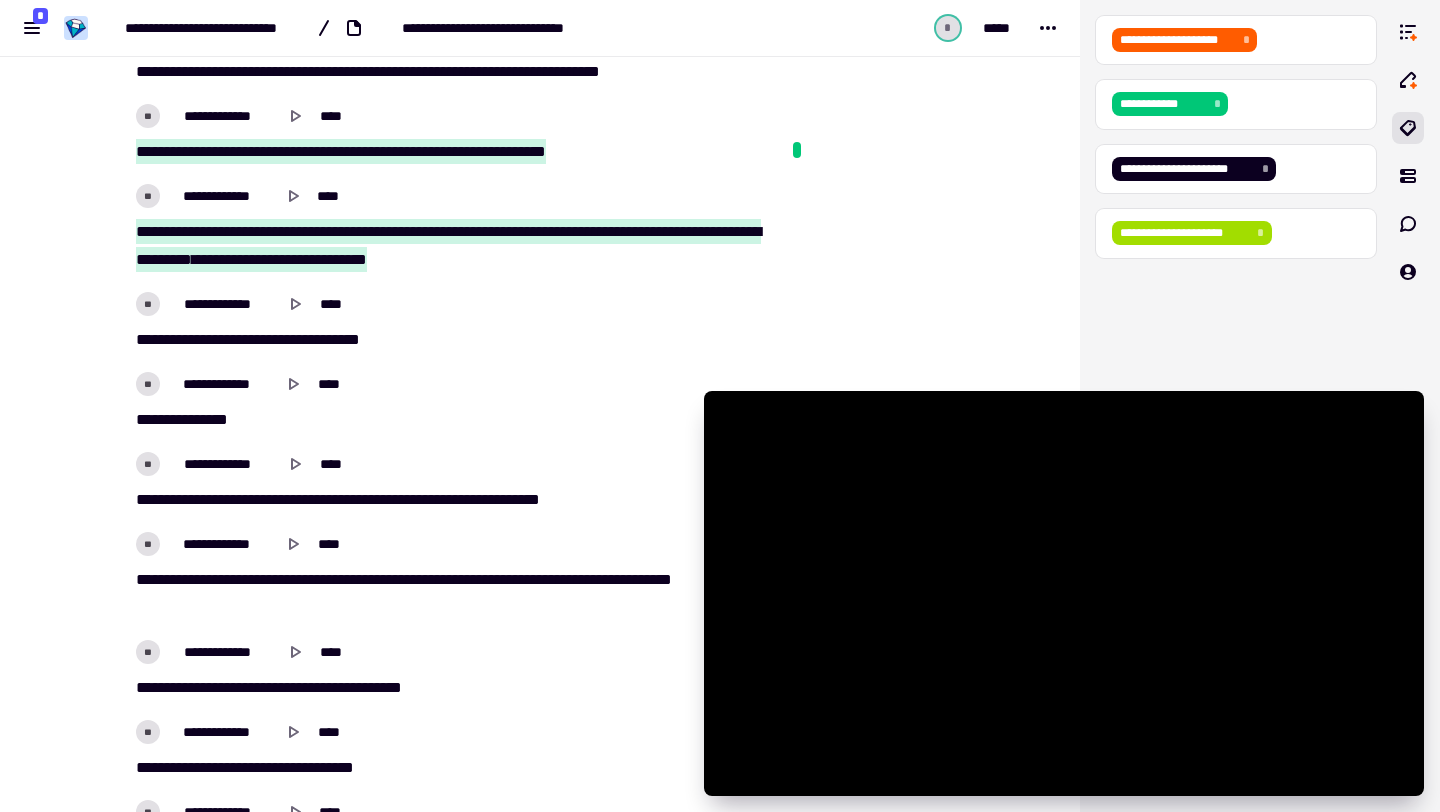 click on "****" at bounding box center [148, 339] 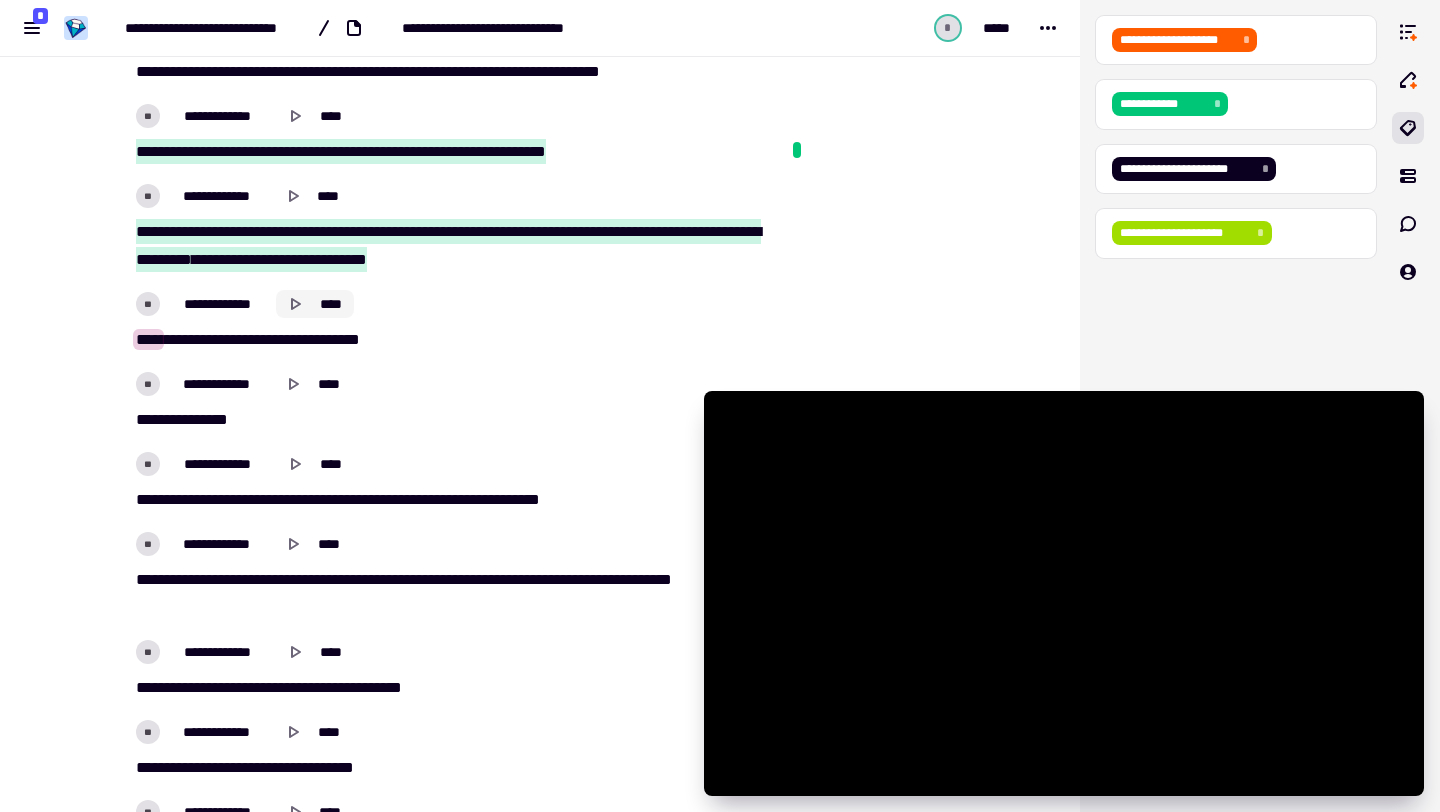 click 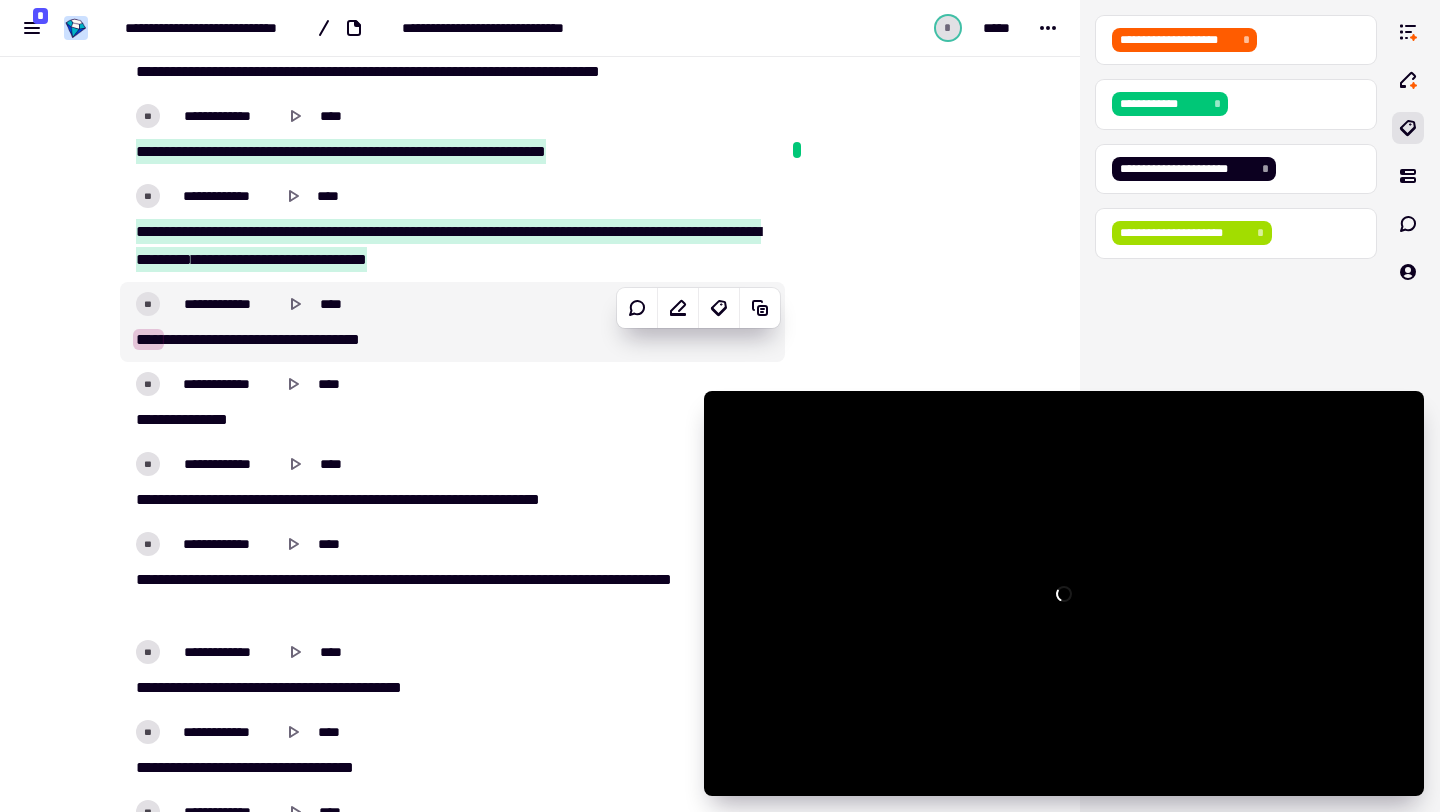 click on "****" at bounding box center (148, 339) 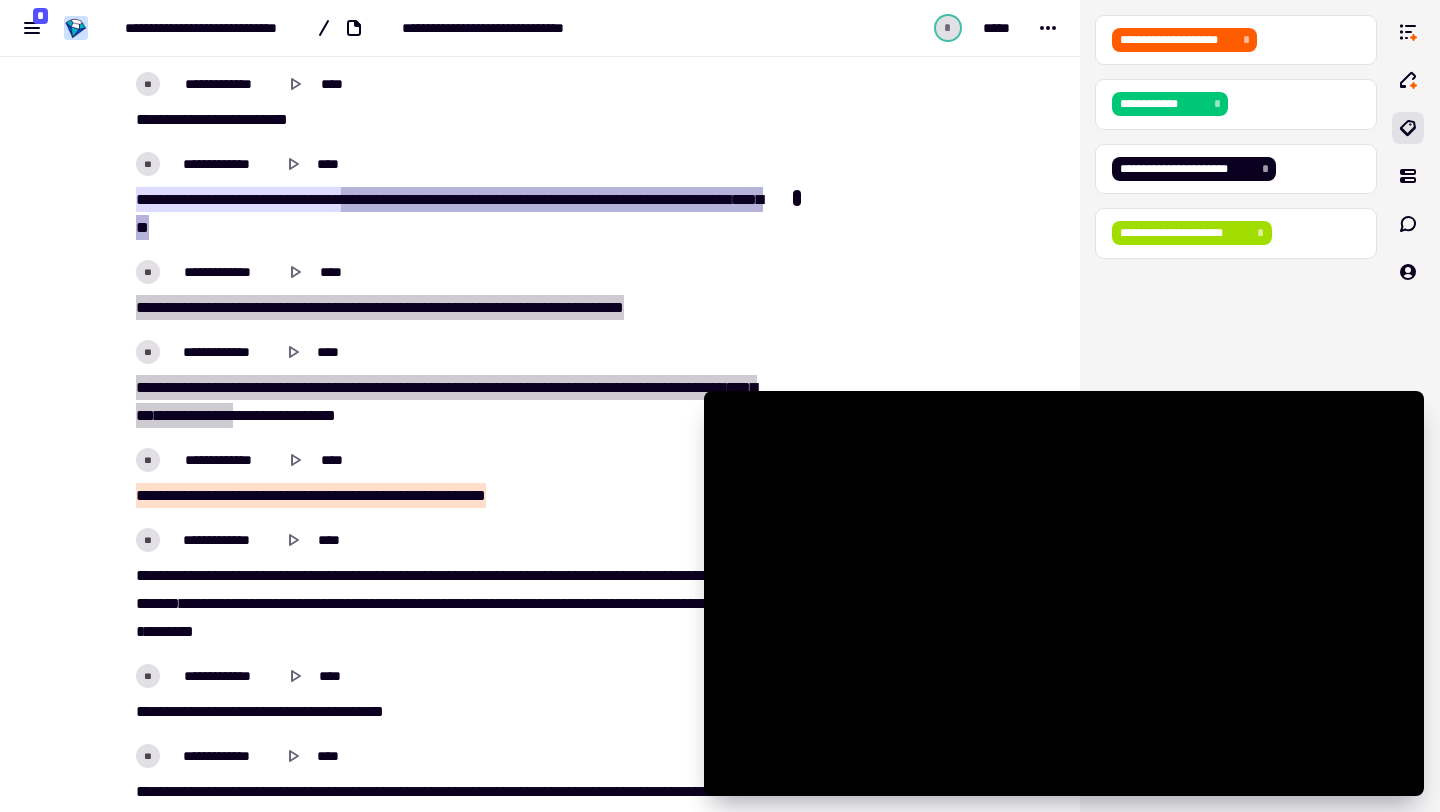 scroll, scrollTop: 3406, scrollLeft: 0, axis: vertical 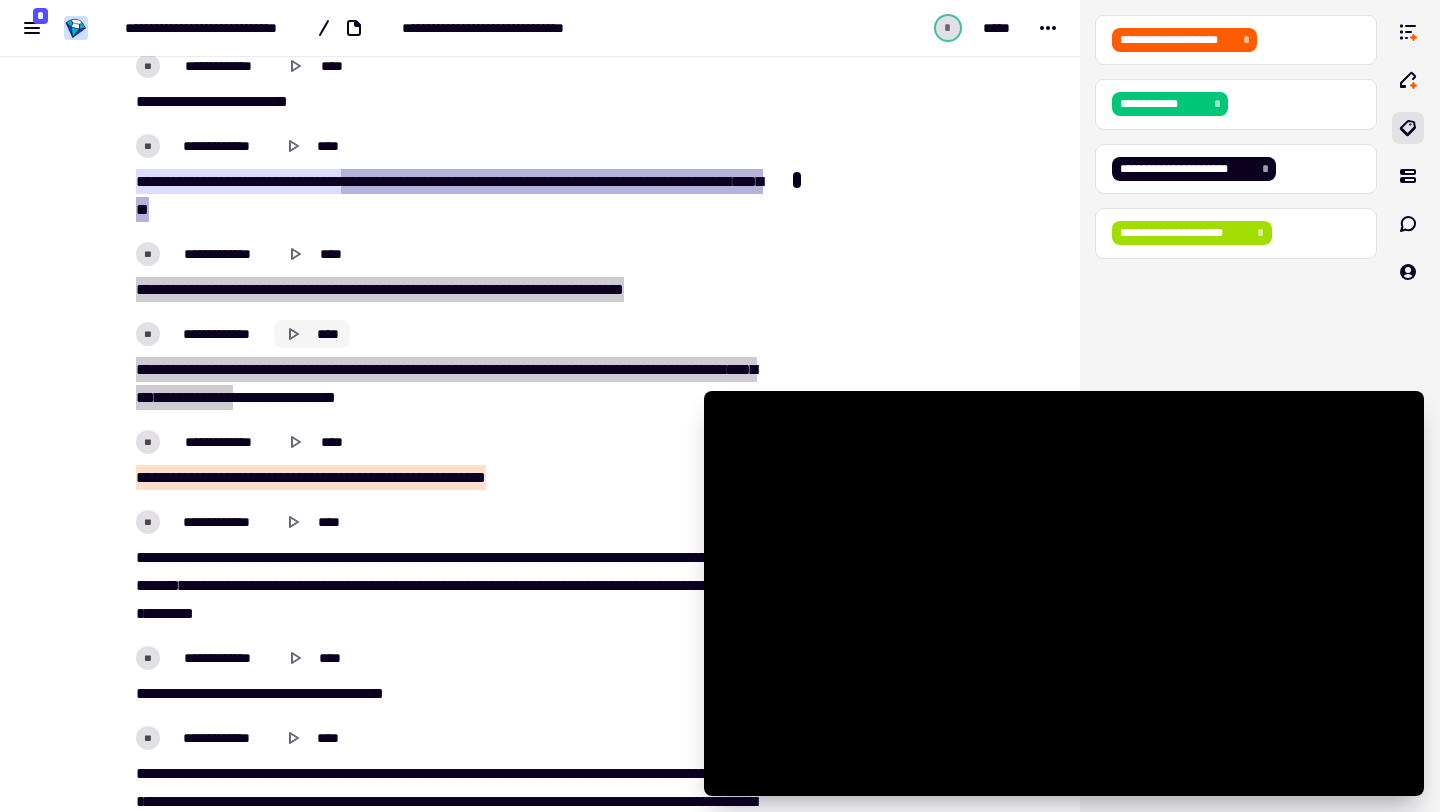 click 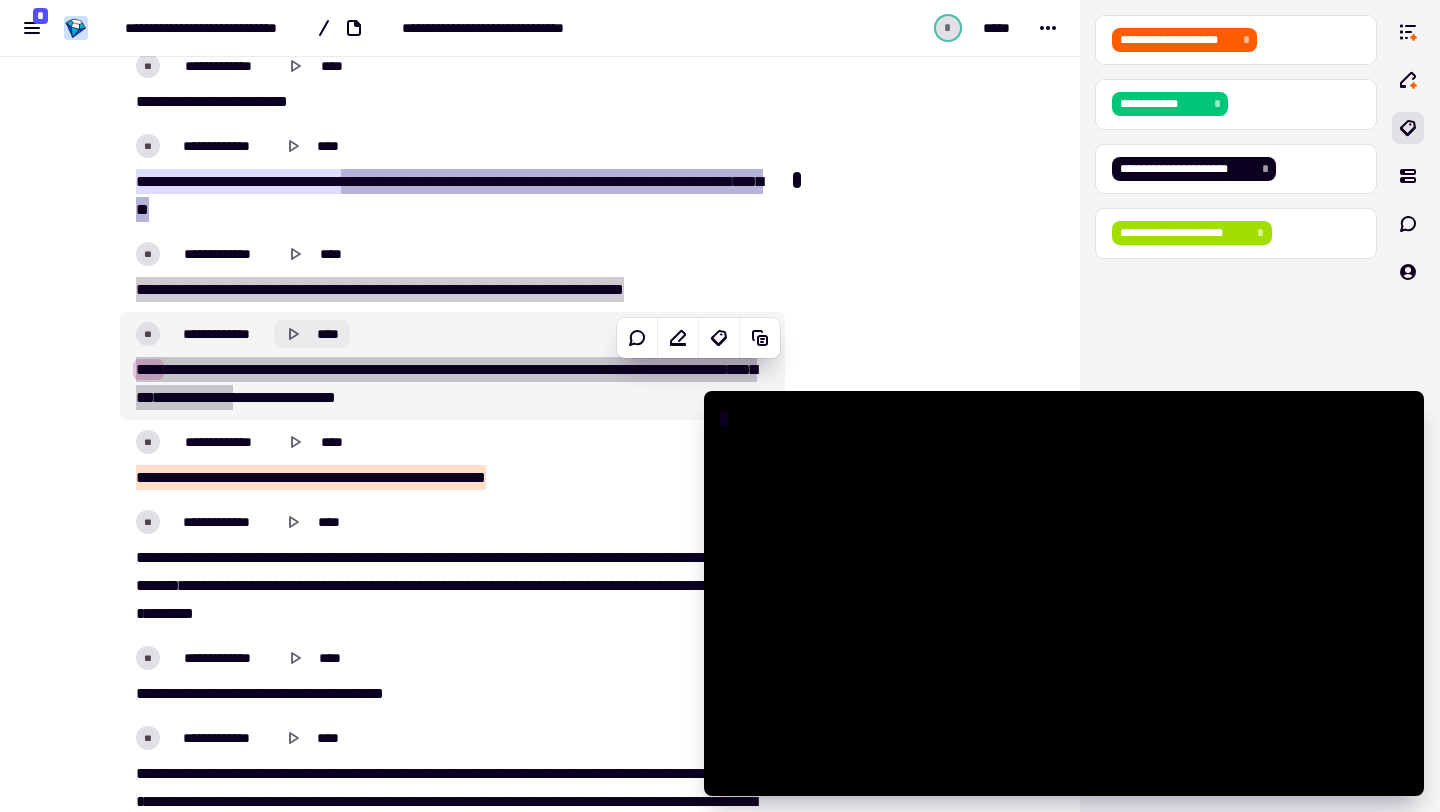 click 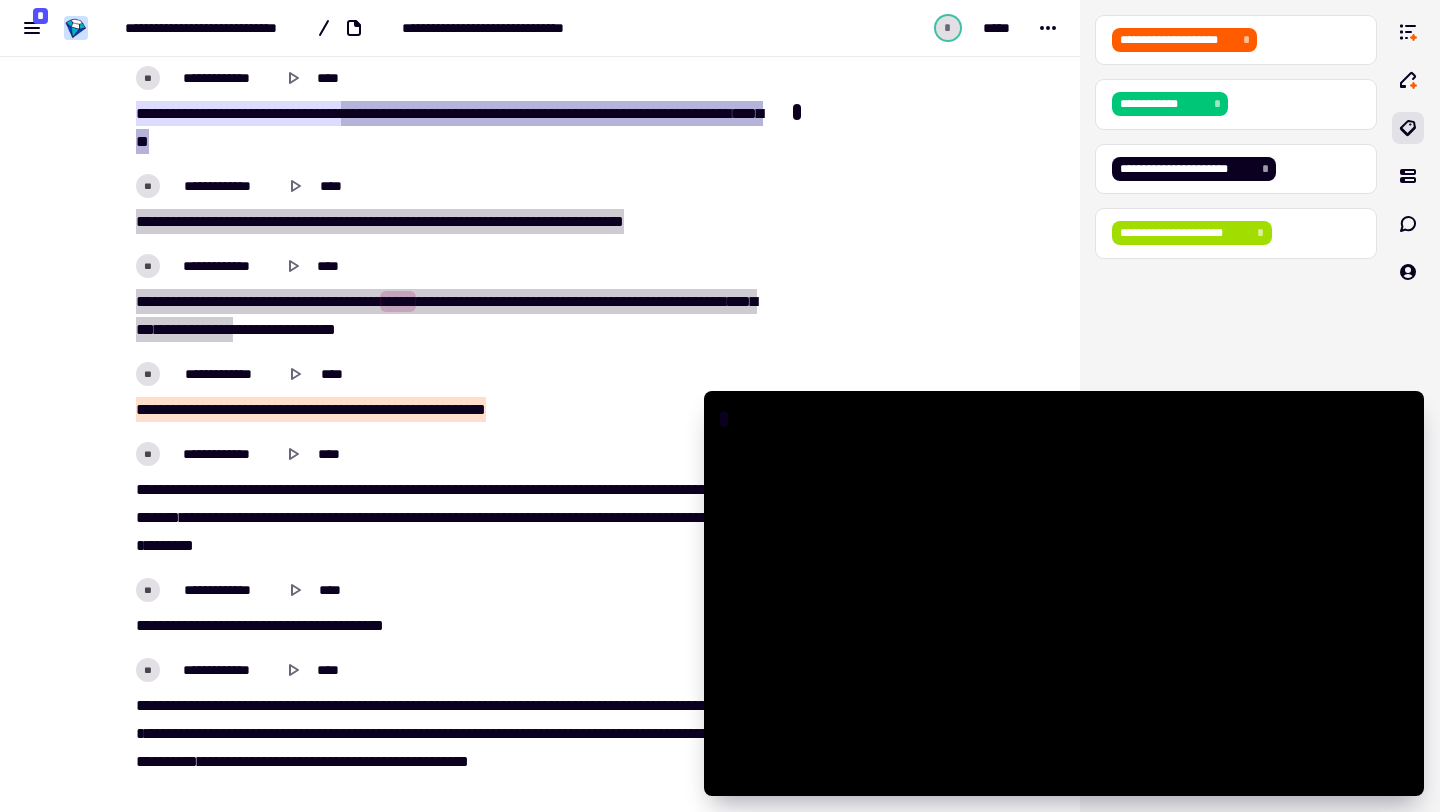 scroll, scrollTop: 3532, scrollLeft: 0, axis: vertical 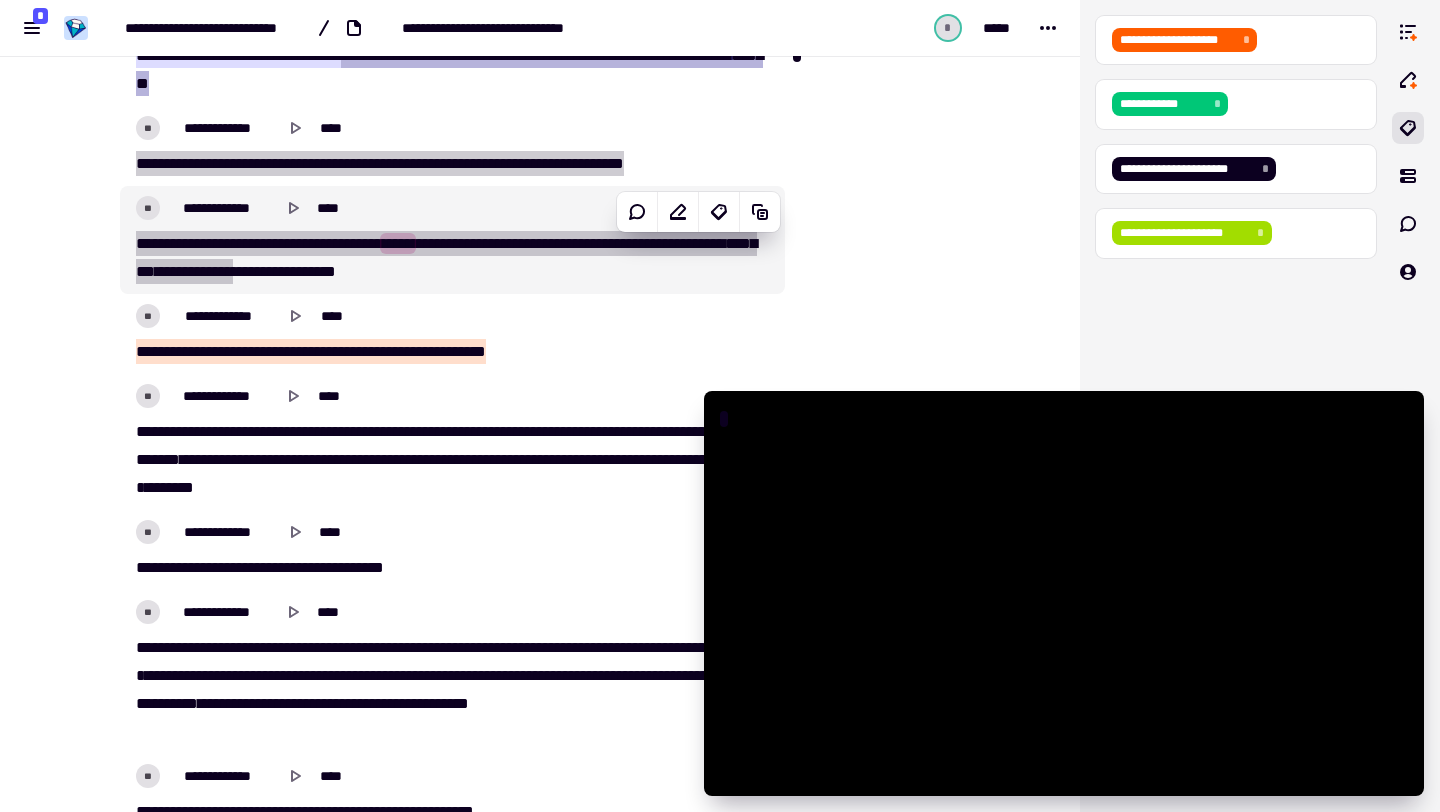 click on "*****" at bounding box center (398, 243) 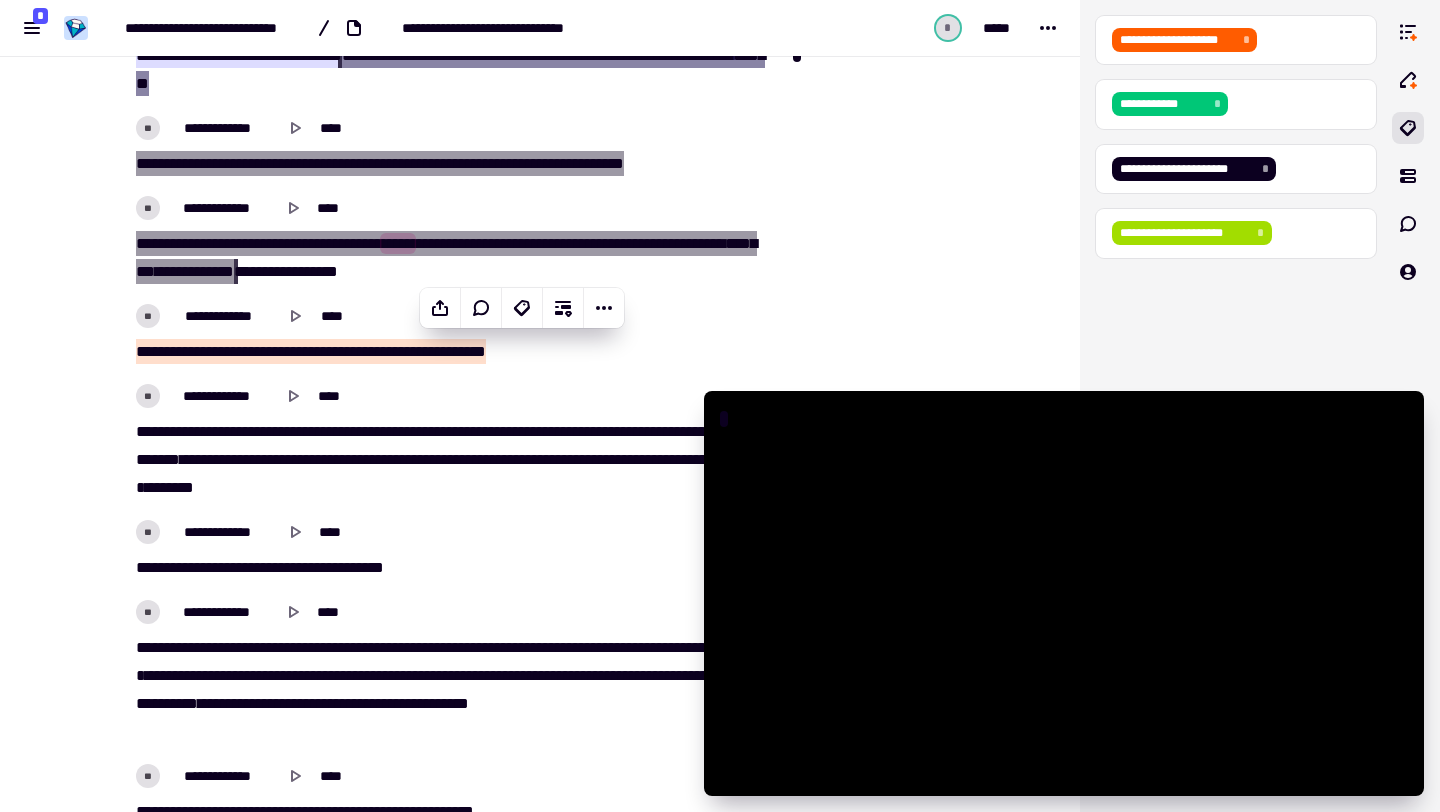 scroll, scrollTop: 3407, scrollLeft: 0, axis: vertical 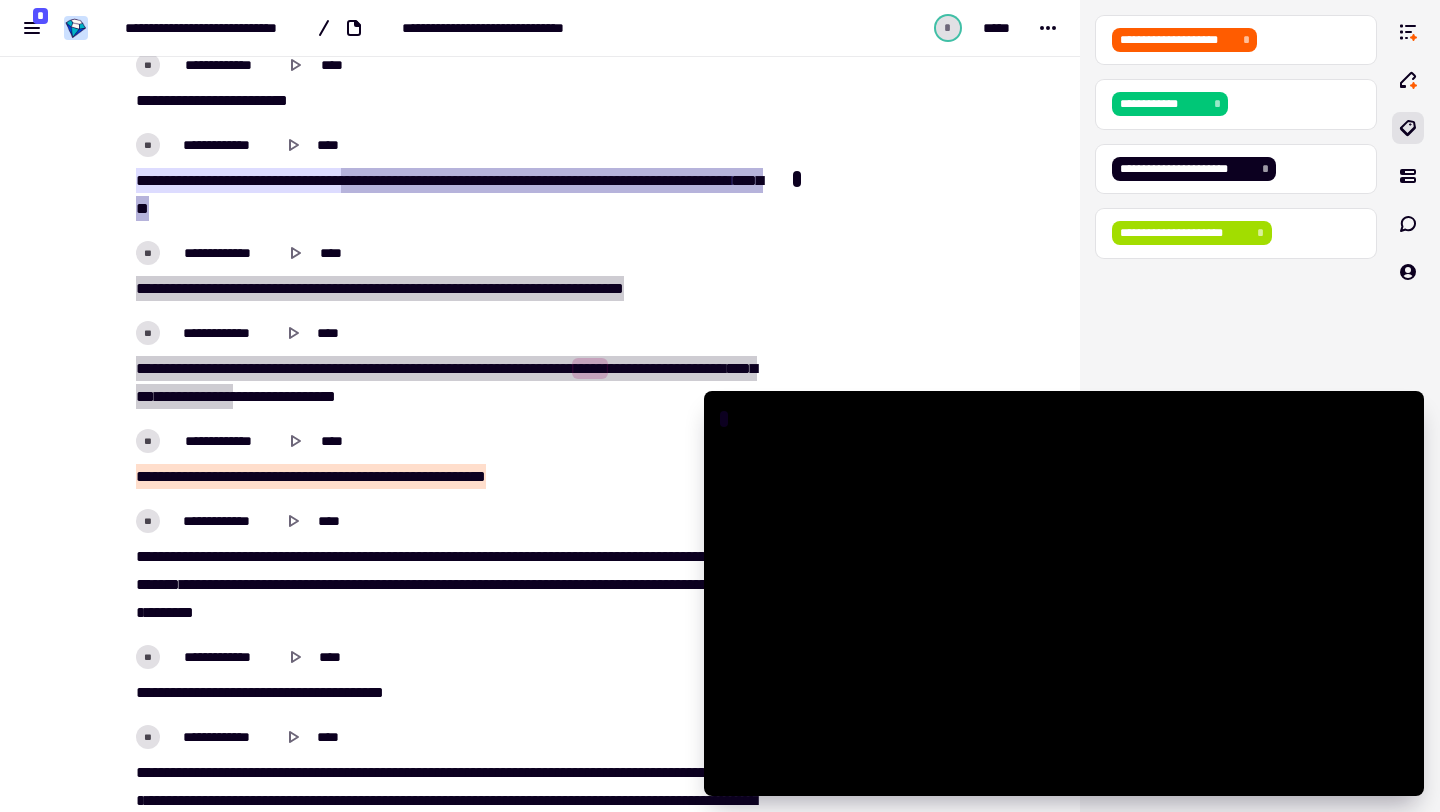 click on "[NUMBER] [STREET] [NUMBER] [STREET_TYPE] [CITY] [STATE] [ZIP]" at bounding box center (452, 383) 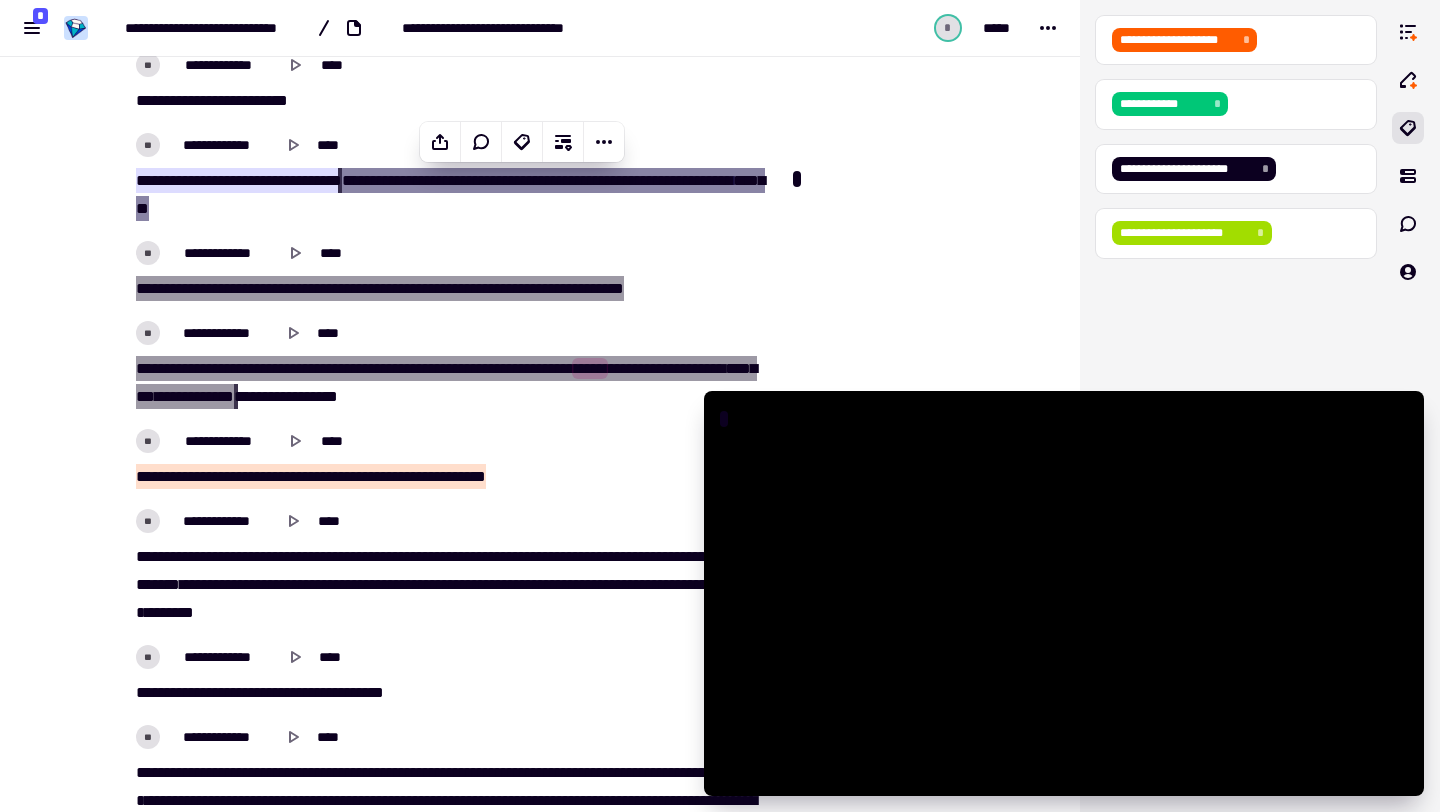 click on "[NUMBER] [STREET] [NUMBER] [STREET_TYPE] [CITY] [STATE] [ZIP]" at bounding box center [452, 195] 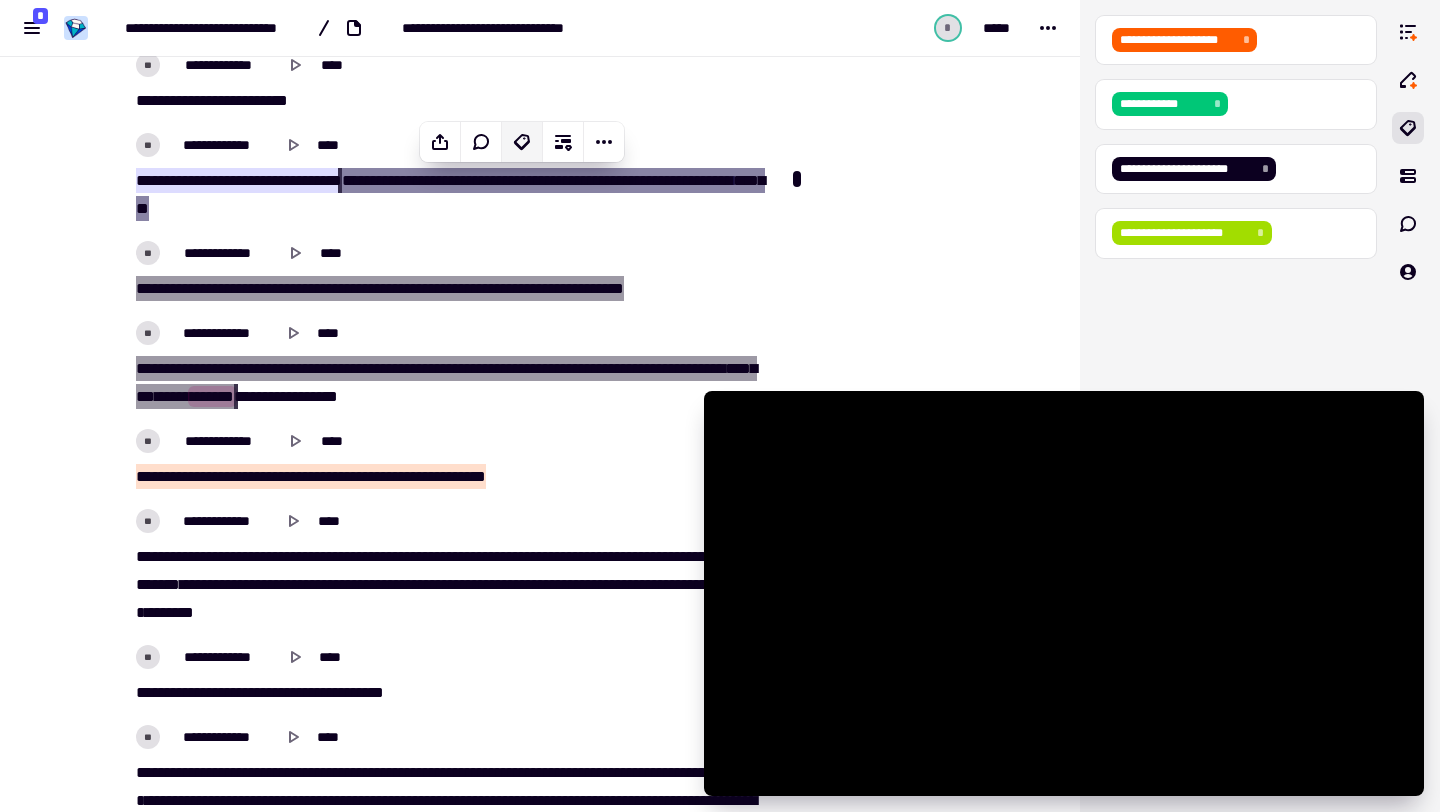 click 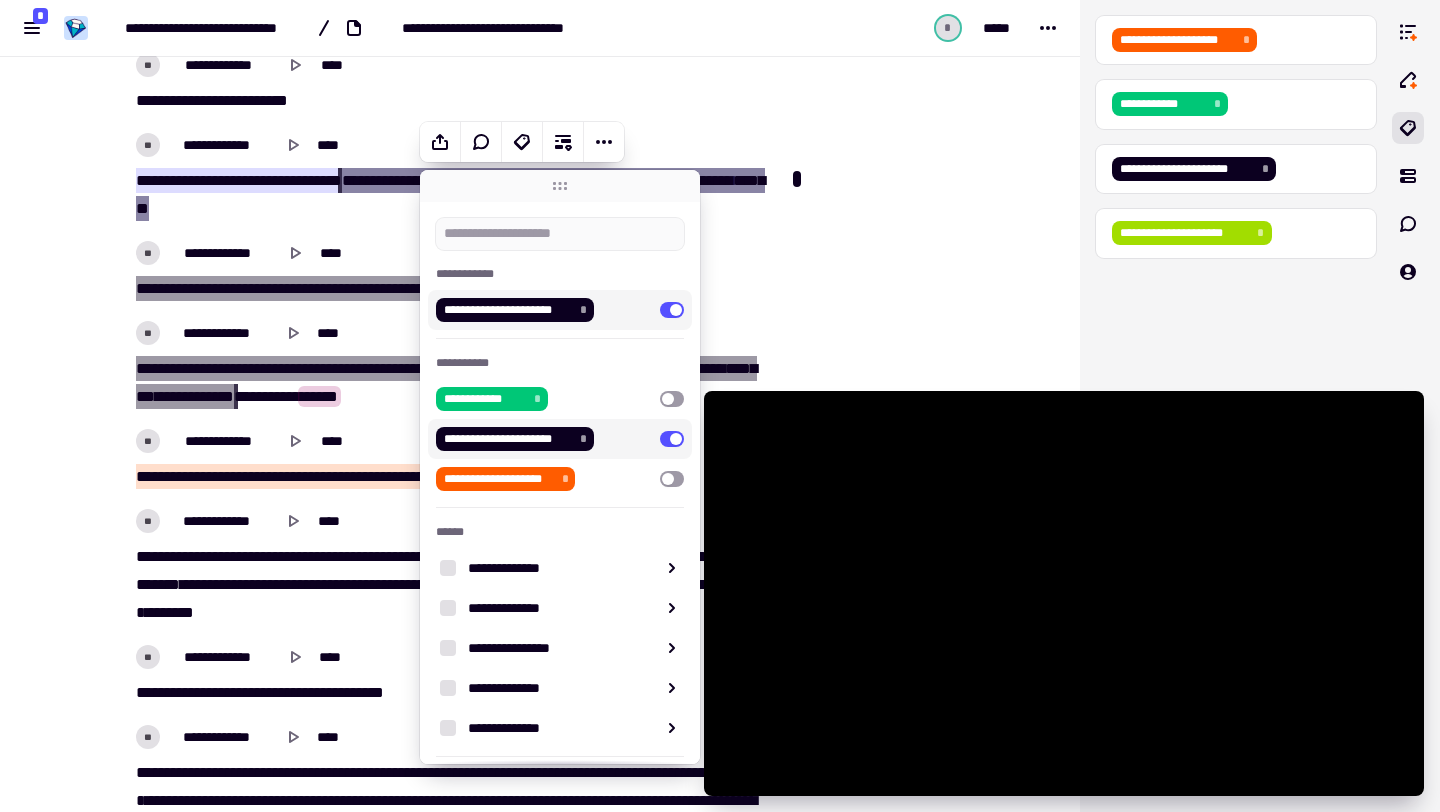 click at bounding box center [672, 310] 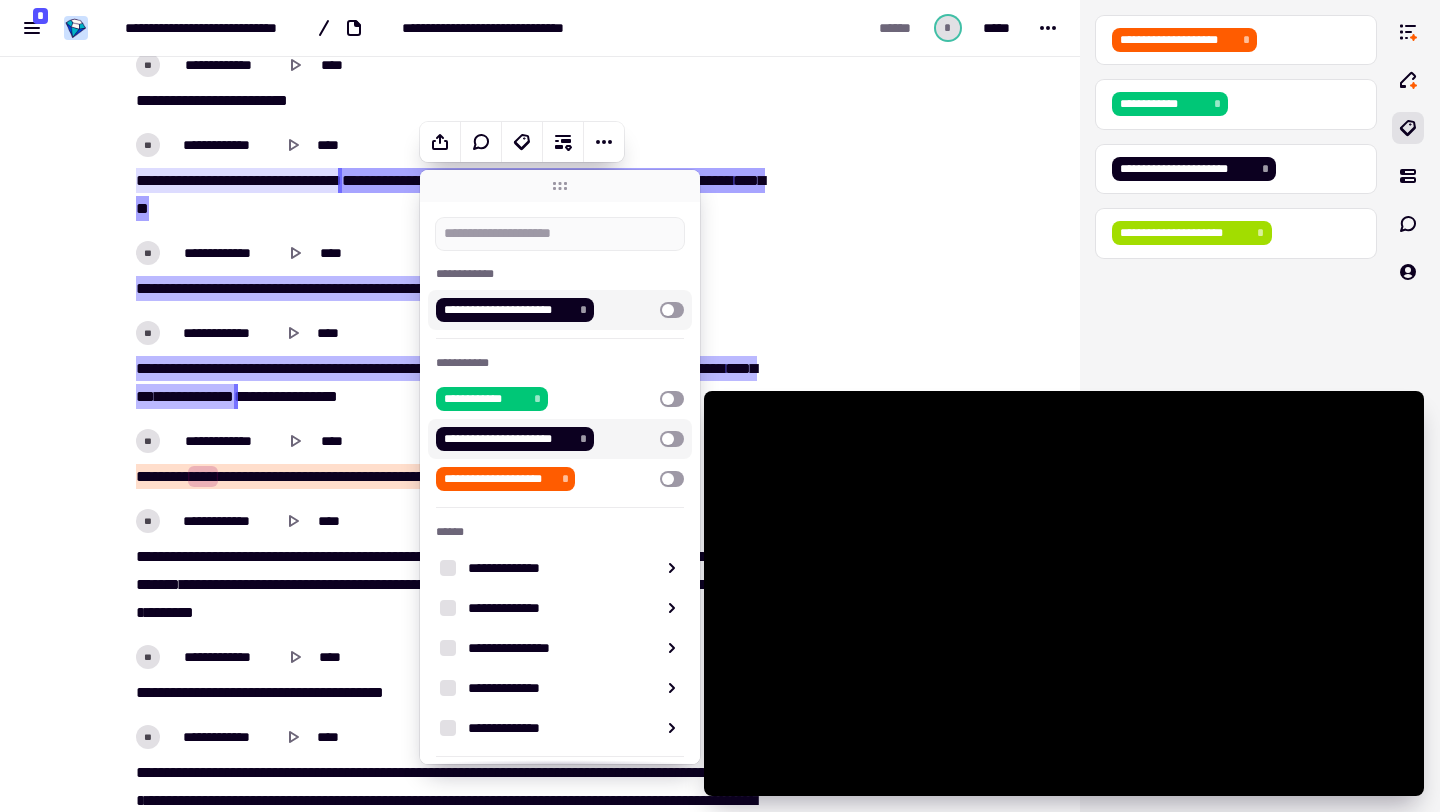 click at bounding box center (886, 14792) 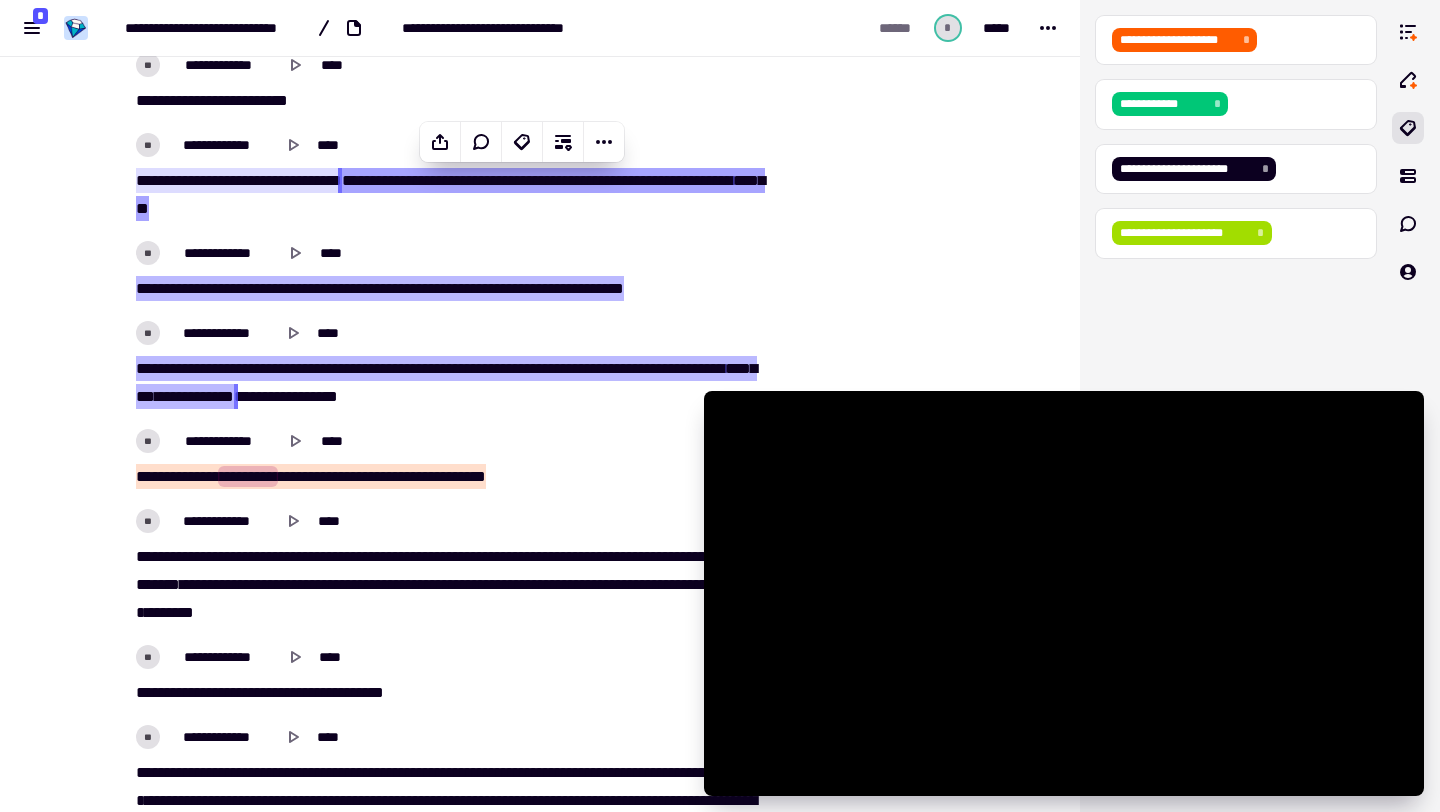 click at bounding box center [886, 14792] 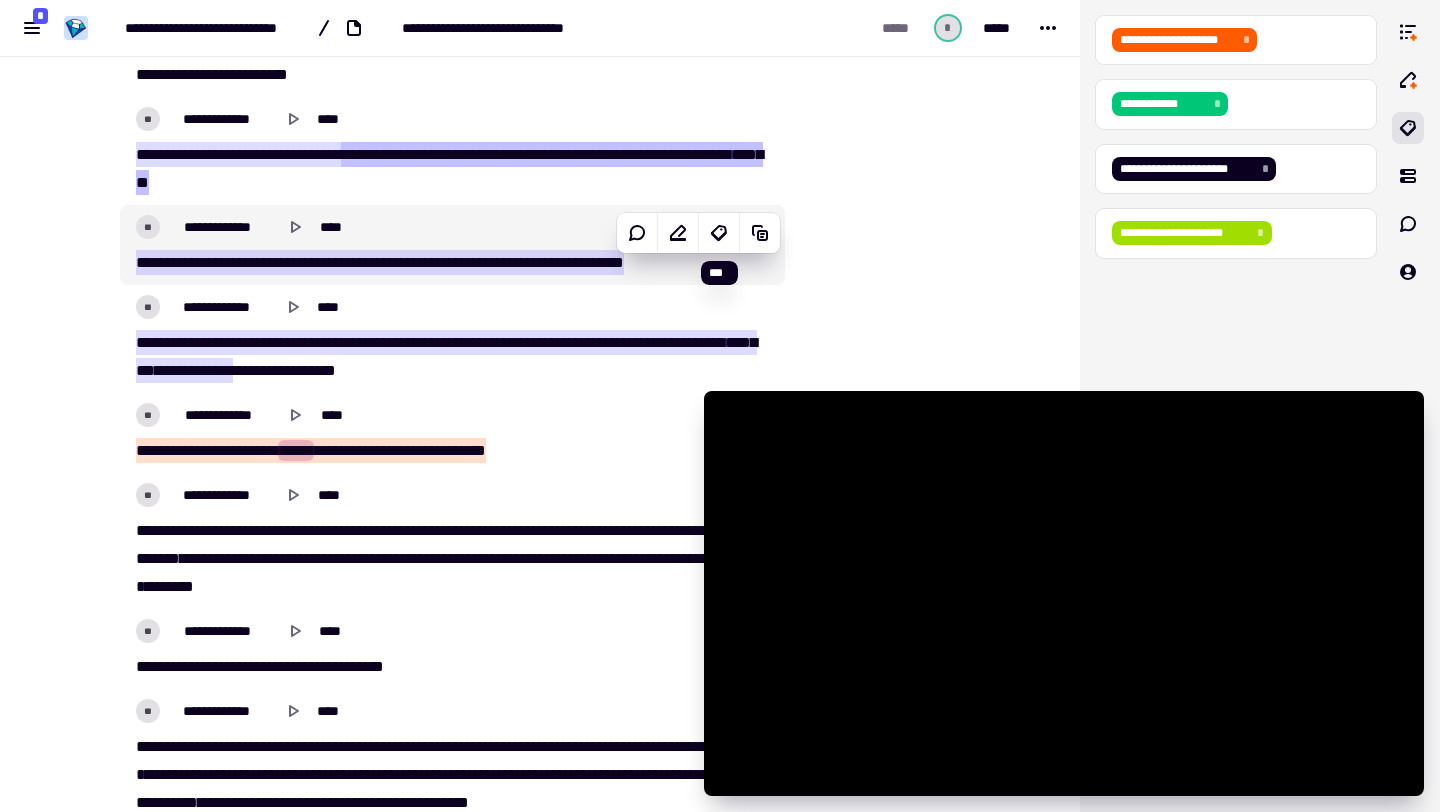 scroll, scrollTop: 3438, scrollLeft: 0, axis: vertical 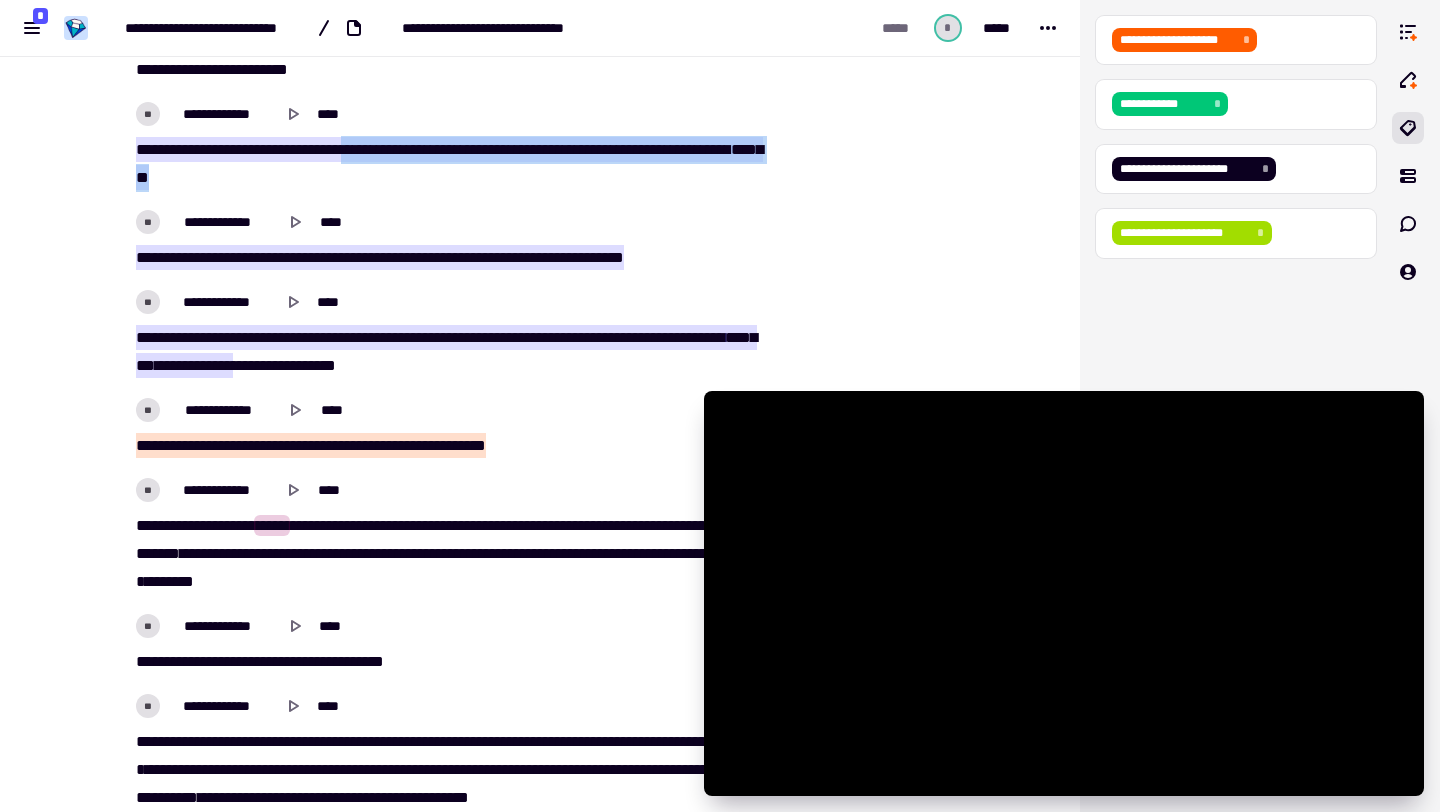 drag, startPoint x: 421, startPoint y: 143, endPoint x: 449, endPoint y: 179, distance: 45.607018 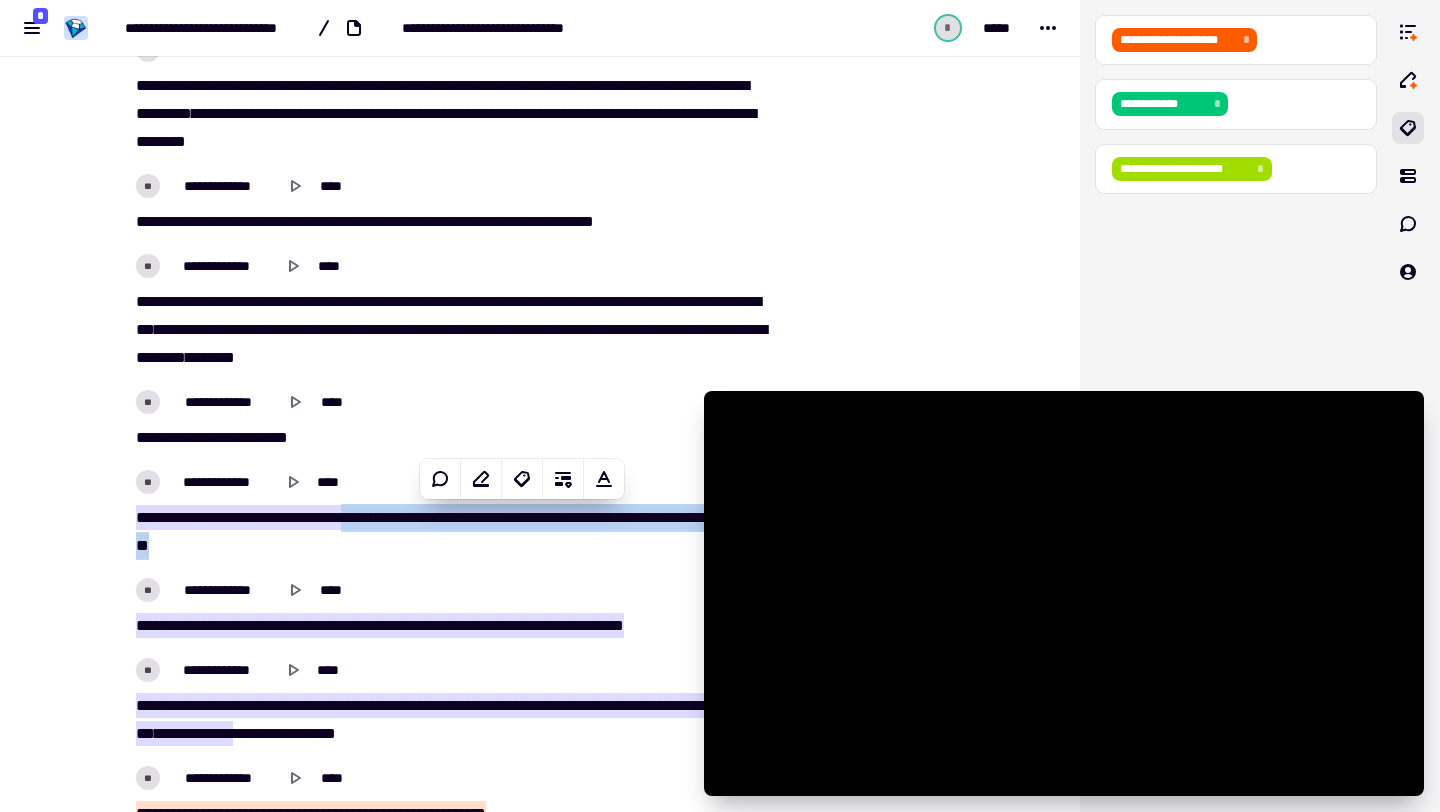 scroll, scrollTop: 3075, scrollLeft: 0, axis: vertical 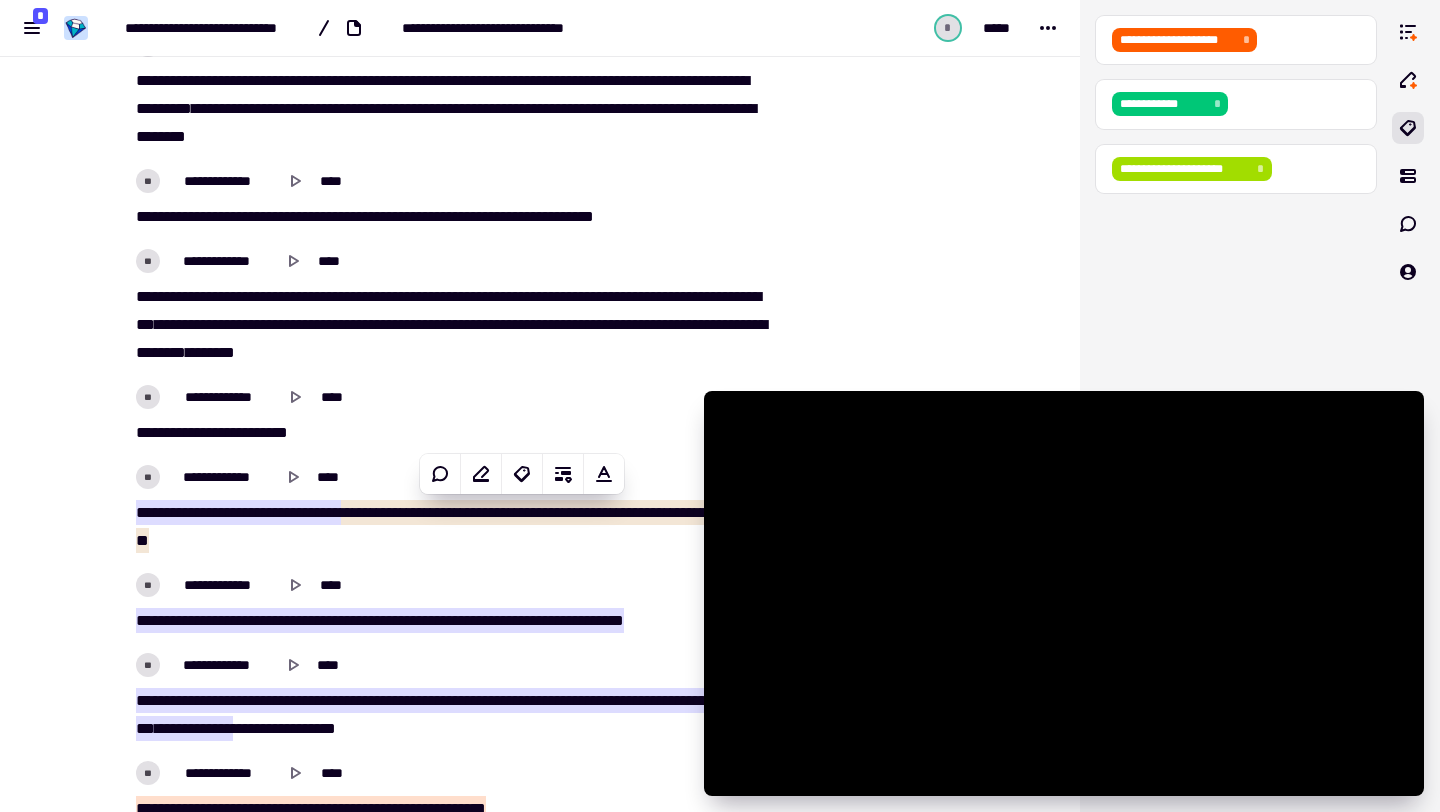 click on "[FIRST] [LAST] [MIDDLE] [PREP] [STREET] [NUMBER] [STREET_TYPE] [CITY] [STATE] [ZIP]" at bounding box center [540, 15116] 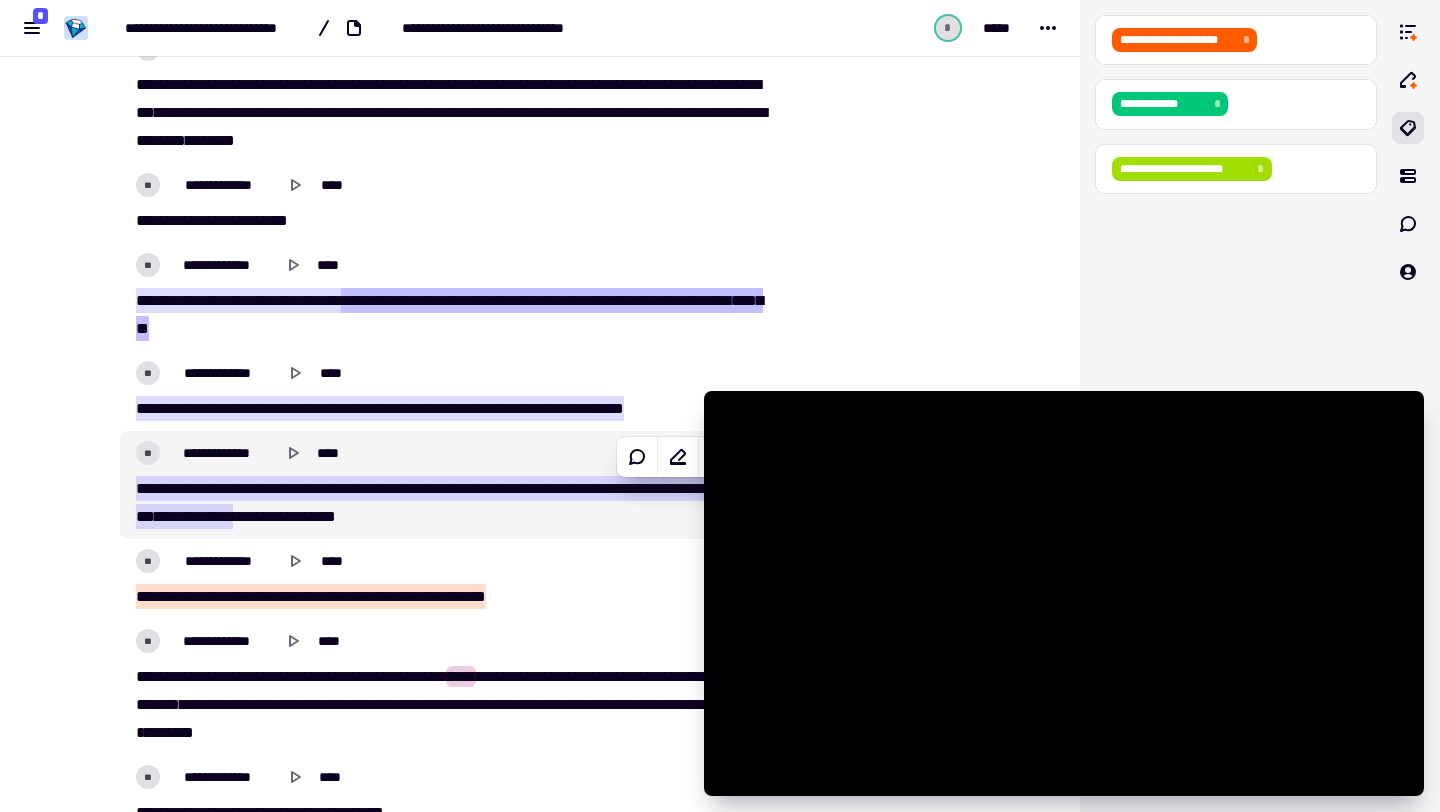 scroll, scrollTop: 3310, scrollLeft: 0, axis: vertical 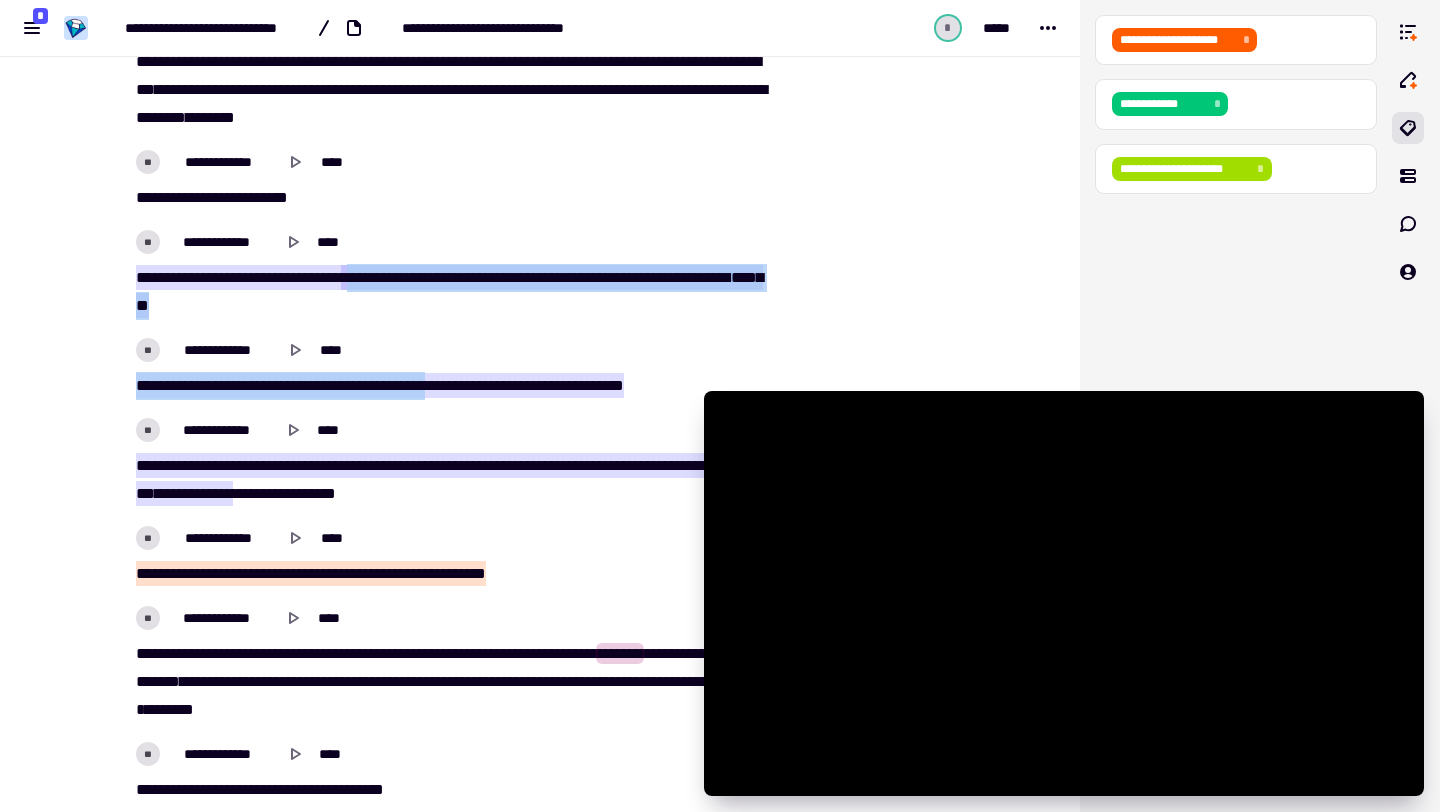 drag, startPoint x: 426, startPoint y: 272, endPoint x: 486, endPoint y: 373, distance: 117.47766 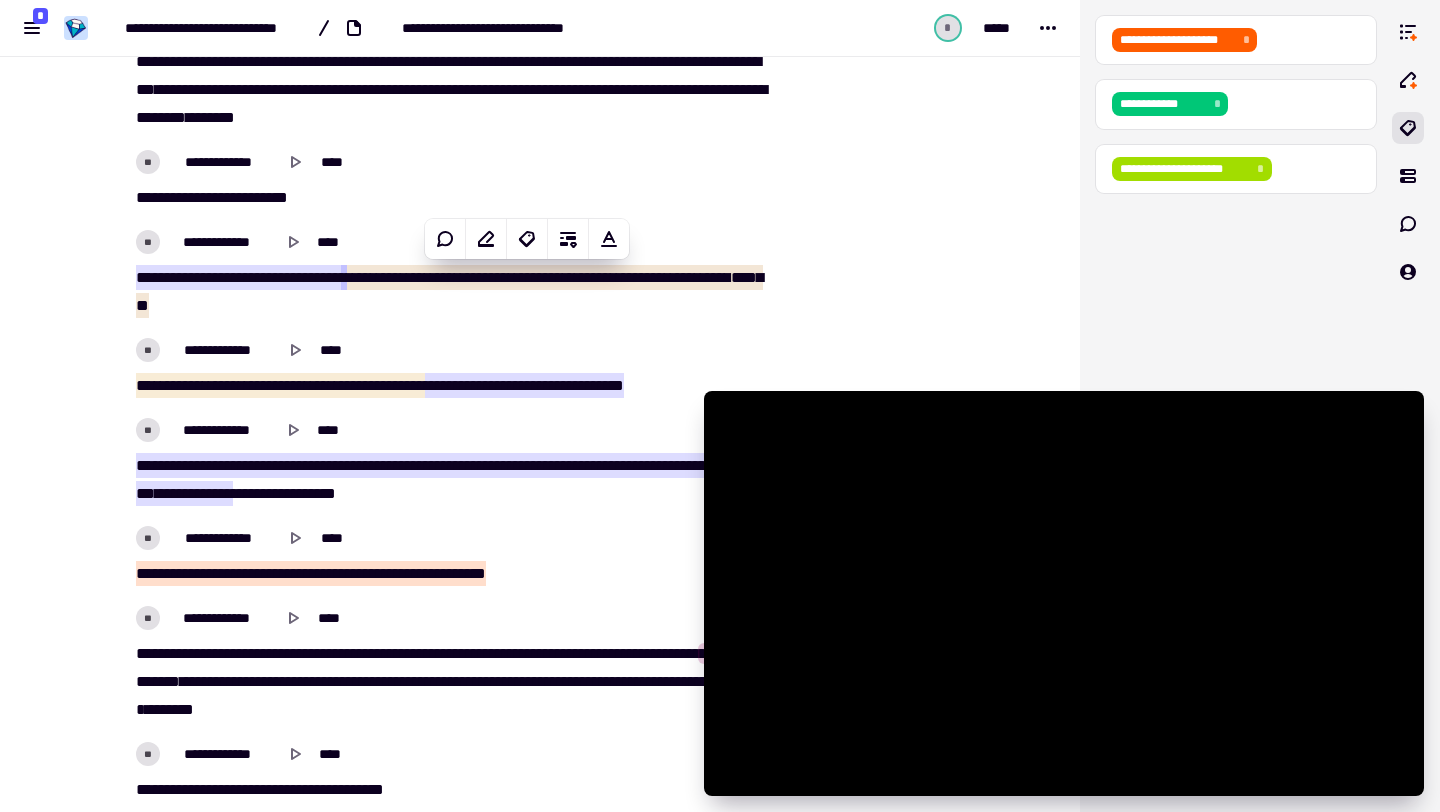 click on "**********" at bounding box center [452, 430] 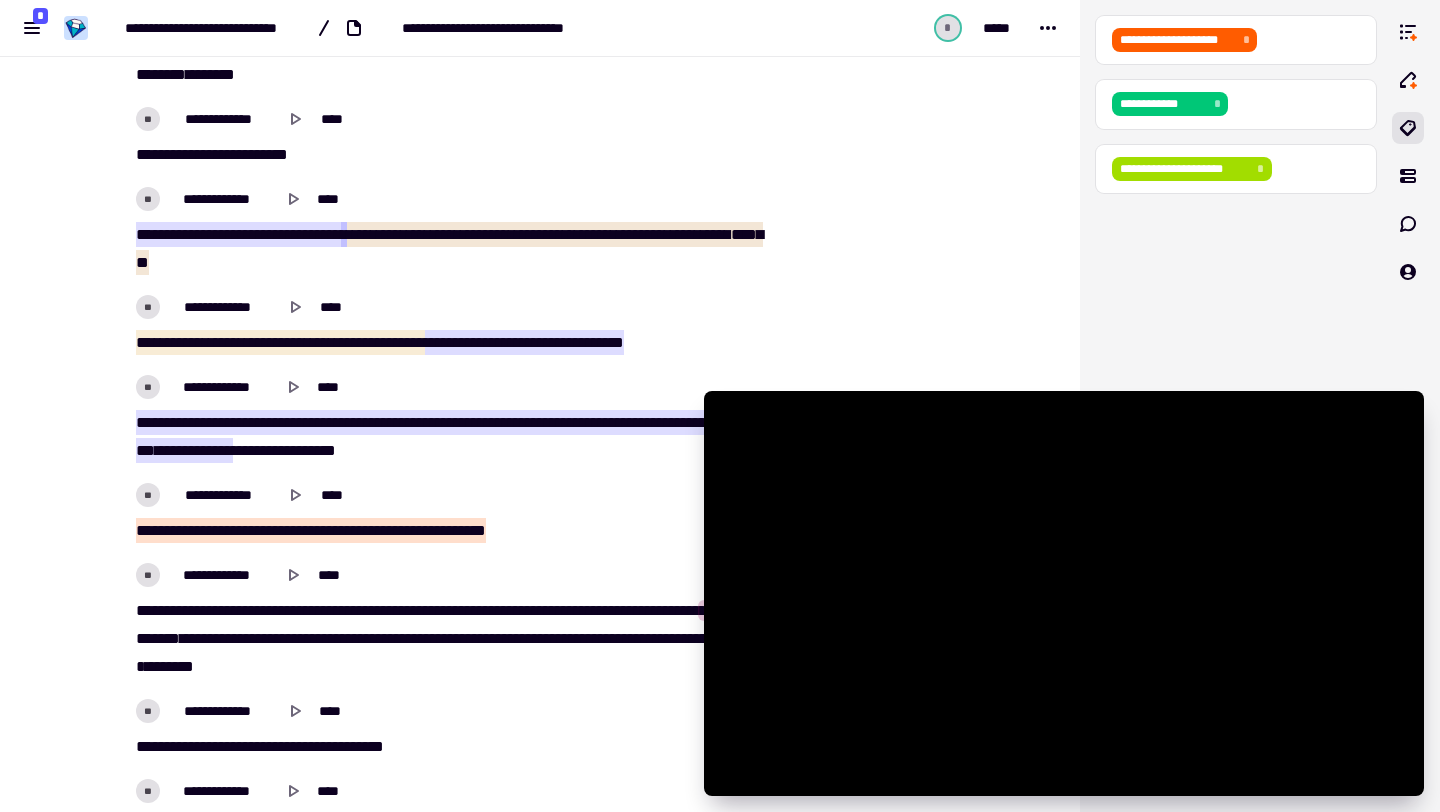 scroll, scrollTop: 3358, scrollLeft: 0, axis: vertical 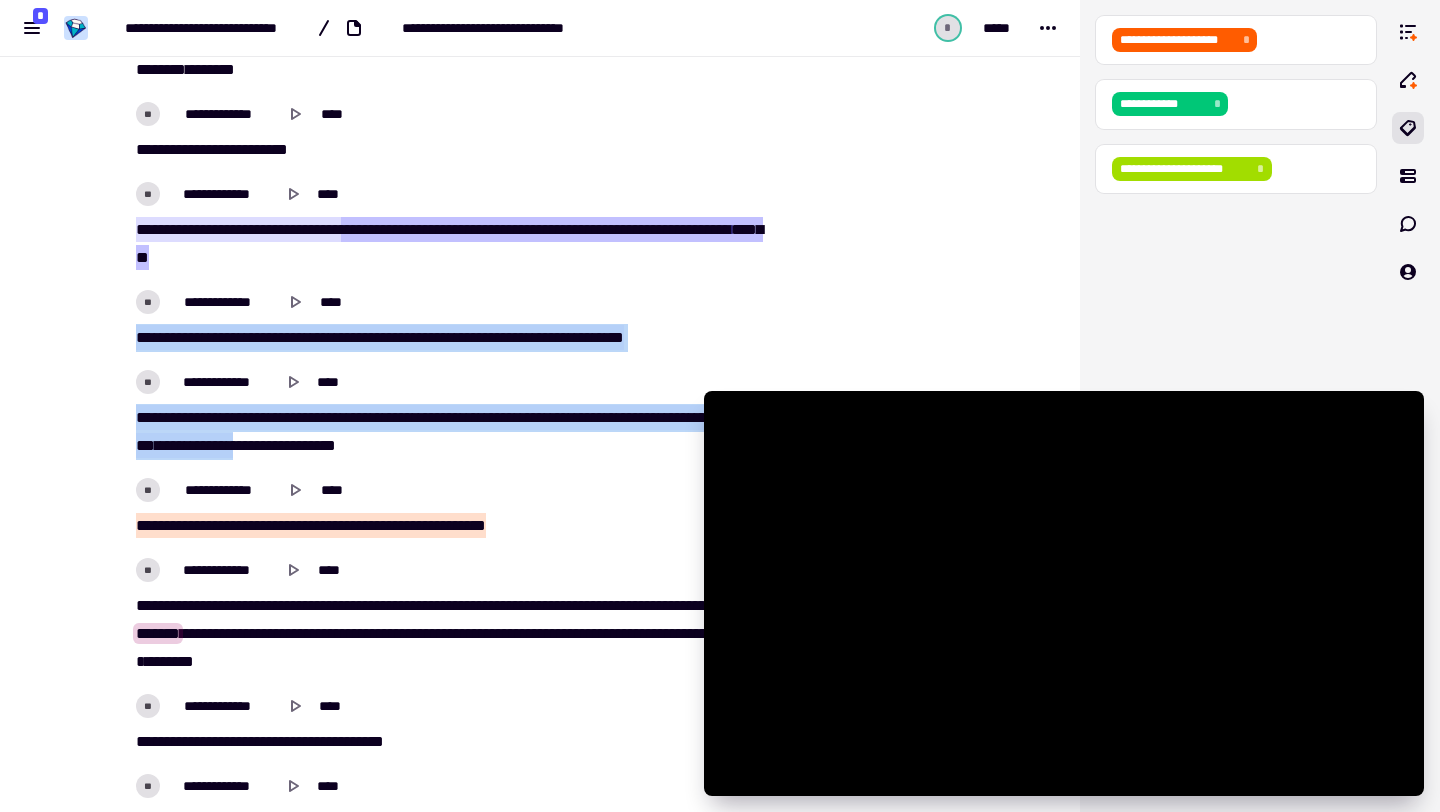 drag, startPoint x: 358, startPoint y: 445, endPoint x: 114, endPoint y: 335, distance: 267.64902 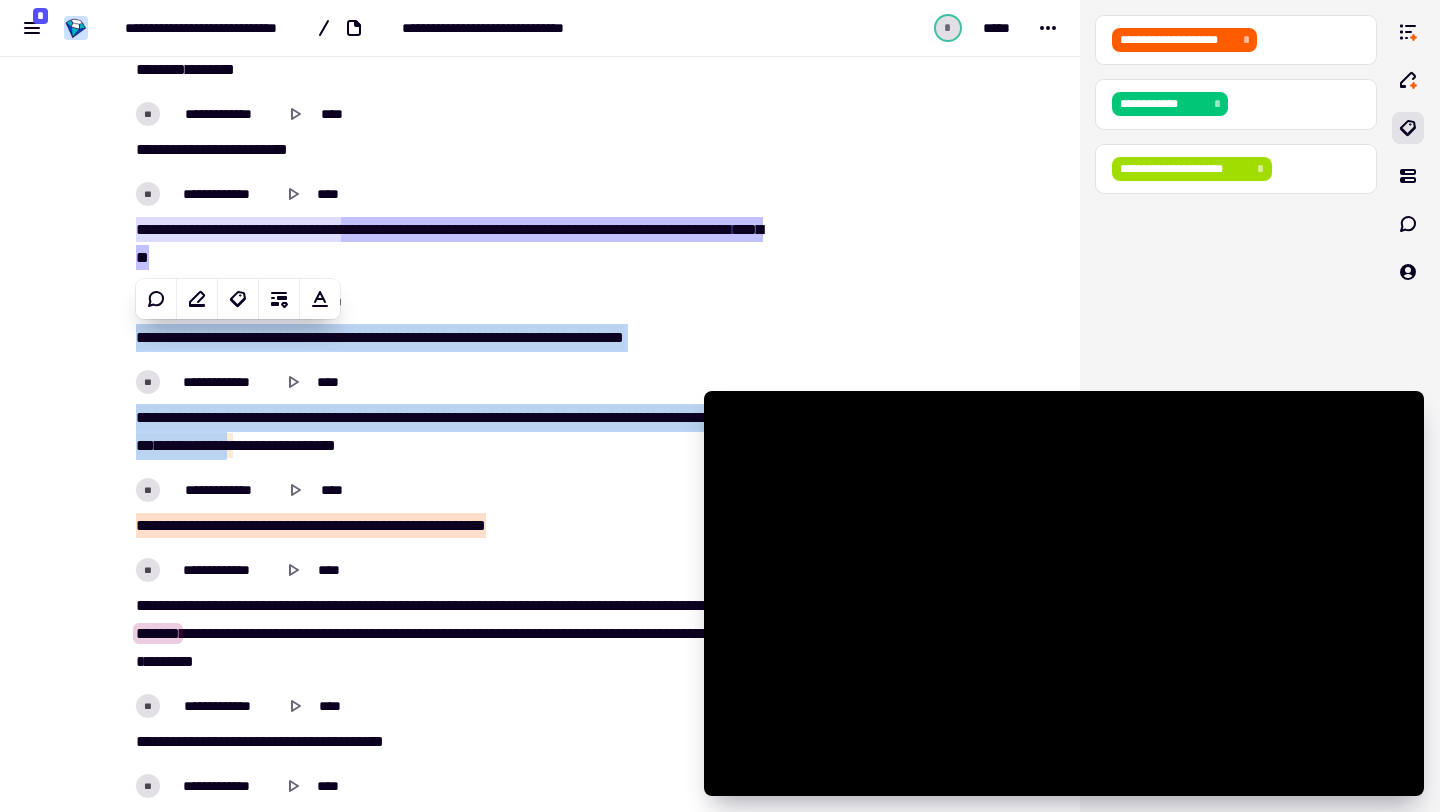 click on "**********" at bounding box center (452, 382) 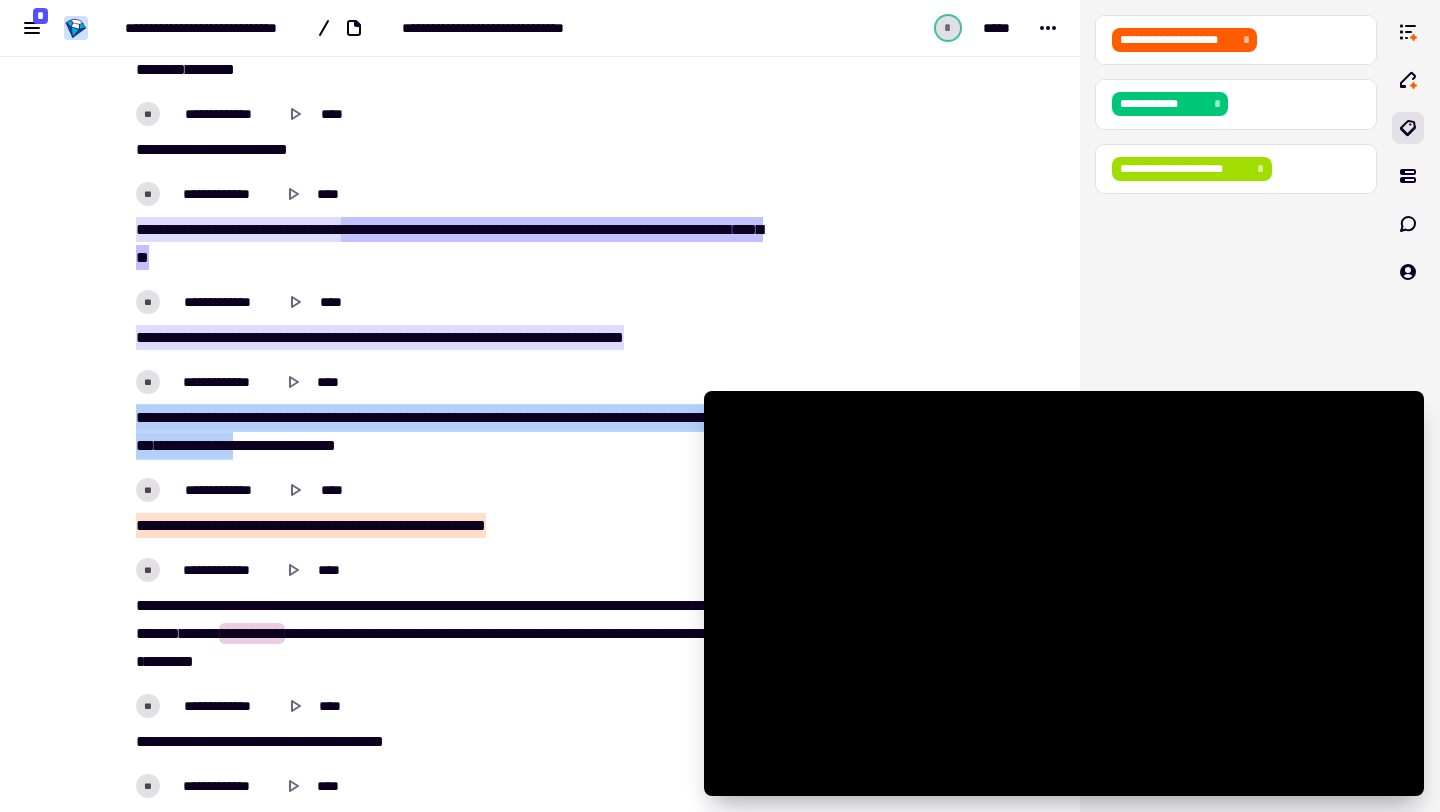 drag, startPoint x: 136, startPoint y: 420, endPoint x: 360, endPoint y: 442, distance: 225.07776 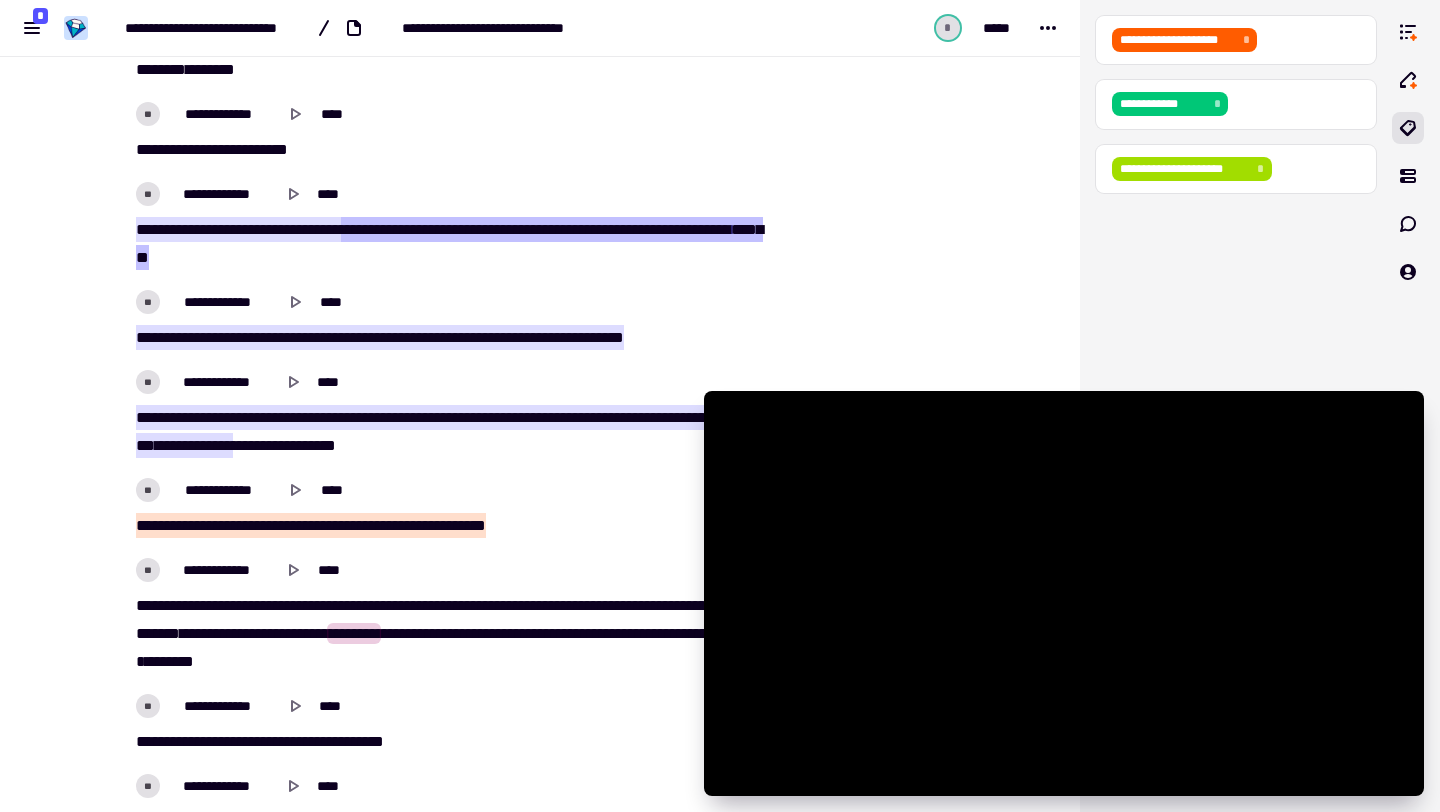 click on "[NUMBER] [STREET] [NUMBER] [STREET_TYPE] [CITY] [STATE] [ZIP]" at bounding box center (452, 414) 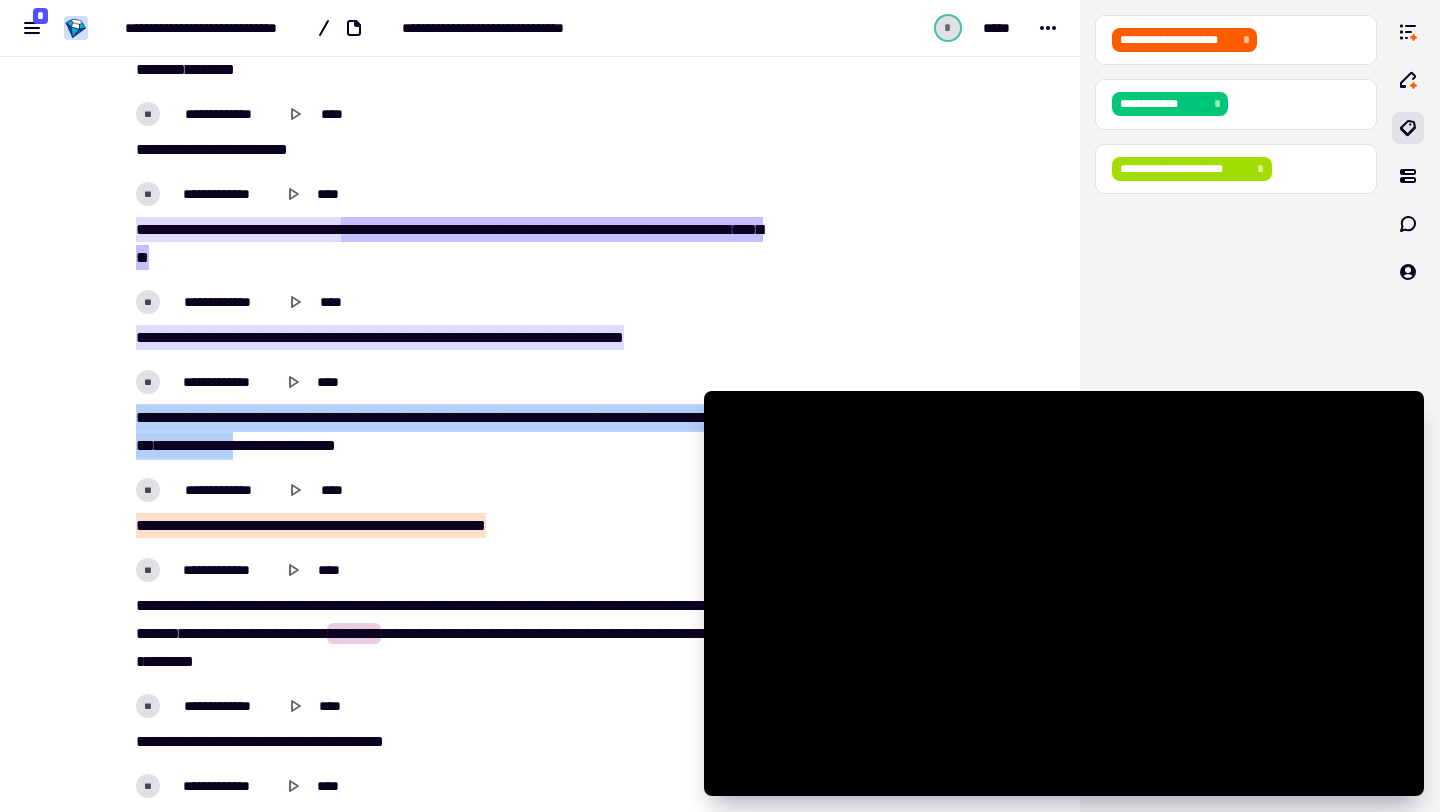drag, startPoint x: 361, startPoint y: 447, endPoint x: 111, endPoint y: 404, distance: 253.67105 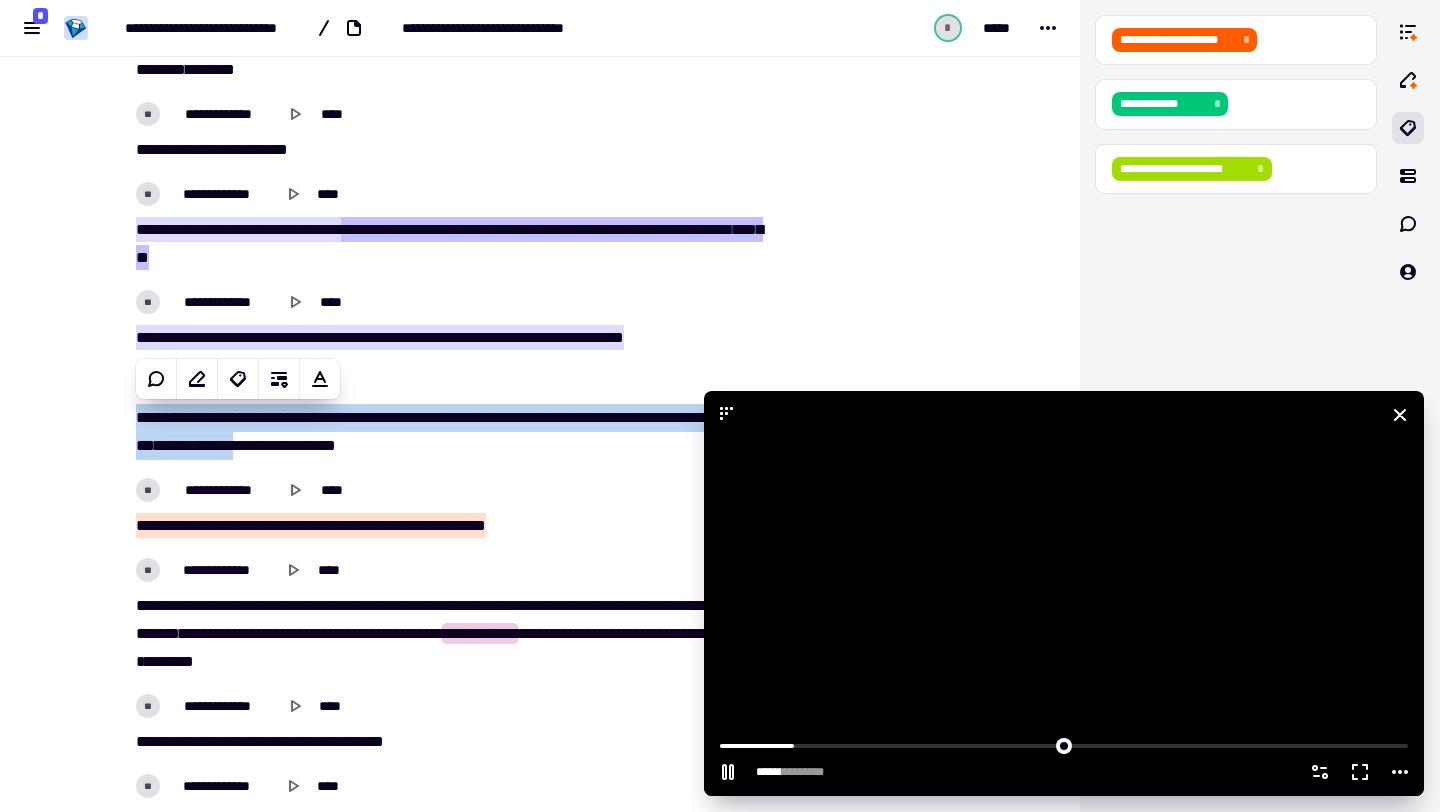 click 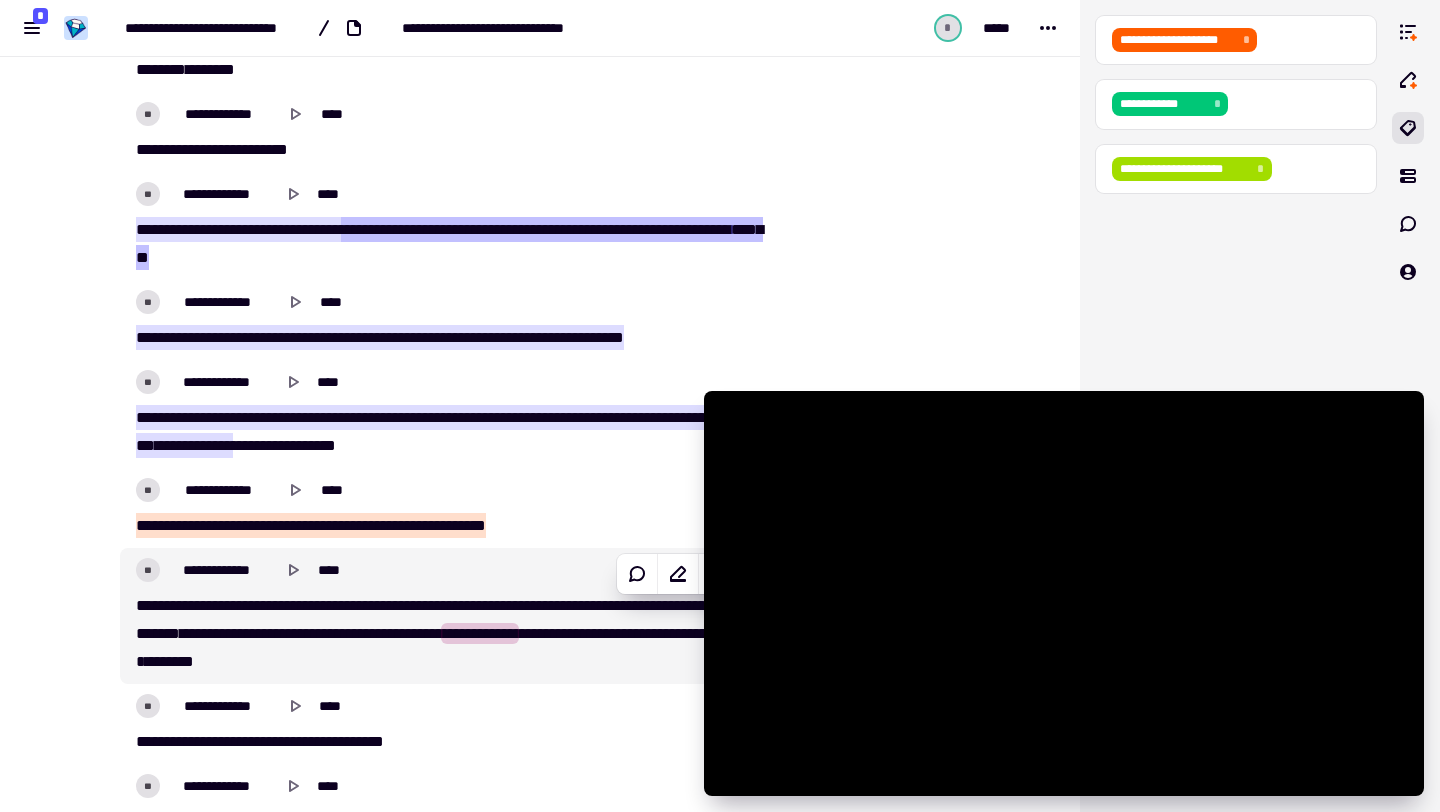 click on "[NUMBER] [STREET] [NUMBER] [STREET_TYPE] [CITY] [STATE] [ZIP]" at bounding box center [452, 616] 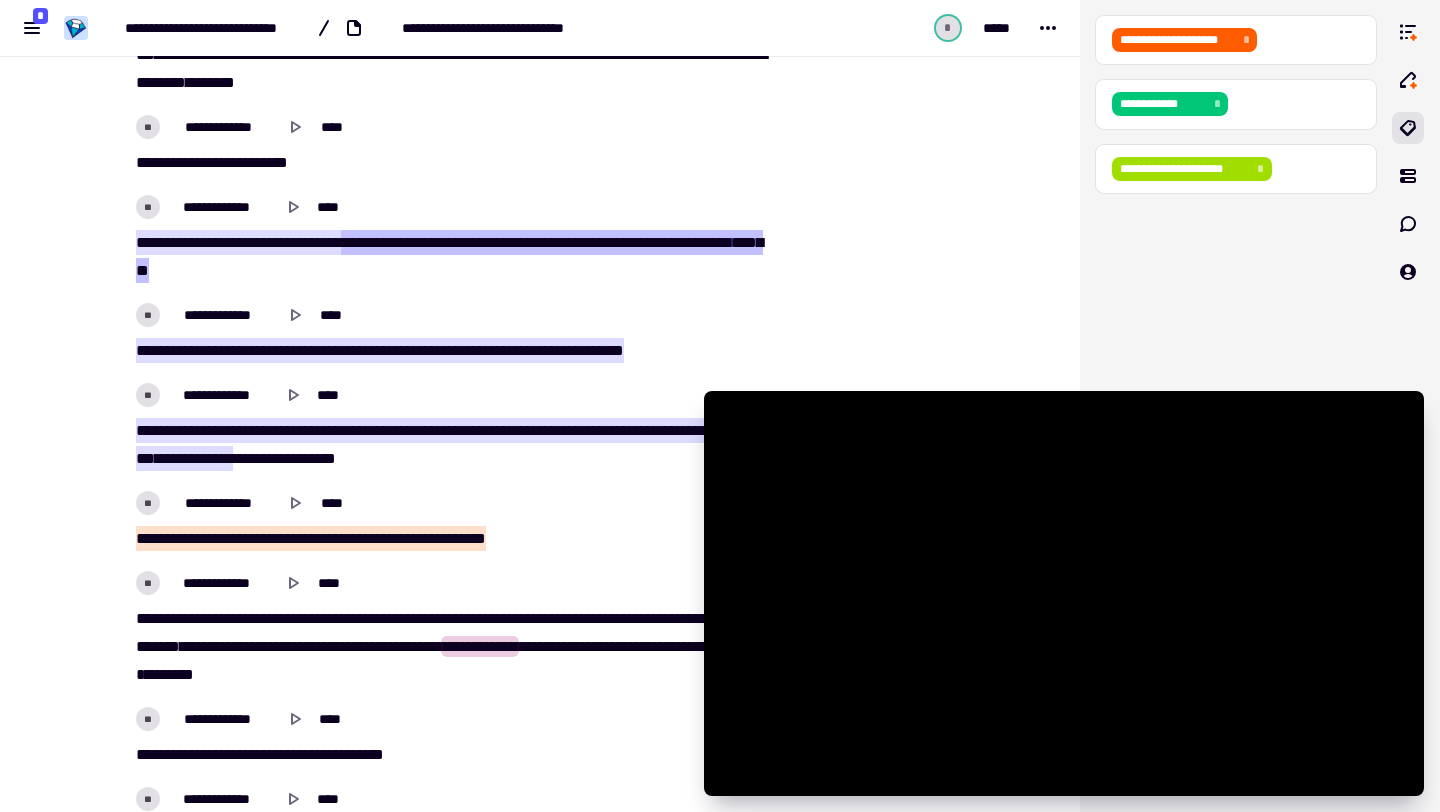 scroll, scrollTop: 3373, scrollLeft: 0, axis: vertical 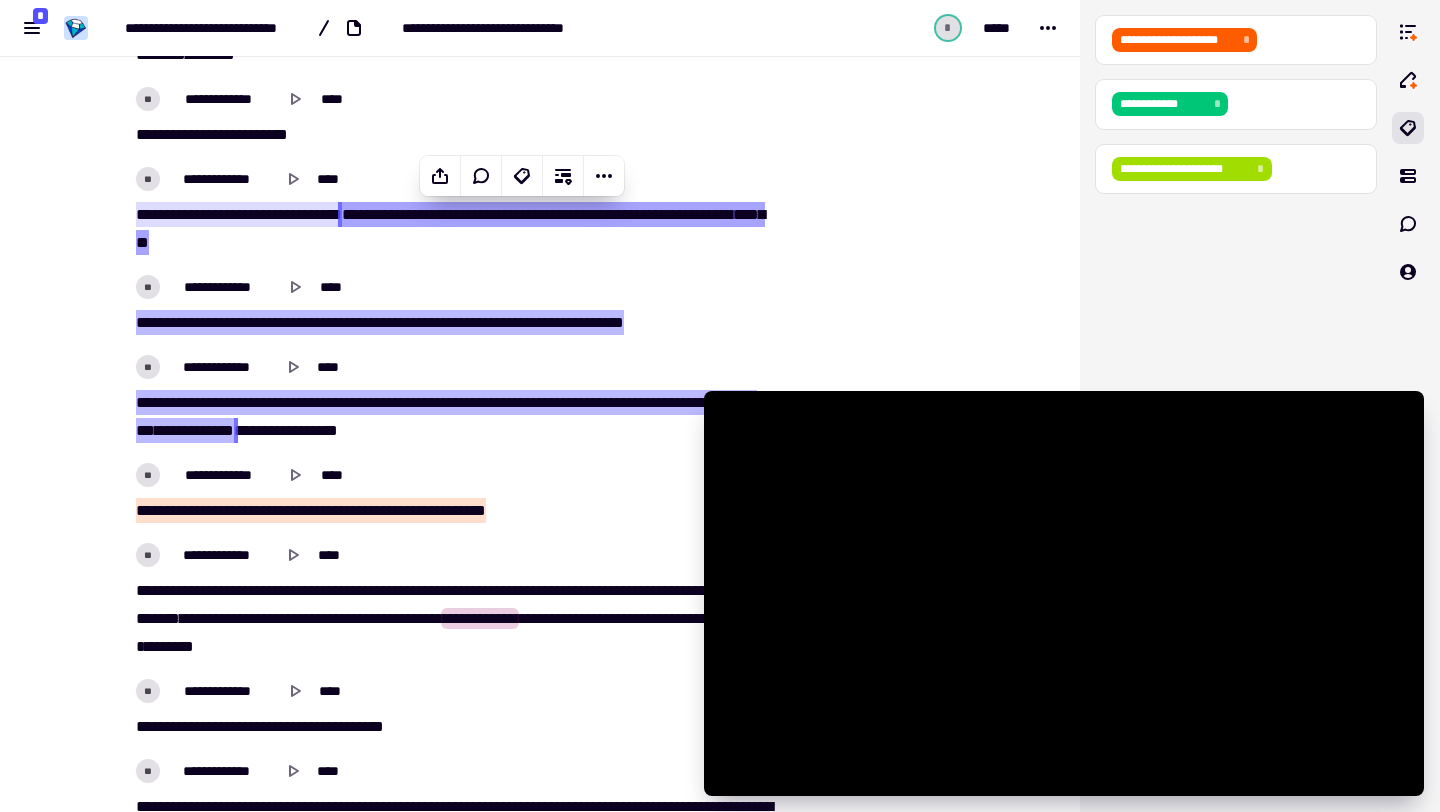 click on "[NUMBER] [STREET] [NUMBER] [STREET_TYPE] [CITY] [STATE] [ZIP]" at bounding box center [452, 305] 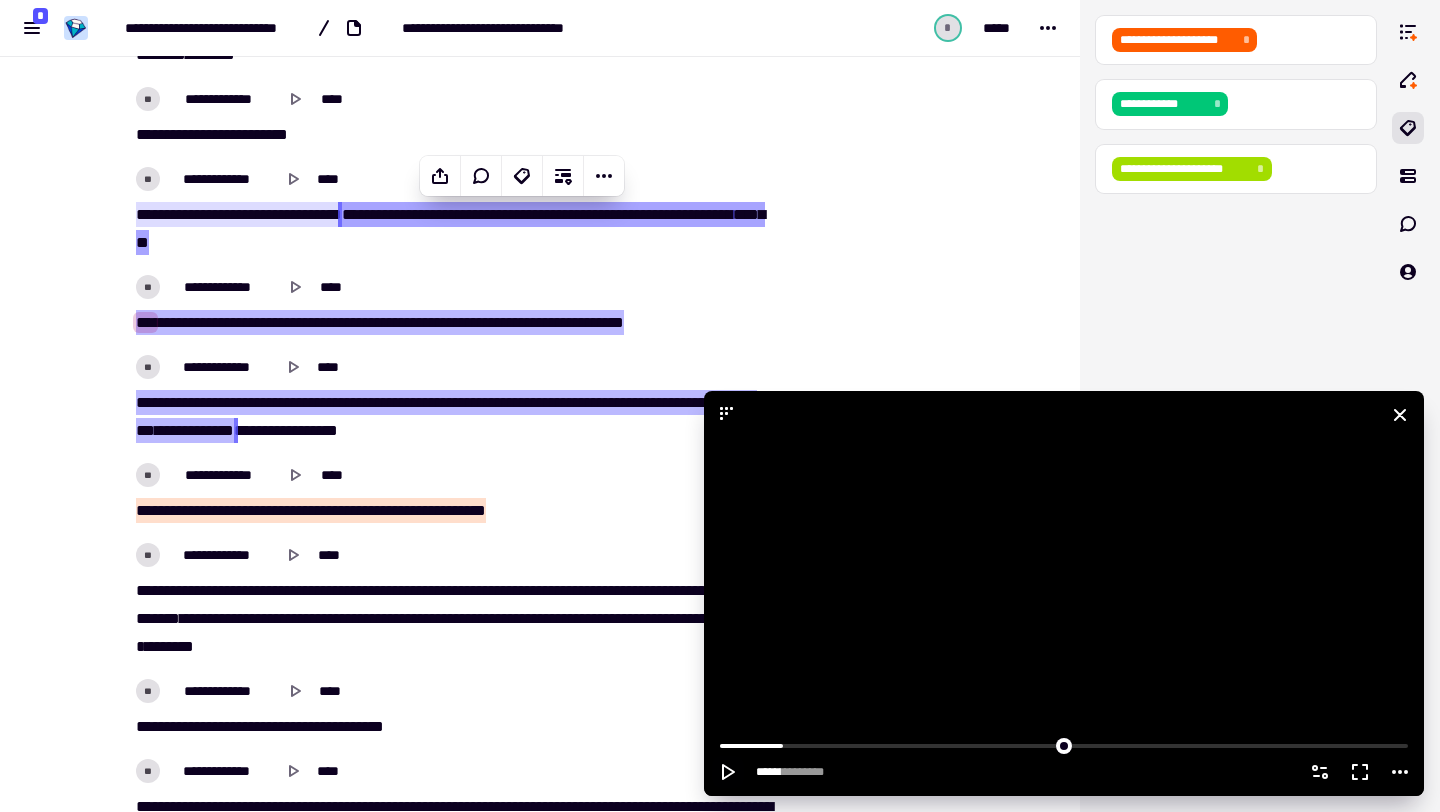 click 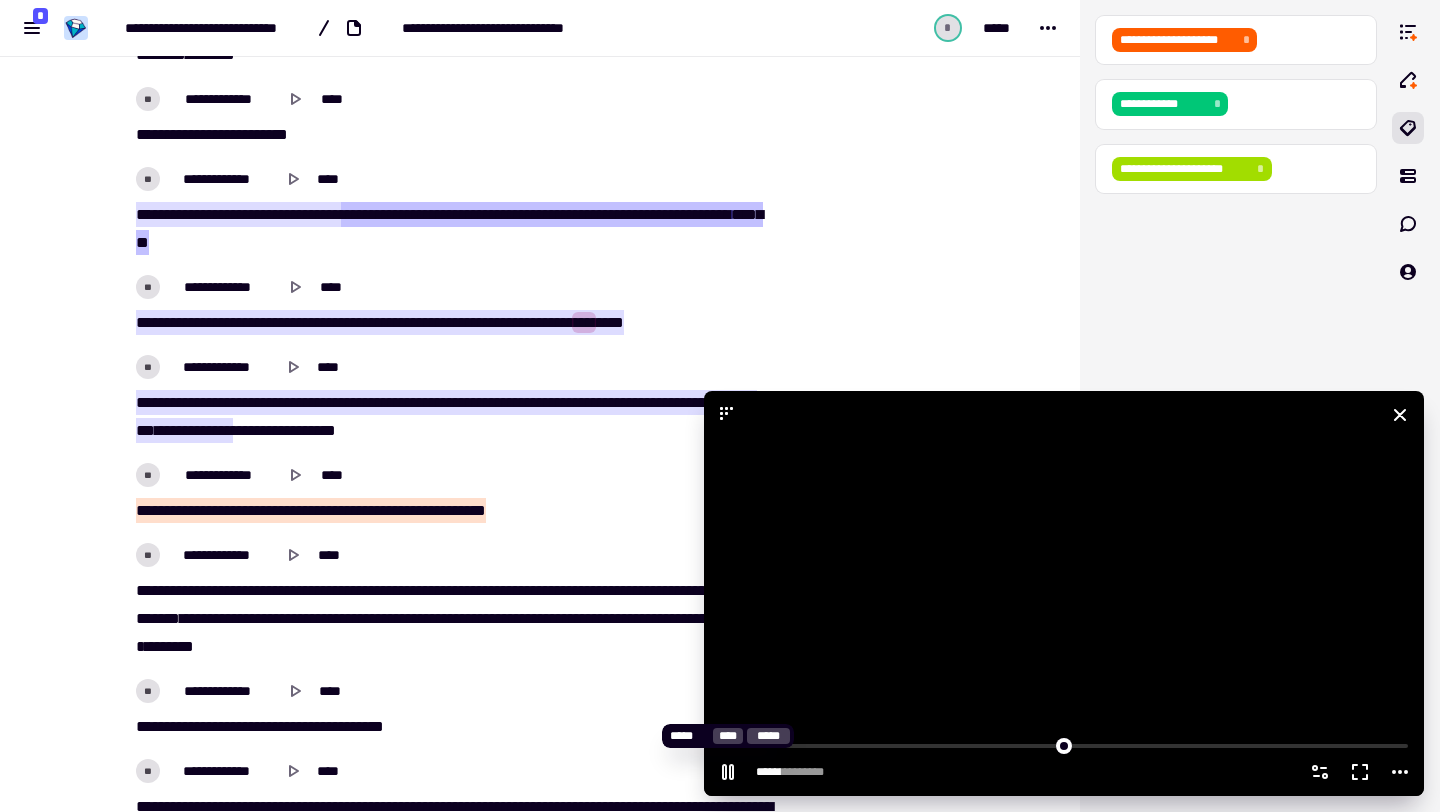 click 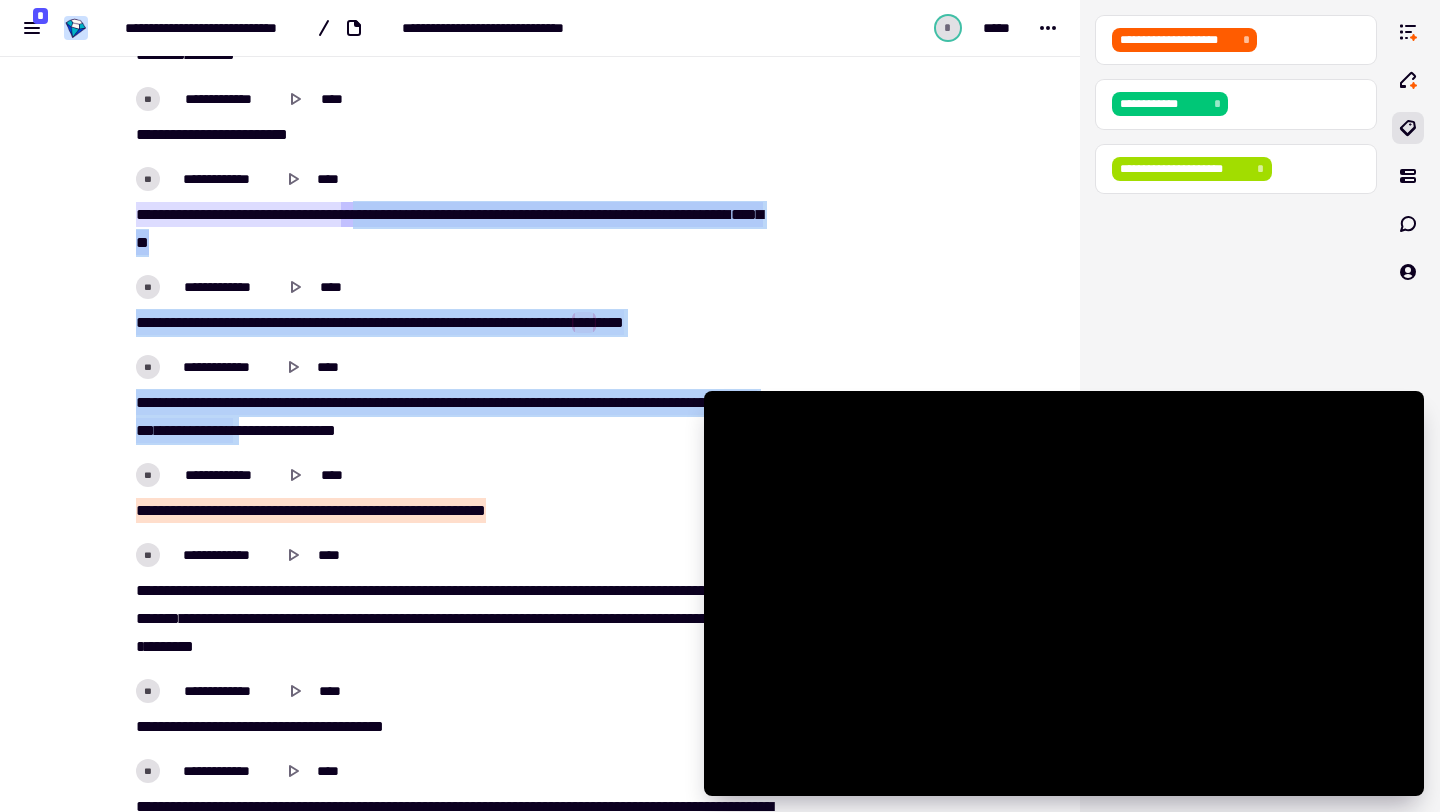 drag, startPoint x: 429, startPoint y: 217, endPoint x: 364, endPoint y: 438, distance: 230.36058 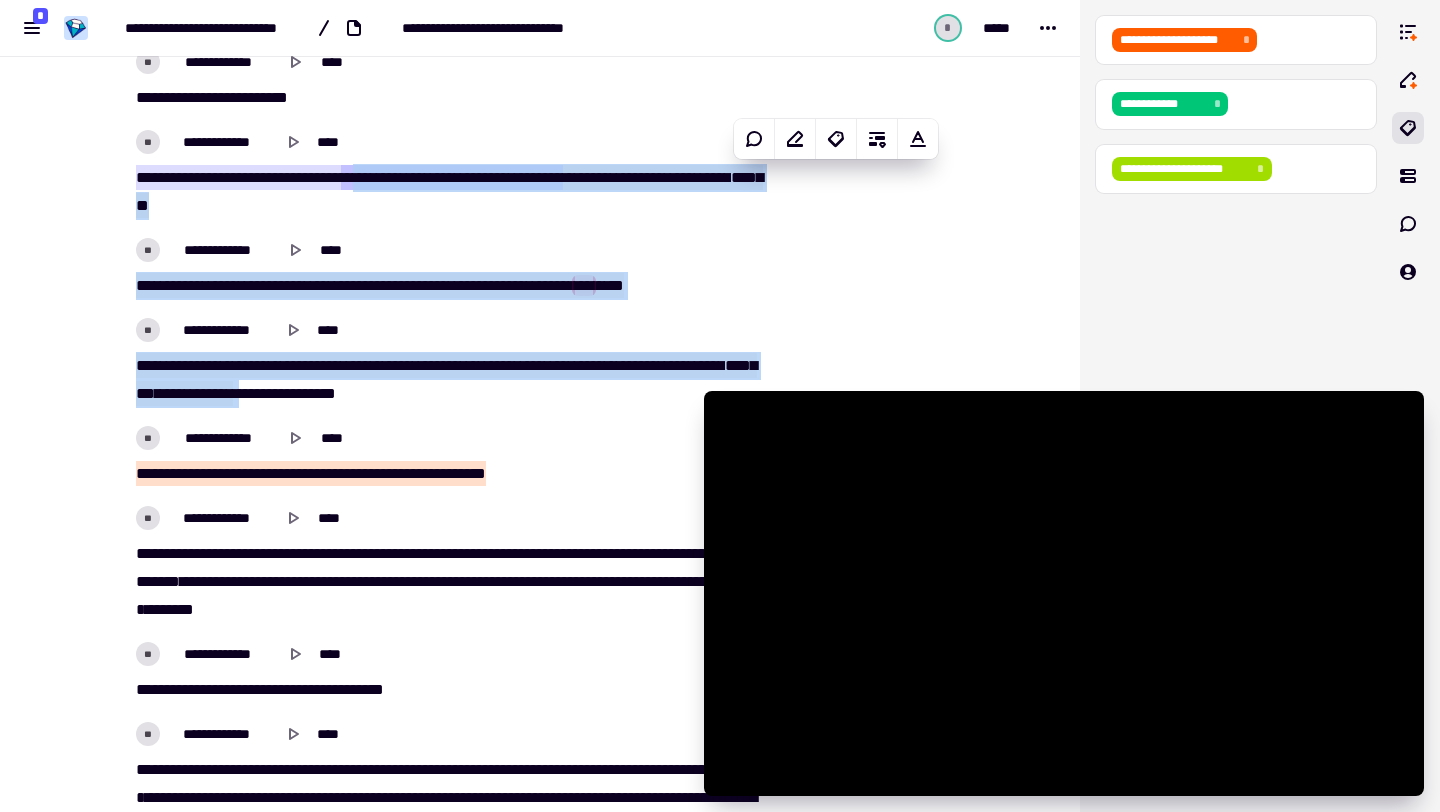 scroll, scrollTop: 3413, scrollLeft: 0, axis: vertical 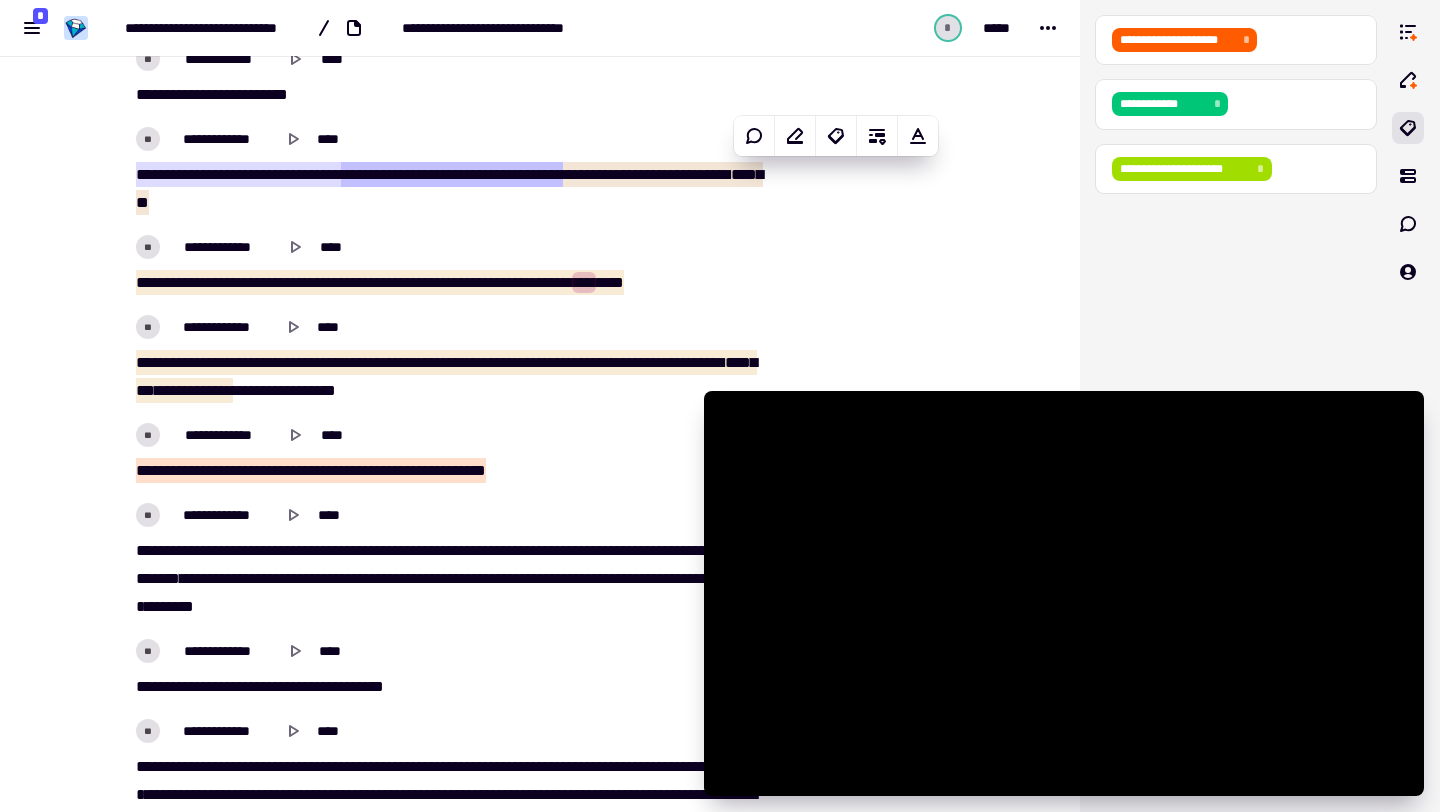 click on "[NUMBER] [STREET] [NUMBER] [STREET_TYPE] [CITY] [STATE] [ZIP]" at bounding box center (452, 189) 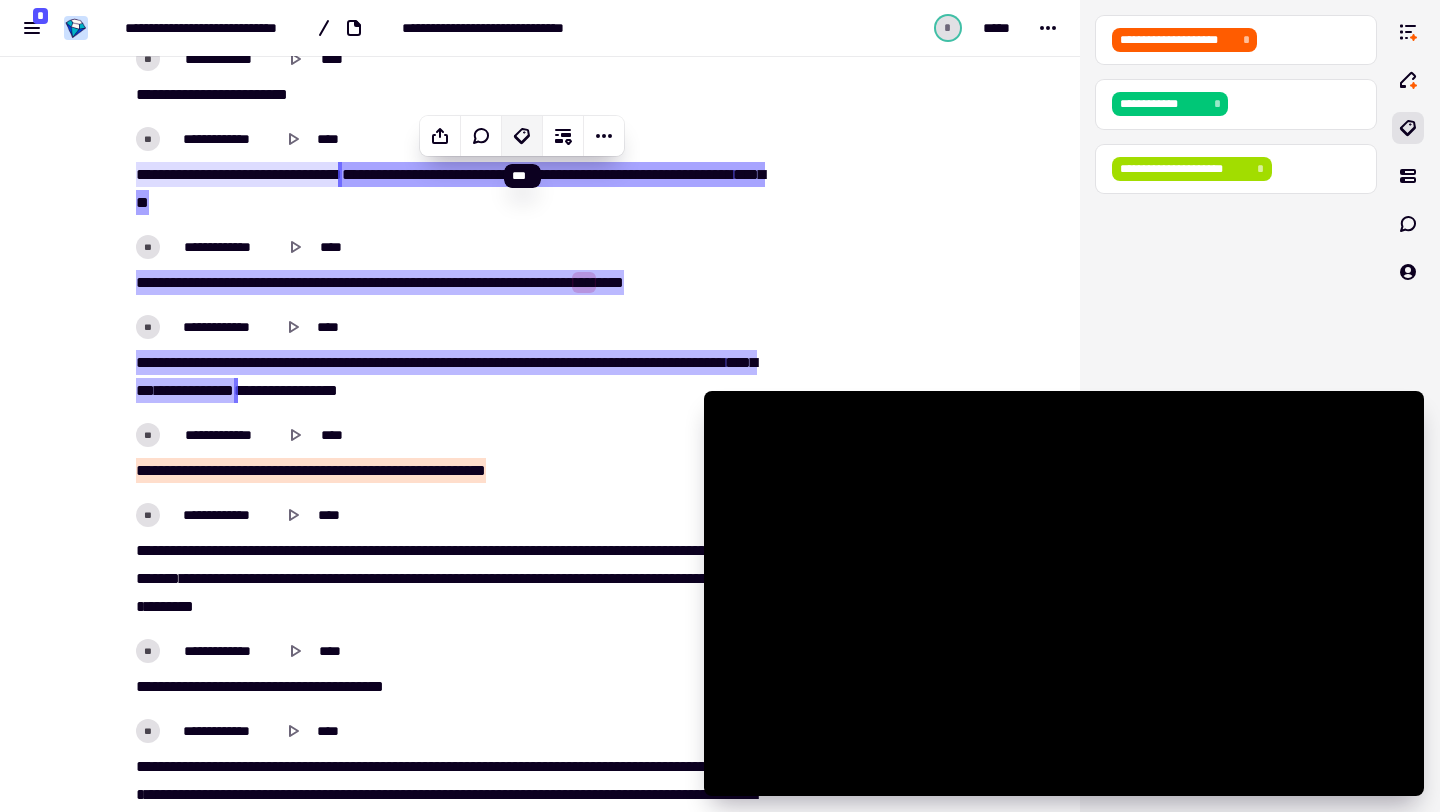 click 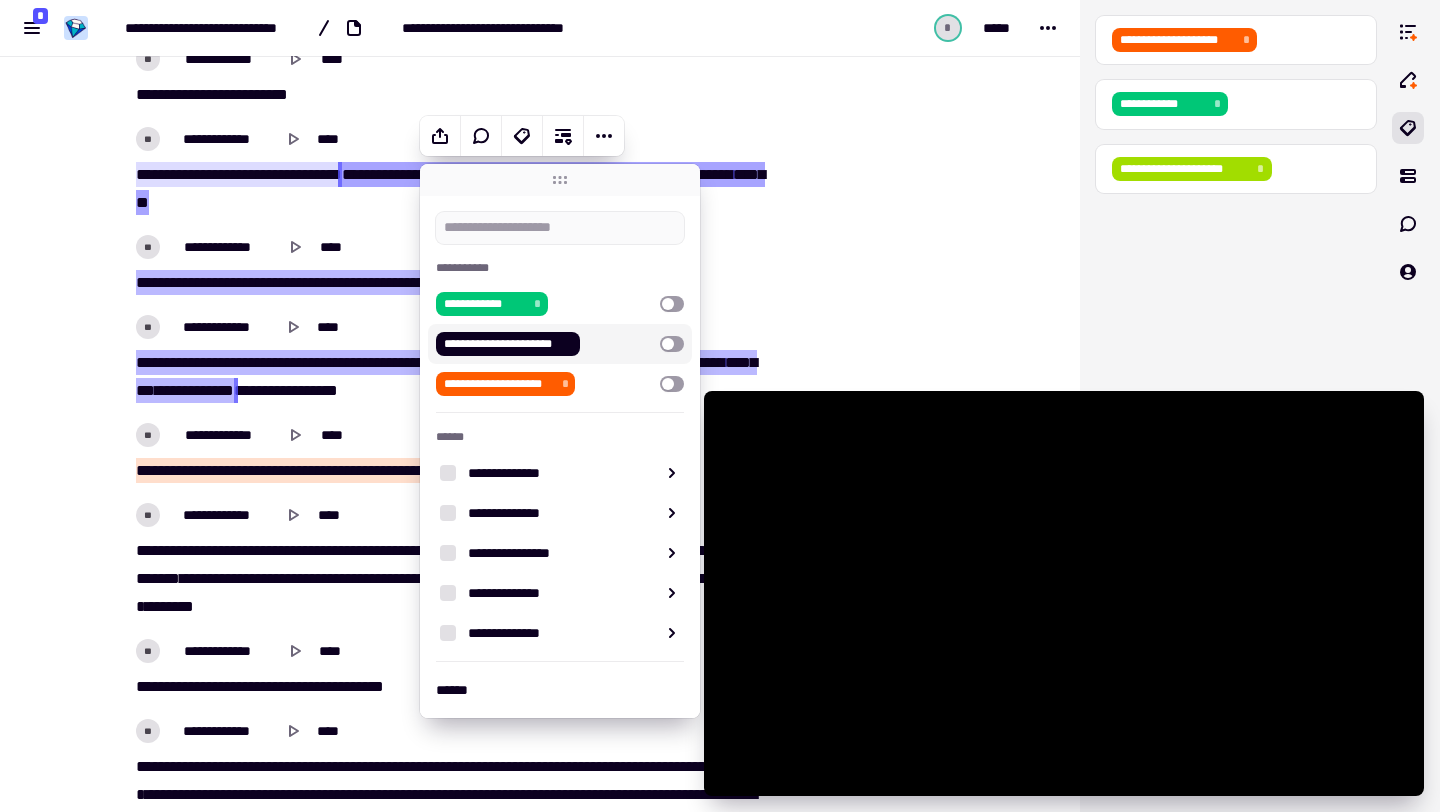 click at bounding box center (886, 14786) 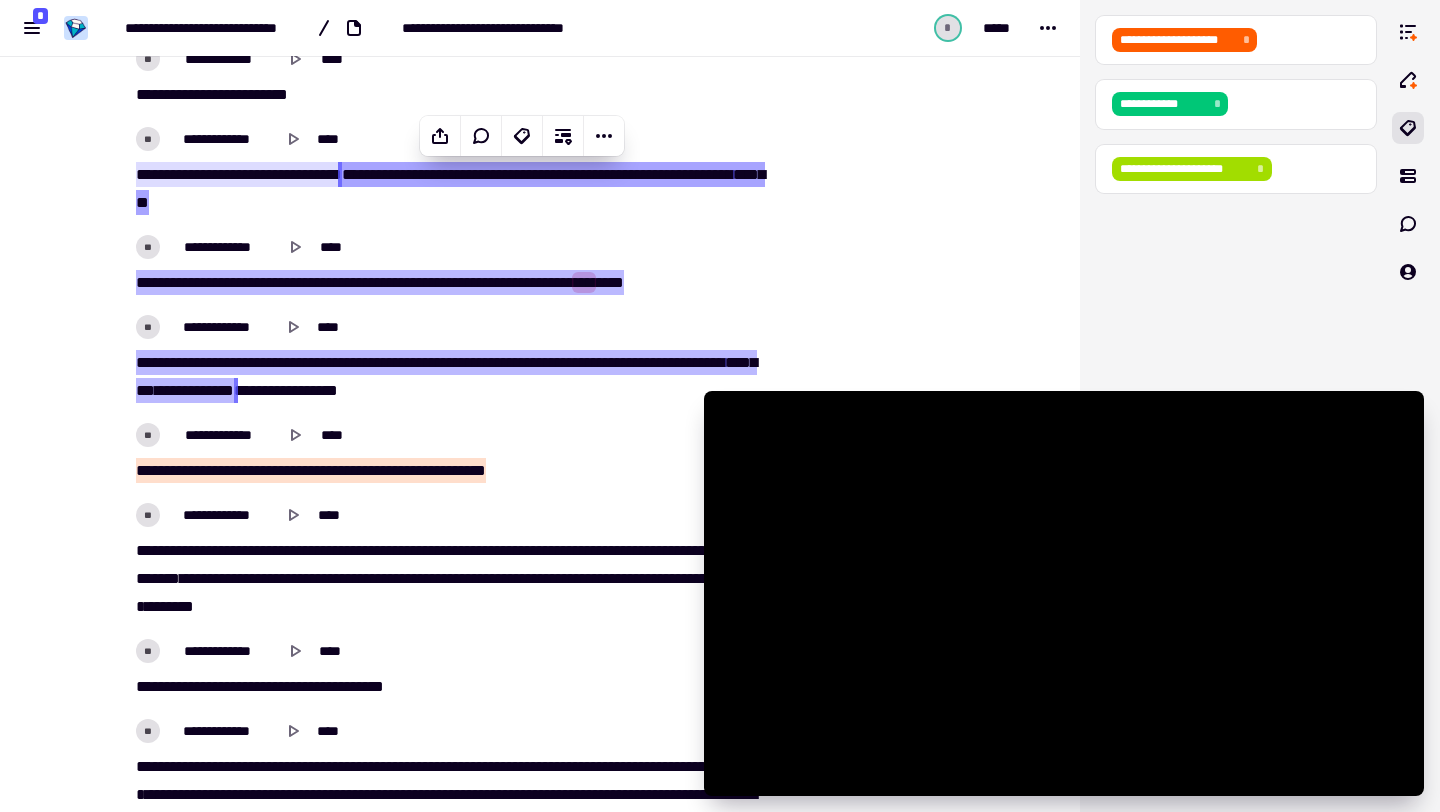 click on "*" at bounding box center [348, 174] 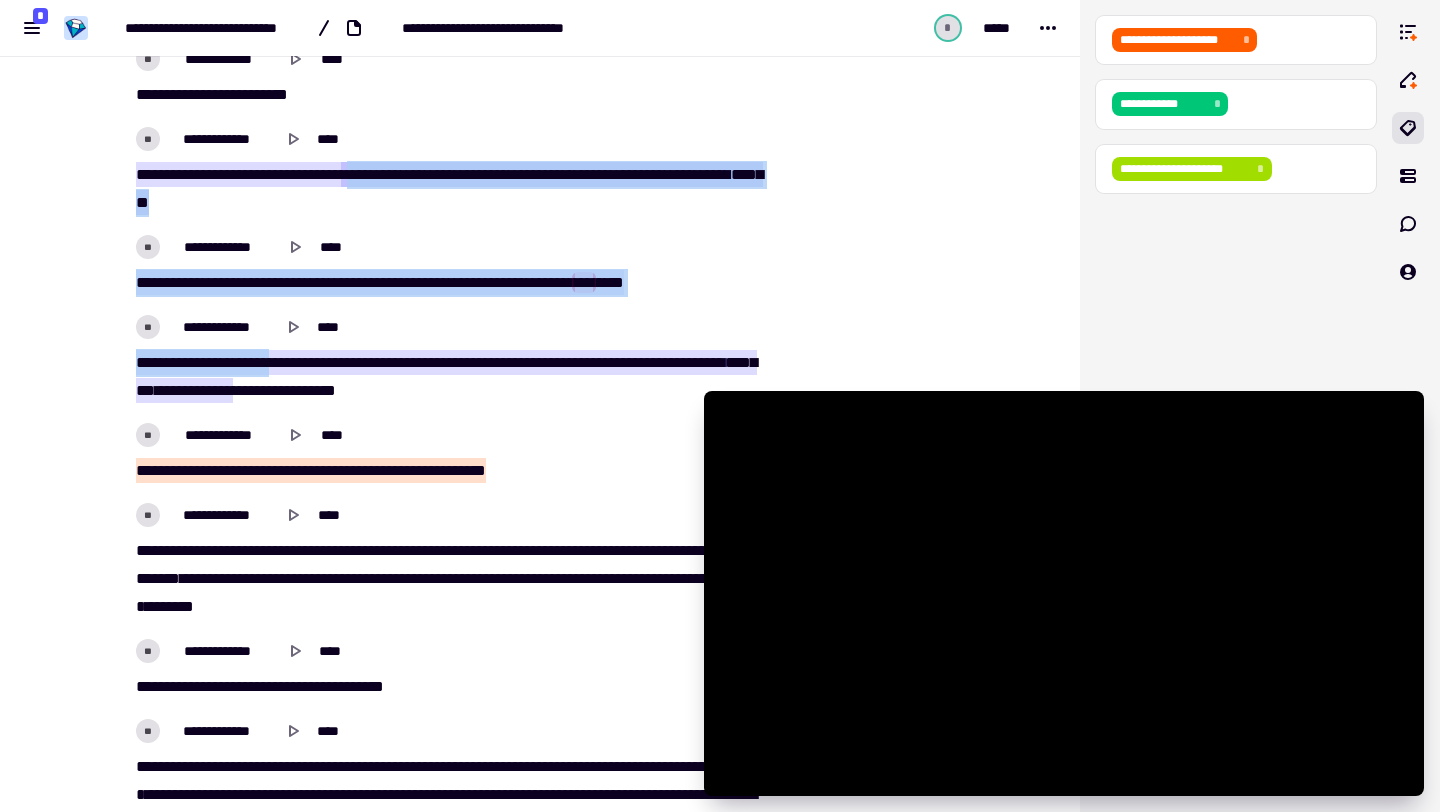 drag, startPoint x: 424, startPoint y: 174, endPoint x: 289, endPoint y: 363, distance: 232.26279 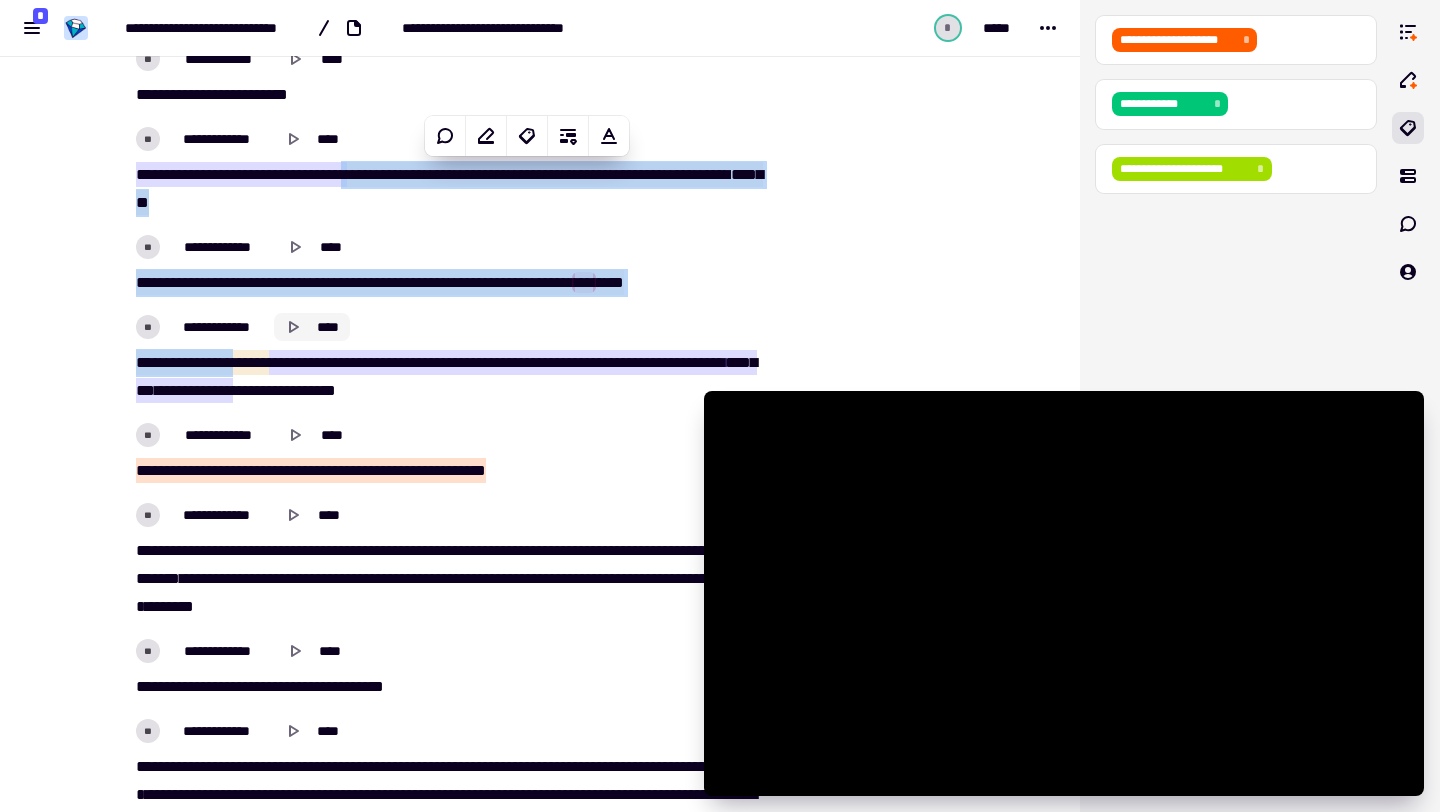 click 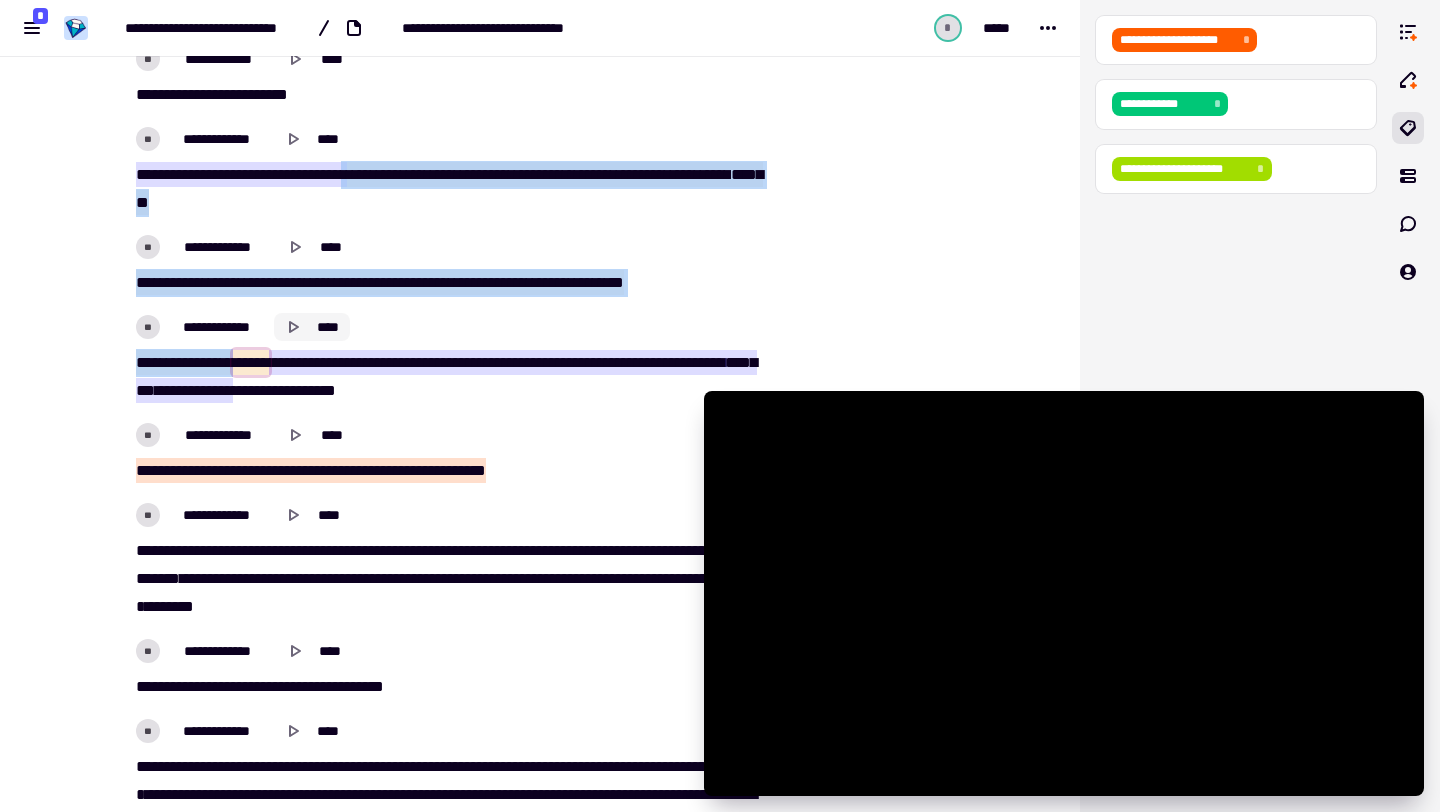 click 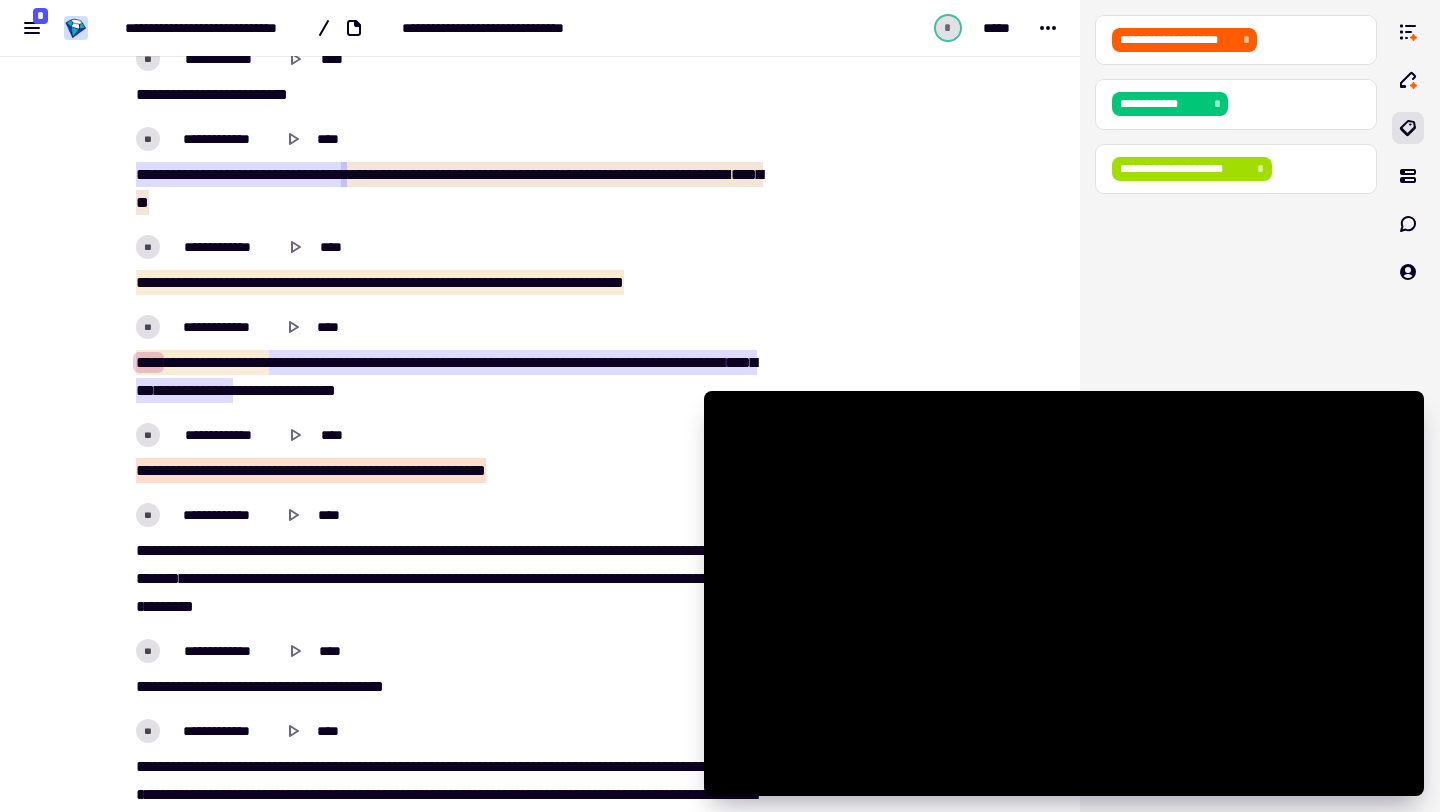 click on "[NUMBER] [STREET] [NUMBER] [STREET_TYPE] [CITY] [STATE] [ZIP]" at bounding box center [452, 359] 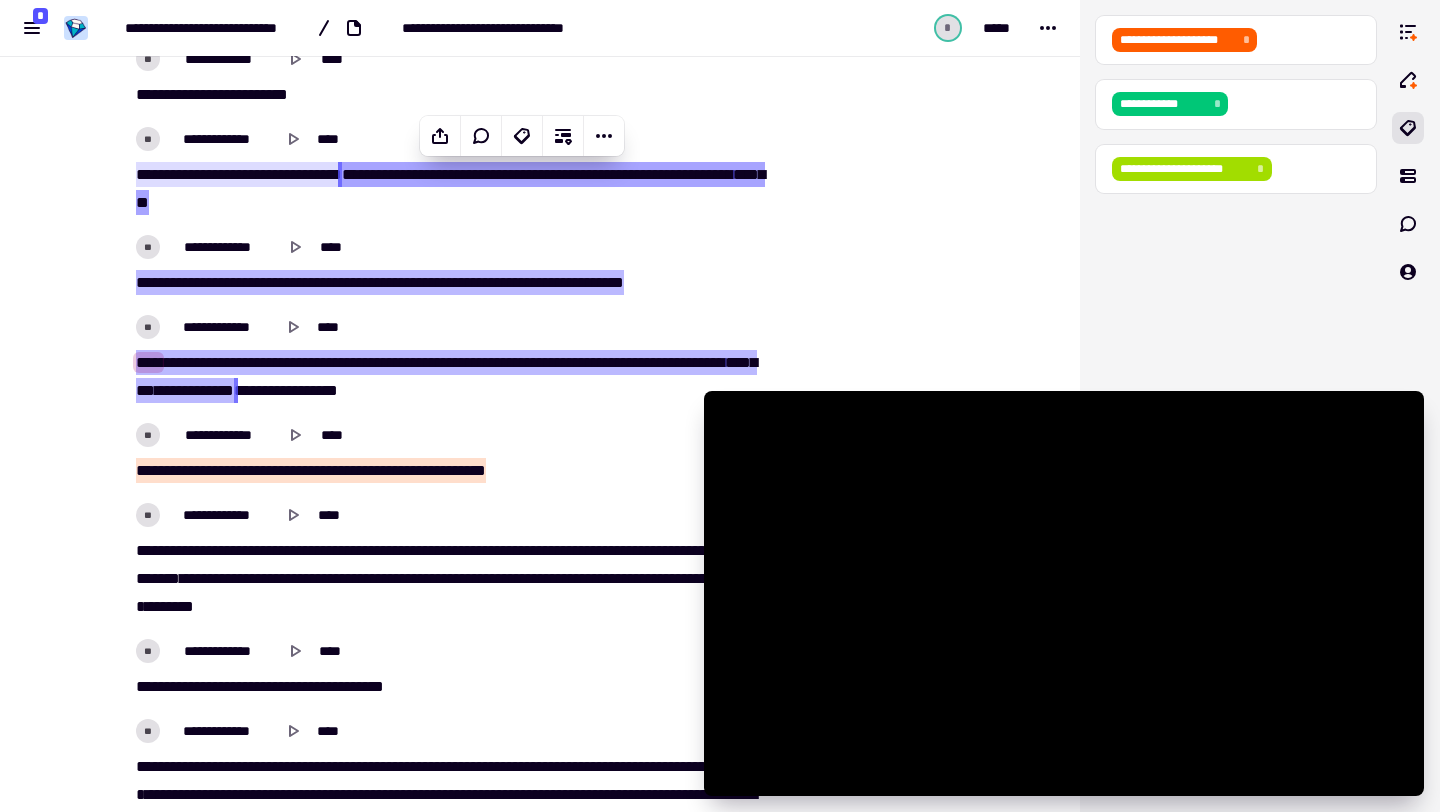click on "***" at bounding box center [364, 174] 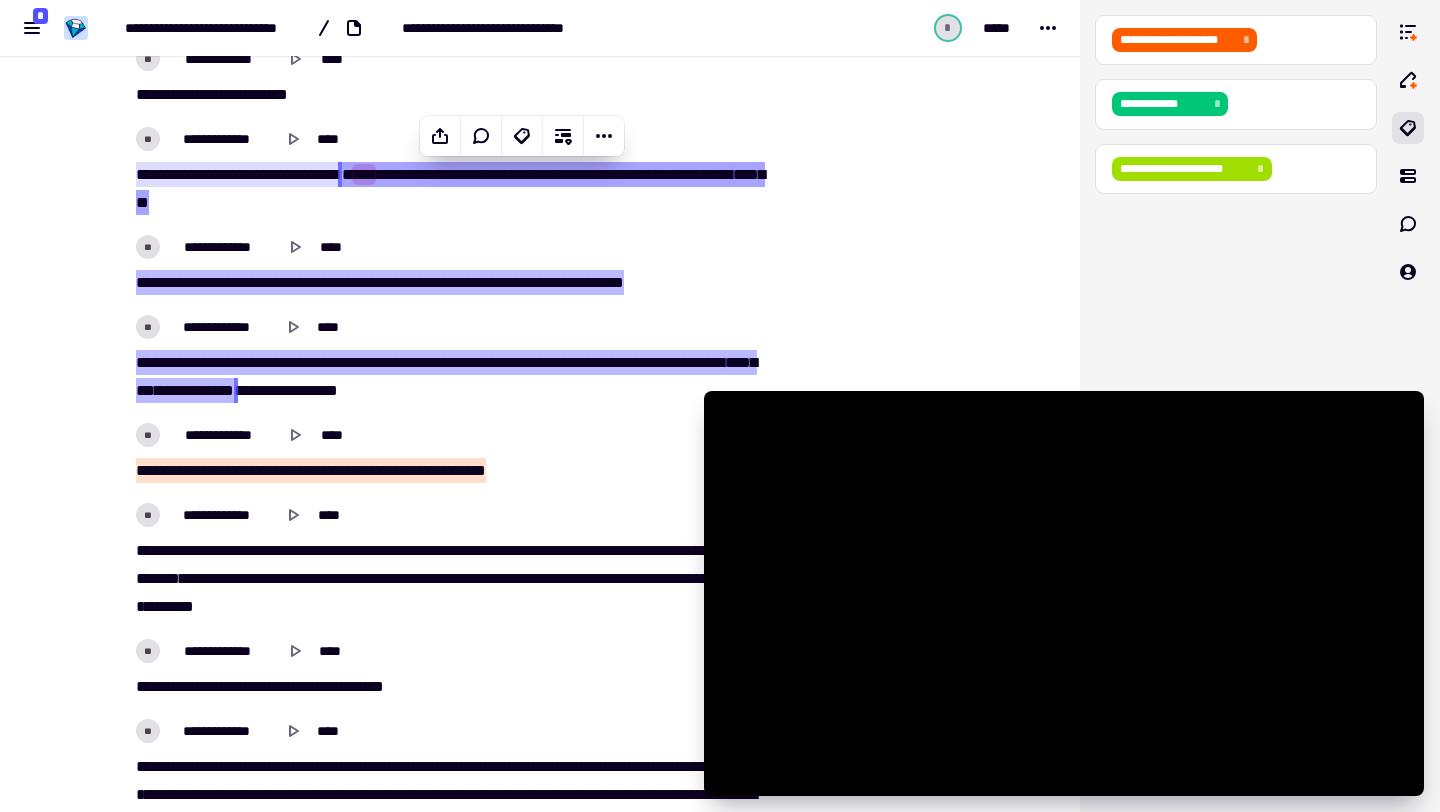 click on "*" at bounding box center (348, 174) 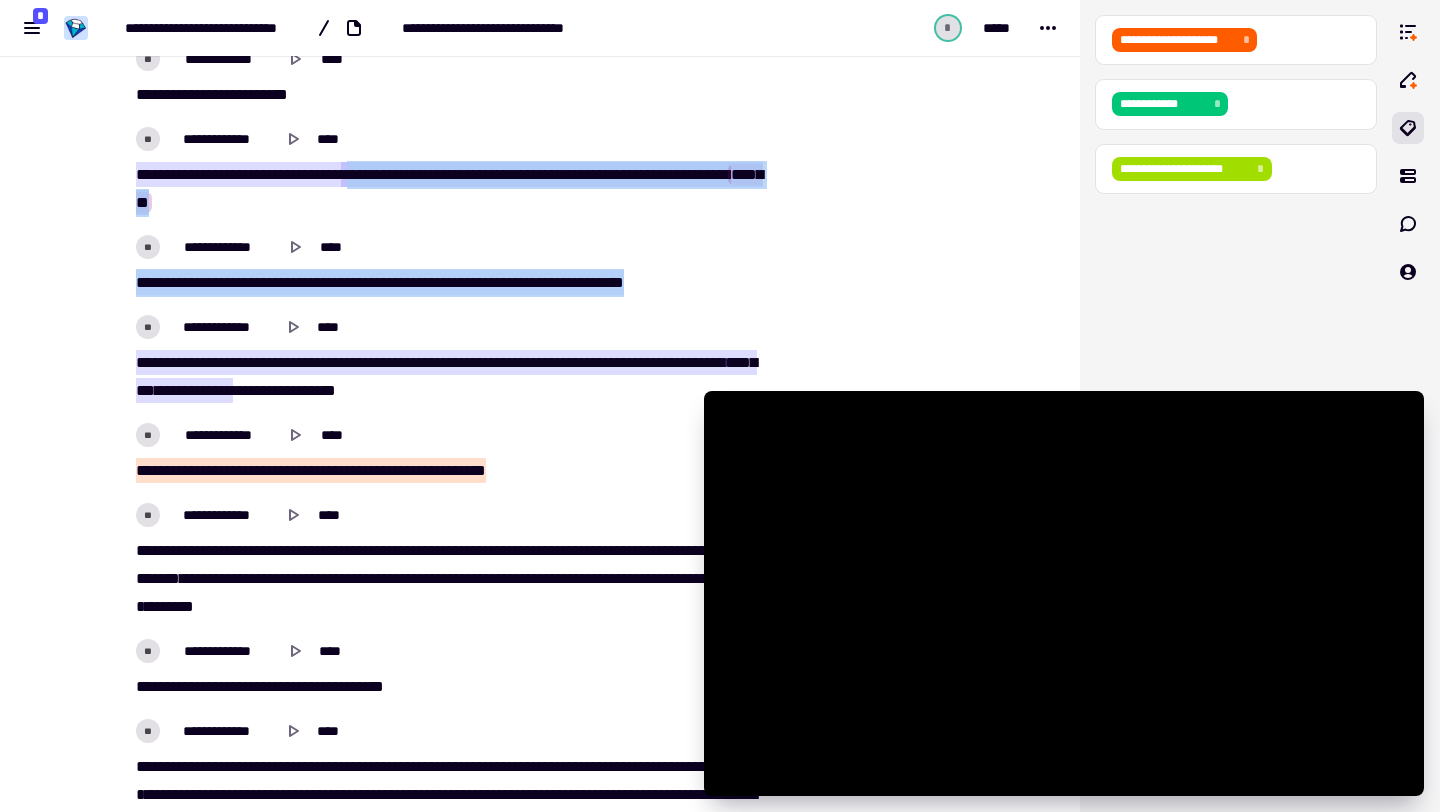 drag, startPoint x: 426, startPoint y: 173, endPoint x: 772, endPoint y: 287, distance: 364.29657 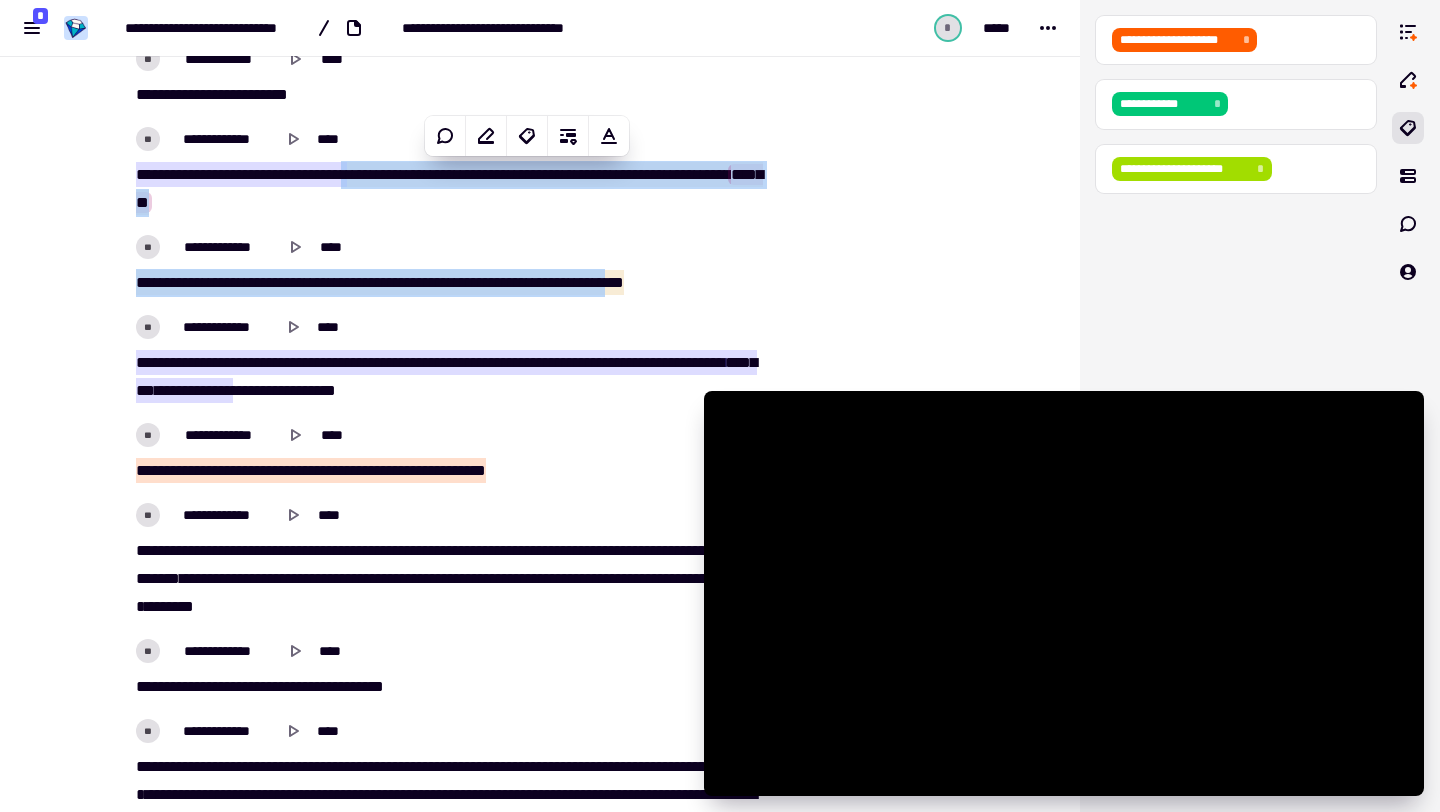 click on "[NUMBER] [STREET] [NUMBER] [STREET_TYPE] [CITY] [STATE] [ZIP]" at bounding box center [452, 283] 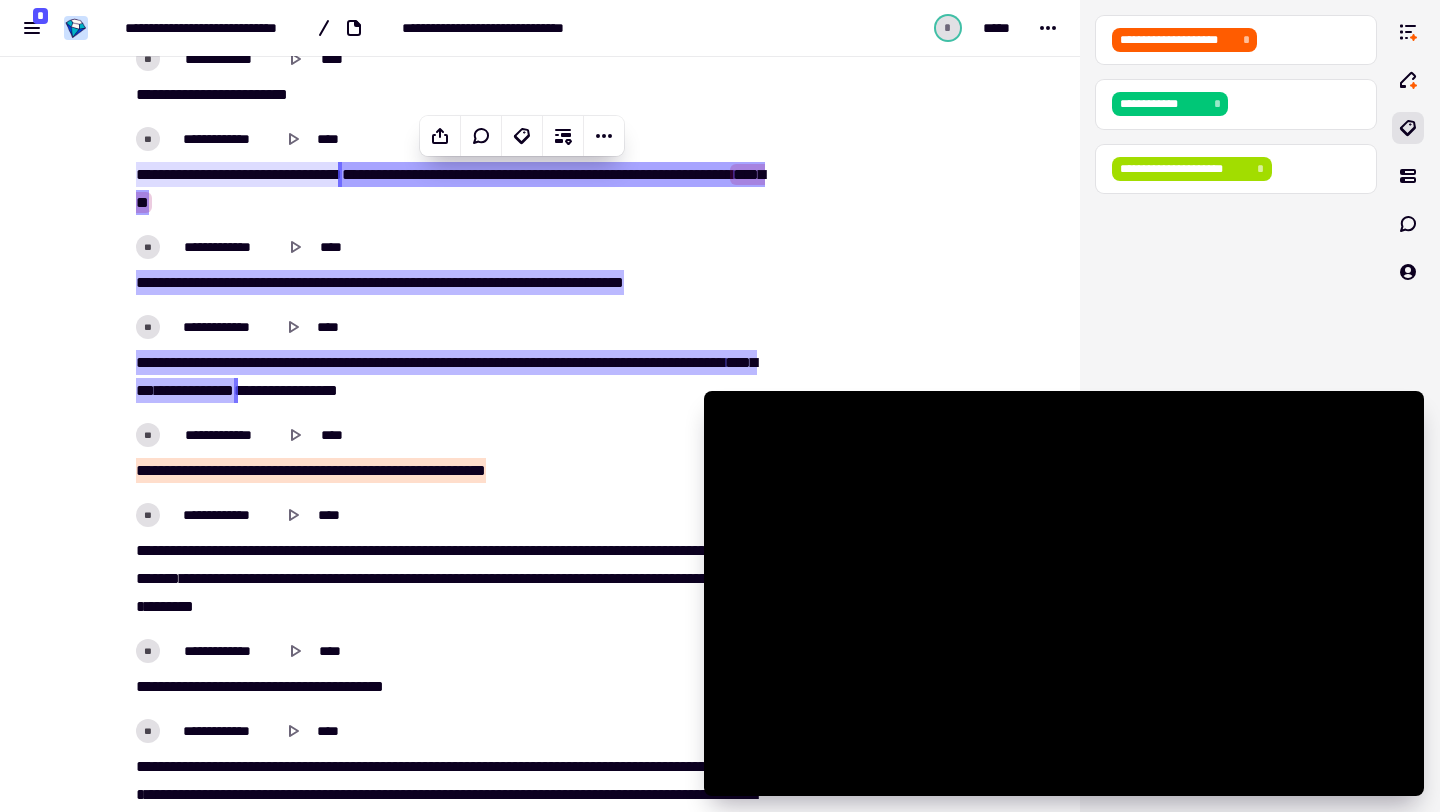 click at bounding box center (886, 14786) 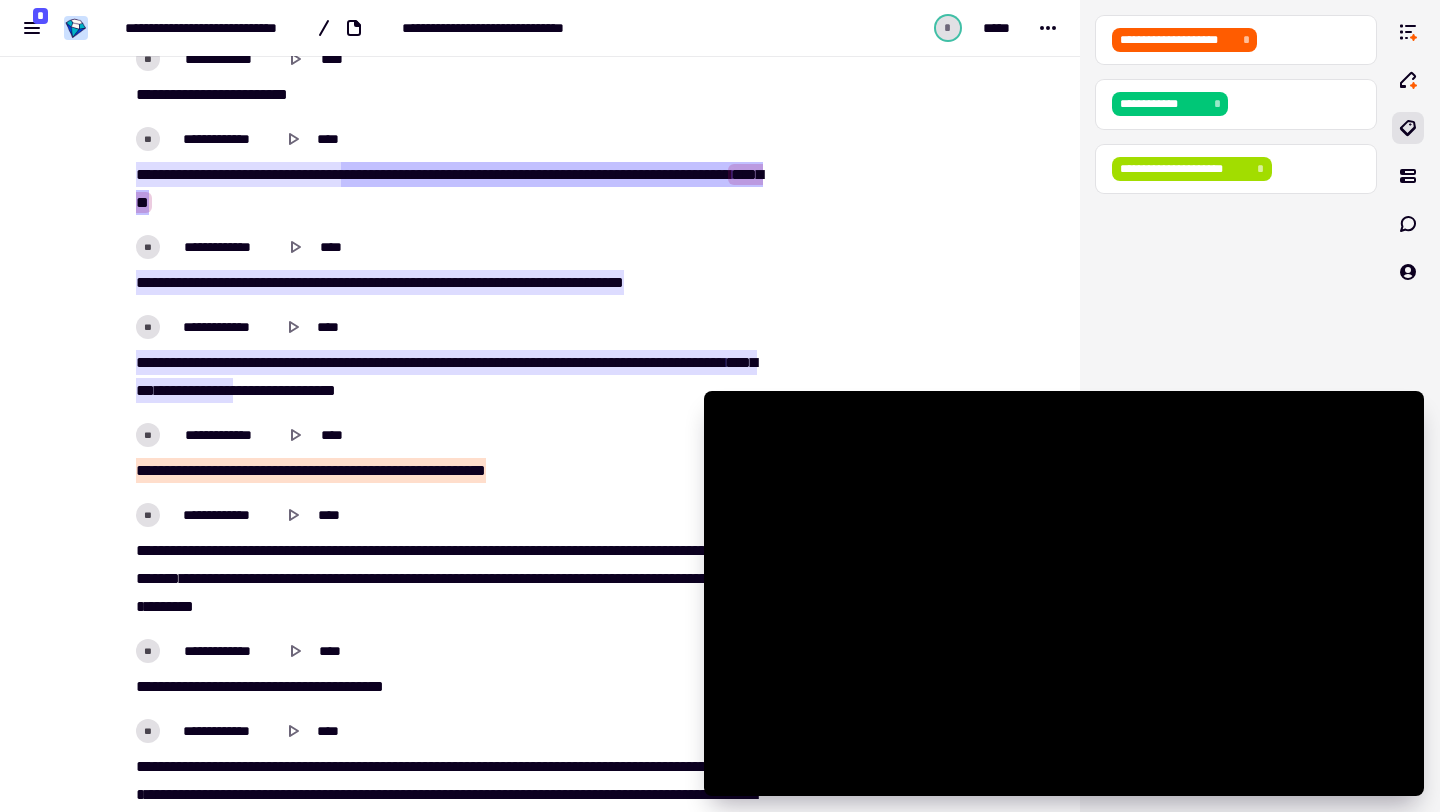 click at bounding box center [886, 14786] 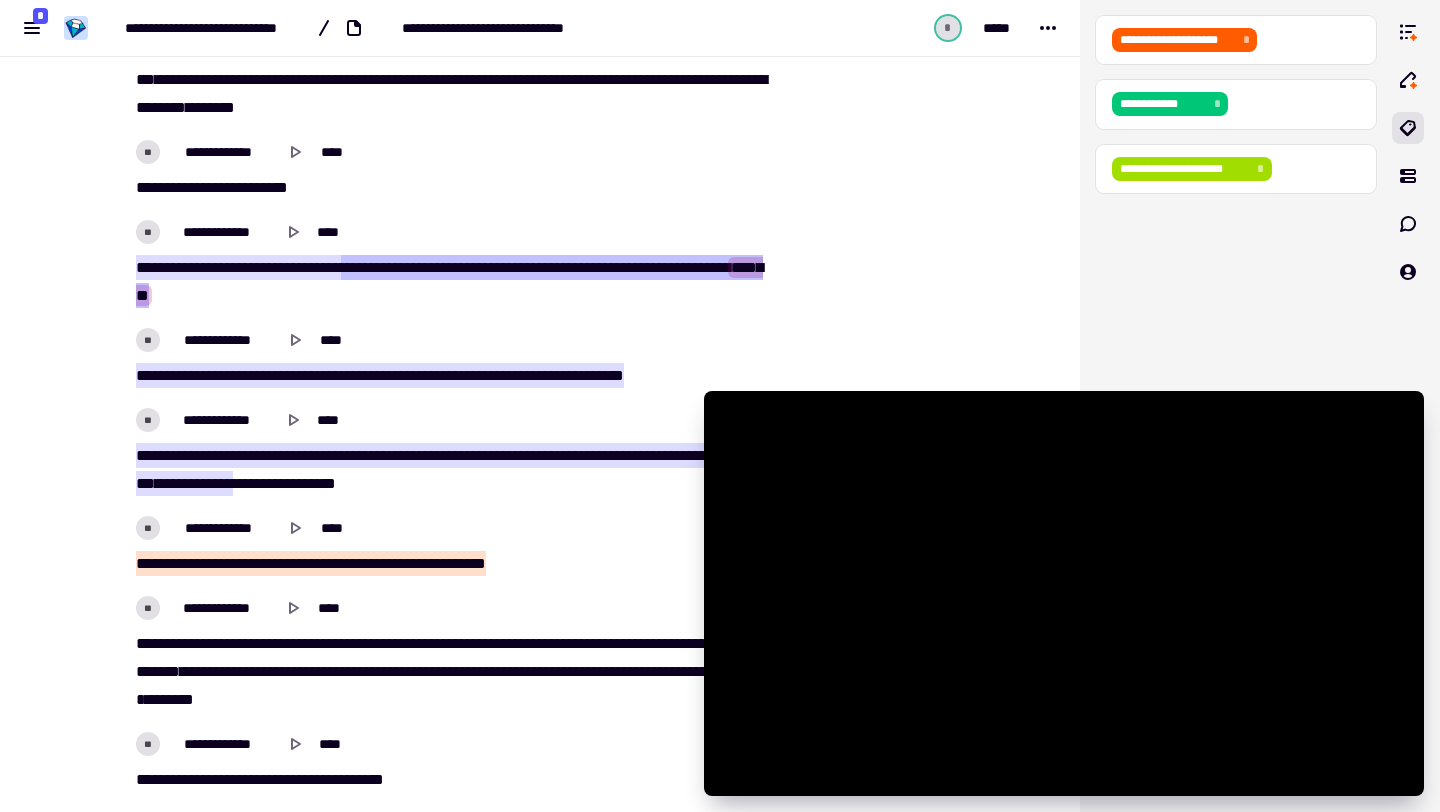 scroll, scrollTop: 3456, scrollLeft: 0, axis: vertical 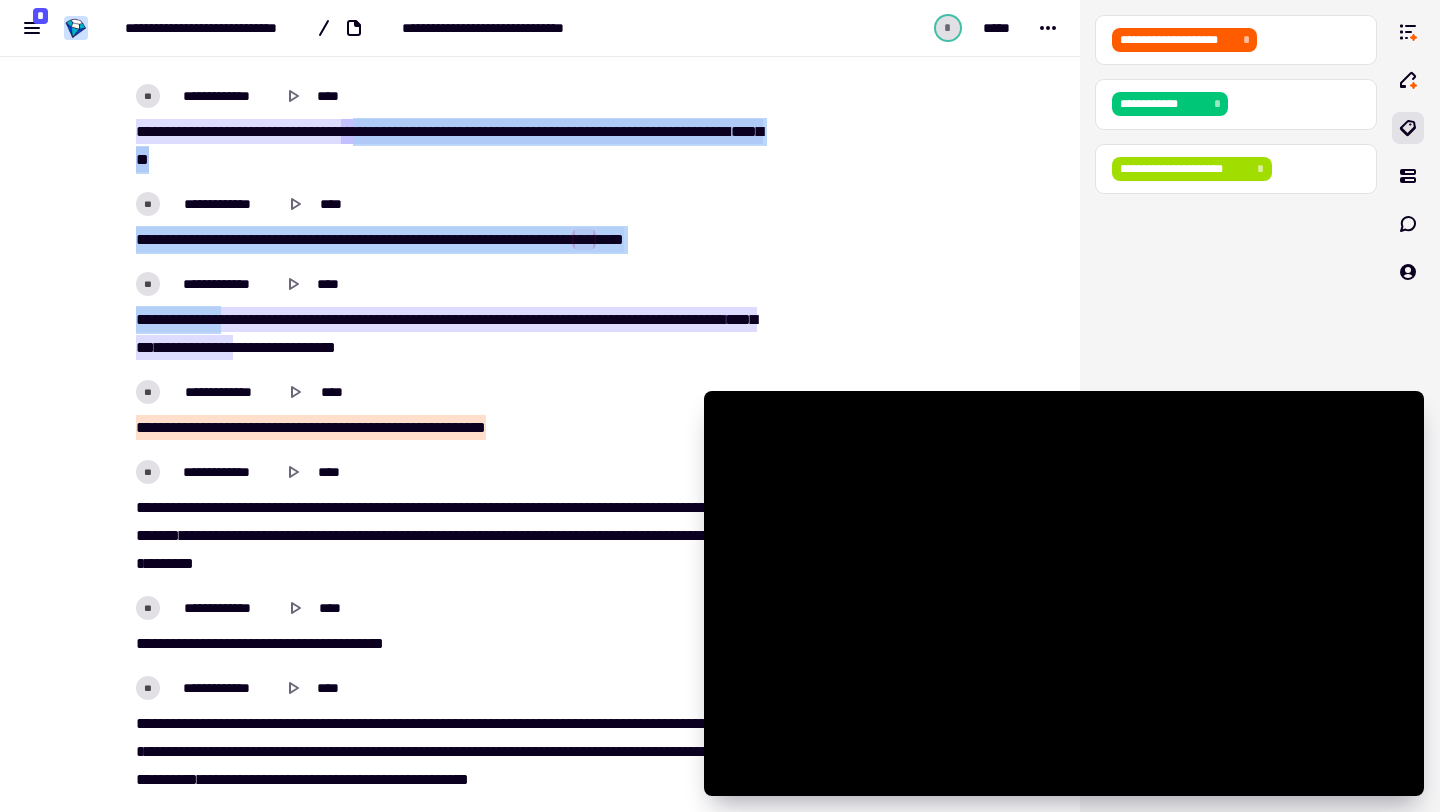 drag, startPoint x: 427, startPoint y: 126, endPoint x: 230, endPoint y: 323, distance: 278.60007 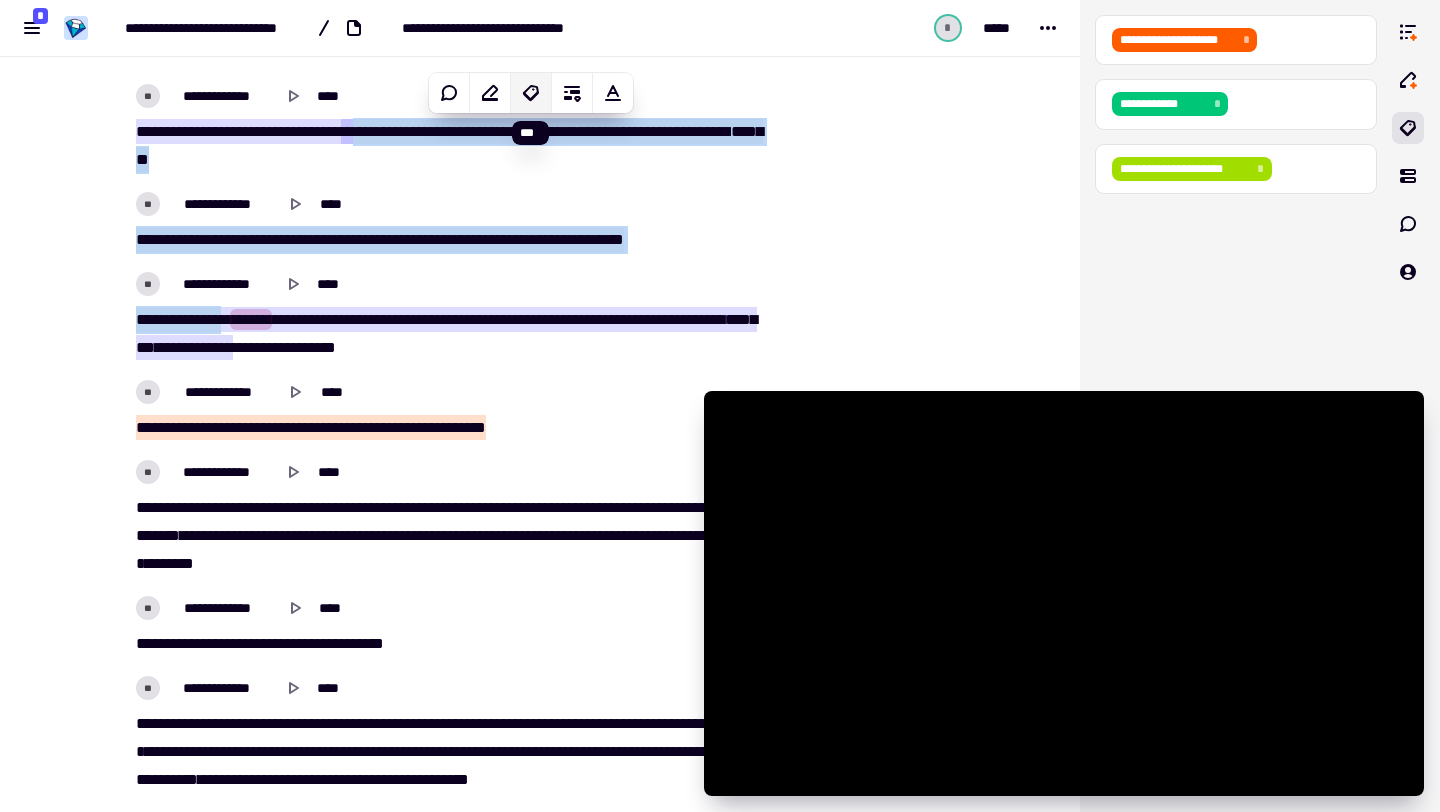 click 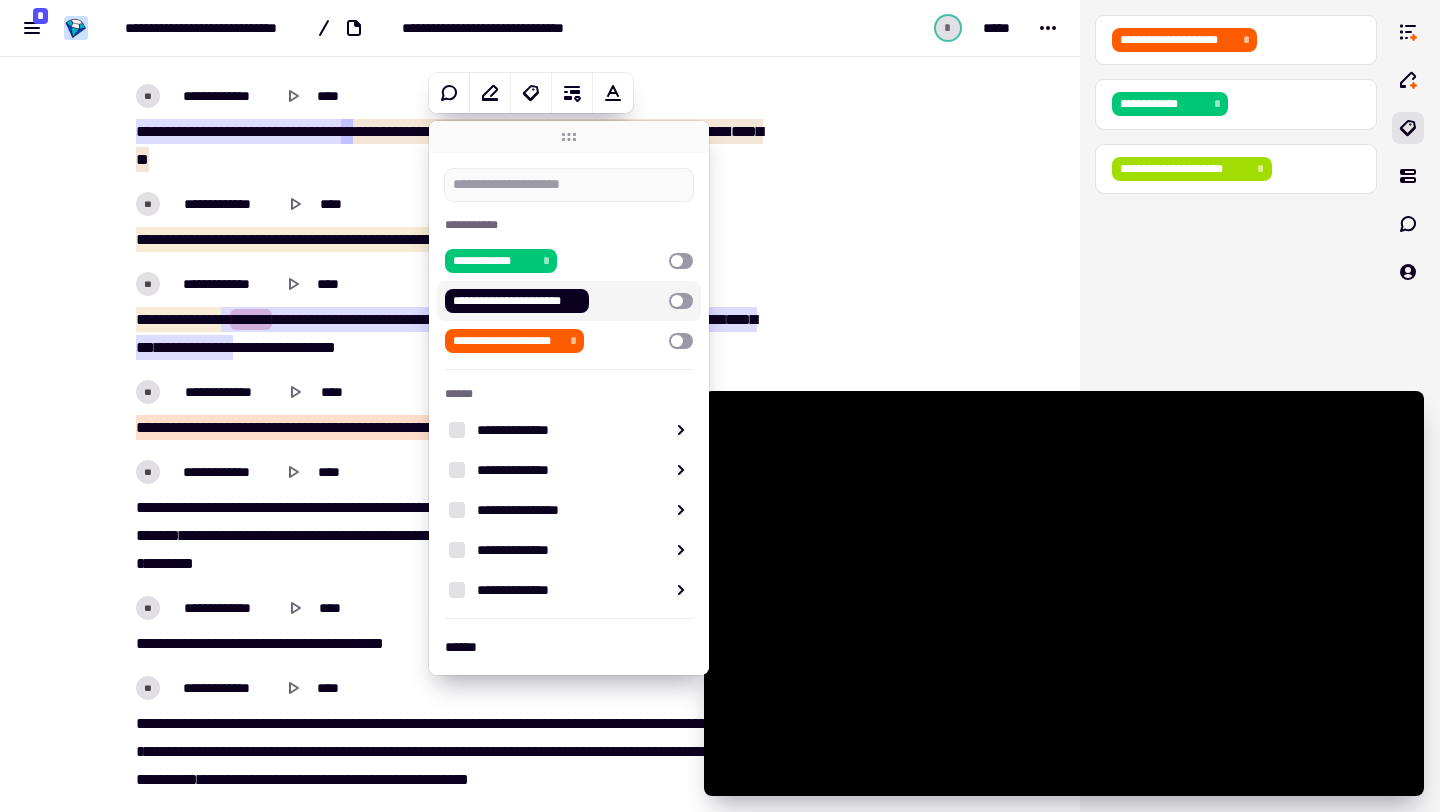 click at bounding box center (681, 301) 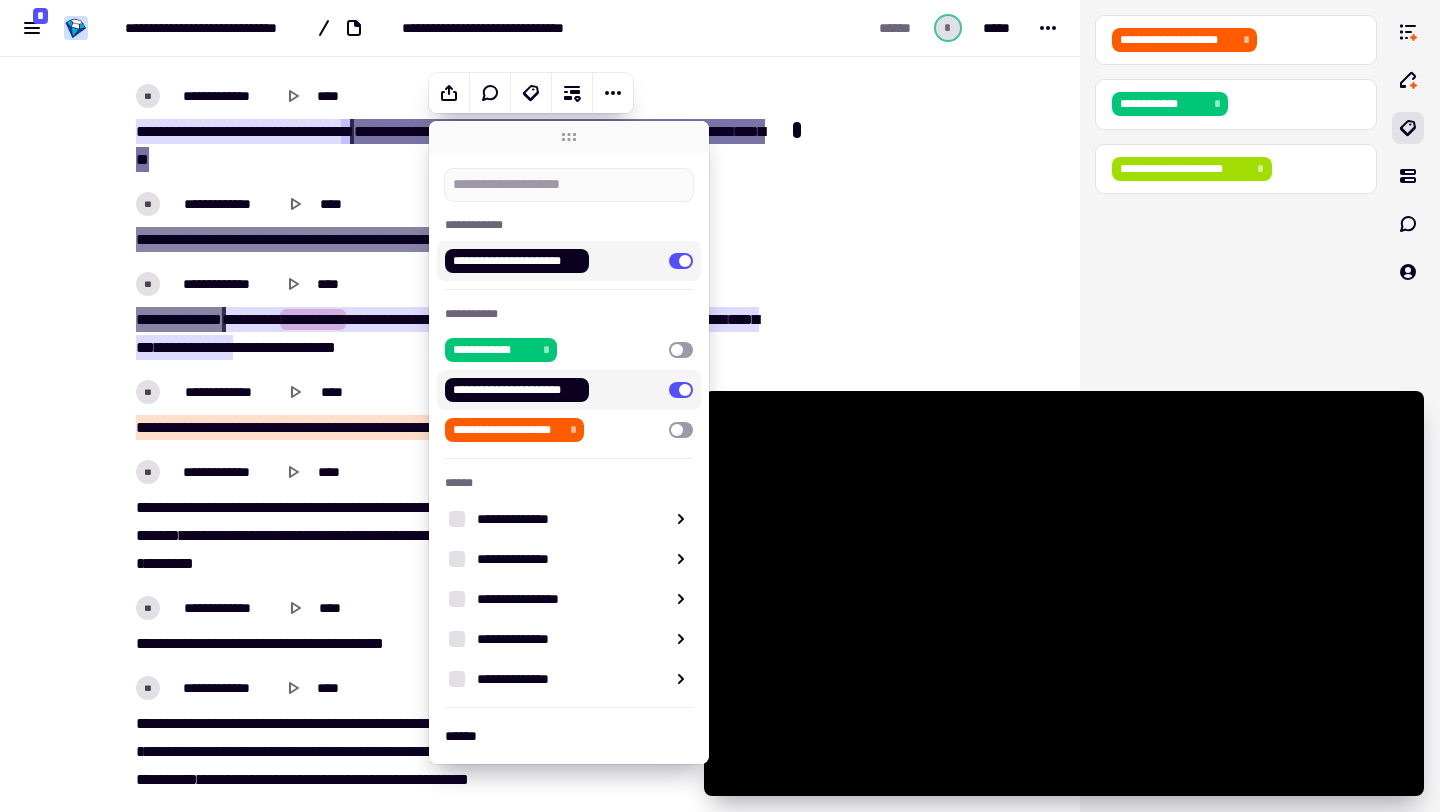 click at bounding box center (886, 14743) 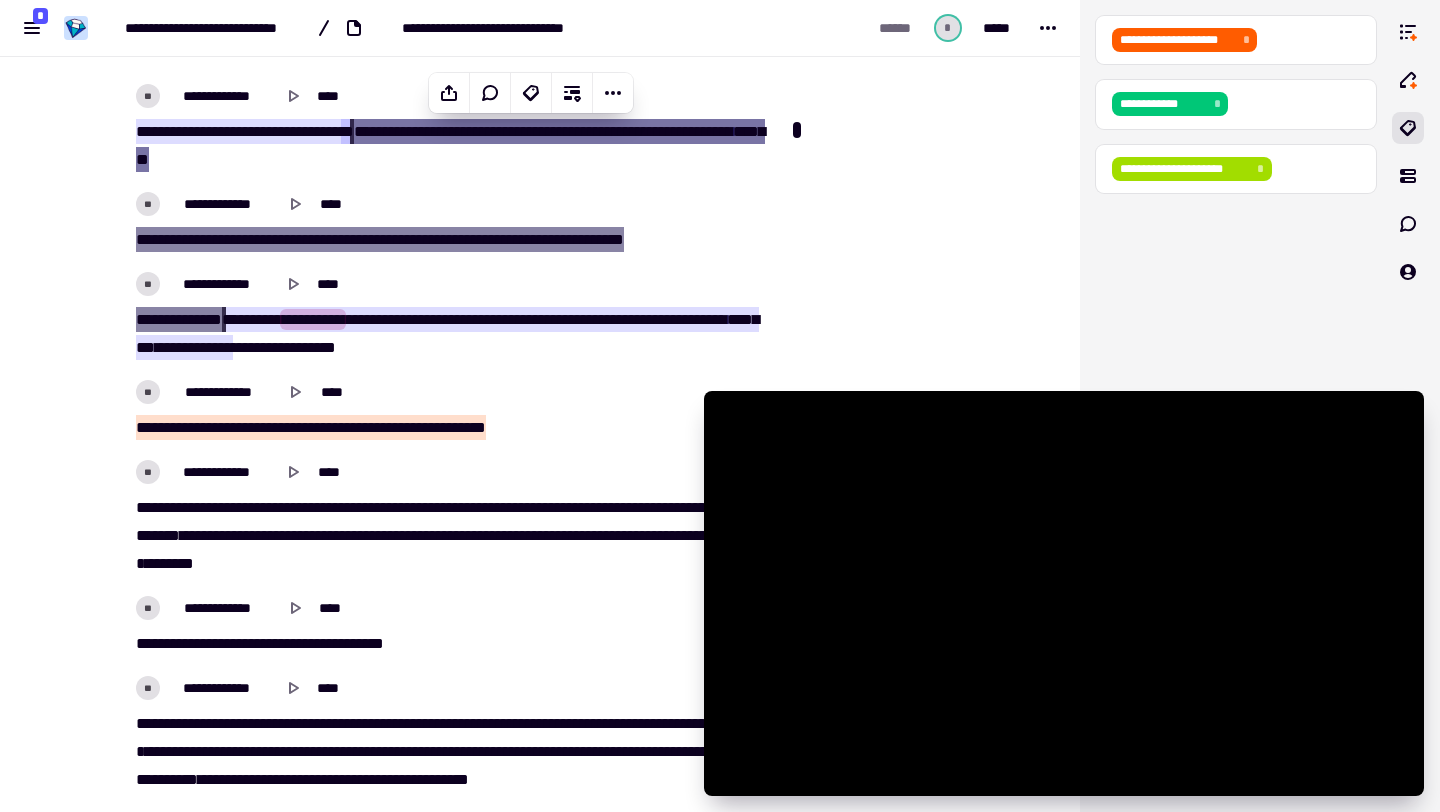 click at bounding box center [886, 14743] 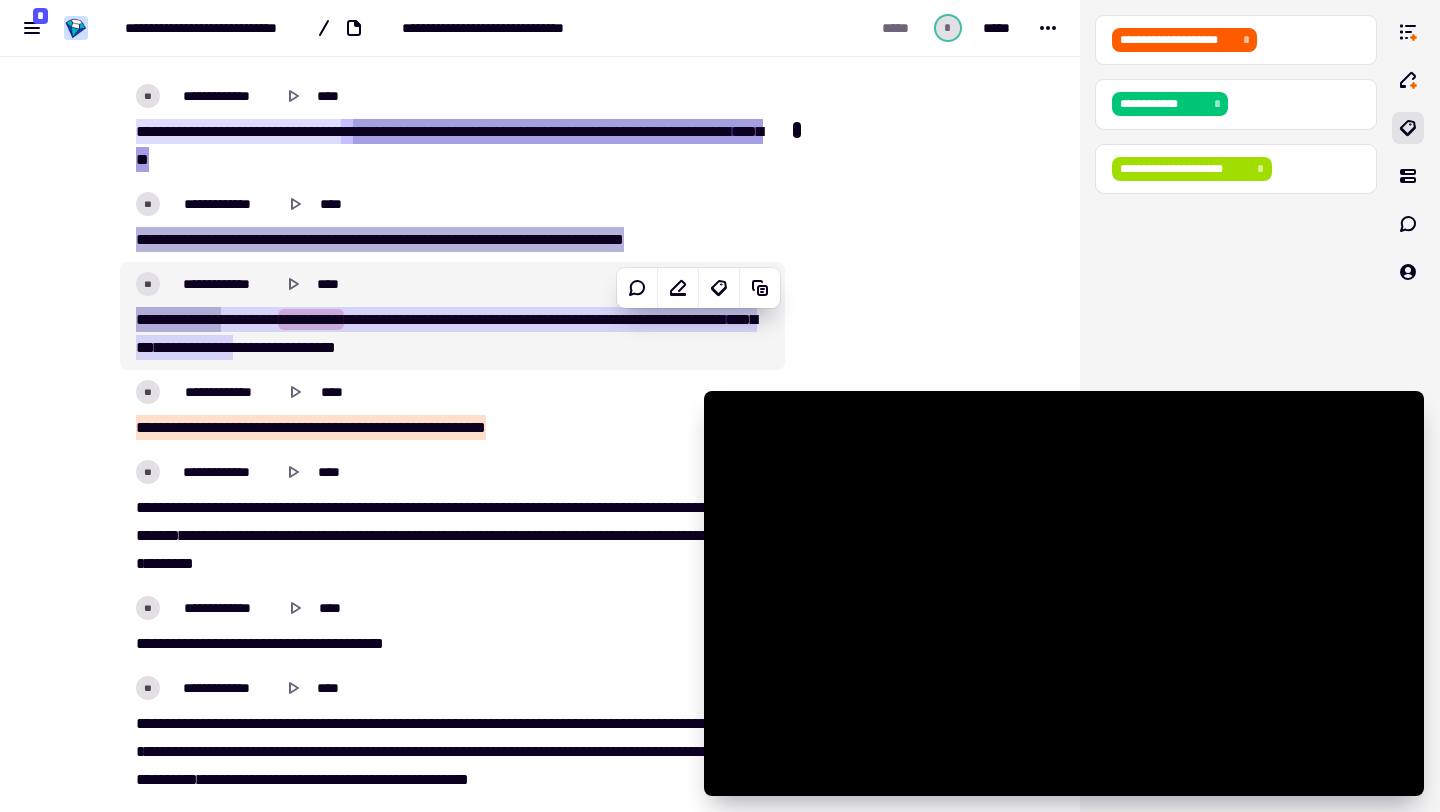 click on "*****" at bounding box center (398, 319) 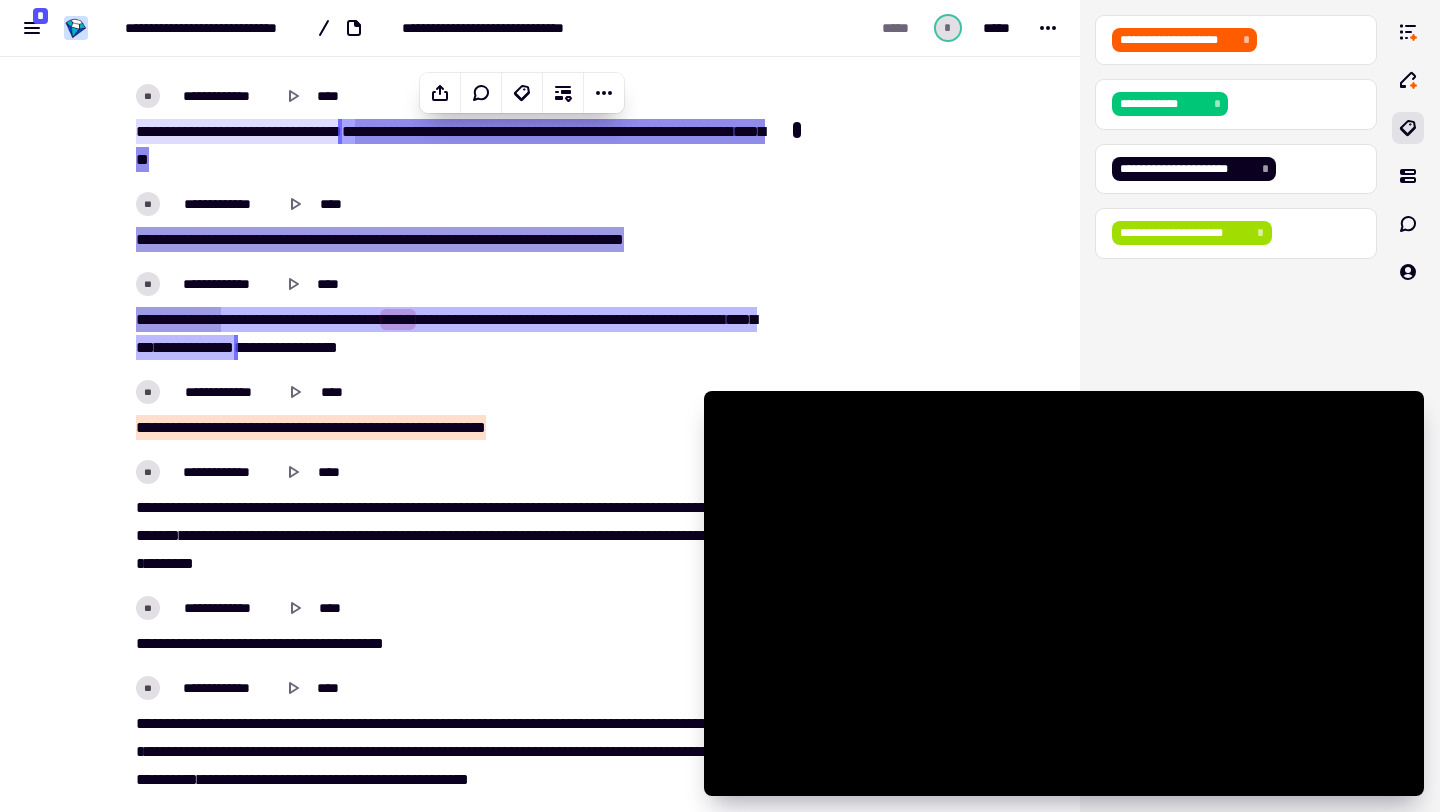 click on "[NUMBER] [STREET] [NUMBER] [STREET_TYPE] [CITY] [STATE] [ZIP]" at bounding box center (452, 410) 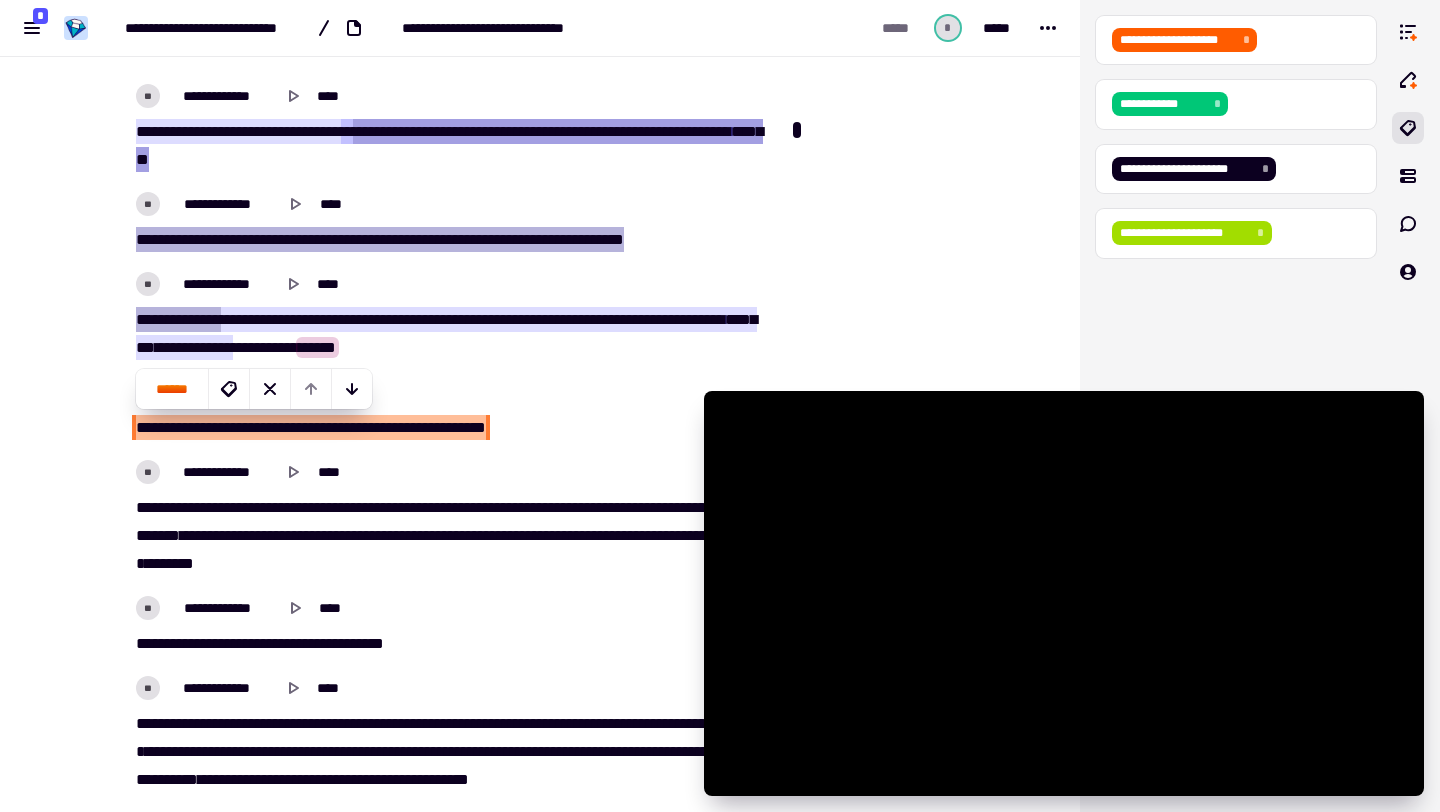click on "*****" at bounding box center (398, 319) 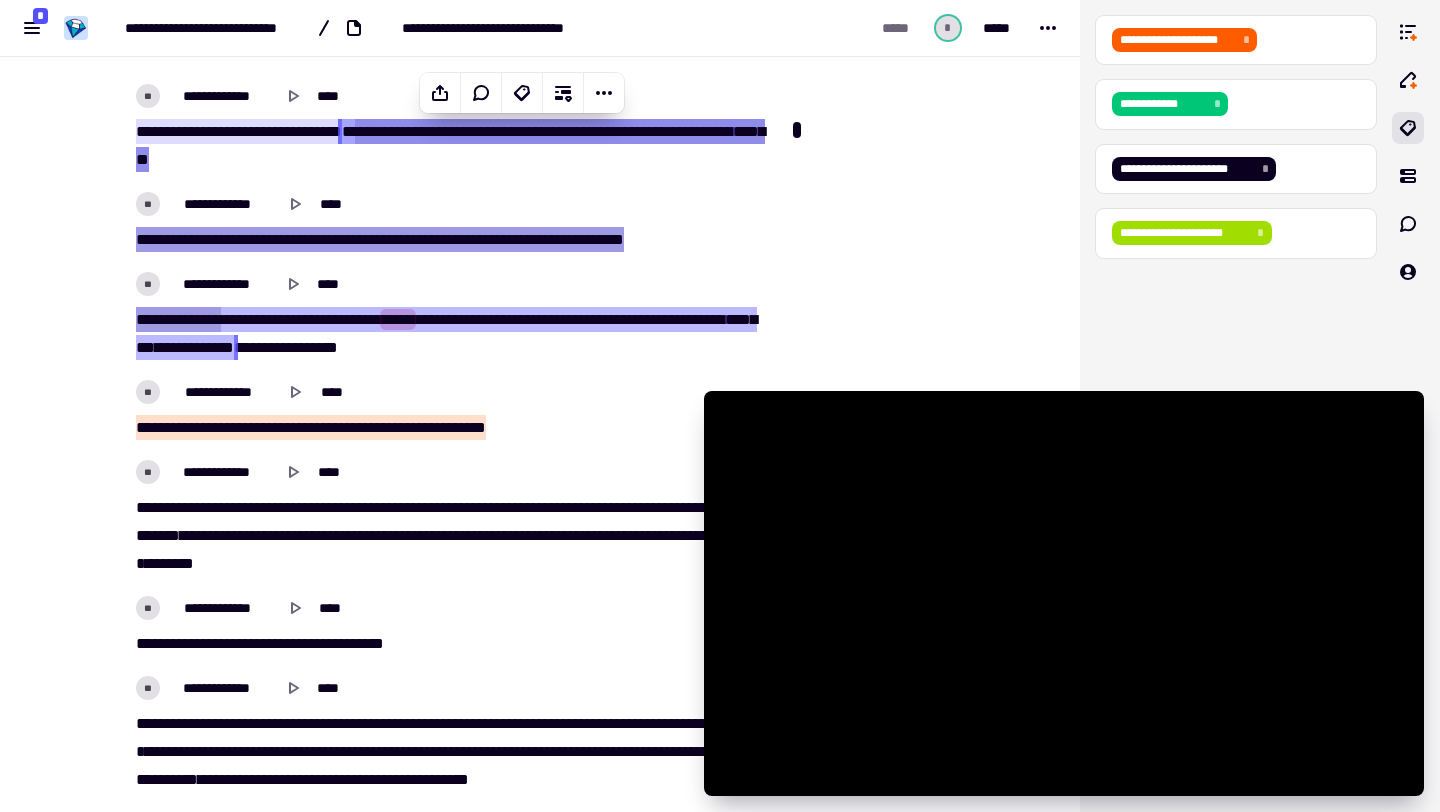 click on "*****" at bounding box center [398, 319] 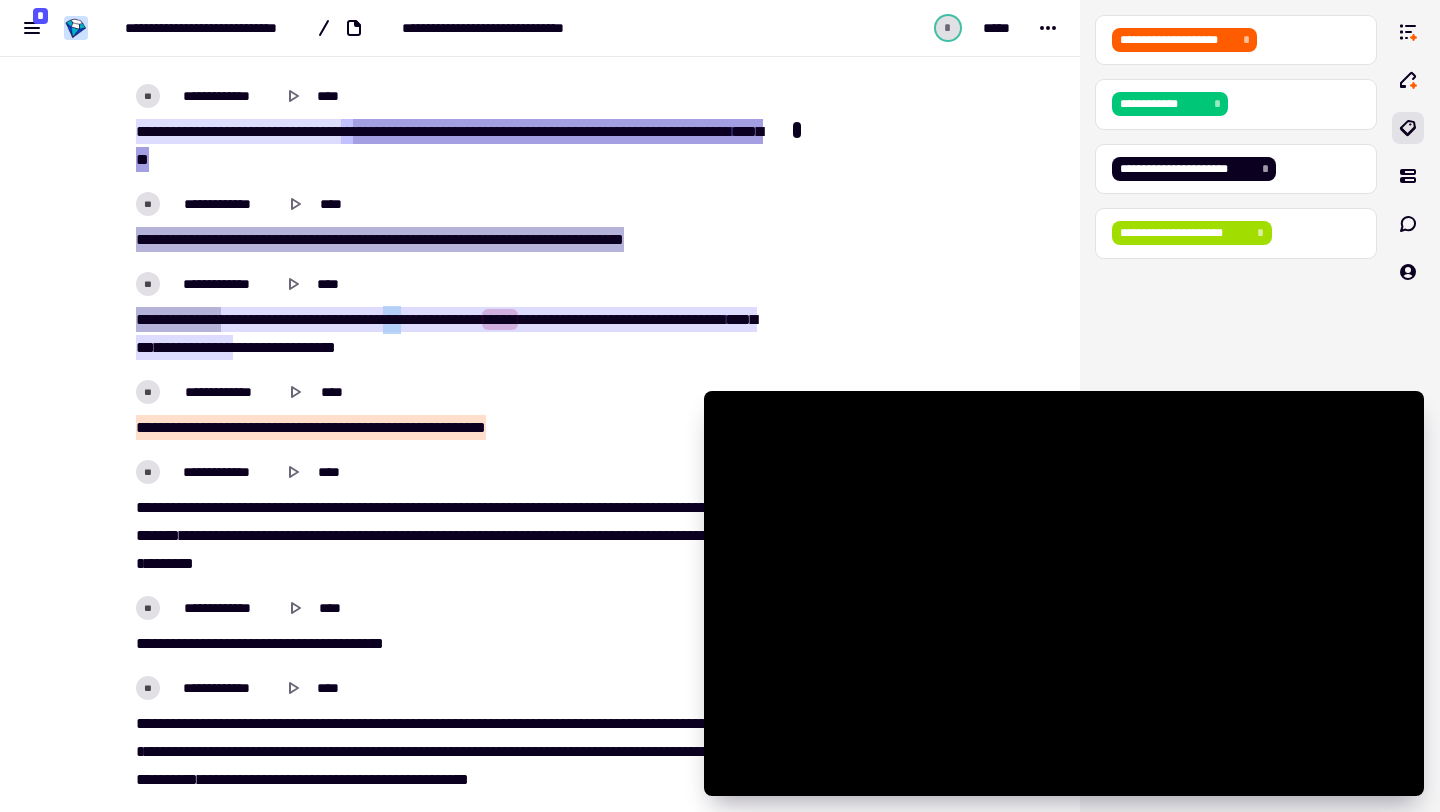 drag, startPoint x: 400, startPoint y: 317, endPoint x: 438, endPoint y: 323, distance: 38.470768 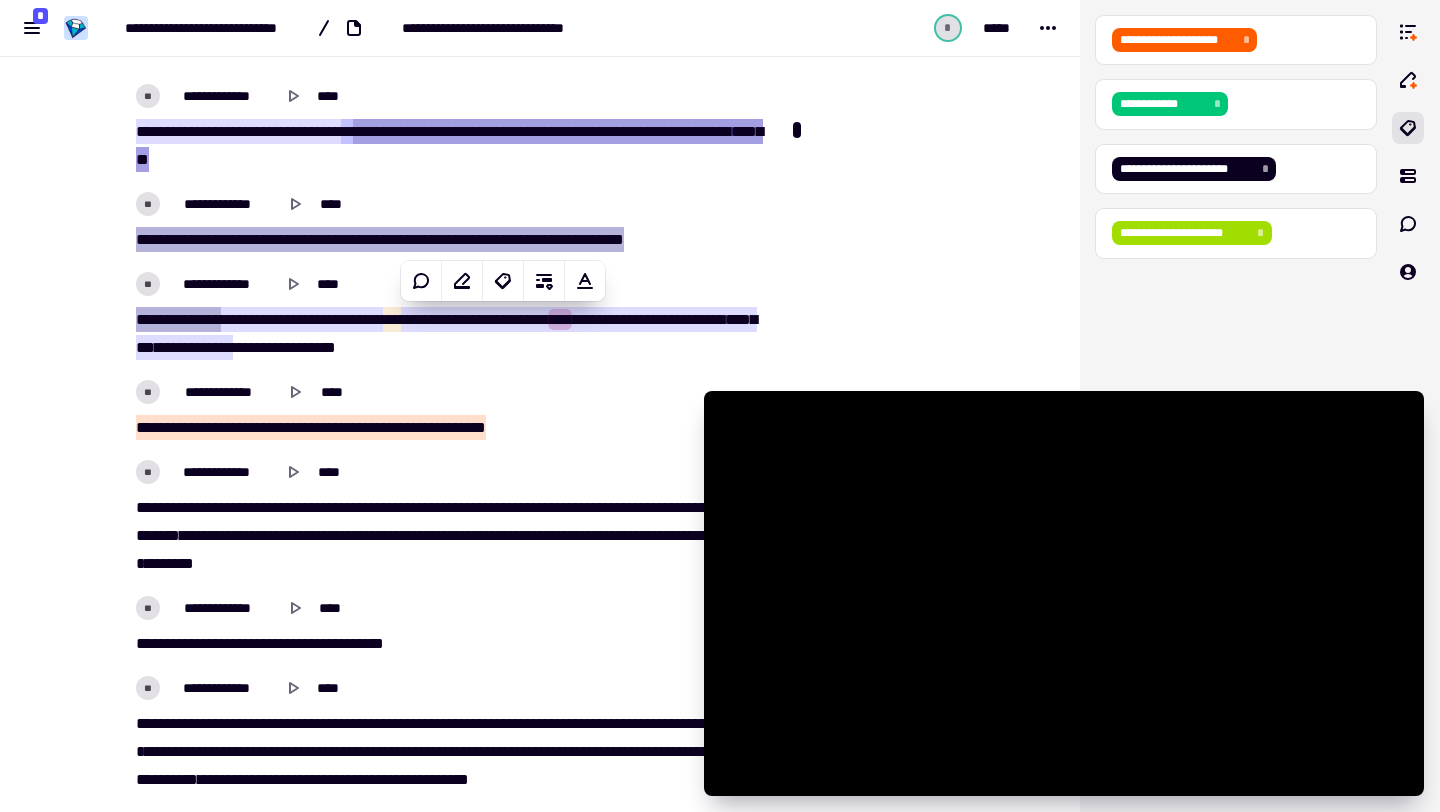 click on "*" 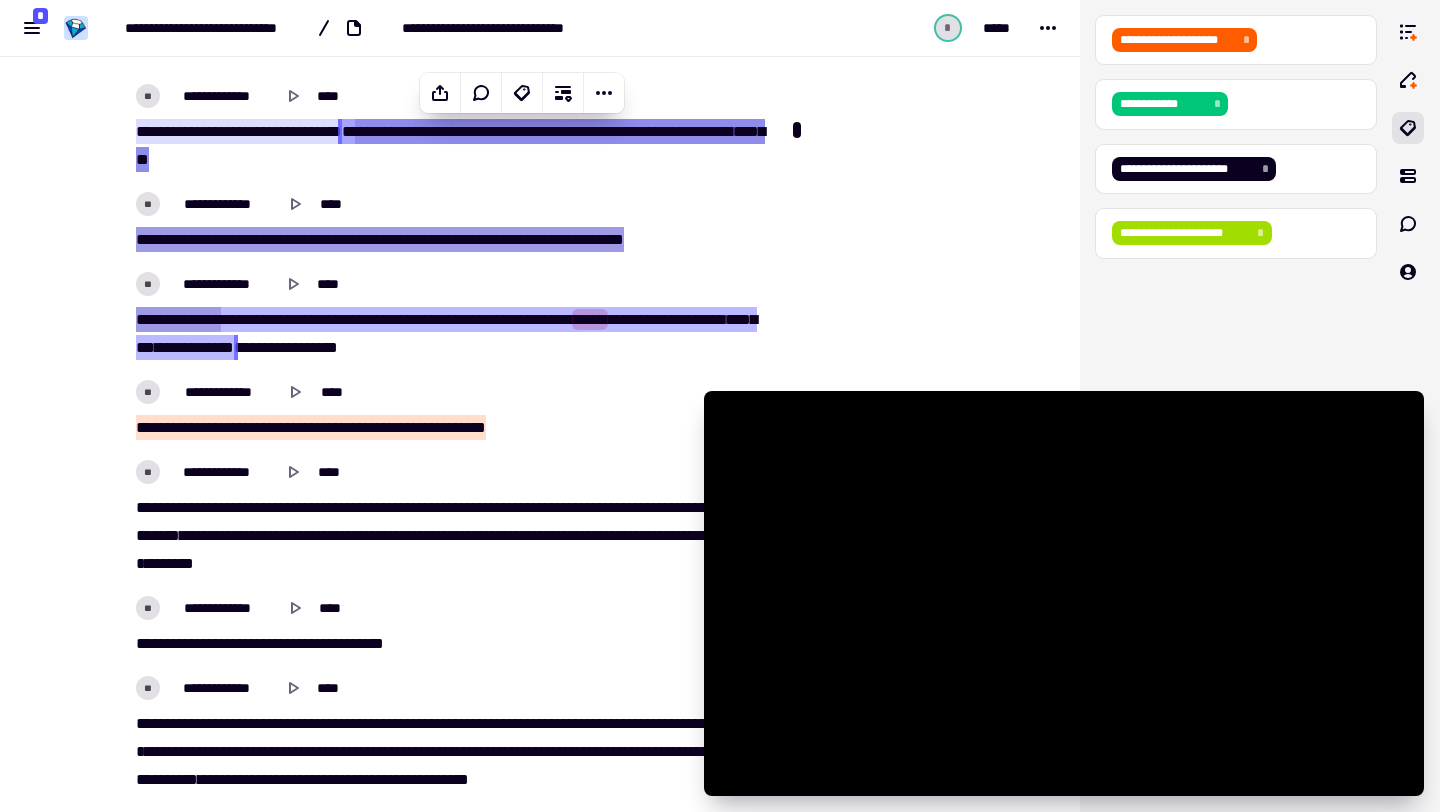 click on "*****" at bounding box center (398, 319) 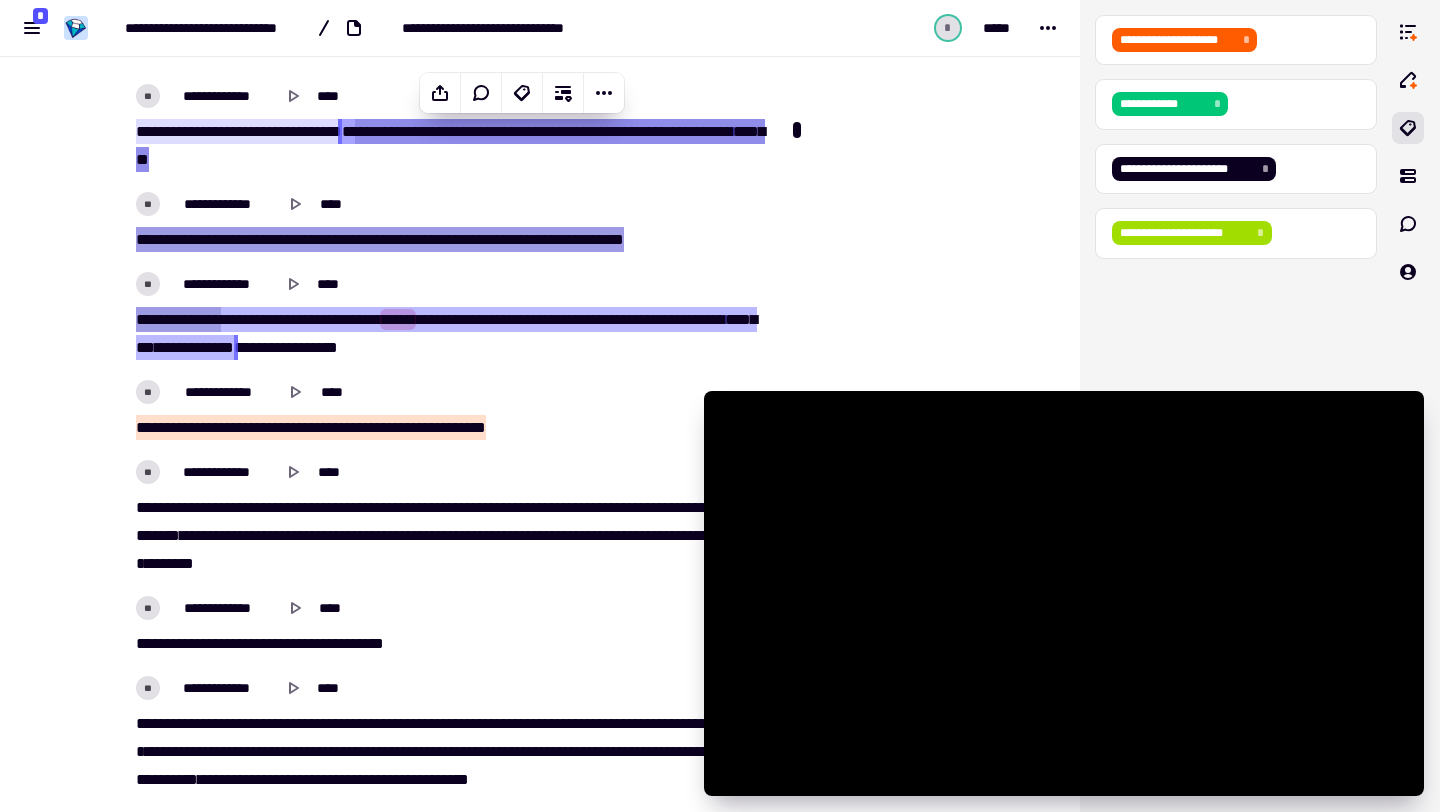 click on "*****" at bounding box center (398, 319) 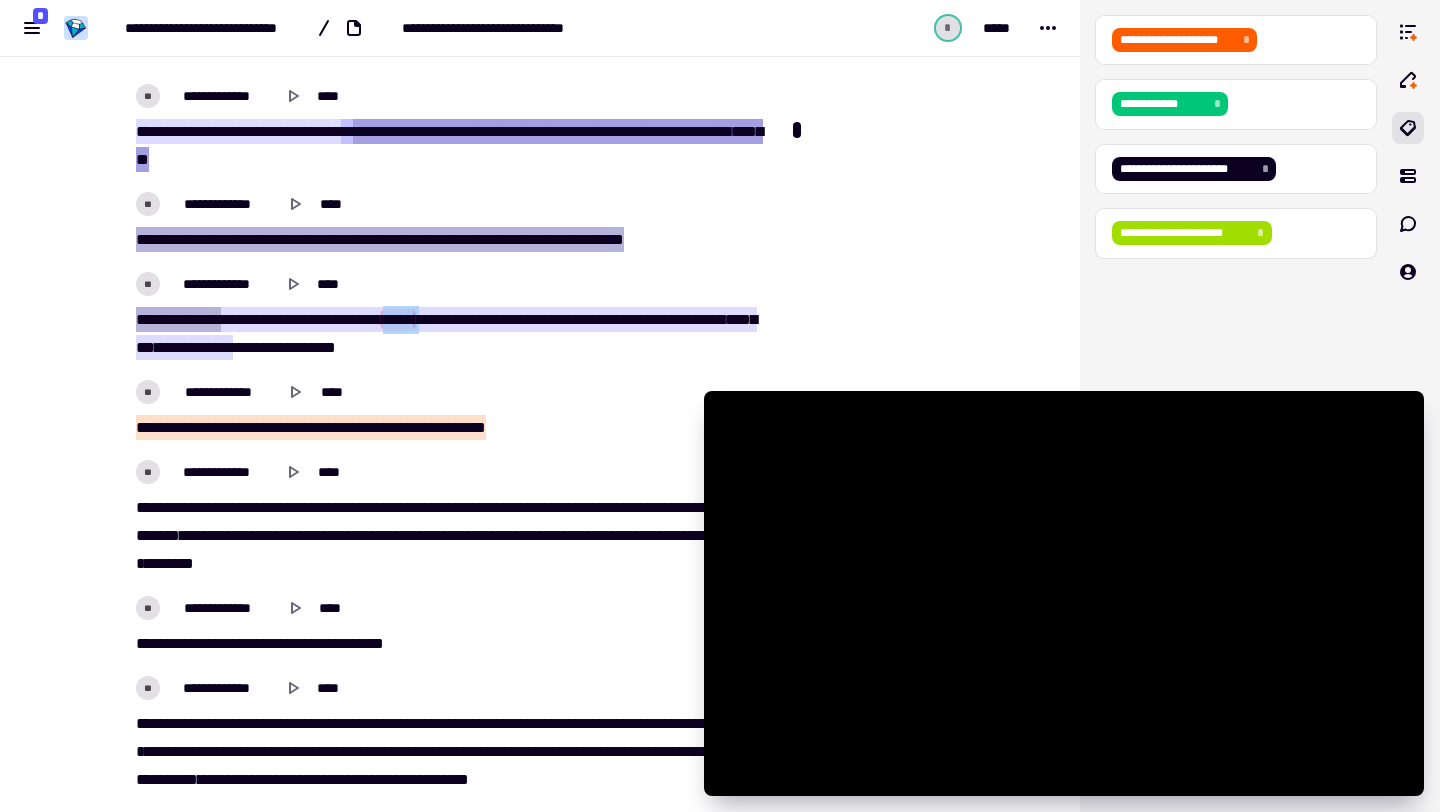 drag, startPoint x: 401, startPoint y: 320, endPoint x: 457, endPoint y: 322, distance: 56.0357 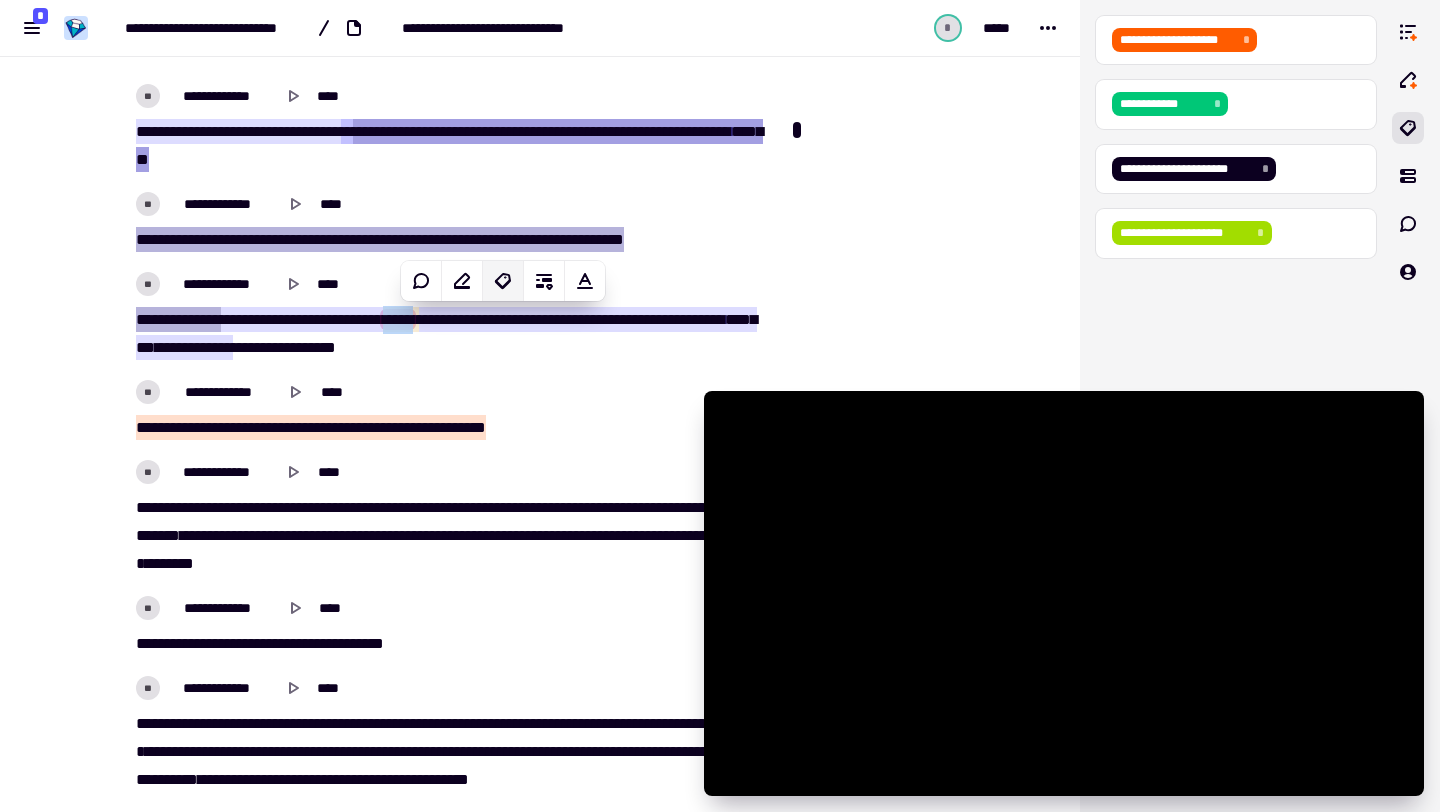 click 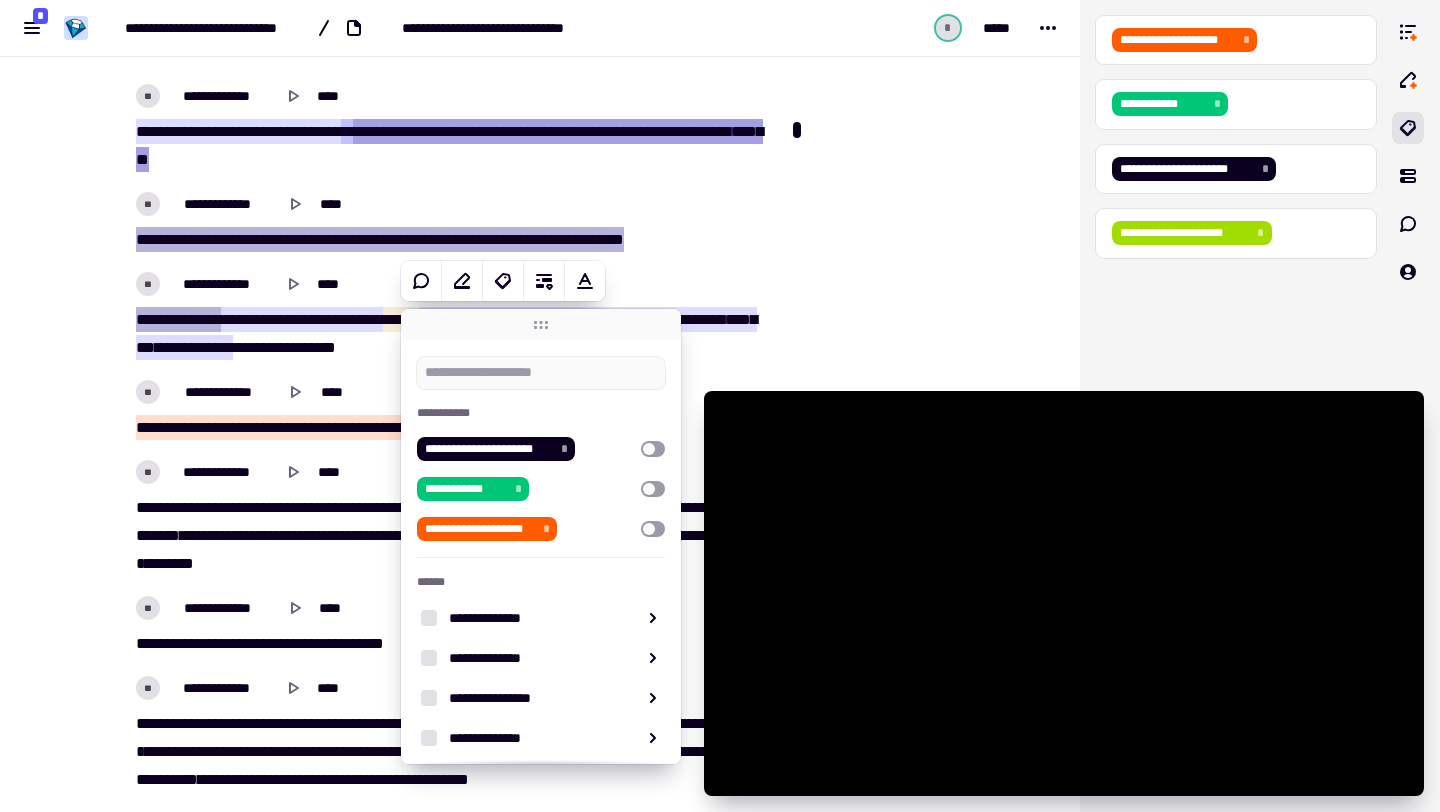 type on "******" 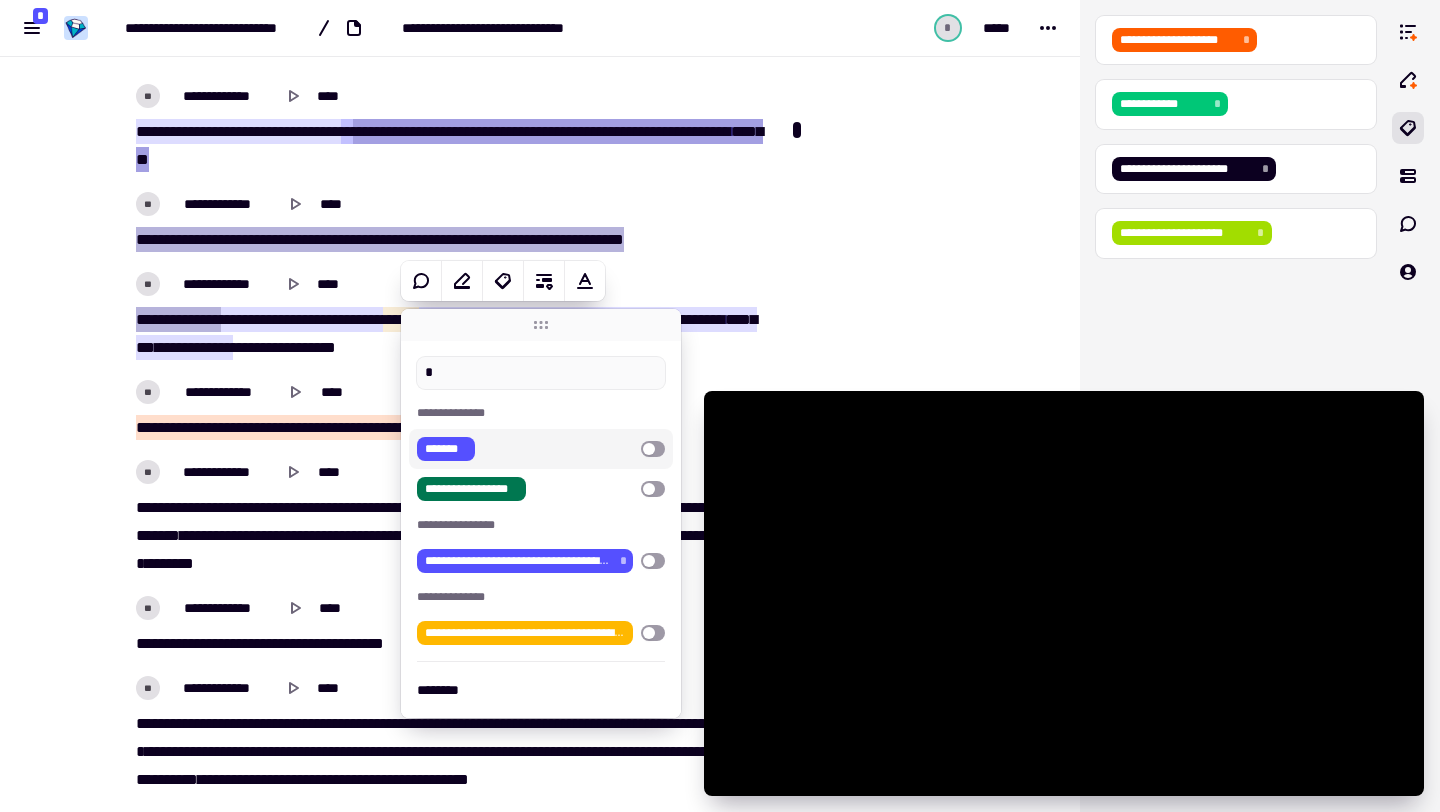 type on "******" 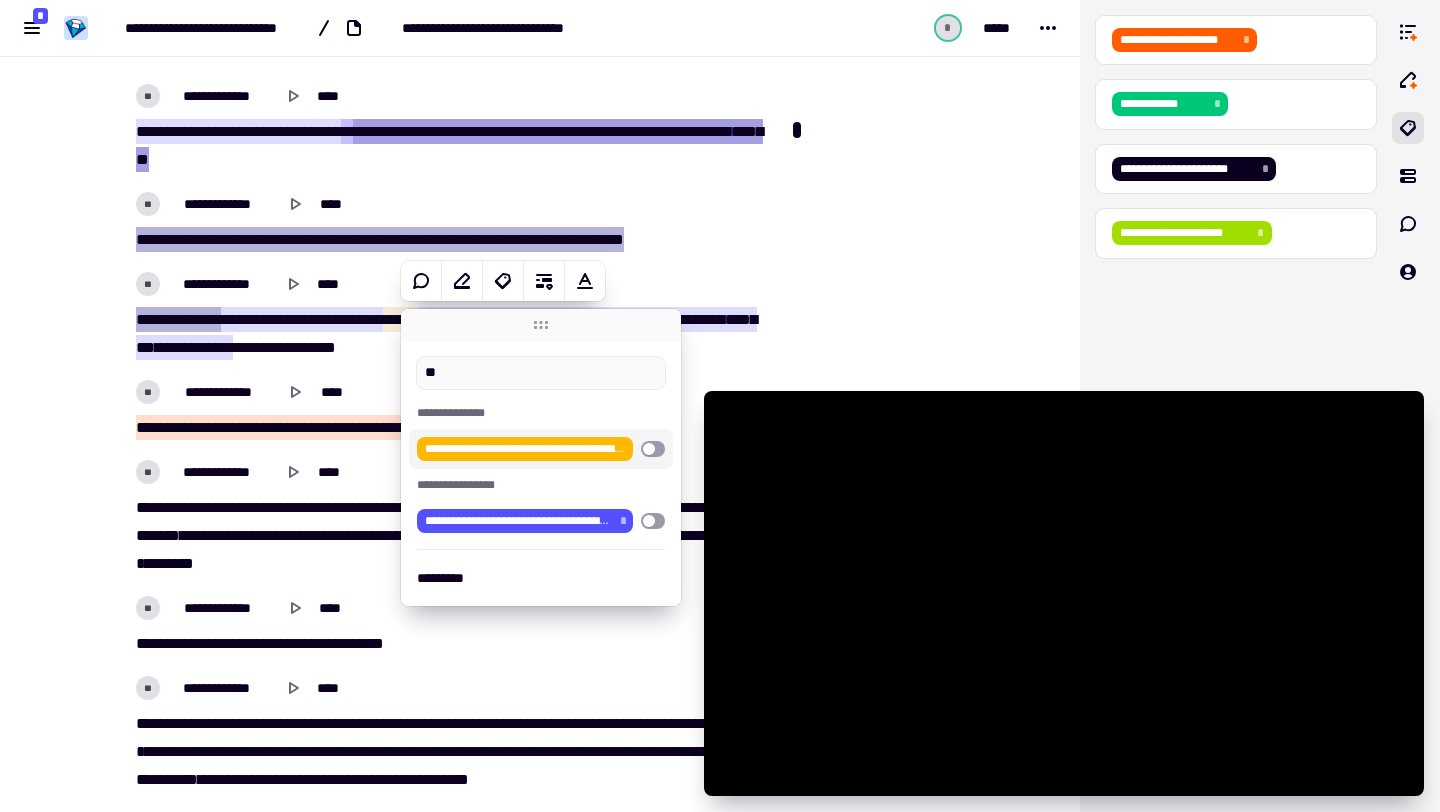 type on "******" 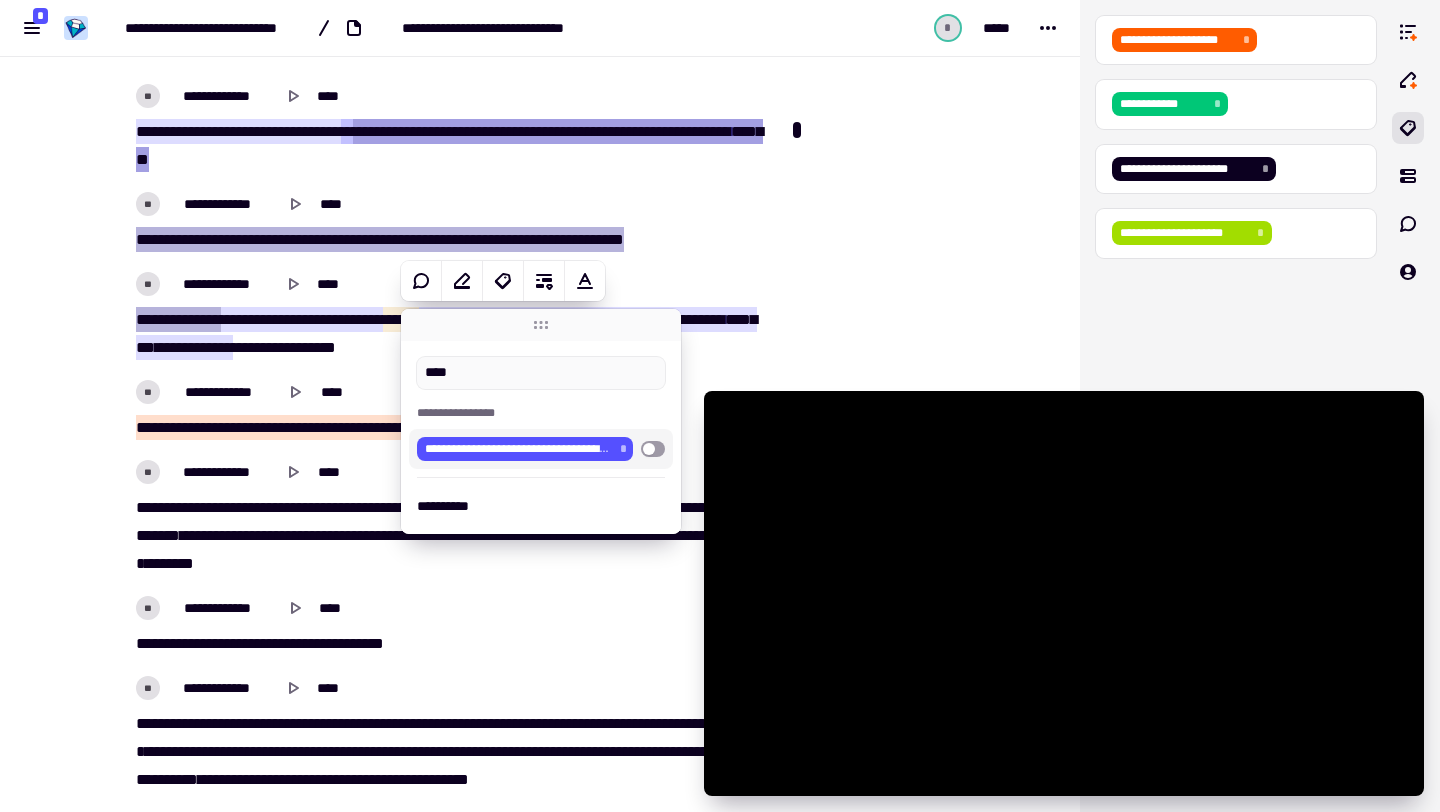 type on "*****" 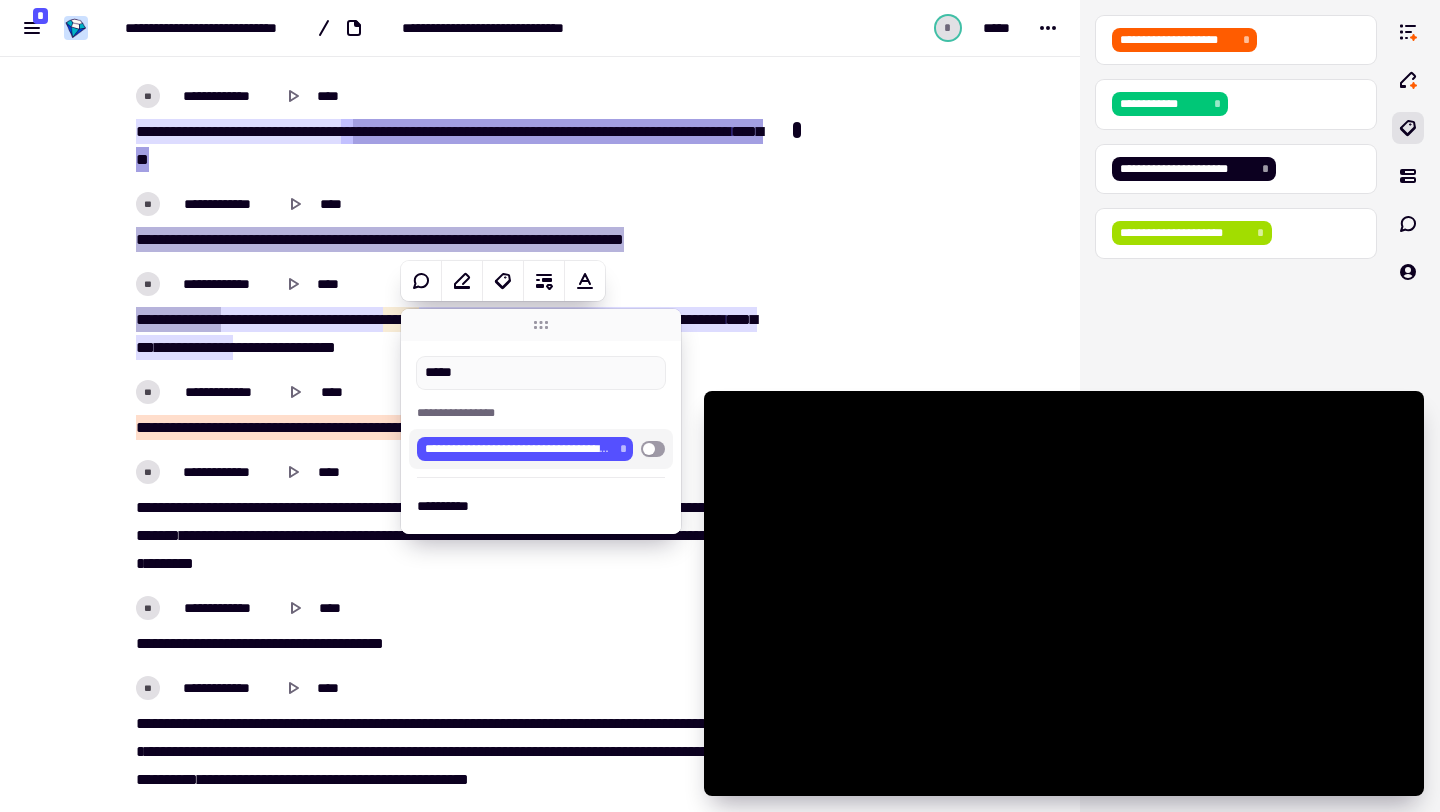 type on "******" 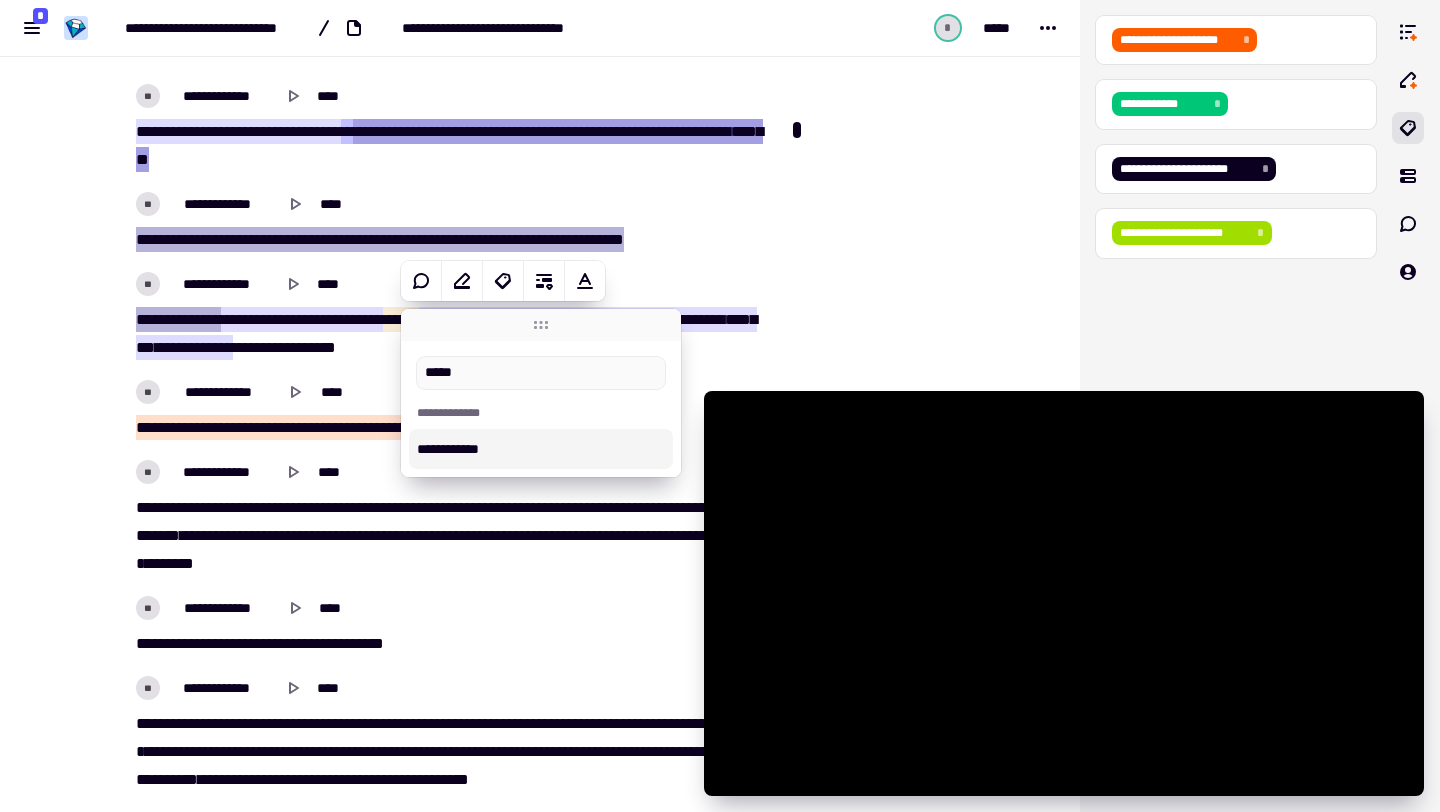 type on "******" 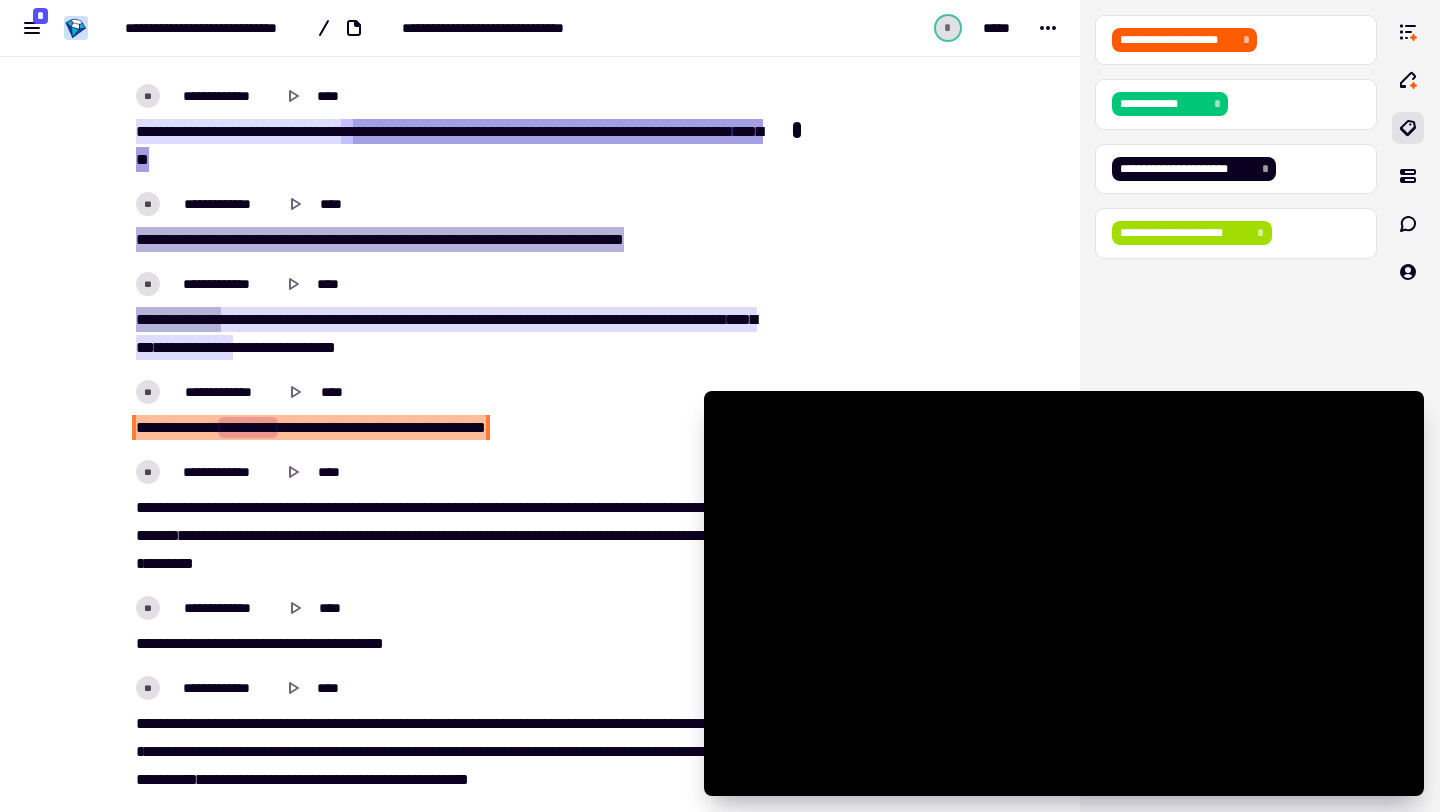 click on "[NUMBER] [STREET] [NUMBER] [STREET_TYPE] [CITY] [STATE] [ZIP]" at bounding box center [452, 410] 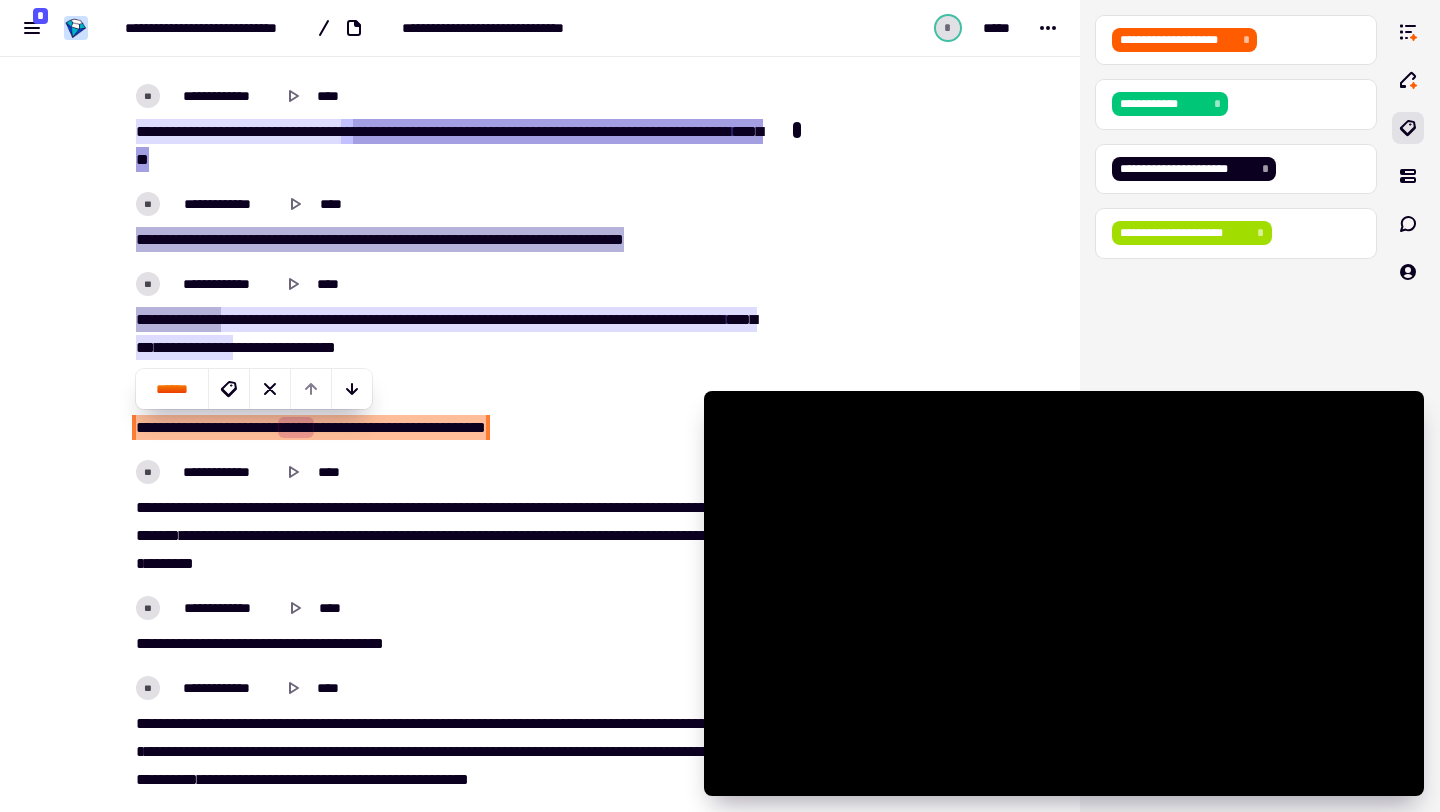click on "*****" at bounding box center (398, 319) 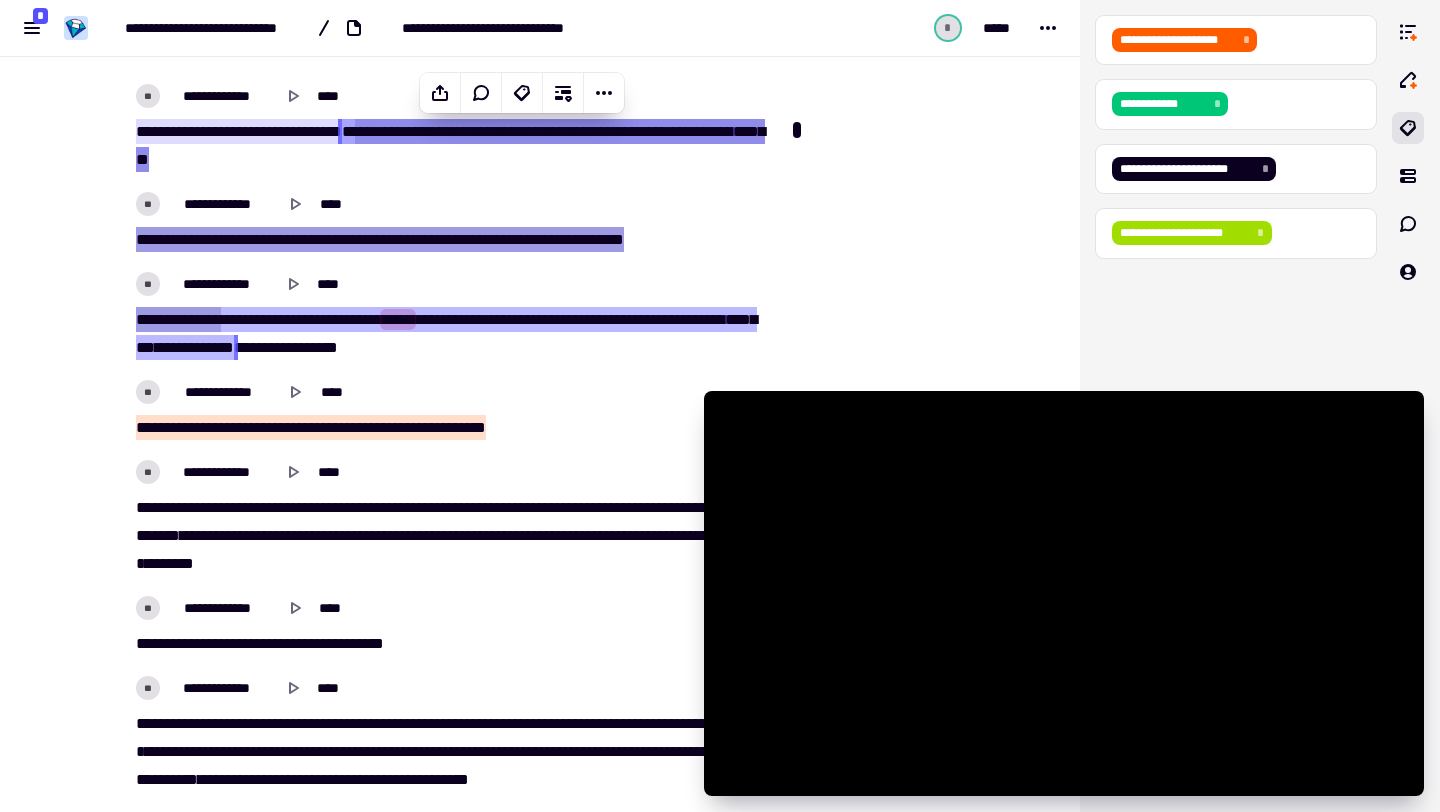 click on "*****" at bounding box center [398, 319] 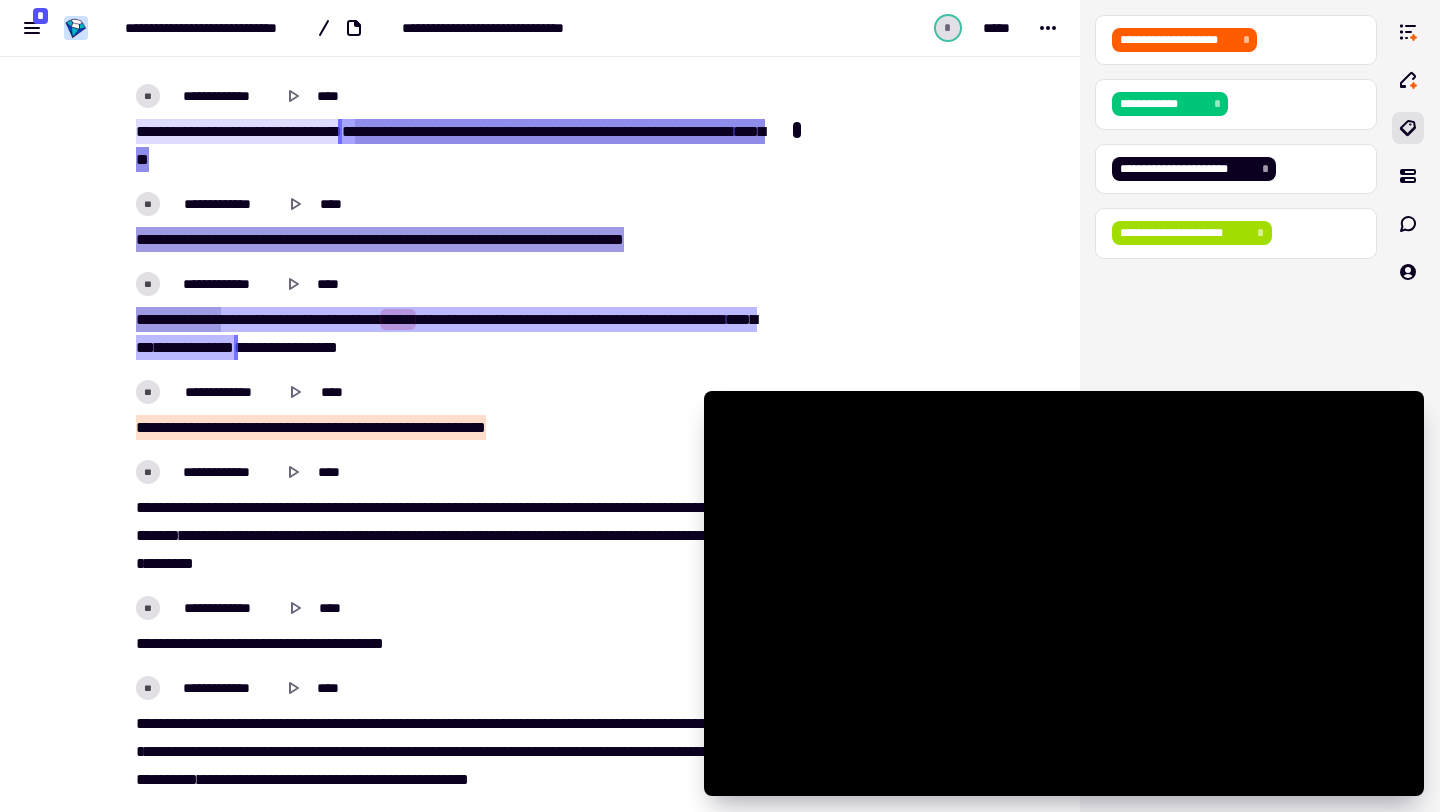 click on "*****" at bounding box center (398, 319) 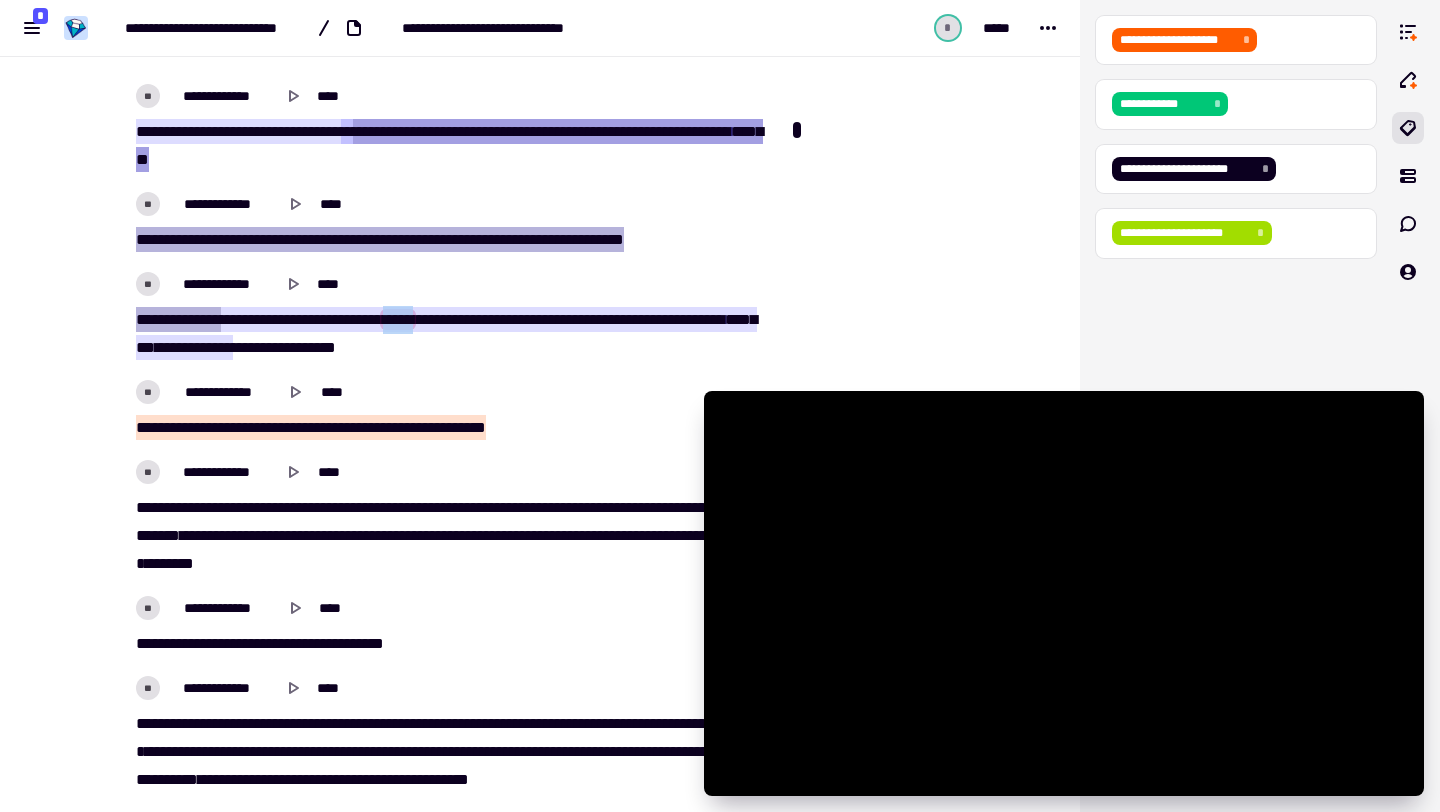 drag, startPoint x: 401, startPoint y: 319, endPoint x: 455, endPoint y: 320, distance: 54.00926 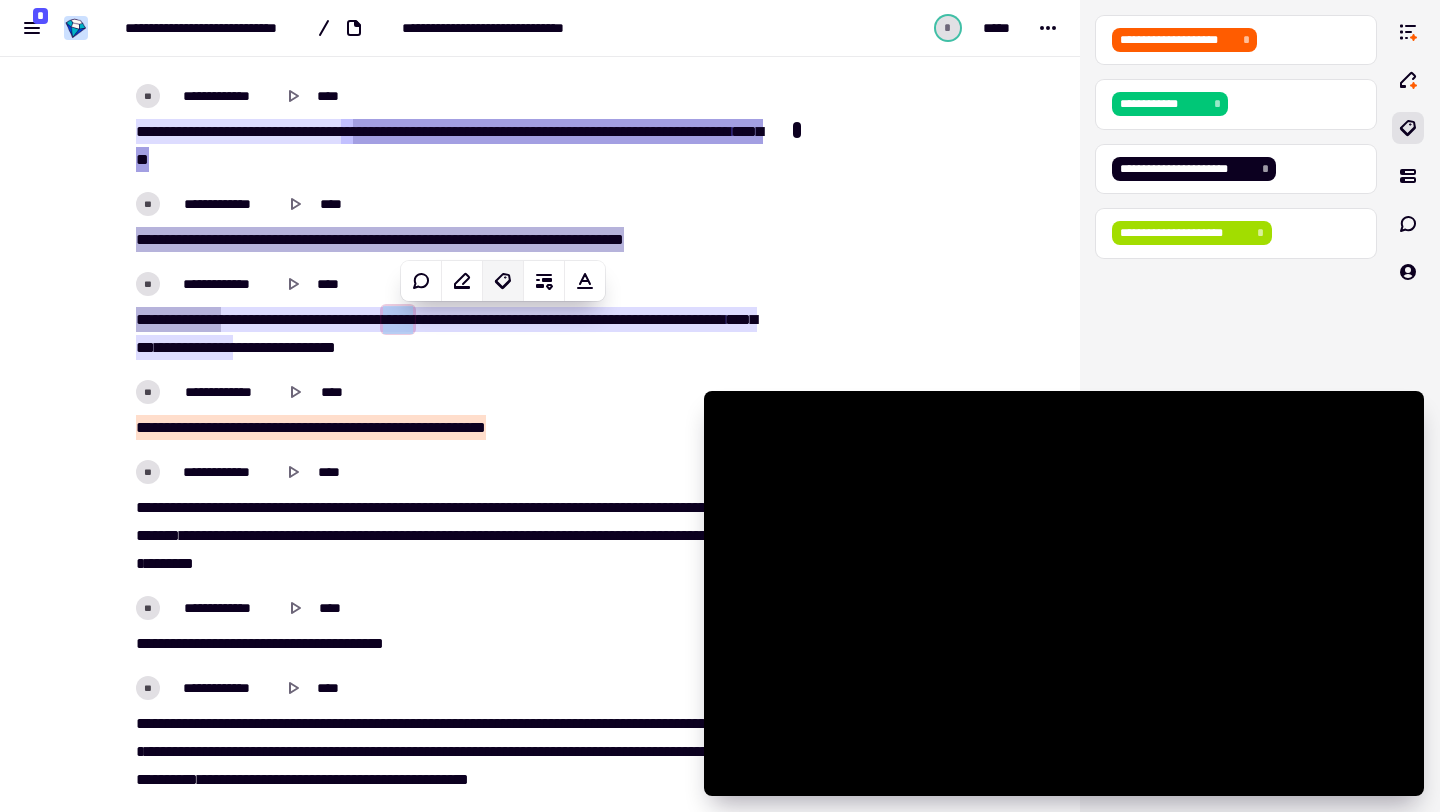 click 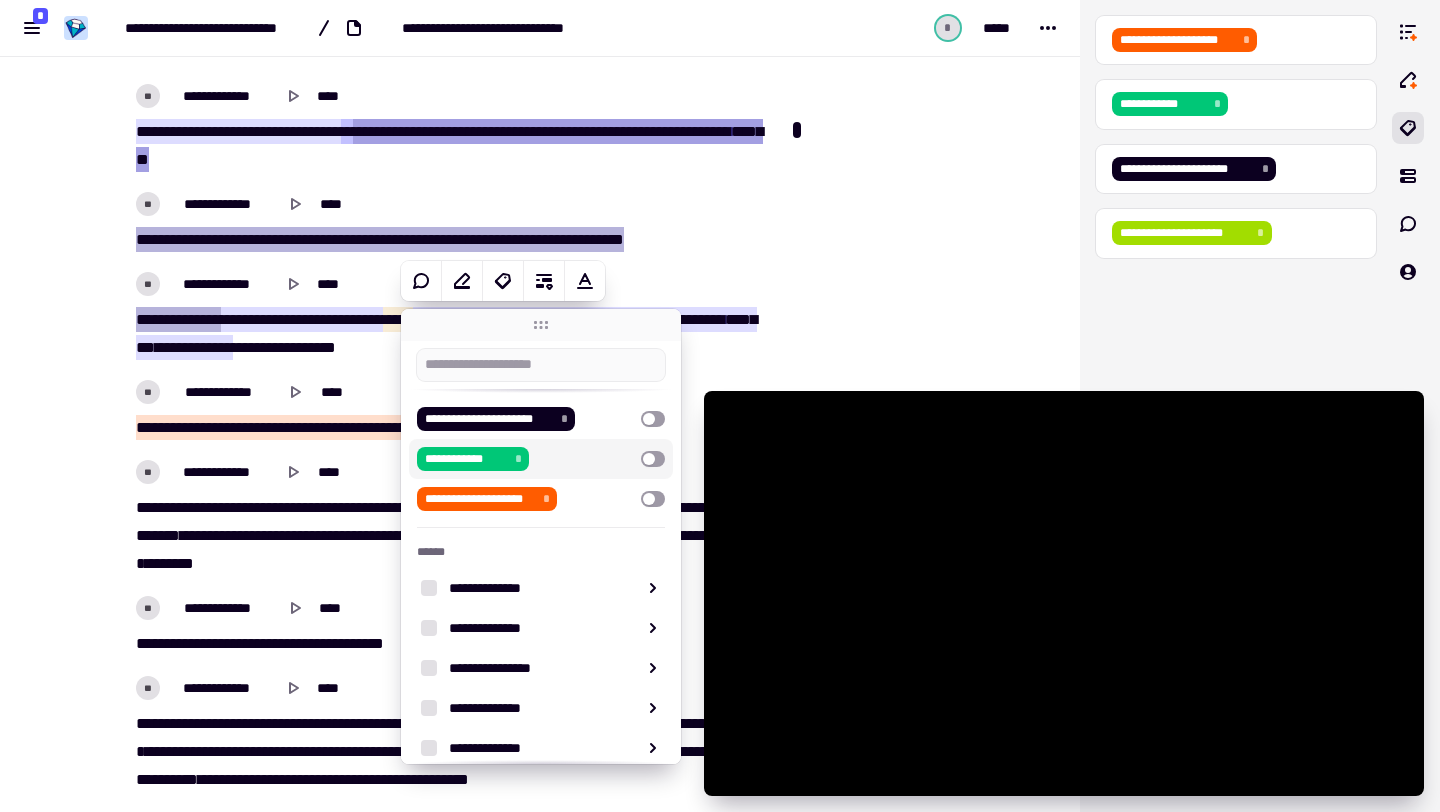 scroll, scrollTop: 0, scrollLeft: 0, axis: both 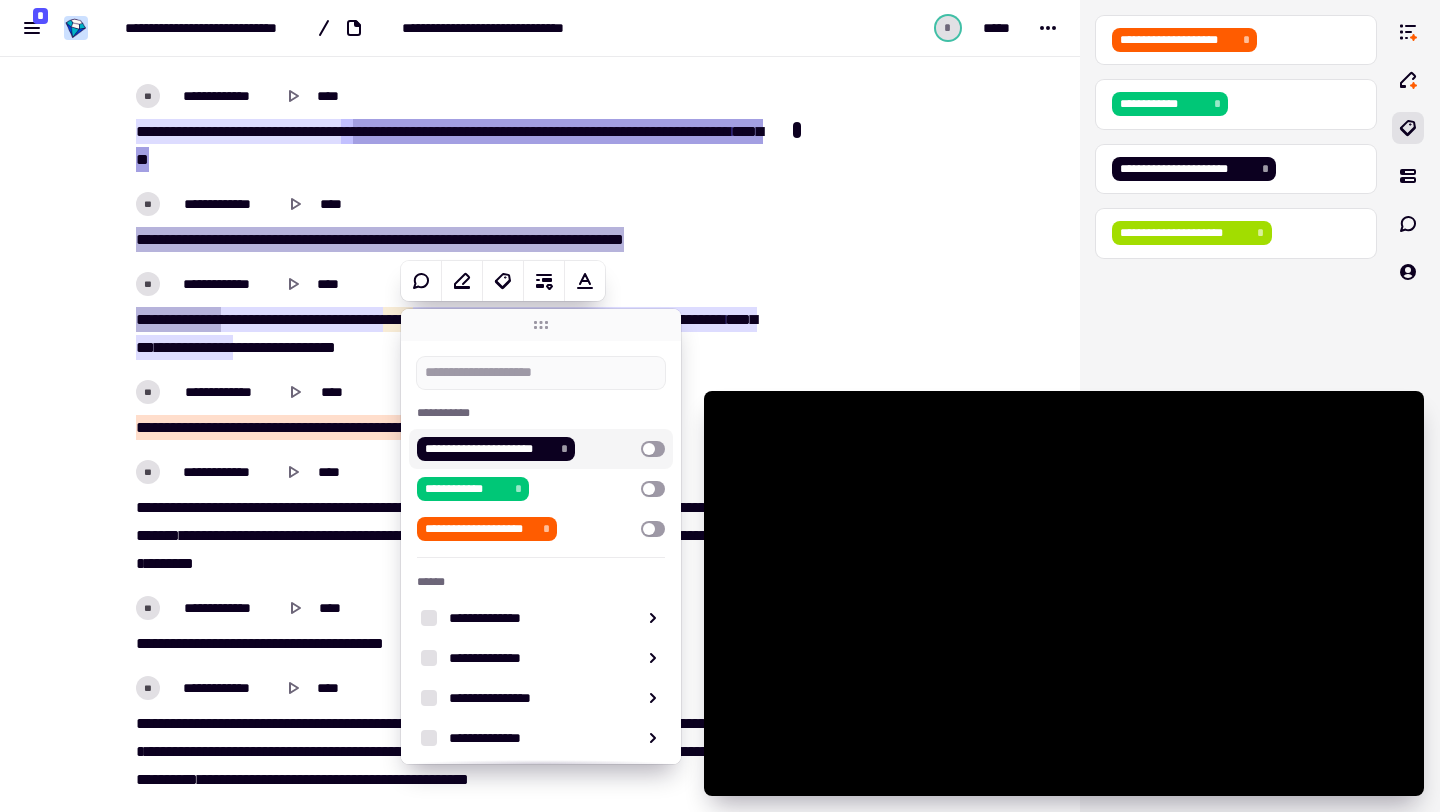 type on "******" 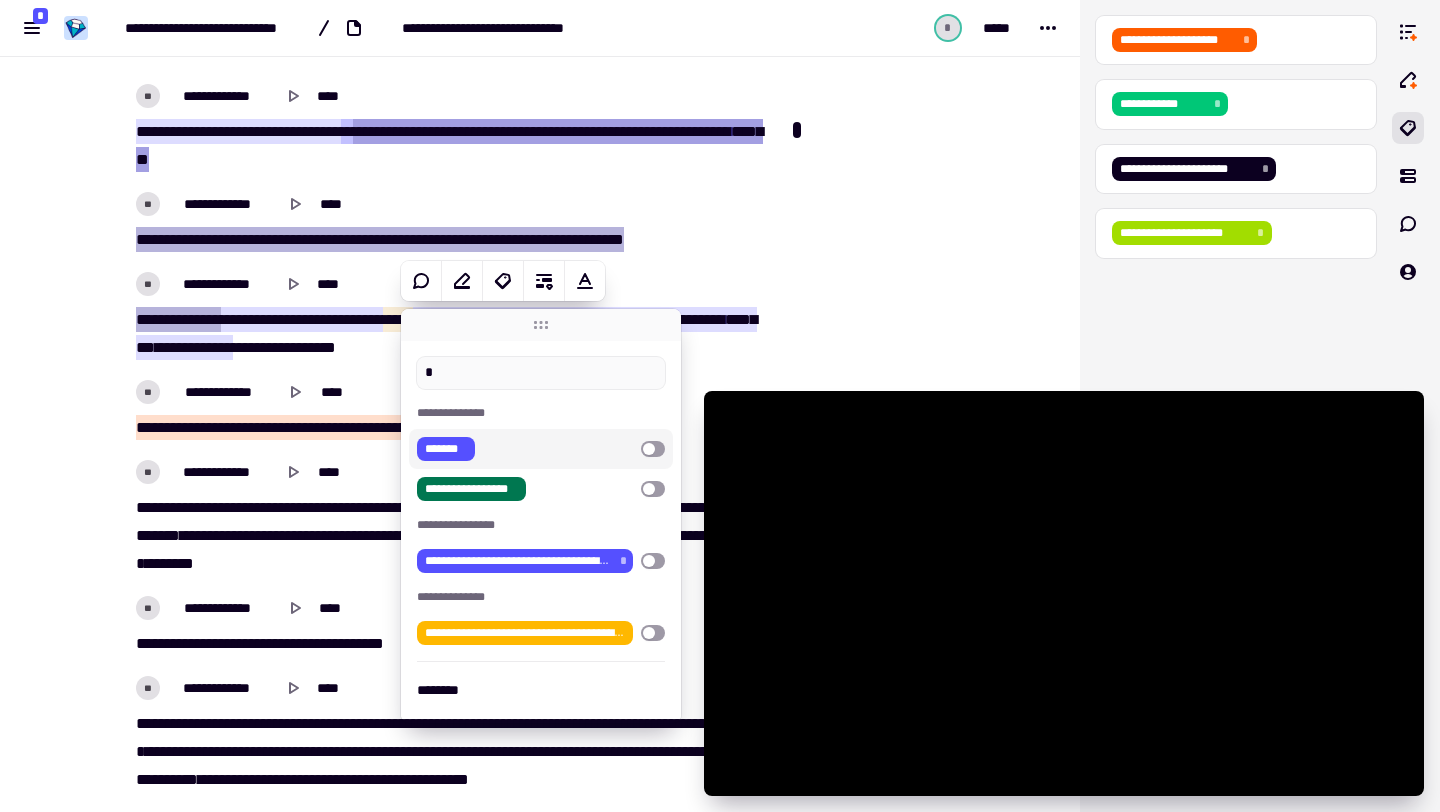 type on "******" 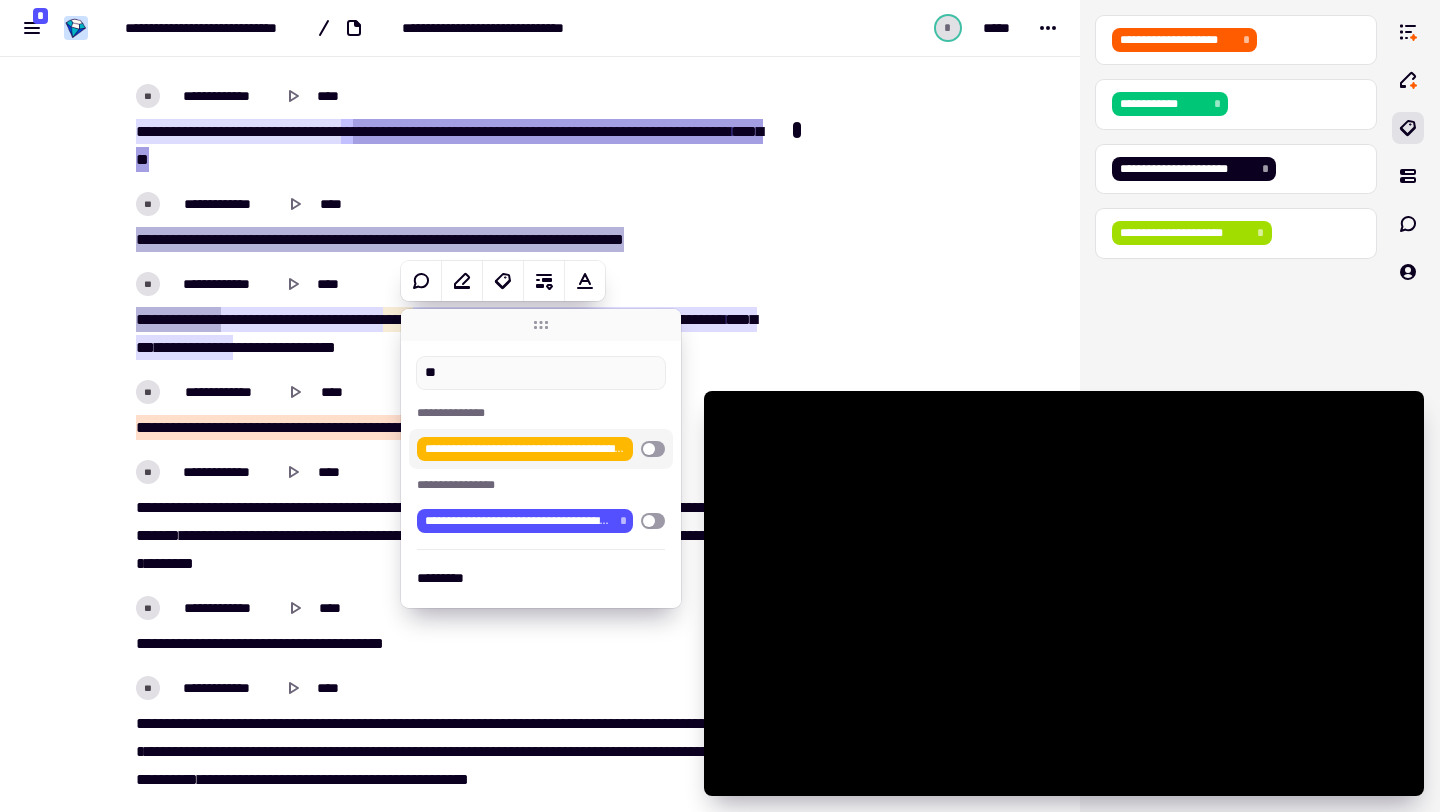 type on "*****" 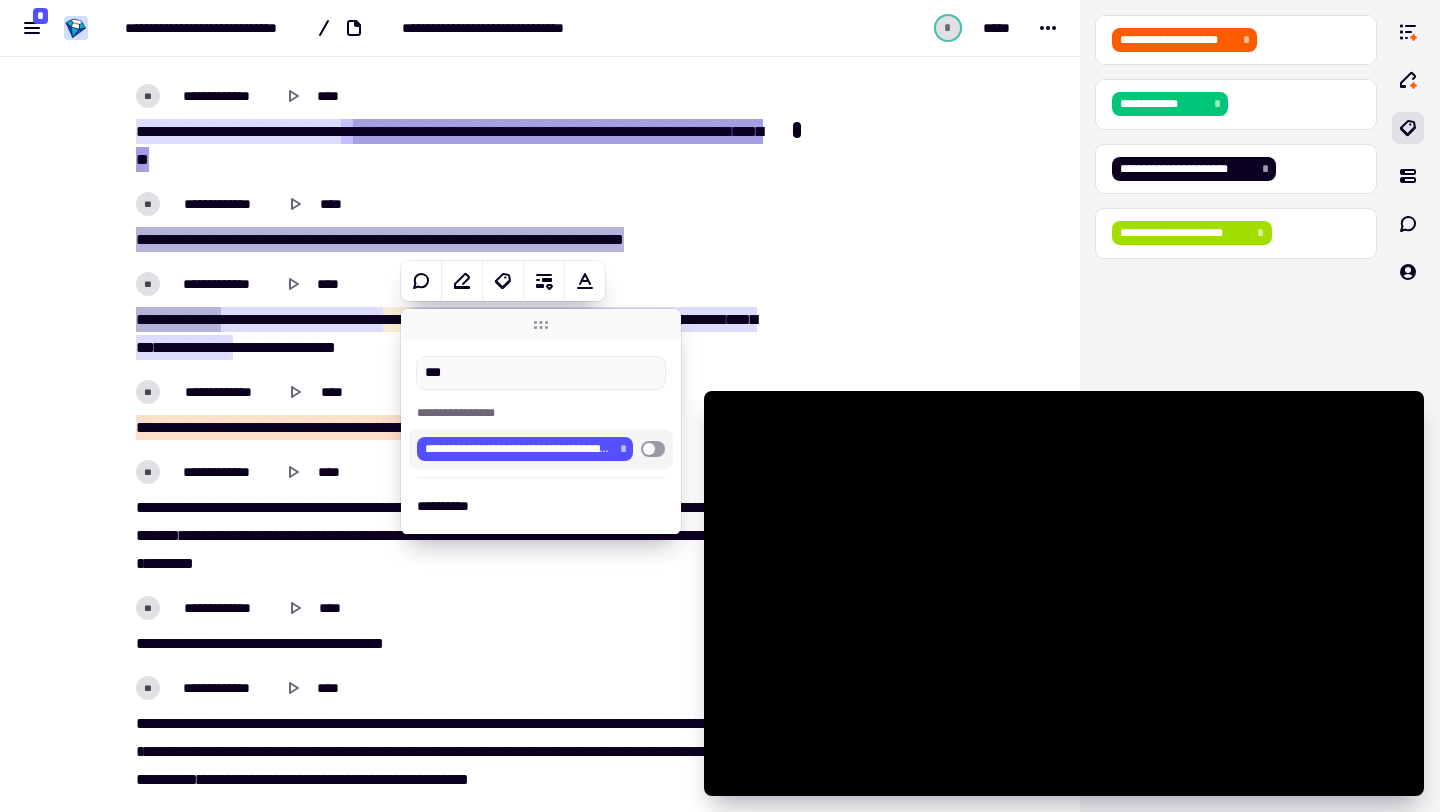 type on "****" 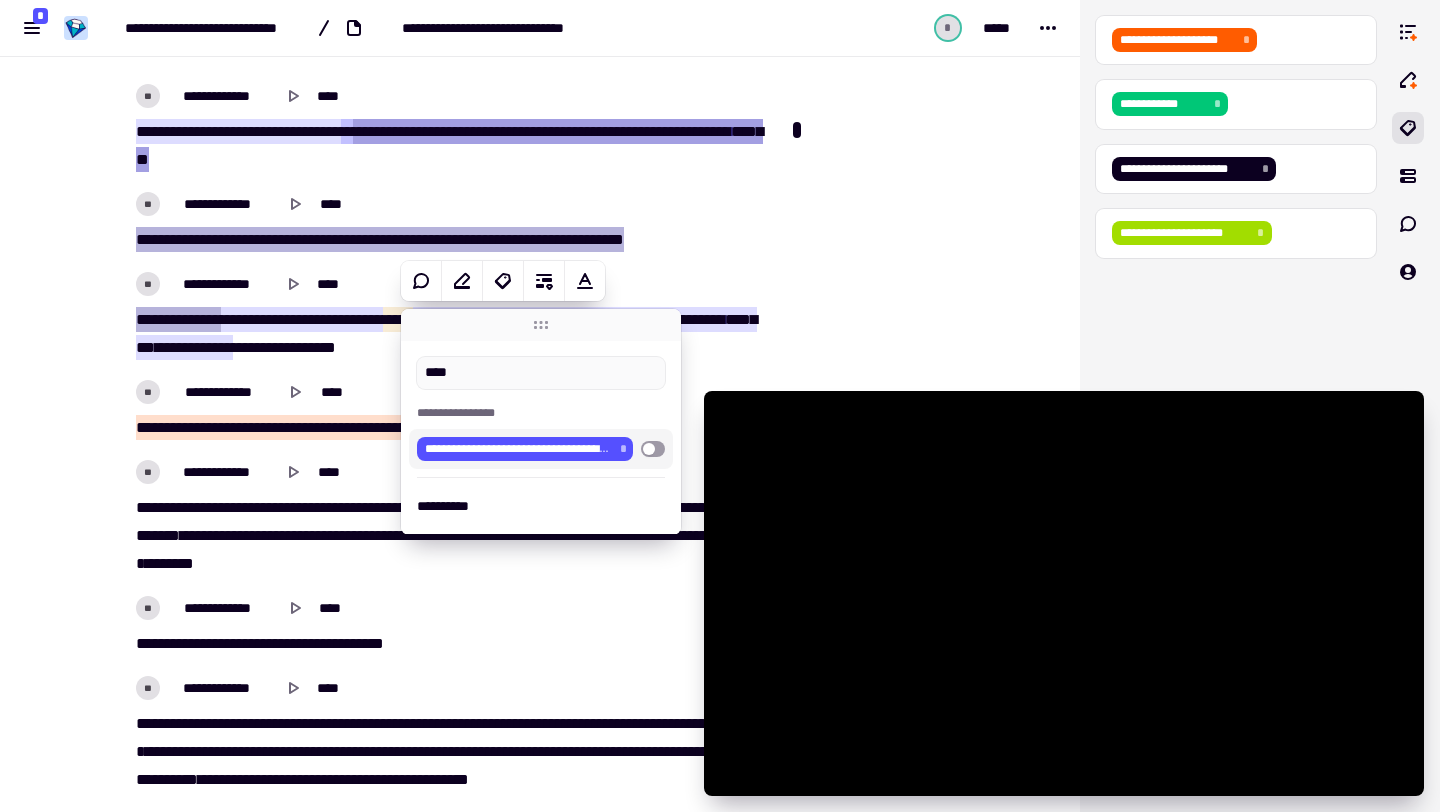 type on "******" 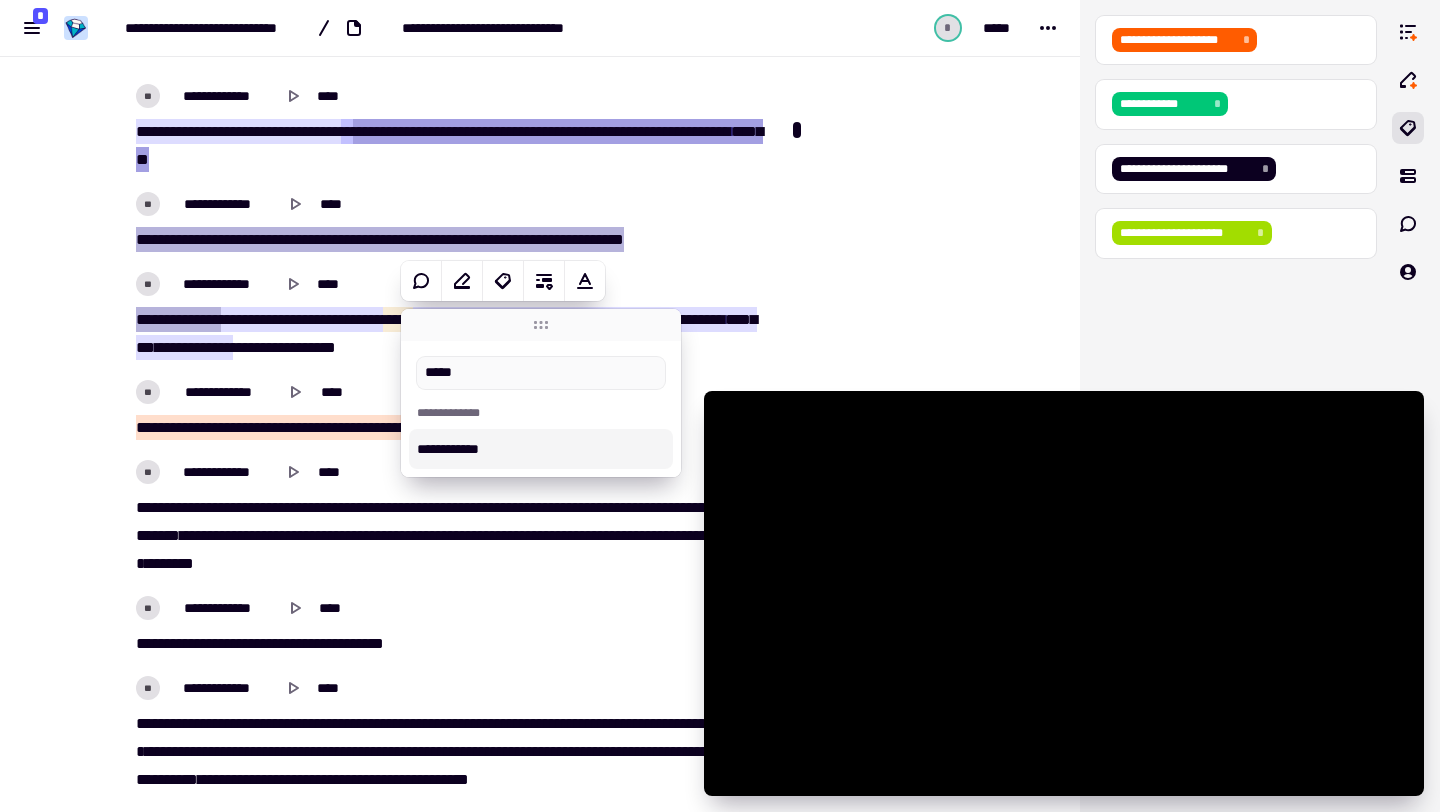 type on "******" 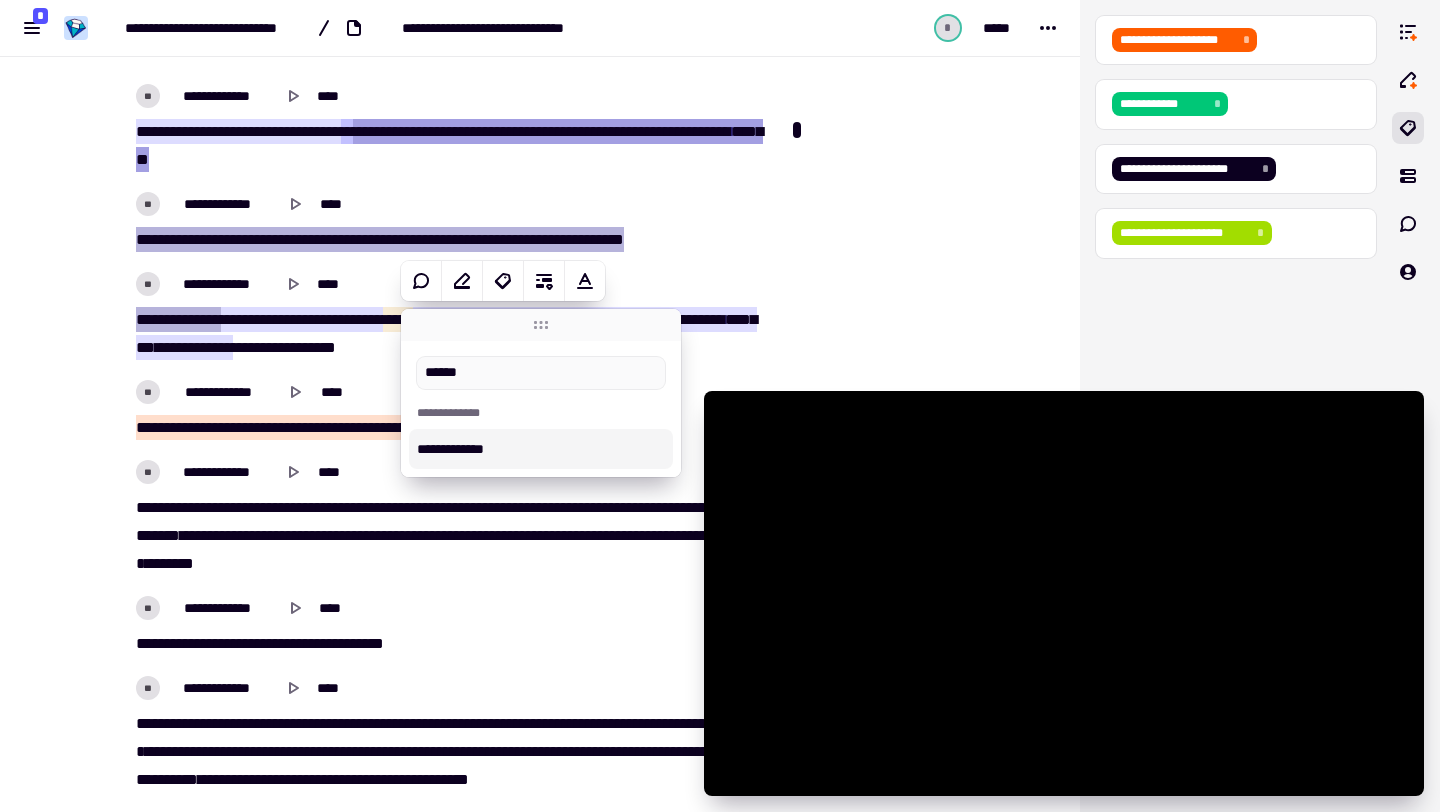 type on "******" 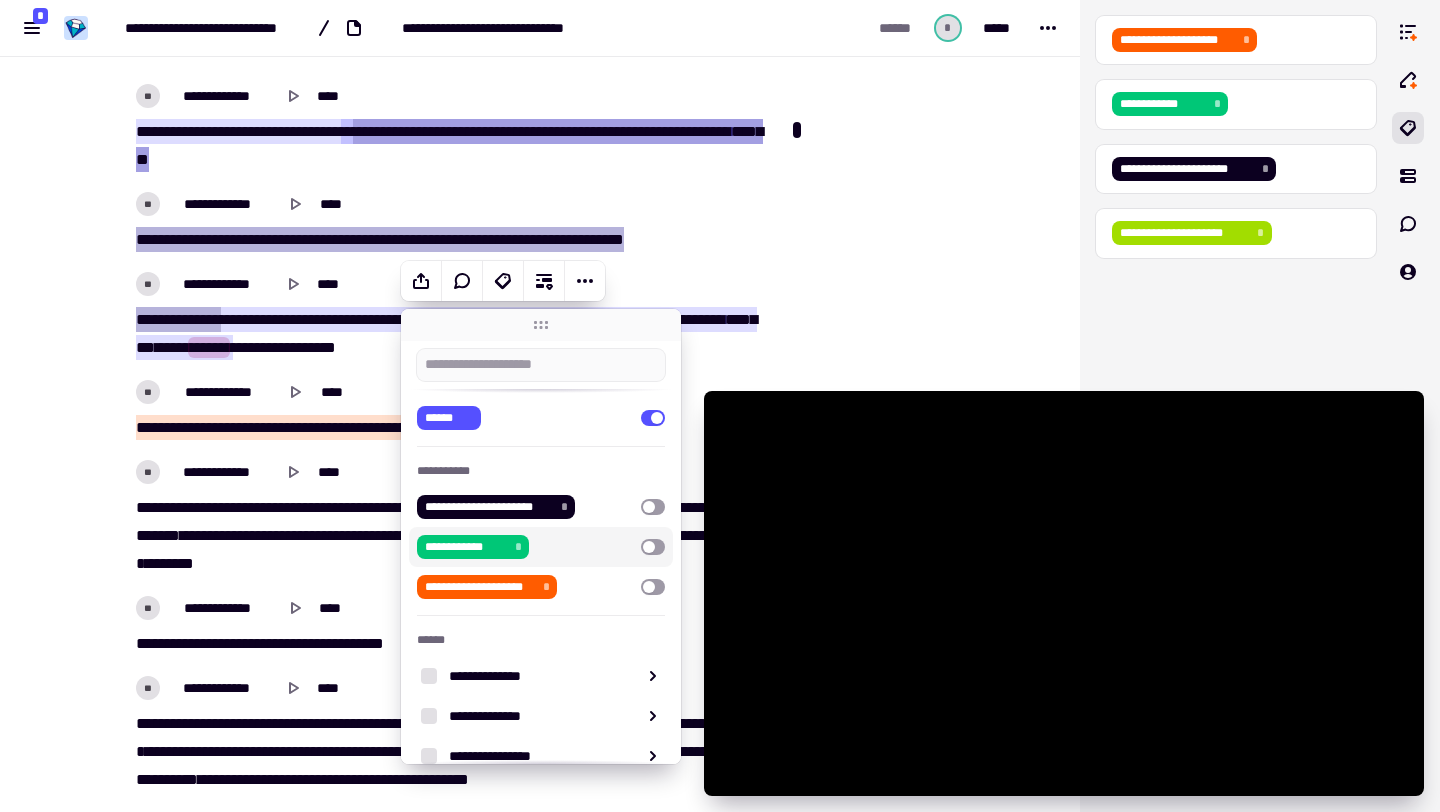 scroll, scrollTop: 0, scrollLeft: 0, axis: both 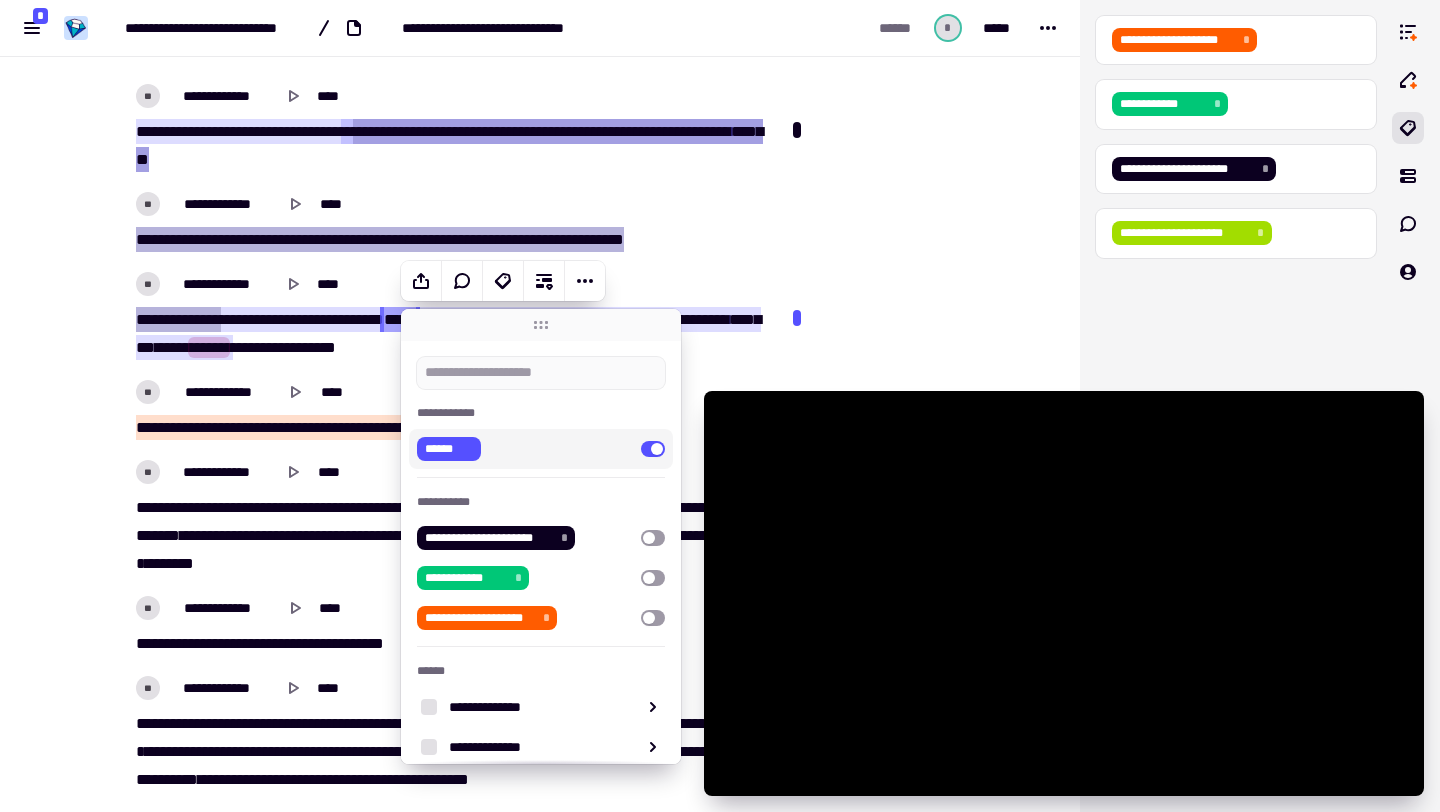 click at bounding box center [886, 14743] 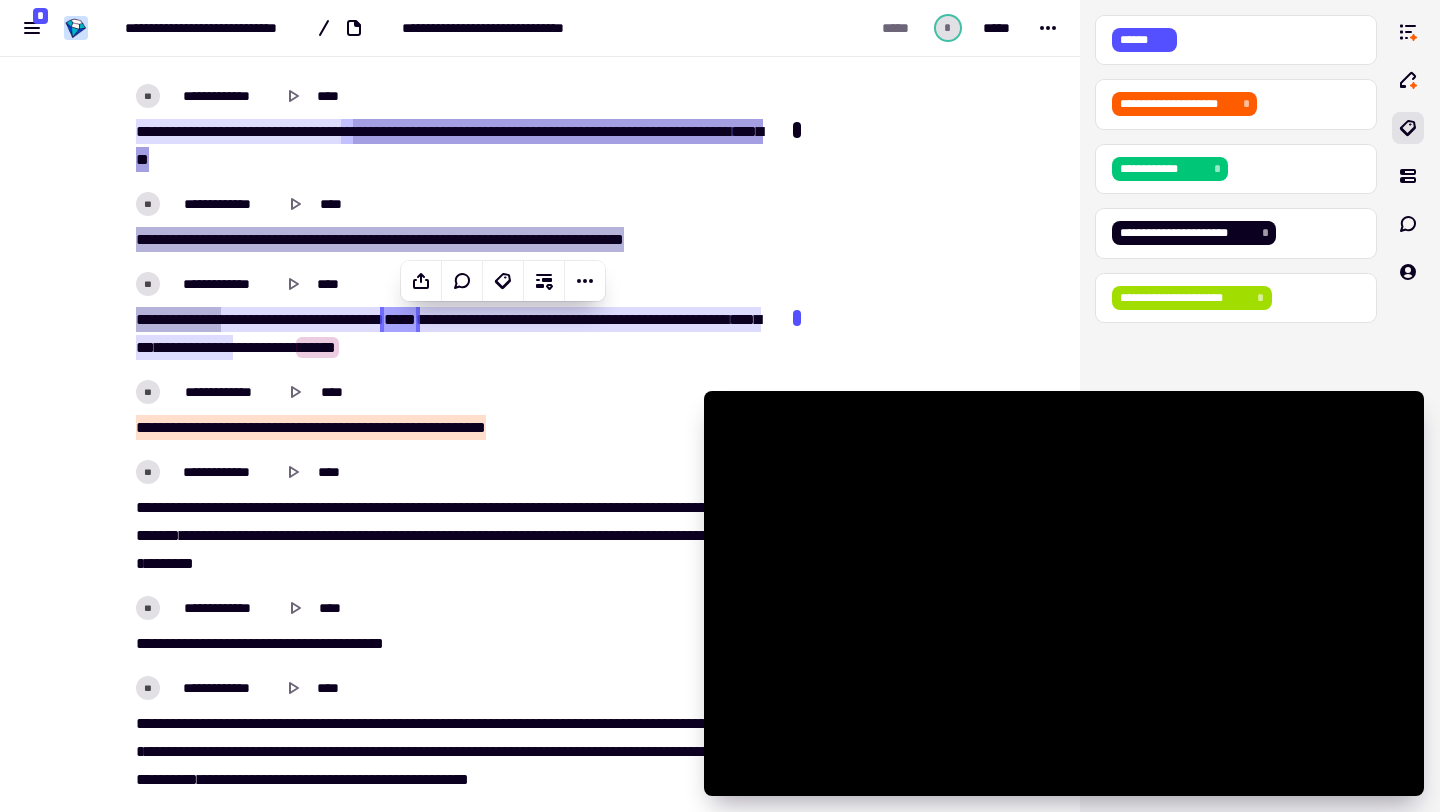 click at bounding box center [886, 14743] 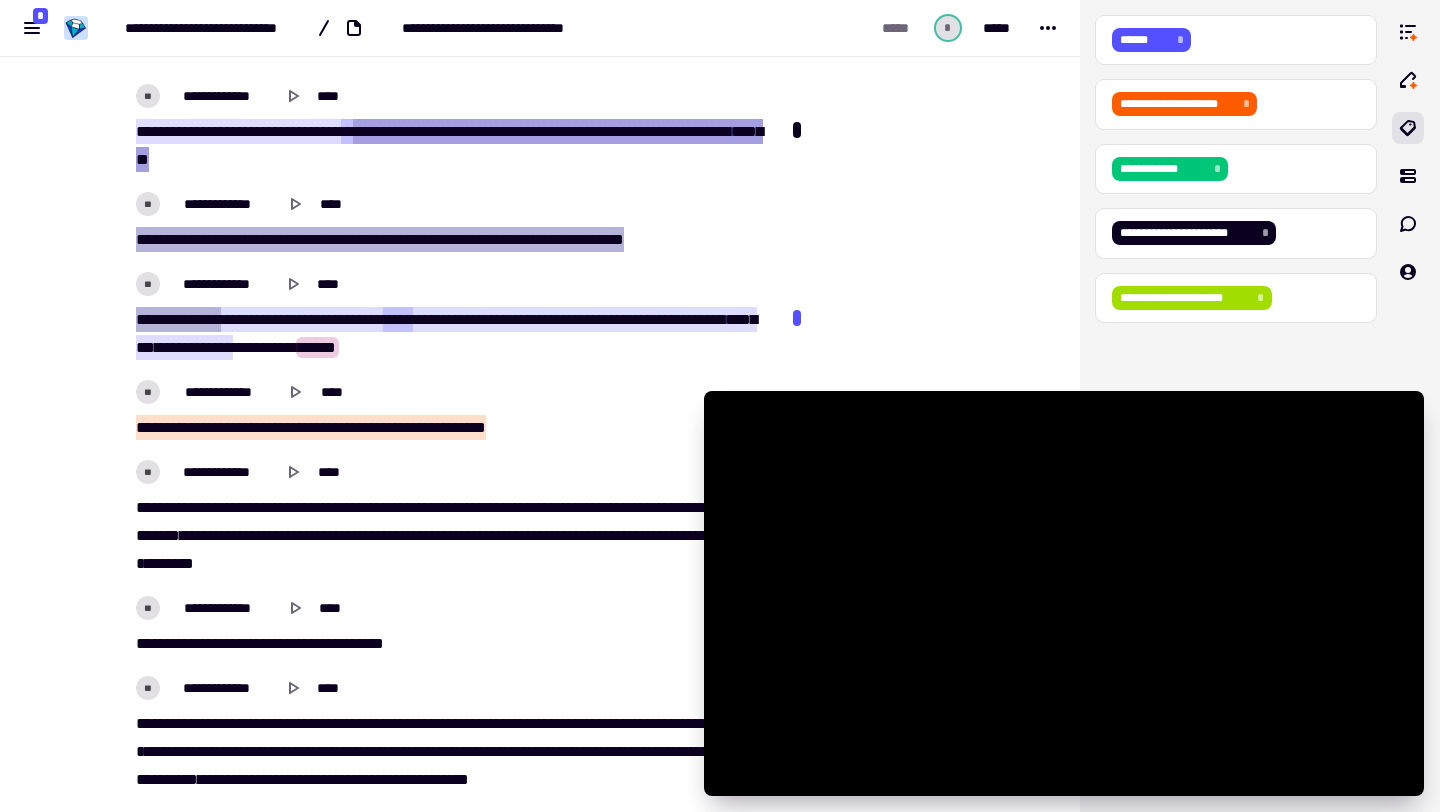 click at bounding box center (888, -1484) 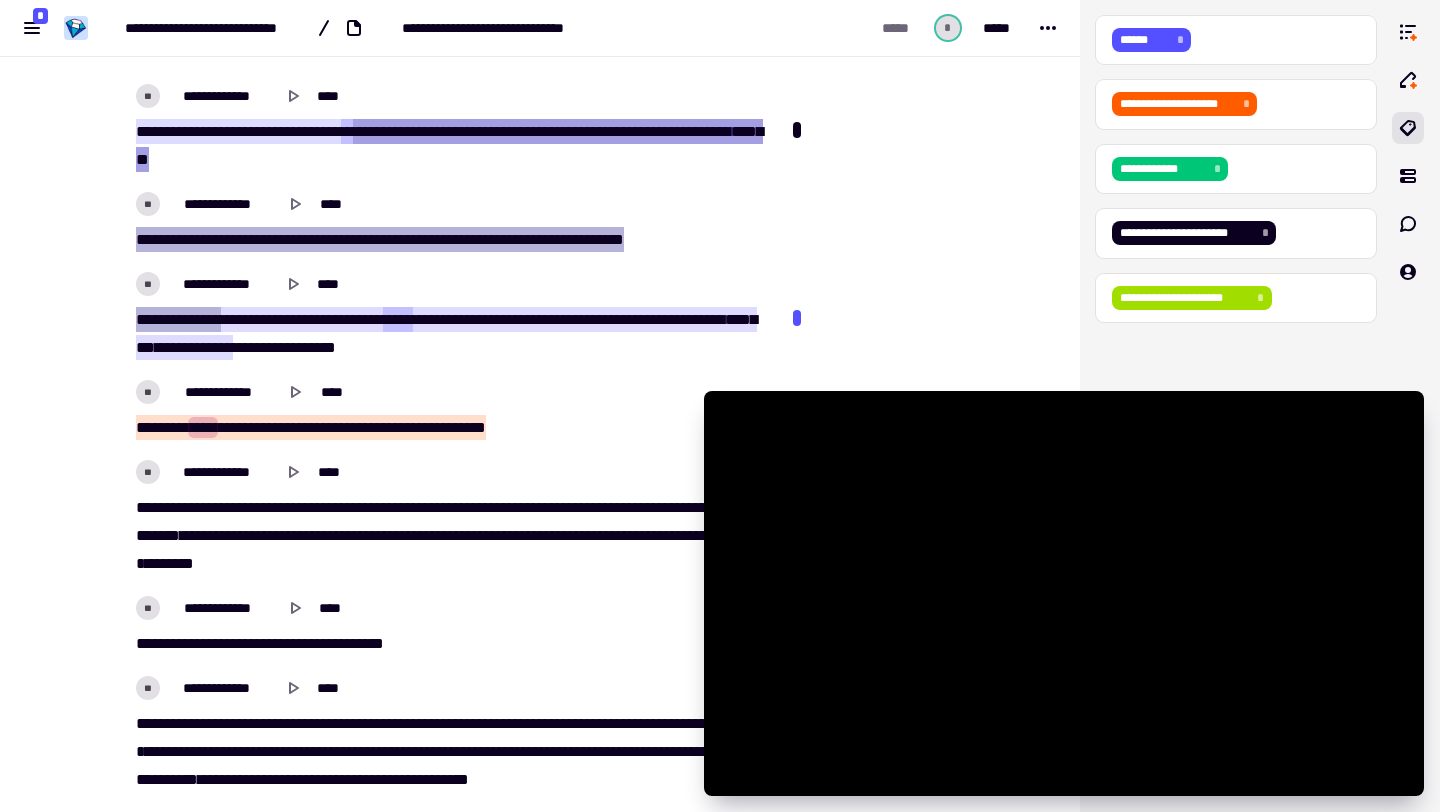 click at bounding box center (888, -1500) 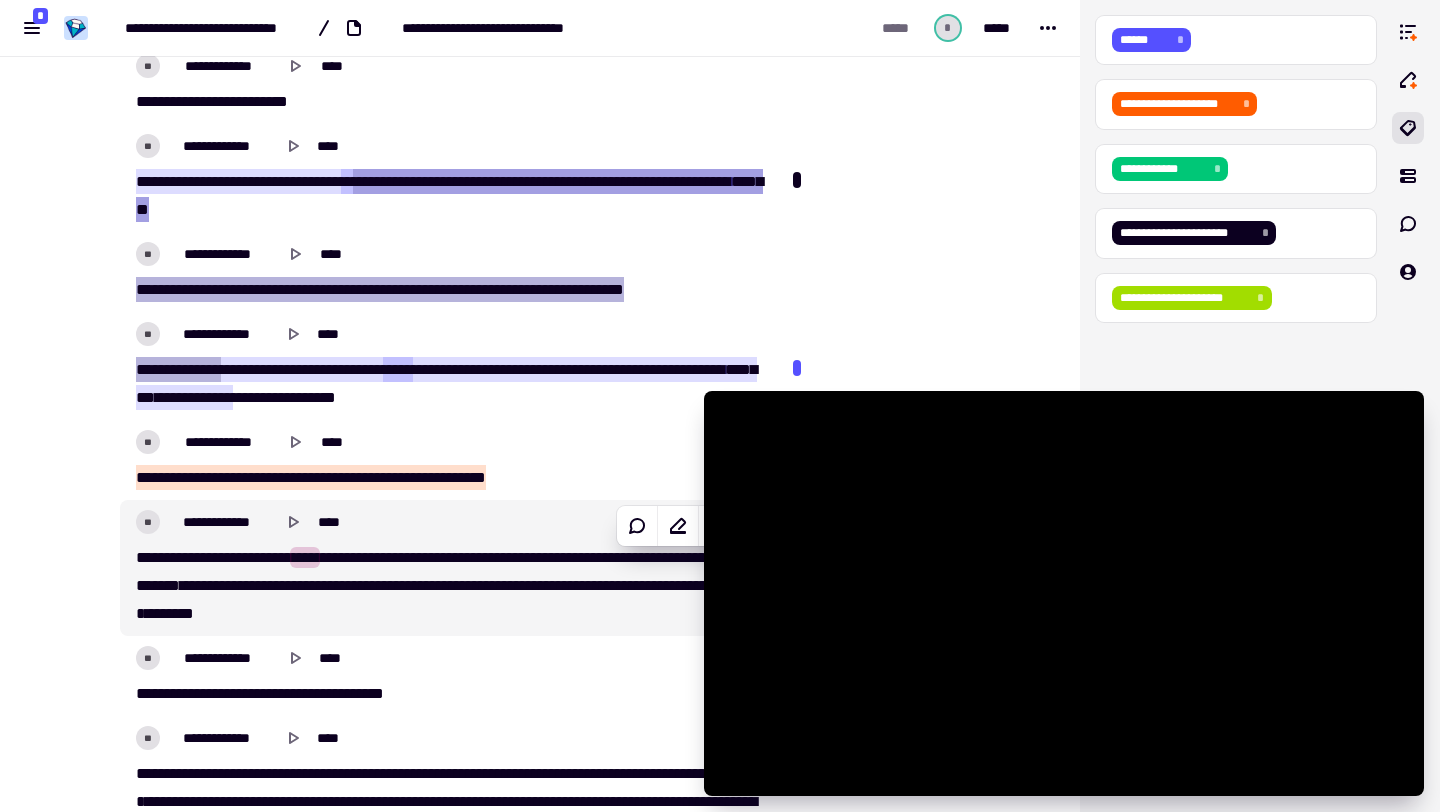 scroll, scrollTop: 3431, scrollLeft: 0, axis: vertical 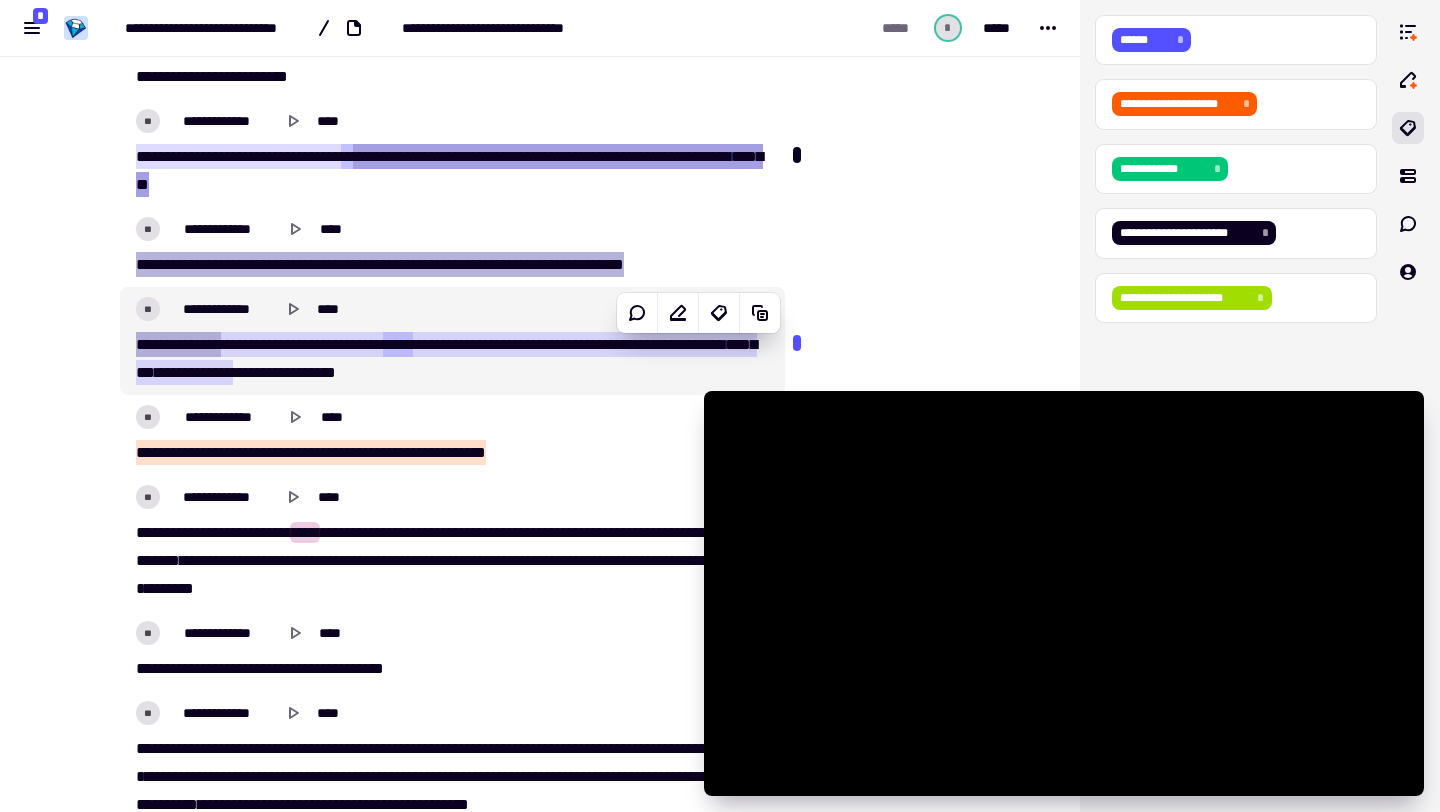 click on "*******" at bounding box center (440, 344) 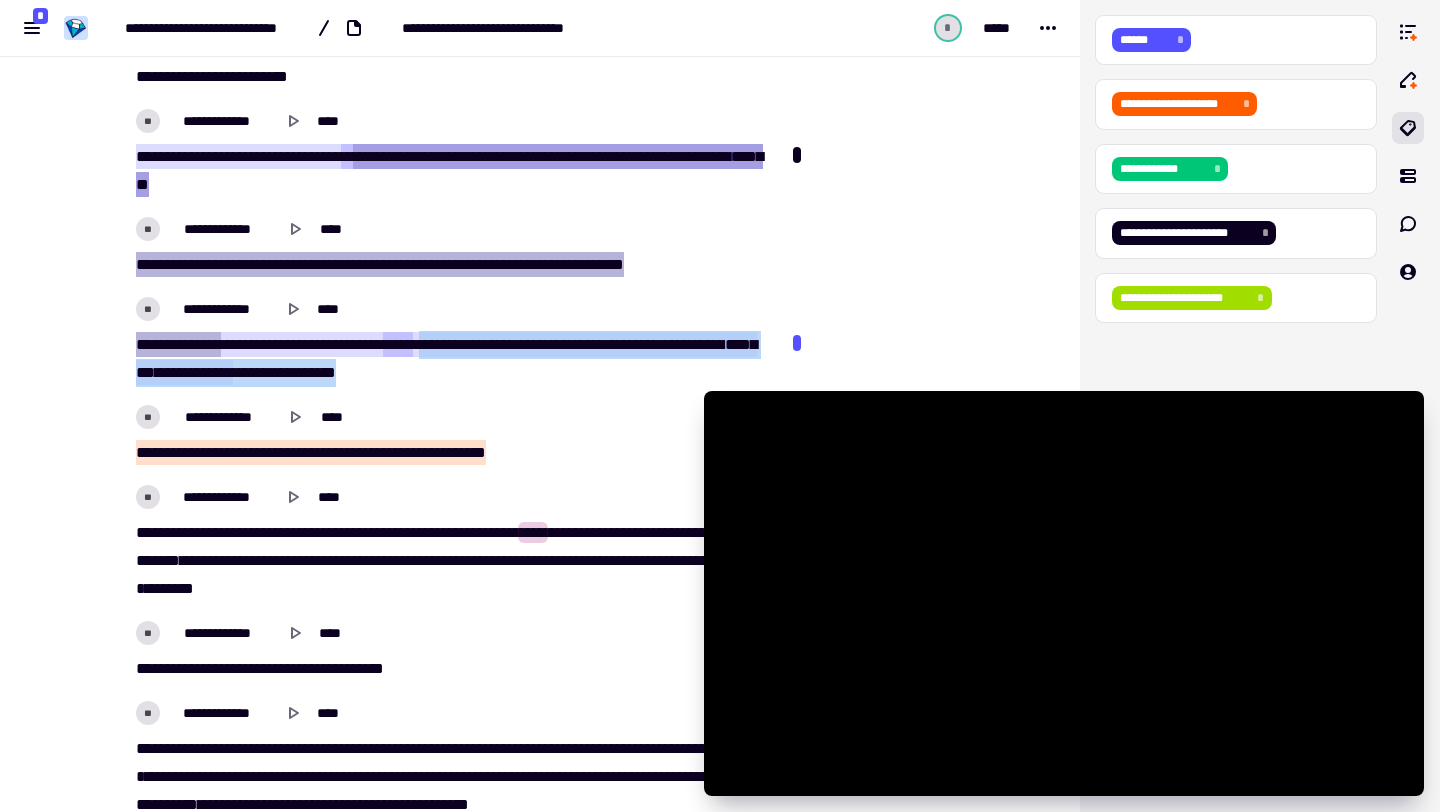 drag, startPoint x: 460, startPoint y: 341, endPoint x: 545, endPoint y: 363, distance: 87.80091 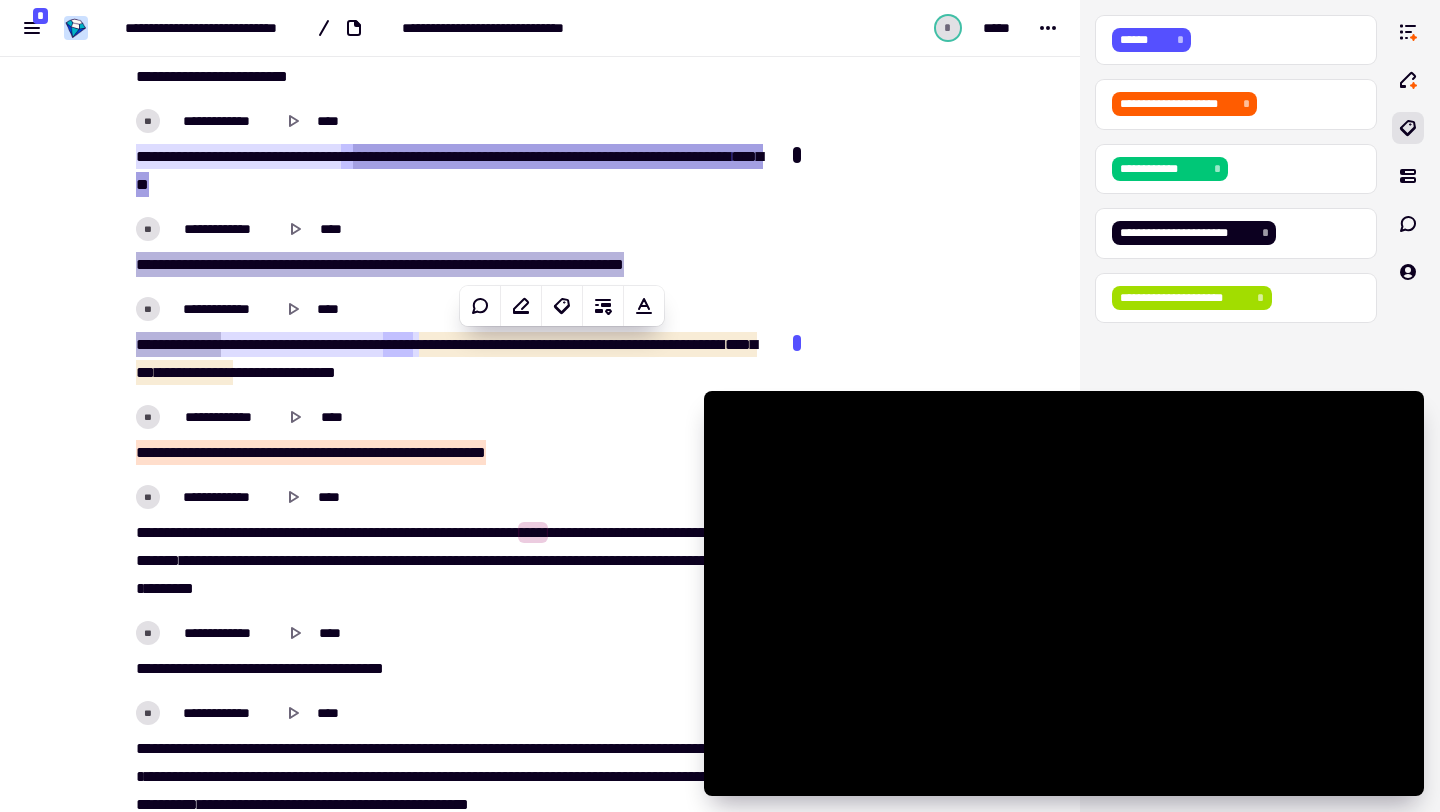 click on "[NUMBER] [STREET] [NUMBER] [STREET_TYPE] [CITY] [STATE] [ZIP]" at bounding box center (452, 359) 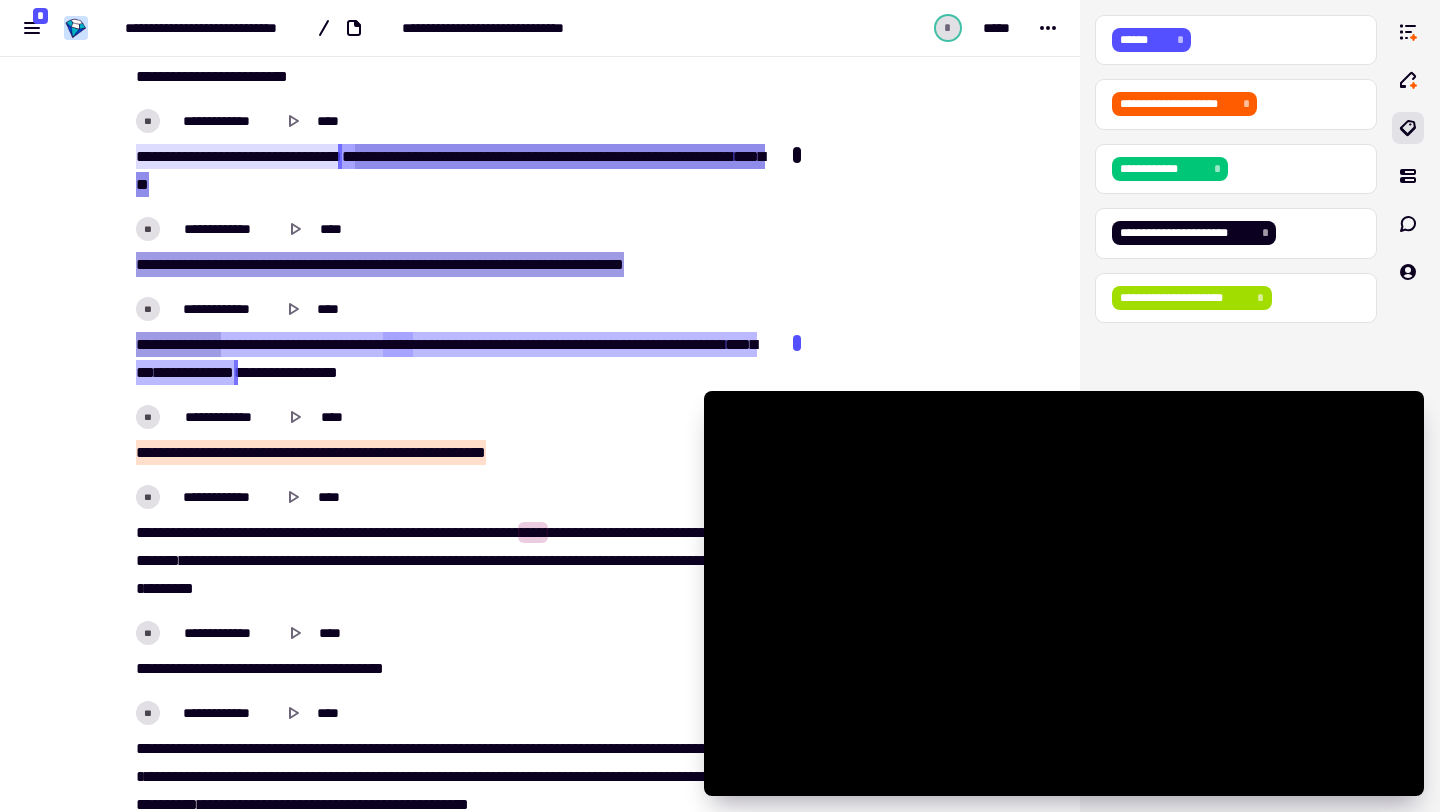 click on "*******" at bounding box center (440, 344) 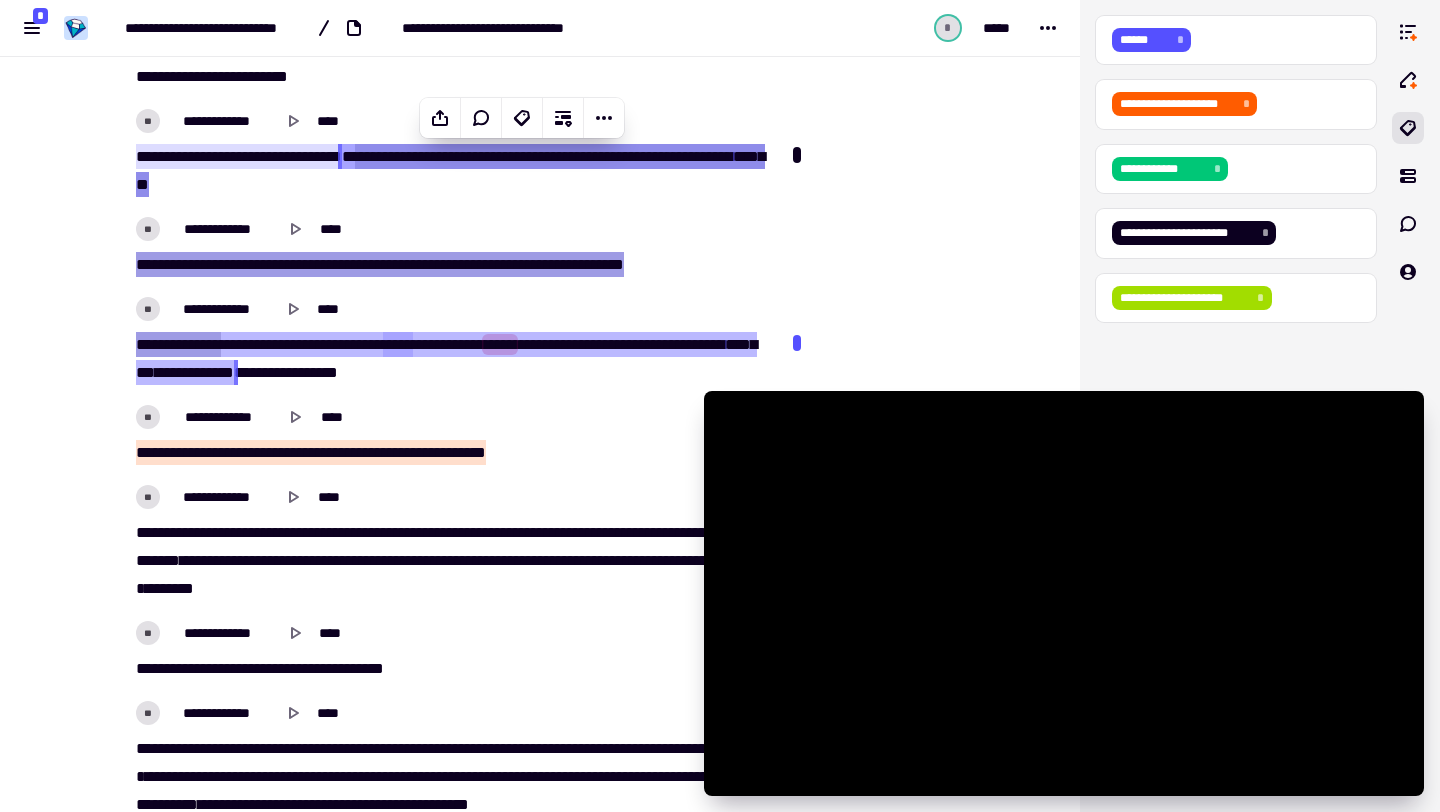 click on "*******" at bounding box center (440, 344) 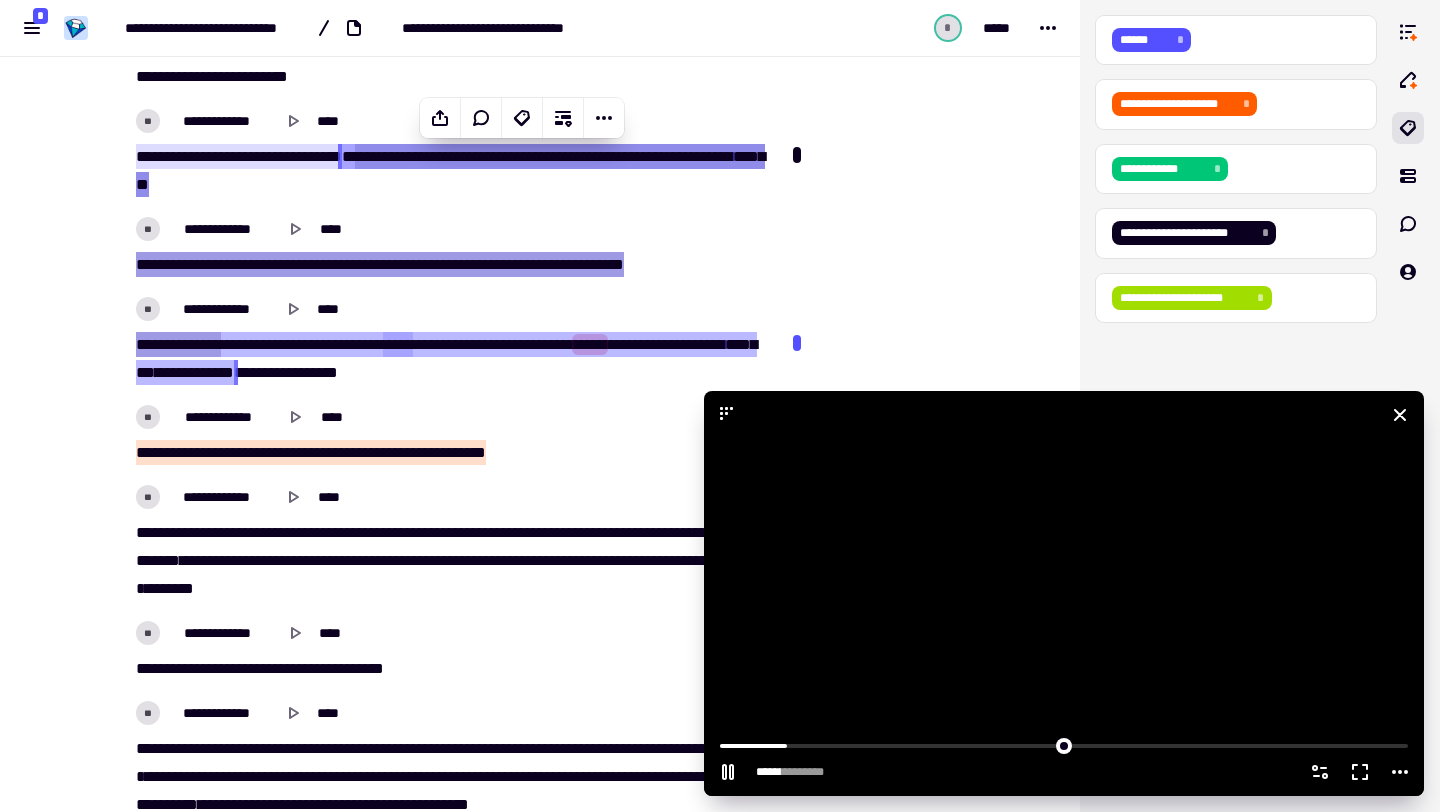 click 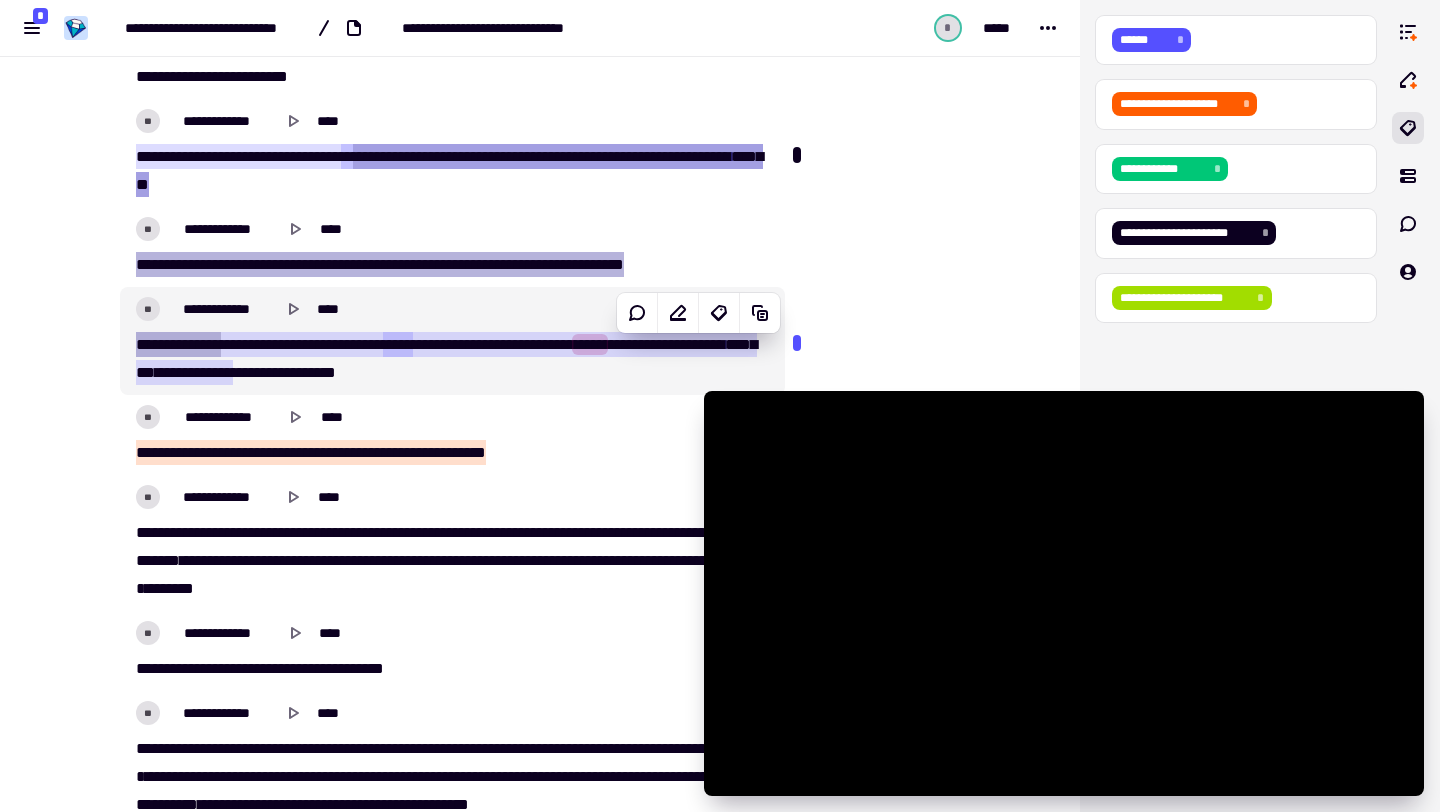 click on "*******" at bounding box center (440, 344) 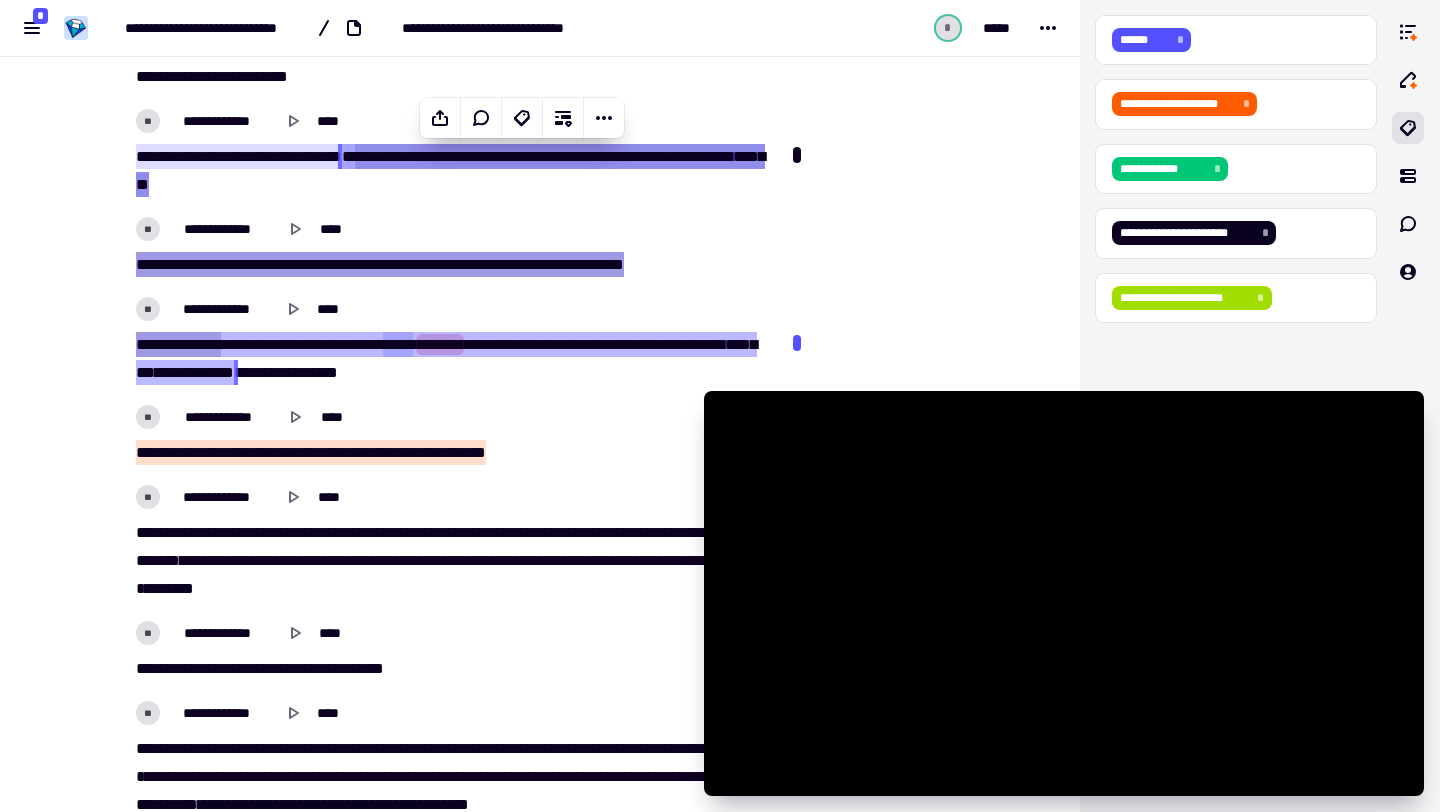 click on "*******" at bounding box center [440, 344] 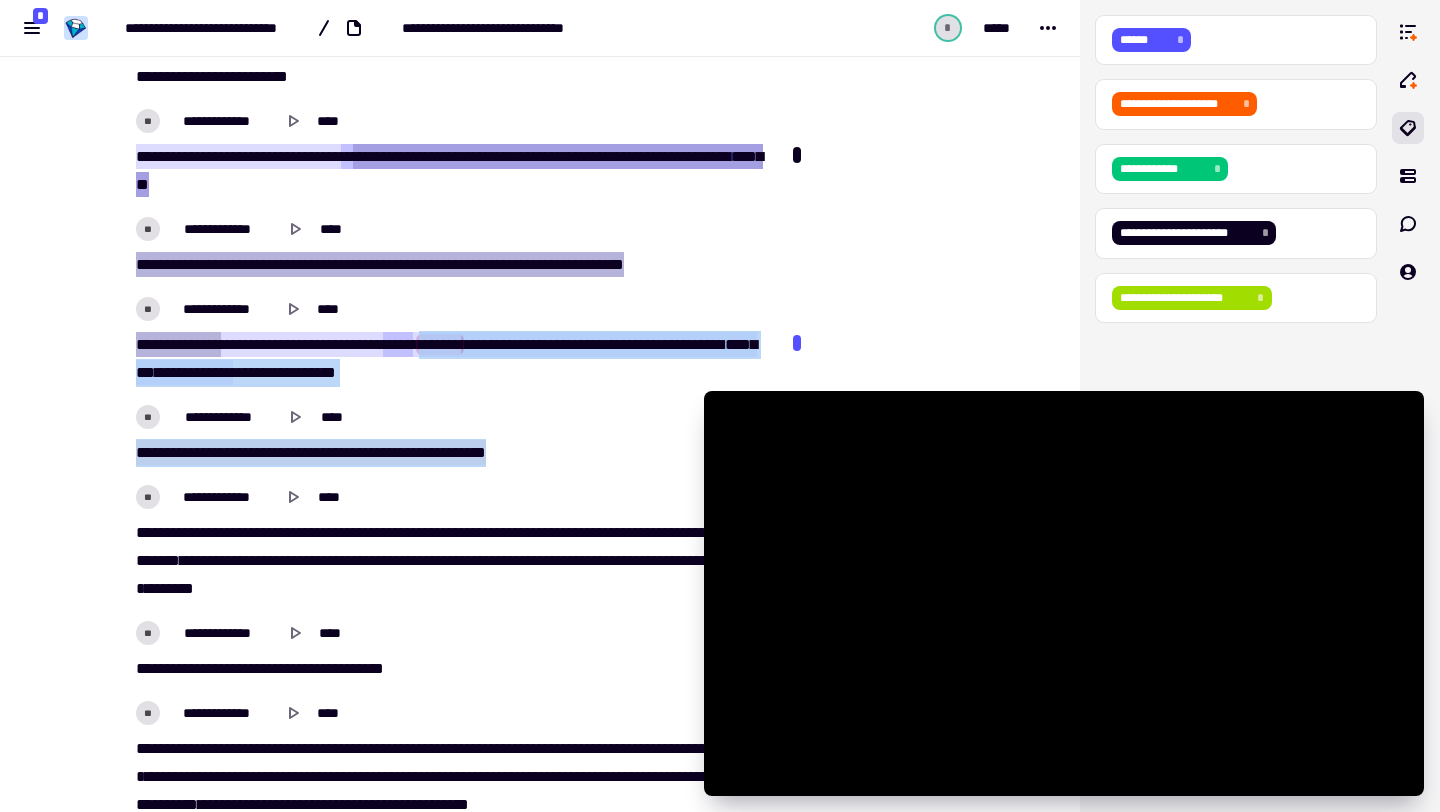 drag, startPoint x: 461, startPoint y: 345, endPoint x: 604, endPoint y: 445, distance: 174.49641 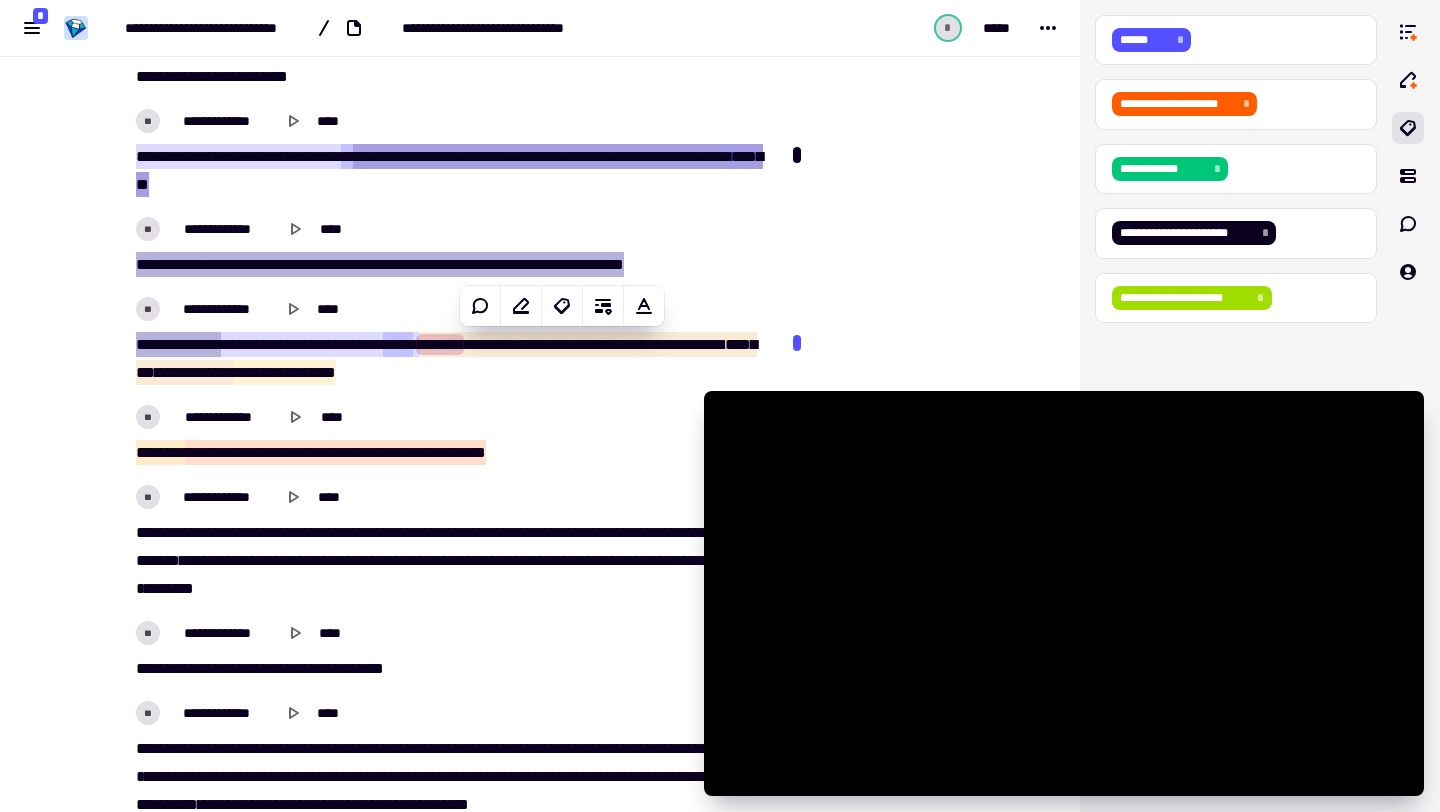 click on "[NUMBER] [STREET] [NUMBER] [STREET_TYPE] [CITY] [STATE] [ZIP]" at bounding box center (452, 341) 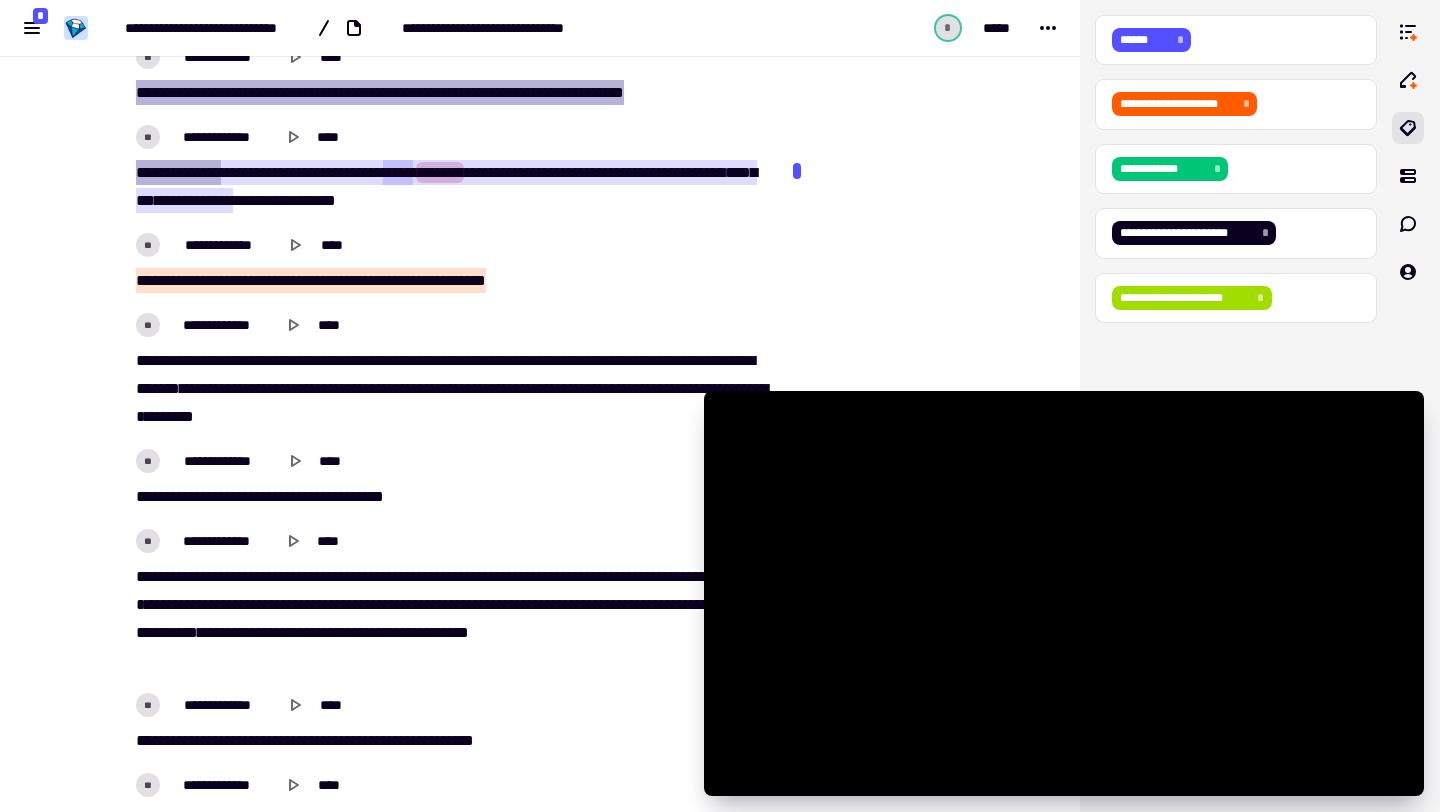 scroll, scrollTop: 3621, scrollLeft: 0, axis: vertical 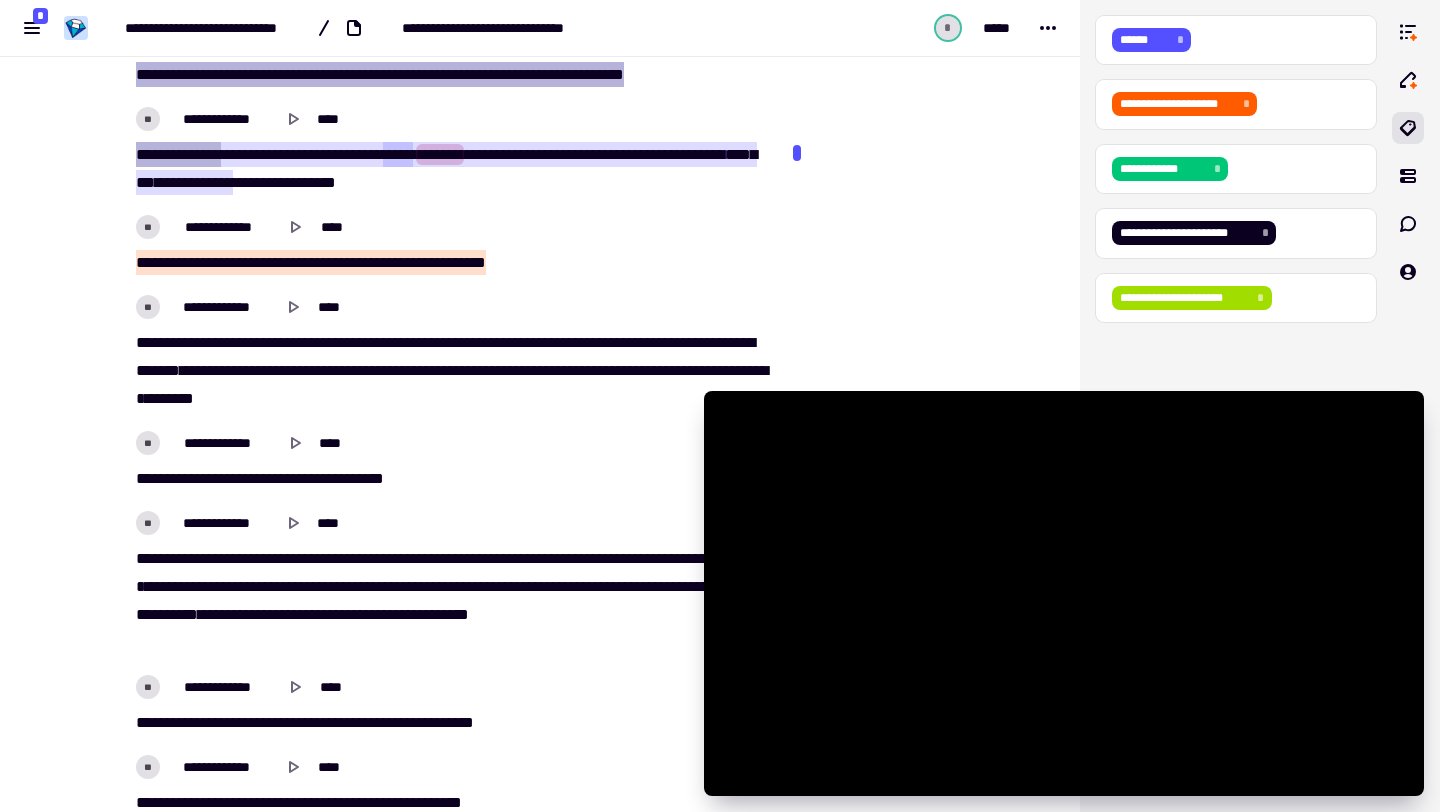 click on "**********" at bounding box center [452, 443] 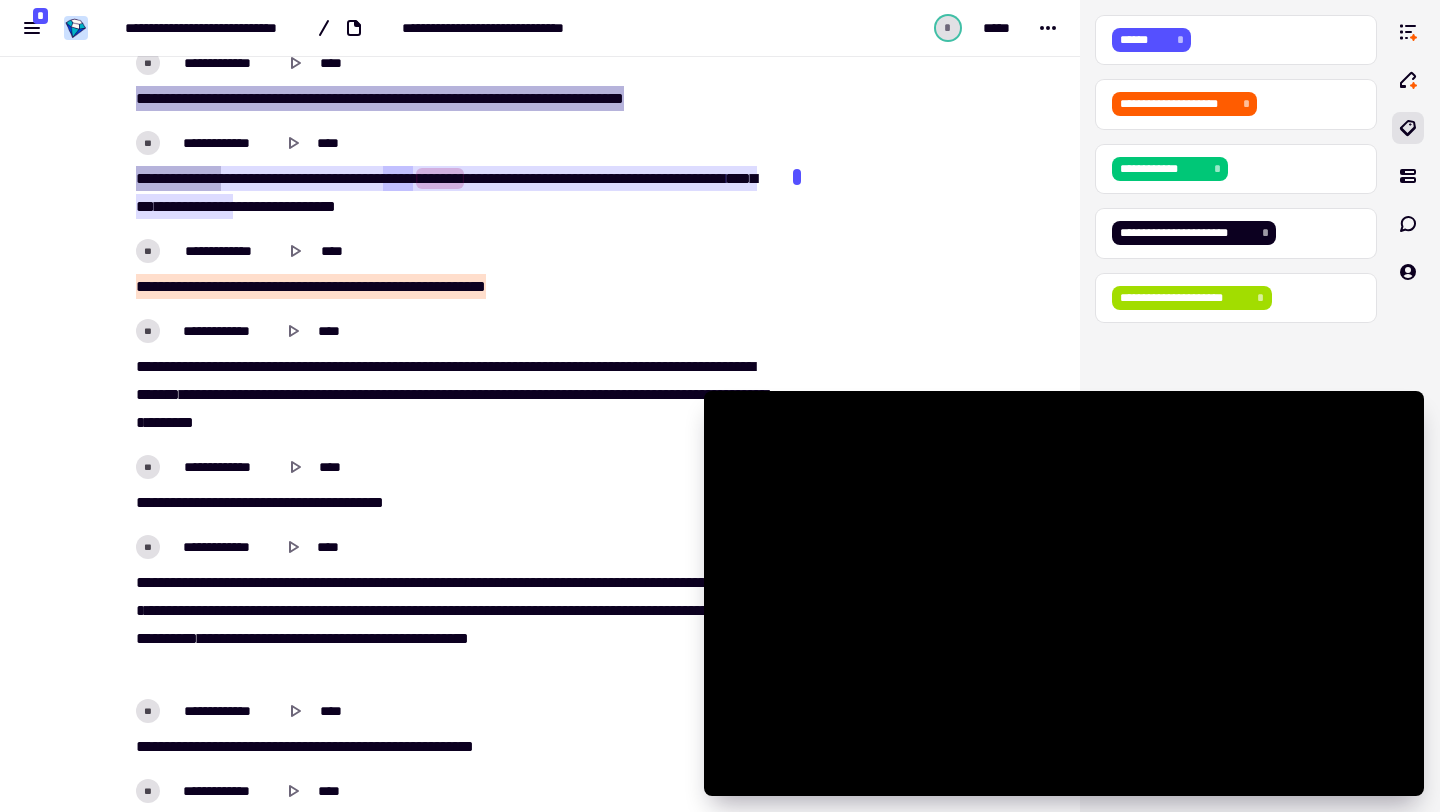 click 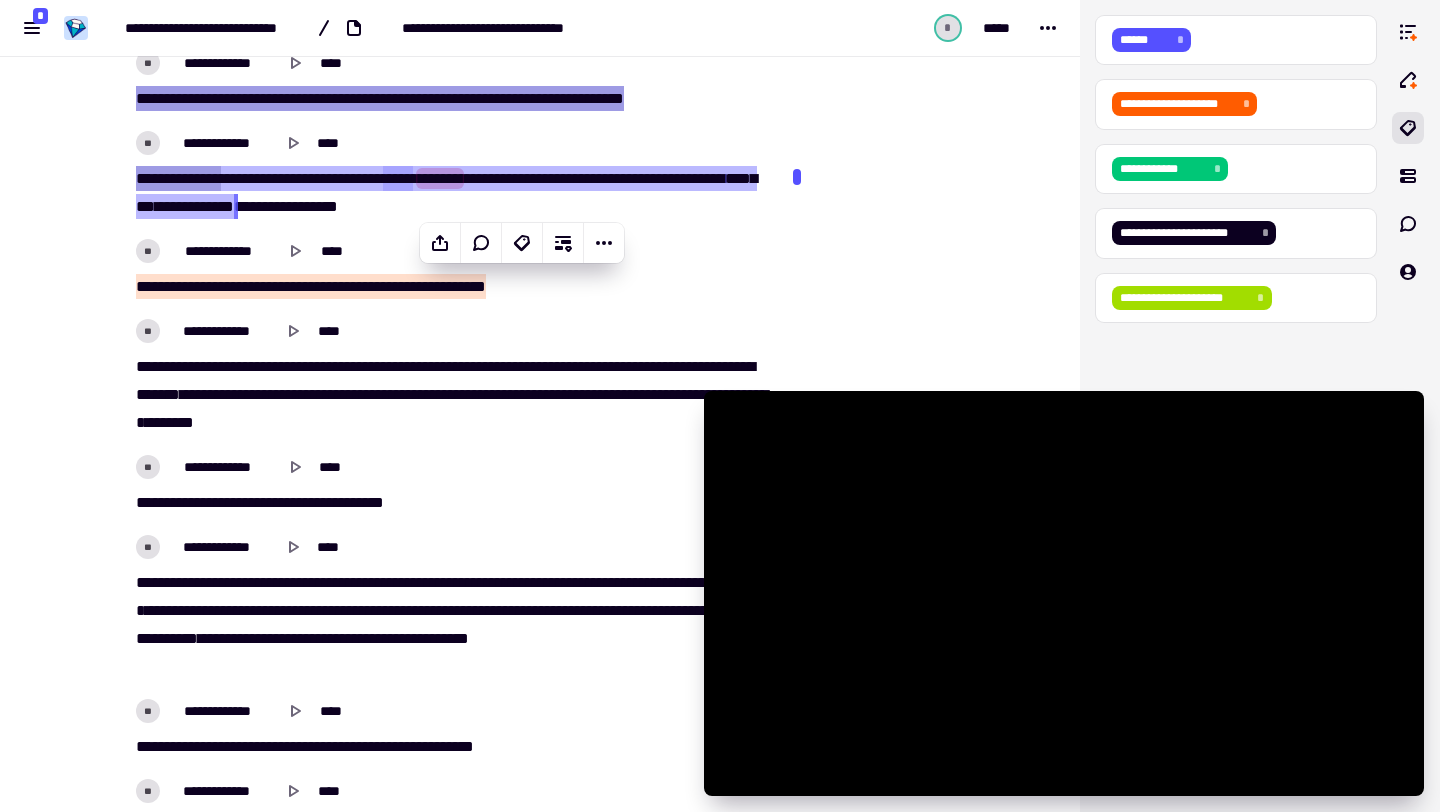 click on "*******" at bounding box center [440, 178] 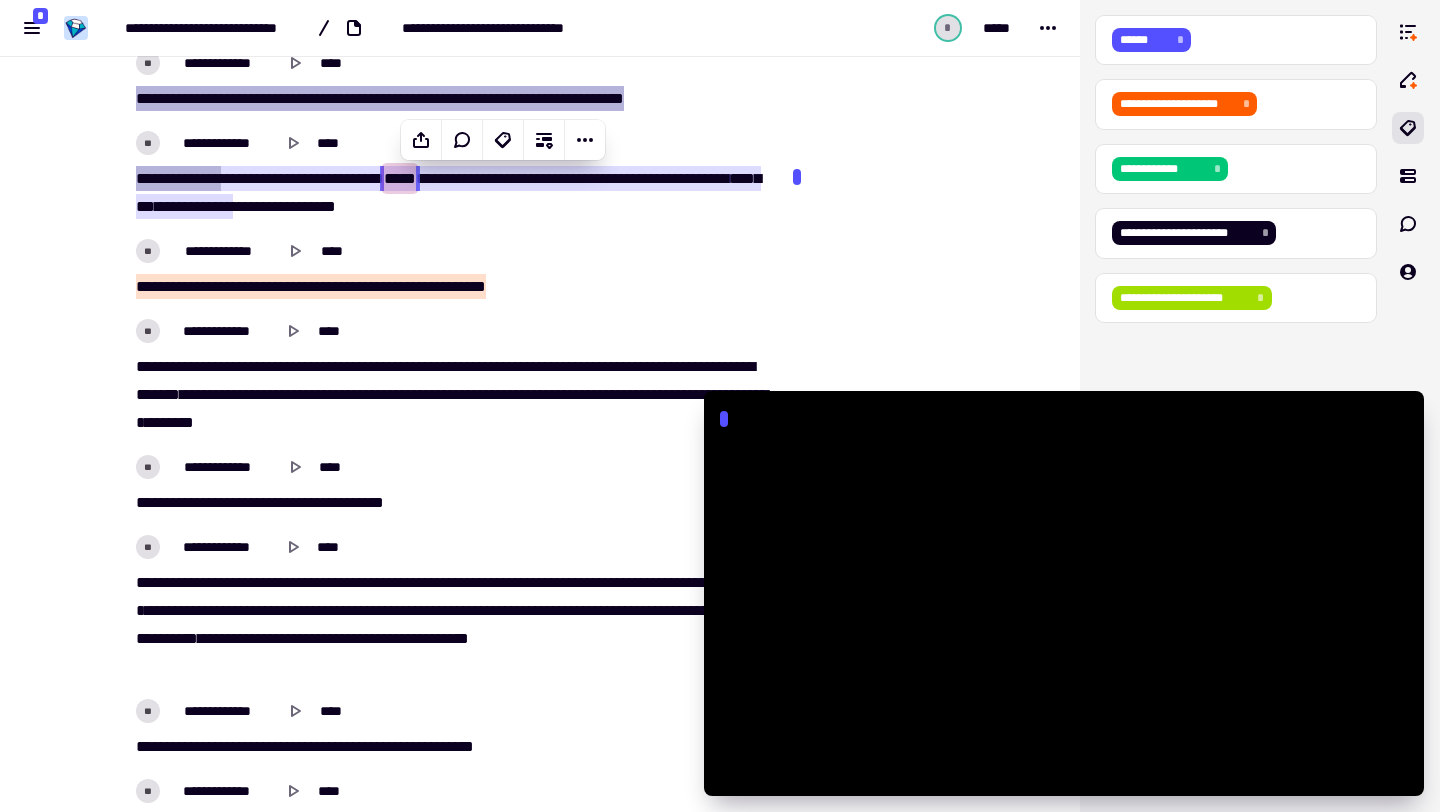 click on "[NUMBER] [STREET] [NUMBER] [STREET_TYPE] [CITY] [STATE] [ZIP]" at bounding box center [452, 193] 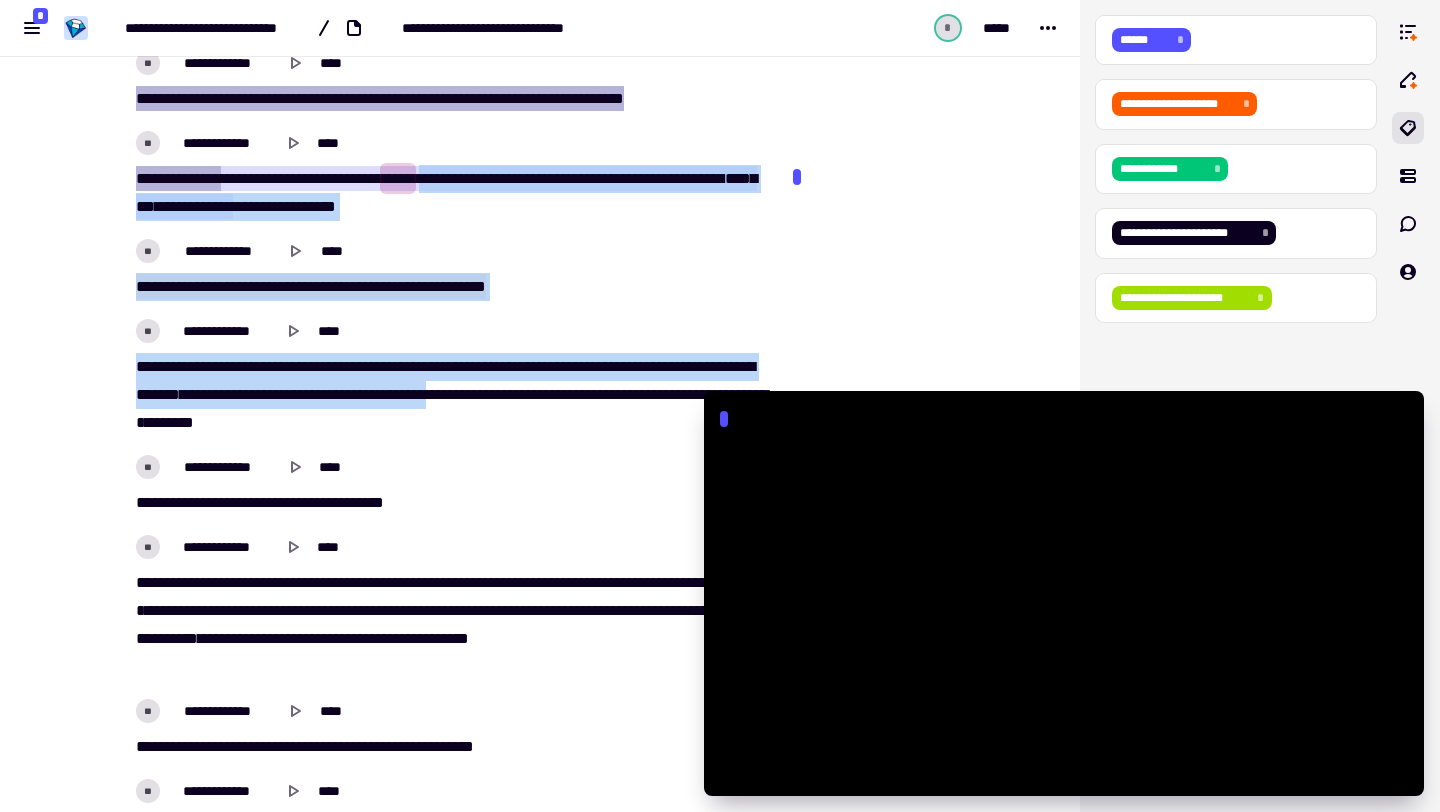 drag, startPoint x: 463, startPoint y: 172, endPoint x: 615, endPoint y: 381, distance: 258.42795 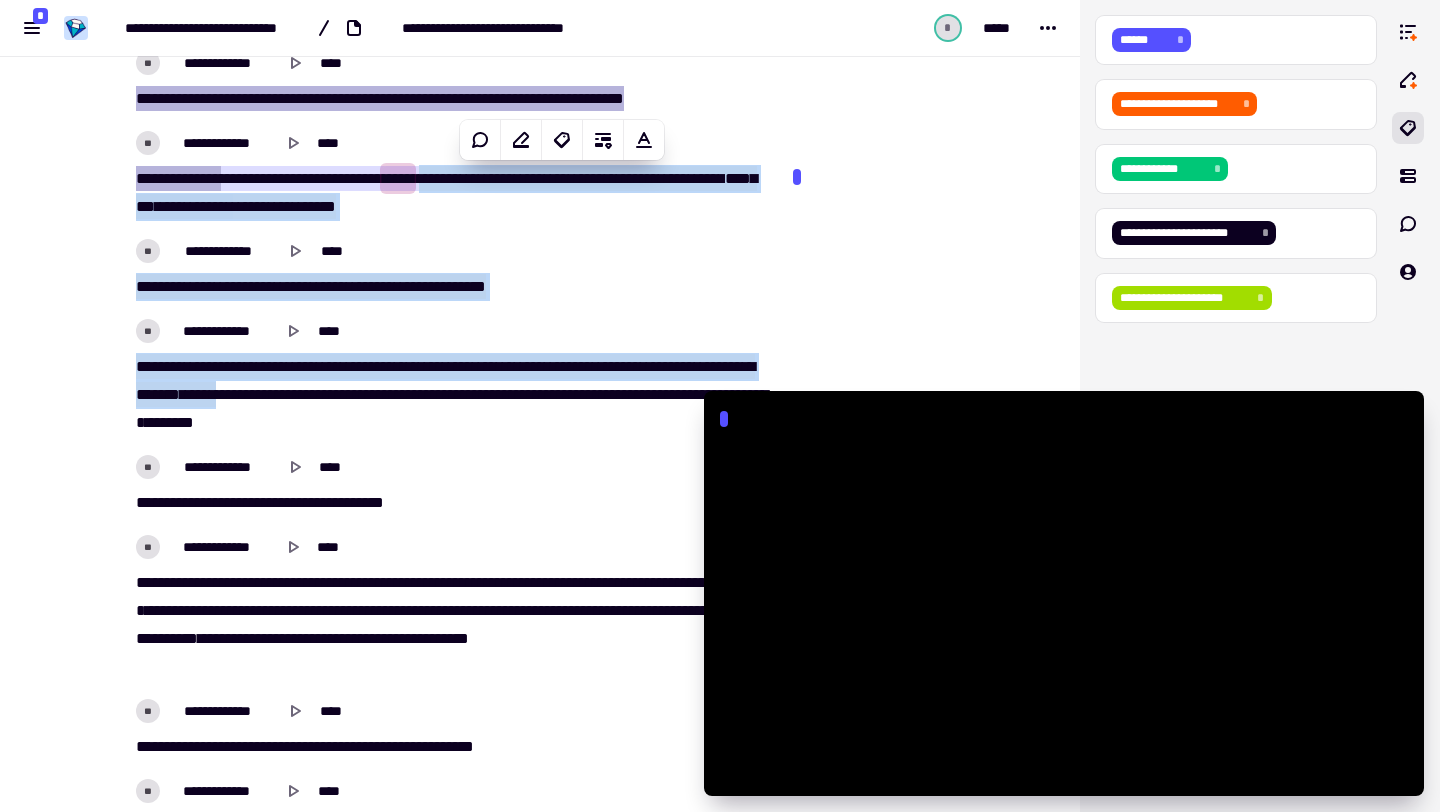 click on "[NUMBER] [STREET] [NUMBER] [STREET_TYPE] [CITY] [STATE] [ZIP]" at bounding box center (452, 269) 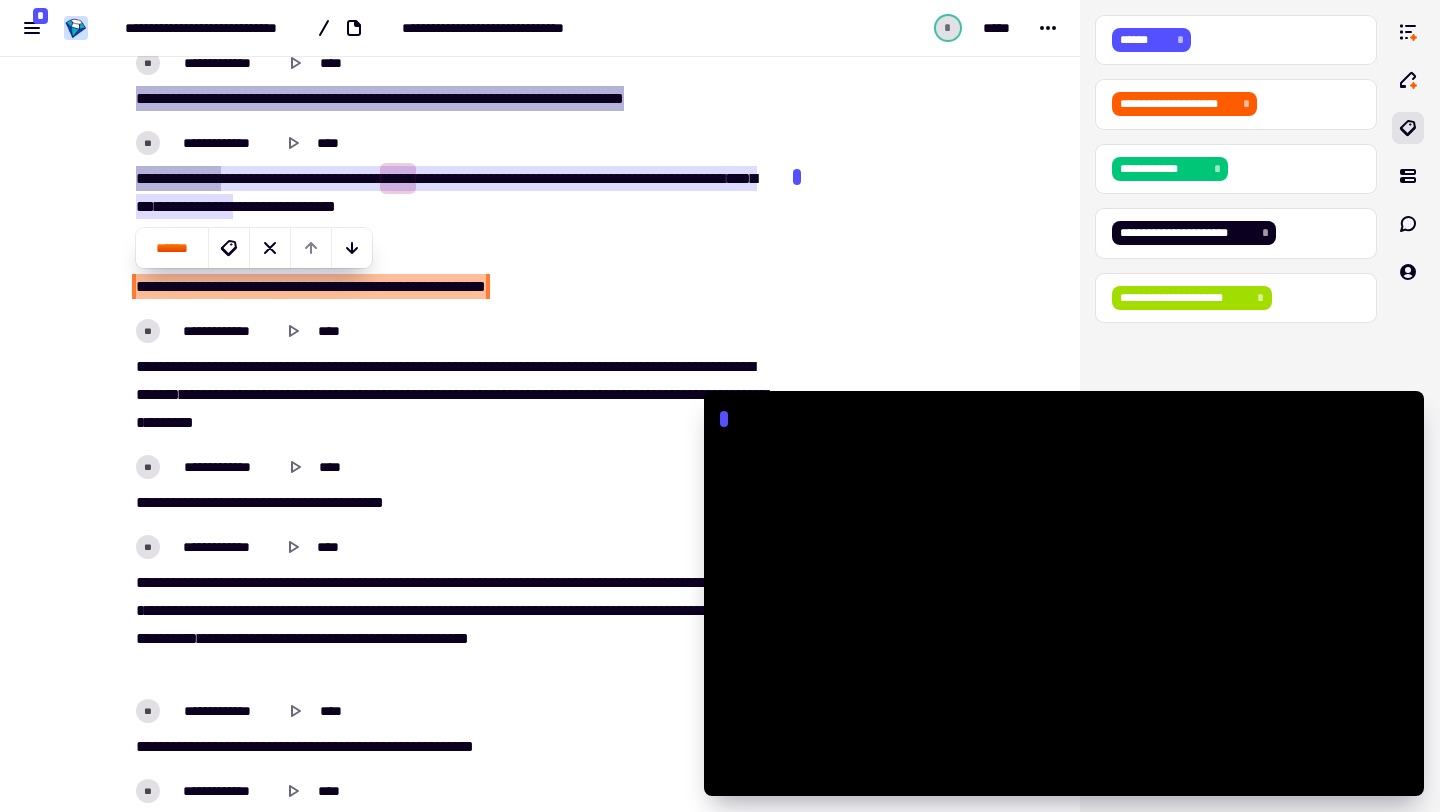 click on "**********" at bounding box center (443, 286) 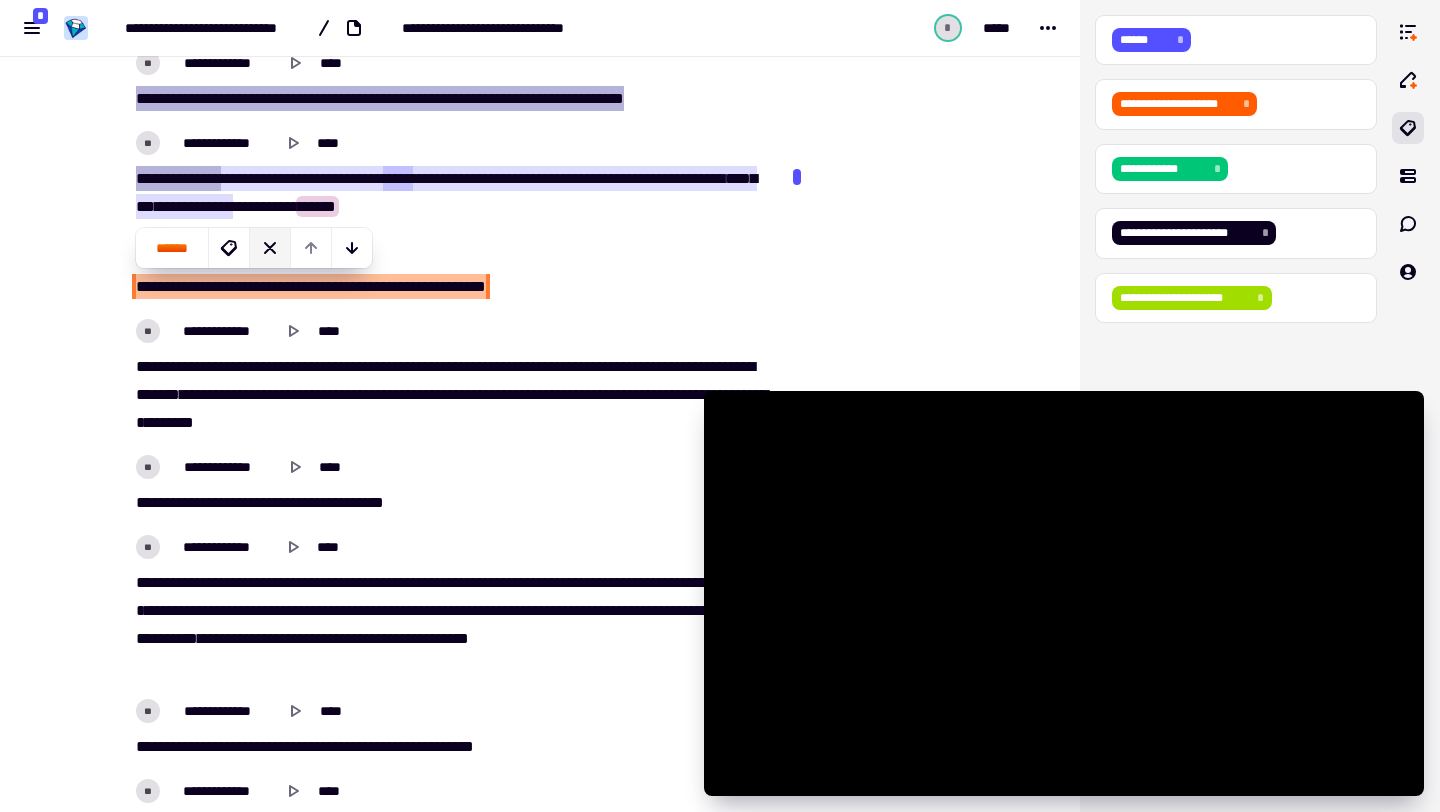 click 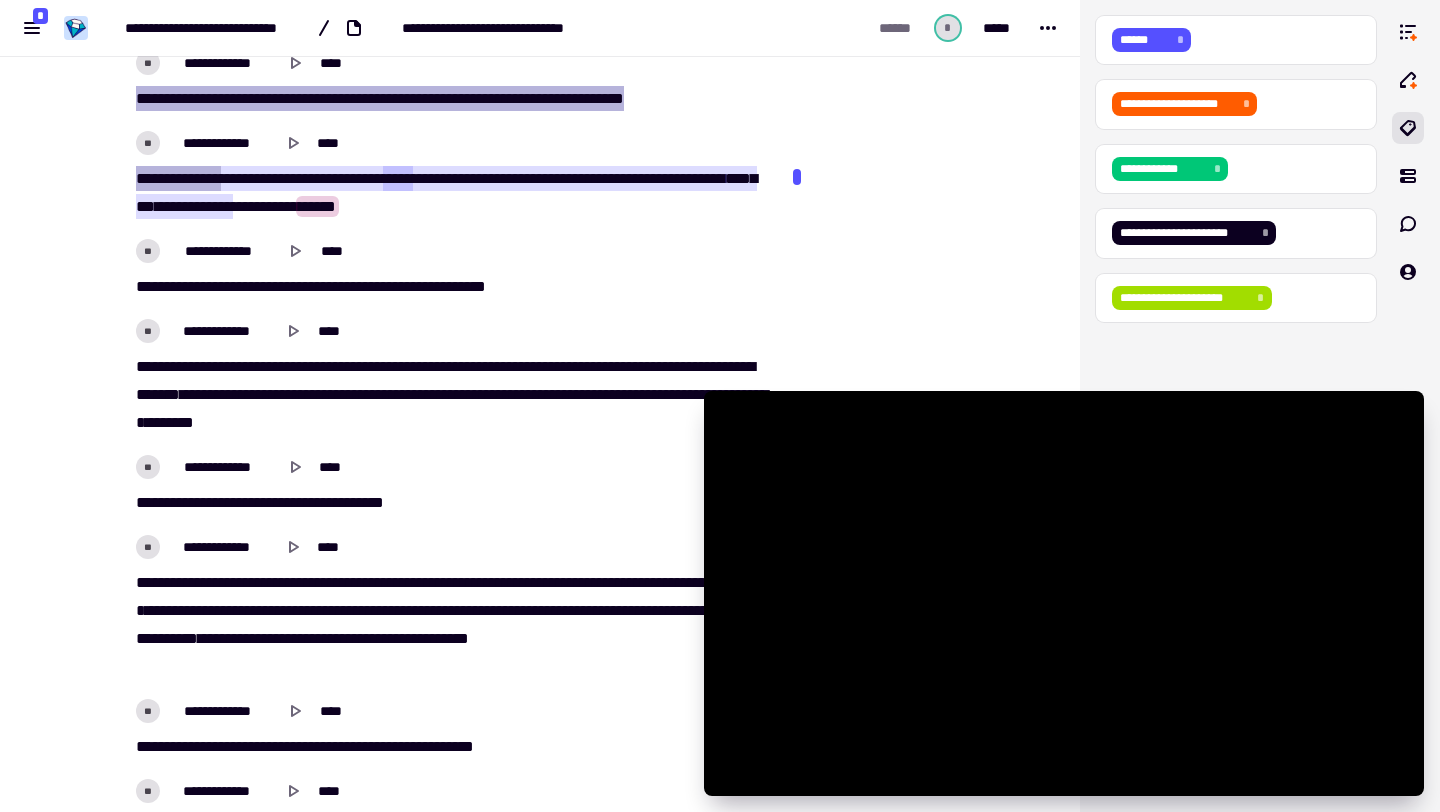click on "[NUMBER] [STREET] [NUMBER] [STREET_TYPE] [CITY] [STATE] [ZIP]" at bounding box center (452, 269) 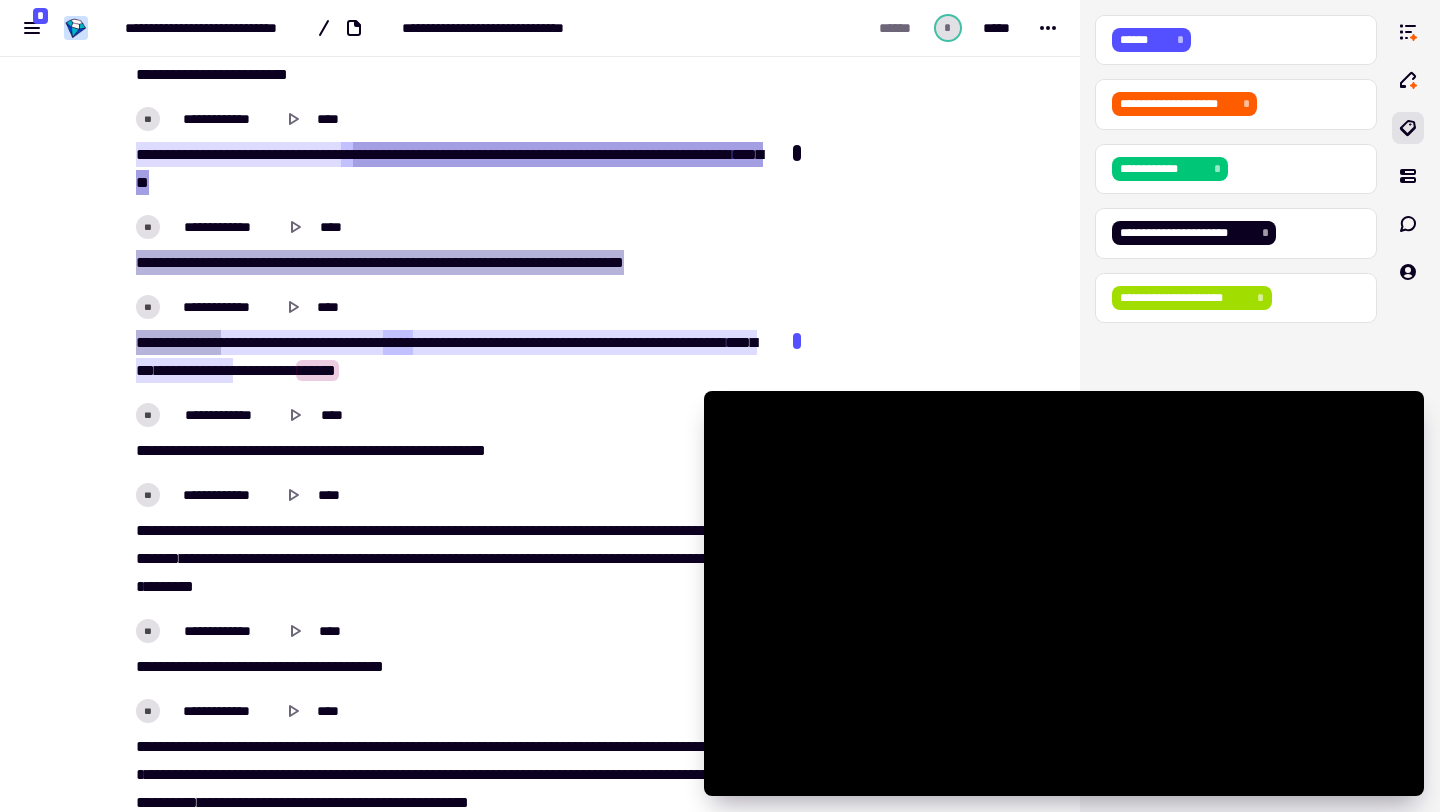 scroll, scrollTop: 3400, scrollLeft: 0, axis: vertical 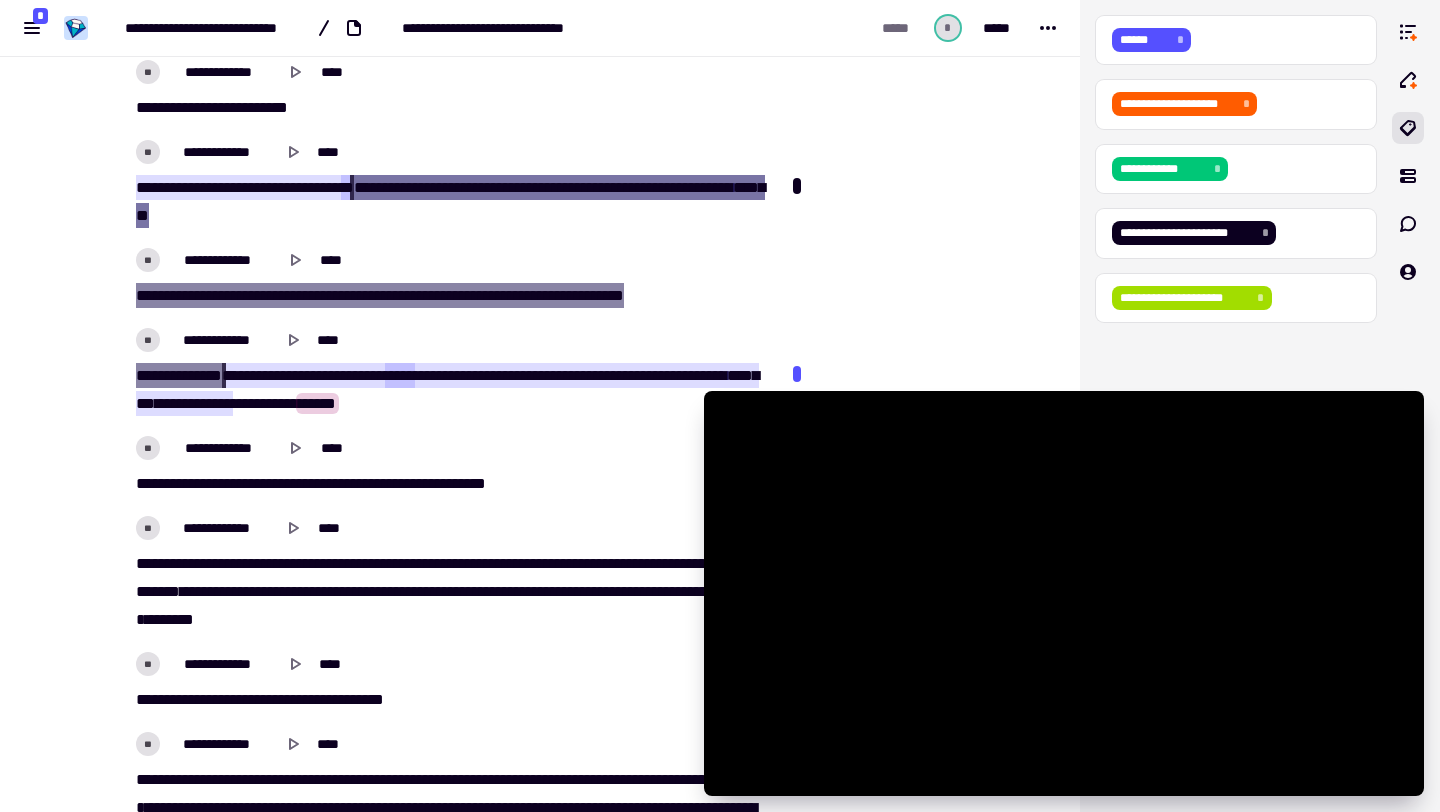 type on "******" 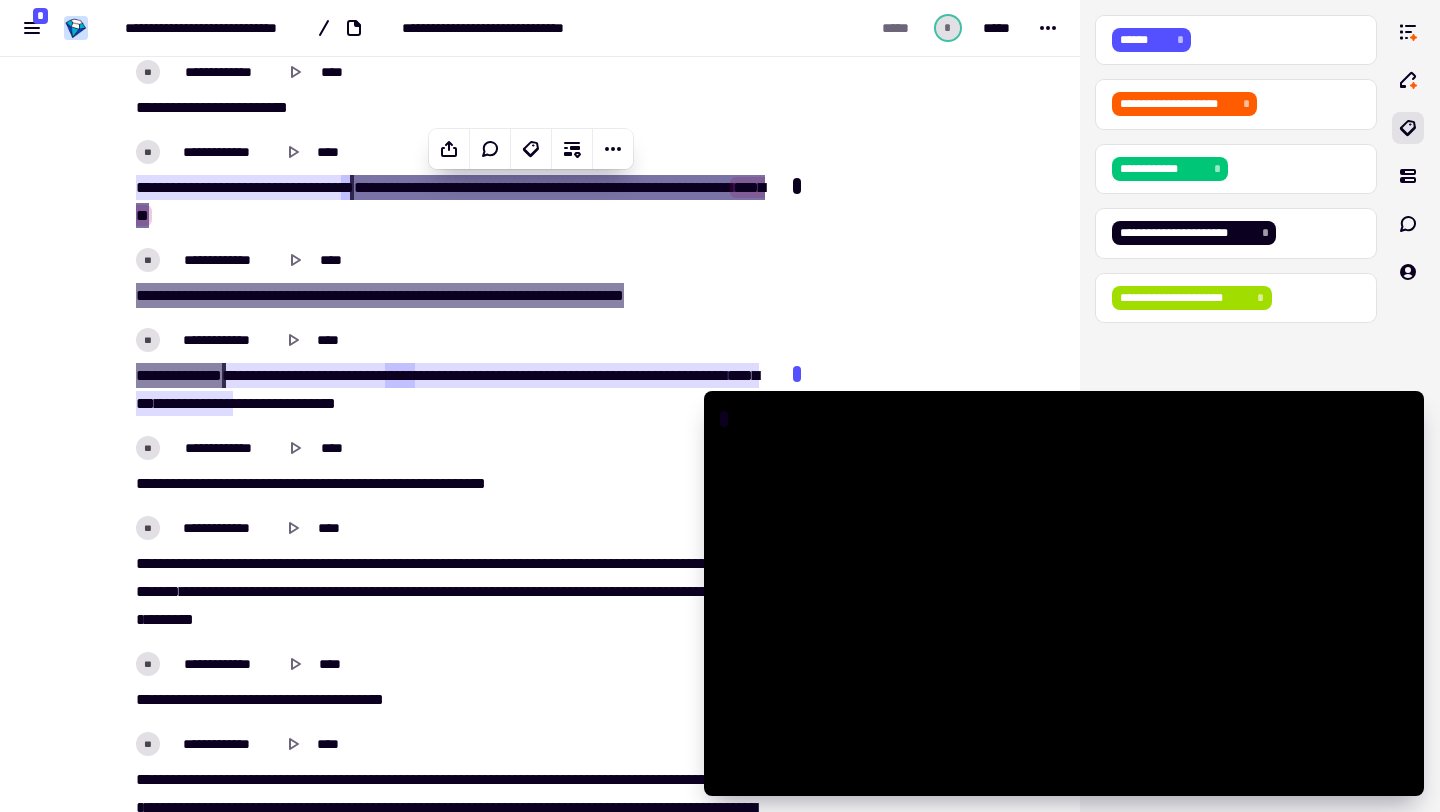 click at bounding box center (888, -1444) 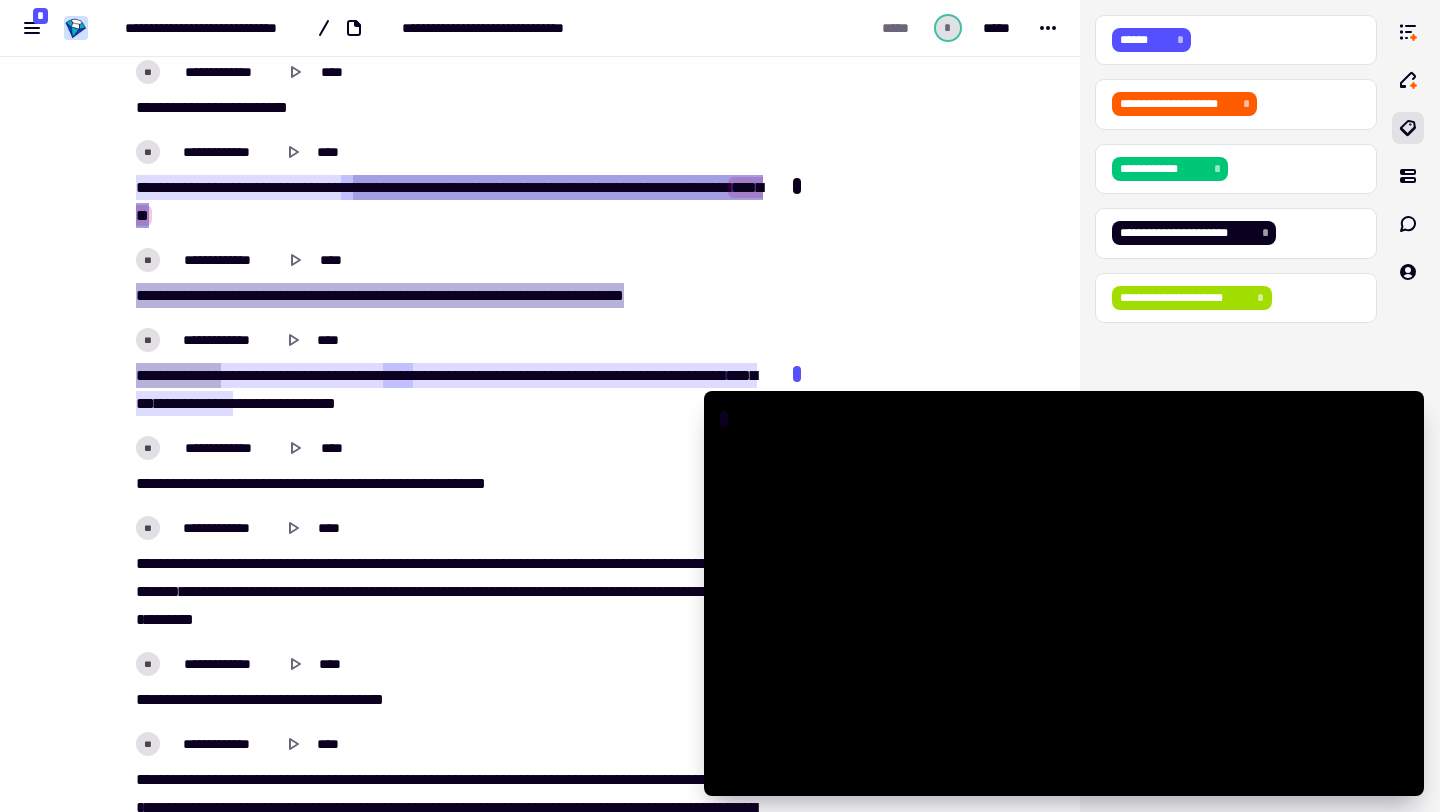scroll, scrollTop: 3472, scrollLeft: 0, axis: vertical 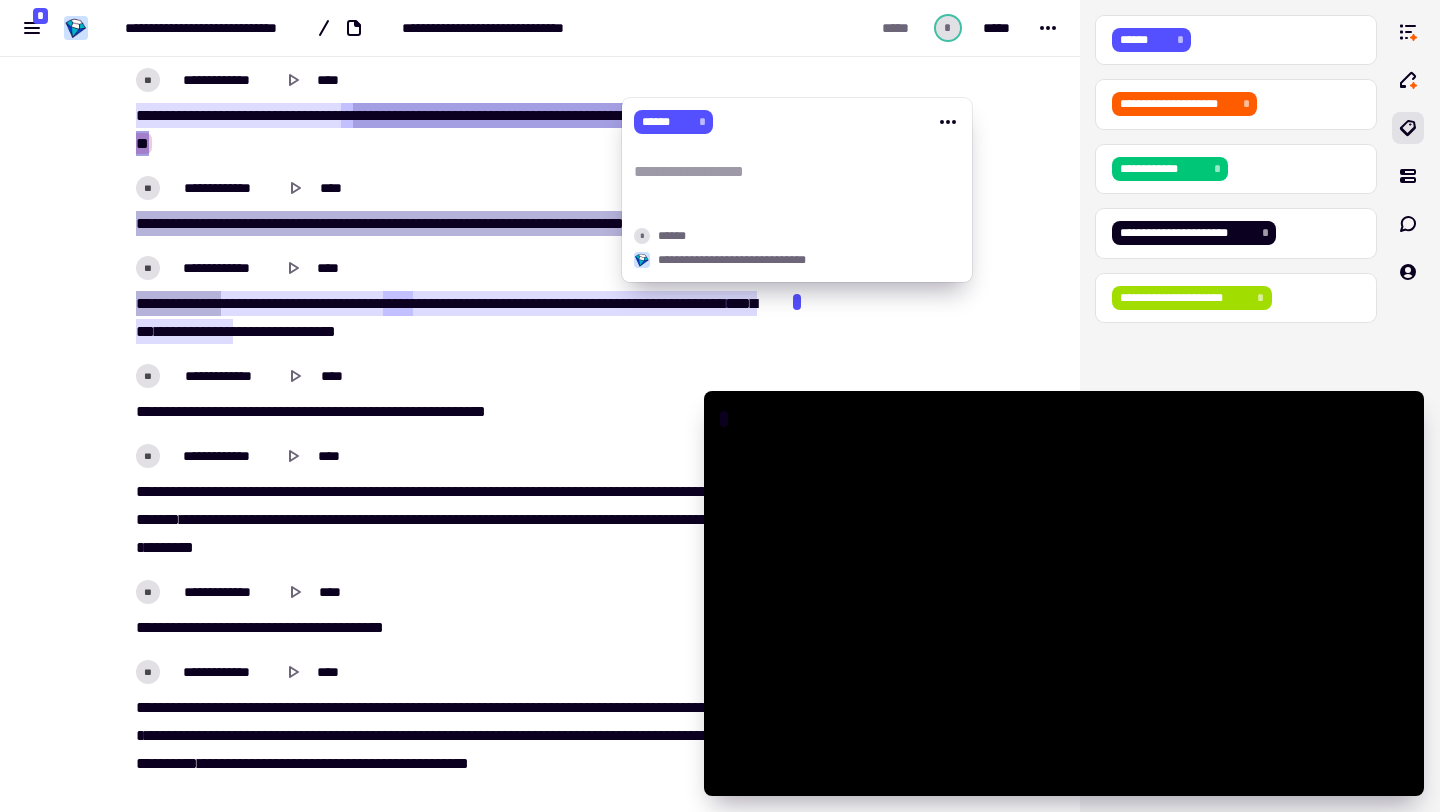 click at bounding box center [797, 302] 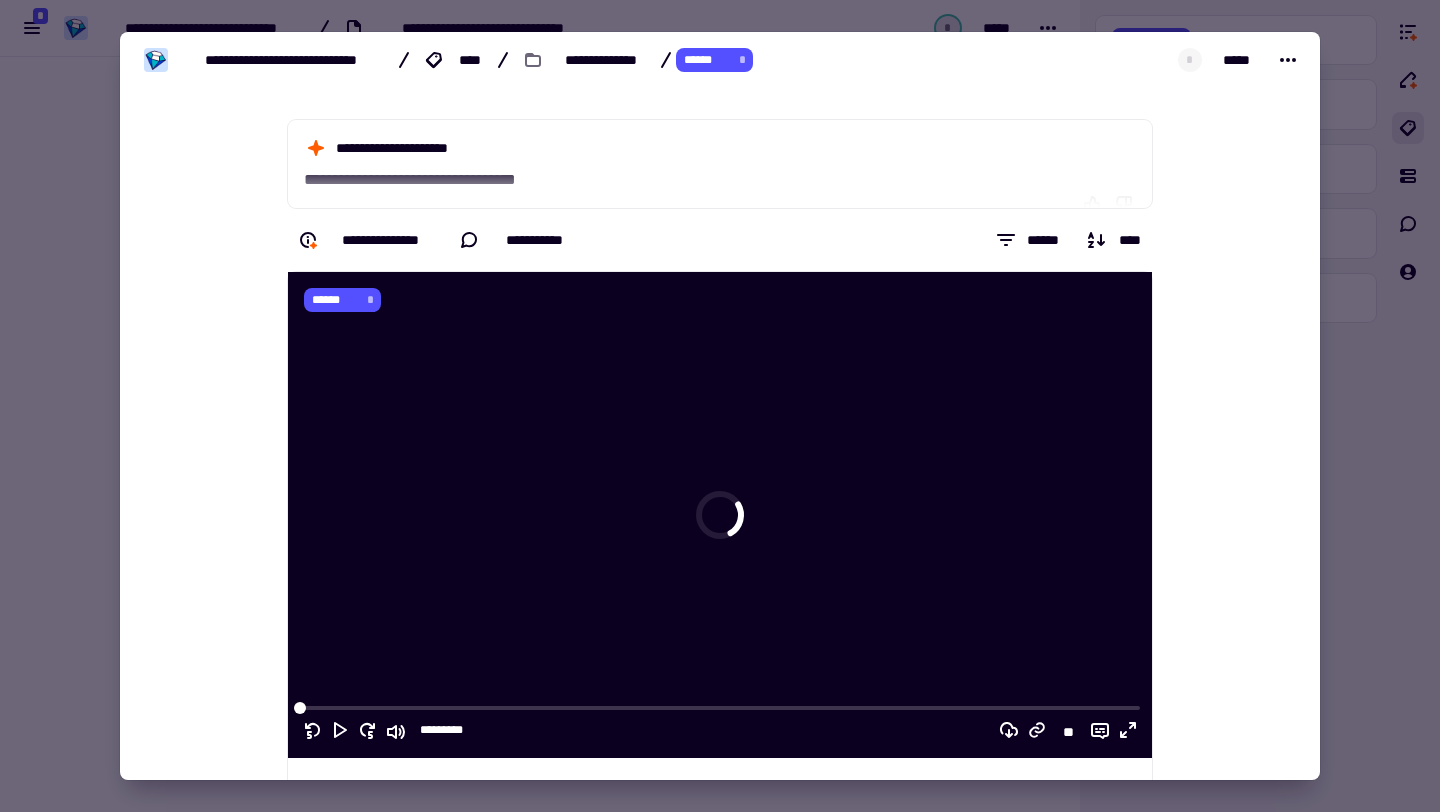 click 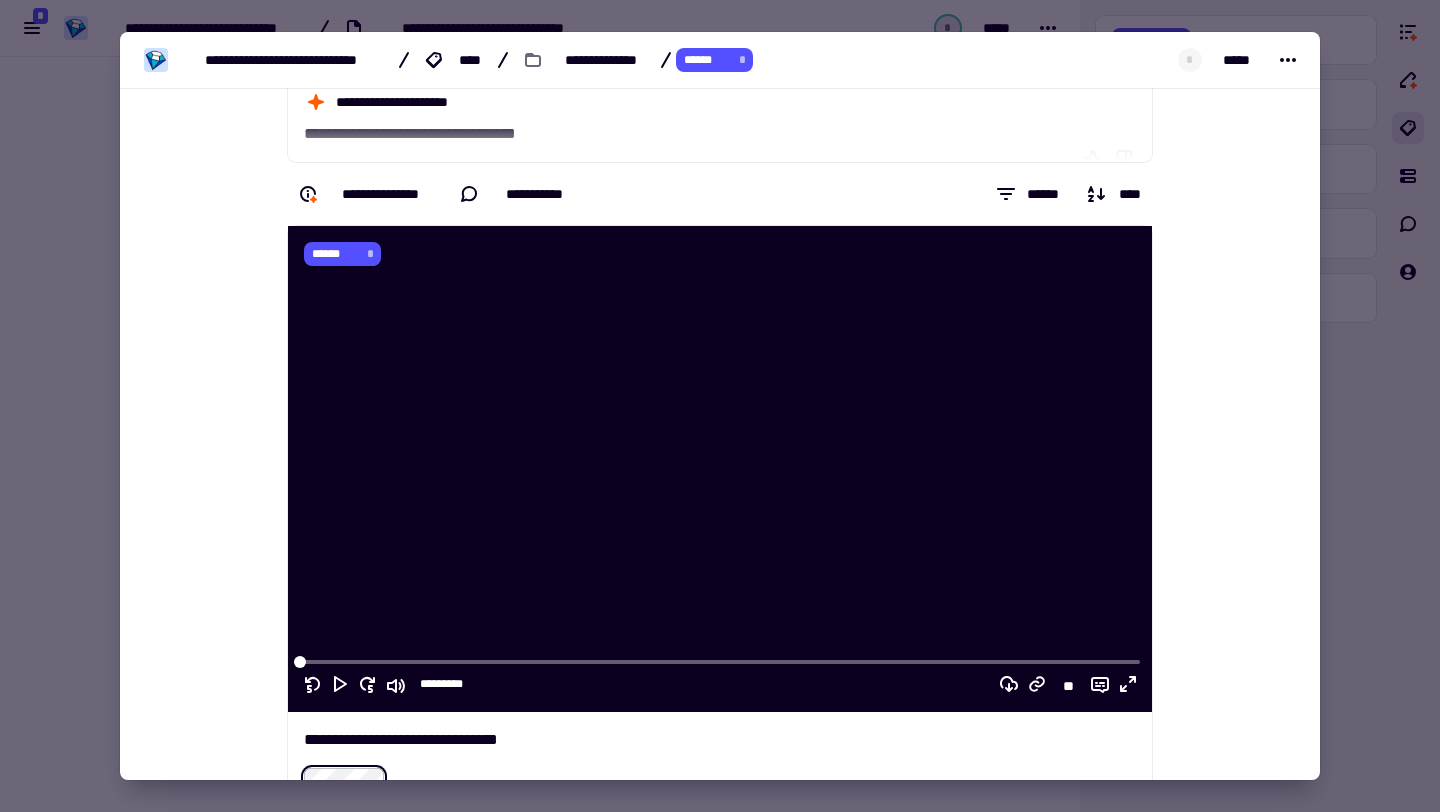 scroll, scrollTop: 0, scrollLeft: 0, axis: both 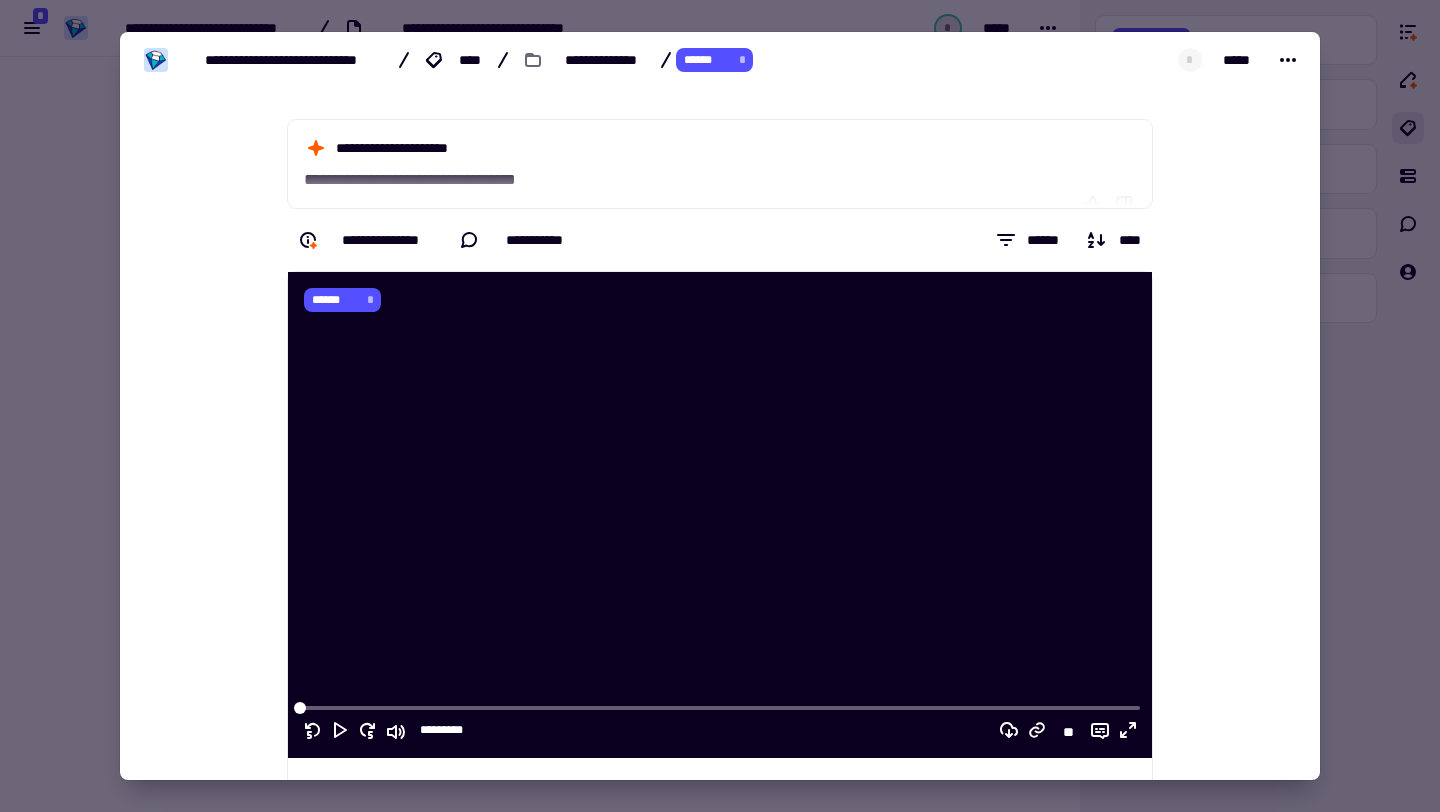 click 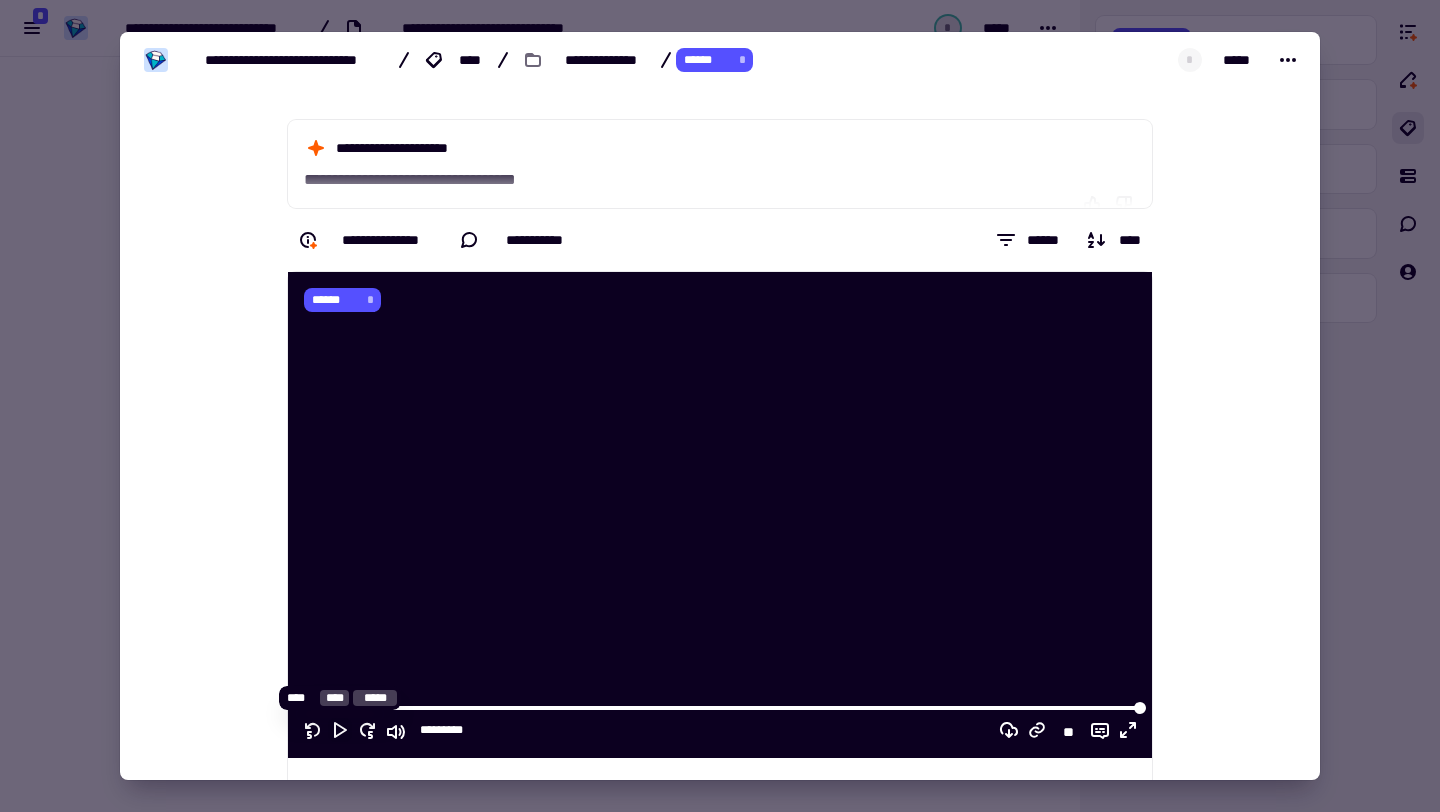 click 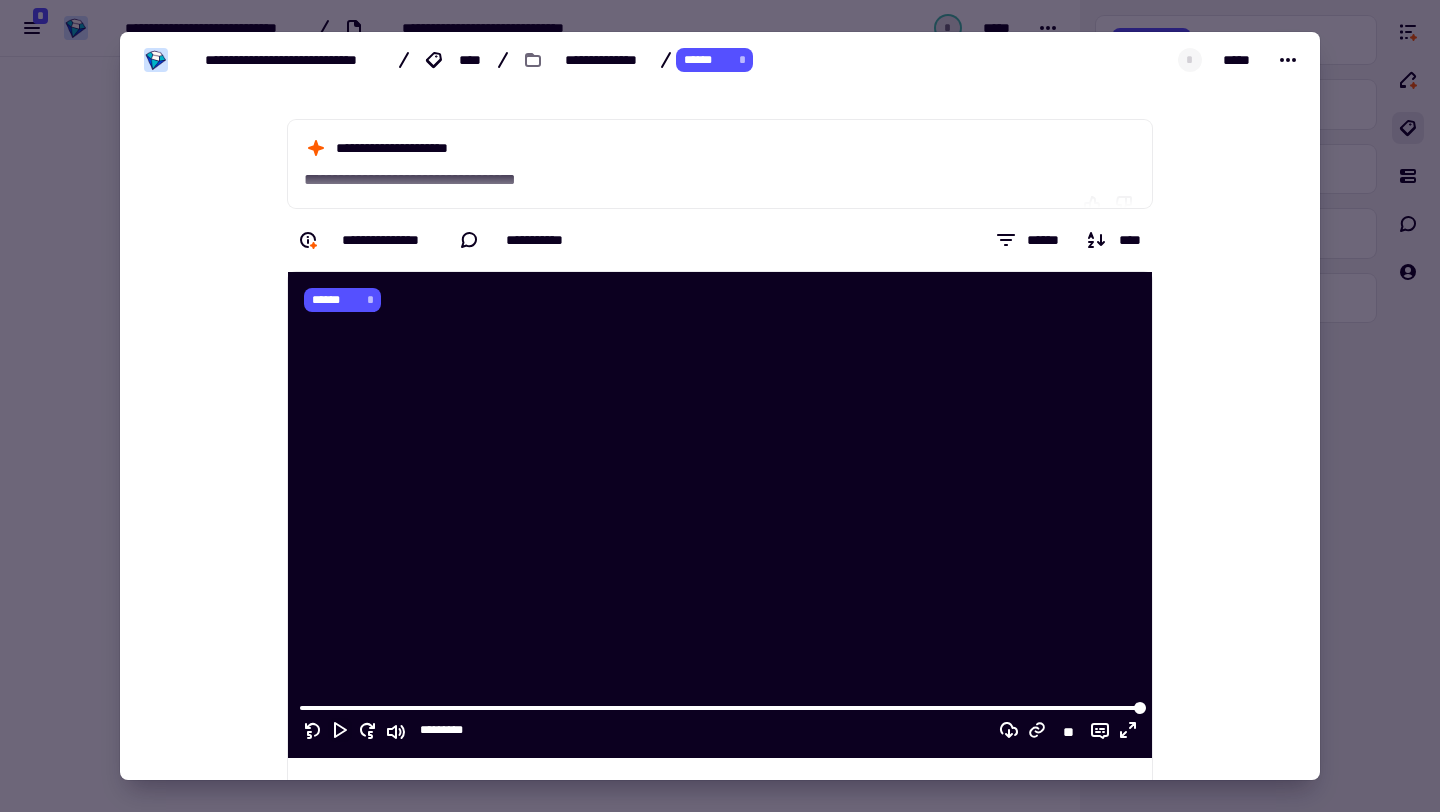 click at bounding box center (720, 406) 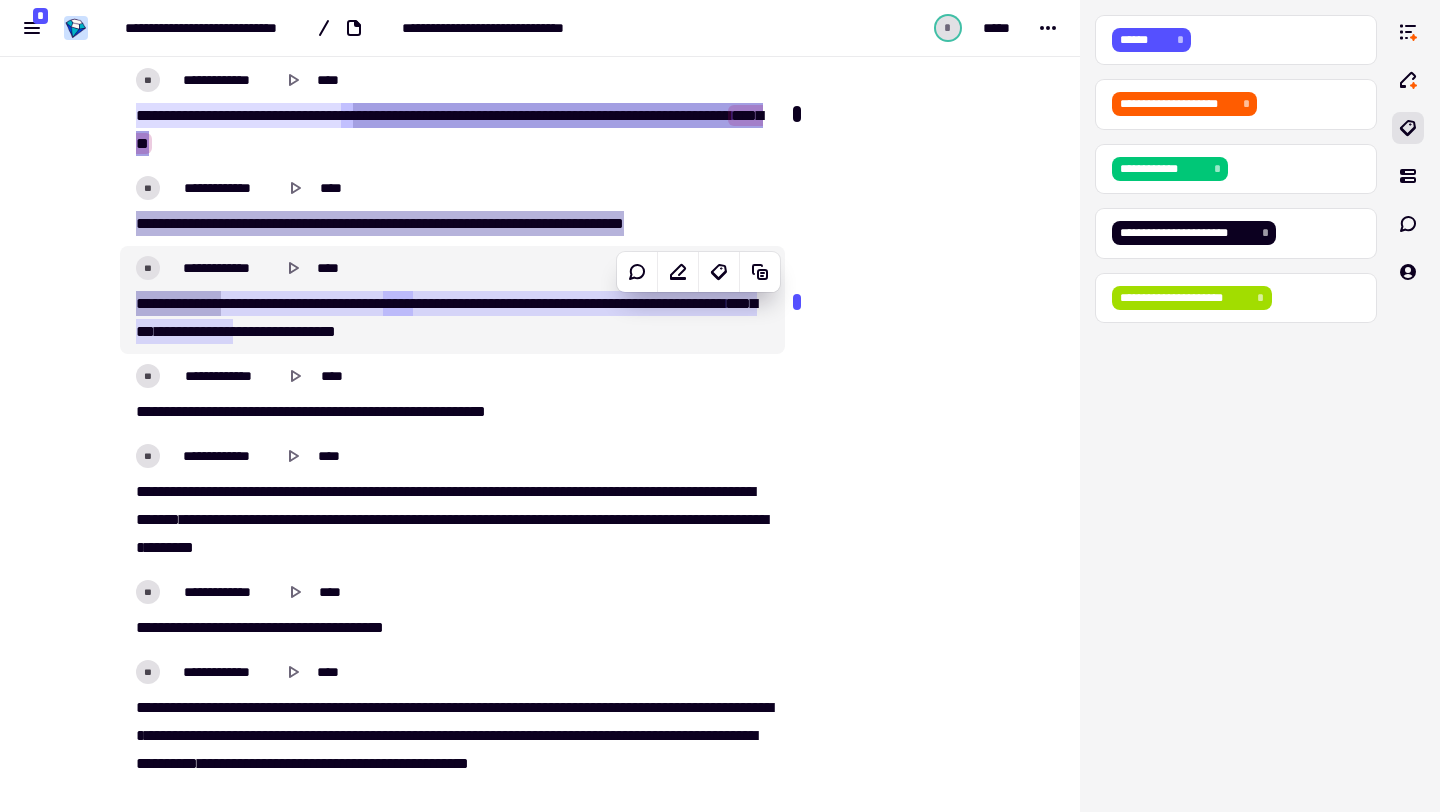 click on "*****" at bounding box center (398, 303) 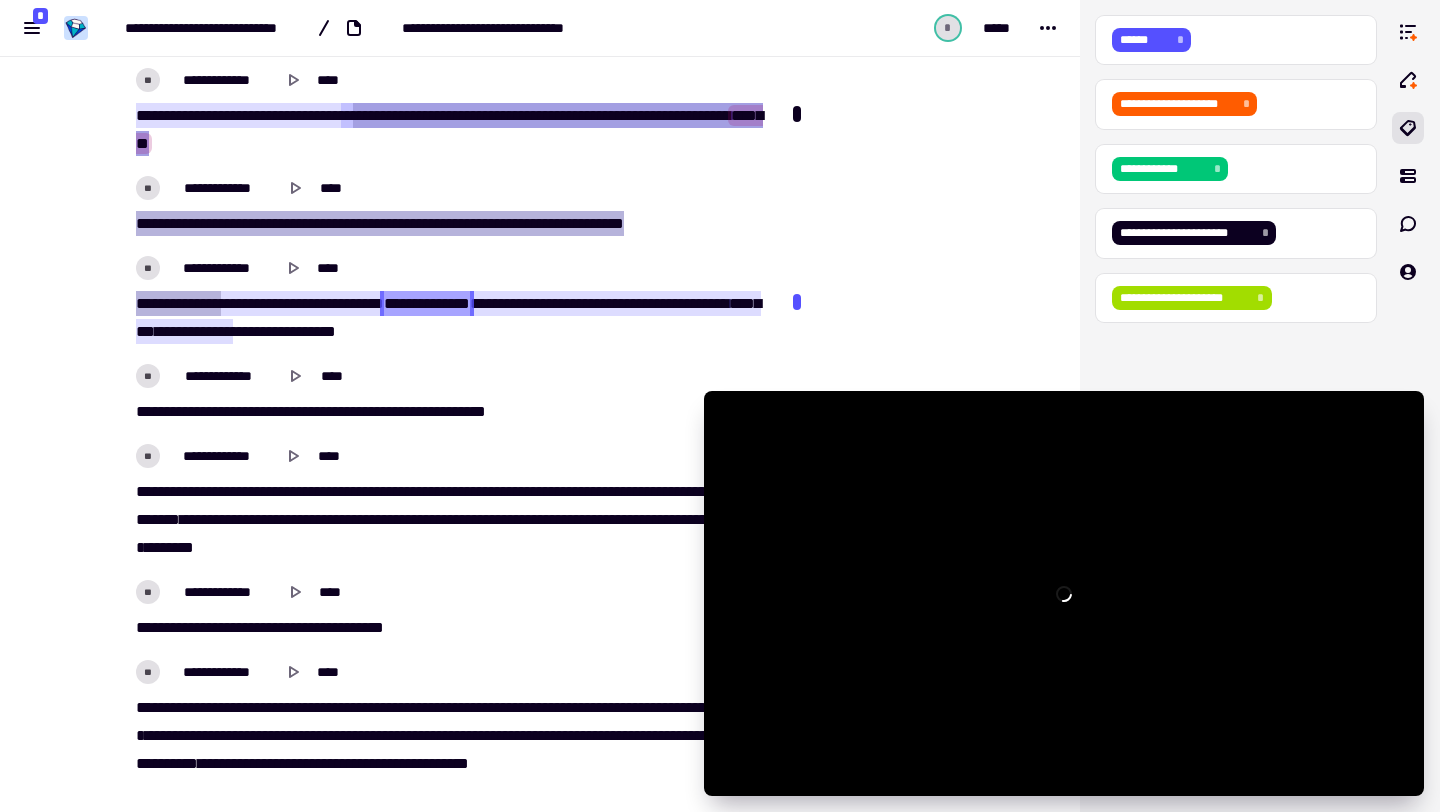 drag, startPoint x: 457, startPoint y: 304, endPoint x: 512, endPoint y: 304, distance: 55 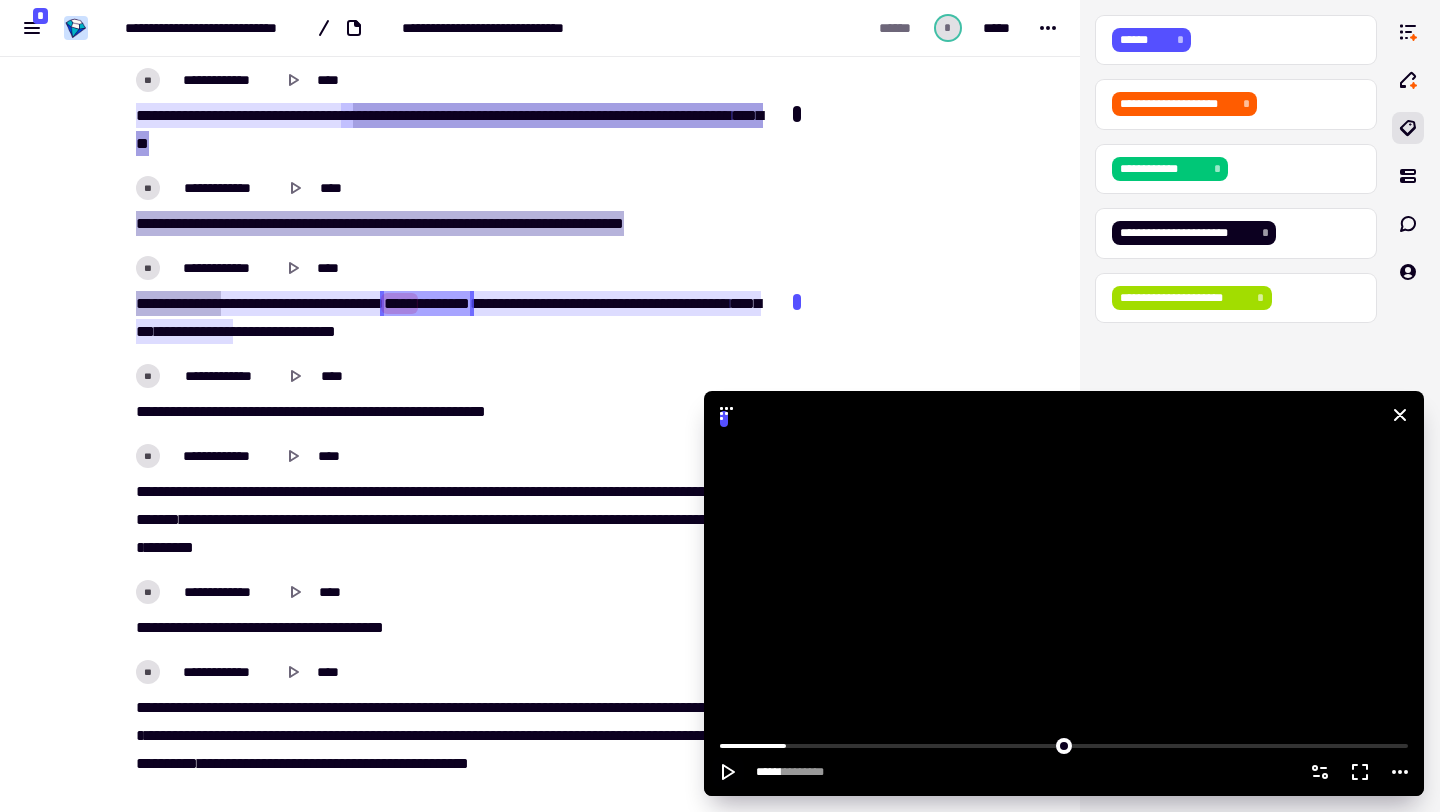 click 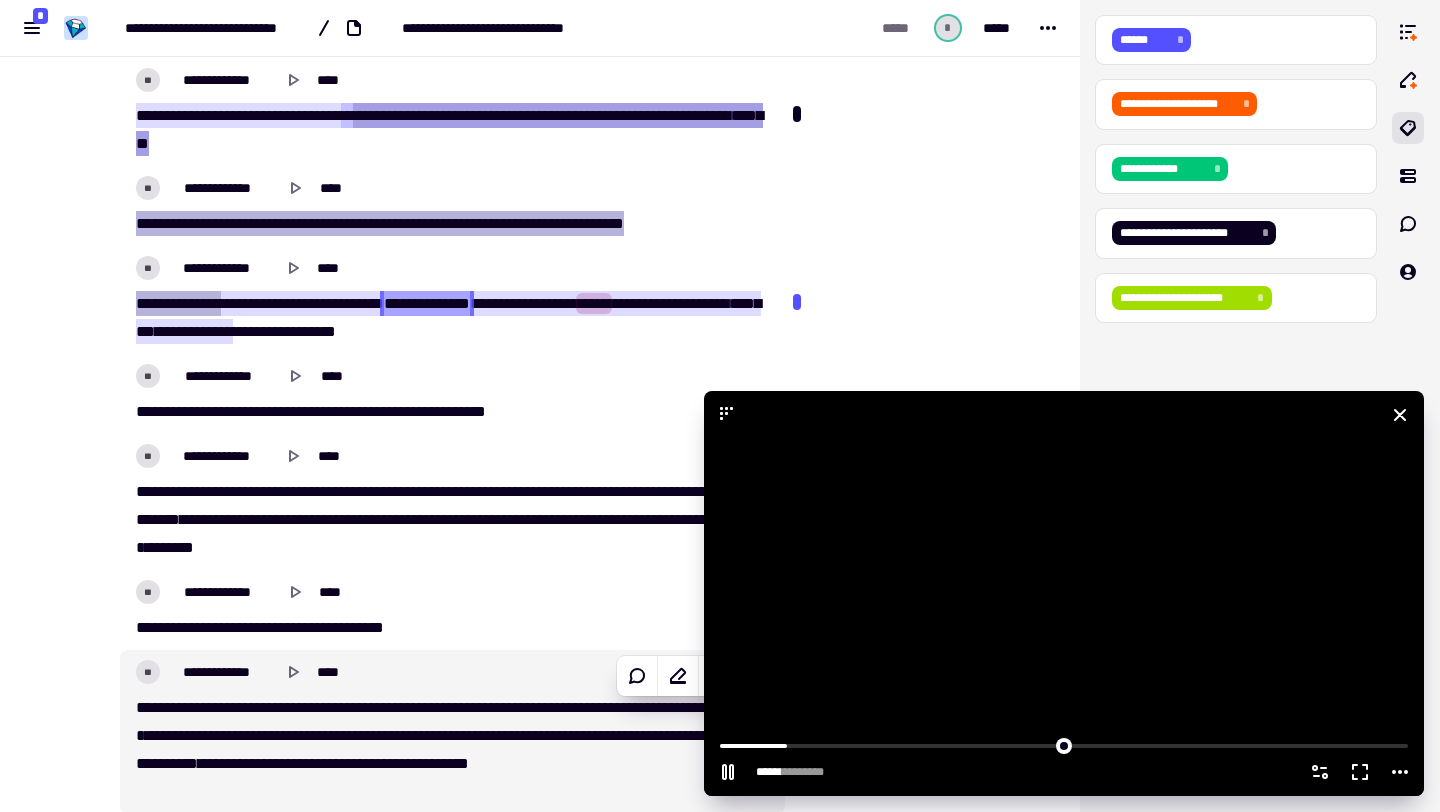 click 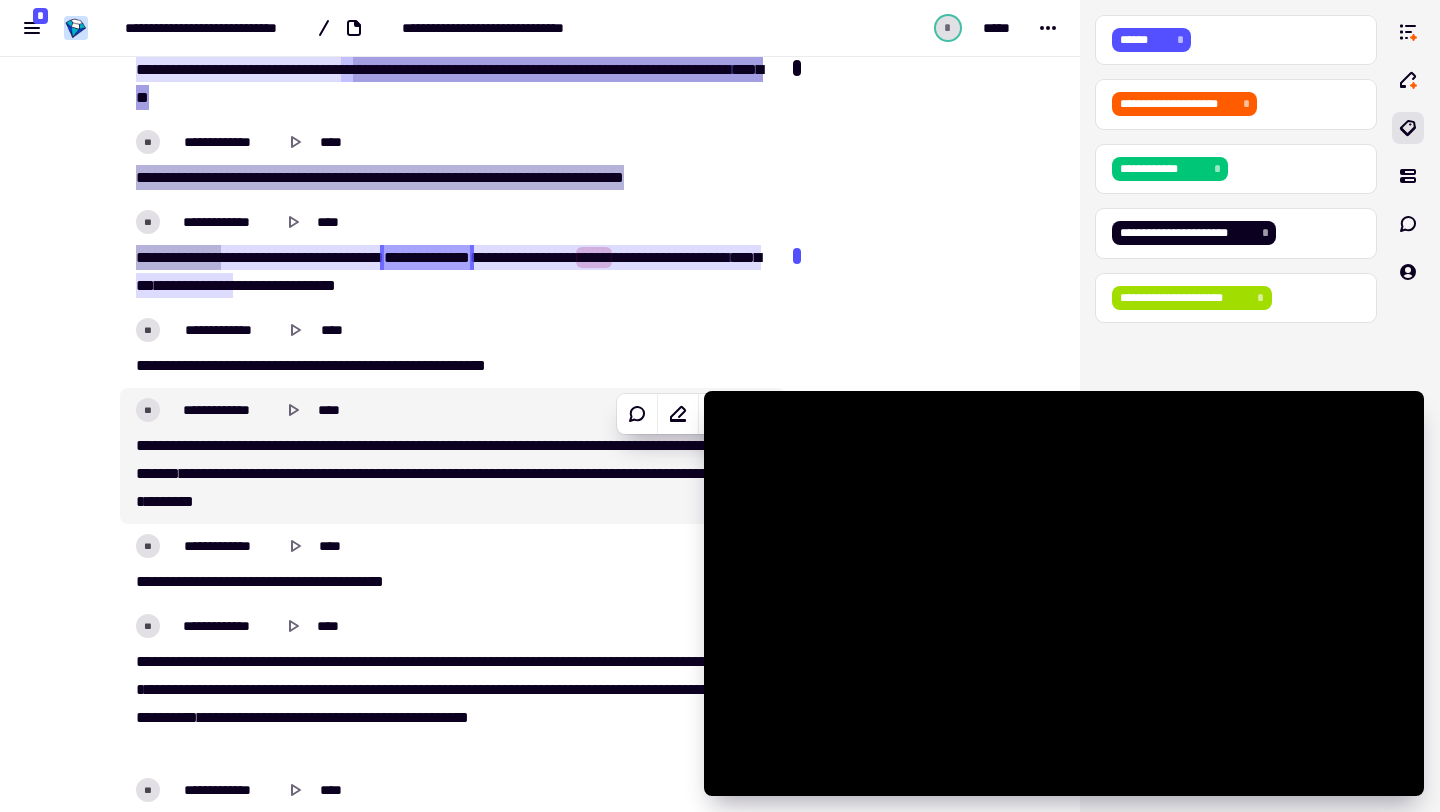 scroll, scrollTop: 3524, scrollLeft: 0, axis: vertical 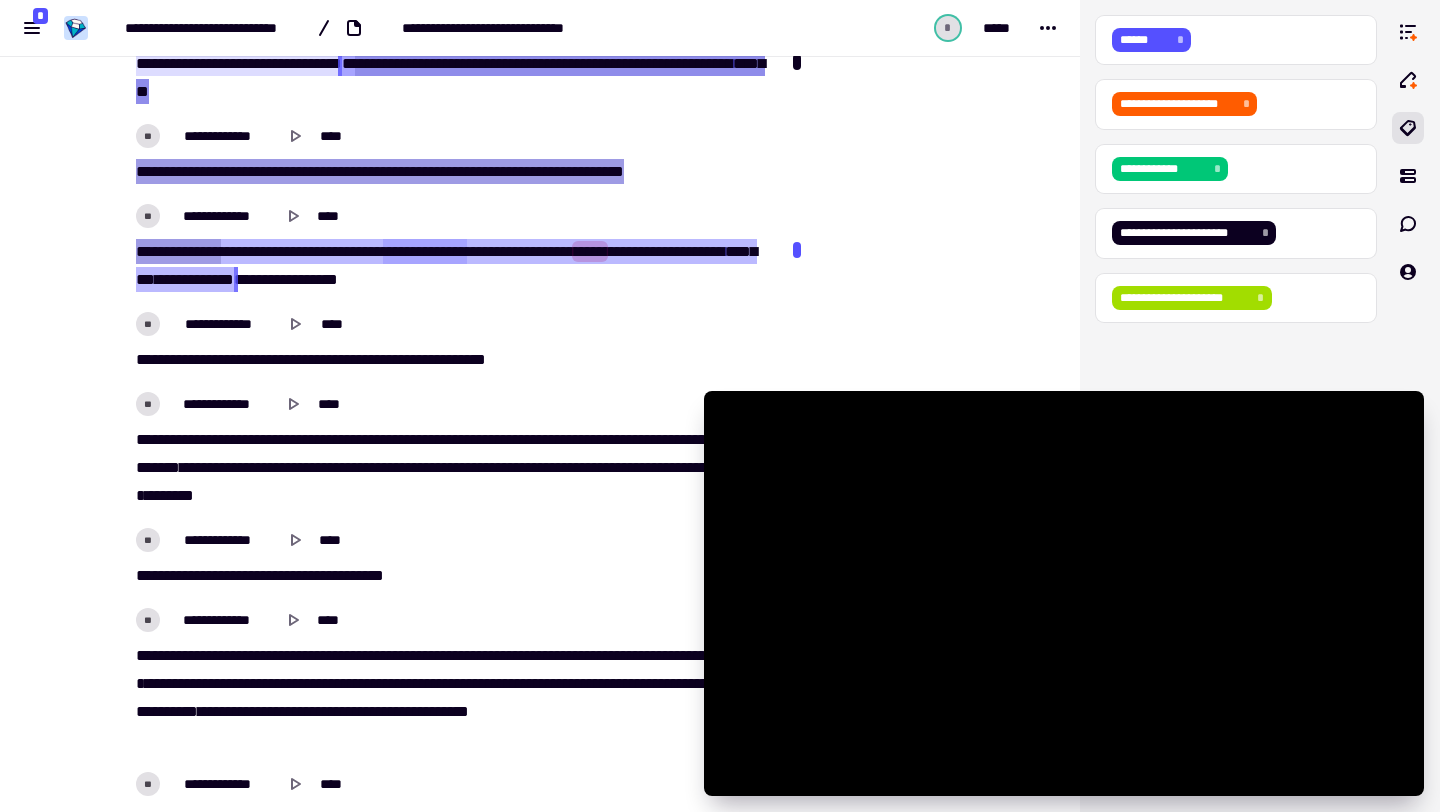 click on "*****" at bounding box center [500, 251] 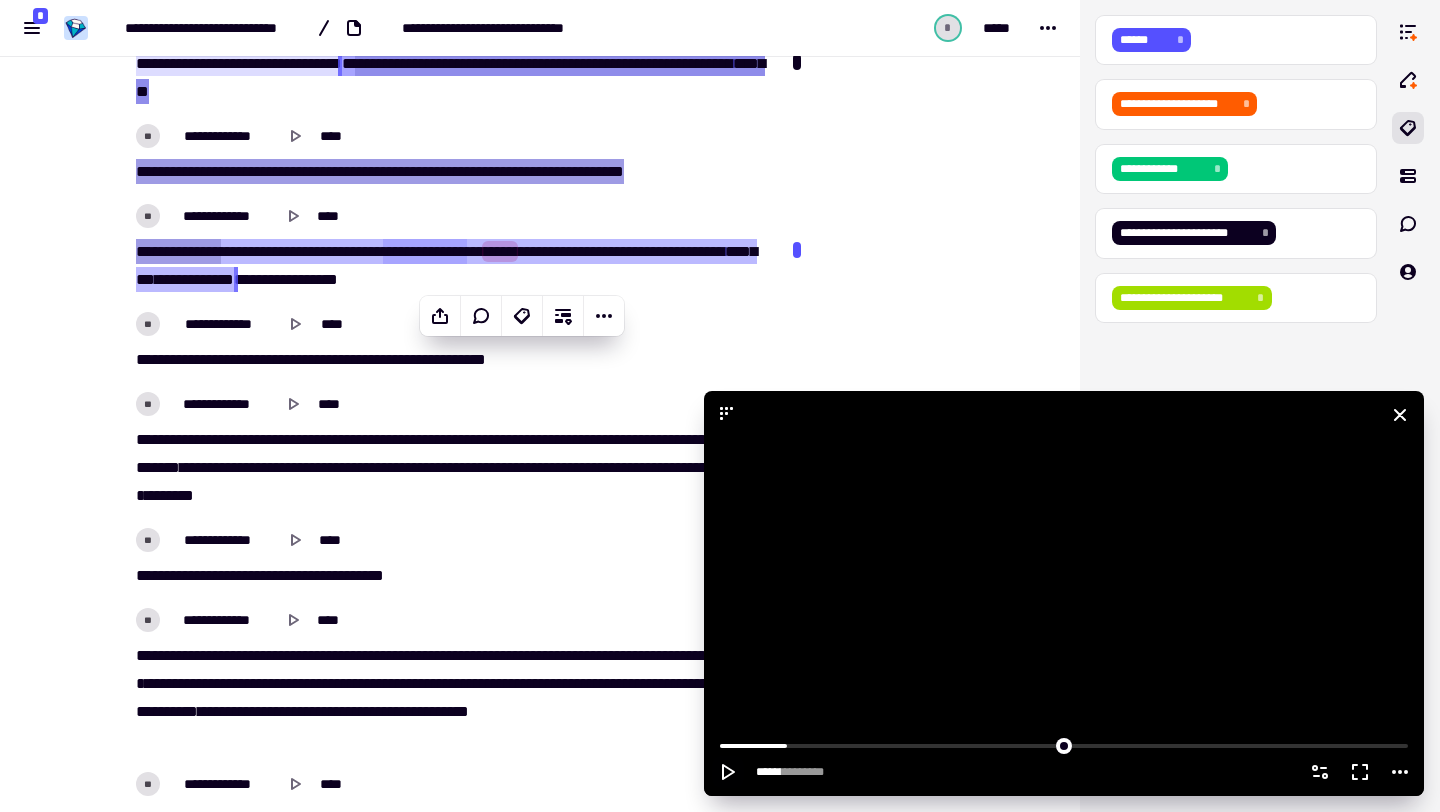 click 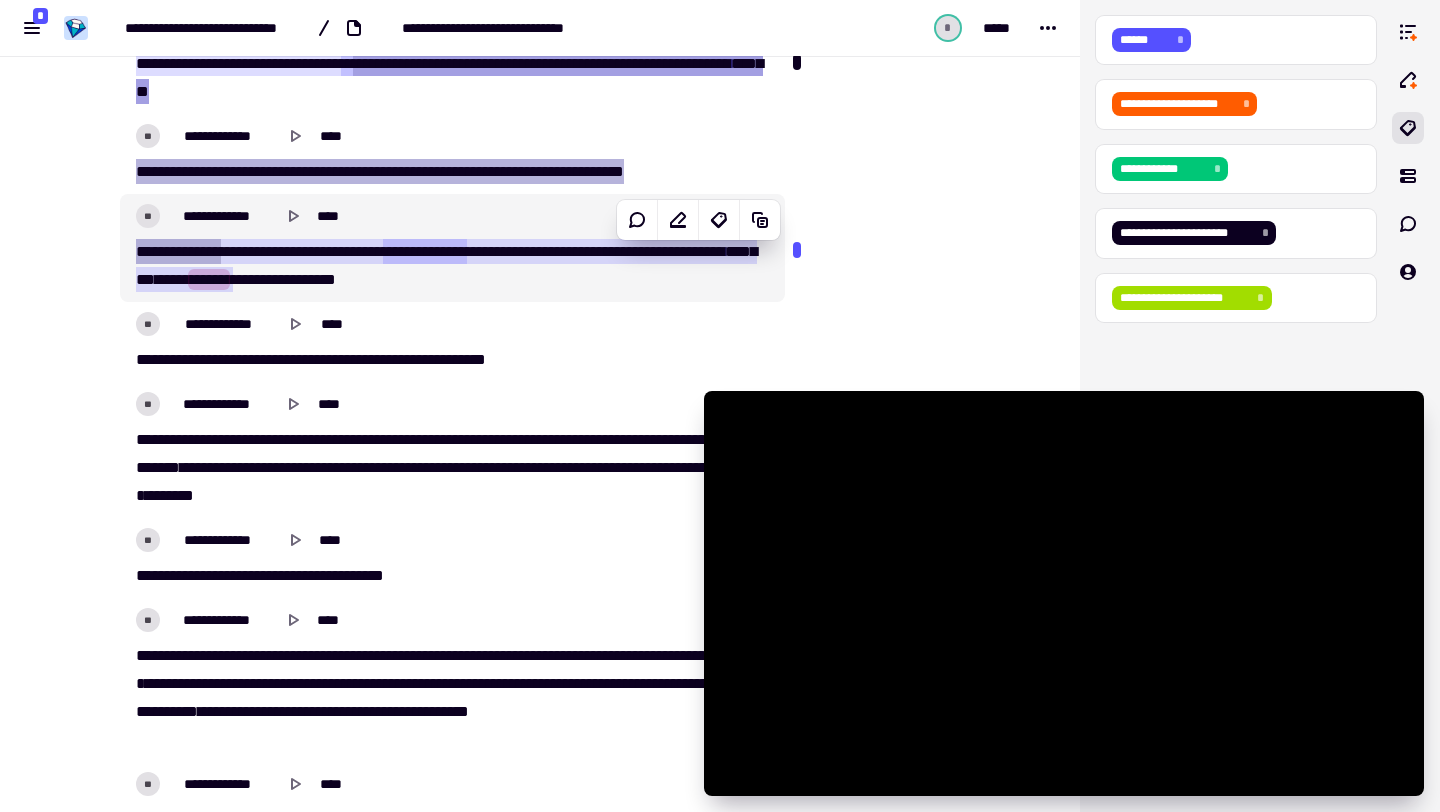 click on "*******" at bounding box center [440, 251] 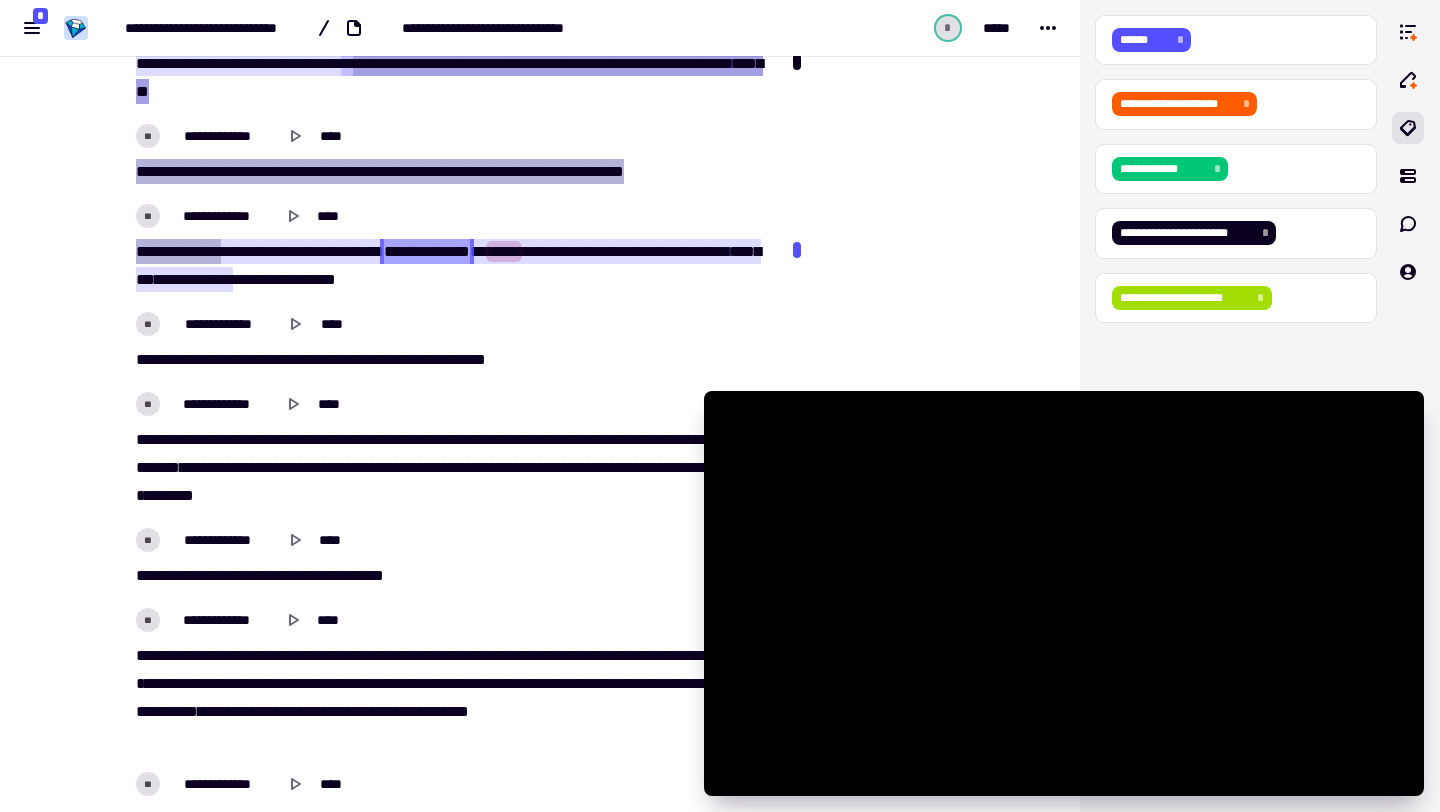 click at bounding box center [470, 251] 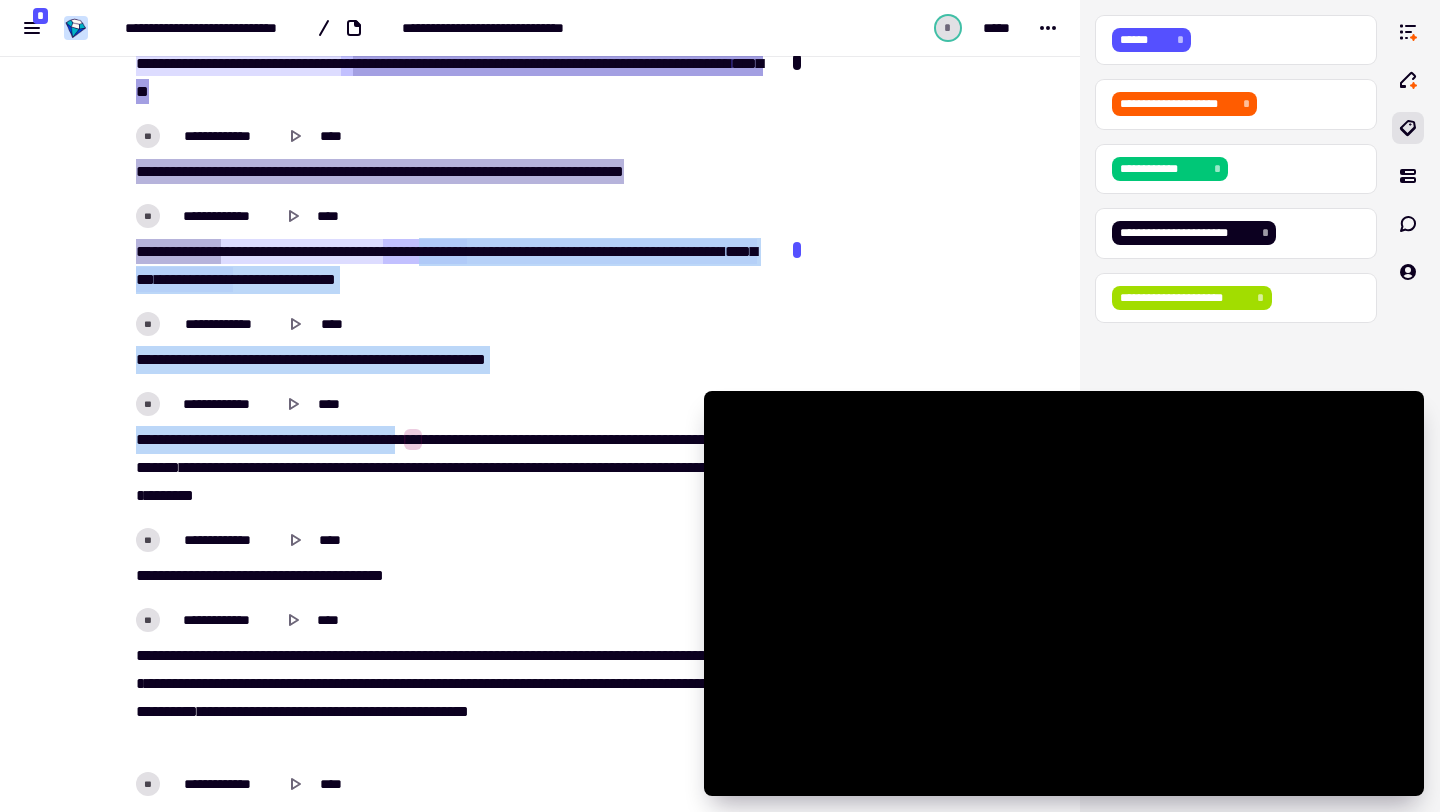 drag, startPoint x: 460, startPoint y: 252, endPoint x: 472, endPoint y: 434, distance: 182.39517 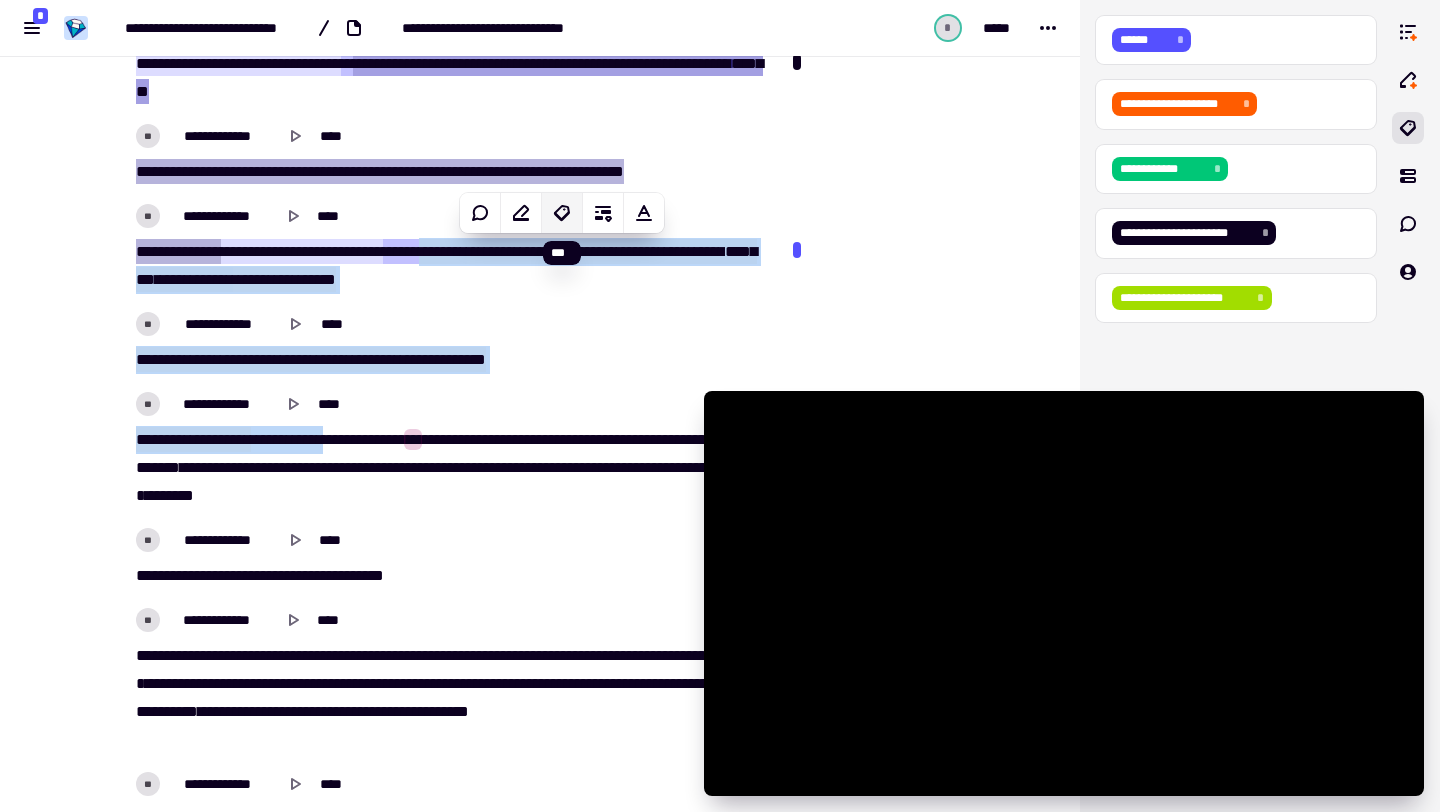 click 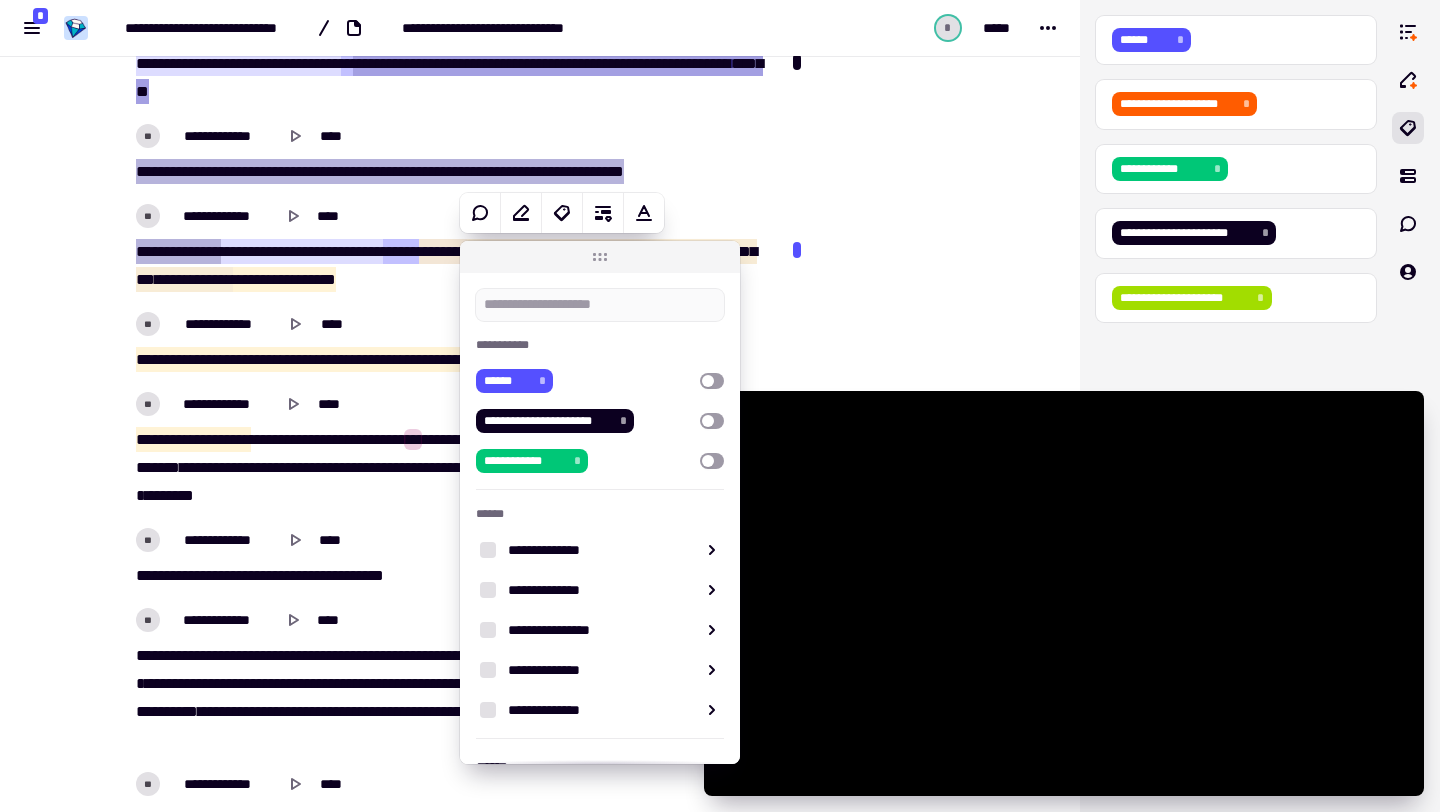 type on "******" 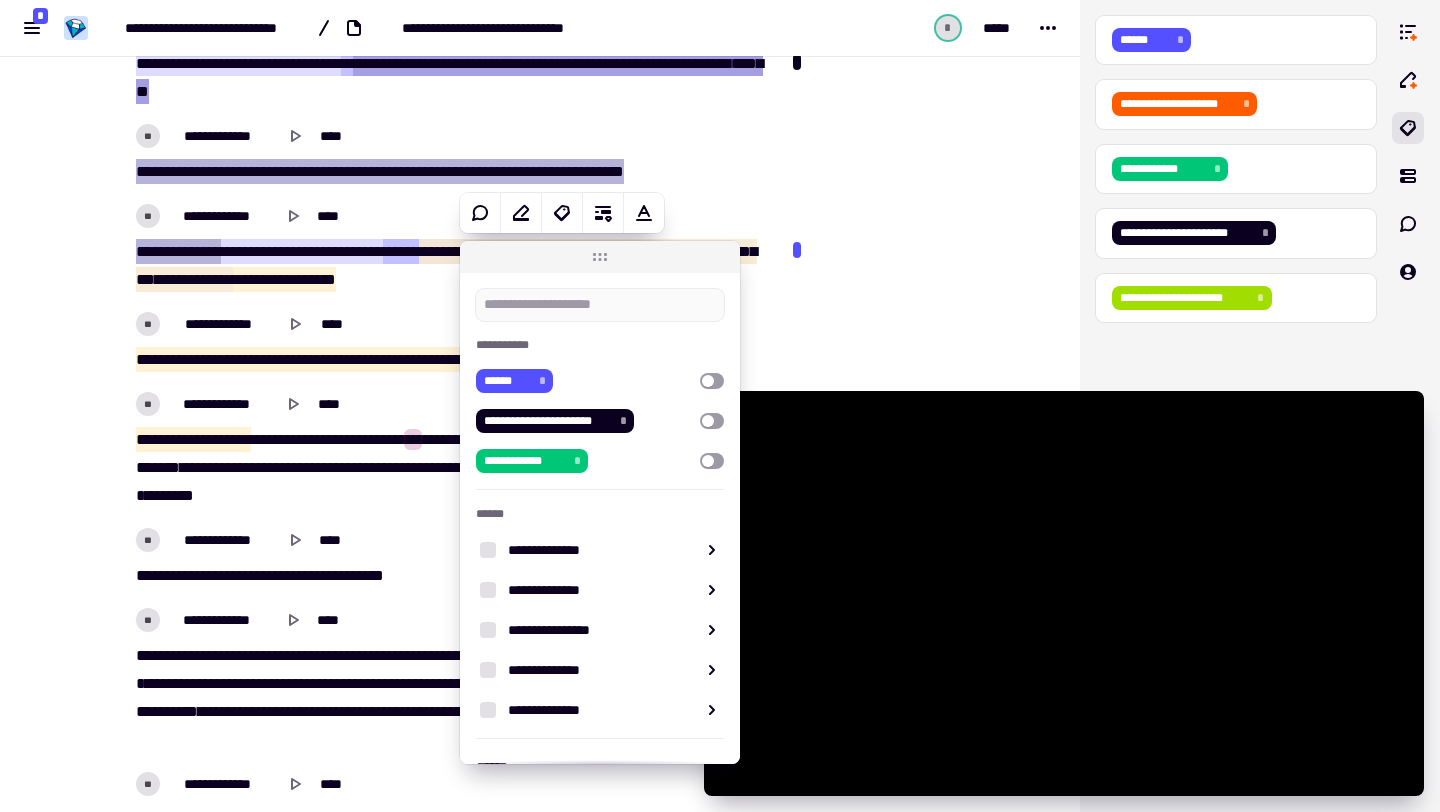 type on "*" 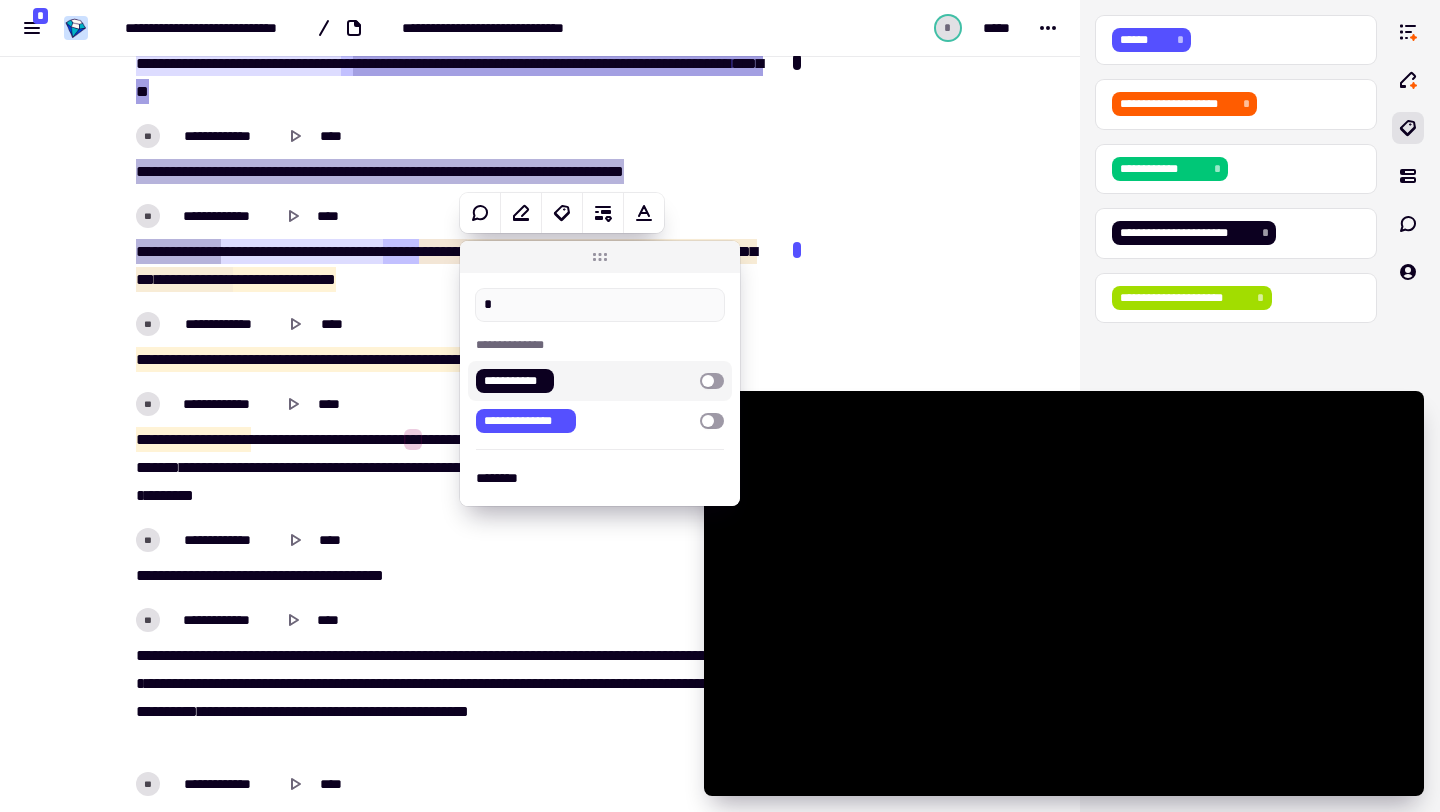 type on "******" 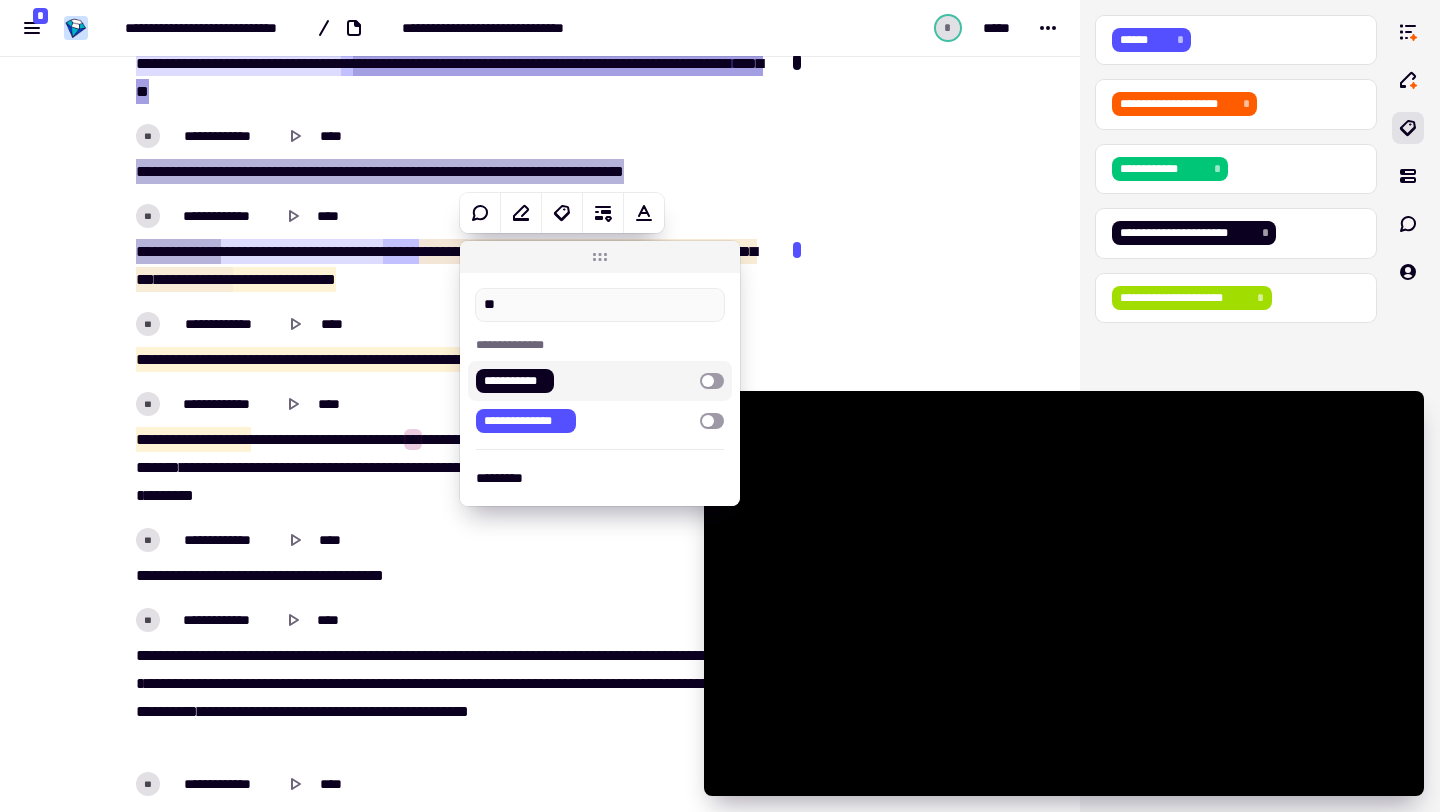 type on "******" 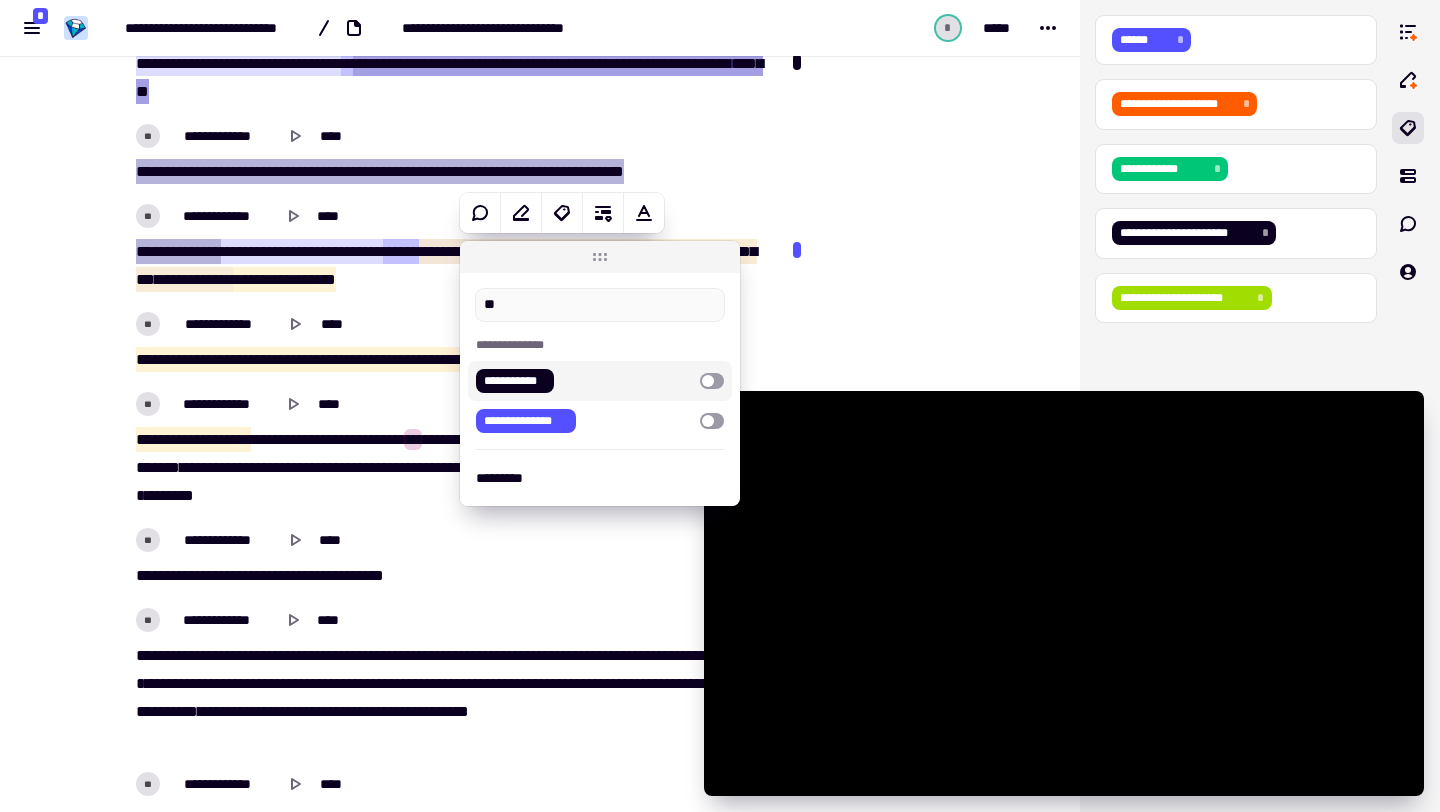 type on "***" 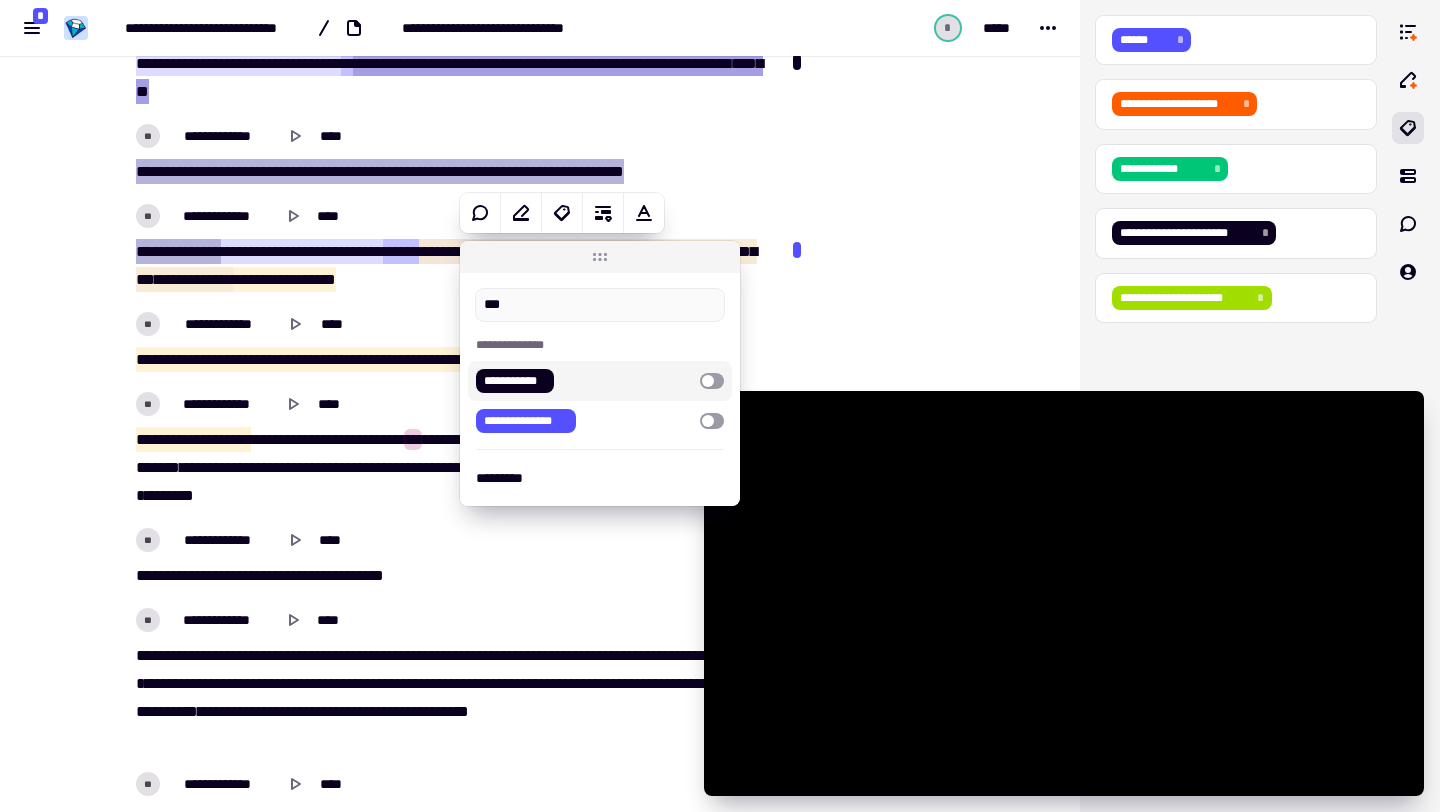 type on "******" 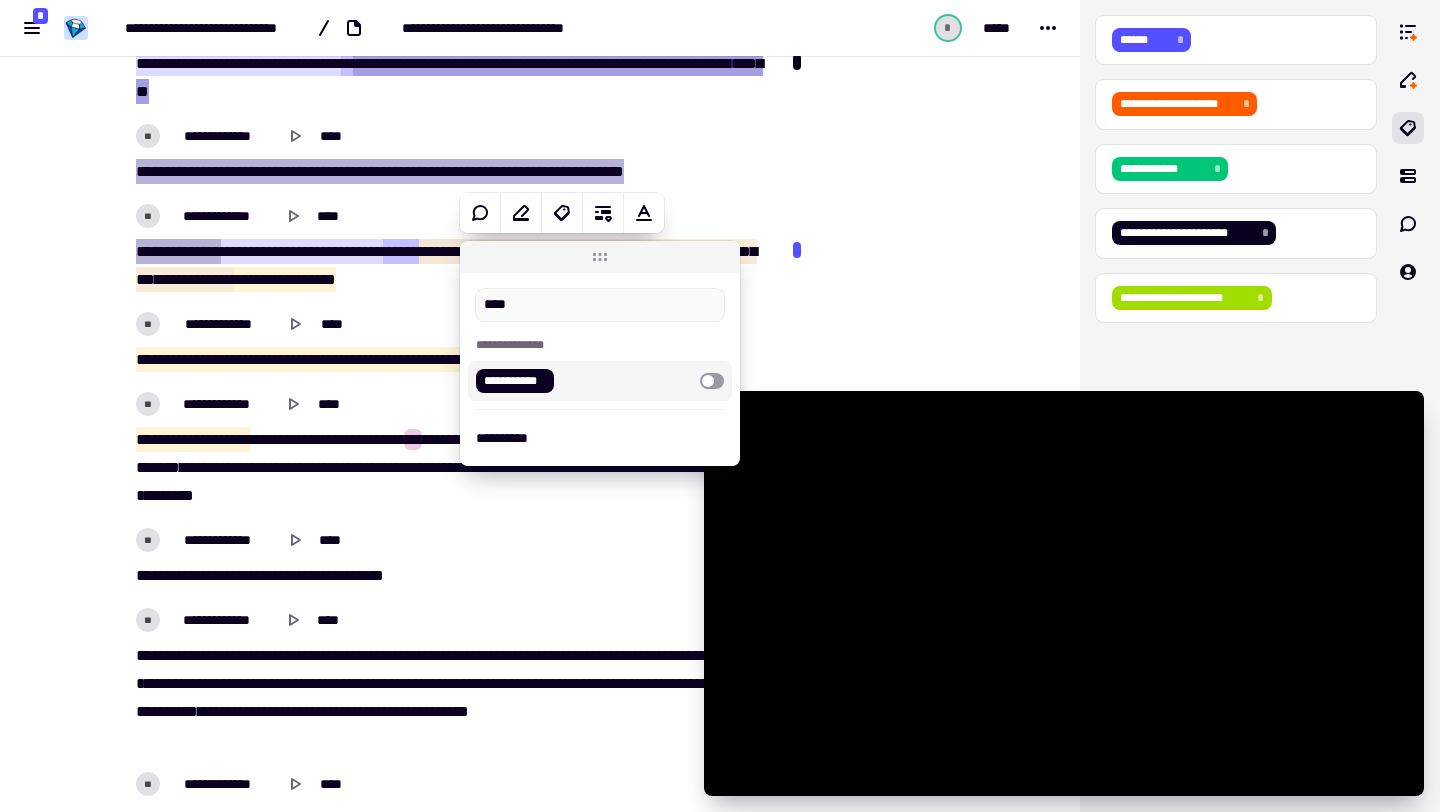type on "*****" 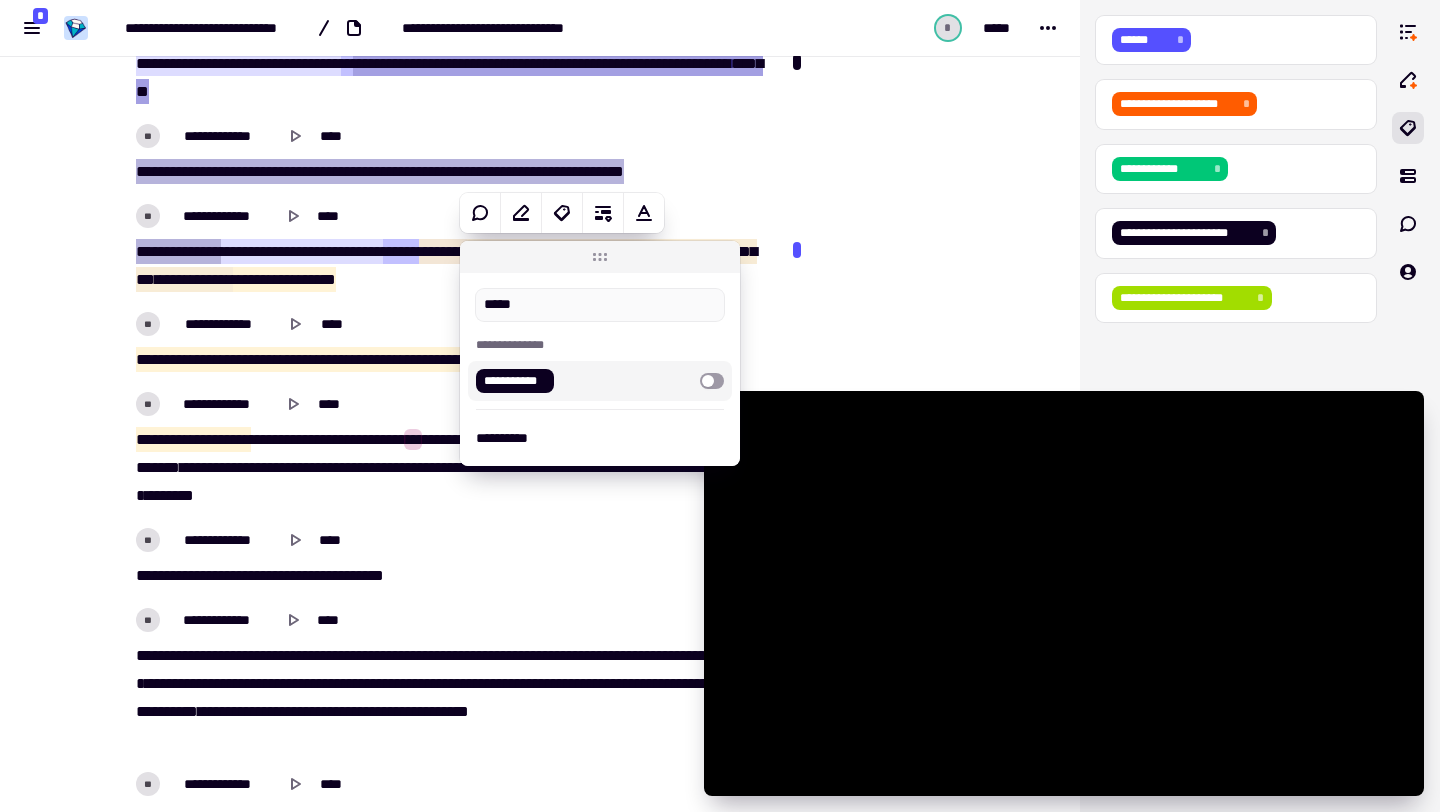 type on "******" 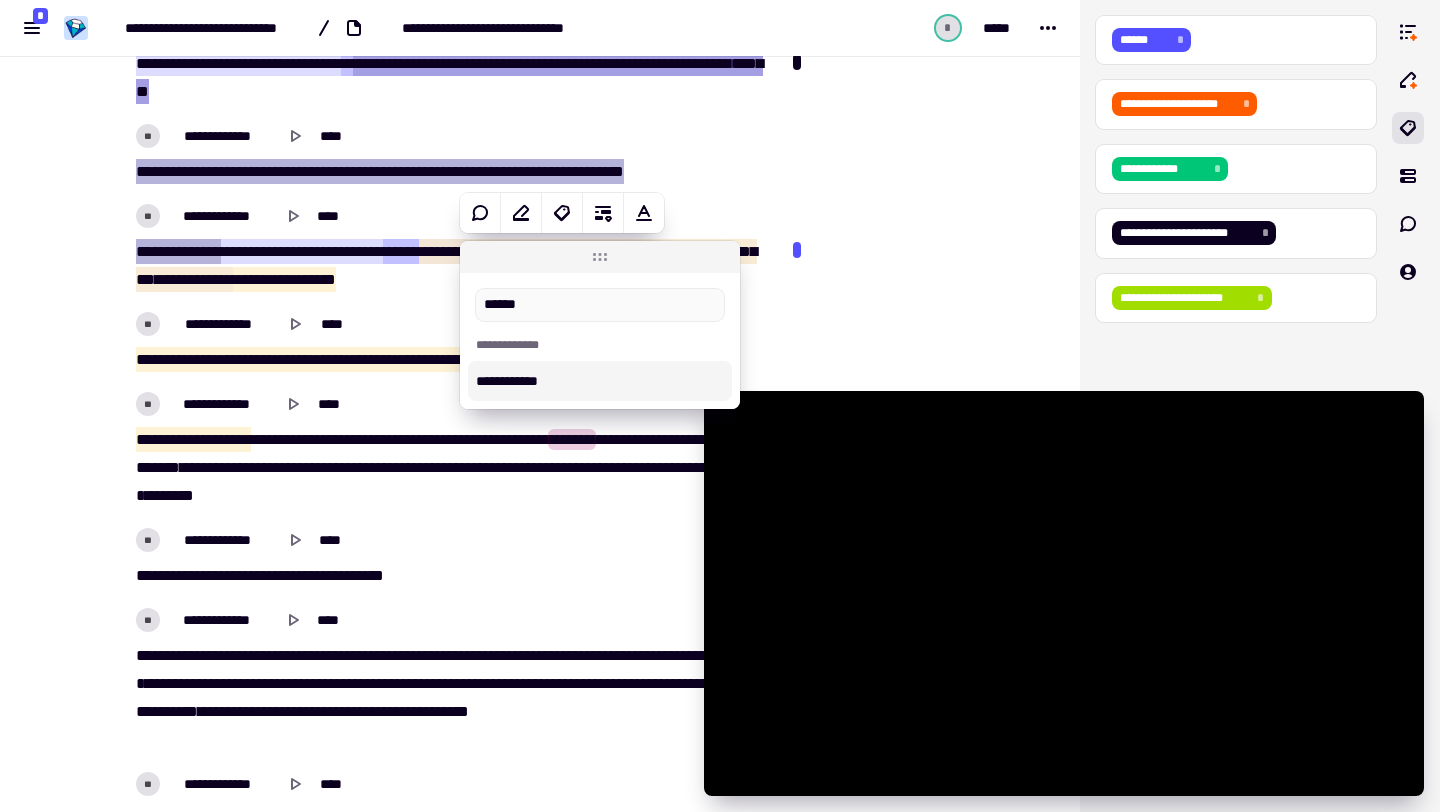 type on "*******" 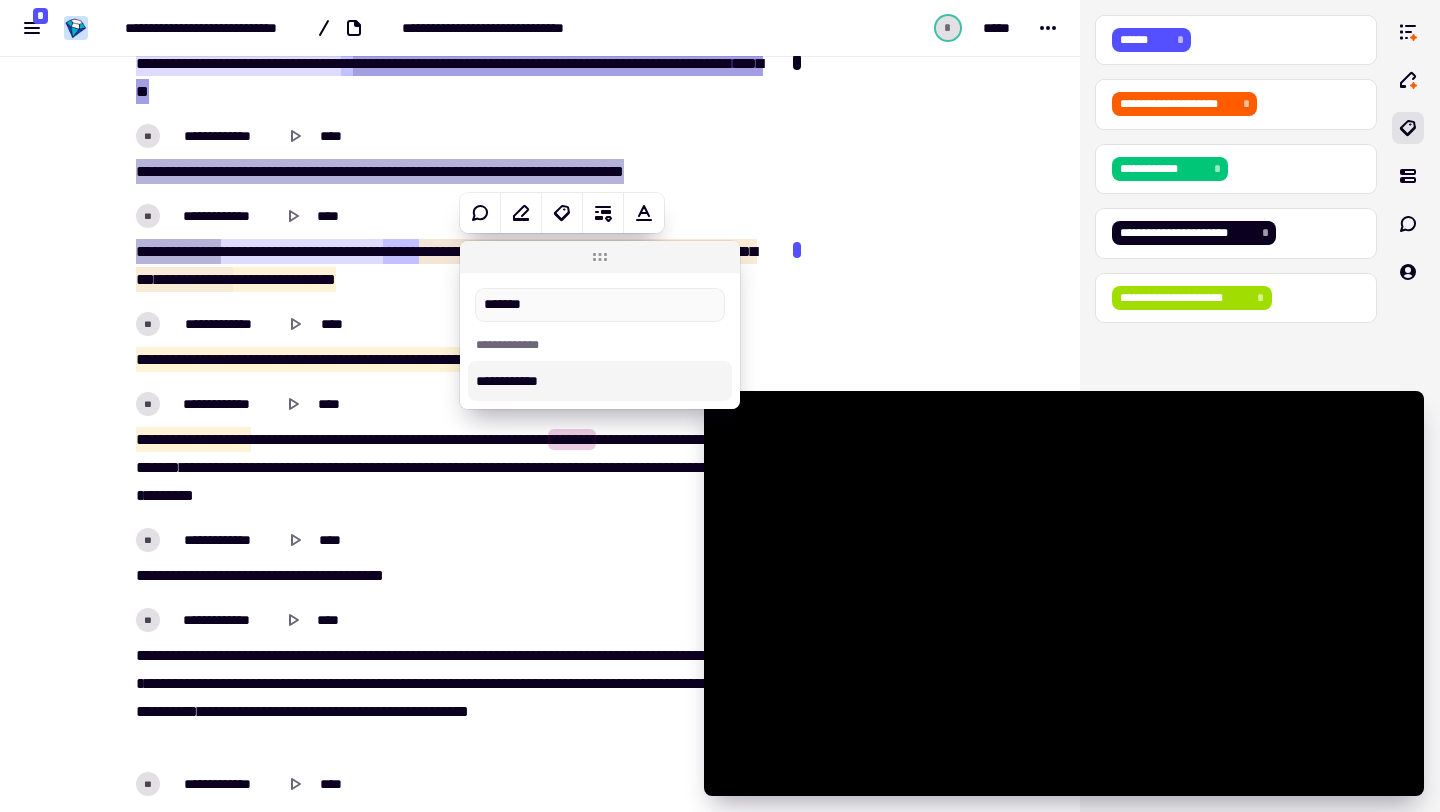 type on "******" 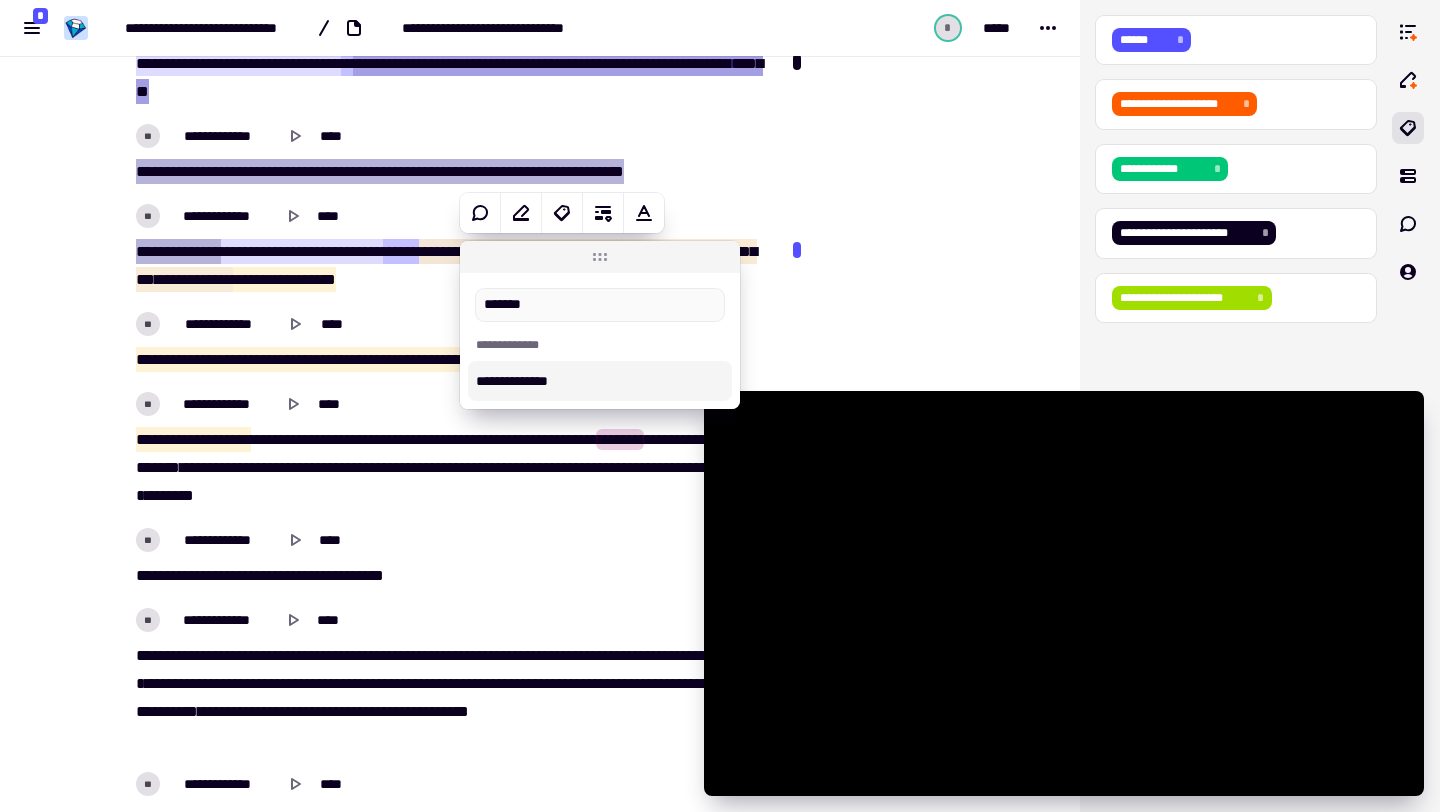 type on "*******" 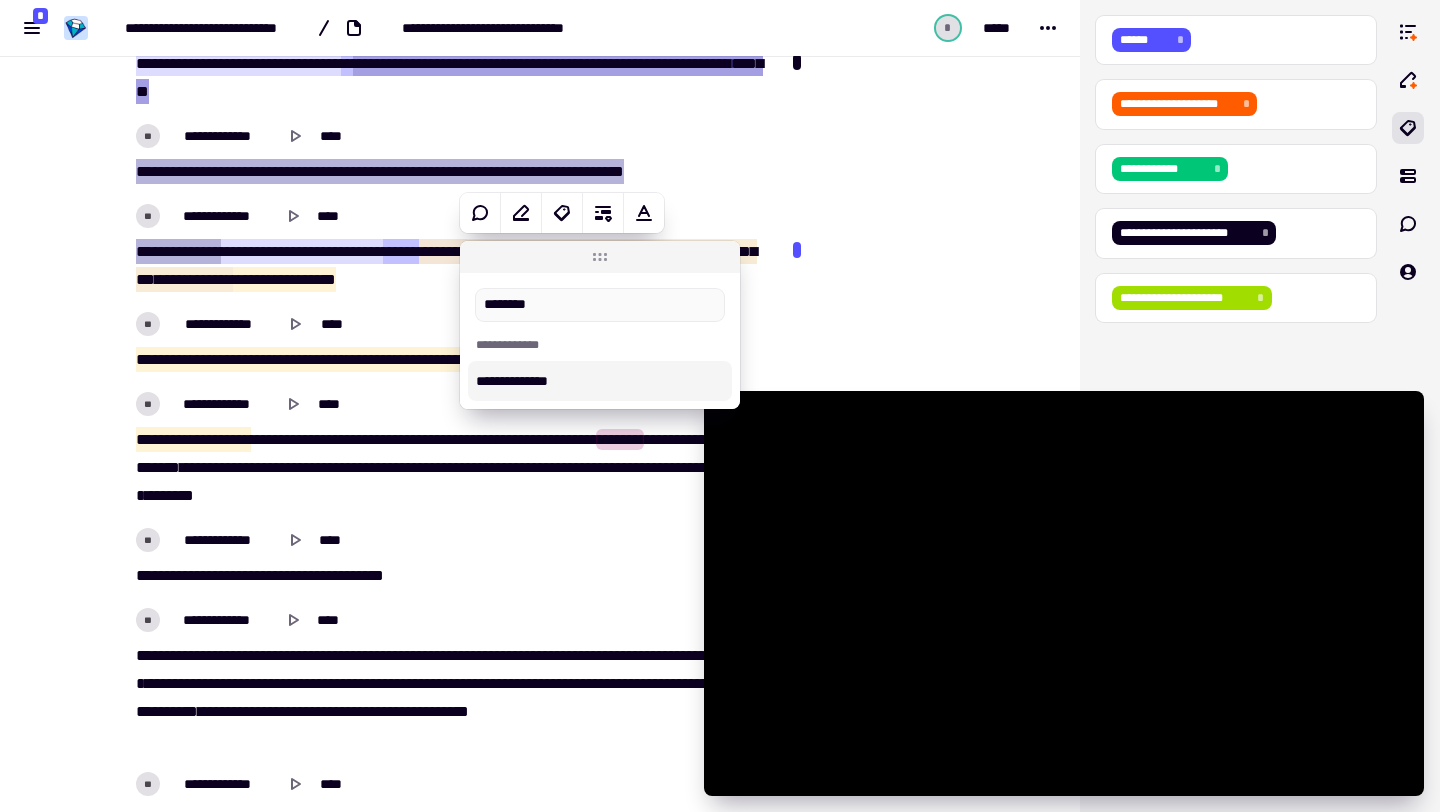 type on "******" 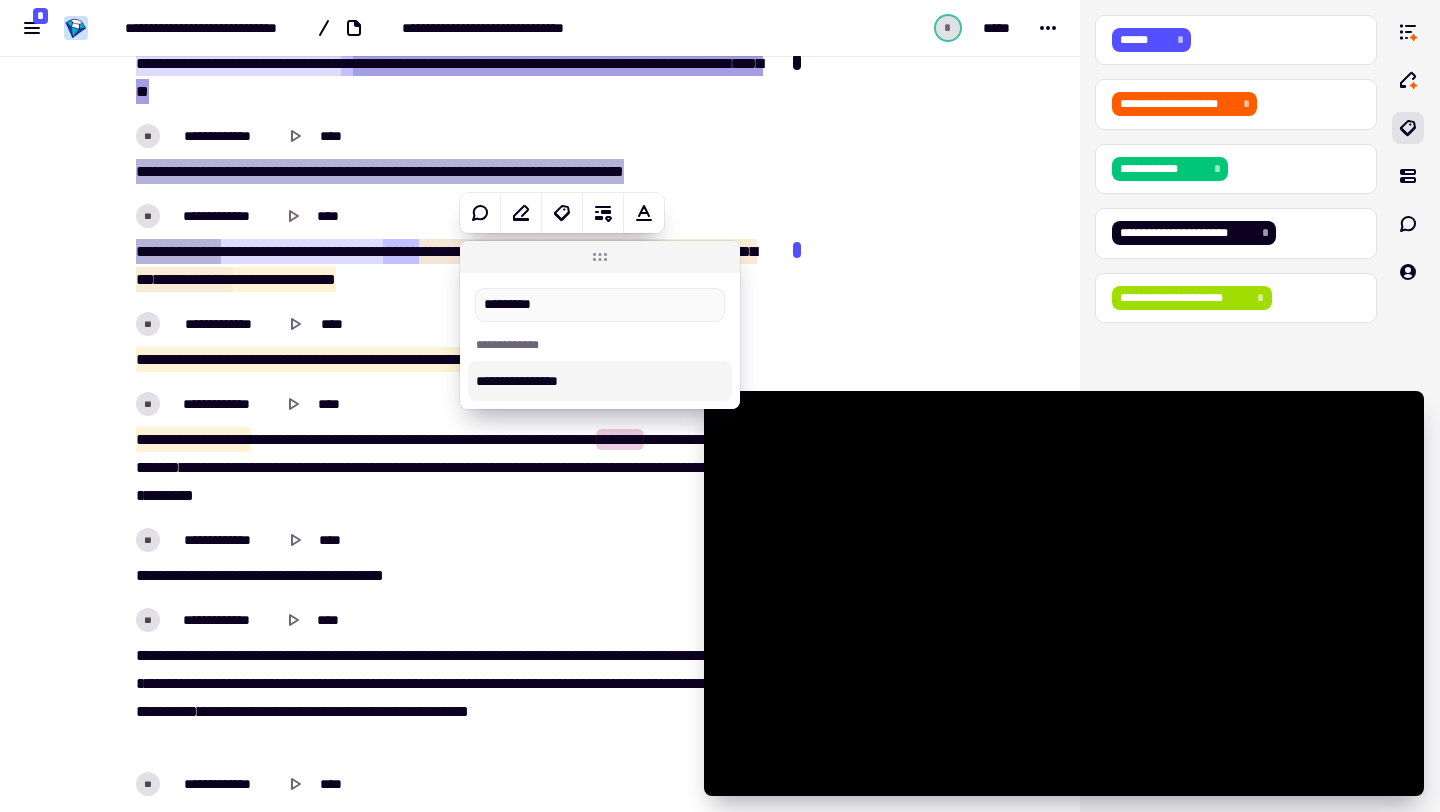 type on "******" 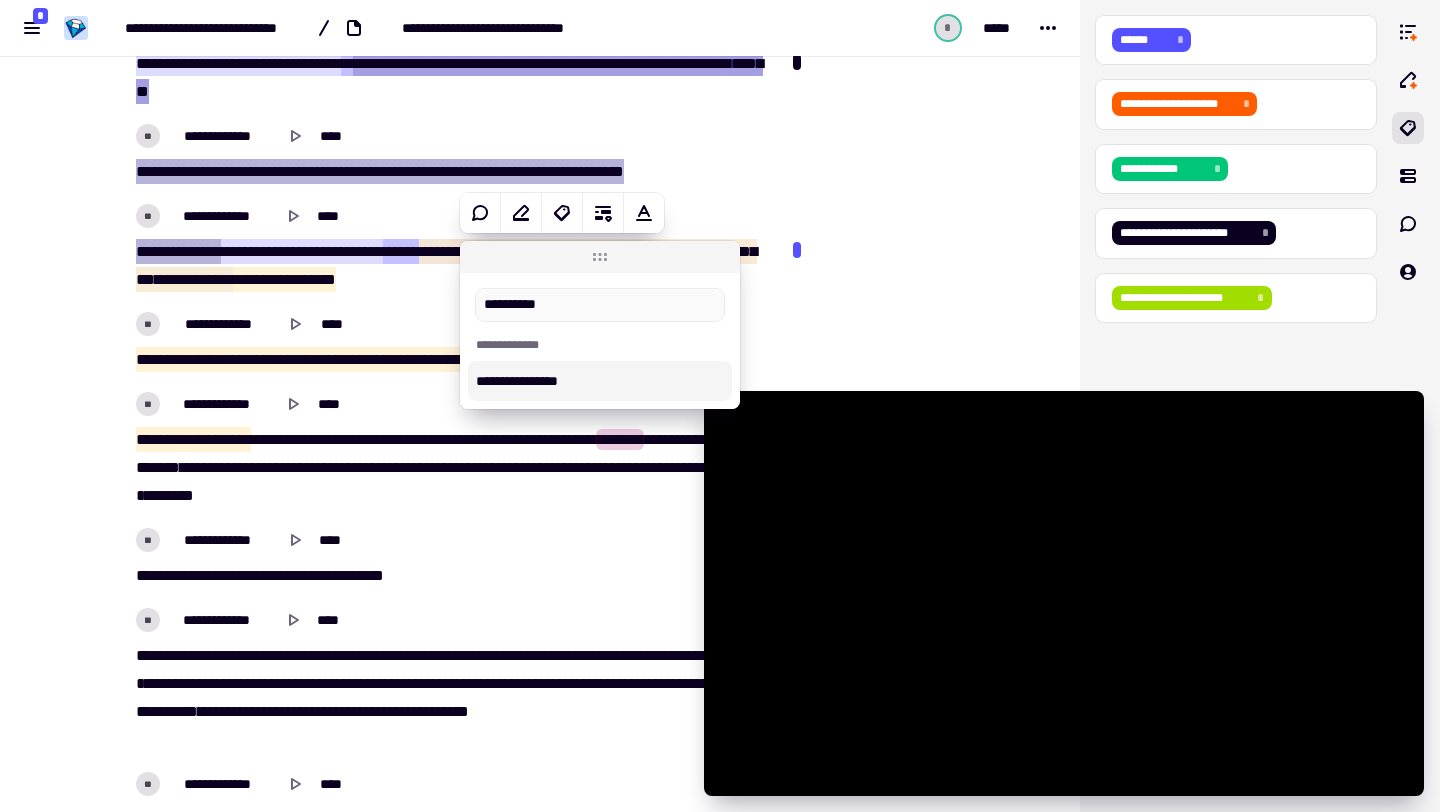 type on "**********" 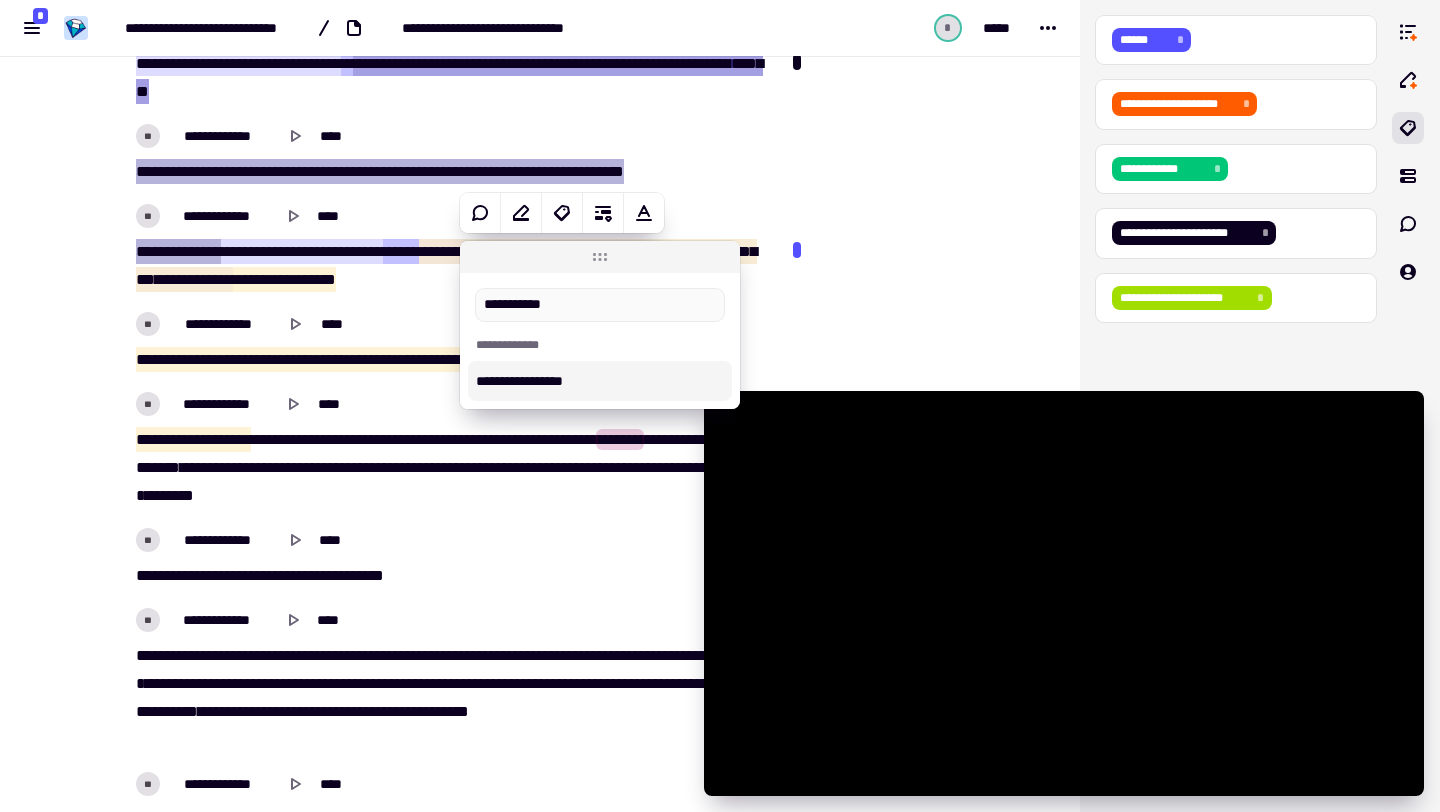 type on "******" 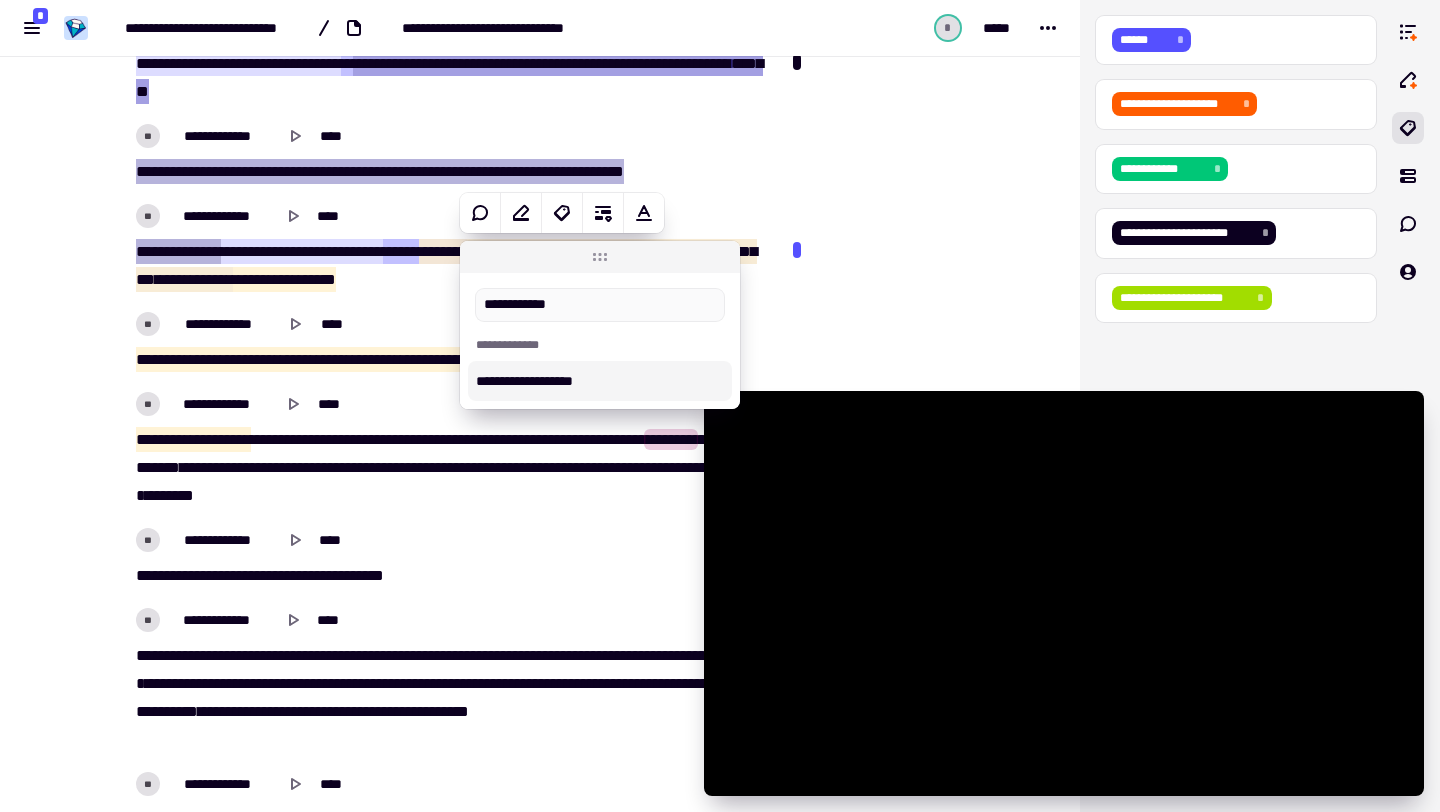 type on "******" 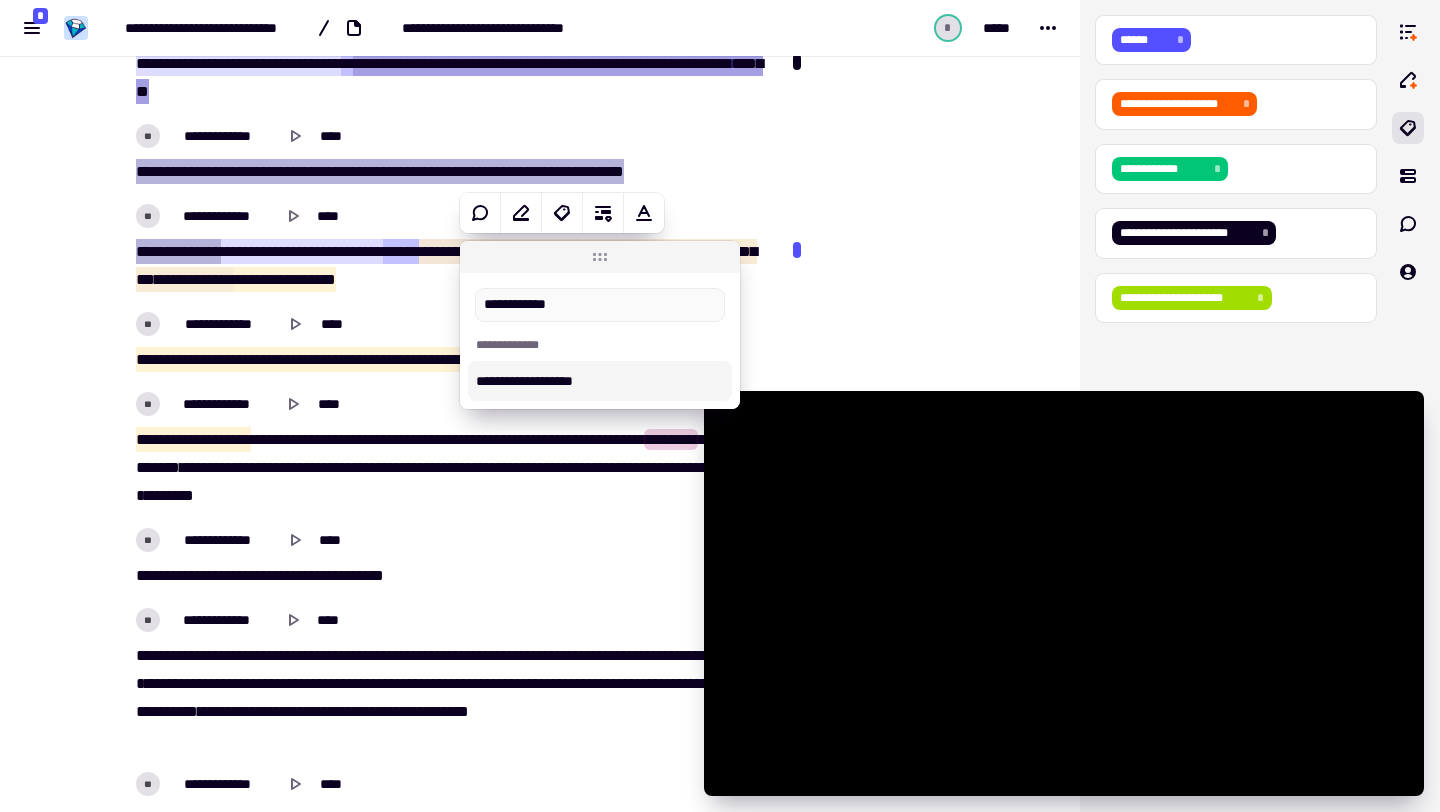 type on "**********" 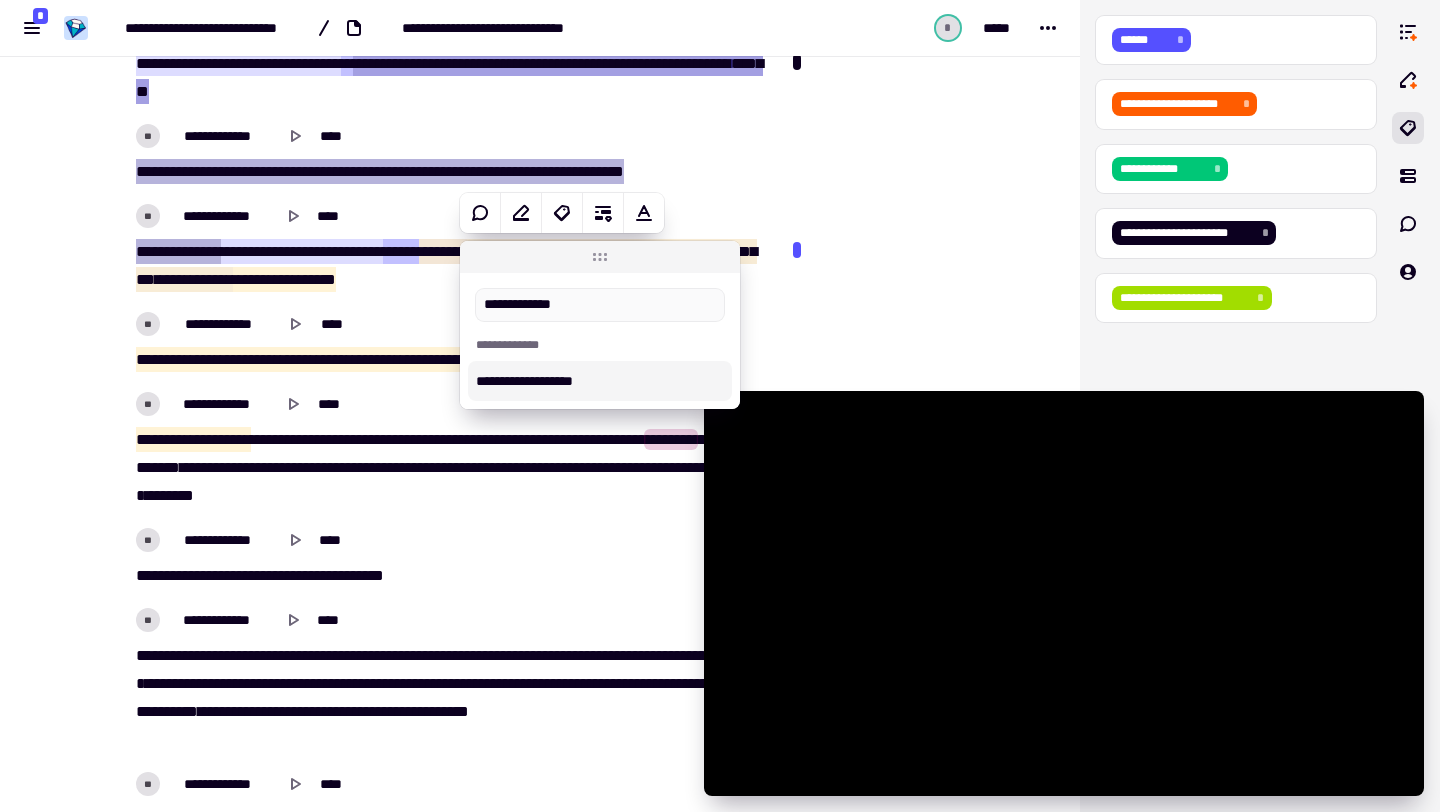 type on "******" 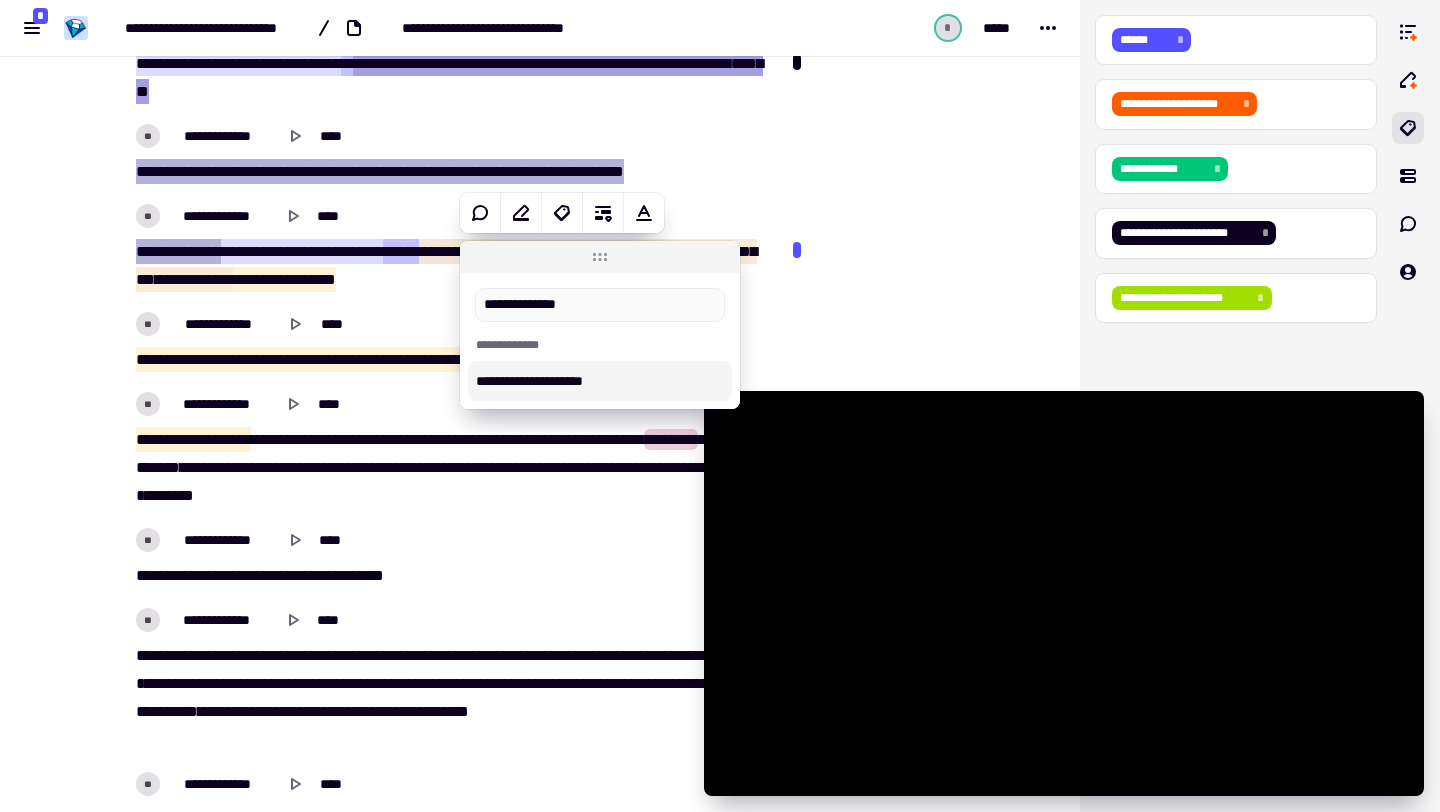 type on "******" 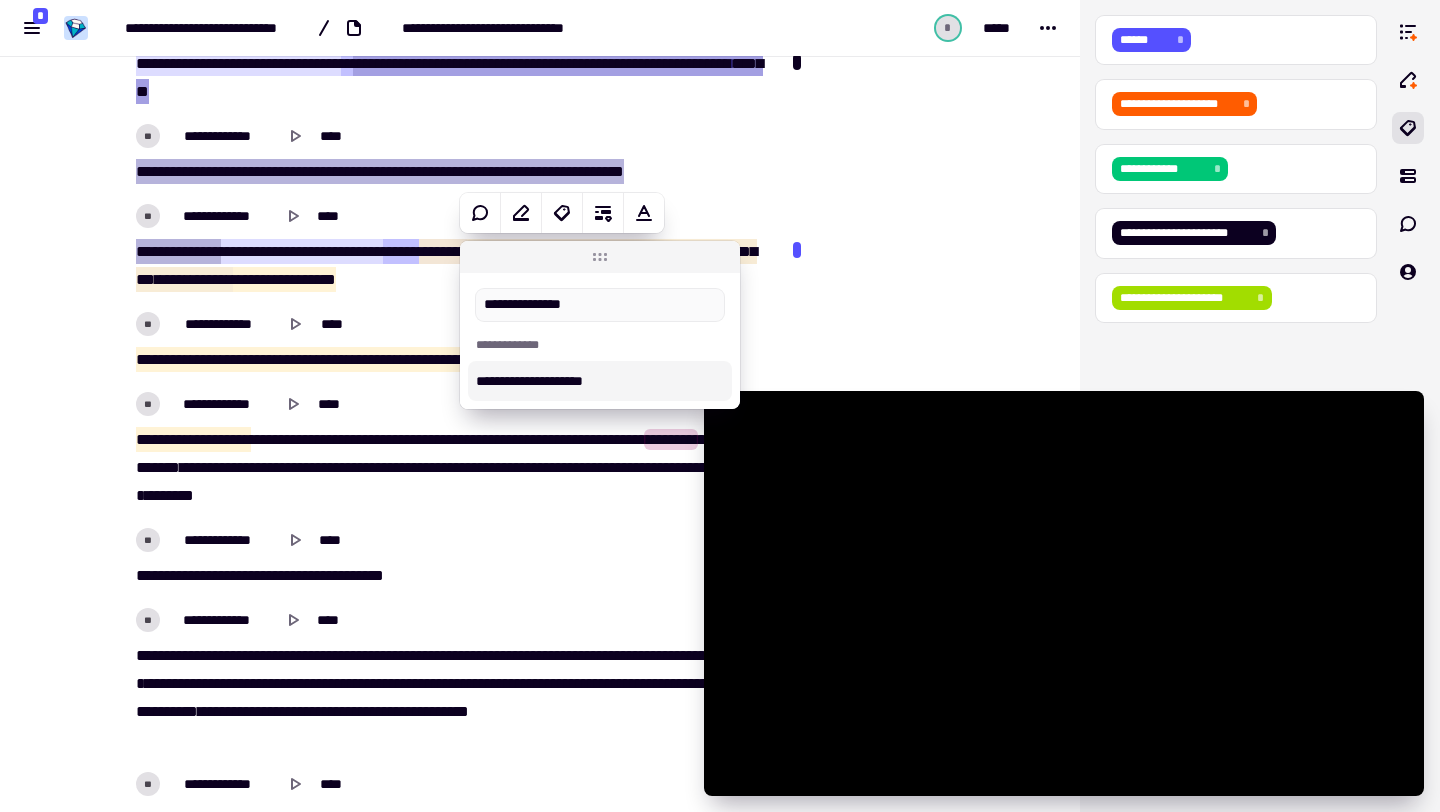 type on "**********" 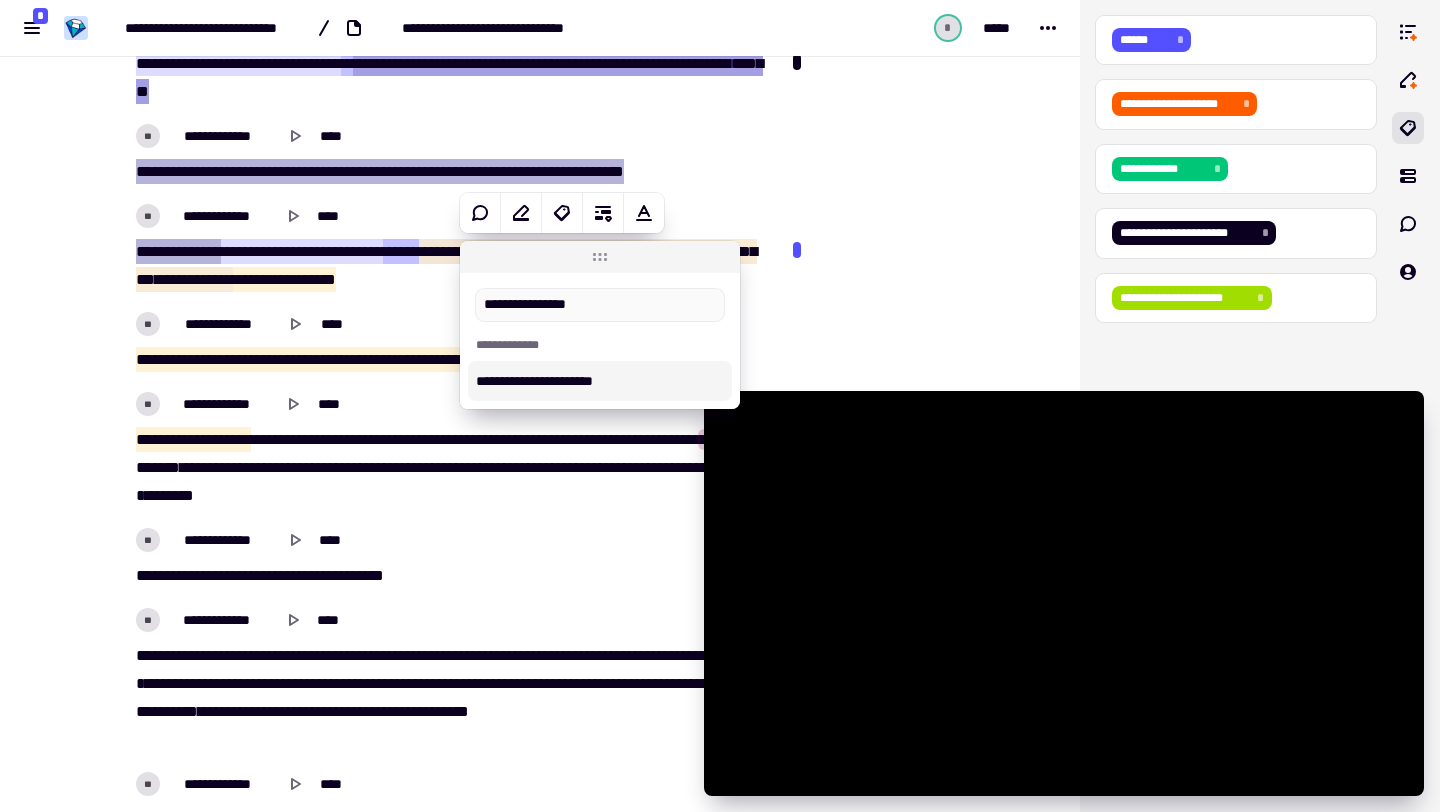 type on "******" 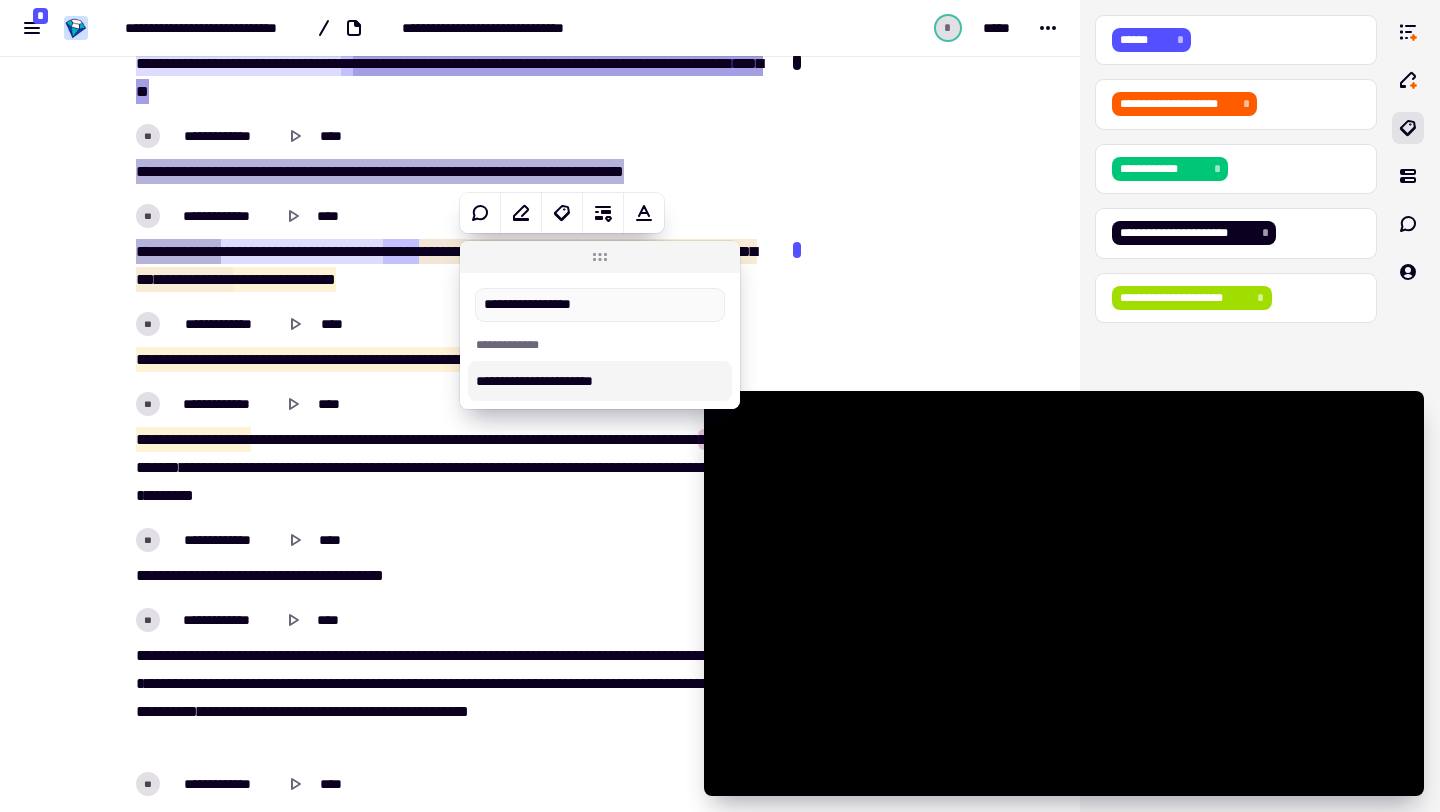 type on "**********" 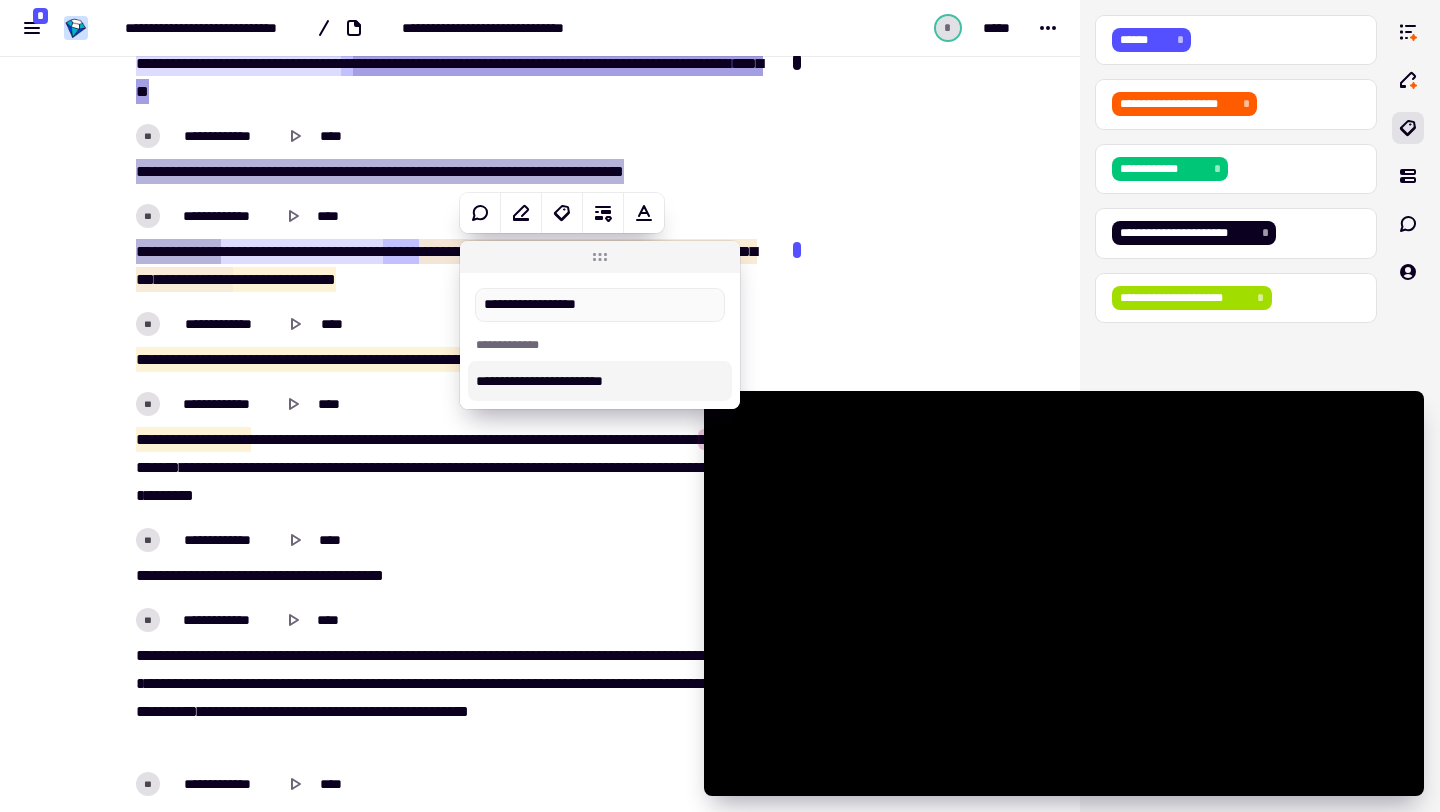 type on "******" 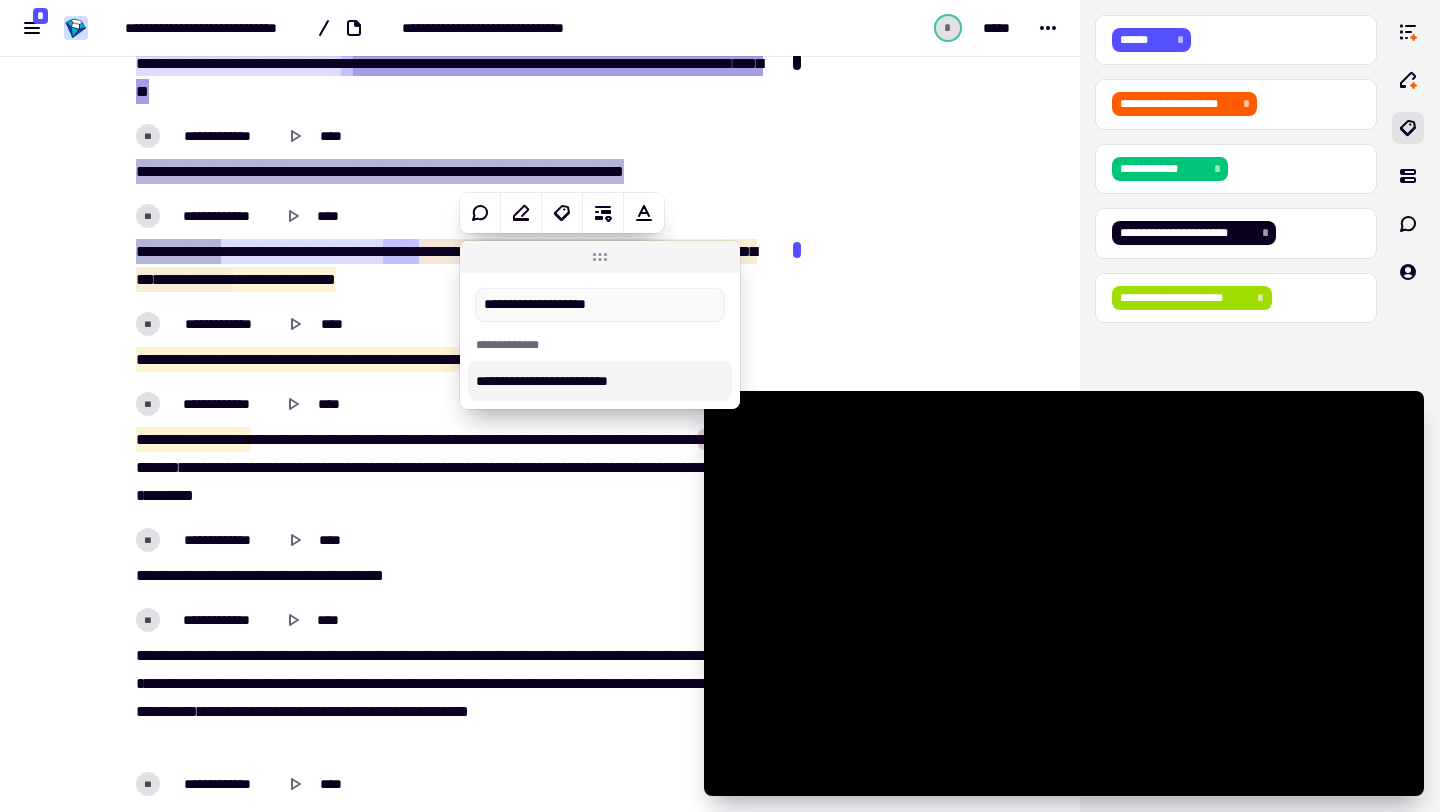 type on "**********" 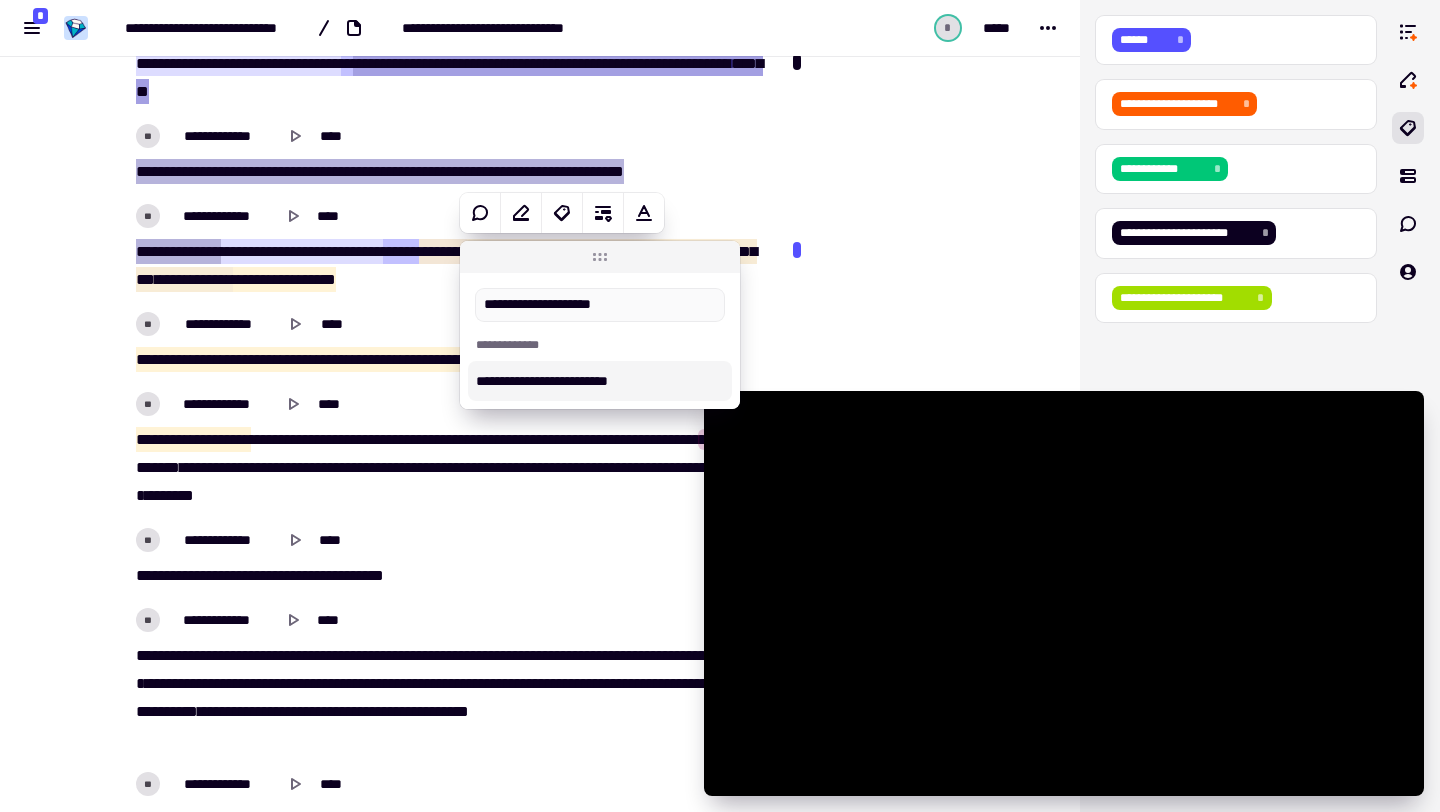 type on "******" 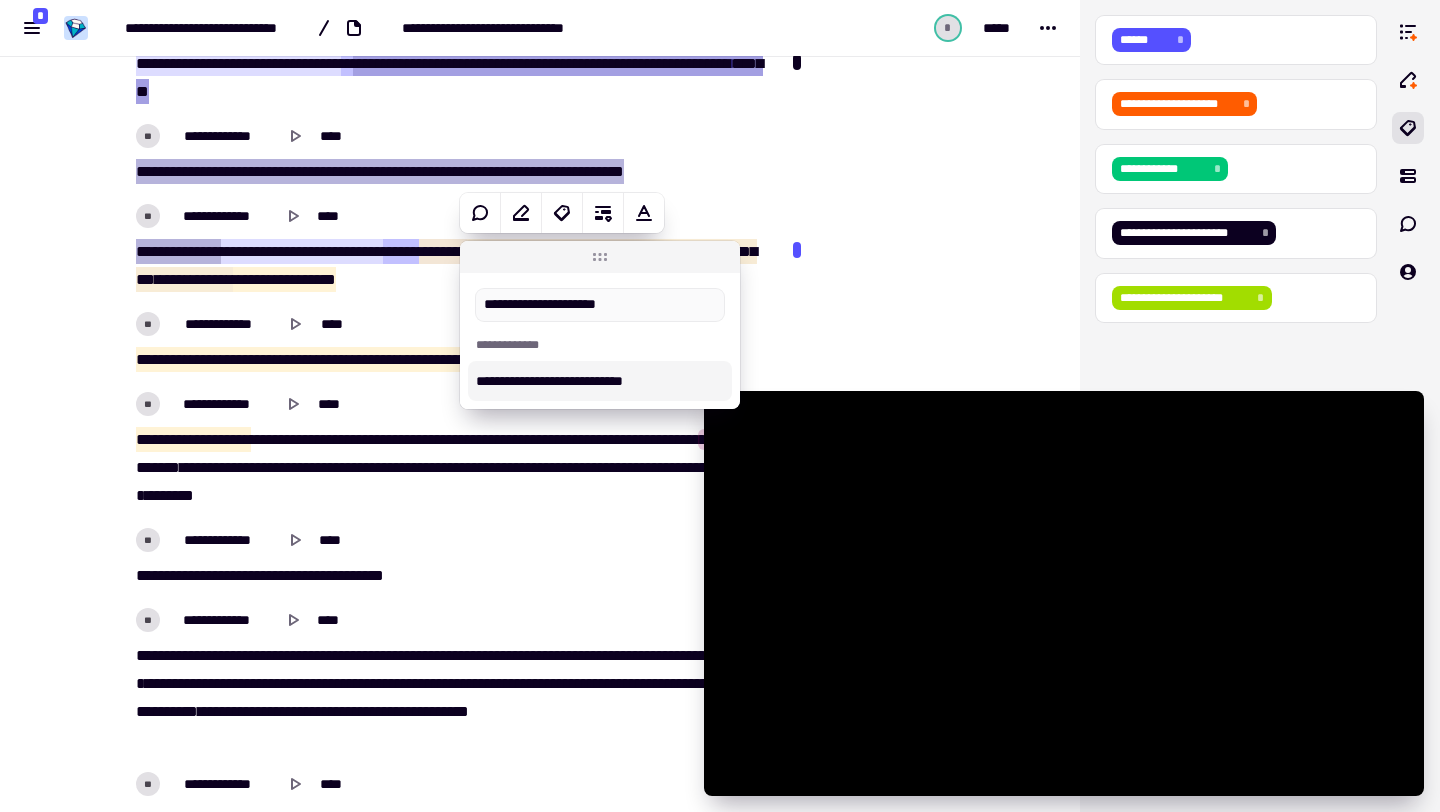 type on "**********" 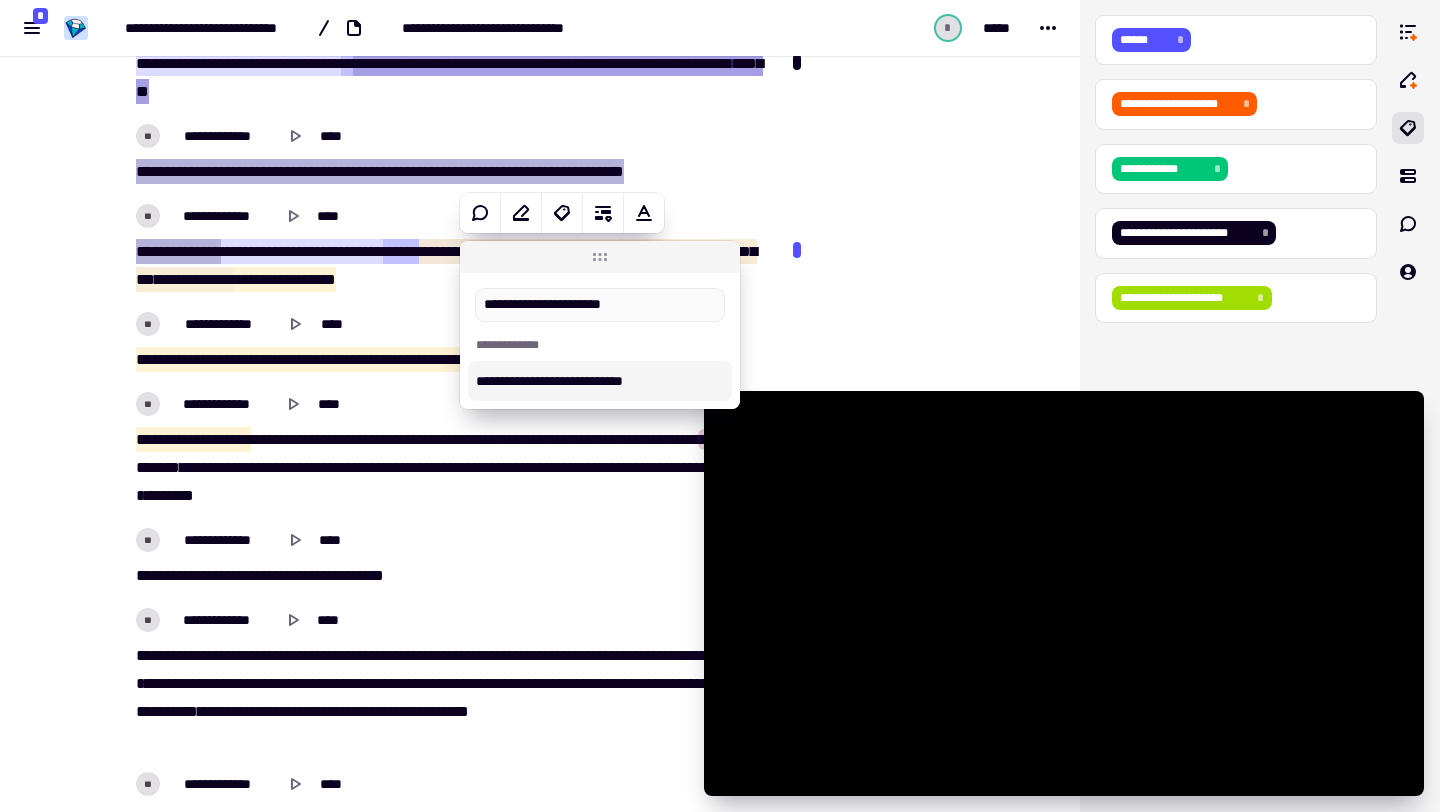 type on "******" 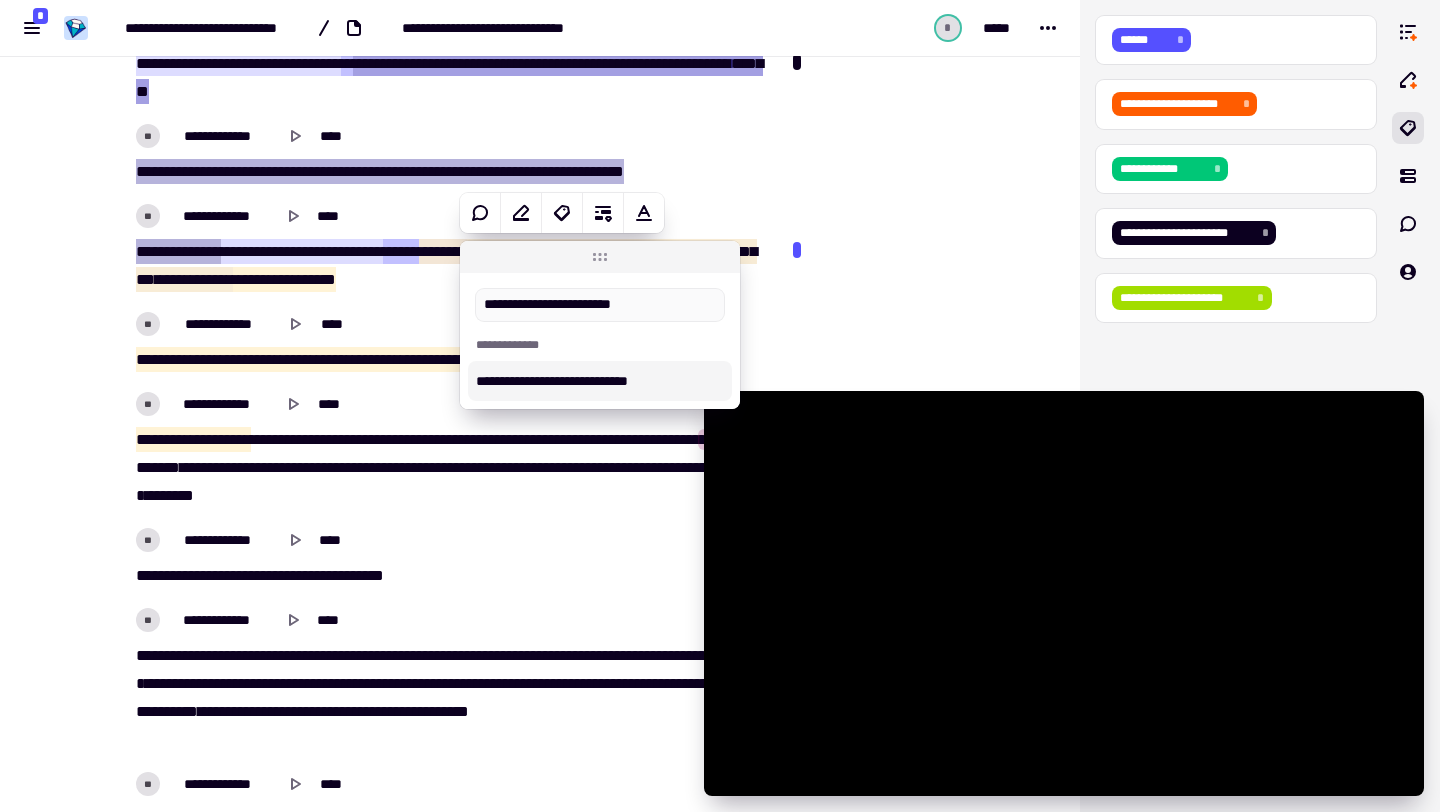 type on "**********" 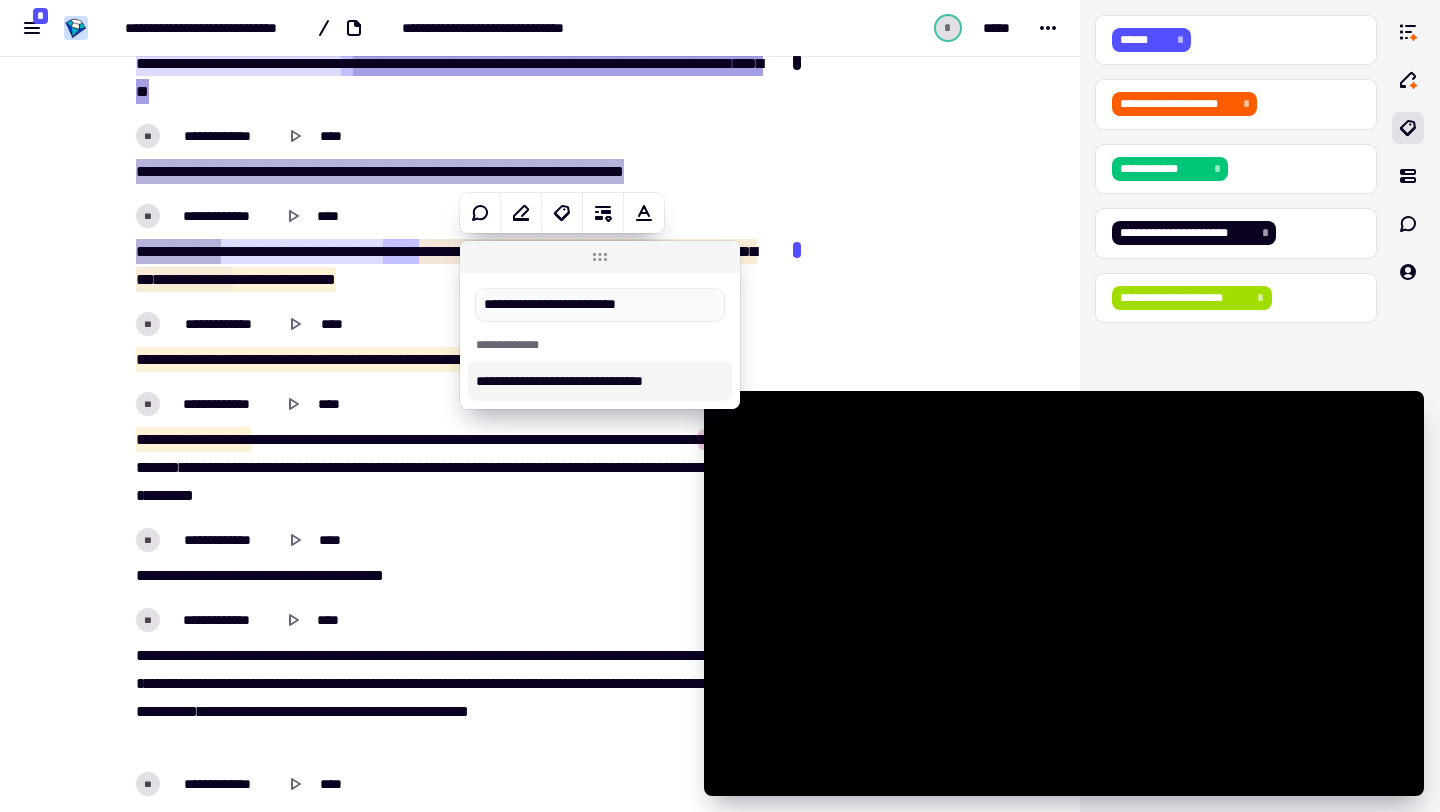 type on "******" 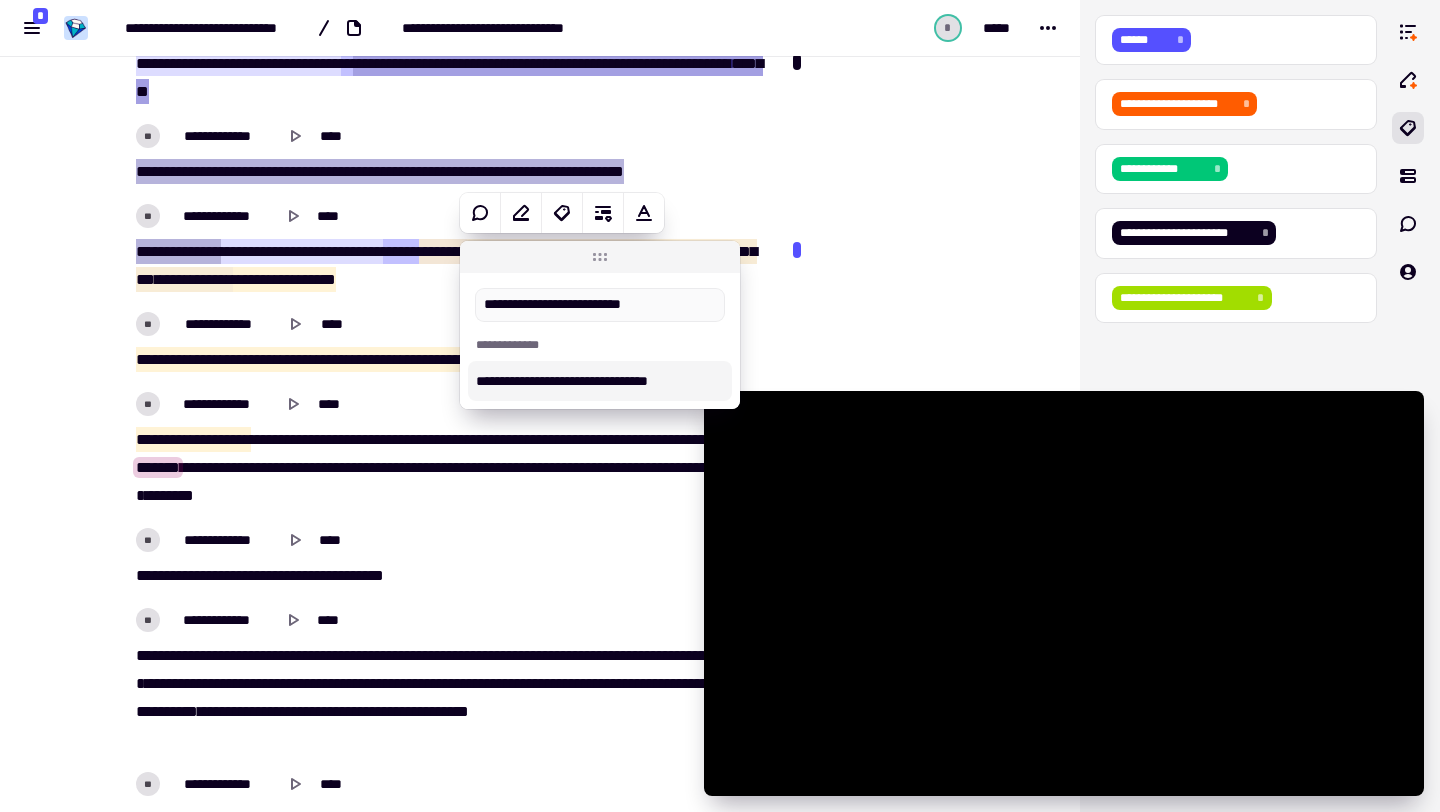 type on "***" 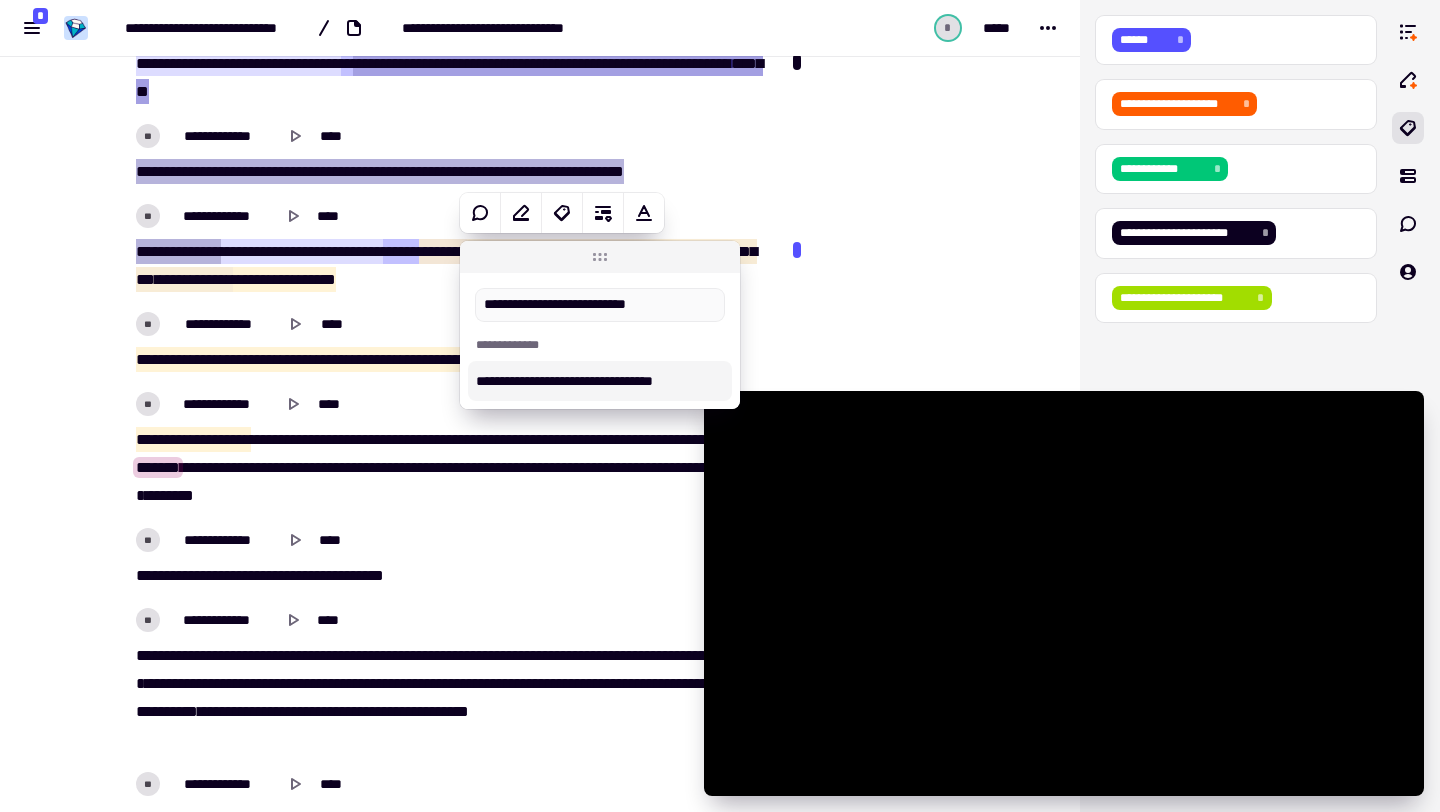 type on "**********" 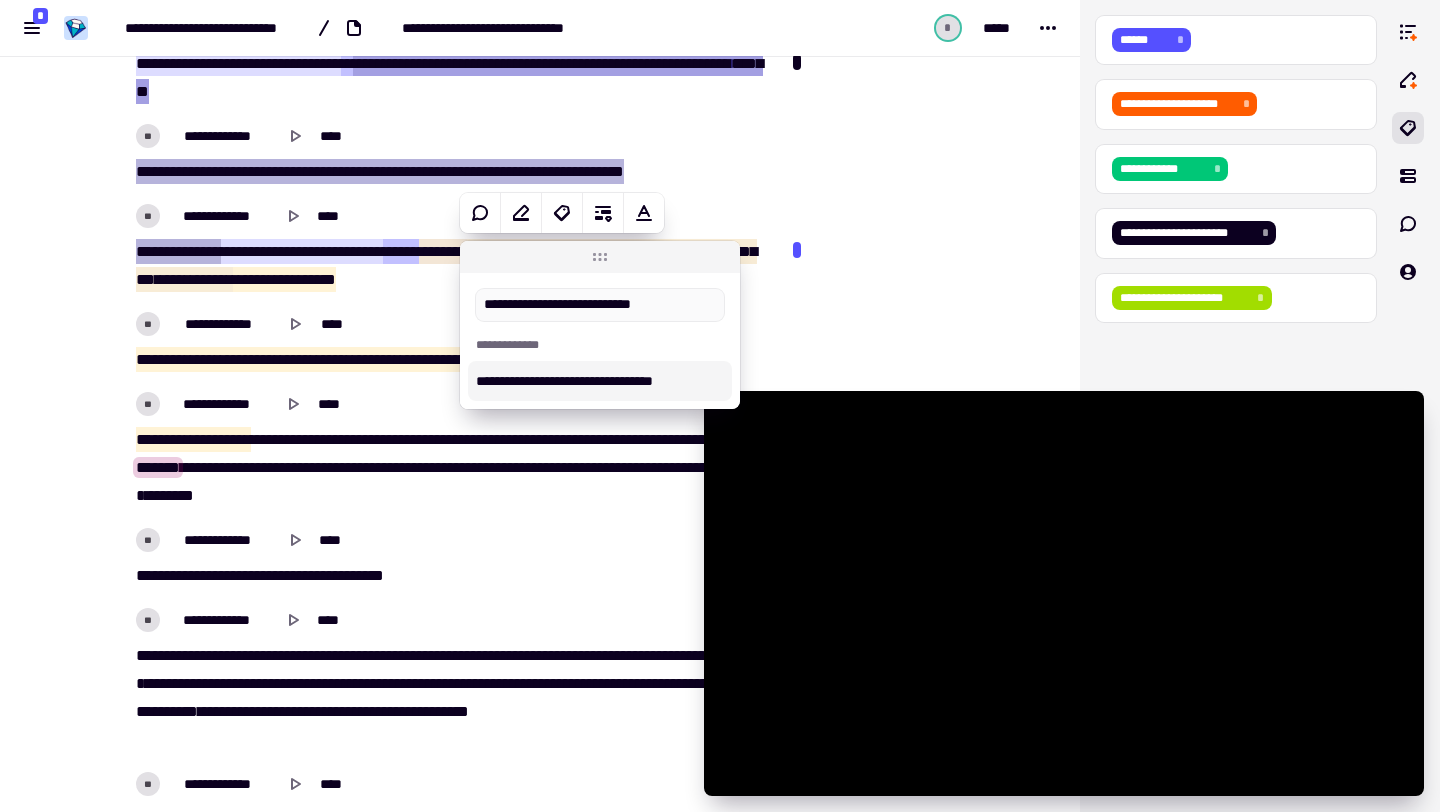 type on "******" 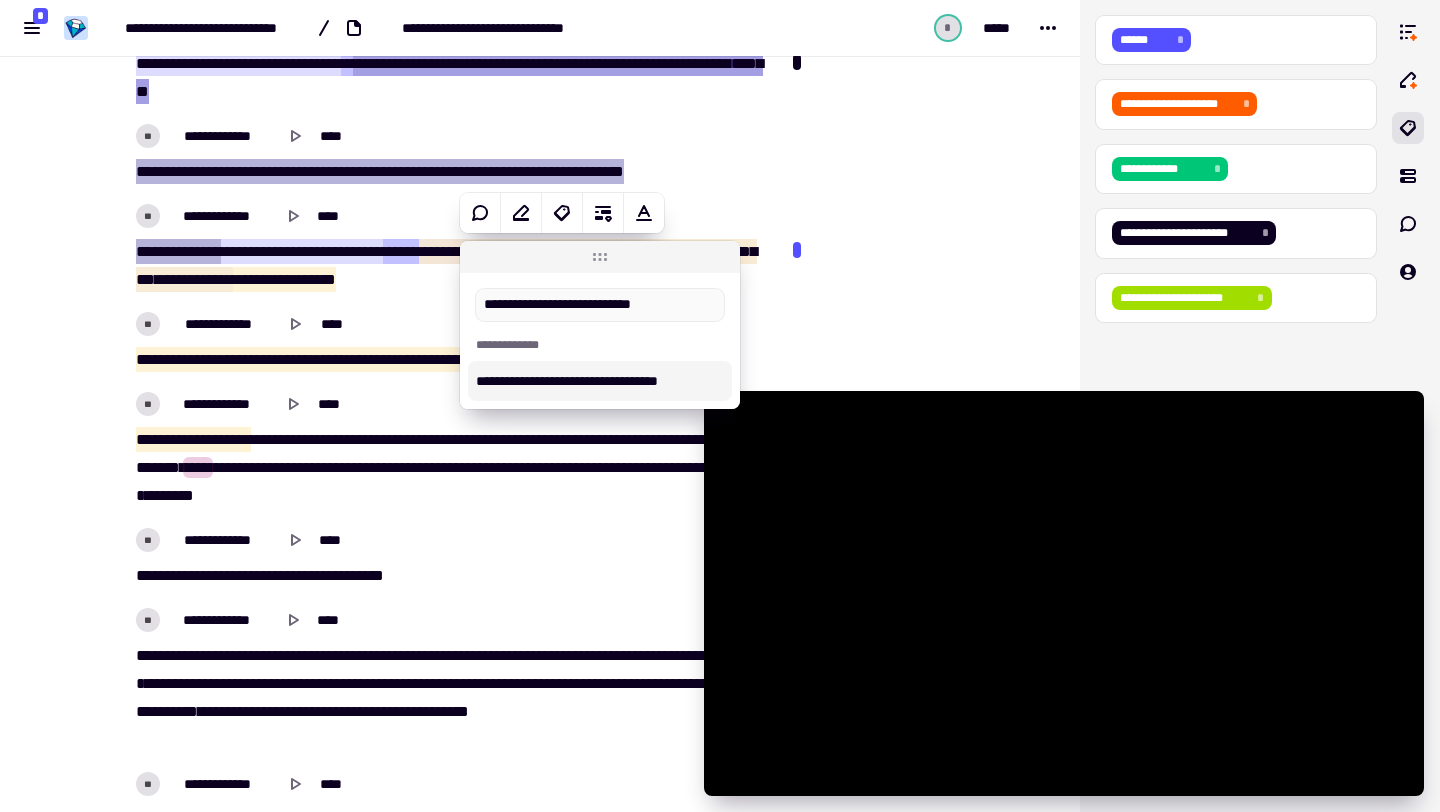 type 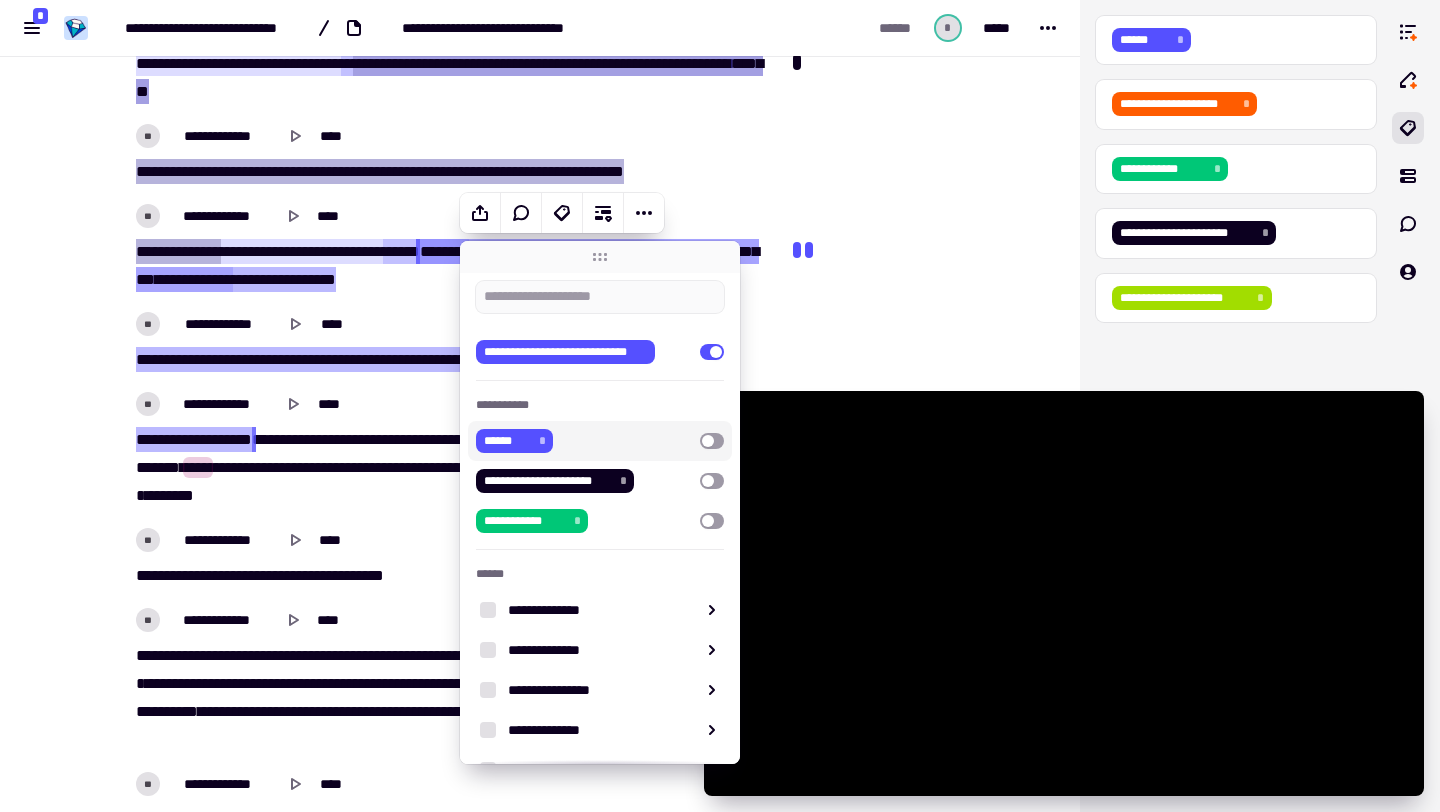 scroll, scrollTop: 0, scrollLeft: 0, axis: both 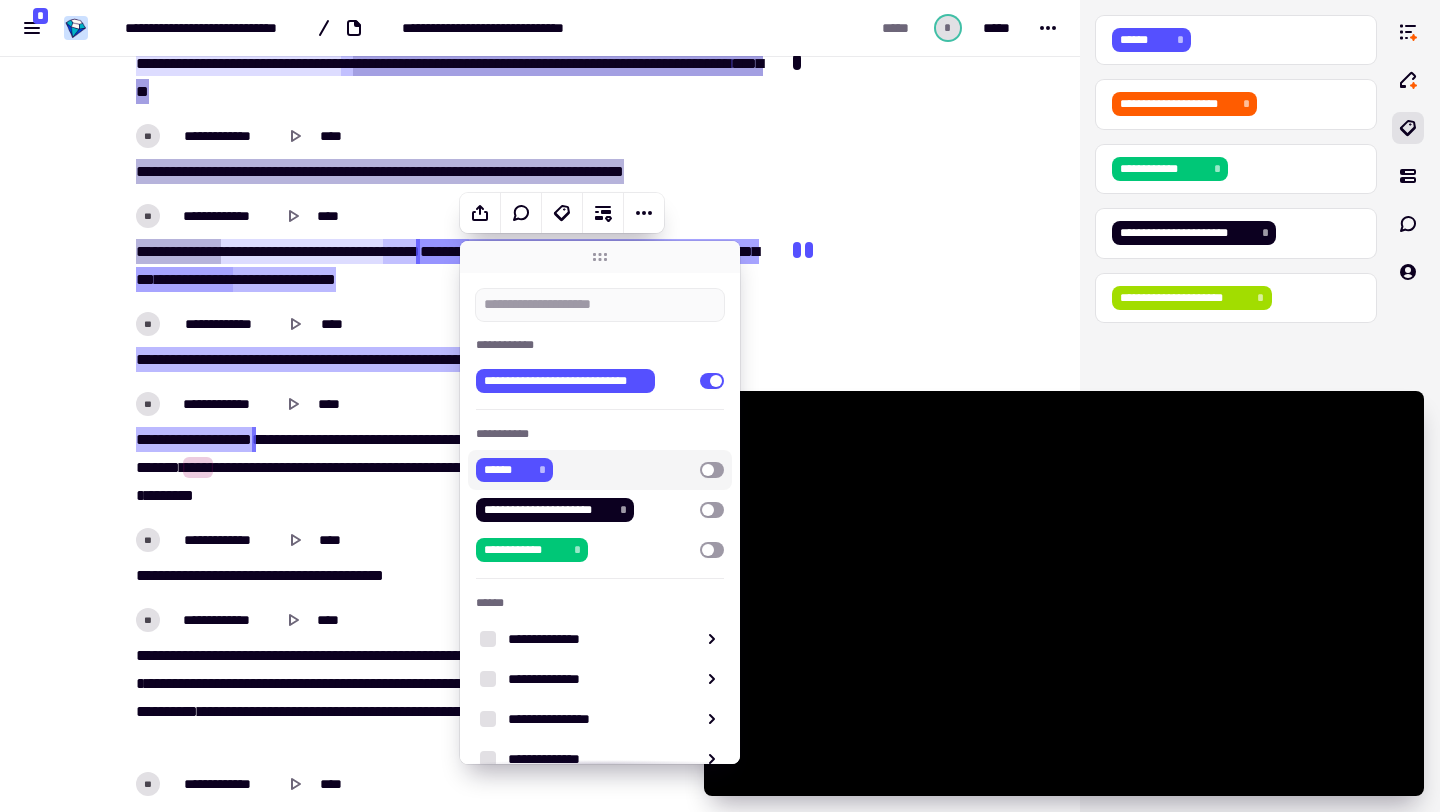 click at bounding box center [886, 14675] 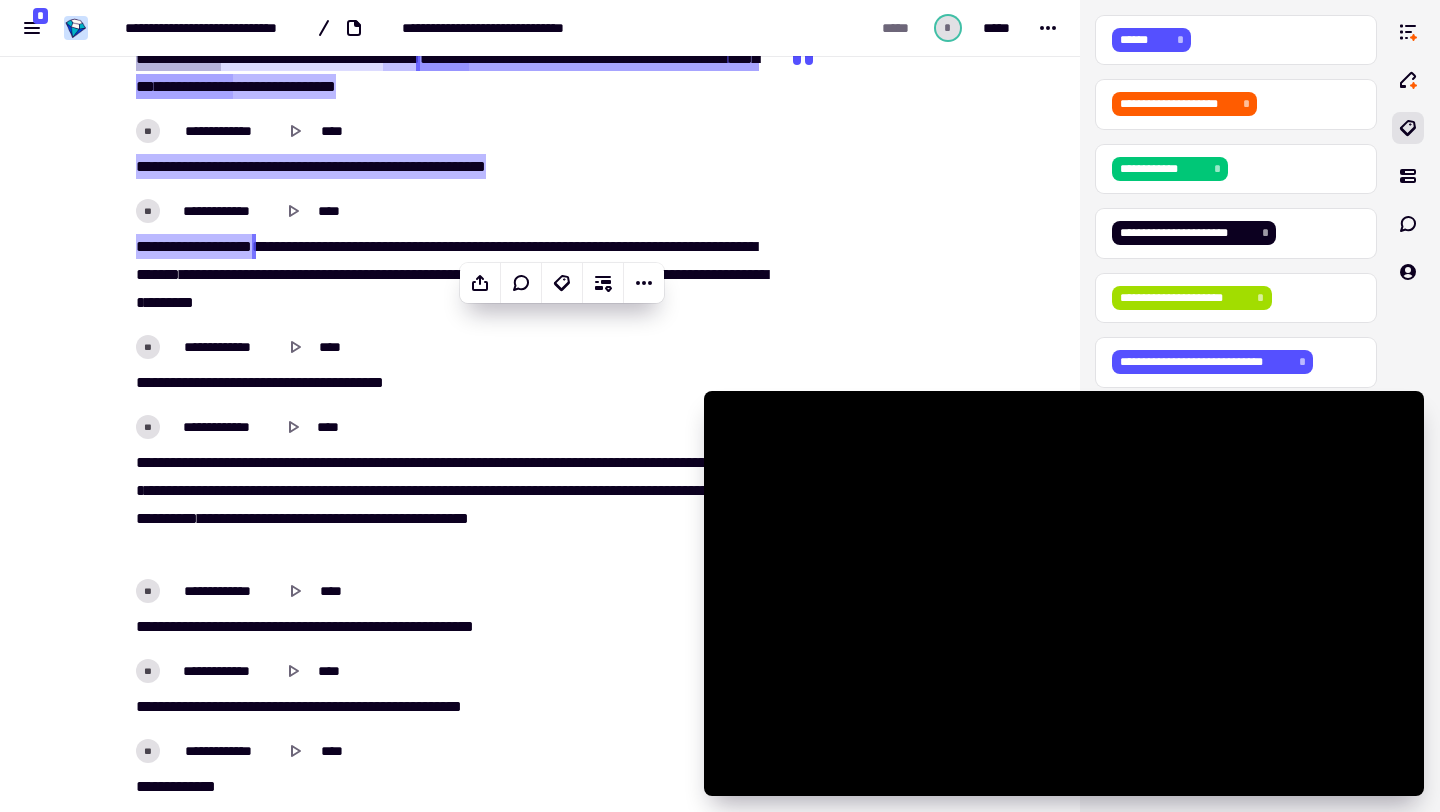scroll, scrollTop: 3723, scrollLeft: 0, axis: vertical 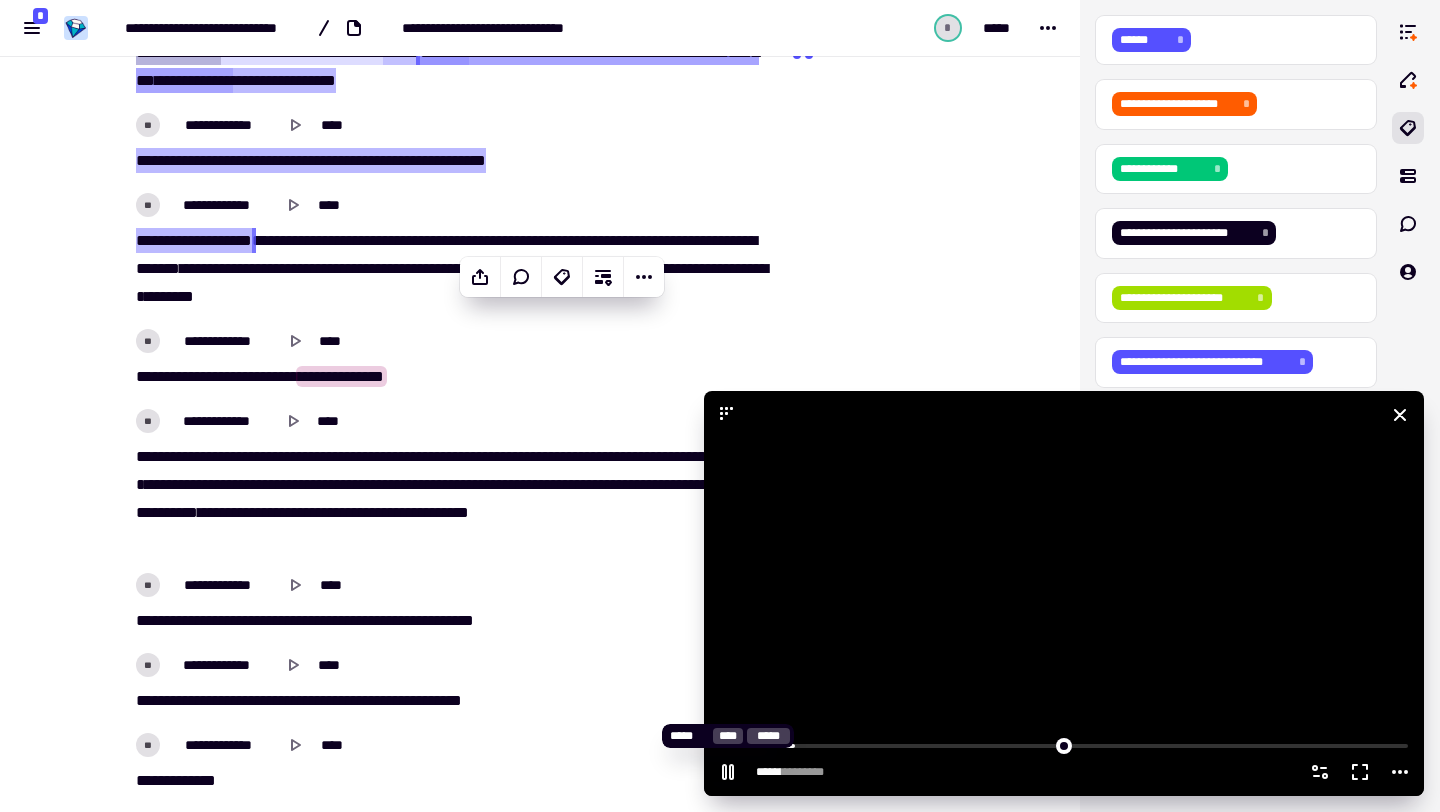 click 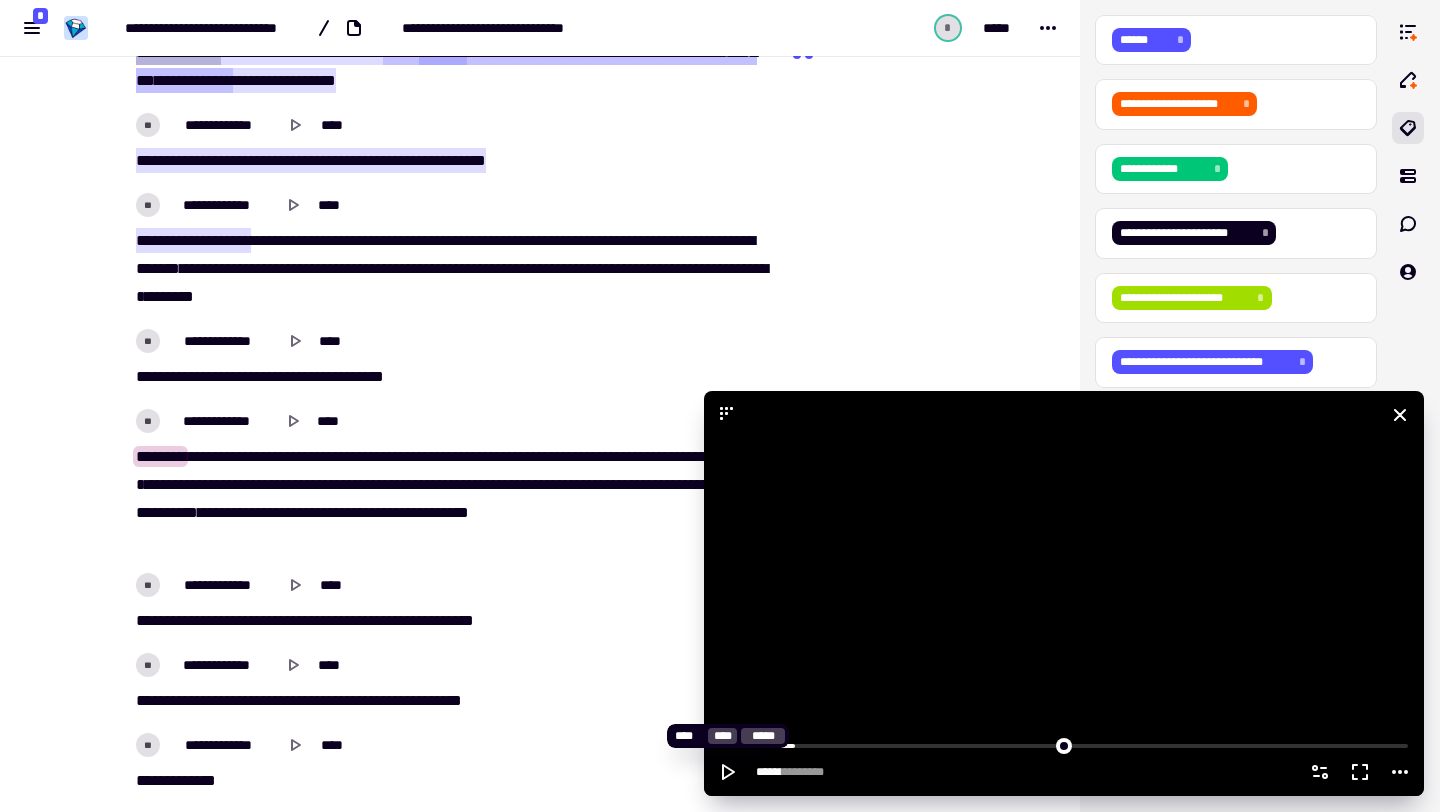 click 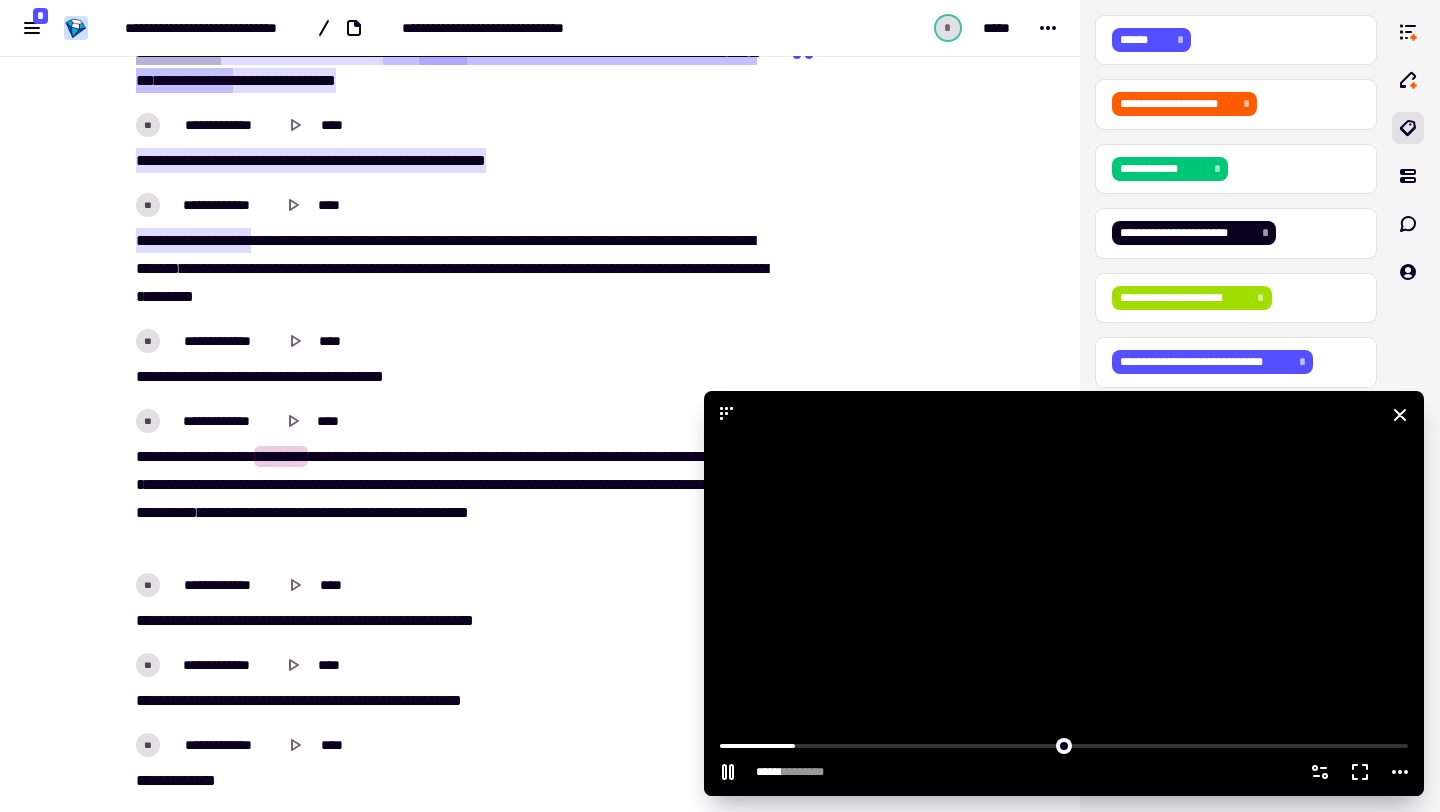 click 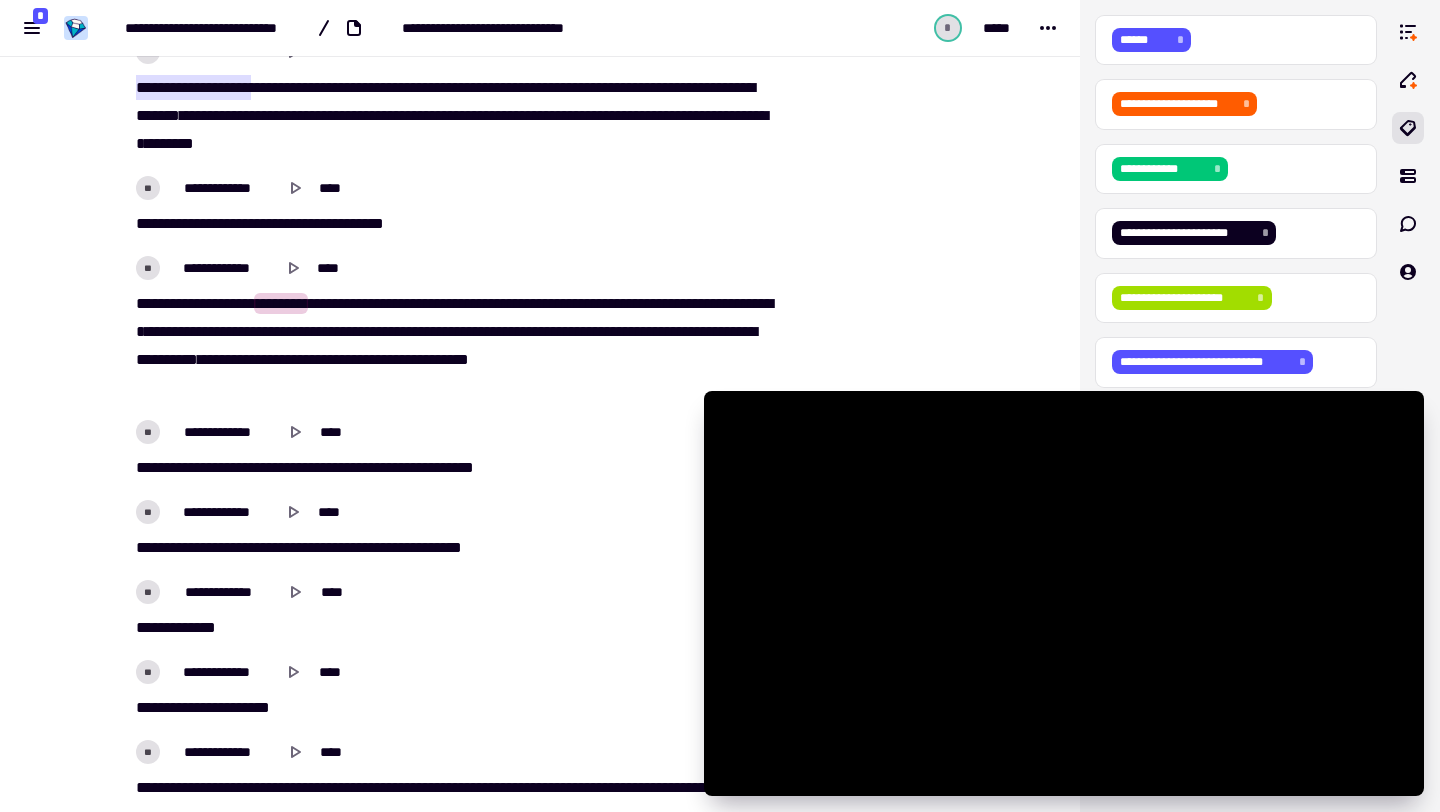 scroll, scrollTop: 3891, scrollLeft: 0, axis: vertical 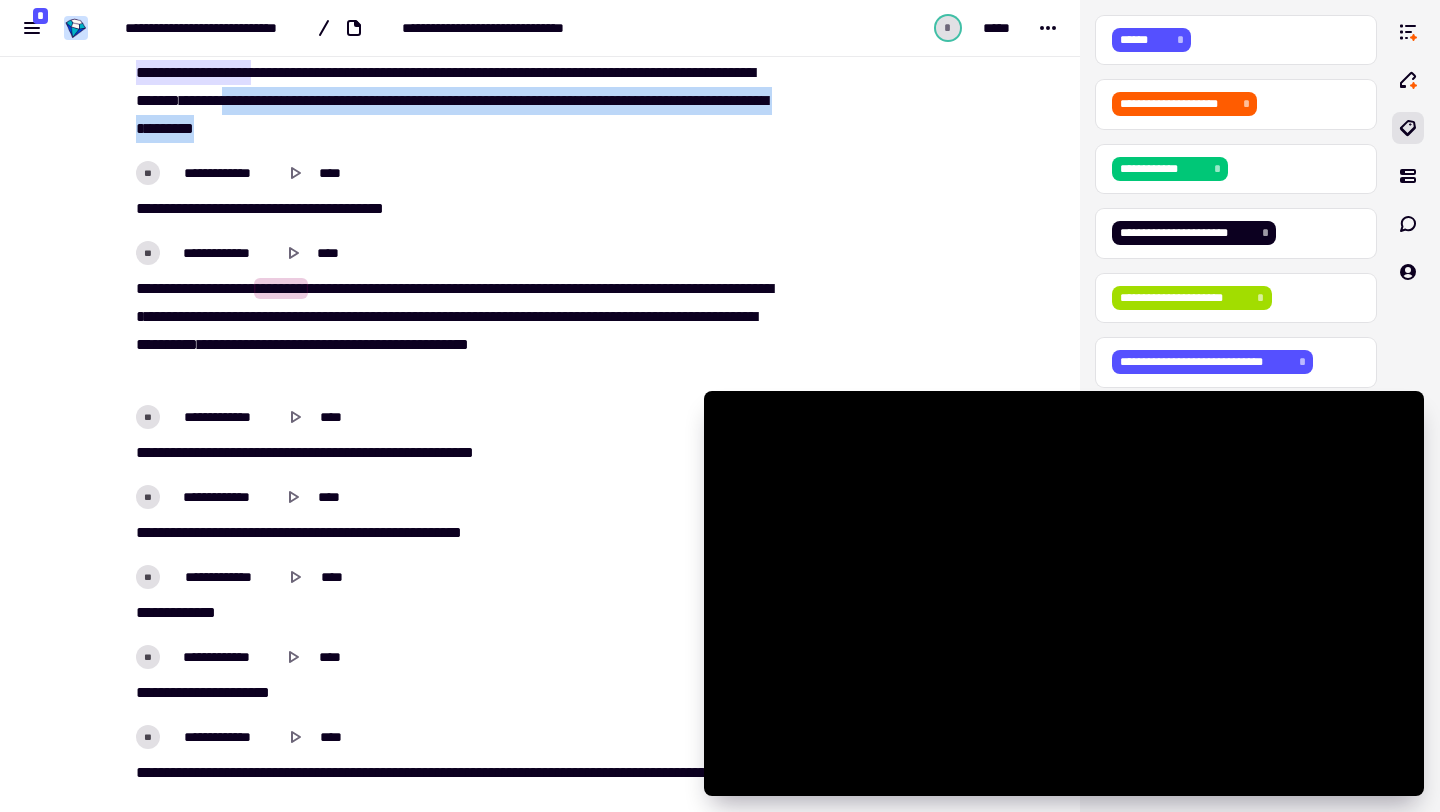 drag, startPoint x: 358, startPoint y: 99, endPoint x: 595, endPoint y: 148, distance: 242.01239 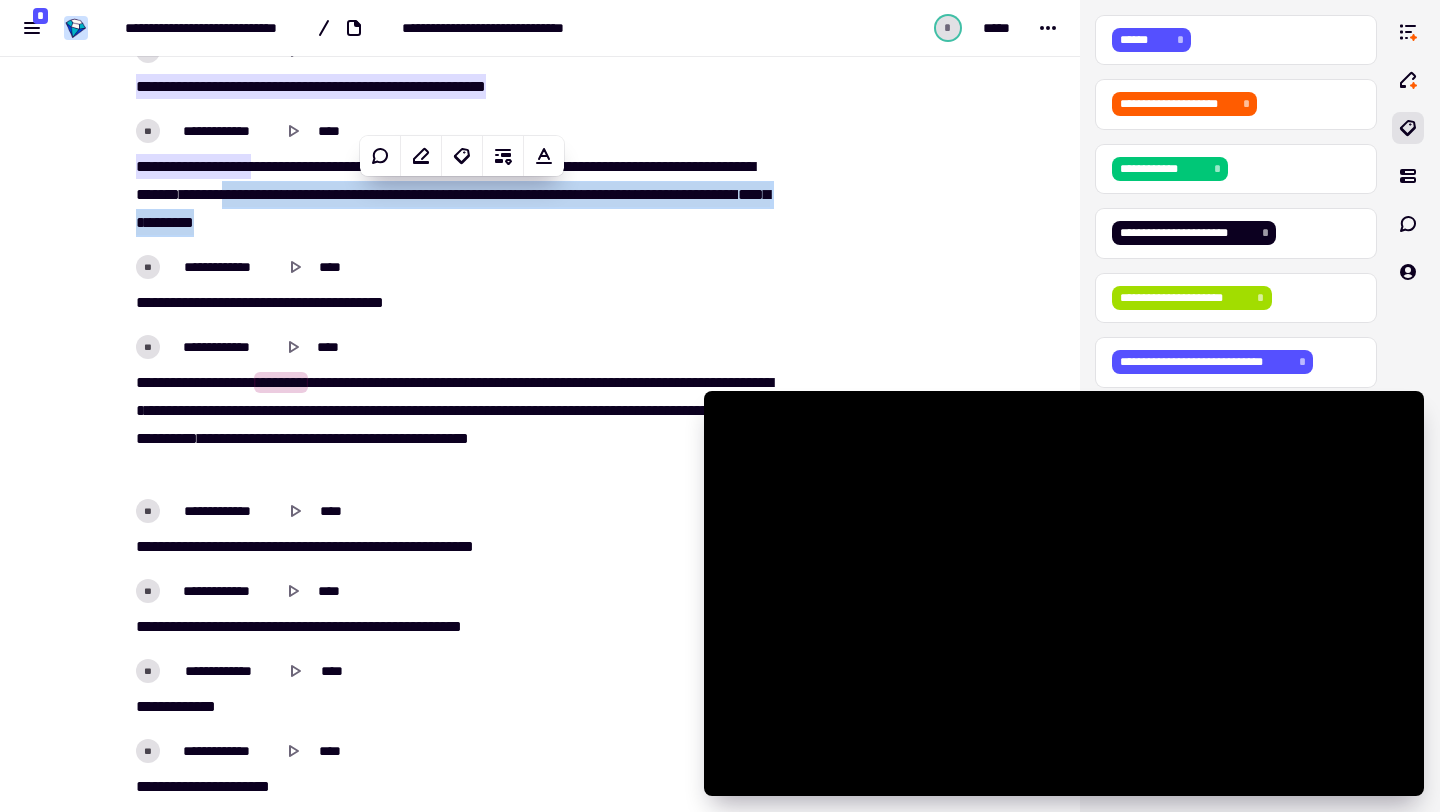 scroll, scrollTop: 3793, scrollLeft: 0, axis: vertical 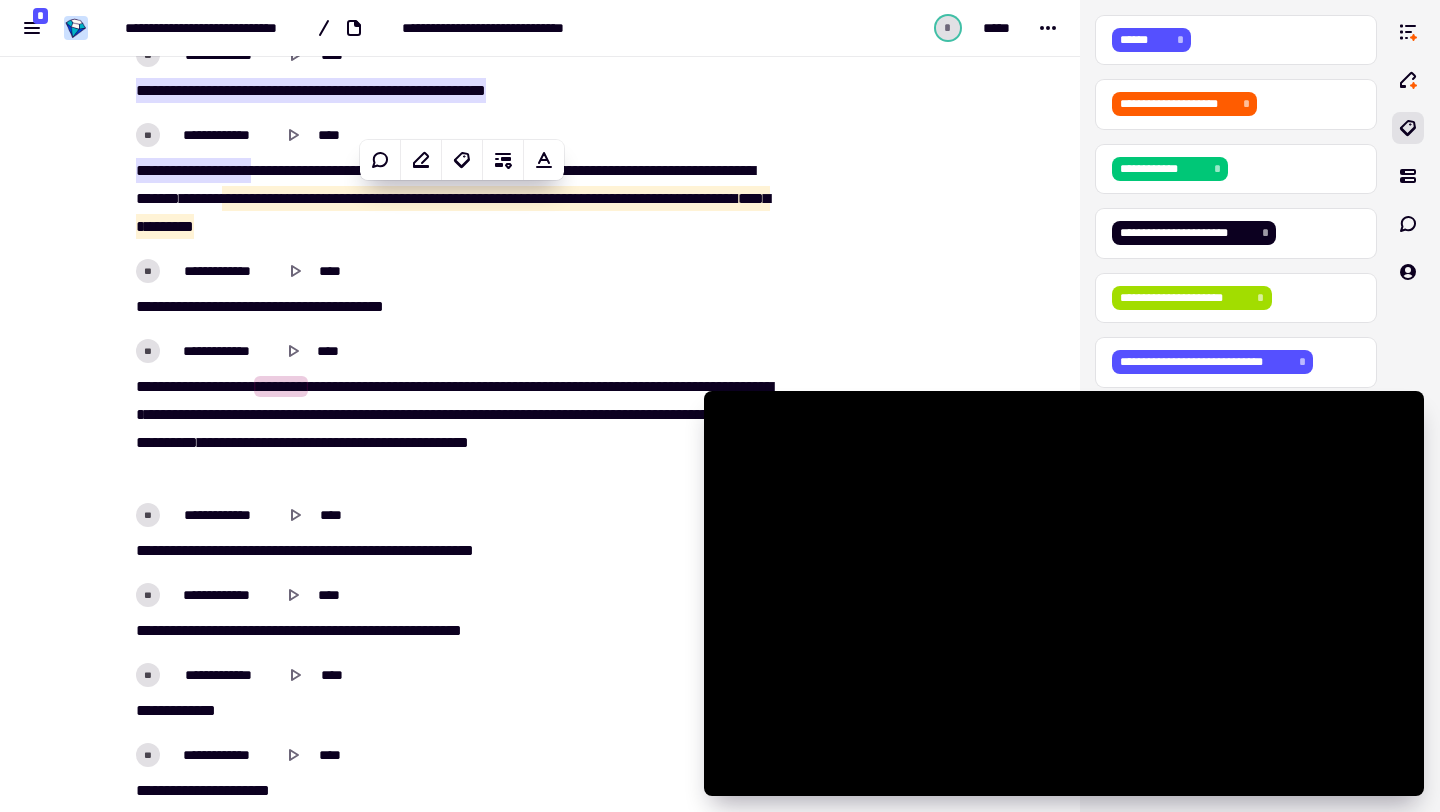 click on "[NUMBER] [STREET] [NUMBER] [STREET_TYPE] [CITY] [STATE] [ZIP]" at bounding box center [452, 199] 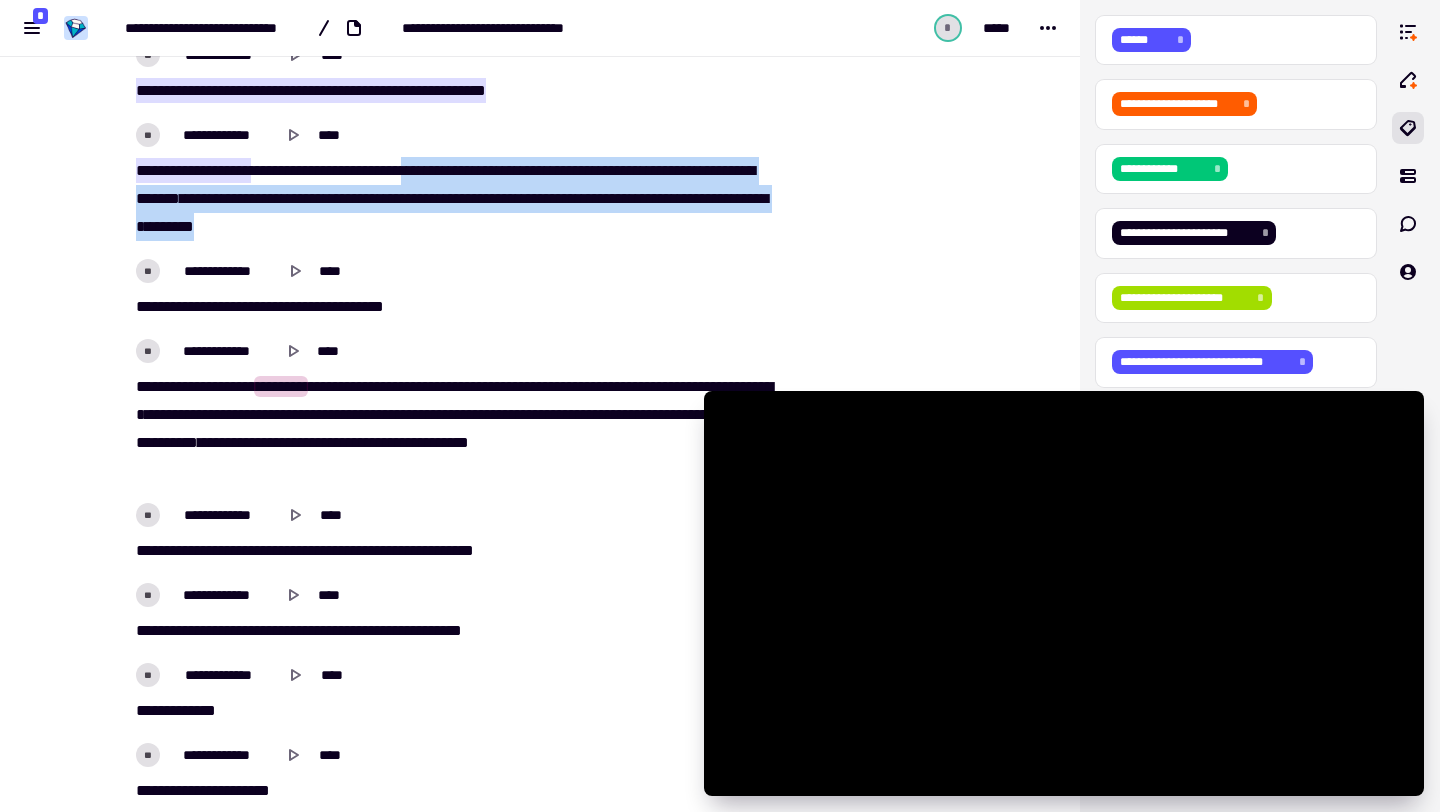 drag, startPoint x: 479, startPoint y: 165, endPoint x: 572, endPoint y: 227, distance: 111.77209 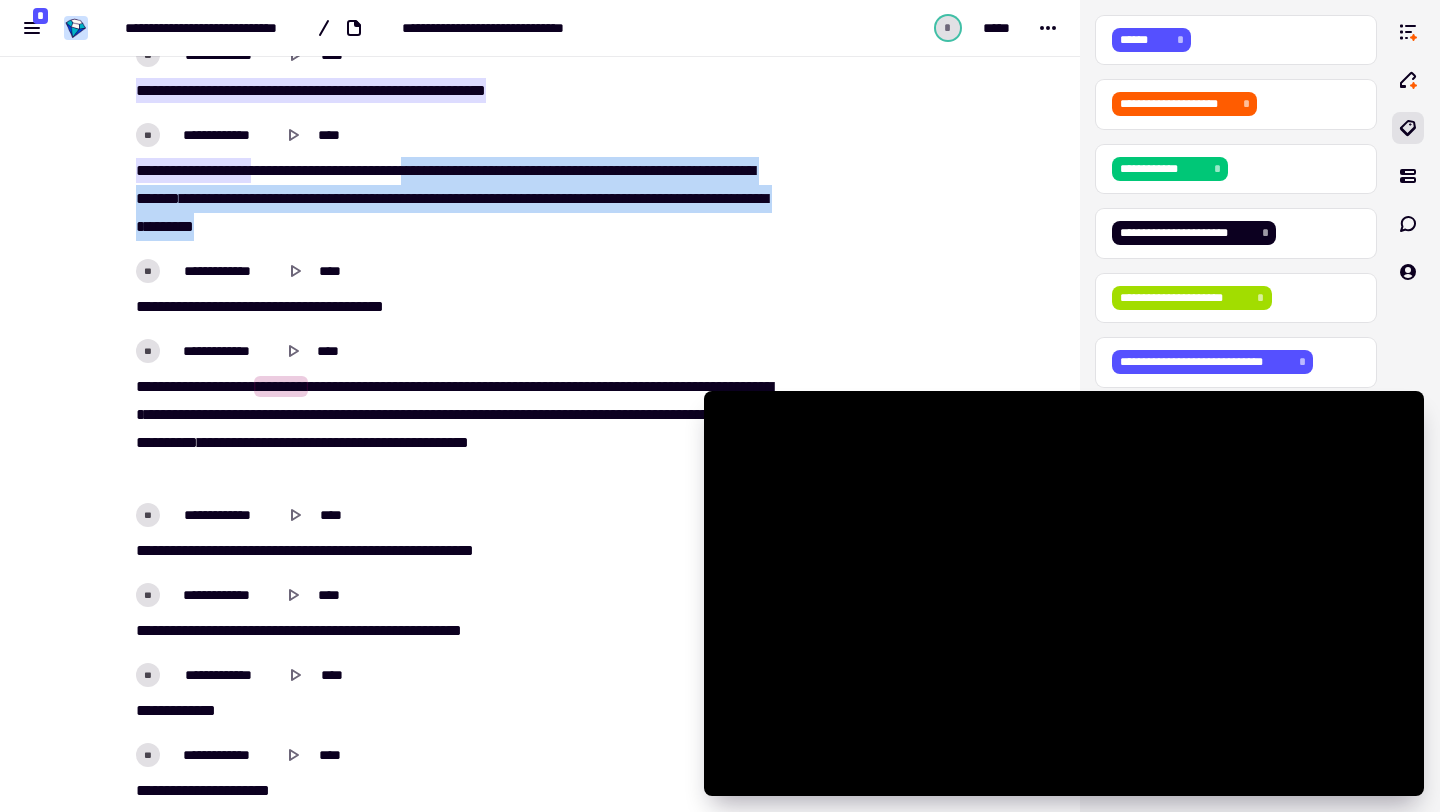 click on "[NUMBER] [STREET] [NUMBER] [STREET_TYPE] [CITY] [STATE] [ZIP]" at bounding box center [452, 199] 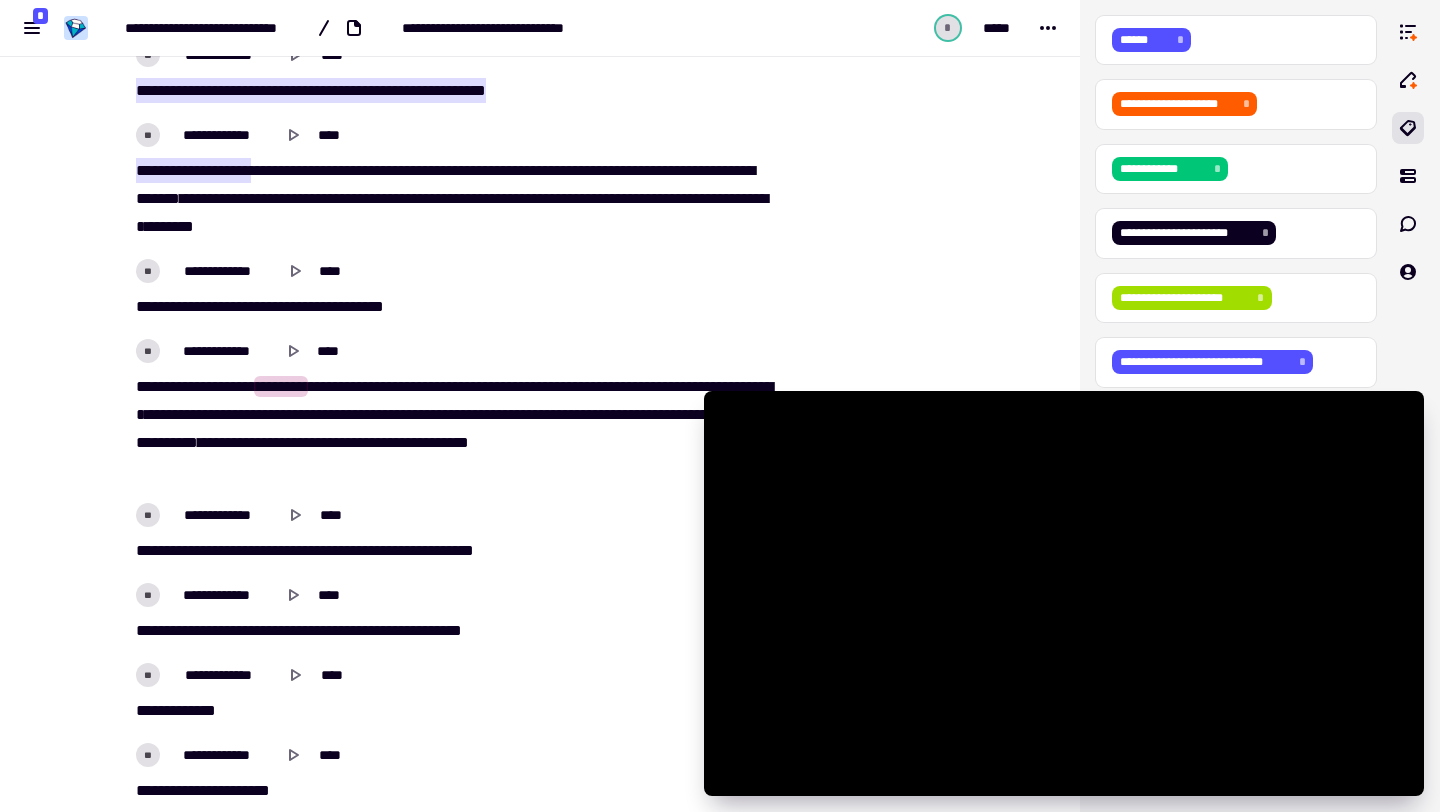 click on "[NUMBER] [STREET] [NUMBER] [STREET_TYPE] [CITY] [STATE] [ZIP]" at bounding box center (452, 199) 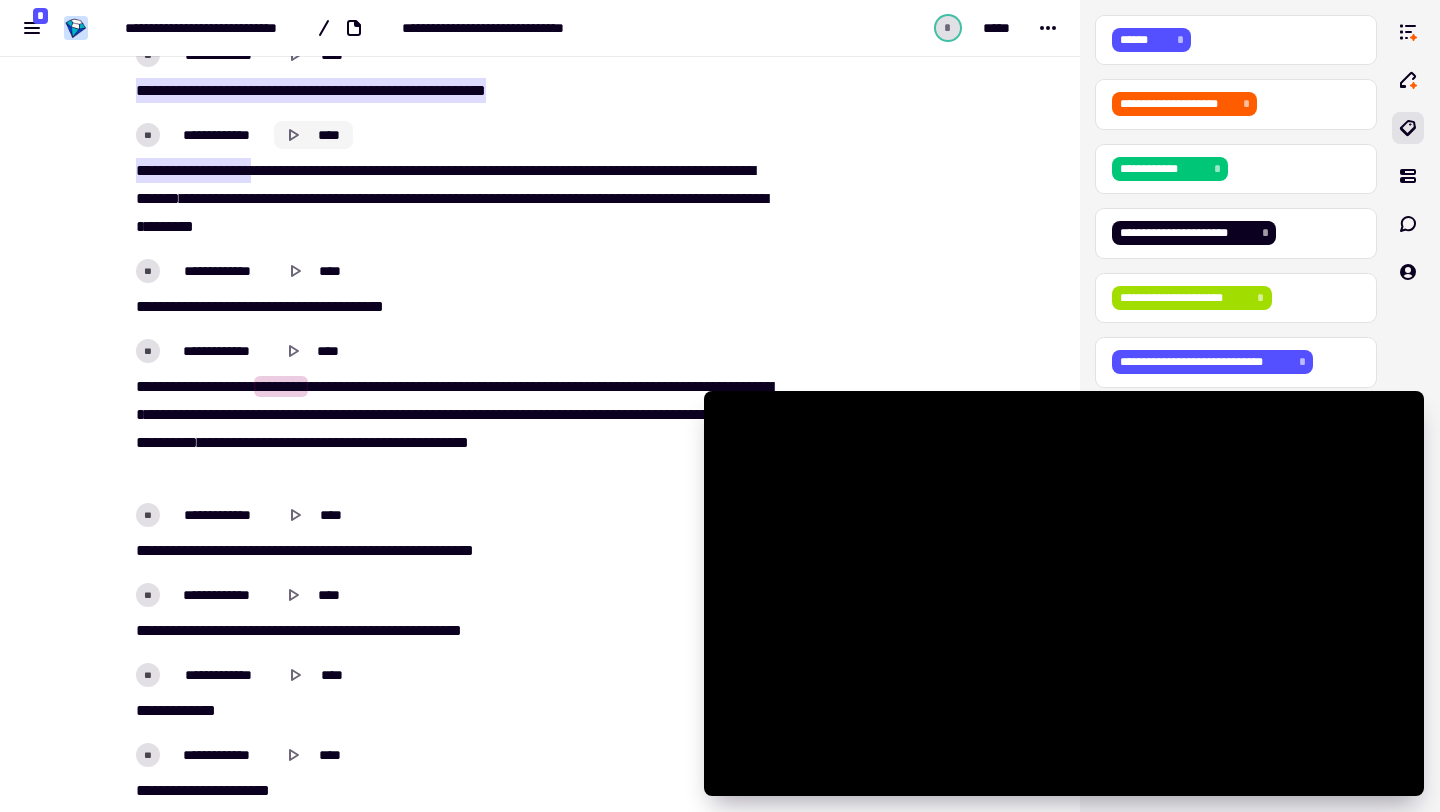 click 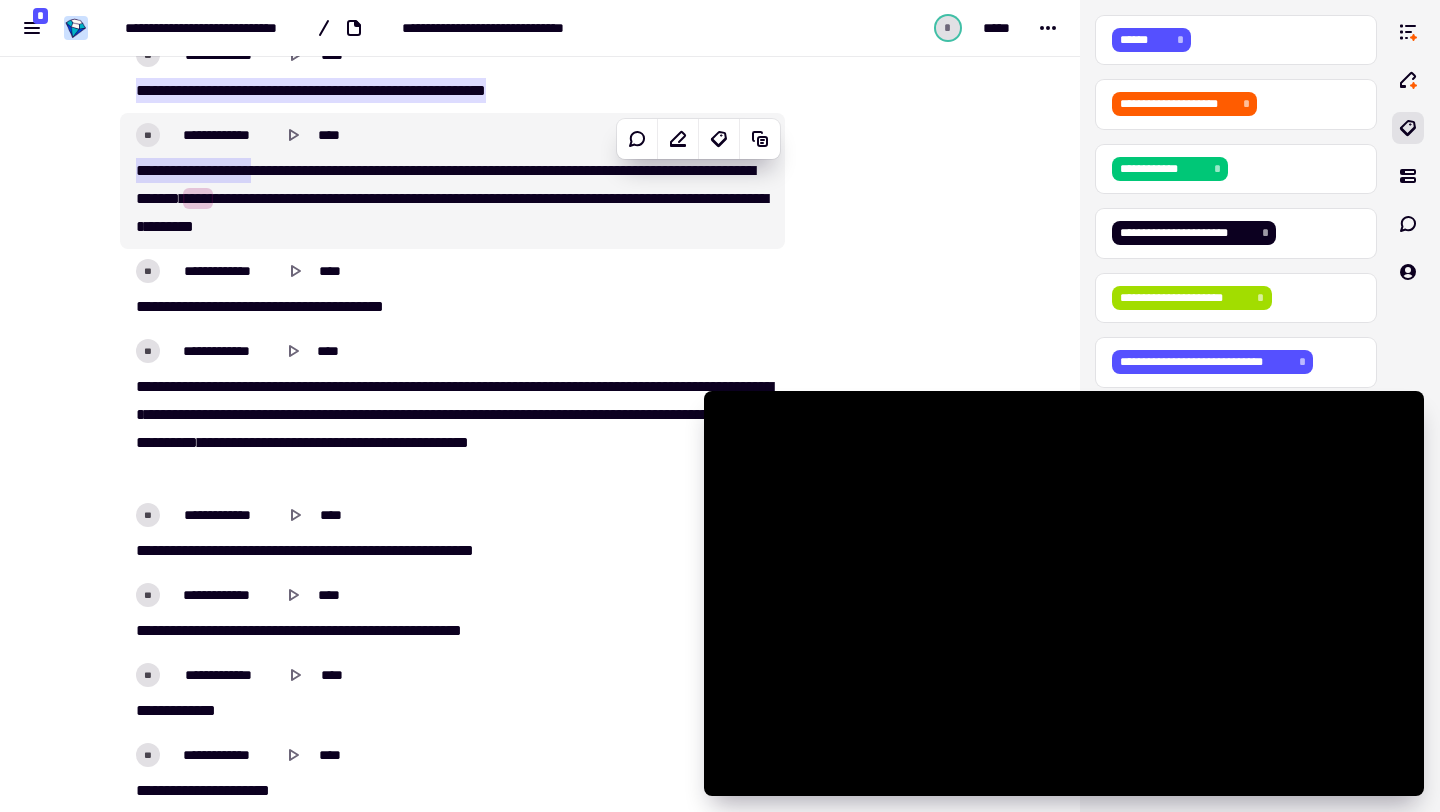 click on "[NUMBER] [STREET] [NUMBER] [STREET_TYPE] [CITY] [STATE] [ZIP]" at bounding box center (452, 199) 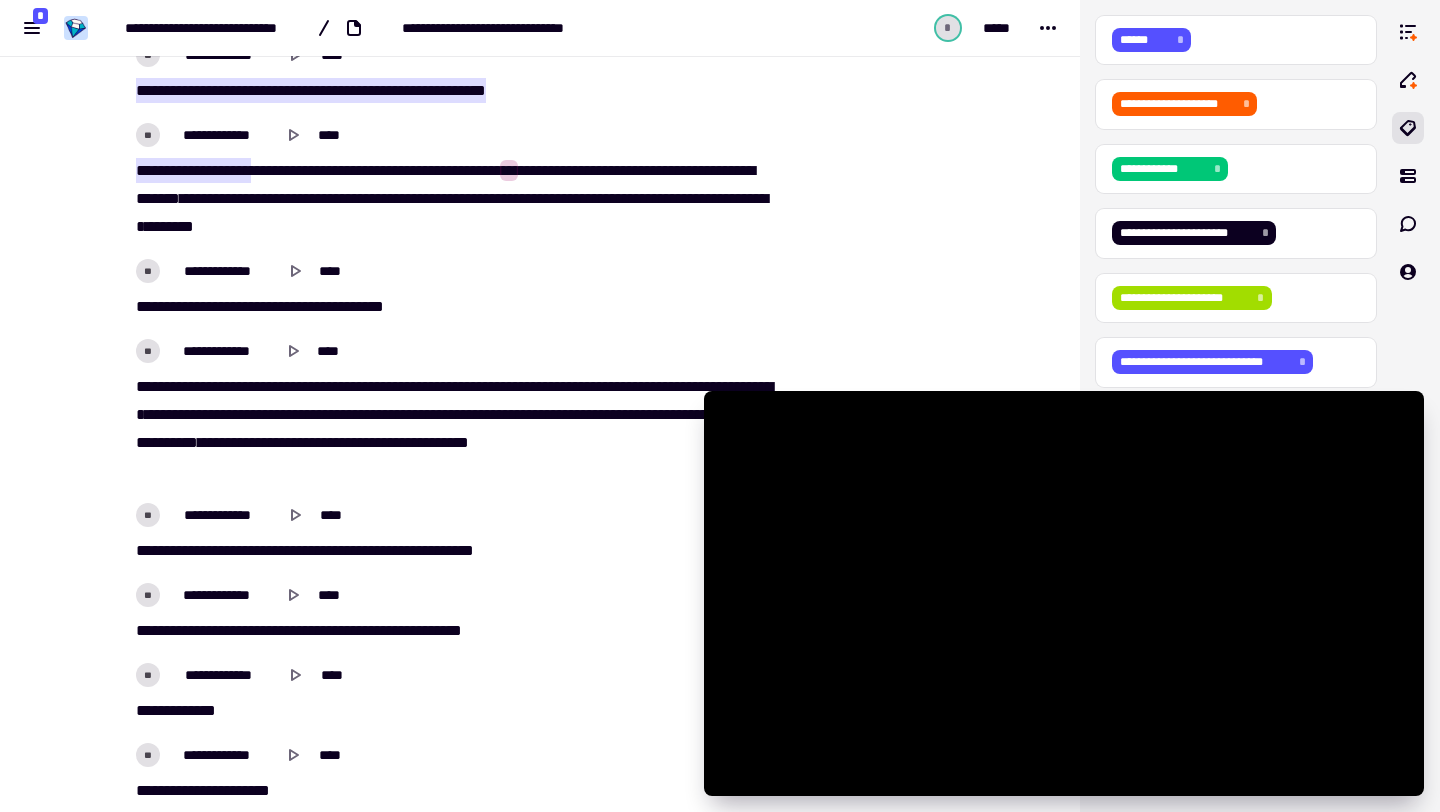 click on "**" at bounding box center (509, 170) 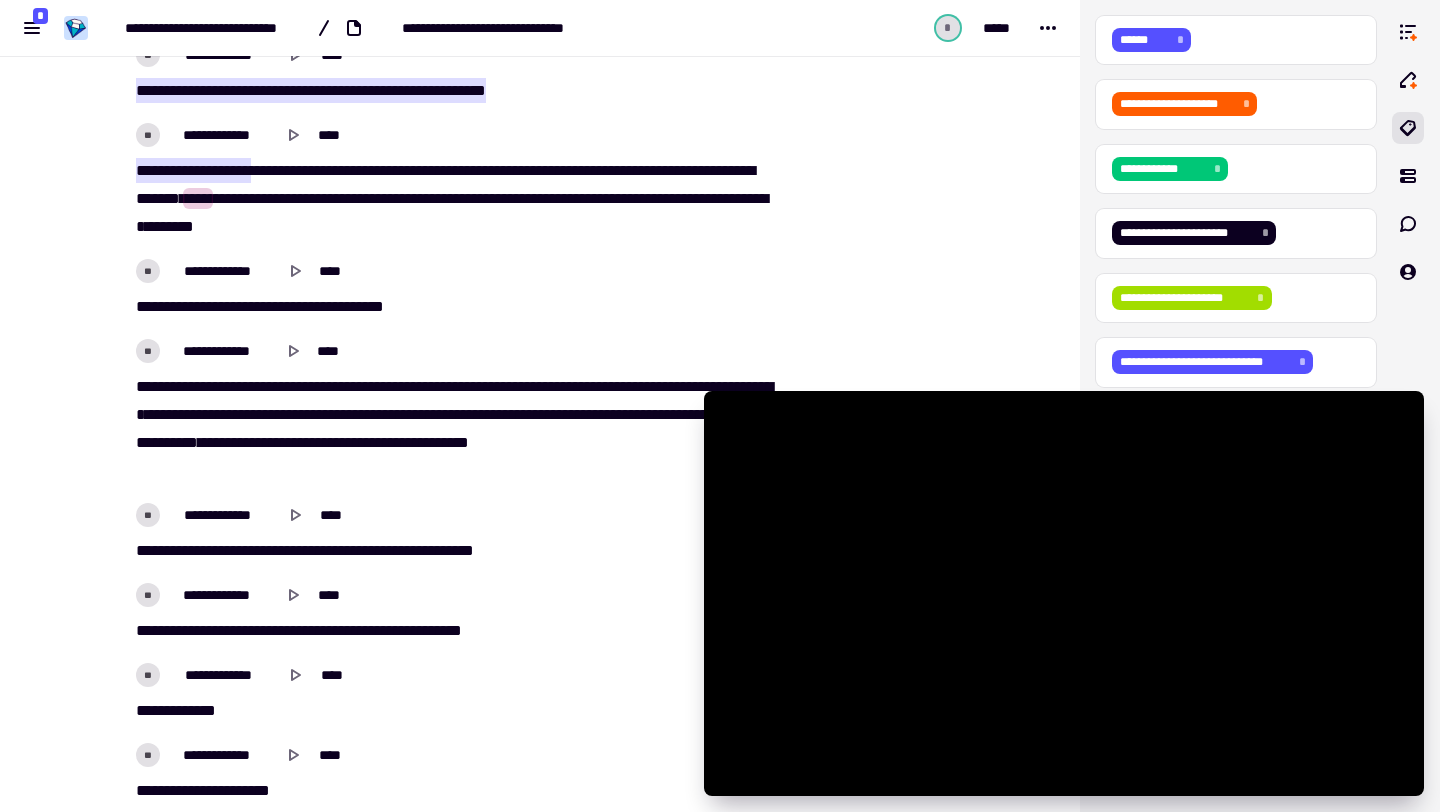 click on "**********" at bounding box center (252, 198) 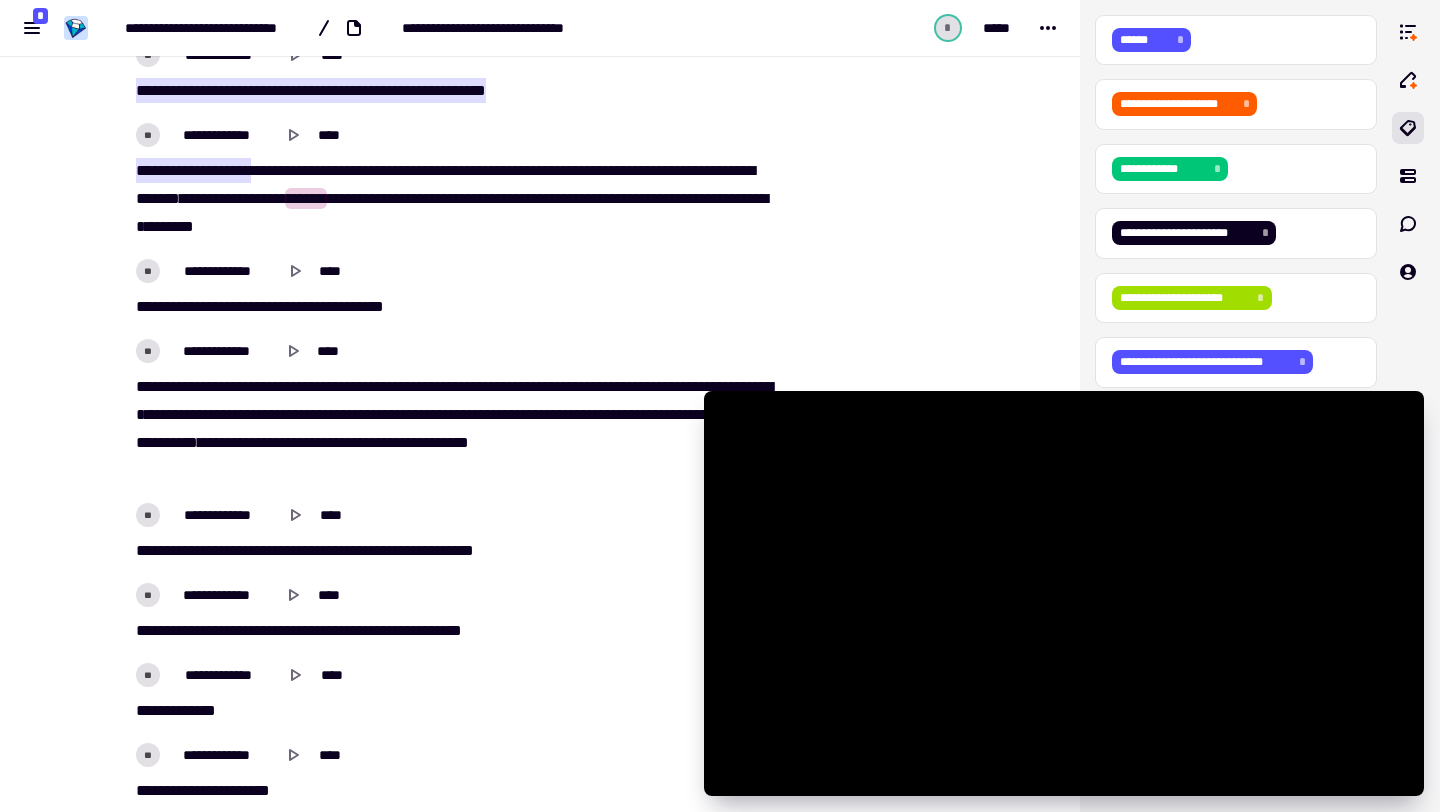 click on "**********" at bounding box center (252, 198) 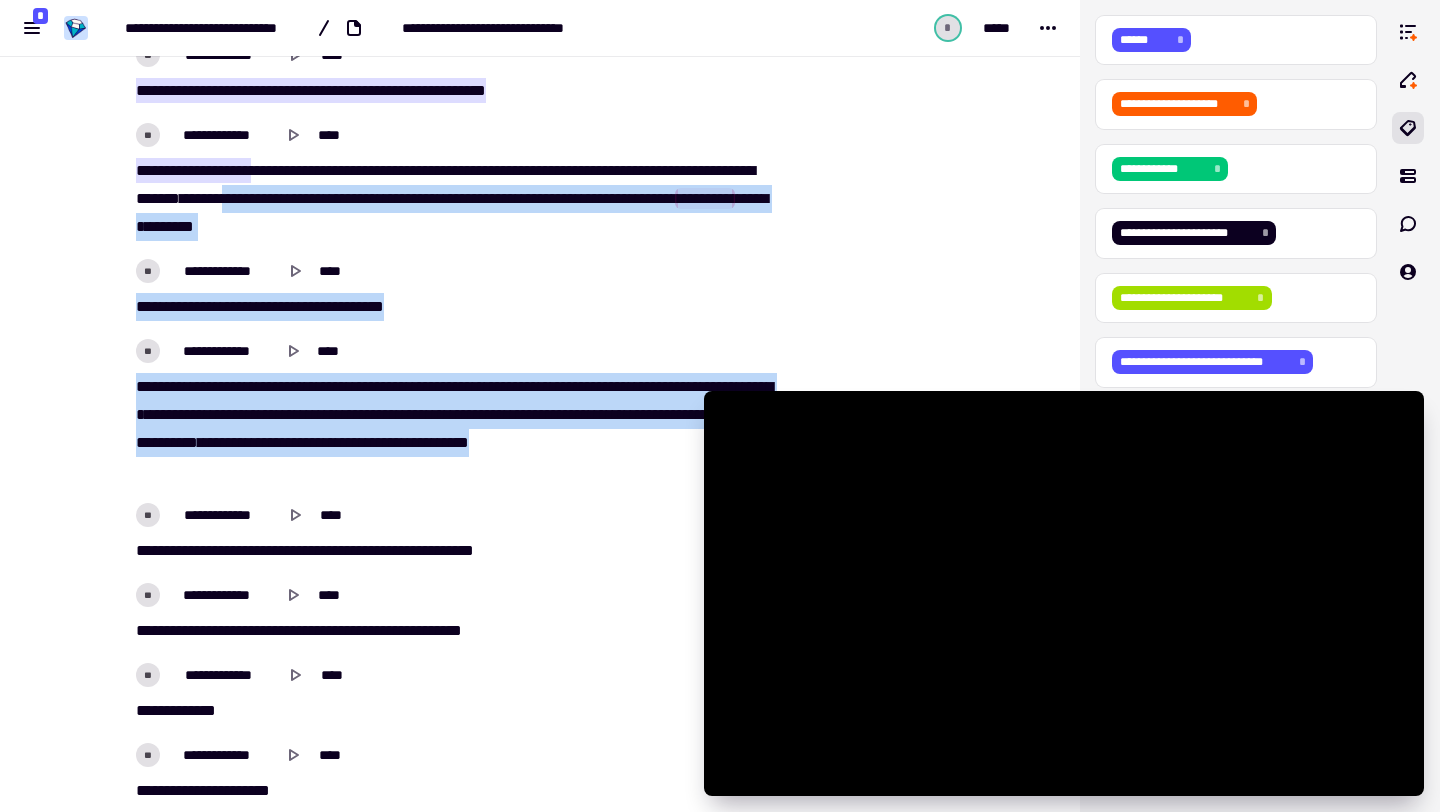drag, startPoint x: 361, startPoint y: 197, endPoint x: 535, endPoint y: 475, distance: 327.9634 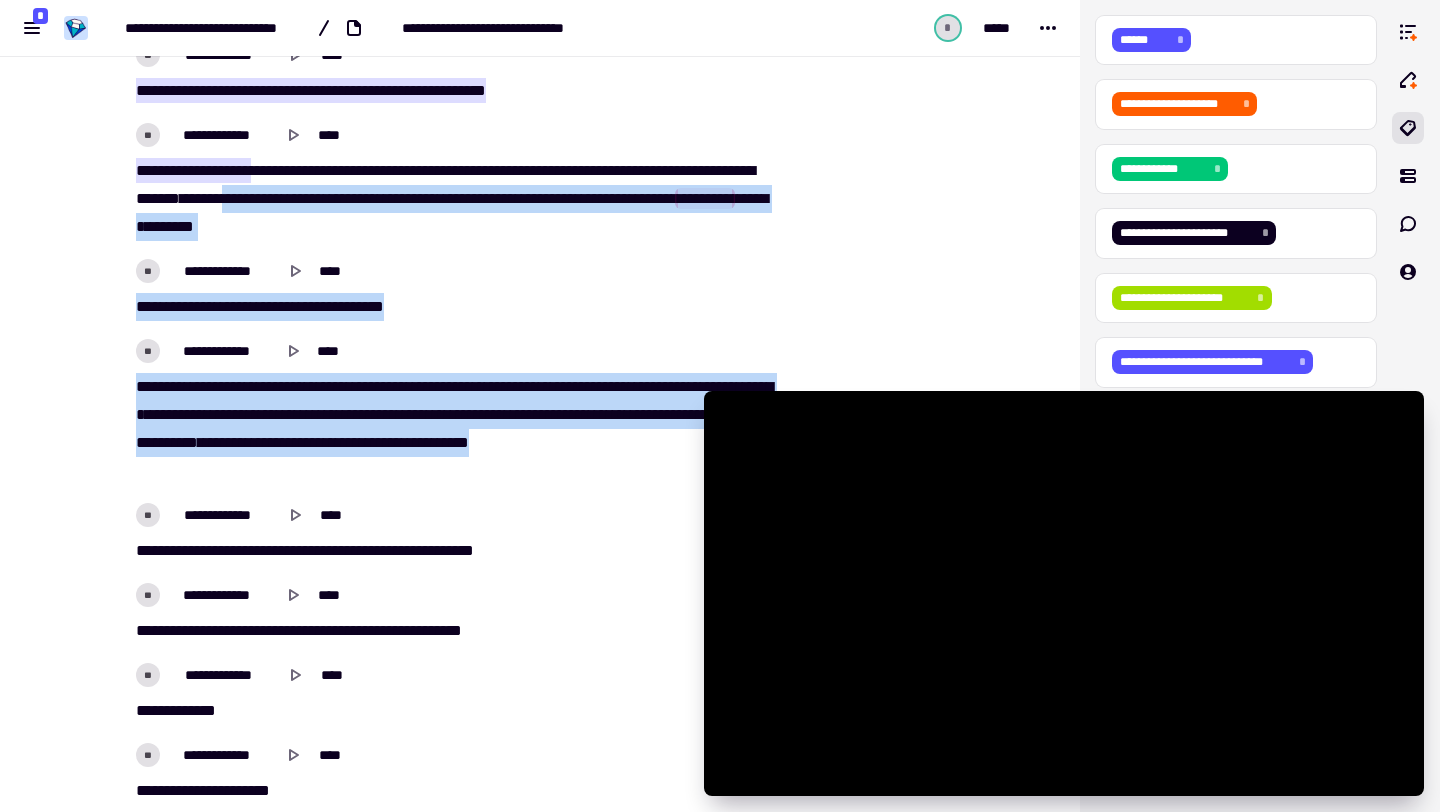 click on "[FIRST] [LAST] [MIDDLE] [PREP] [STREET] [NUMBER] [STREET_TYPE] [CITY] [STATE] [ZIP]" at bounding box center [452, 14523] 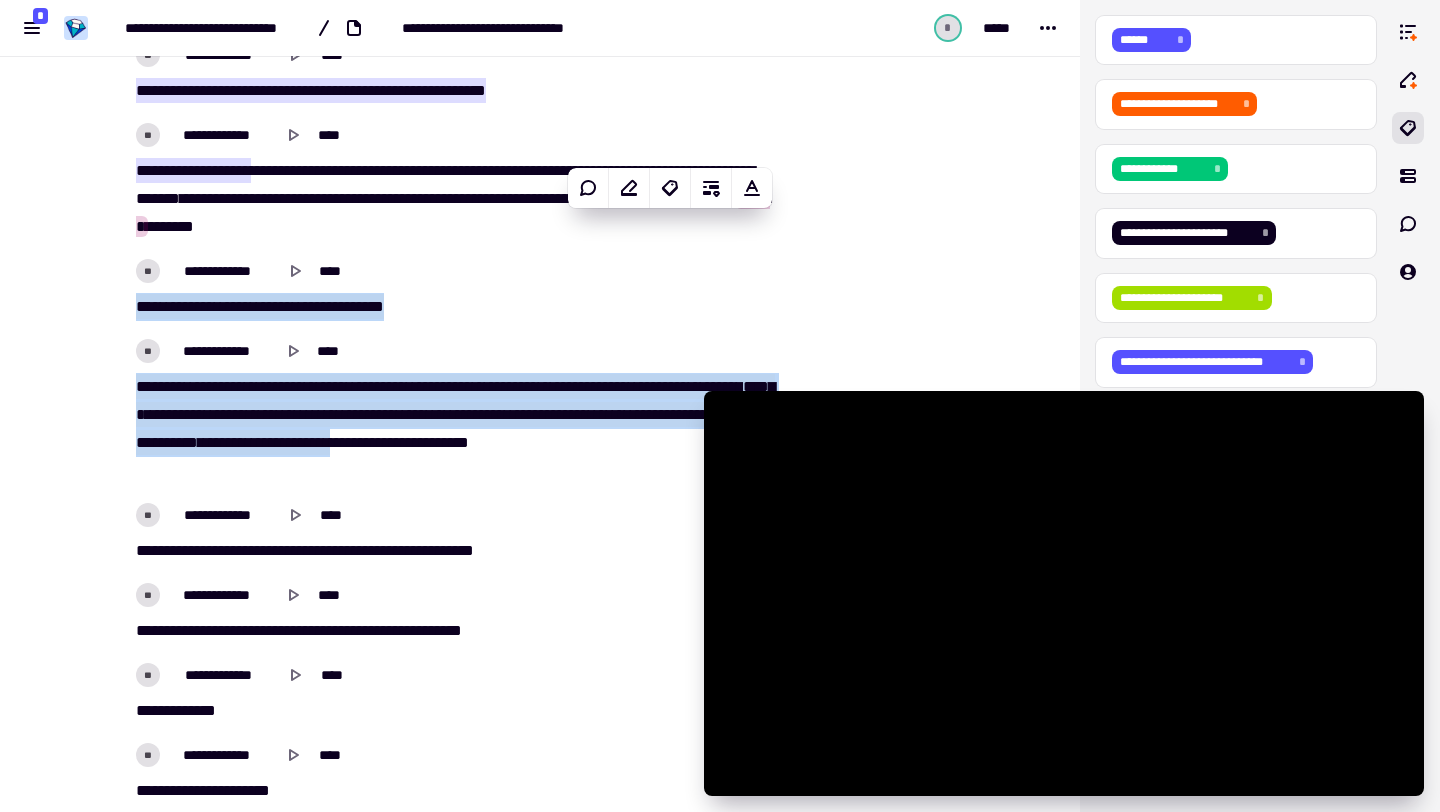 click on "**********" at bounding box center (452, 271) 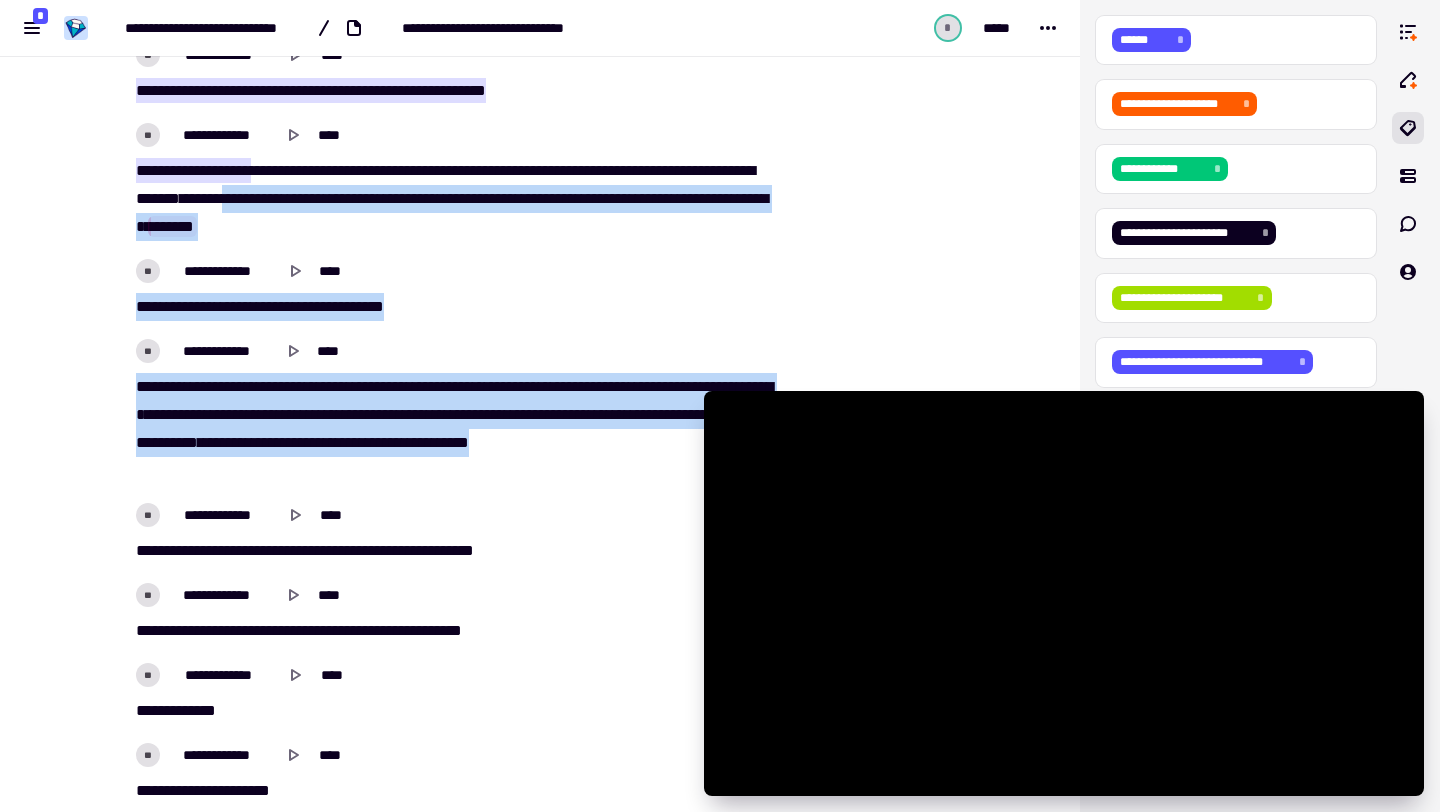 drag, startPoint x: 364, startPoint y: 195, endPoint x: 512, endPoint y: 483, distance: 323.8024 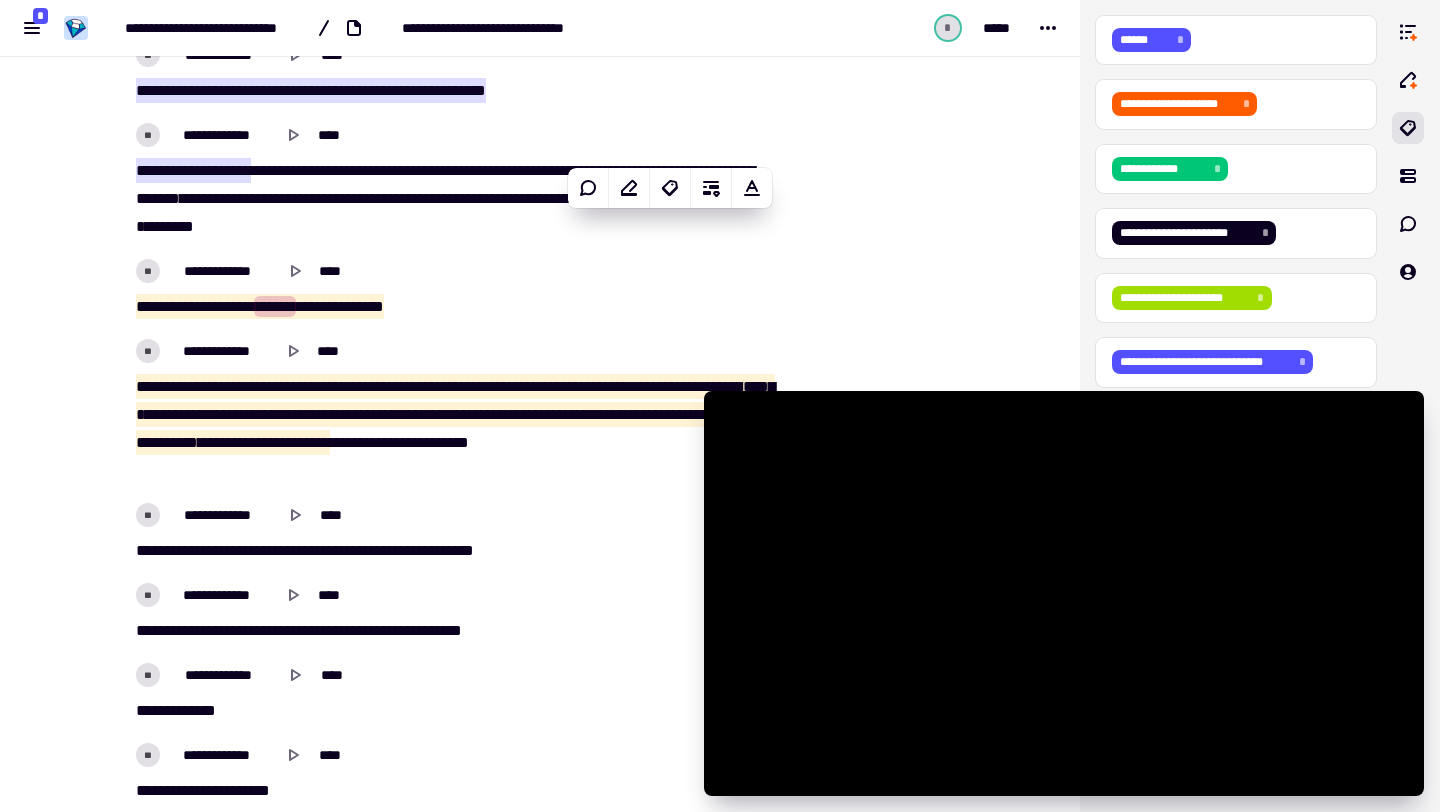 click on "**********" at bounding box center (252, 198) 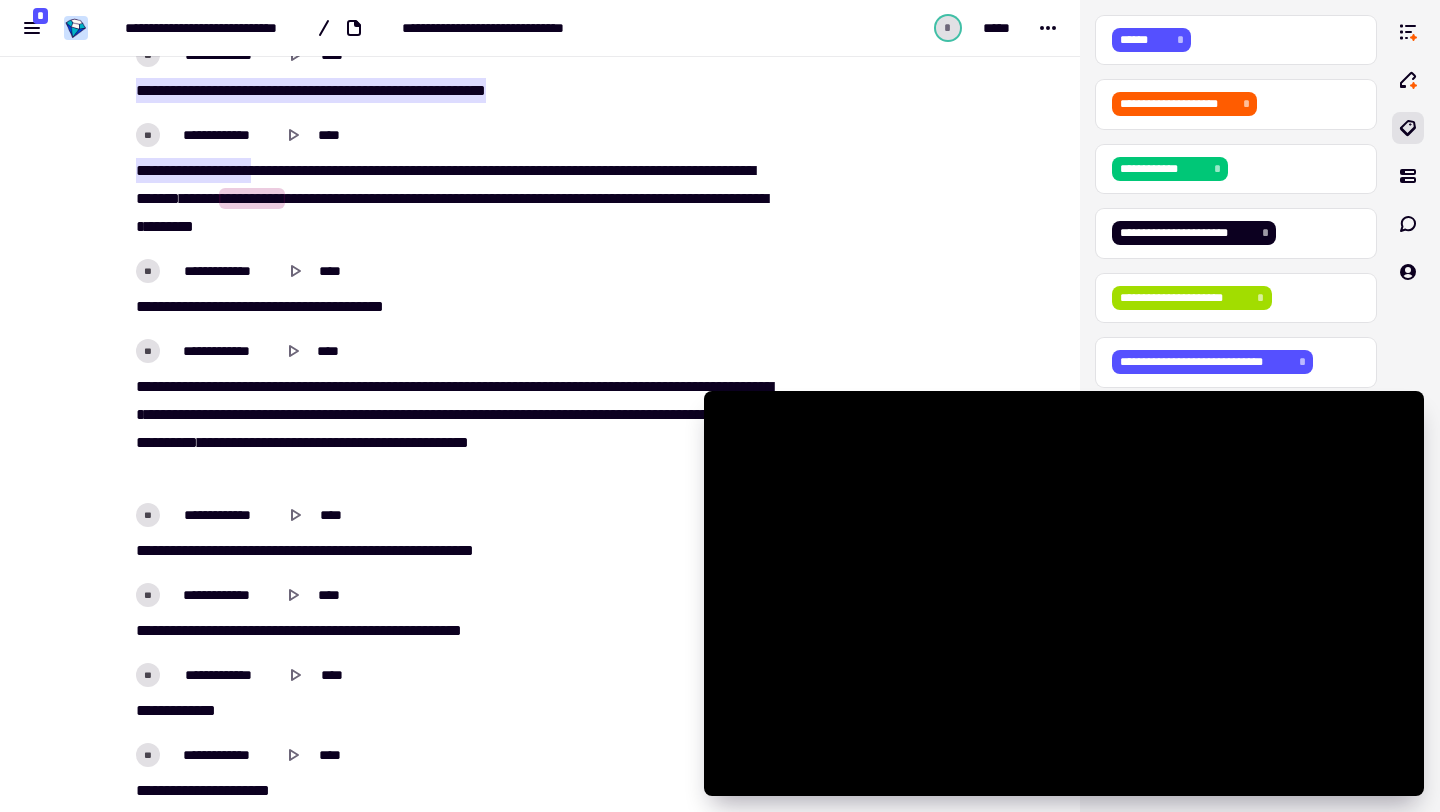 click on "[NUMBER] [STREET] [NUMBER] [STREET_TYPE] [CITY] [STATE] [ZIP]" at bounding box center (452, 199) 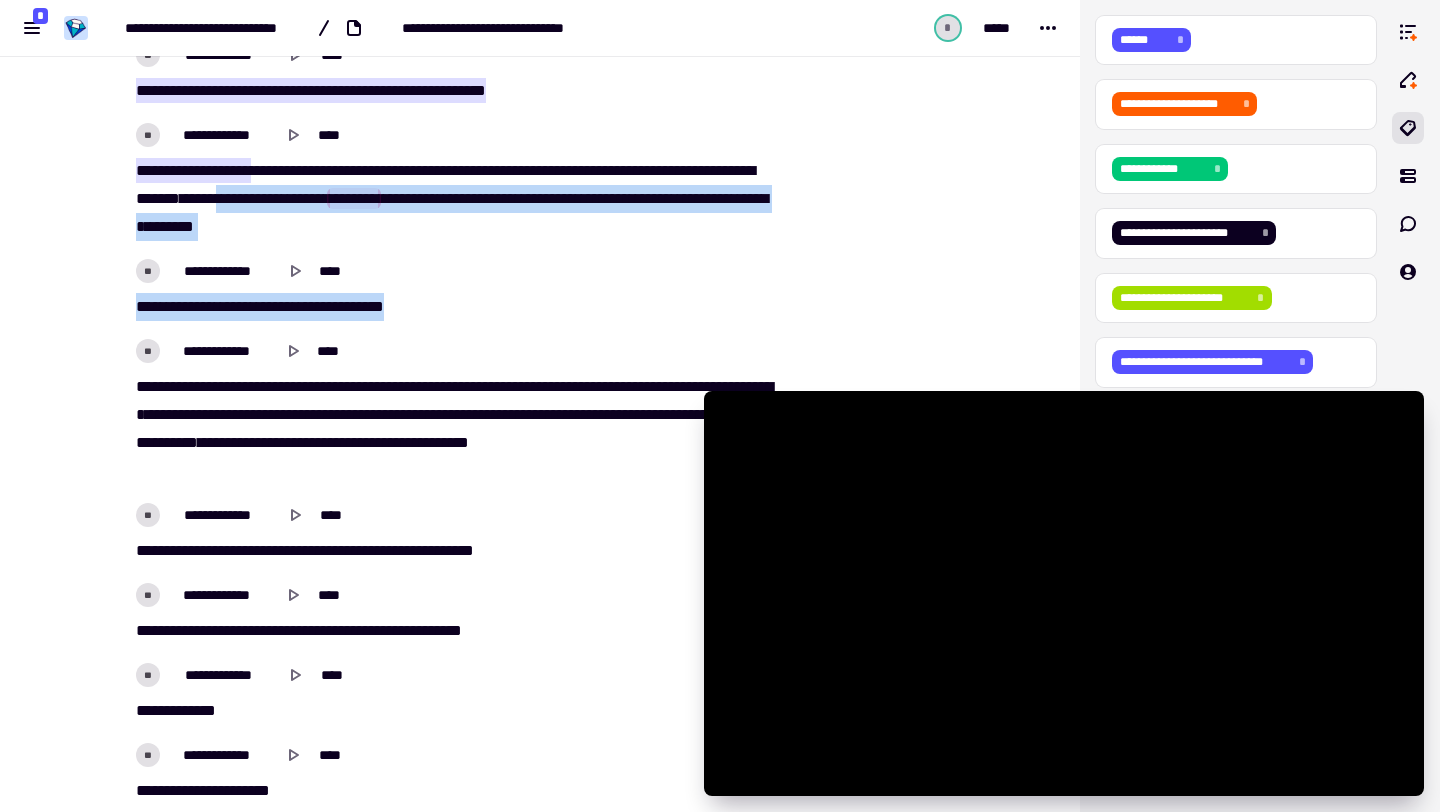 drag, startPoint x: 357, startPoint y: 195, endPoint x: 445, endPoint y: 339, distance: 168.76018 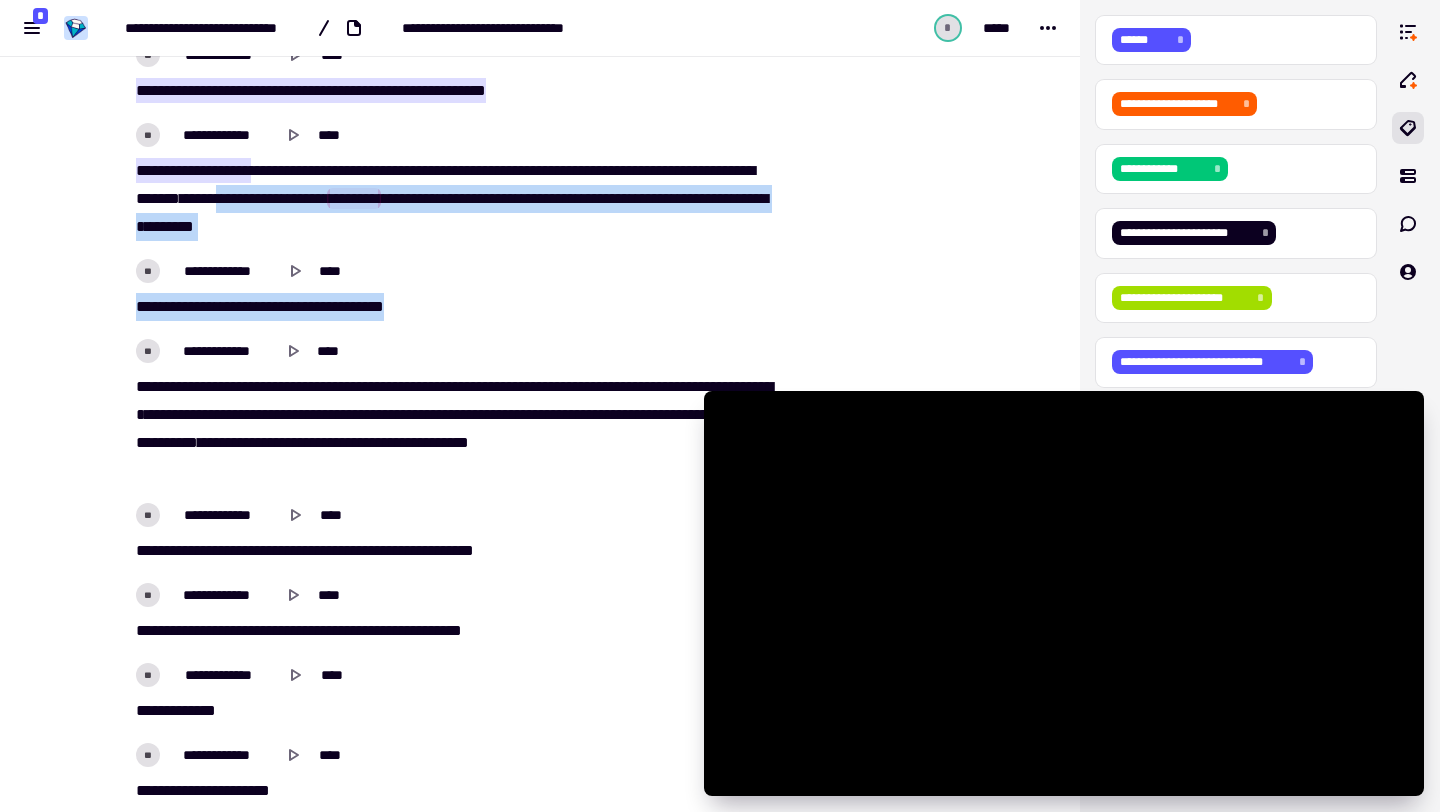 click on "[FIRST] [LAST] [MIDDLE] [PREP] [STREET] [NUMBER] [STREET_TYPE] [CITY] [STATE] [ZIP]" at bounding box center [452, 14523] 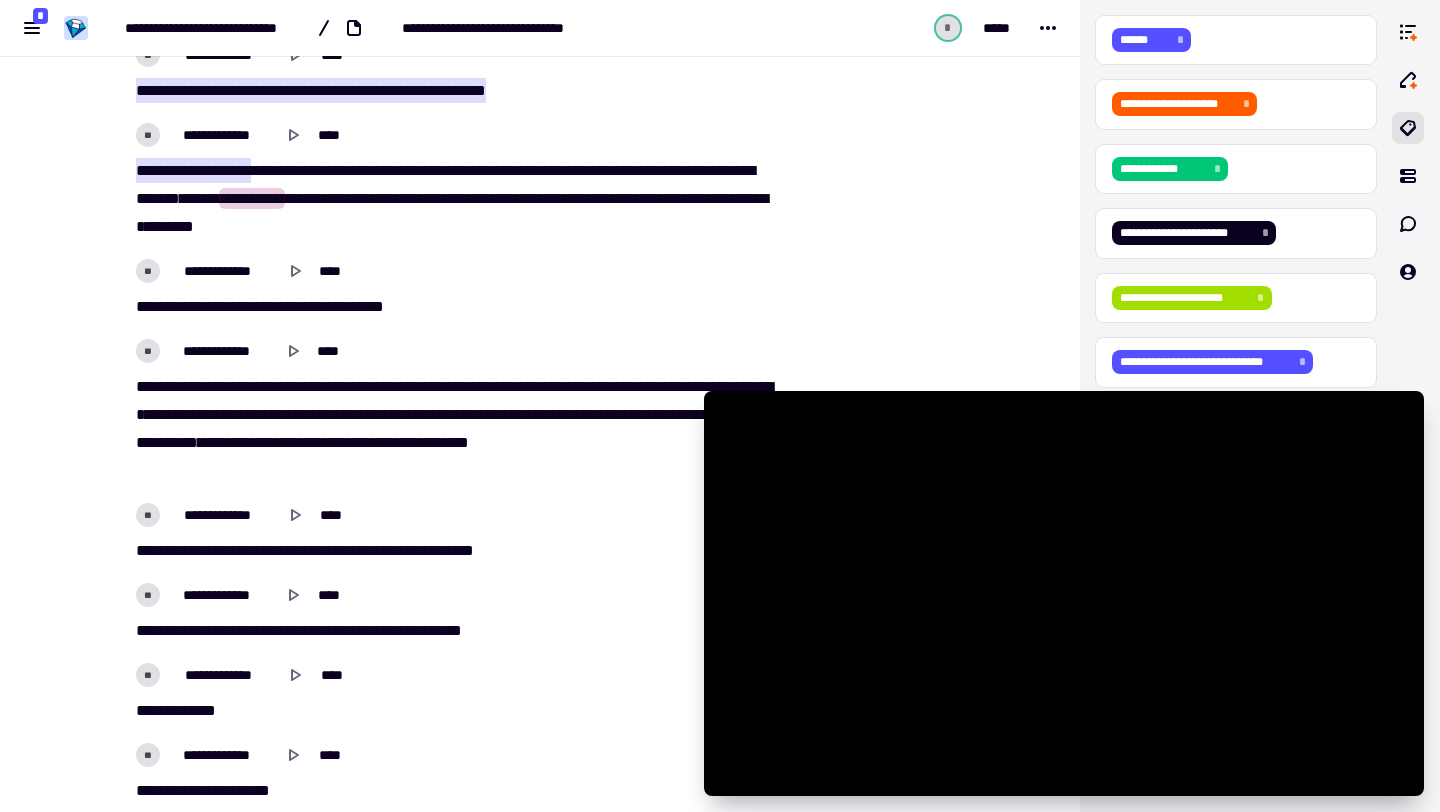 click on "[NUMBER] [STREET] [NUMBER] [STREET_TYPE] [CITY] [STATE] [ZIP]" at bounding box center [452, 199] 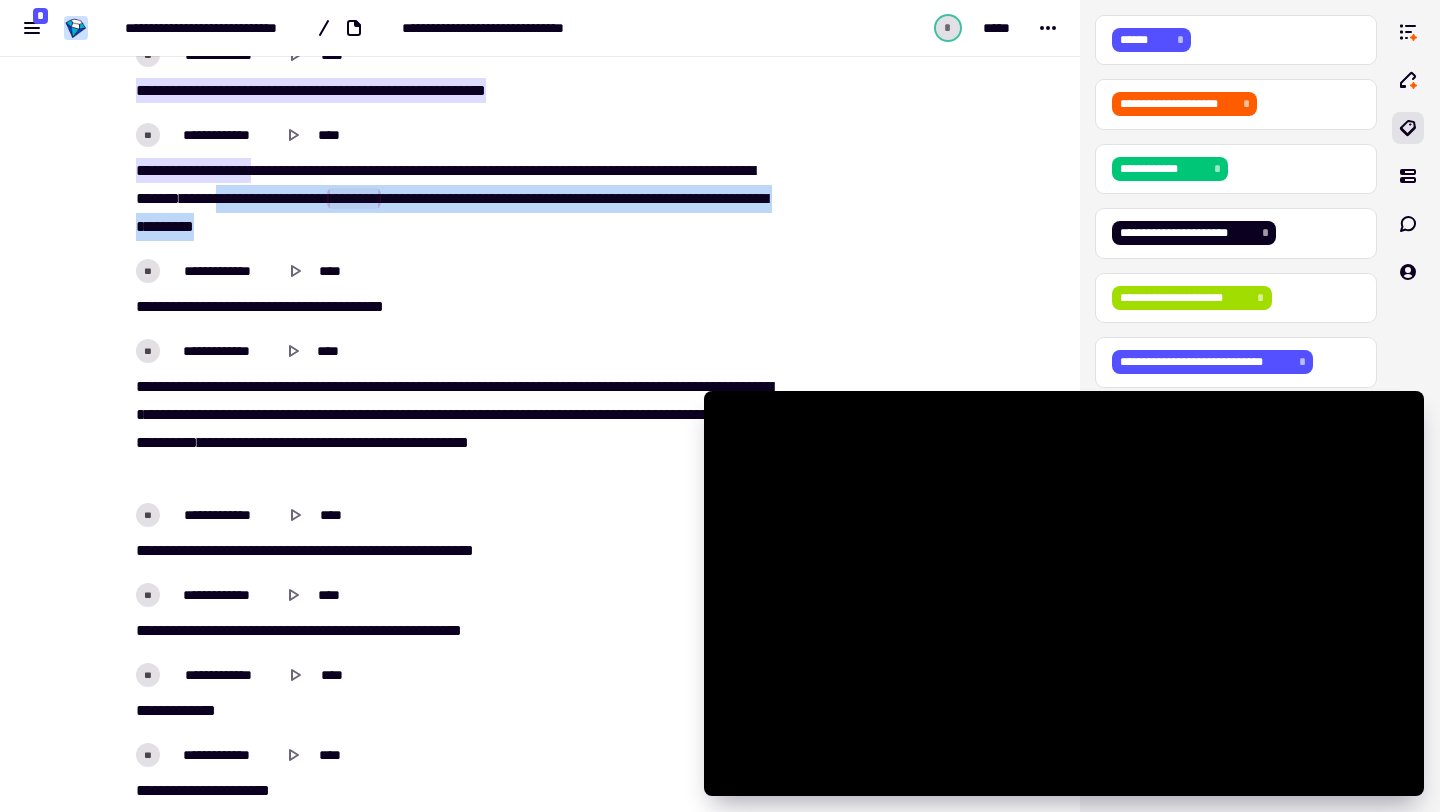 drag, startPoint x: 357, startPoint y: 198, endPoint x: 416, endPoint y: 241, distance: 73.00685 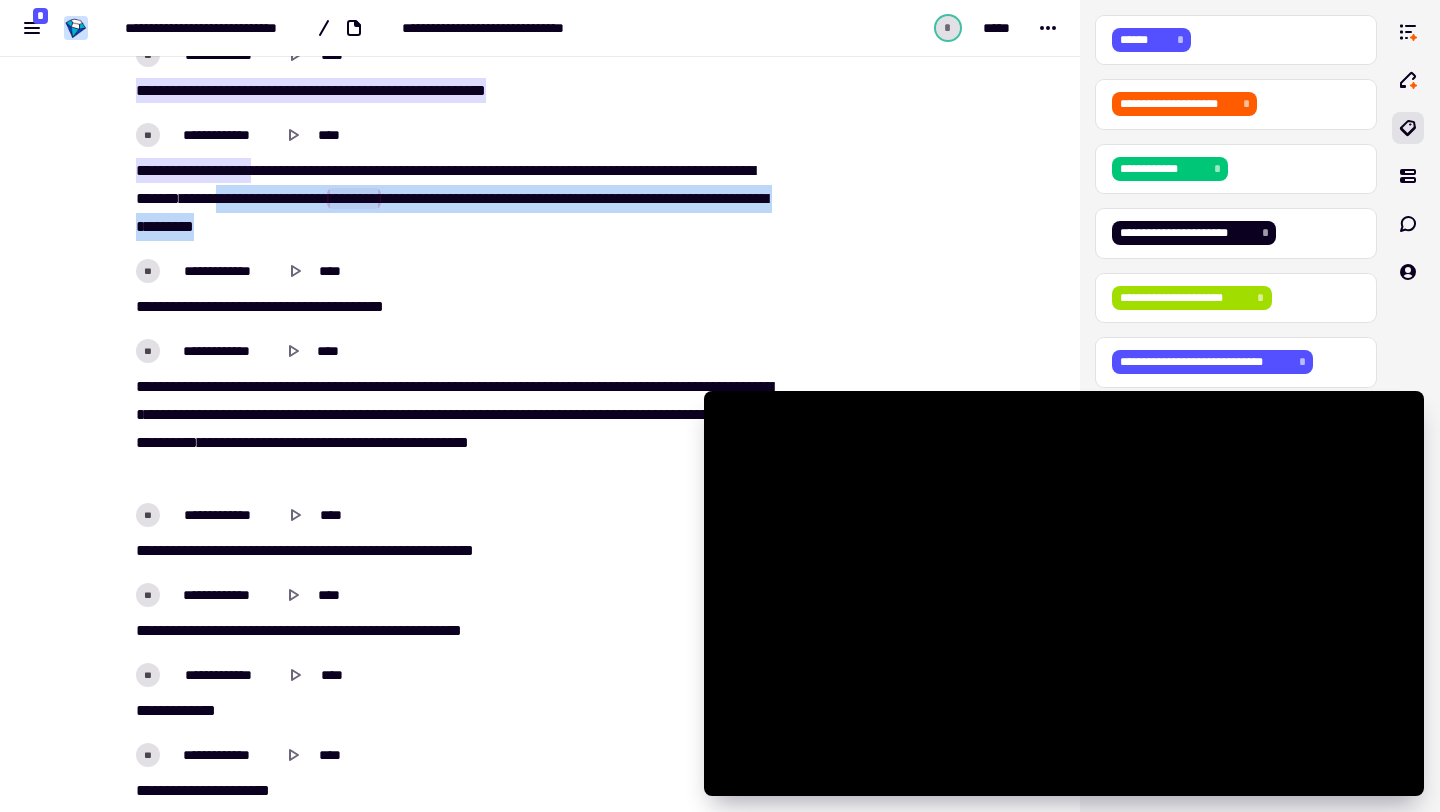 click on "[NUMBER] [STREET] [NUMBER] [STREET_TYPE] [CITY] [STATE] [ZIP]" at bounding box center [452, 181] 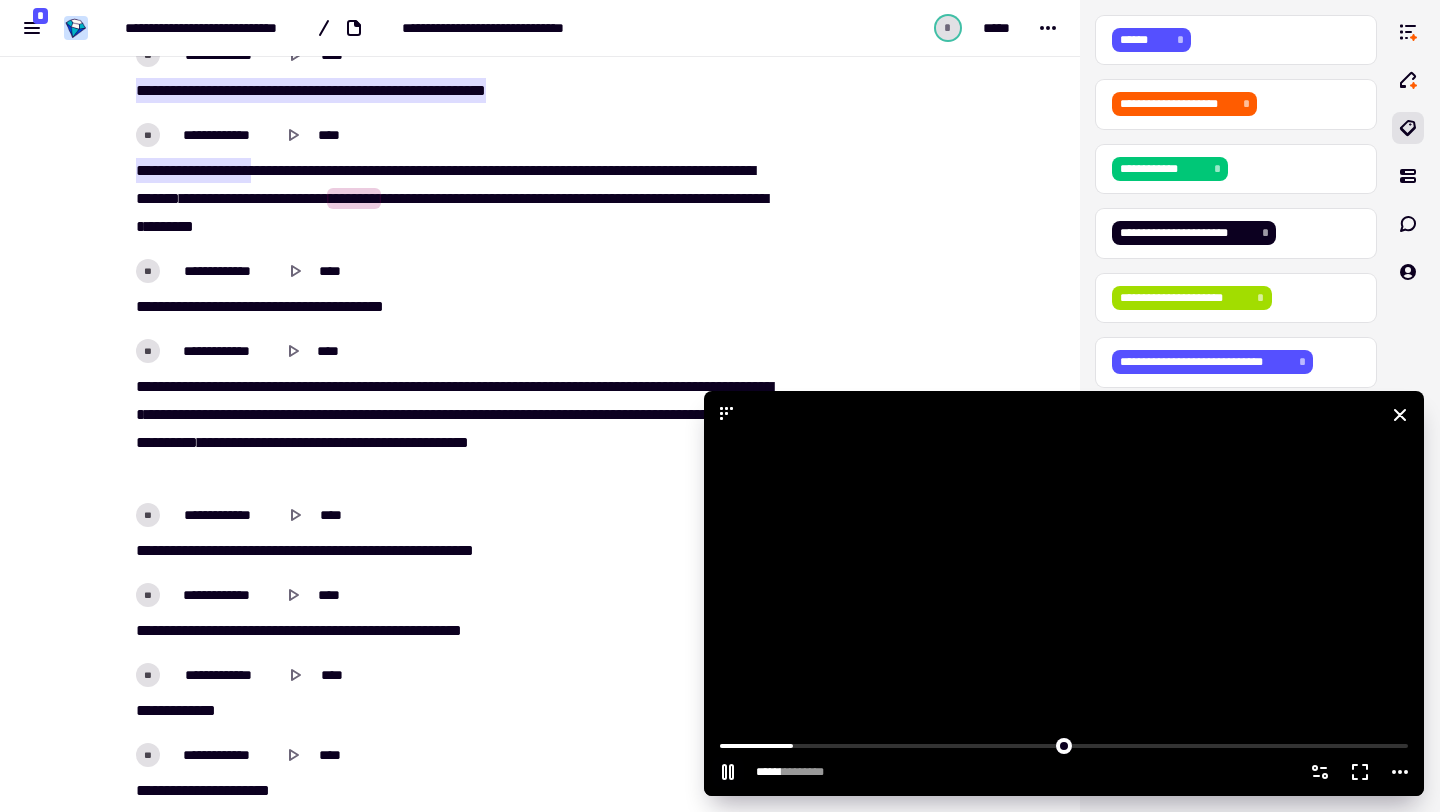 click 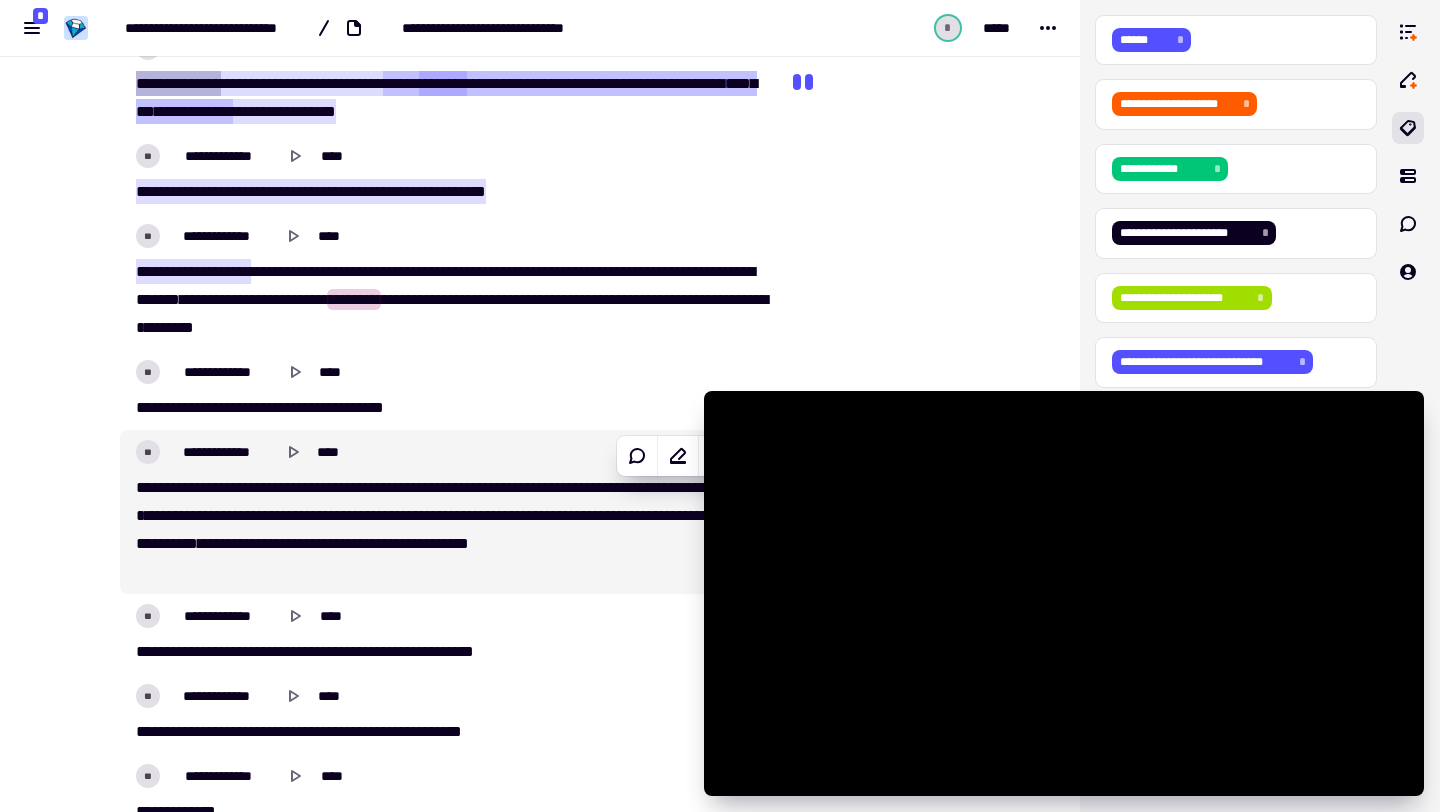scroll, scrollTop: 3669, scrollLeft: 0, axis: vertical 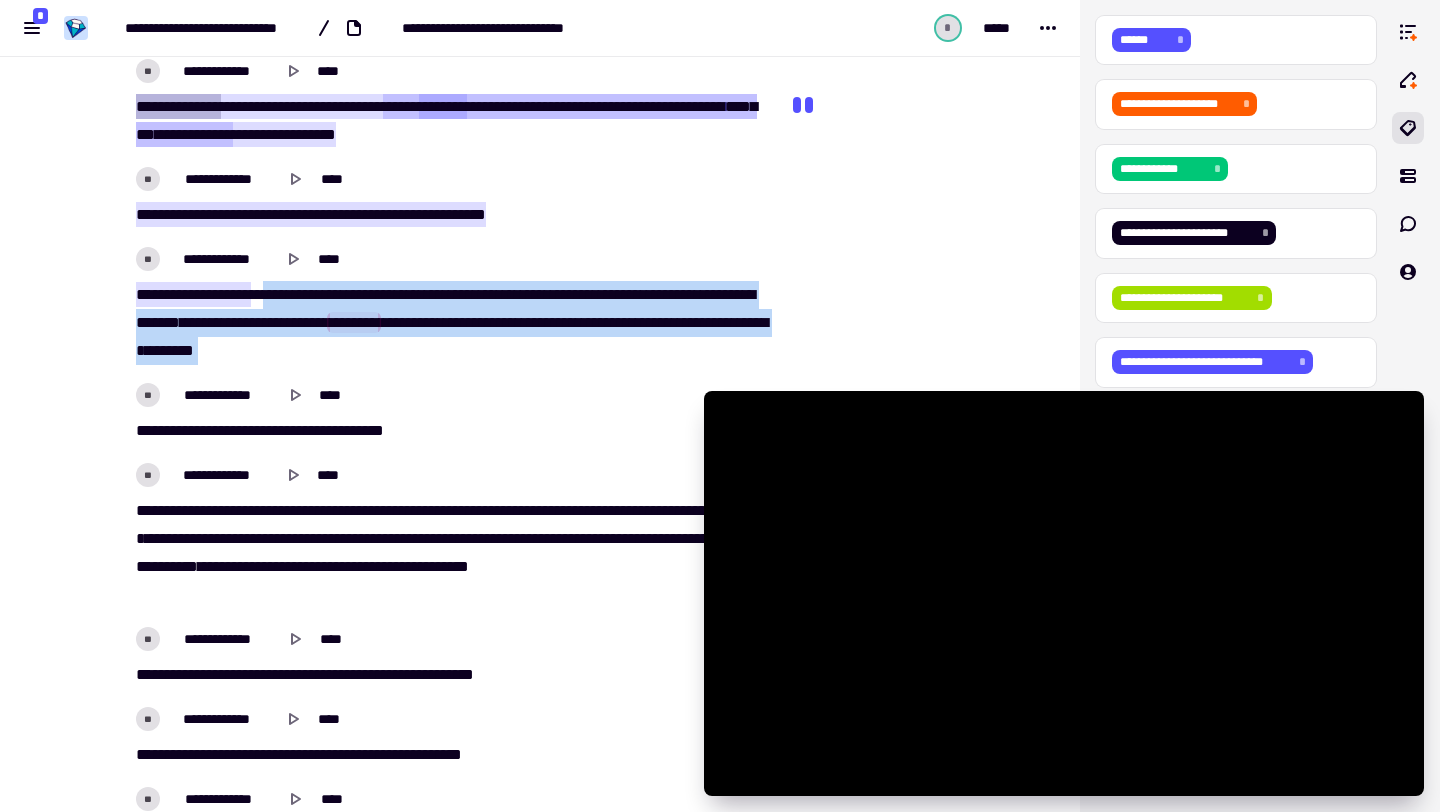 drag, startPoint x: 279, startPoint y: 294, endPoint x: 563, endPoint y: 376, distance: 295.60107 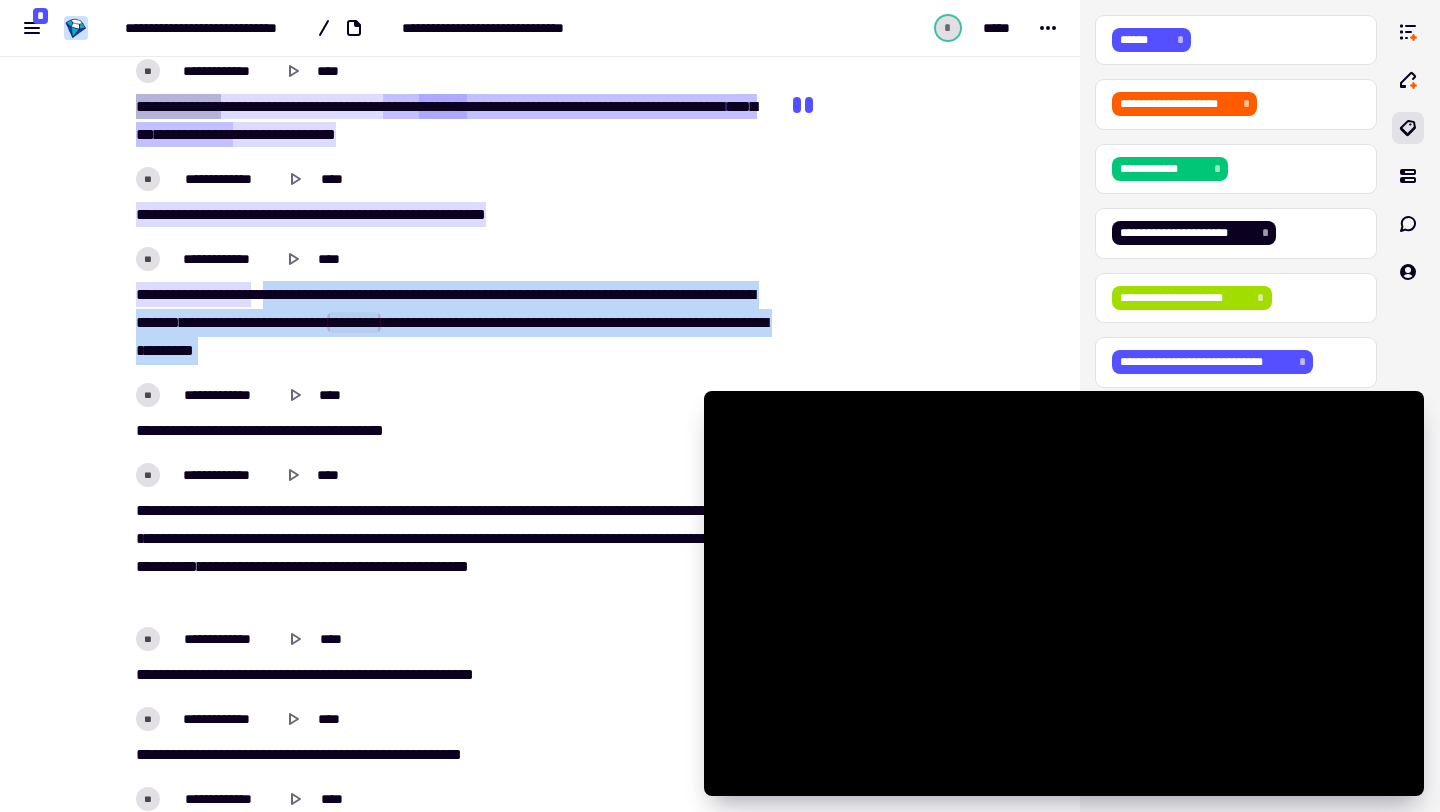 click on "[FIRST] [LAST] [MIDDLE] [PREP] [STREET] [NUMBER] [STREET_TYPE] [CITY] [STATE] [ZIP]" at bounding box center (452, 14647) 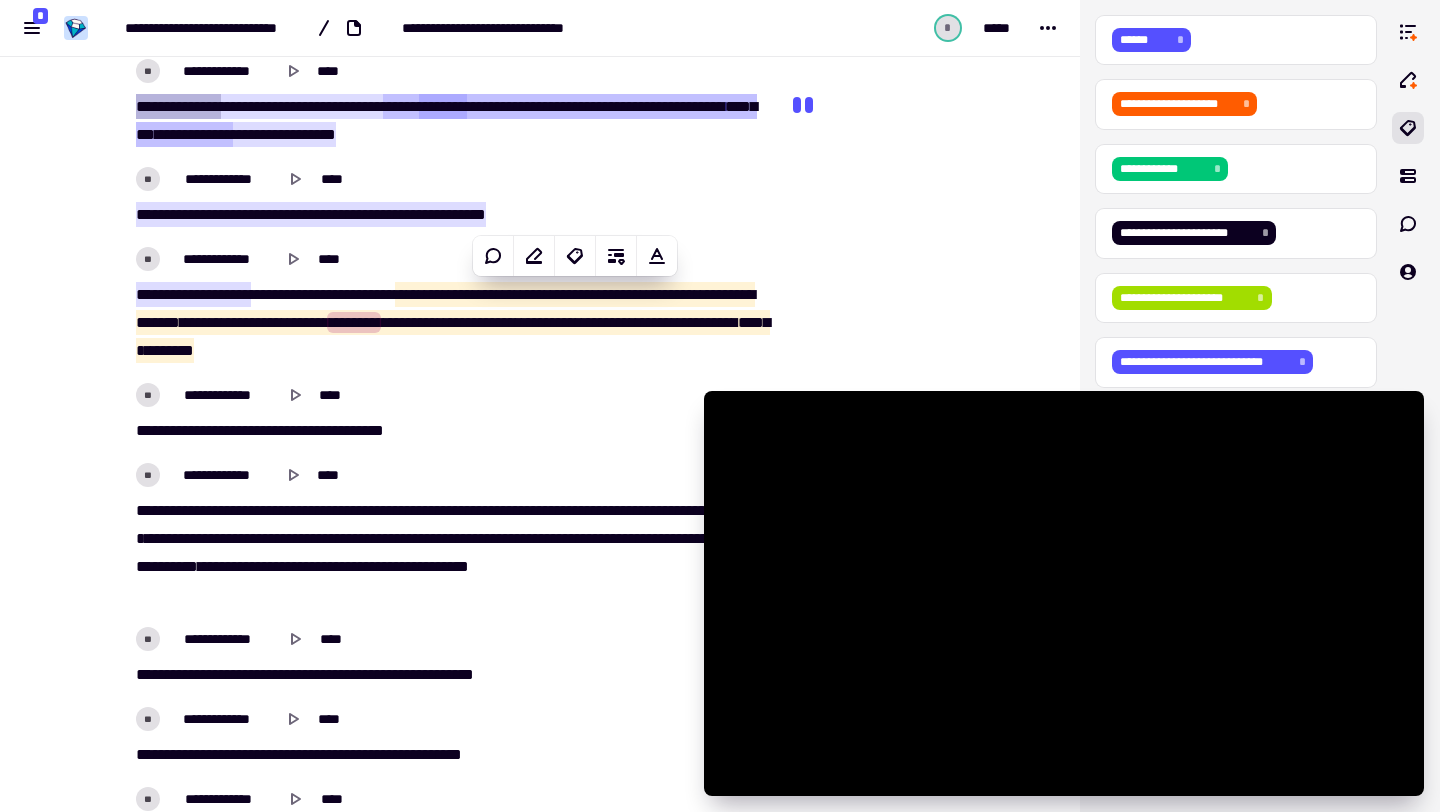 click on "*****" at bounding box center (272, 294) 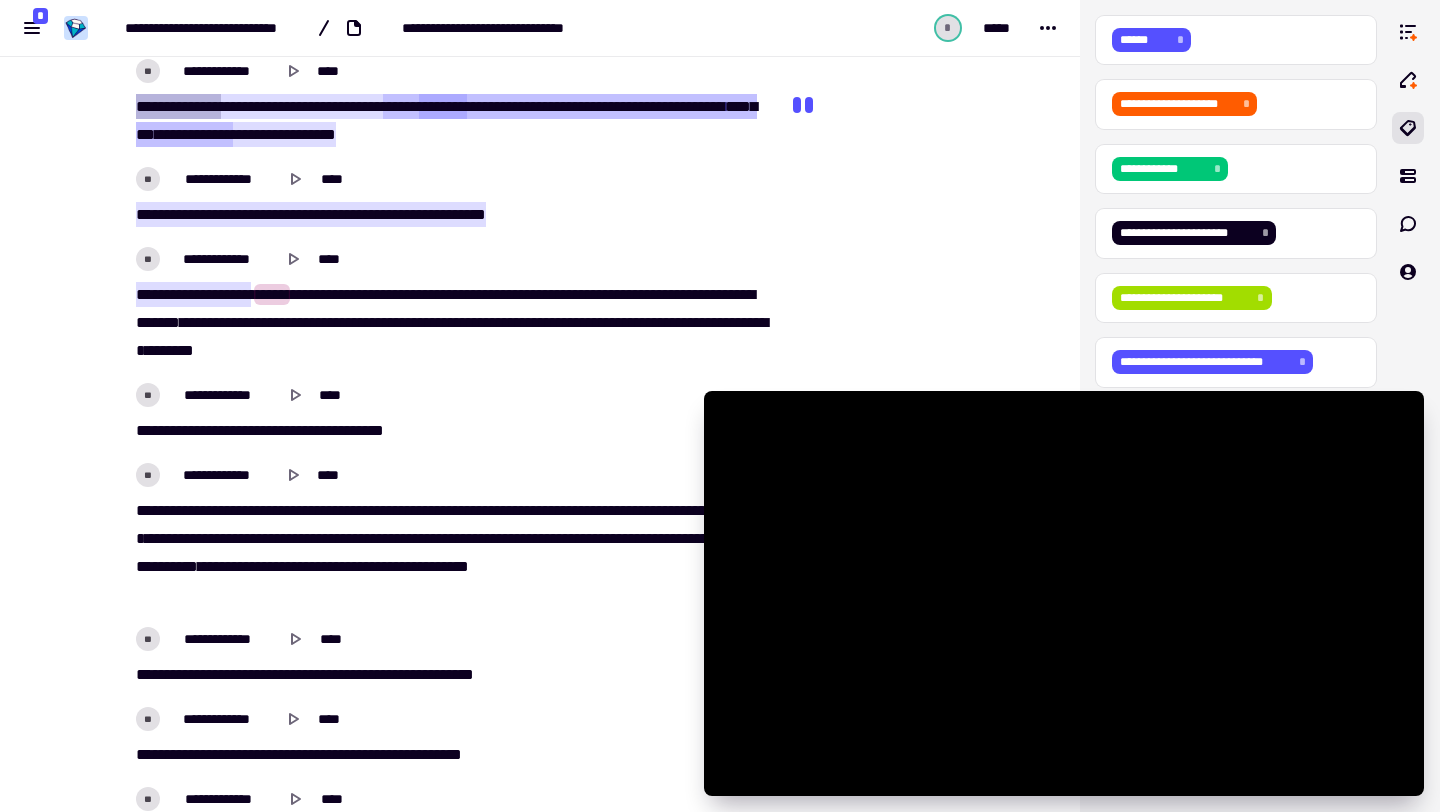 click on "*****" at bounding box center (272, 294) 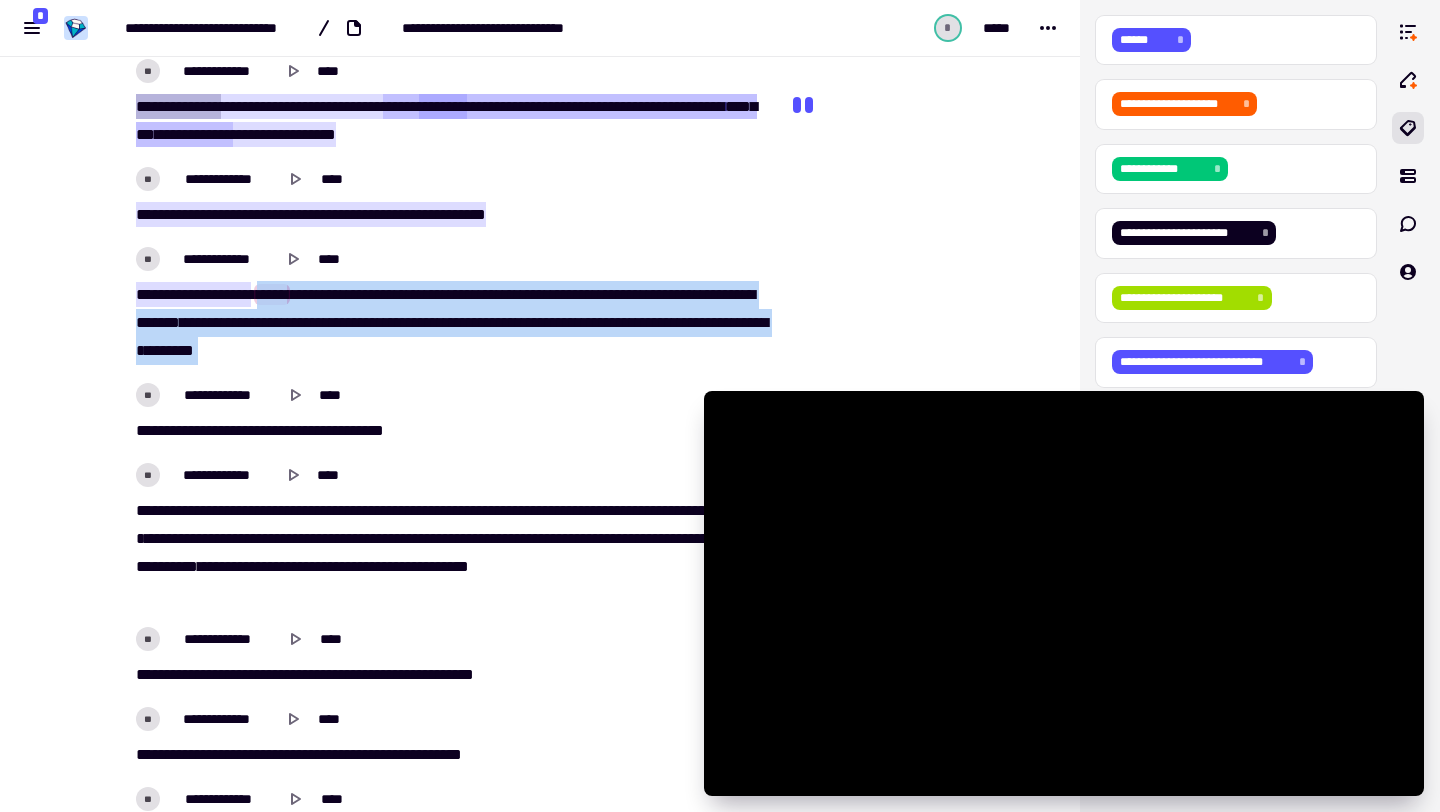 drag, startPoint x: 273, startPoint y: 297, endPoint x: 569, endPoint y: 392, distance: 310.87137 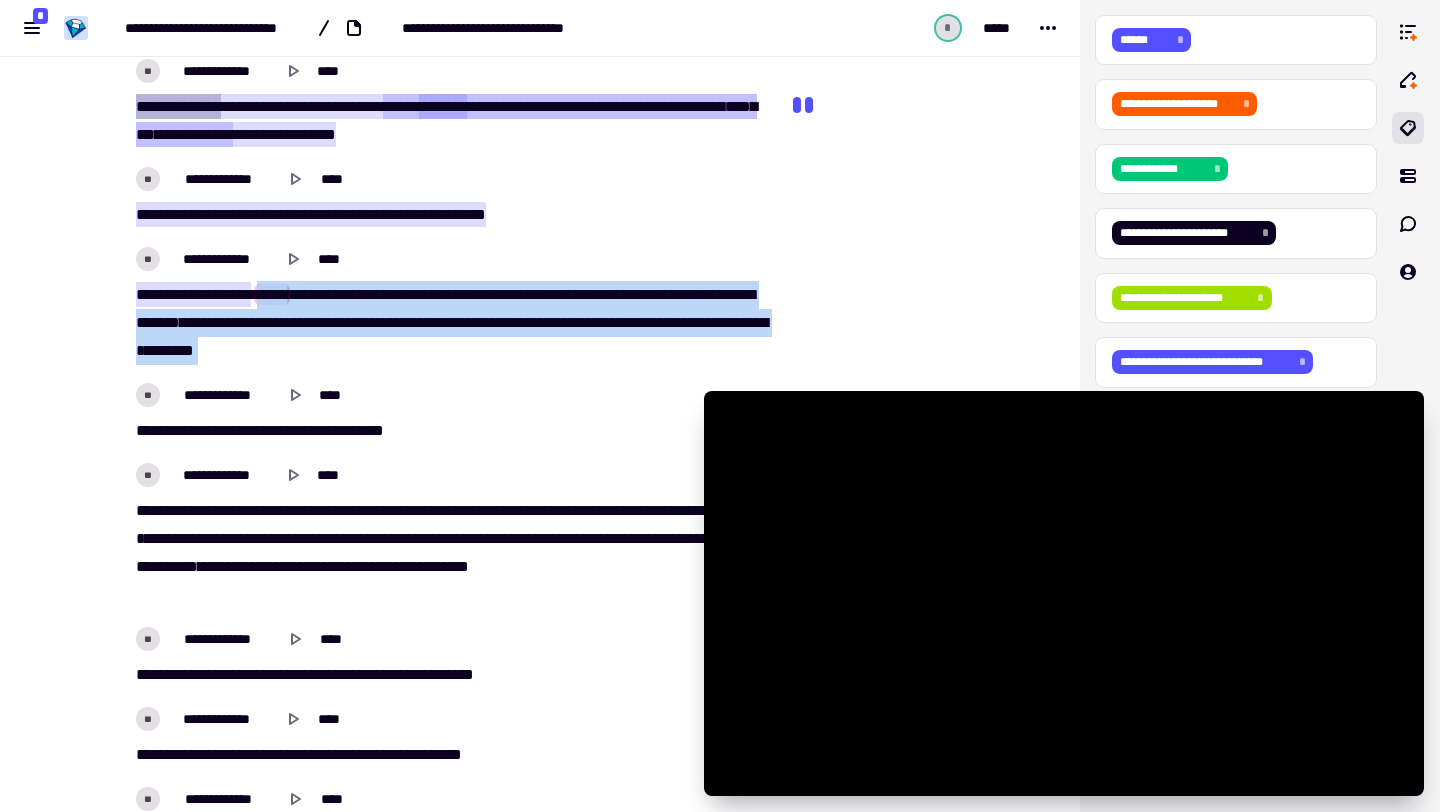 click on "[FIRST] [LAST] [MIDDLE] [PREP] [STREET] [NUMBER] [STREET_TYPE] [CITY] [STATE] [ZIP]" at bounding box center (452, 14647) 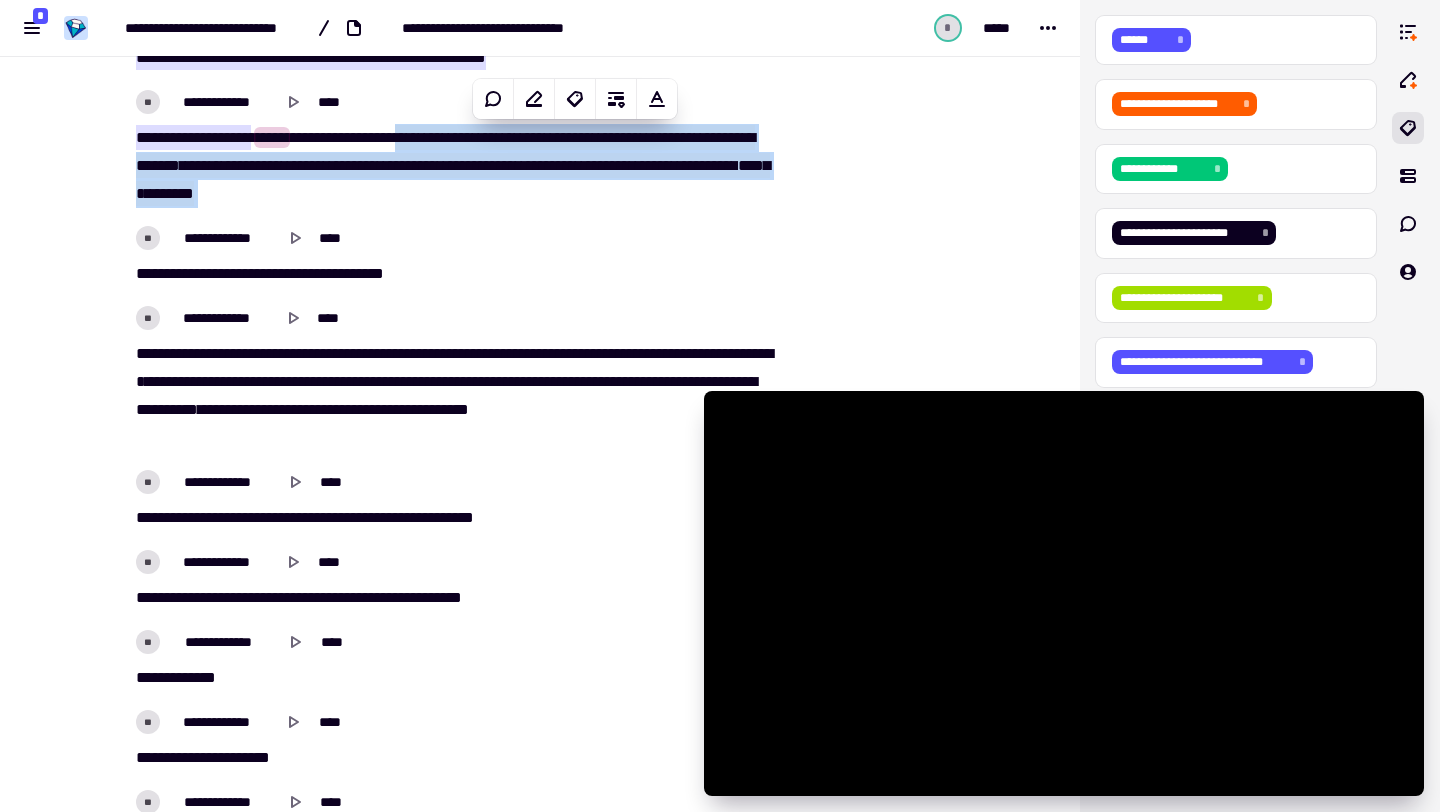 scroll, scrollTop: 3844, scrollLeft: 0, axis: vertical 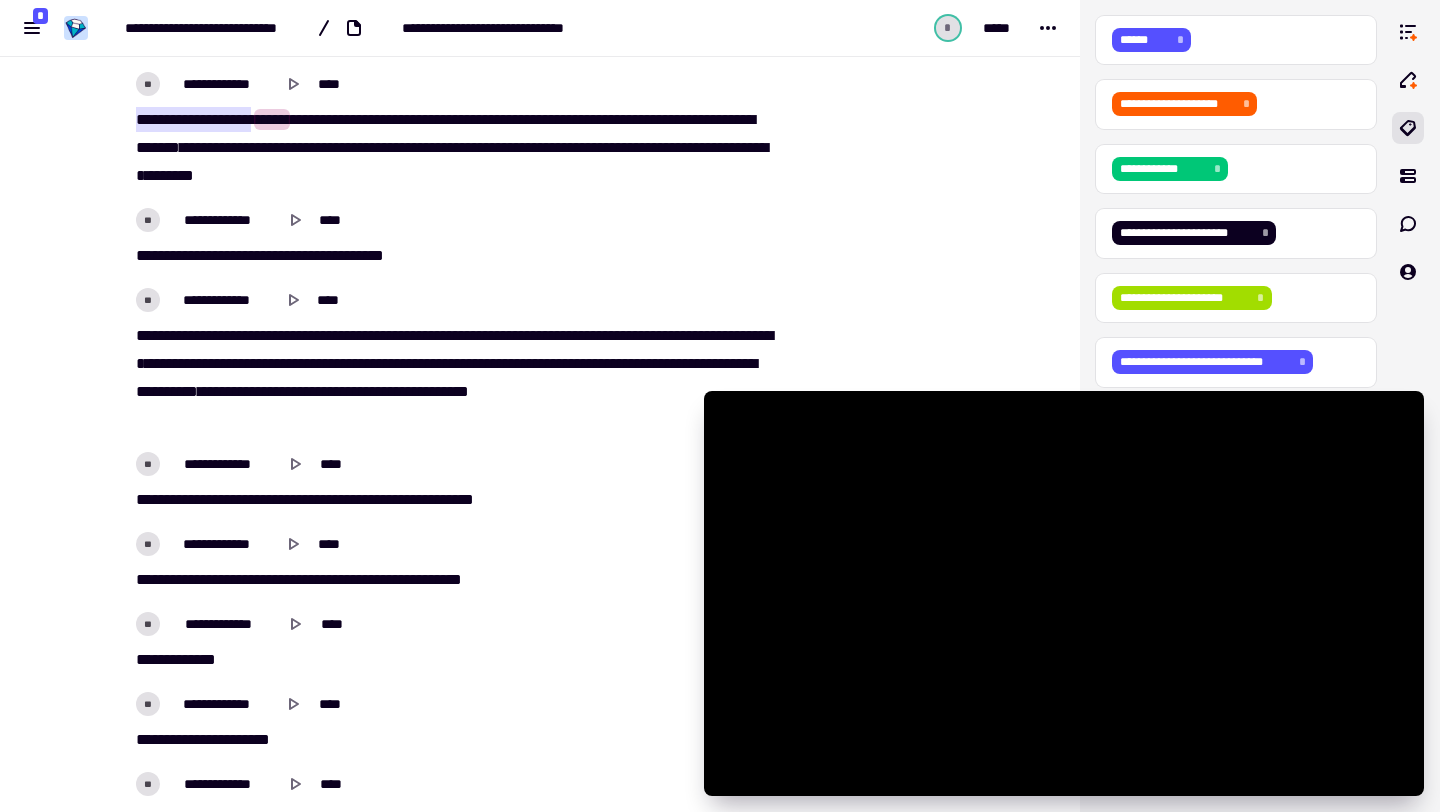 click on "*********" at bounding box center [662, 335] 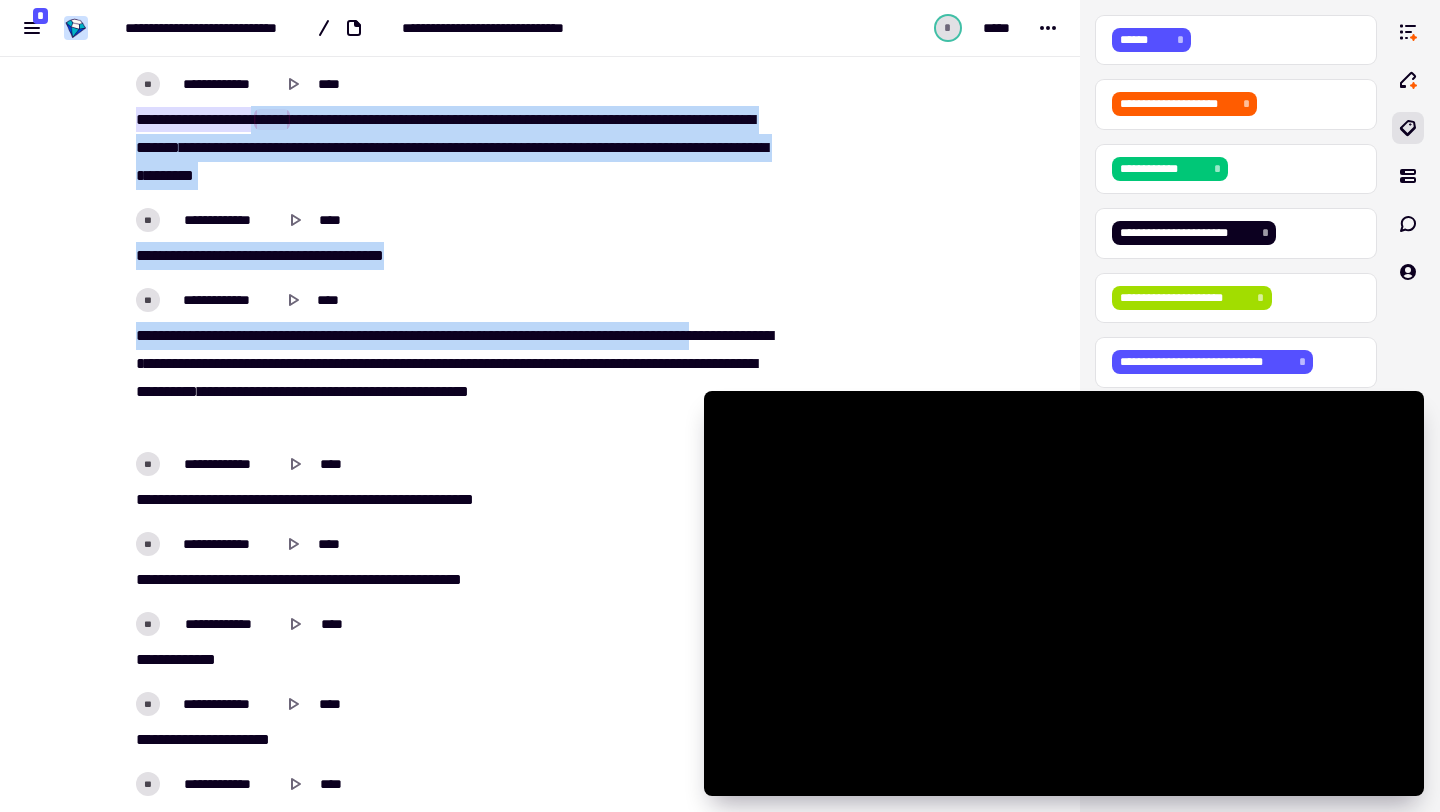 drag, startPoint x: 327, startPoint y: 368, endPoint x: 267, endPoint y: 121, distance: 254.183 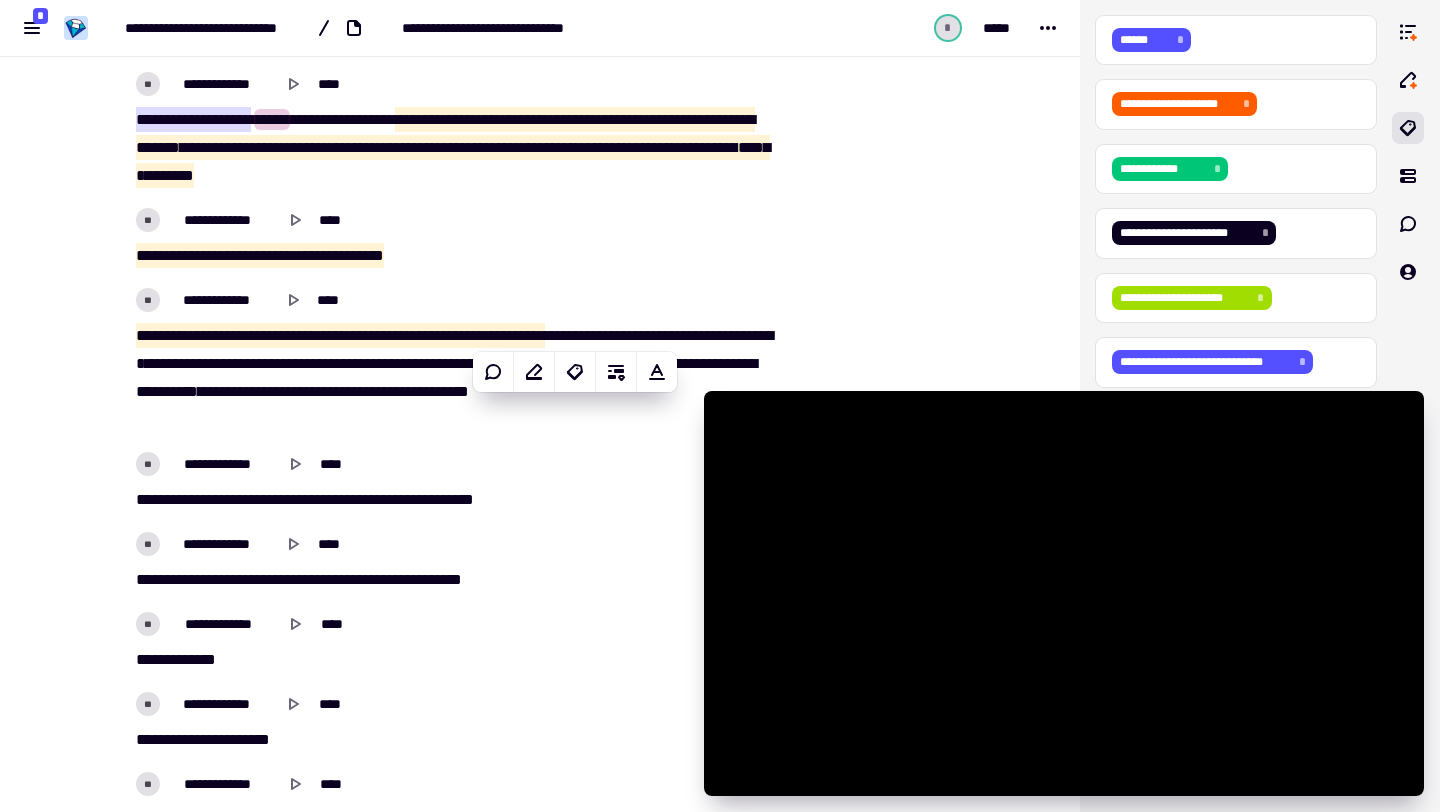 click on "[NUMBER] [STREET] [NUMBER] [STREET_TYPE] [CITY] [STATE] [ZIP]" at bounding box center (540, 406) 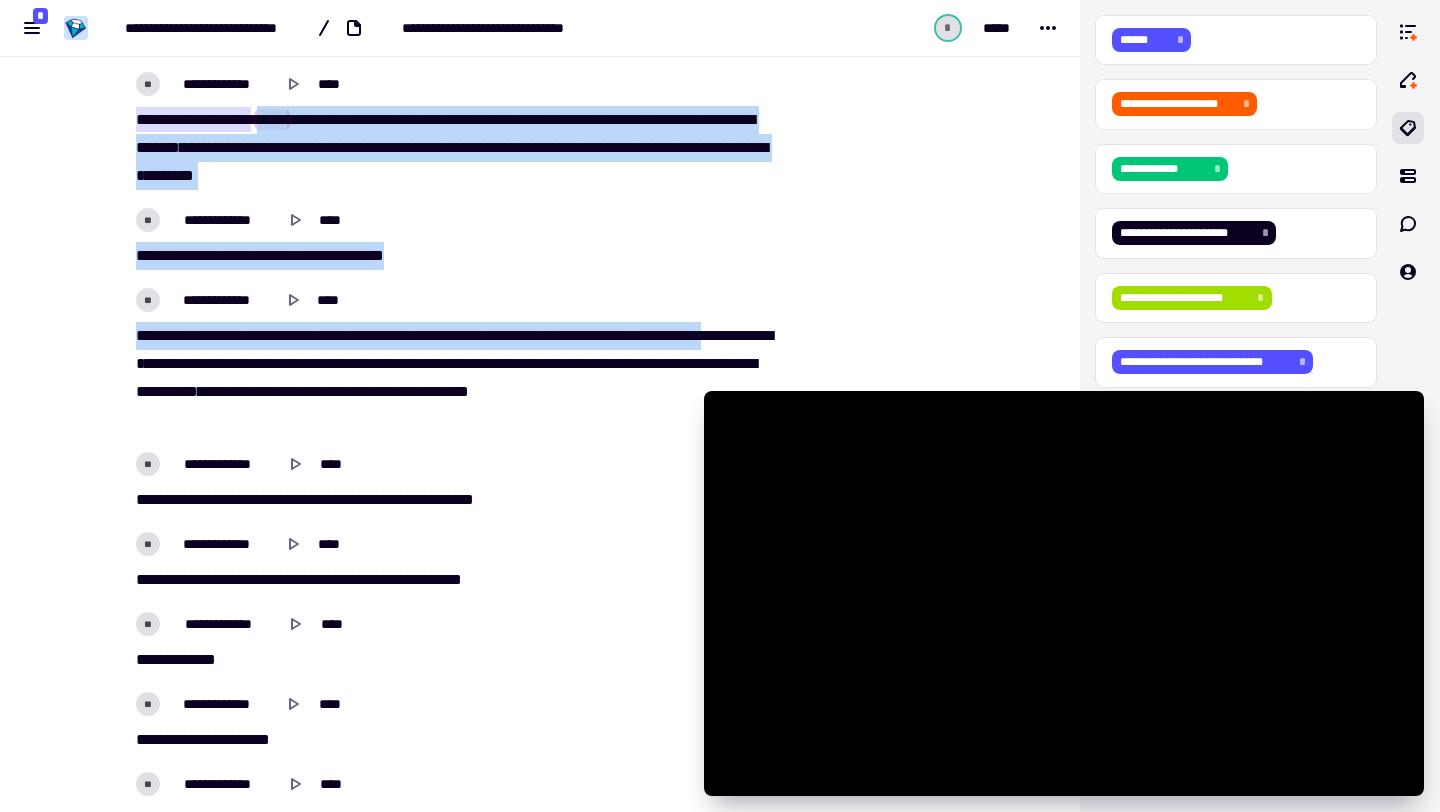 drag, startPoint x: 269, startPoint y: 120, endPoint x: 336, endPoint y: 359, distance: 248.21362 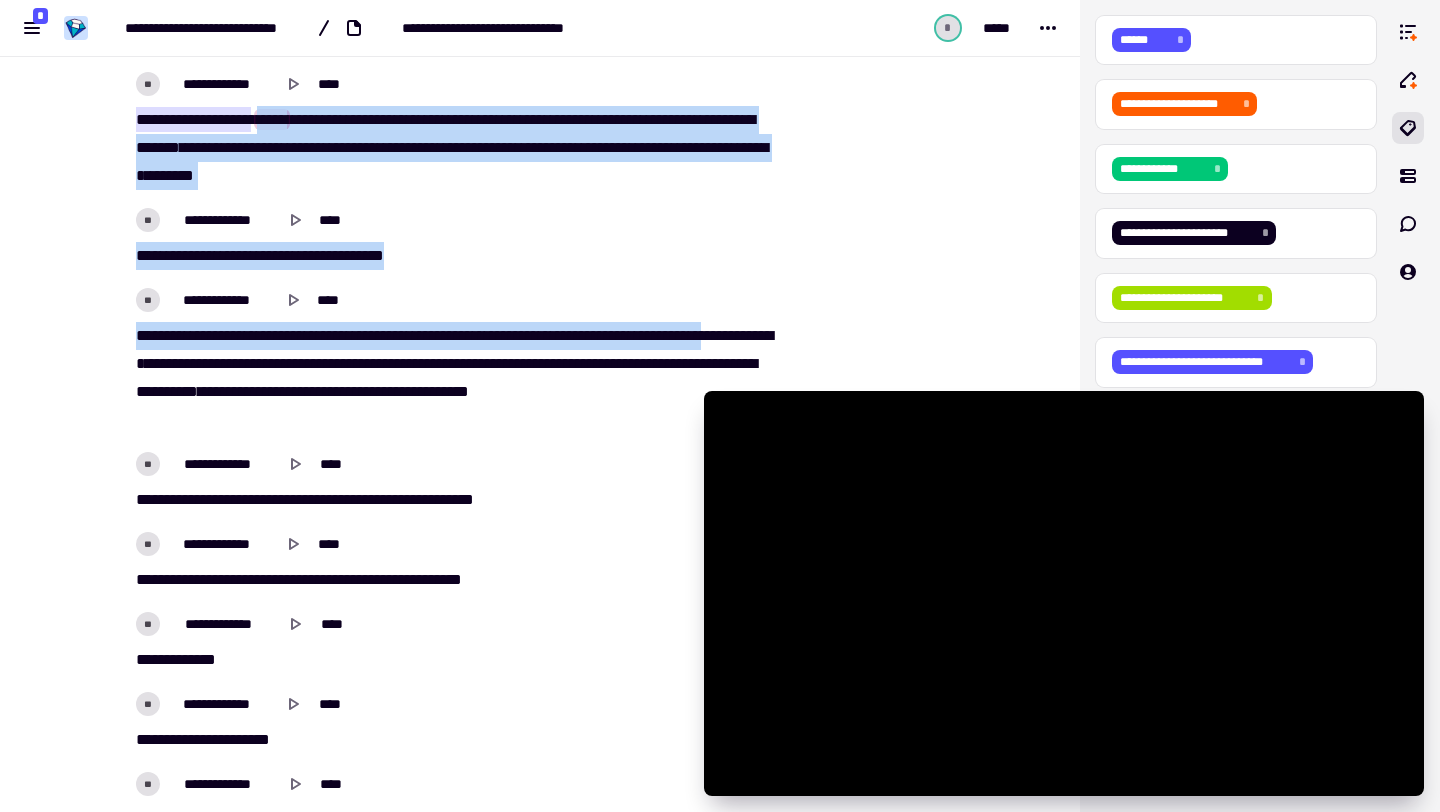click on "[FIRST] [LAST] [MIDDLE] [PREP] [STREET] [NUMBER] [STREET_TYPE] [CITY] [STATE] [ZIP]" at bounding box center (452, 14472) 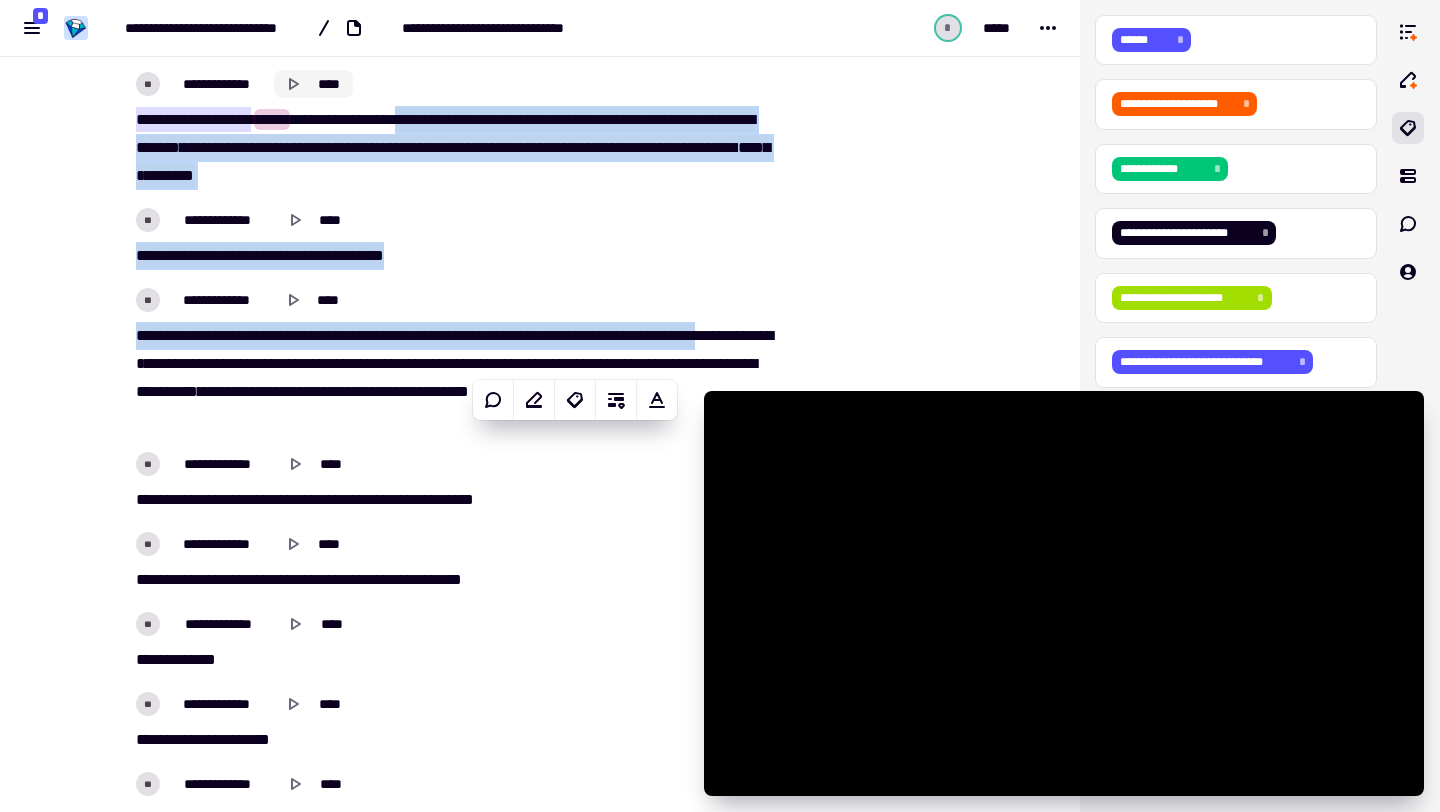 click 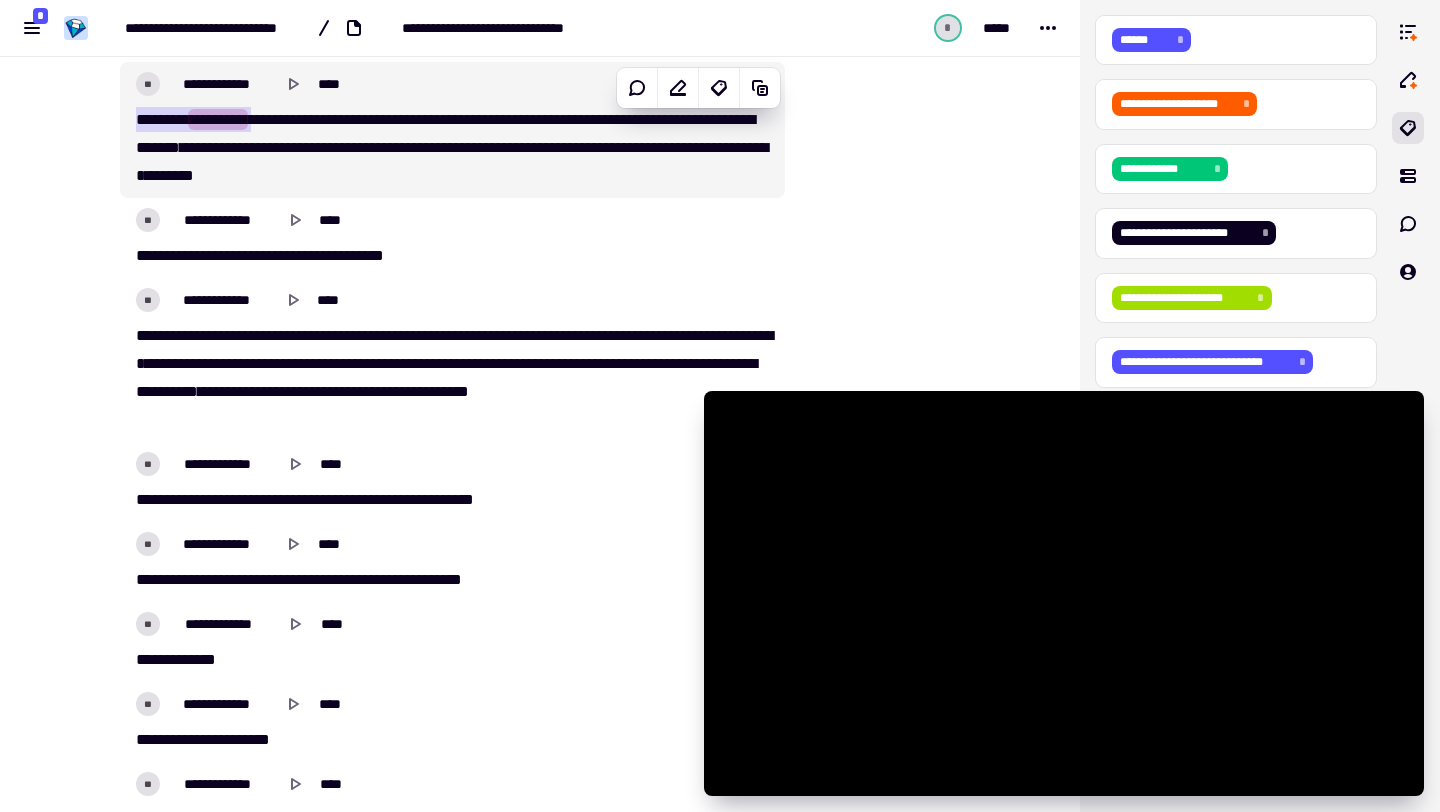 click on "*****" at bounding box center (272, 119) 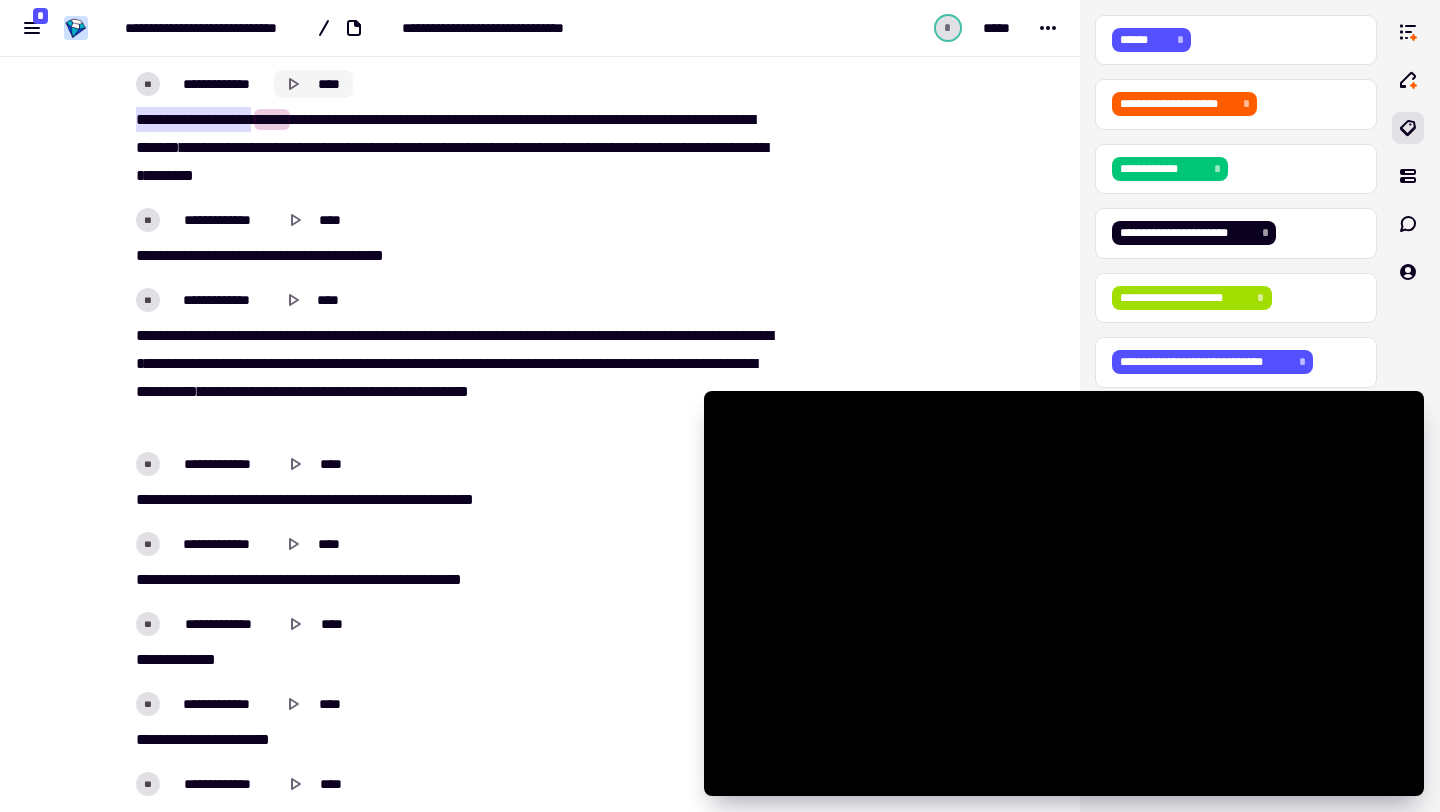 click 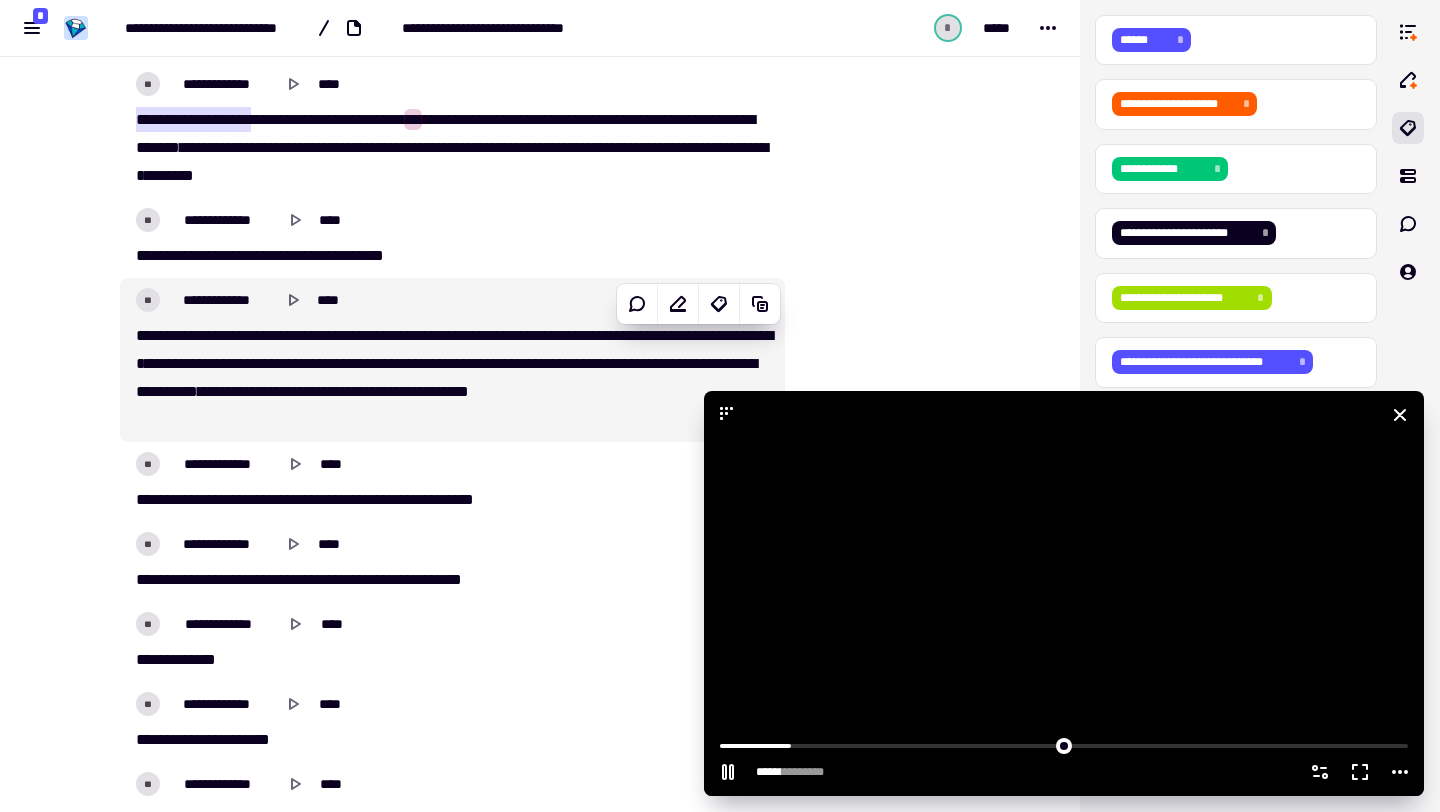 type on "******" 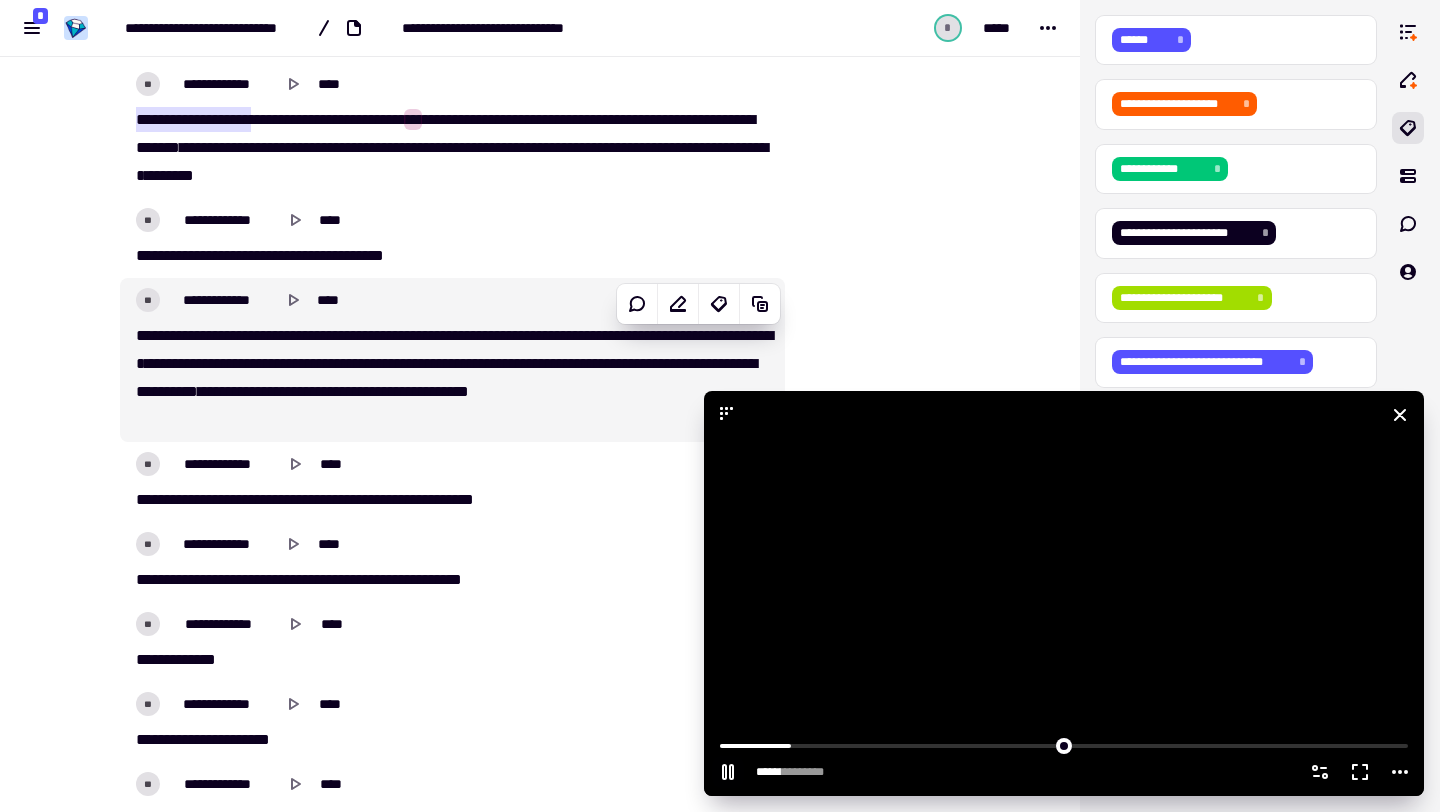 type 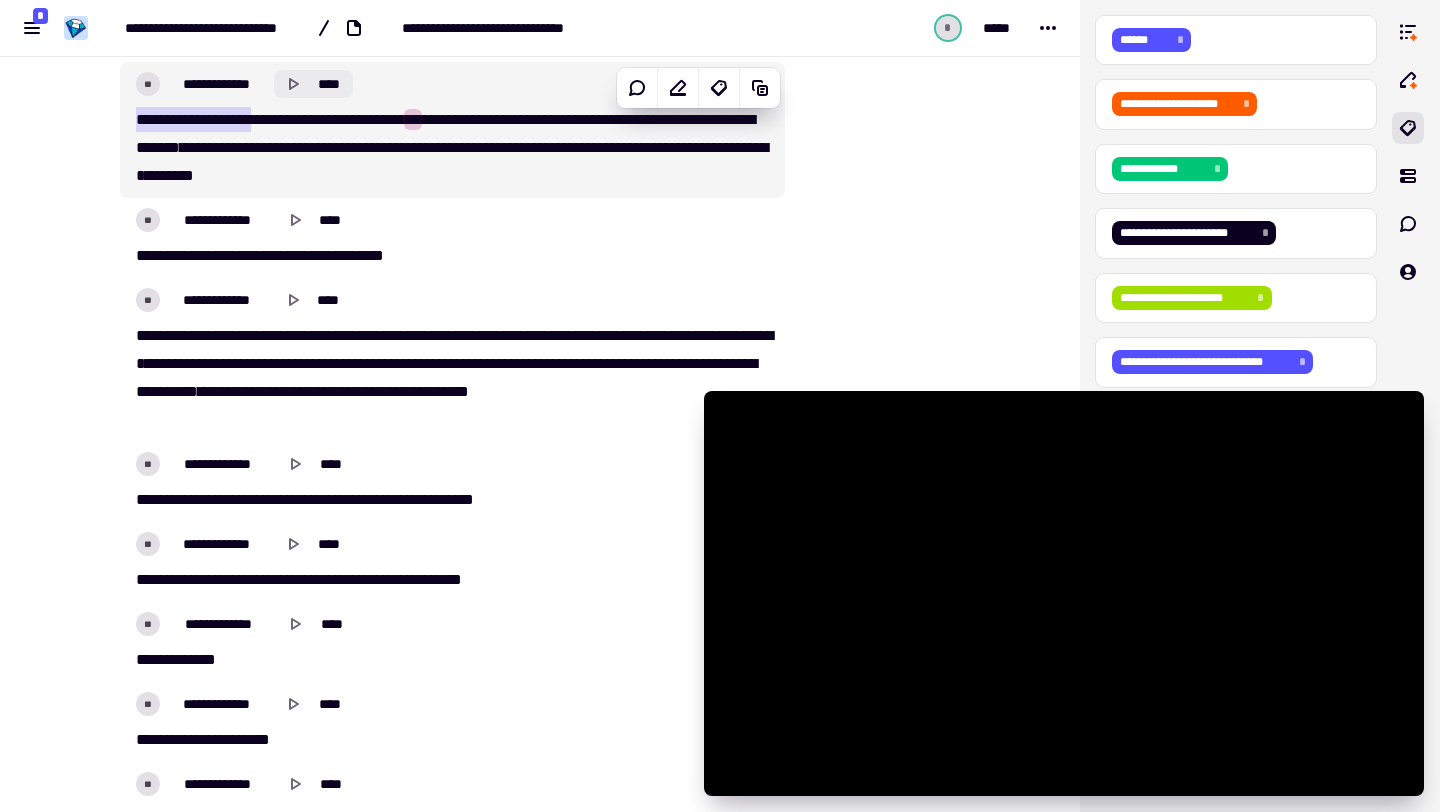 click on "****" 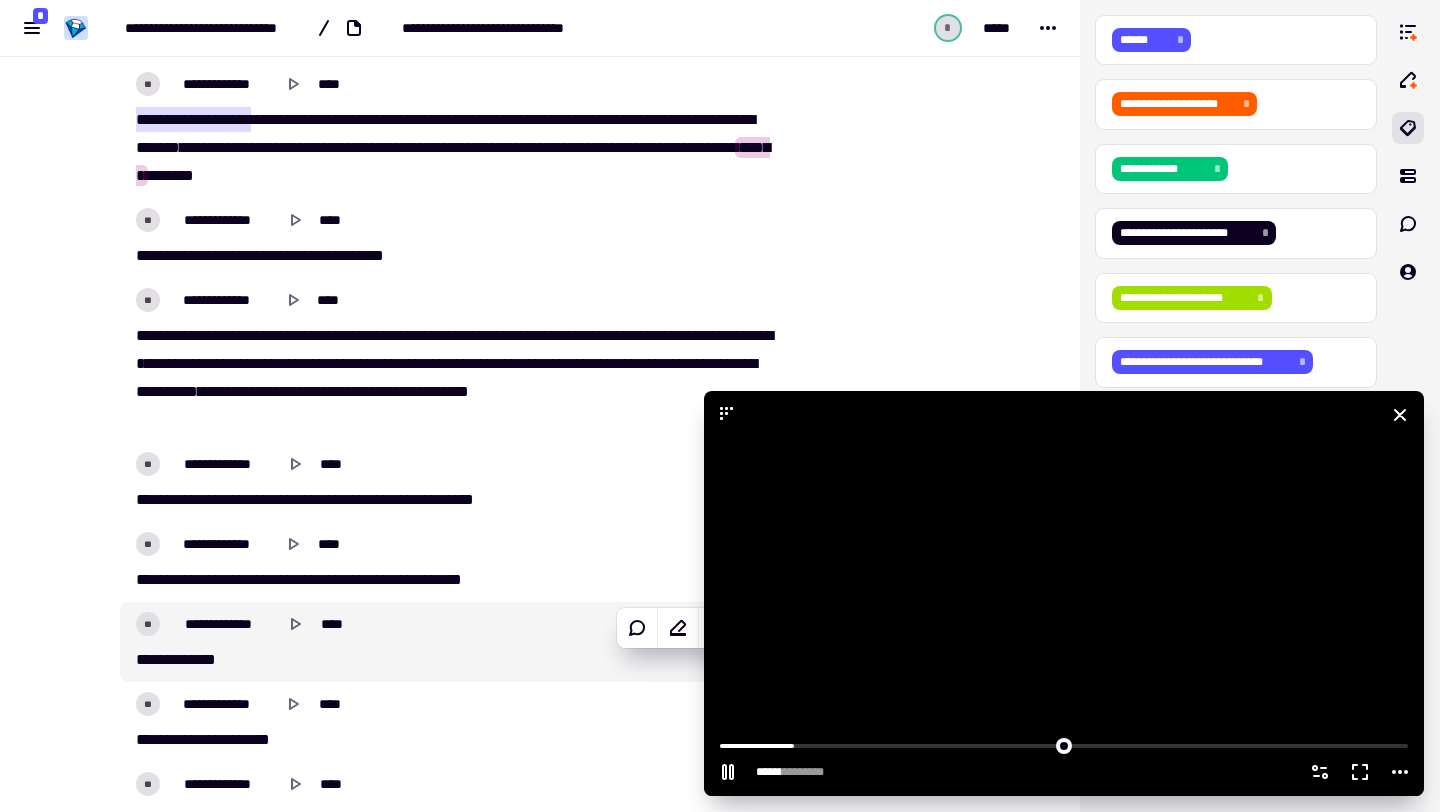 click 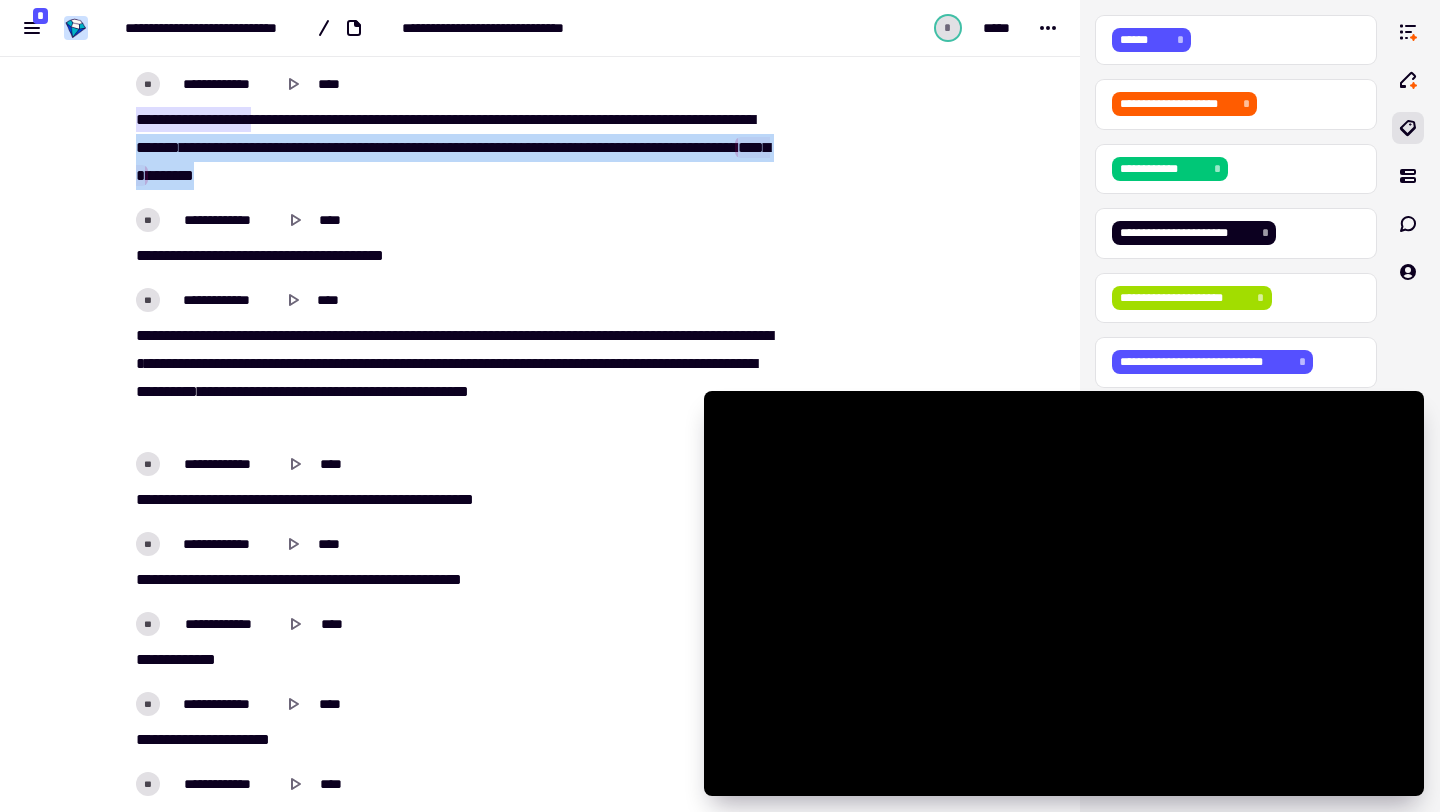 drag, startPoint x: 258, startPoint y: 145, endPoint x: 610, endPoint y: 181, distance: 353.83612 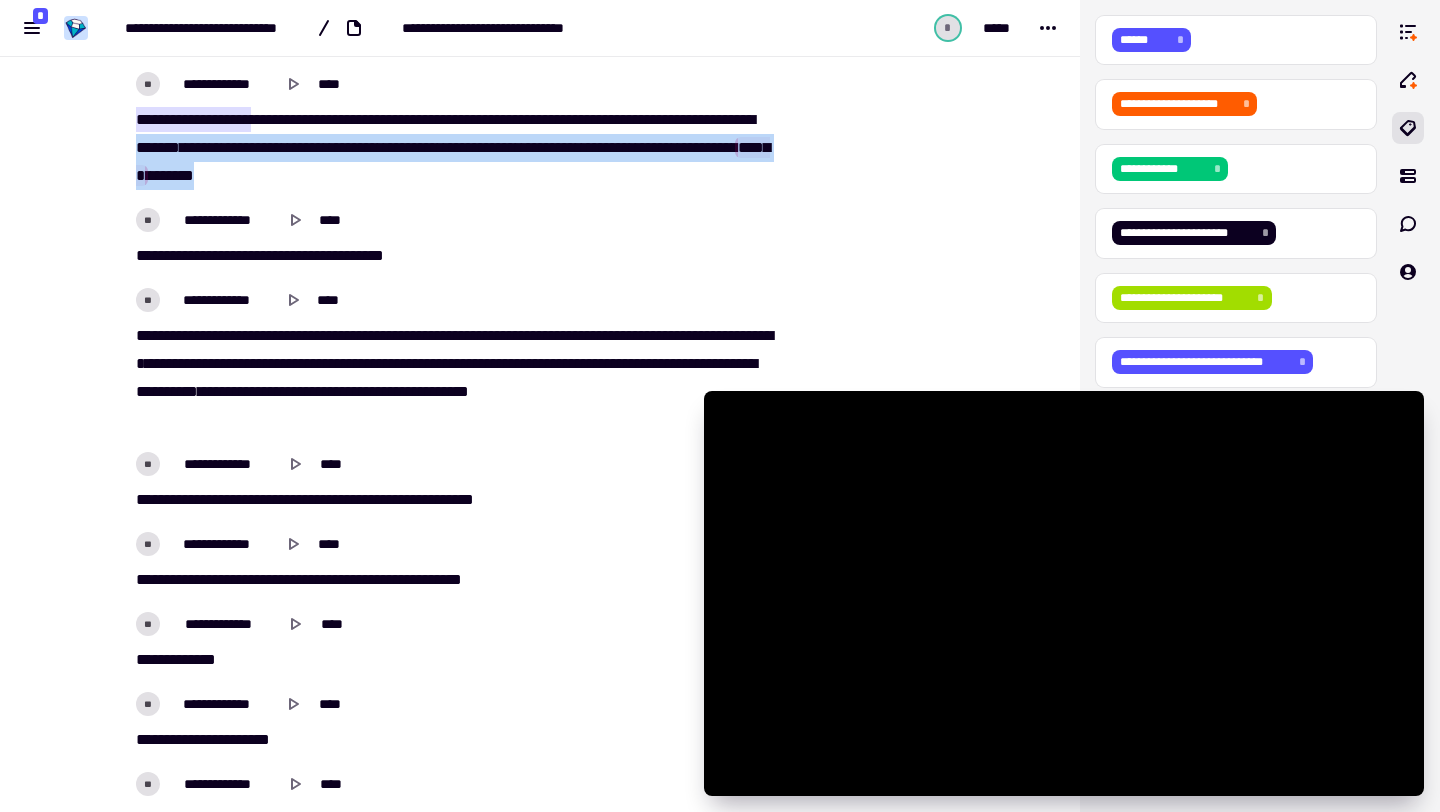 click on "[NUMBER] [STREET] [NUMBER] [STREET_TYPE] [CITY] [STATE] [ZIP]" at bounding box center [452, 148] 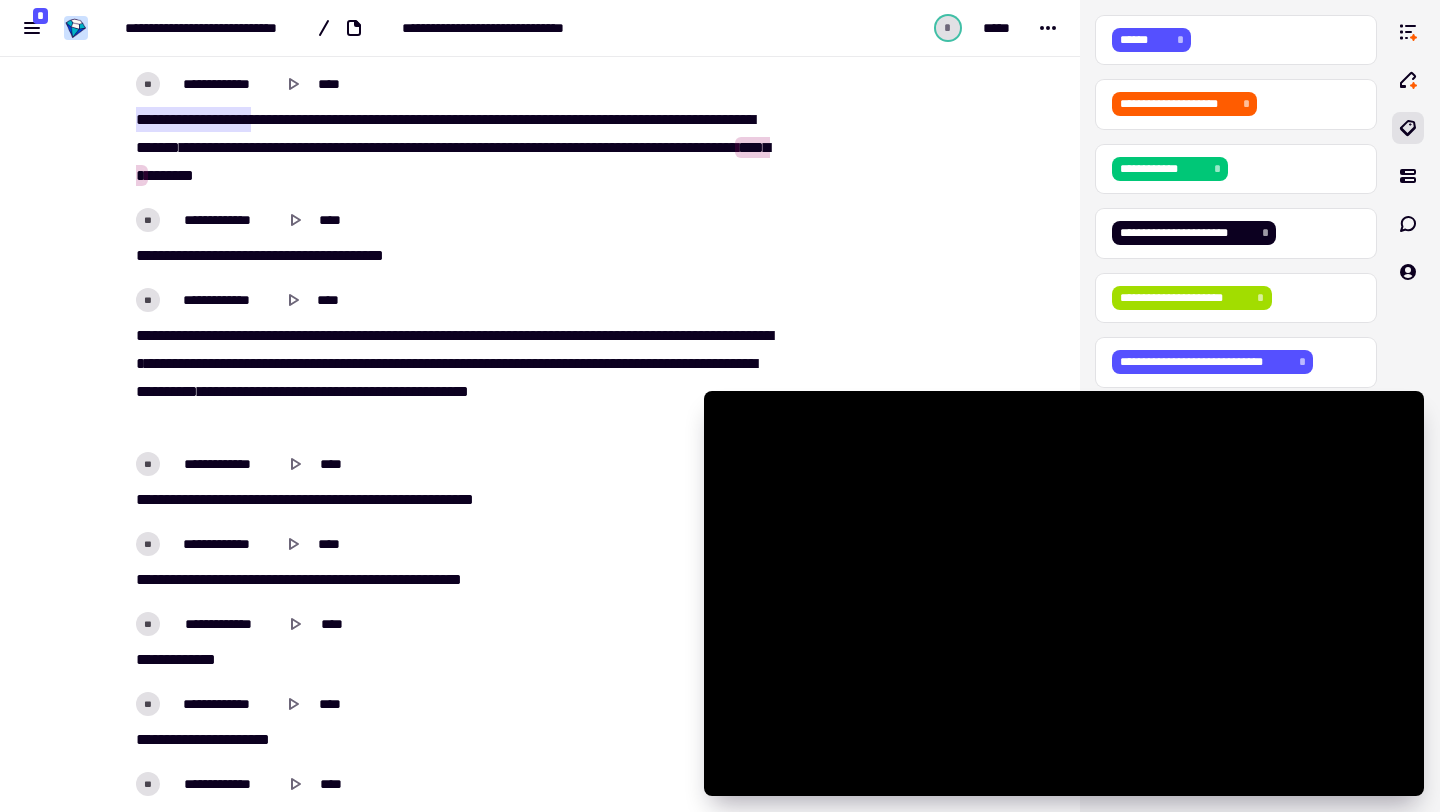 click on "[NUMBER] [STREET] [NUMBER] [STREET_TYPE] [CITY] [STATE] [ZIP]" at bounding box center (452, 148) 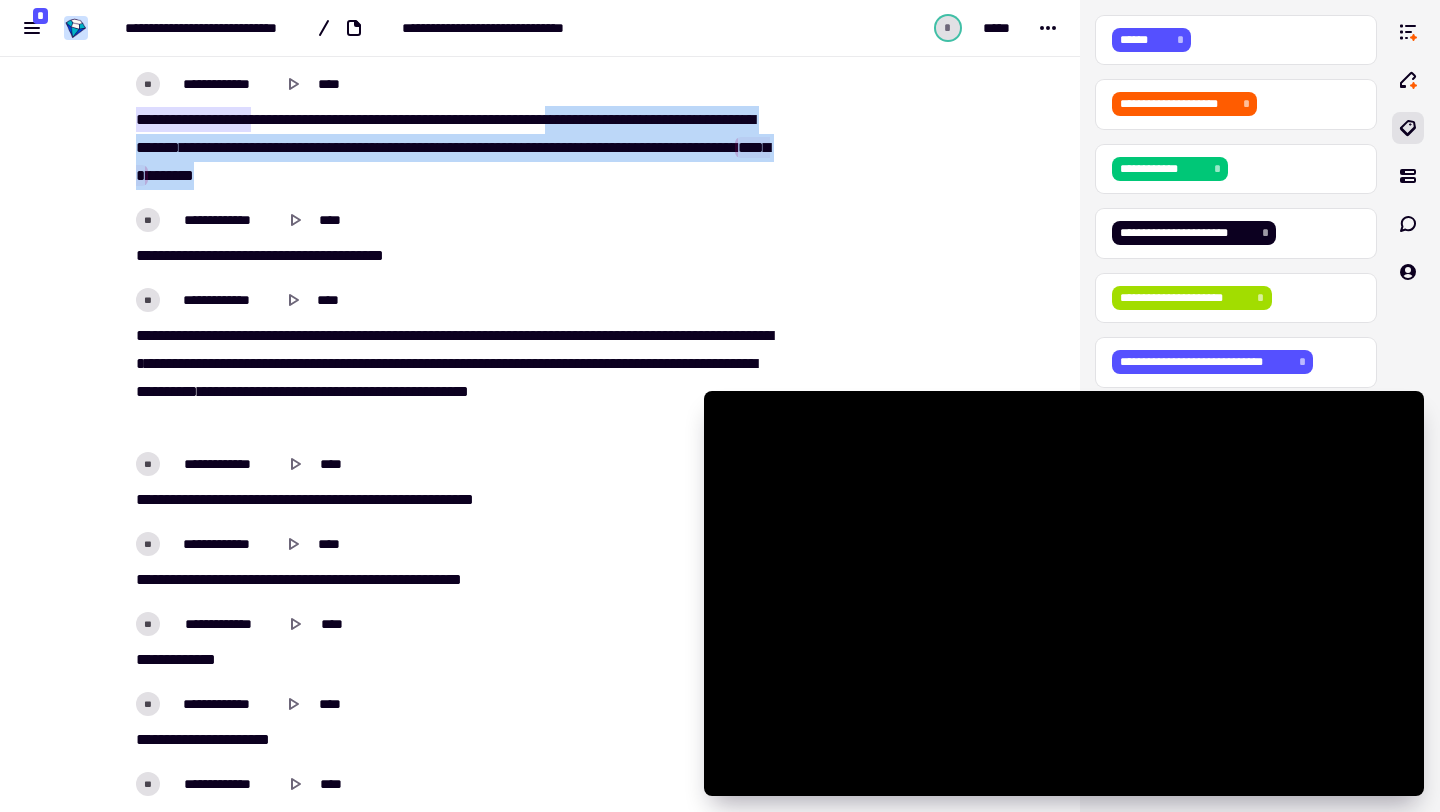 drag, startPoint x: 650, startPoint y: 116, endPoint x: 703, endPoint y: 188, distance: 89.40358 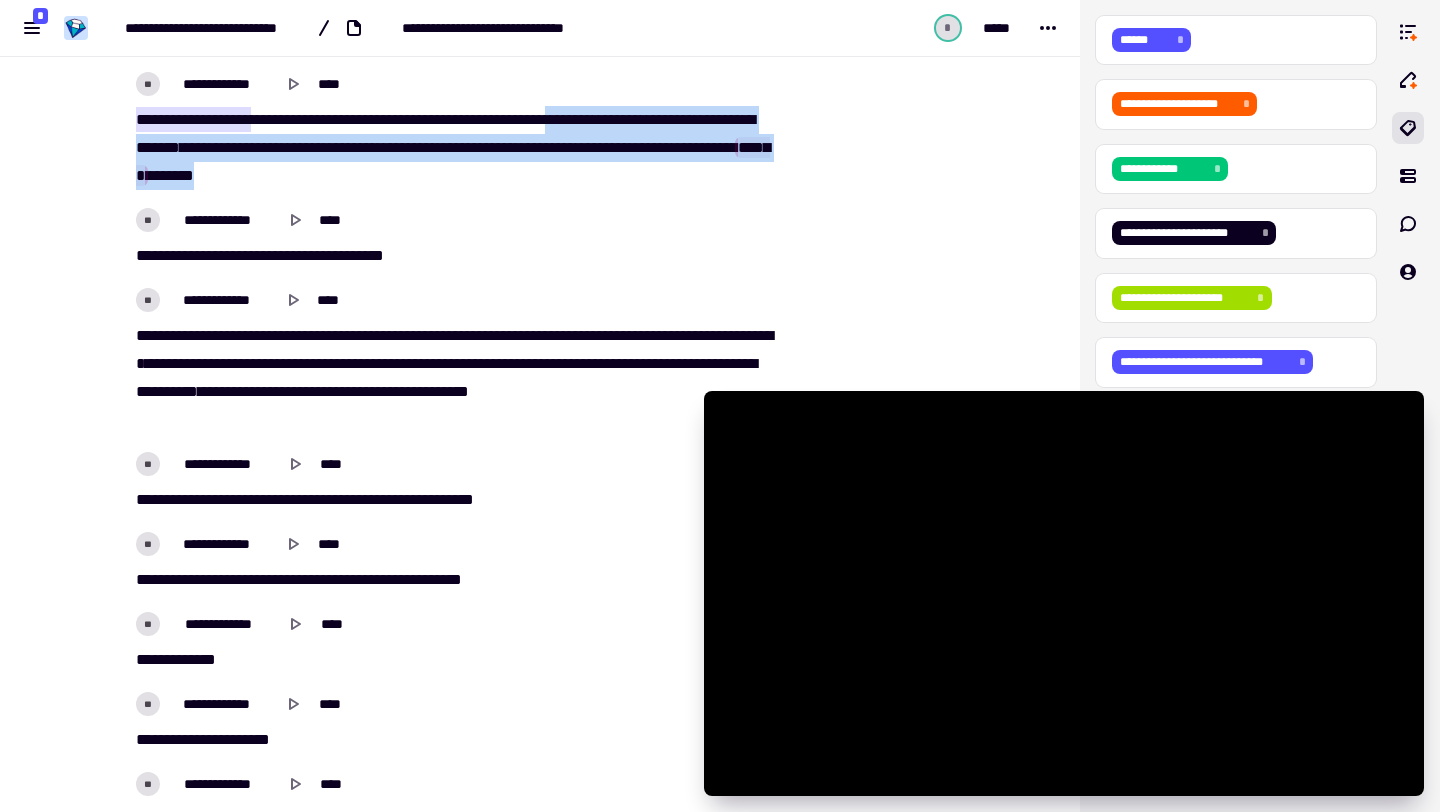 click on "[NUMBER] [STREET] [NUMBER] [STREET_TYPE] [CITY] [STATE] [ZIP]" at bounding box center [452, 130] 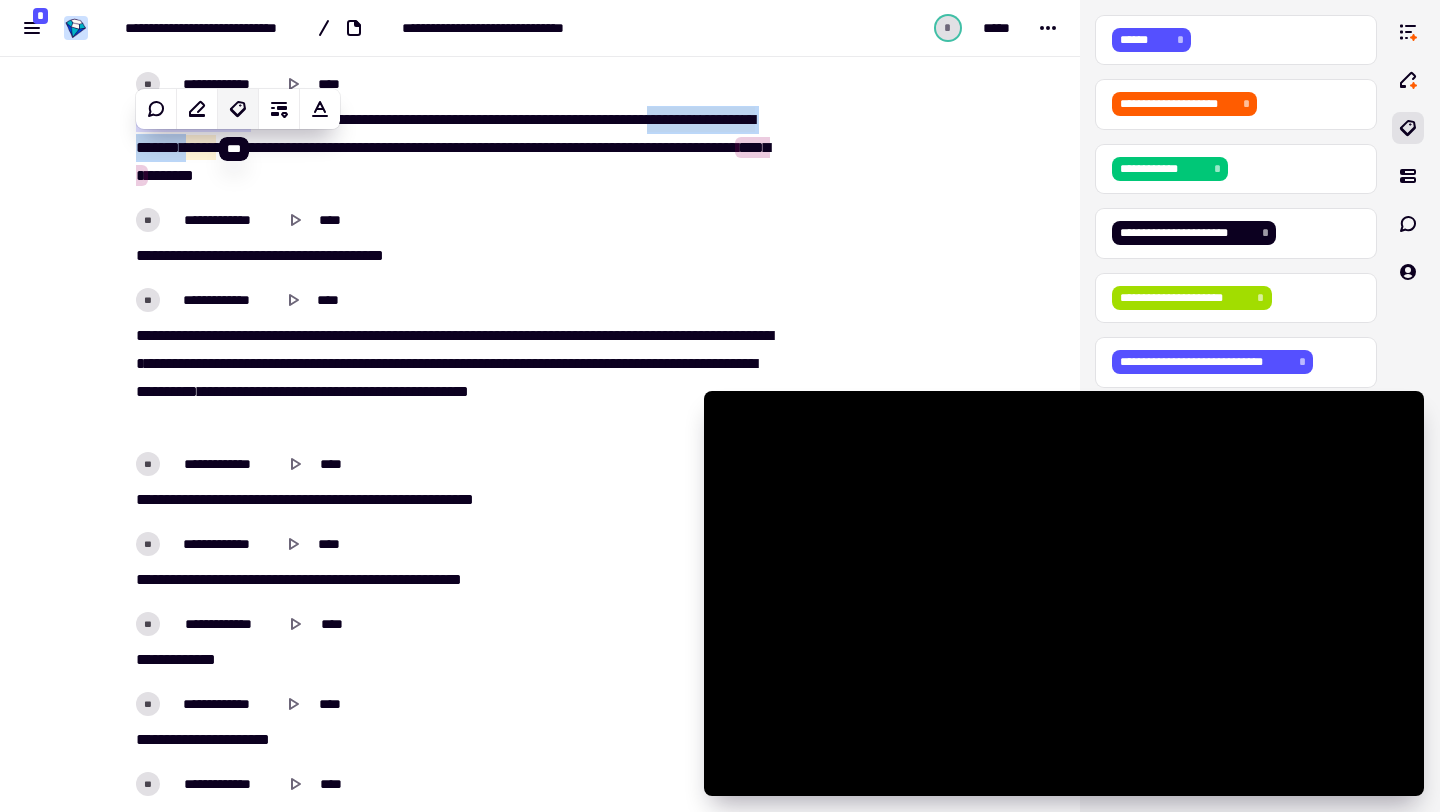 click 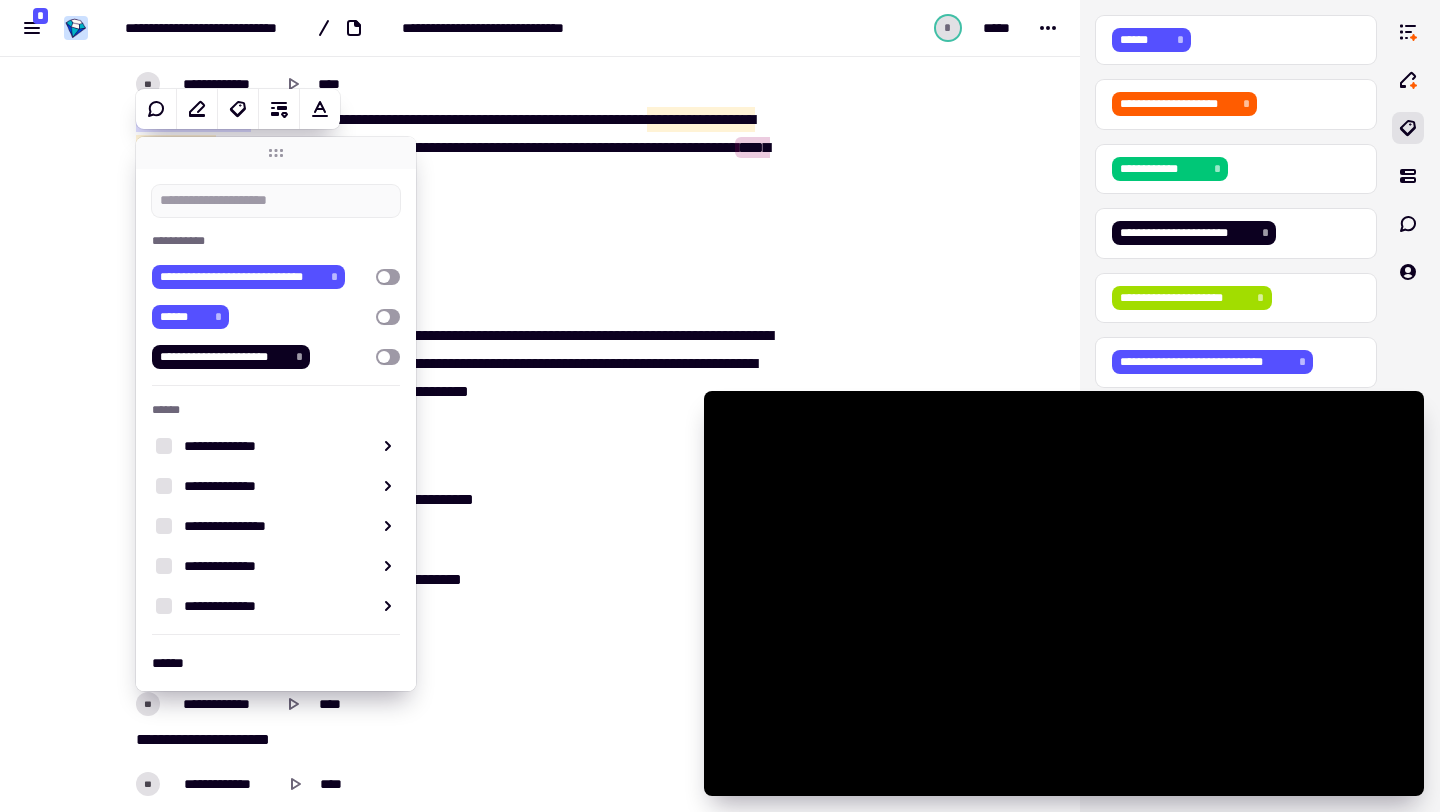 click on "[NUMBER] [STREET] [NUMBER] [STREET_TYPE] [CITY] [STATE] [ZIP]" at bounding box center (452, 238) 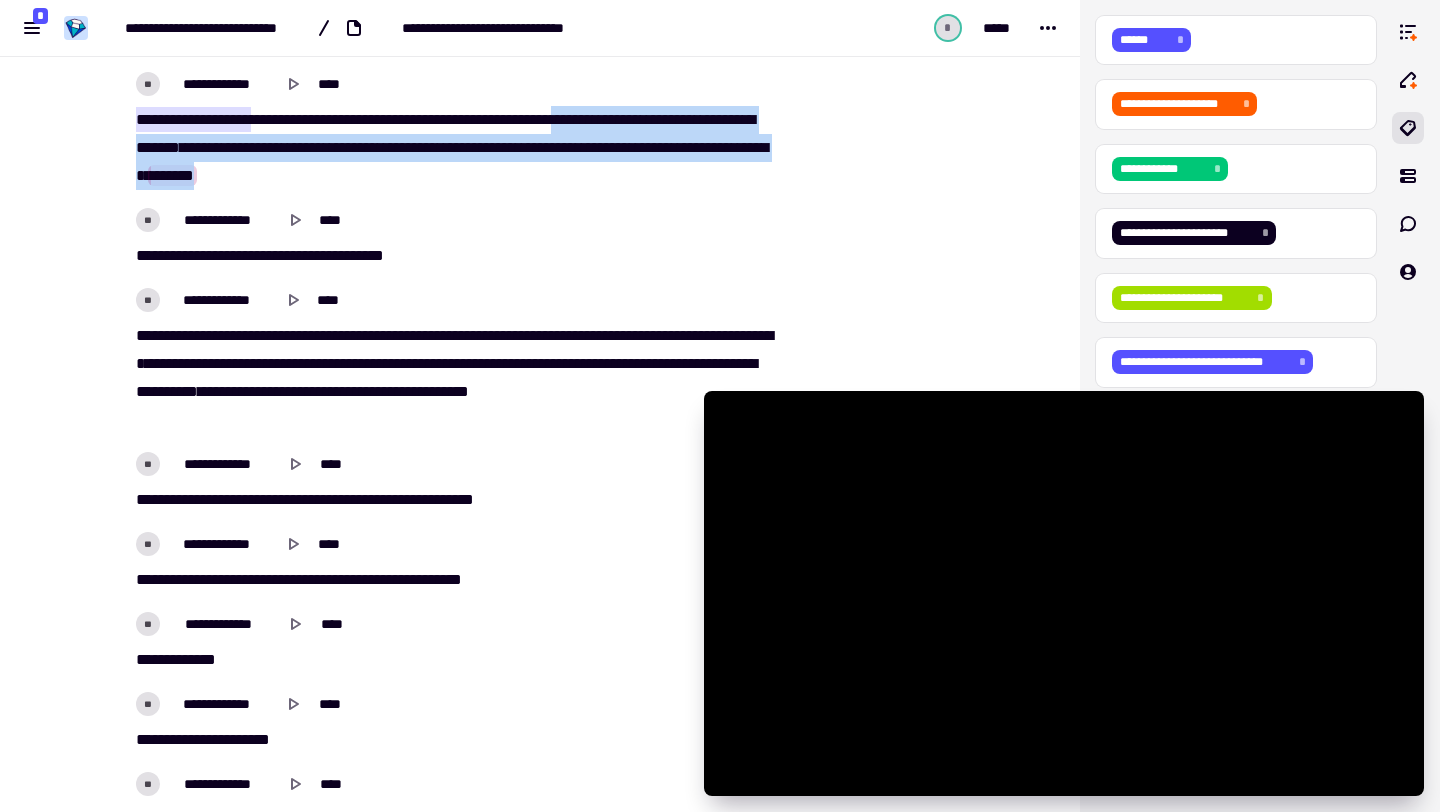 drag, startPoint x: 655, startPoint y: 114, endPoint x: 692, endPoint y: 192, distance: 86.33076 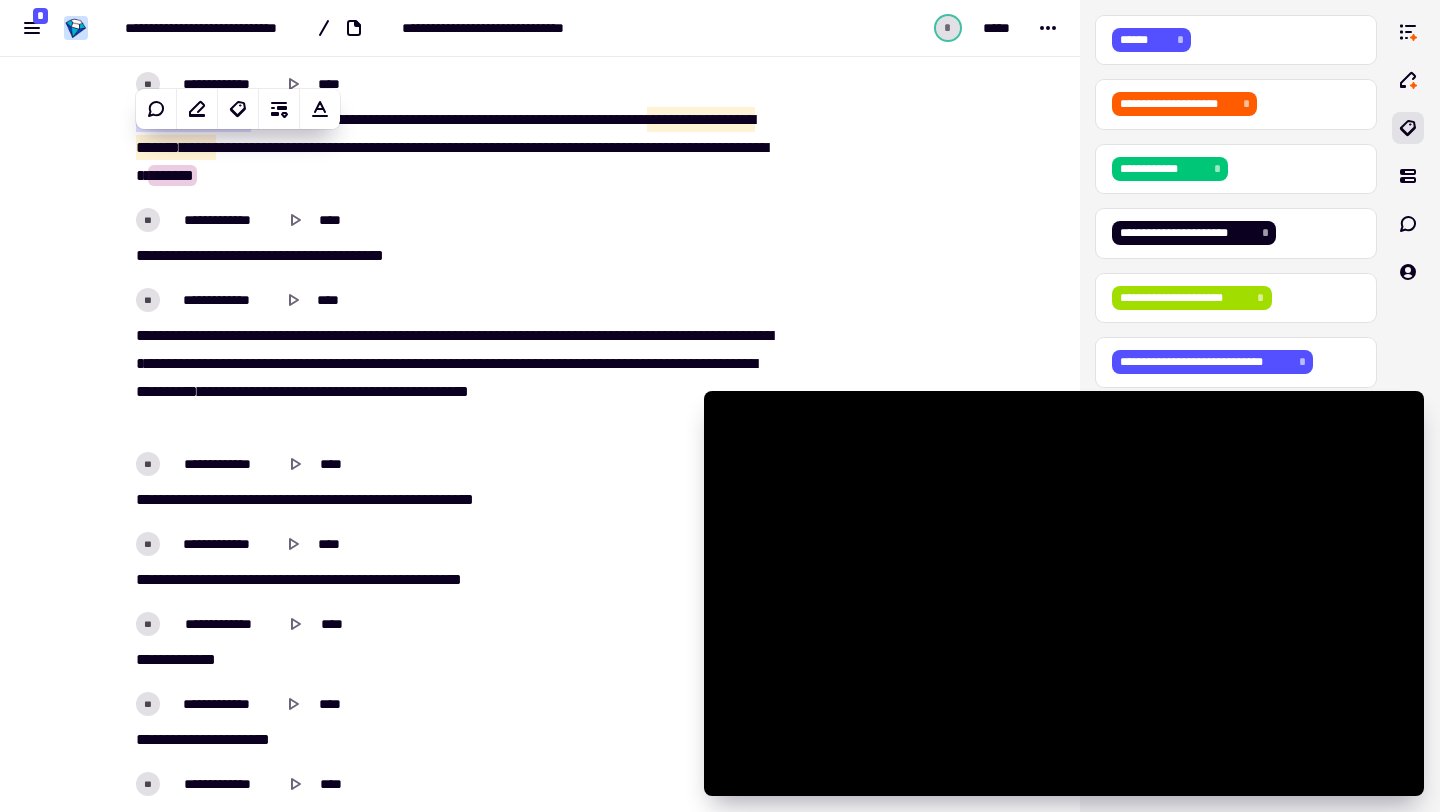 click on "****" at bounding box center [533, 119] 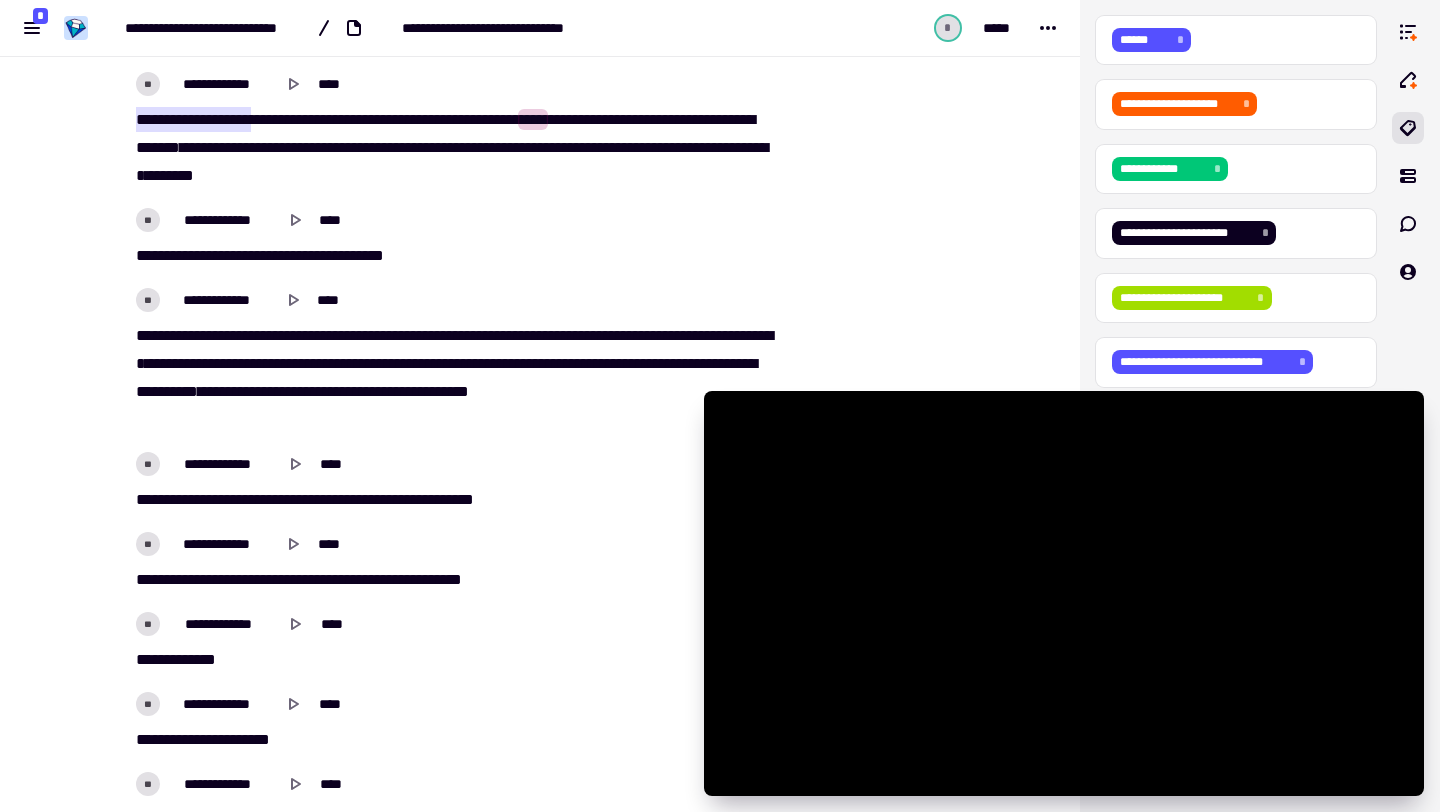 click on "****" at bounding box center [533, 119] 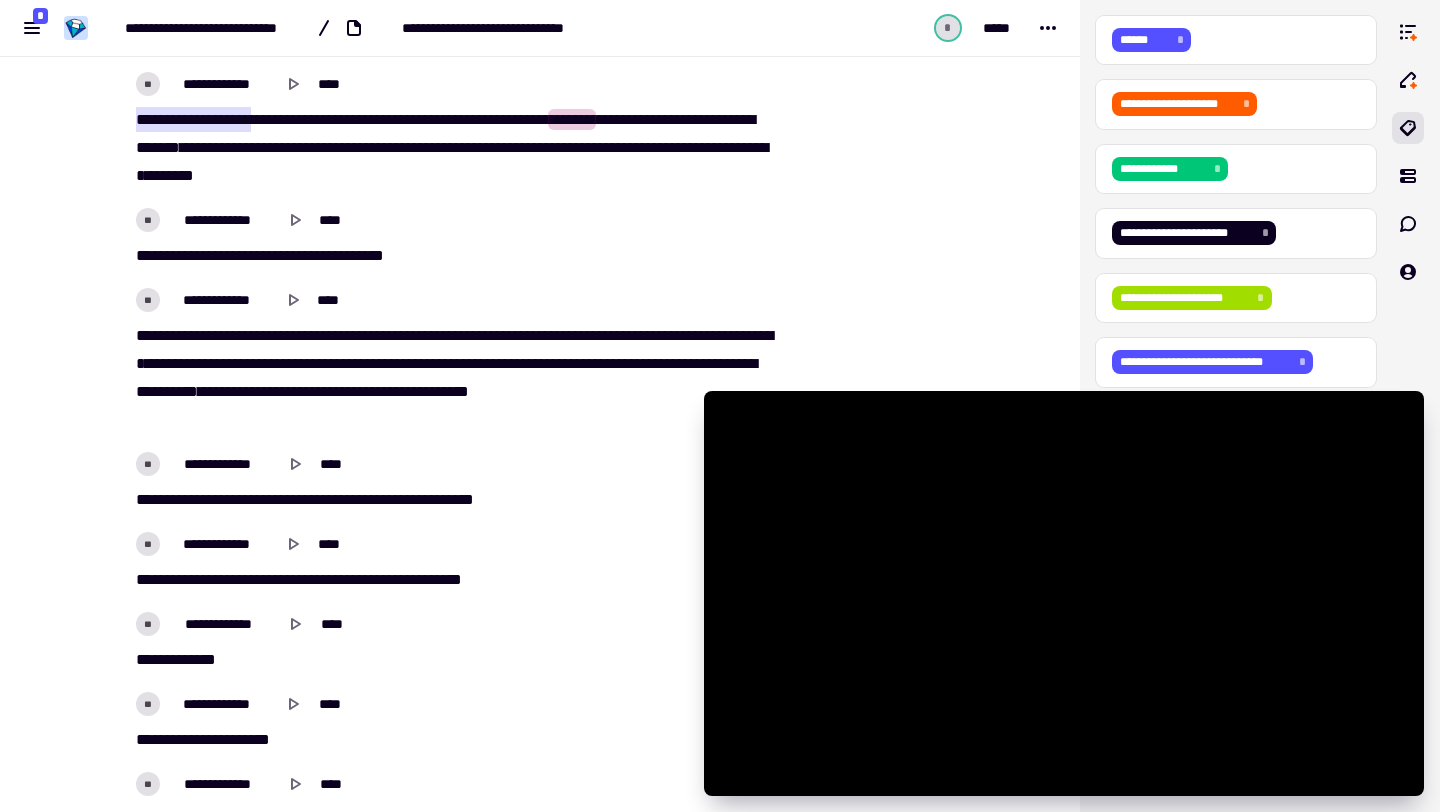 drag, startPoint x: 650, startPoint y: 115, endPoint x: 689, endPoint y: 204, distance: 97.16995 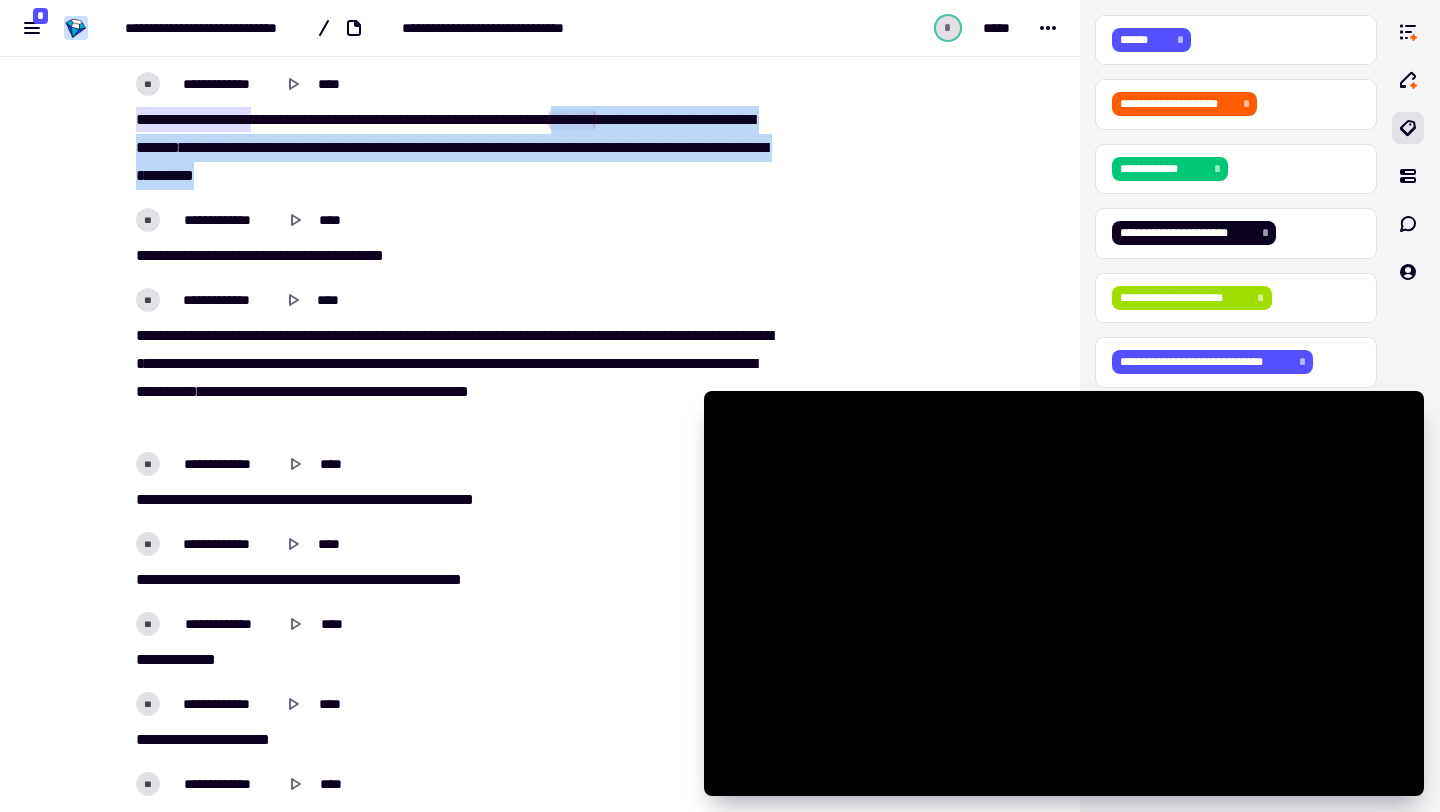 drag, startPoint x: 650, startPoint y: 115, endPoint x: 688, endPoint y: 183, distance: 77.89737 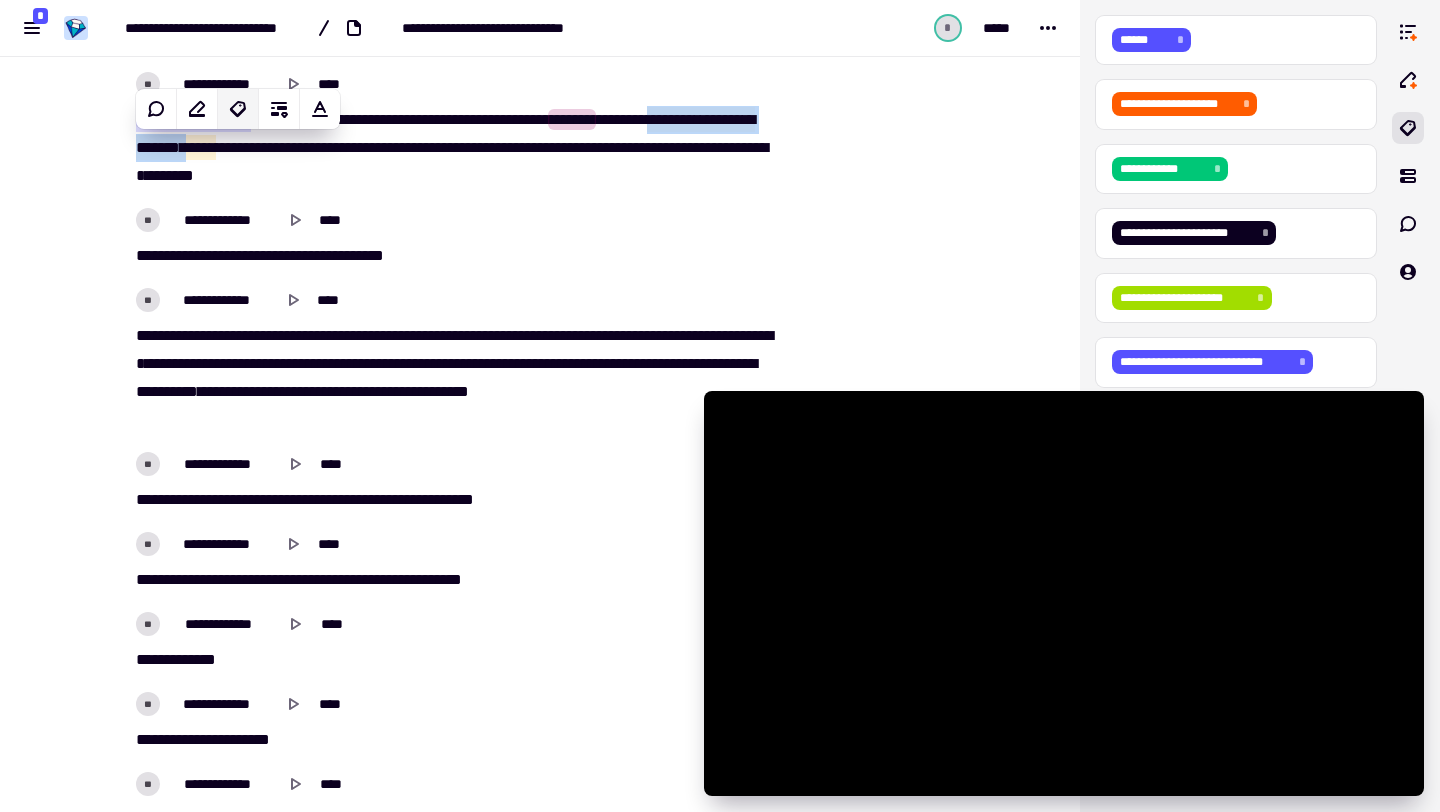 click 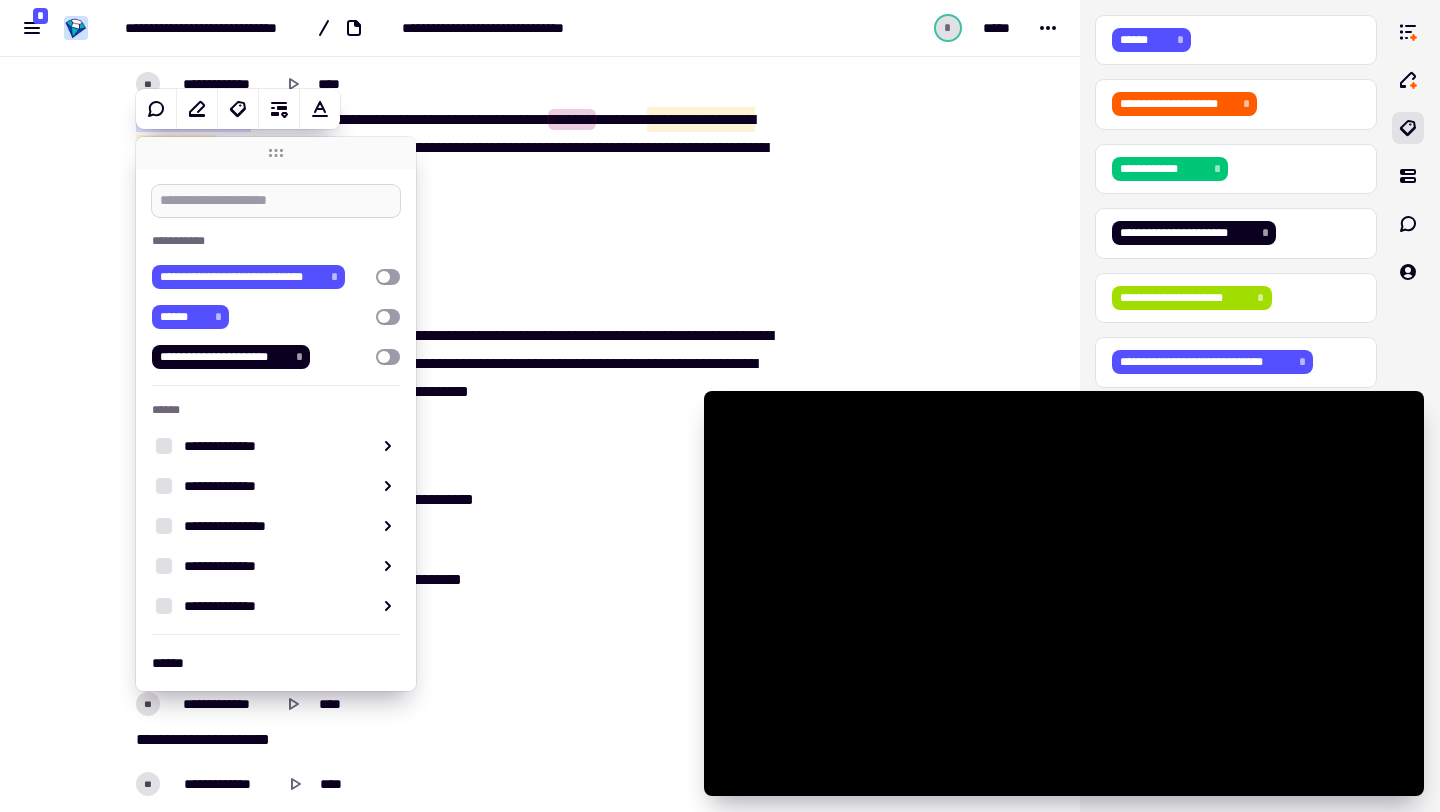 type on "*" 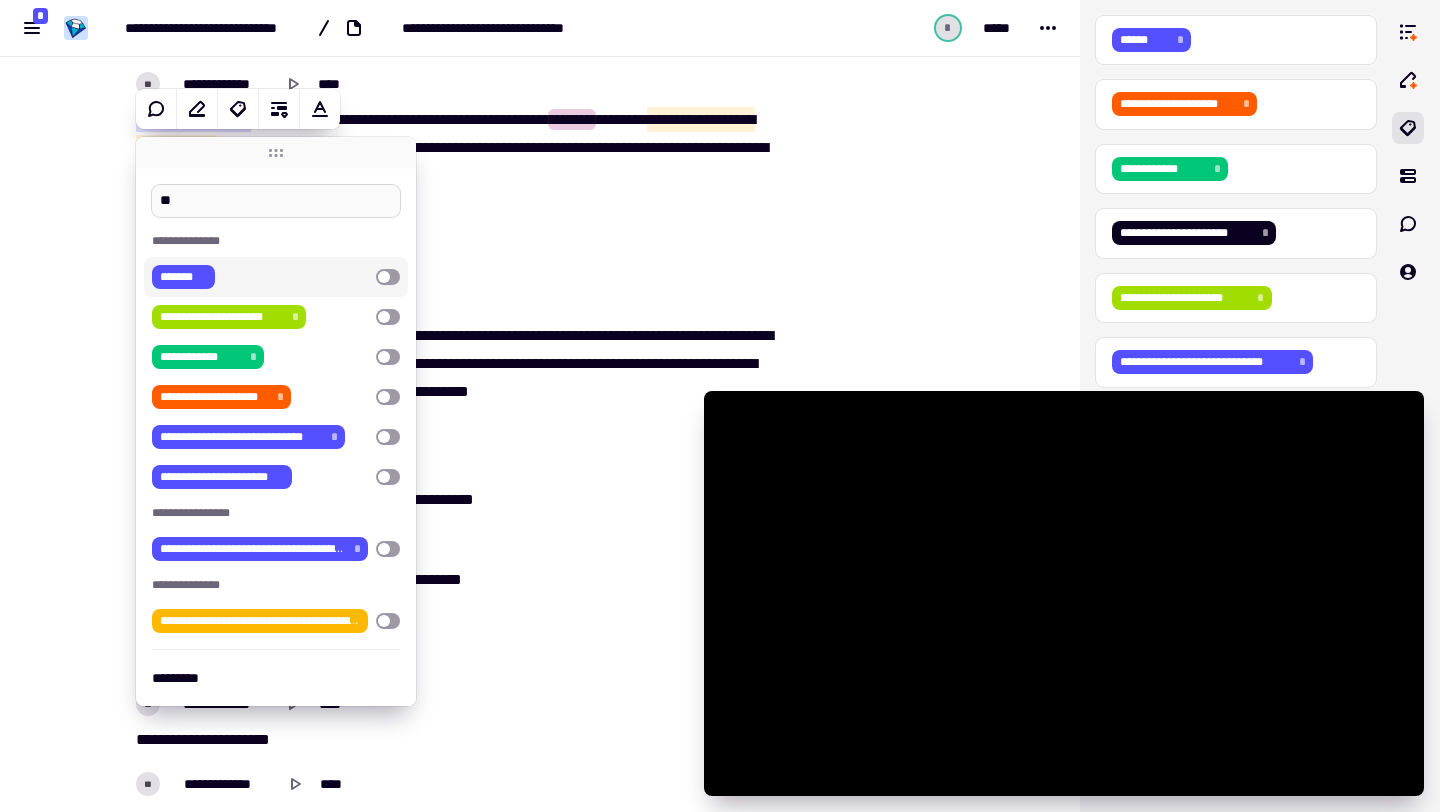 type on "*" 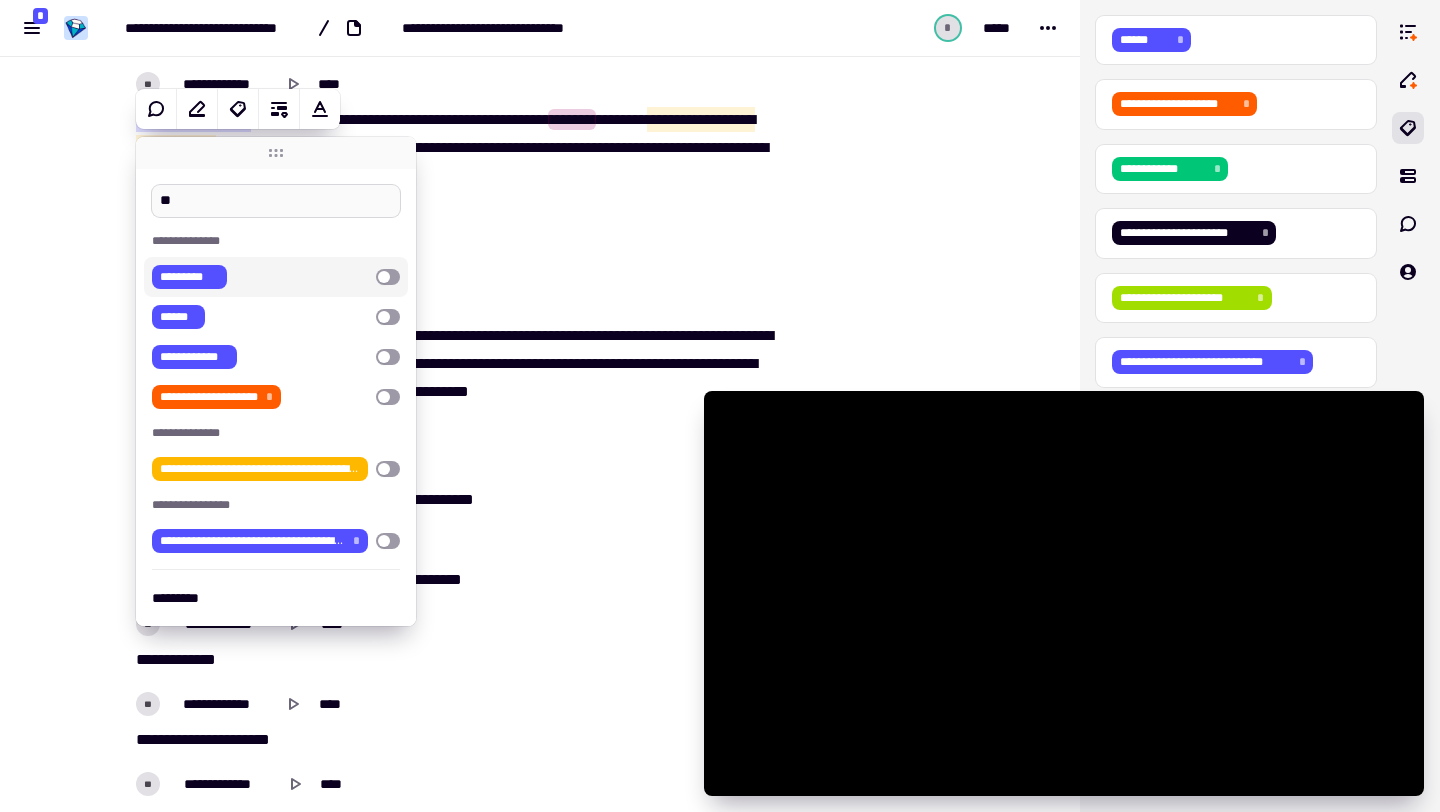 type on "*" 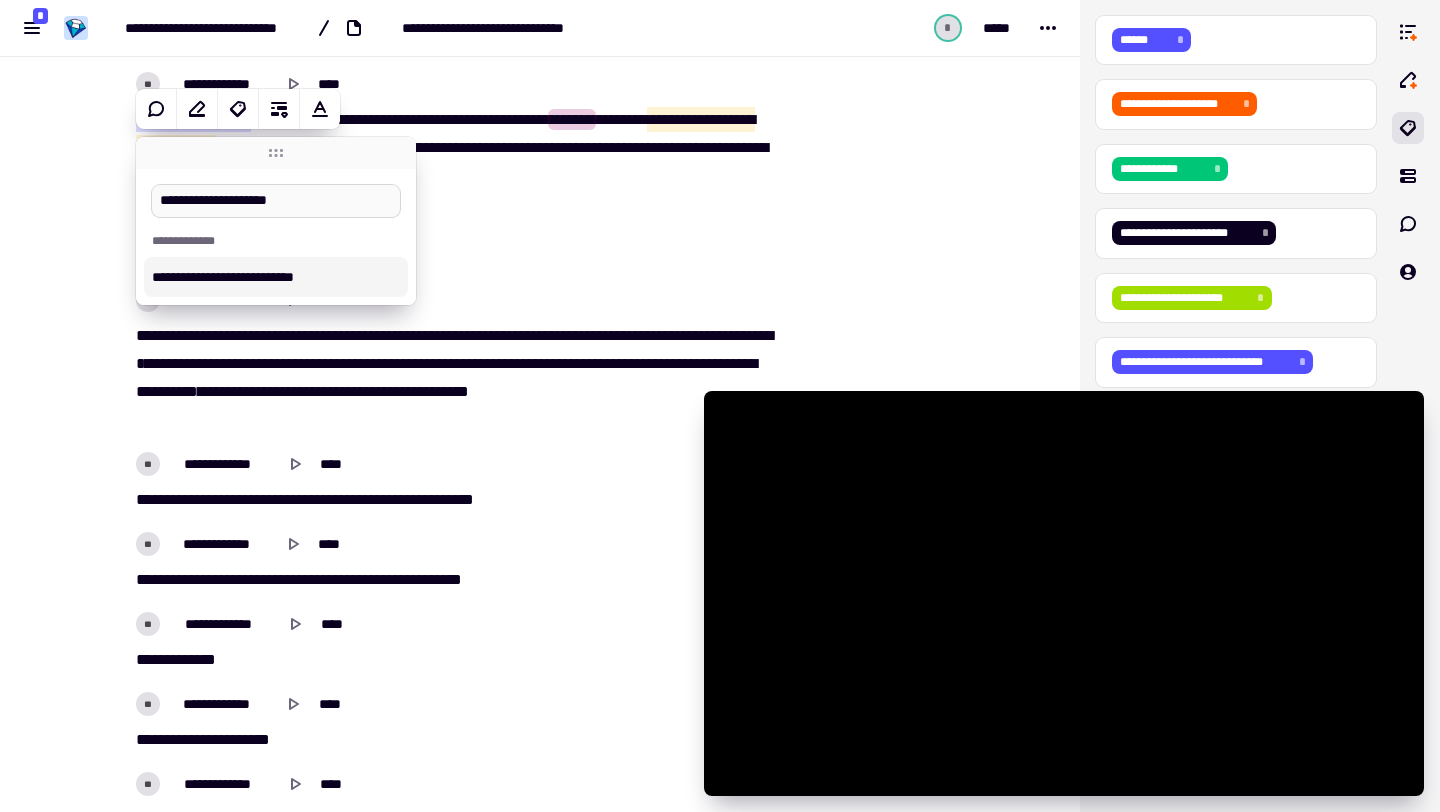 type on "**********" 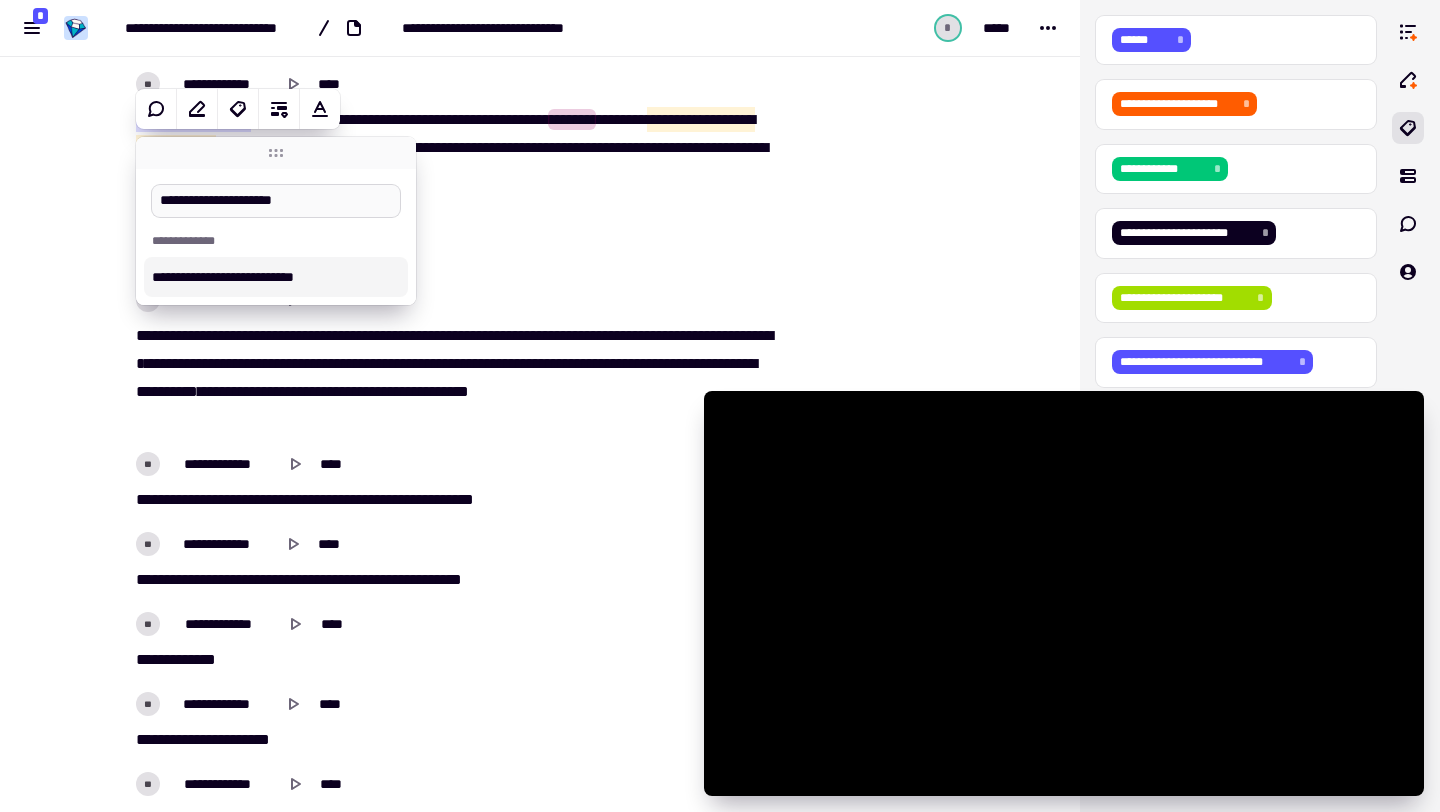 type 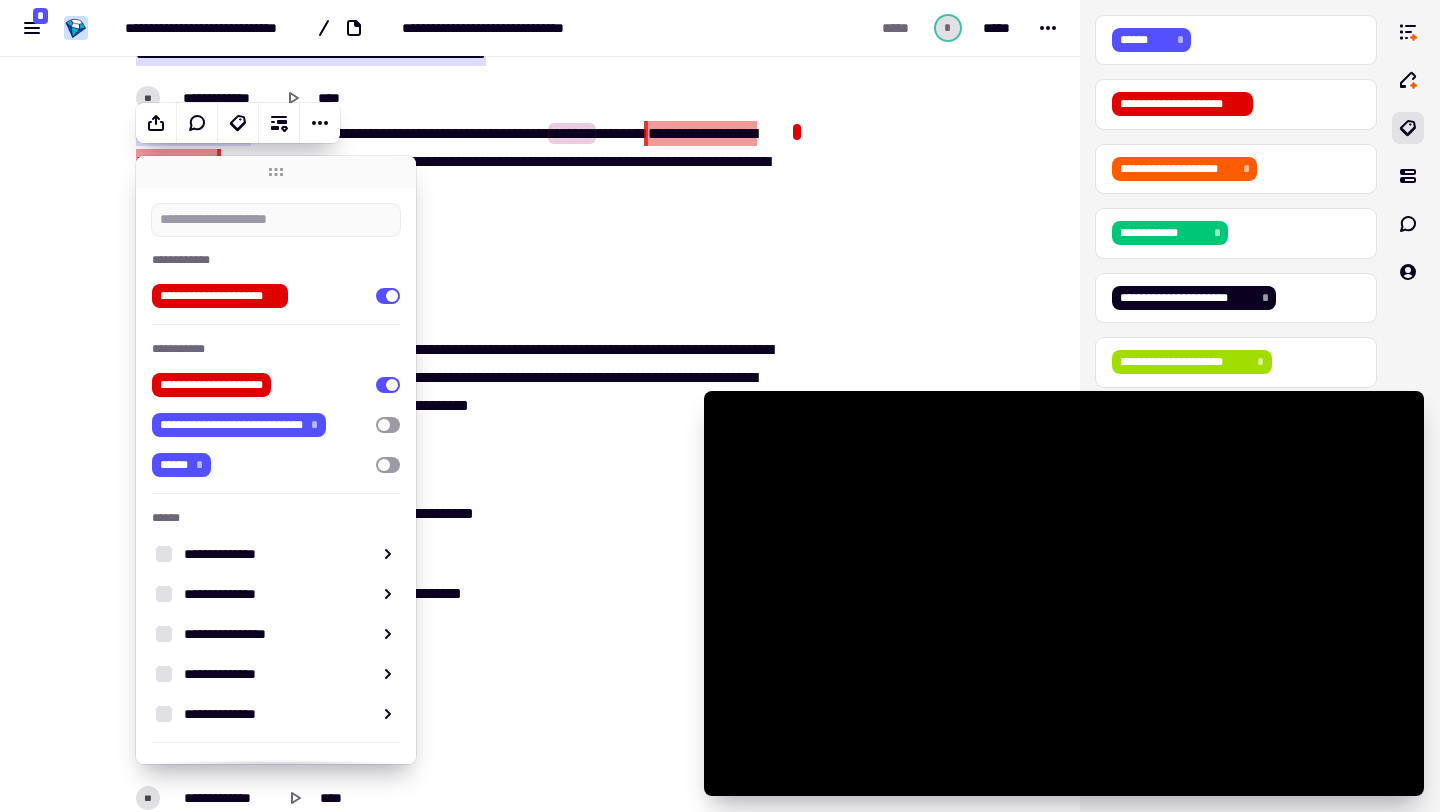 scroll, scrollTop: 3806, scrollLeft: 0, axis: vertical 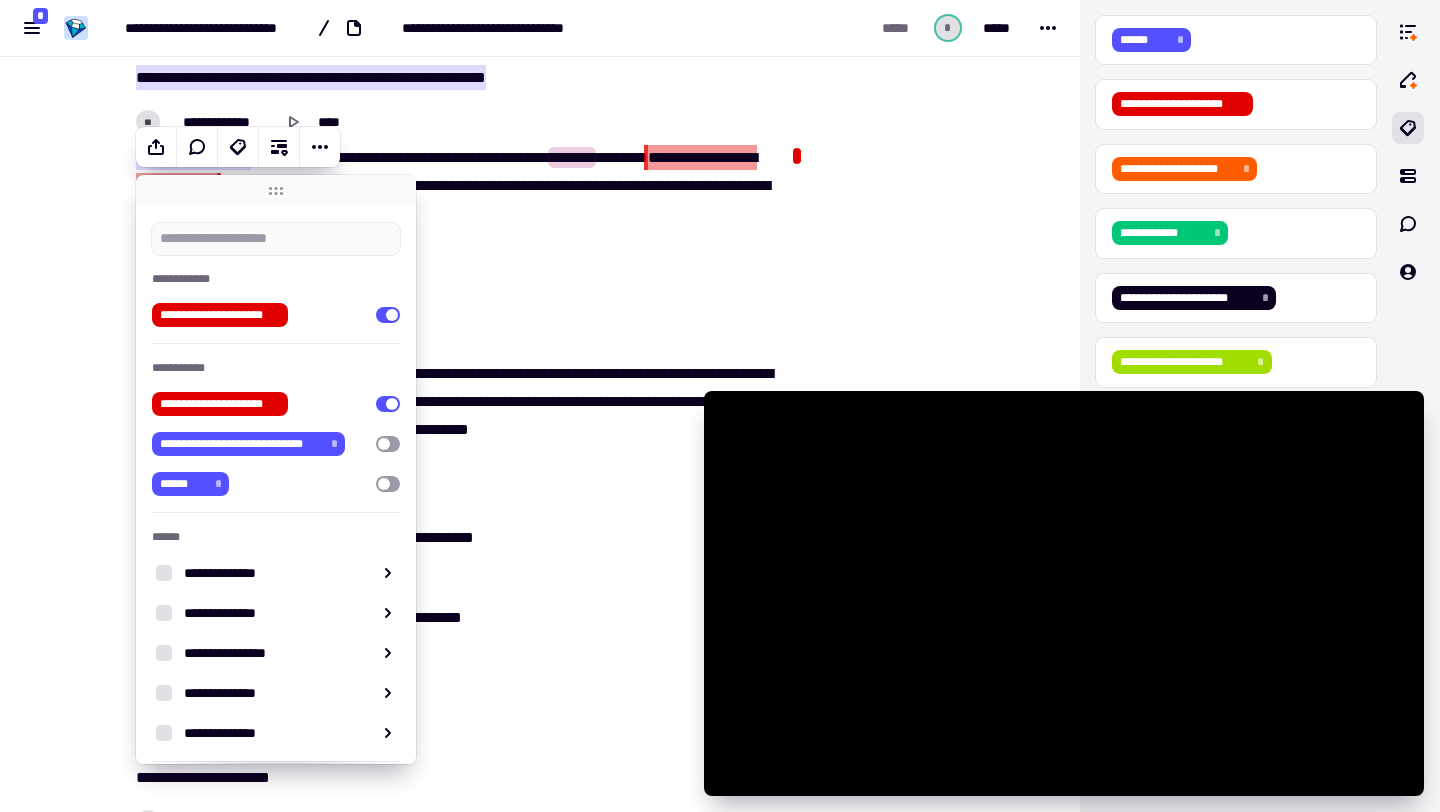 click on "[NUMBER] [STREET] [NUMBER] [STREET_TYPE] [CITY] [STATE] [ZIP]" at bounding box center (452, 294) 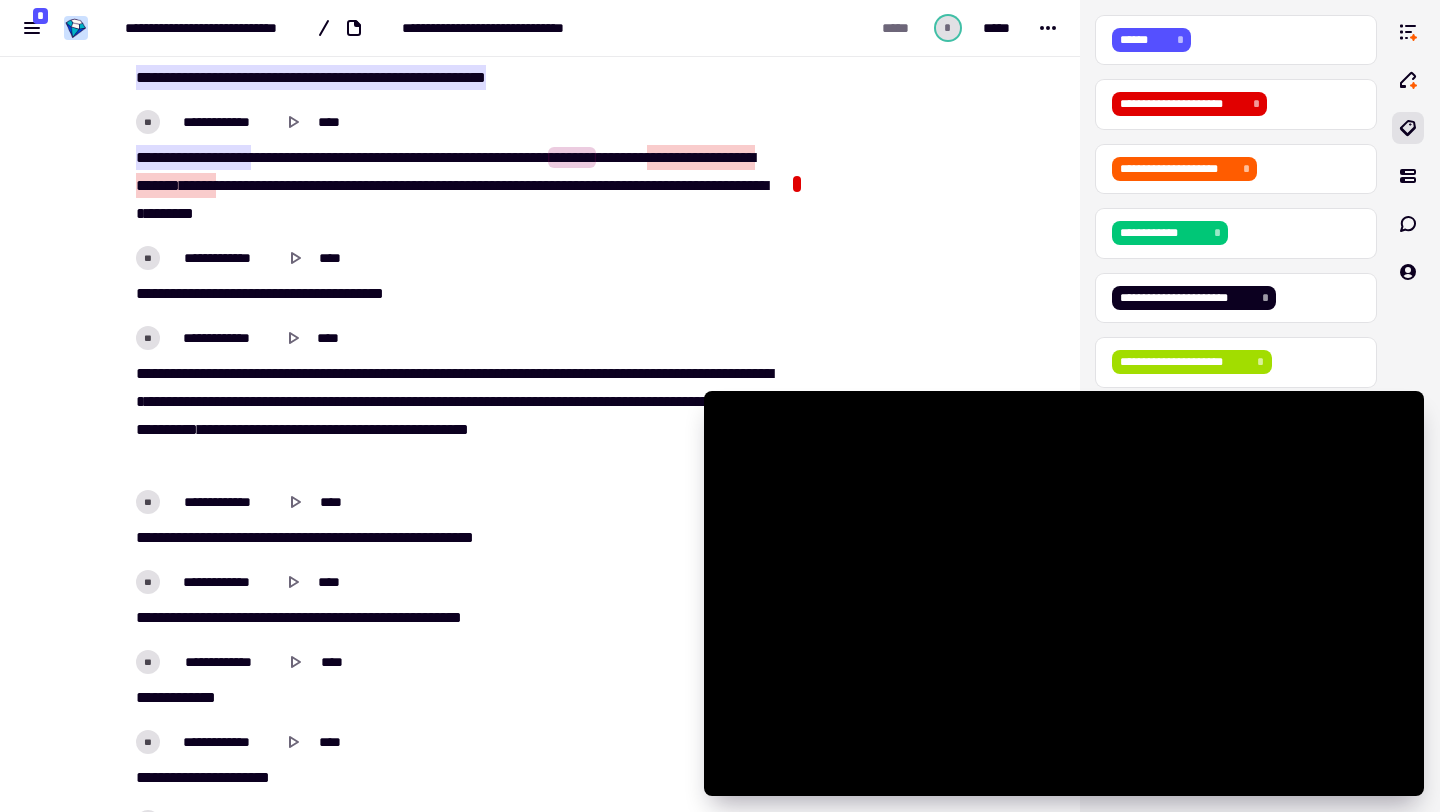 click on "*******" at bounding box center [572, 157] 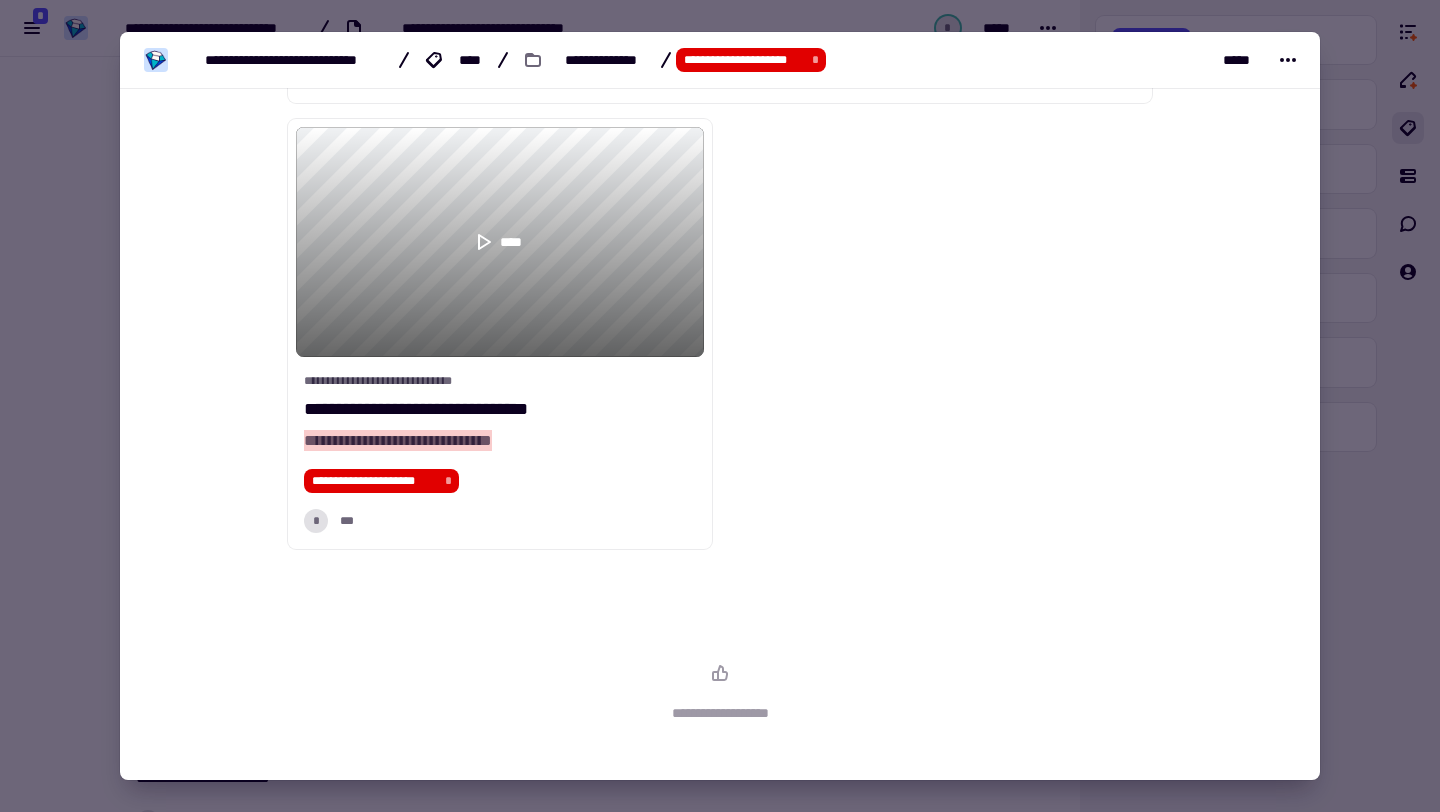 scroll, scrollTop: 807, scrollLeft: 0, axis: vertical 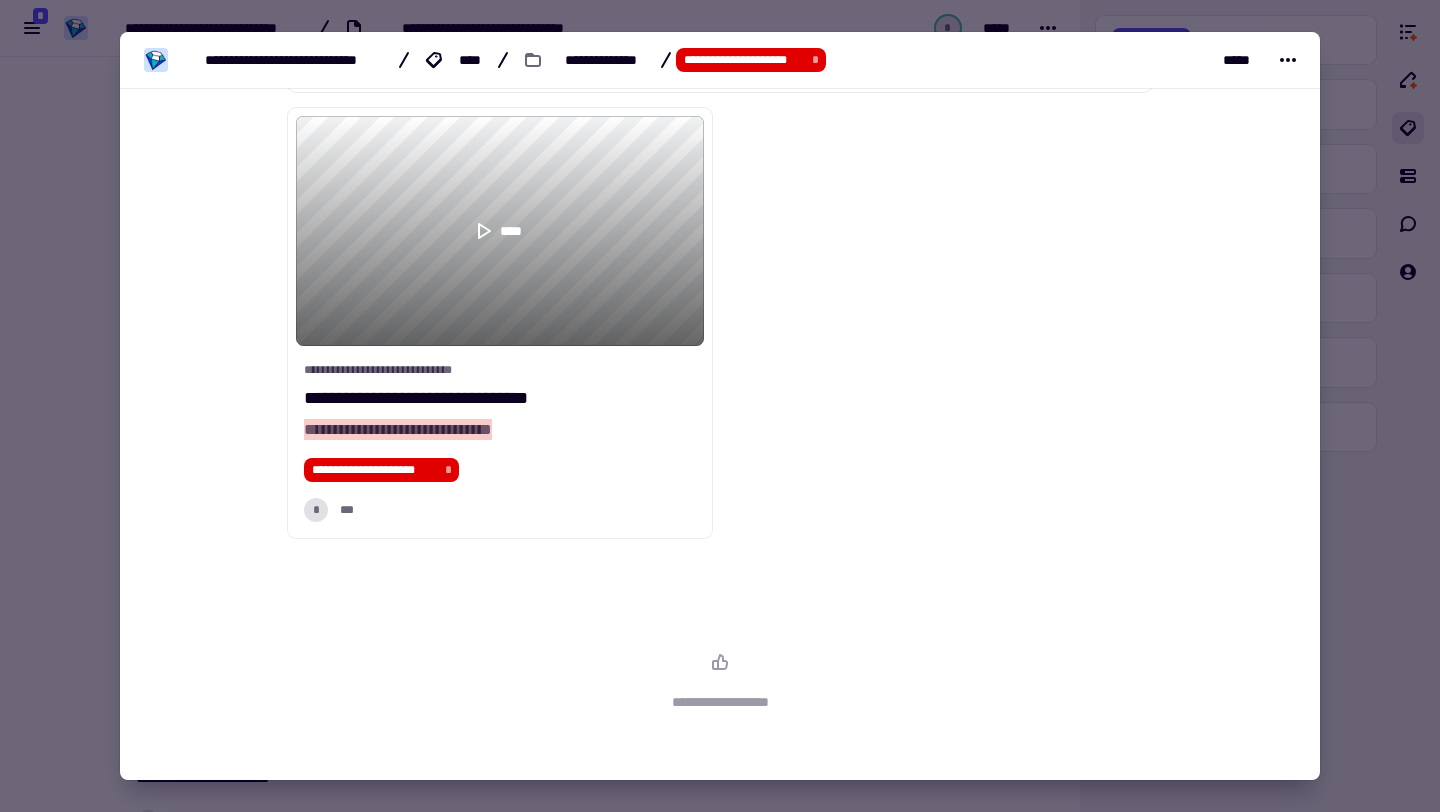 click at bounding box center [720, 406] 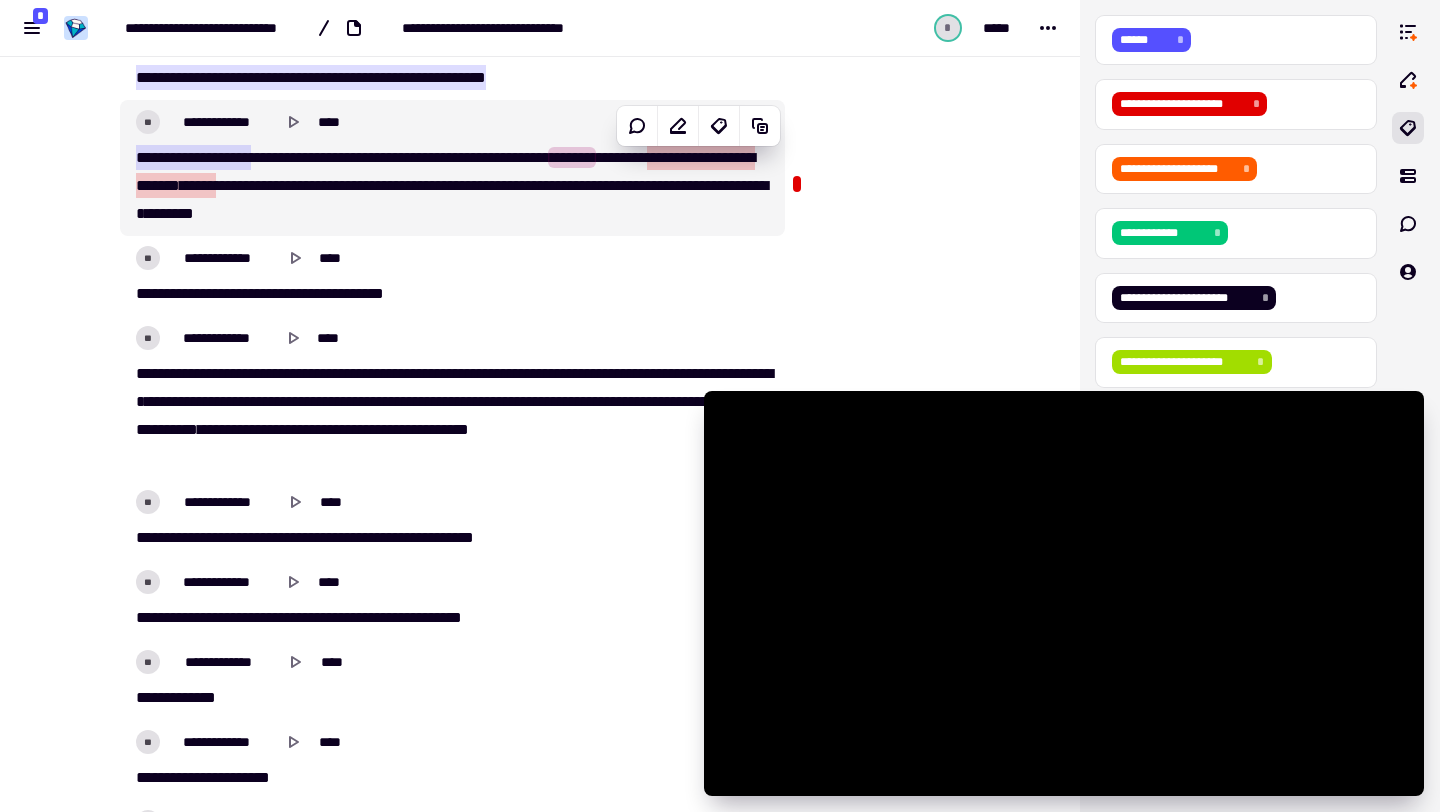 click on "[NUMBER] [STREET] [NUMBER] [STREET_TYPE] [CITY] [STATE] [ZIP]" at bounding box center (452, 186) 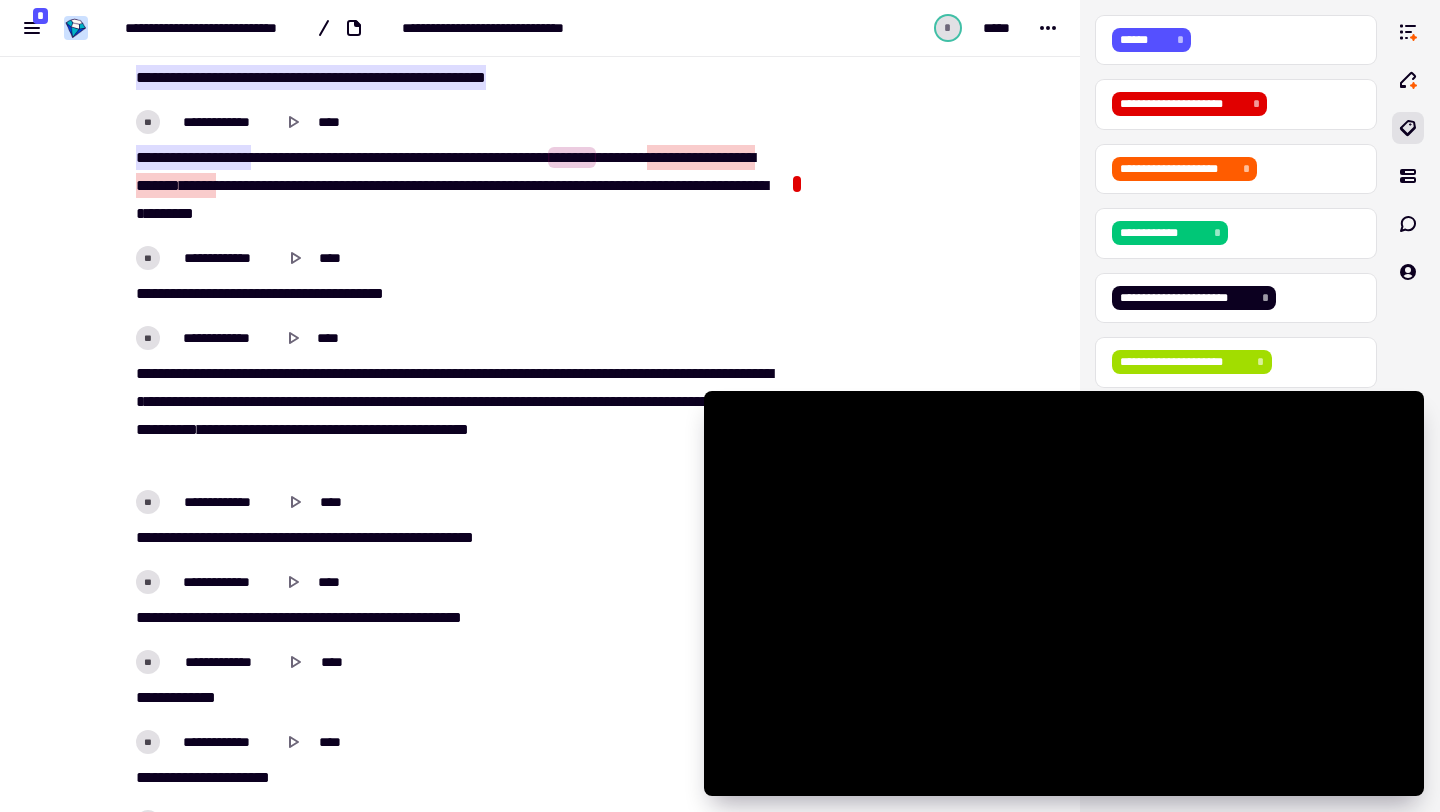click on "*******" at bounding box center [572, 157] 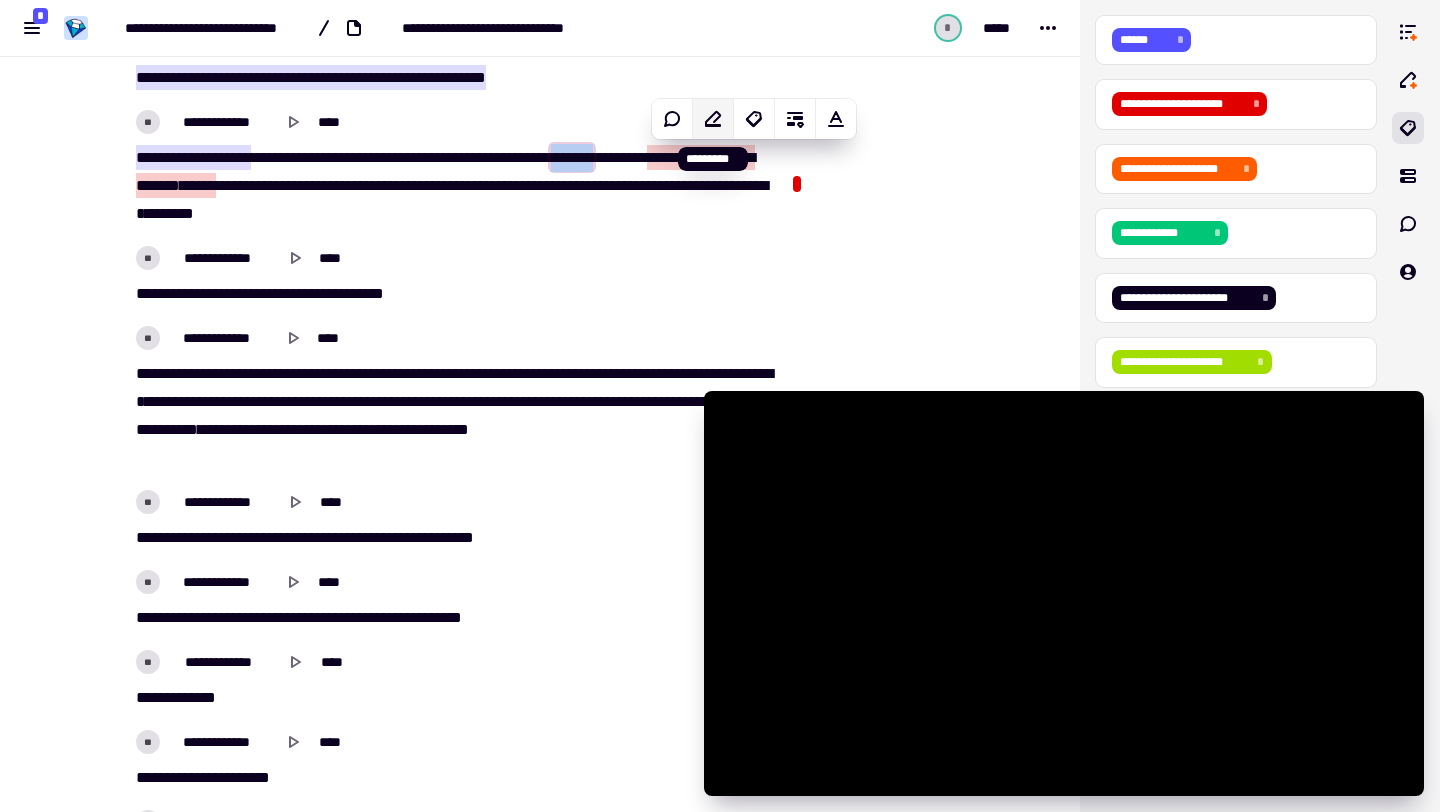 click 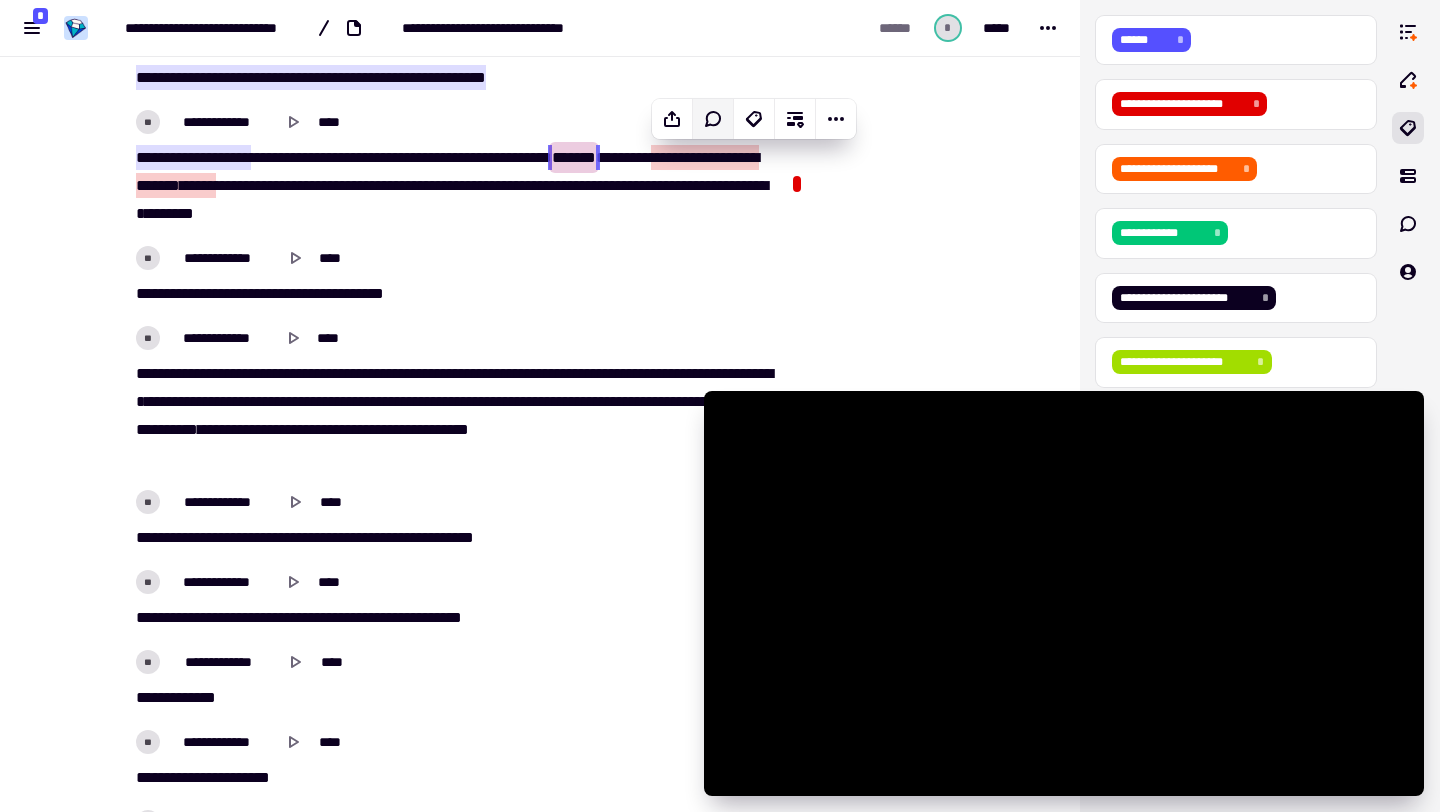 click 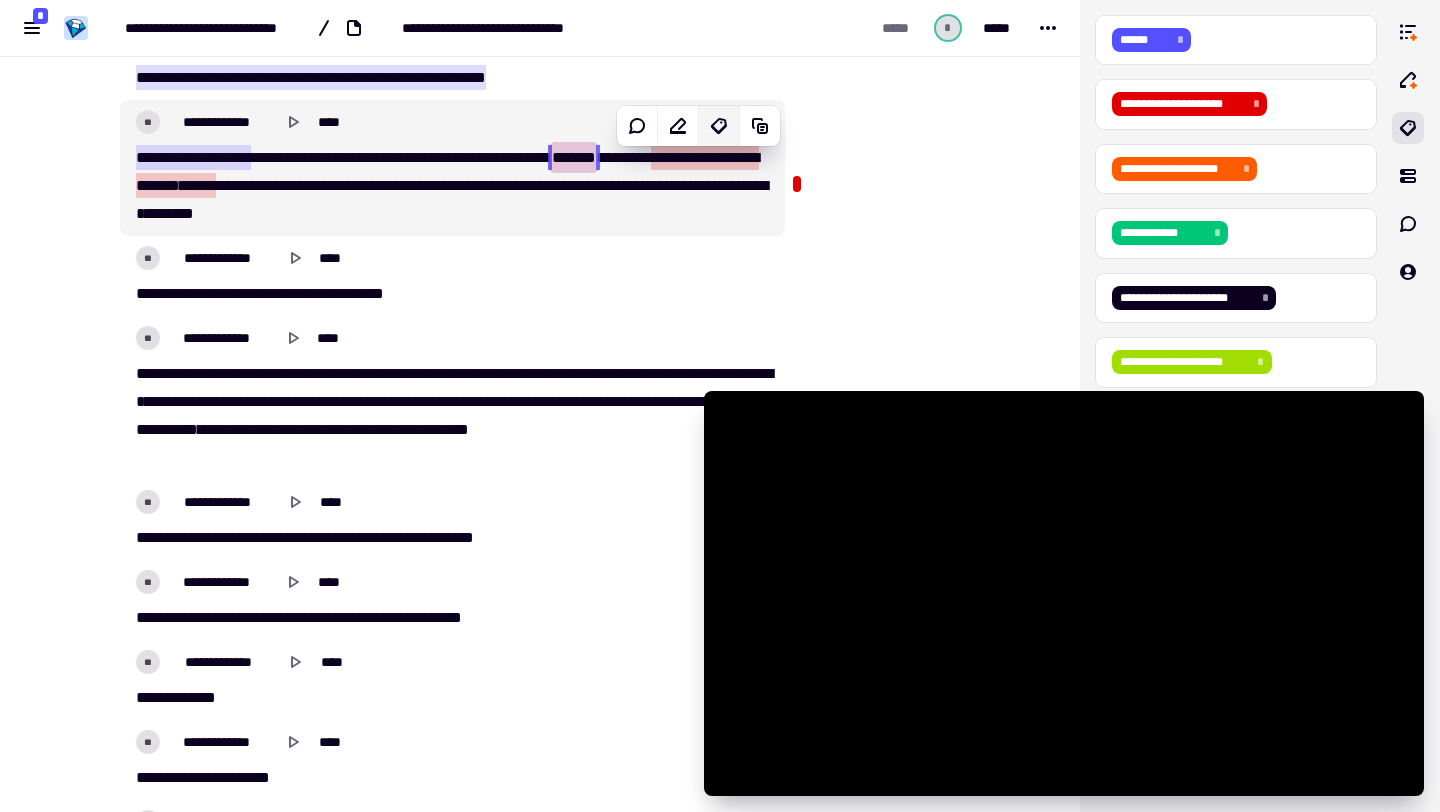 click 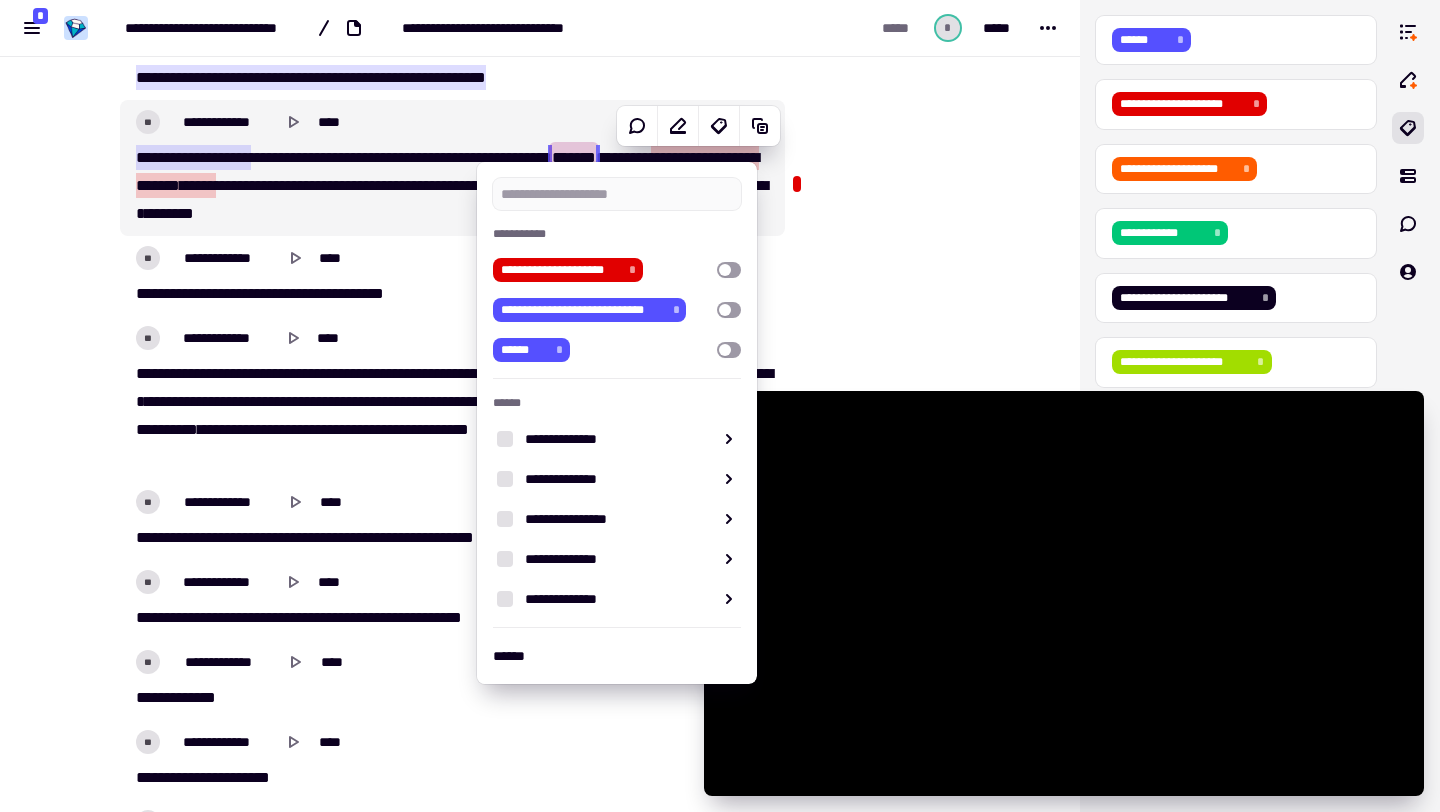 click on "*******" at bounding box center [574, 157] 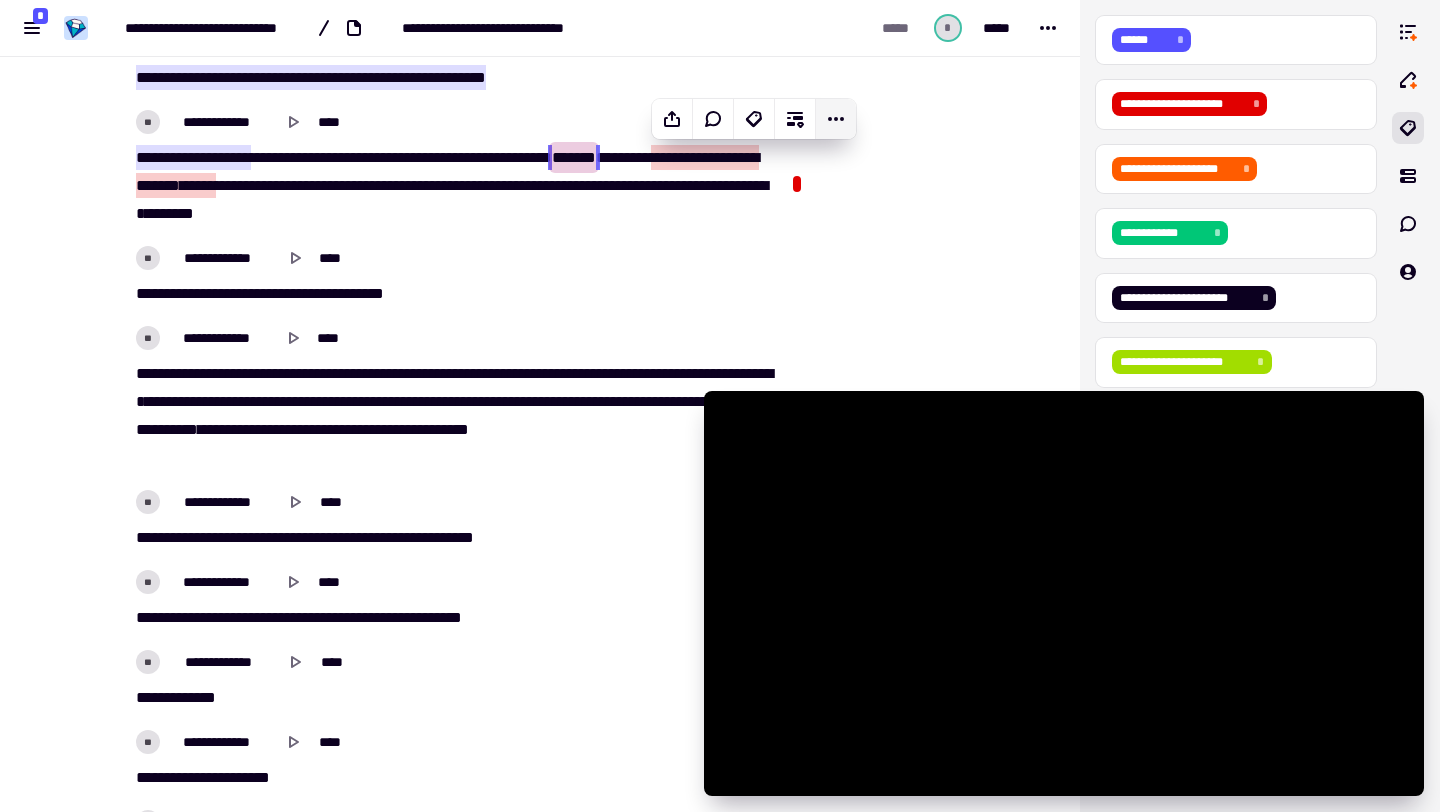 click 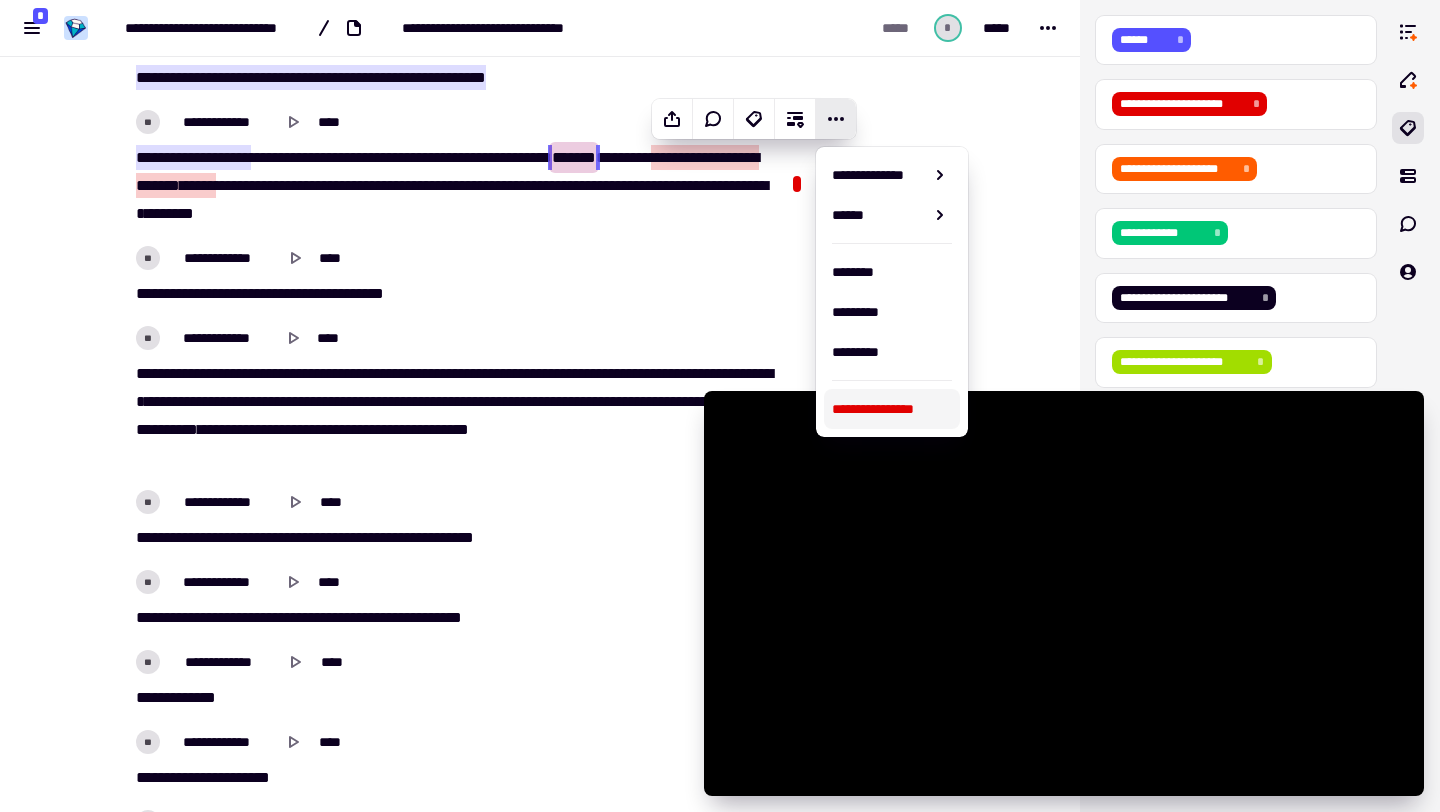 click on "**********" at bounding box center [892, 409] 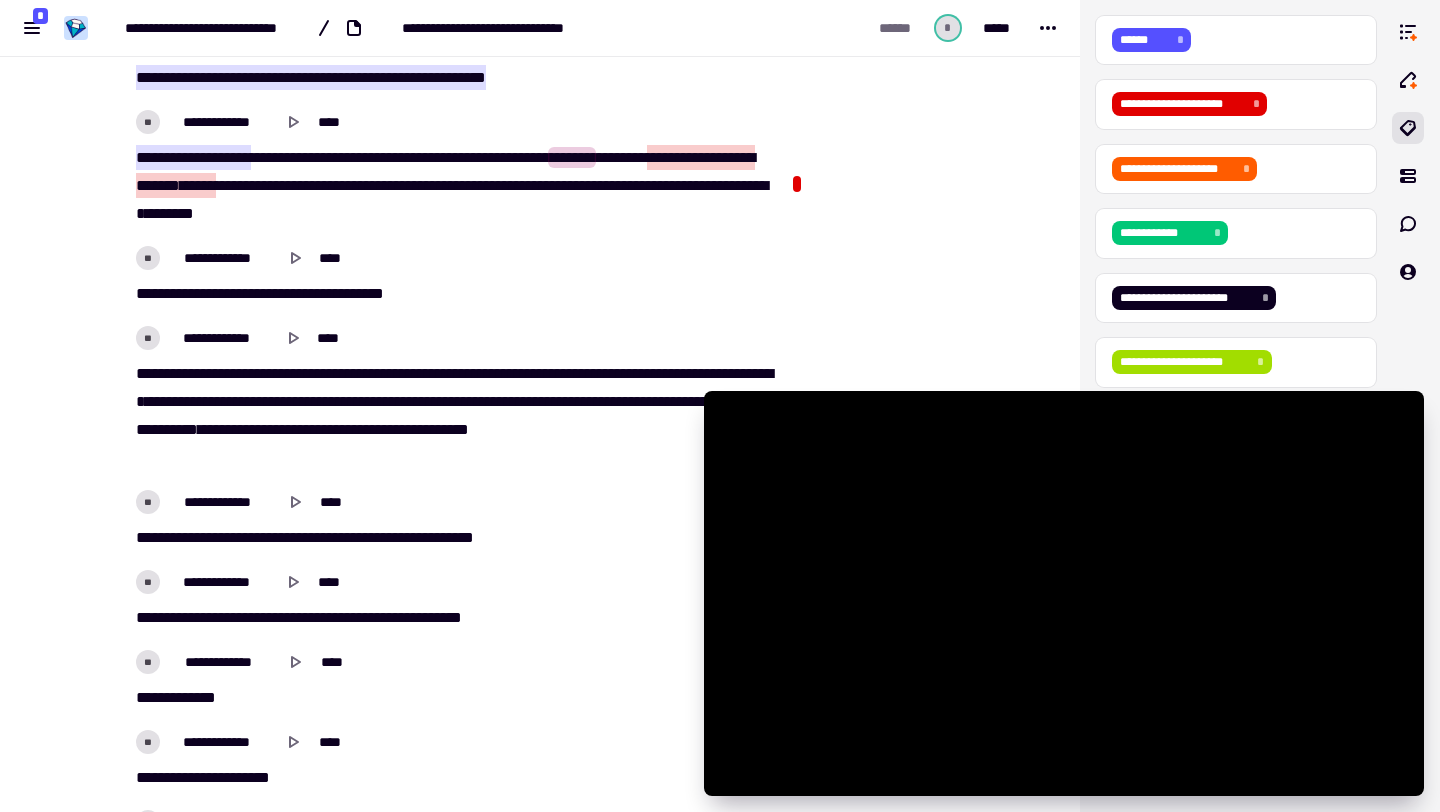 click at bounding box center [886, 14393] 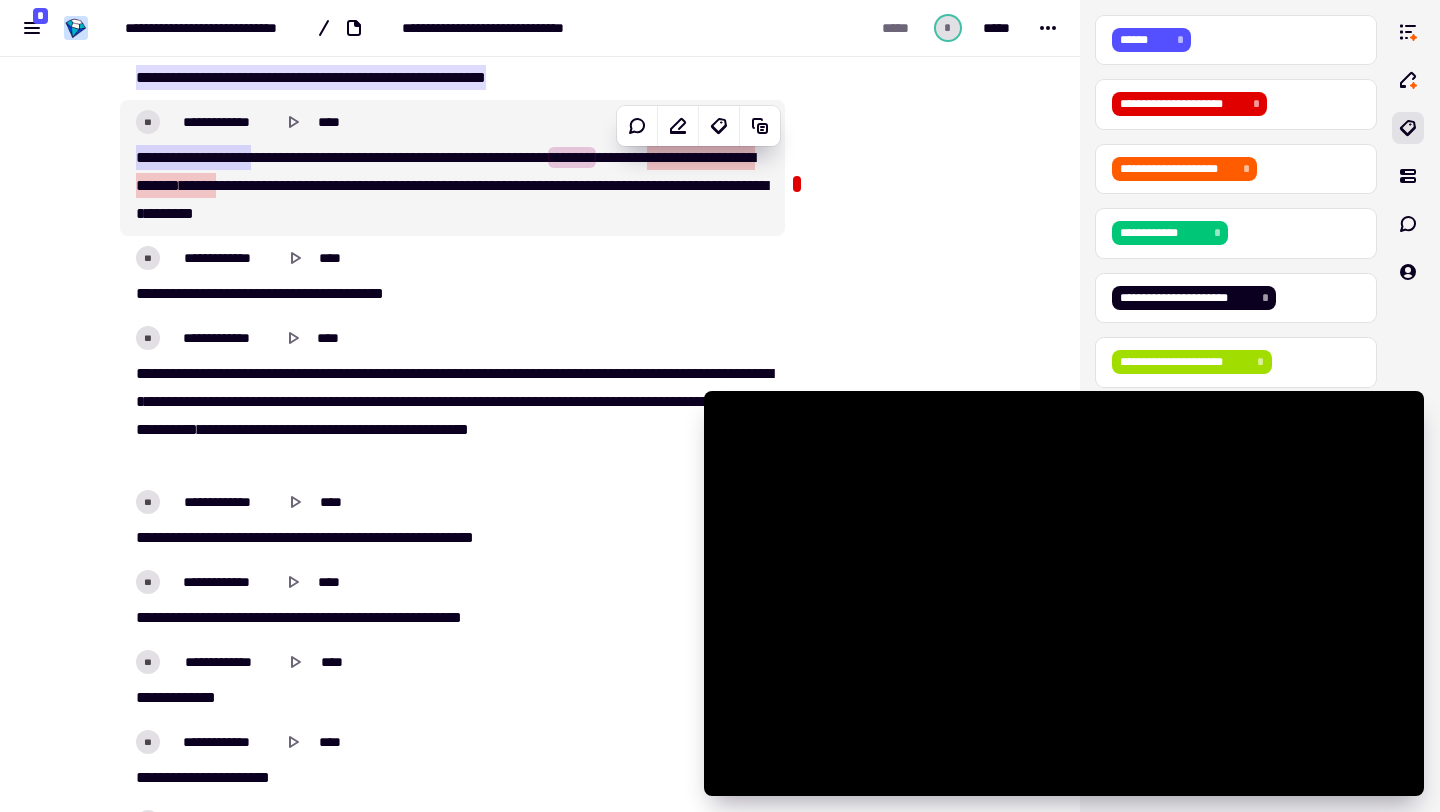 click on "****" at bounding box center [198, 185] 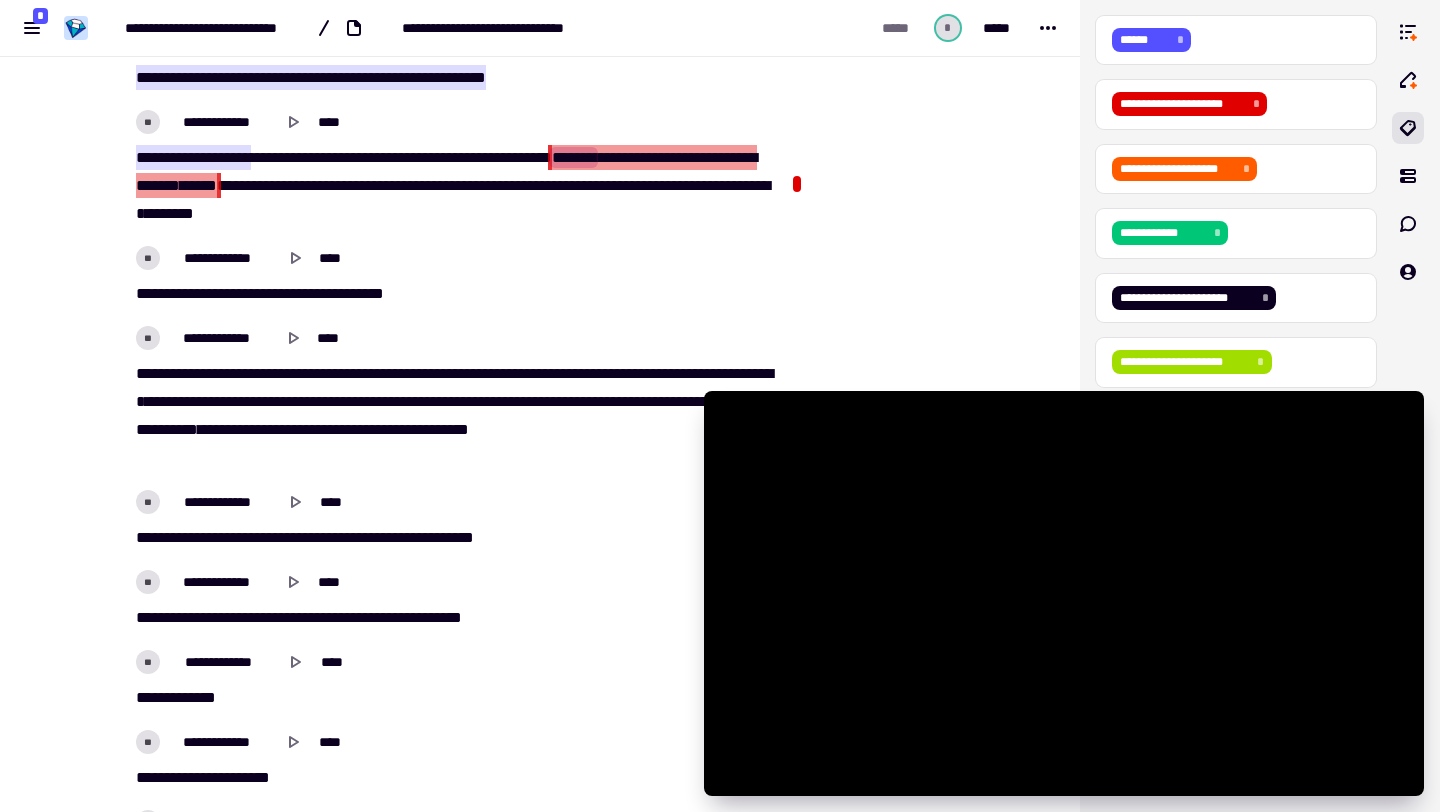 drag, startPoint x: 752, startPoint y: 162, endPoint x: 656, endPoint y: 161, distance: 96.00521 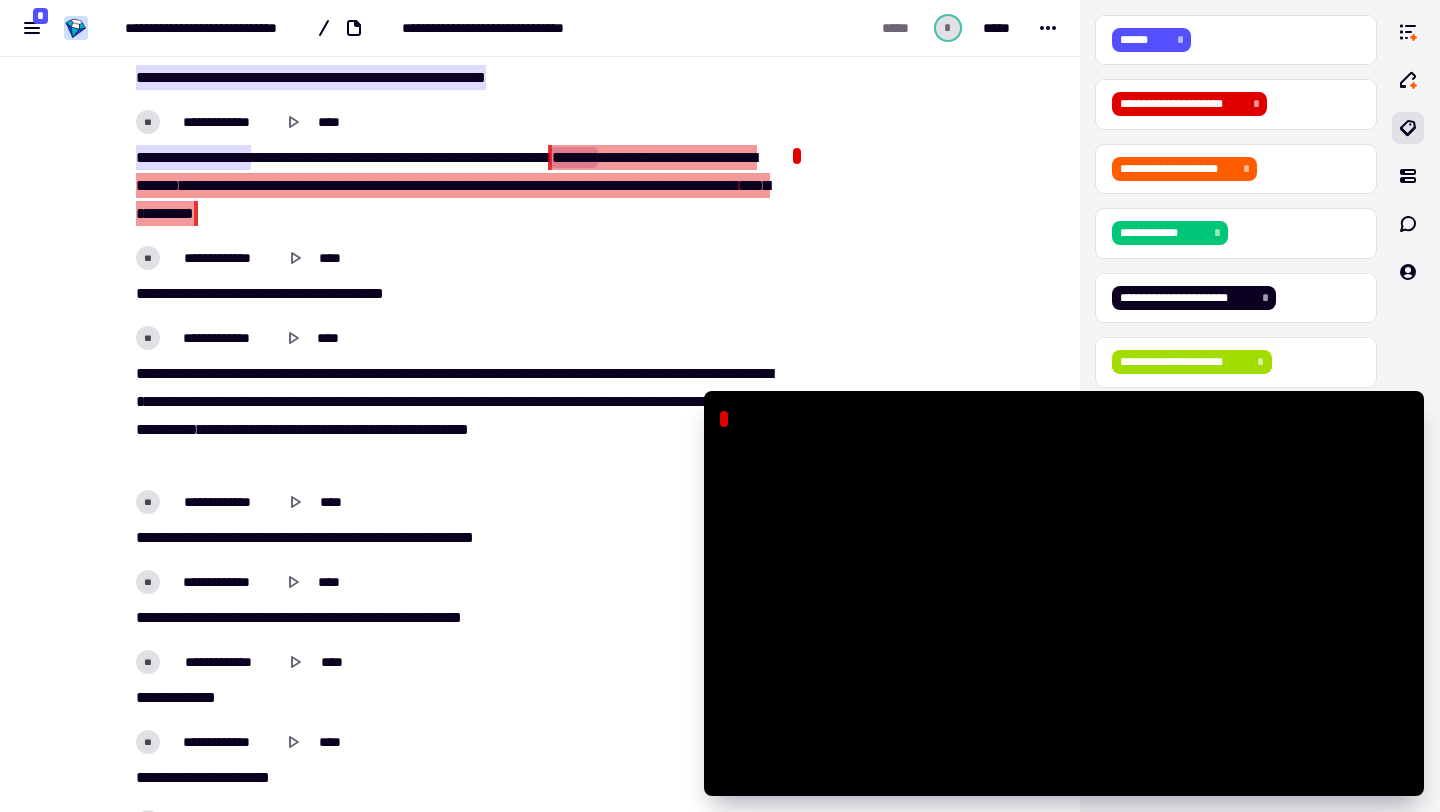 drag, startPoint x: 359, startPoint y: 187, endPoint x: 580, endPoint y: 214, distance: 222.64322 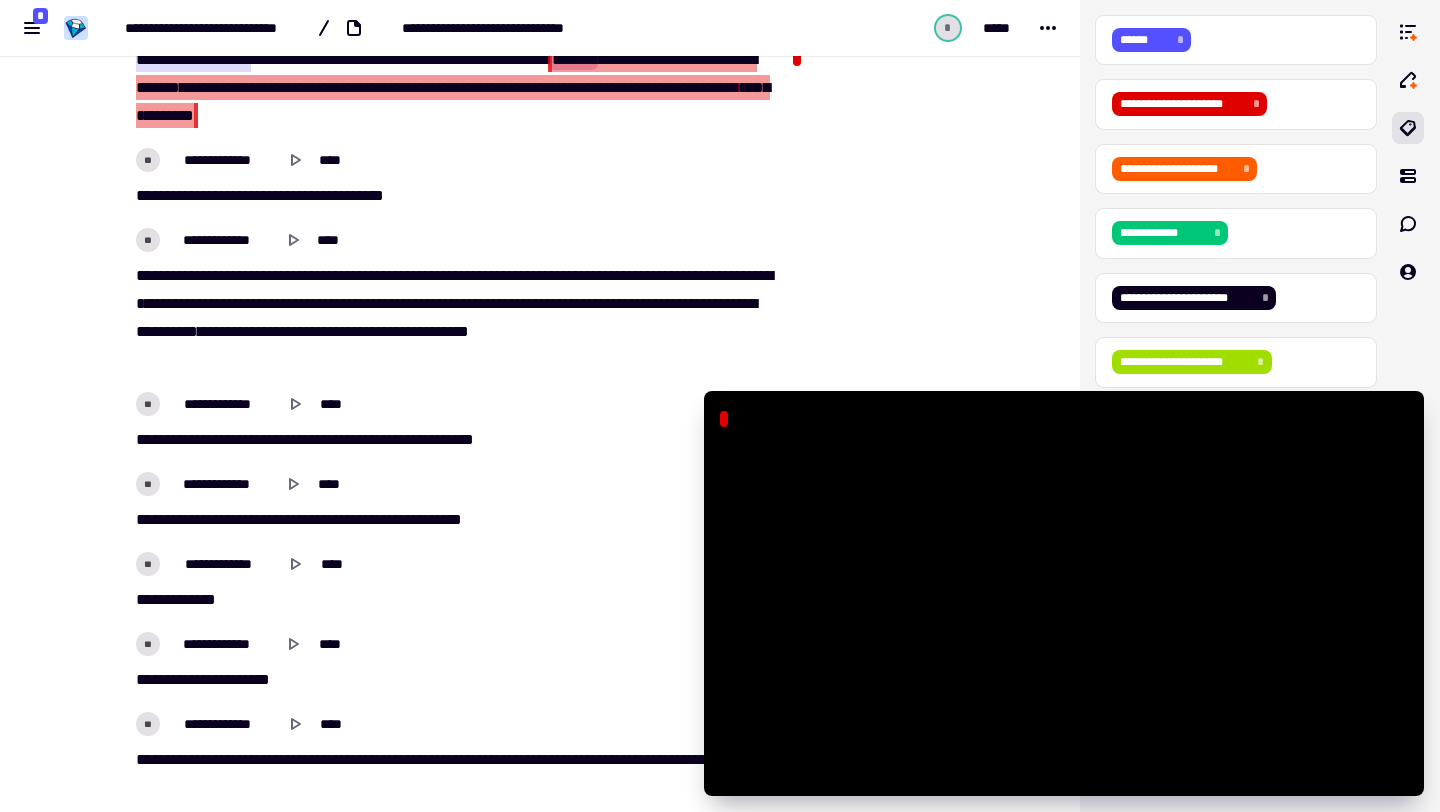 scroll, scrollTop: 3907, scrollLeft: 0, axis: vertical 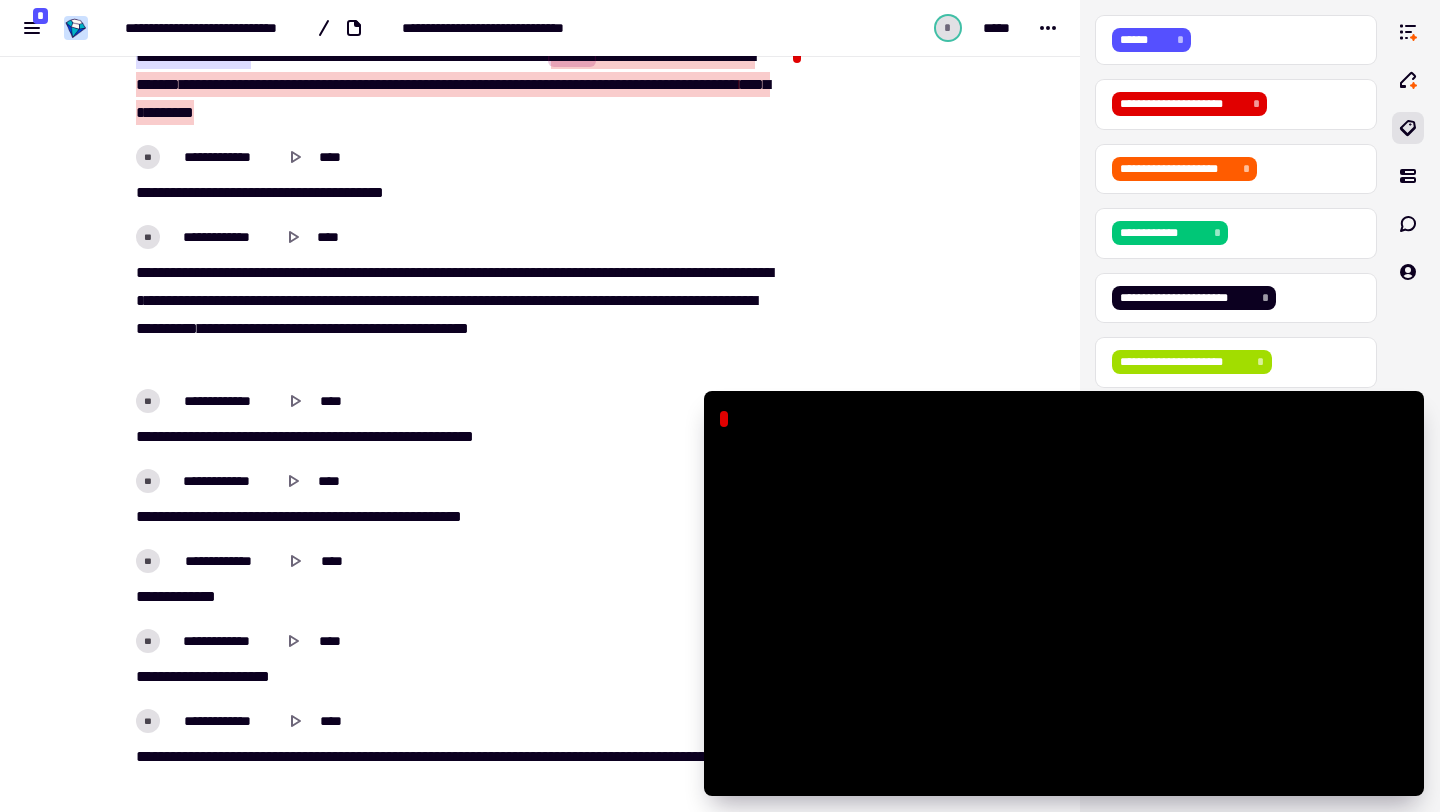 click on "********" at bounding box center (160, 272) 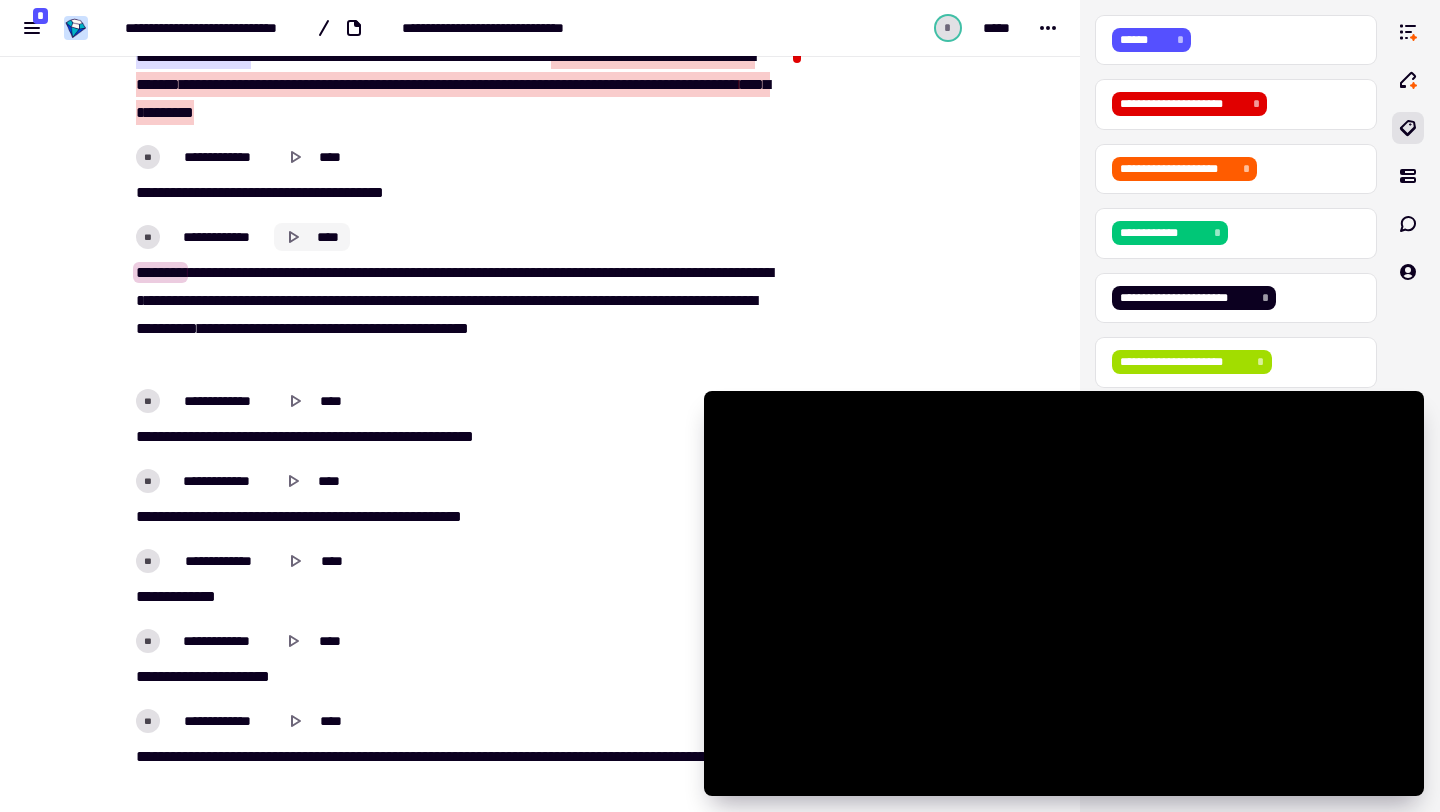 click 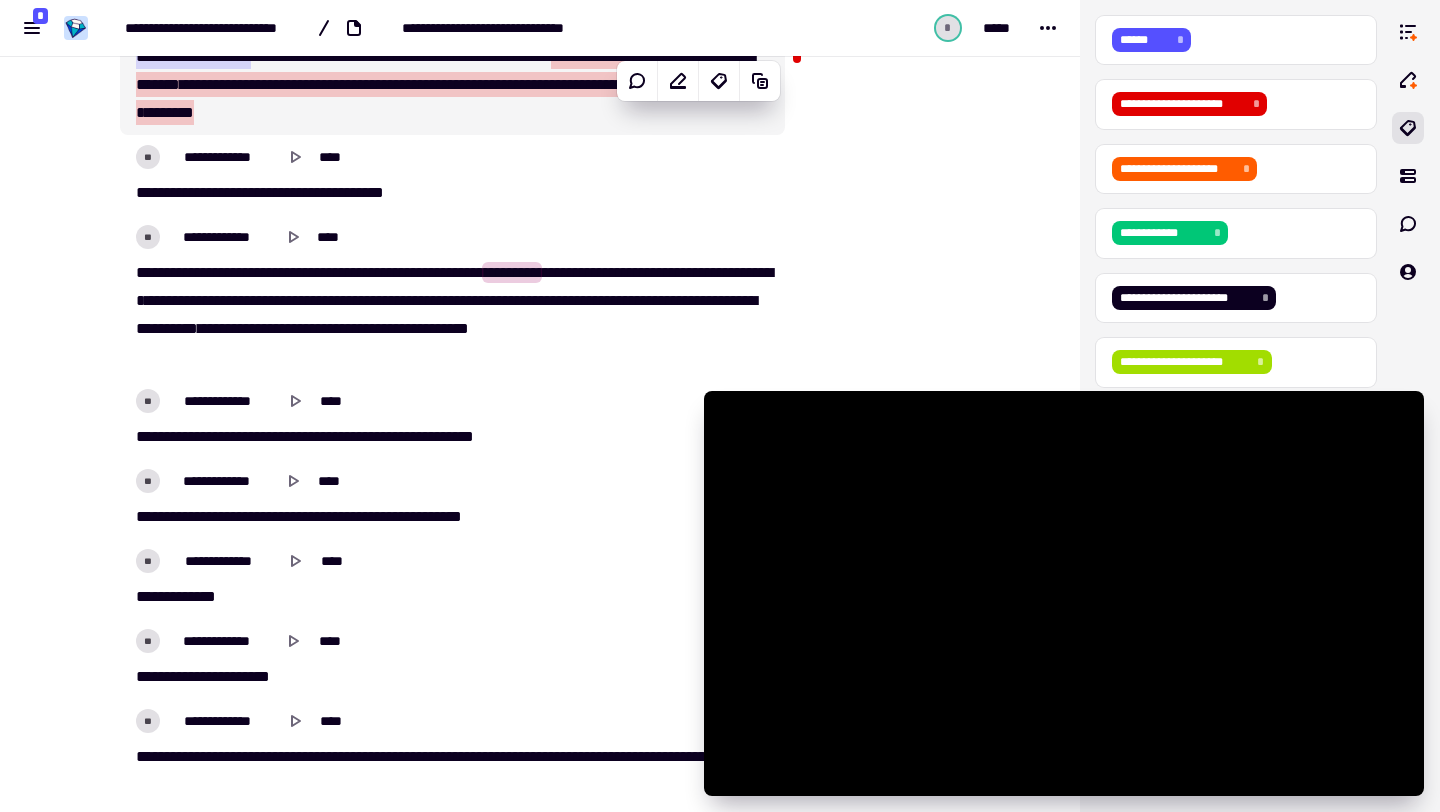 click on "******" at bounding box center (453, 98) 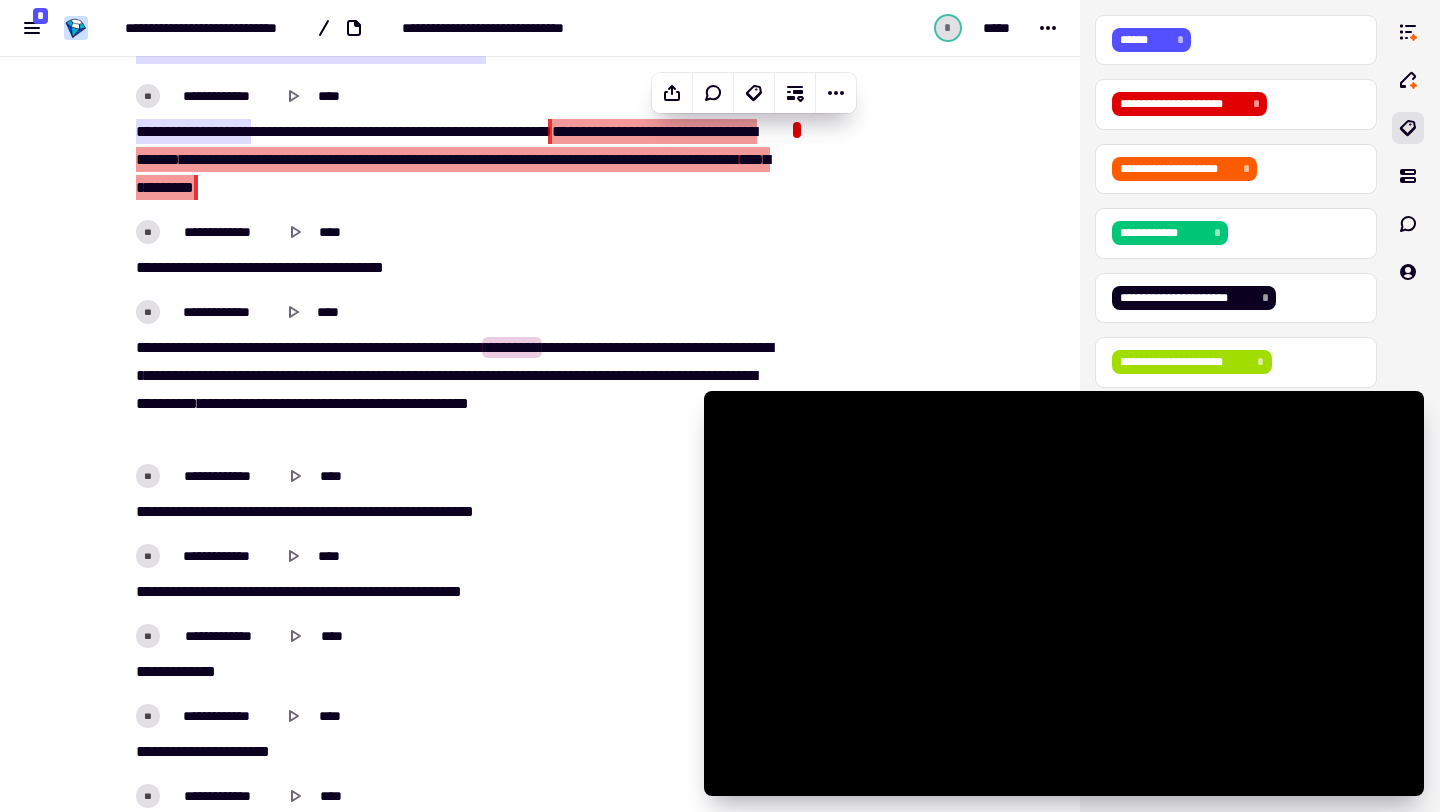 scroll, scrollTop: 3803, scrollLeft: 0, axis: vertical 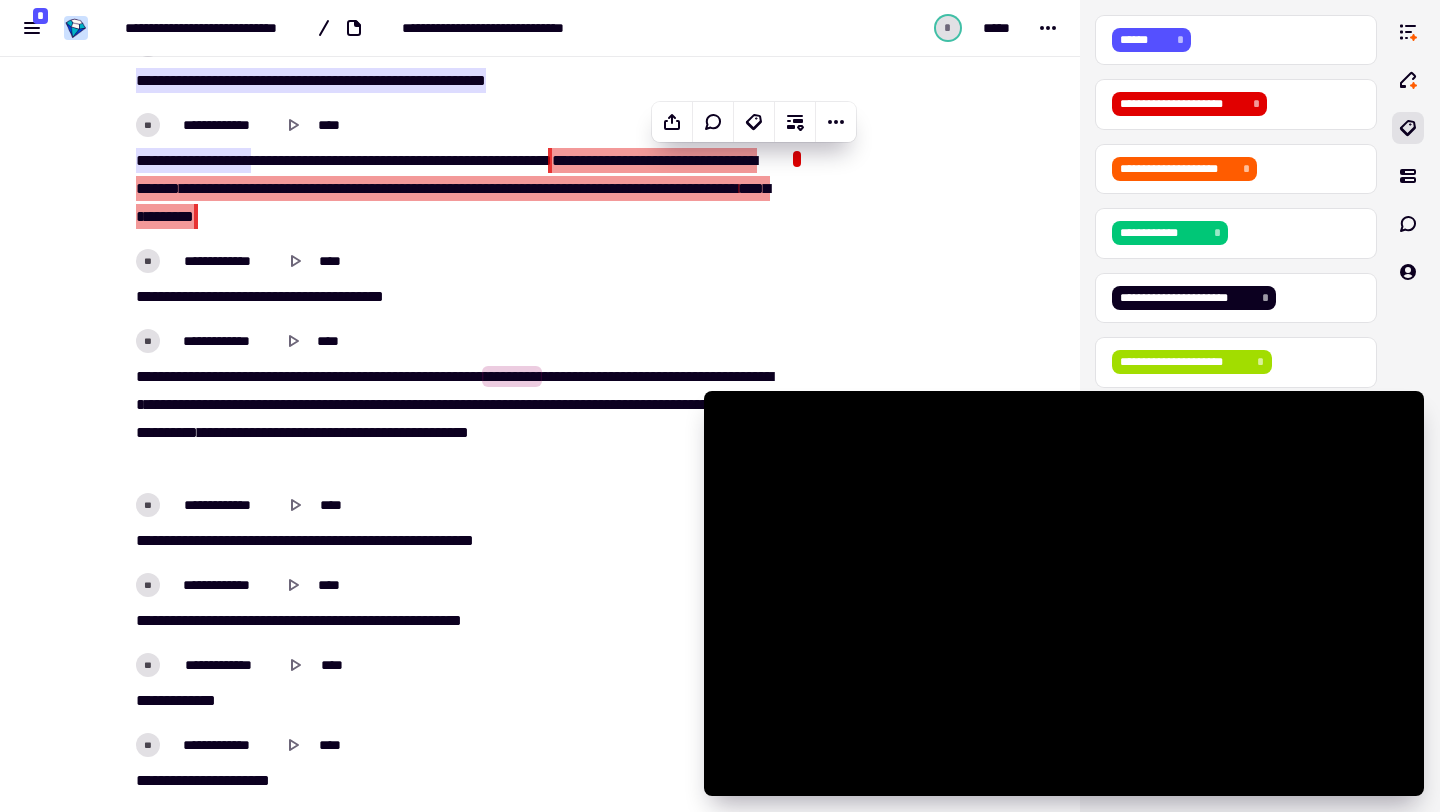 click on "*******" at bounding box center [573, 160] 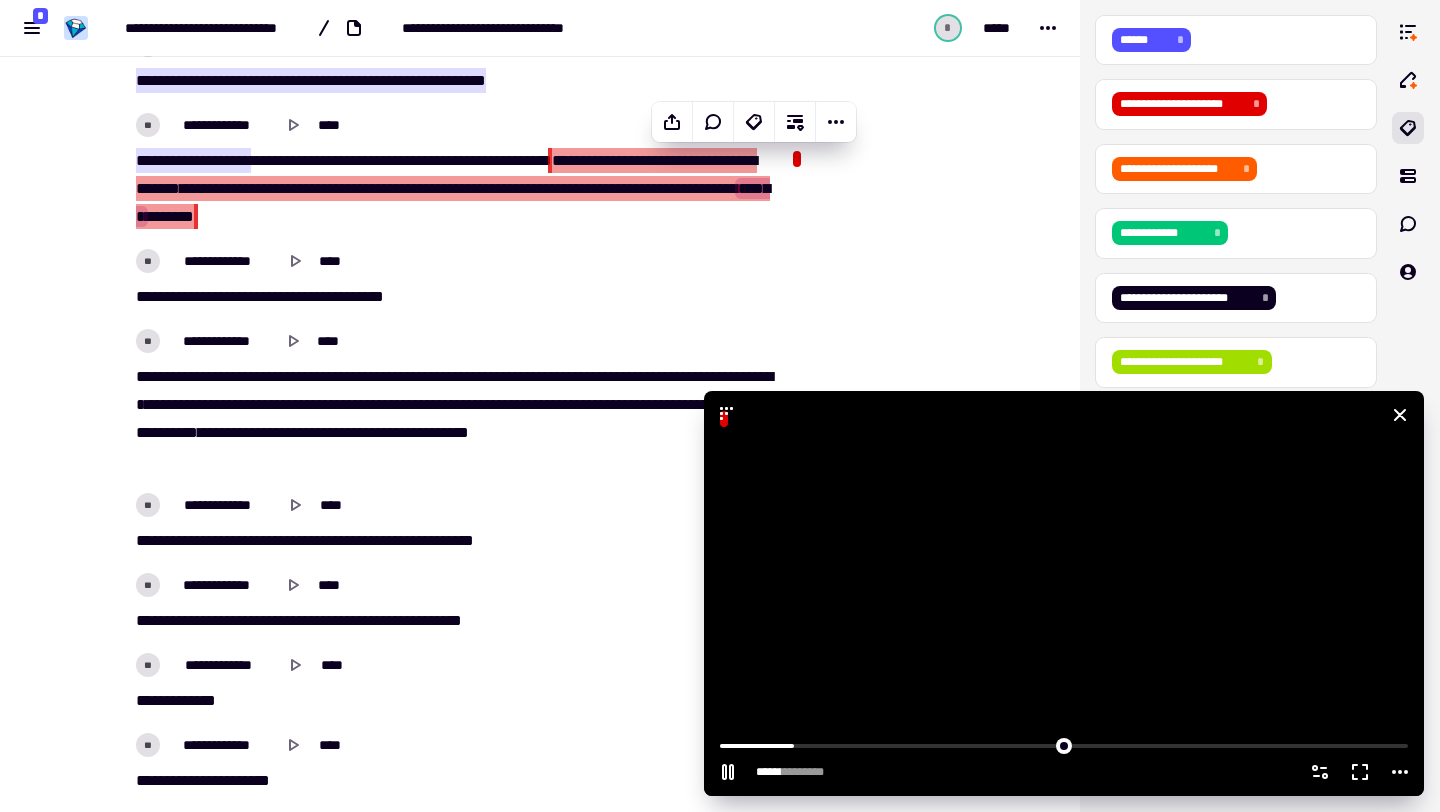 click 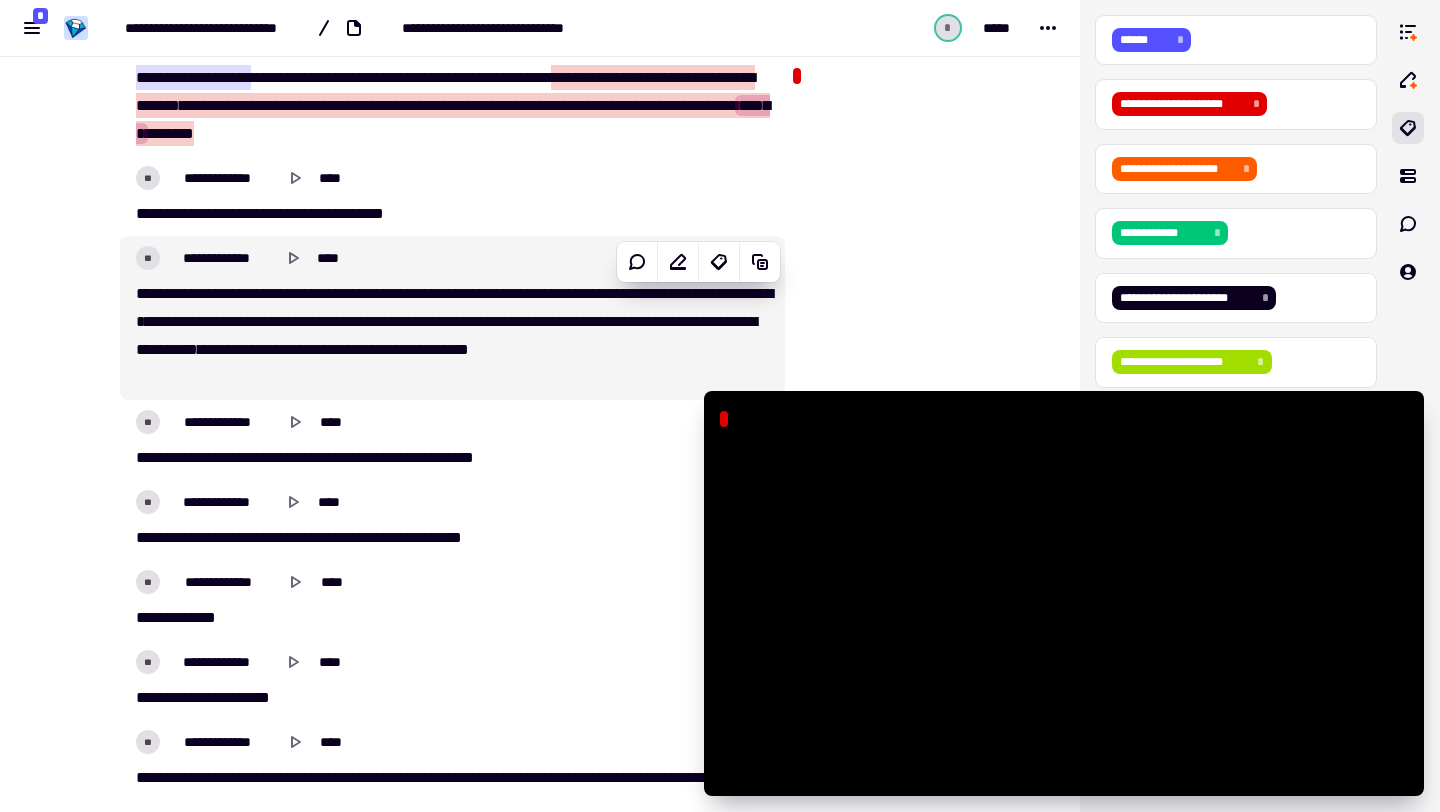 scroll, scrollTop: 3900, scrollLeft: 0, axis: vertical 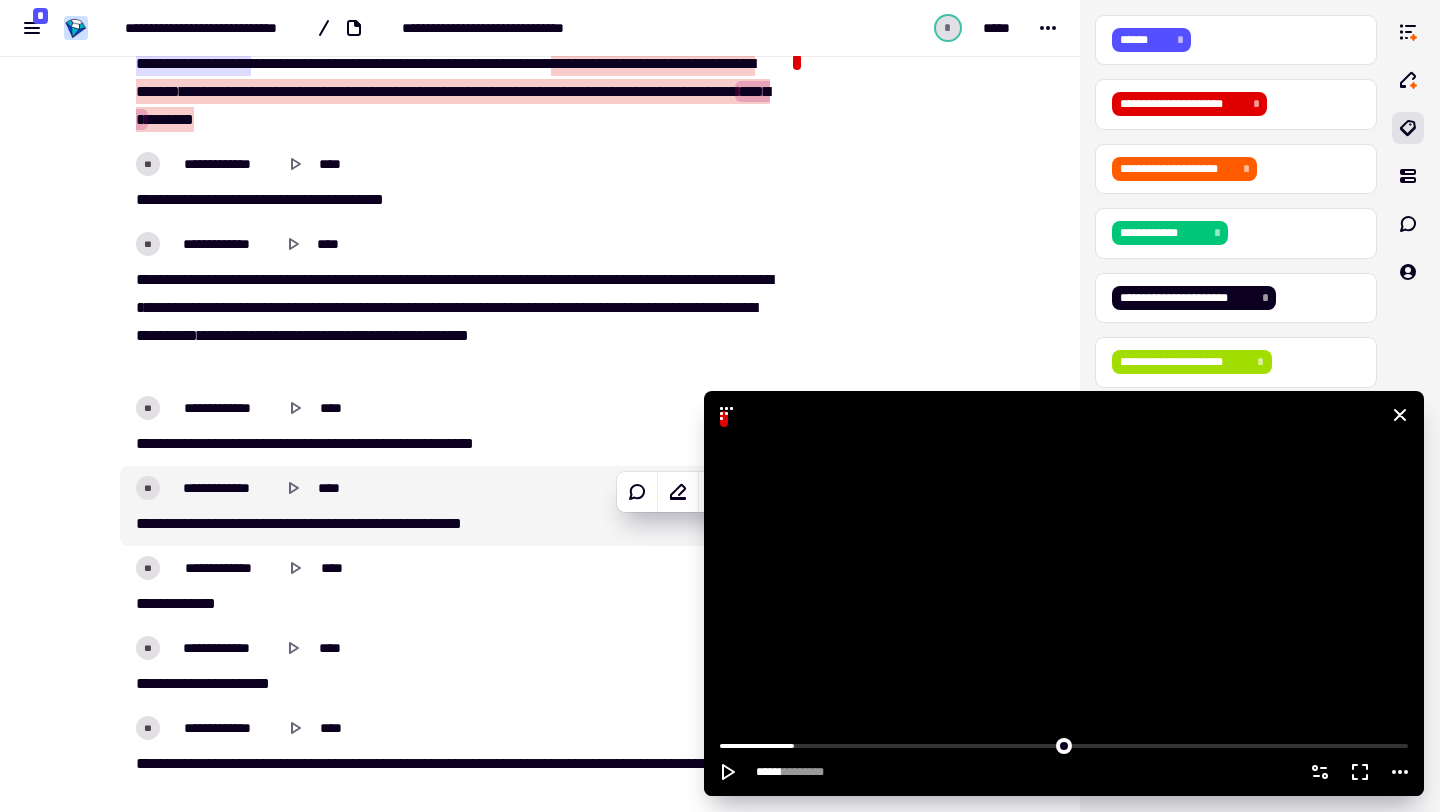click 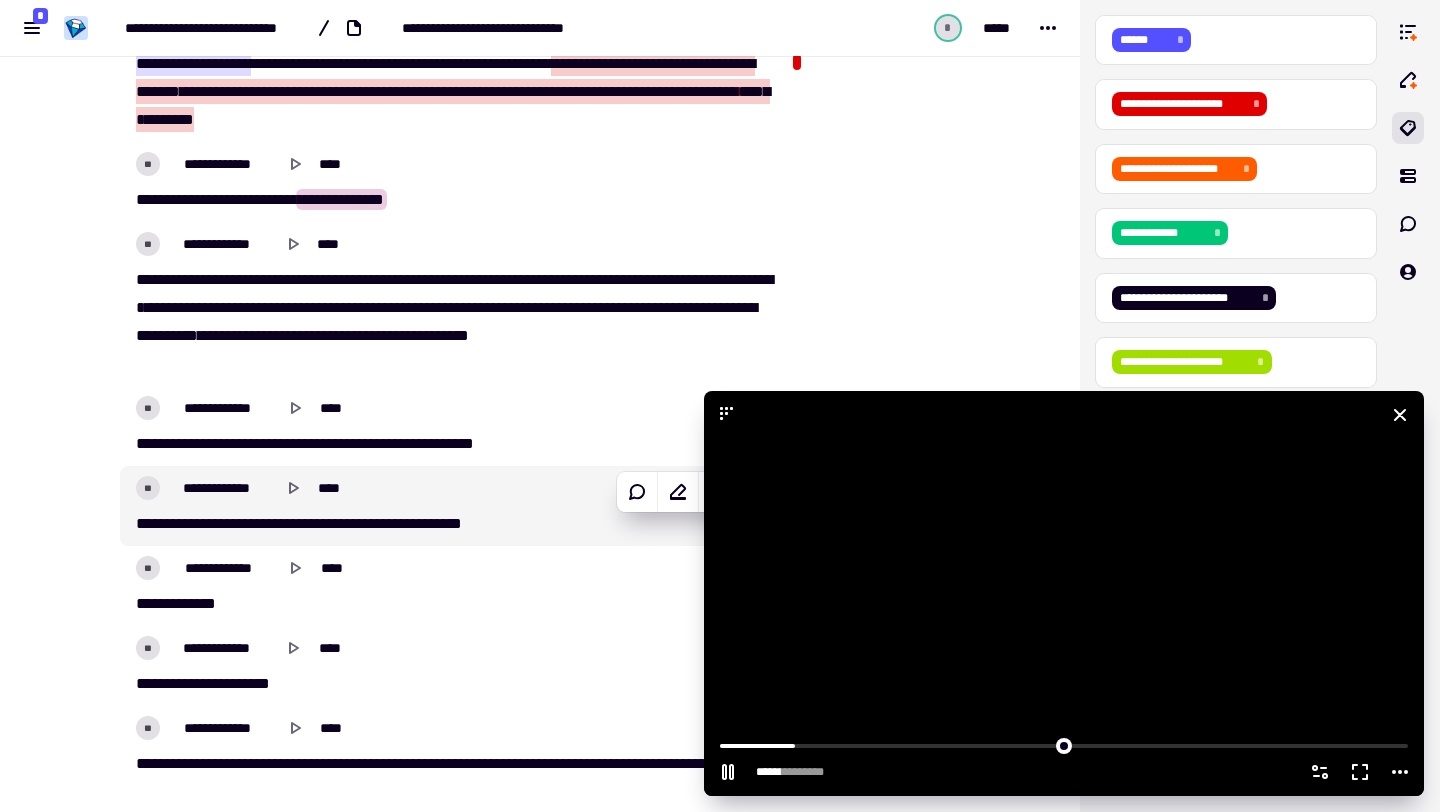 click 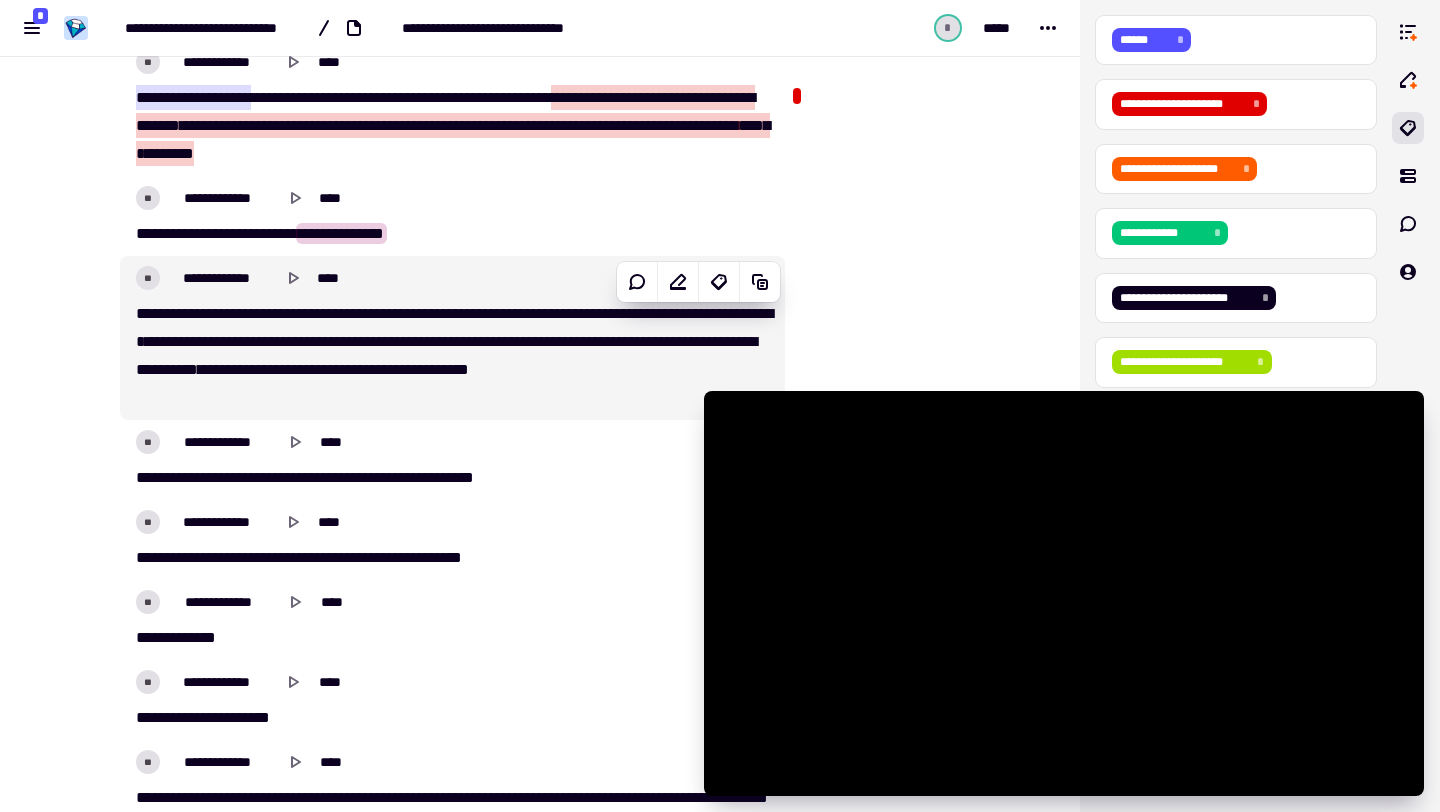scroll, scrollTop: 3856, scrollLeft: 0, axis: vertical 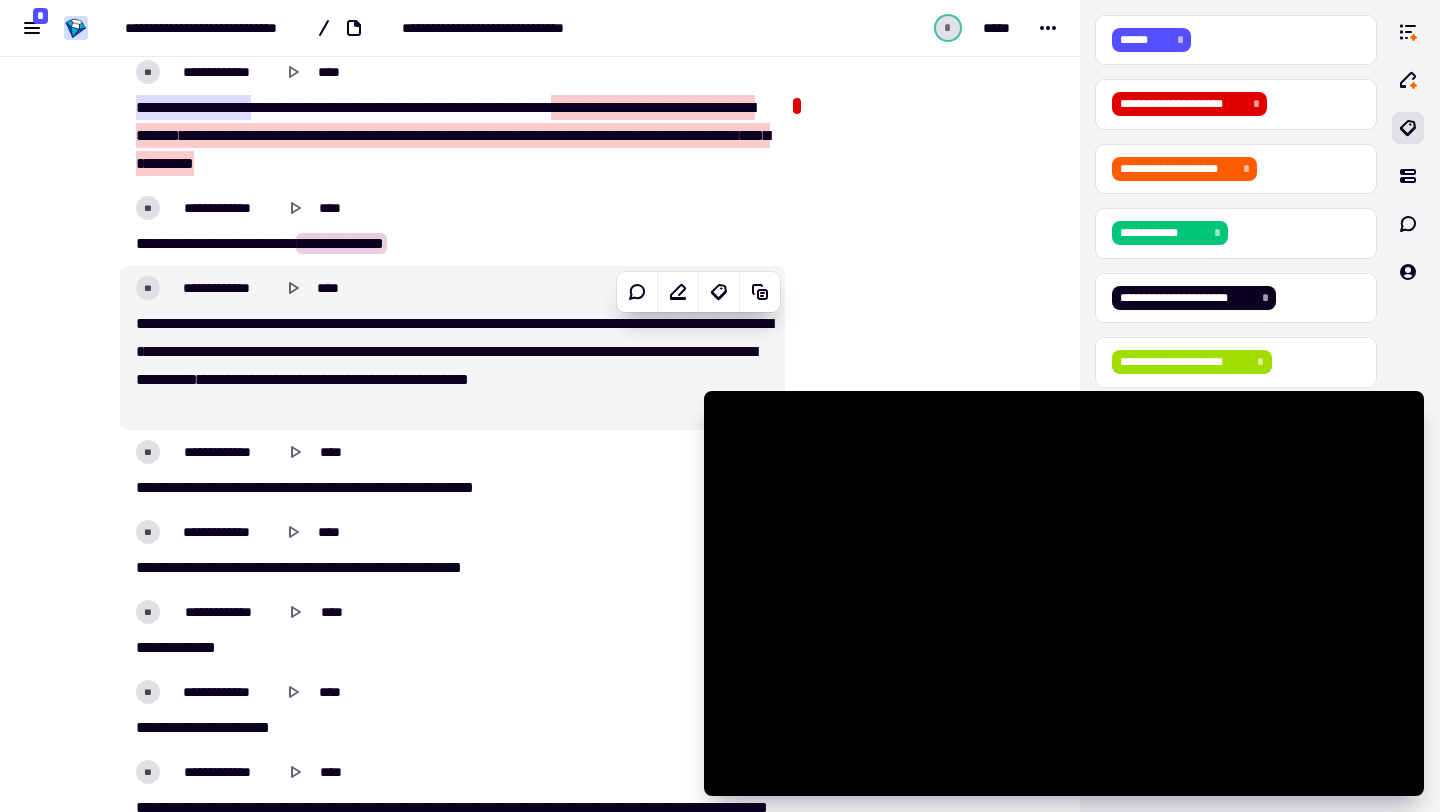 click on "******" at bounding box center (719, 323) 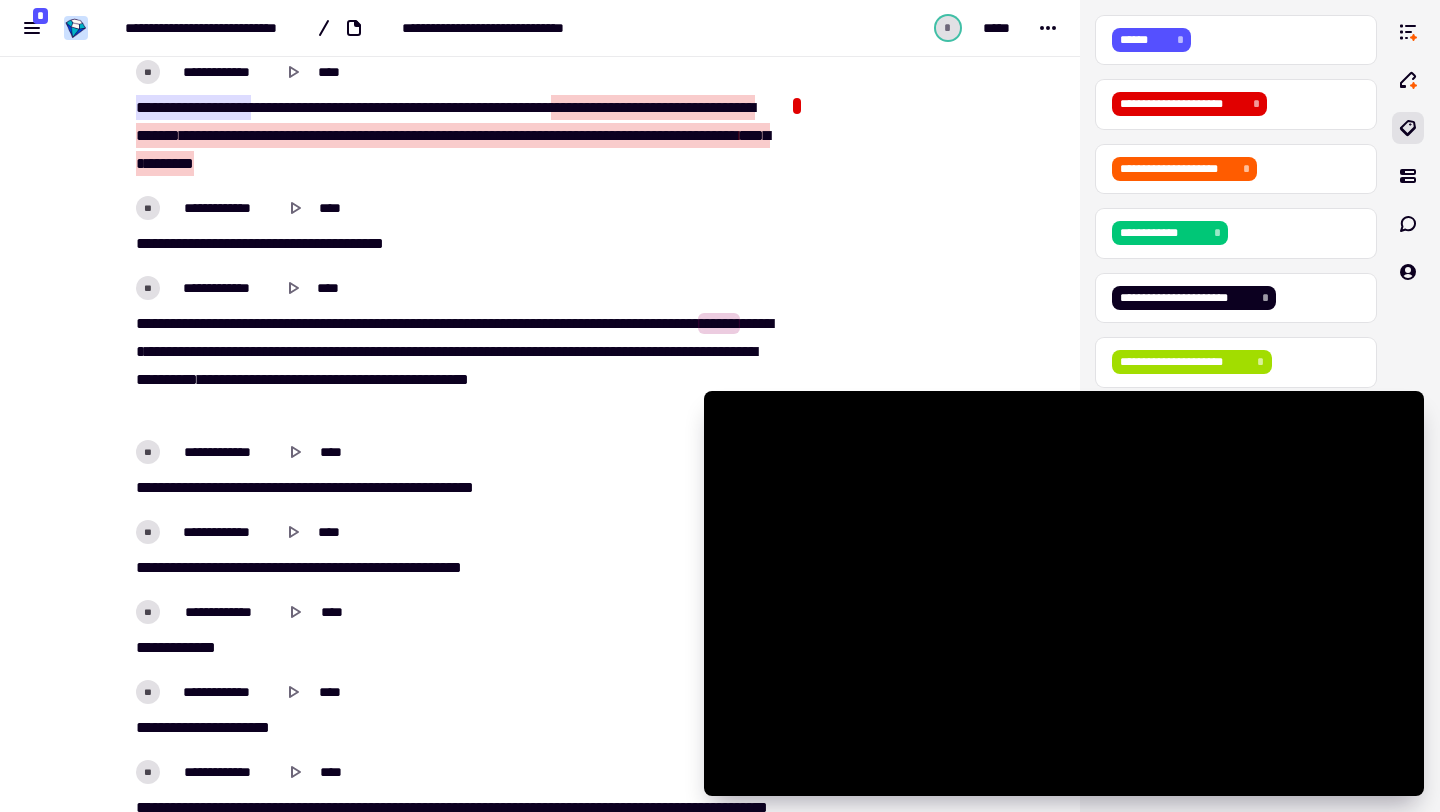 click on "[NUMBER] [STREET] [NUMBER] [STREET_TYPE] [CITY] [STATE] [ZIP]" at bounding box center (452, 366) 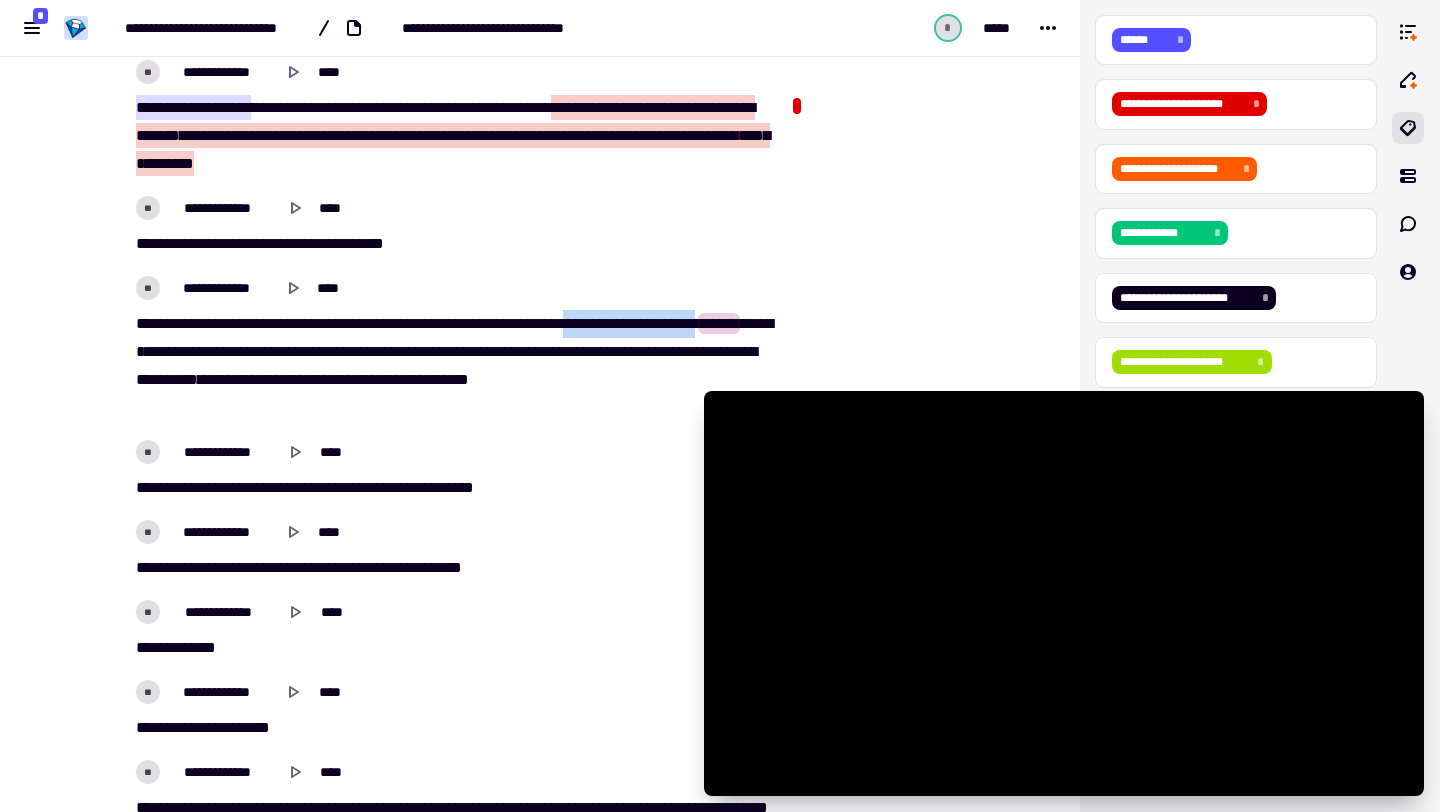 drag, startPoint x: 331, startPoint y: 353, endPoint x: 157, endPoint y: 347, distance: 174.10342 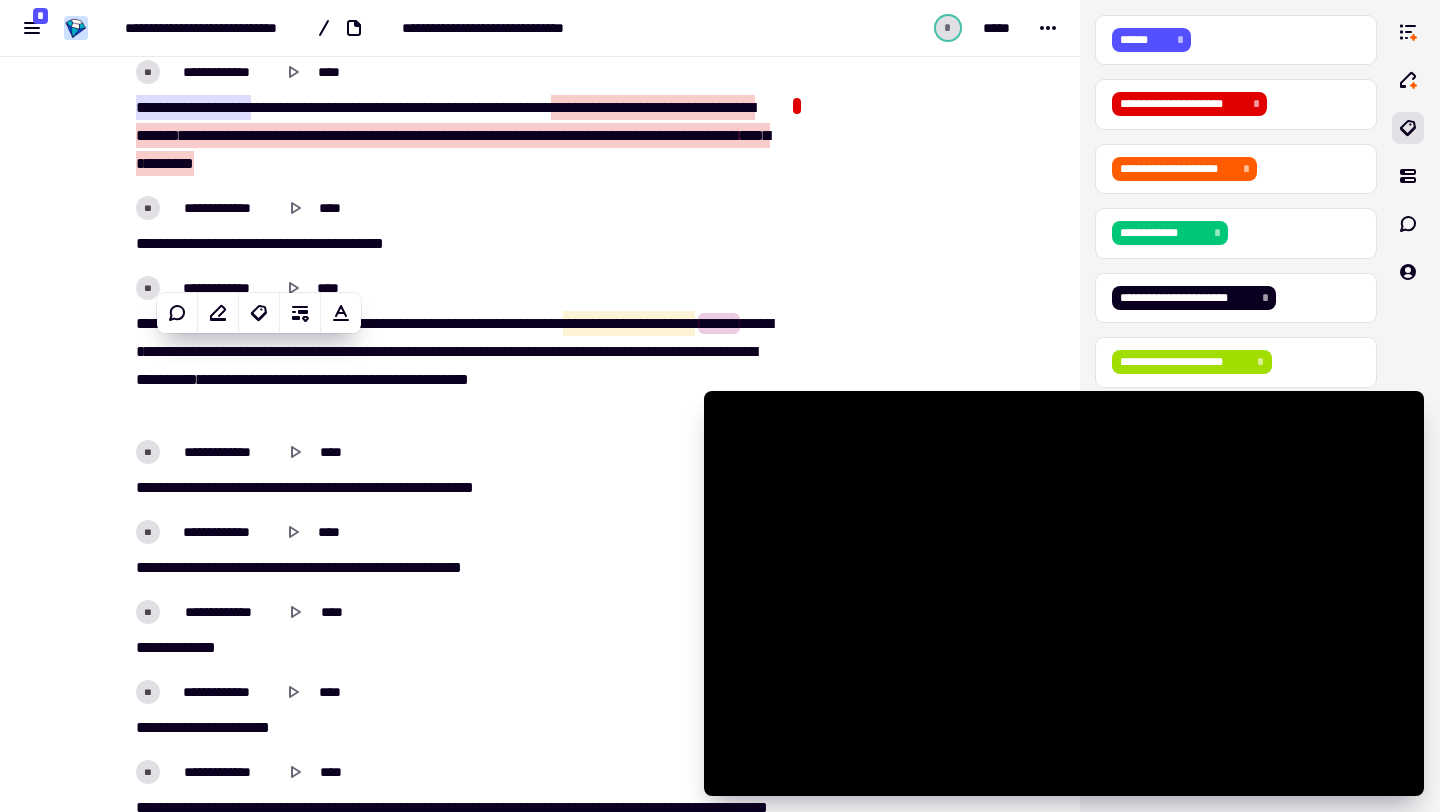 click on "********" at bounding box center [160, 323] 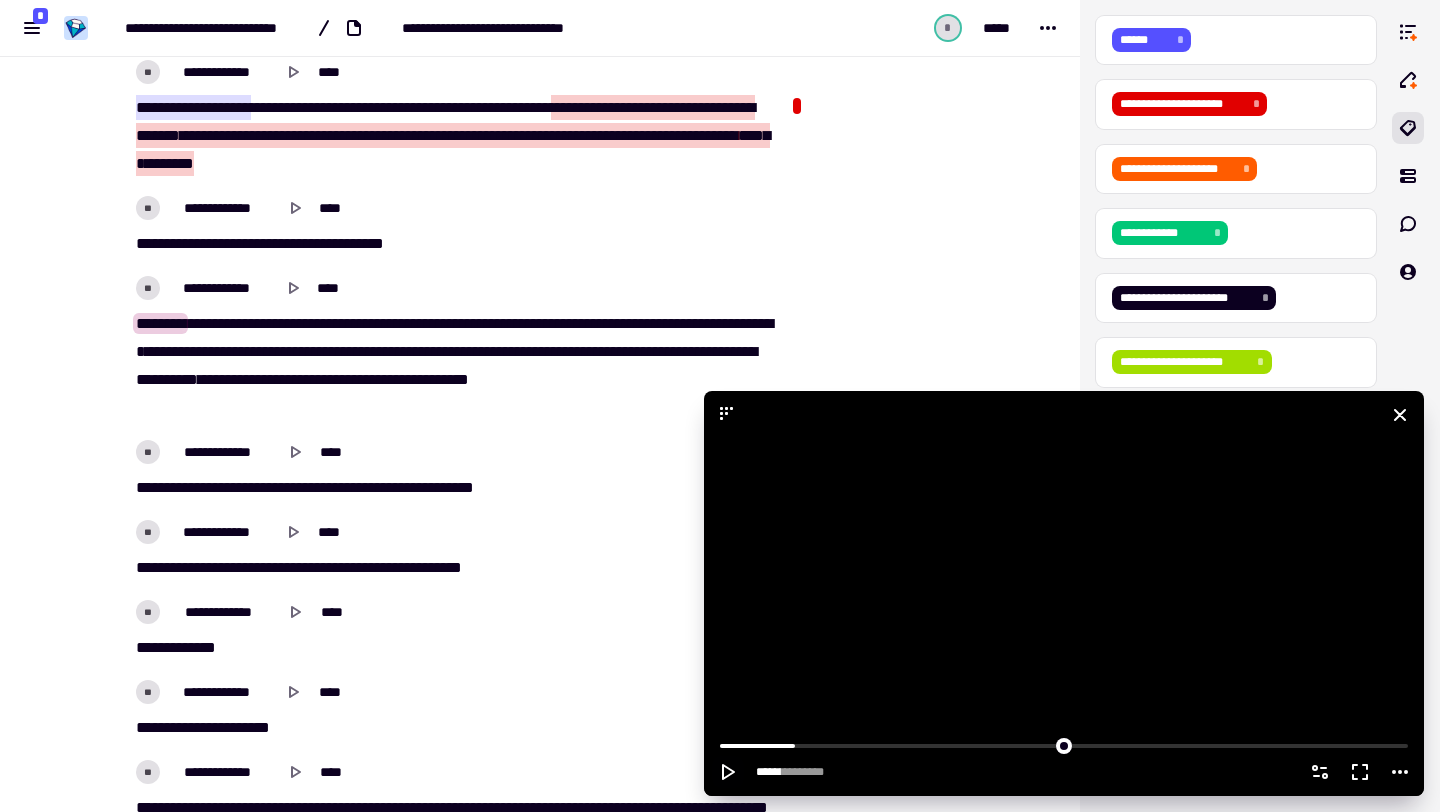 click 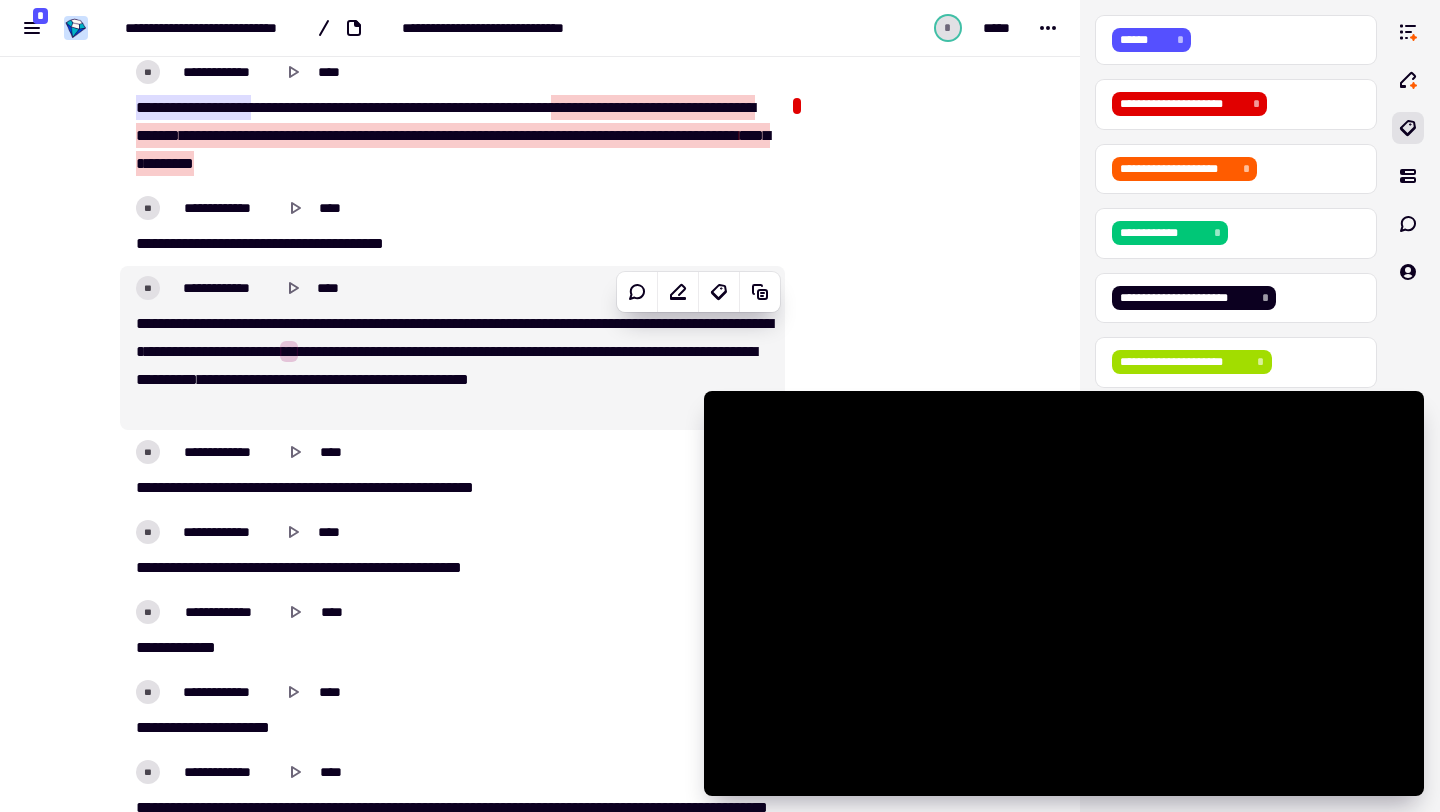 click on "[NUMBER] [STREET] [NUMBER] [STREET_TYPE] [CITY] [STATE] [ZIP]" at bounding box center (452, 366) 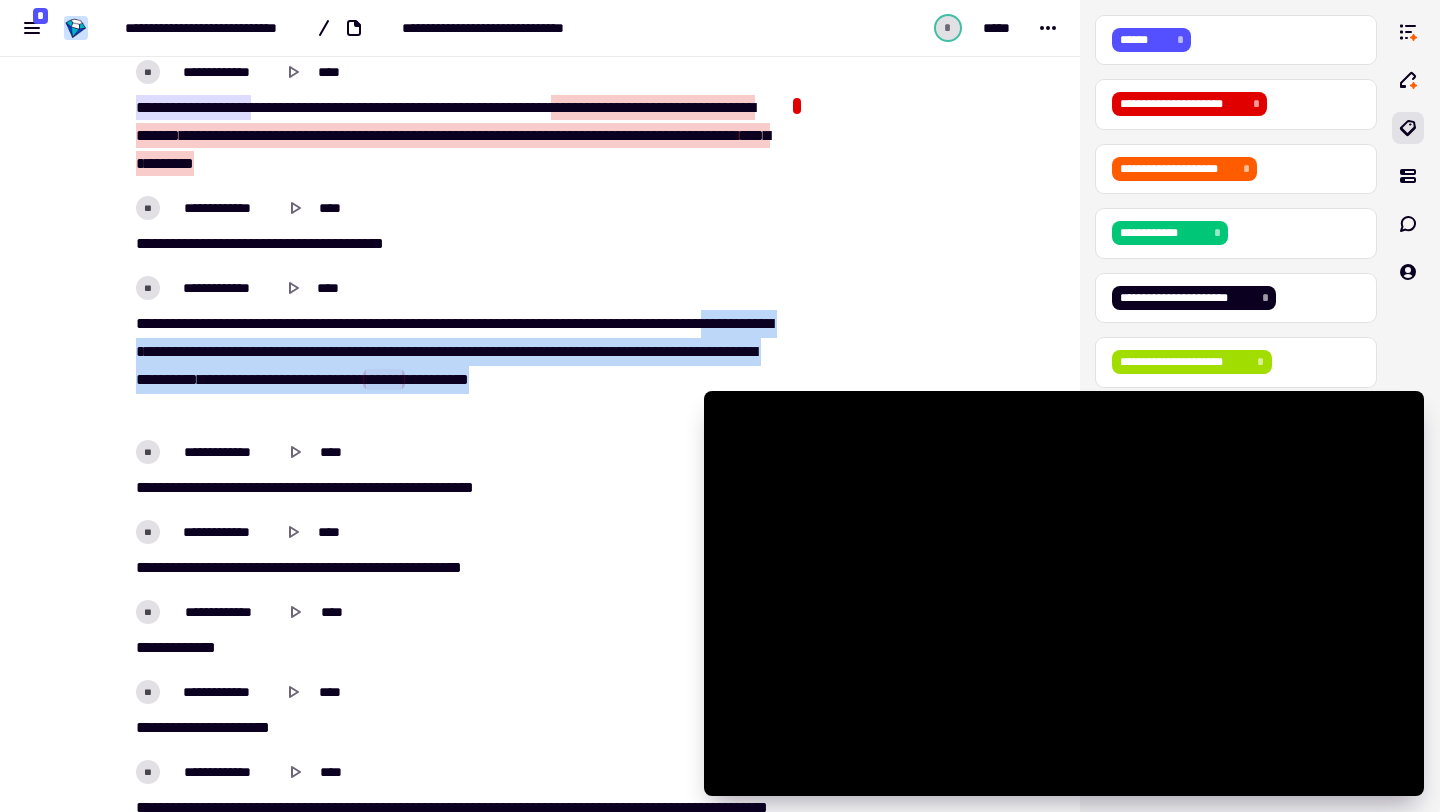 drag, startPoint x: 337, startPoint y: 350, endPoint x: 427, endPoint y: 405, distance: 105.47511 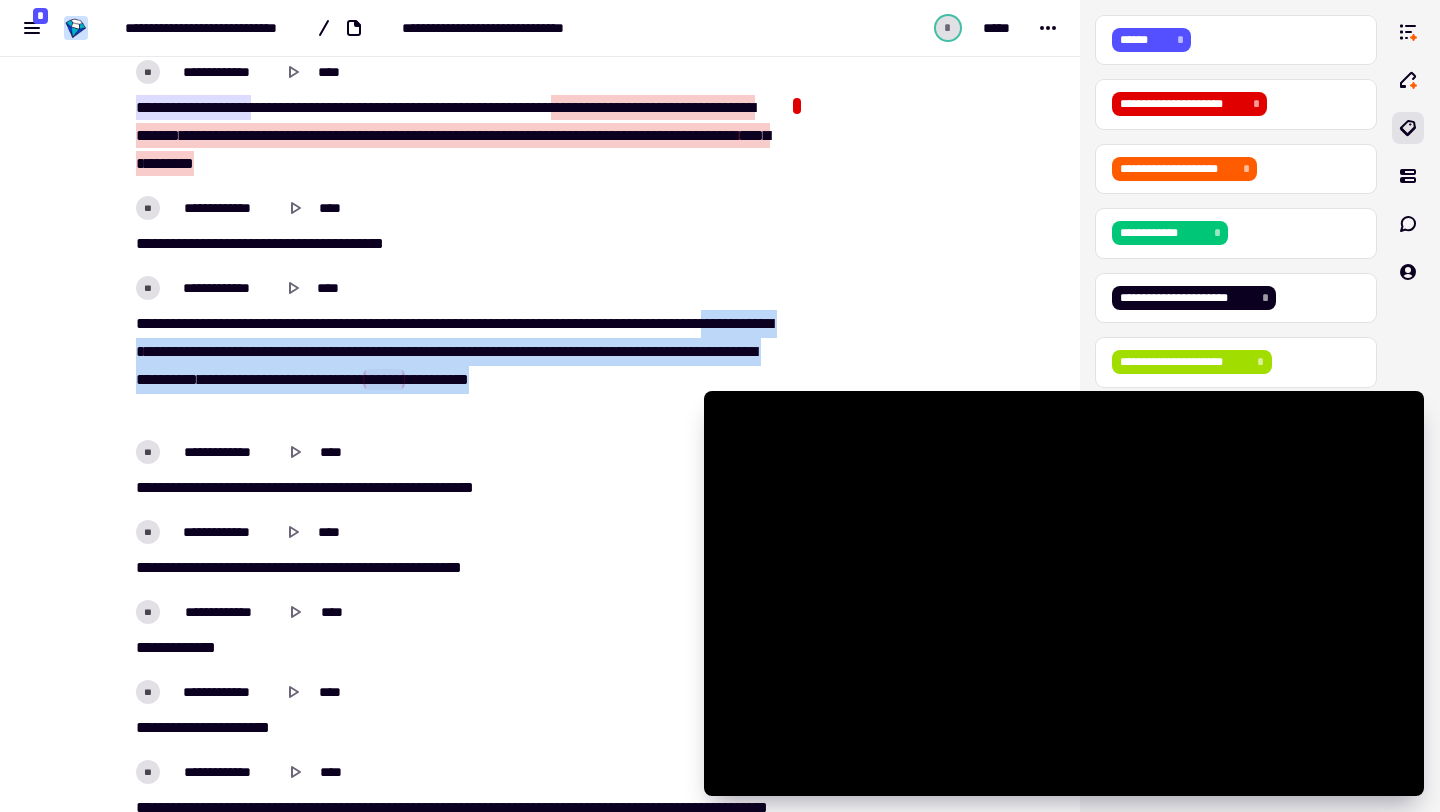 click on "[NUMBER] [STREET] [NUMBER] [STREET_TYPE] [CITY] [STATE] [ZIP]" at bounding box center (452, 366) 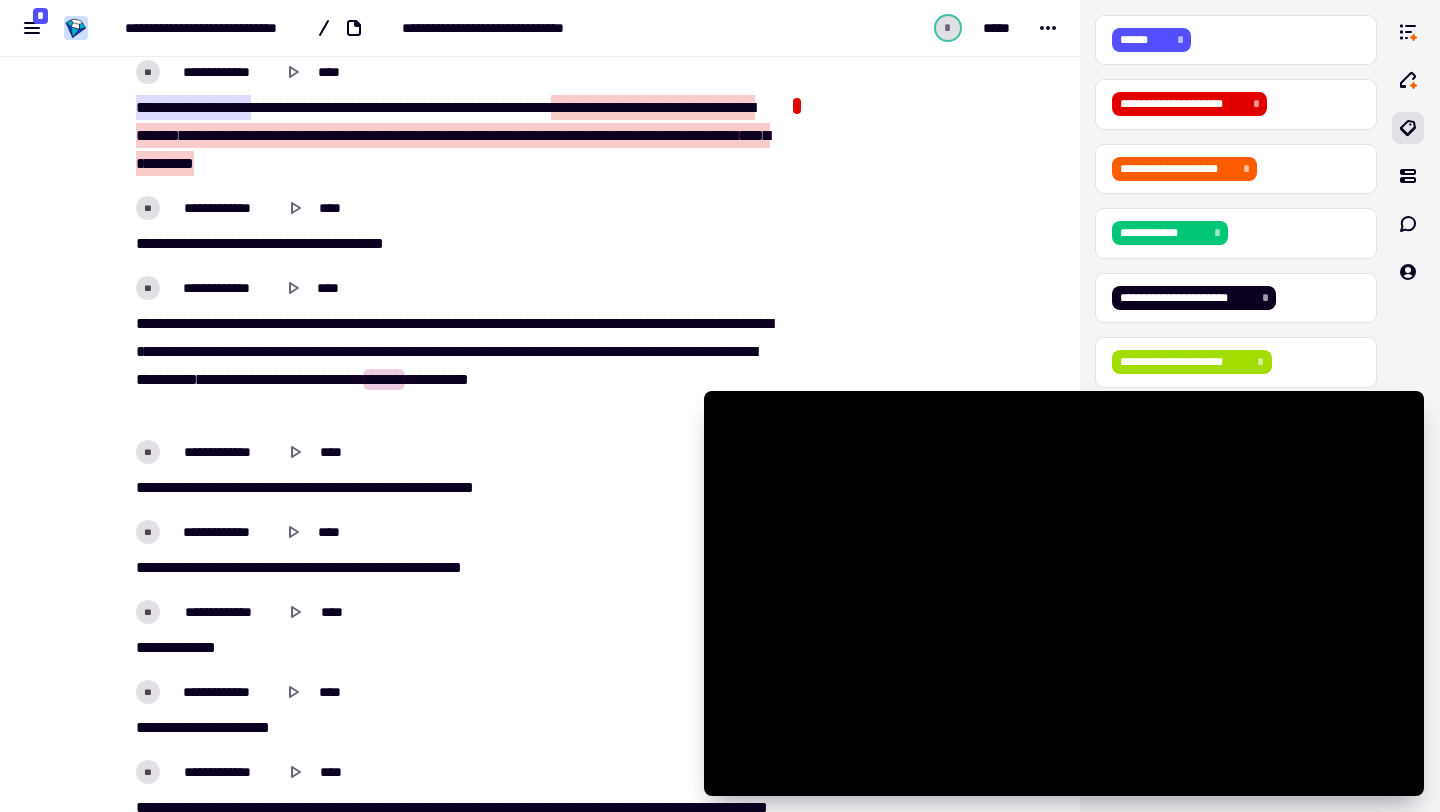 click on "[NUMBER] [STREET] [NUMBER] [STREET_TYPE] [CITY] [STATE] [ZIP]" at bounding box center [452, 366] 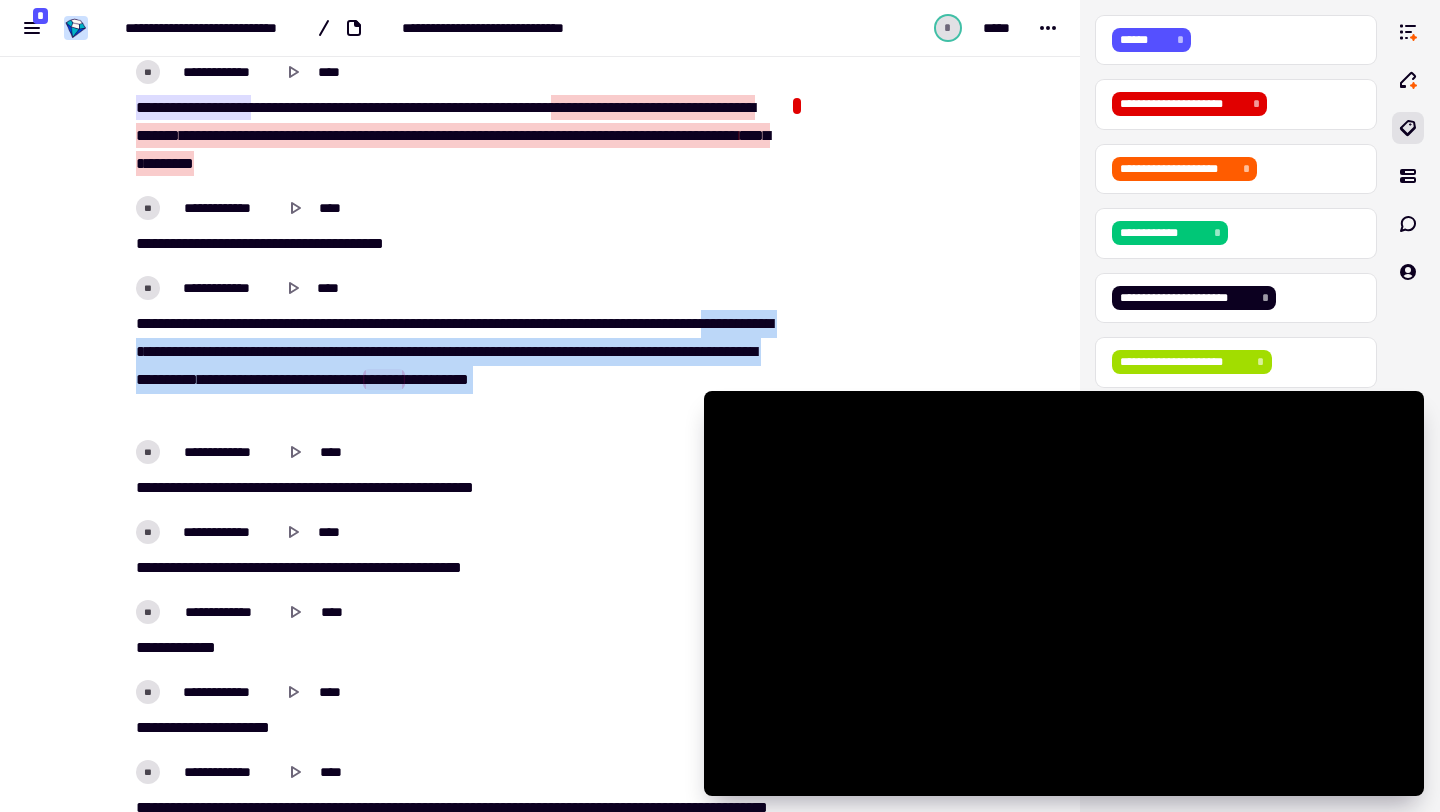 drag, startPoint x: 437, startPoint y: 411, endPoint x: 339, endPoint y: 351, distance: 114.90866 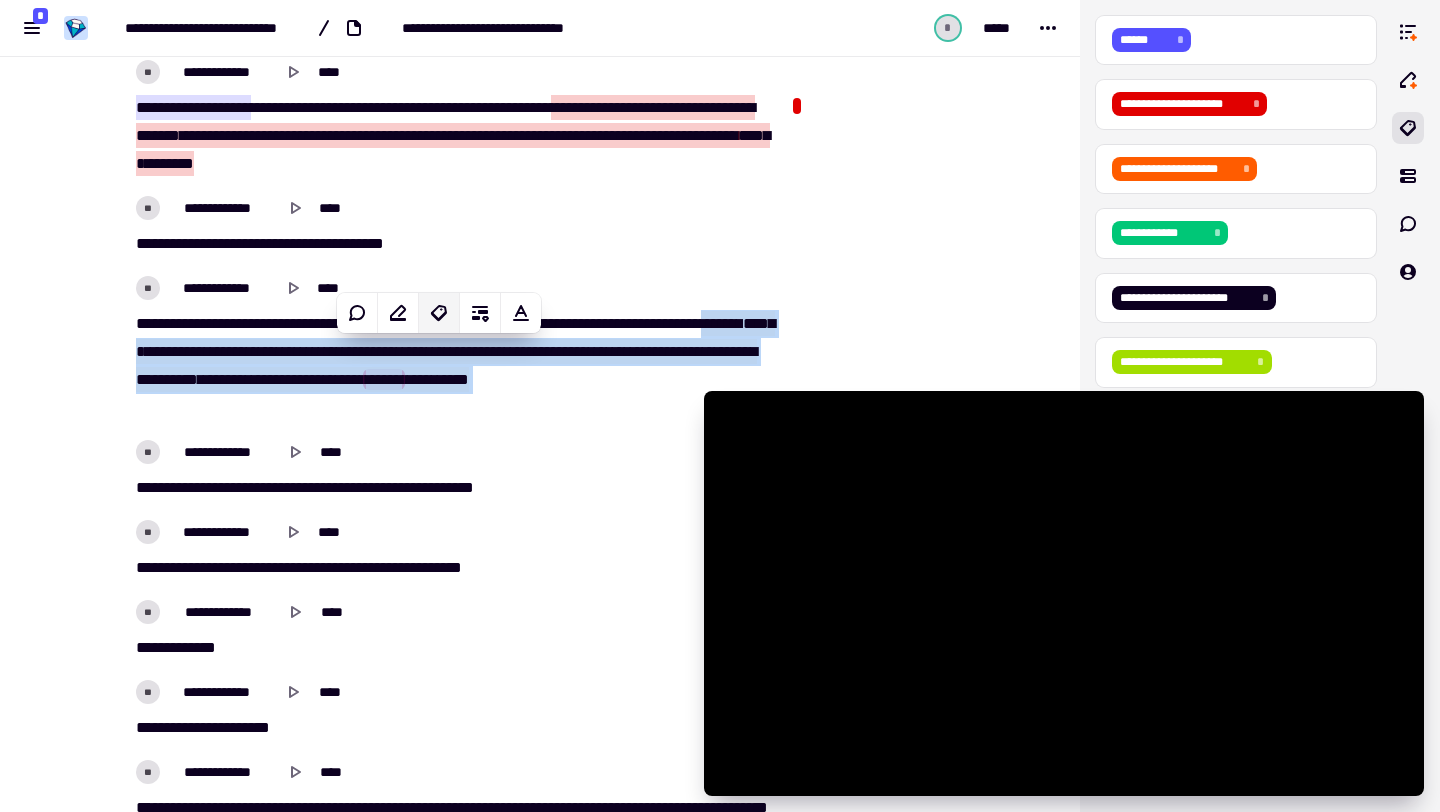 click 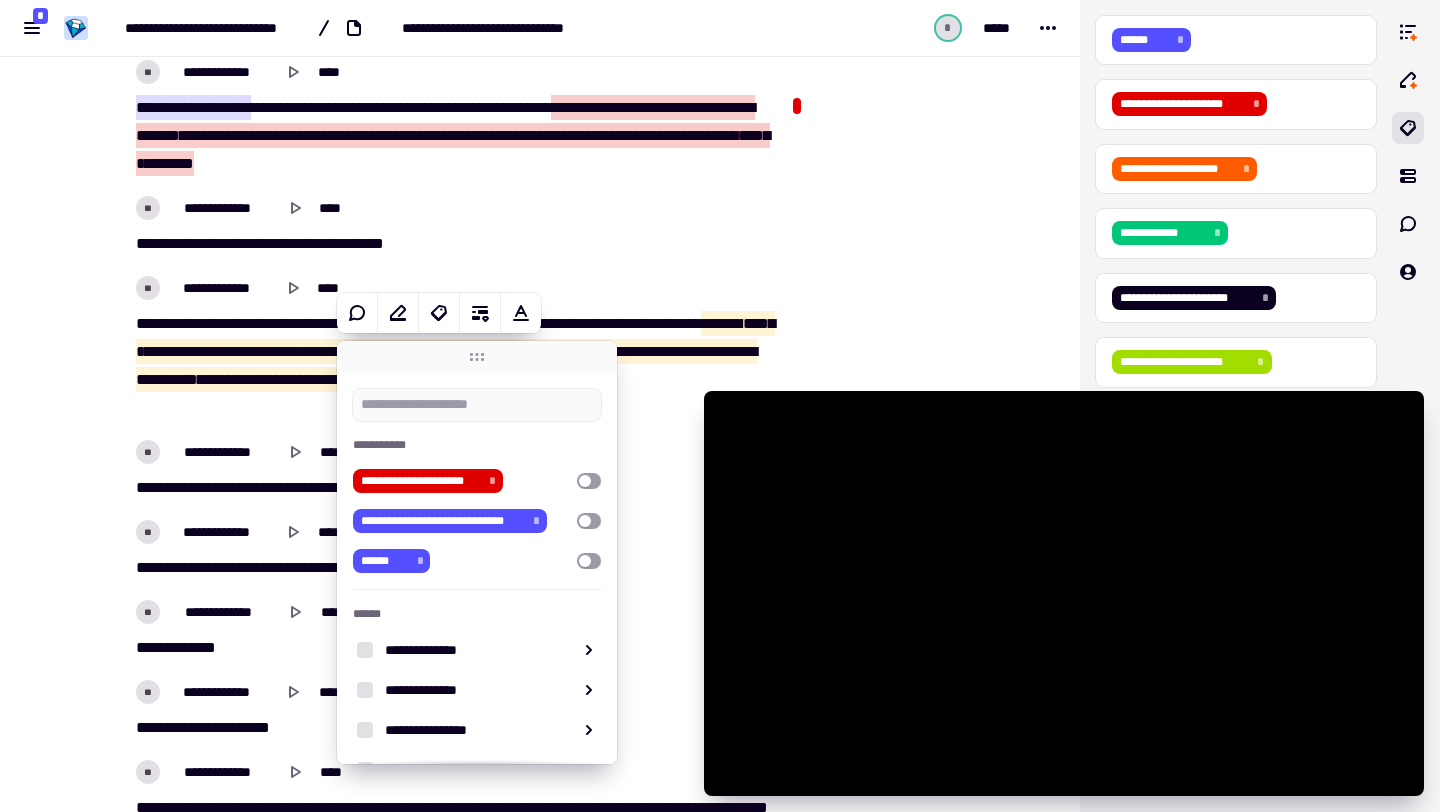 type on "******" 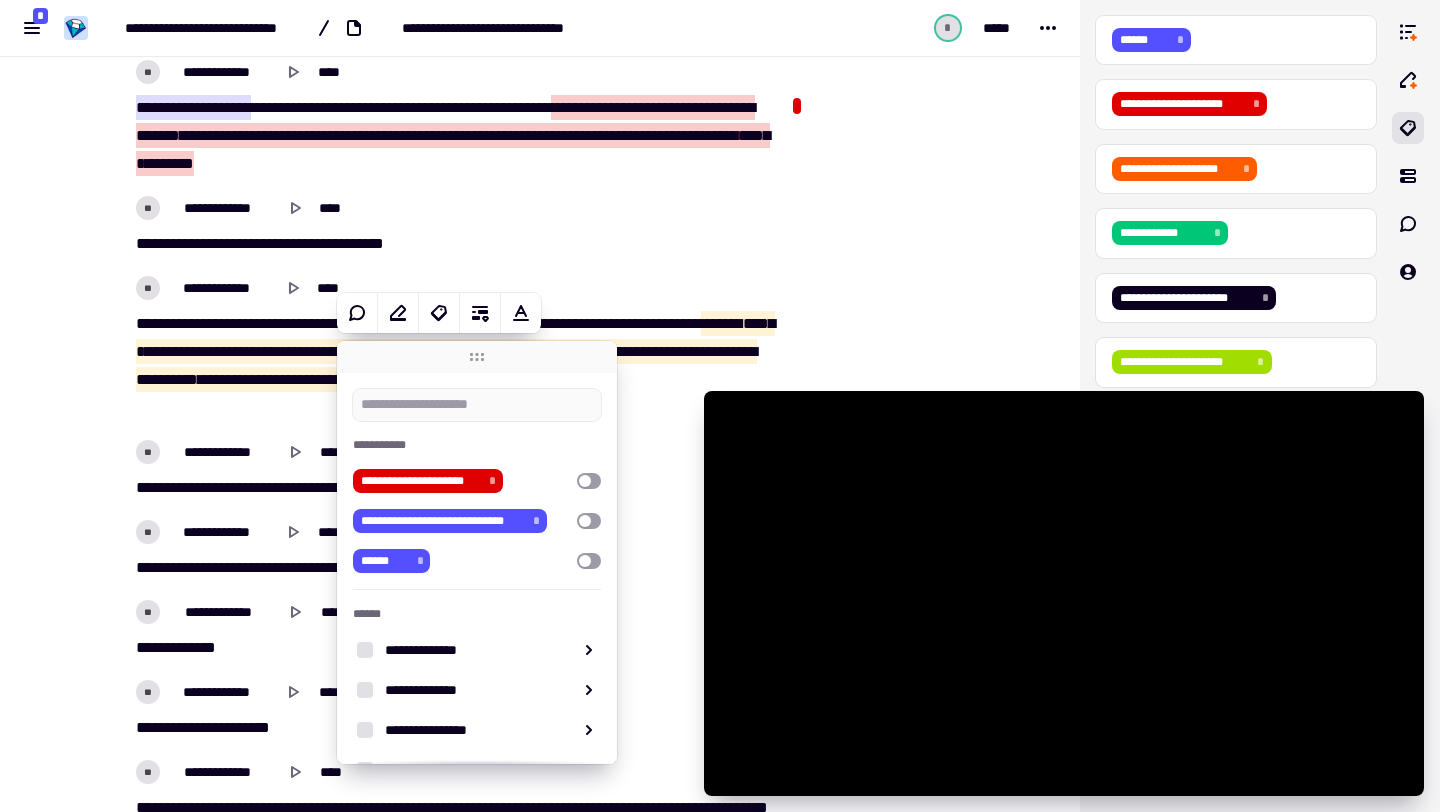 type on "*" 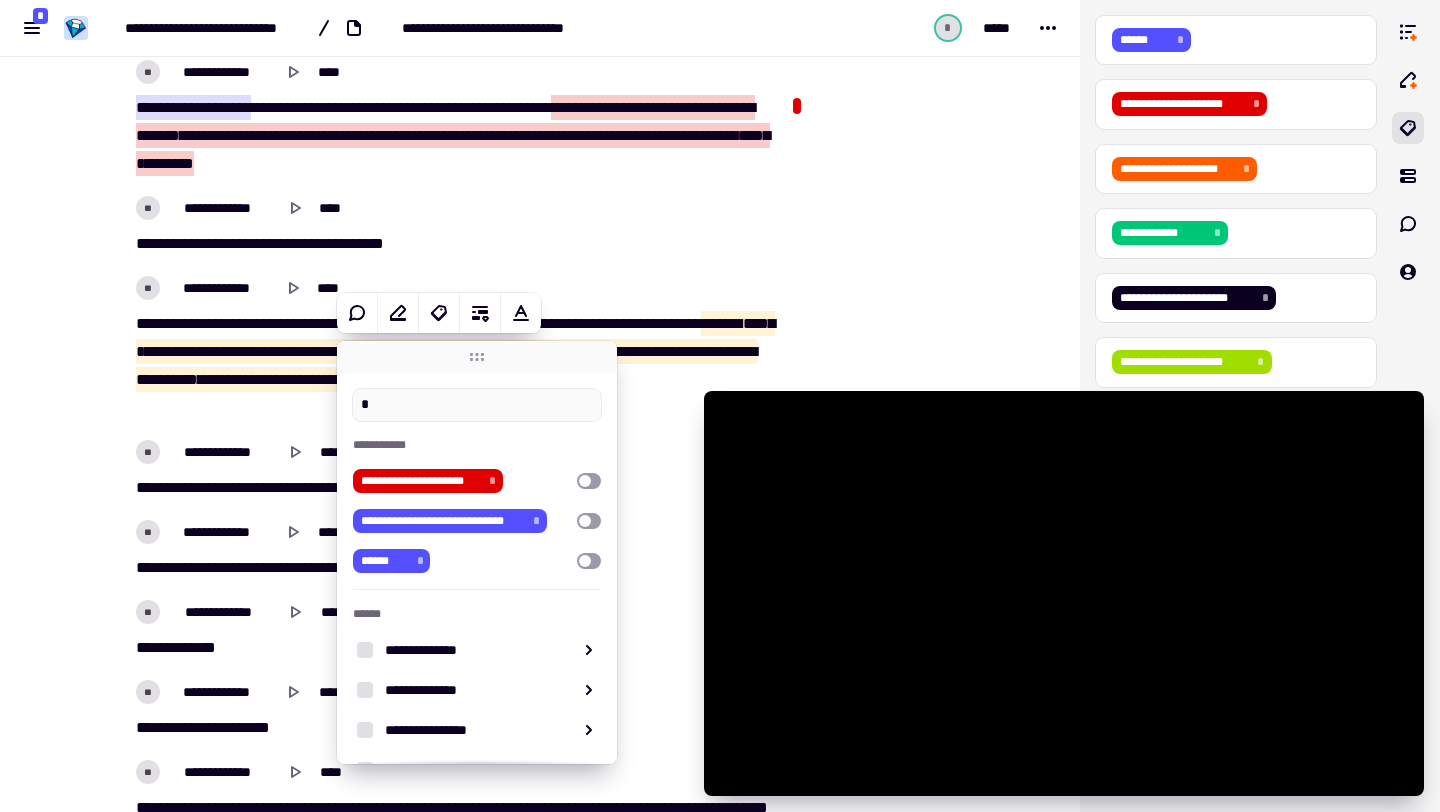 type on "******" 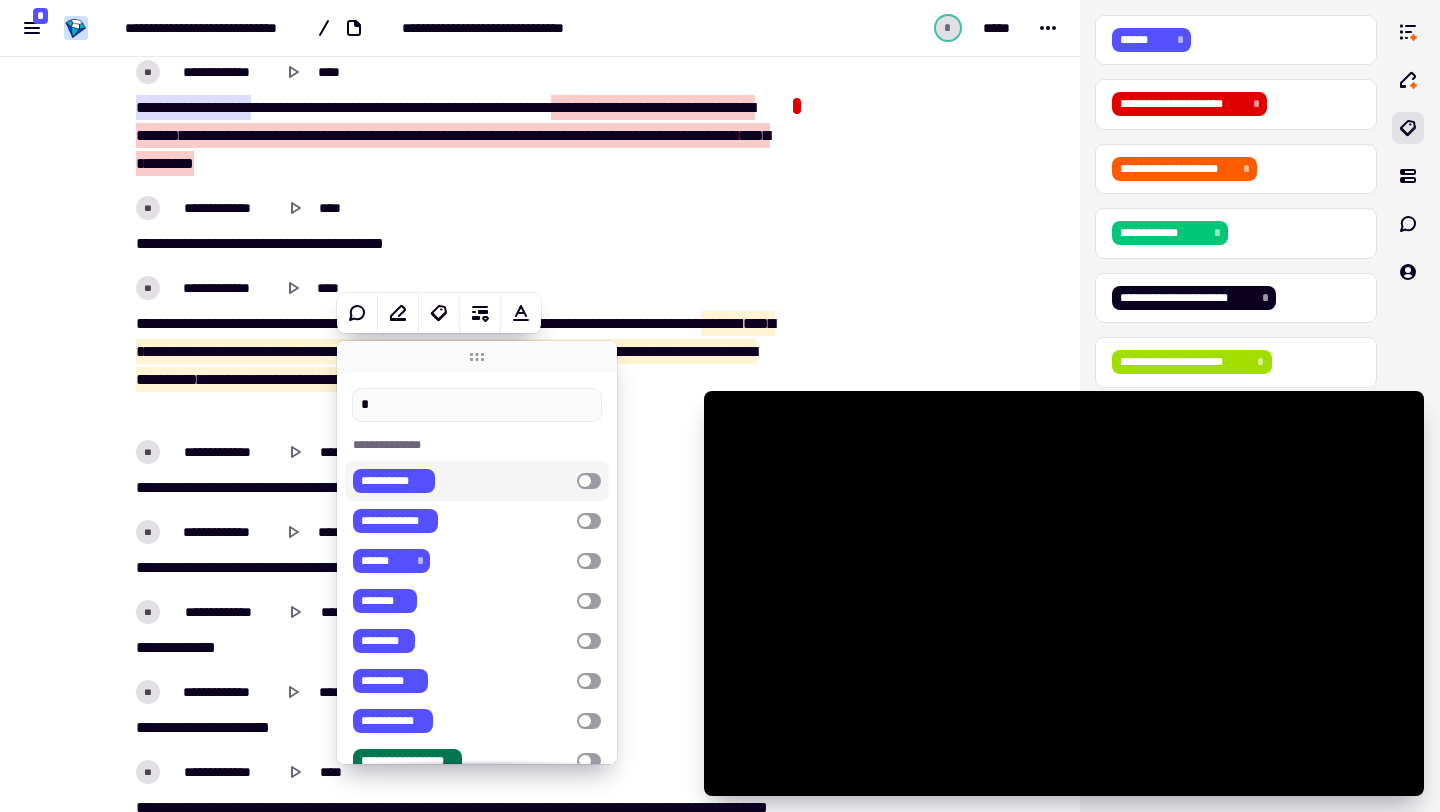 type on "**" 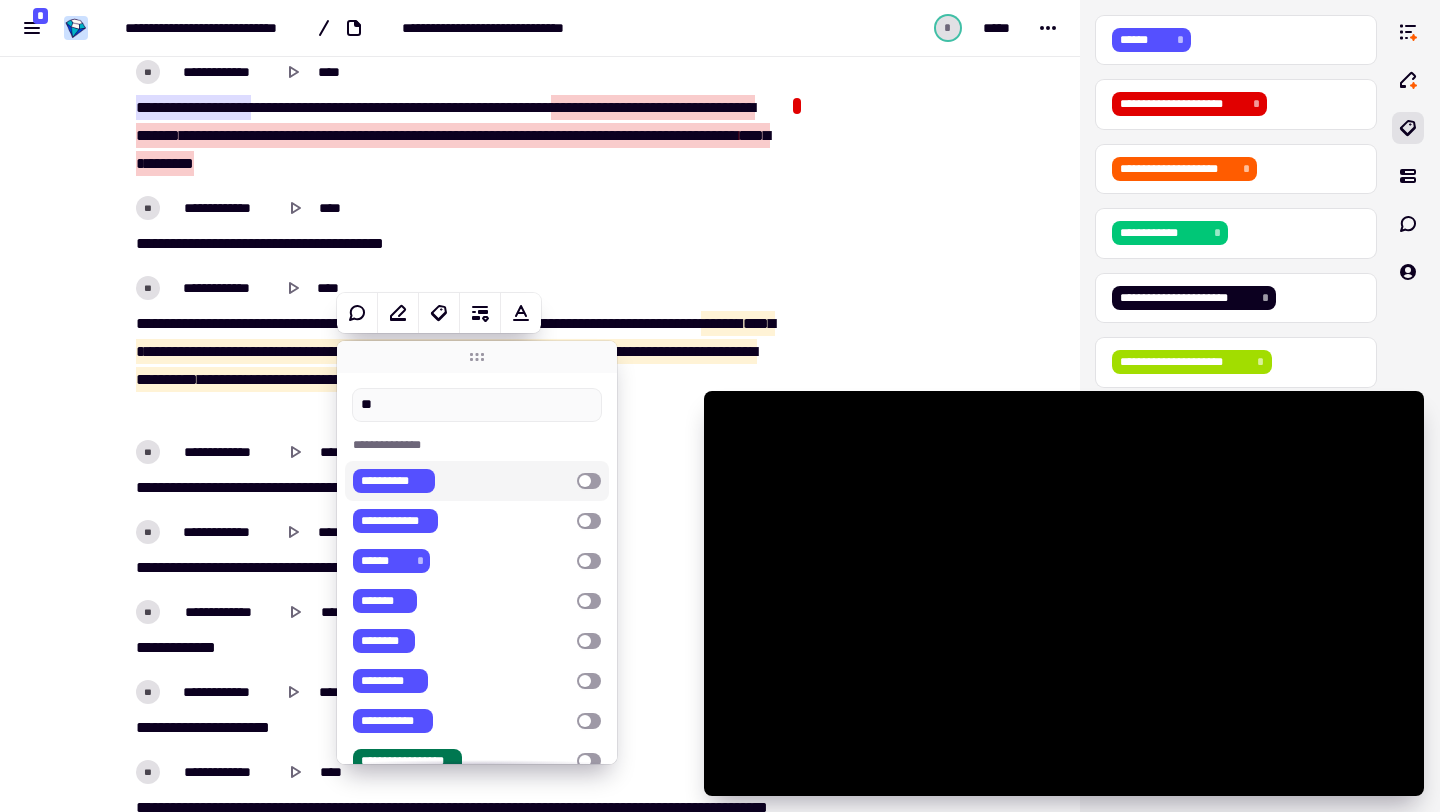 type on "******" 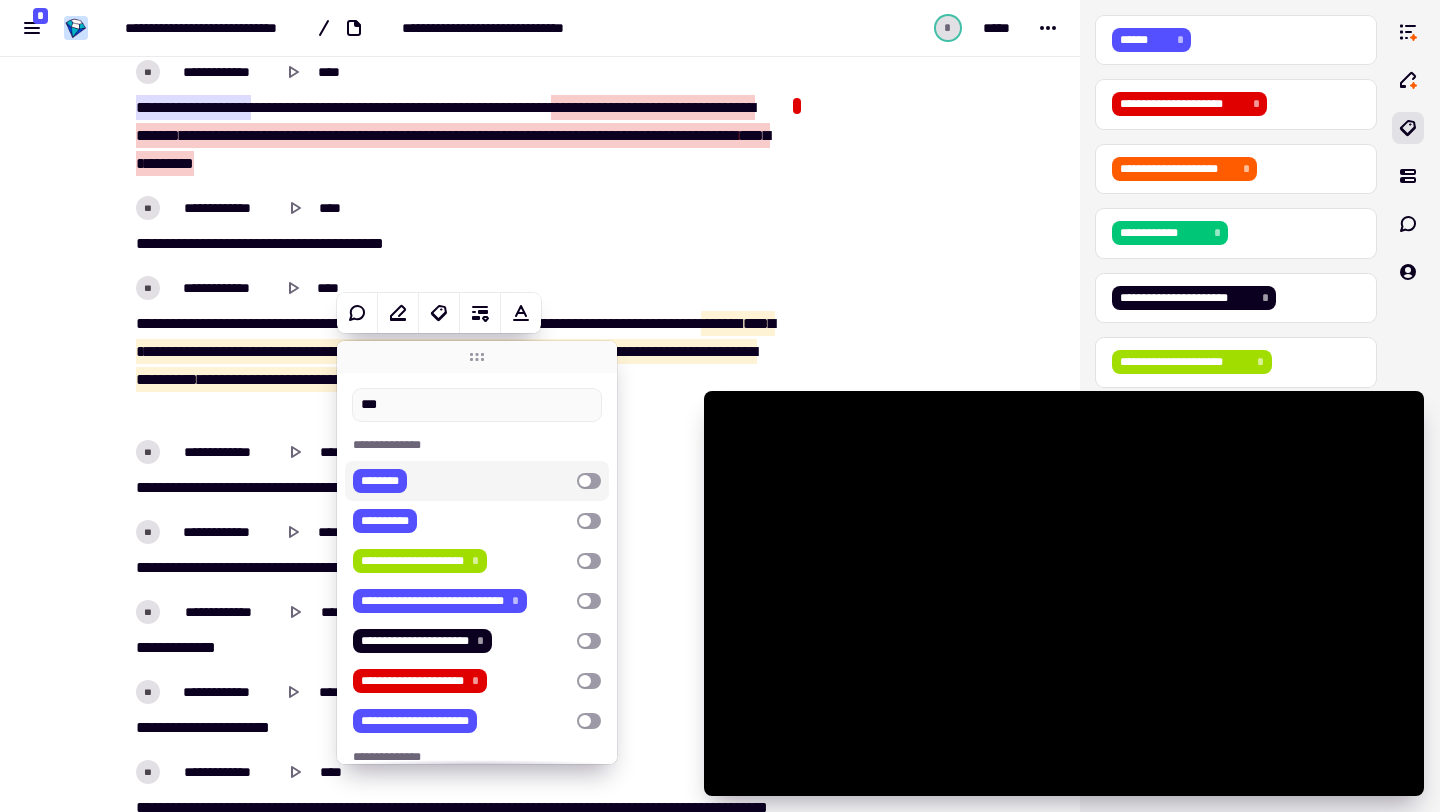 type on "****" 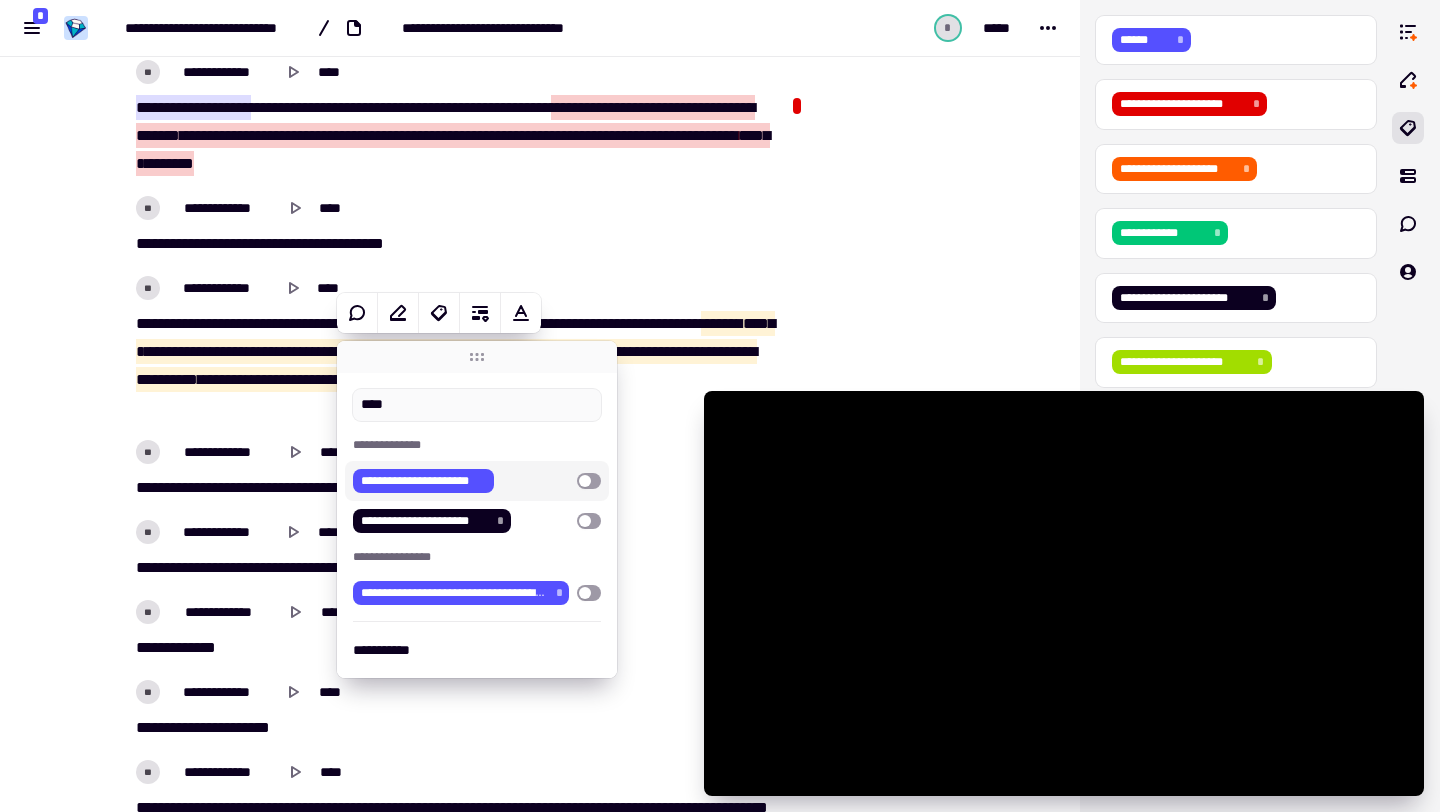type on "******" 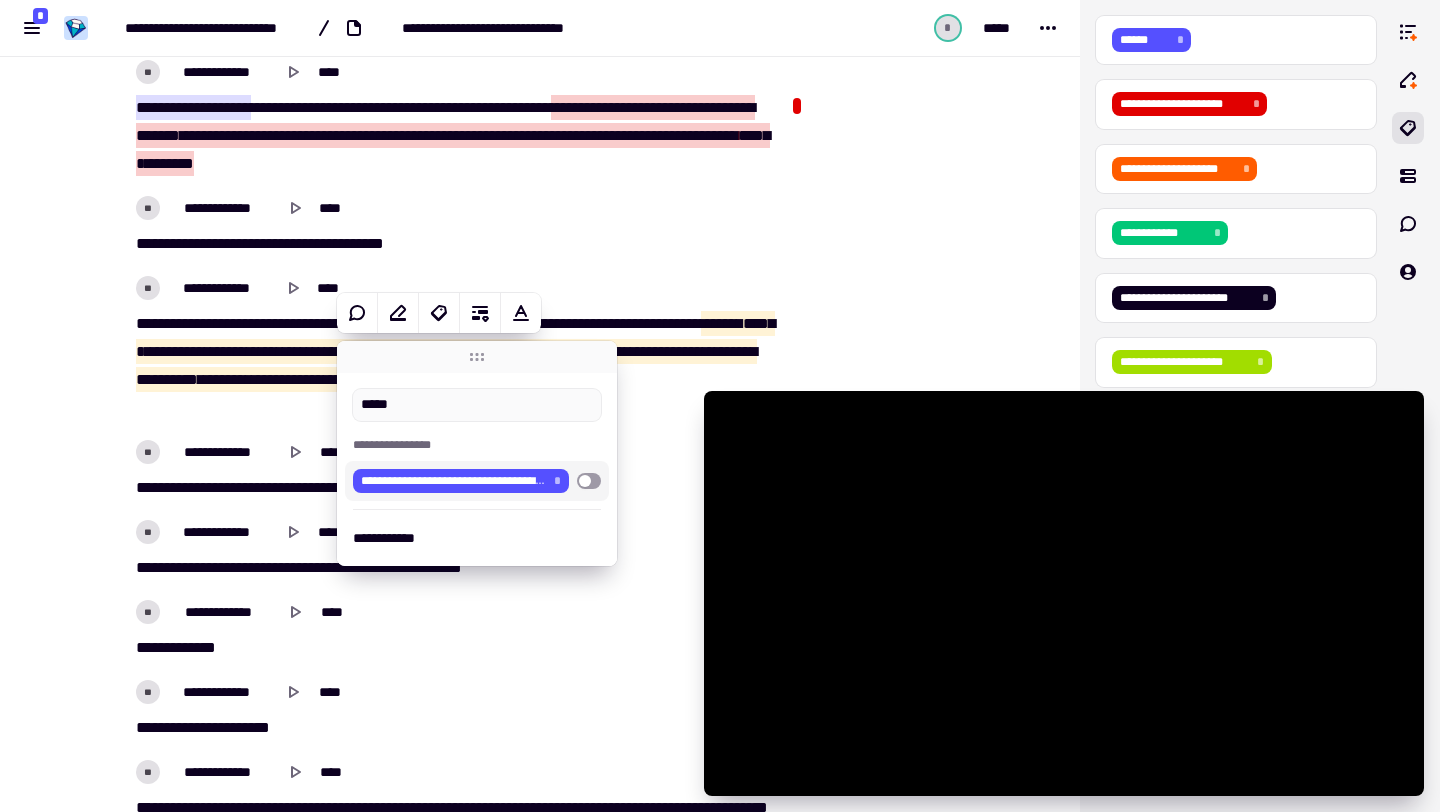 type on "******" 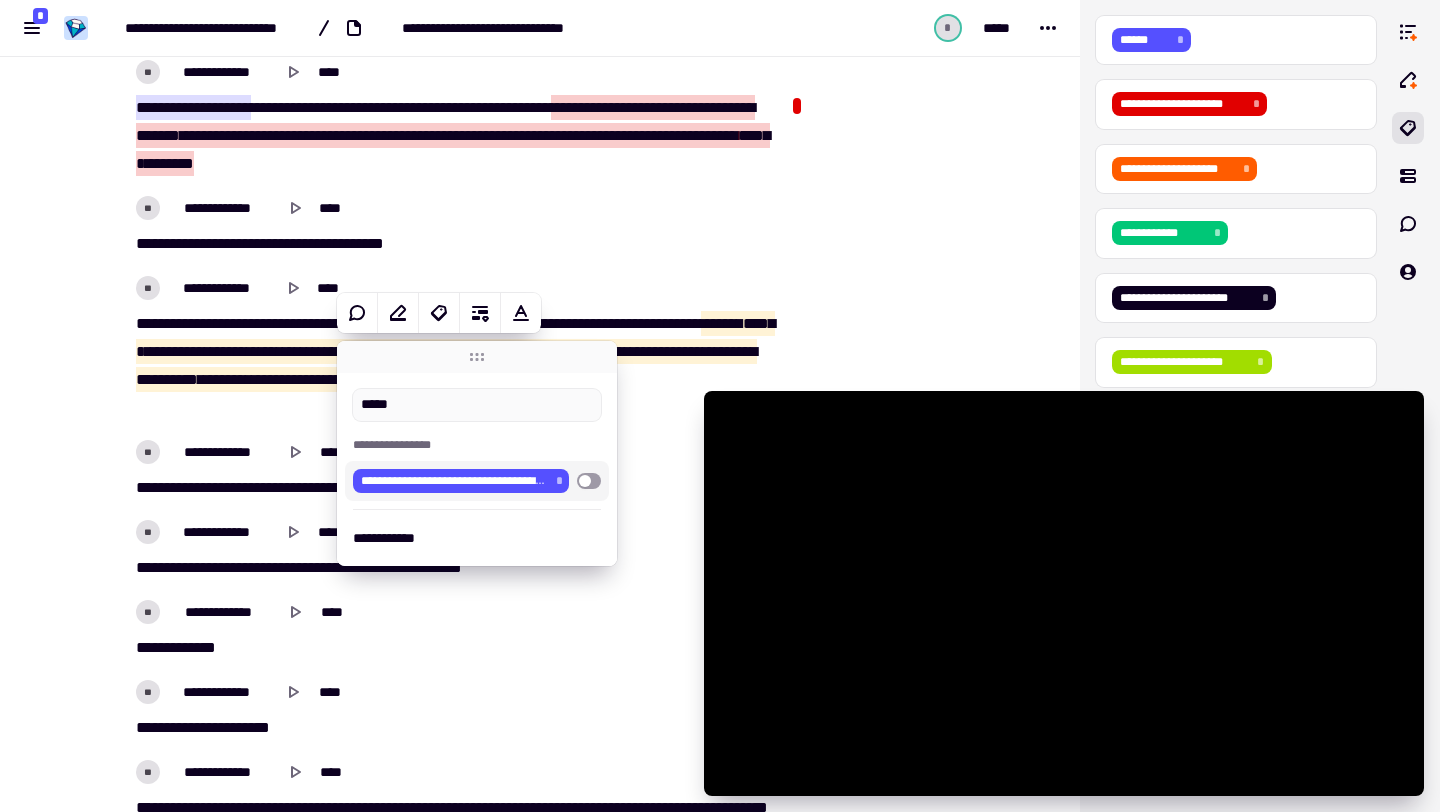 type on "******" 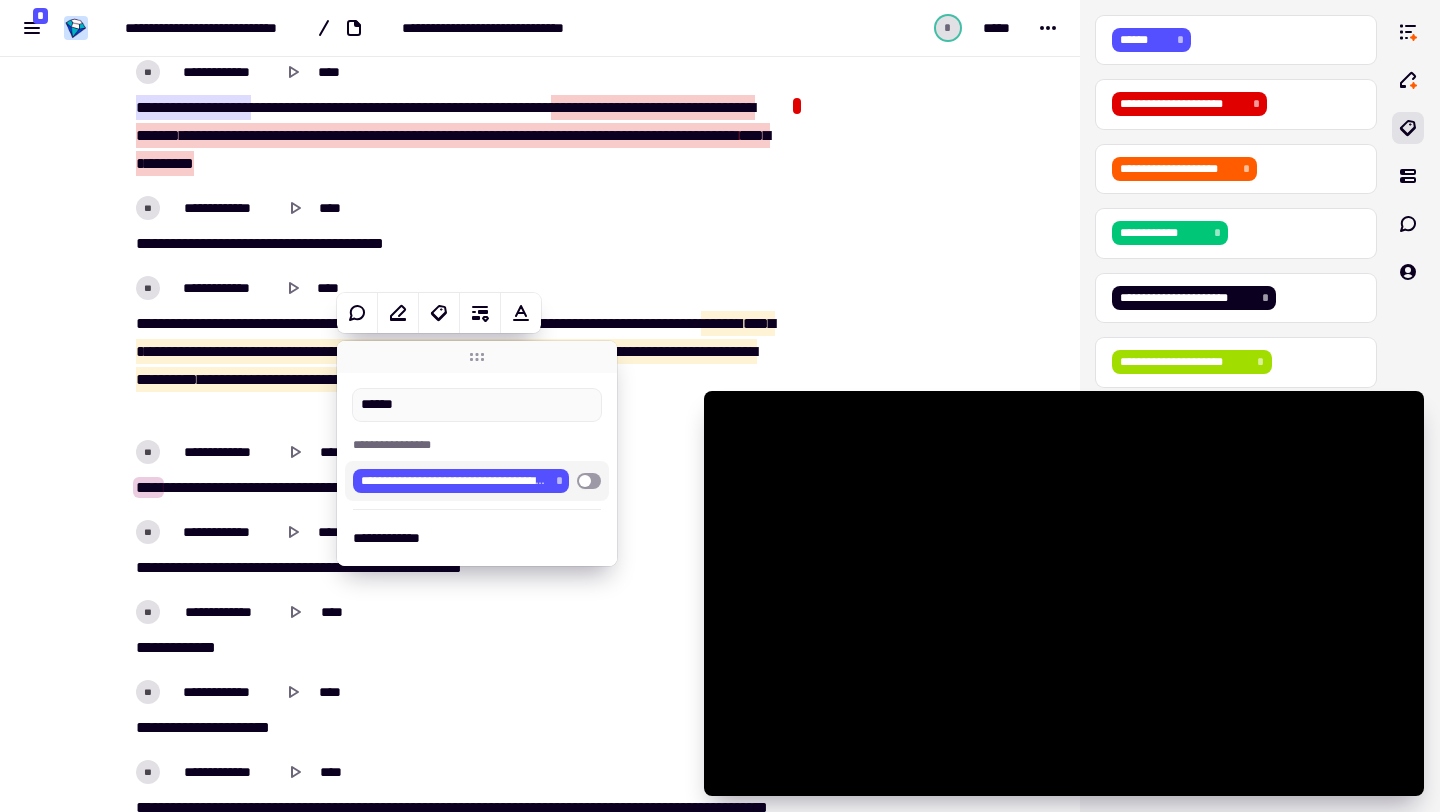 type on "******" 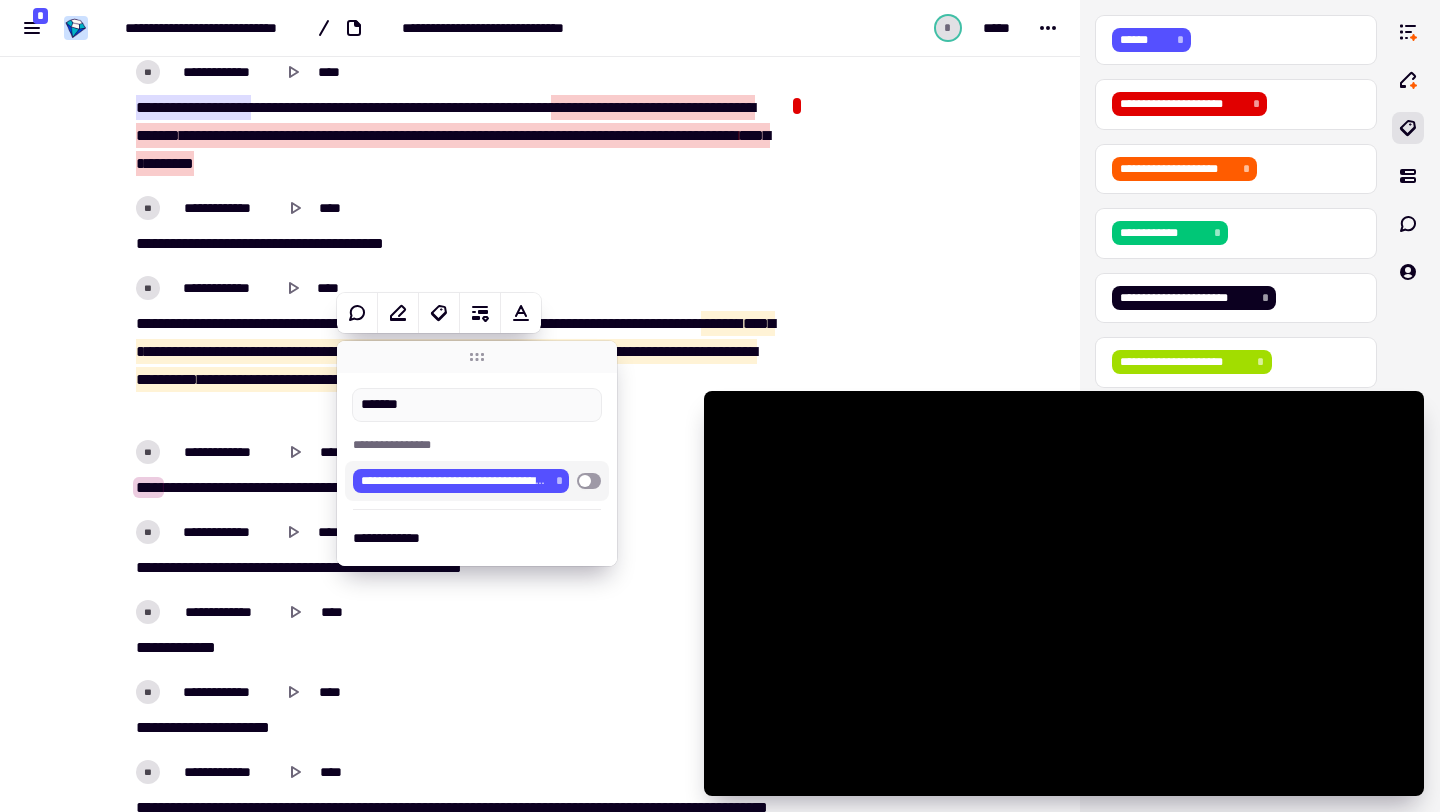 type on "********" 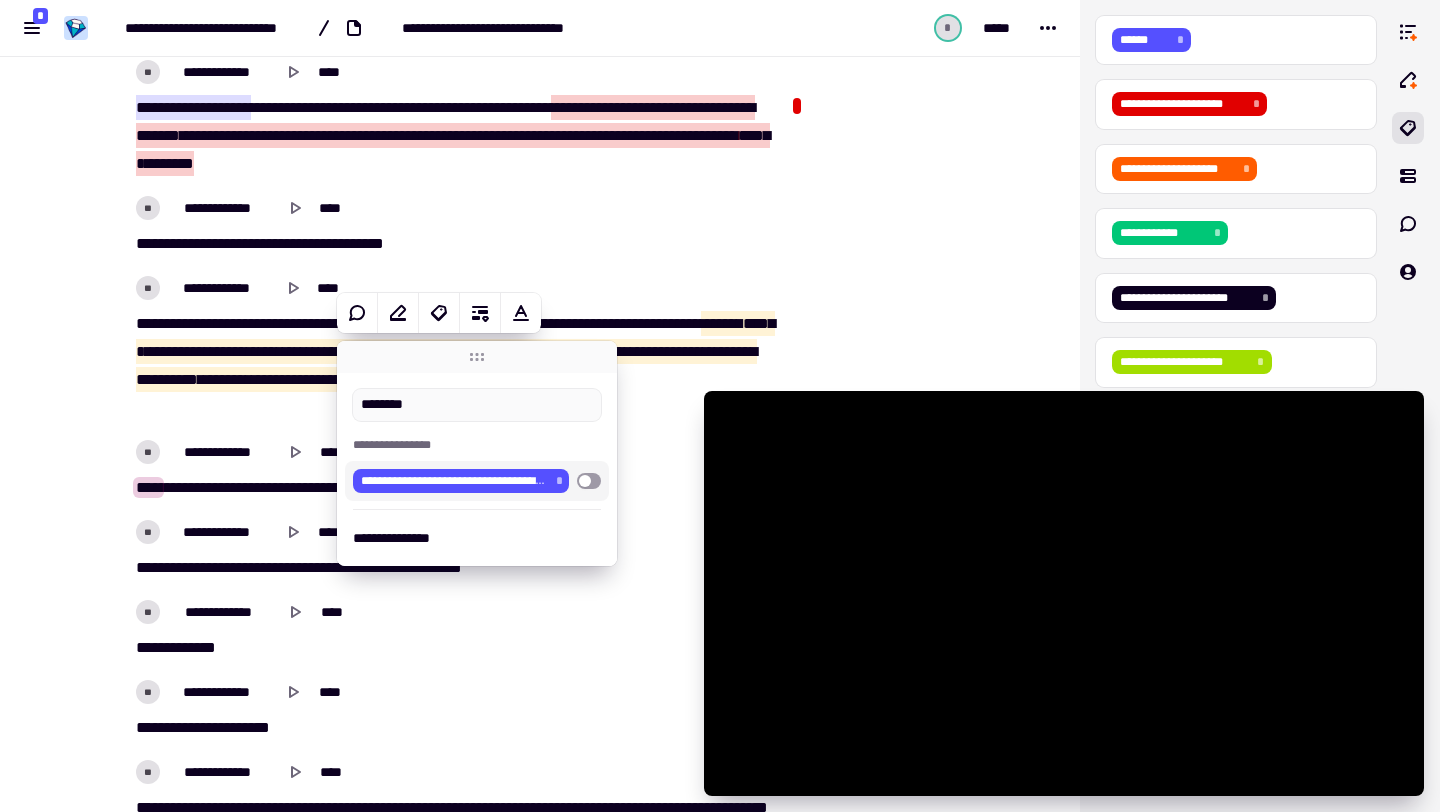type on "******" 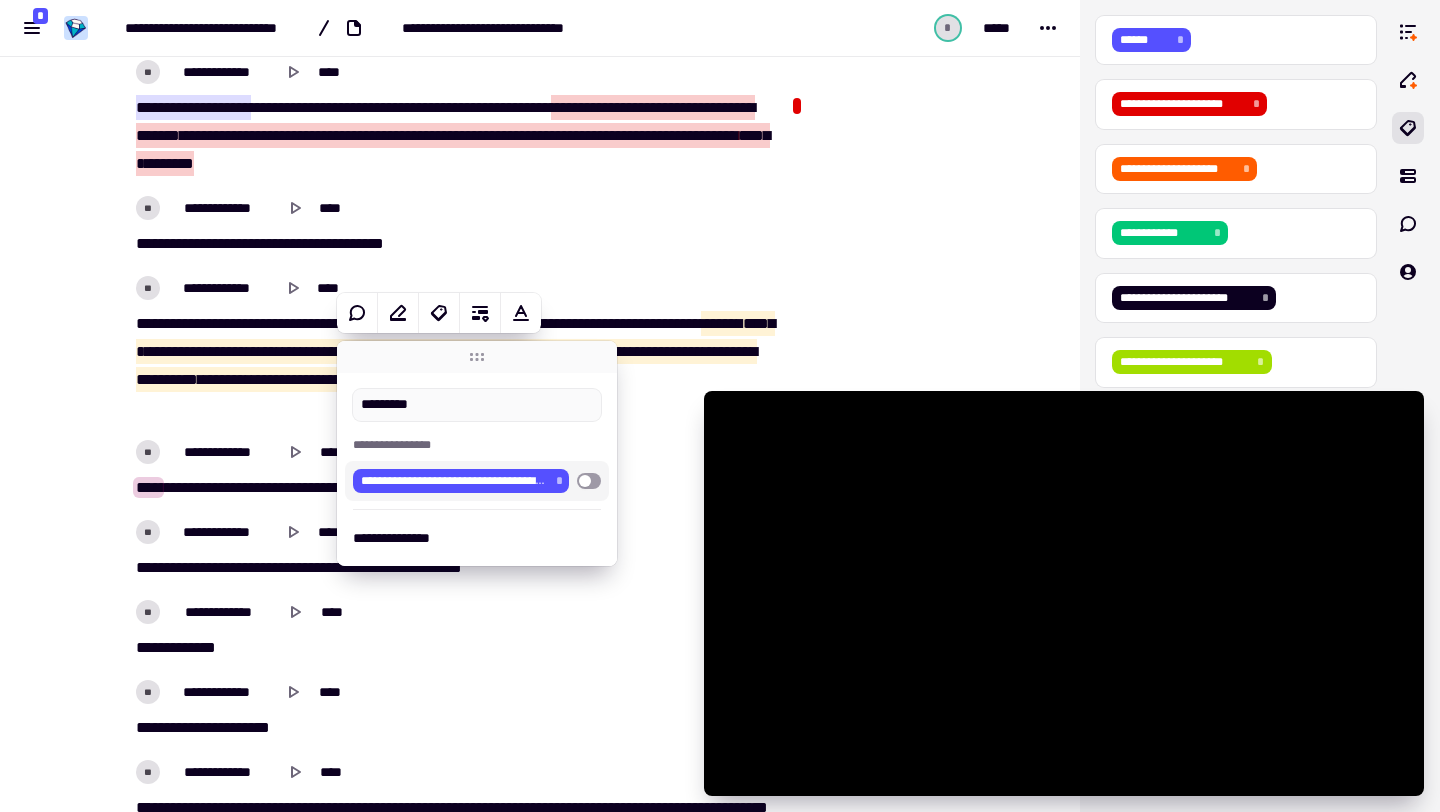 type on "**********" 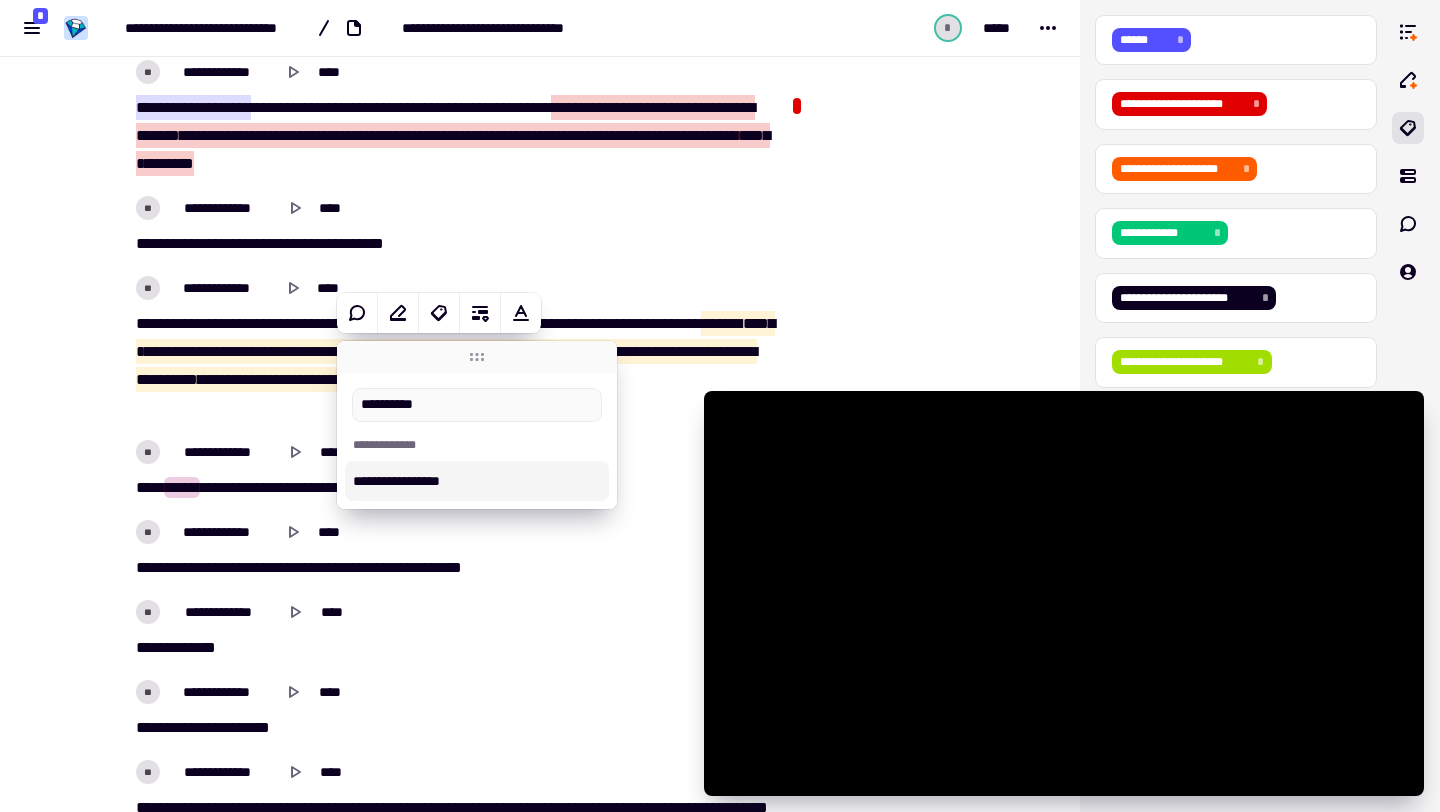 type on "******" 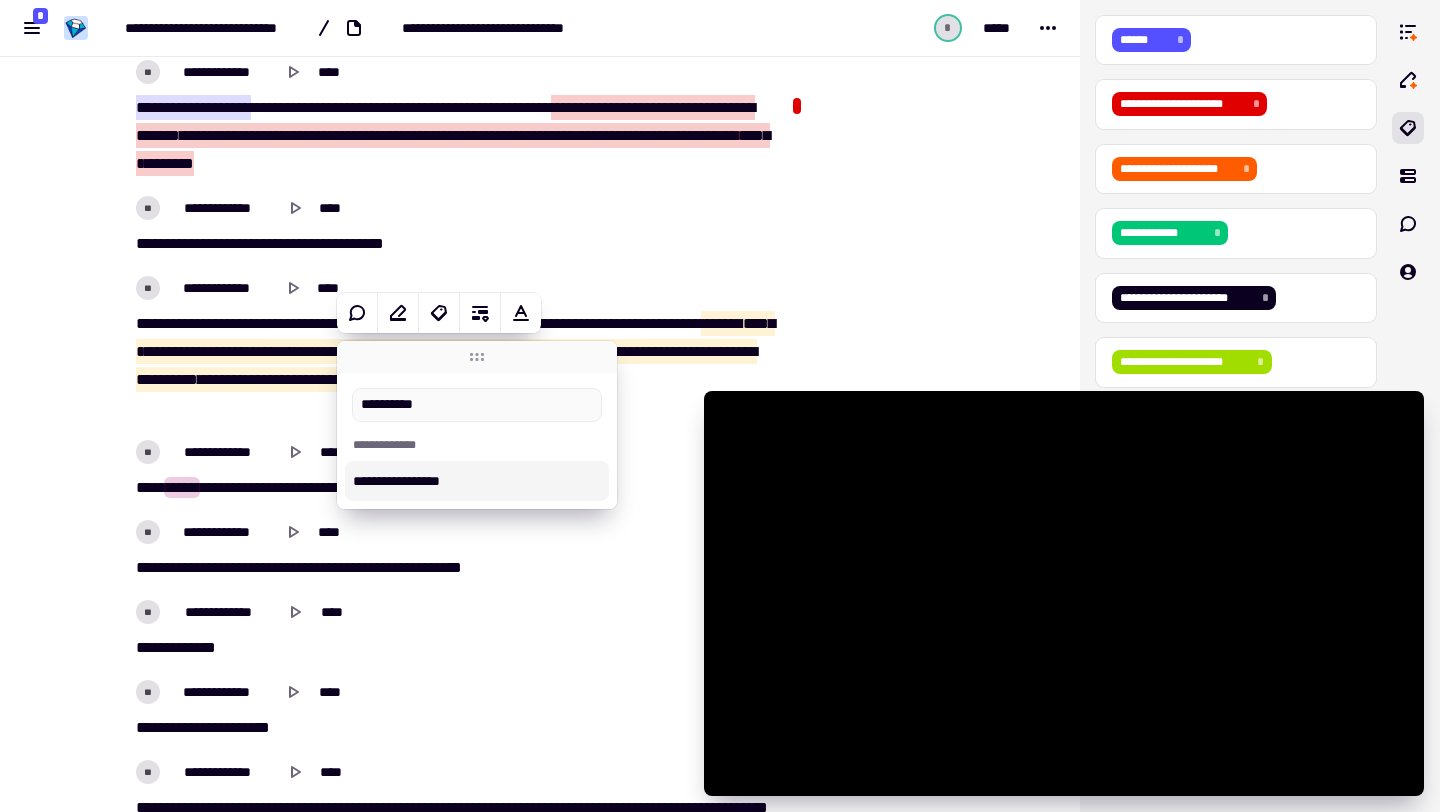type on "**********" 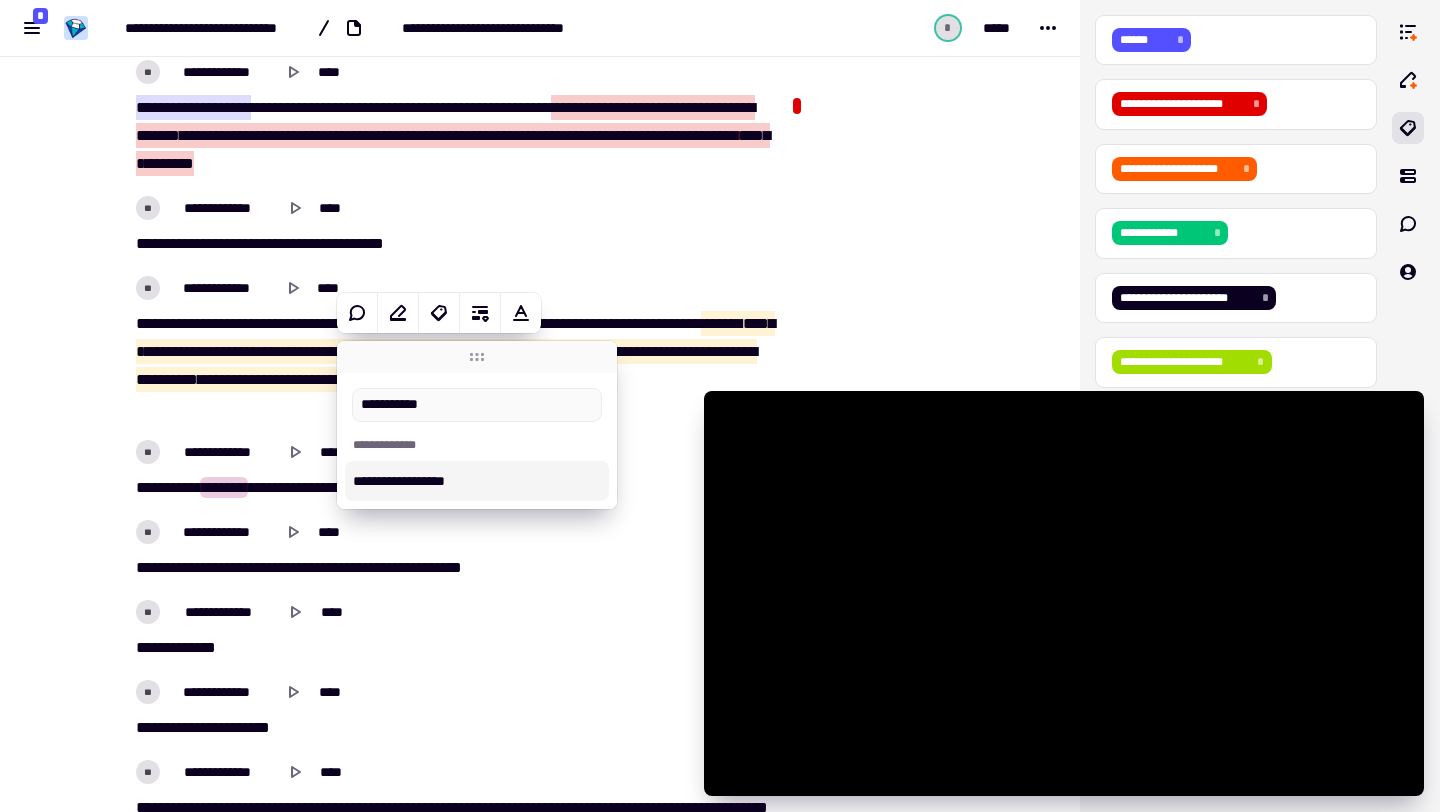 type on "******" 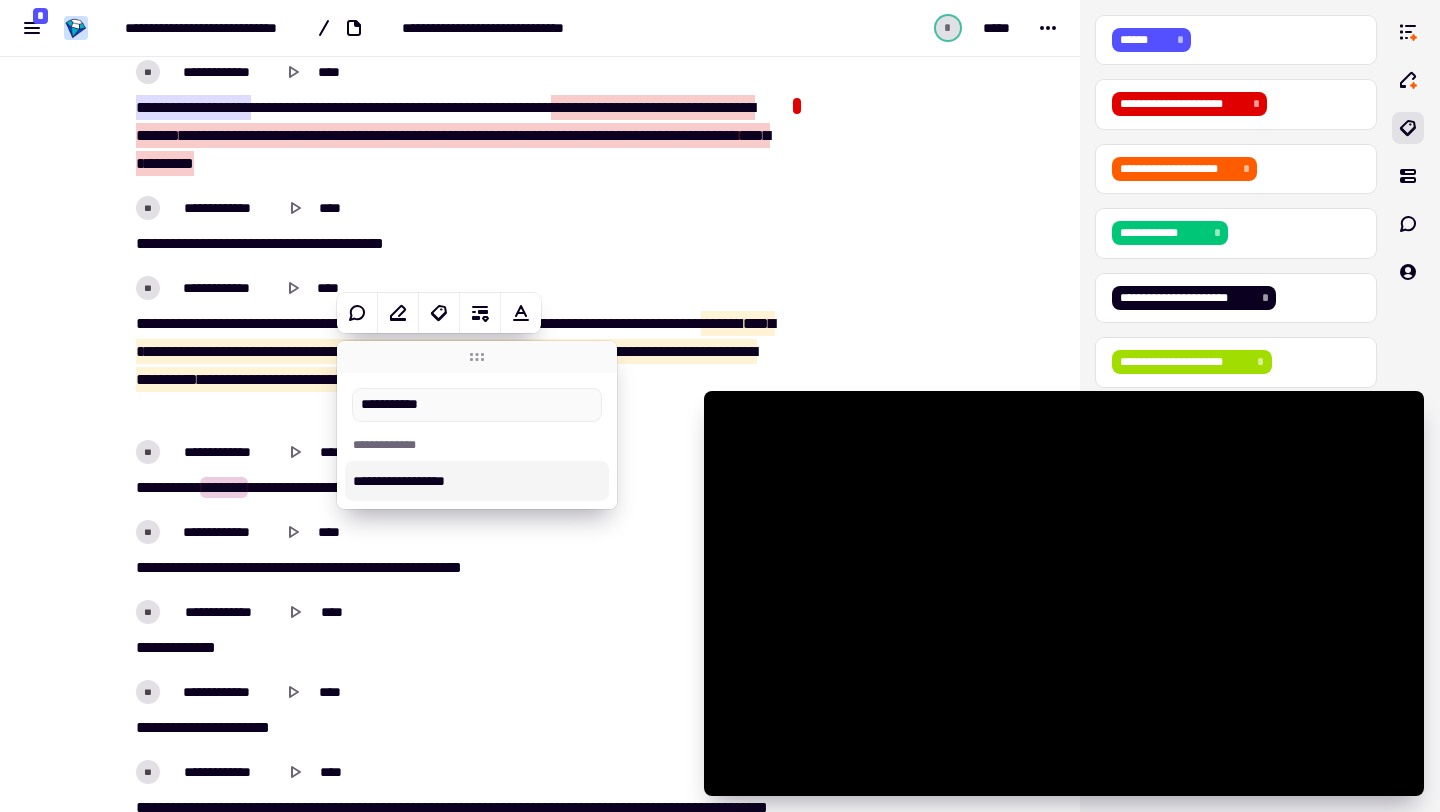 type on "**********" 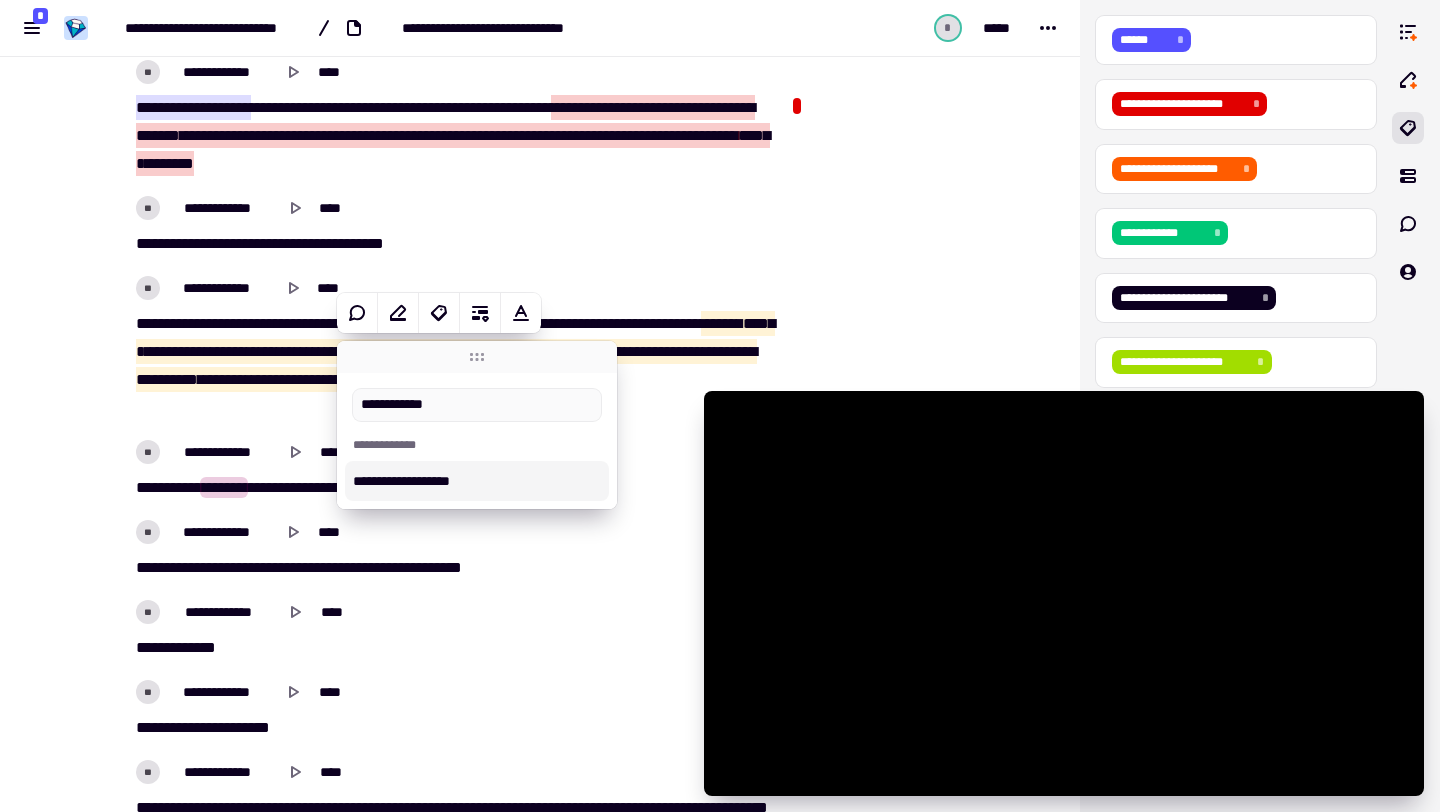 type on "******" 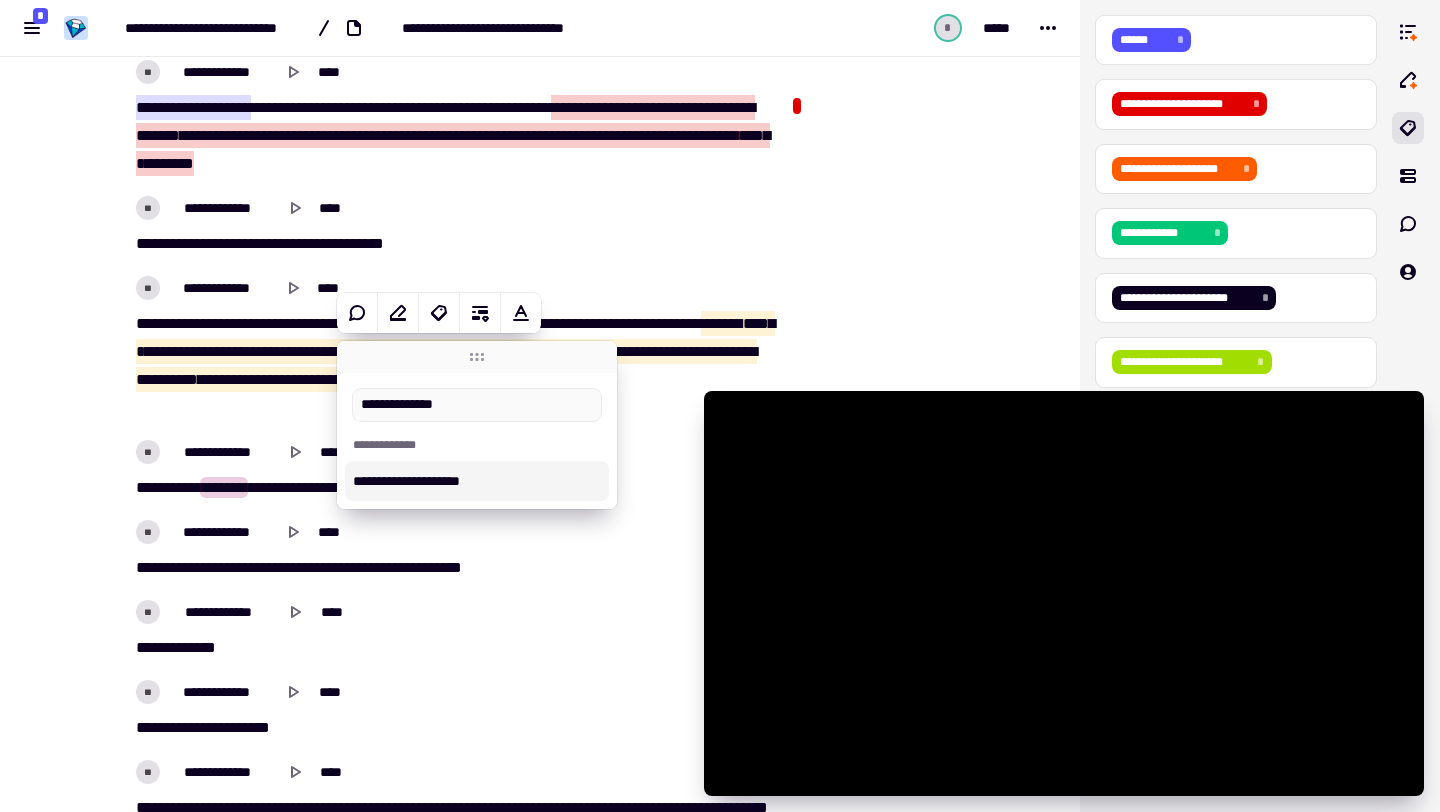 type on "**********" 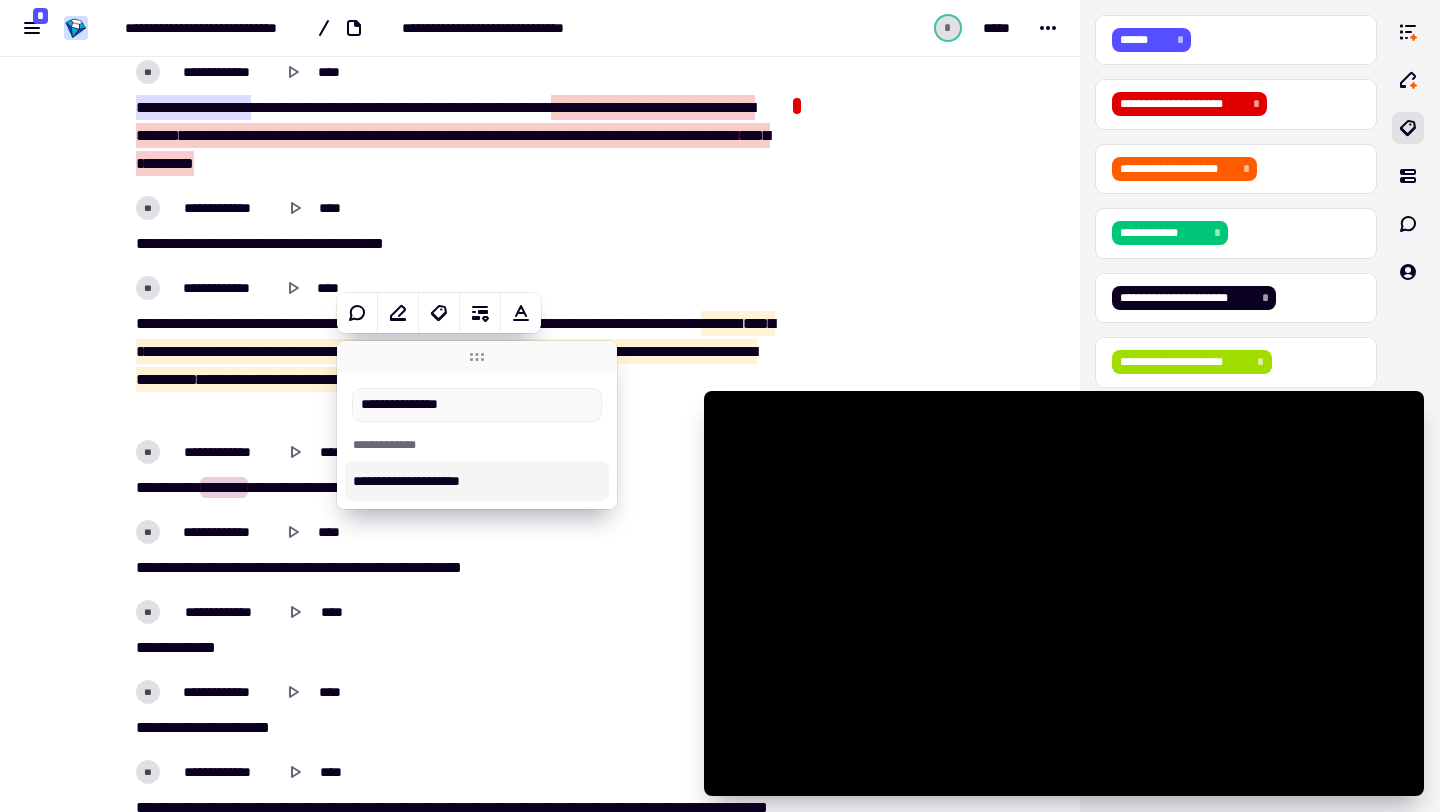 type on "******" 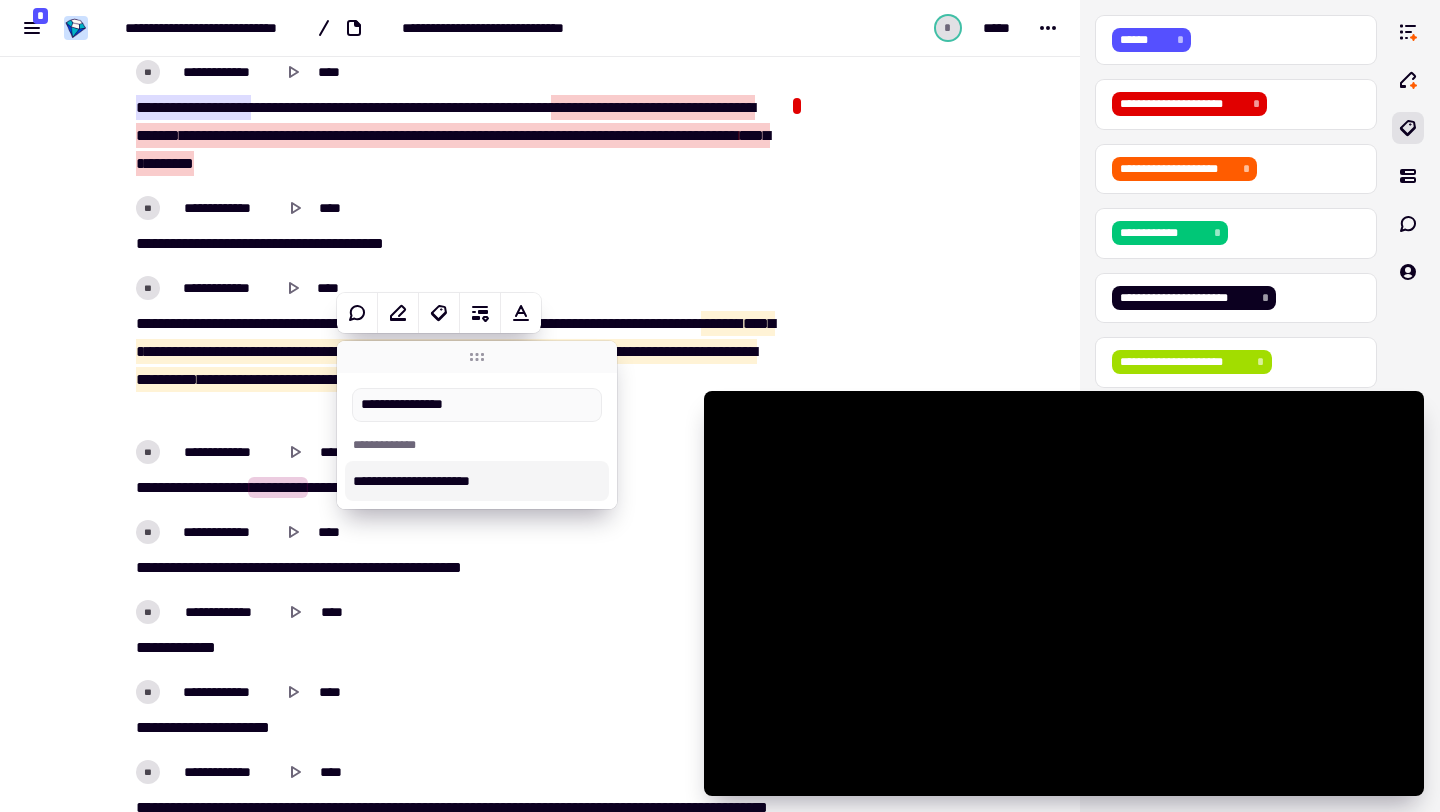 type on "**********" 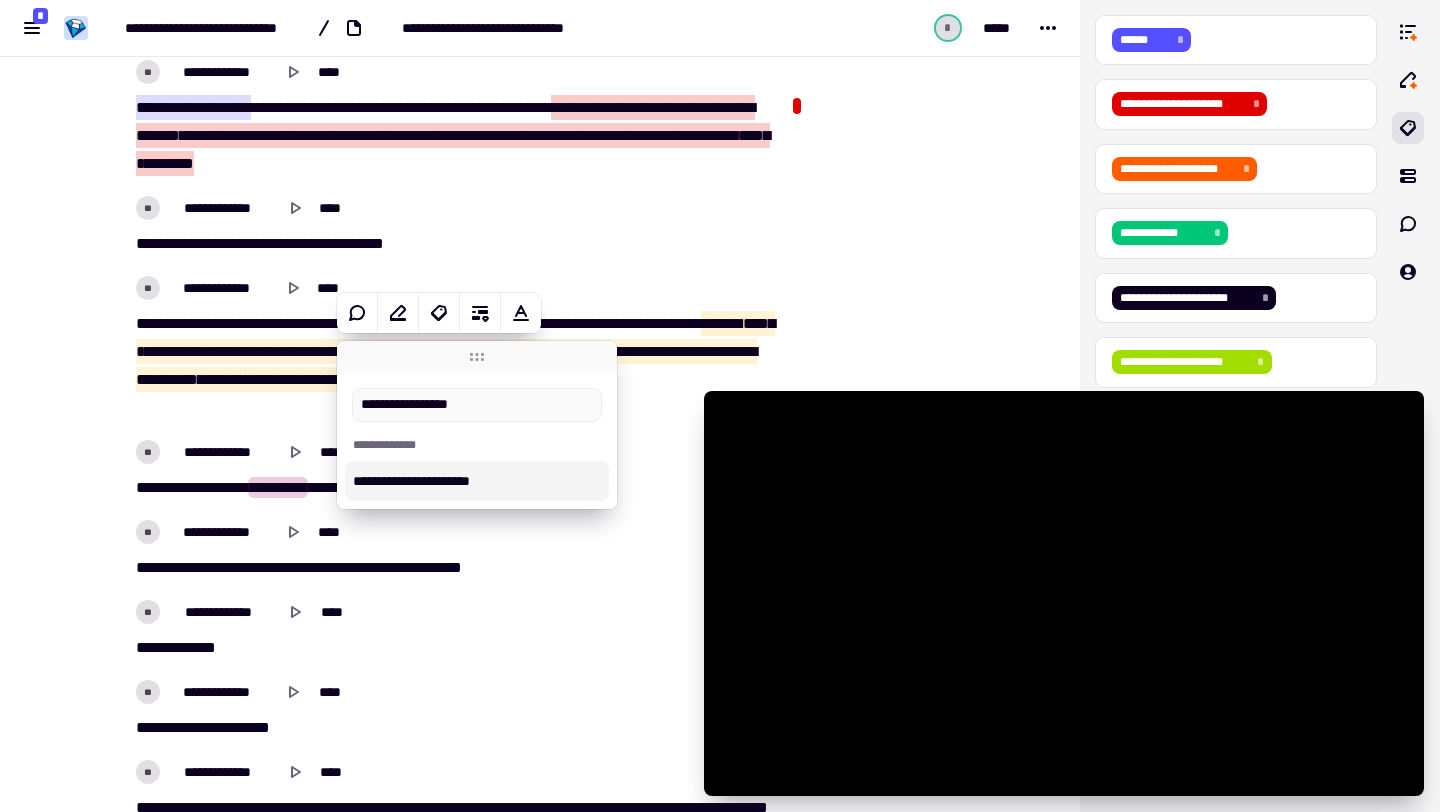 type on "******" 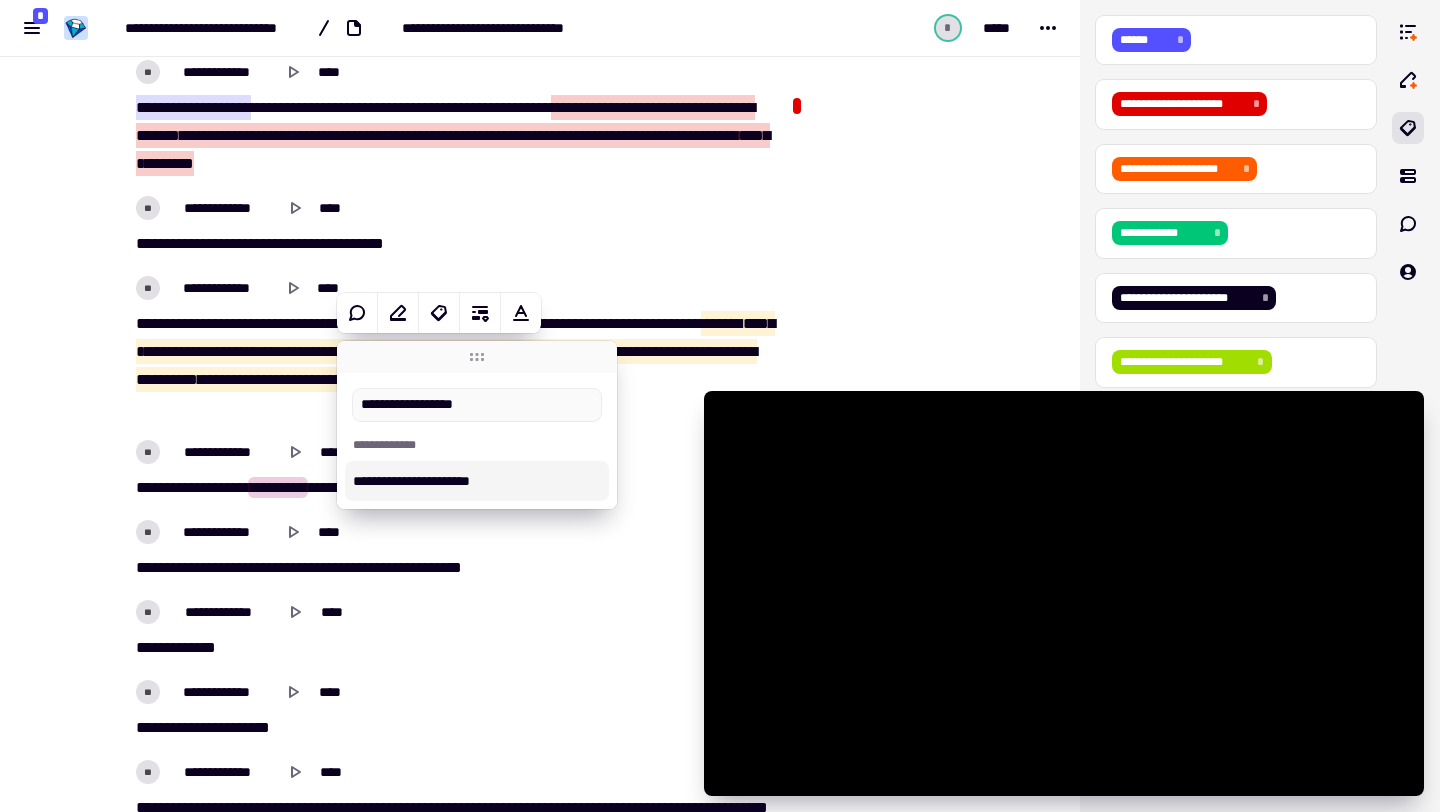 type on "**********" 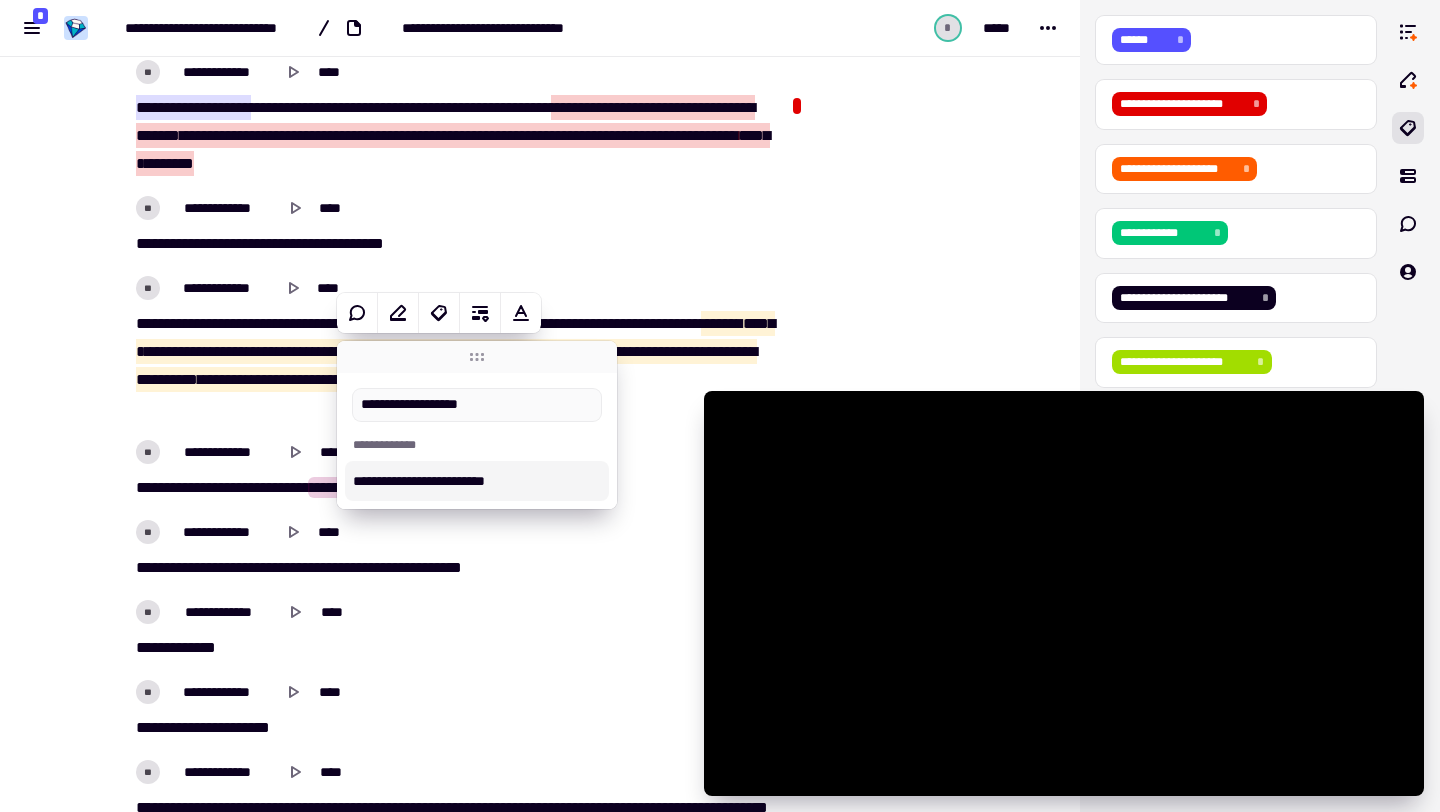 type on "******" 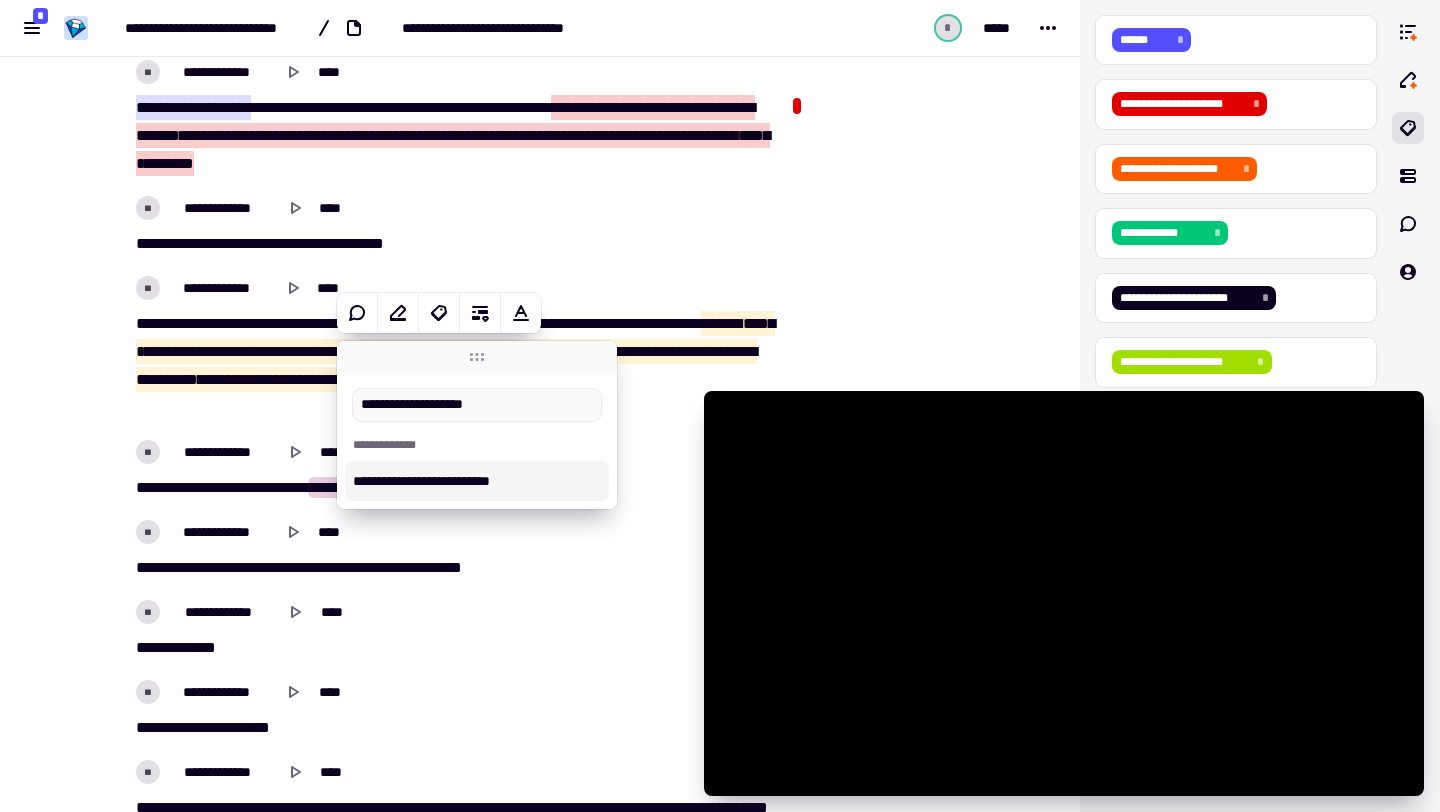 type on "**********" 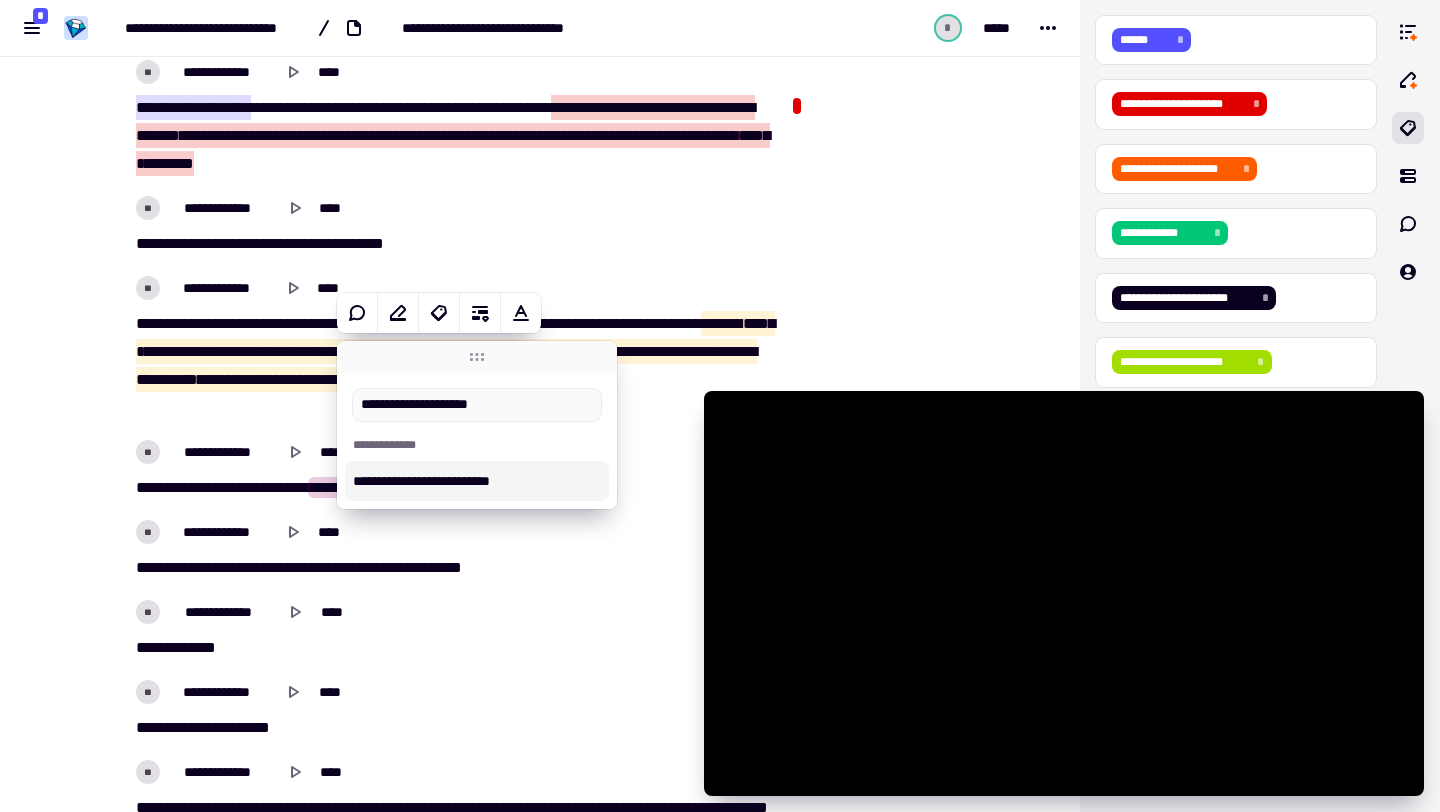 type on "******" 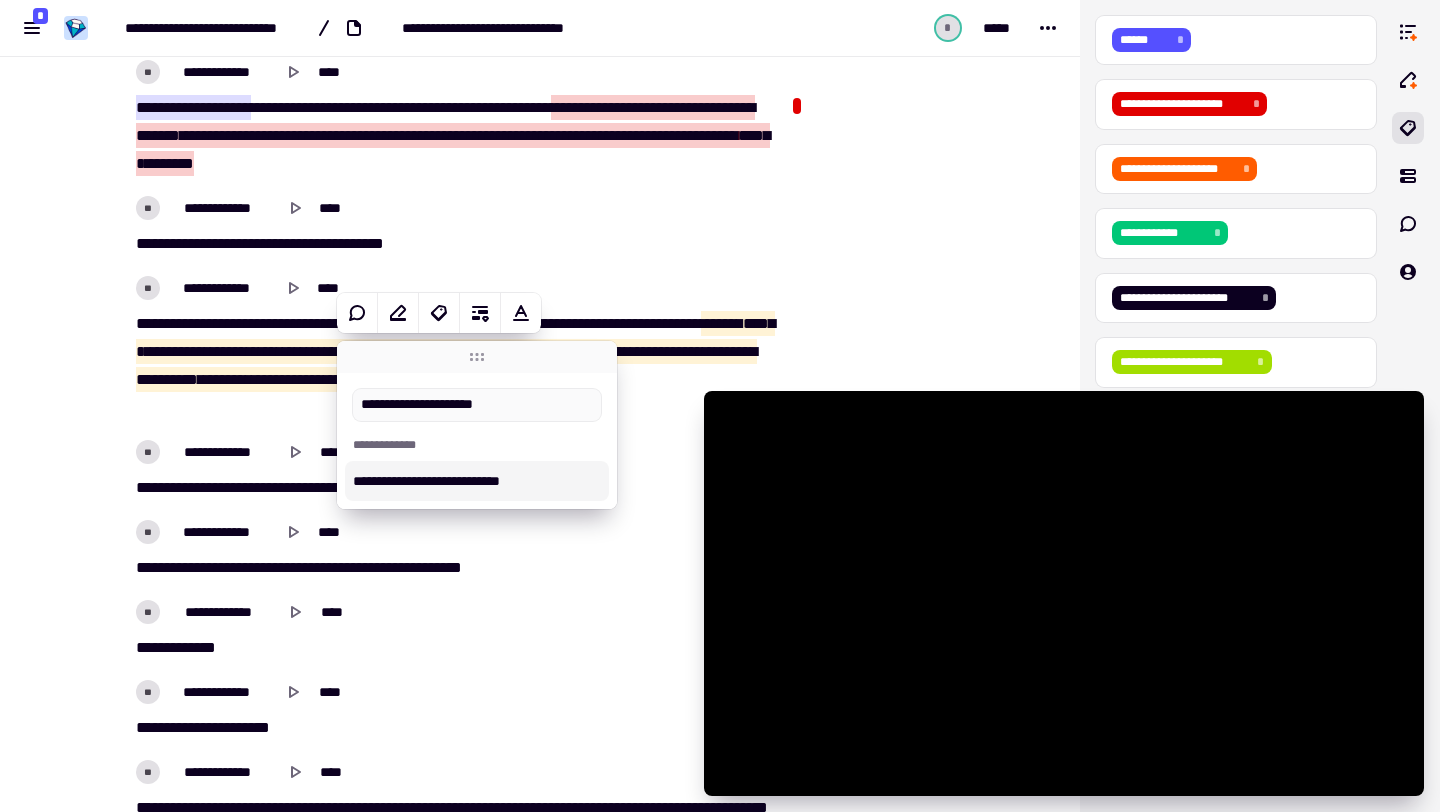 type on "******" 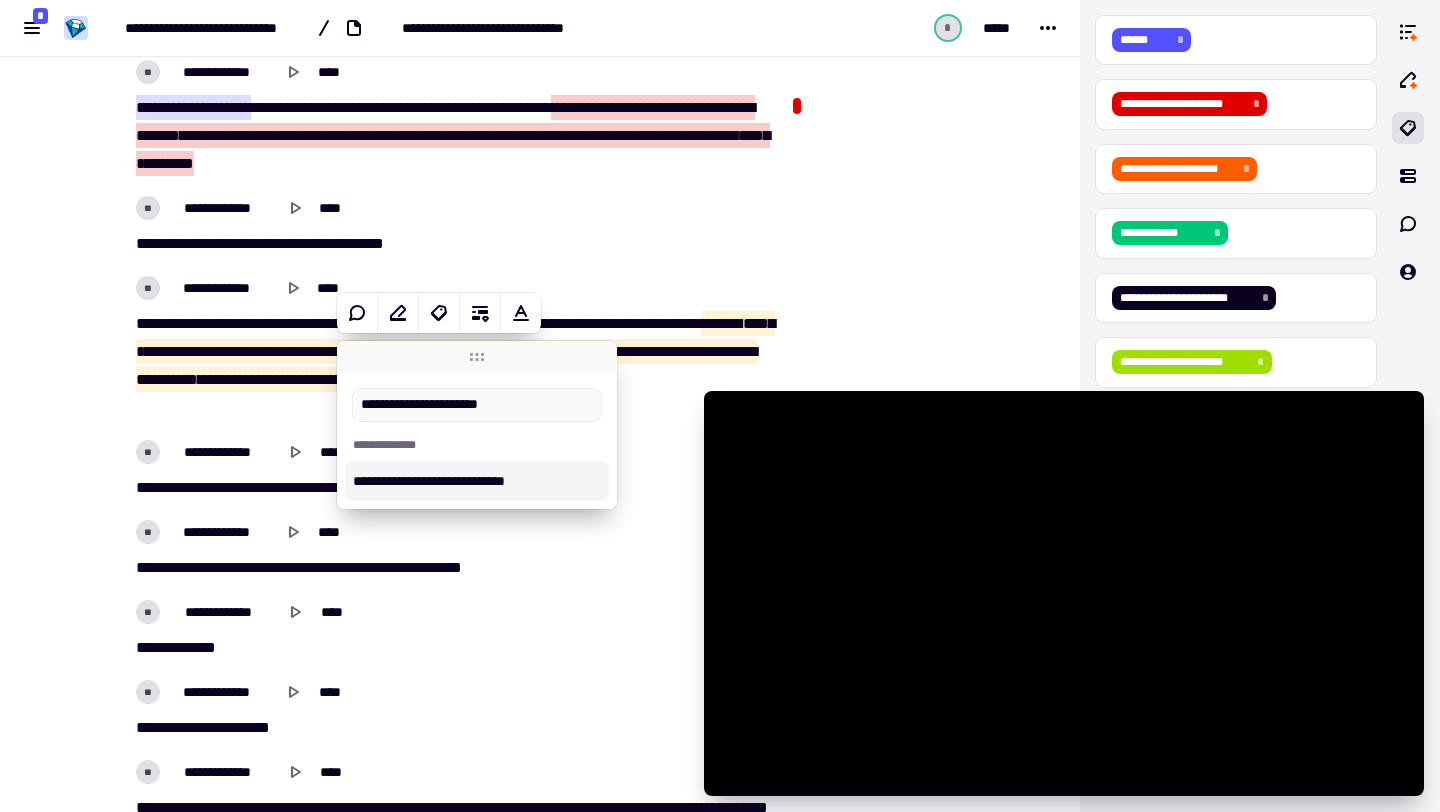 type on "******" 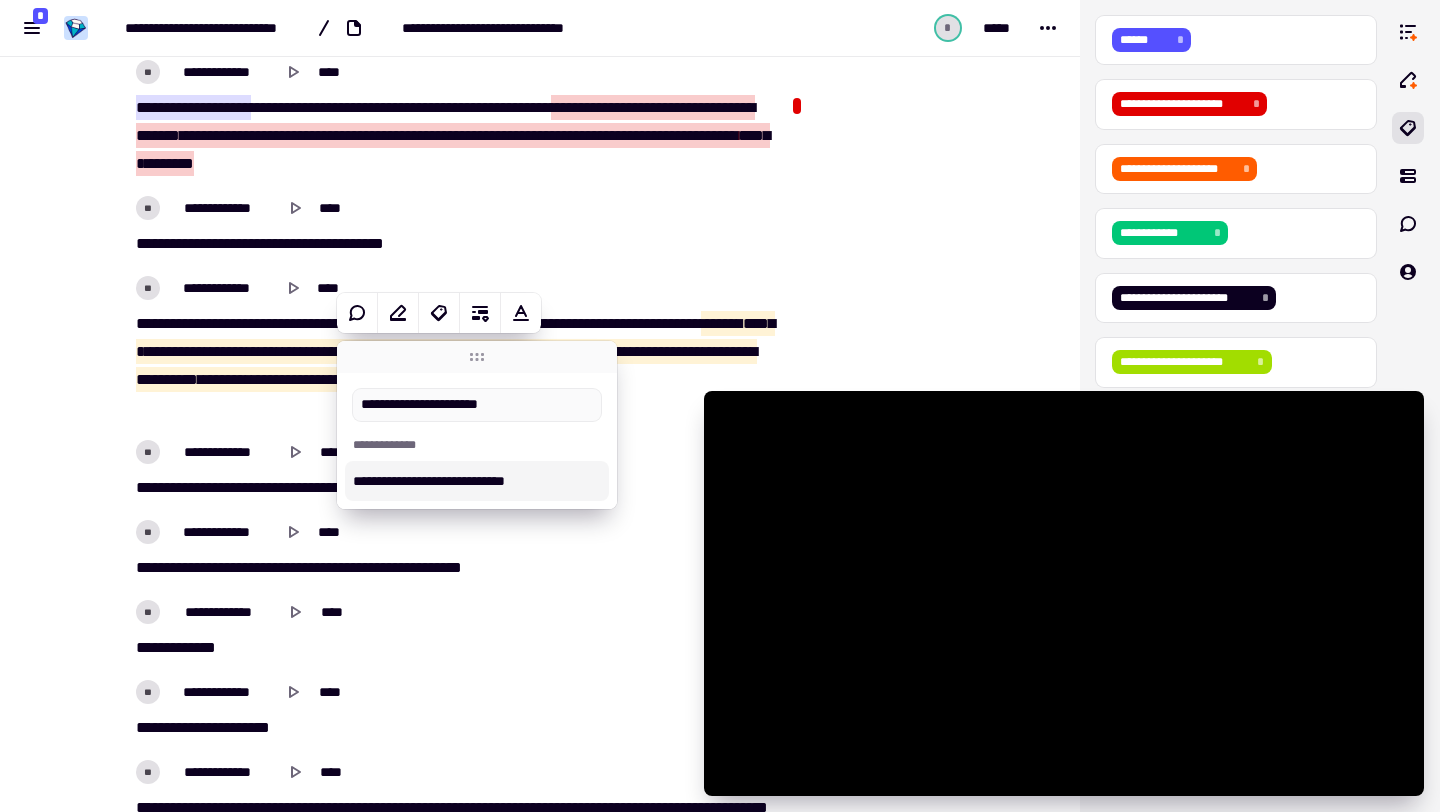 type 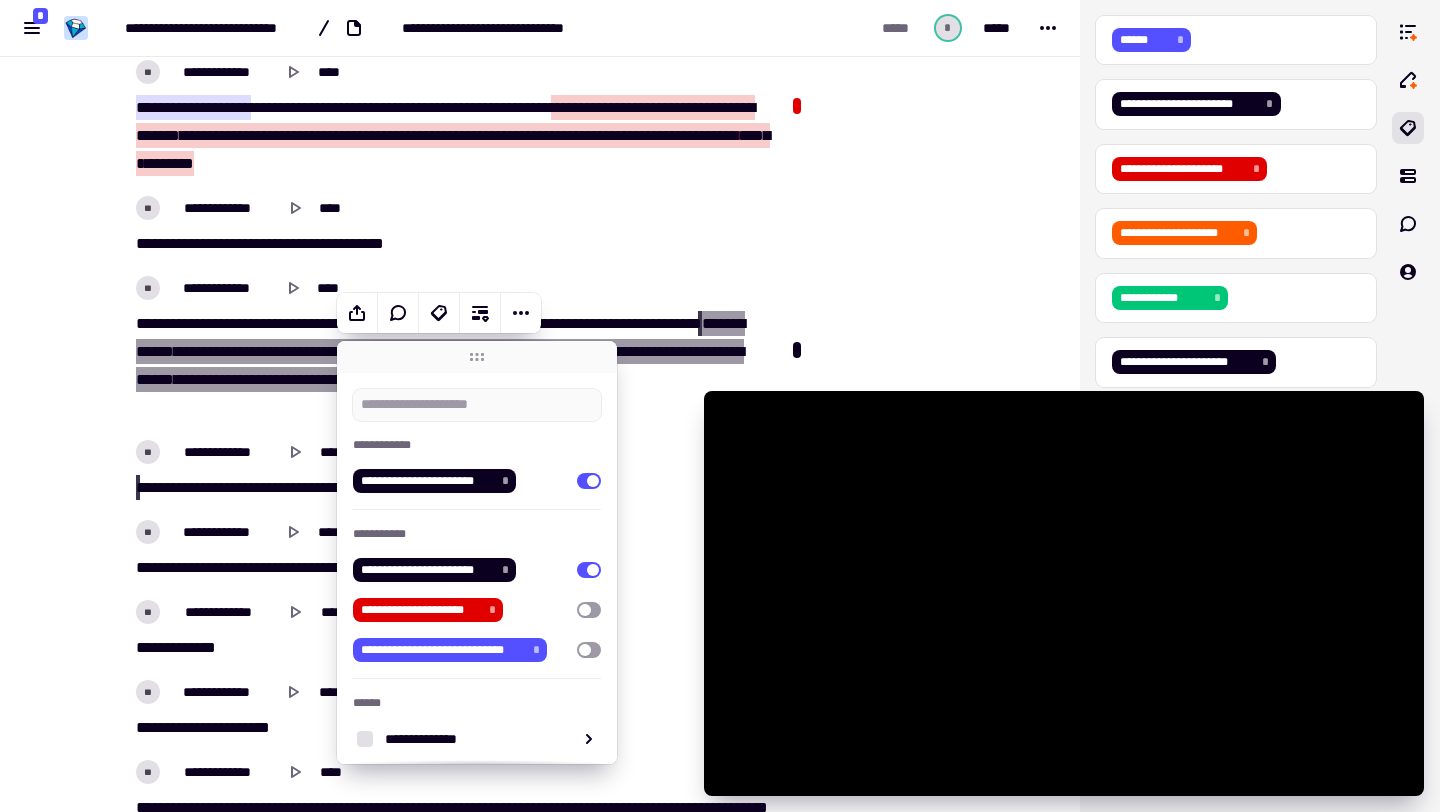 click on "[NUMBER] [STREET] [NUMBER] [STREET_TYPE] [CITY] [STATE] [ZIP]" at bounding box center [452, 630] 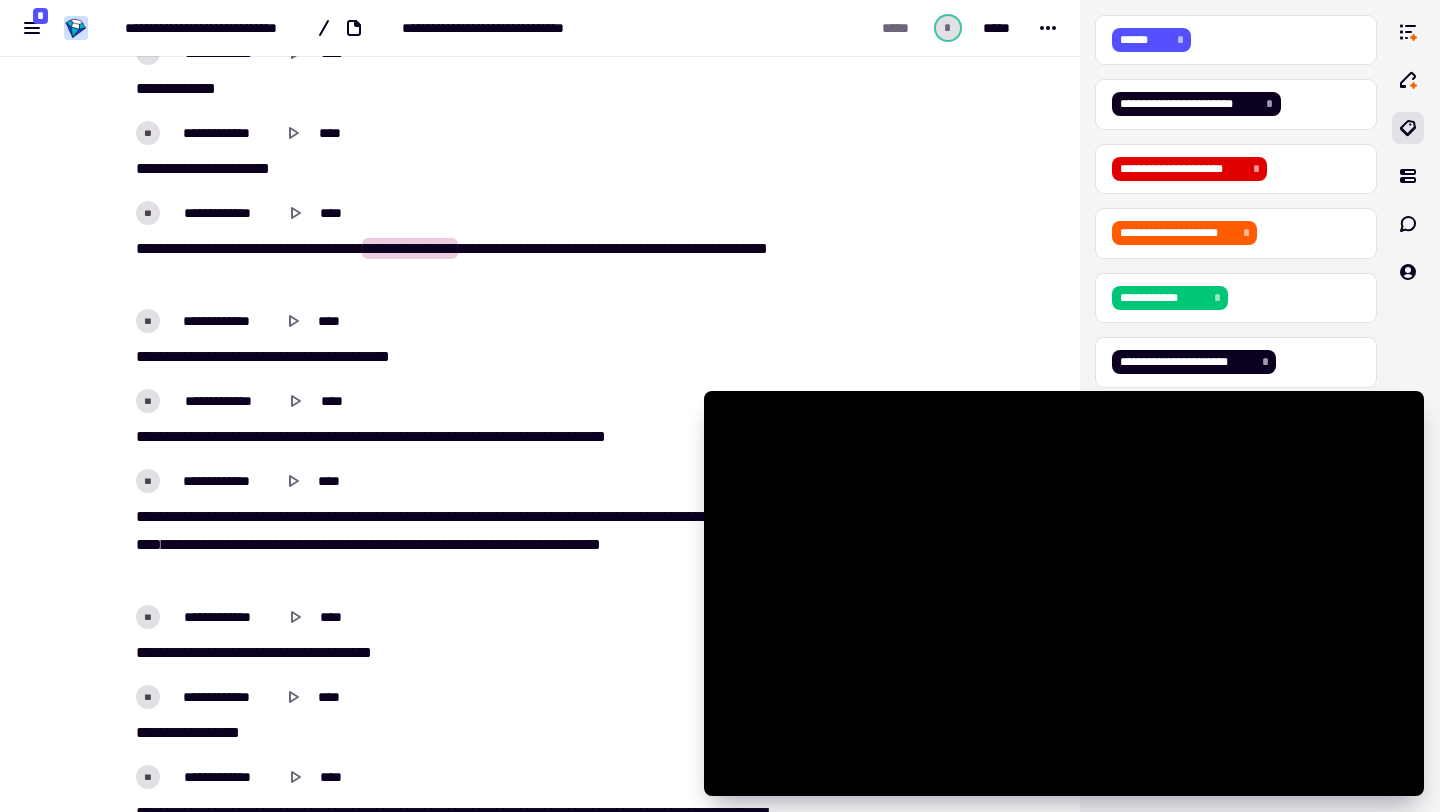 scroll, scrollTop: 4433, scrollLeft: 0, axis: vertical 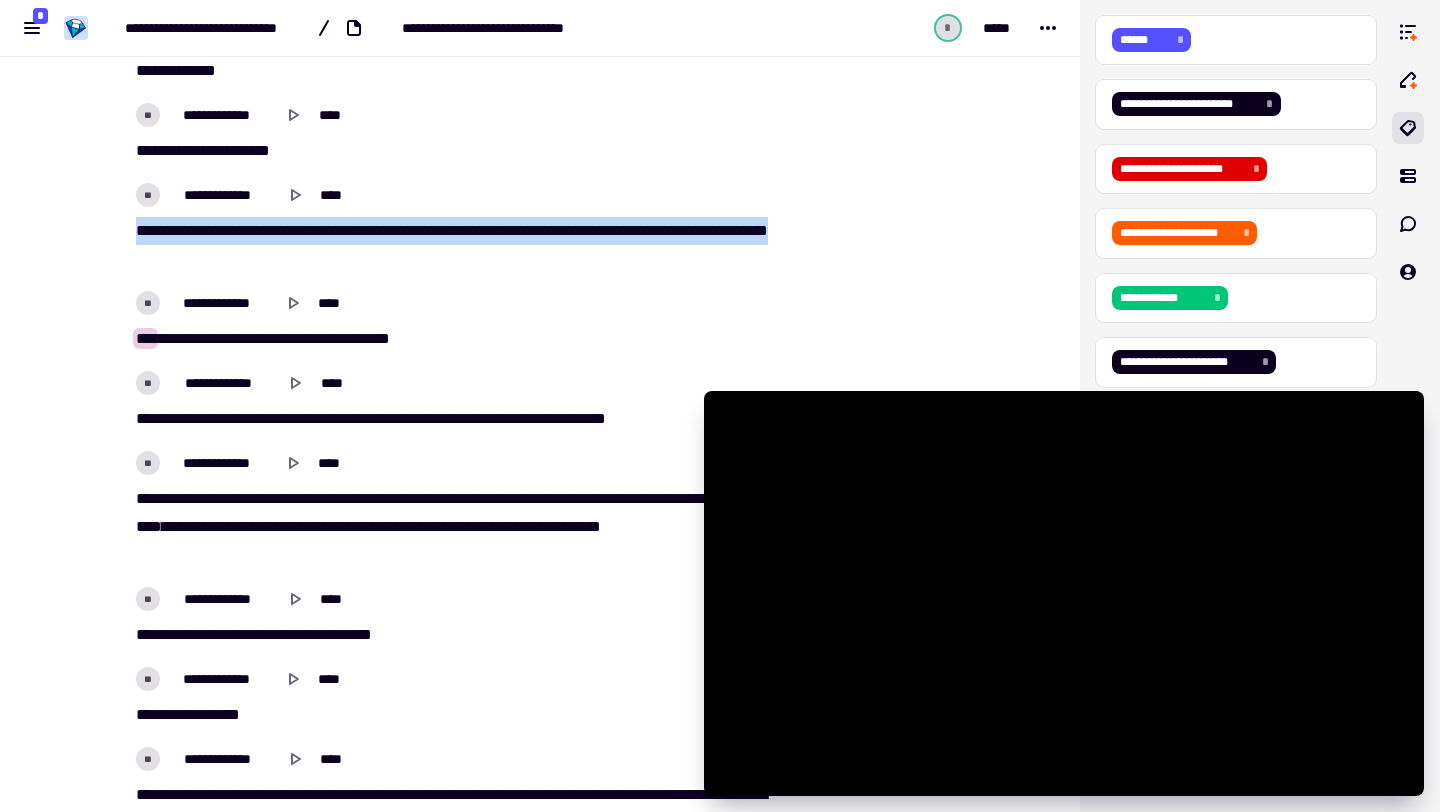 drag, startPoint x: 133, startPoint y: 229, endPoint x: 388, endPoint y: 258, distance: 256.6437 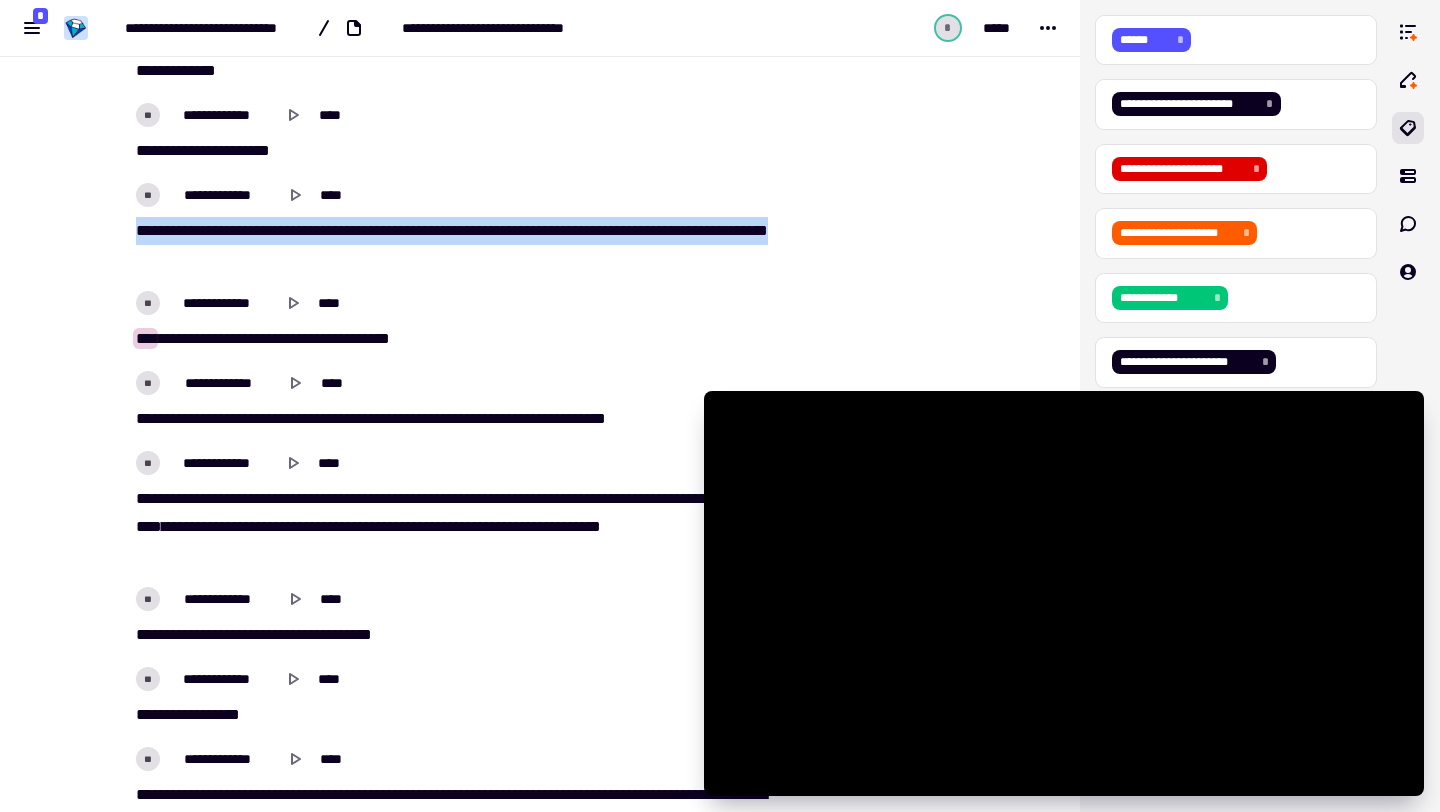 click on "[NUMBER] [STREET] [NUMBER] [STREET_TYPE] [CITY] [STATE] [ZIP]" at bounding box center (452, 245) 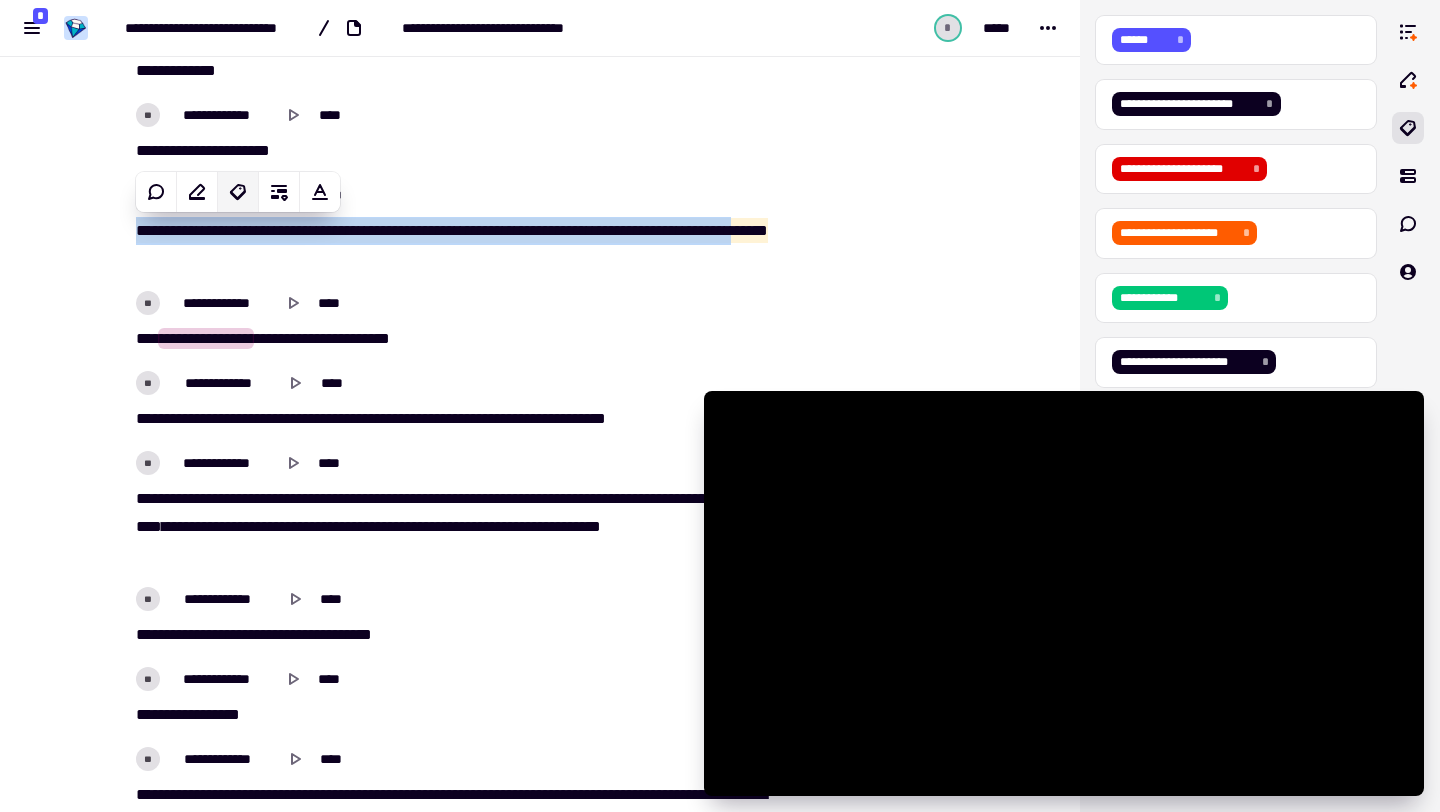 click 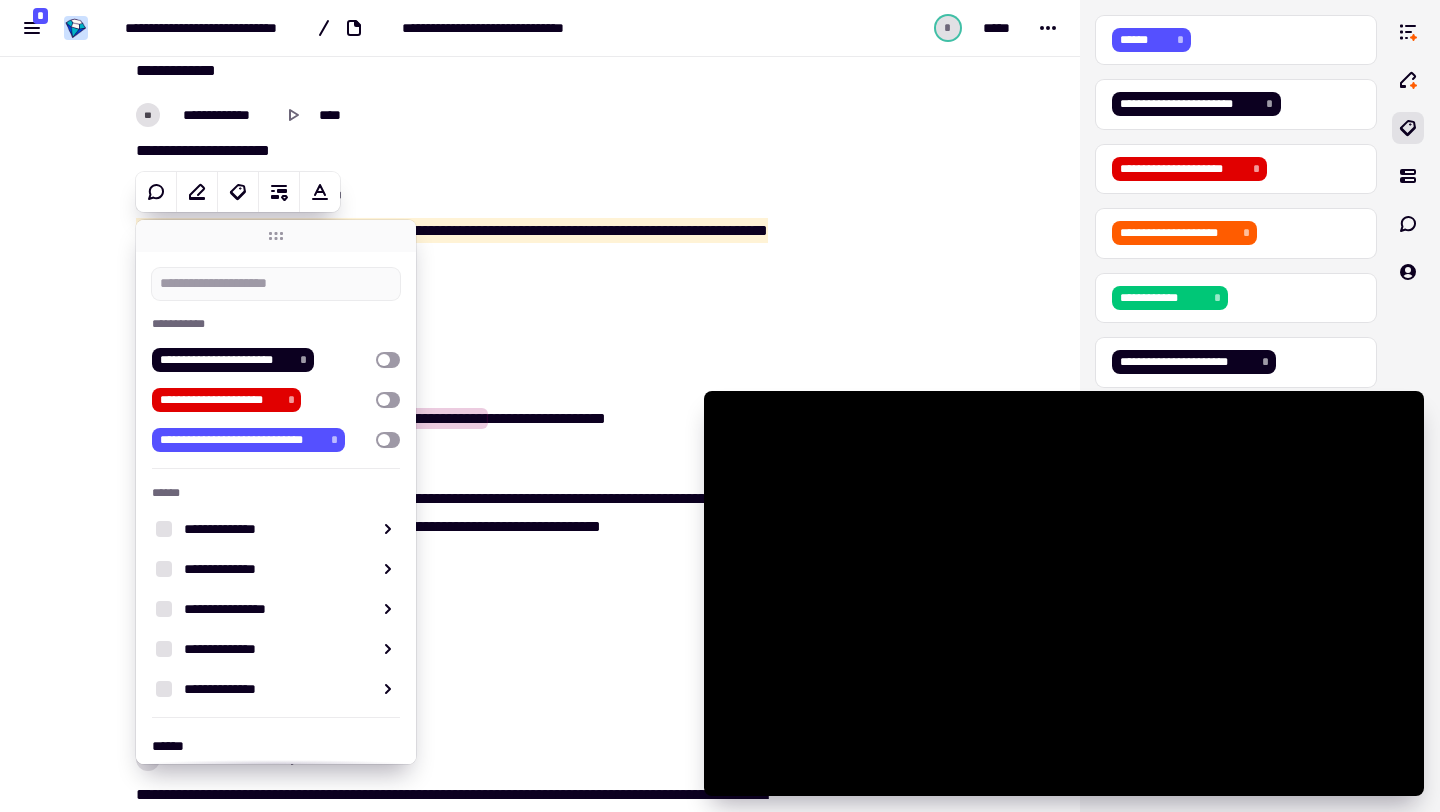 type on "******" 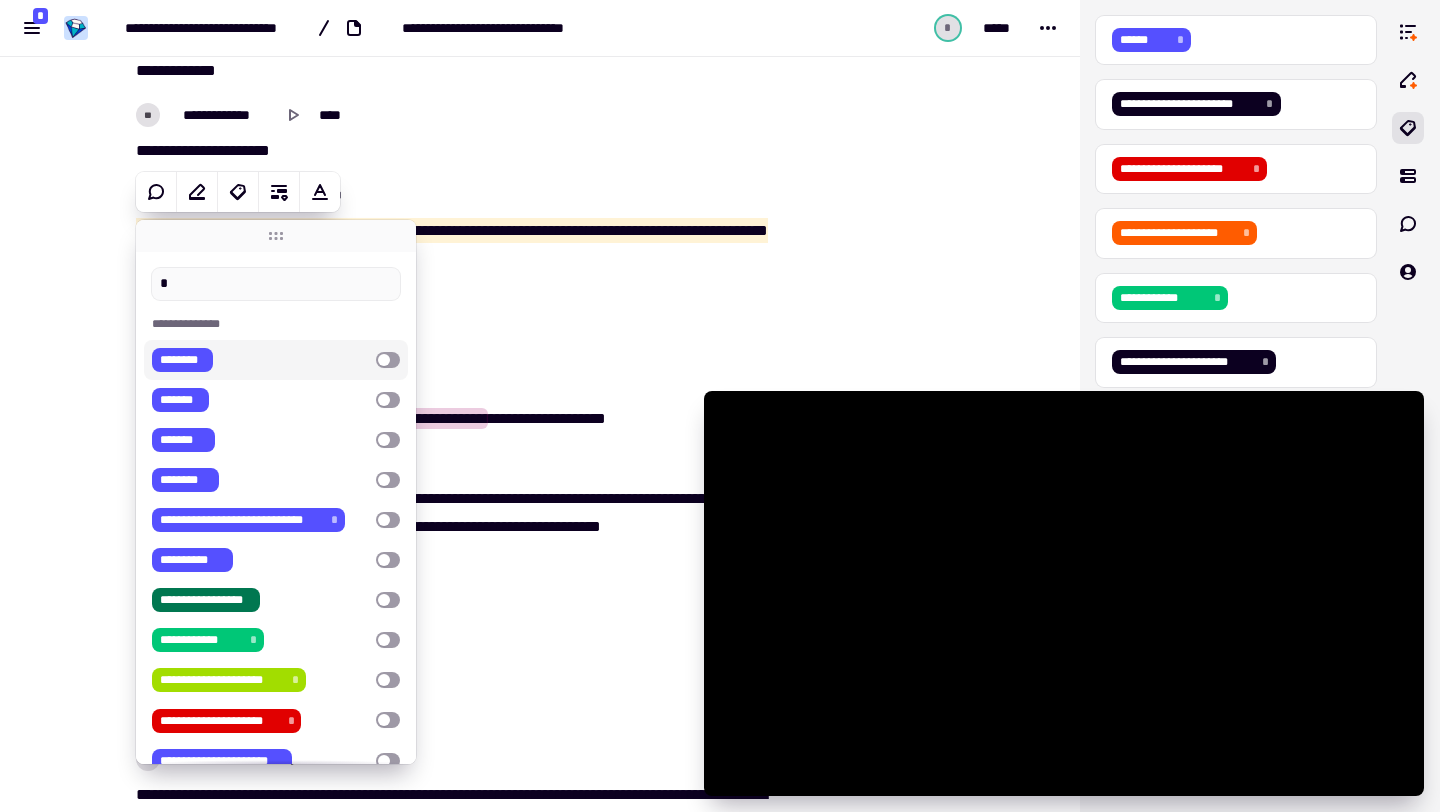 type on "******" 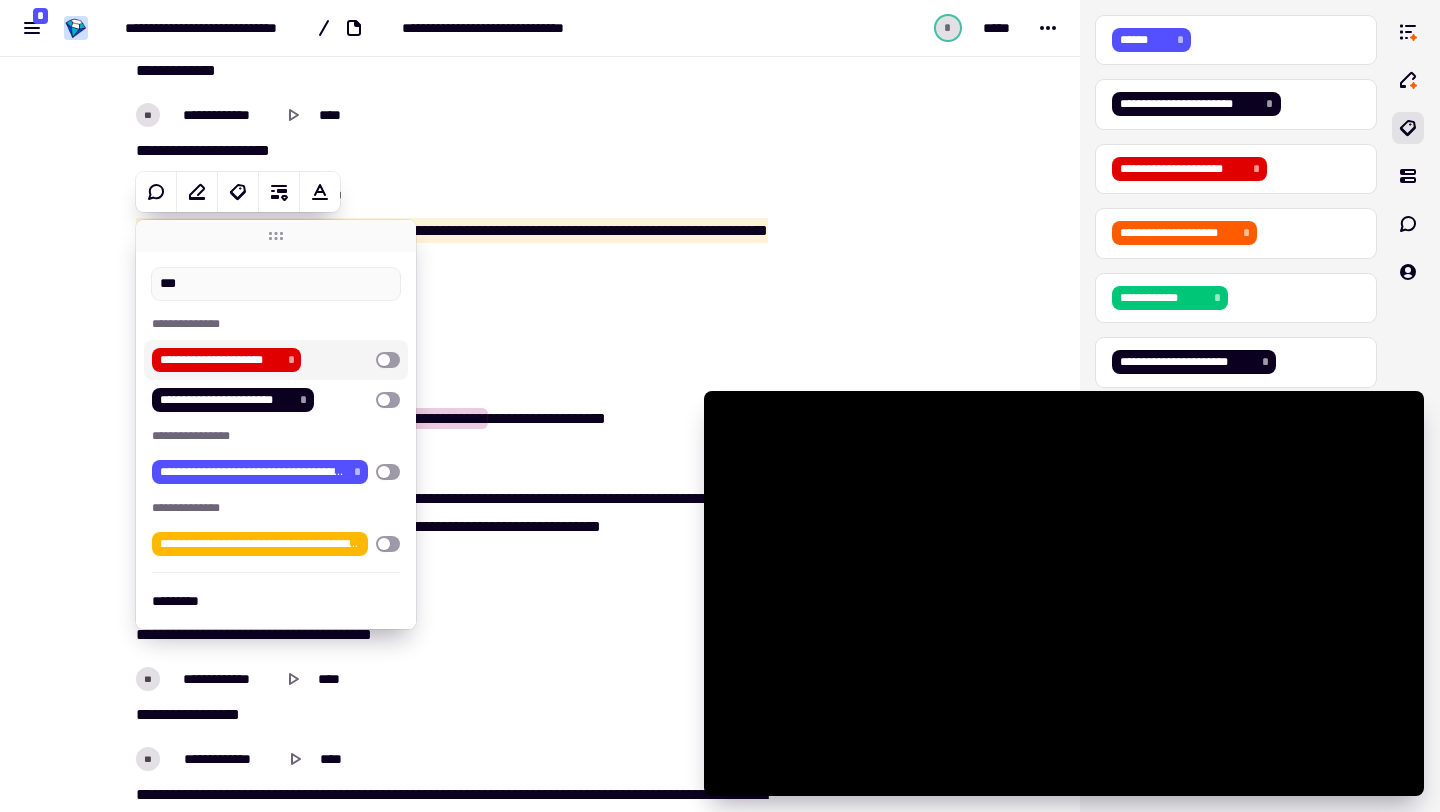type on "****" 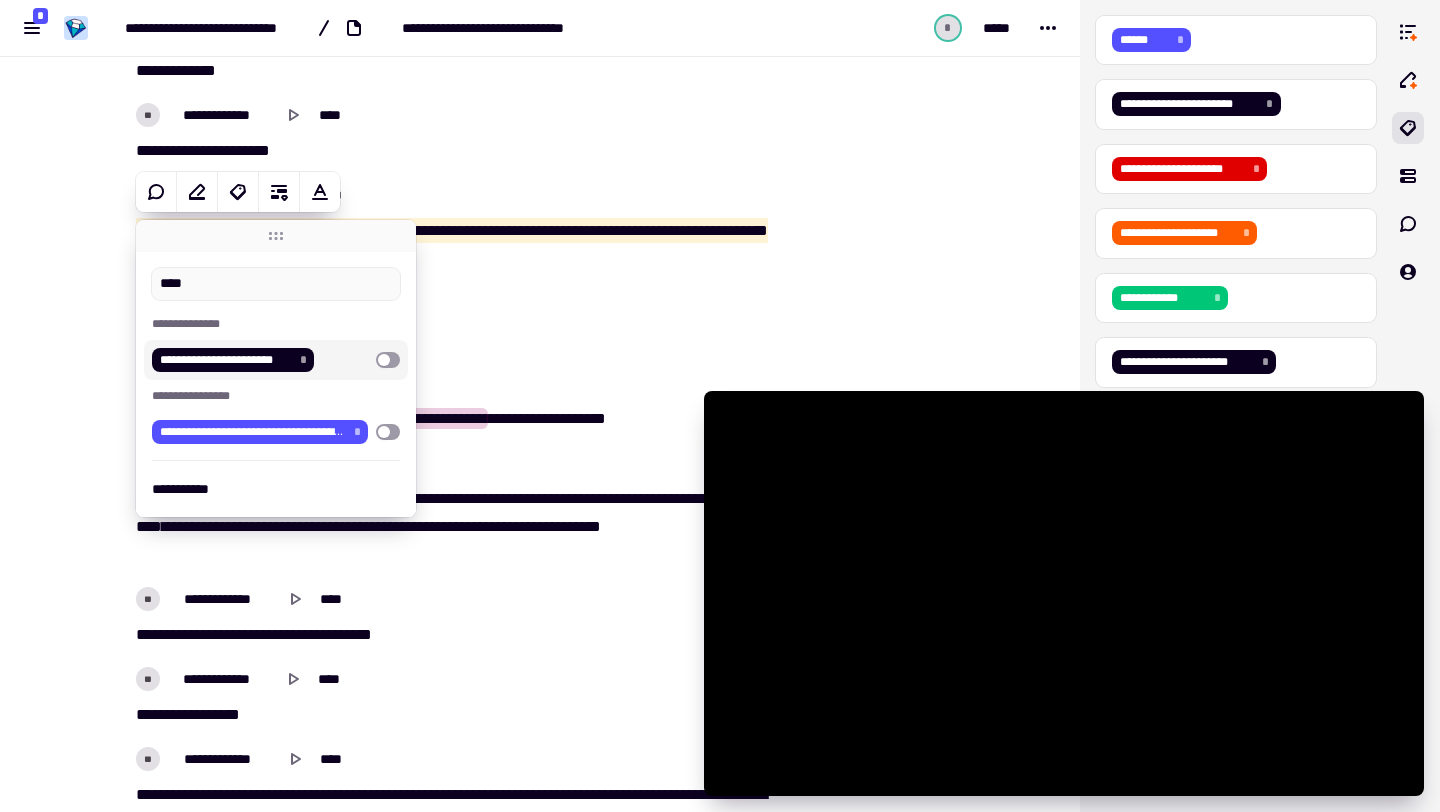 type on "******" 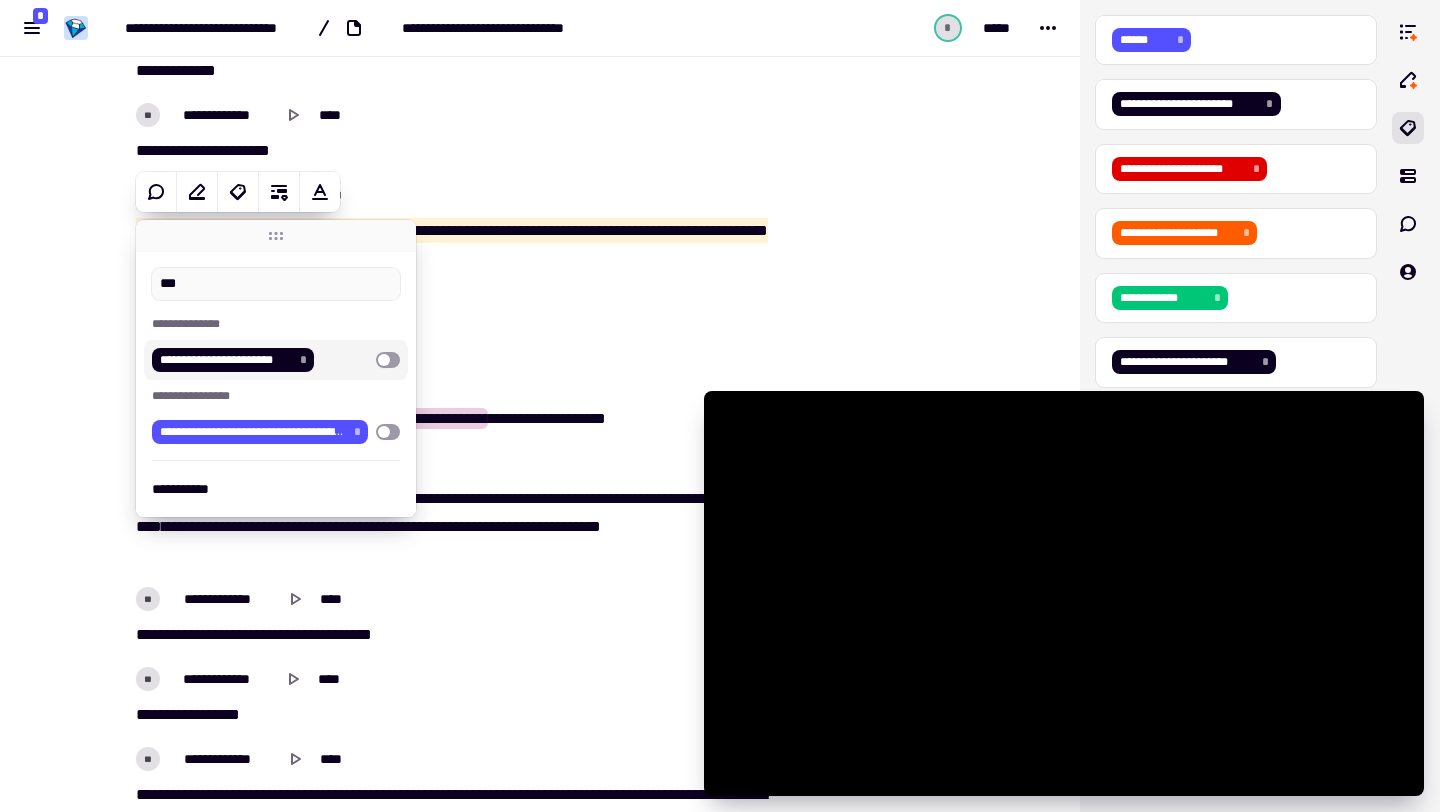 type on "**" 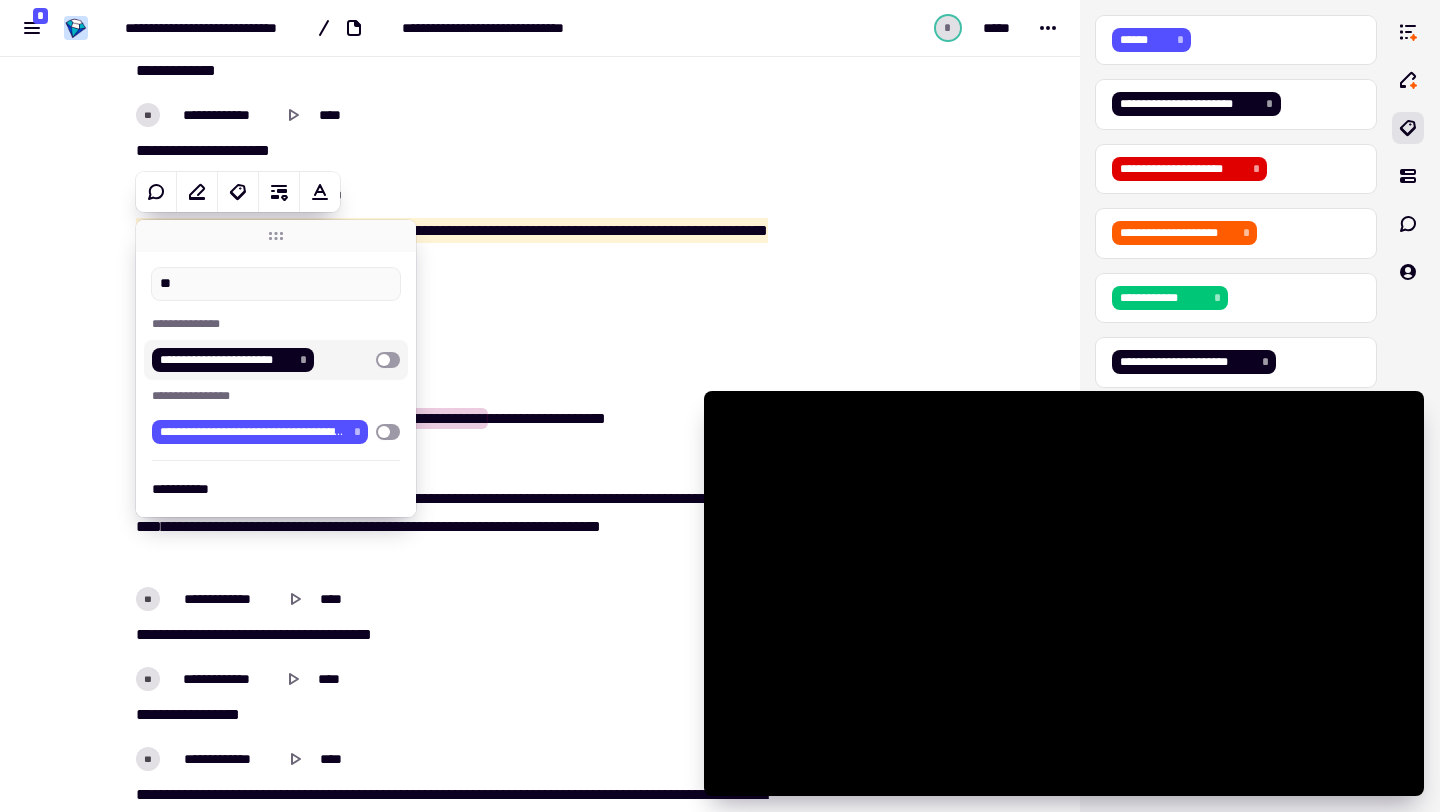 type on "******" 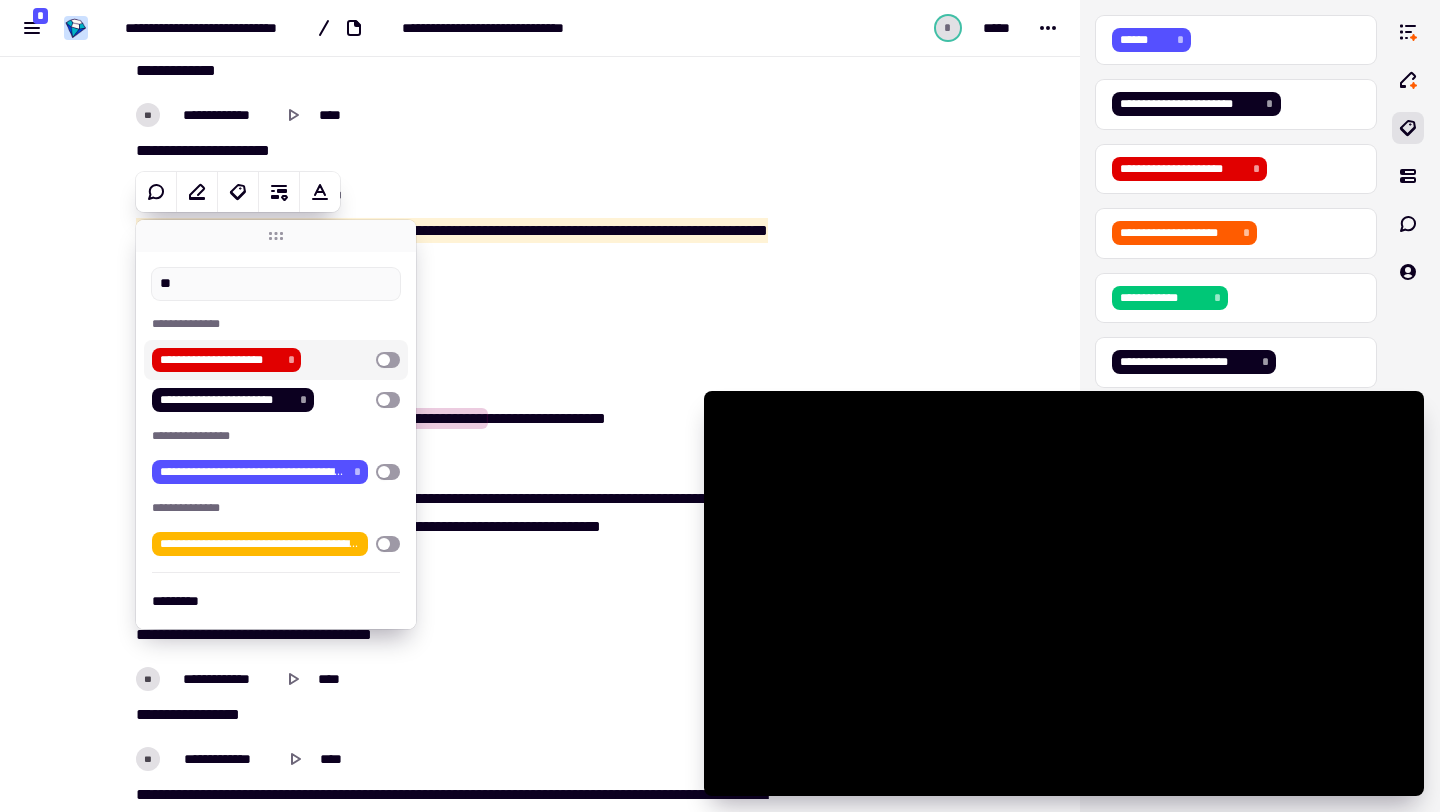 type on "*" 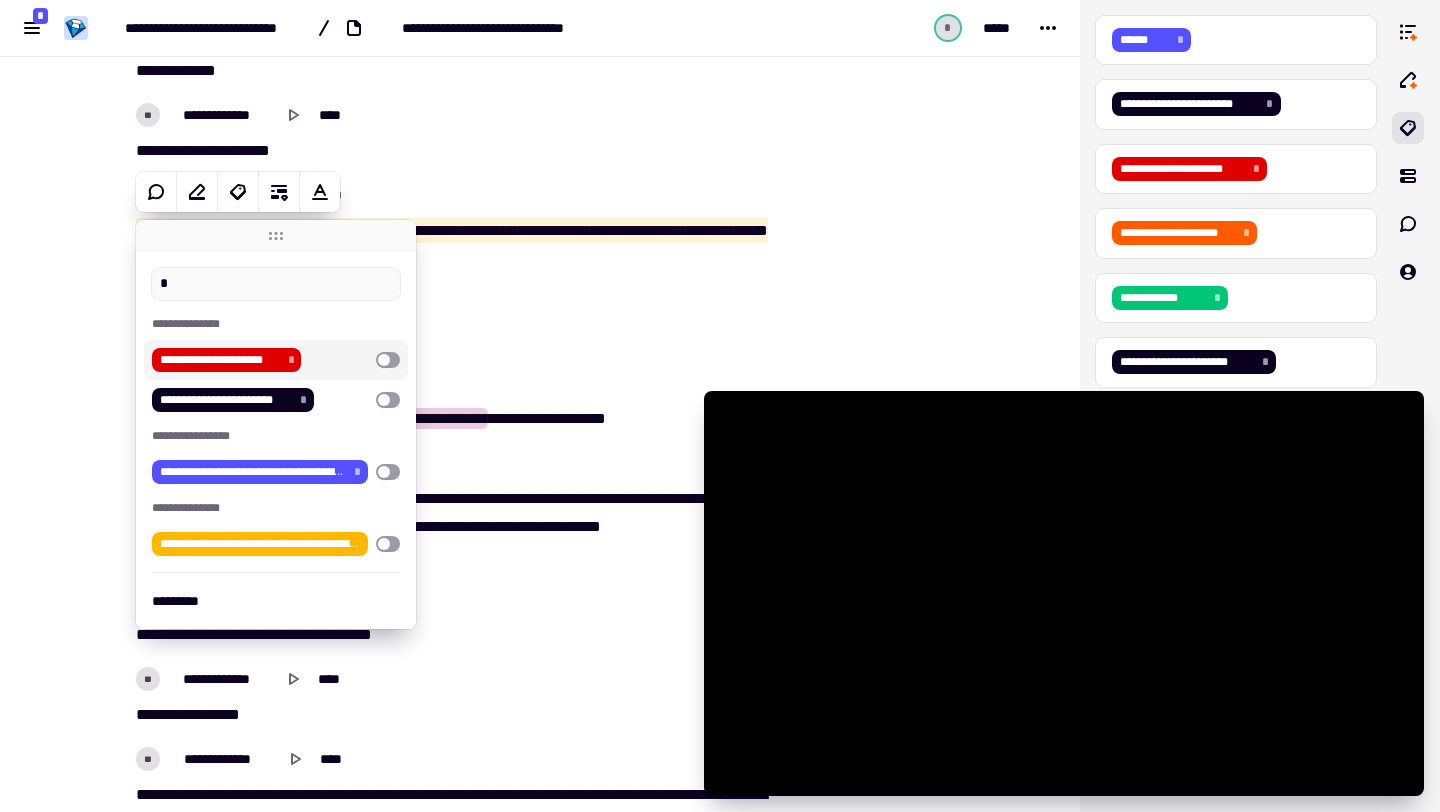 type on "******" 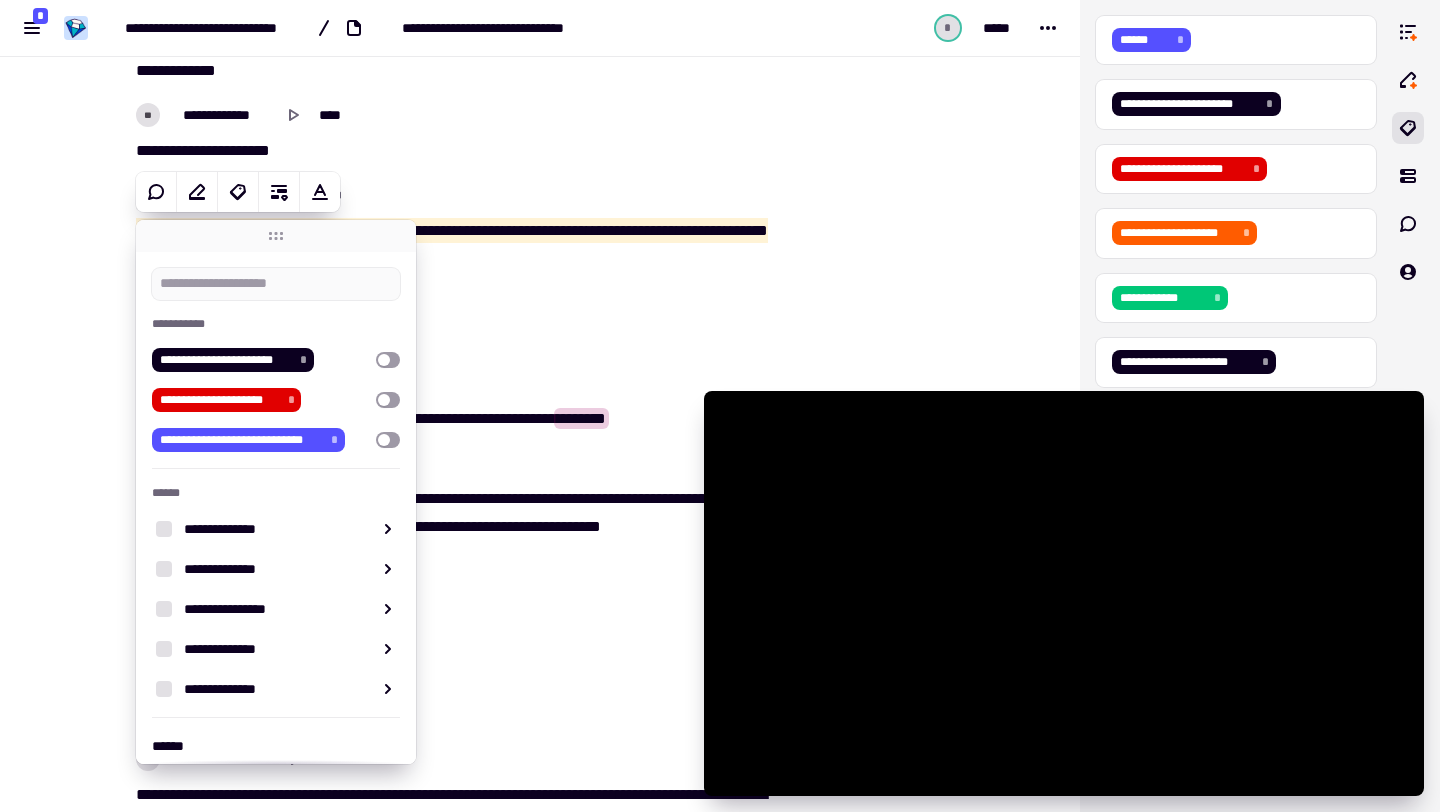 type on "******" 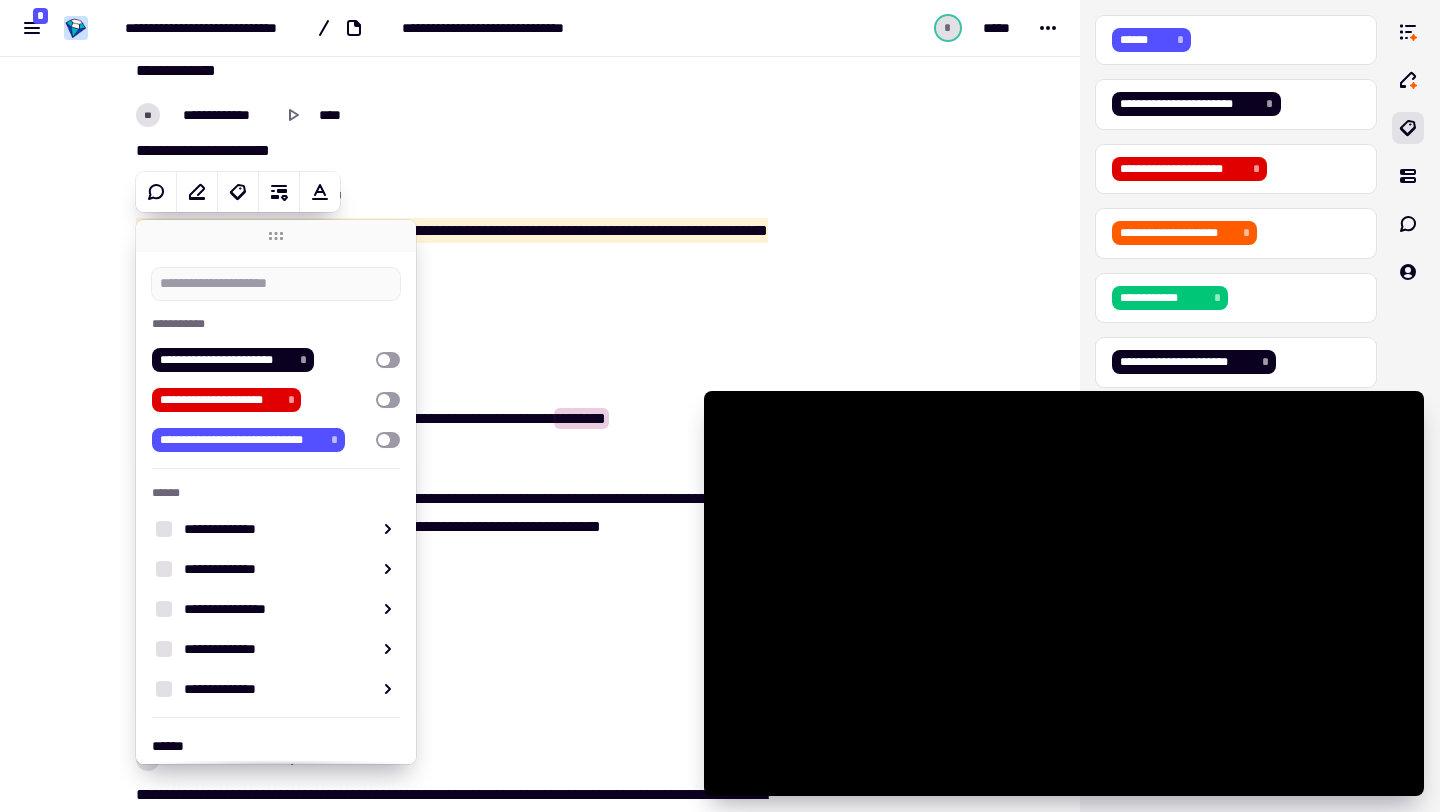 type on "*" 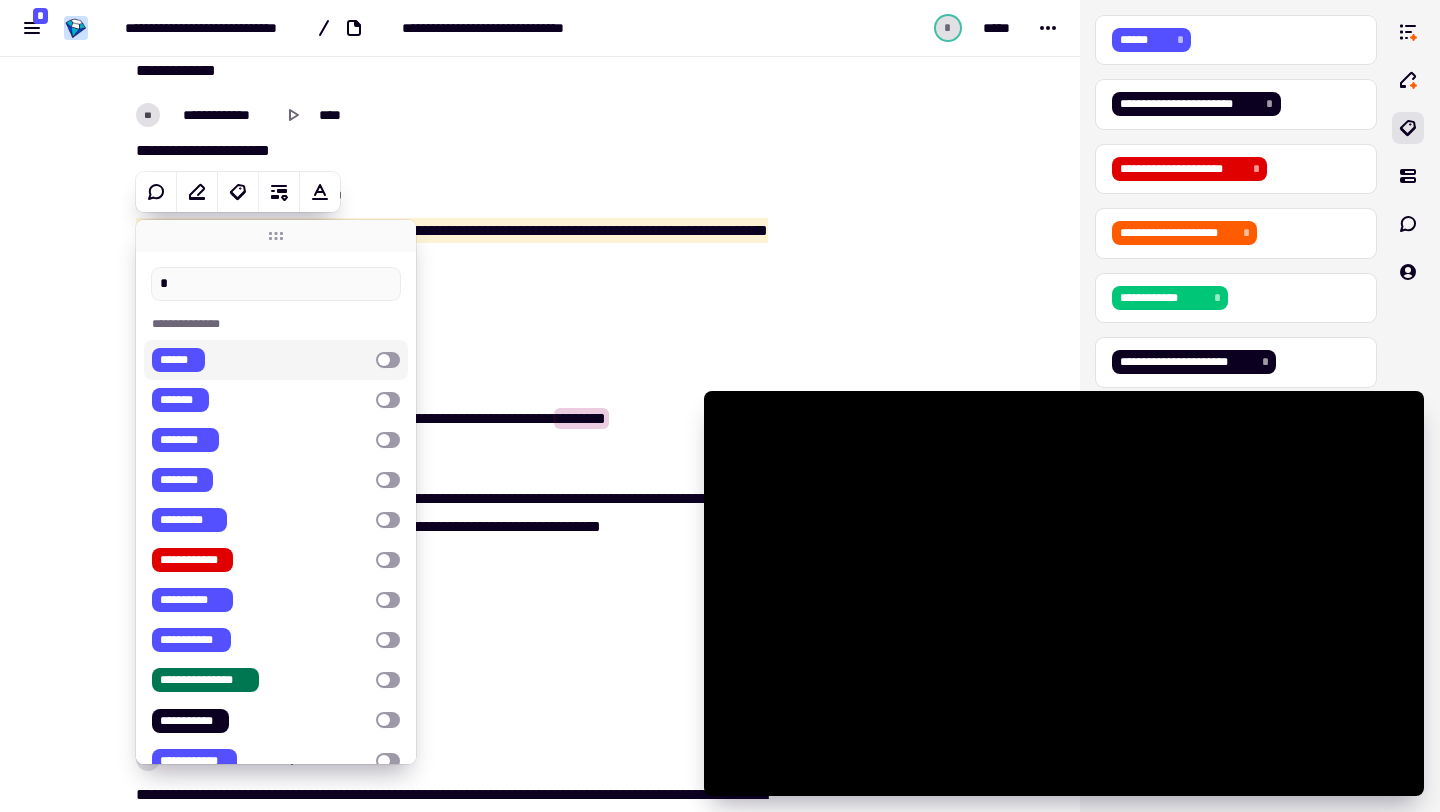 type on "******" 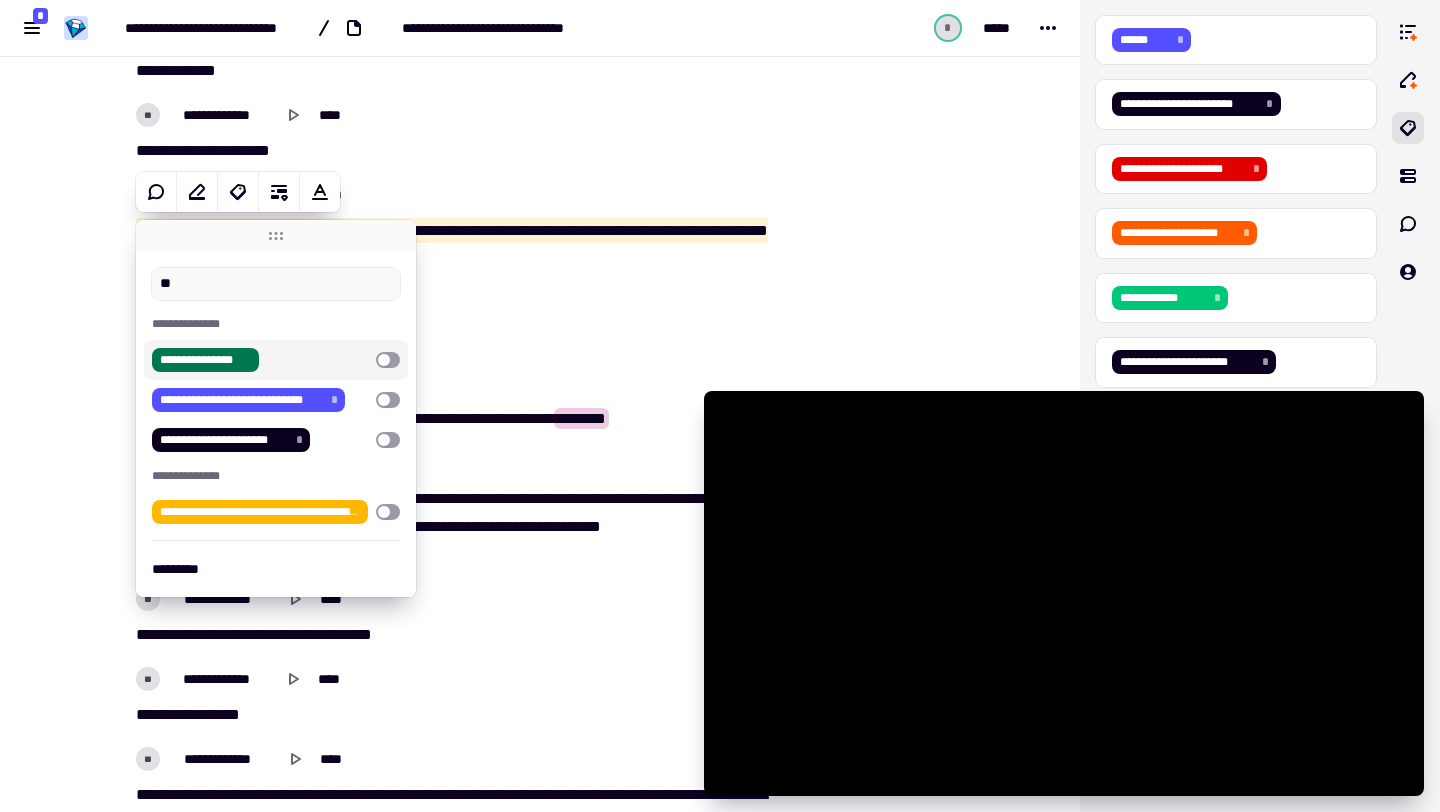 type on "******" 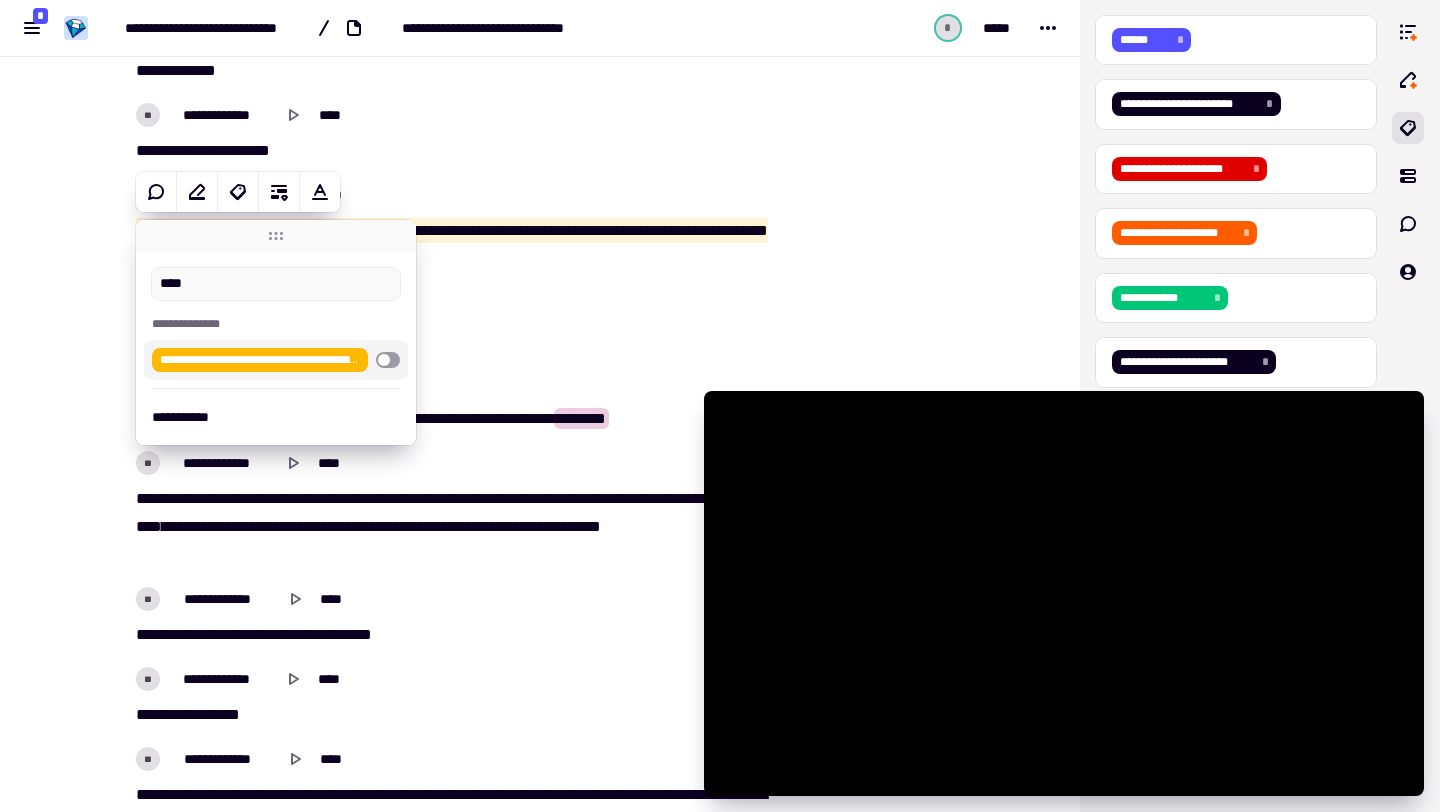 type on "*****" 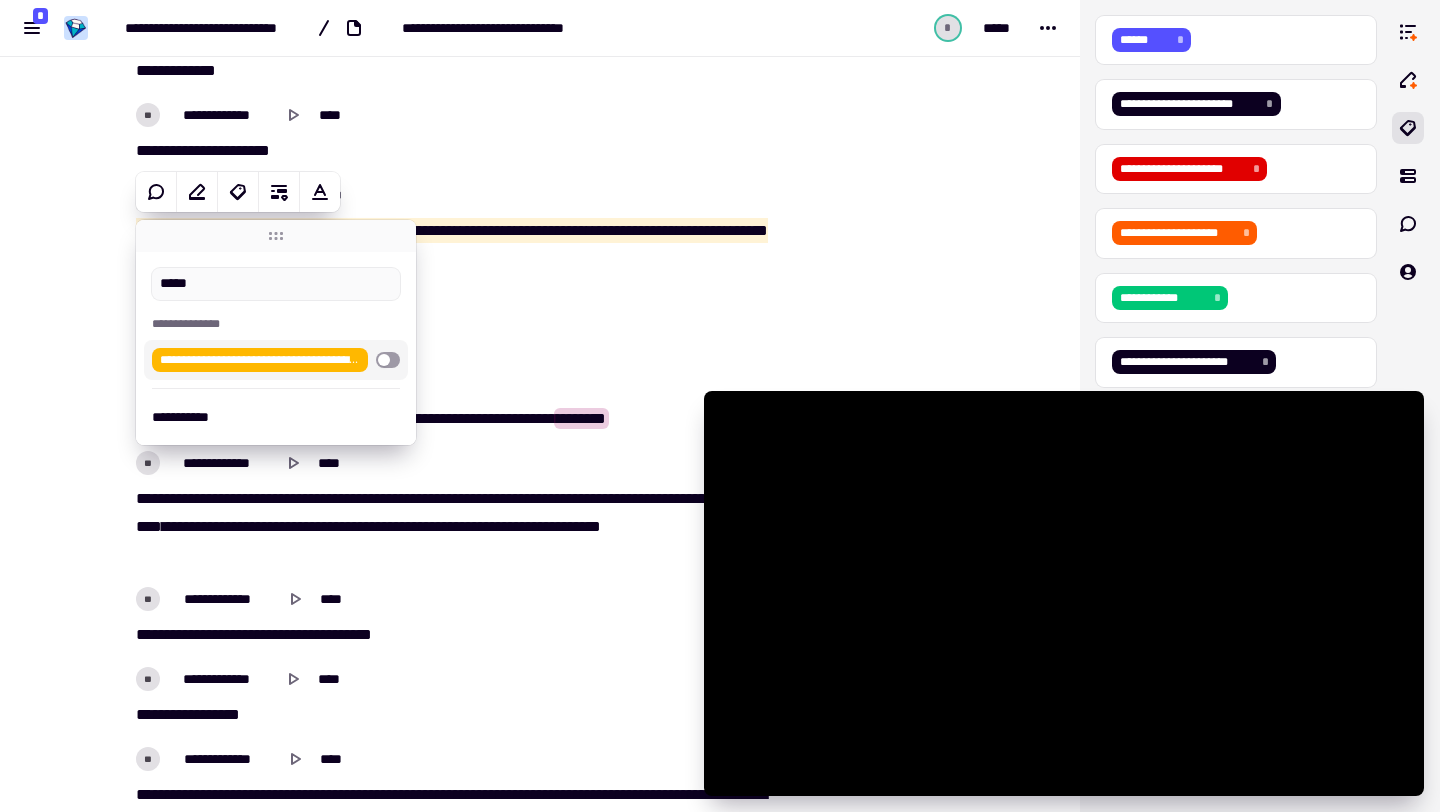 type on "******" 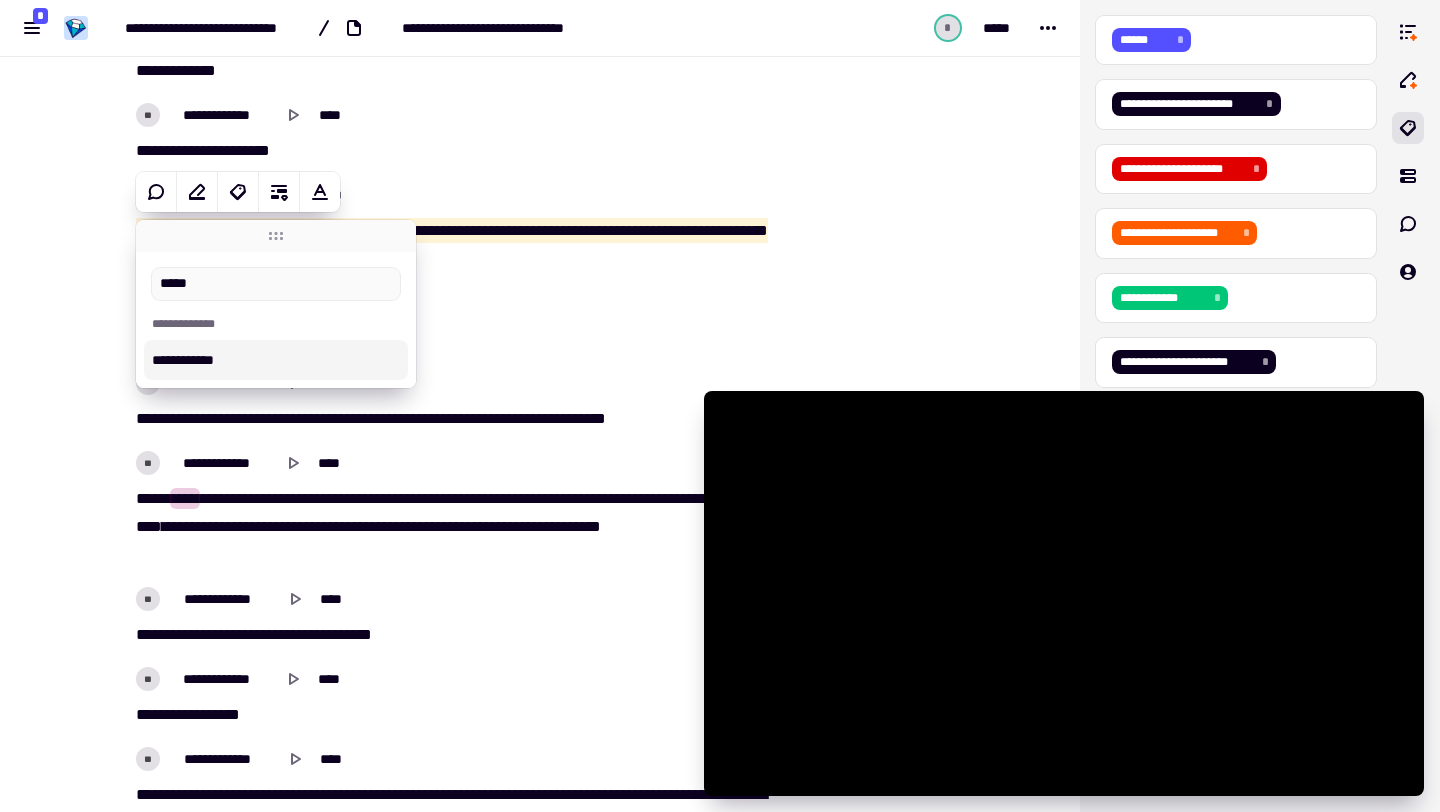 type on "******" 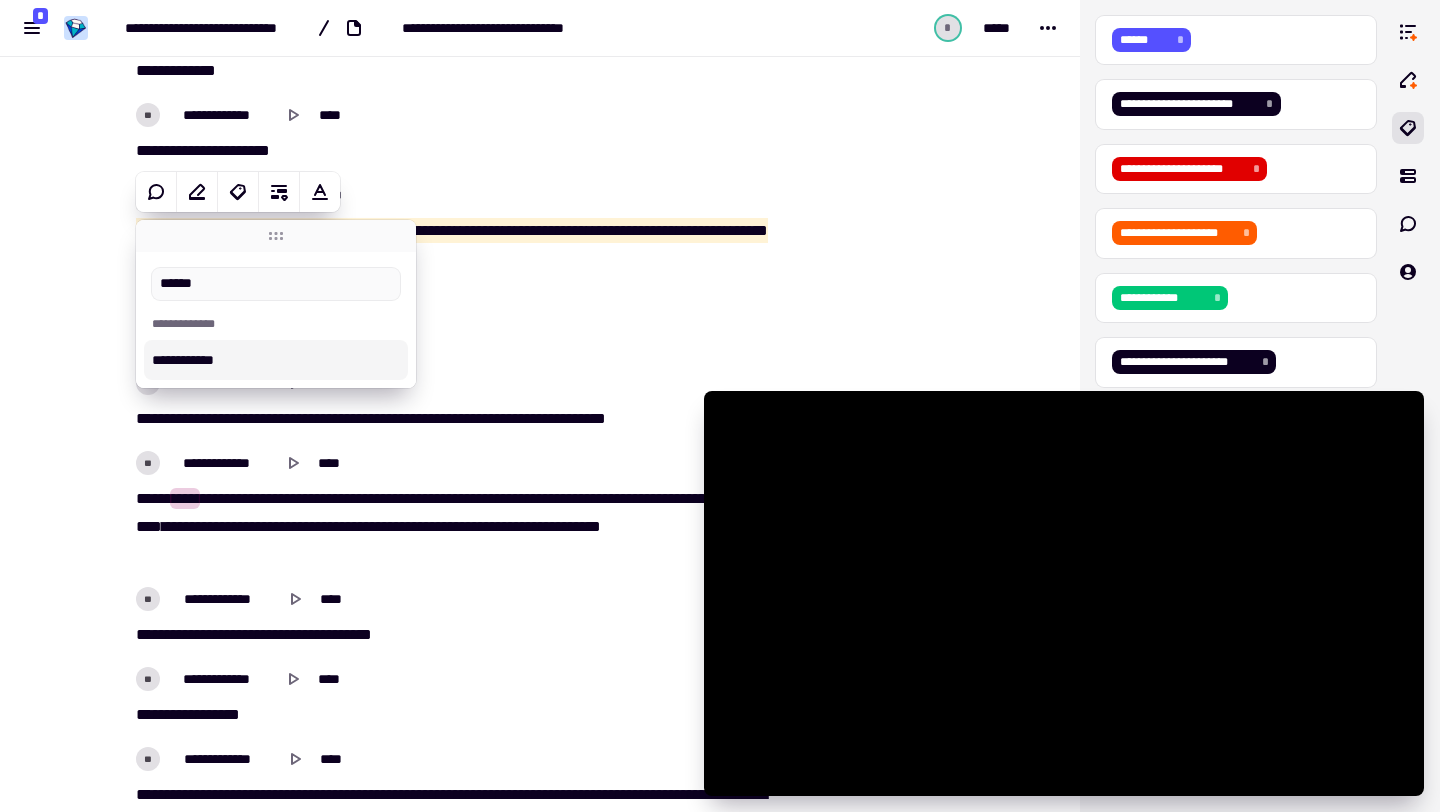 type on "******" 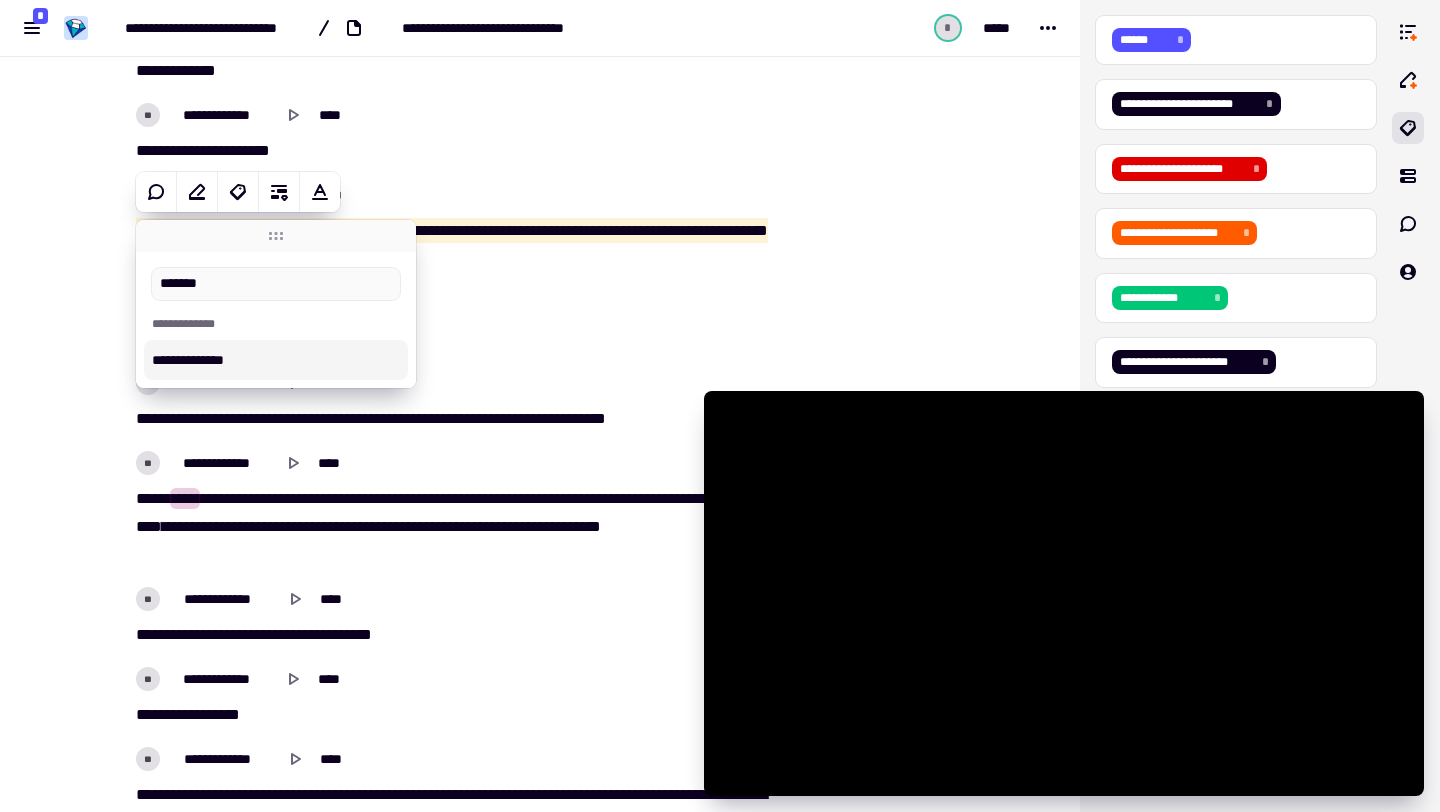 type on "********" 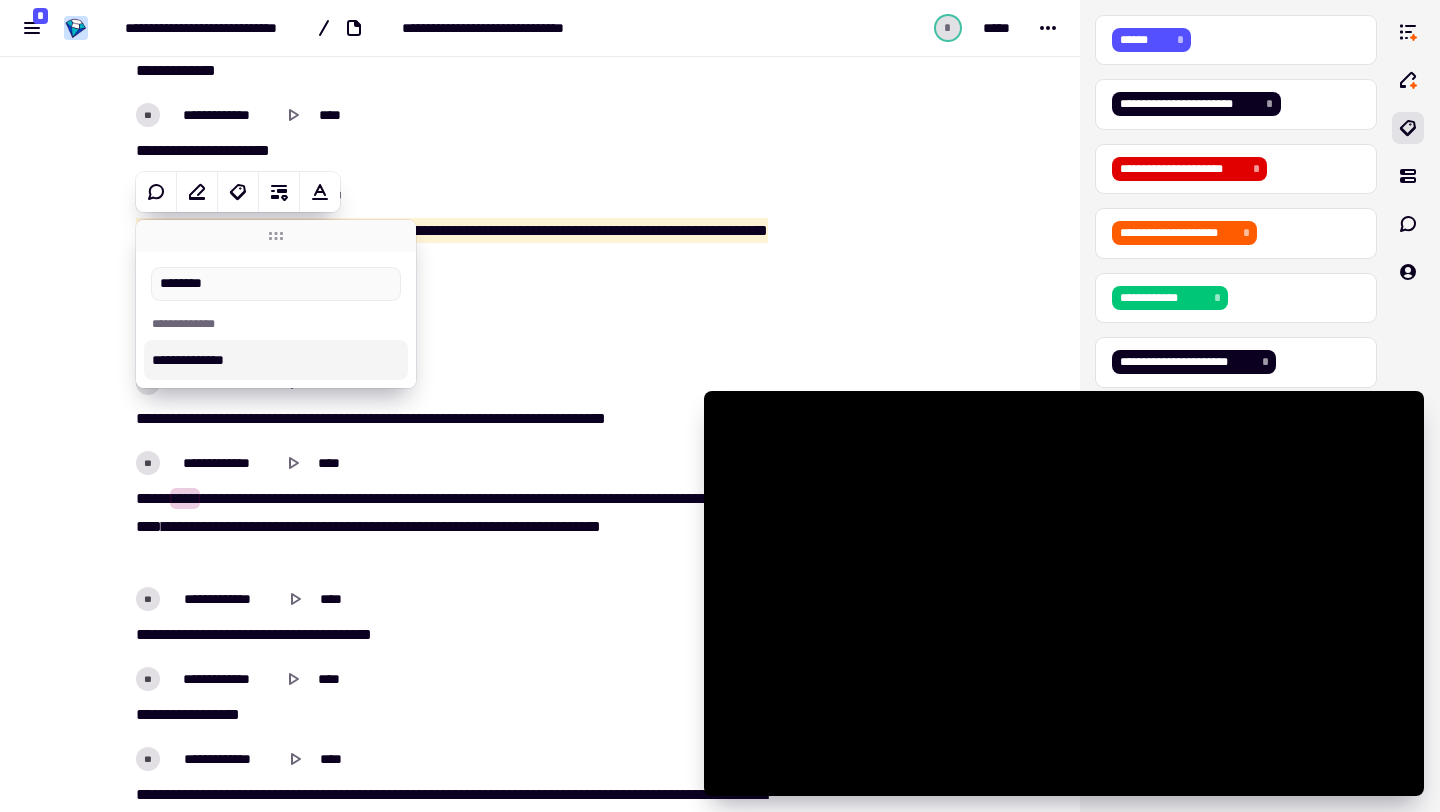 type on "******" 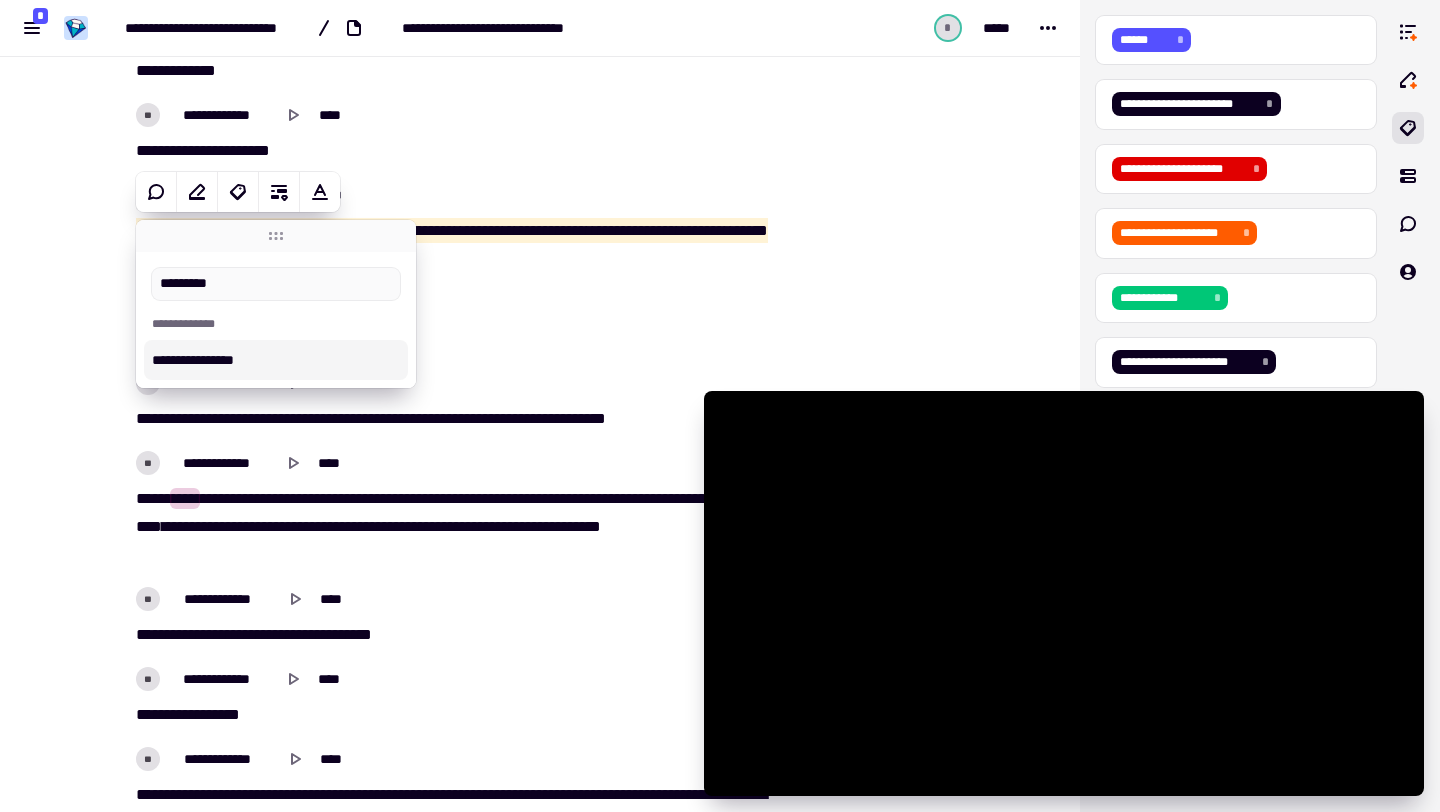 type on "**********" 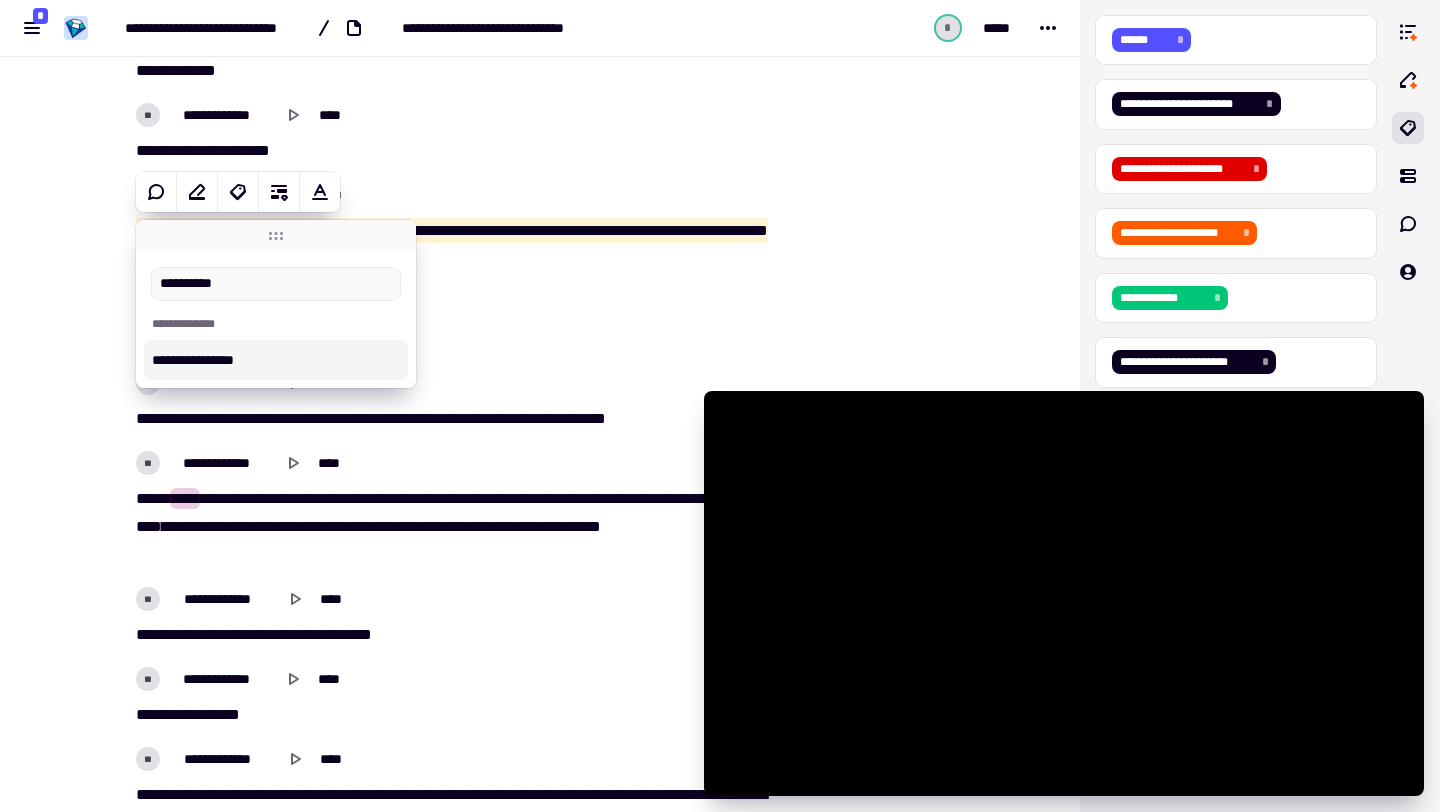 type on "******" 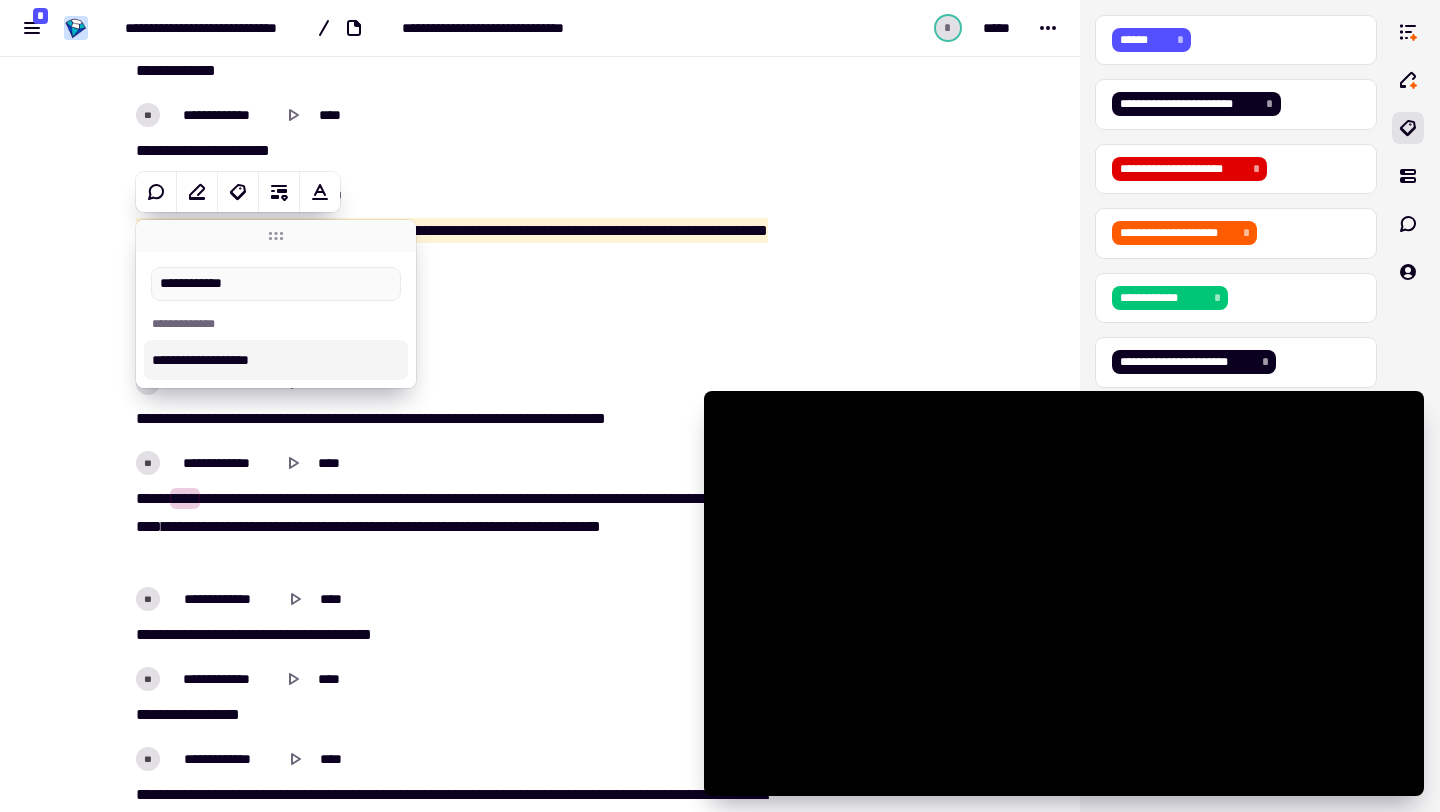 type on "**********" 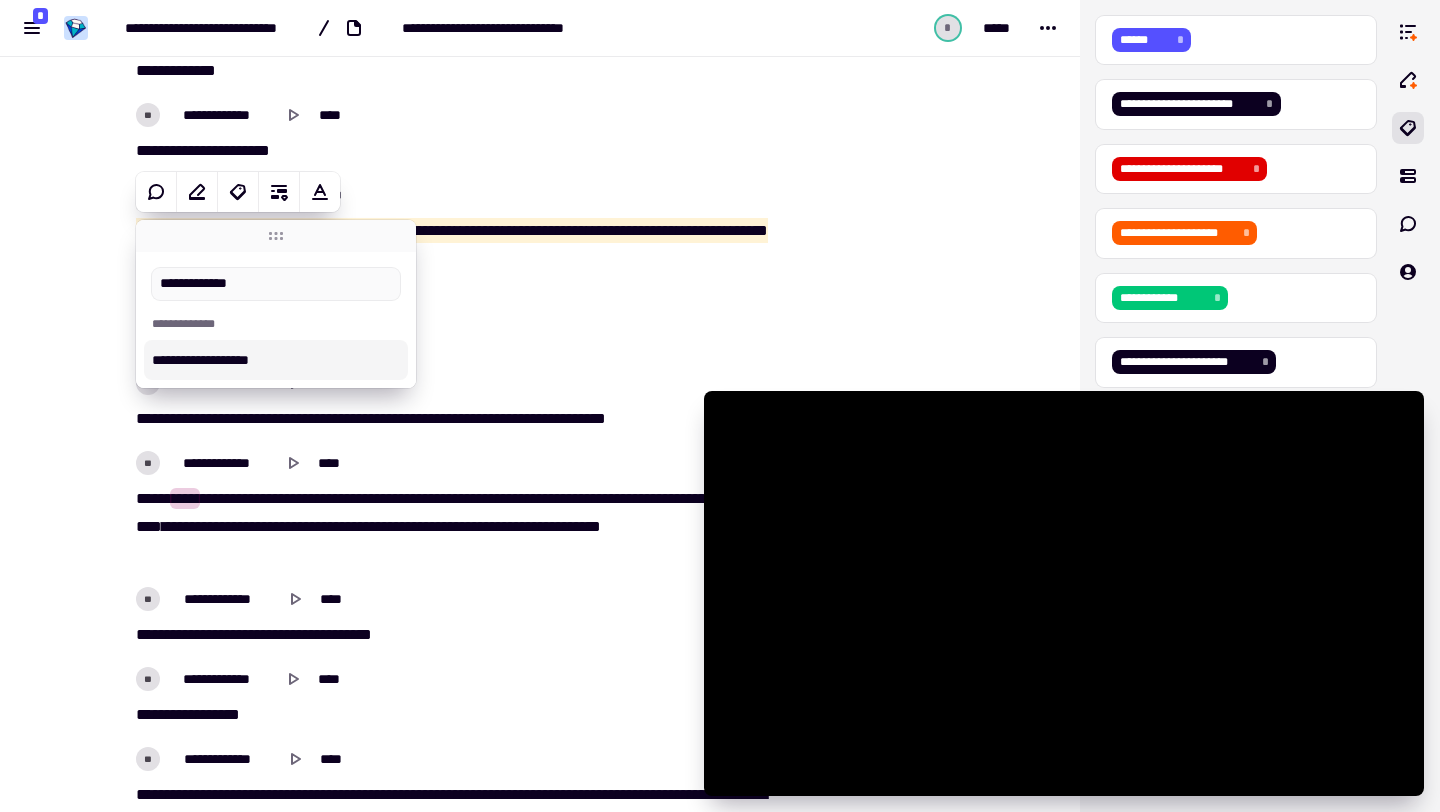 type on "******" 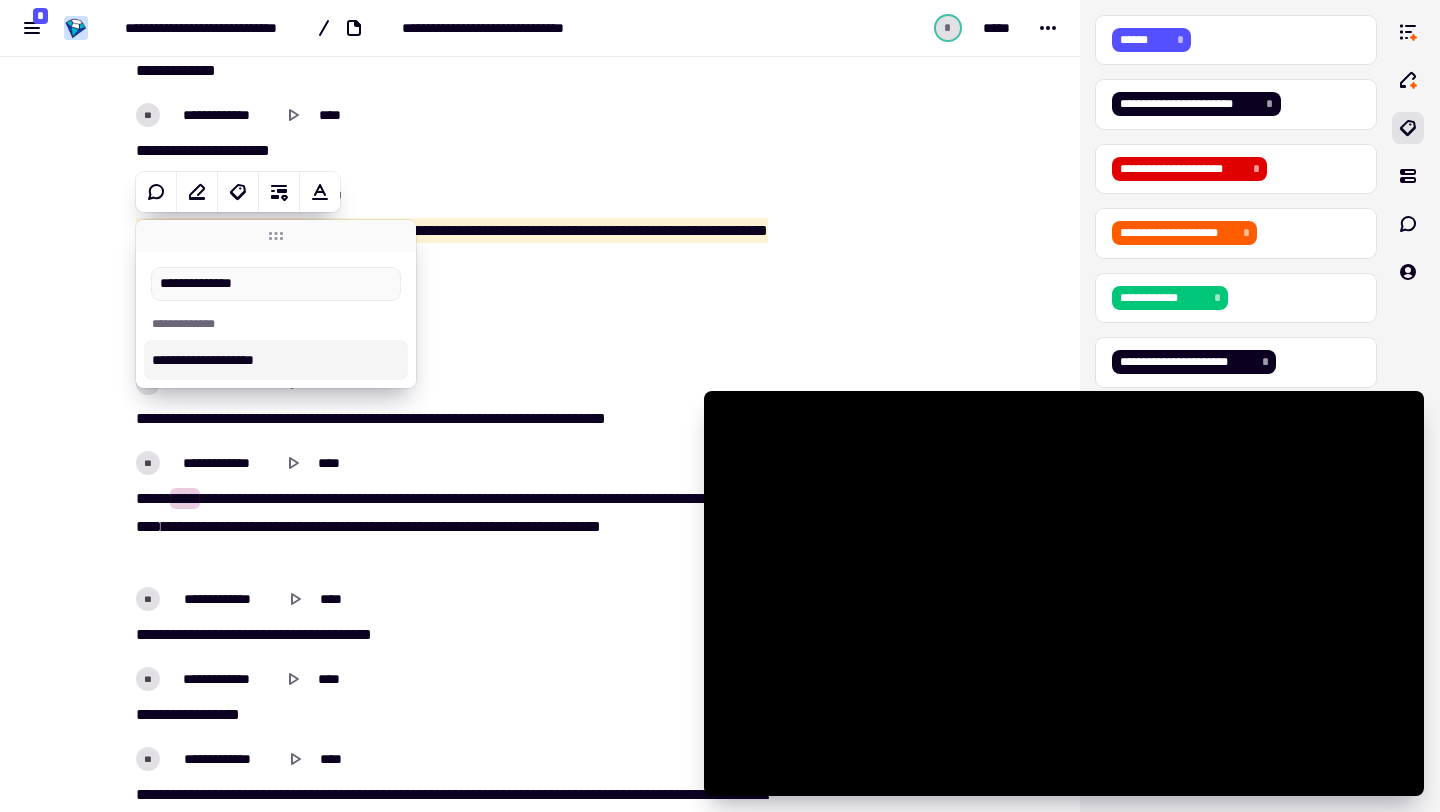 type on "**********" 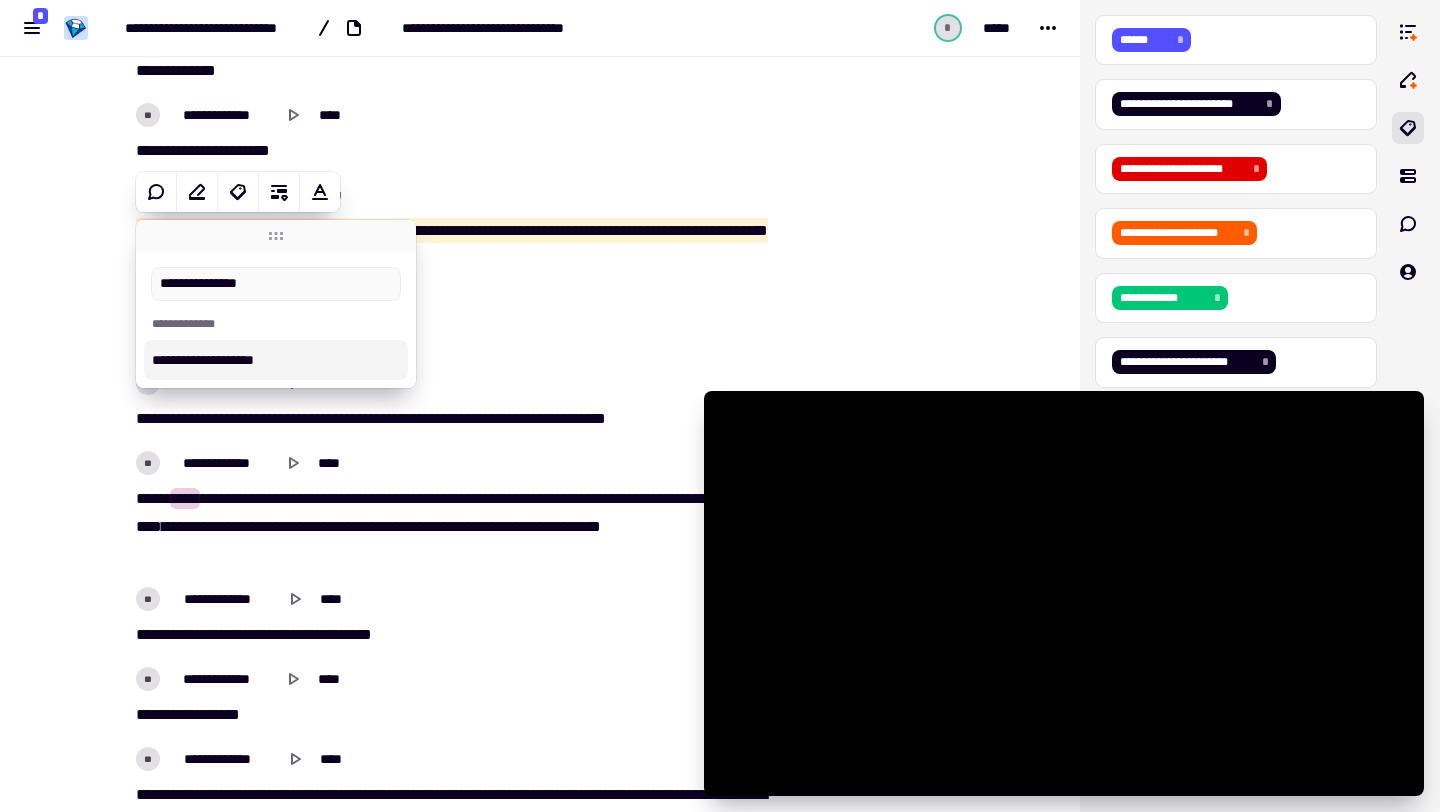 type on "******" 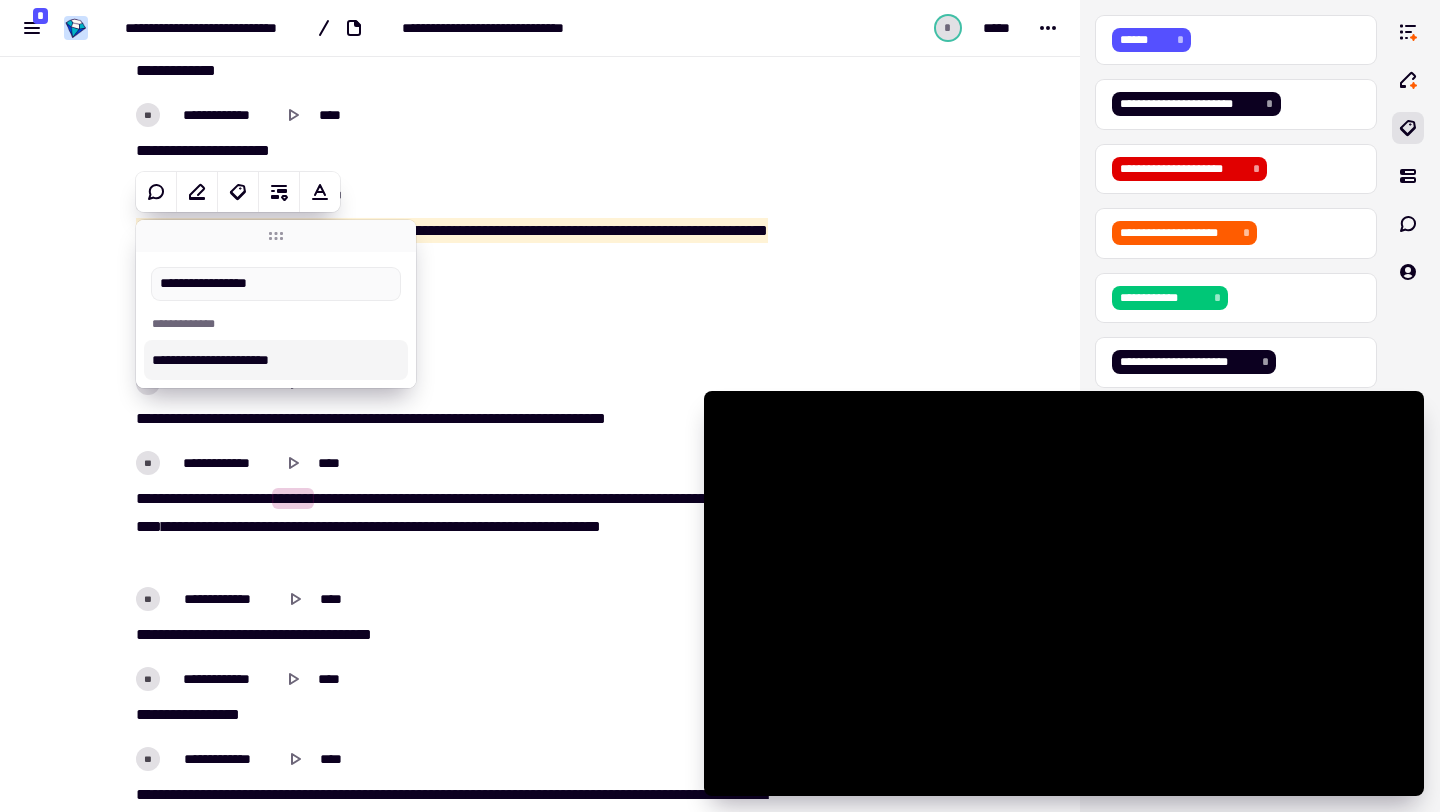 type on "**********" 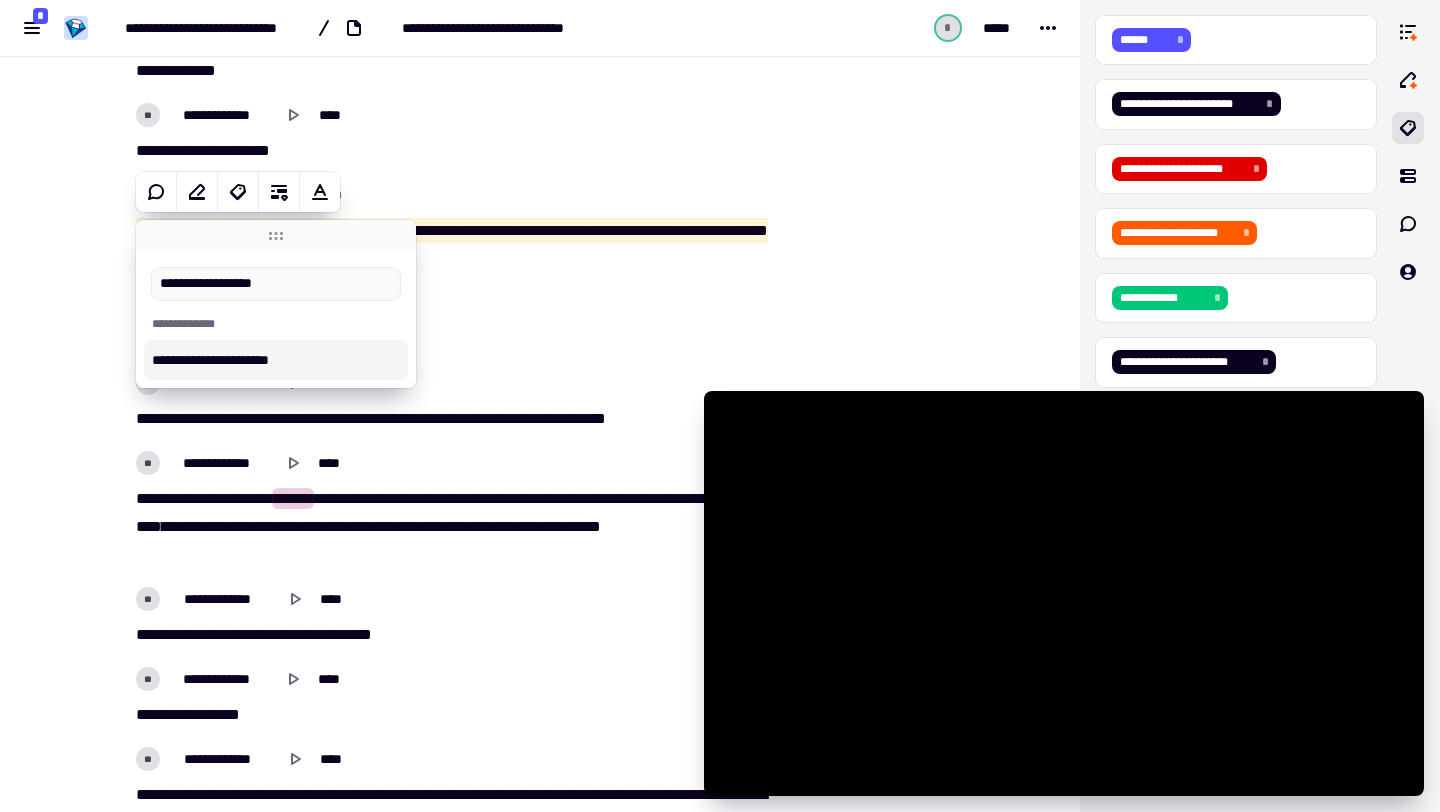 type on "*****" 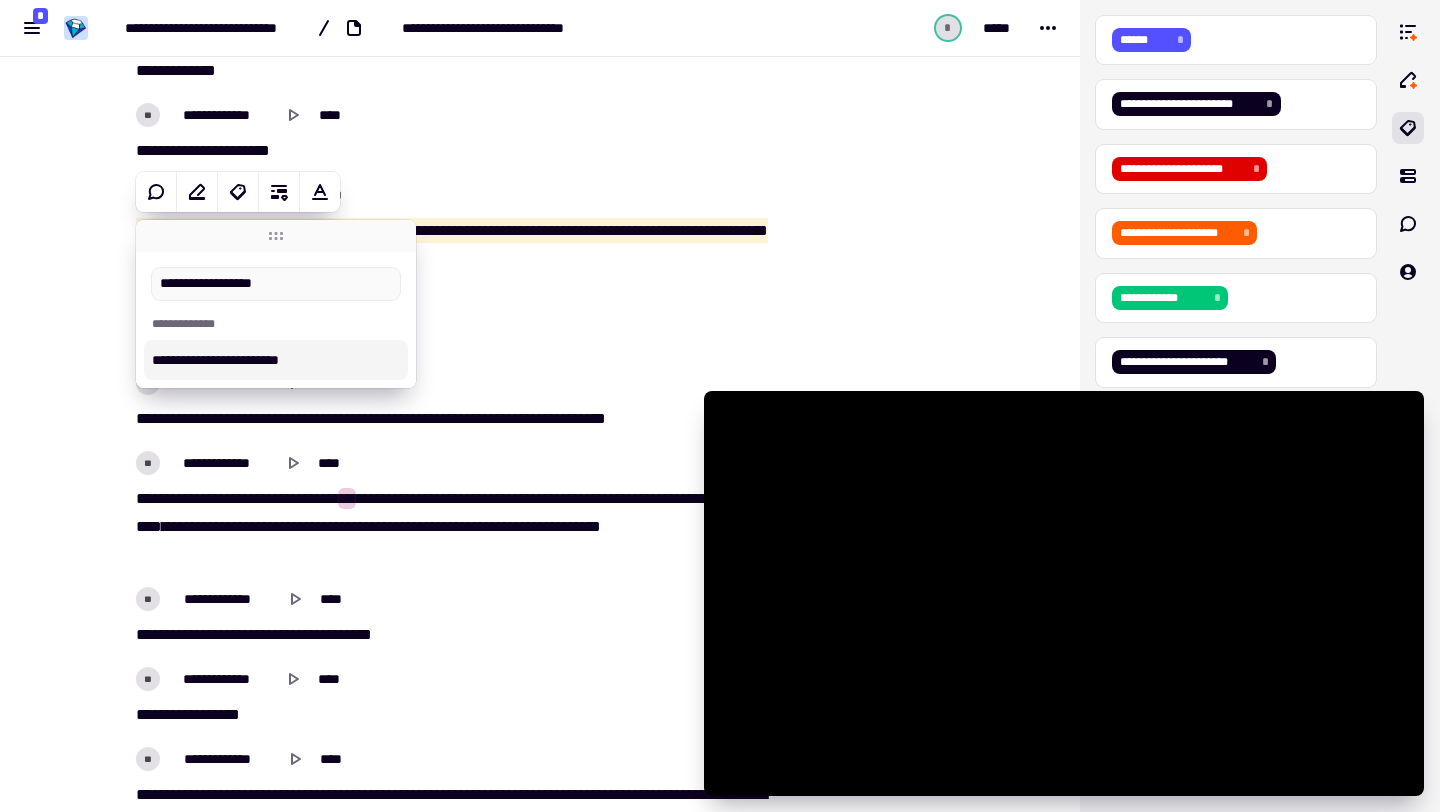 type on "**********" 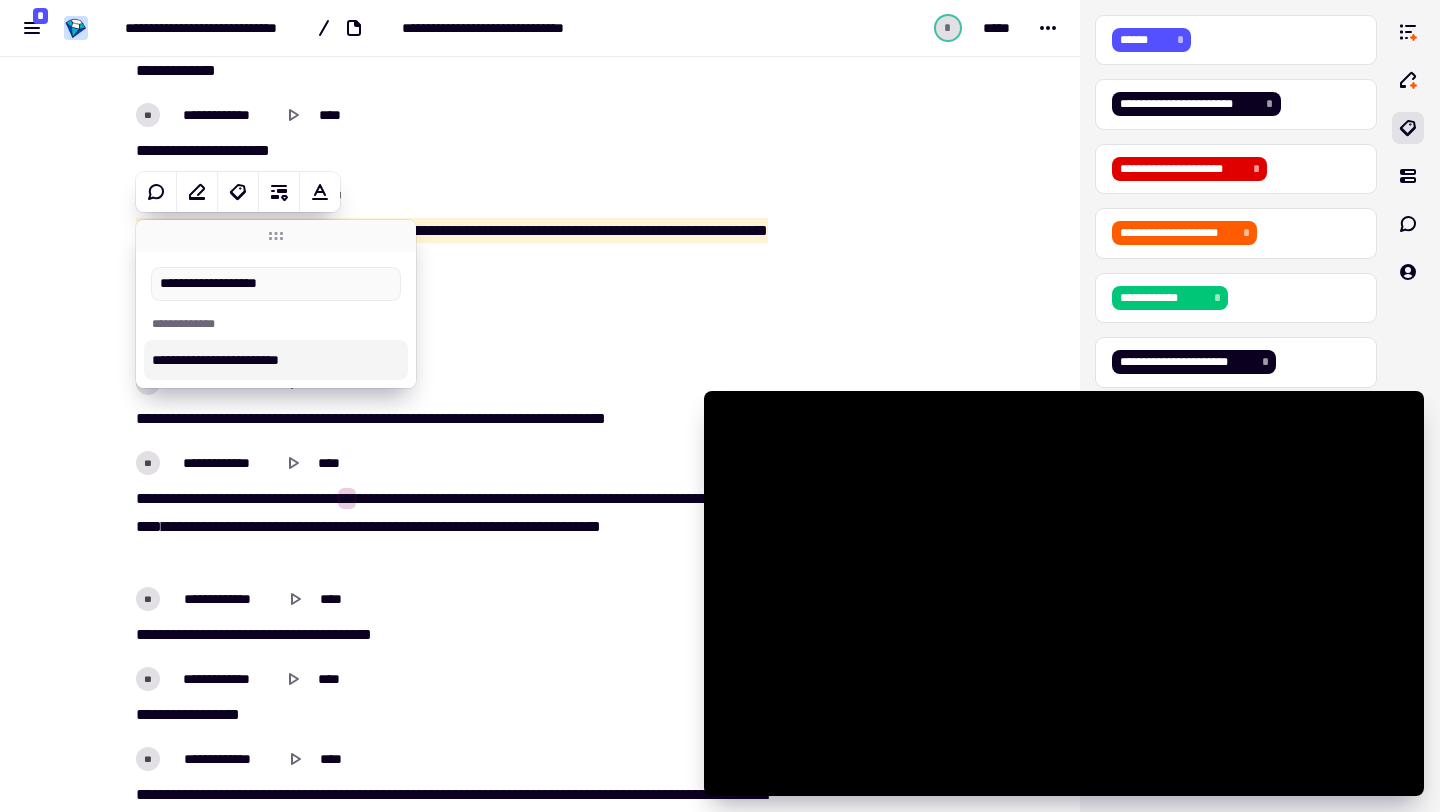 type on "******" 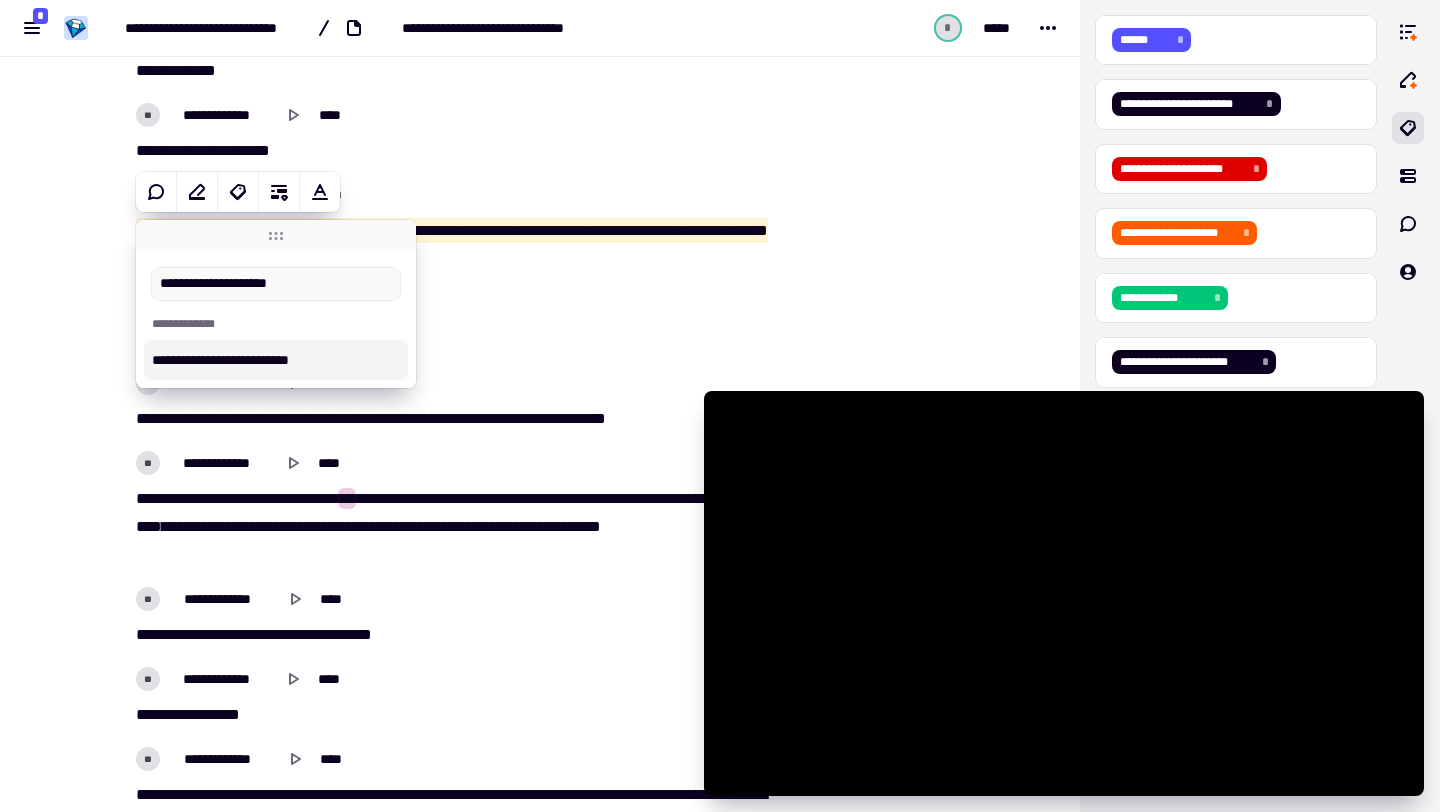 type on "**********" 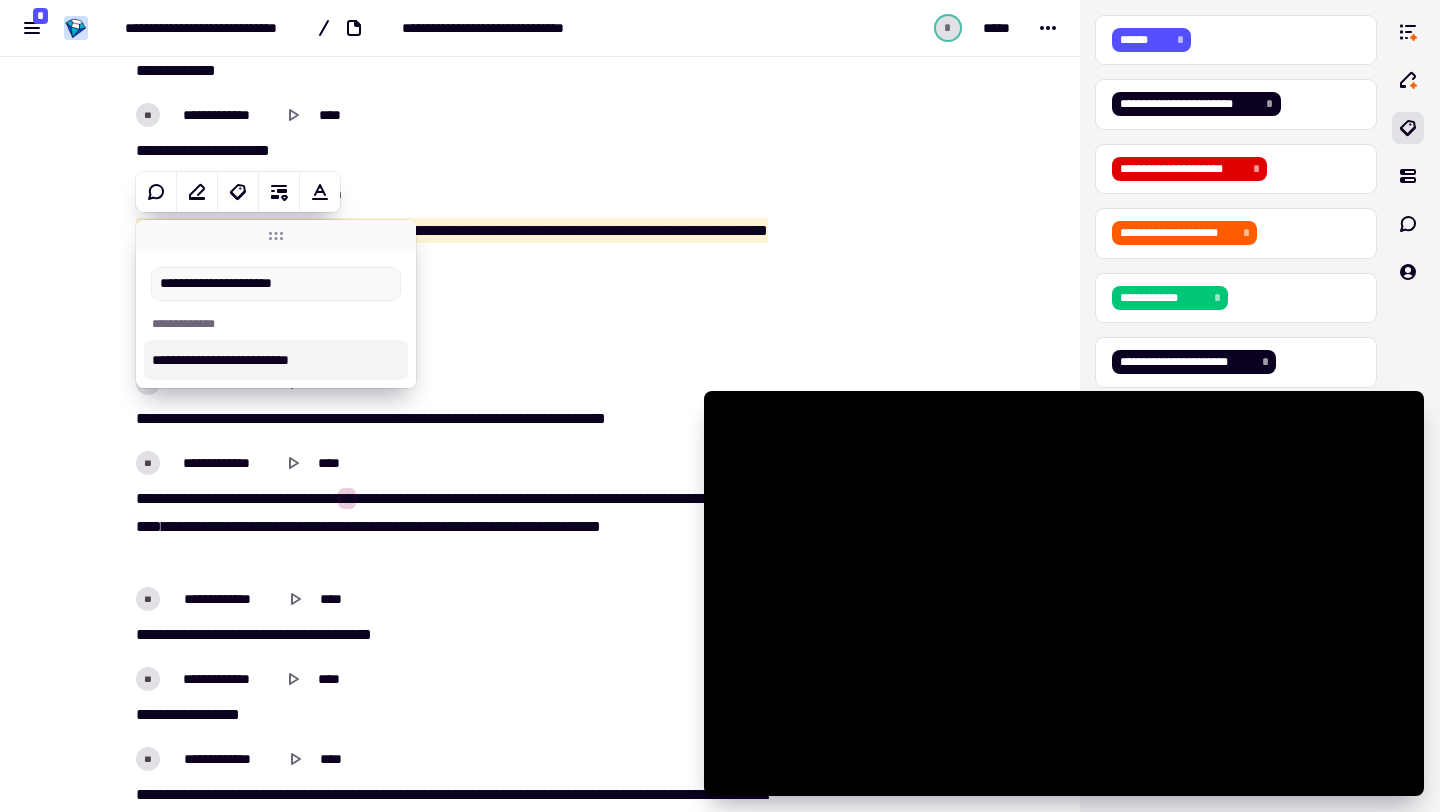 type on "******" 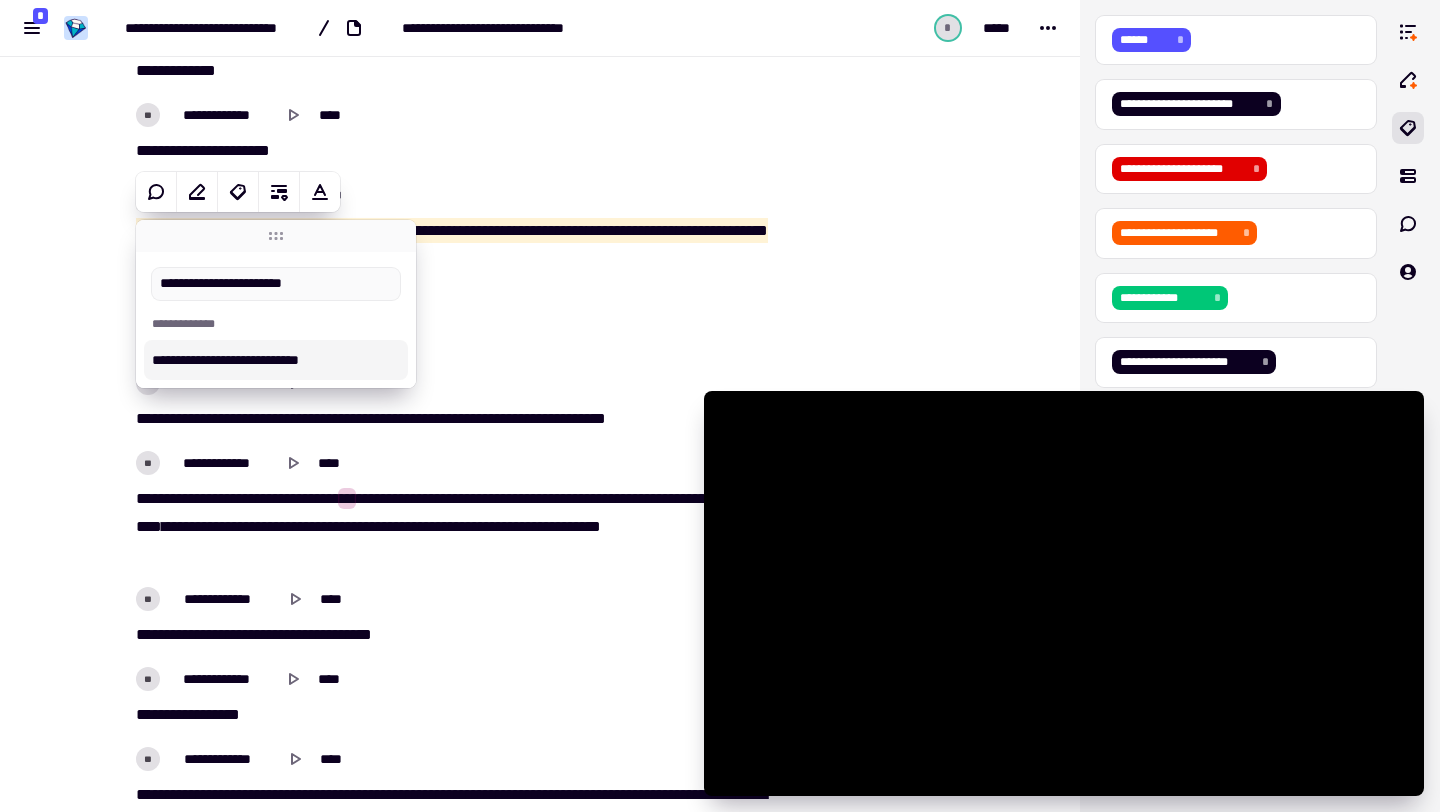 type on "**********" 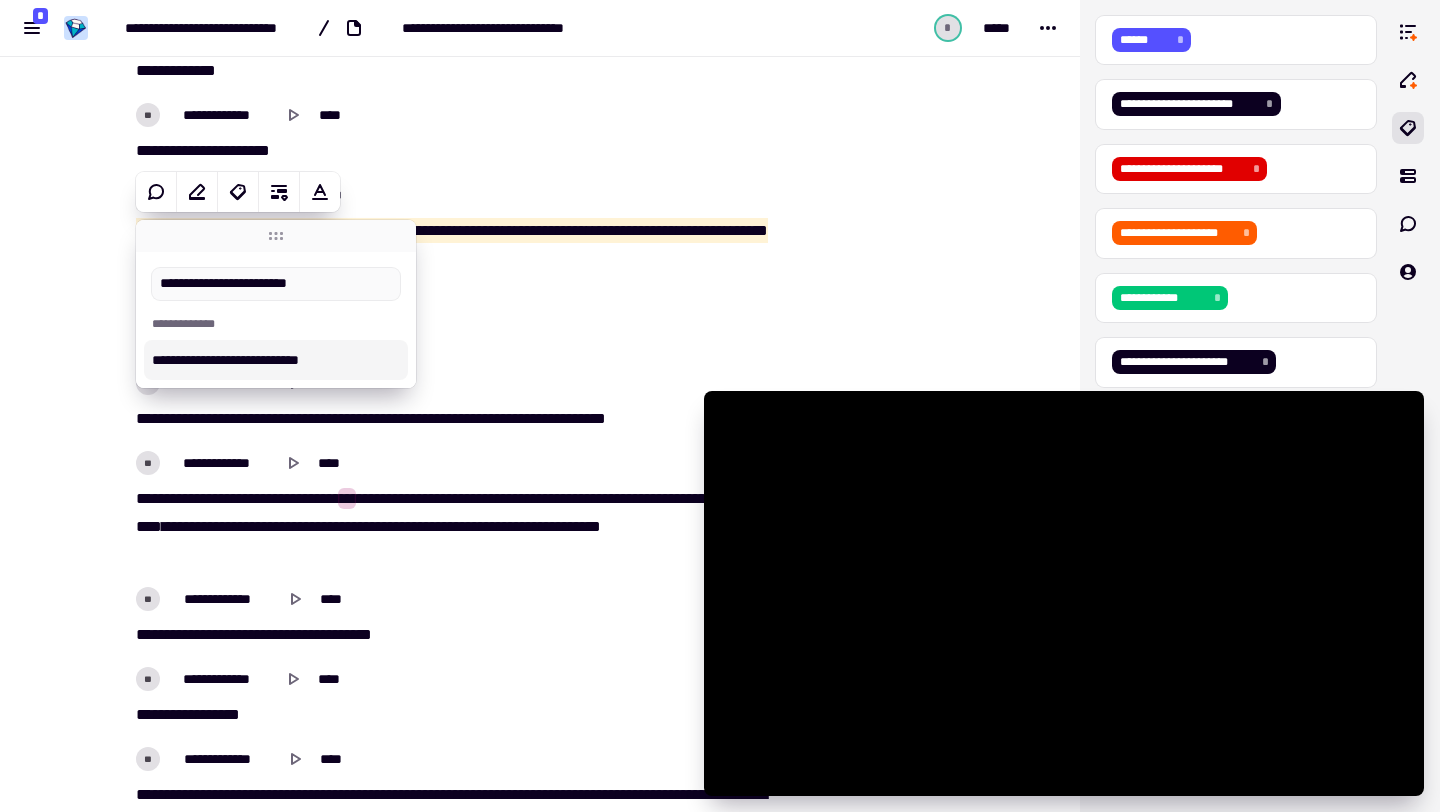 type on "*****" 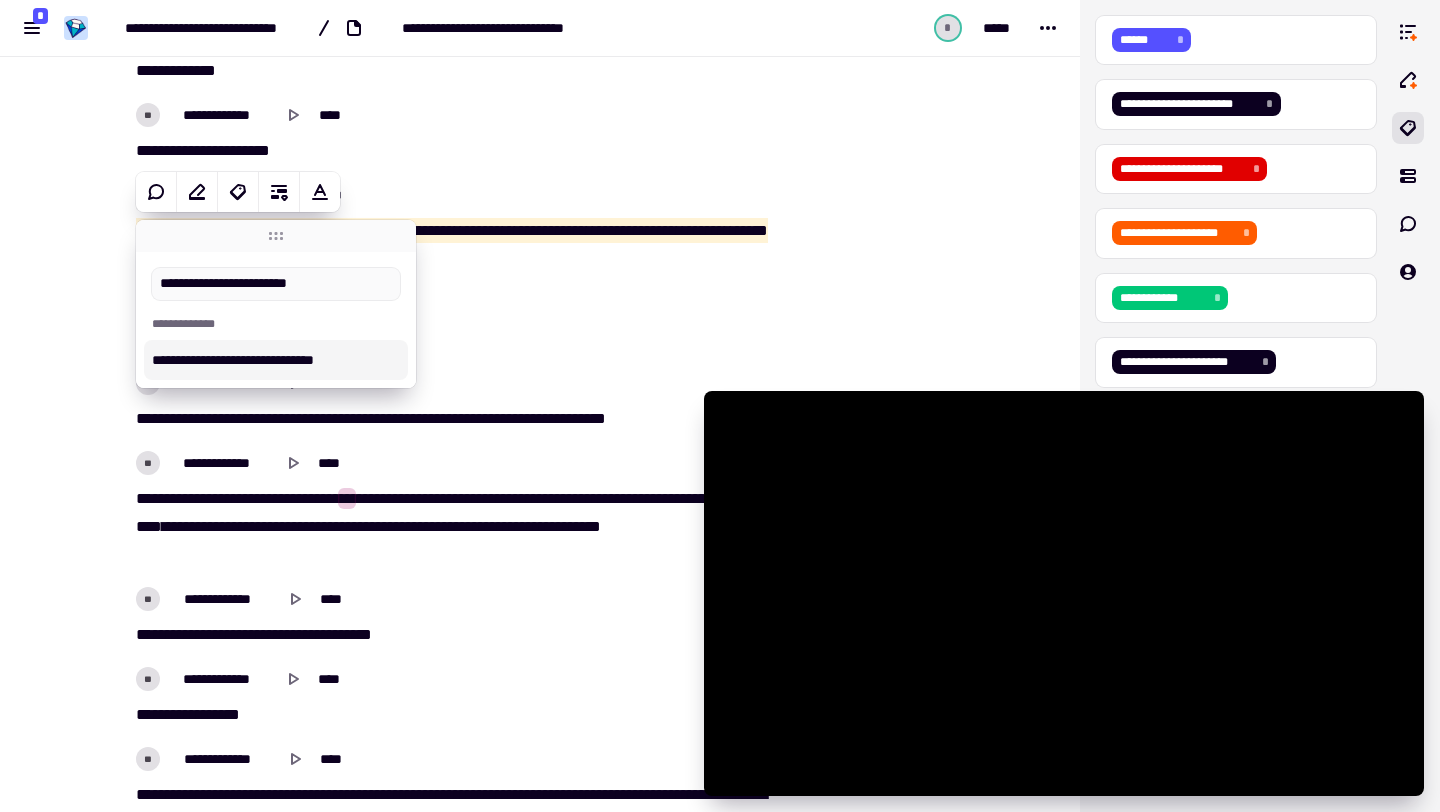 type on "**********" 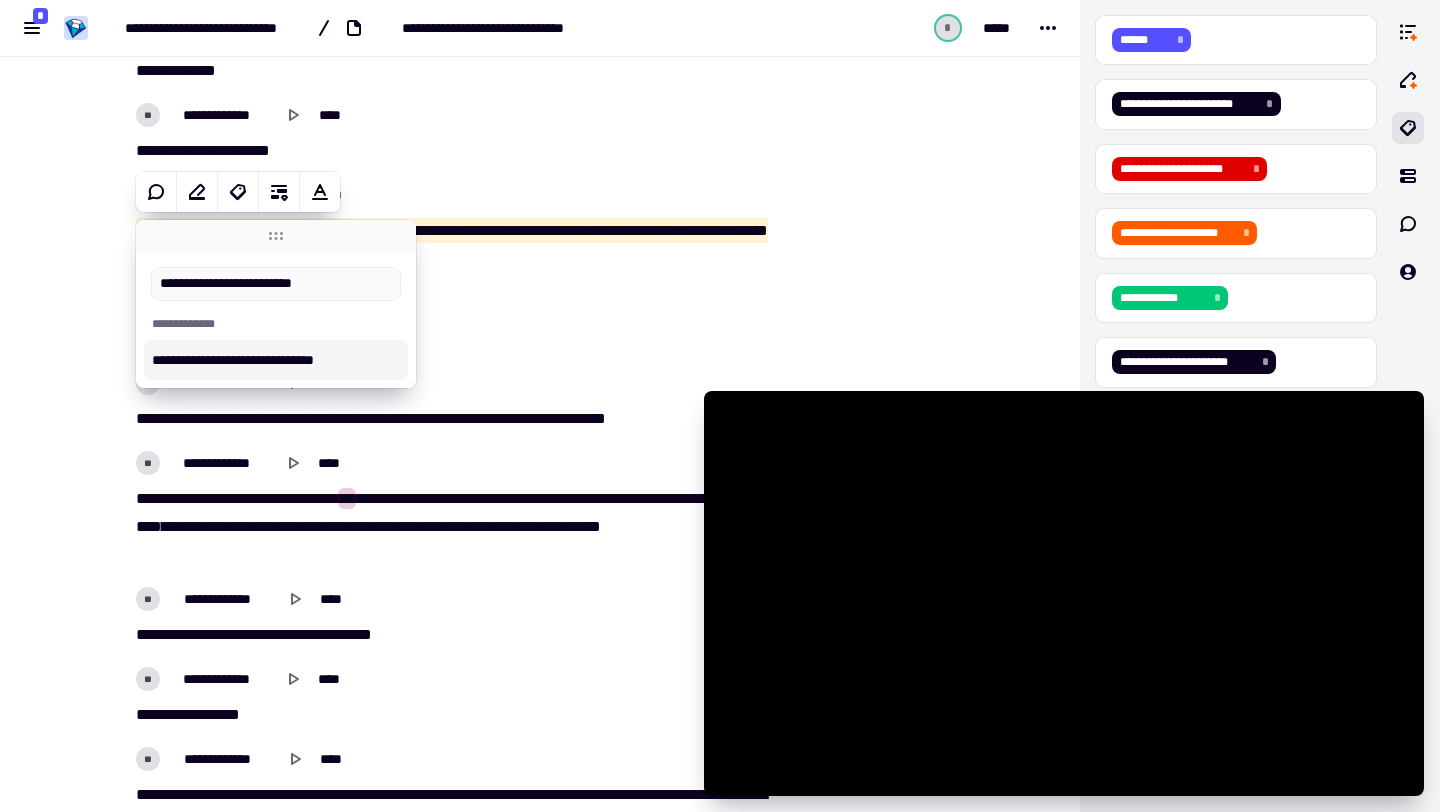 type on "******" 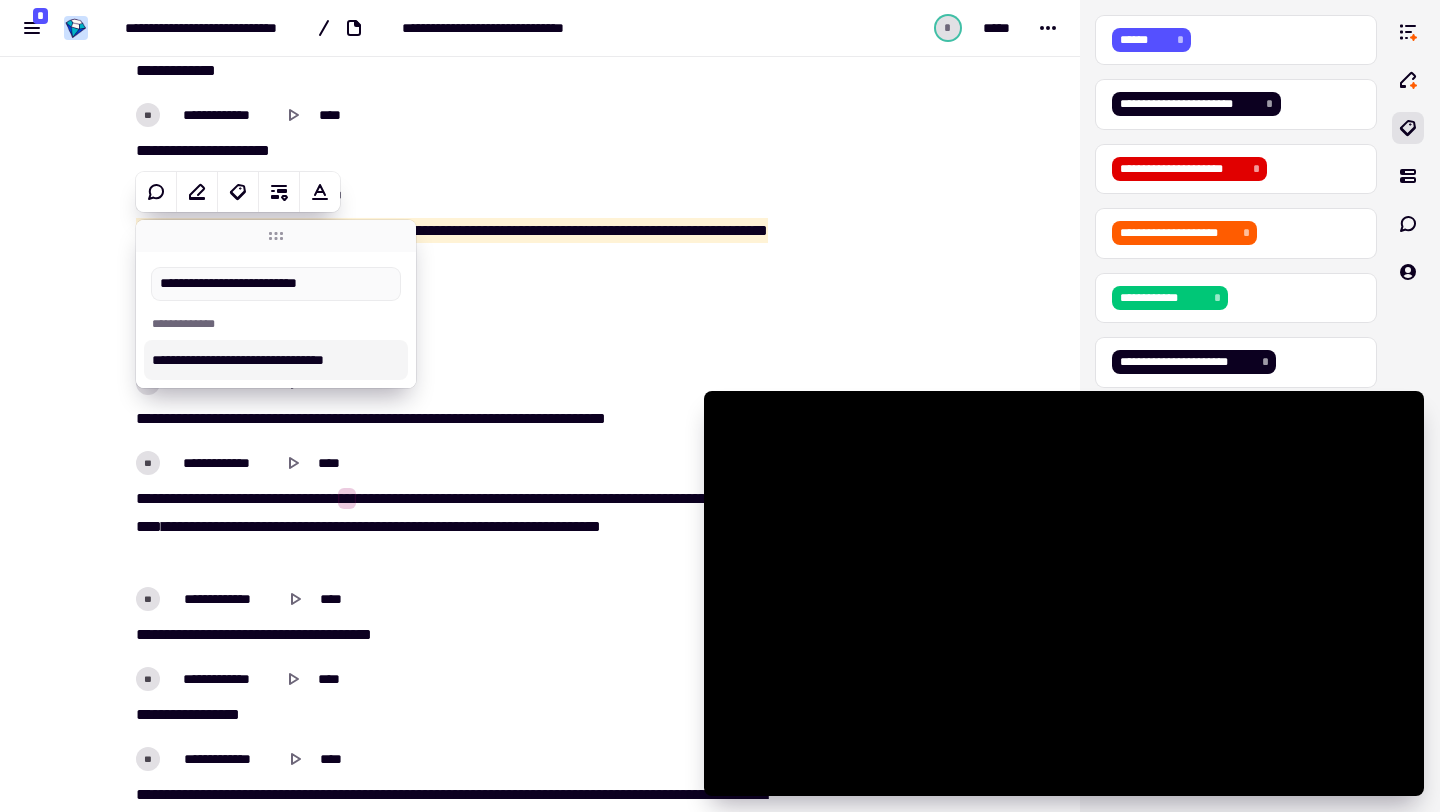 type on "**********" 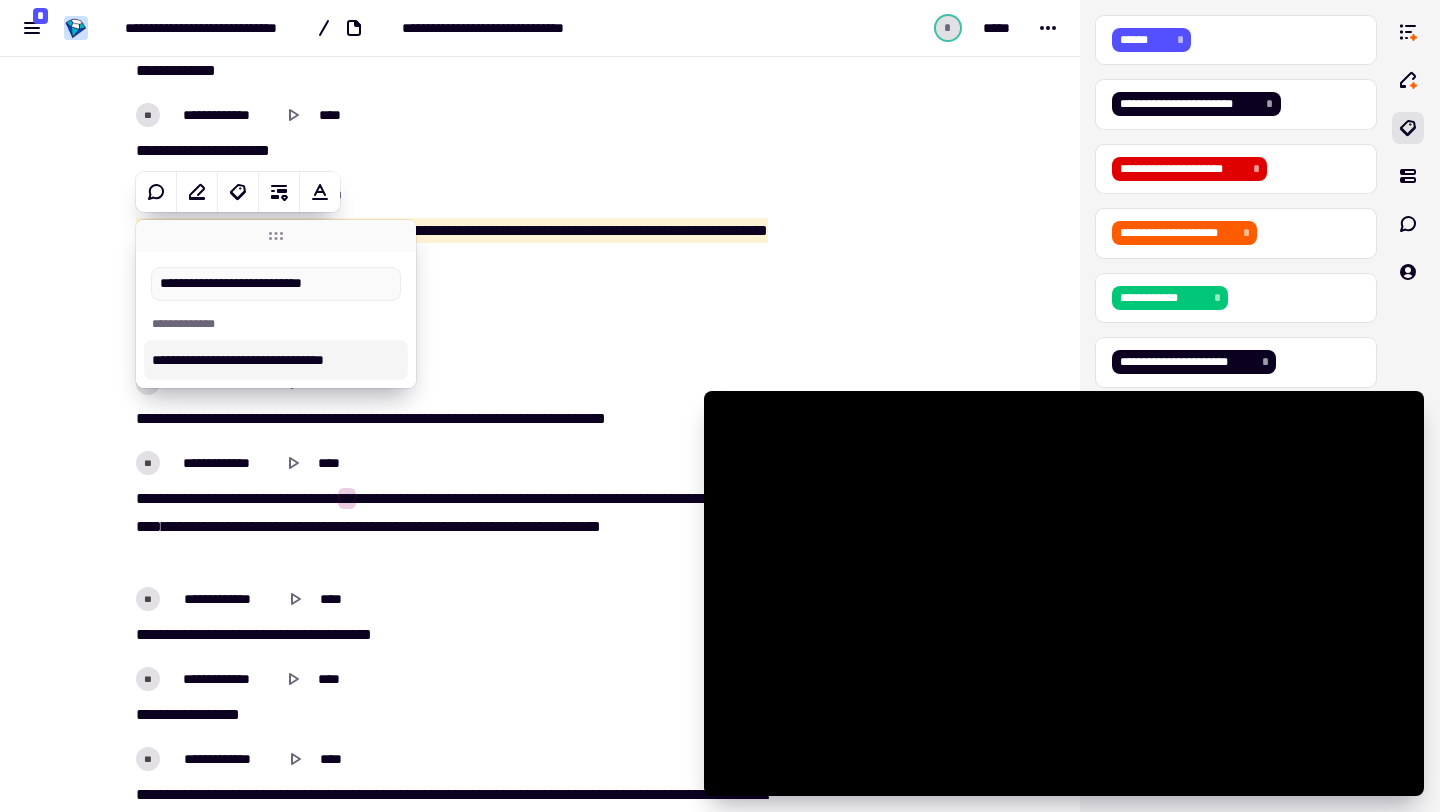 type on "******" 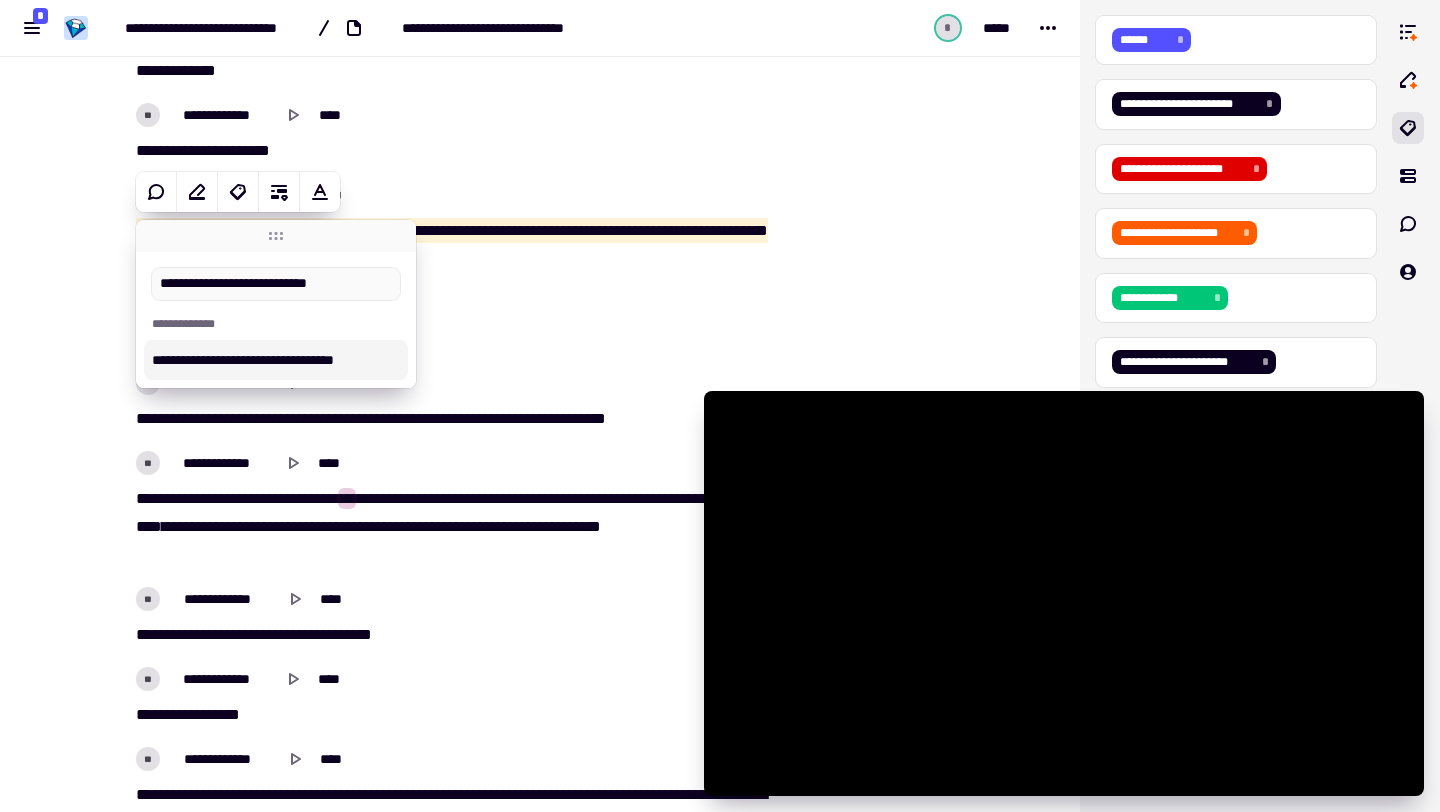type on "**********" 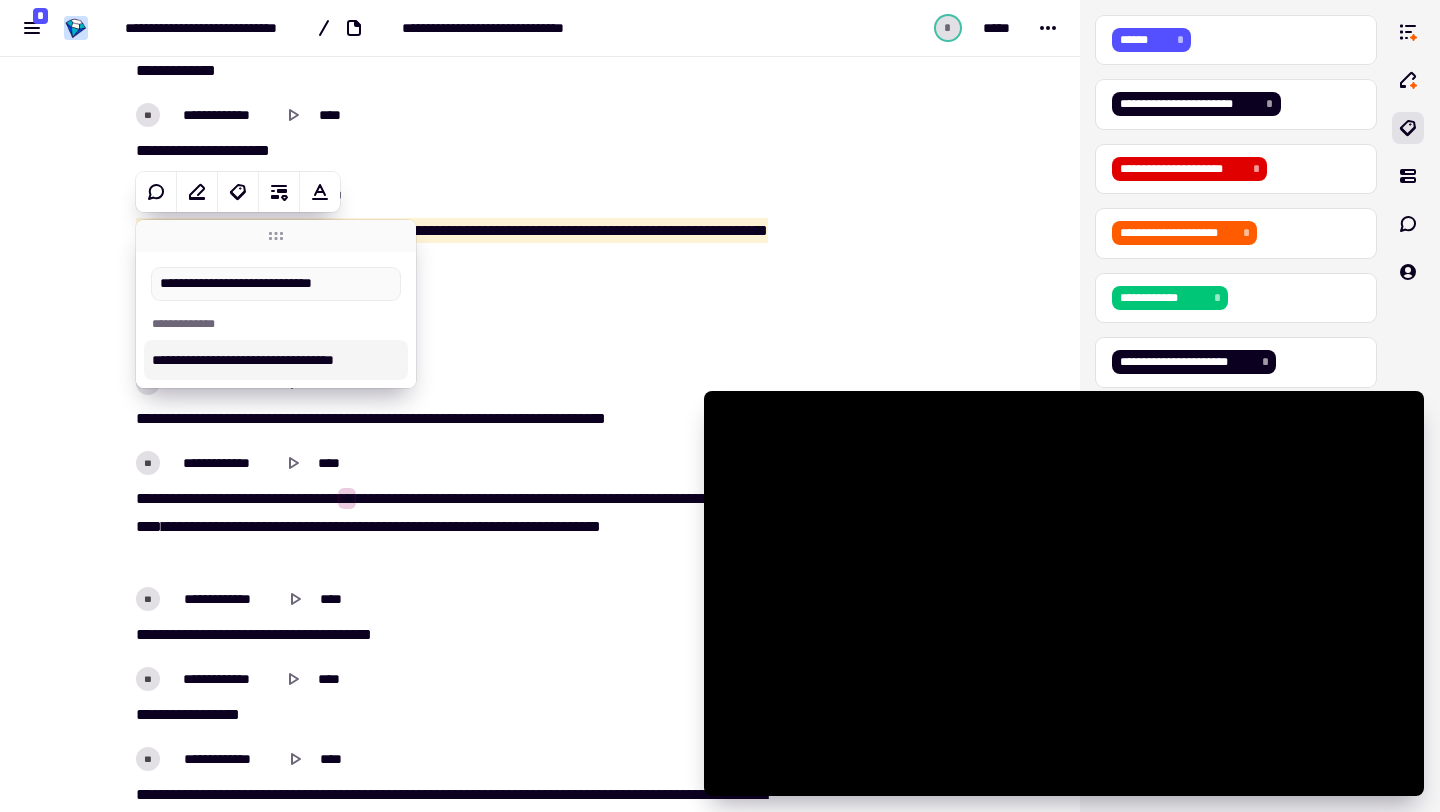 type on "***" 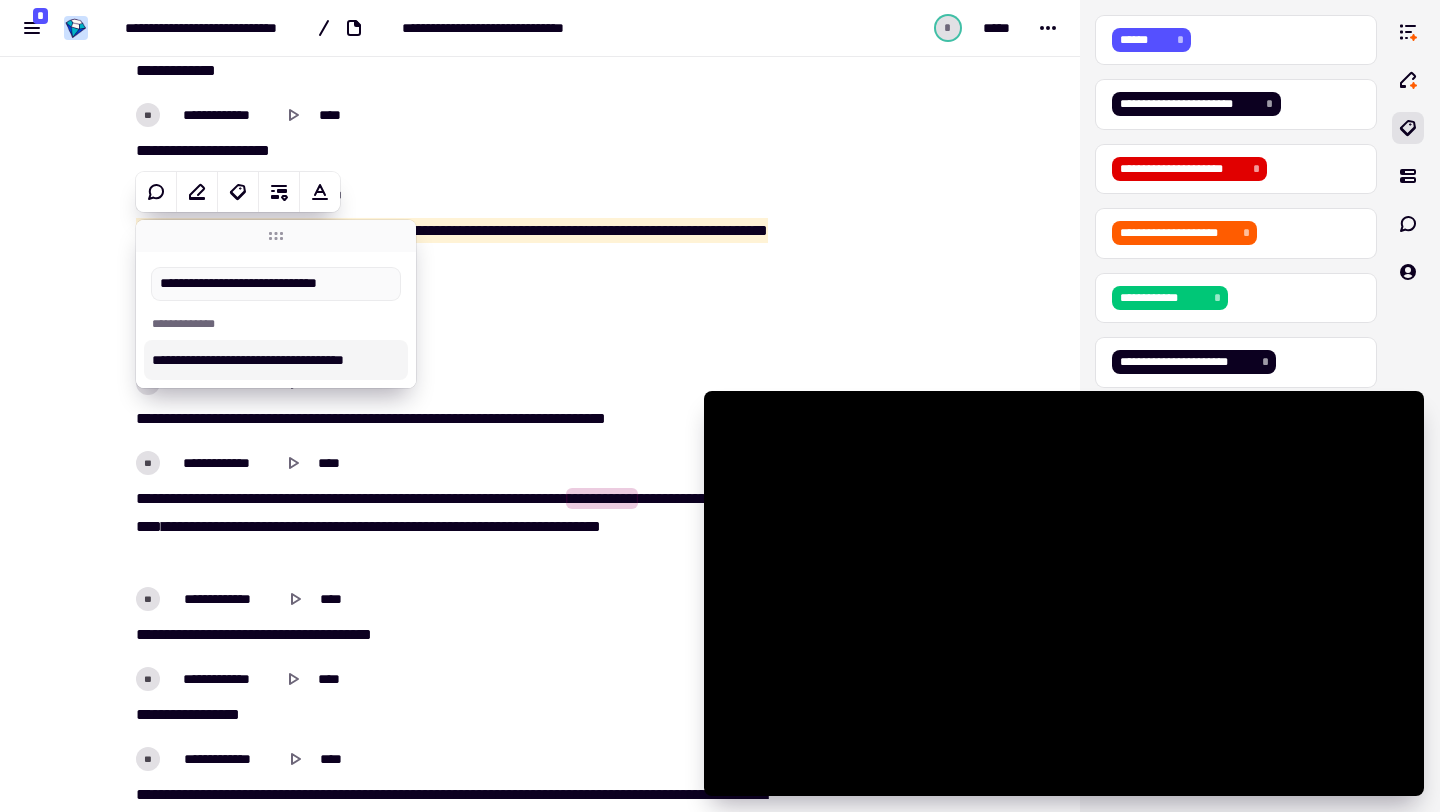click on "[NUMBER] [STREET] [NUMBER] [STREET_TYPE] [CITY] [STATE] [ZIP]" at bounding box center [452, 401] 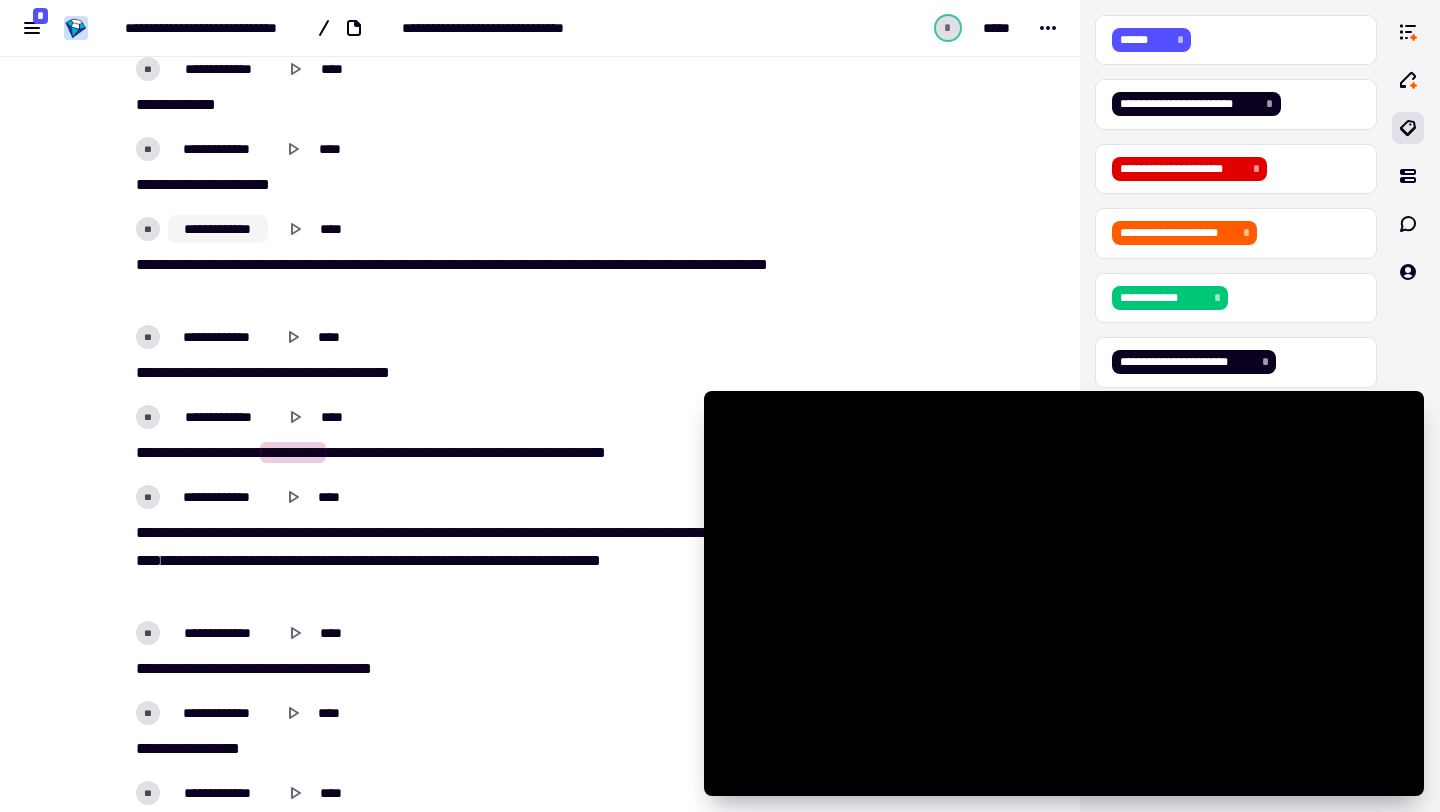 scroll, scrollTop: 4372, scrollLeft: 0, axis: vertical 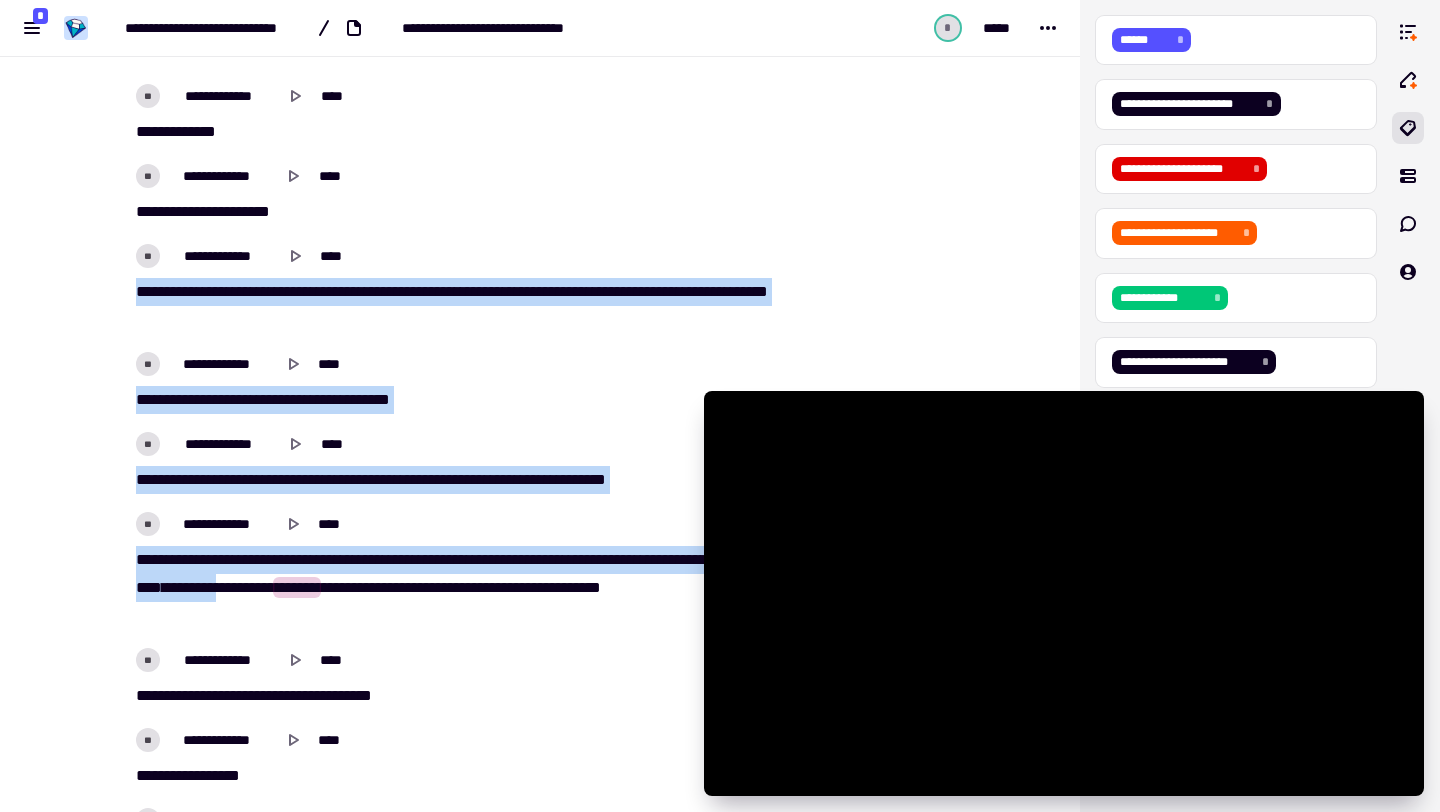 drag, startPoint x: 131, startPoint y: 294, endPoint x: 448, endPoint y: 592, distance: 435.07816 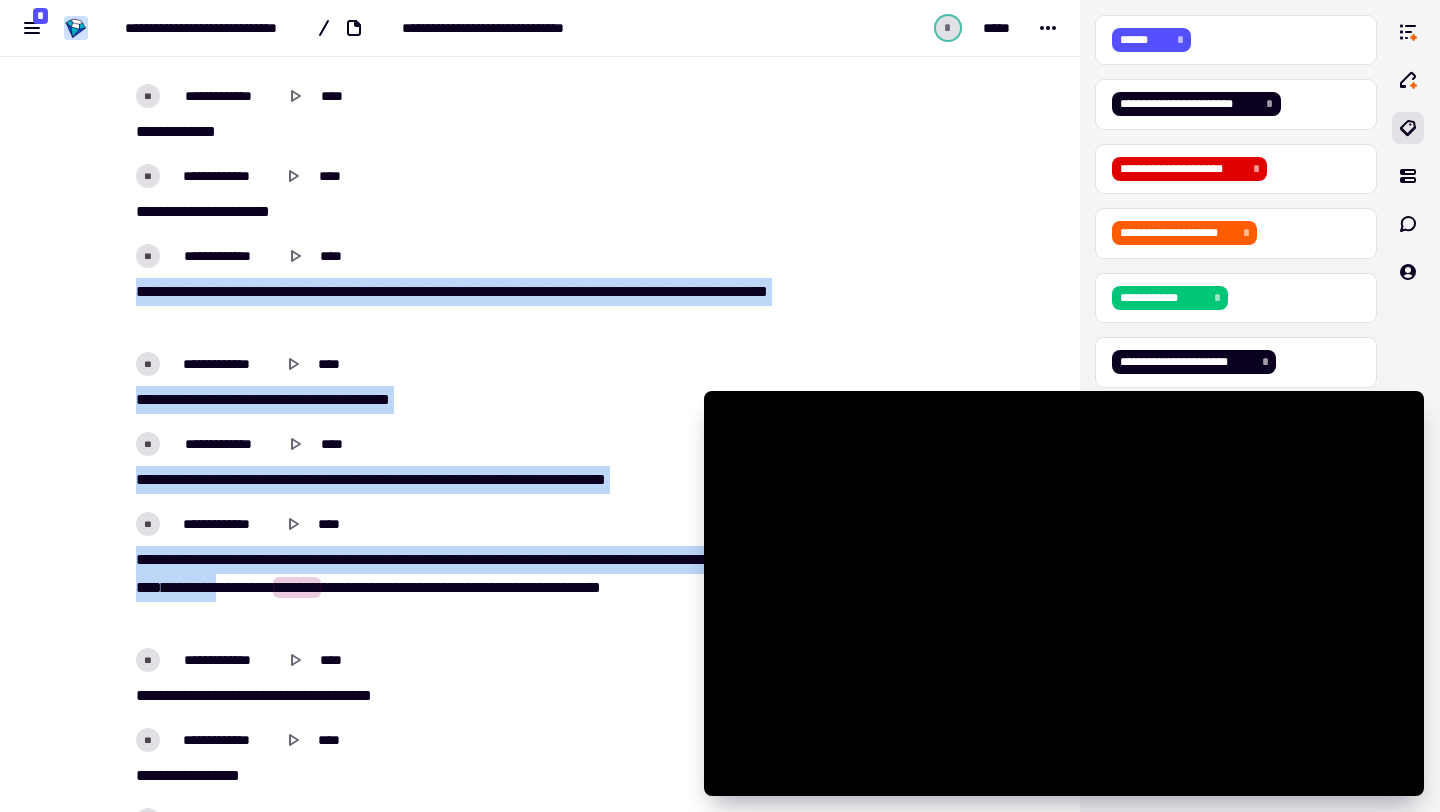 click on "[FIRST] [LAST] [MIDDLE] [PREP] [STREET] [NUMBER] [STREET_TYPE] [CITY] [STATE] [ZIP]" at bounding box center (452, 13944) 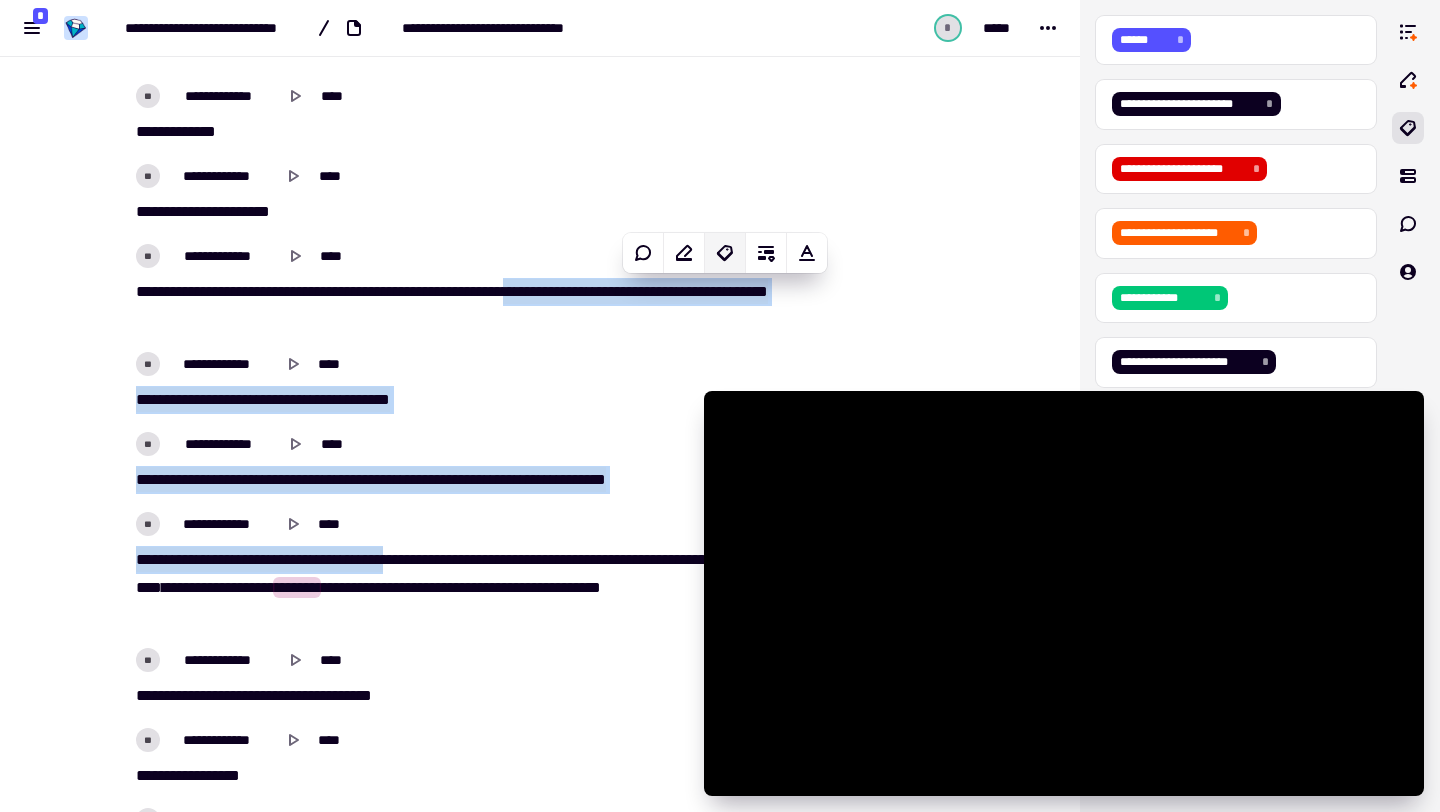 click 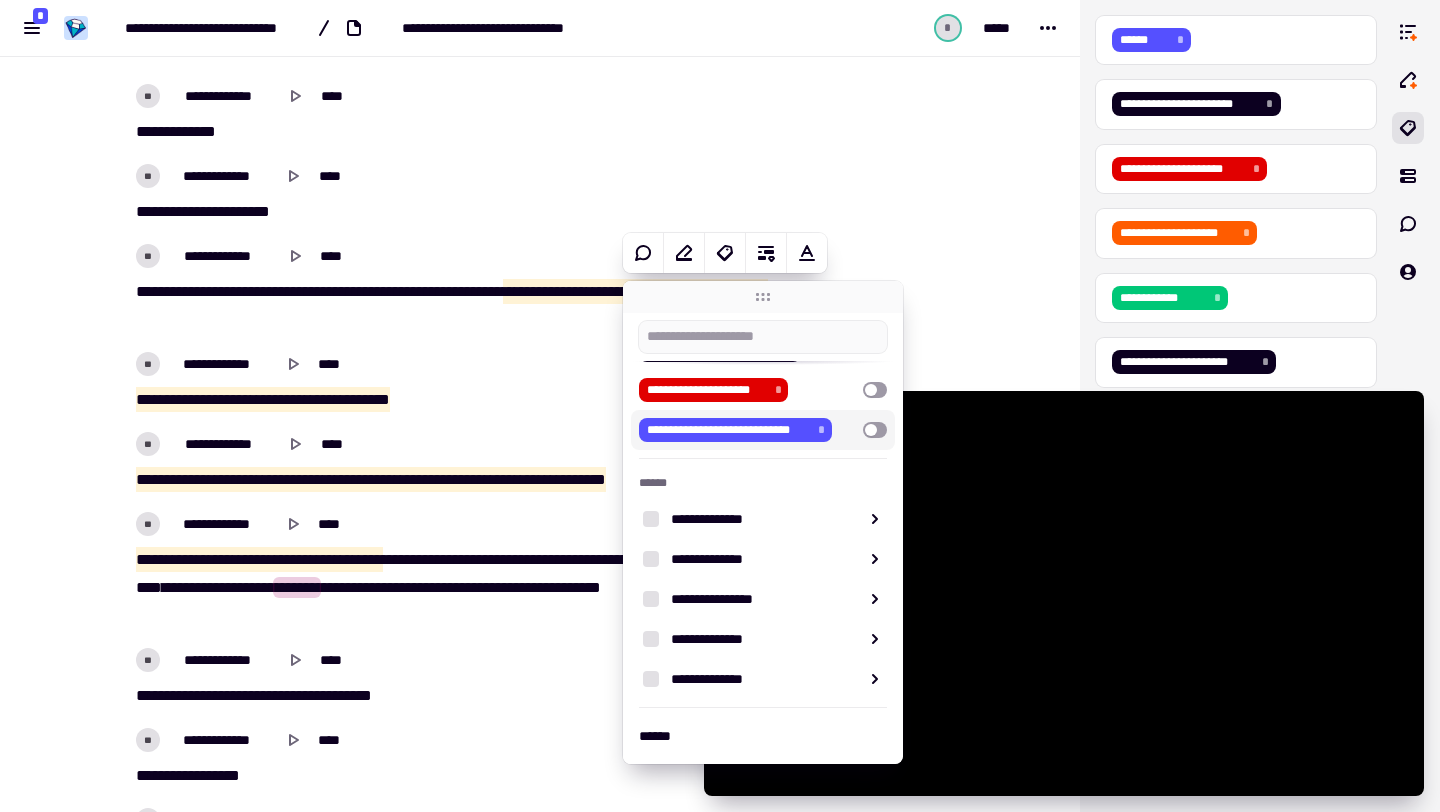 scroll, scrollTop: 0, scrollLeft: 0, axis: both 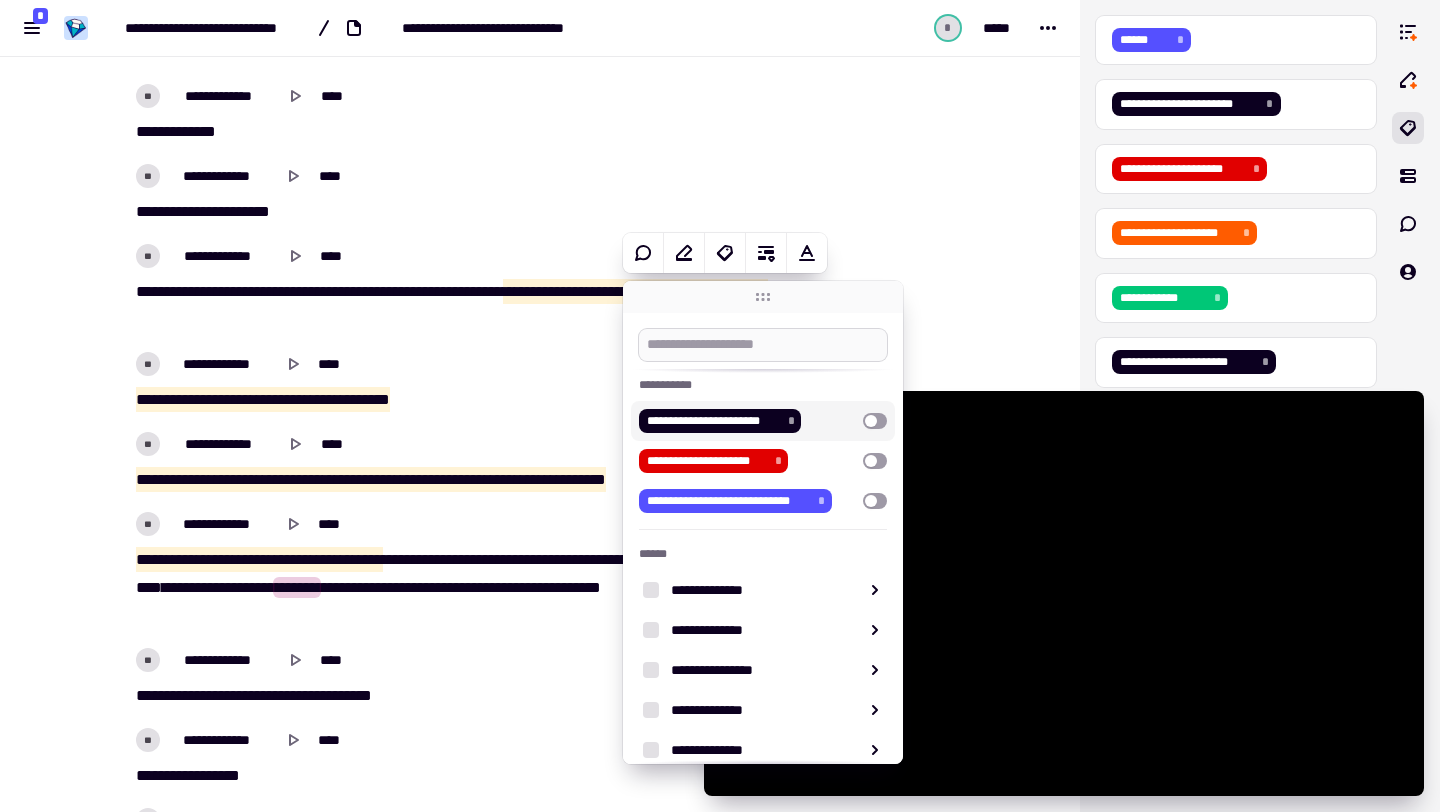 type on "******" 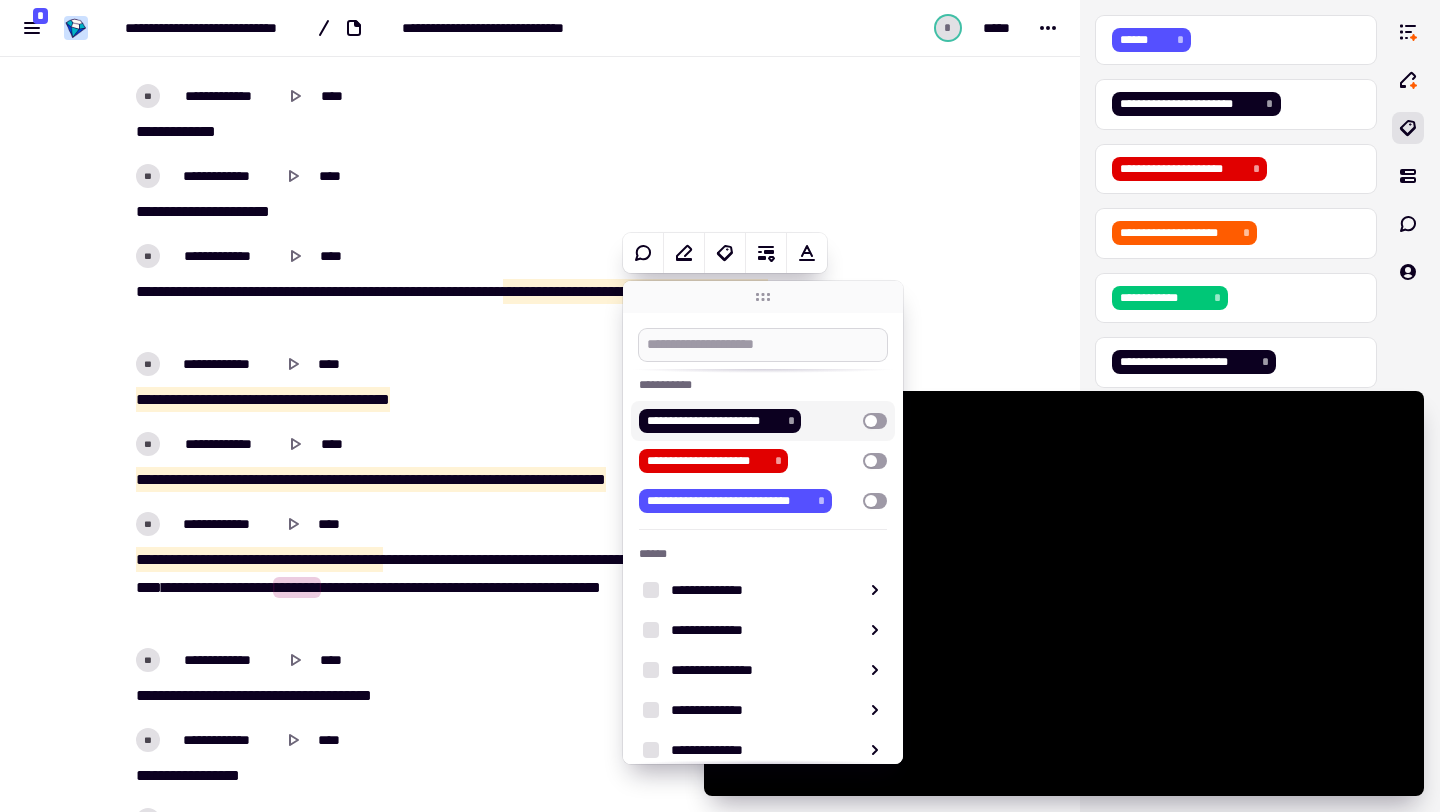 type on "*" 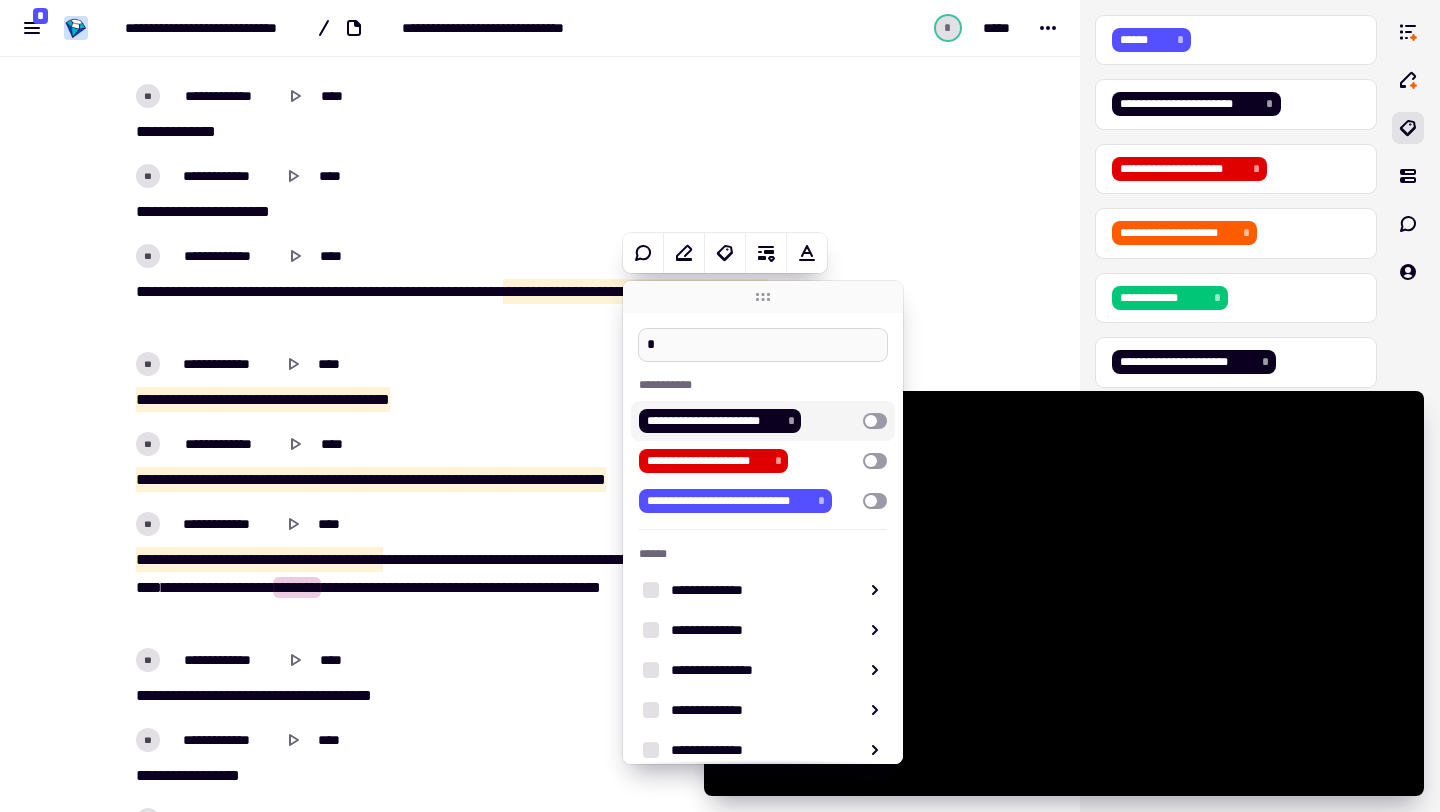 type on "******" 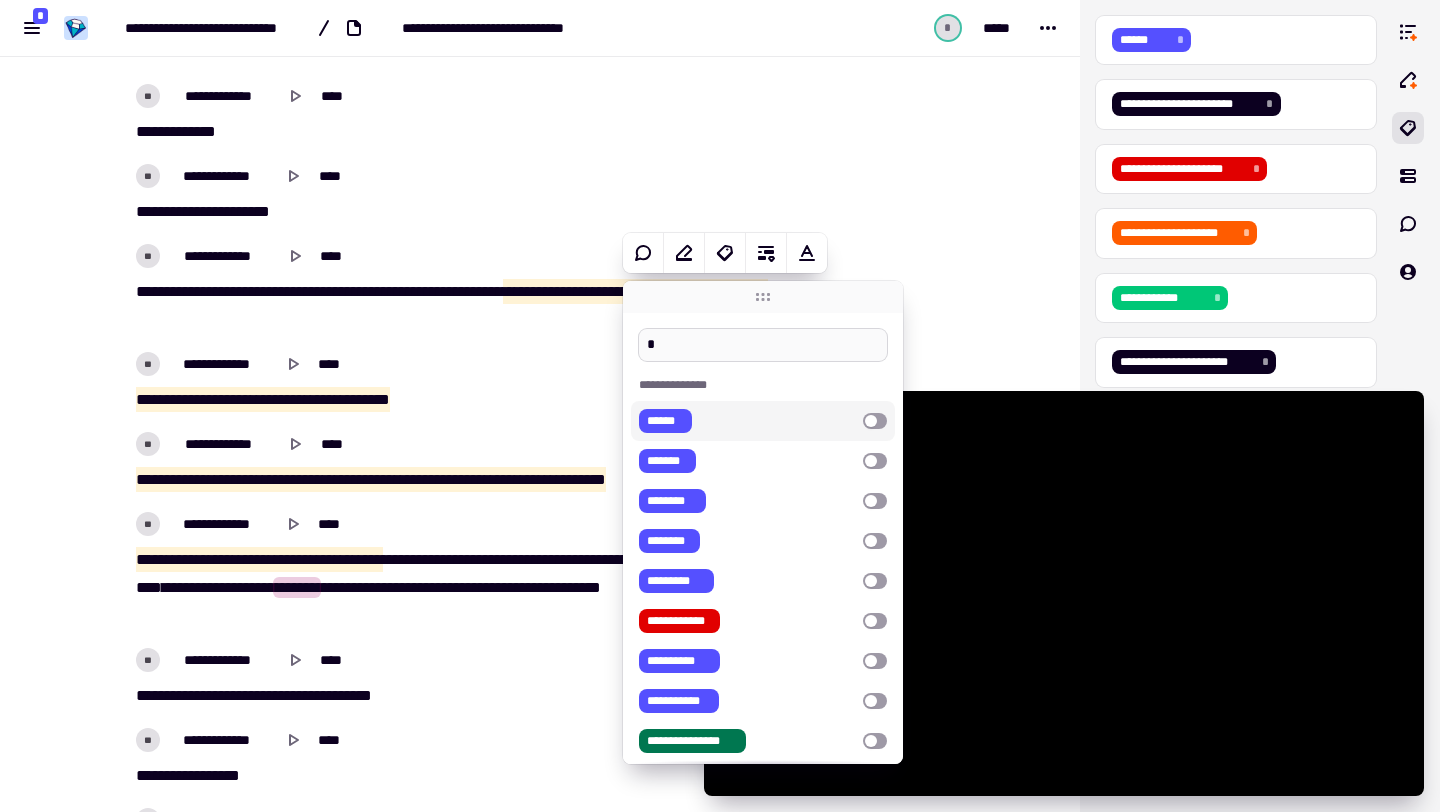type on "**" 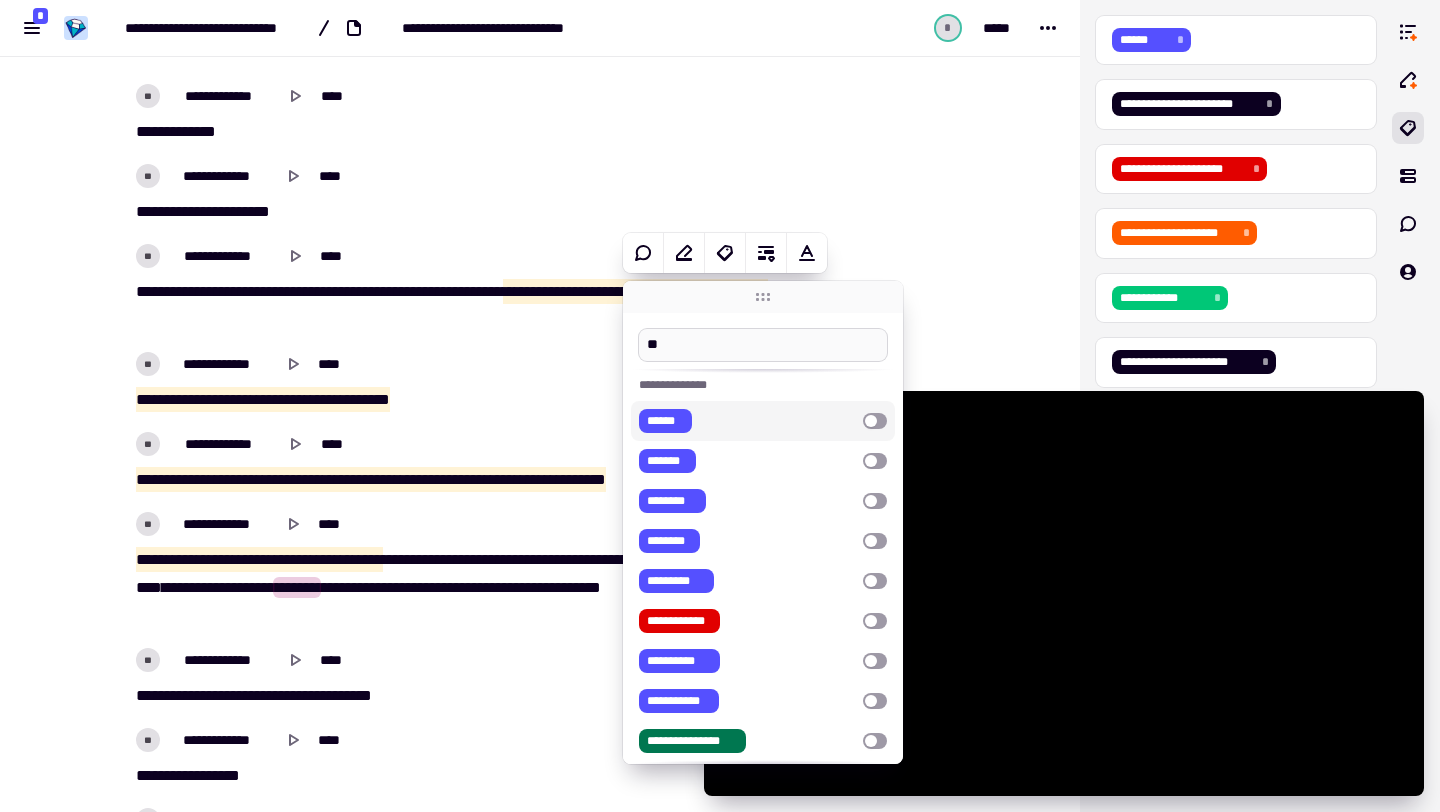 type on "******" 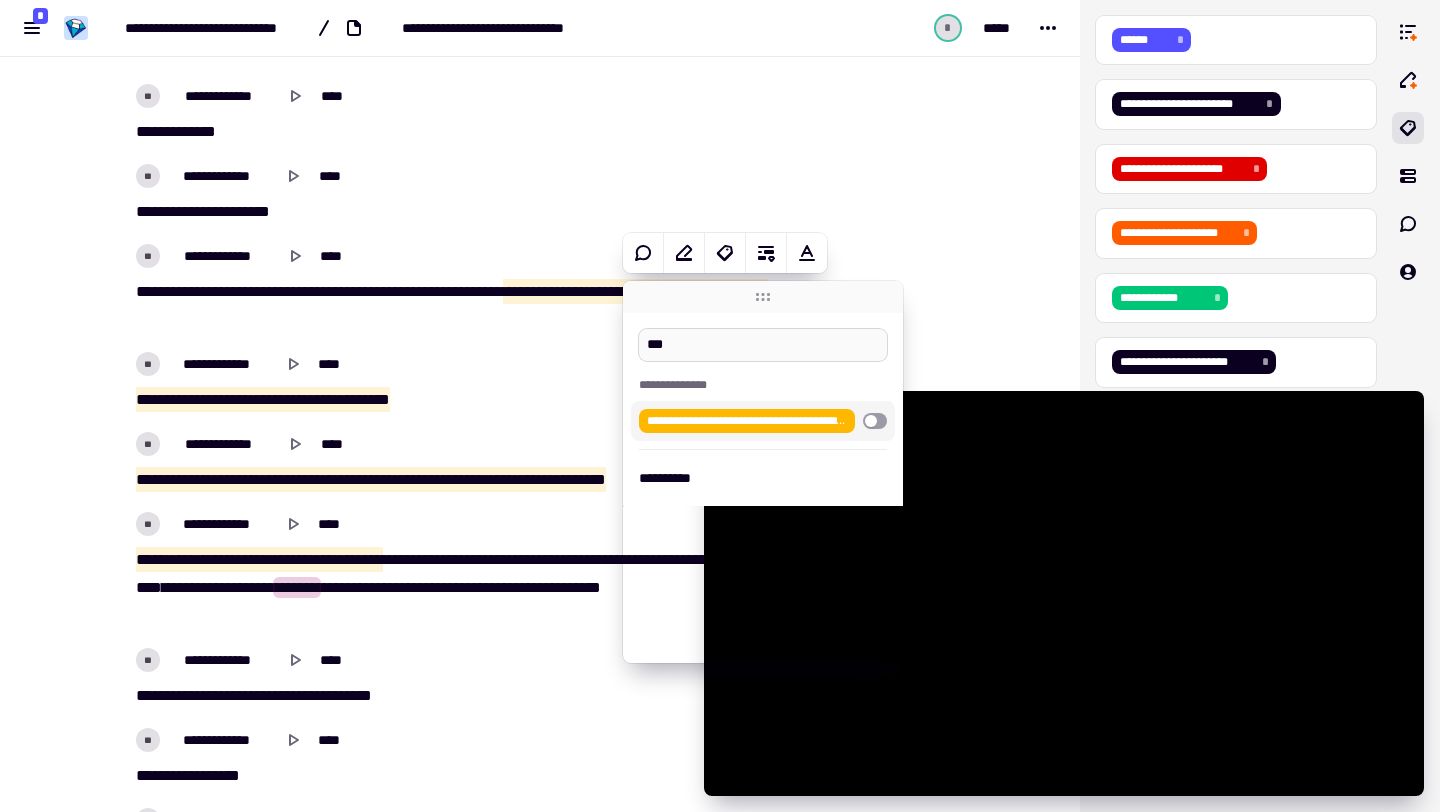 type on "****" 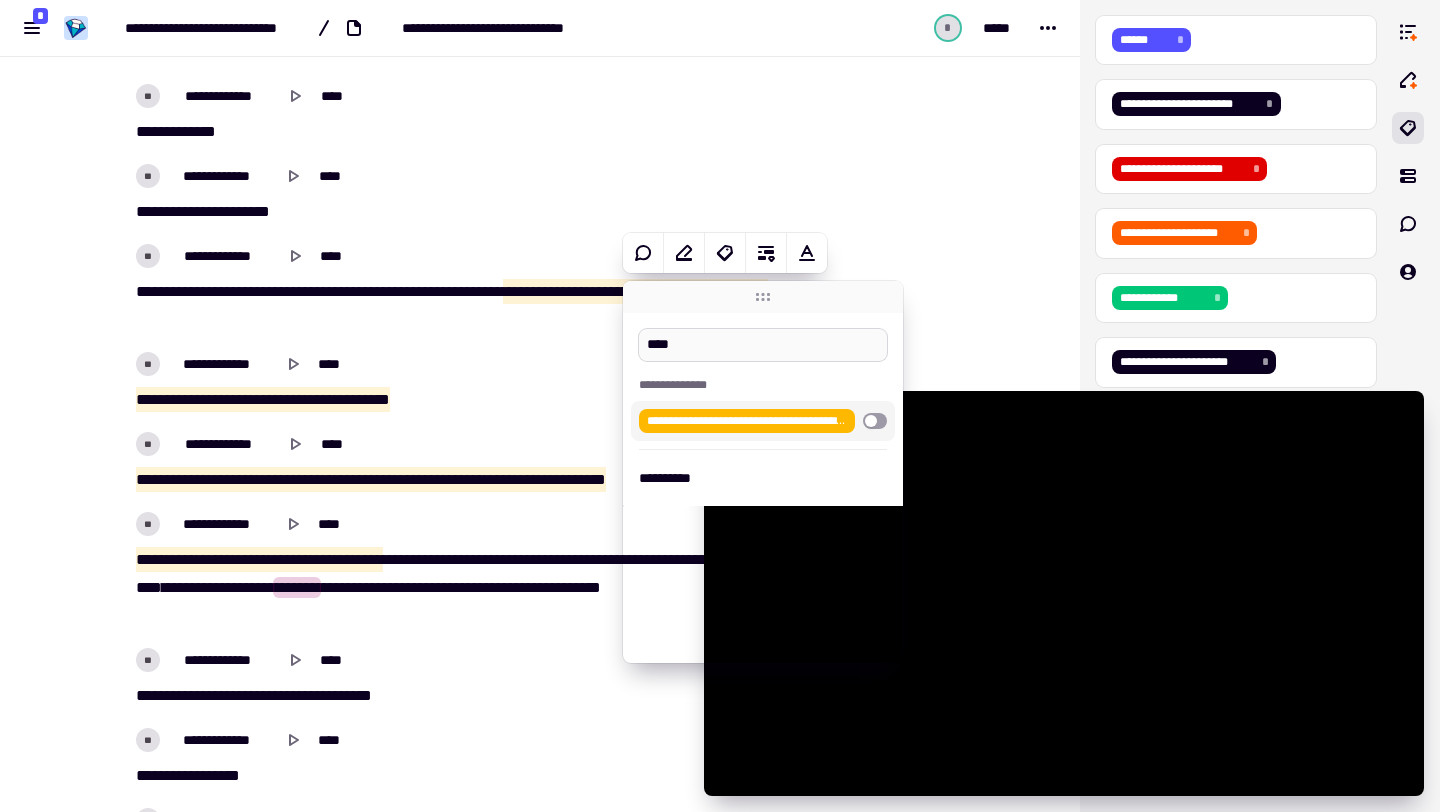 type on "******" 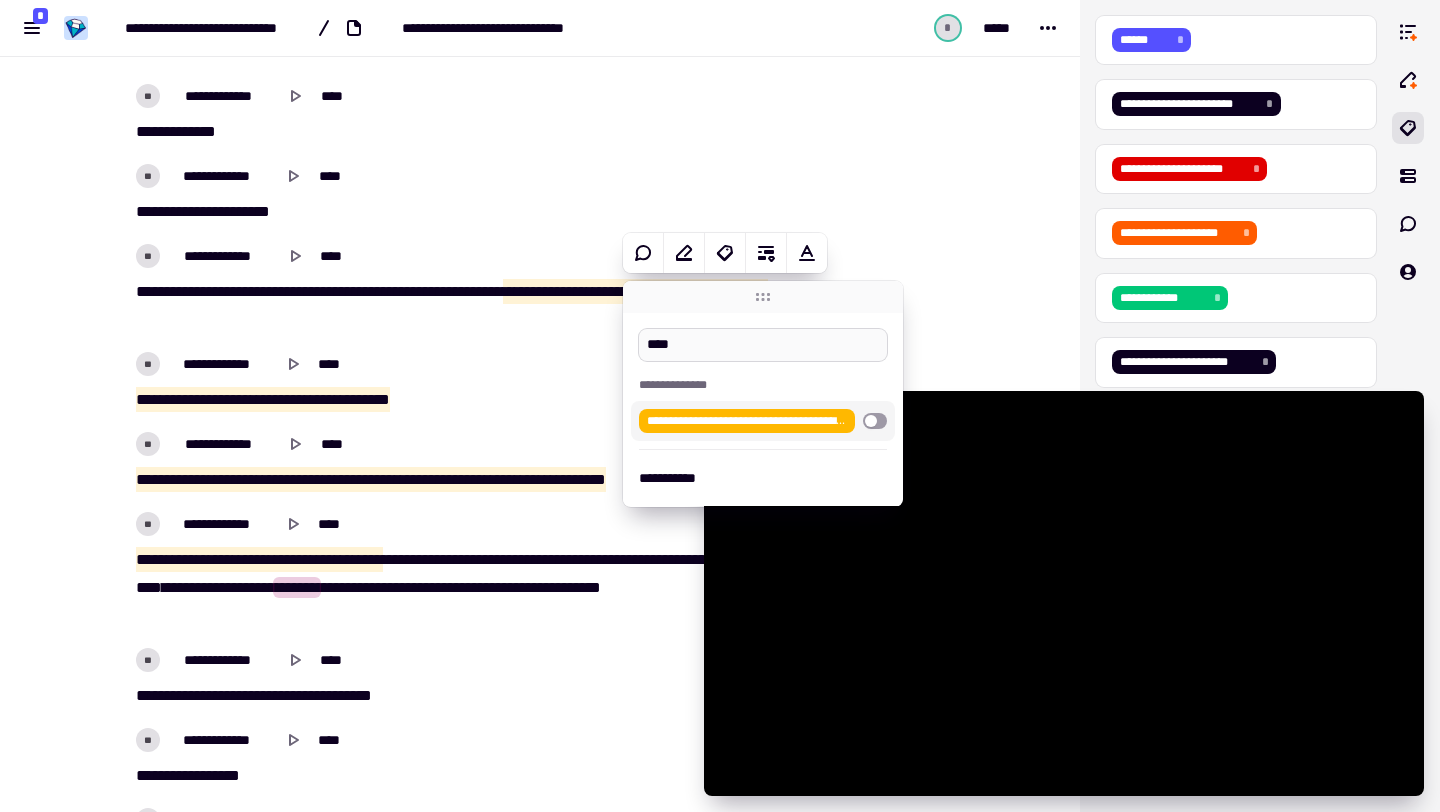 type on "*****" 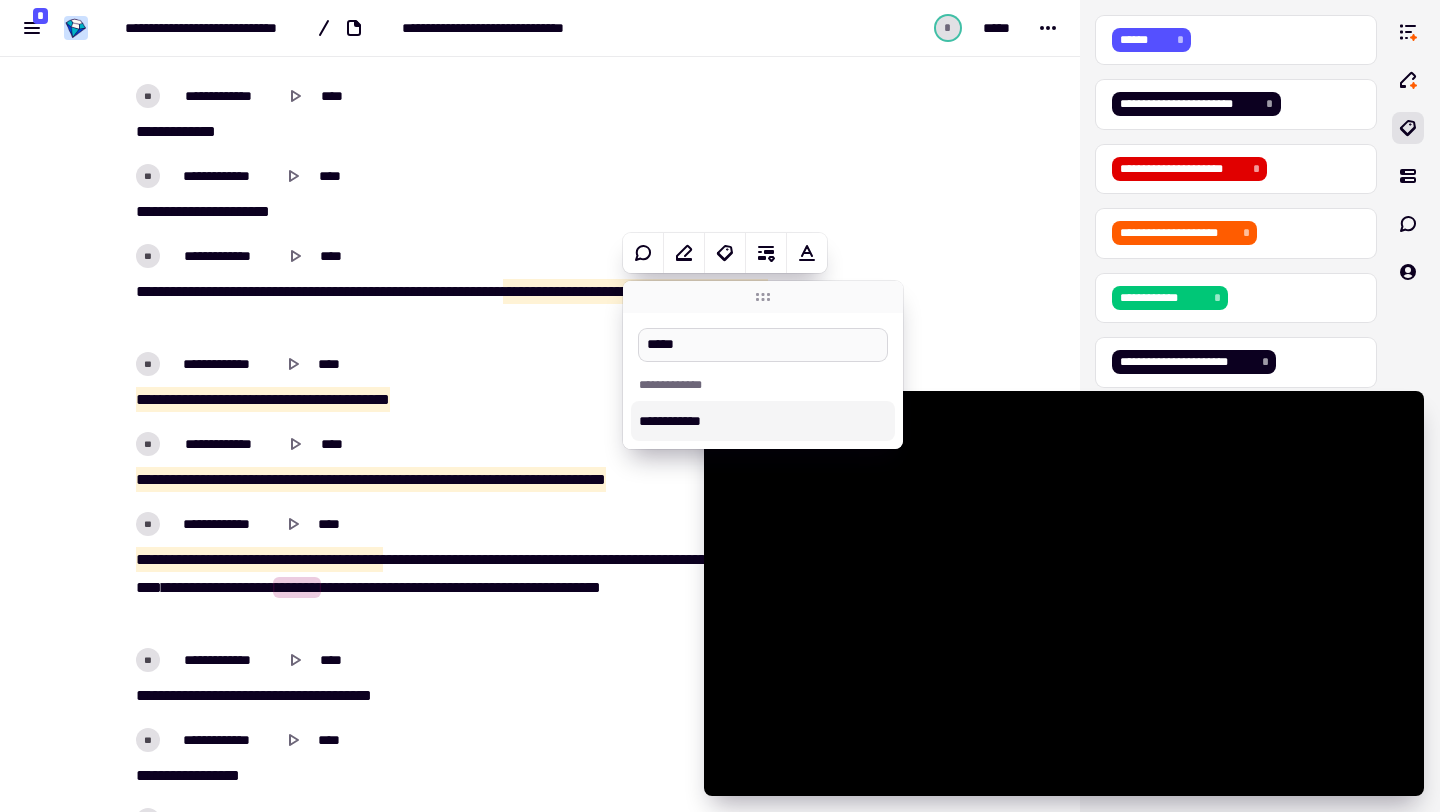 type on "******" 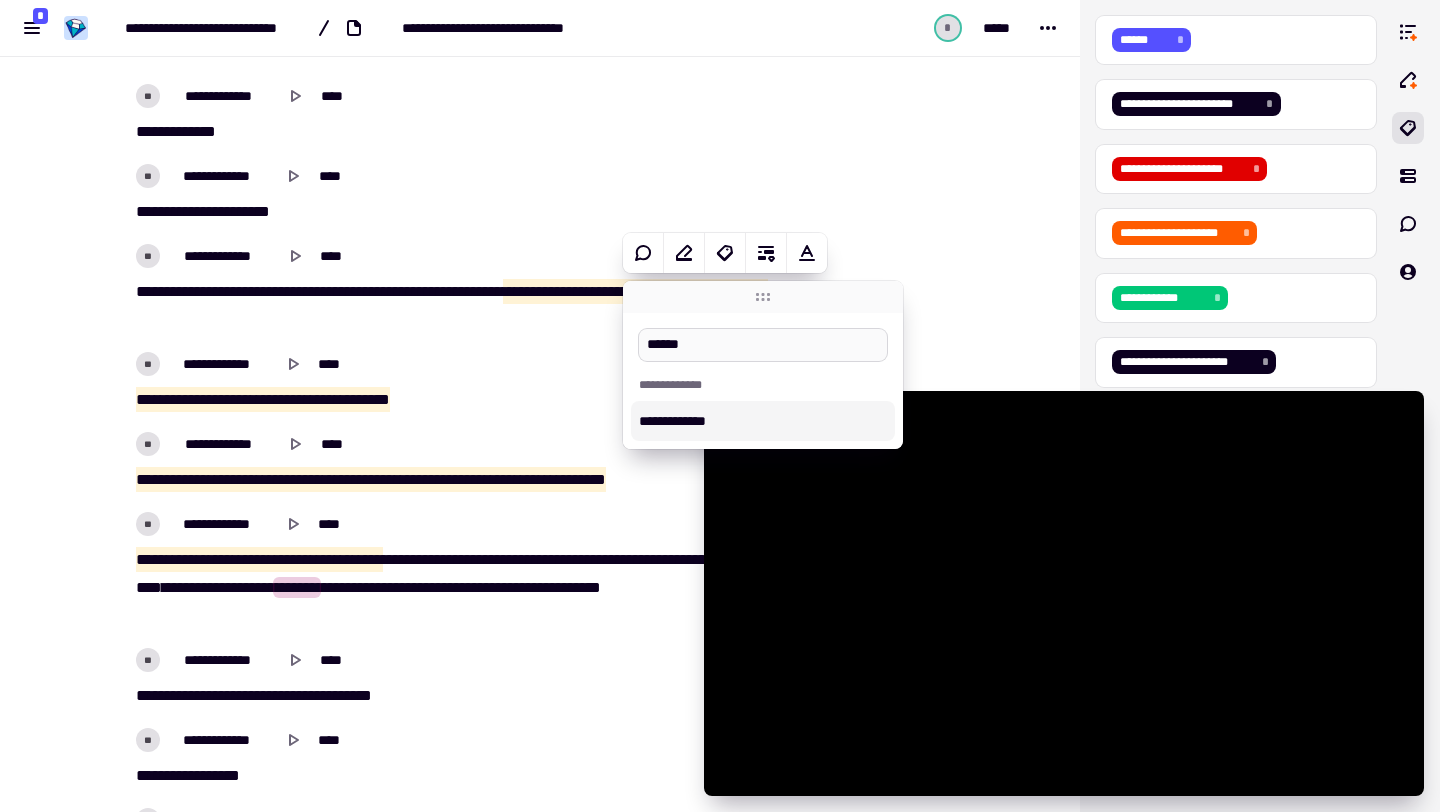 type on "******" 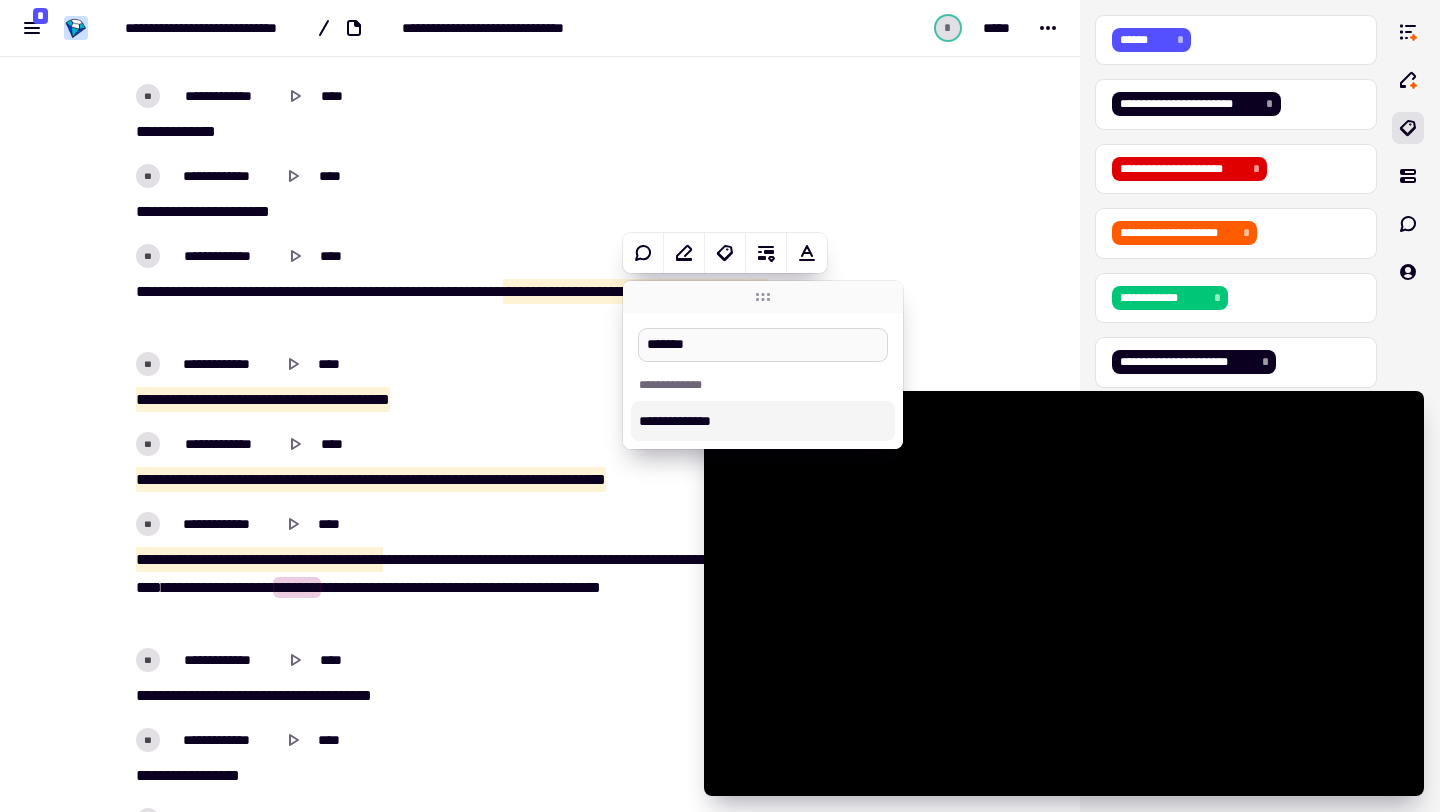 type on "*****" 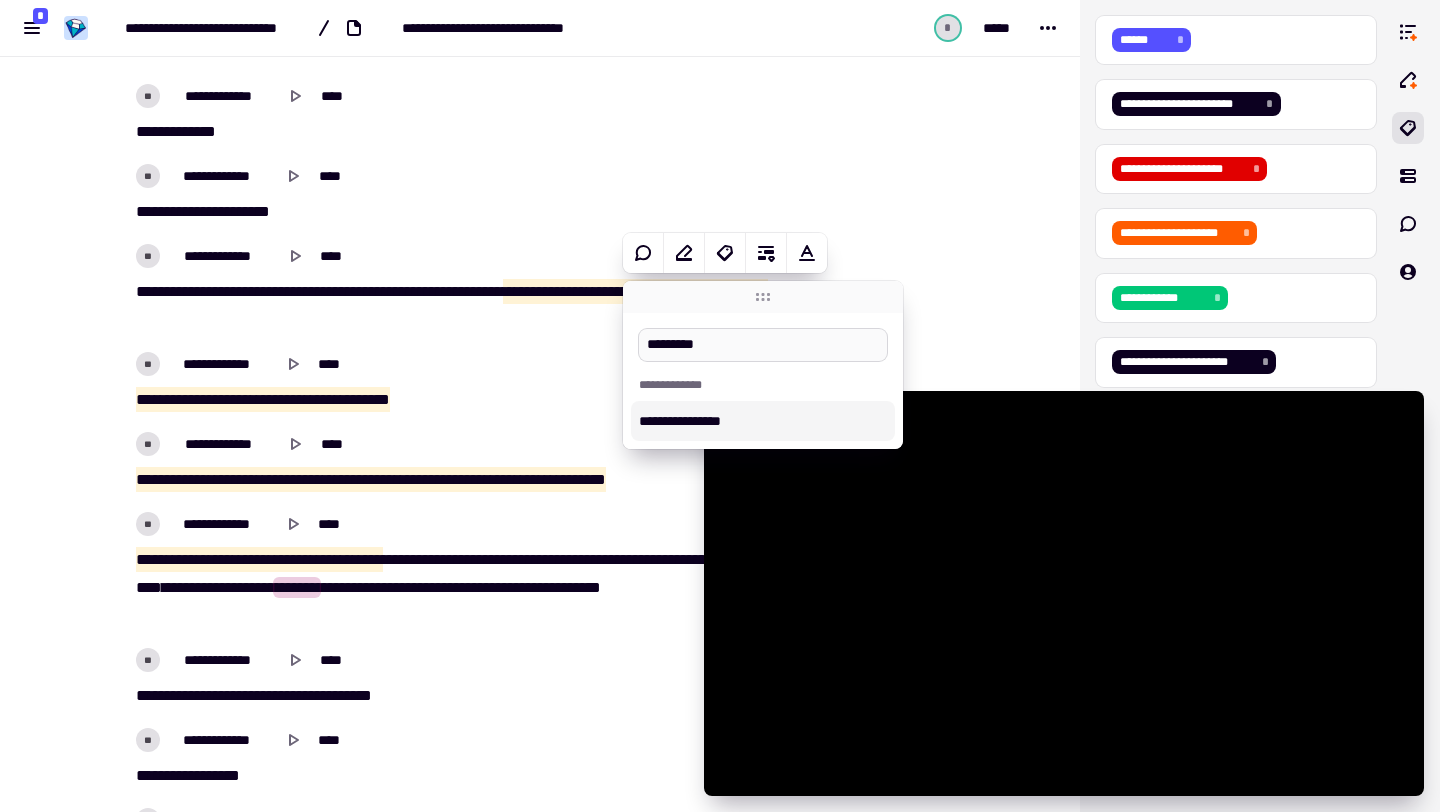 type on "**********" 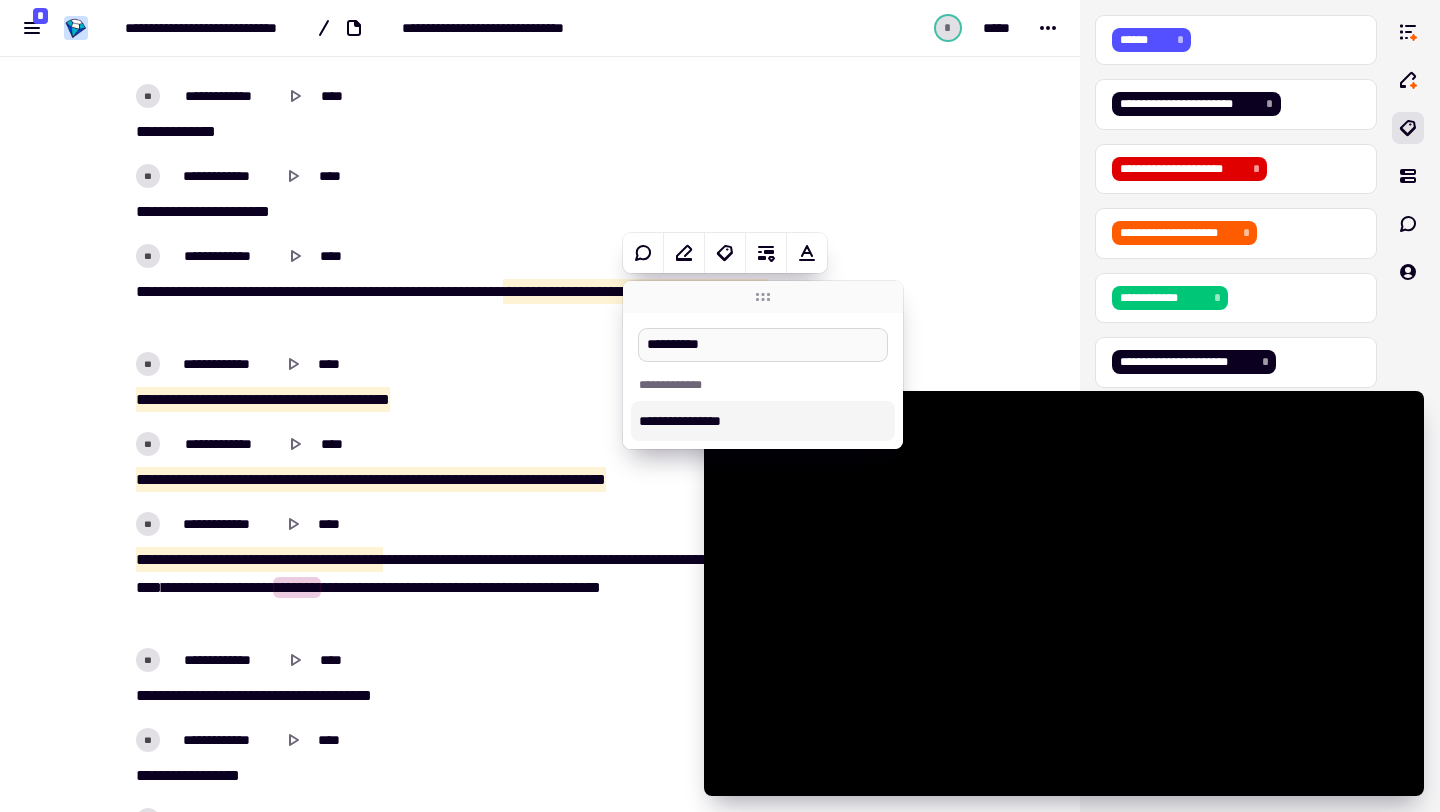 type on "******" 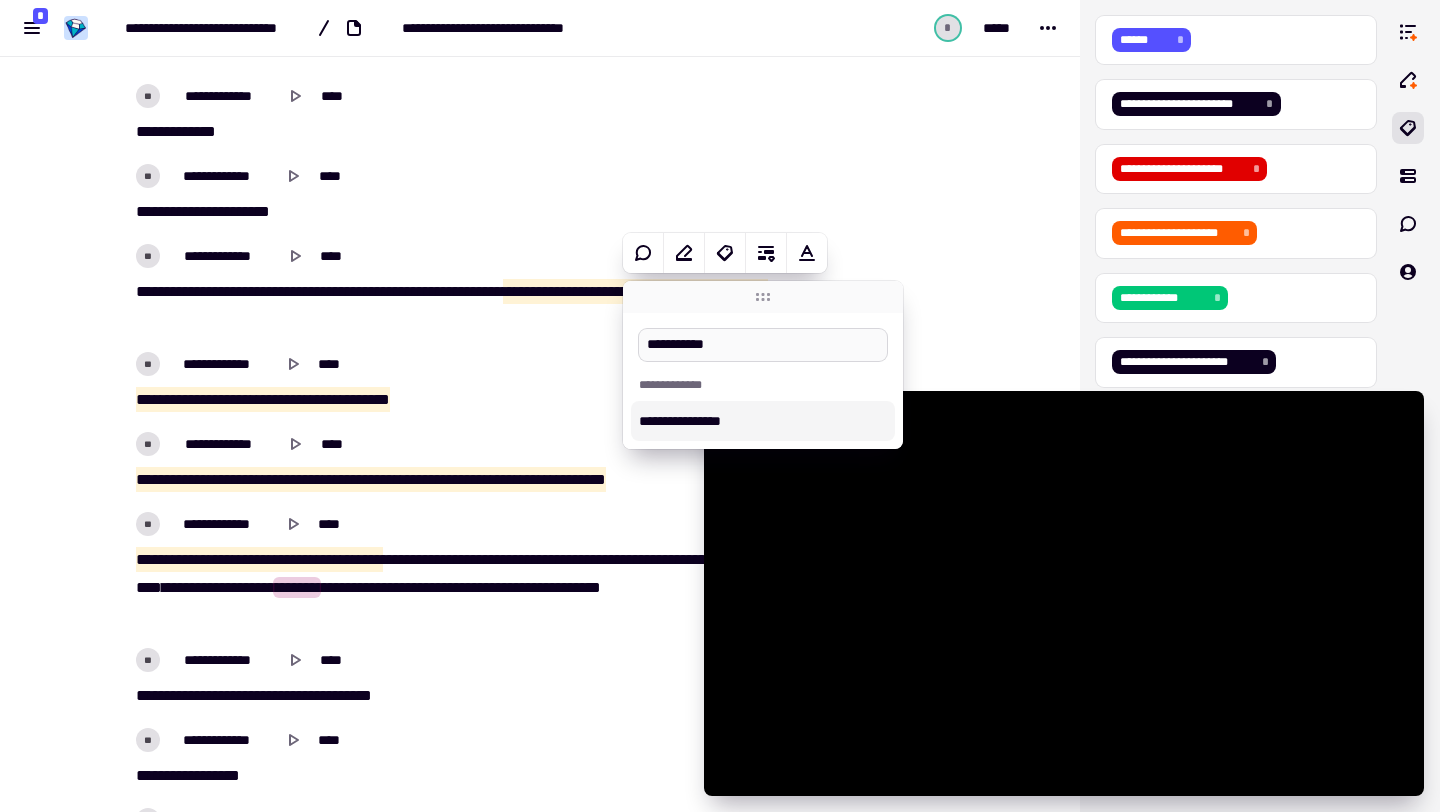 type on "******" 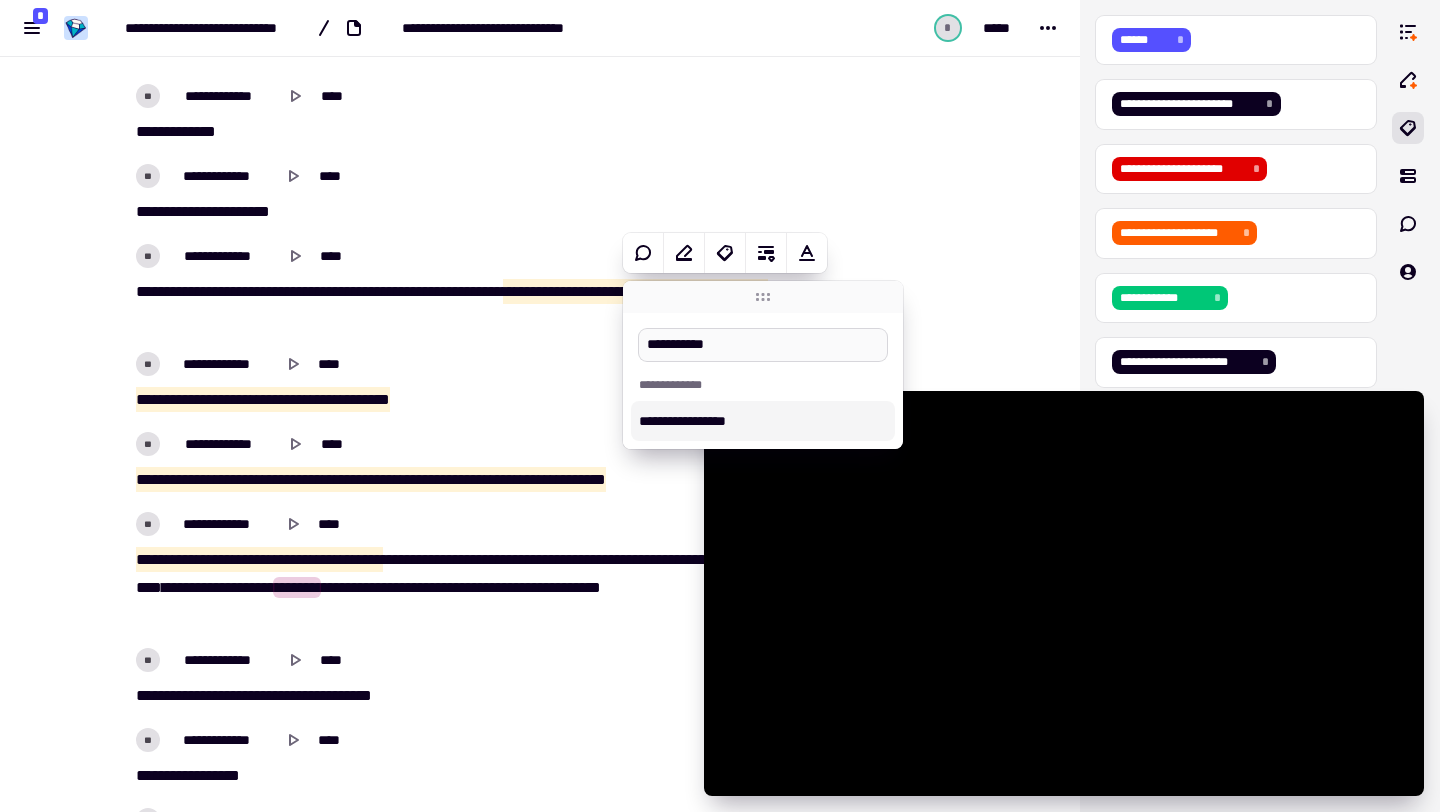 type on "**********" 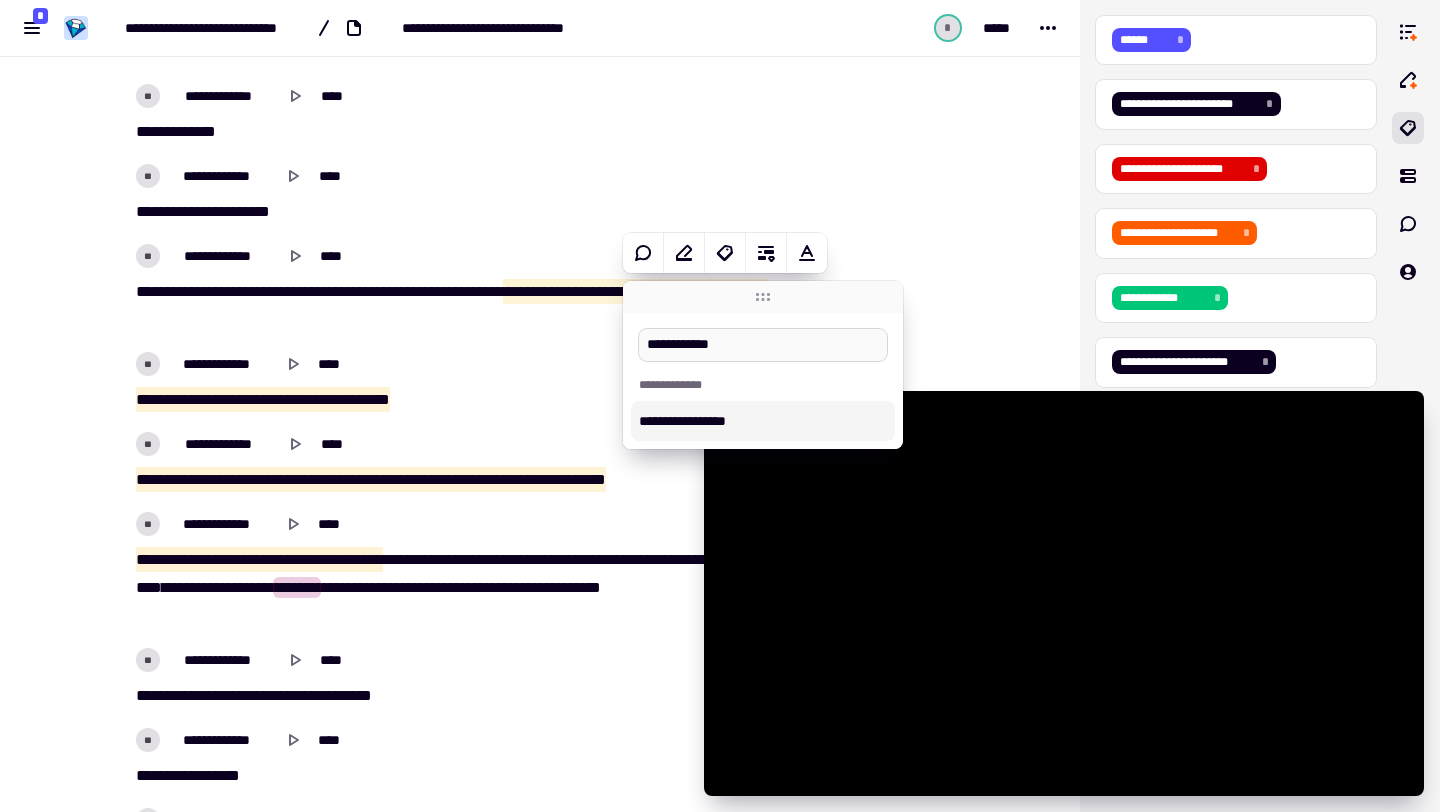 type on "******" 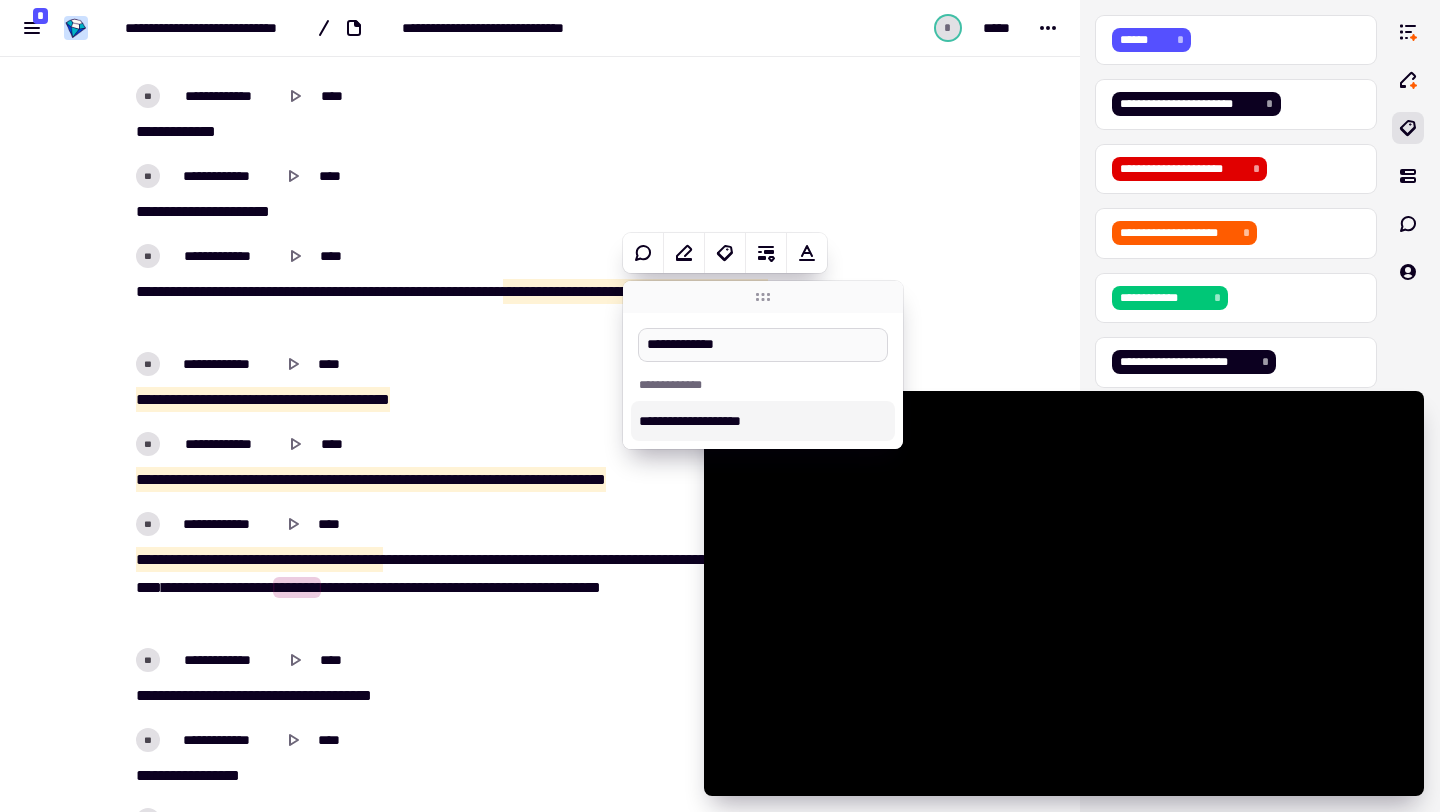 type on "*****" 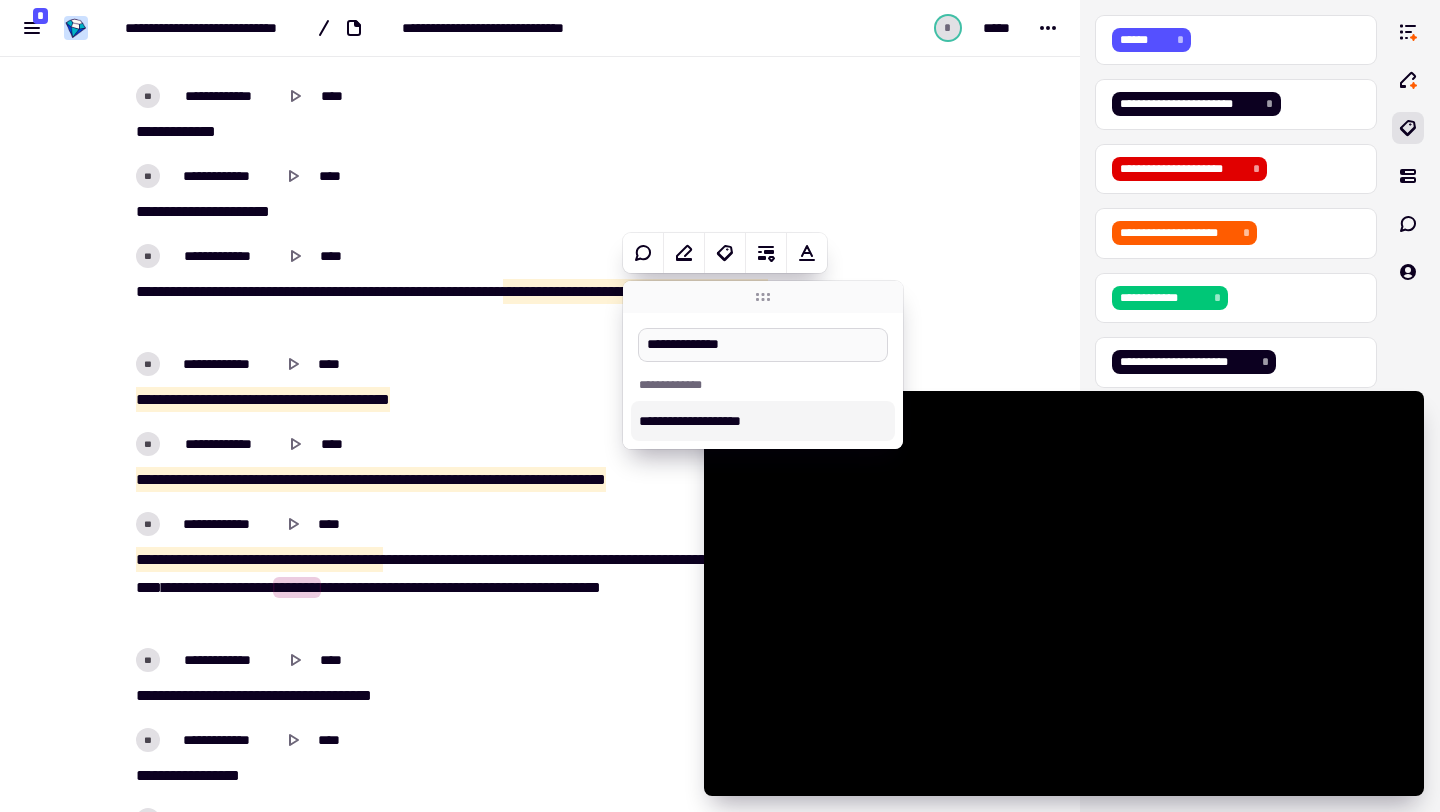 type on "*****" 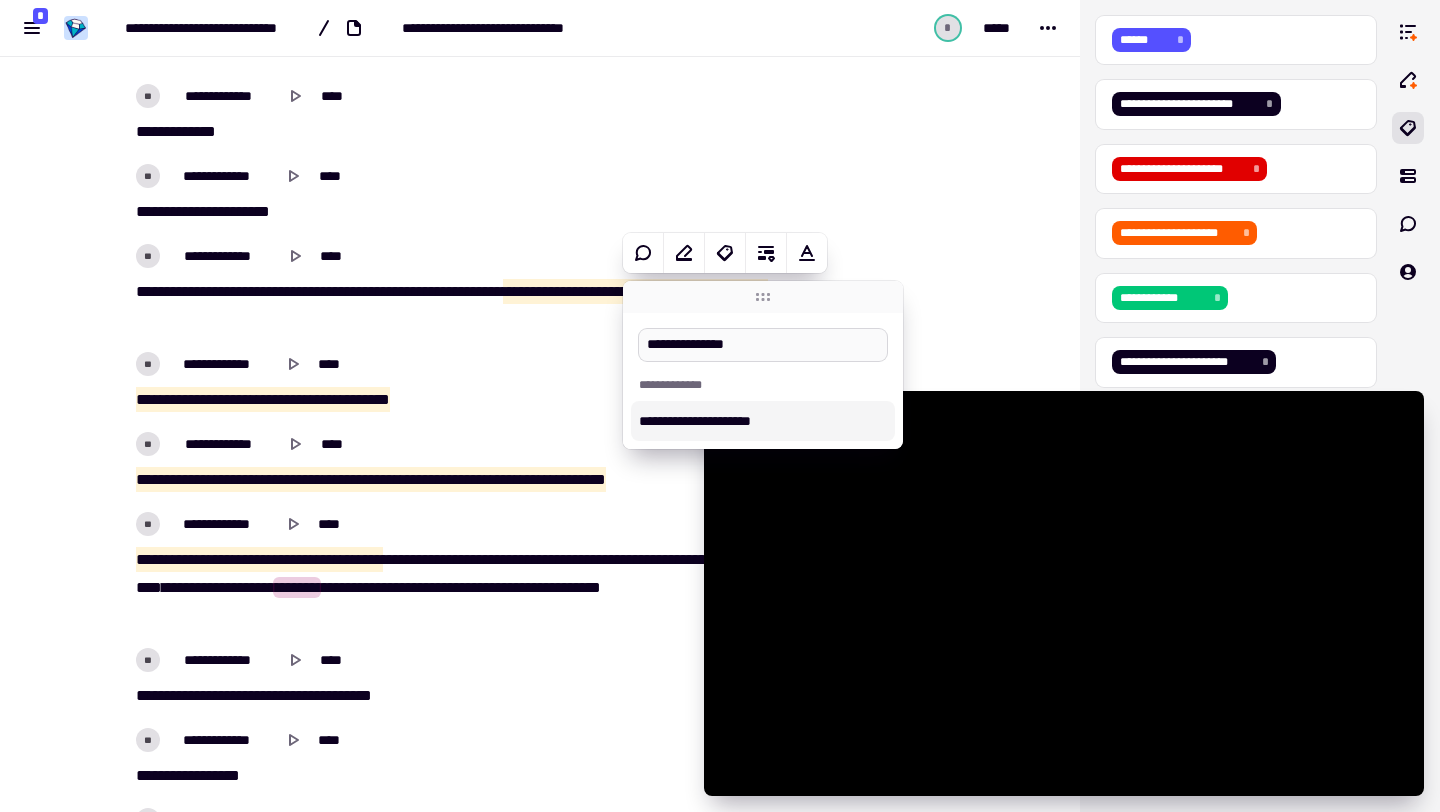 type on "**********" 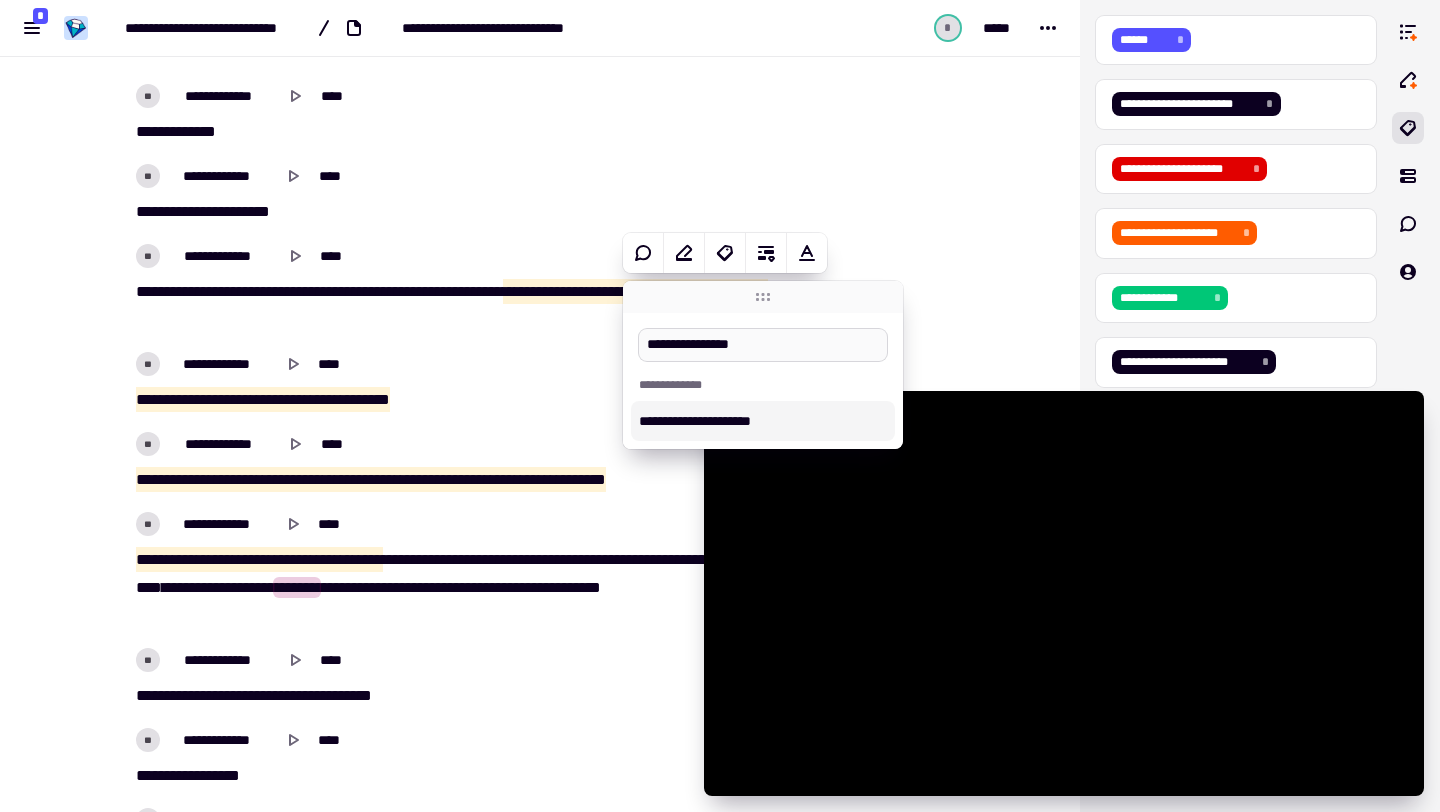 type on "******" 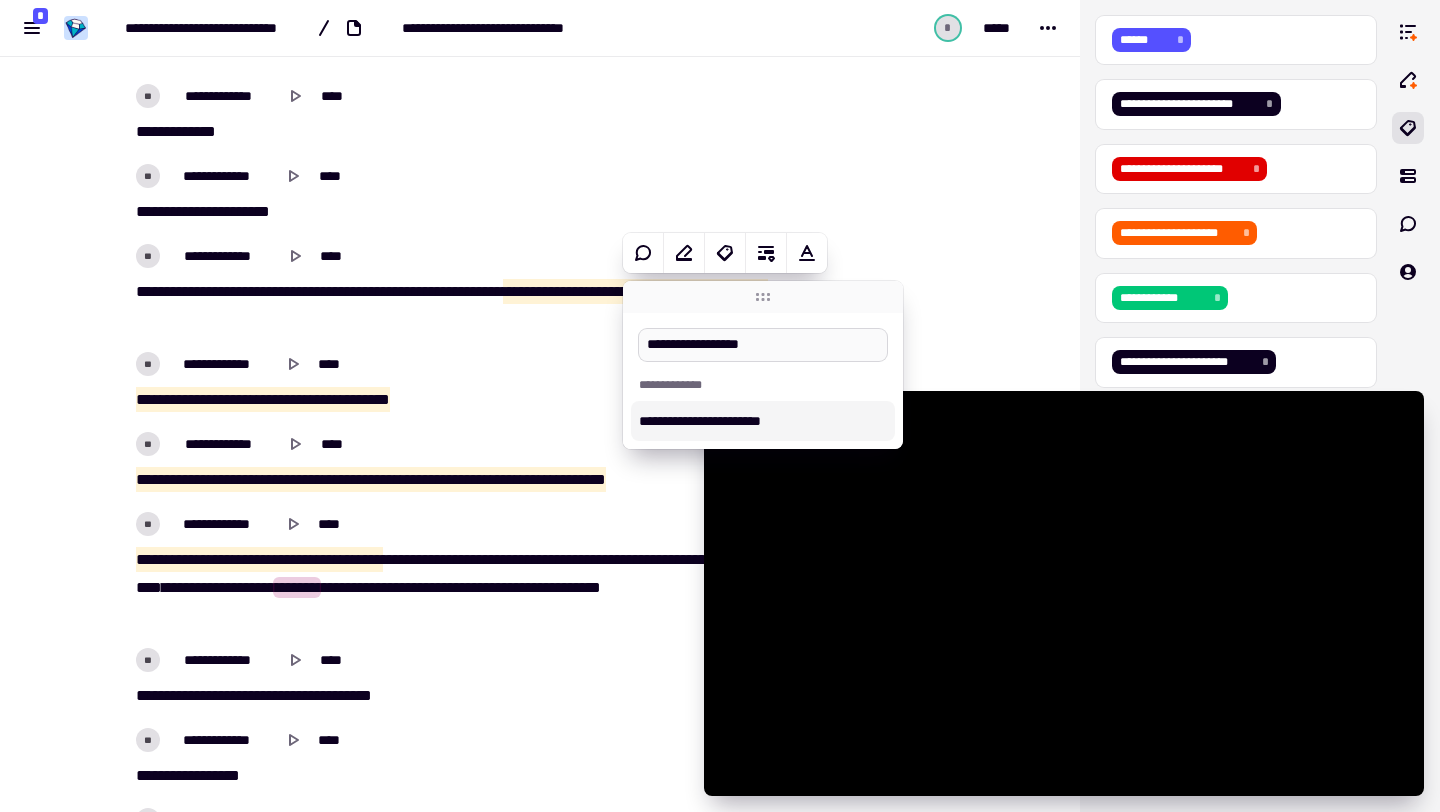 type on "**********" 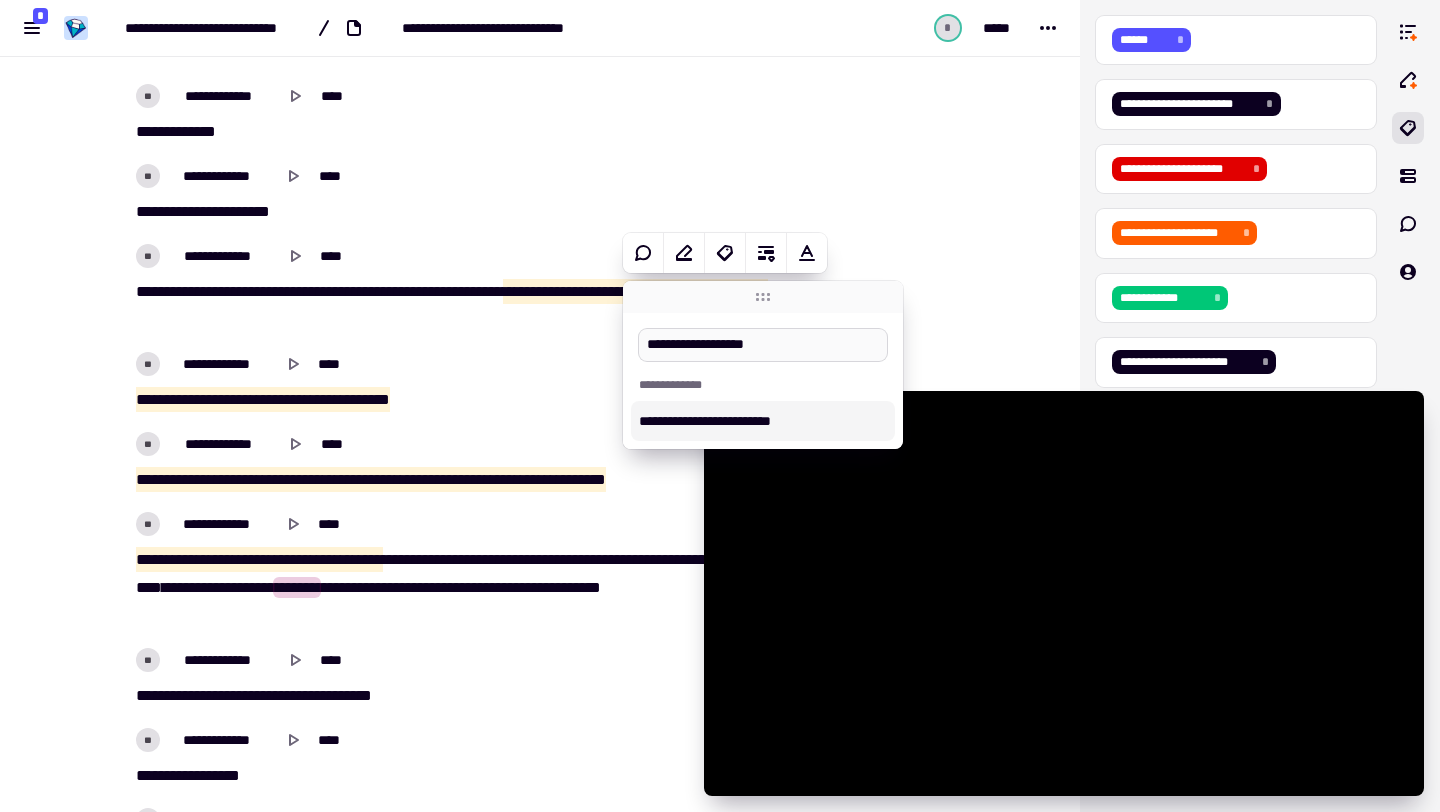type on "******" 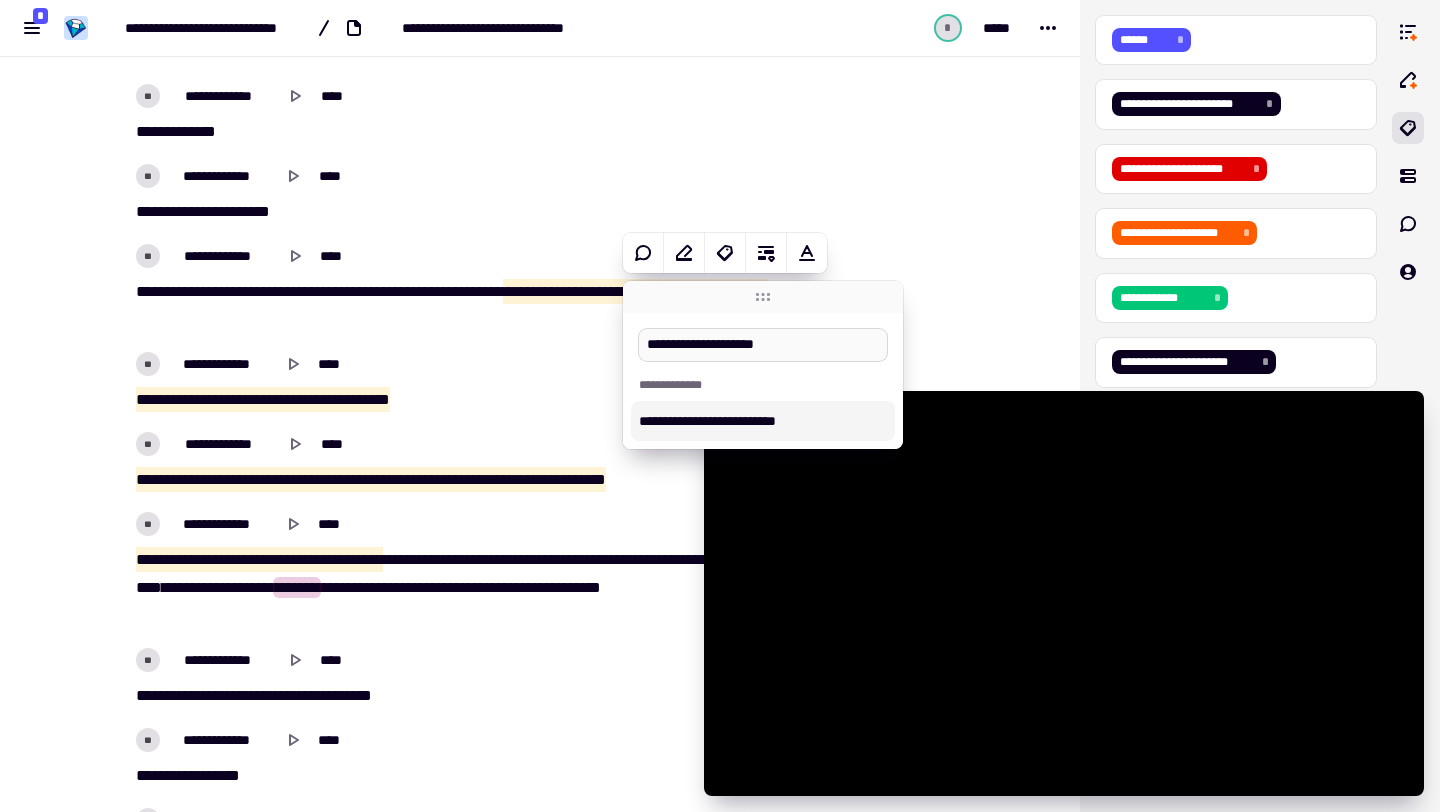 type on "**********" 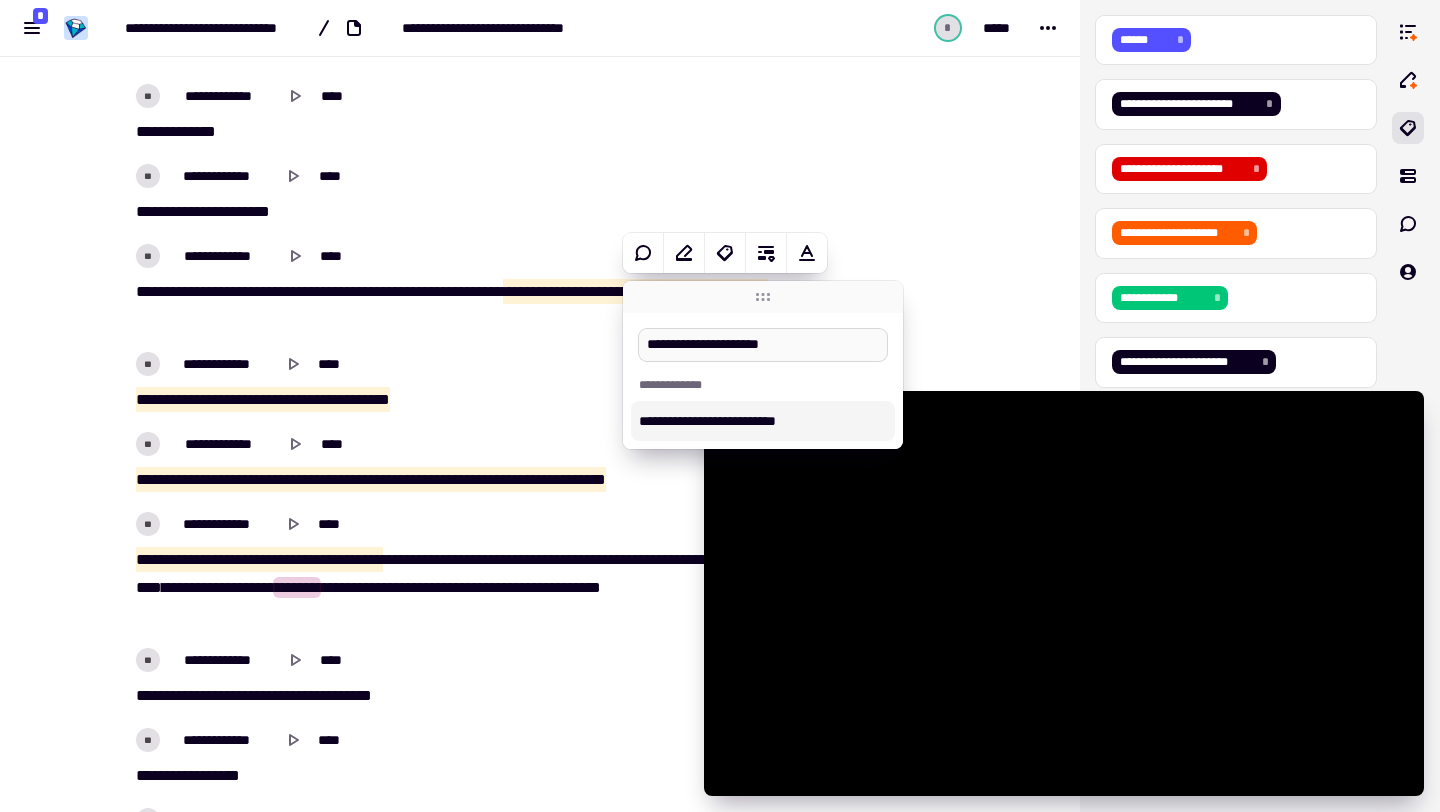 type on "******" 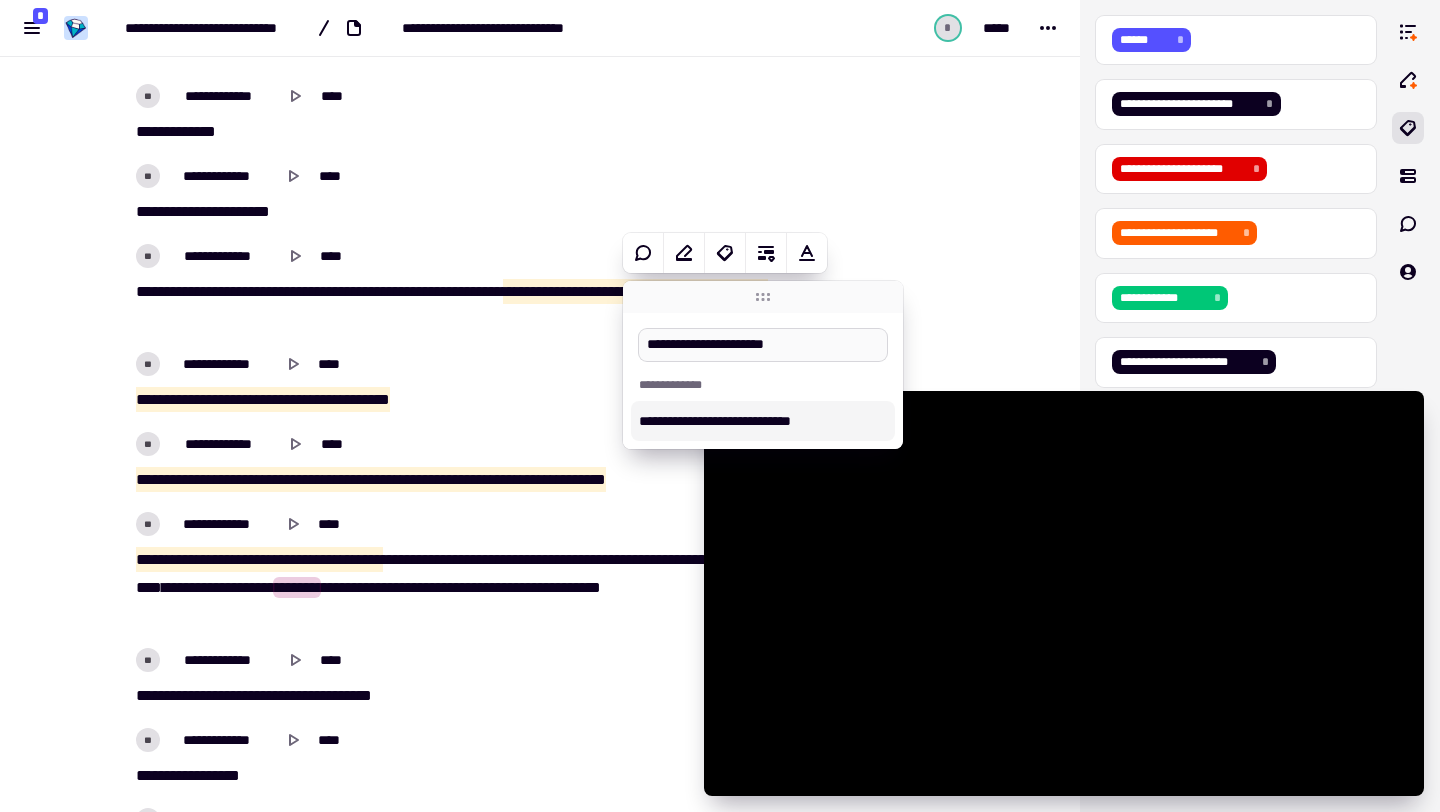type on "******" 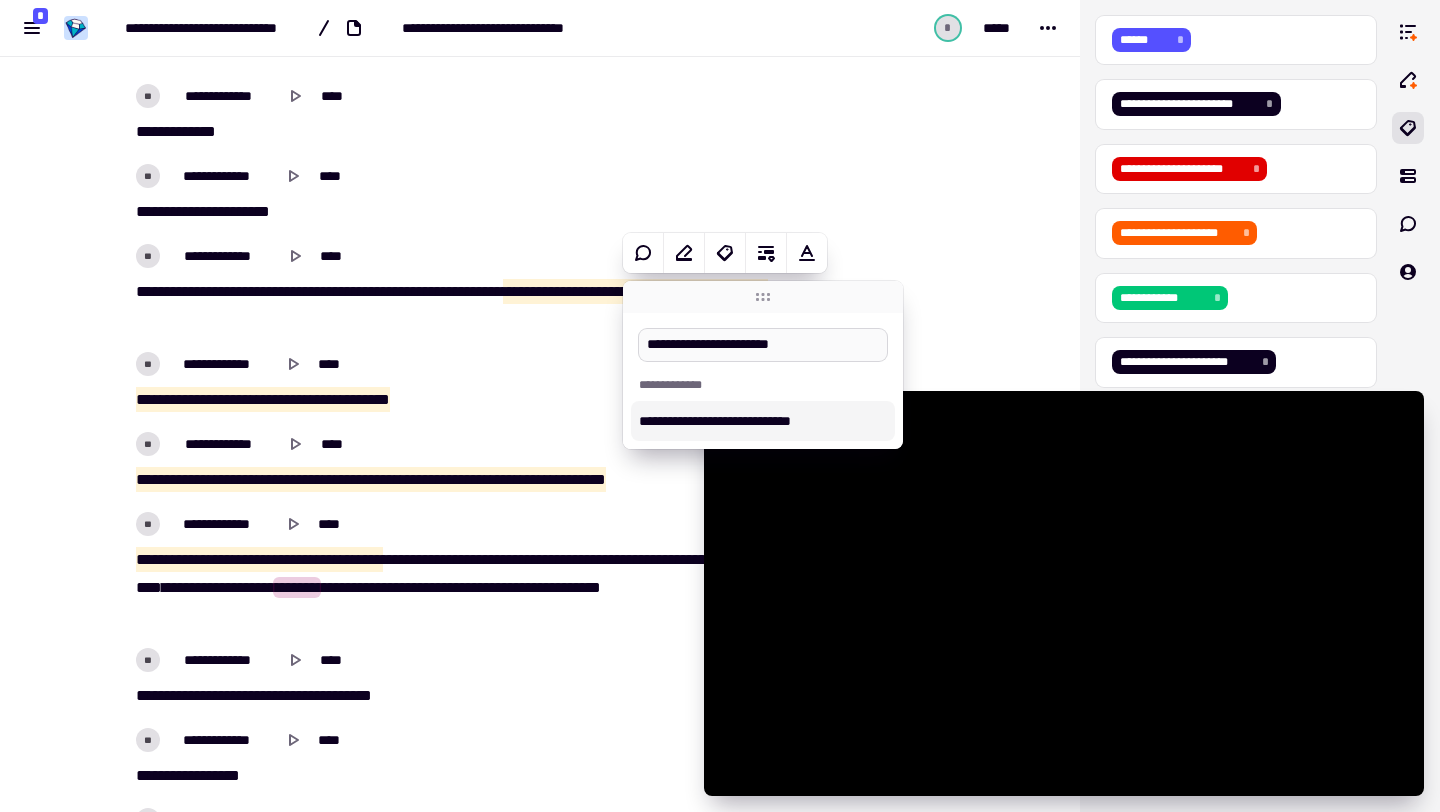 type on "******" 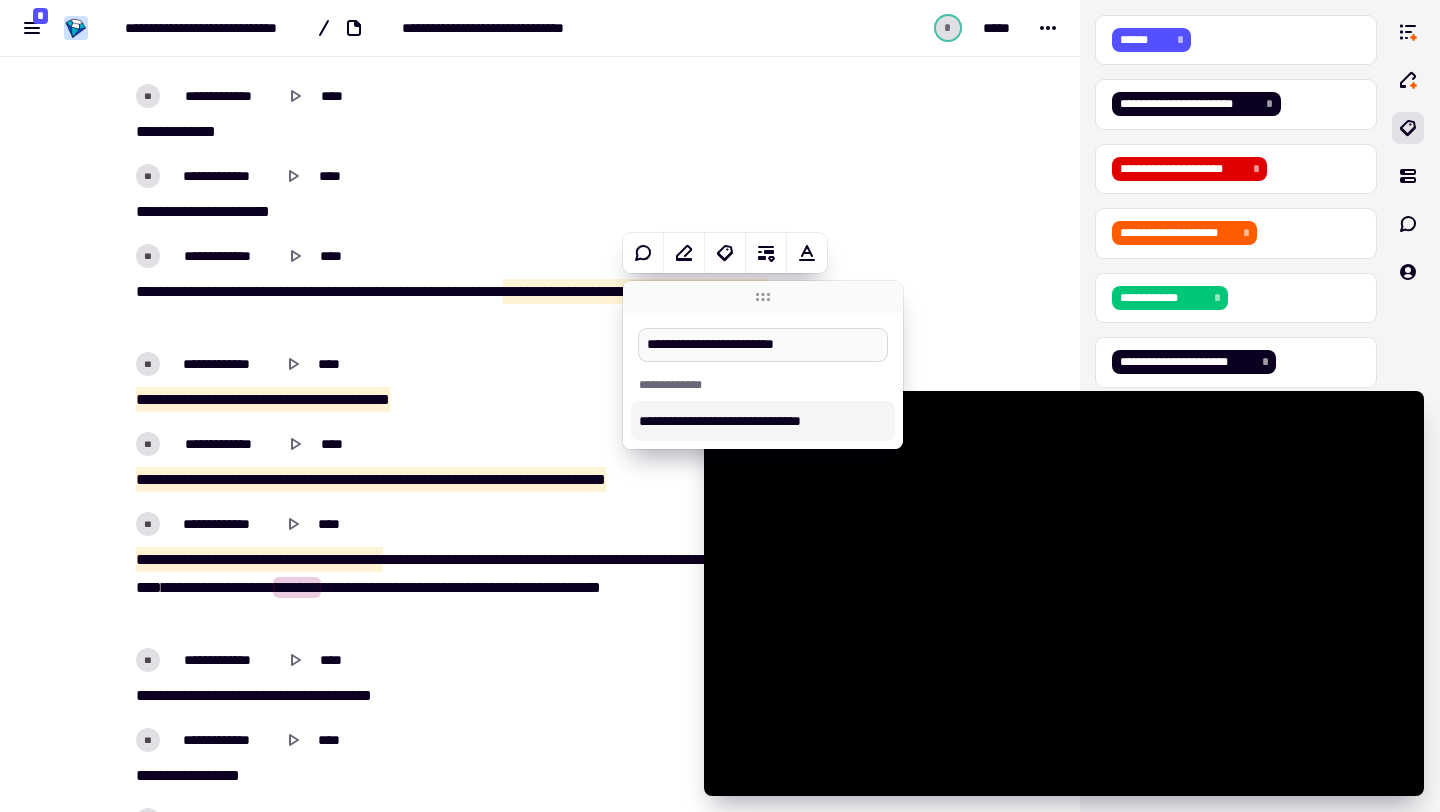 type on "**********" 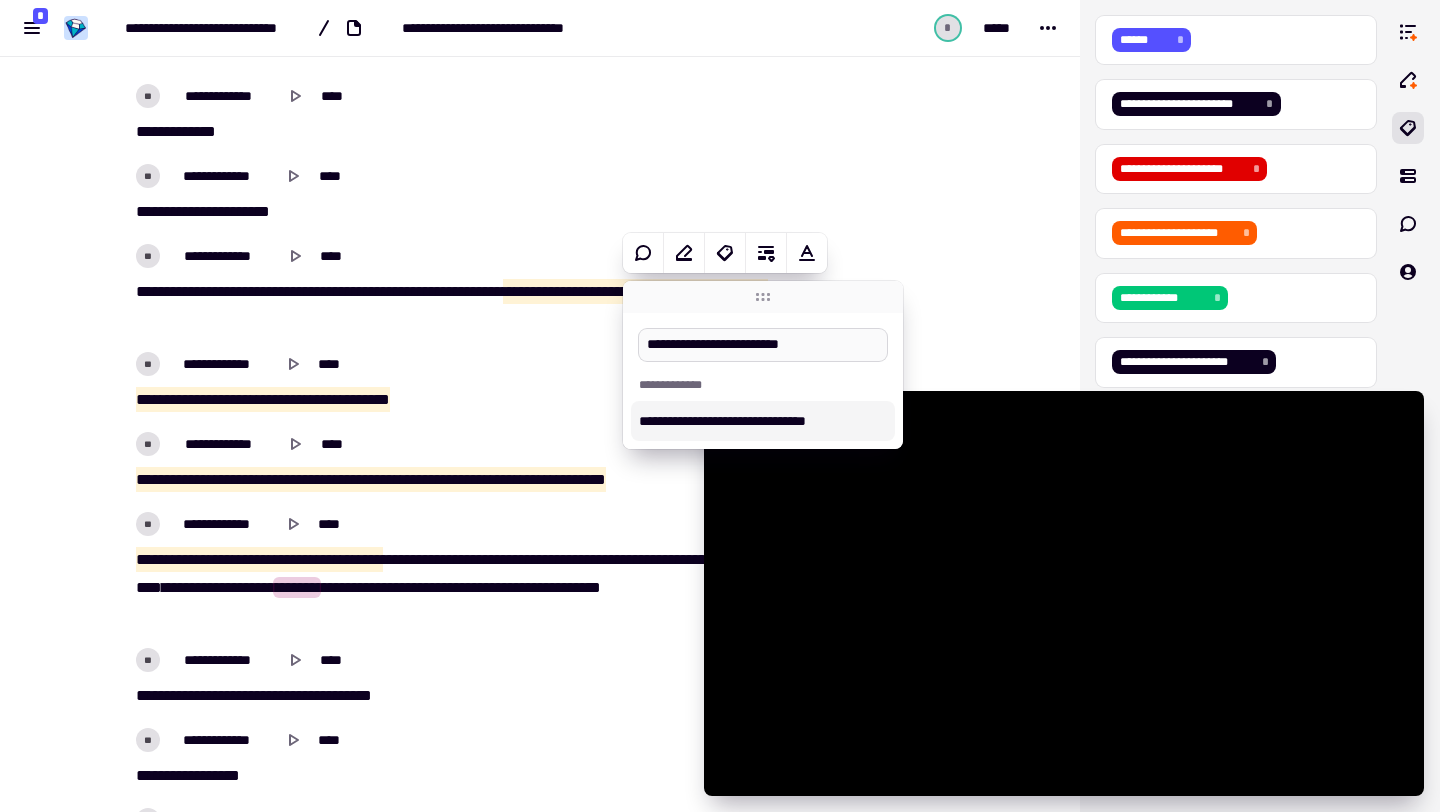 type on "******" 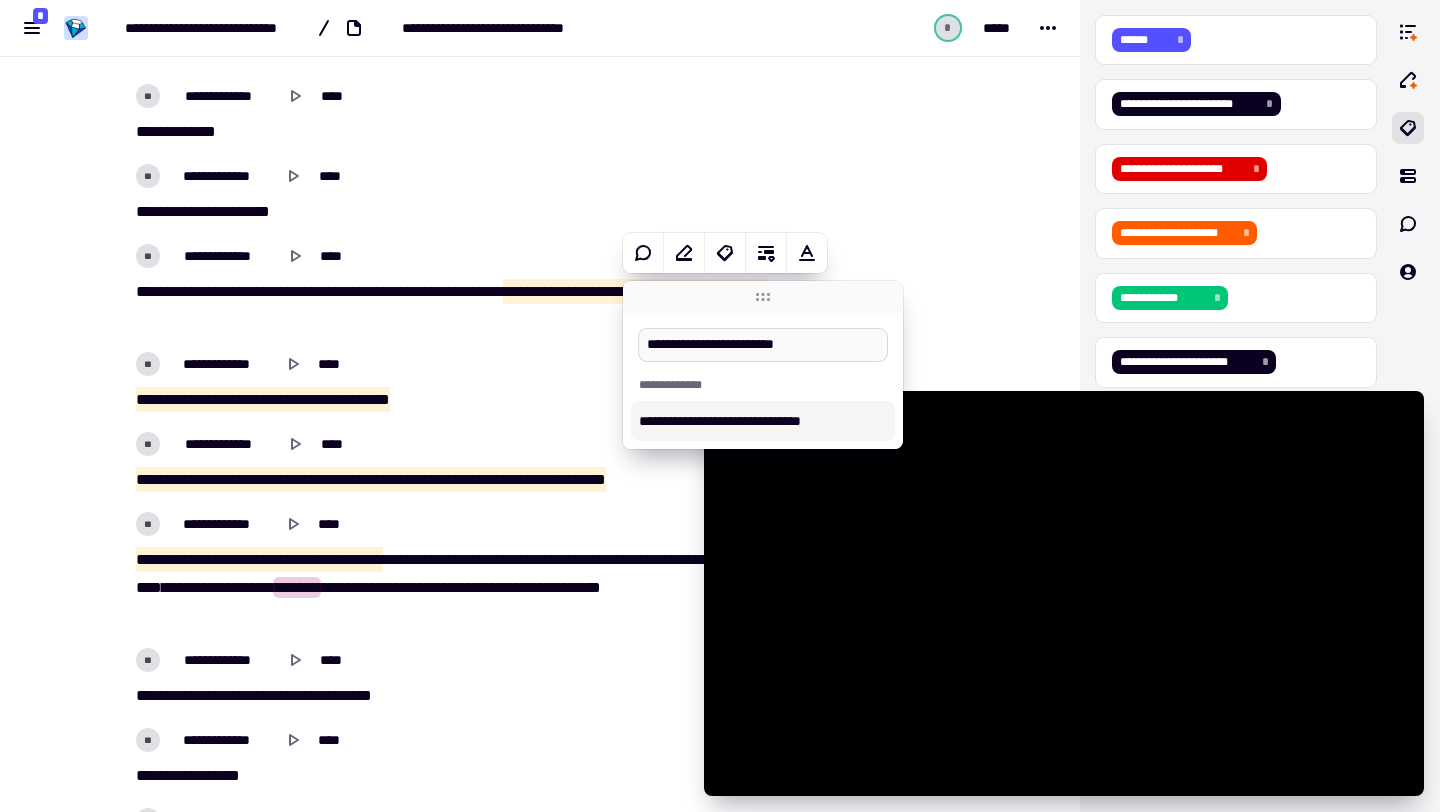 type on "******" 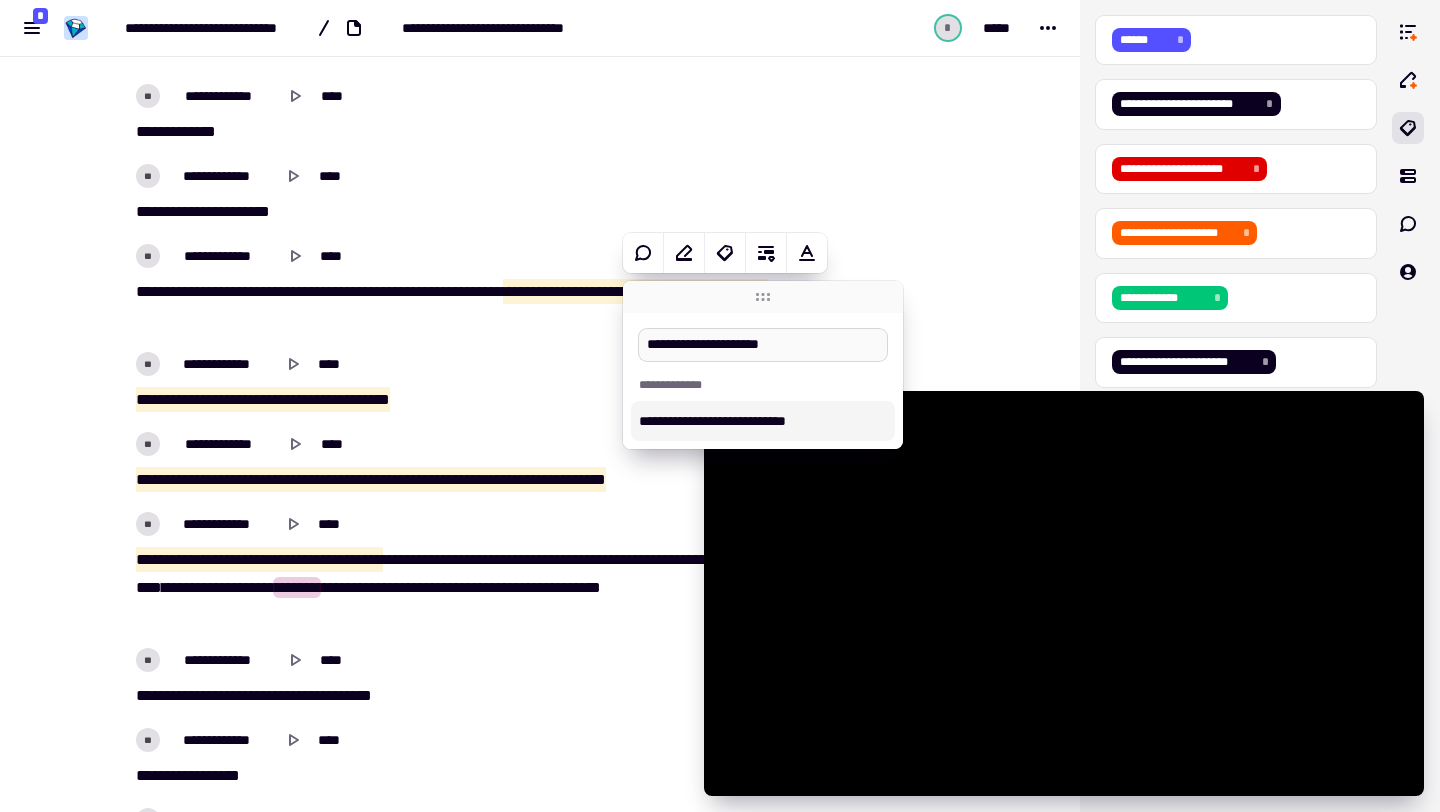 type on "**********" 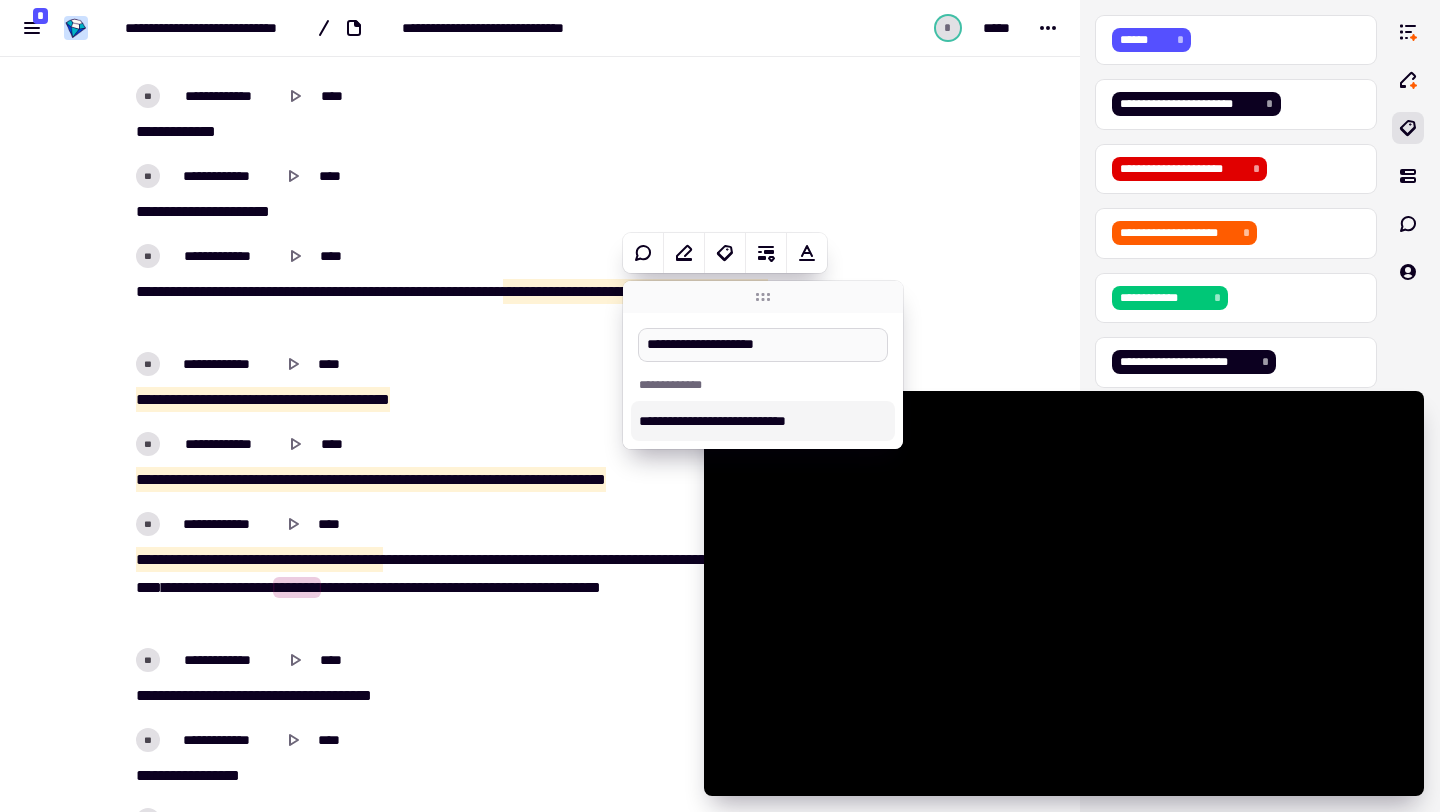type on "******" 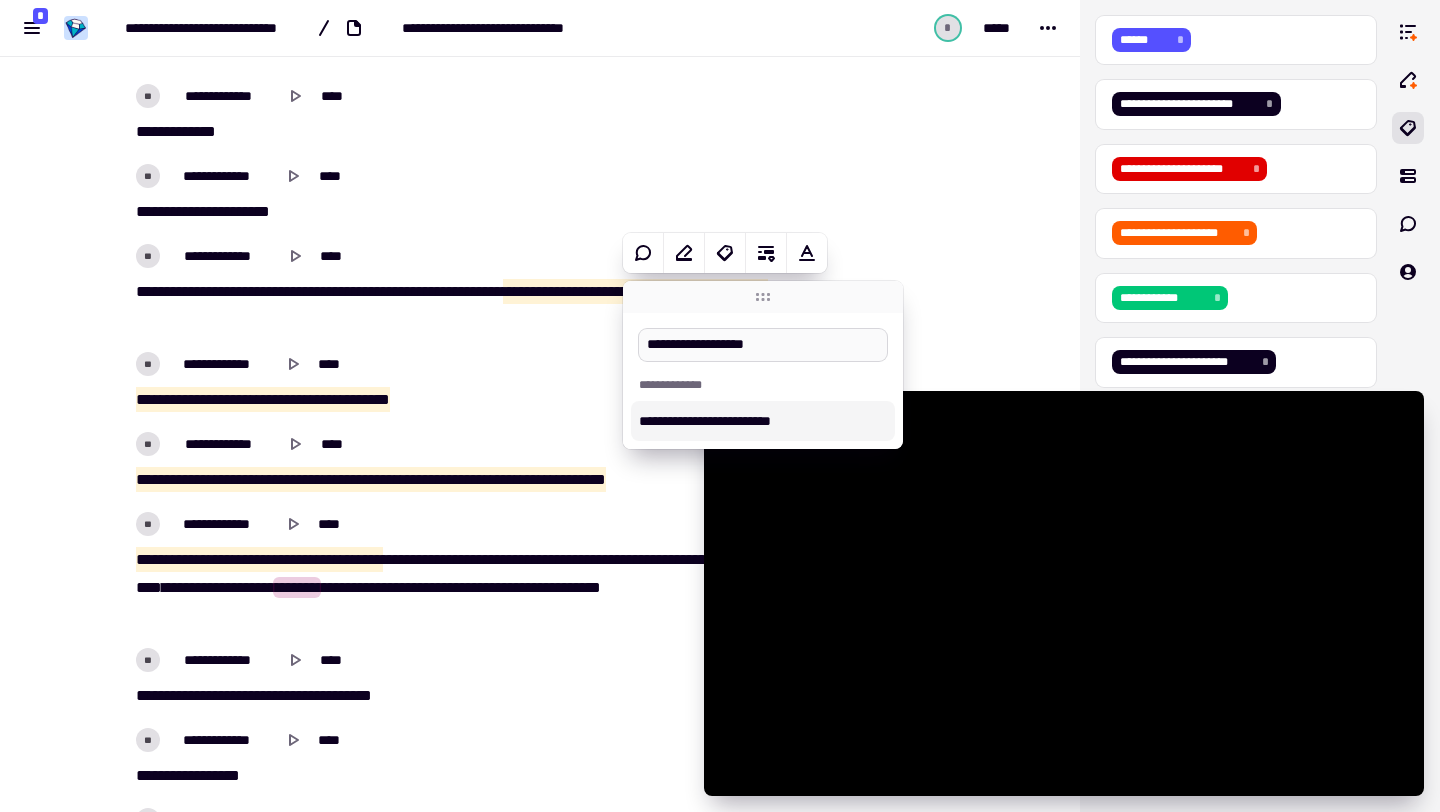 type on "**********" 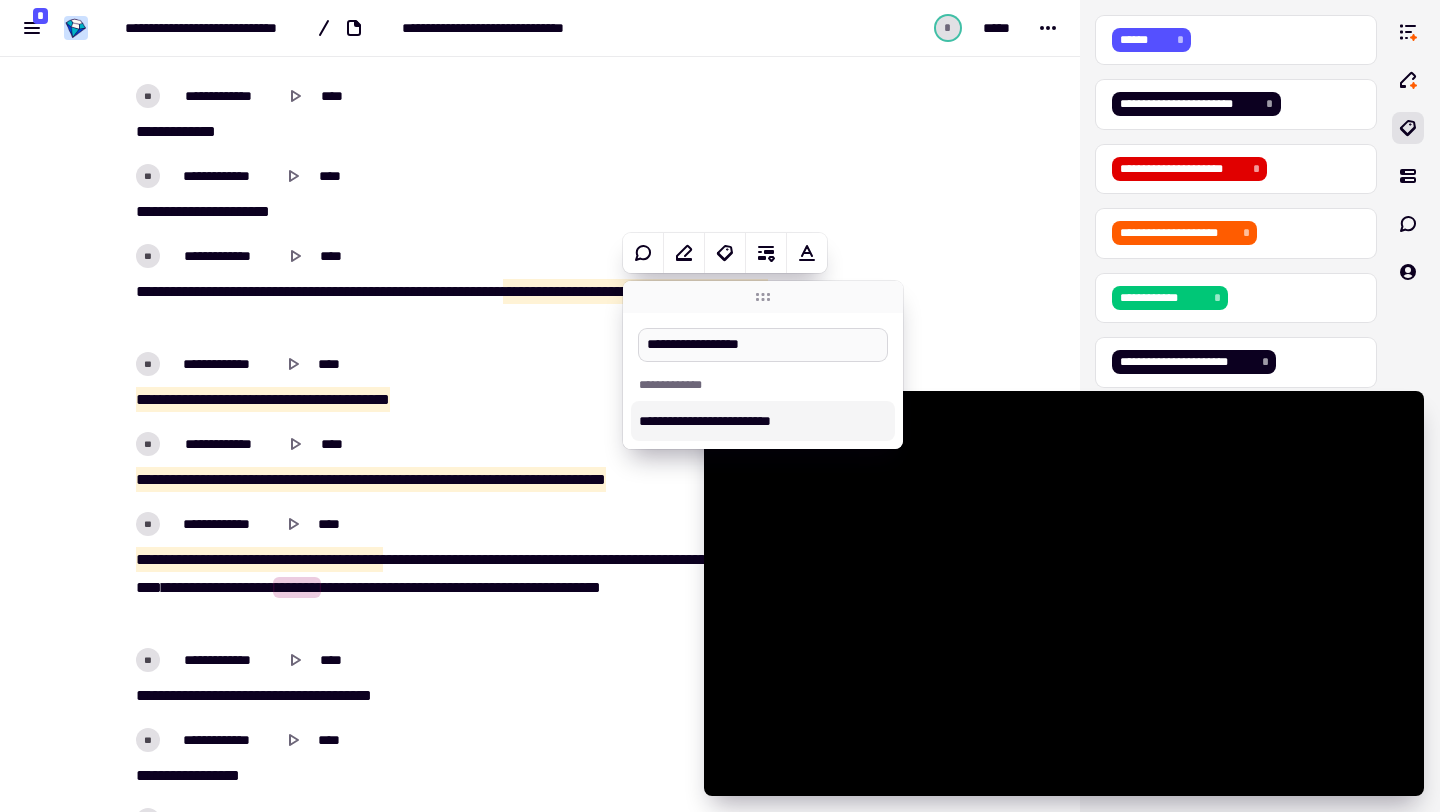 type on "******" 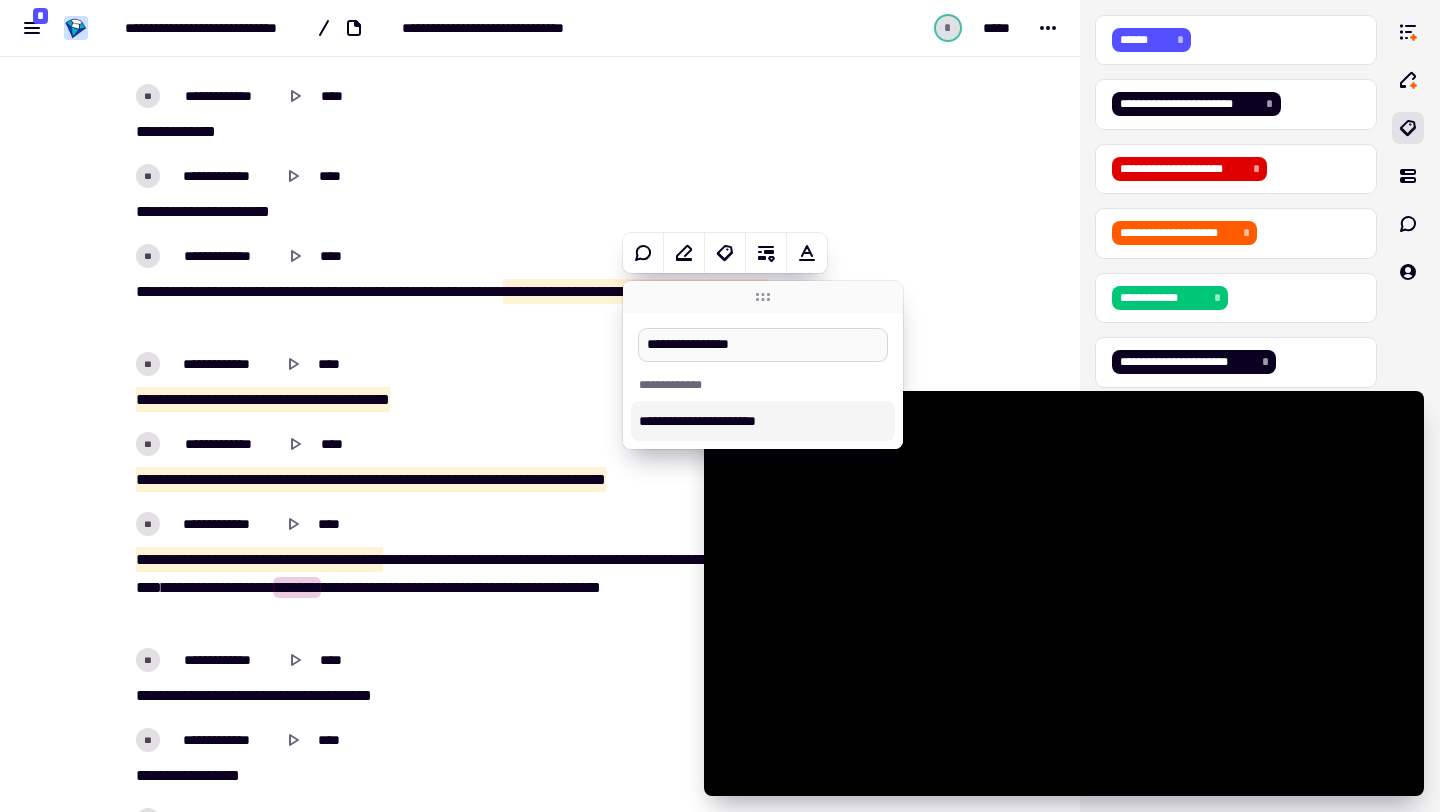 type on "**********" 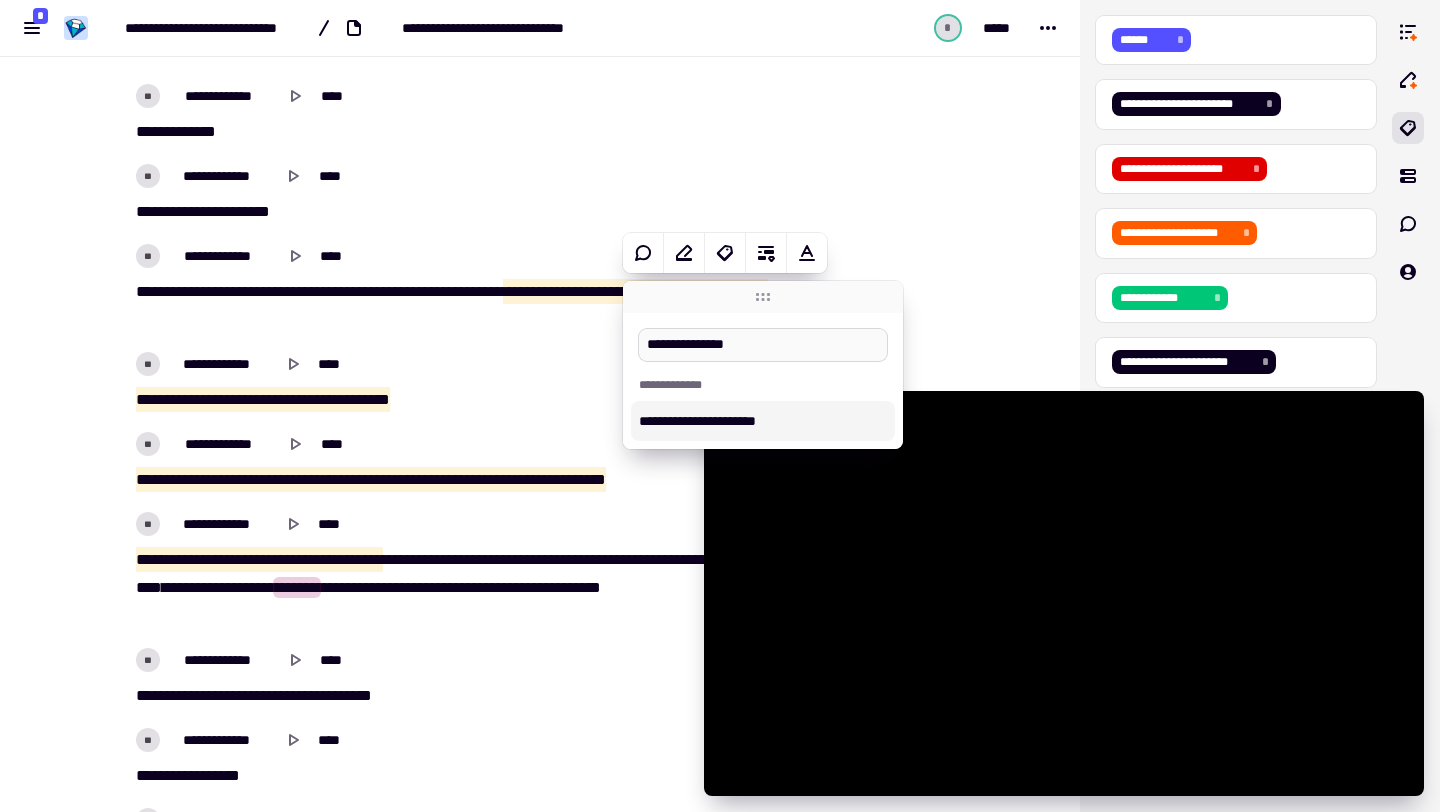 type on "******" 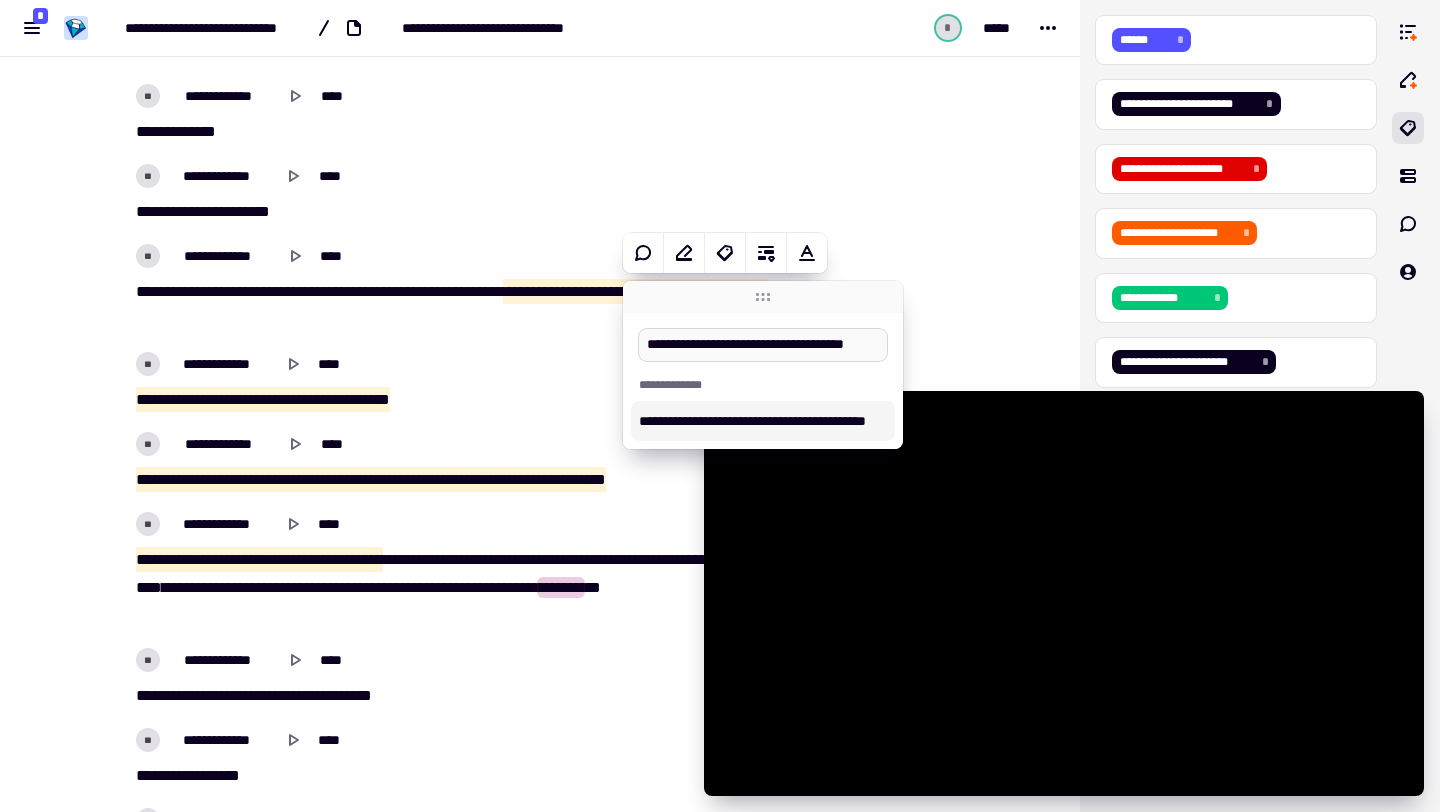 scroll, scrollTop: 0, scrollLeft: 25, axis: horizontal 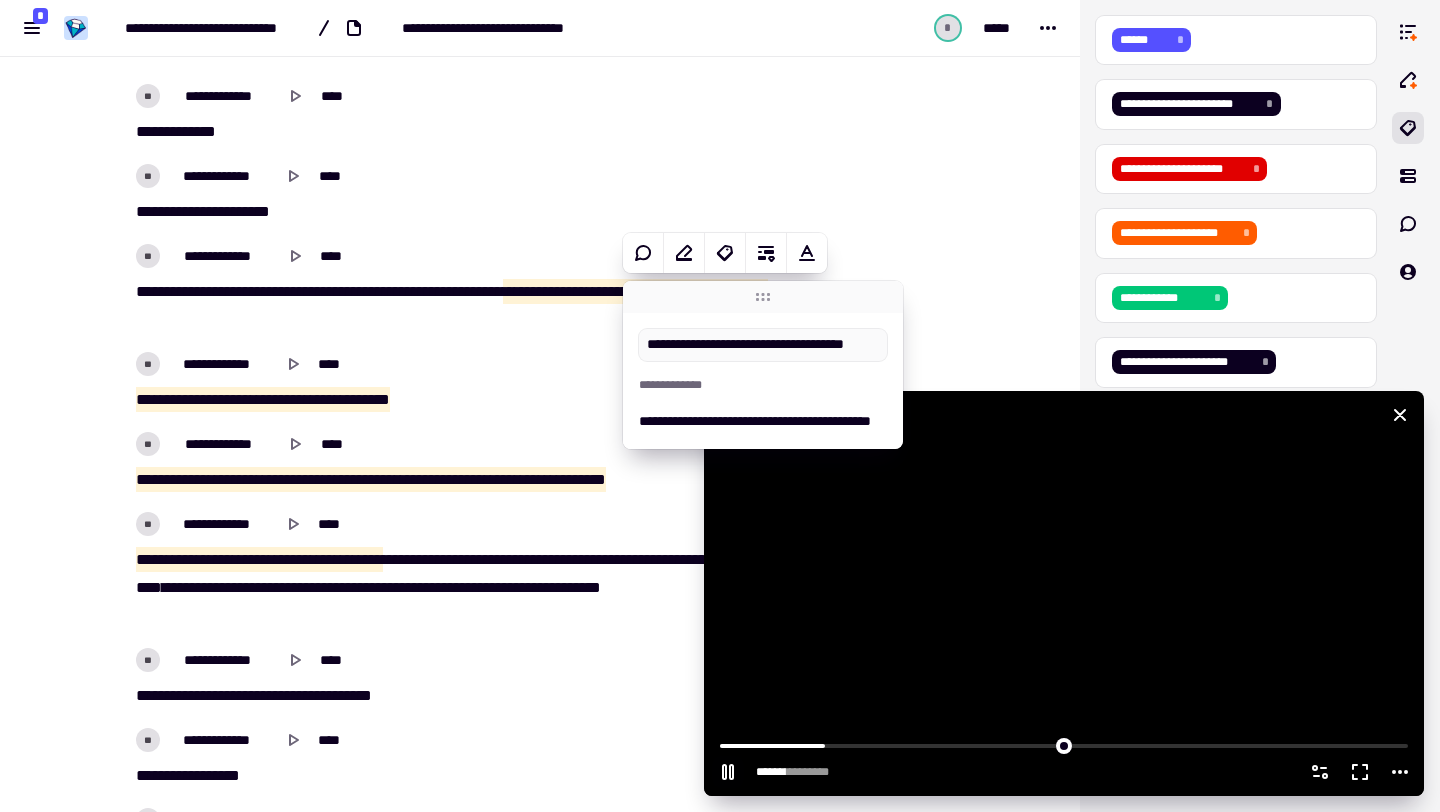 click 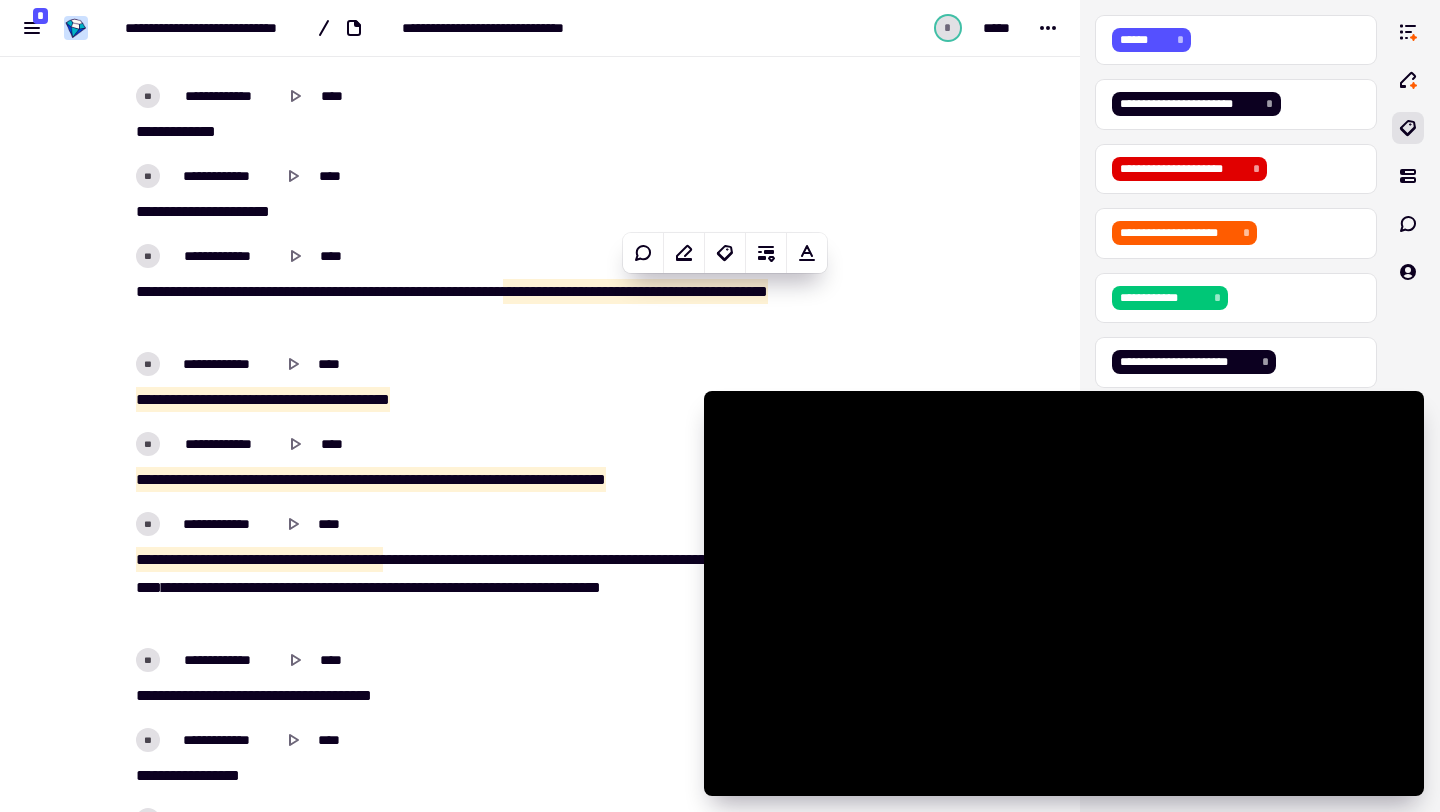 scroll, scrollTop: 4338, scrollLeft: 0, axis: vertical 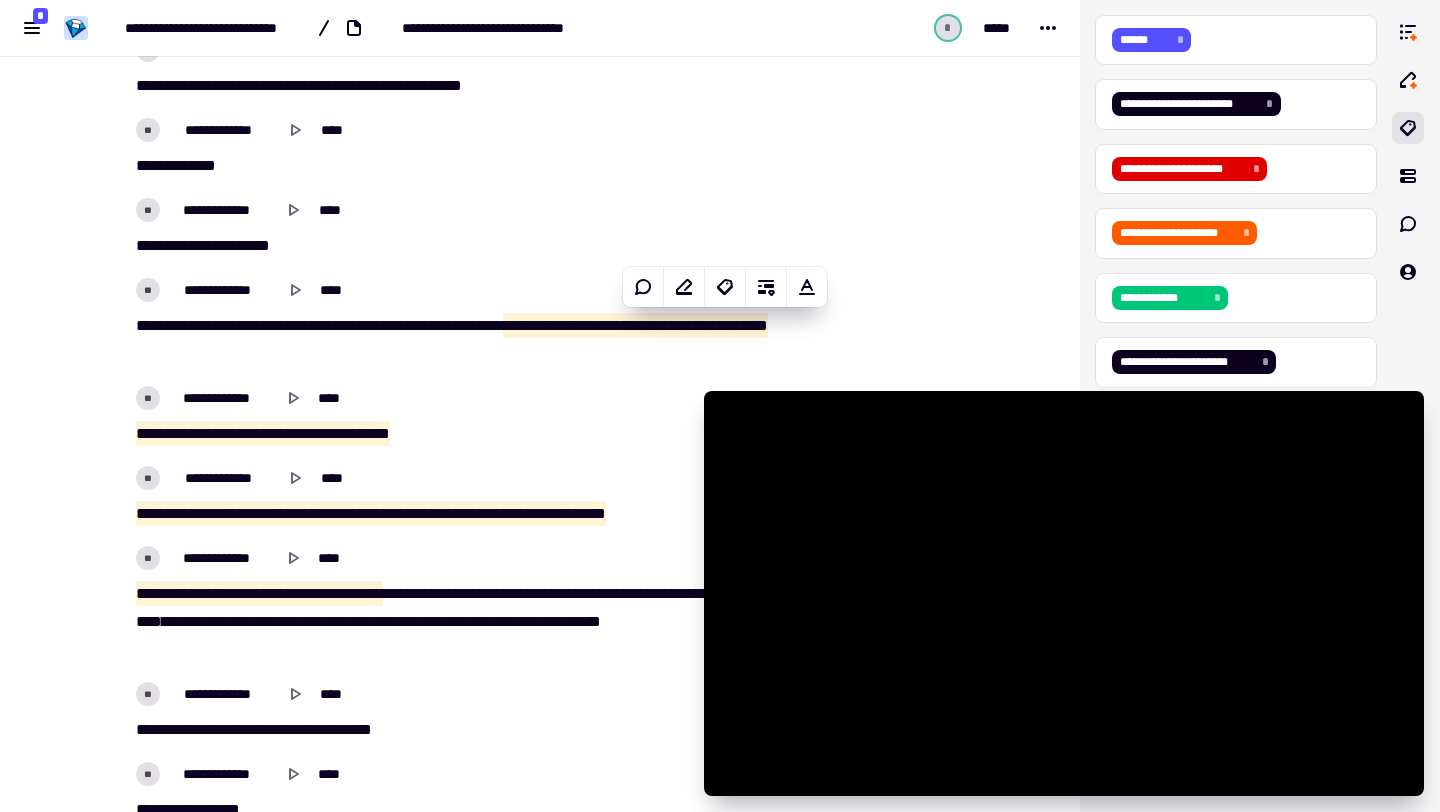 click on "[NUMBER] [STREET] [NUMBER] [STREET_TYPE] [CITY] [STATE] [ZIP]" at bounding box center (452, 340) 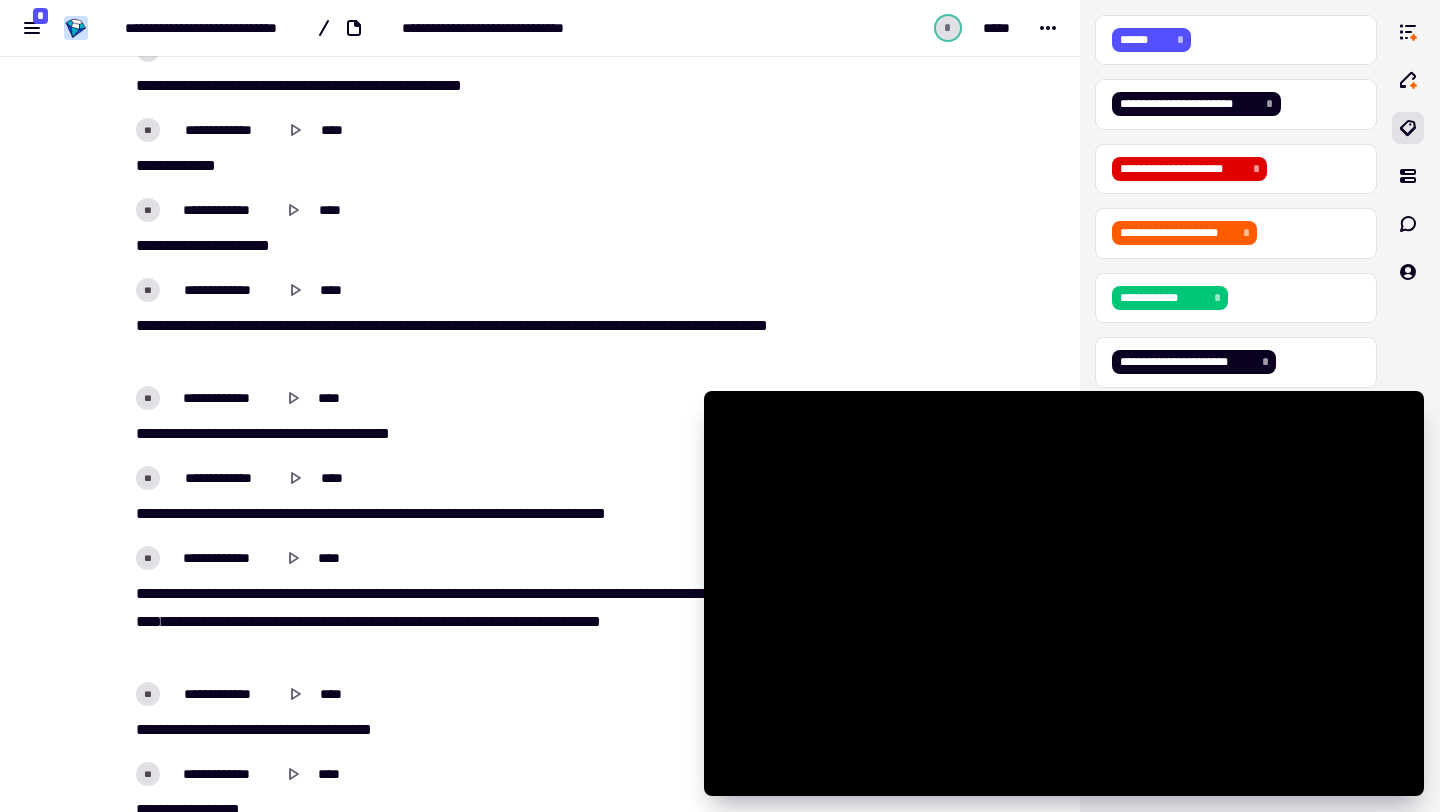 drag, startPoint x: 629, startPoint y: 325, endPoint x: 671, endPoint y: 381, distance: 70 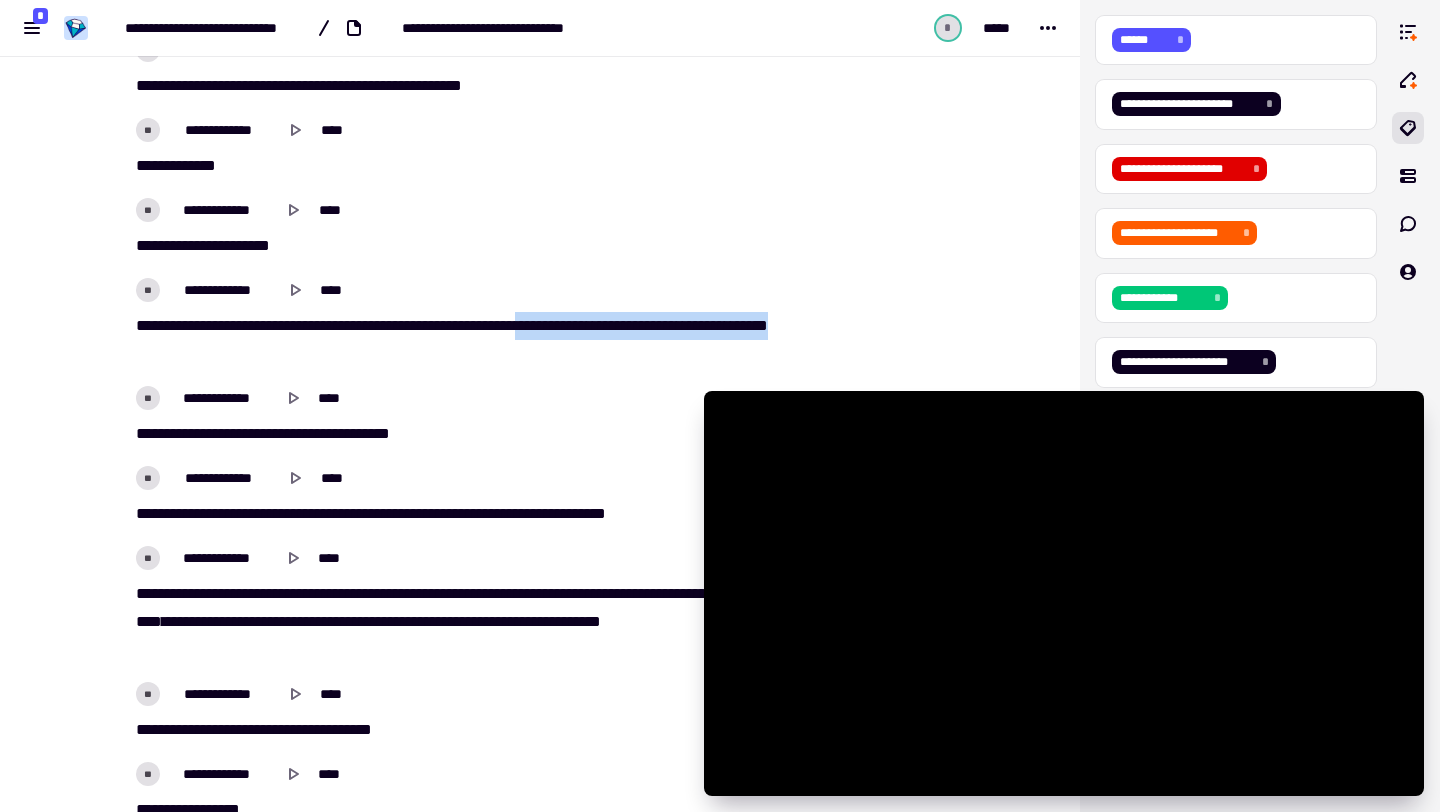 drag, startPoint x: 635, startPoint y: 322, endPoint x: 694, endPoint y: 350, distance: 65.30697 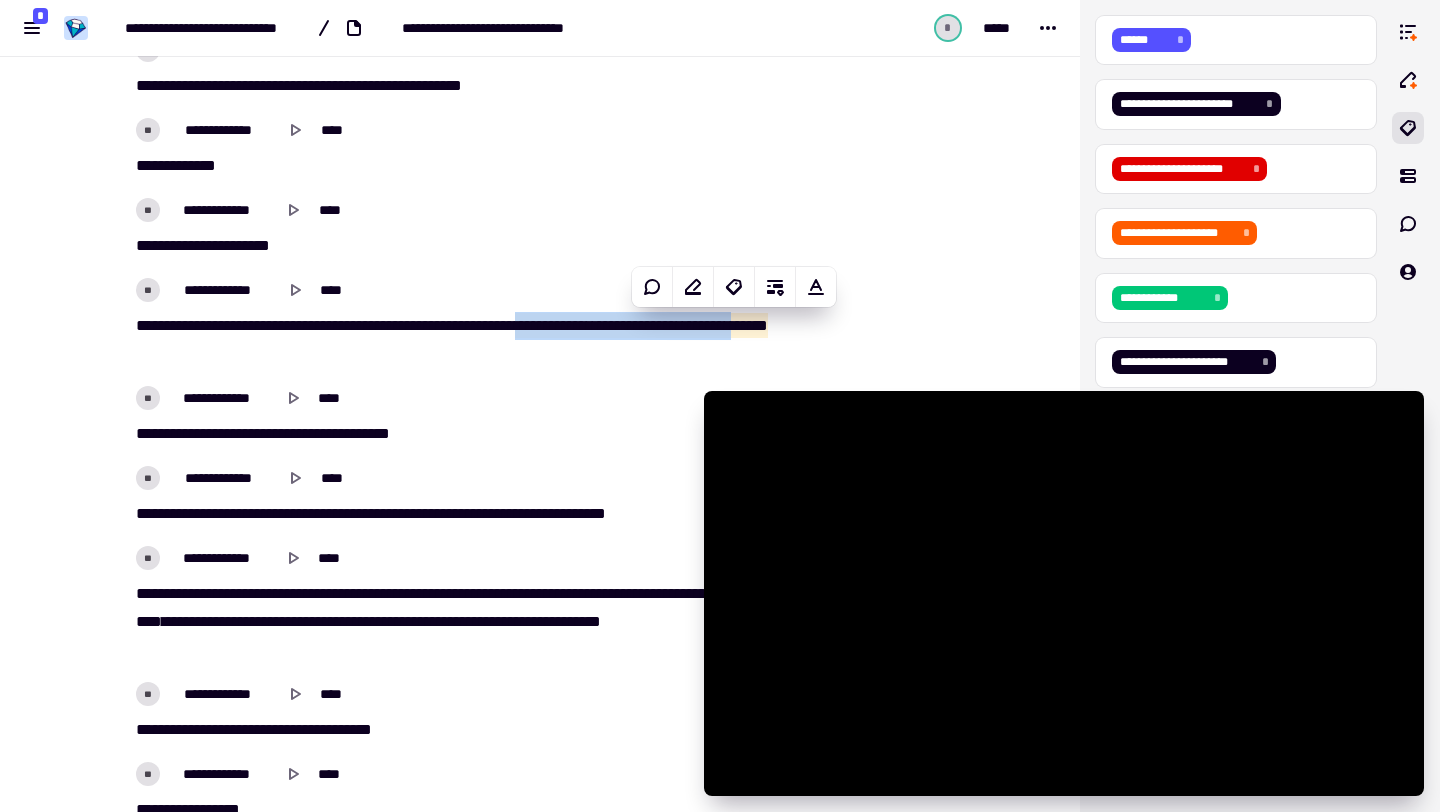 copy on "[NUMBER] [STREET] [NUMBER] [STREET_TYPE] [CITY] [STATE] [ZIP]" 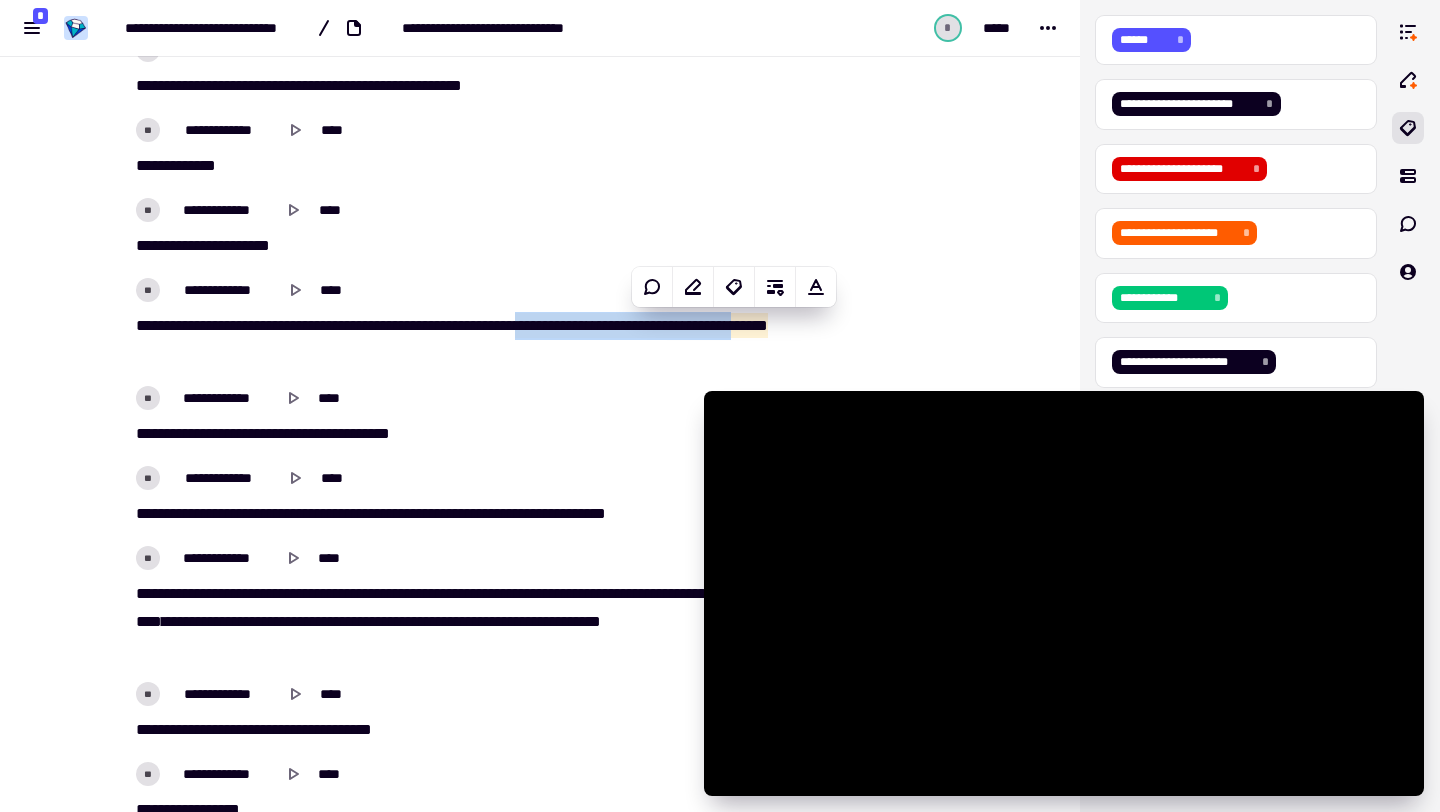 click on "[NUMBER] [STREET] [NUMBER] [STREET_TYPE] [CITY] [STATE] [ZIP]" at bounding box center (452, 340) 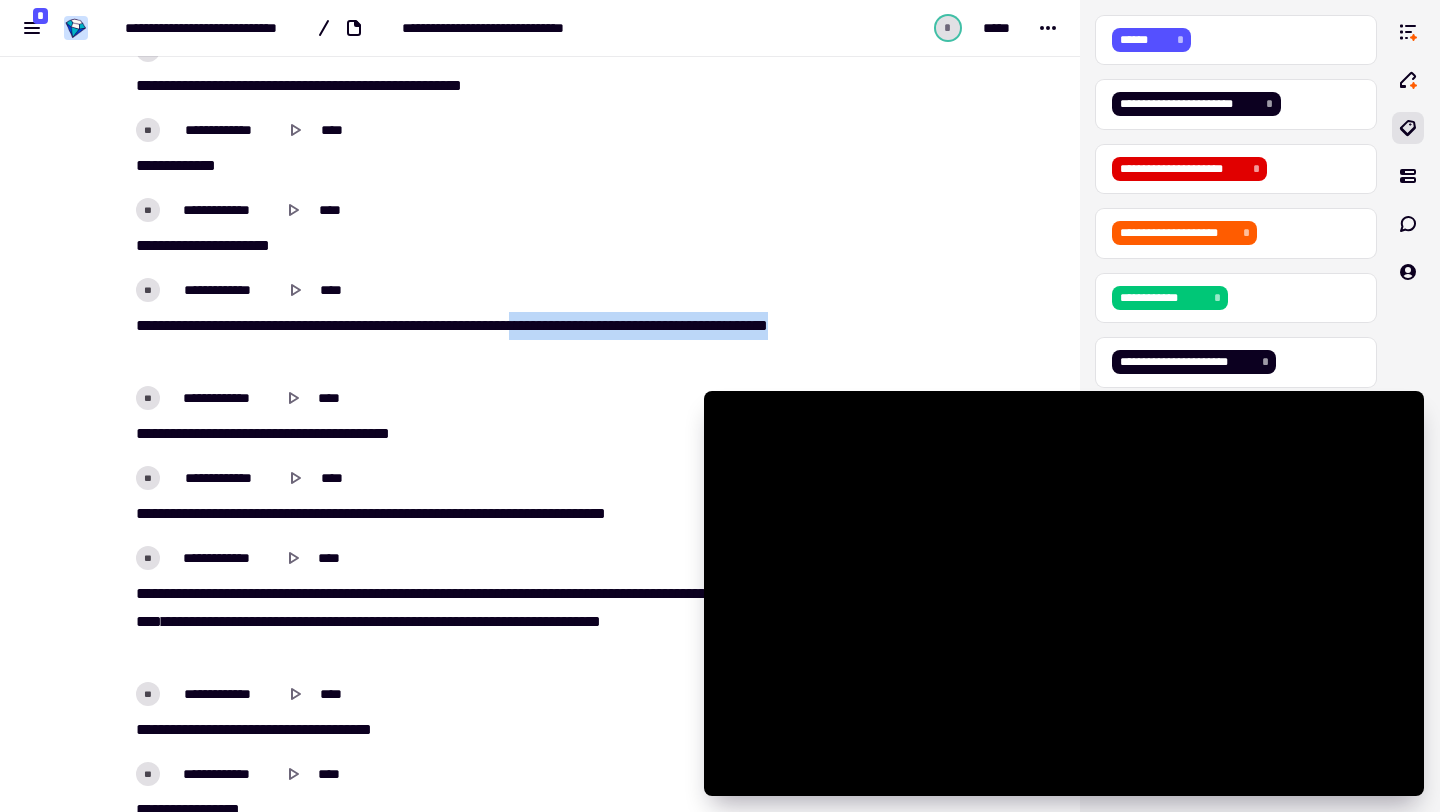 drag, startPoint x: 629, startPoint y: 327, endPoint x: 388, endPoint y: 371, distance: 244.98367 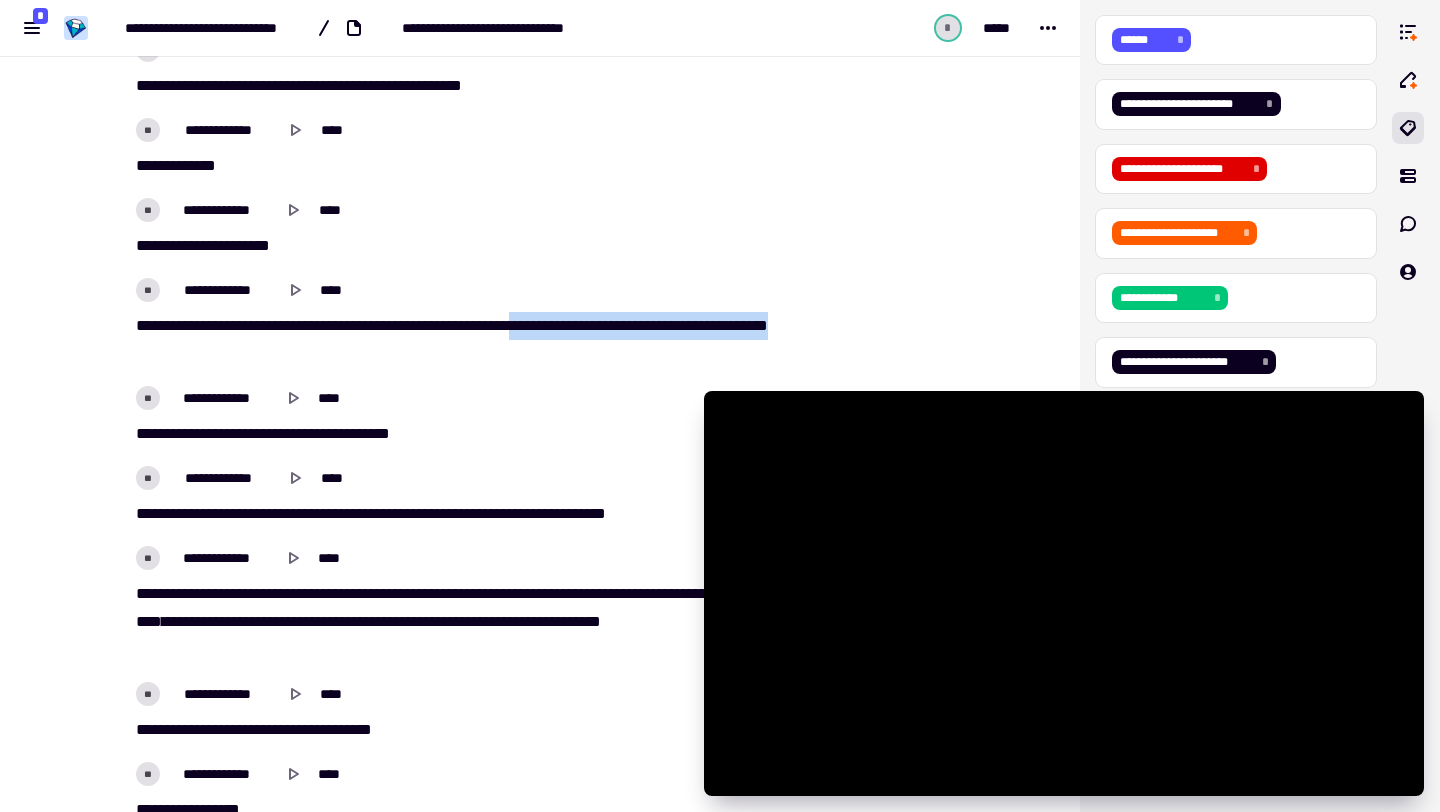 click on "[NUMBER] [STREET] [NUMBER] [STREET_TYPE] [CITY] [STATE] [ZIP]" at bounding box center [452, 322] 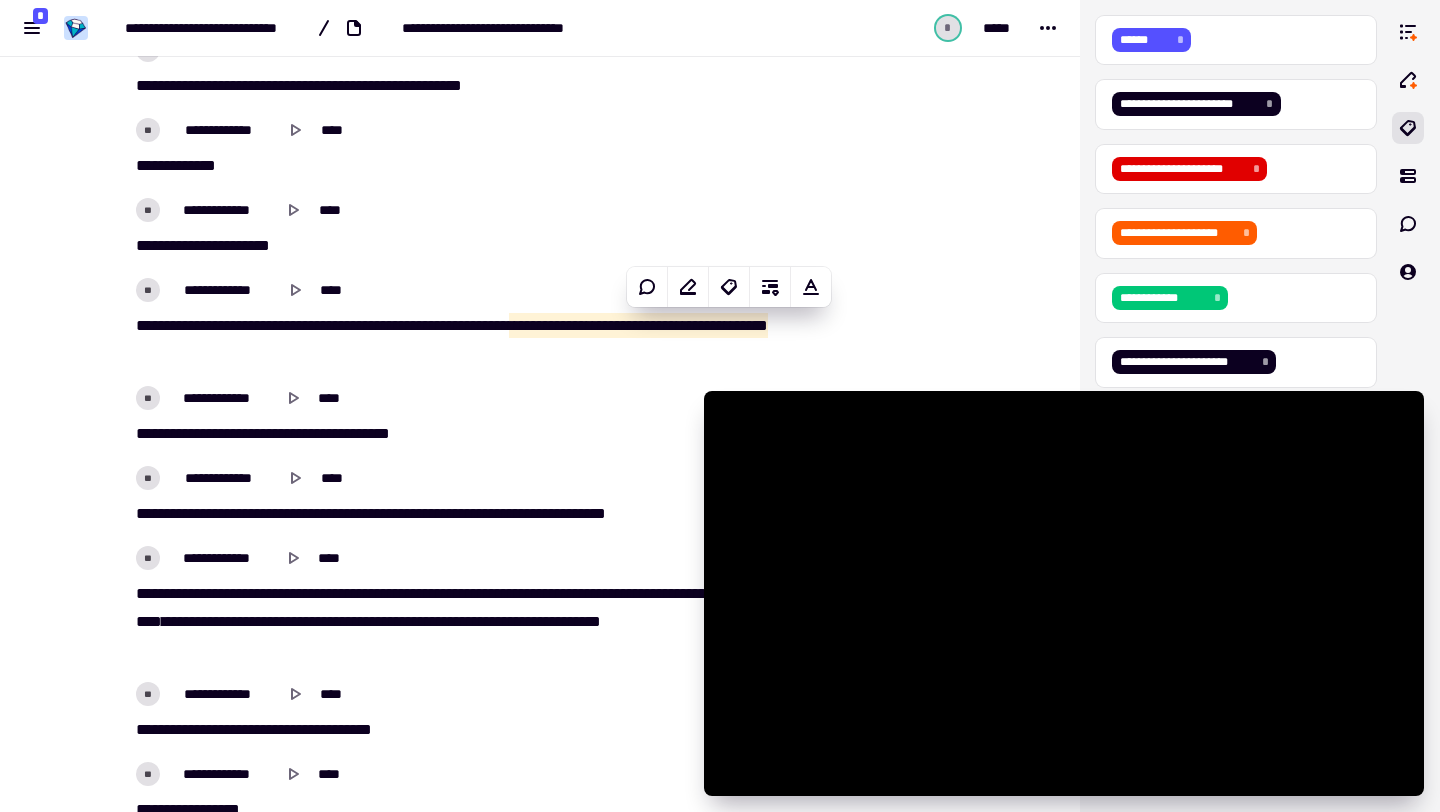 click on "**********" at bounding box center (452, 398) 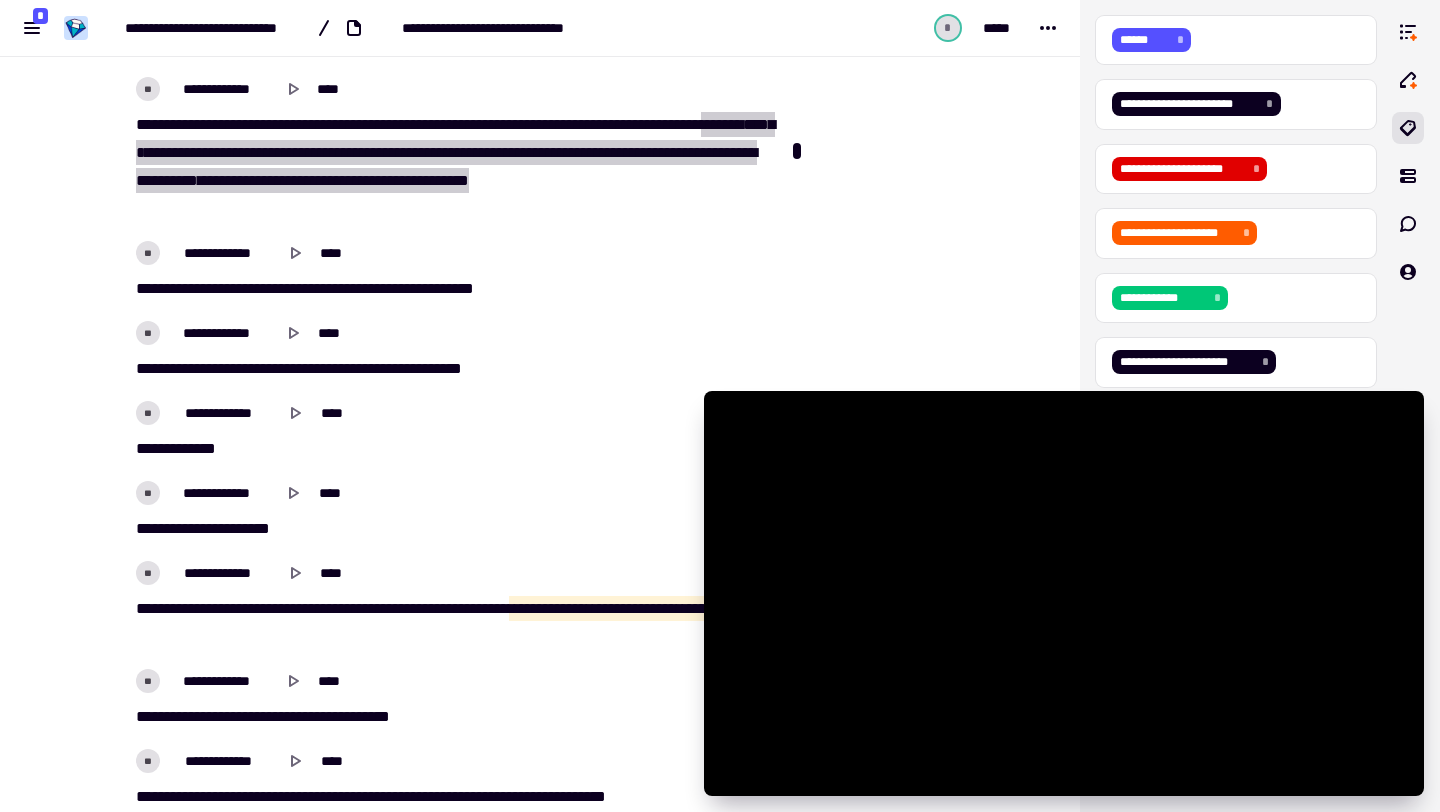 click on "[NUMBER] [STREET] [NUMBER] [STREET_TYPE] [CITY] [STATE] [ZIP]" at bounding box center (452, 449) 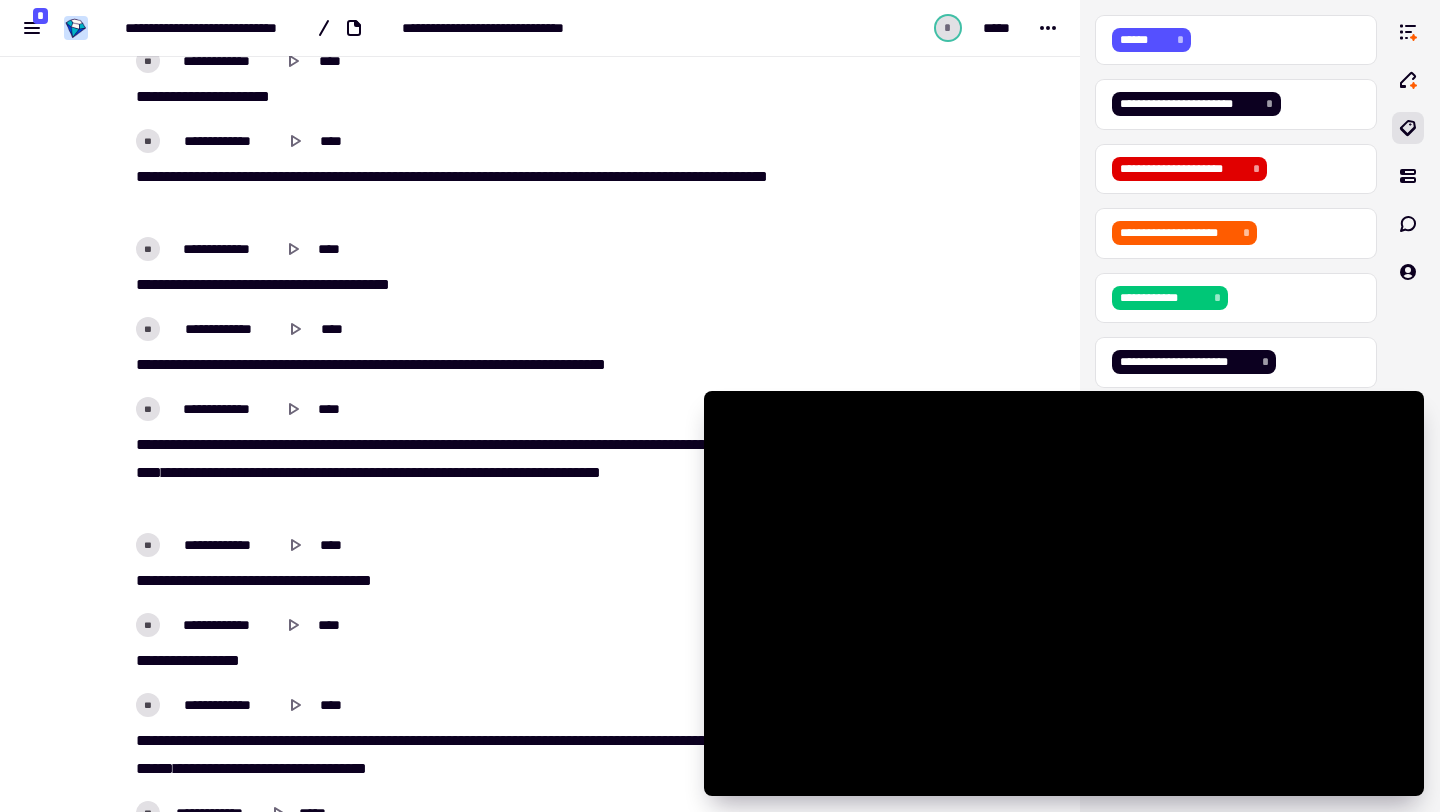 scroll, scrollTop: 4491, scrollLeft: 0, axis: vertical 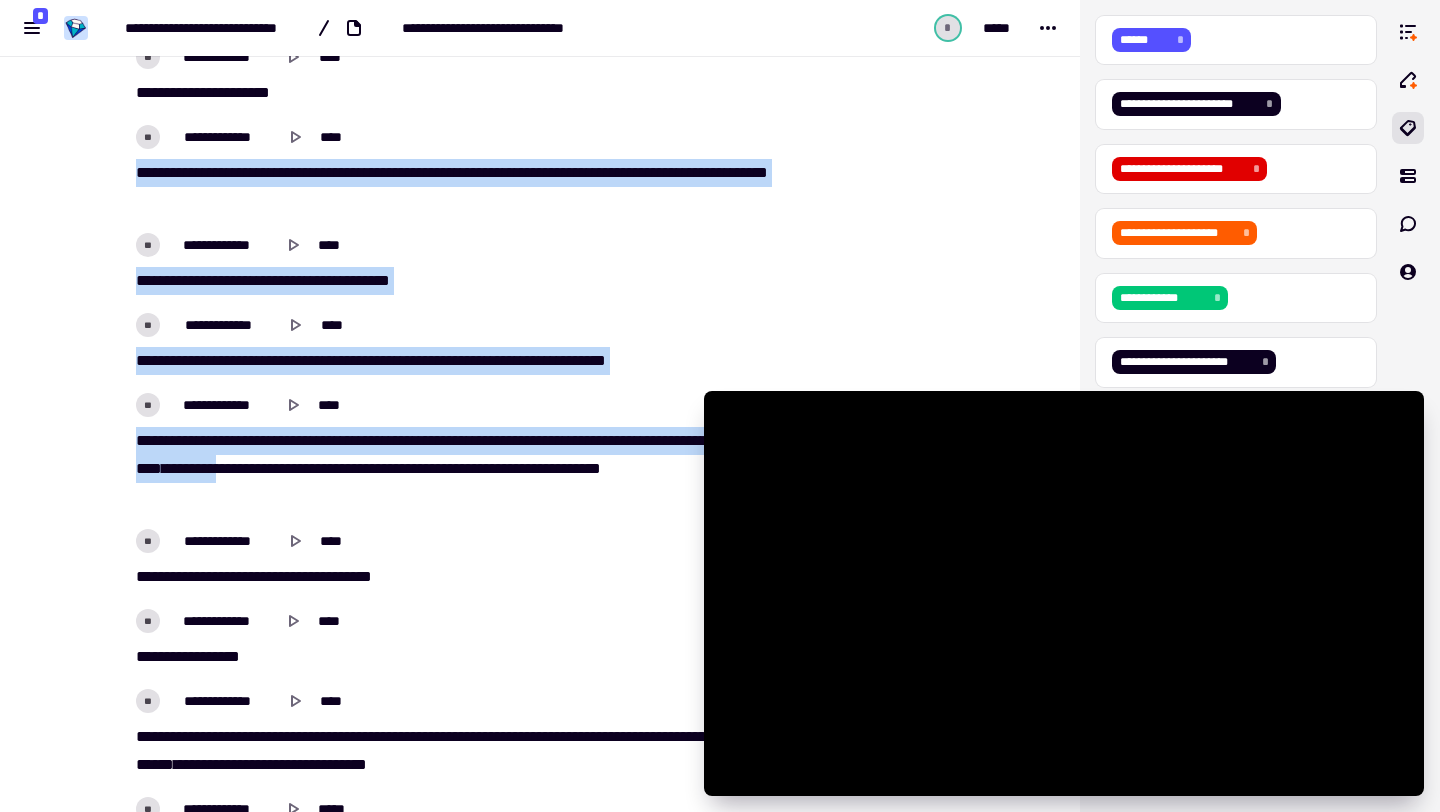 drag, startPoint x: 136, startPoint y: 172, endPoint x: 450, endPoint y: 469, distance: 432.20944 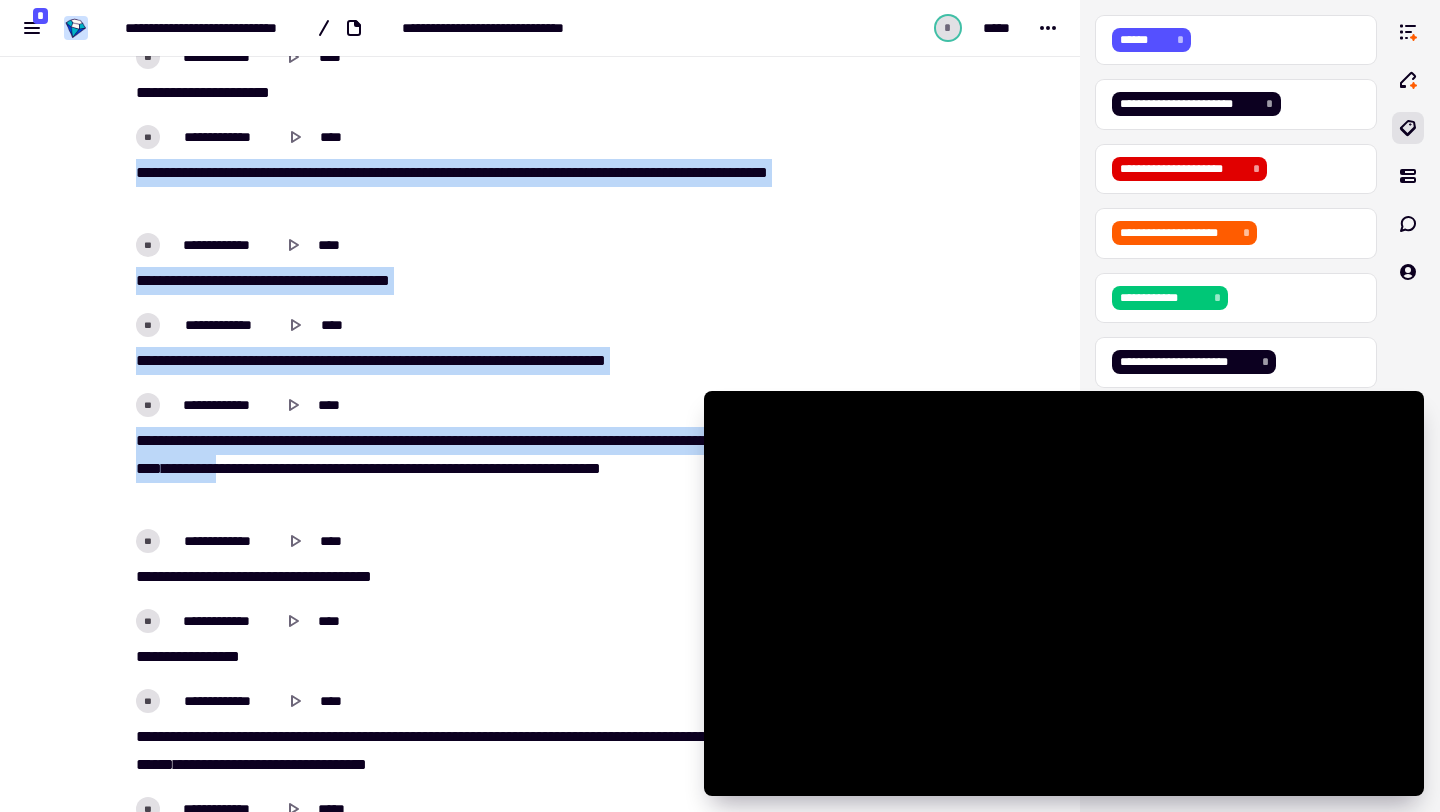 click on "[FIRST] [LAST] [MIDDLE] [PREP] [STREET] [NUMBER] [STREET_TYPE] [CITY] [STATE] [ZIP]" at bounding box center (452, 13825) 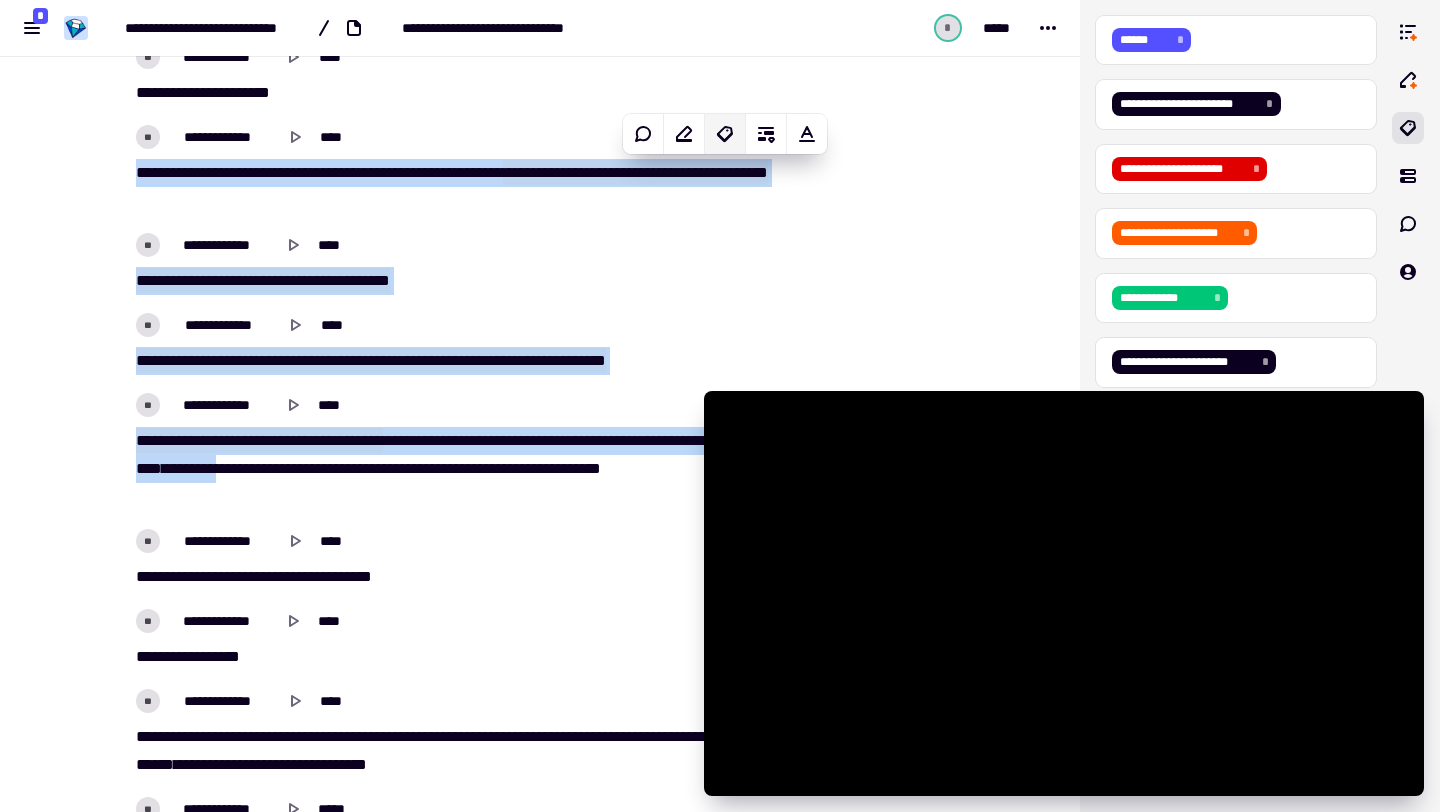 click 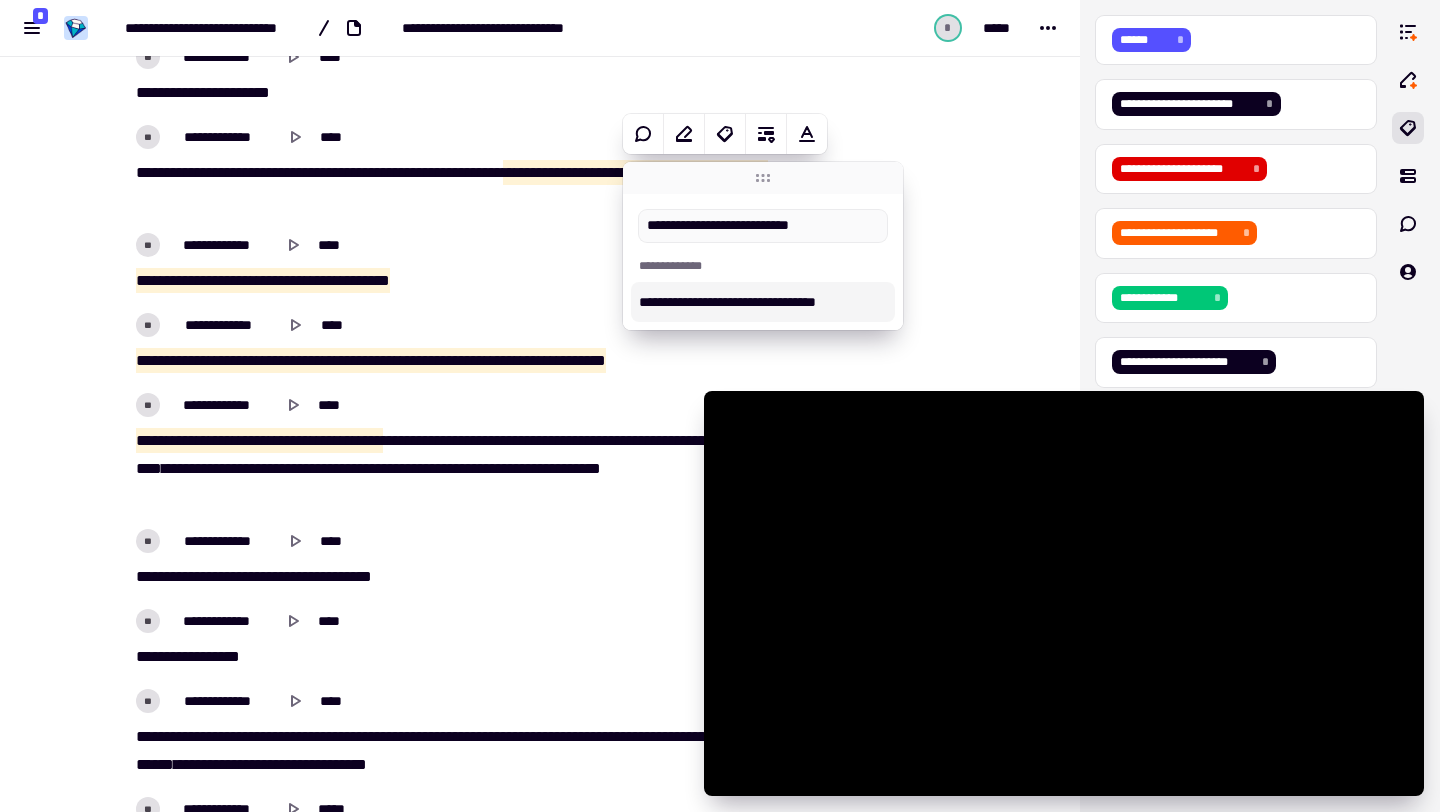 click at bounding box center (886, 13708) 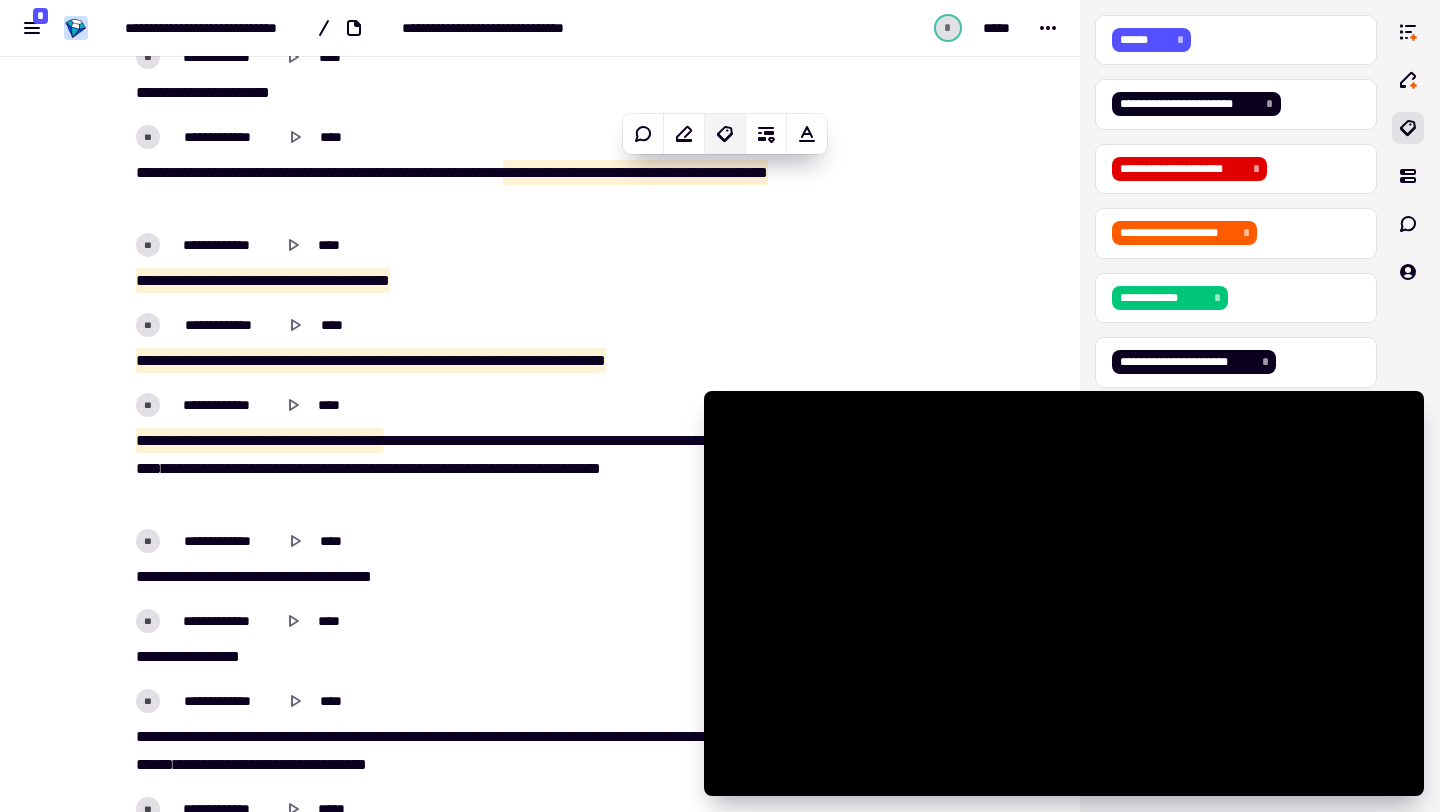 click 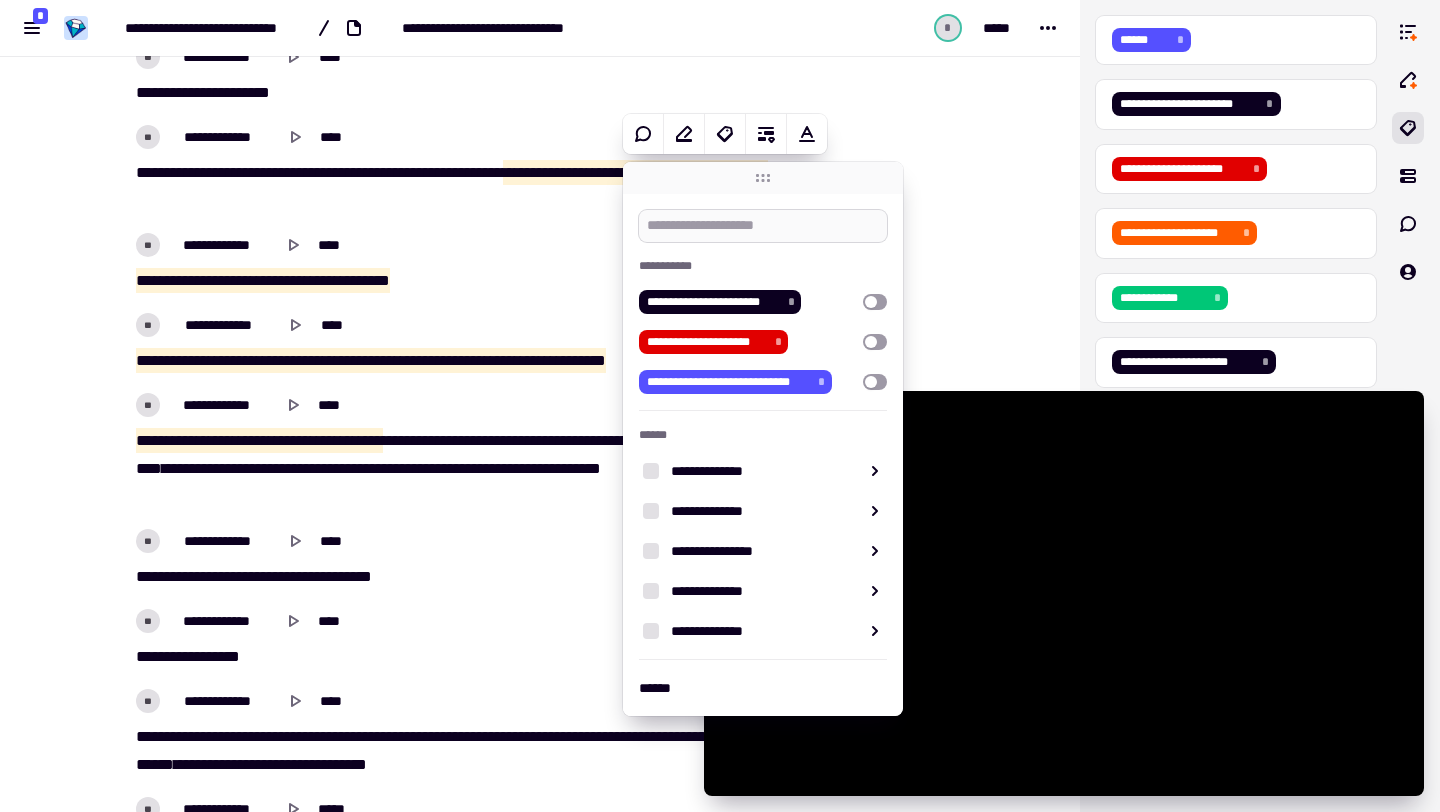 click at bounding box center [763, 226] 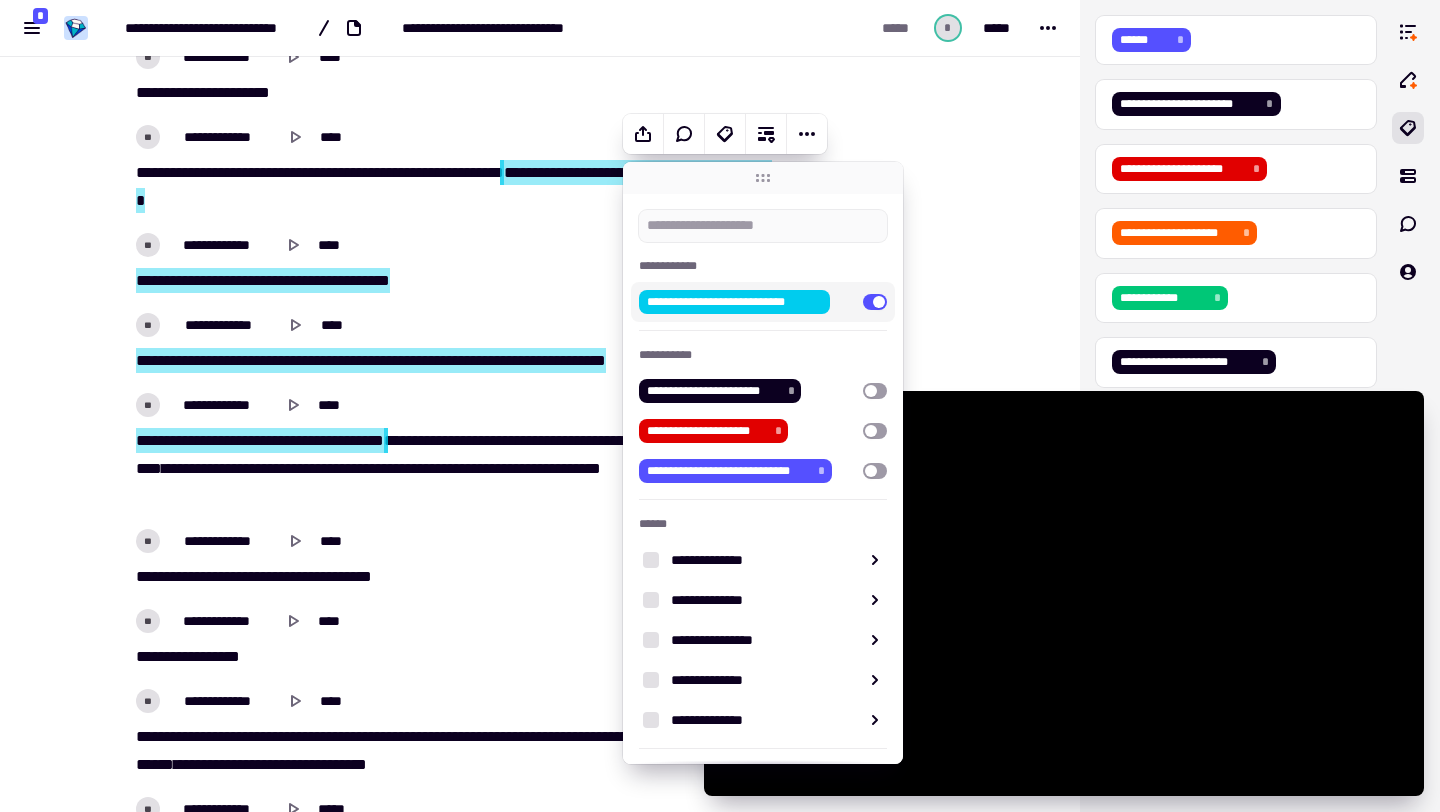 click on "[FIRST] [LAST] [MIDDLE] [PREP] [STREET] [NUMBER] [STREET_TYPE] [CITY] [STATE] [ZIP]" at bounding box center [540, 13700] 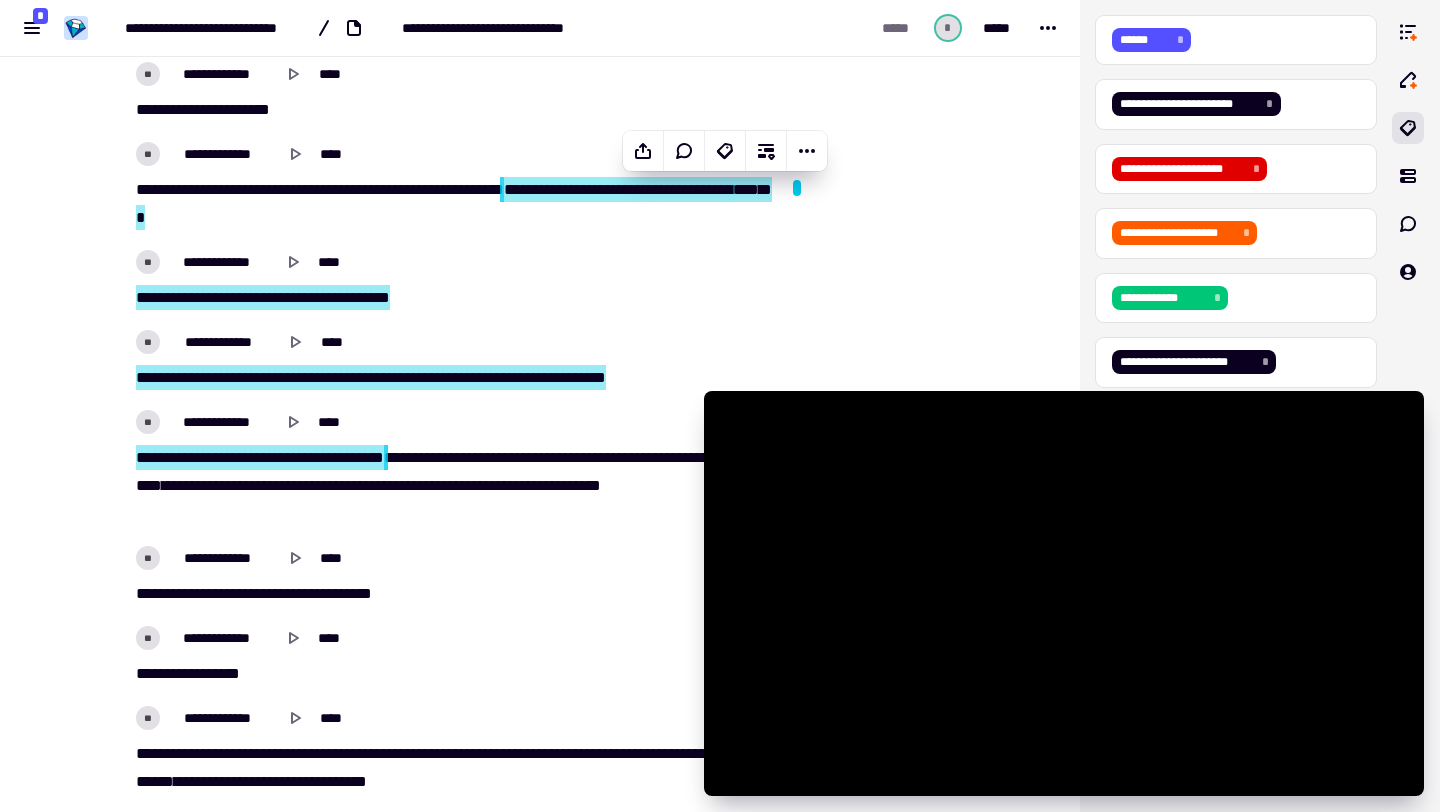 scroll, scrollTop: 4472, scrollLeft: 0, axis: vertical 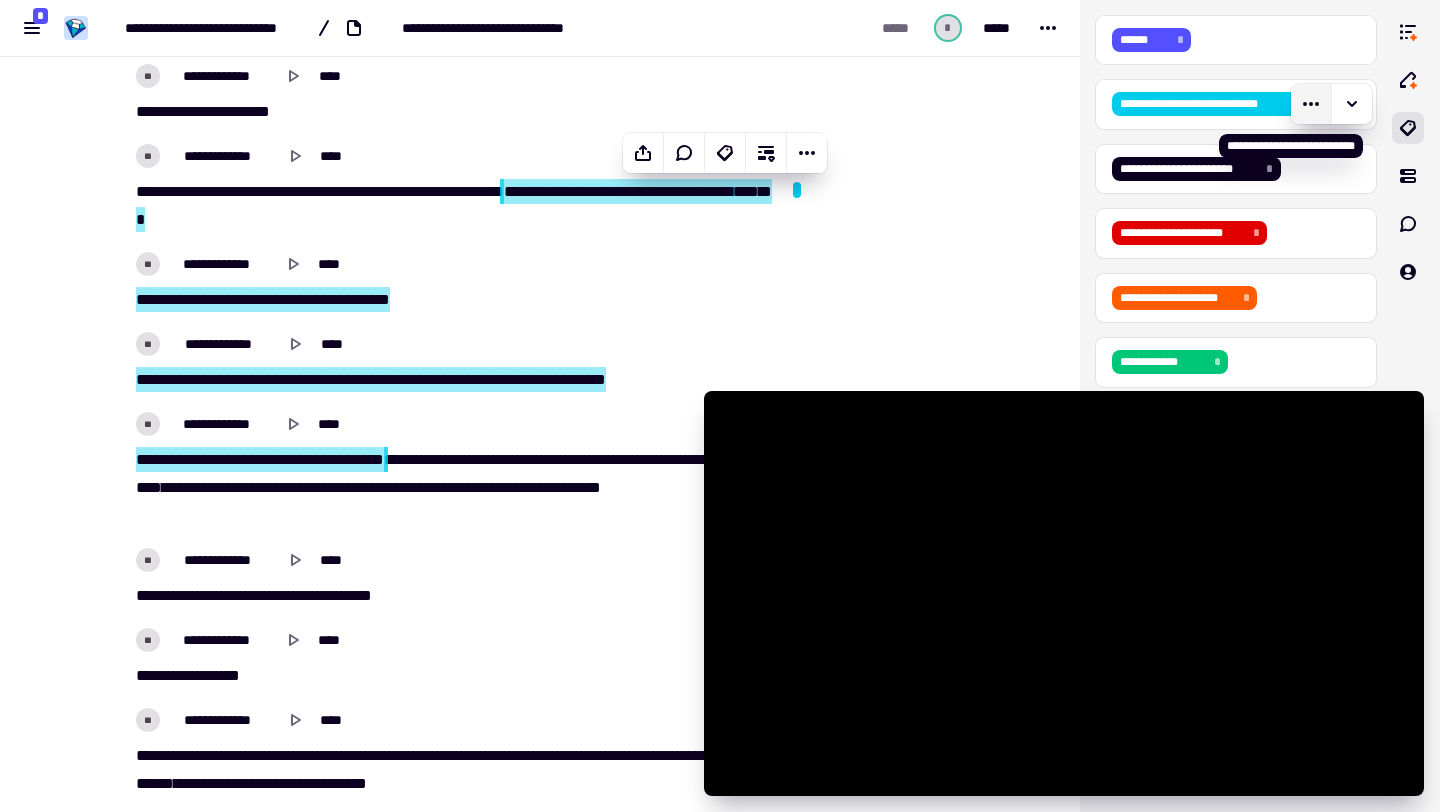 click 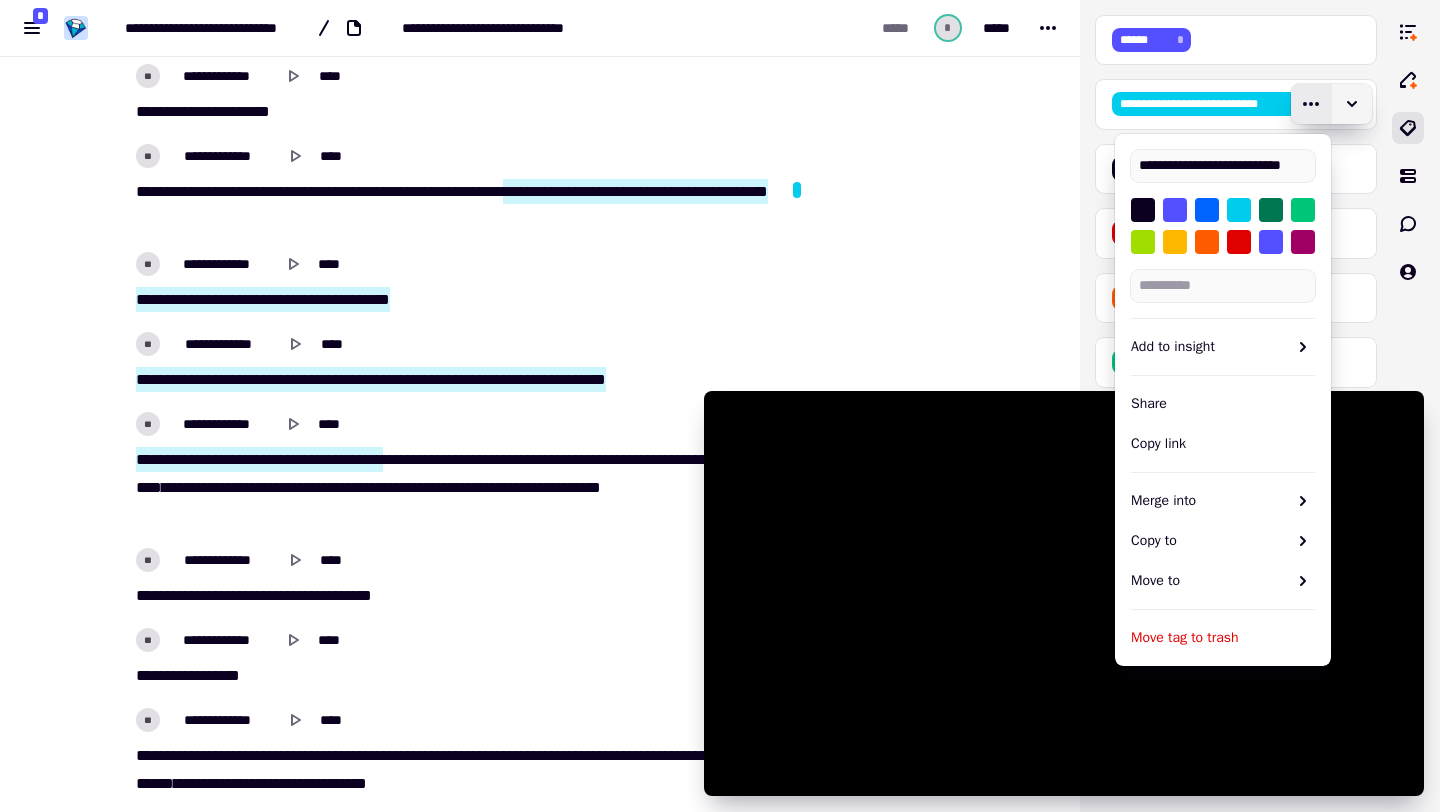 click 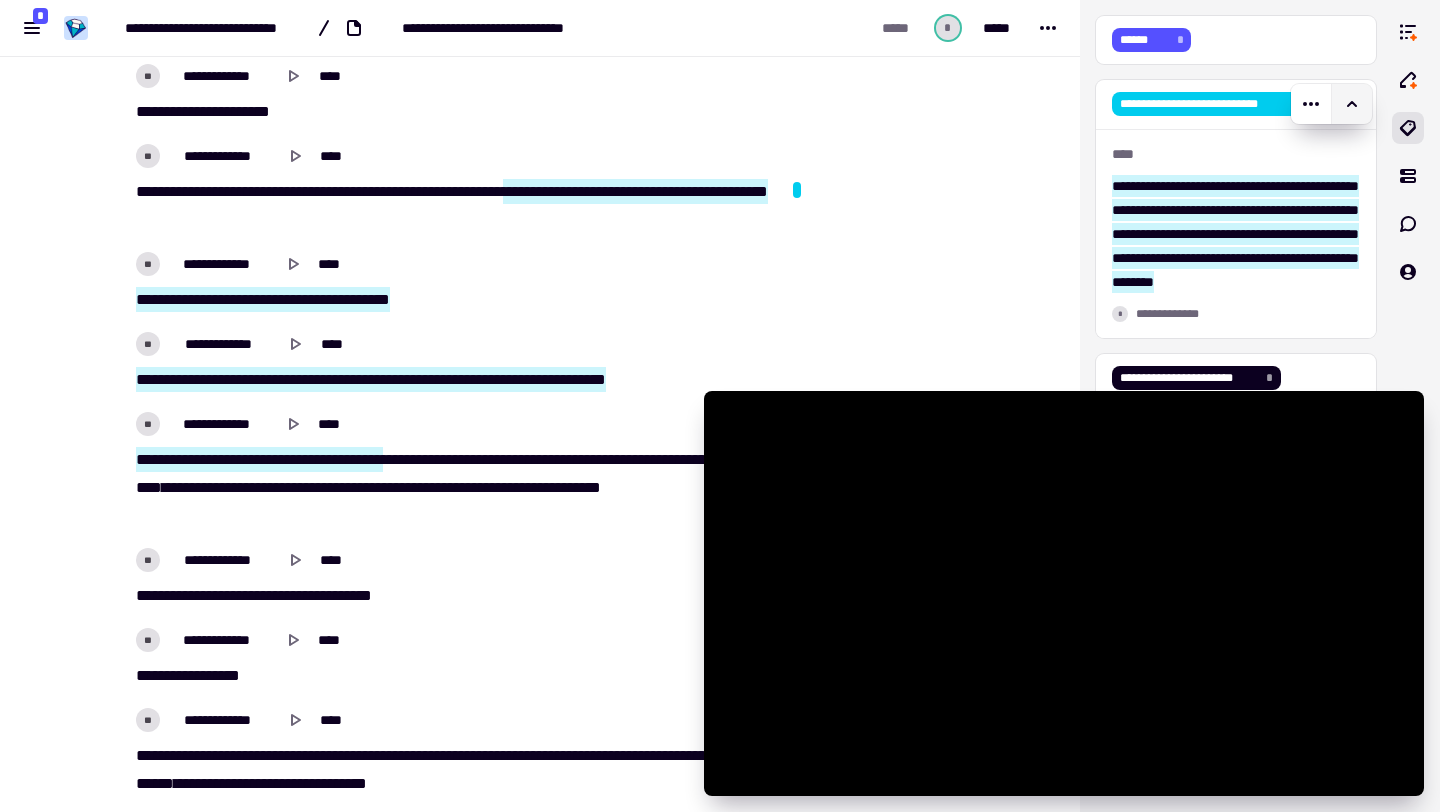 click 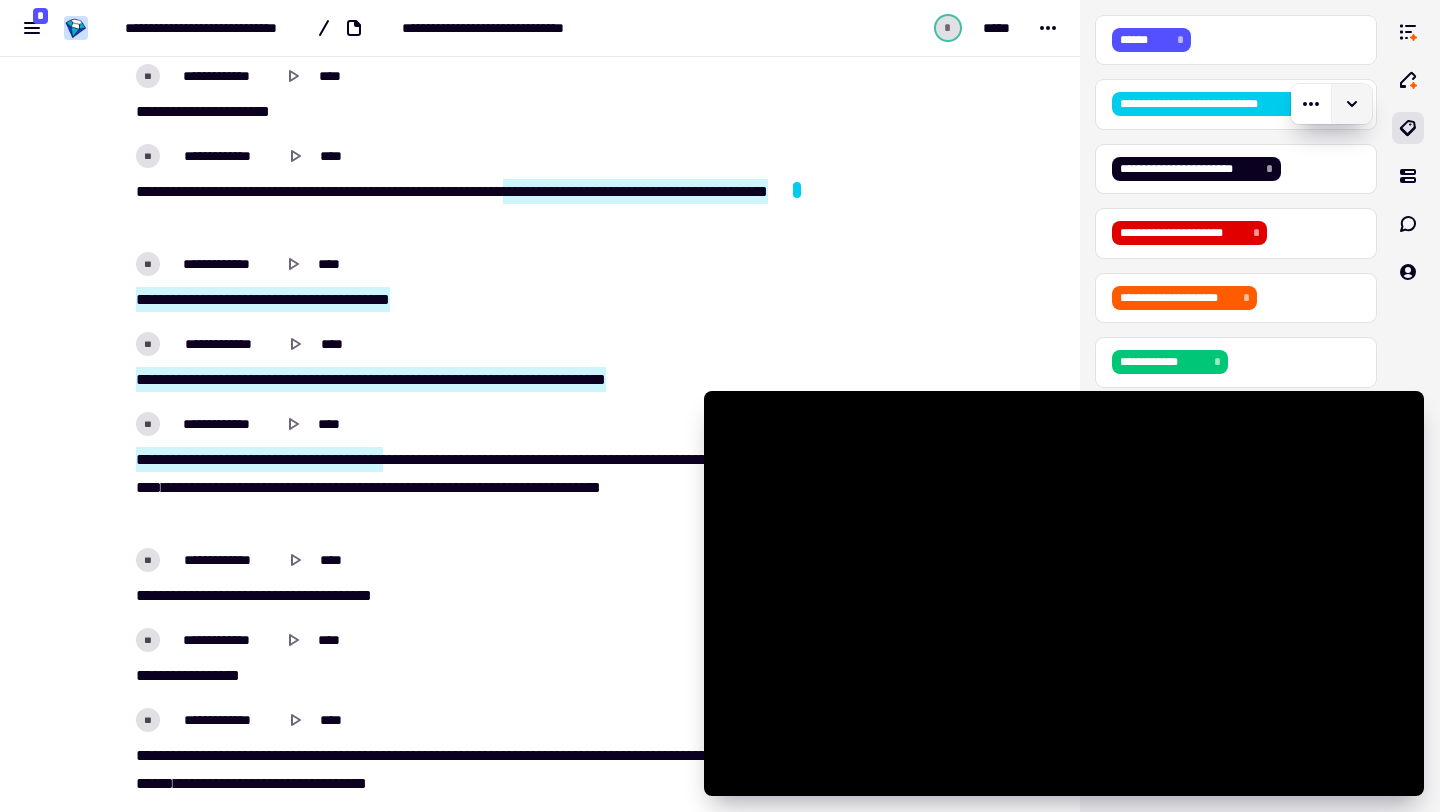 click 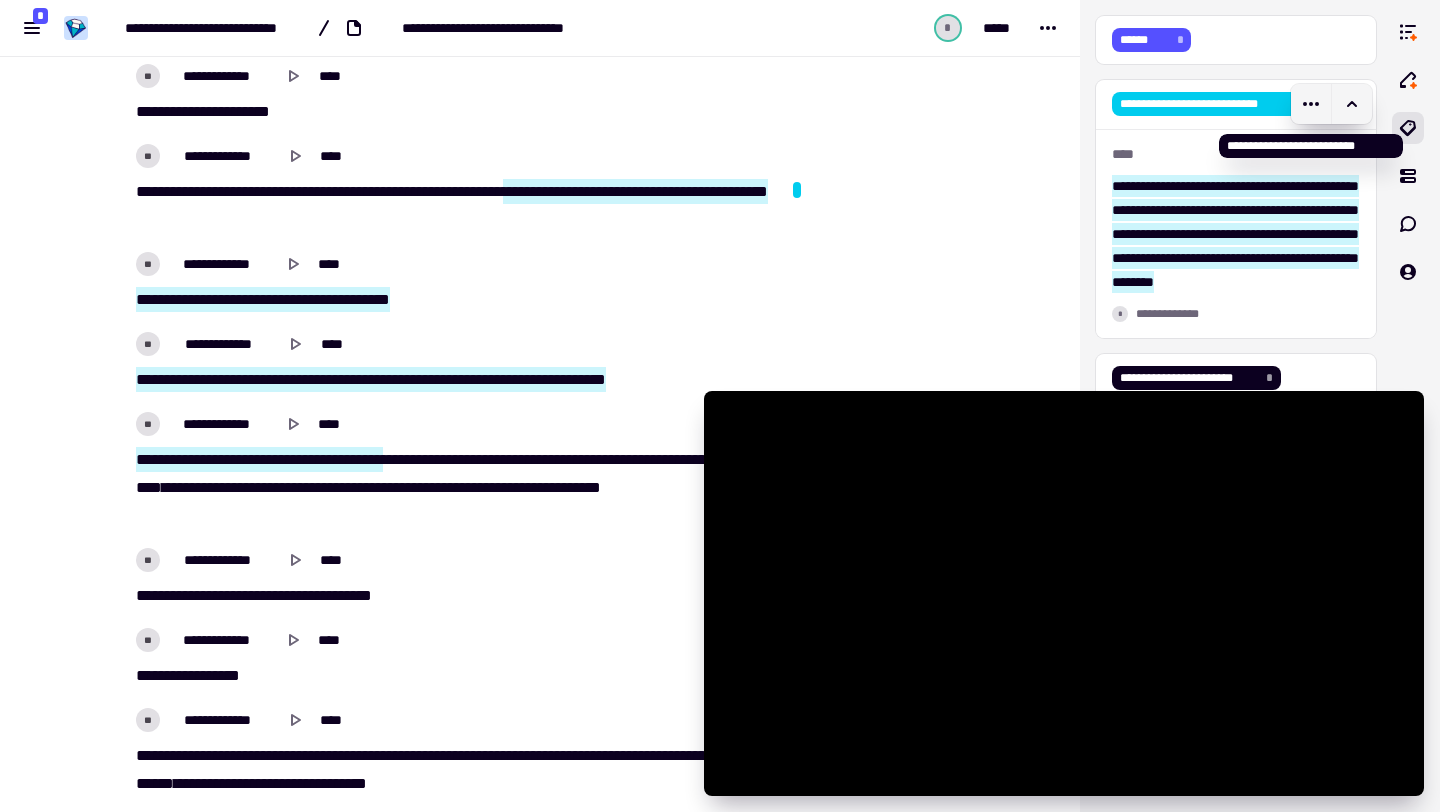 click 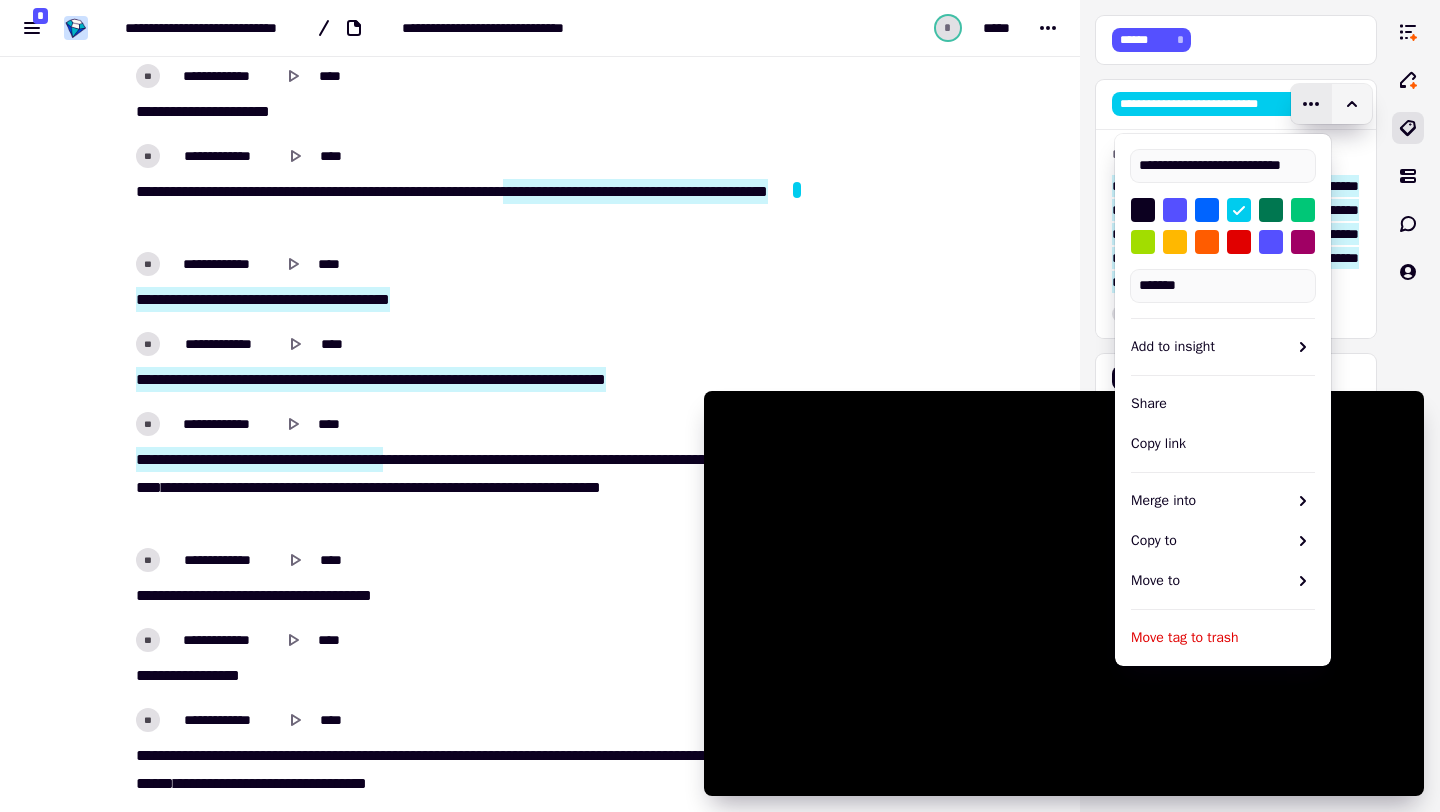 scroll, scrollTop: 0, scrollLeft: 32, axis: horizontal 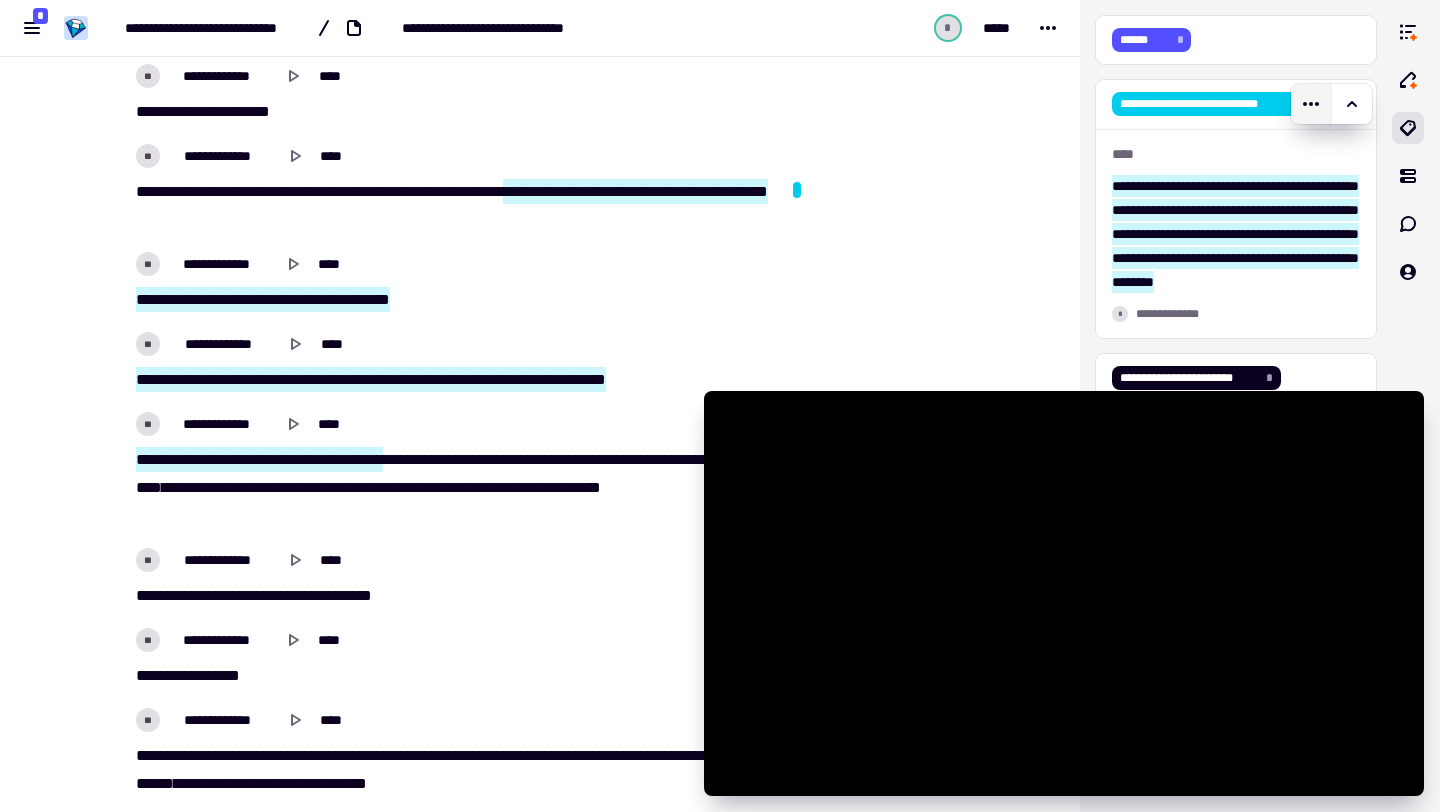 click 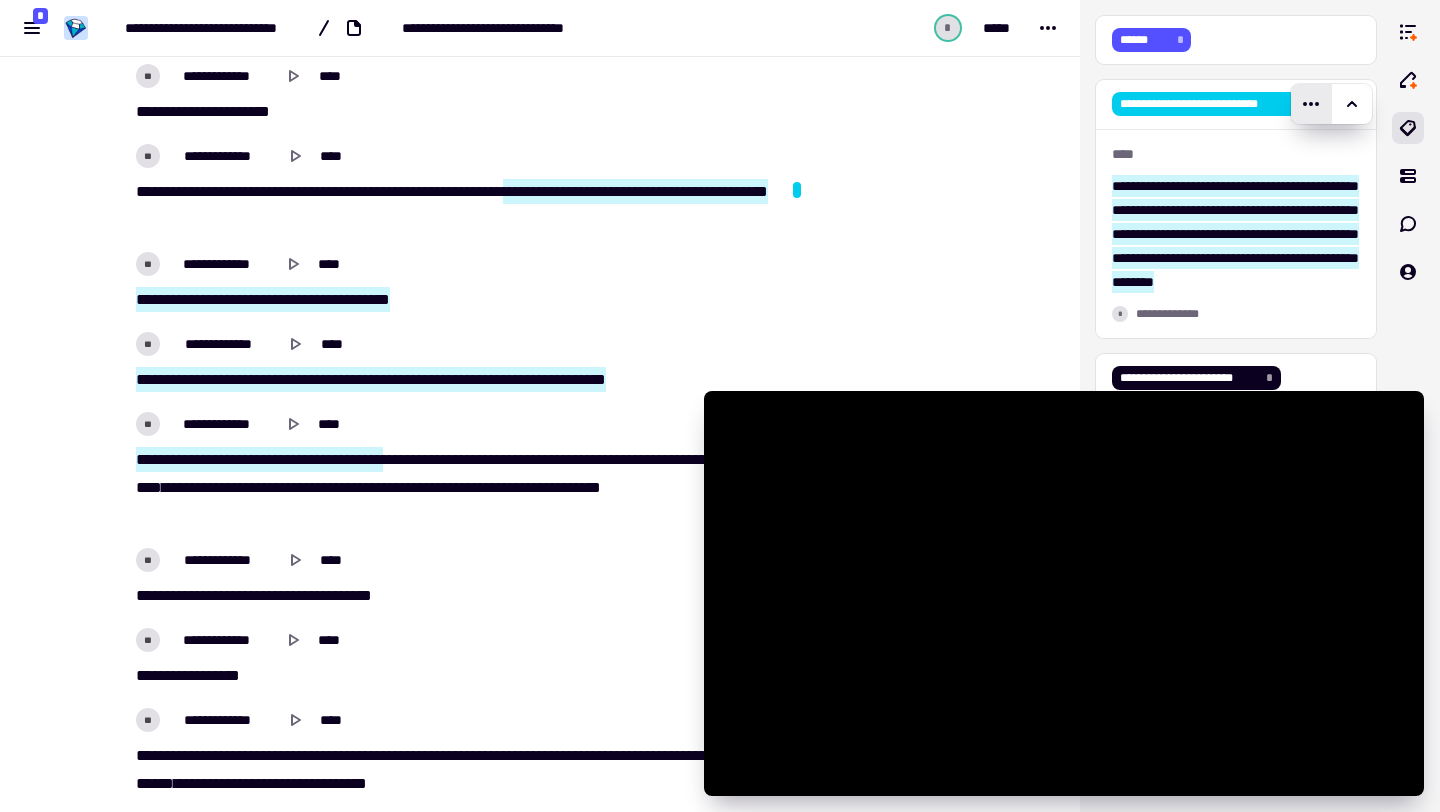 scroll, scrollTop: 0, scrollLeft: 32, axis: horizontal 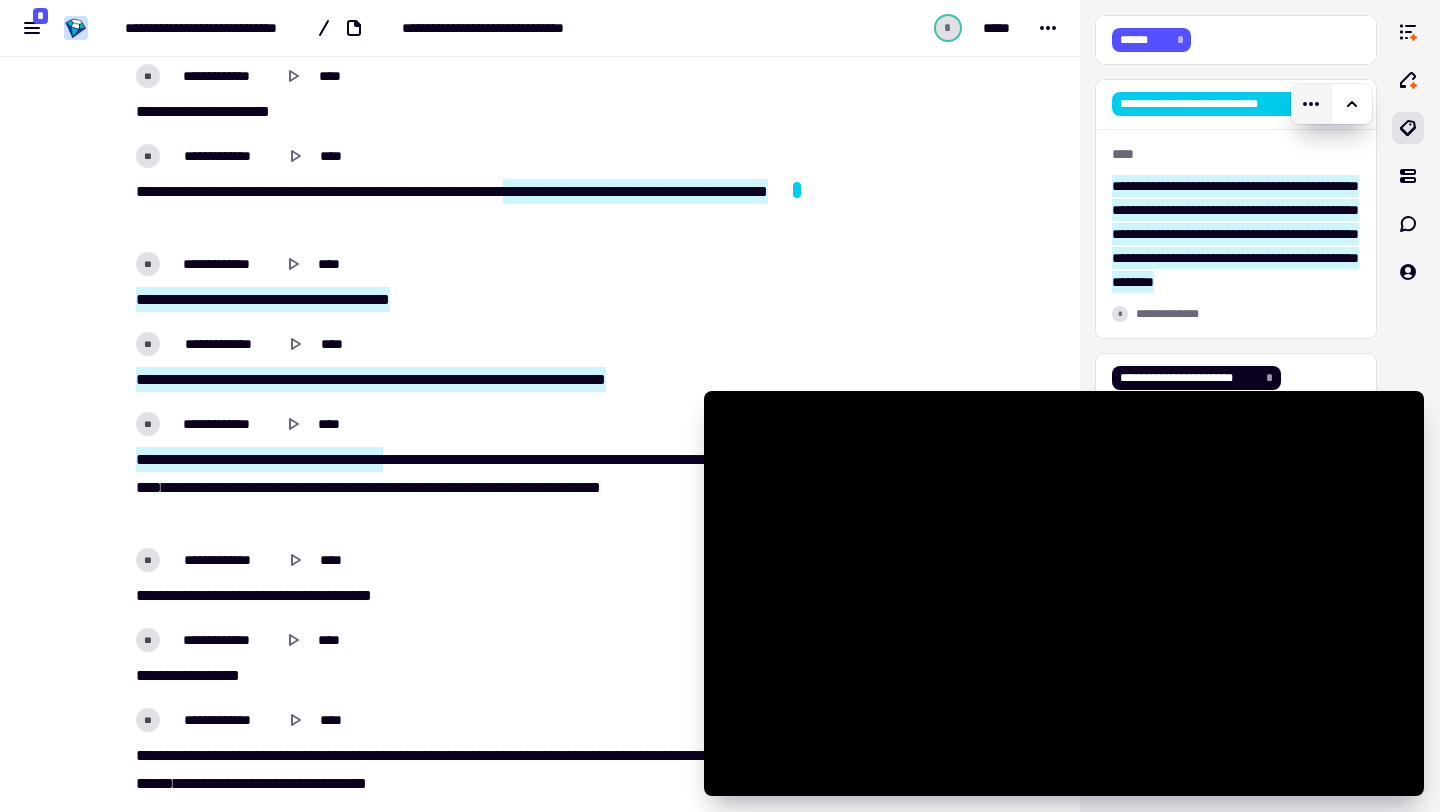 click 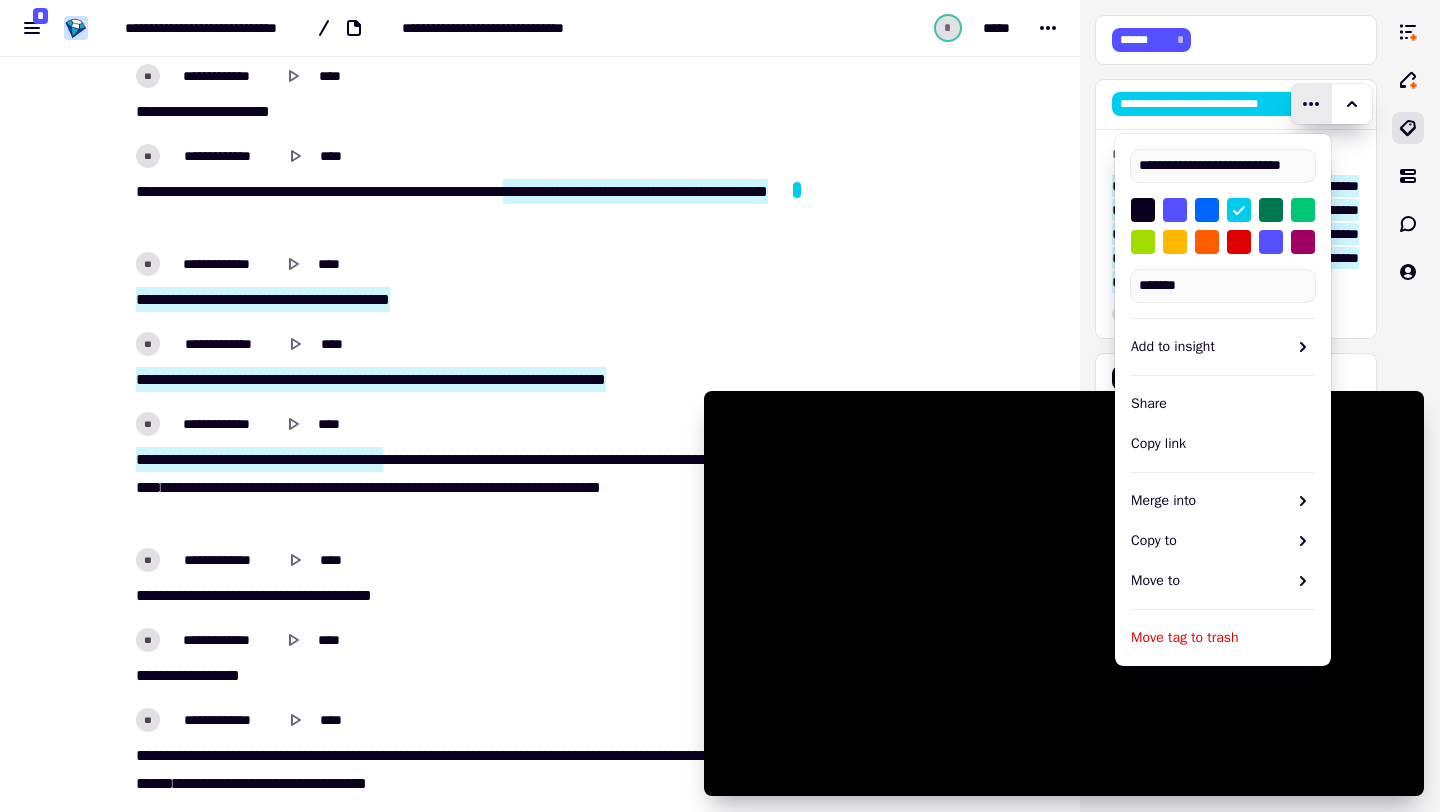 scroll, scrollTop: 0, scrollLeft: 32, axis: horizontal 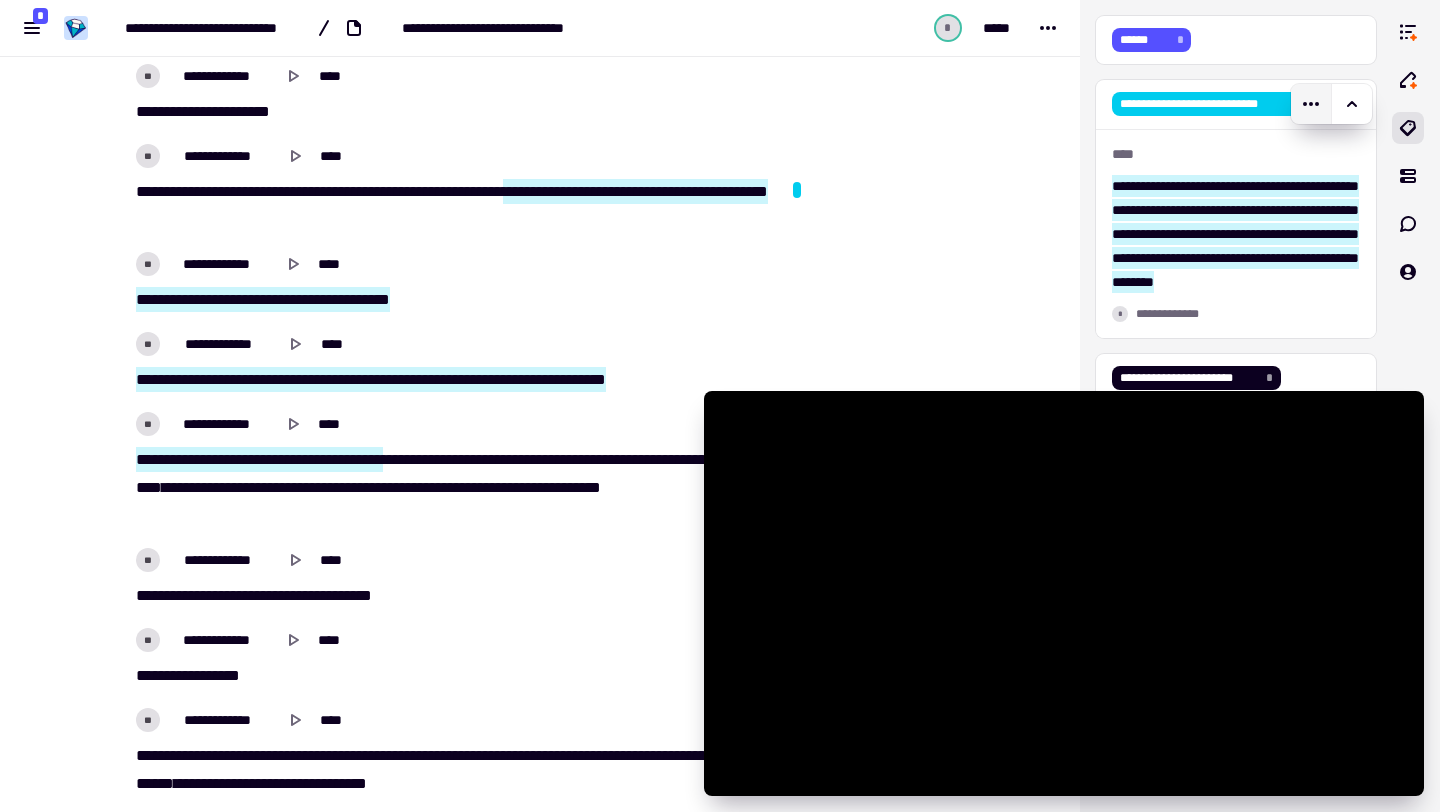 click 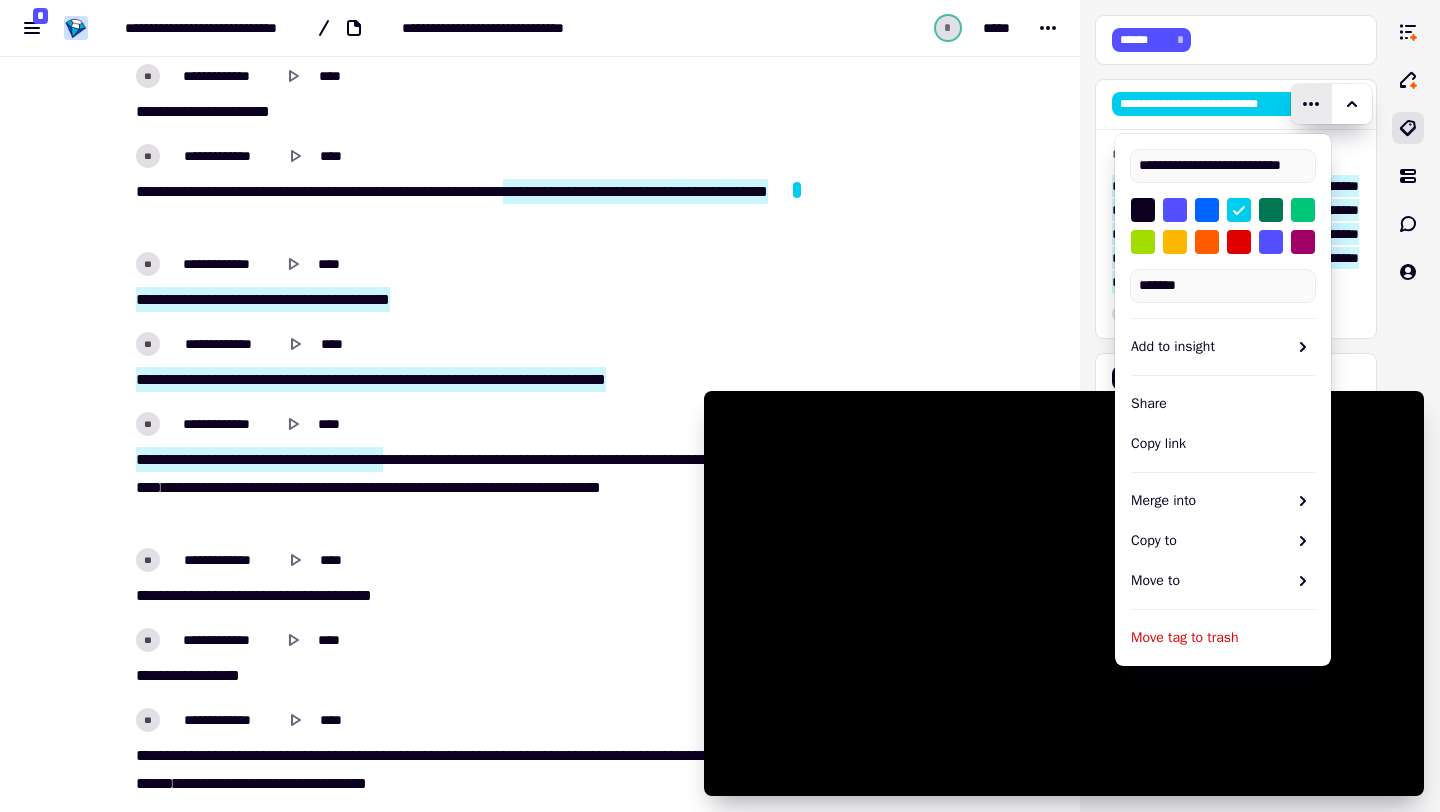 scroll, scrollTop: 0, scrollLeft: 32, axis: horizontal 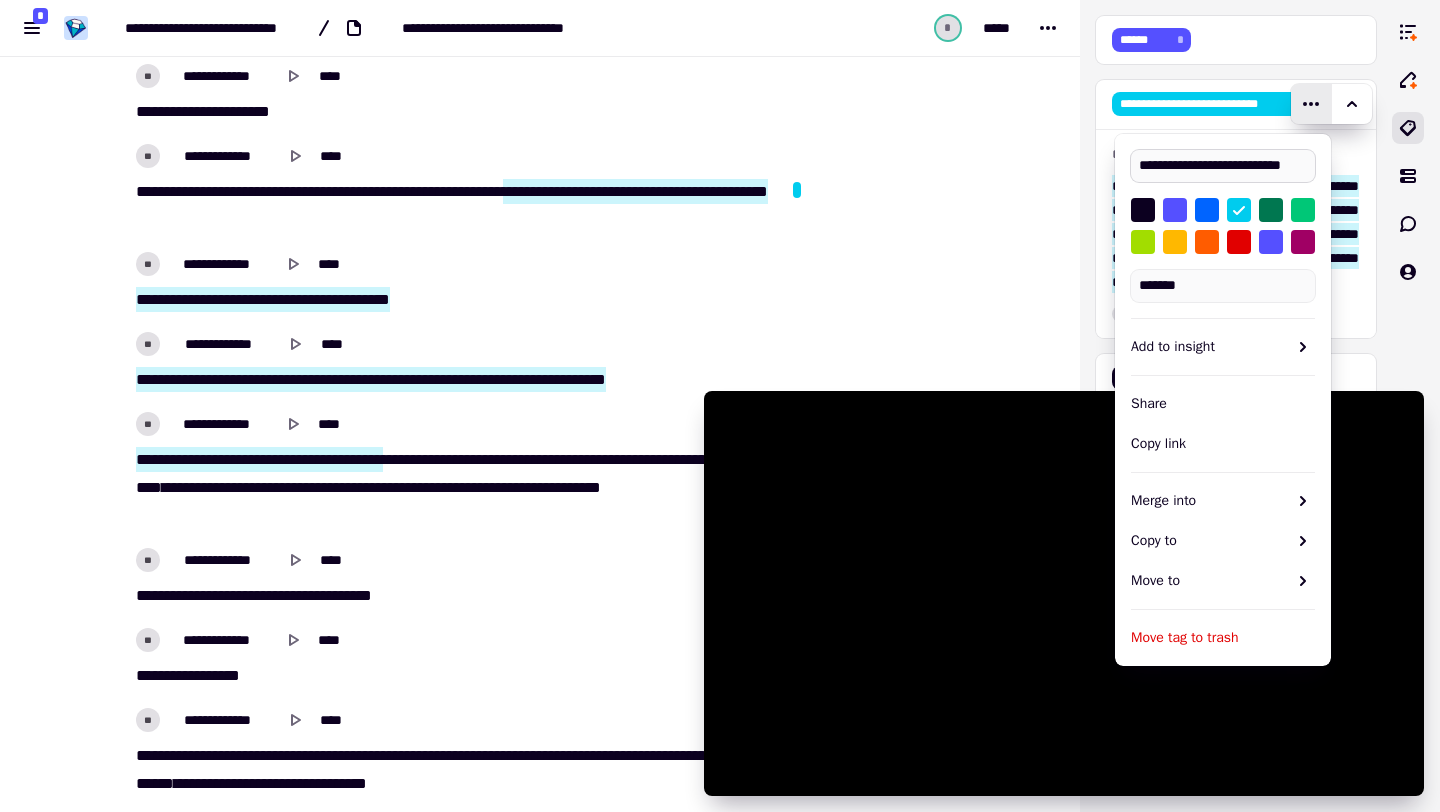 click on "**********" at bounding box center (1223, 166) 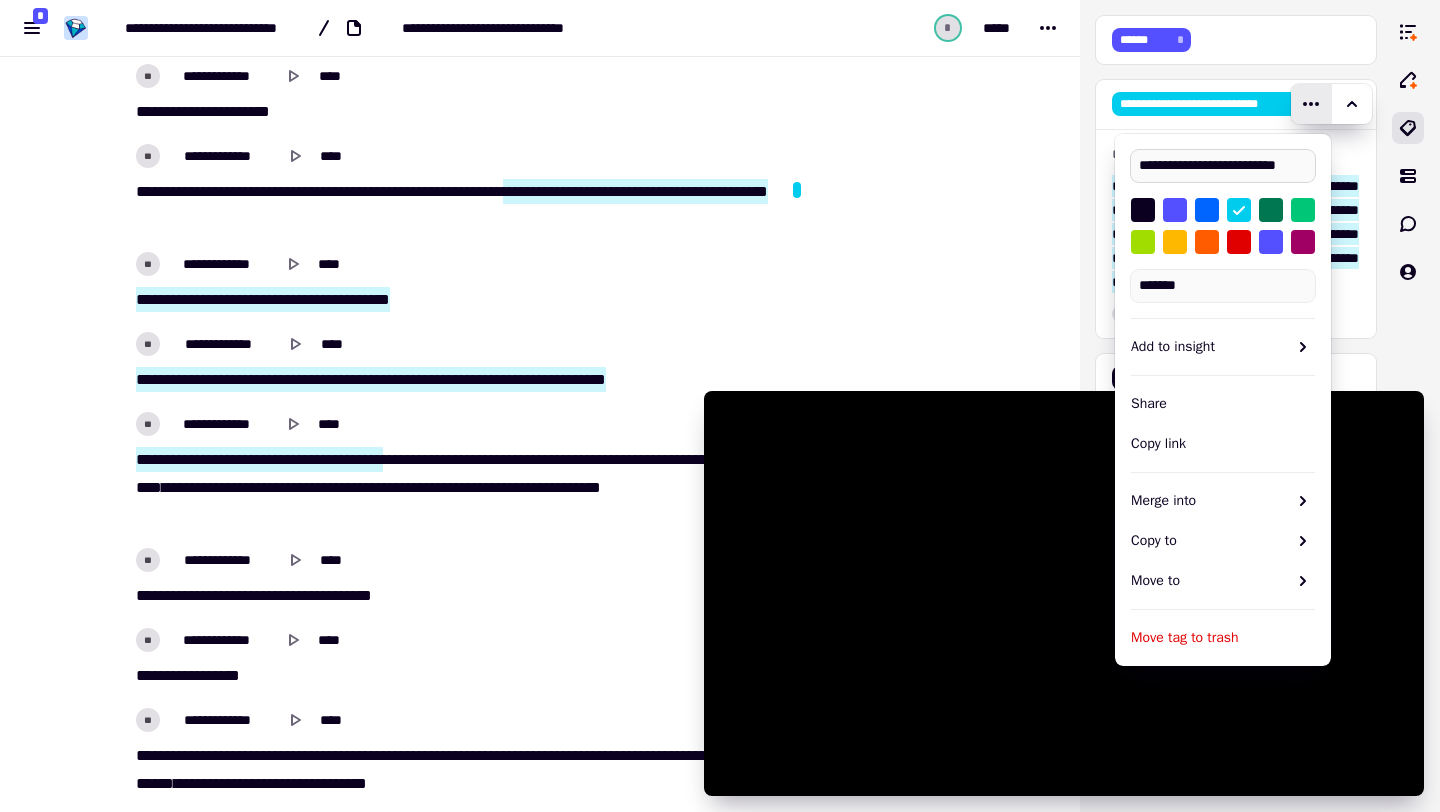 scroll, scrollTop: 0, scrollLeft: 24, axis: horizontal 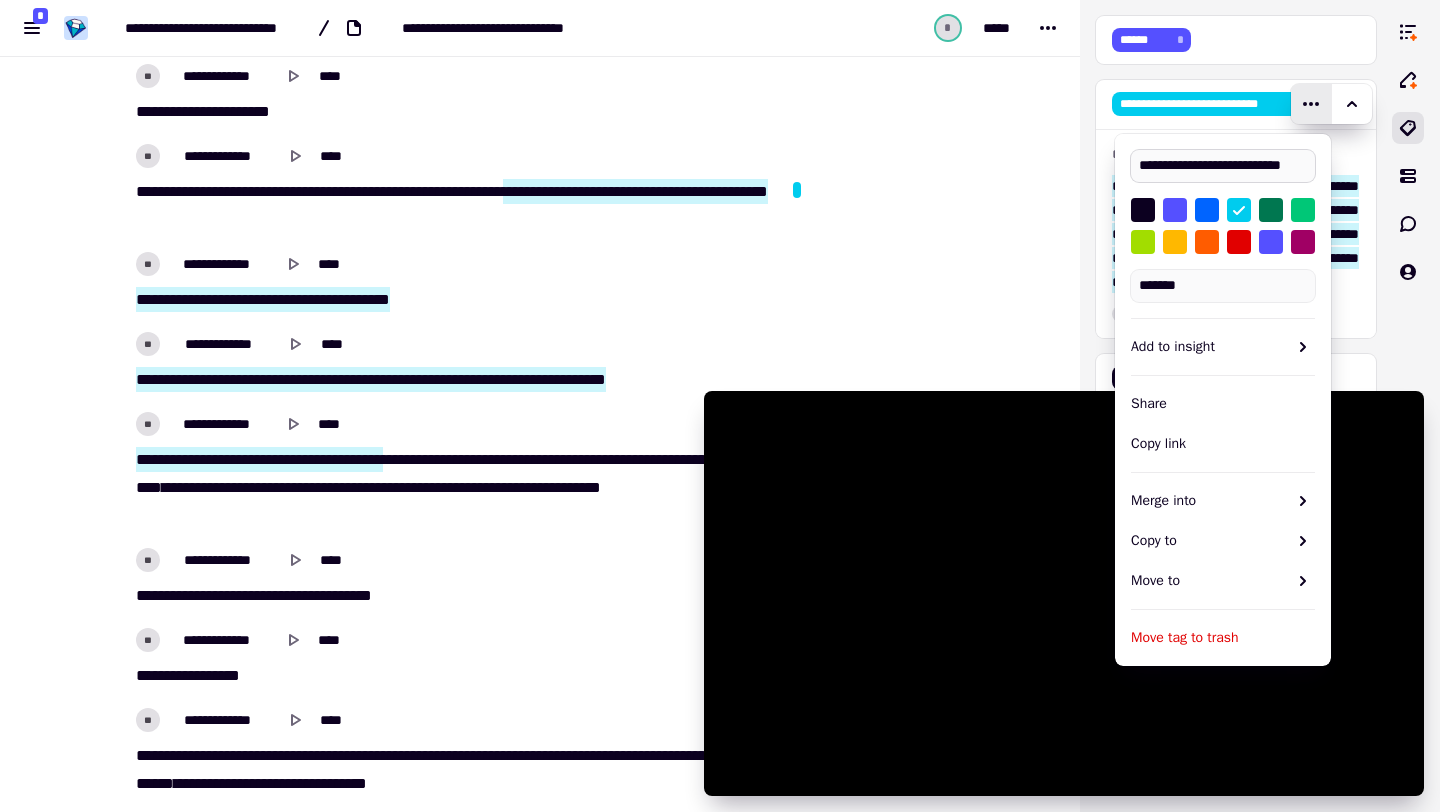click on "**********" at bounding box center (1223, 166) 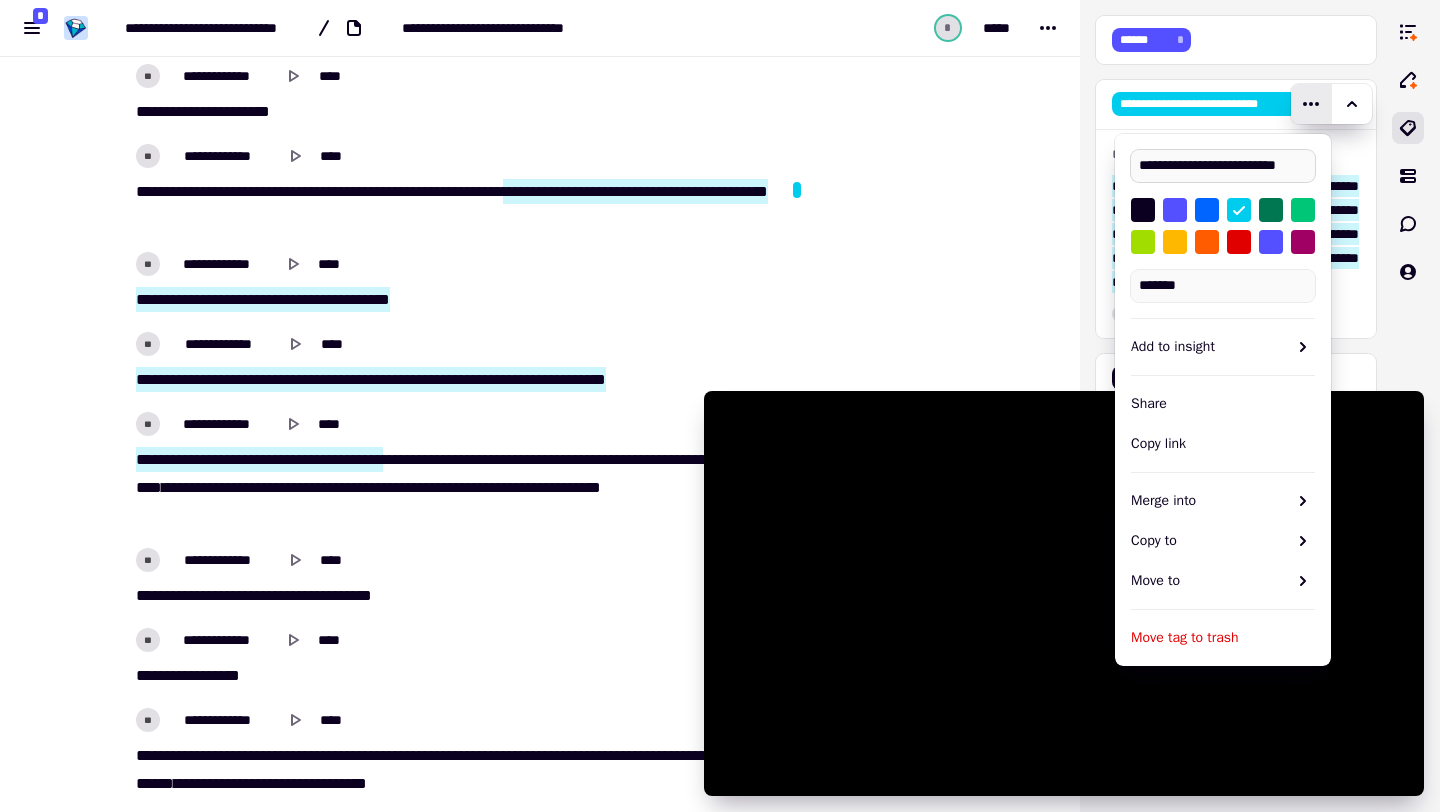 scroll, scrollTop: 0, scrollLeft: 20, axis: horizontal 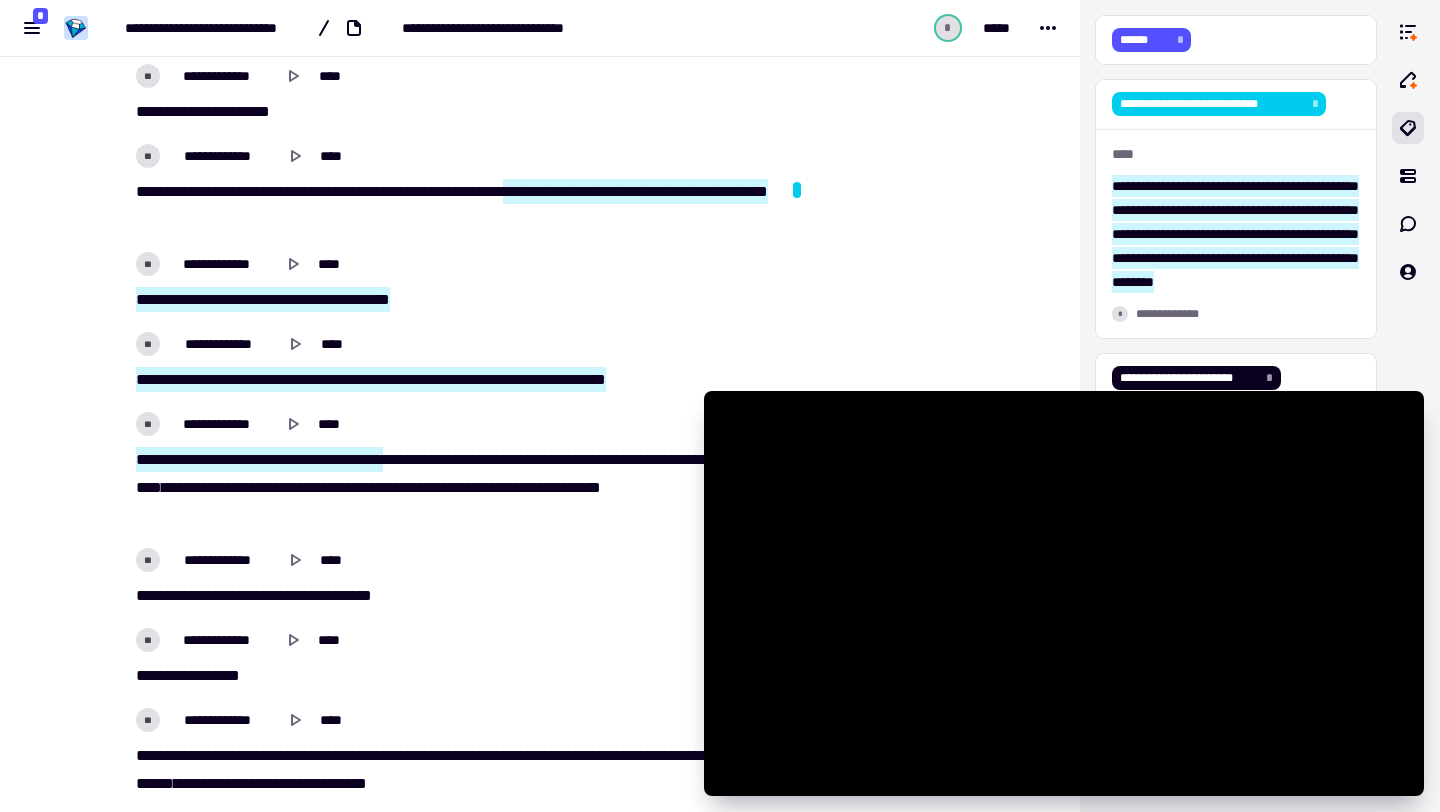 click on "[NUMBER] [STREET] [NUMBER] [STREET_TYPE] [CITY] [STATE] [ZIP]" at bounding box center (540, 406) 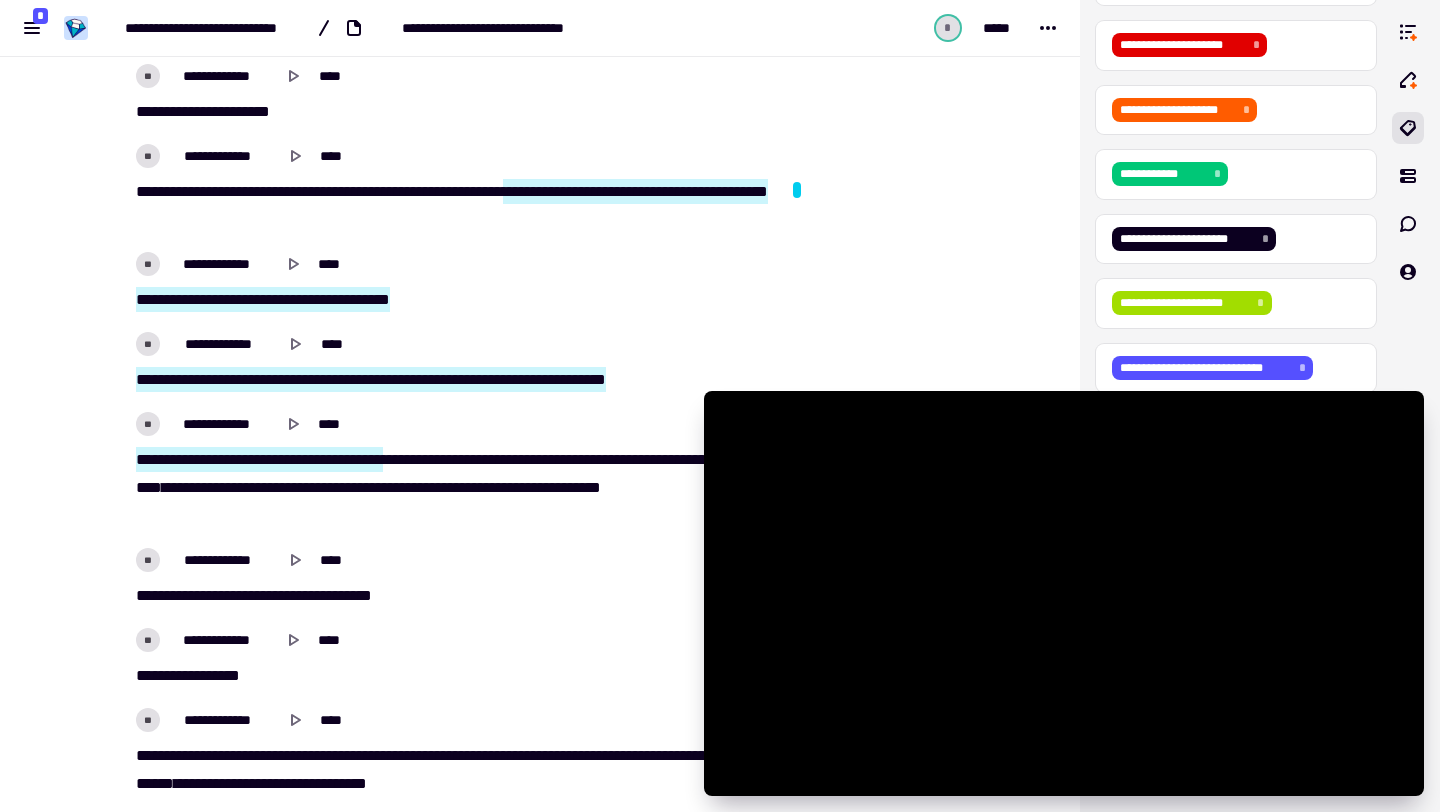 scroll, scrollTop: 434, scrollLeft: 0, axis: vertical 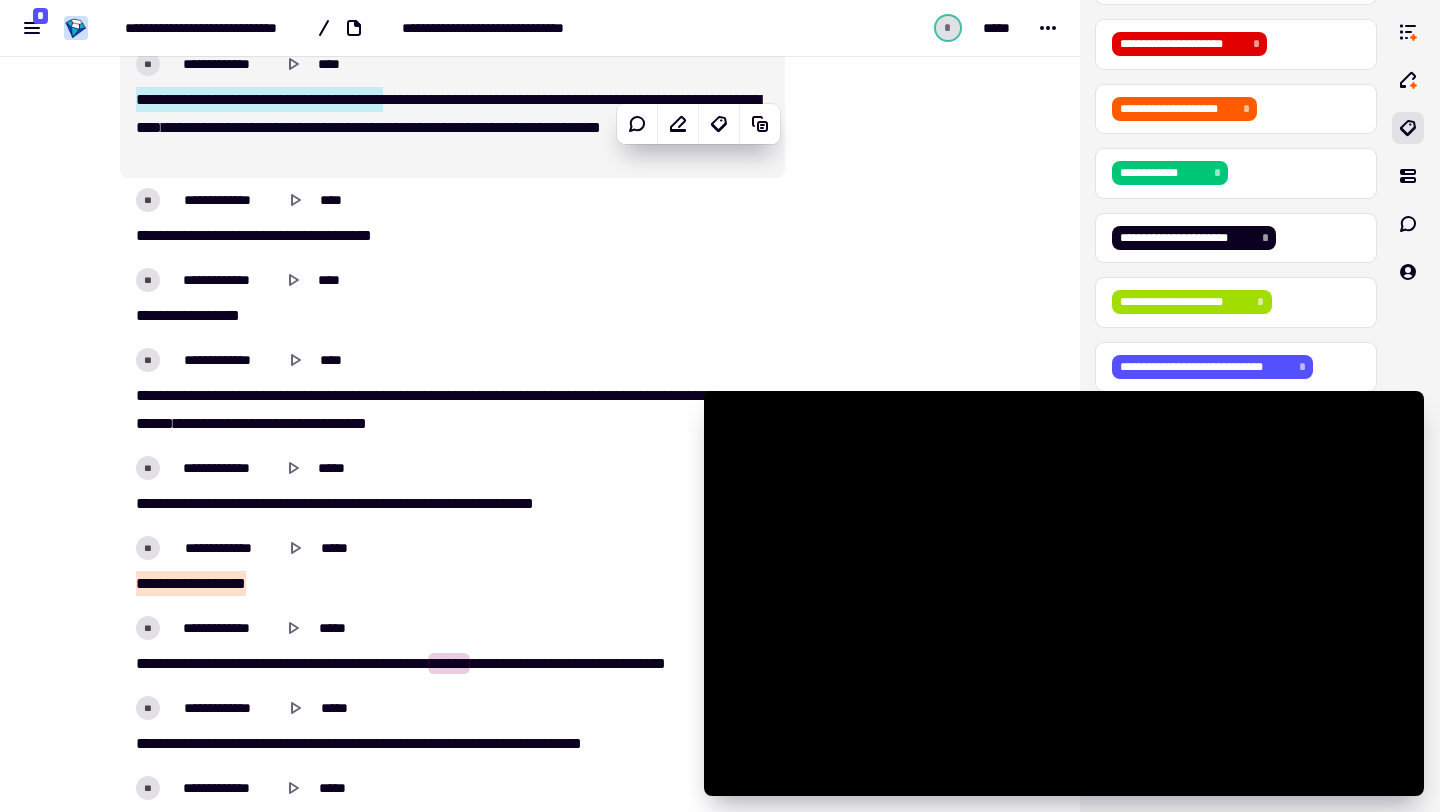 click on "****" at bounding box center (401, 99) 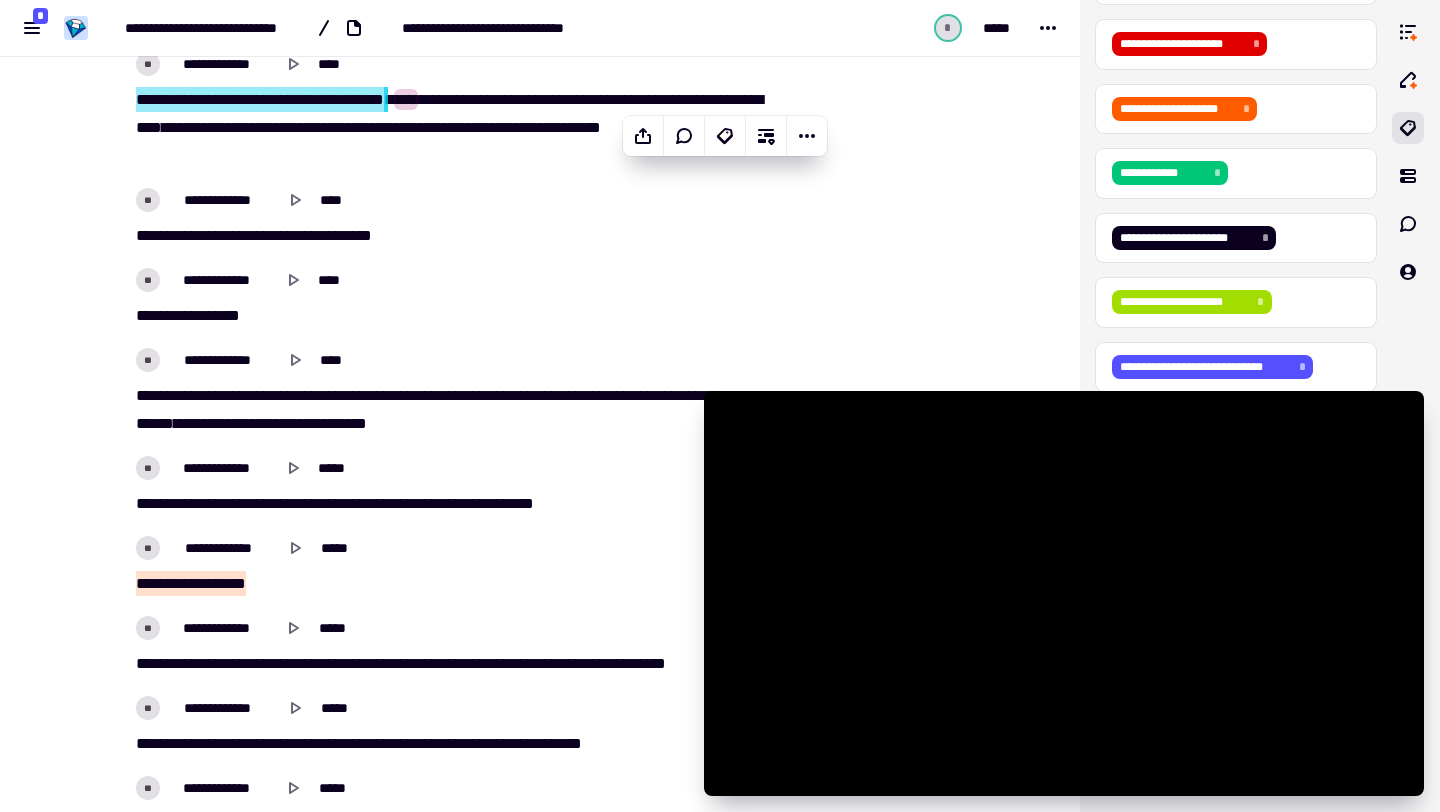 click on "****" at bounding box center [406, 99] 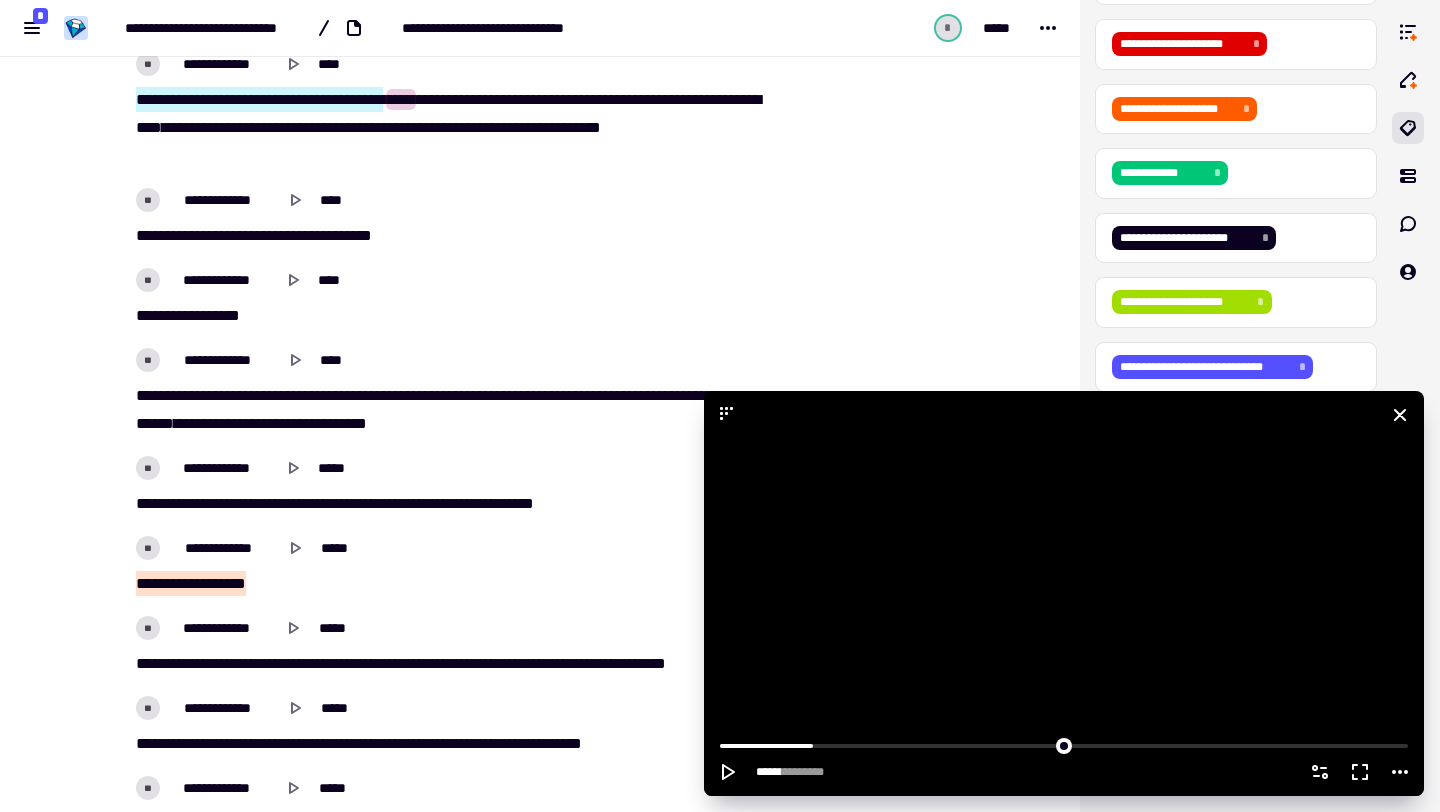 click 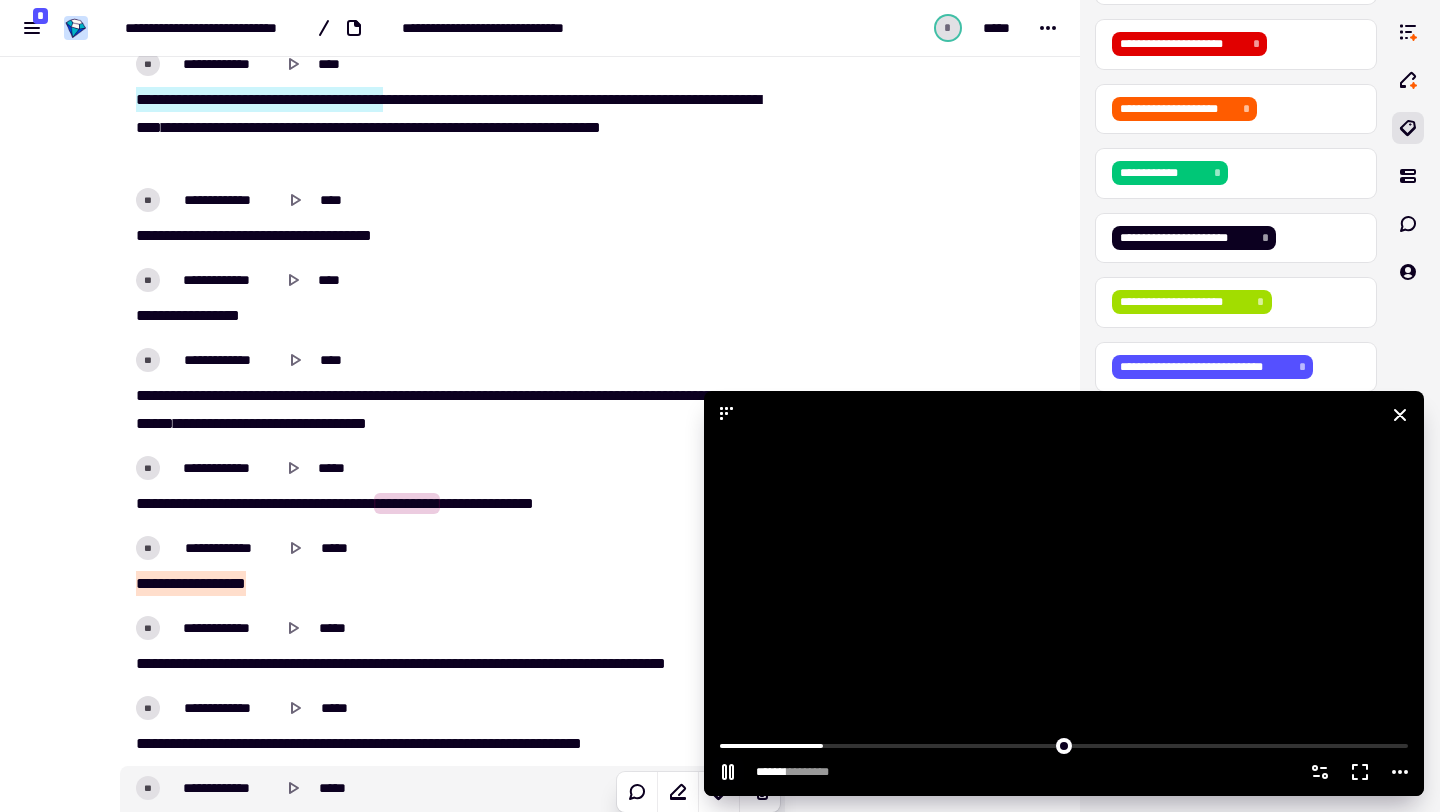 click 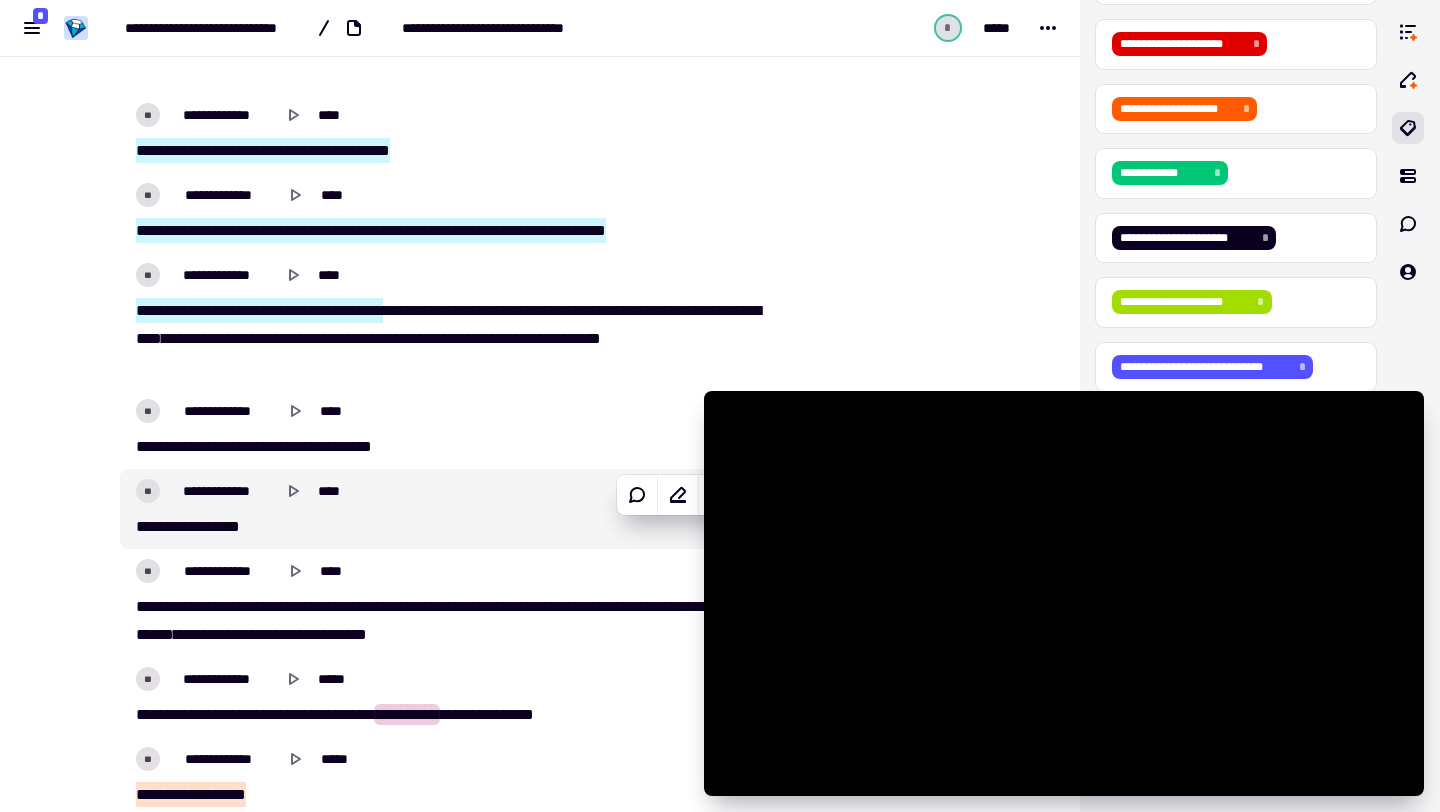 scroll, scrollTop: 4619, scrollLeft: 0, axis: vertical 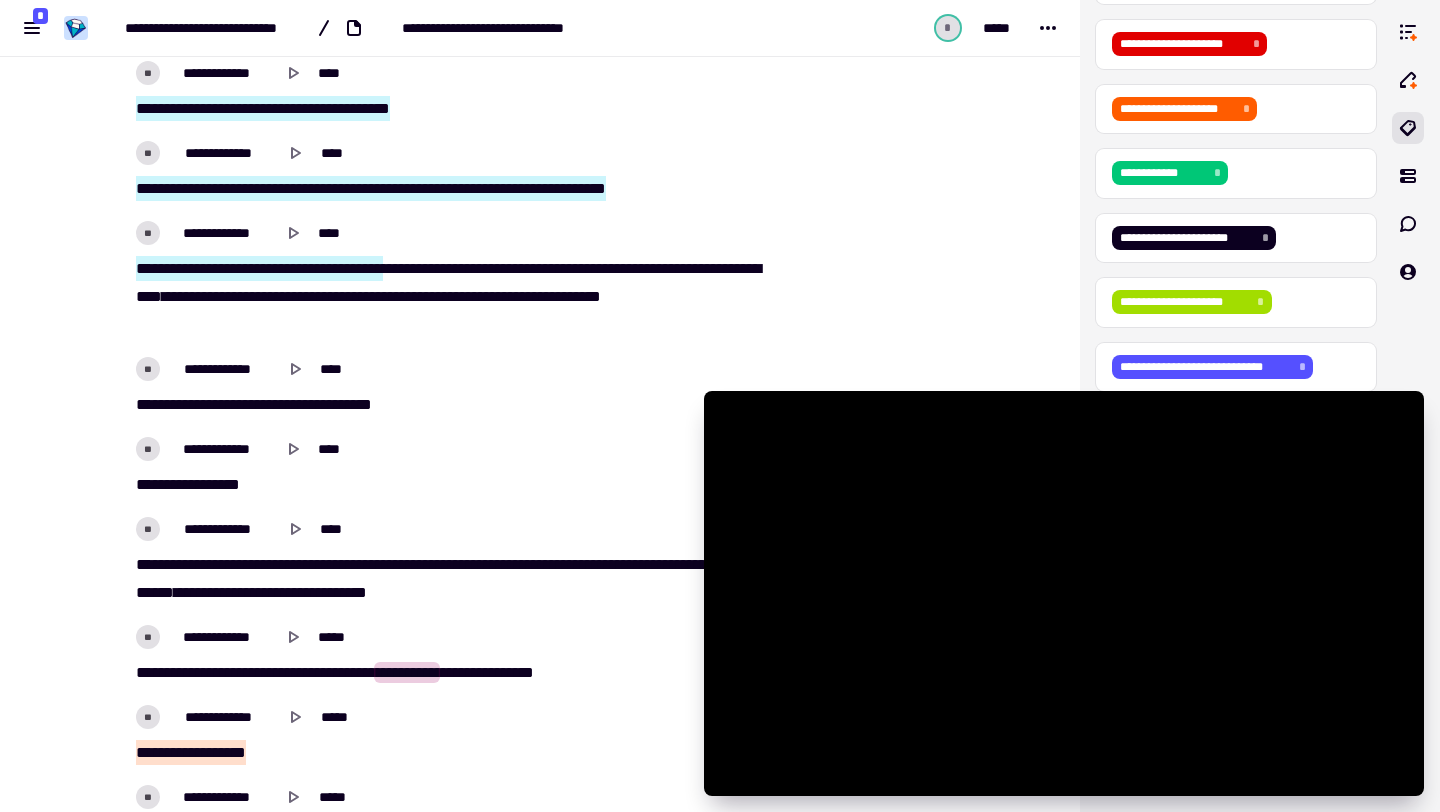 click on "[FIRST] [LAST] [STREET_NAME] [CITY] [STATE] [ZIP_CODE] [PHONE] [EMAIL]" at bounding box center (452, 297) 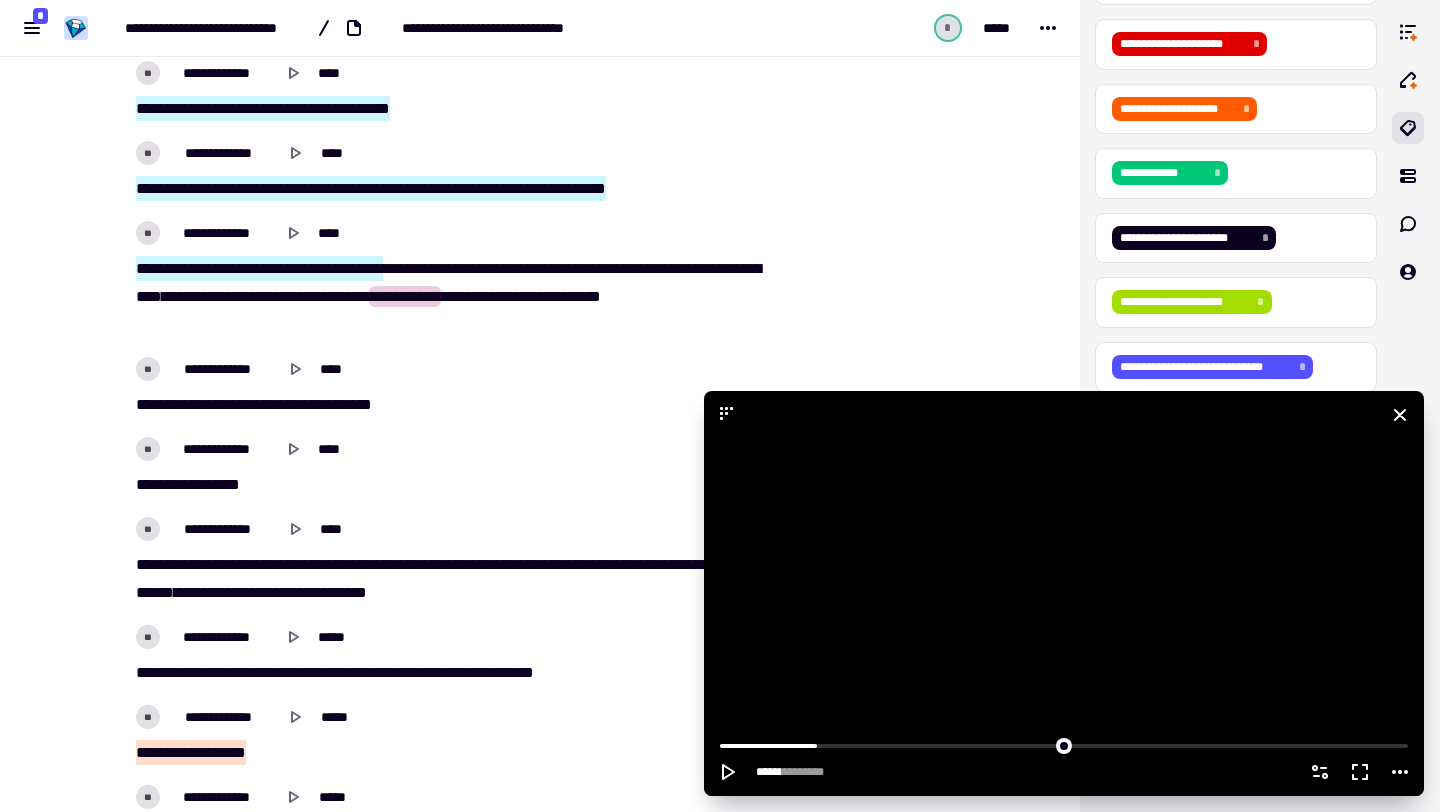 click 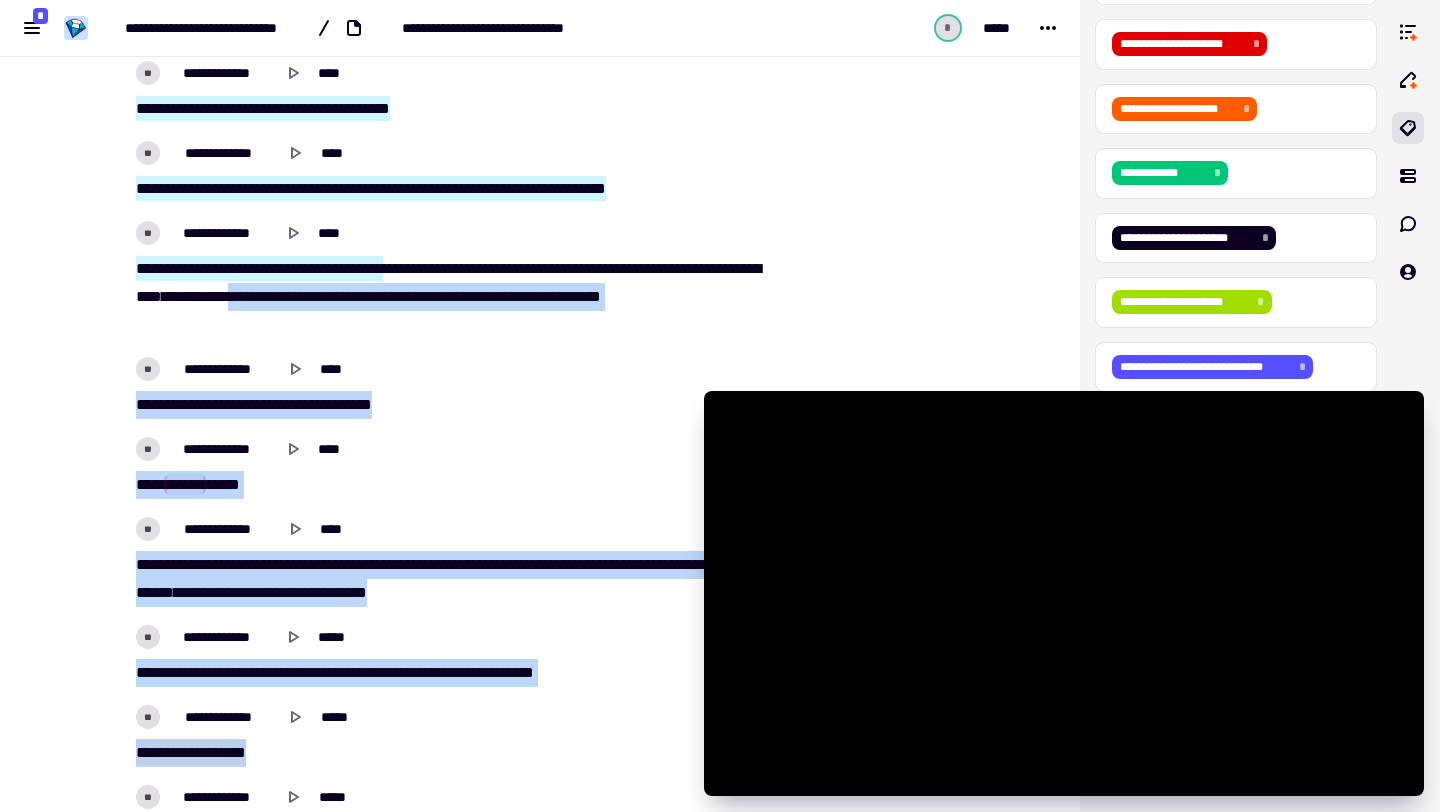 drag, startPoint x: 458, startPoint y: 296, endPoint x: 492, endPoint y: 769, distance: 474.2204 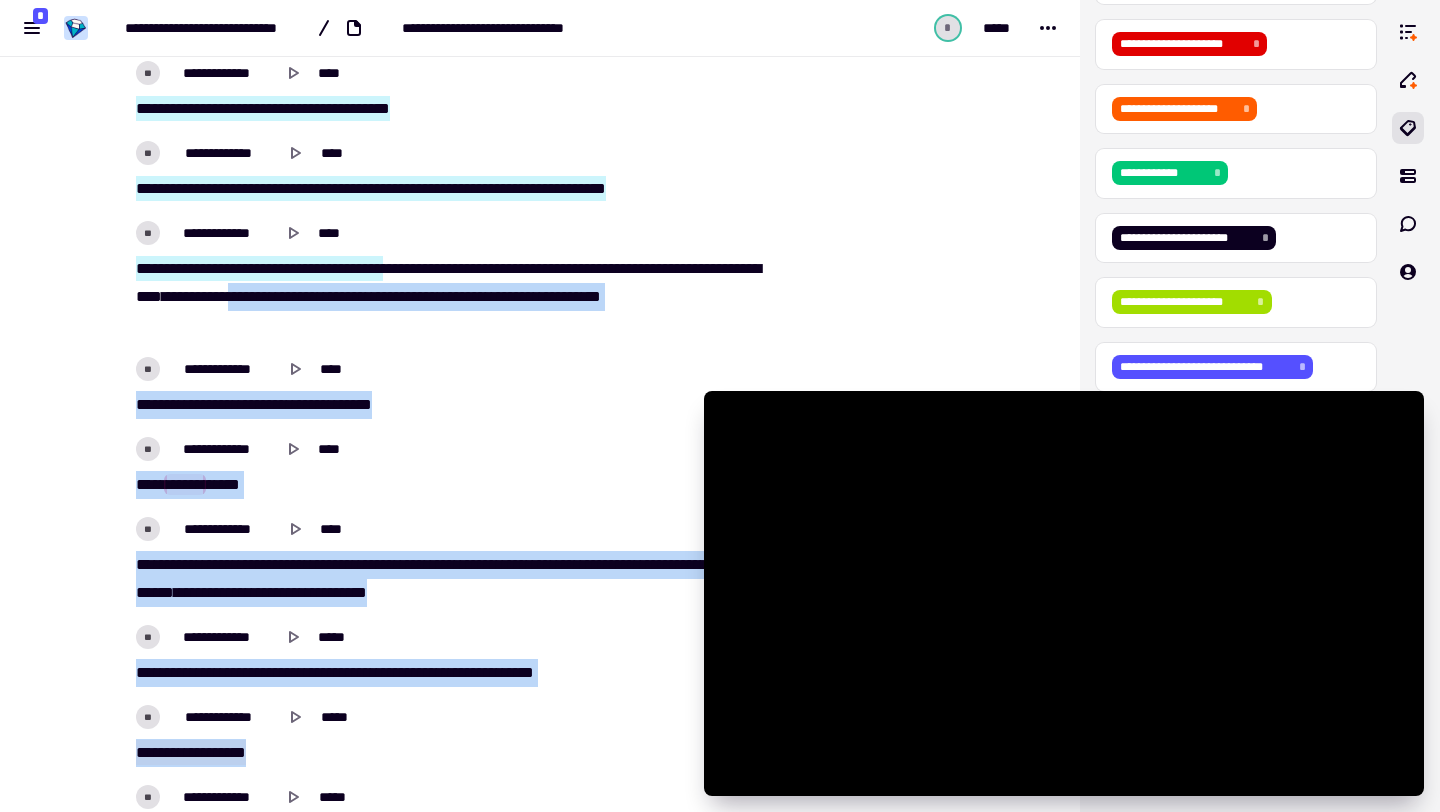 click on "[FIRST] [LAST] [MIDDLE] [PREP] [STREET] [NUMBER] [STREET_TYPE] [CITY] [STATE] [ZIP]" at bounding box center (452, 13597) 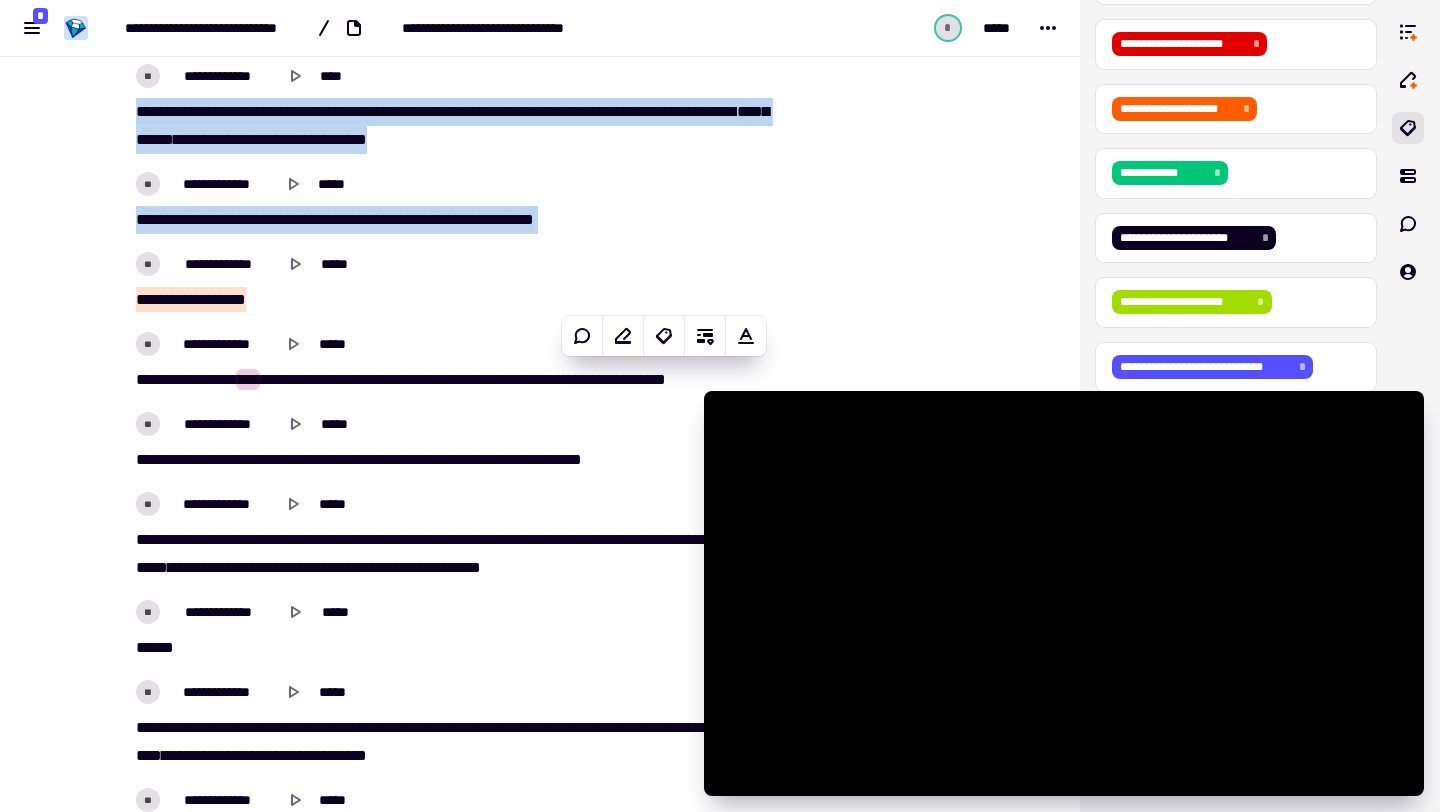 scroll, scrollTop: 5055, scrollLeft: 0, axis: vertical 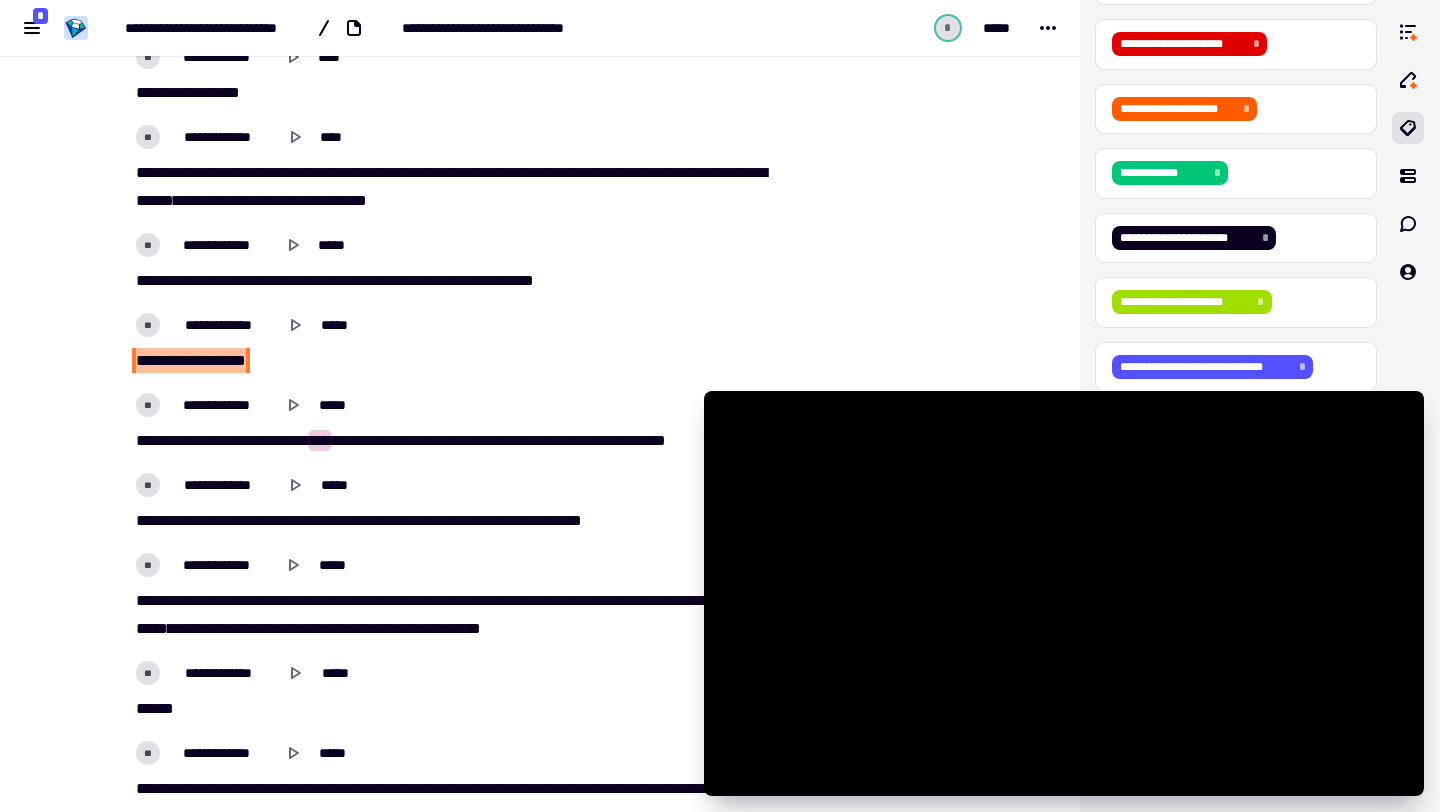 click on "**********" at bounding box center (452, 361) 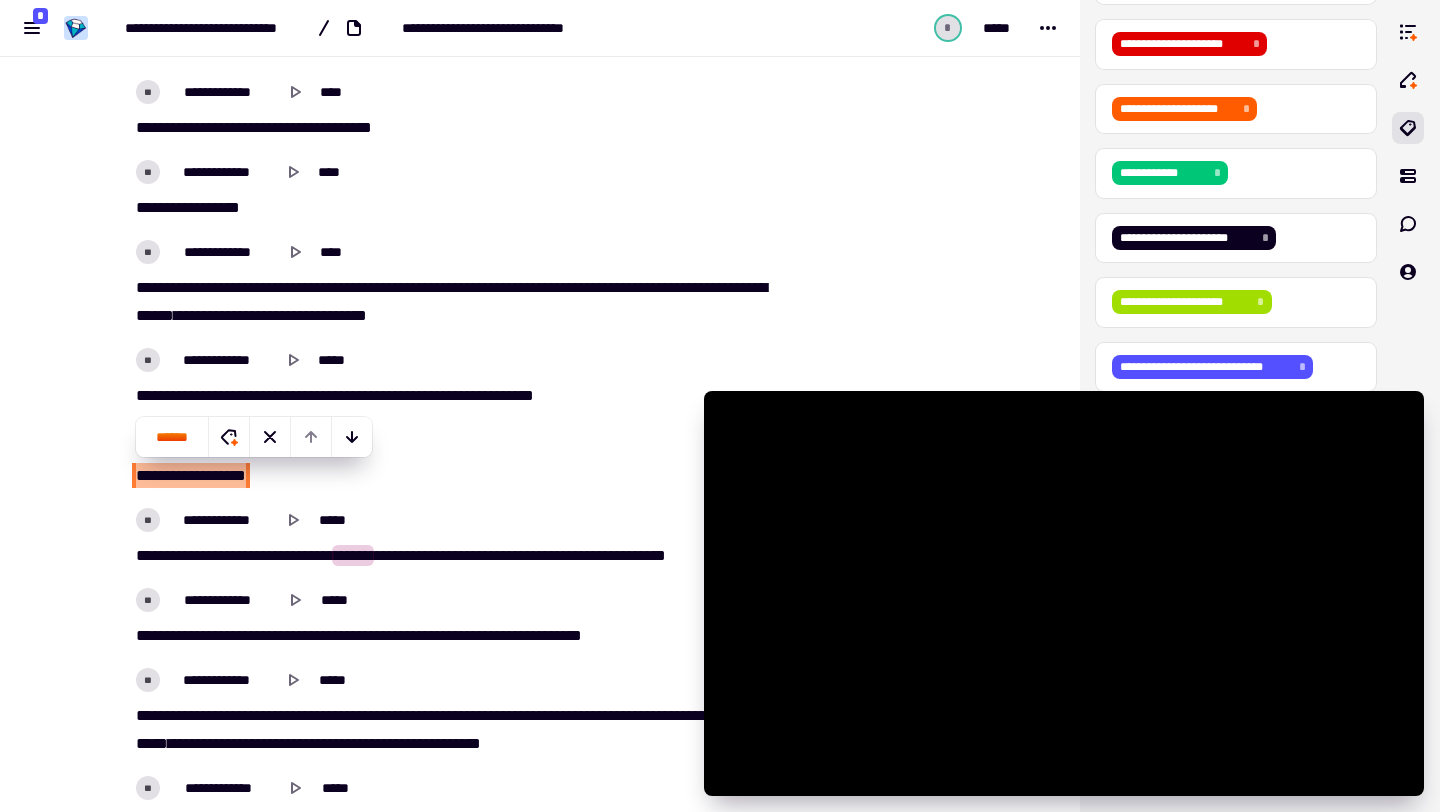 scroll, scrollTop: 4921, scrollLeft: 0, axis: vertical 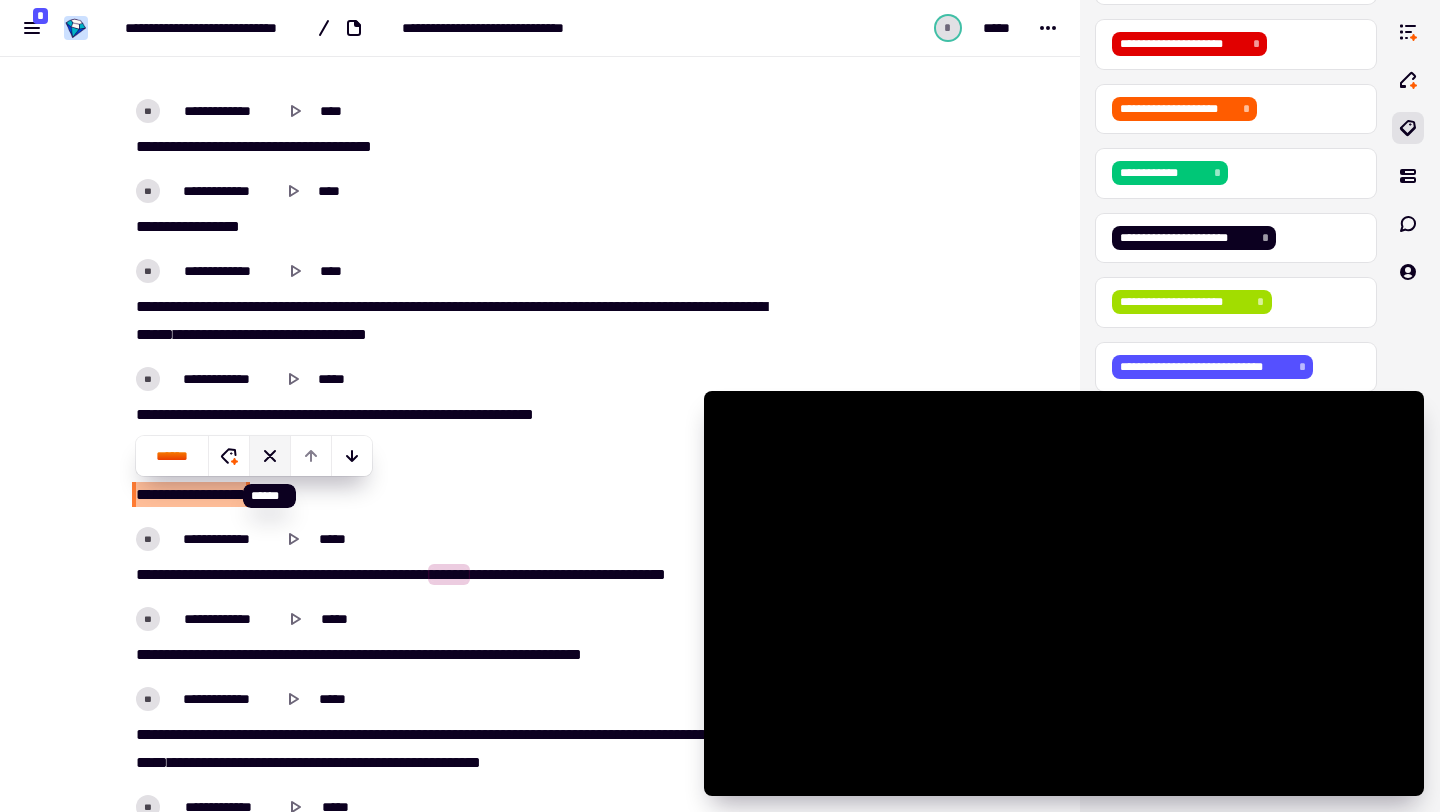 click 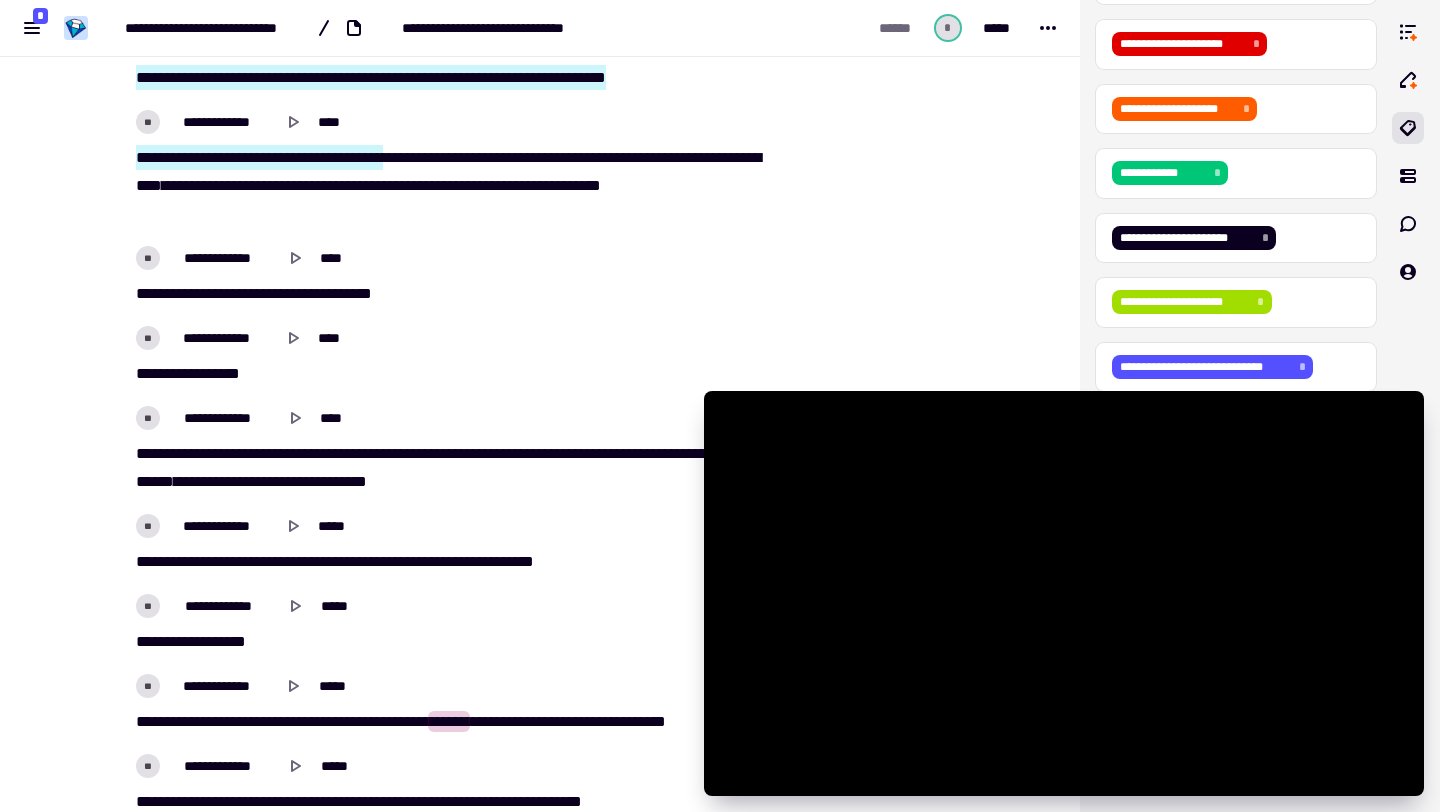 scroll, scrollTop: 4727, scrollLeft: 0, axis: vertical 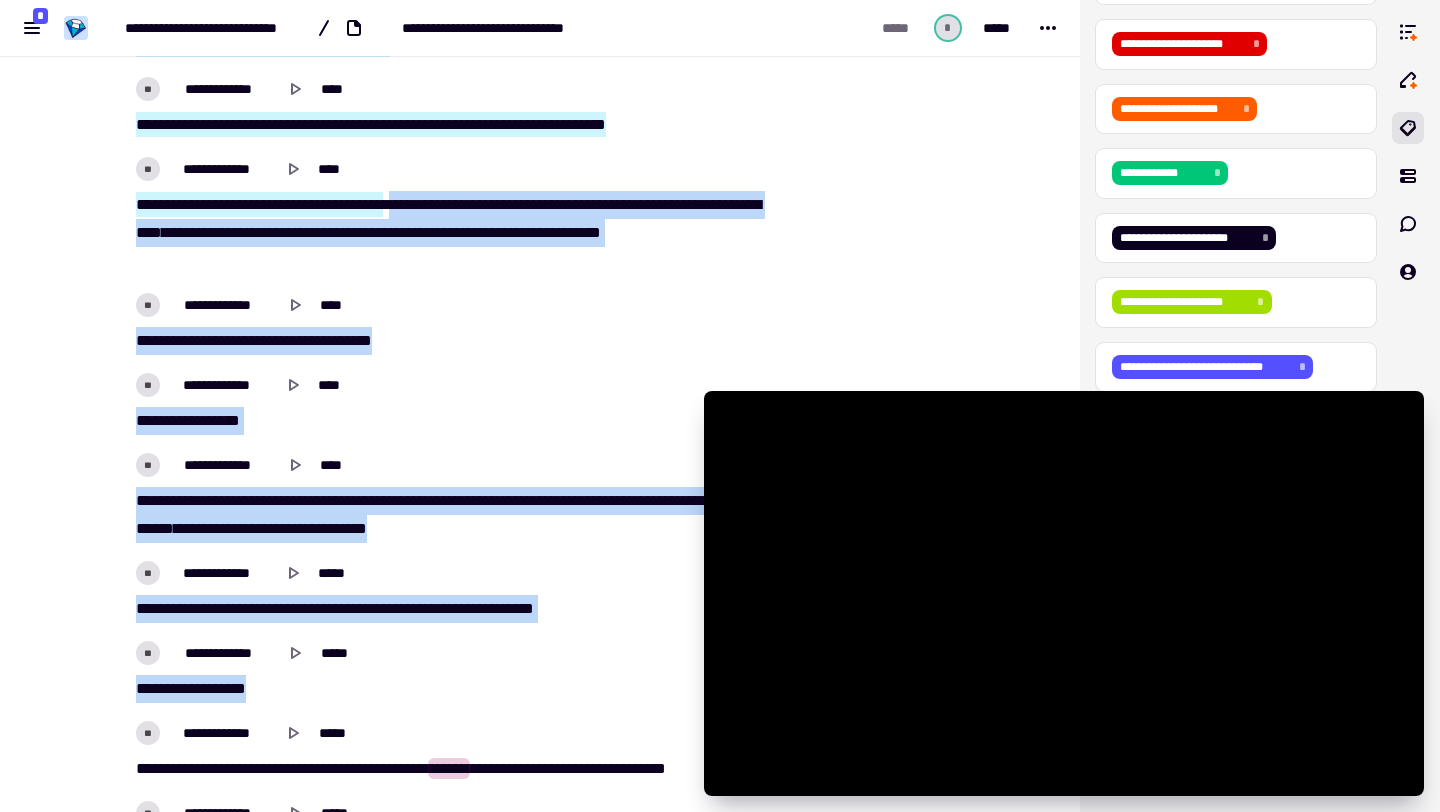 drag, startPoint x: 428, startPoint y: 205, endPoint x: 411, endPoint y: 701, distance: 496.29126 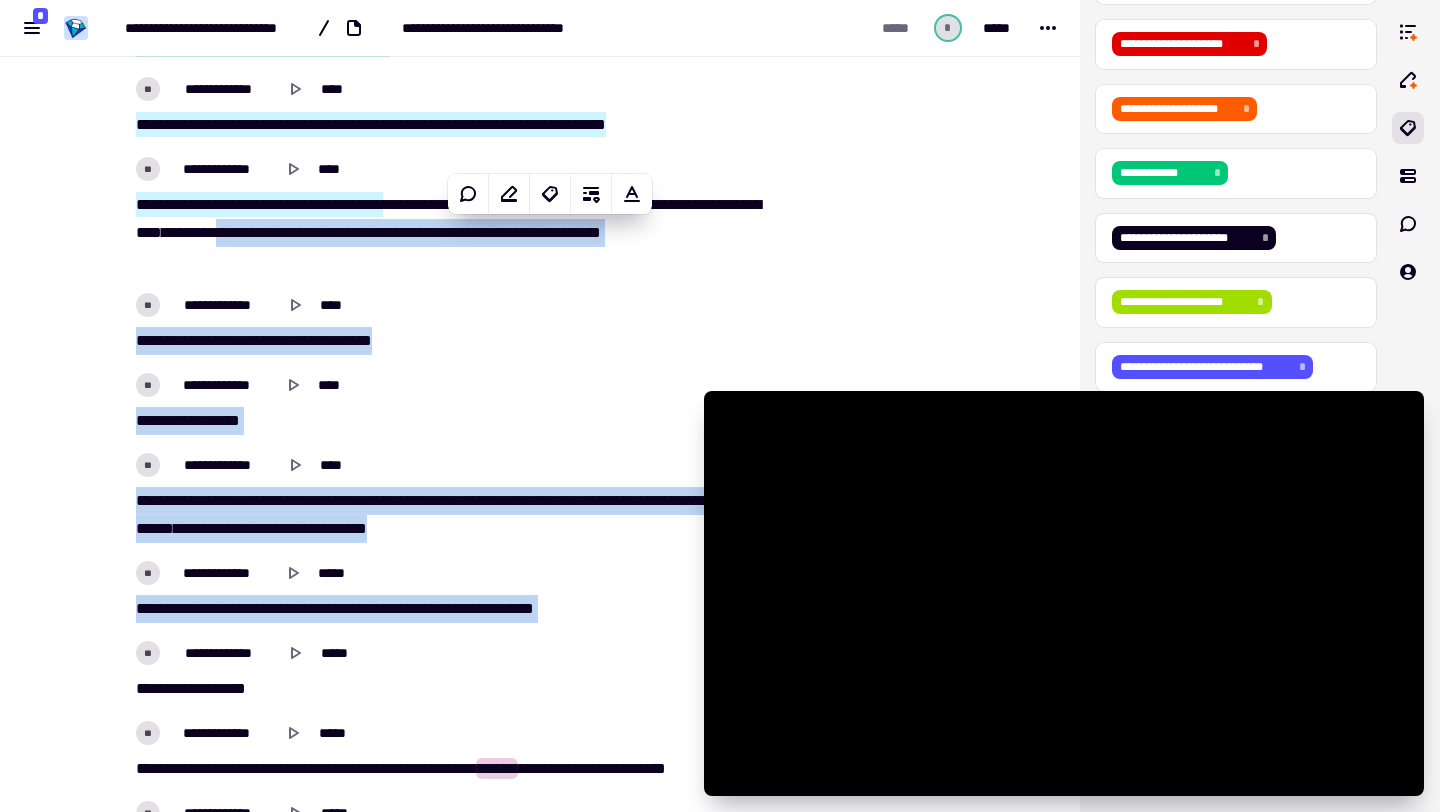 click on "**********" at bounding box center (452, 305) 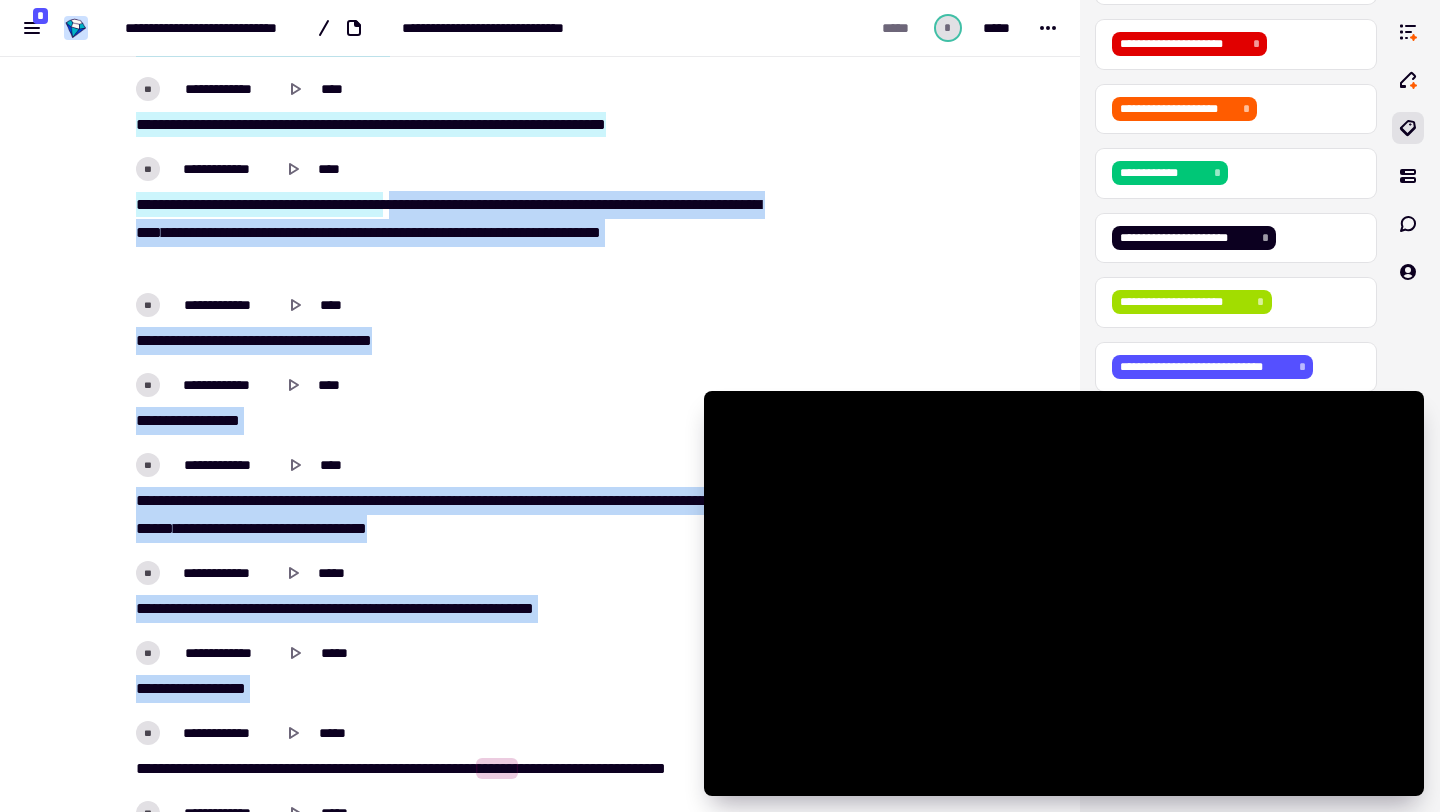 drag, startPoint x: 429, startPoint y: 200, endPoint x: 491, endPoint y: 711, distance: 514.7475 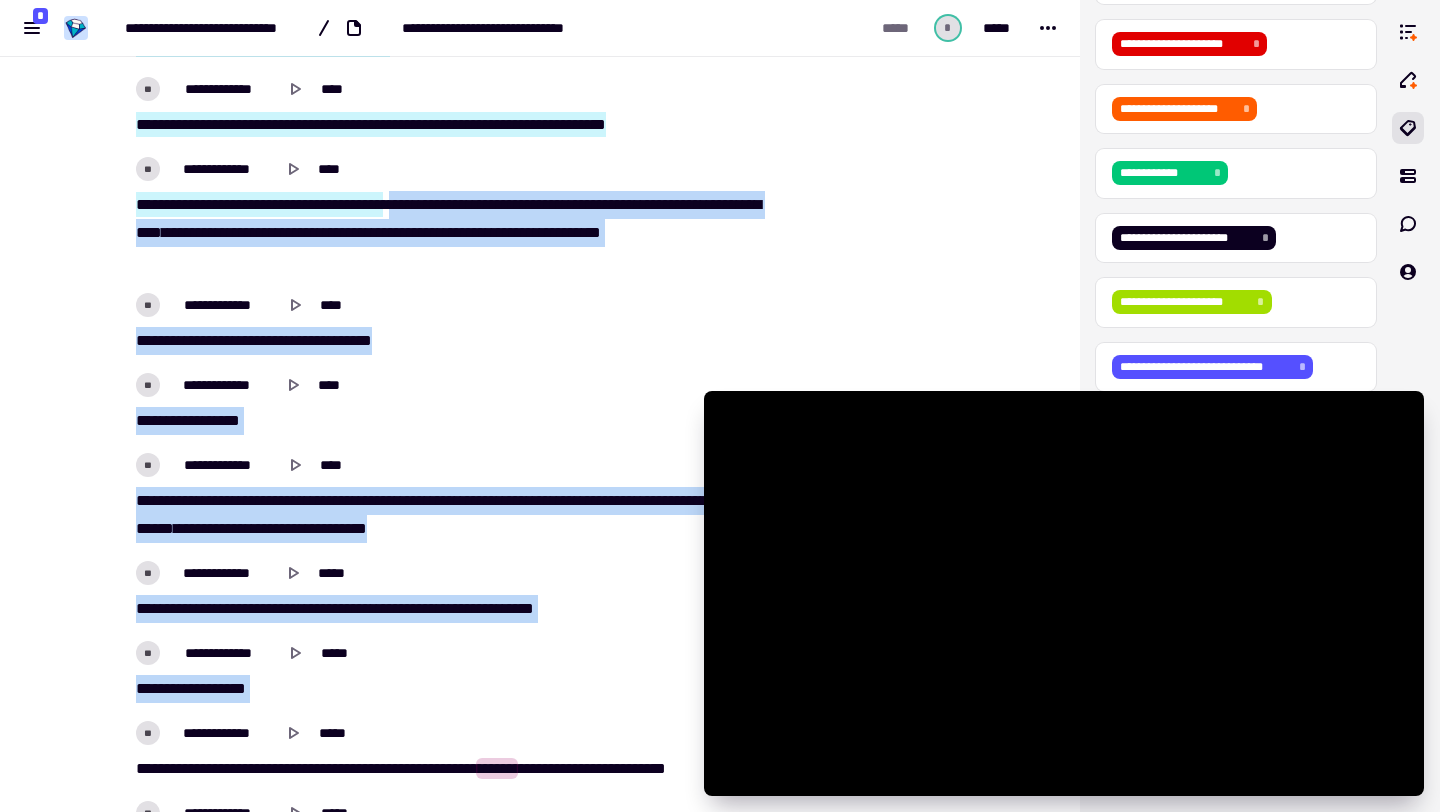 click on "[FIRST] [LAST] [MIDDLE] [PREP] [STREET] [NUMBER] [STREET_TYPE] [CITY] [STATE] [ZIP]" at bounding box center (452, 13533) 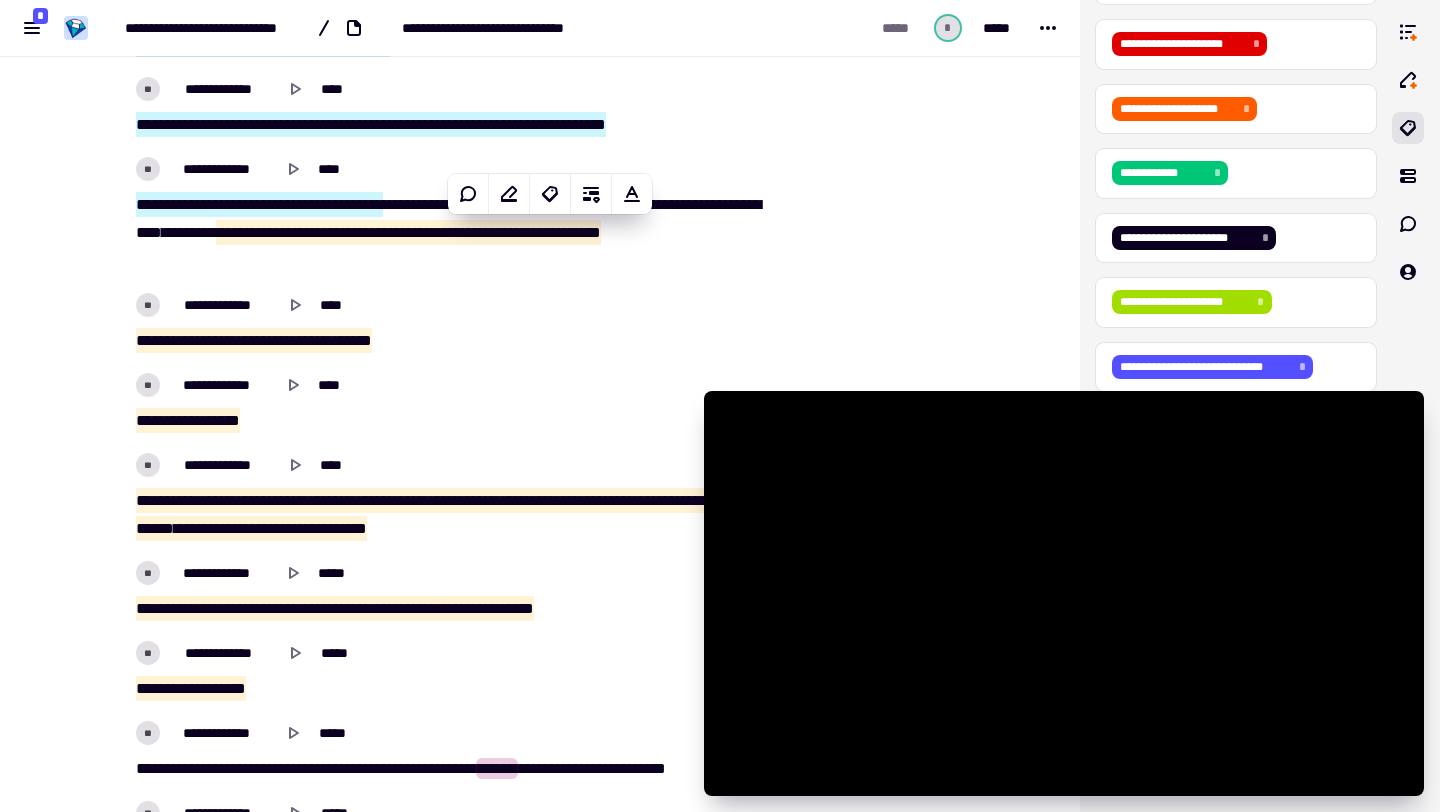 click on "****" at bounding box center (401, 204) 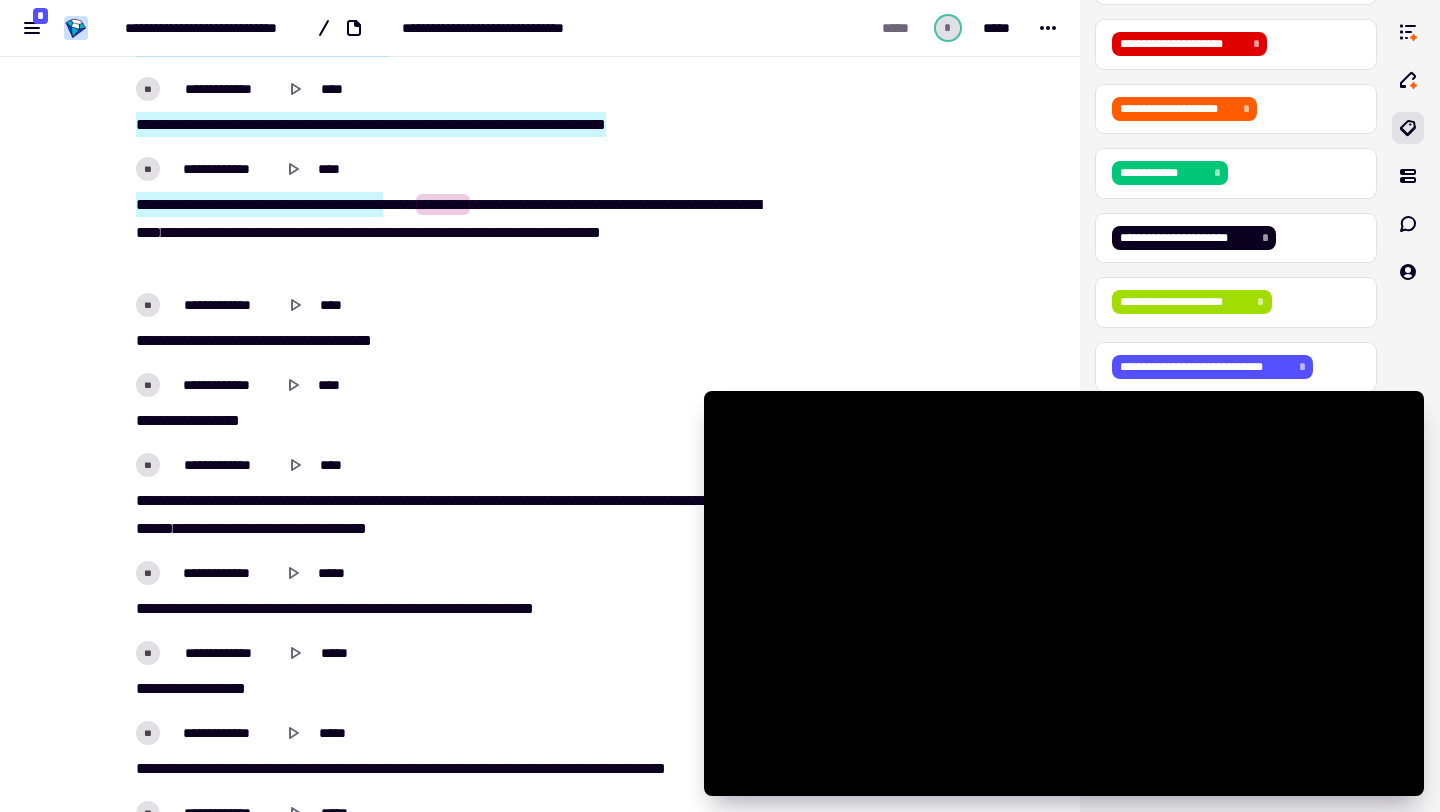 click on "****" at bounding box center (401, 204) 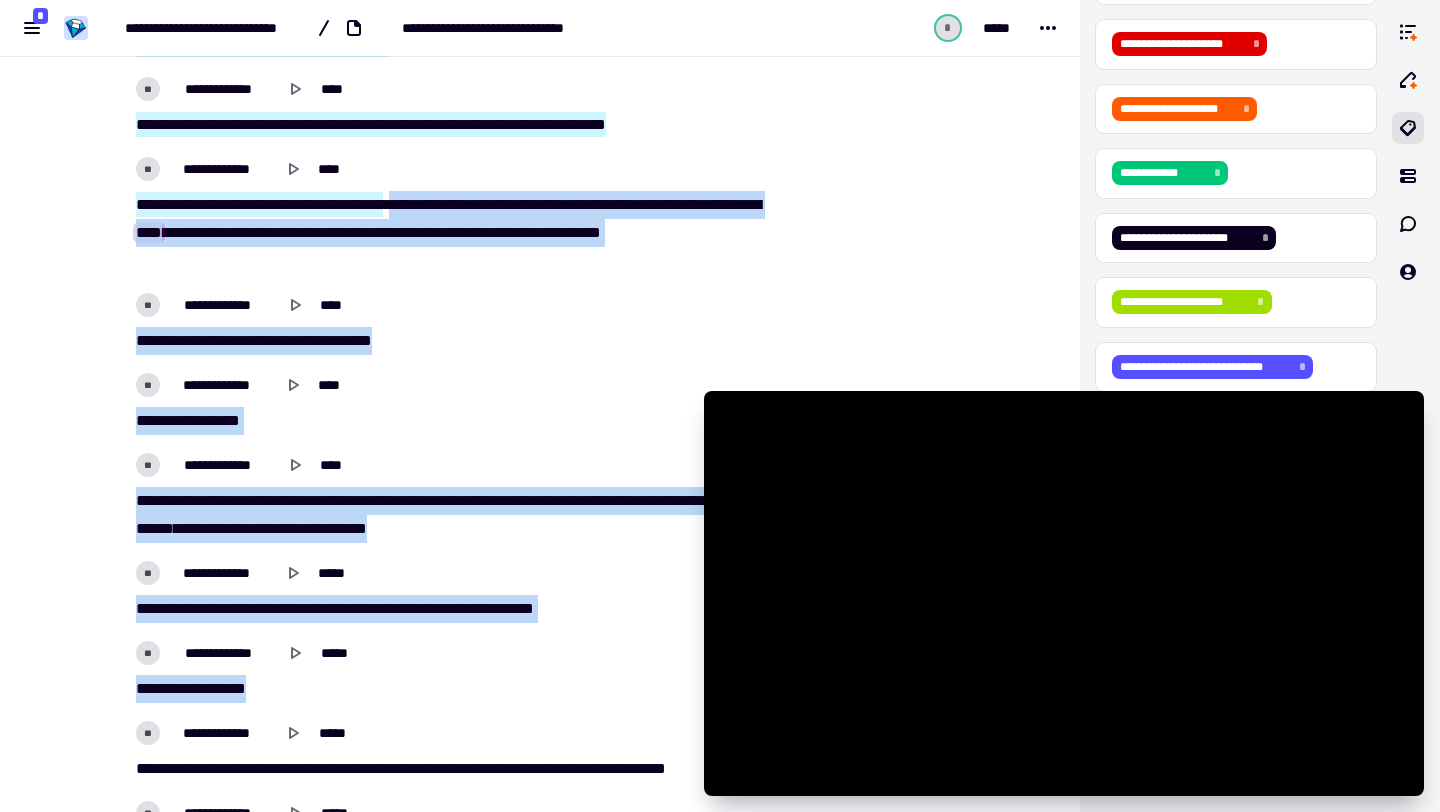 drag, startPoint x: 428, startPoint y: 207, endPoint x: 522, endPoint y: 694, distance: 495.98892 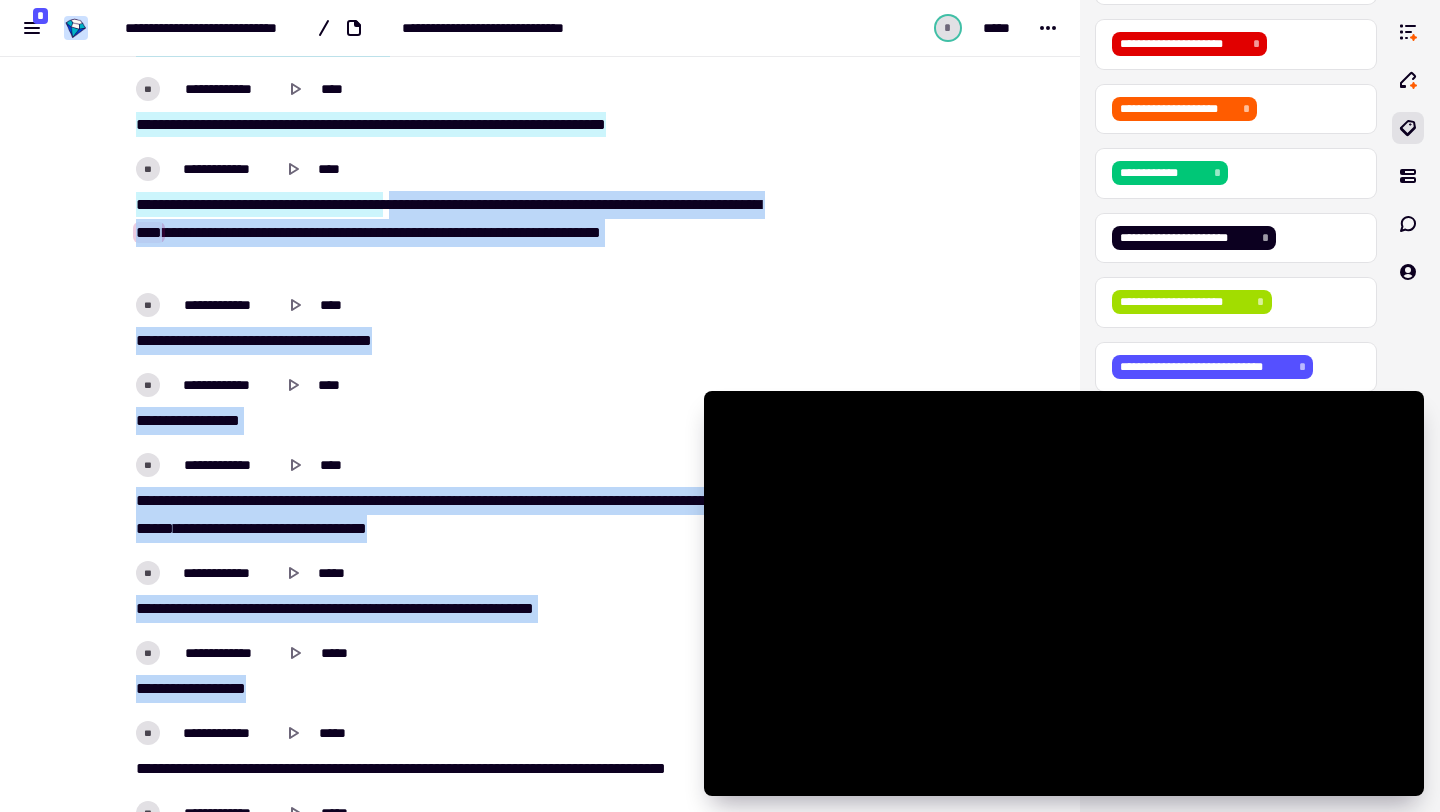 click on "[FIRST] [LAST] [MIDDLE] [PREP] [STREET] [NUMBER] [STREET_TYPE] [CITY] [STATE] [ZIP]" at bounding box center (452, 13533) 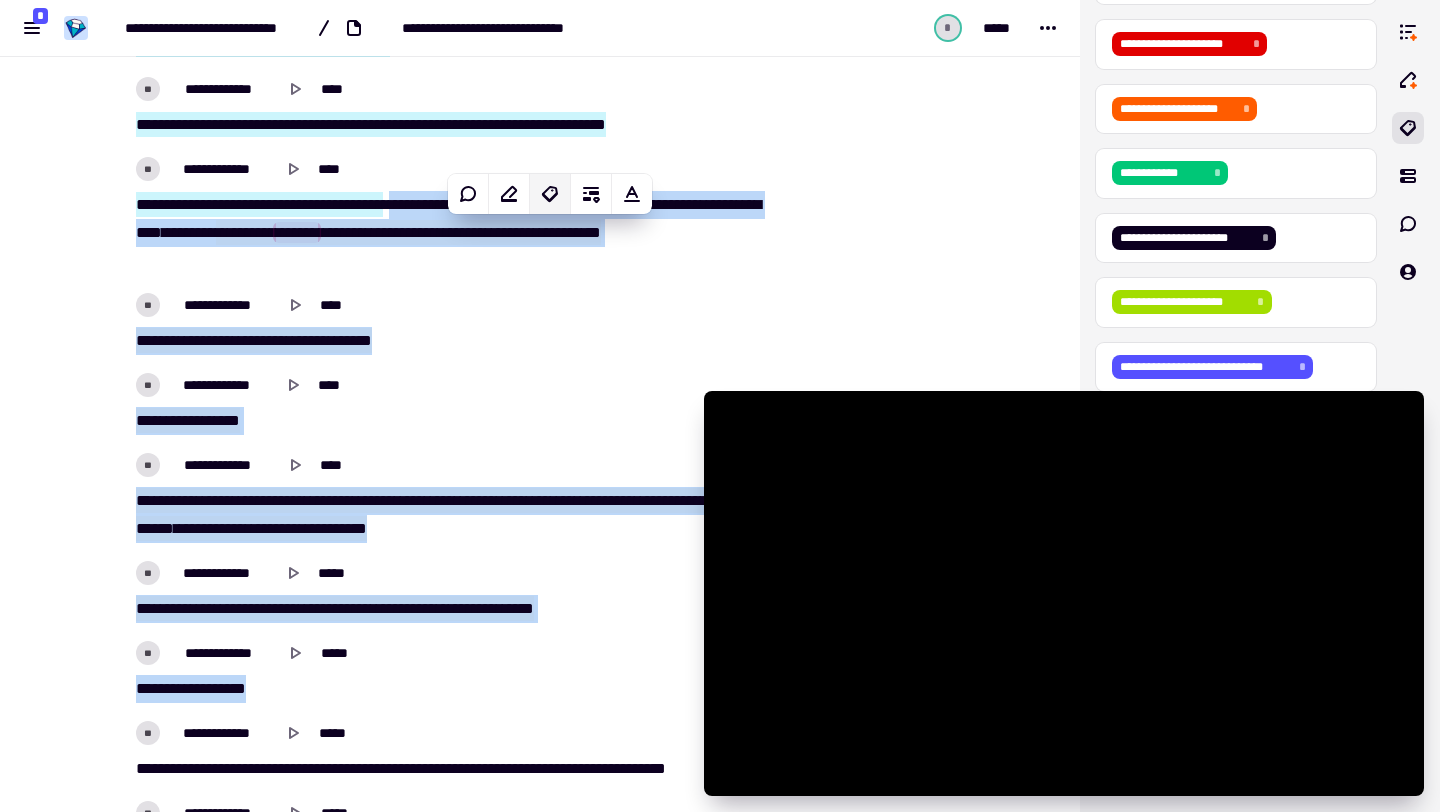 click 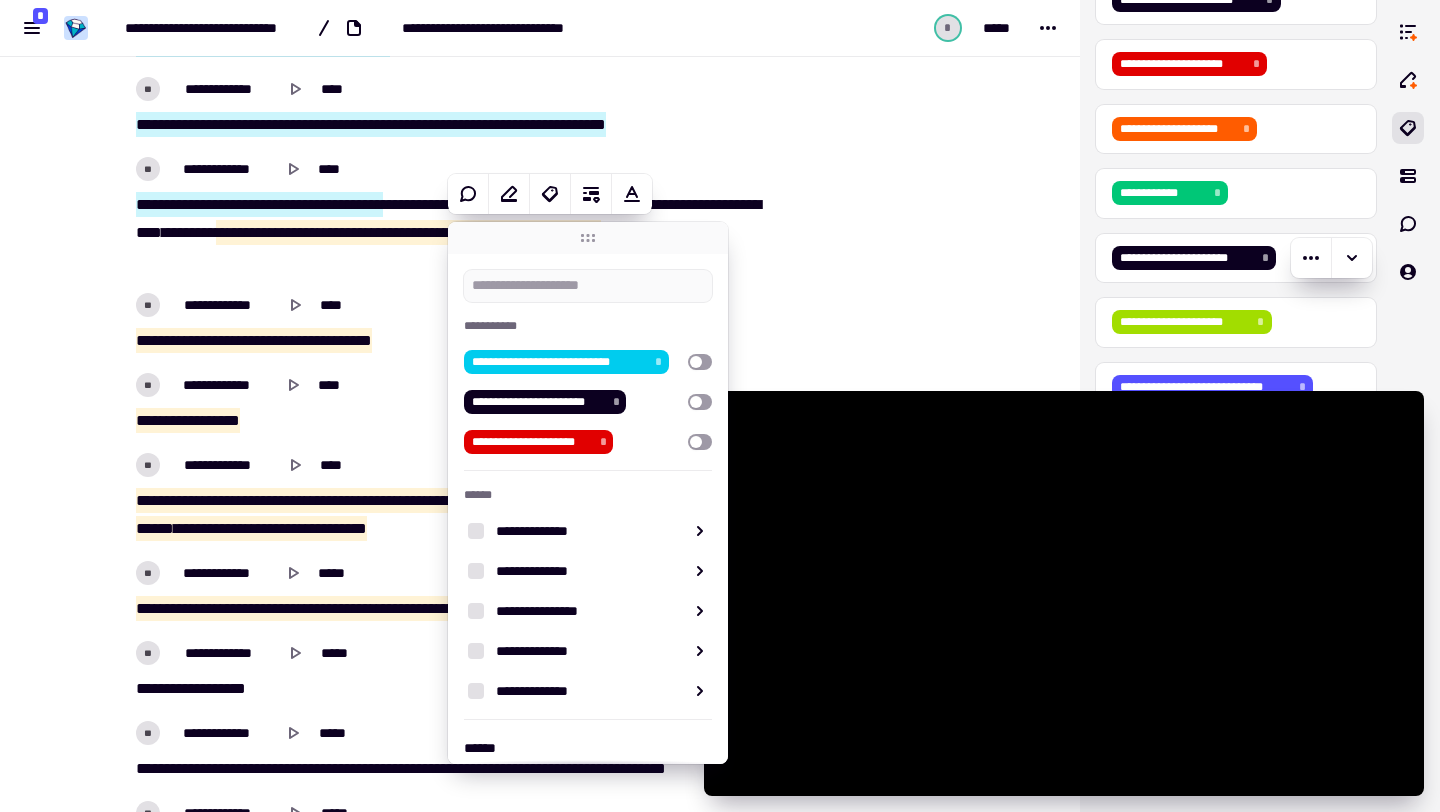 scroll, scrollTop: 386, scrollLeft: 0, axis: vertical 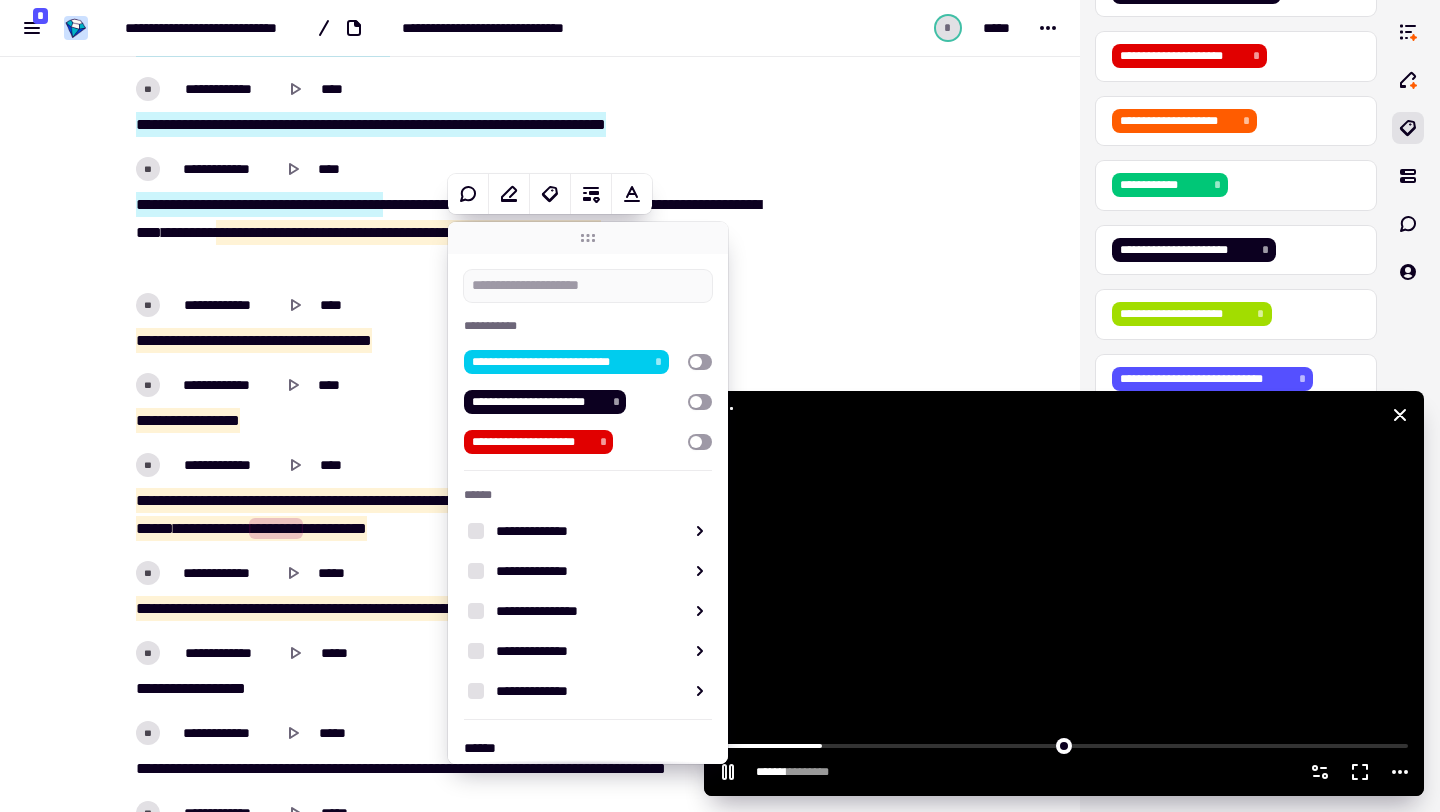 click 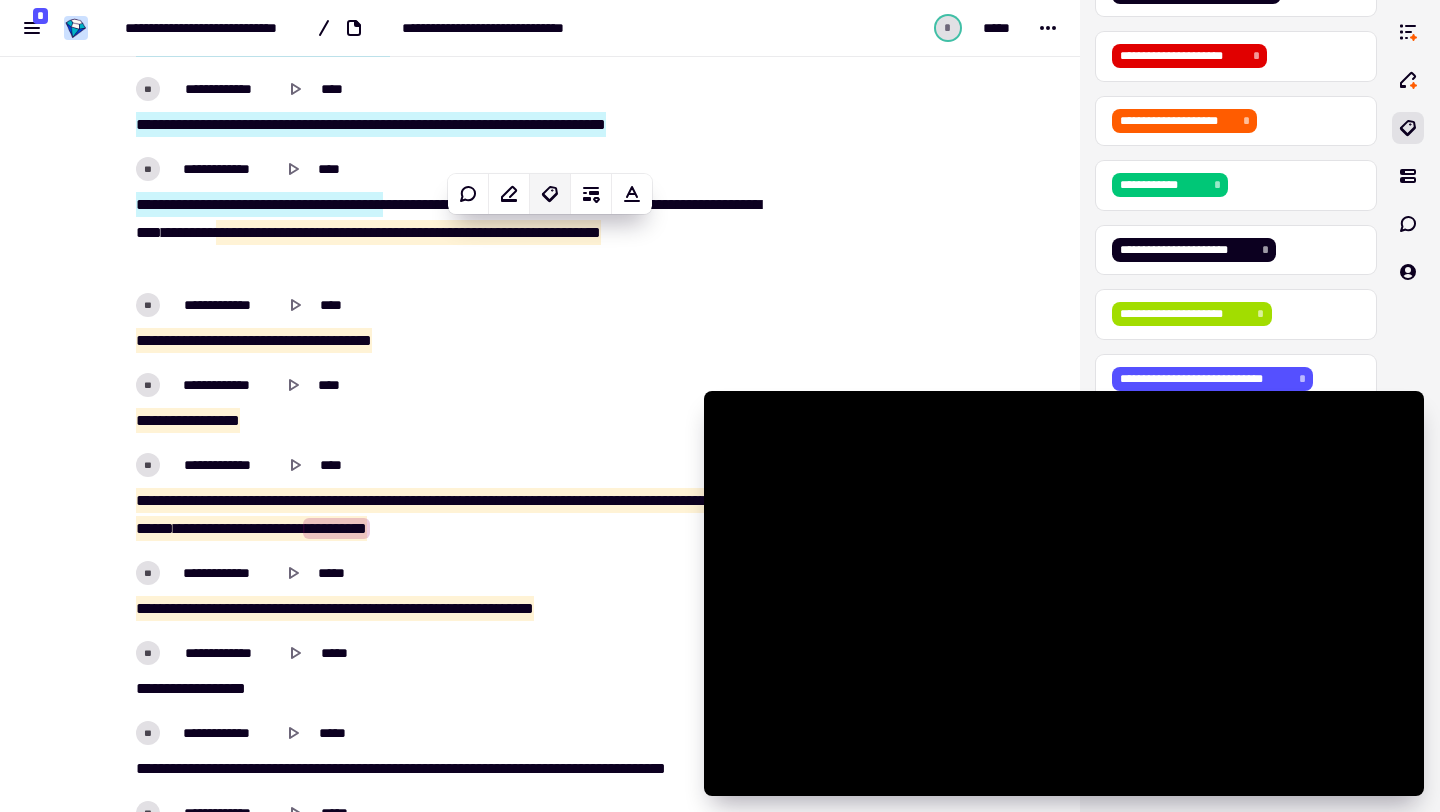 click 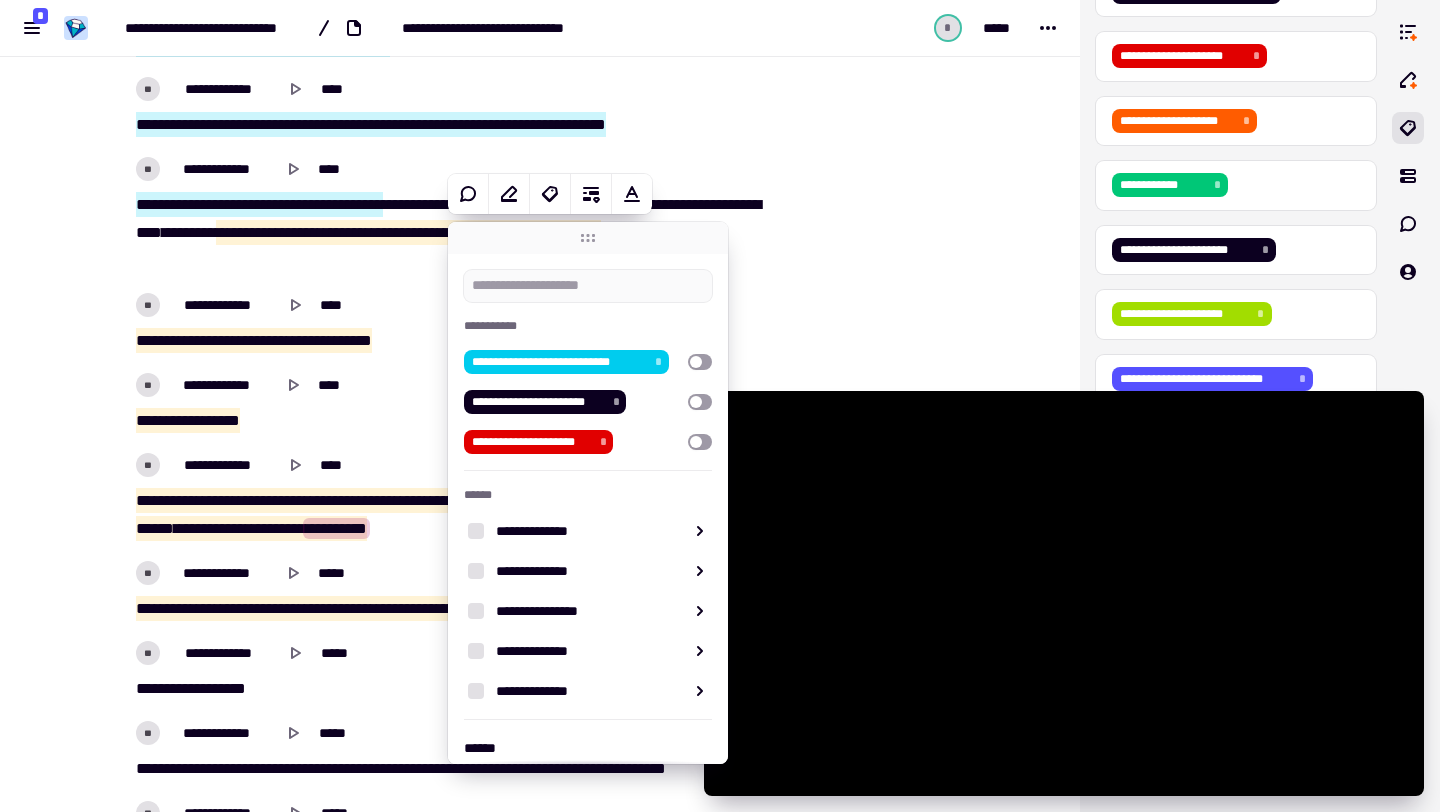 type on "**********" 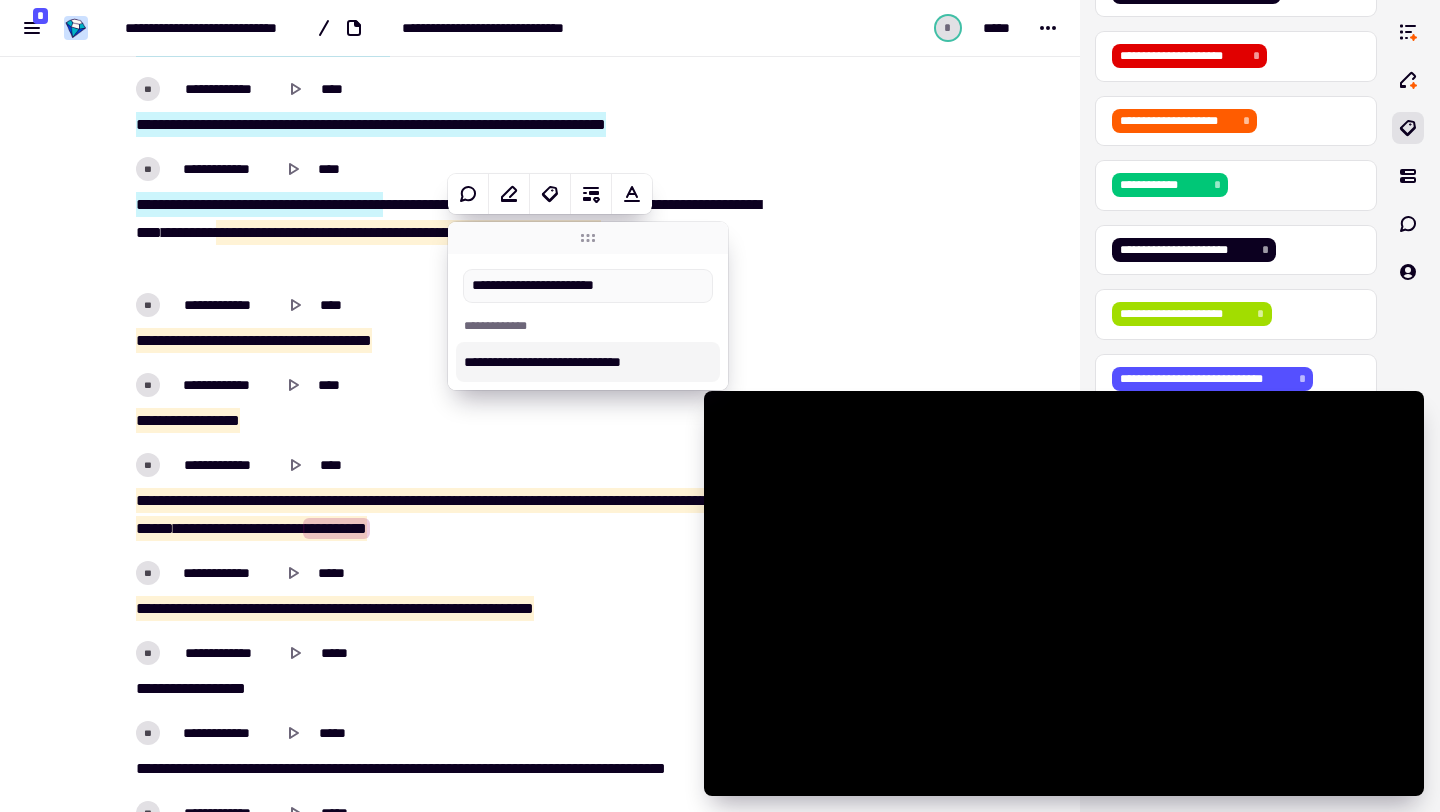 type 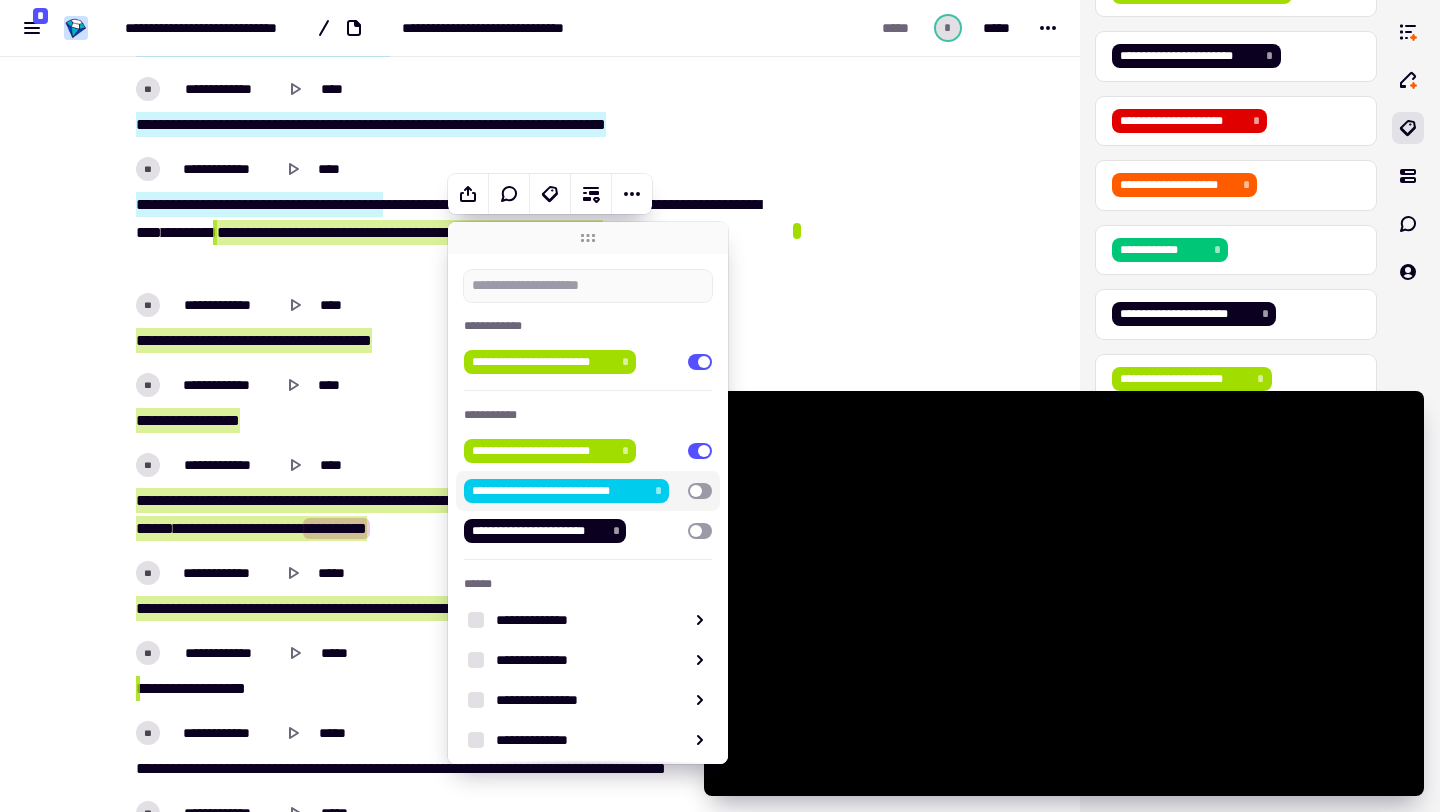 click on "[FIRST] [LAST] [MIDDLE] [PREP] [STREET] [NUMBER] [STREET_TYPE] [CITY] [STATE] [ZIP]" at bounding box center (540, 13408) 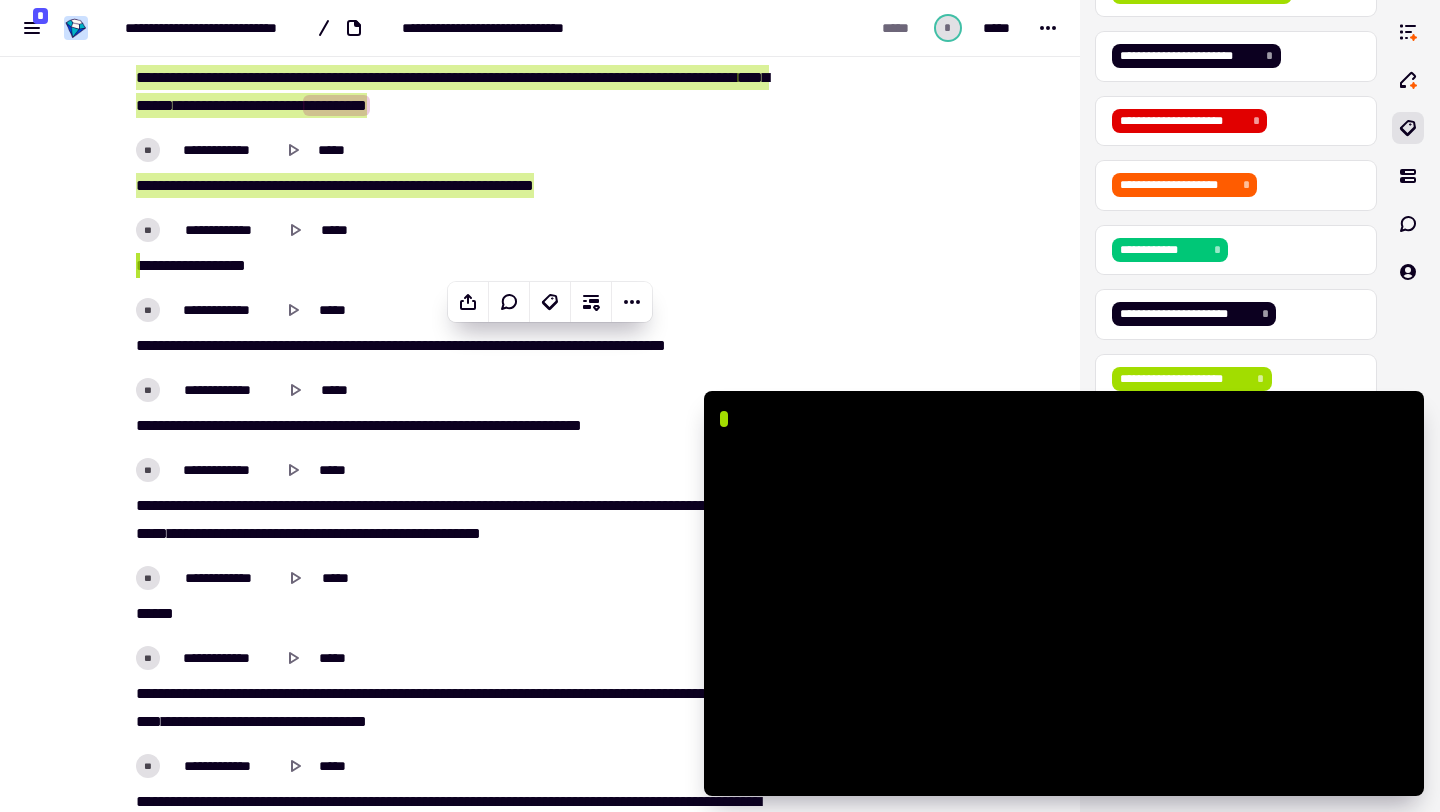 scroll, scrollTop: 5215, scrollLeft: 0, axis: vertical 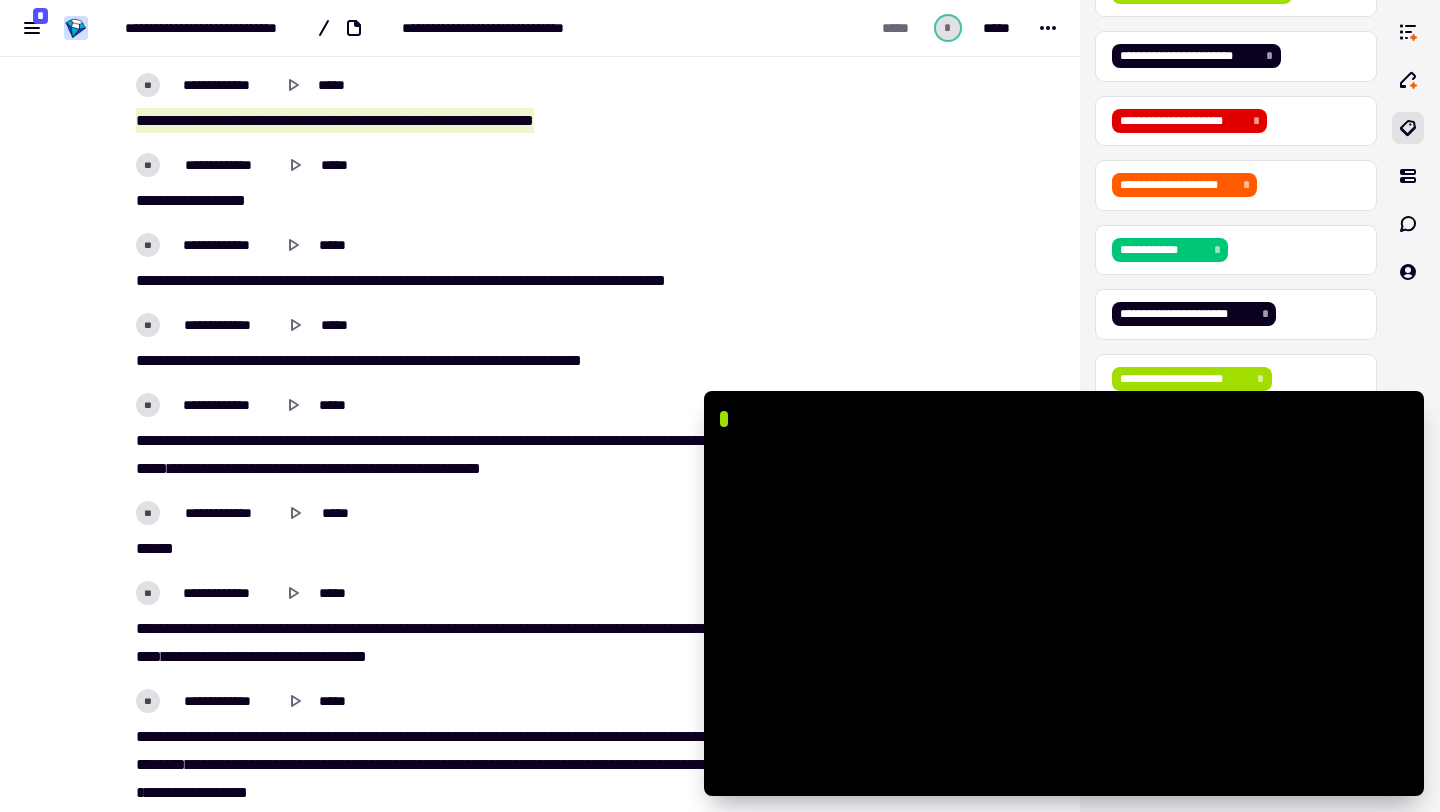 click on "***" at bounding box center (145, 280) 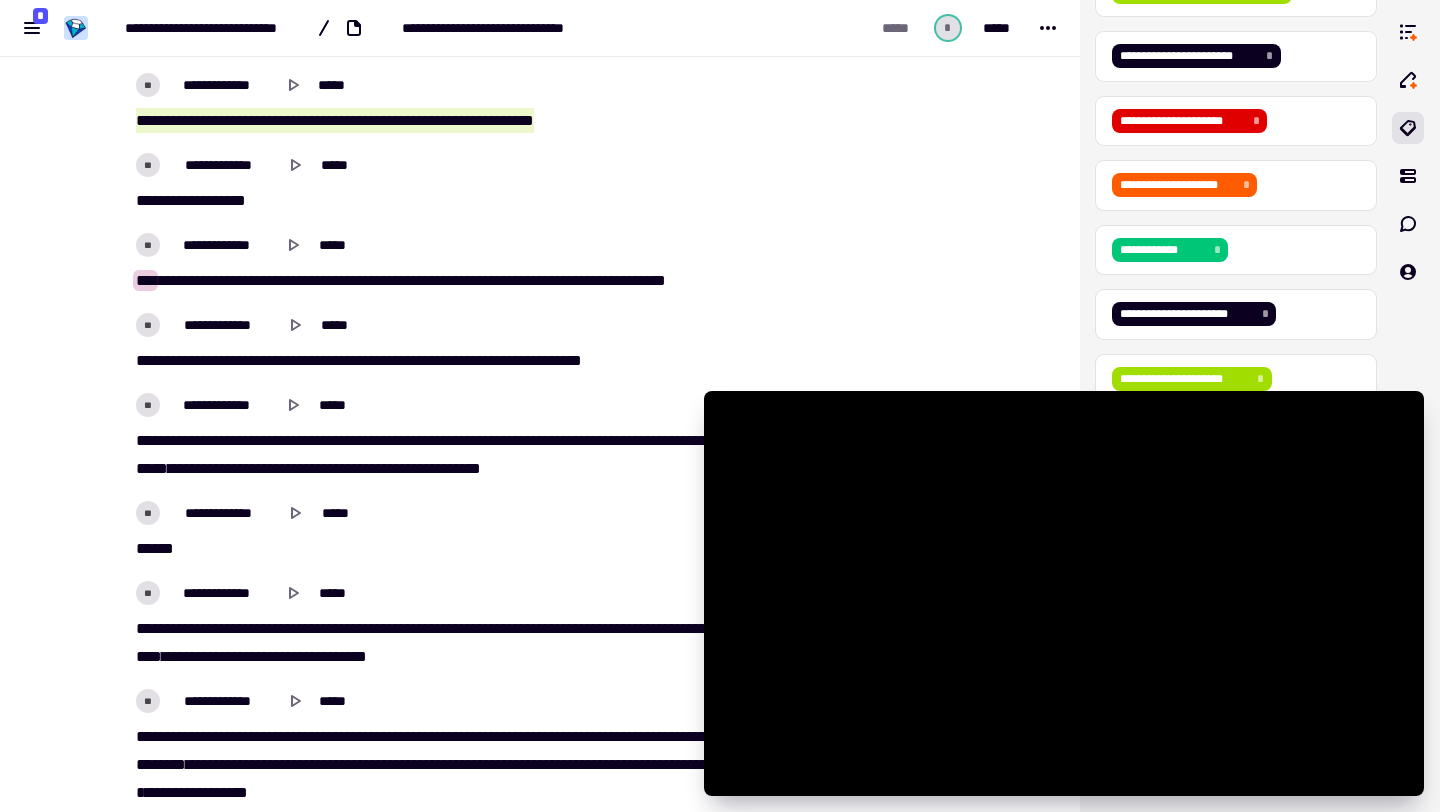 click on "***" at bounding box center [145, 280] 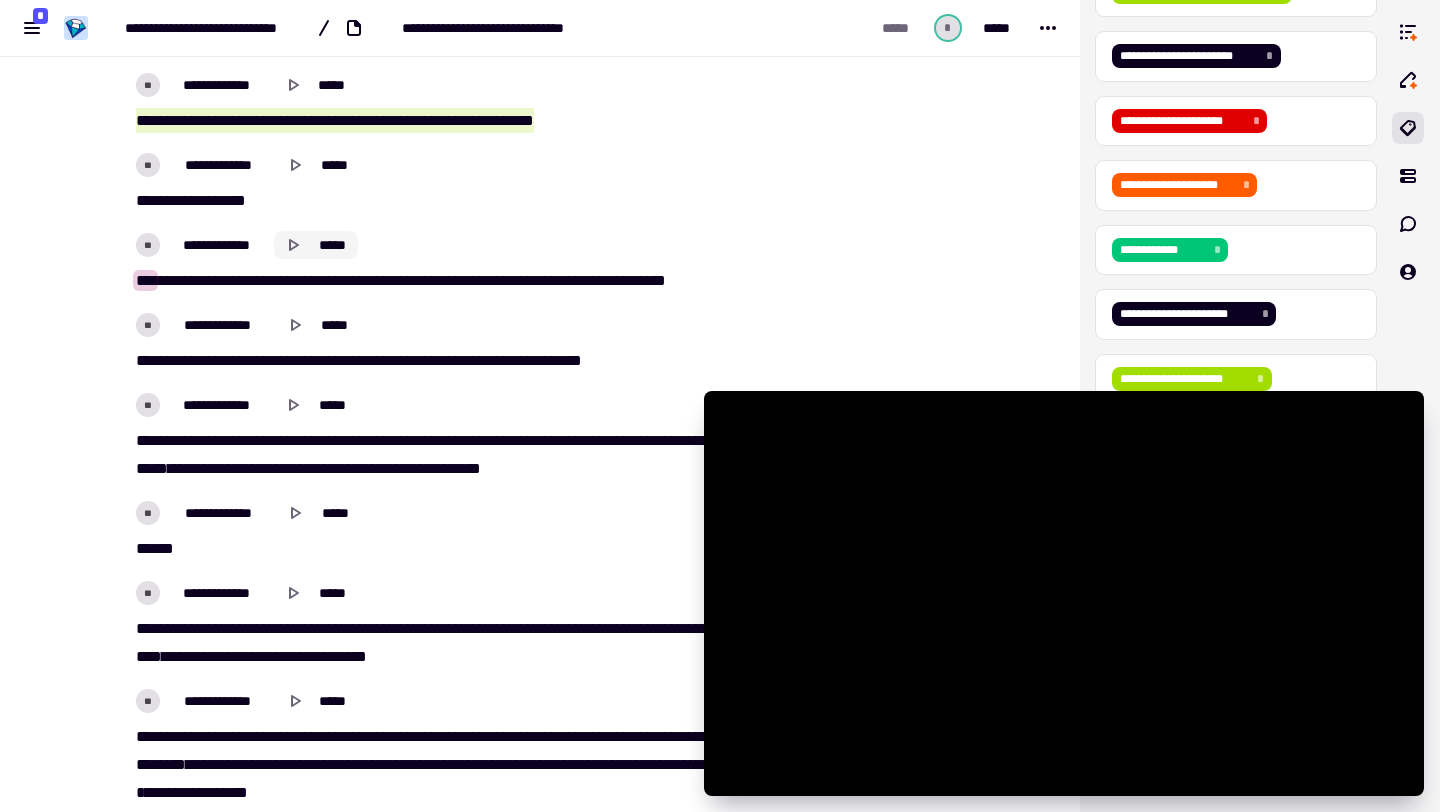 click 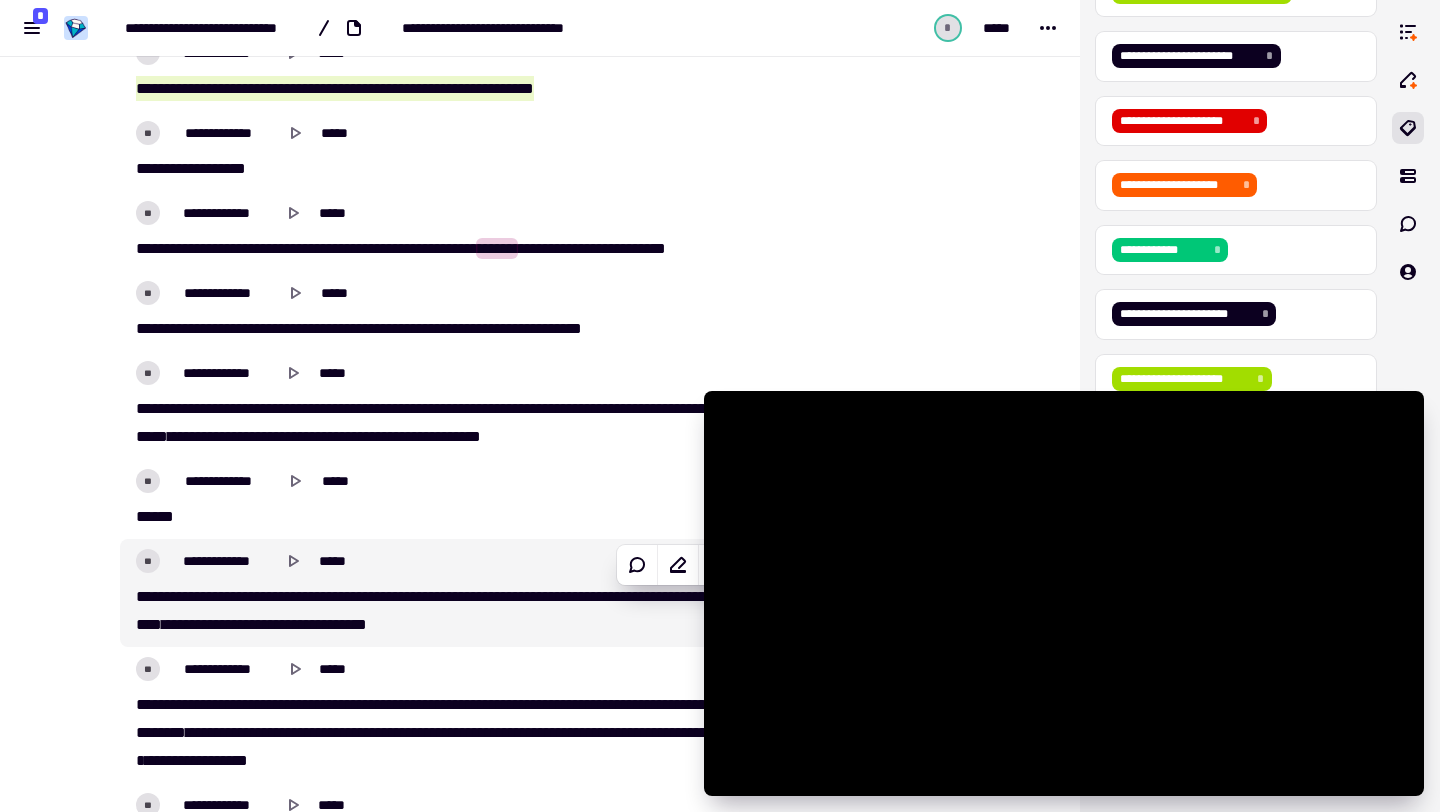 scroll, scrollTop: 5258, scrollLeft: 0, axis: vertical 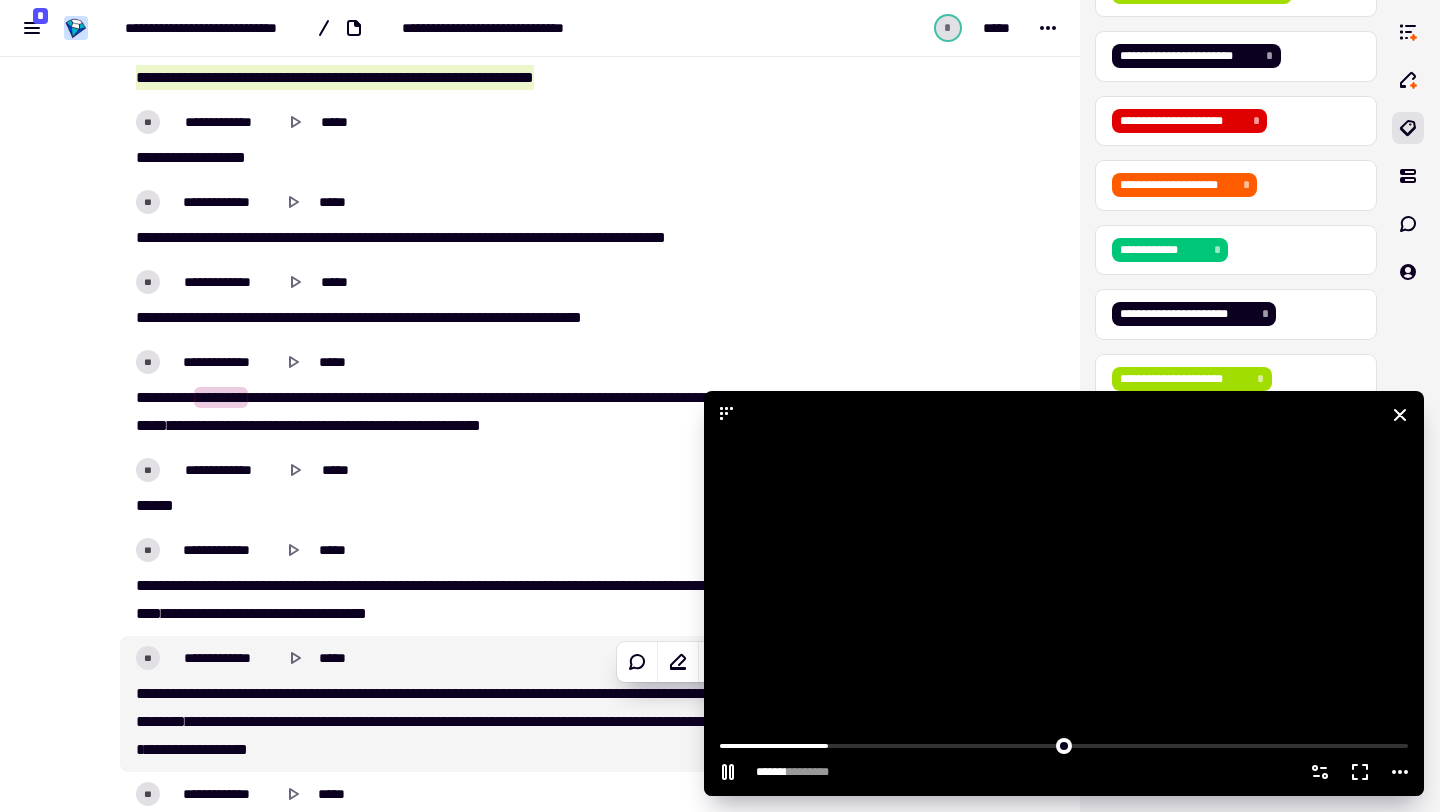 click 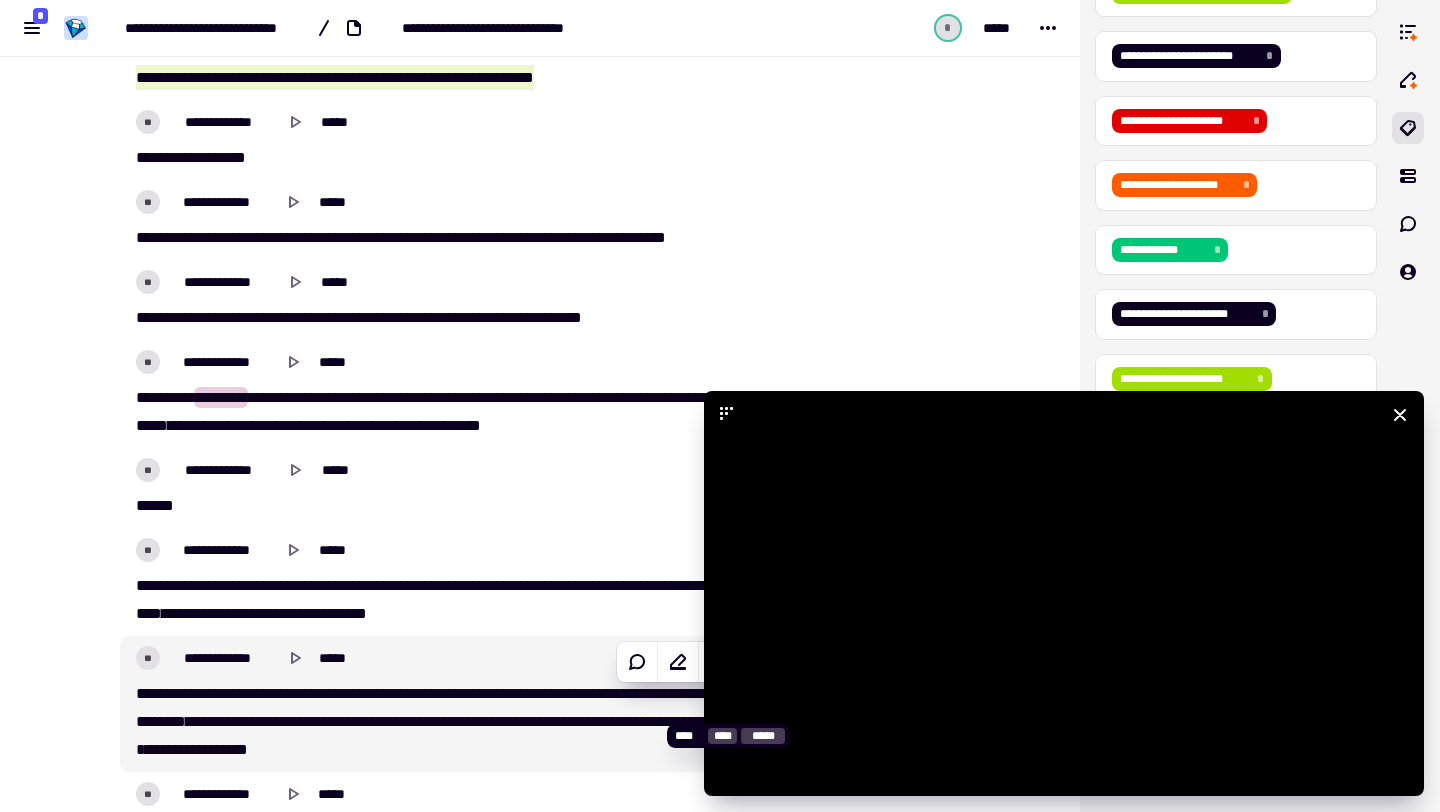 click 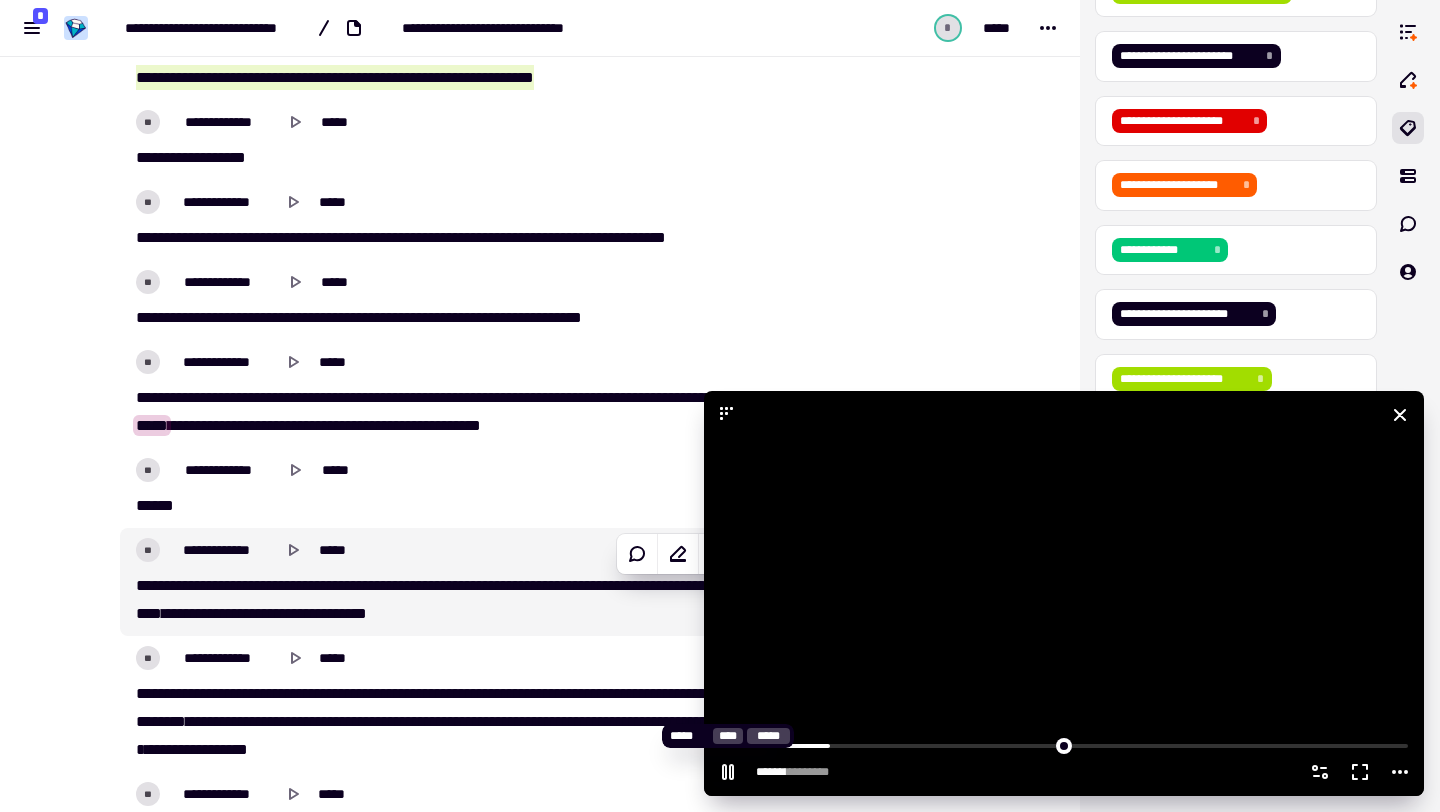 click 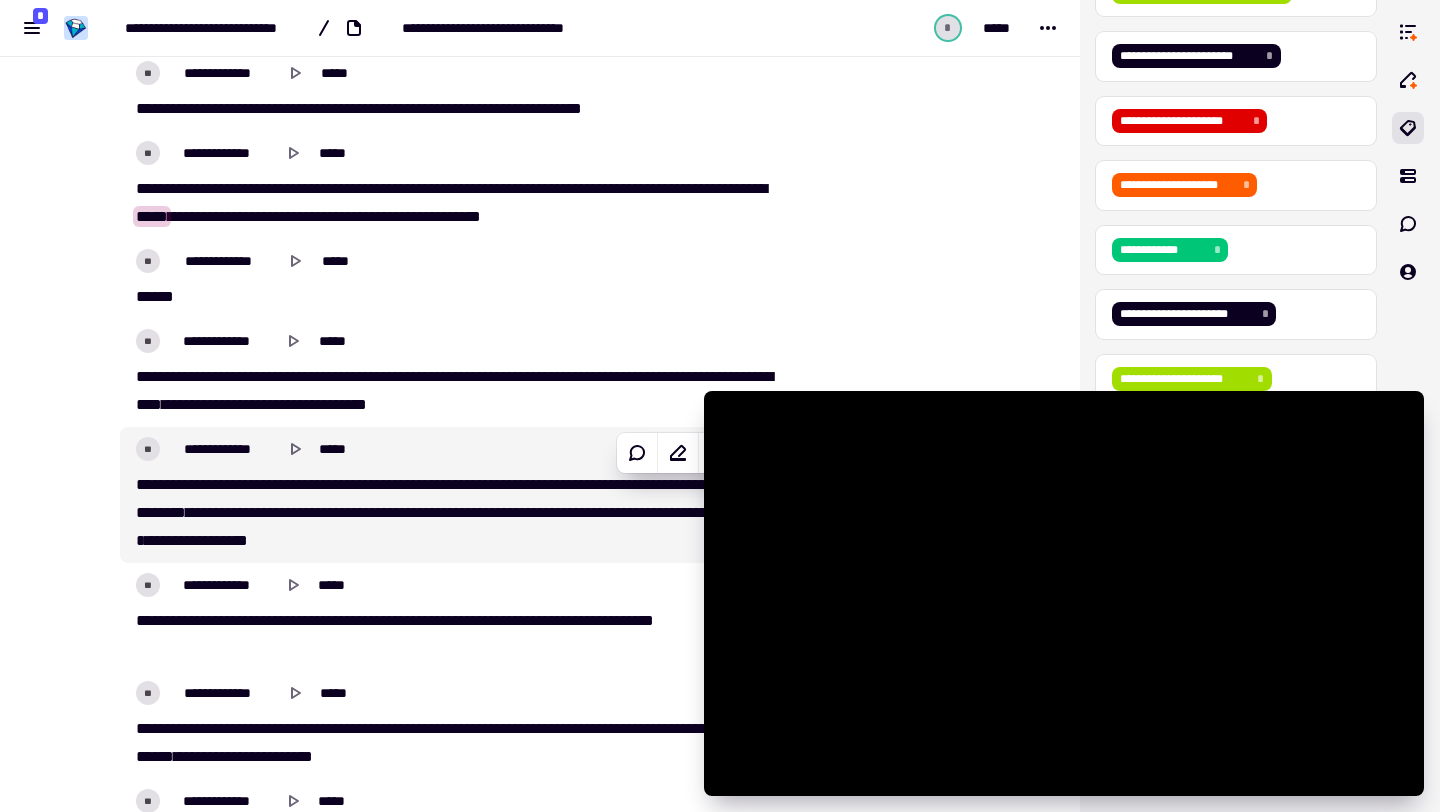 scroll, scrollTop: 5394, scrollLeft: 0, axis: vertical 